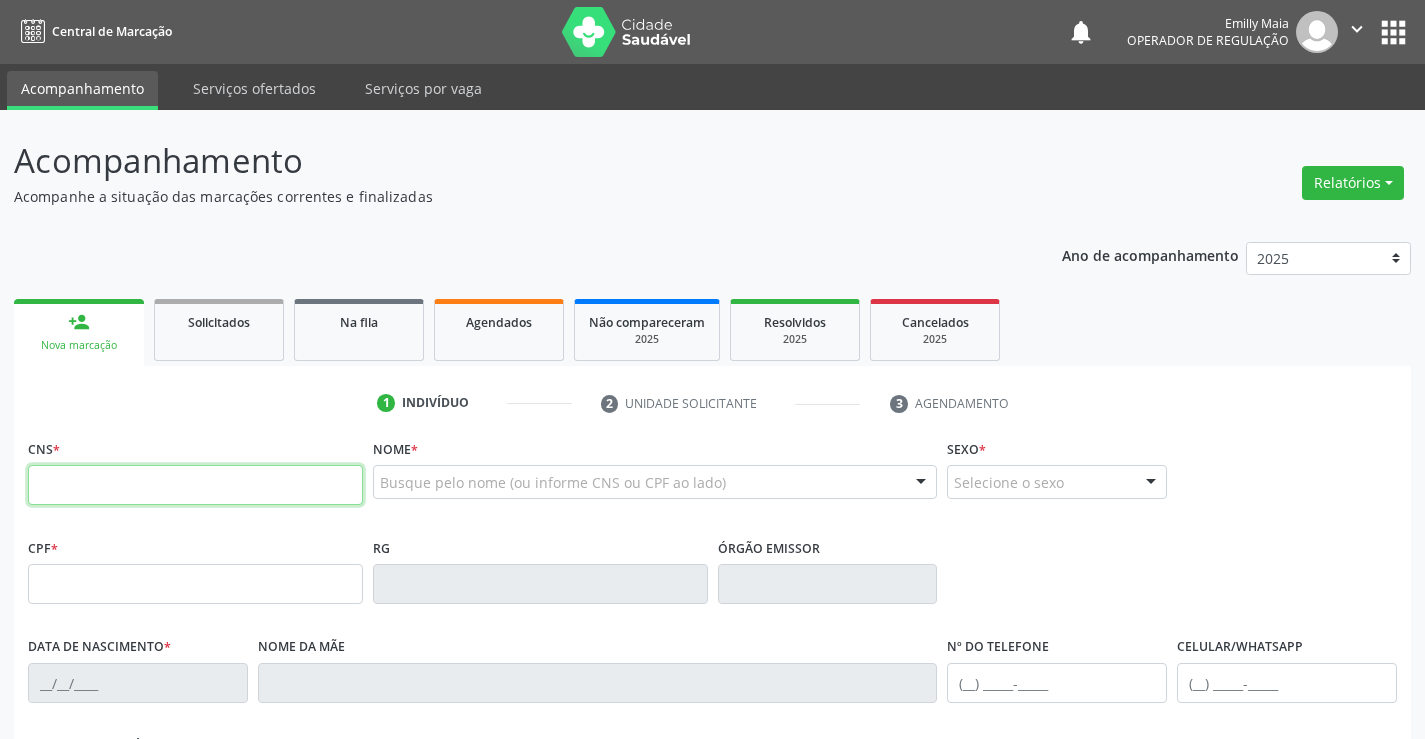 scroll, scrollTop: 0, scrollLeft: 0, axis: both 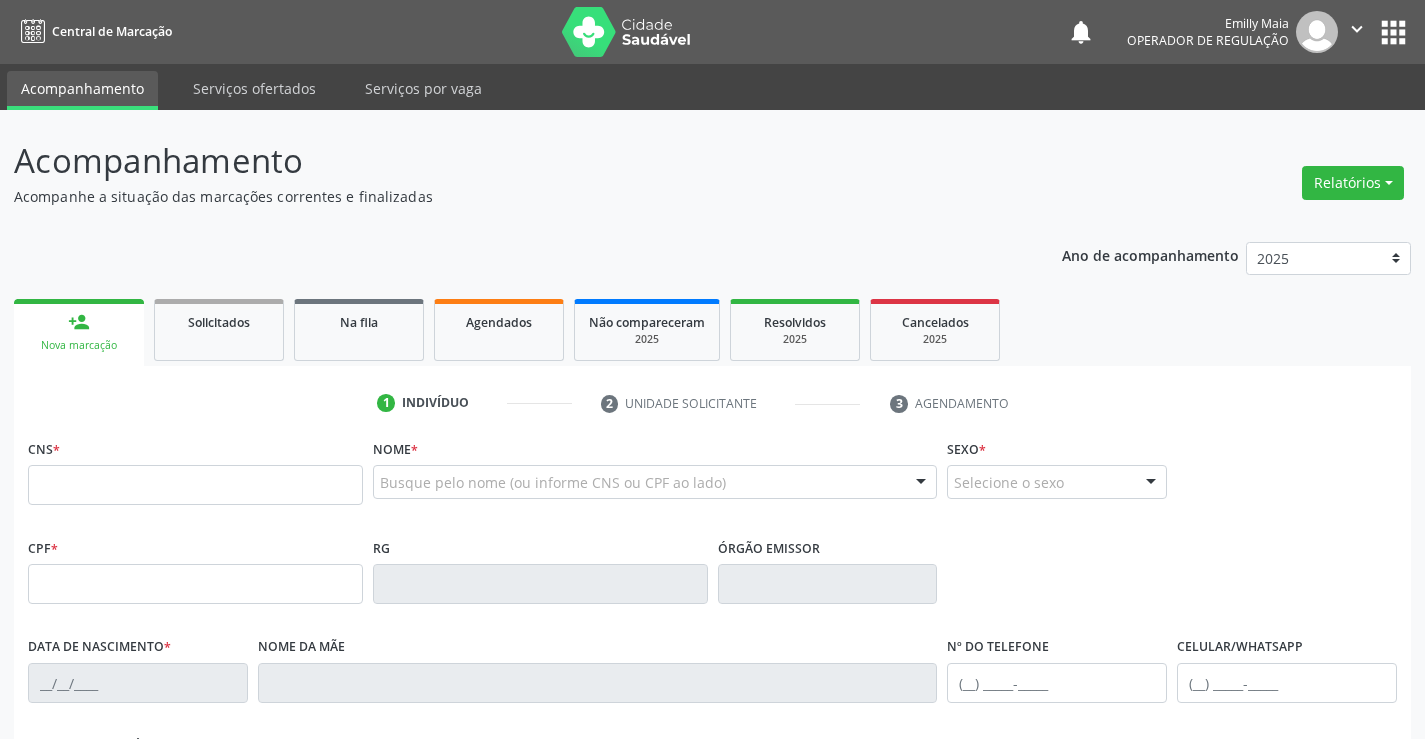 click on "person_add
Nova marcação" at bounding box center (79, 332) 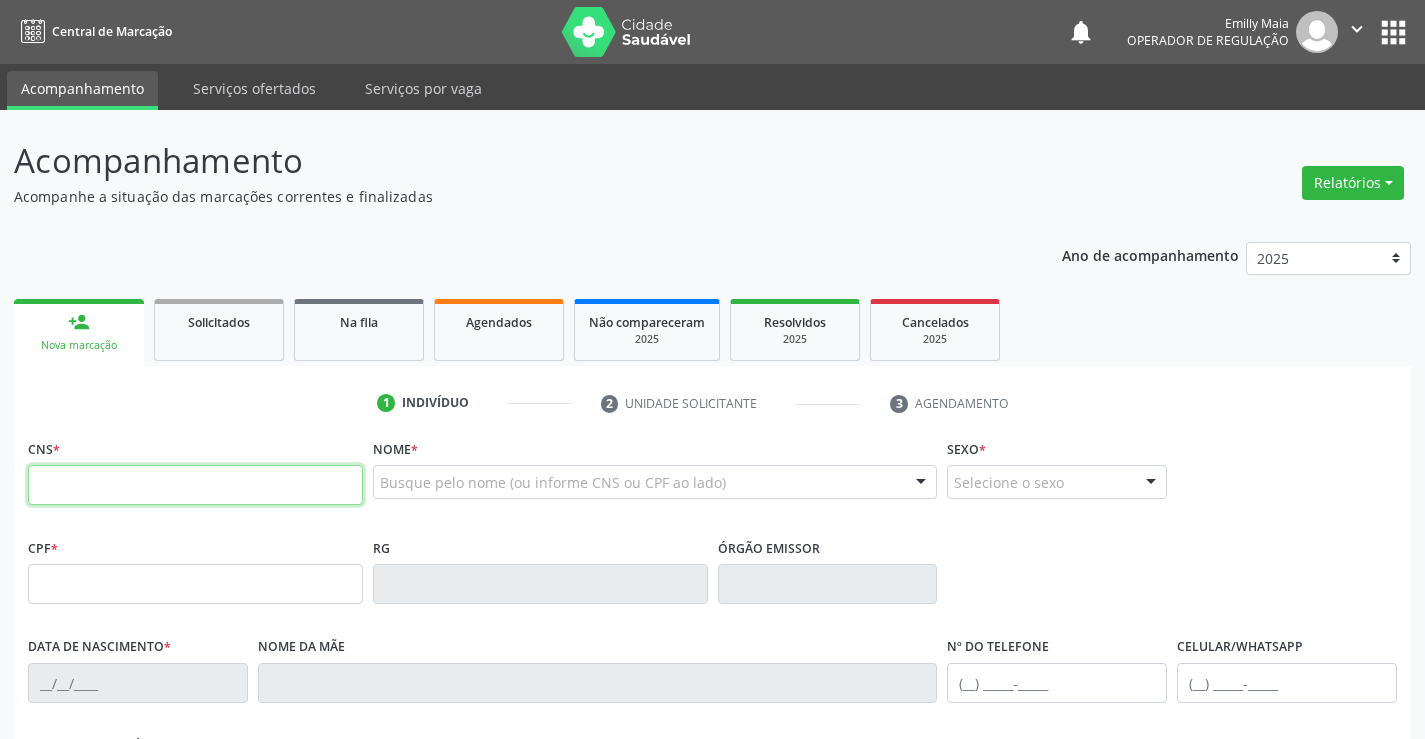 click at bounding box center (195, 485) 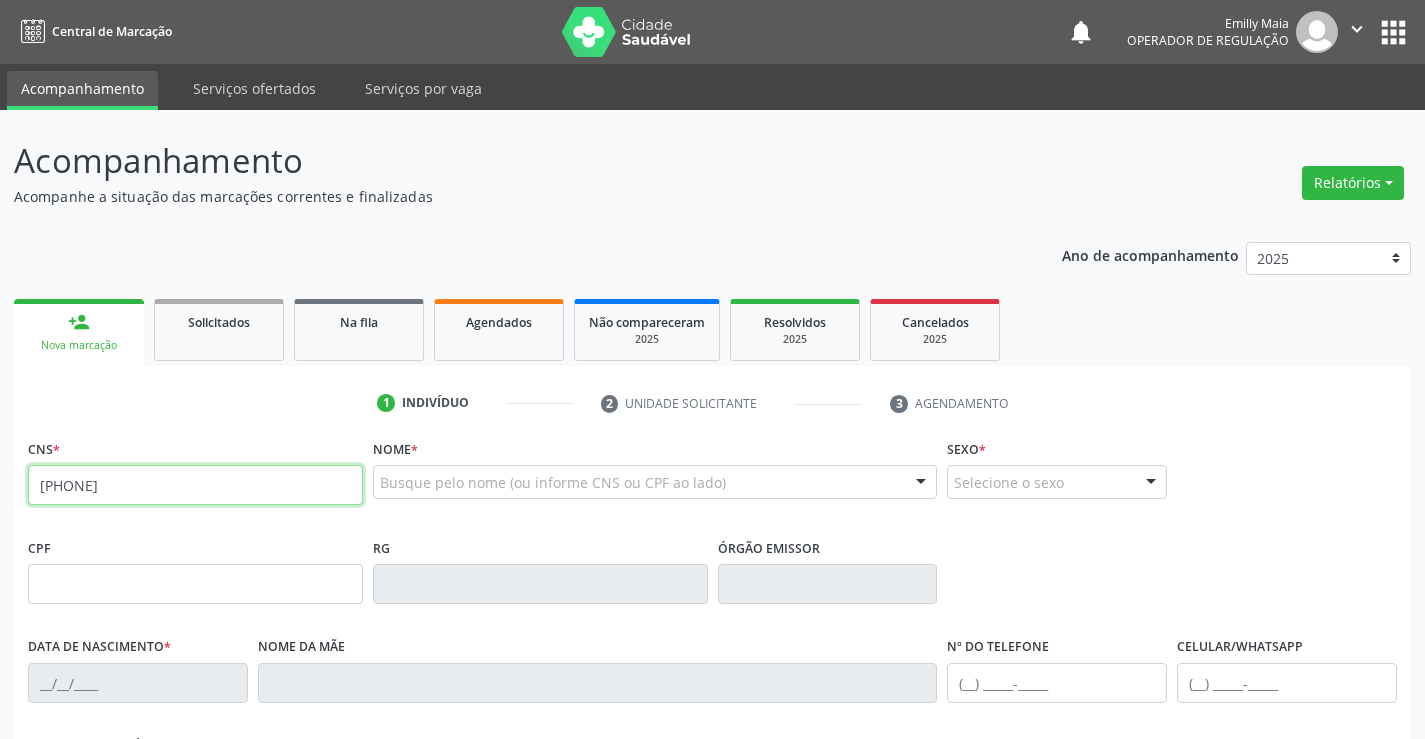 type on "[PHONE]" 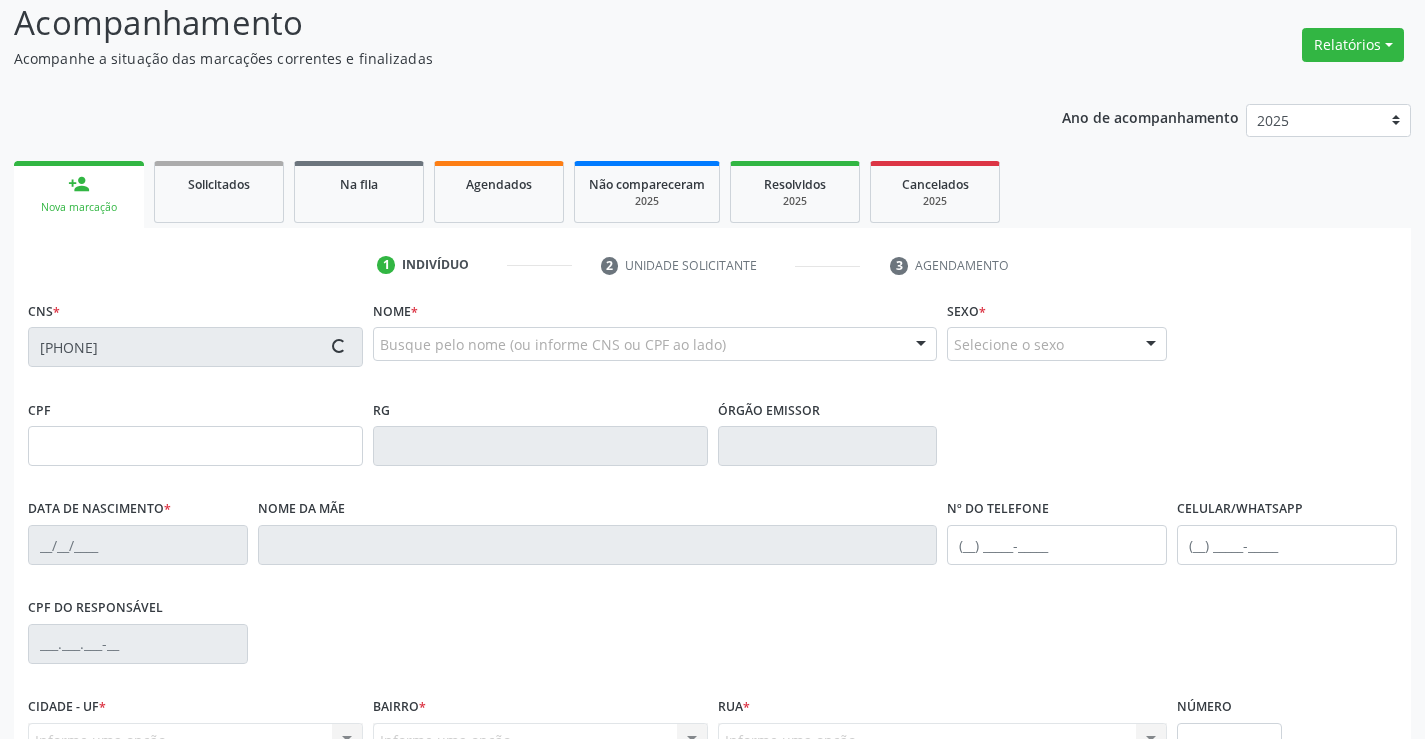 scroll, scrollTop: 345, scrollLeft: 0, axis: vertical 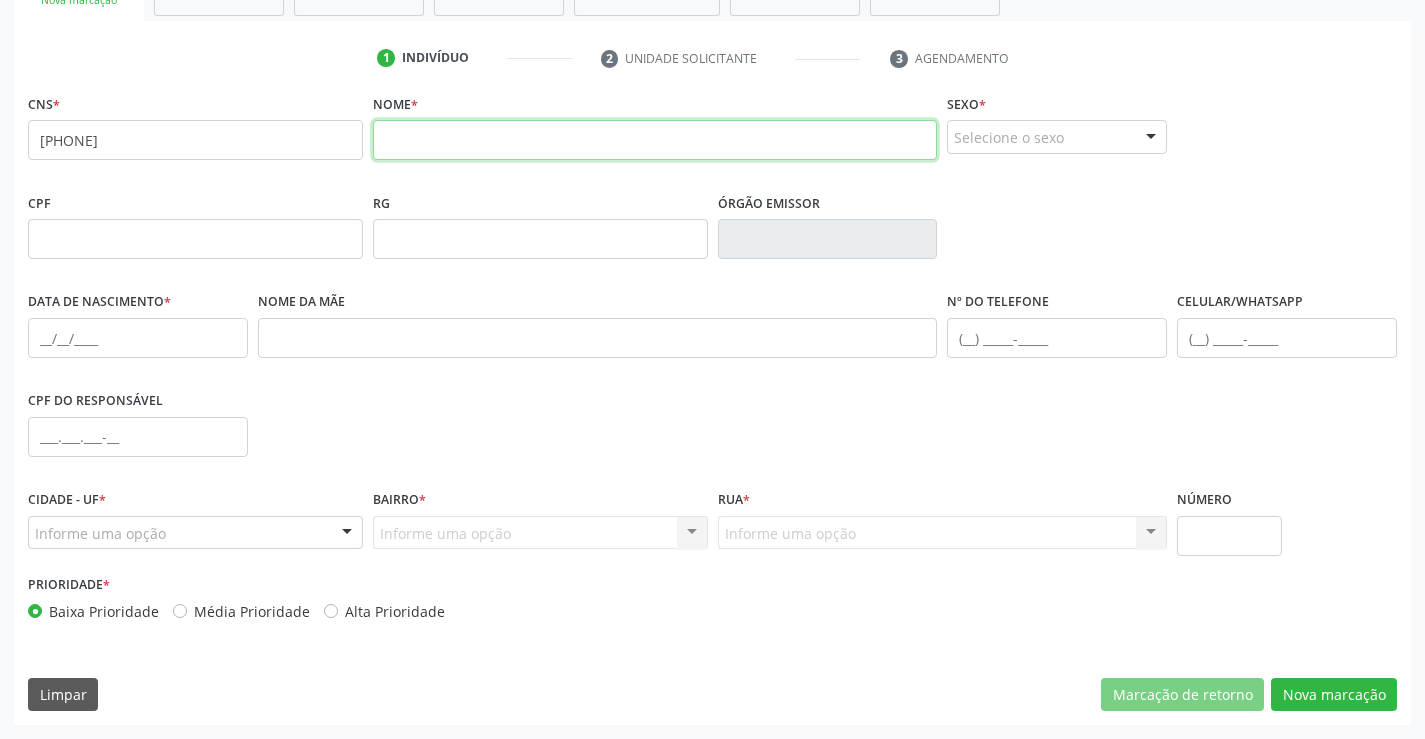 click at bounding box center [655, 140] 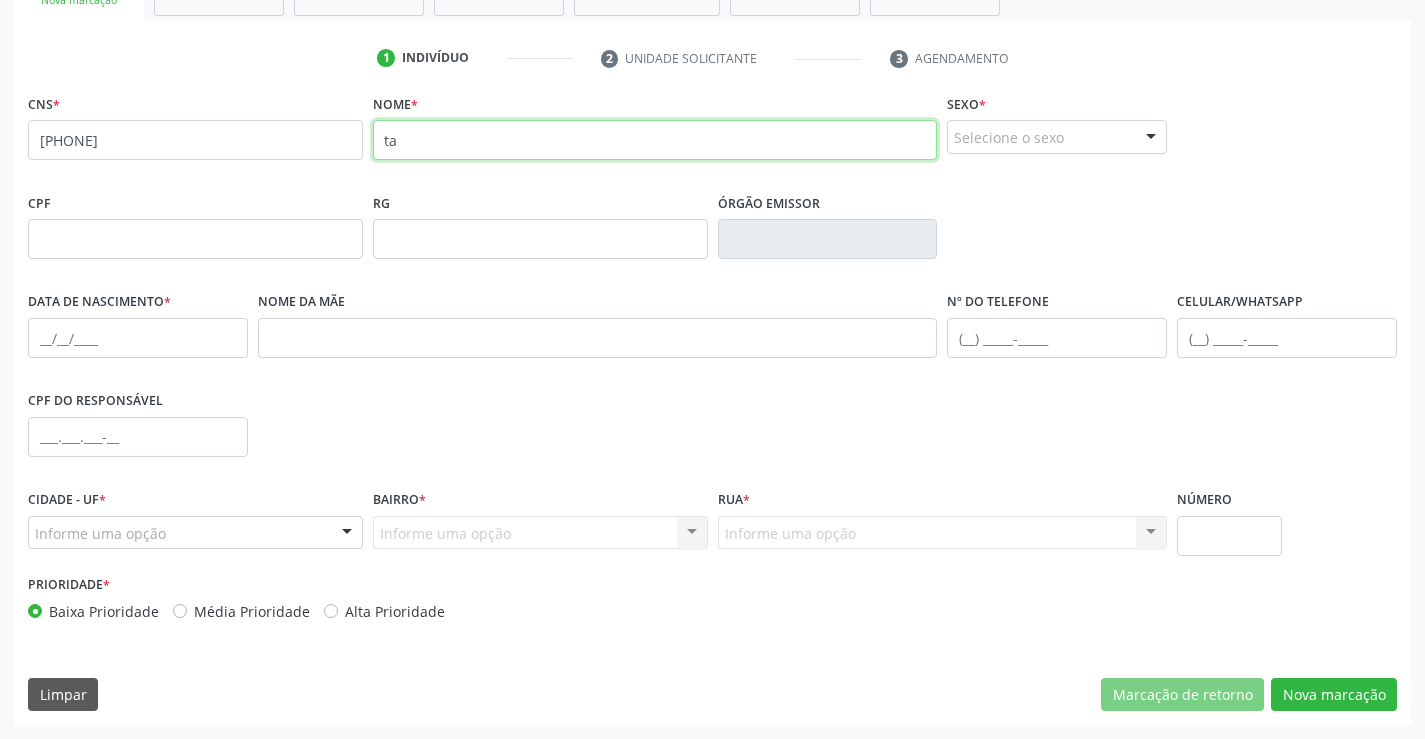 type on "t" 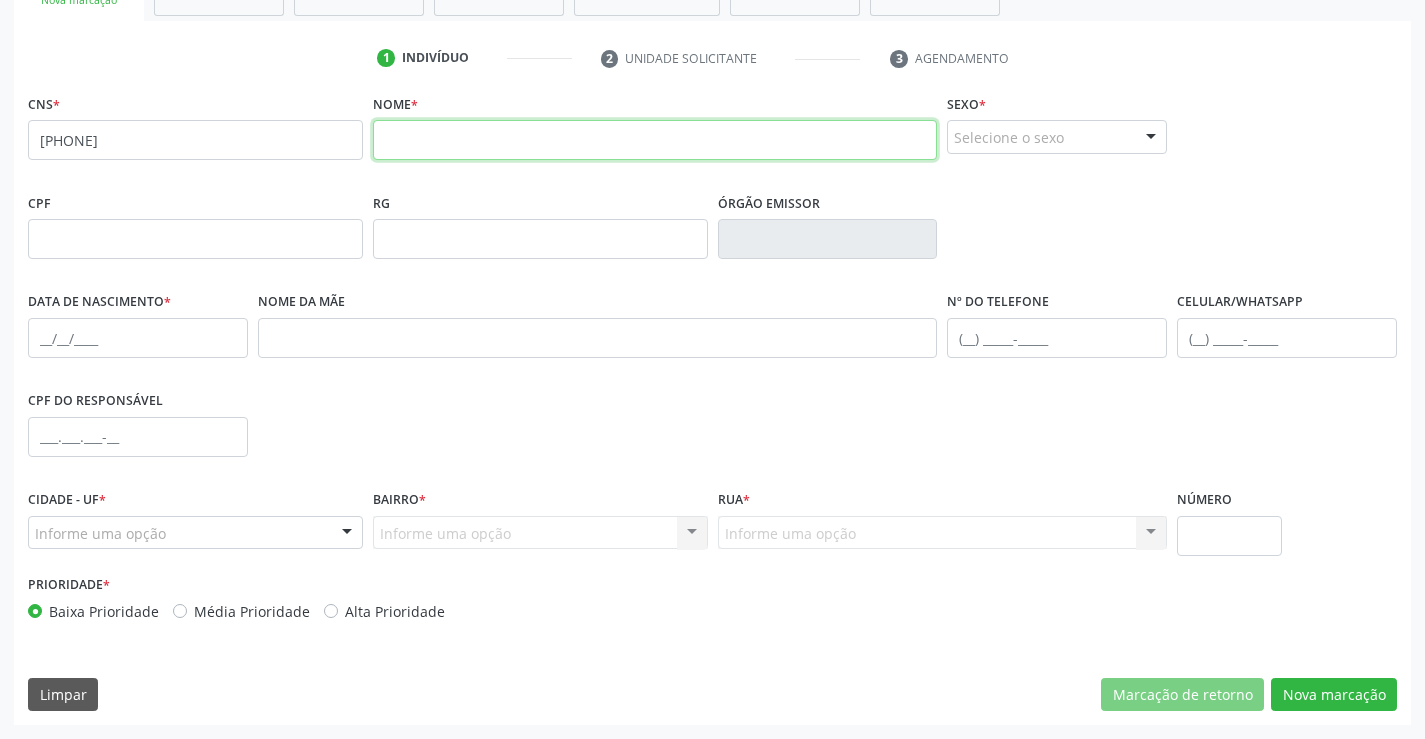 type on "Y" 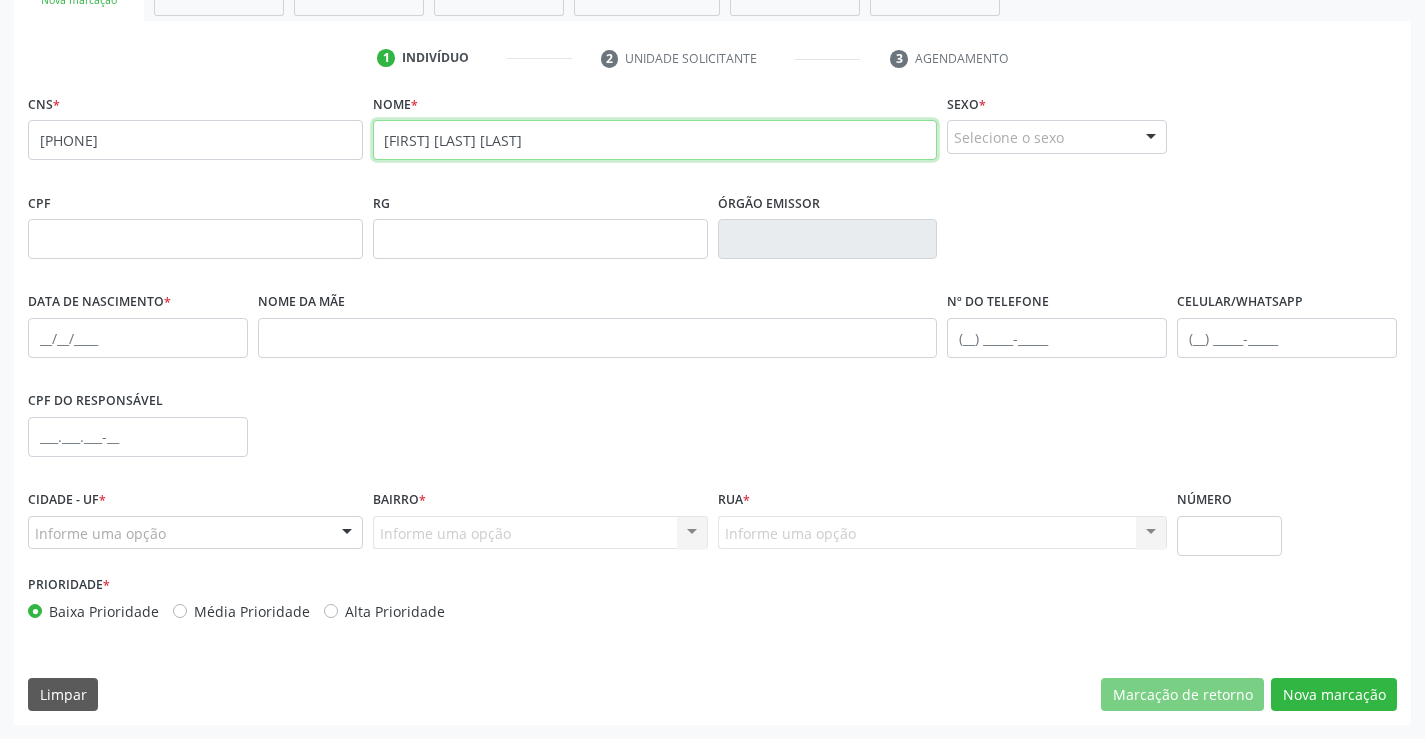 type on "[FIRST] [LAST] [LAST]" 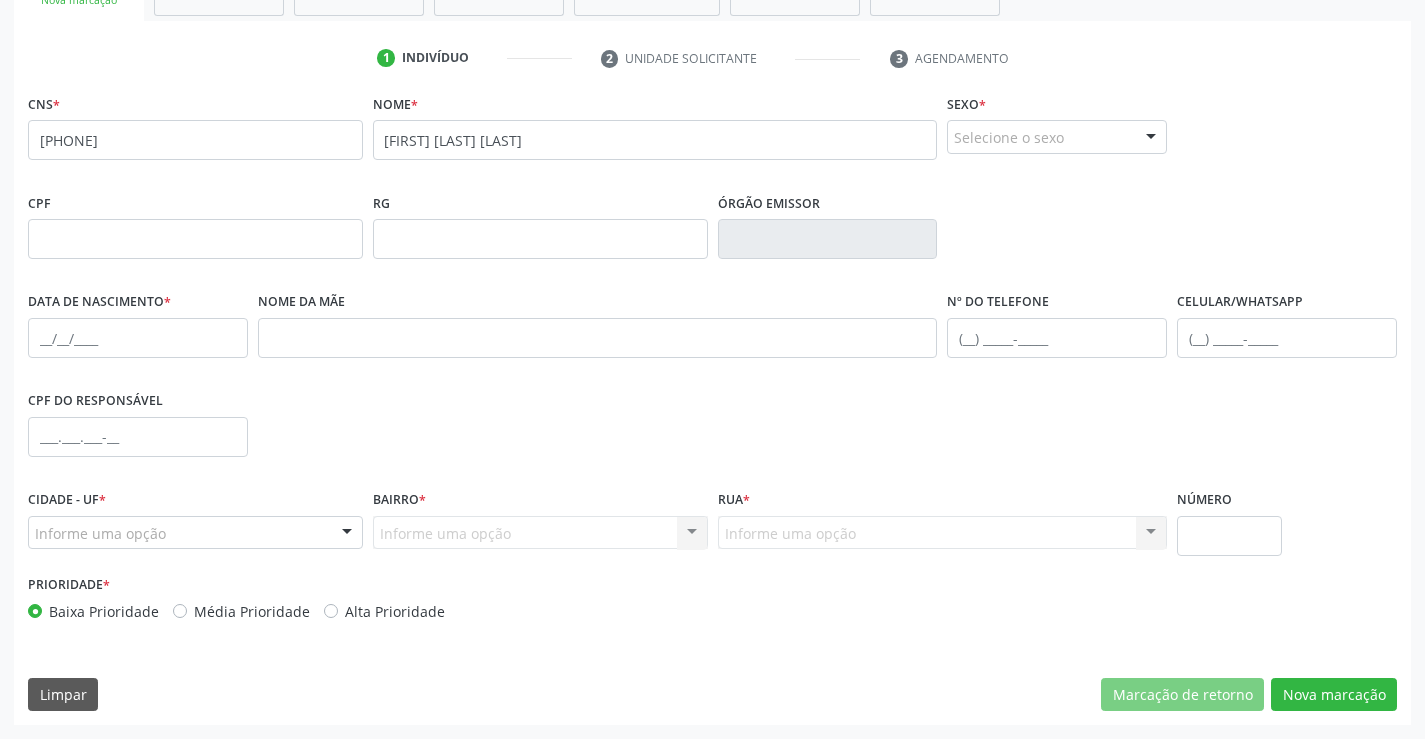 click on "Selecione o sexo" at bounding box center (1057, 137) 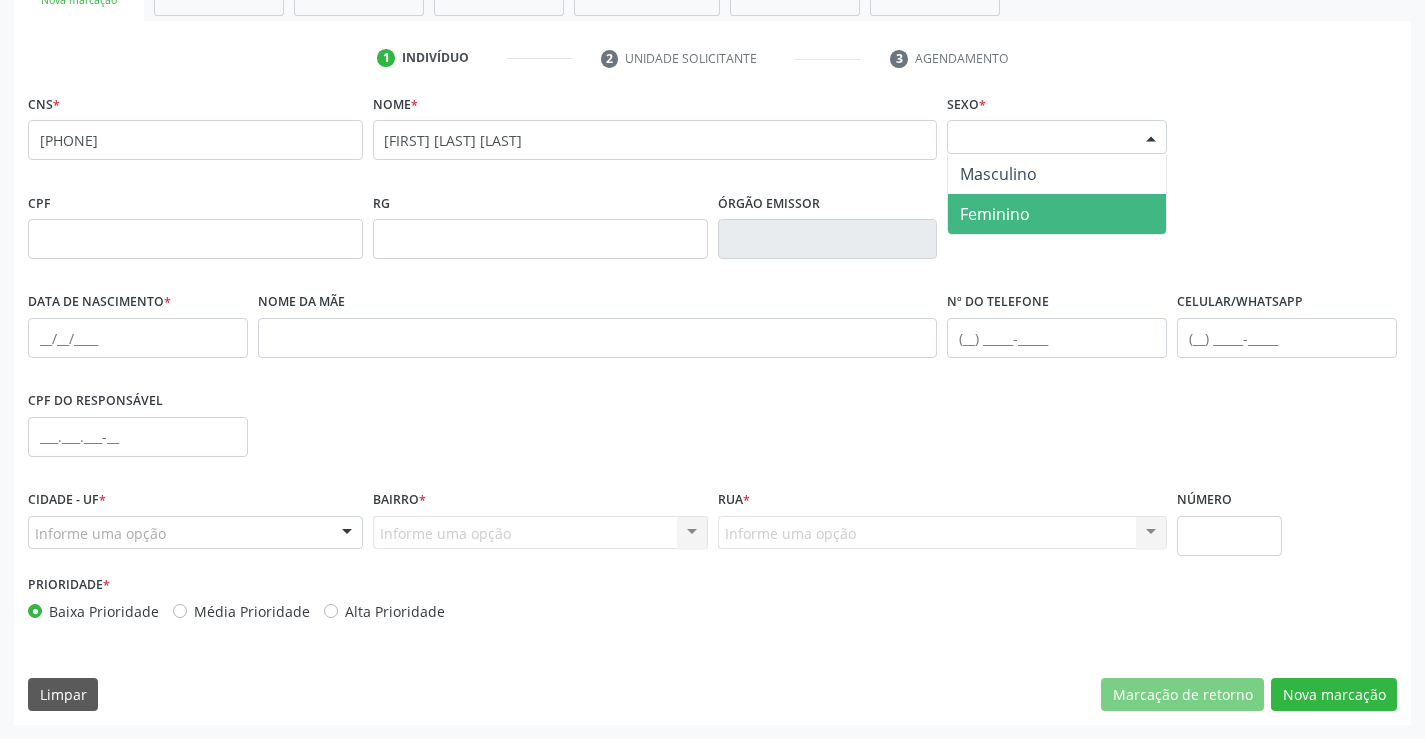 click on "Feminino" at bounding box center [995, 214] 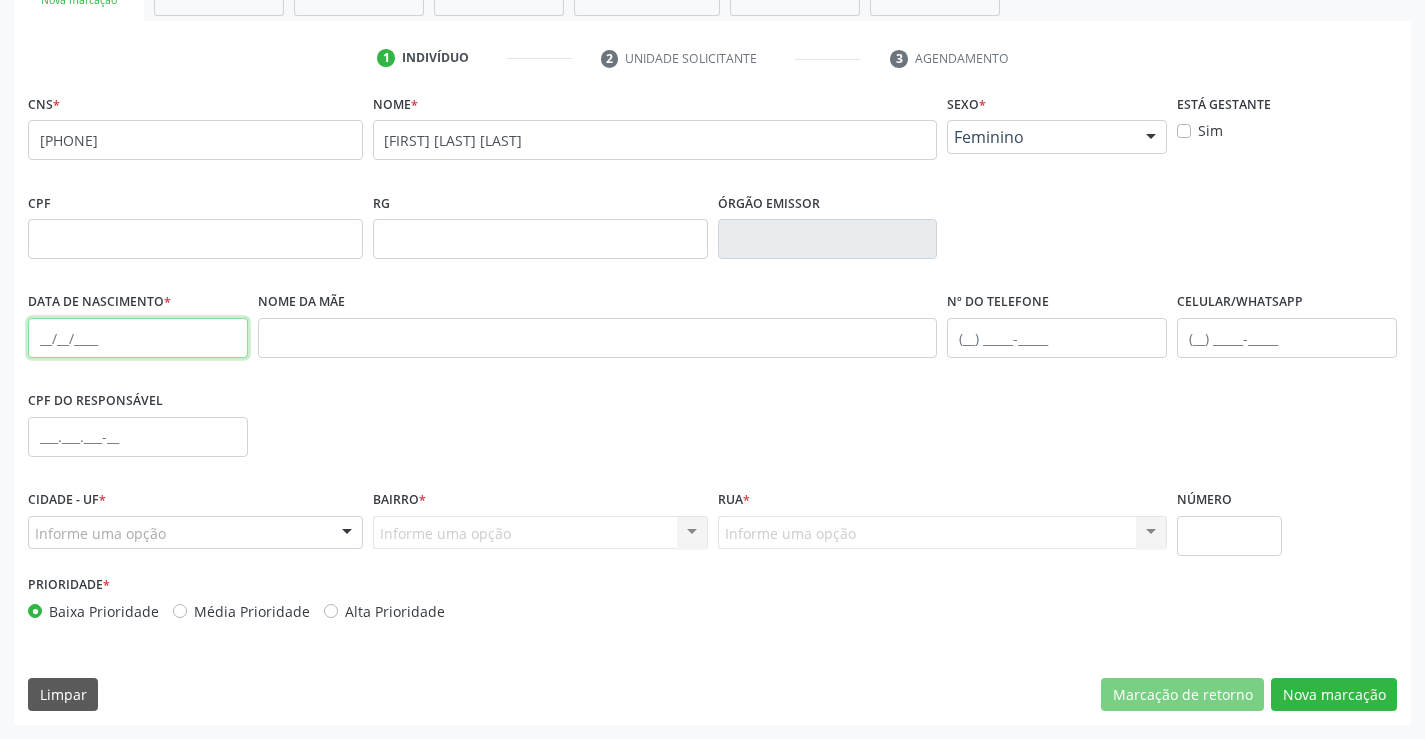 click at bounding box center [138, 338] 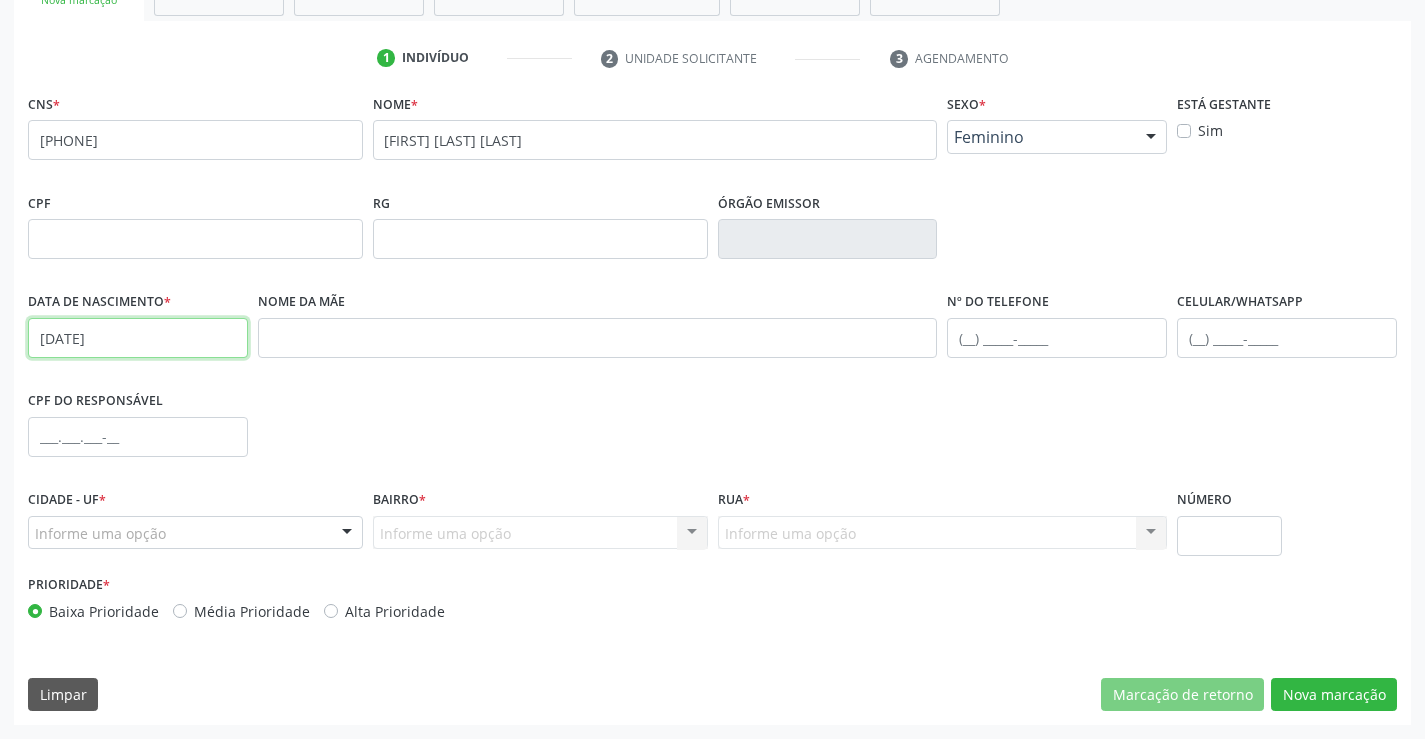 type on "03/01/1998" 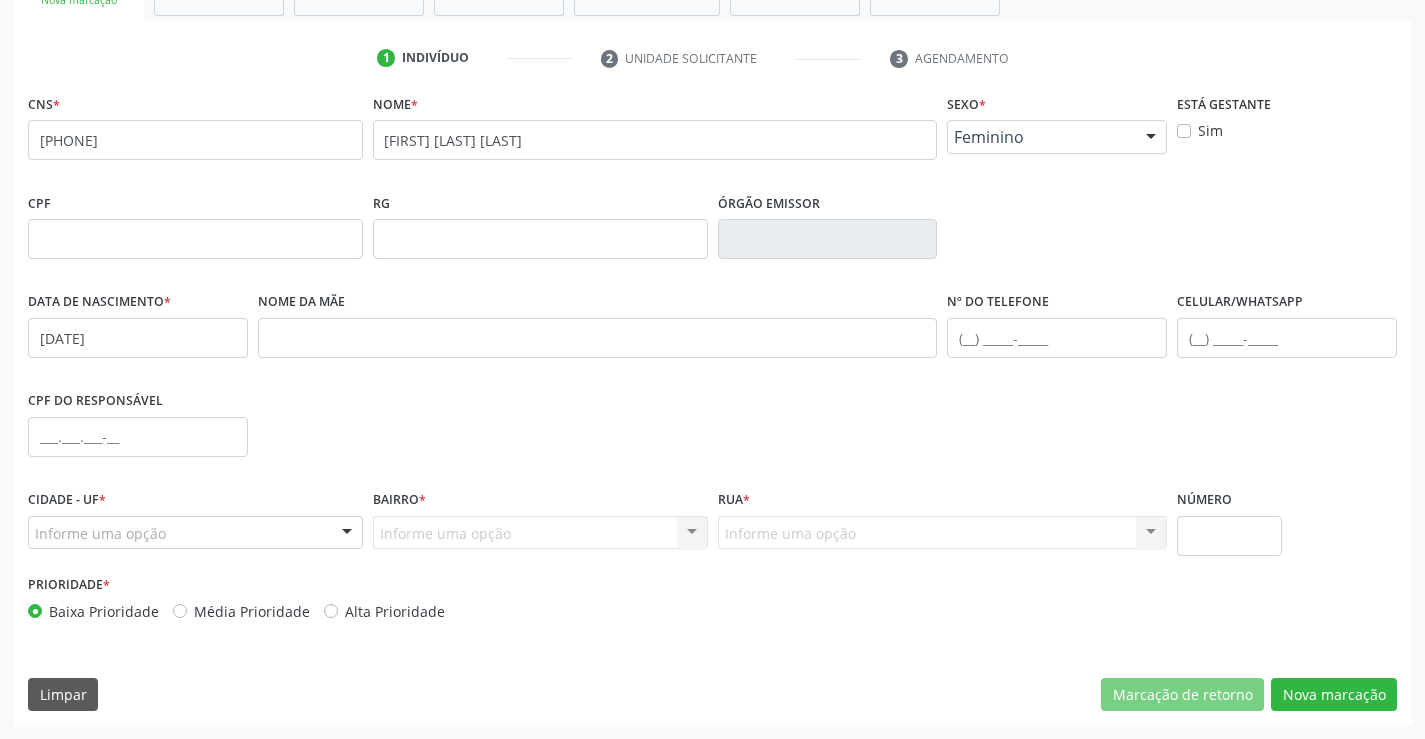 click on "Informe uma opção" at bounding box center (195, 533) 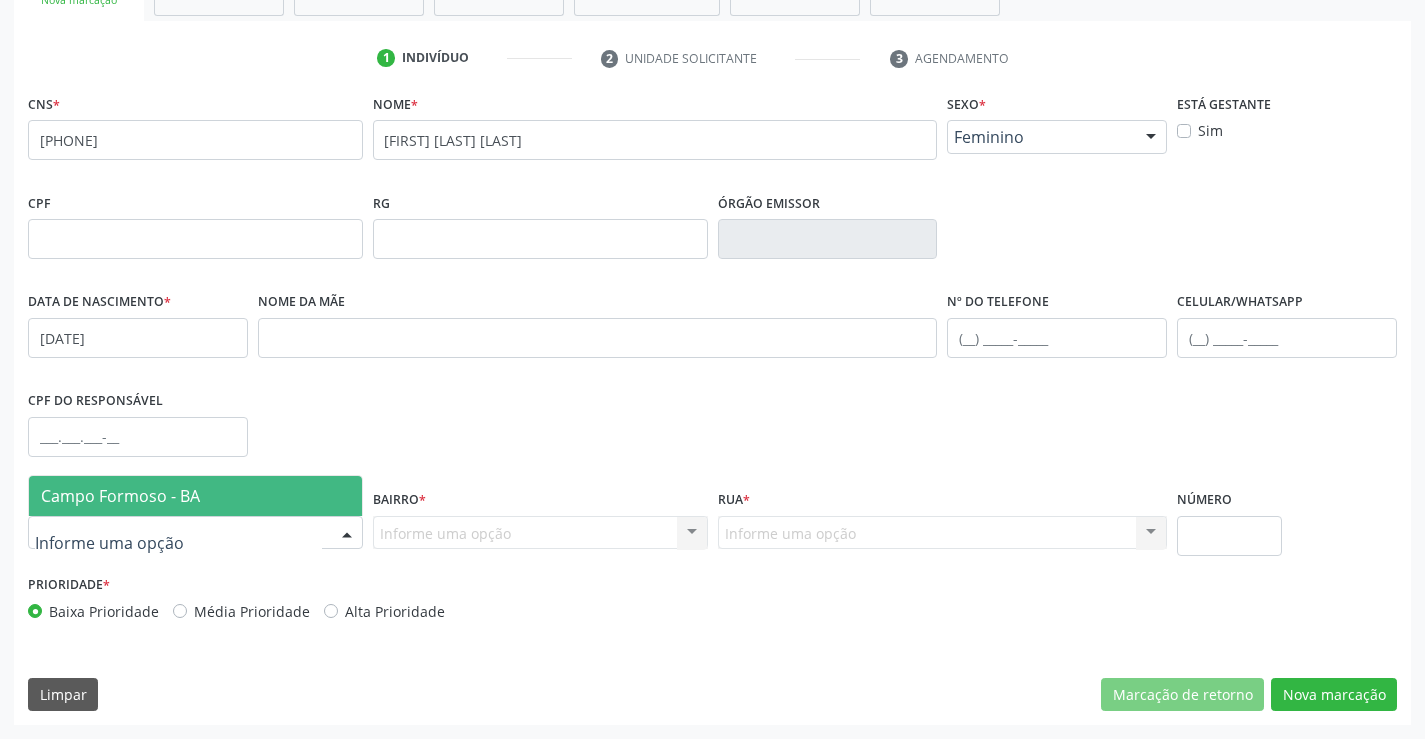 click on "Campo Formoso - BA" at bounding box center (195, 496) 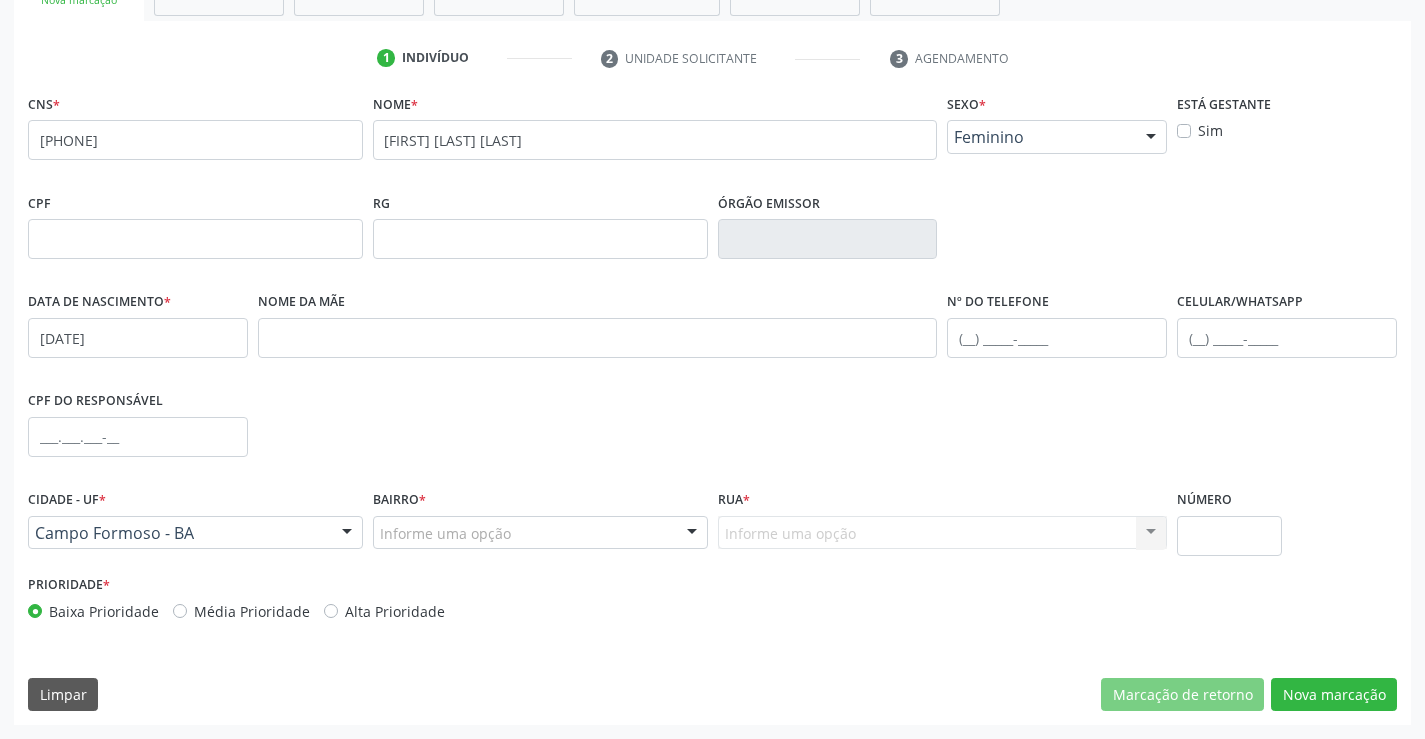 click on "Informe uma opção" at bounding box center (540, 533) 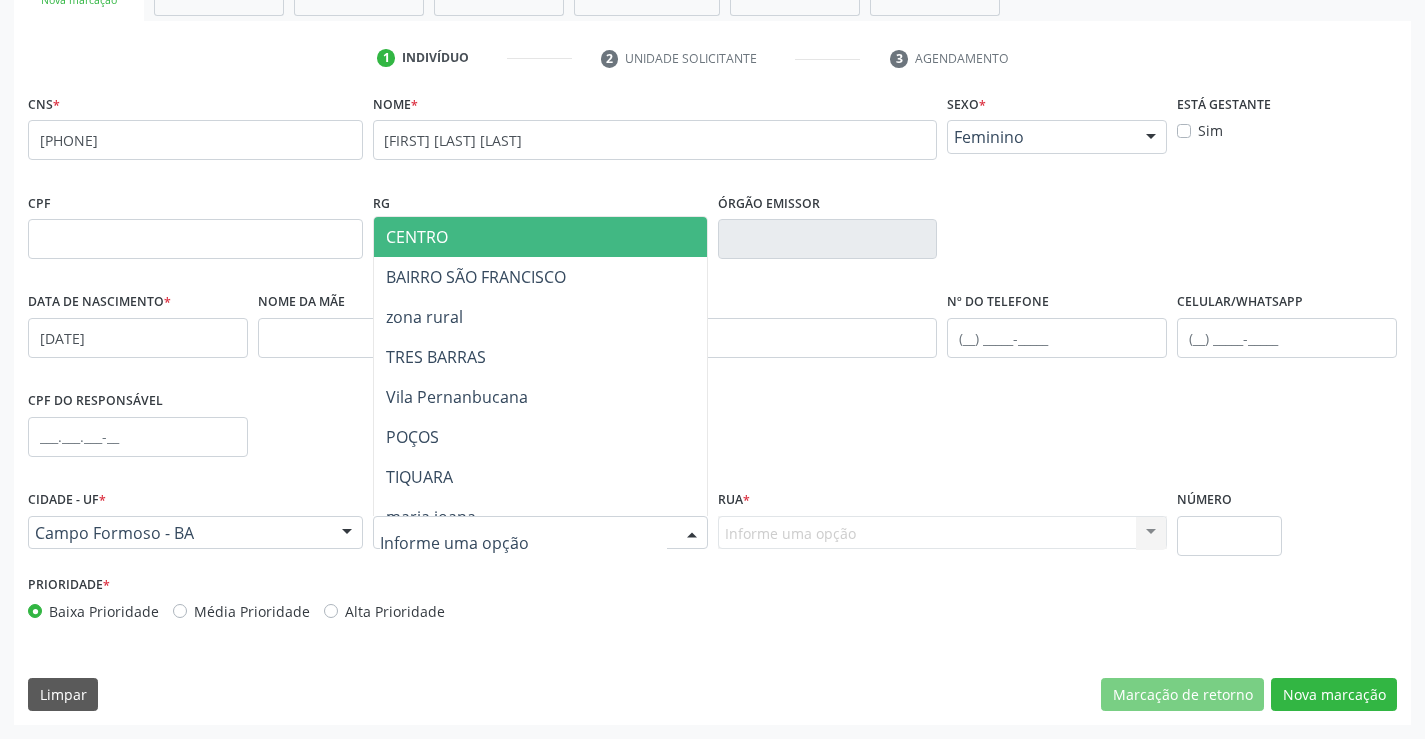 click on "CENTRO" at bounding box center (578, 237) 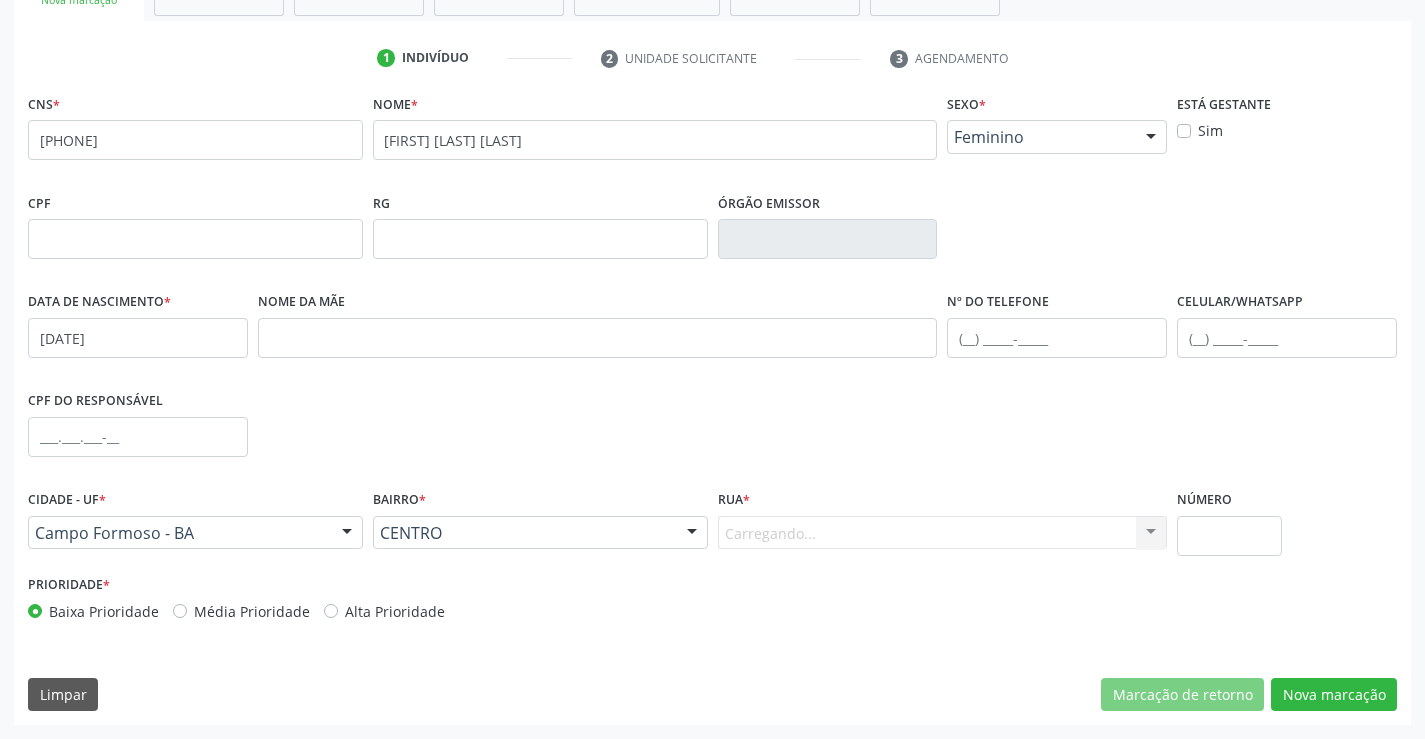 click on "Carregando...
Nenhum resultado encontrado para: "   "
Nenhuma opção encontrada. Digite para adicionar." at bounding box center [943, 533] 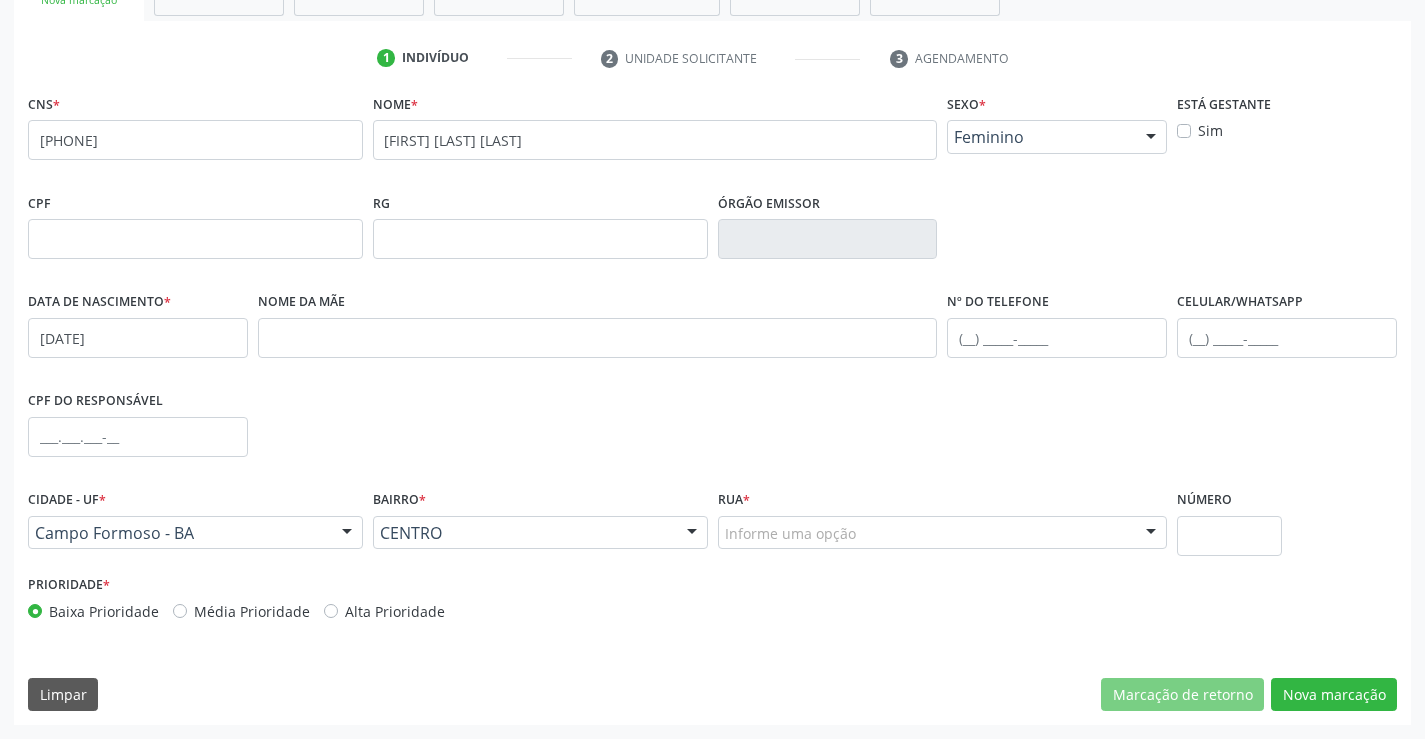 click at bounding box center (1151, 534) 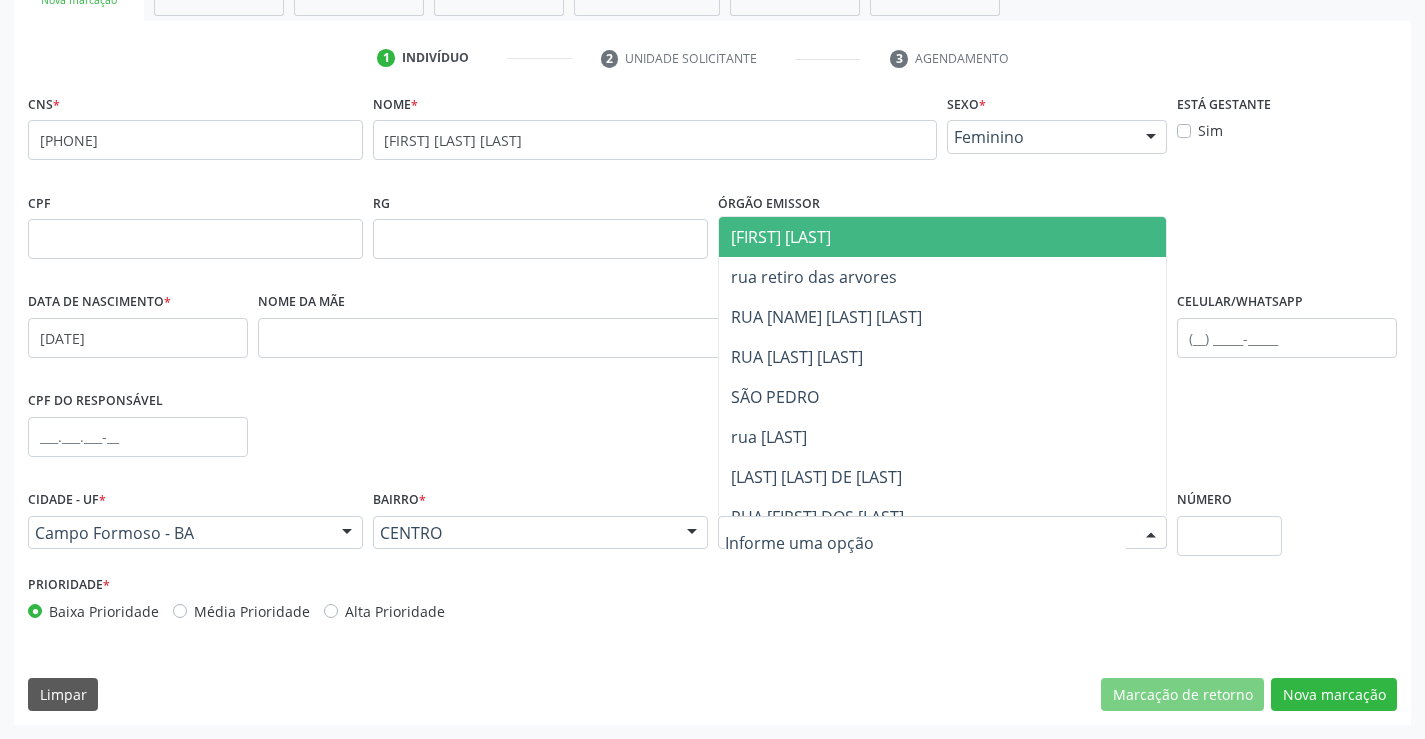 click on "JUCA MARQUES" at bounding box center (943, 237) 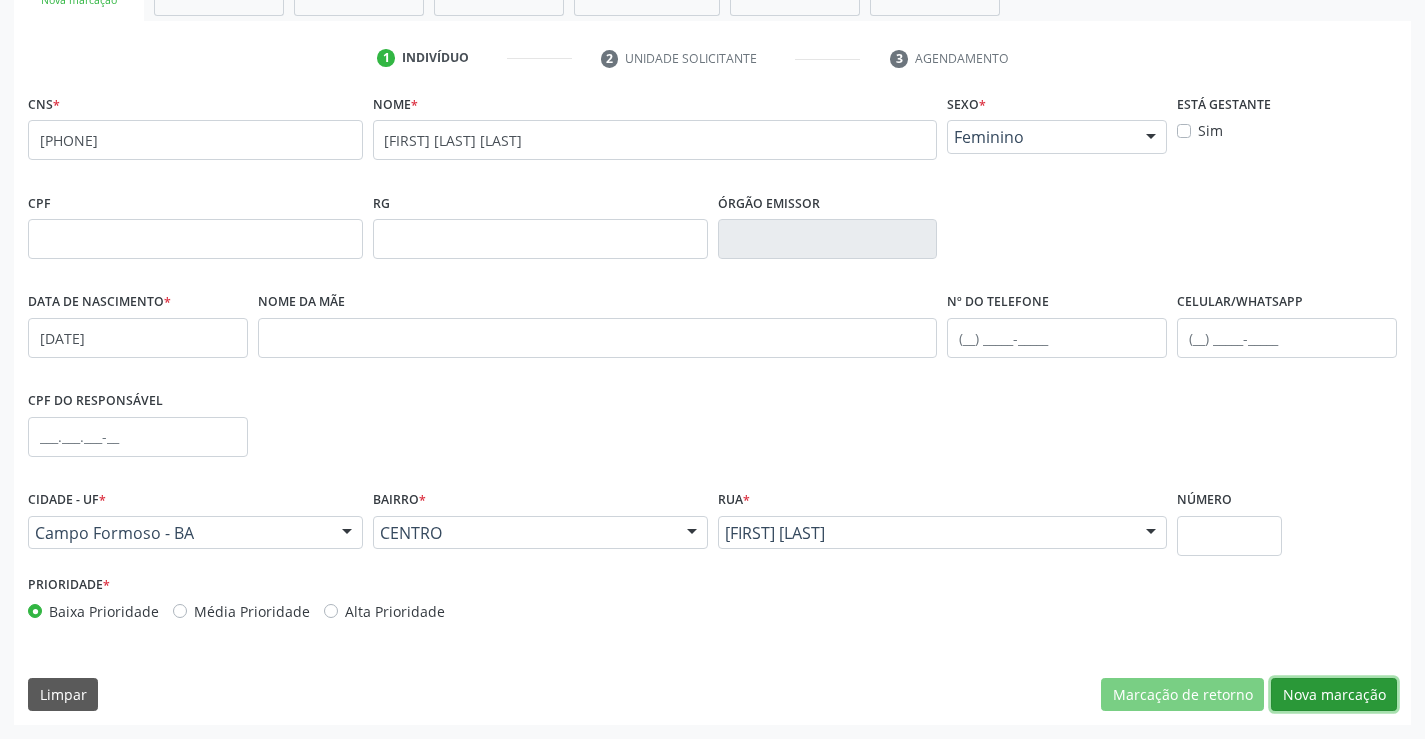 click on "Nova marcação" at bounding box center (1334, 695) 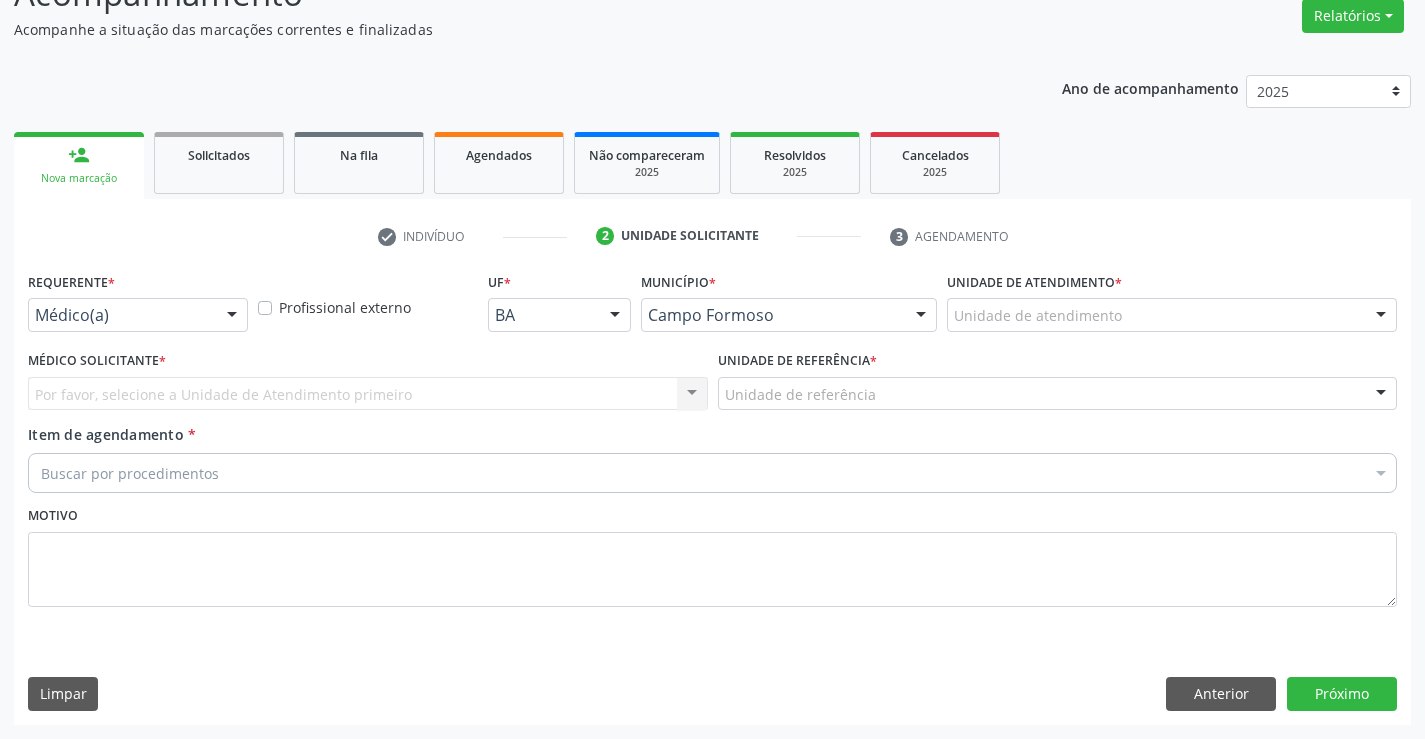 scroll, scrollTop: 167, scrollLeft: 0, axis: vertical 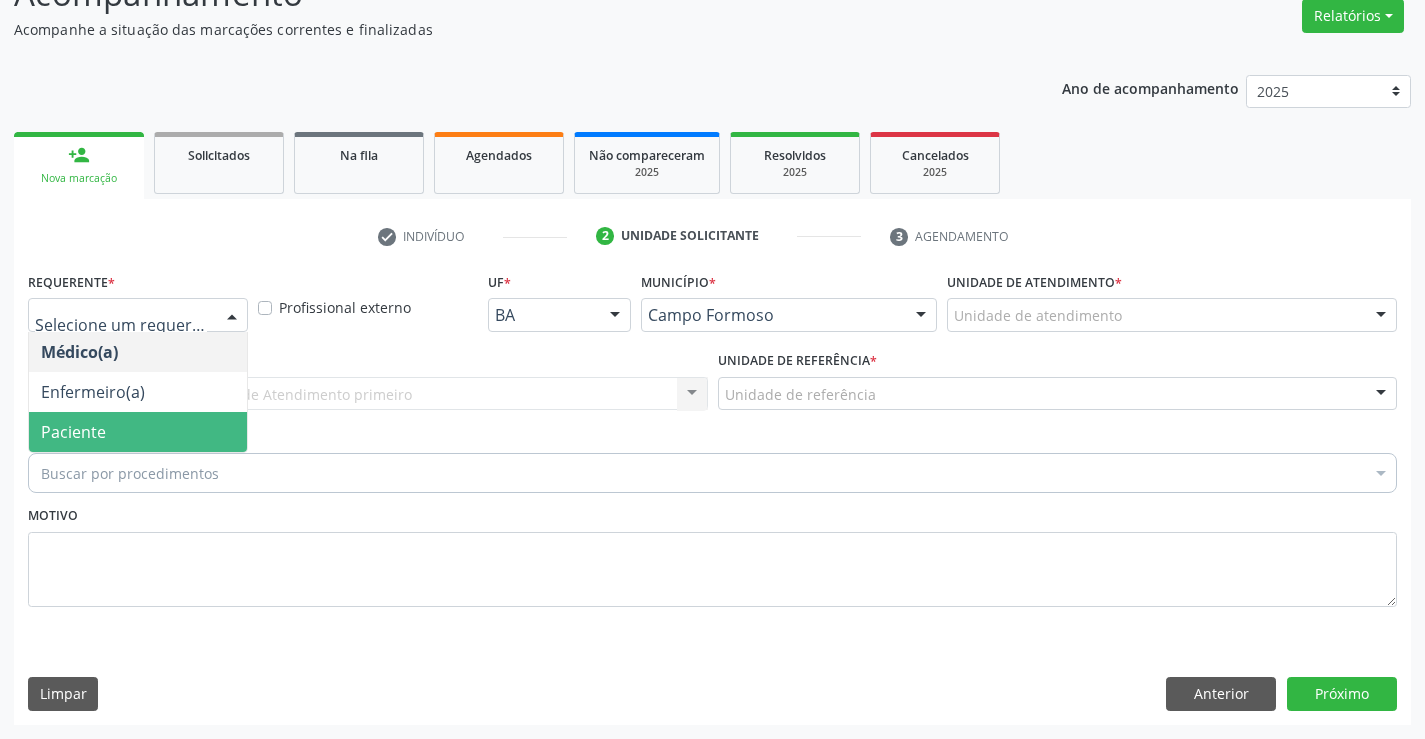 click on "Paciente" at bounding box center (138, 432) 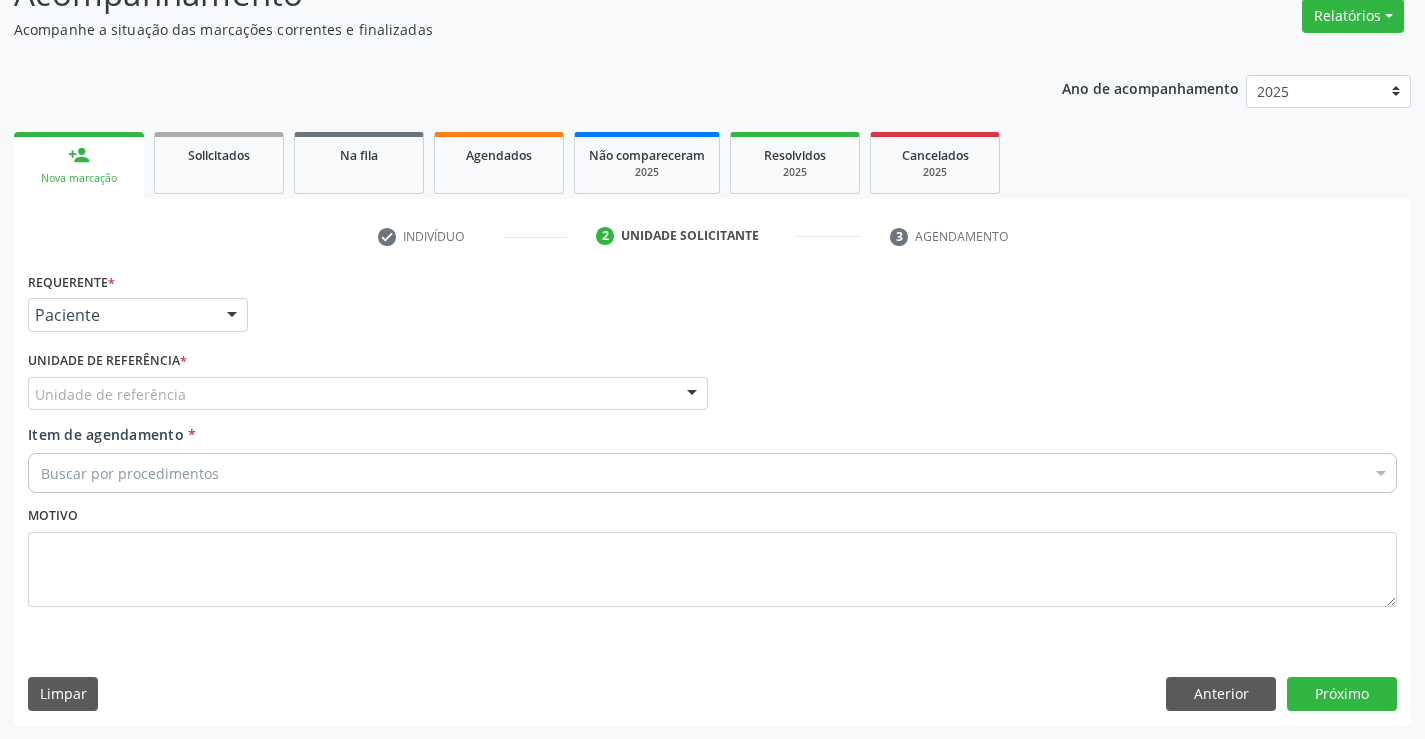 click on "Unidade de referência" at bounding box center [368, 394] 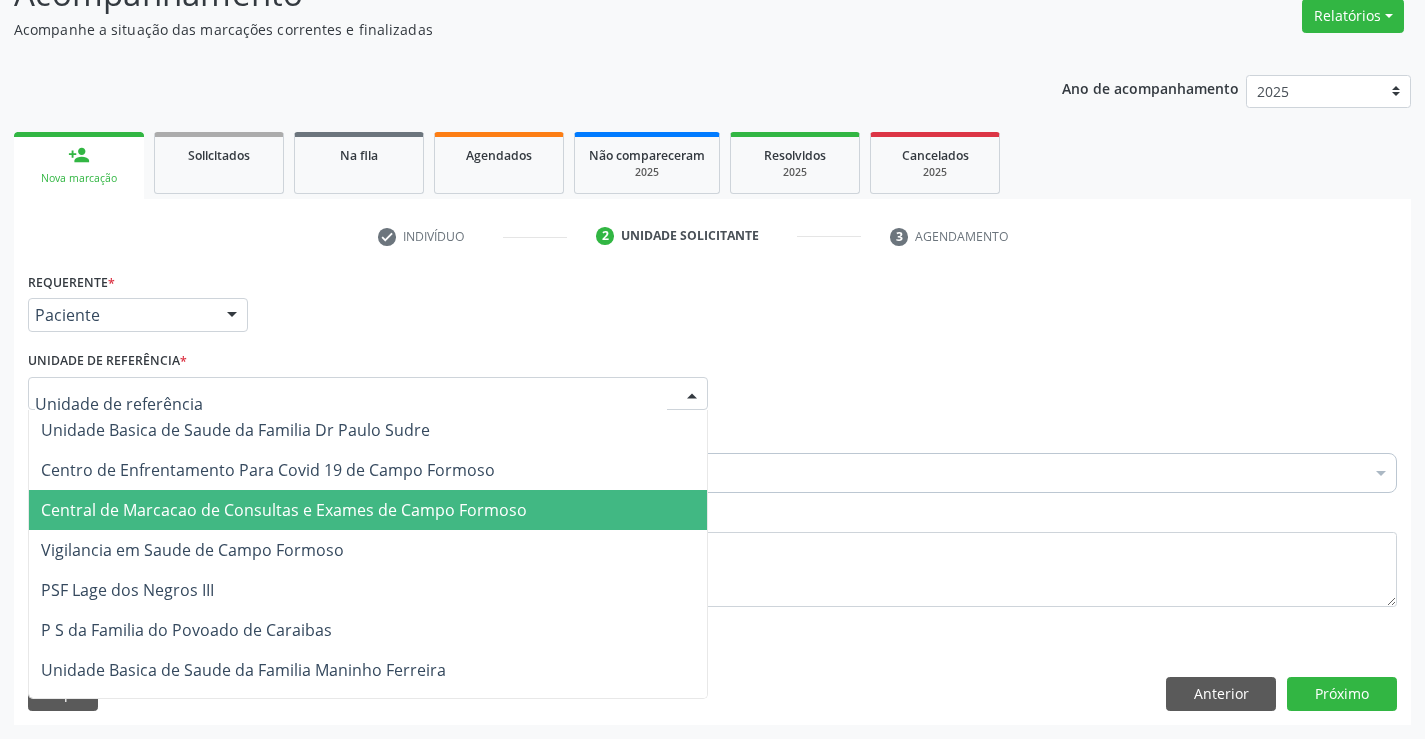 click on "Central de Marcacao de Consultas e Exames de Campo Formoso" at bounding box center (284, 510) 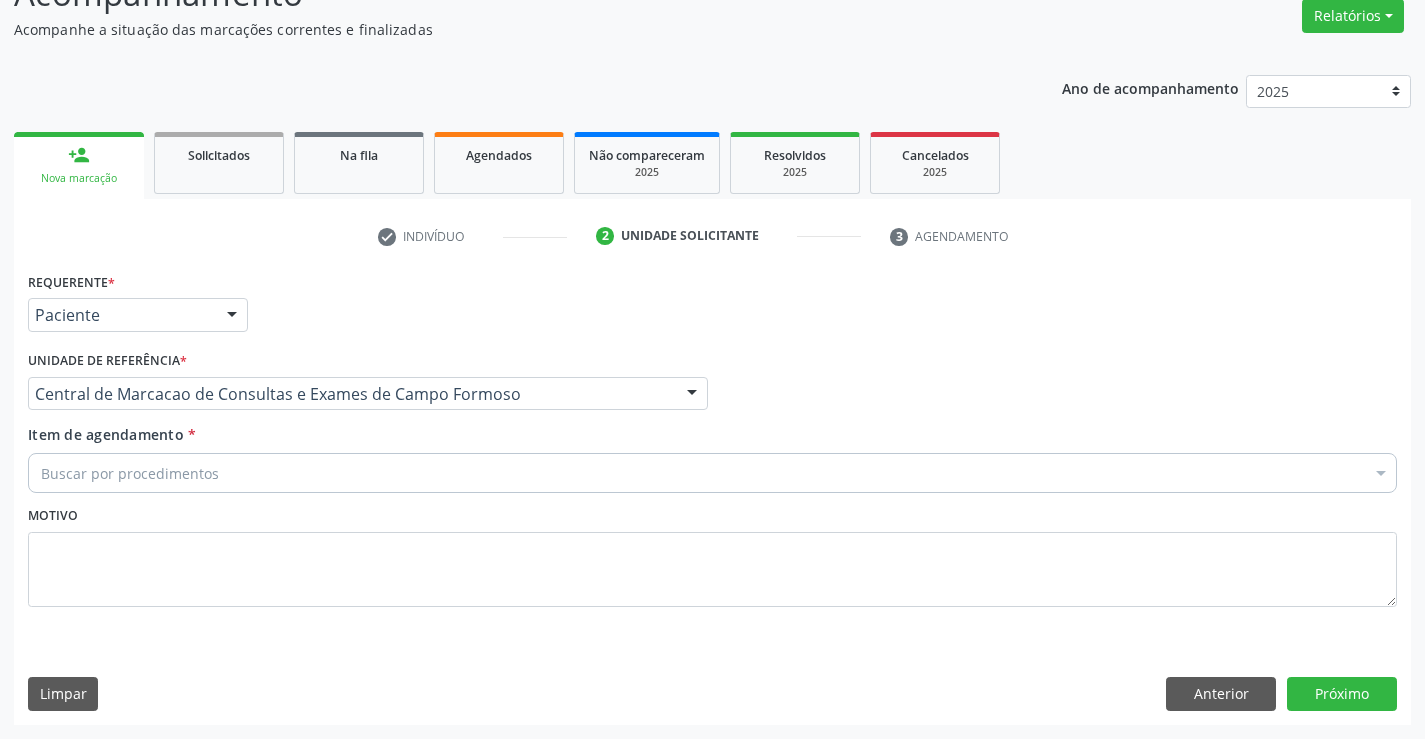 click on "Buscar por procedimentos" at bounding box center (712, 473) 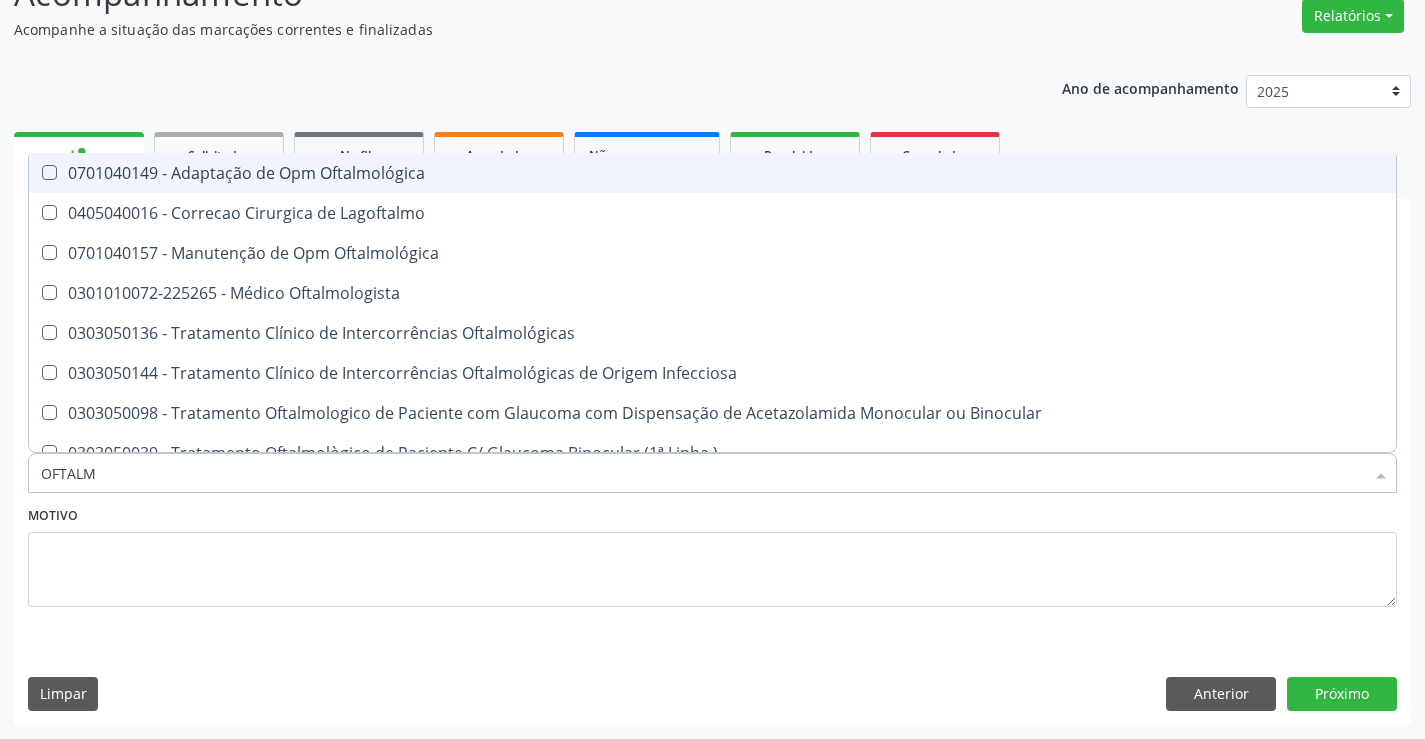 type on "OFTALMO" 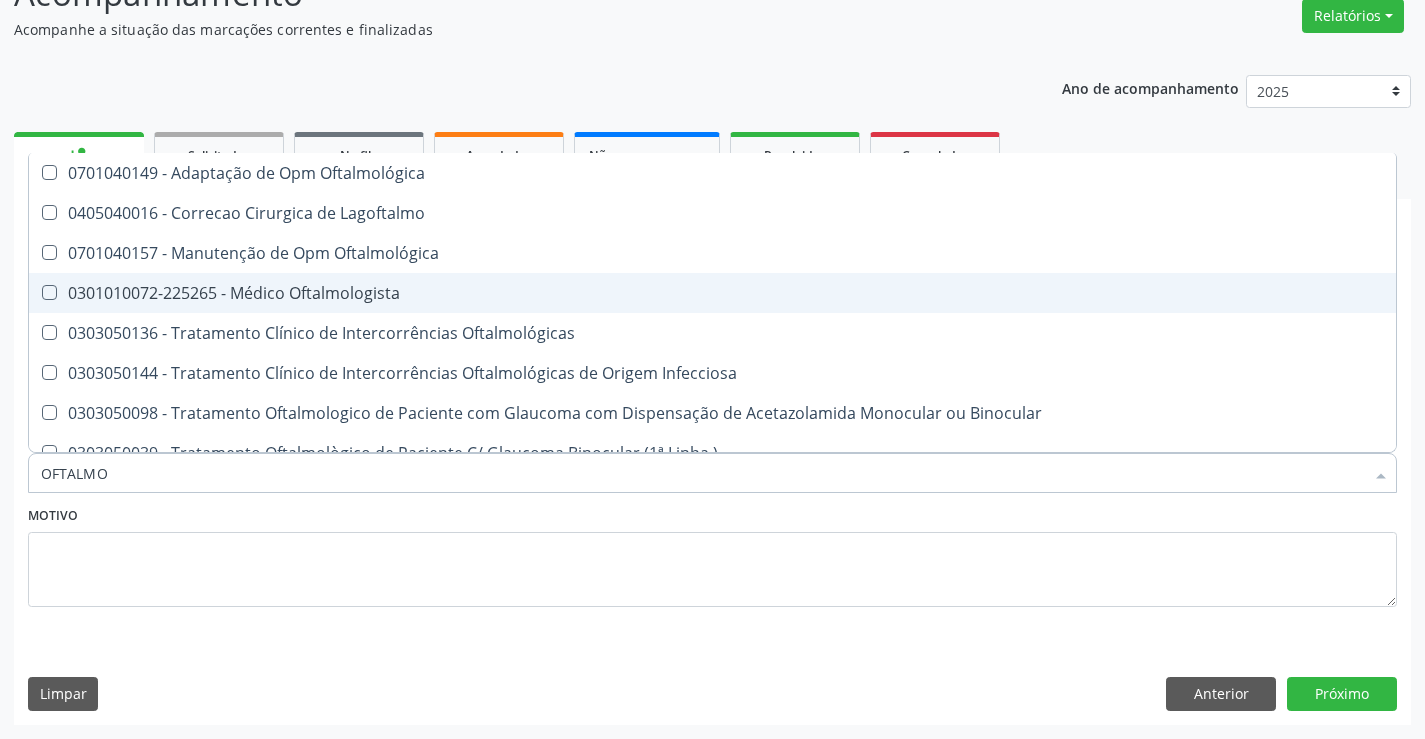 drag, startPoint x: 378, startPoint y: 289, endPoint x: 317, endPoint y: 420, distance: 144.50606 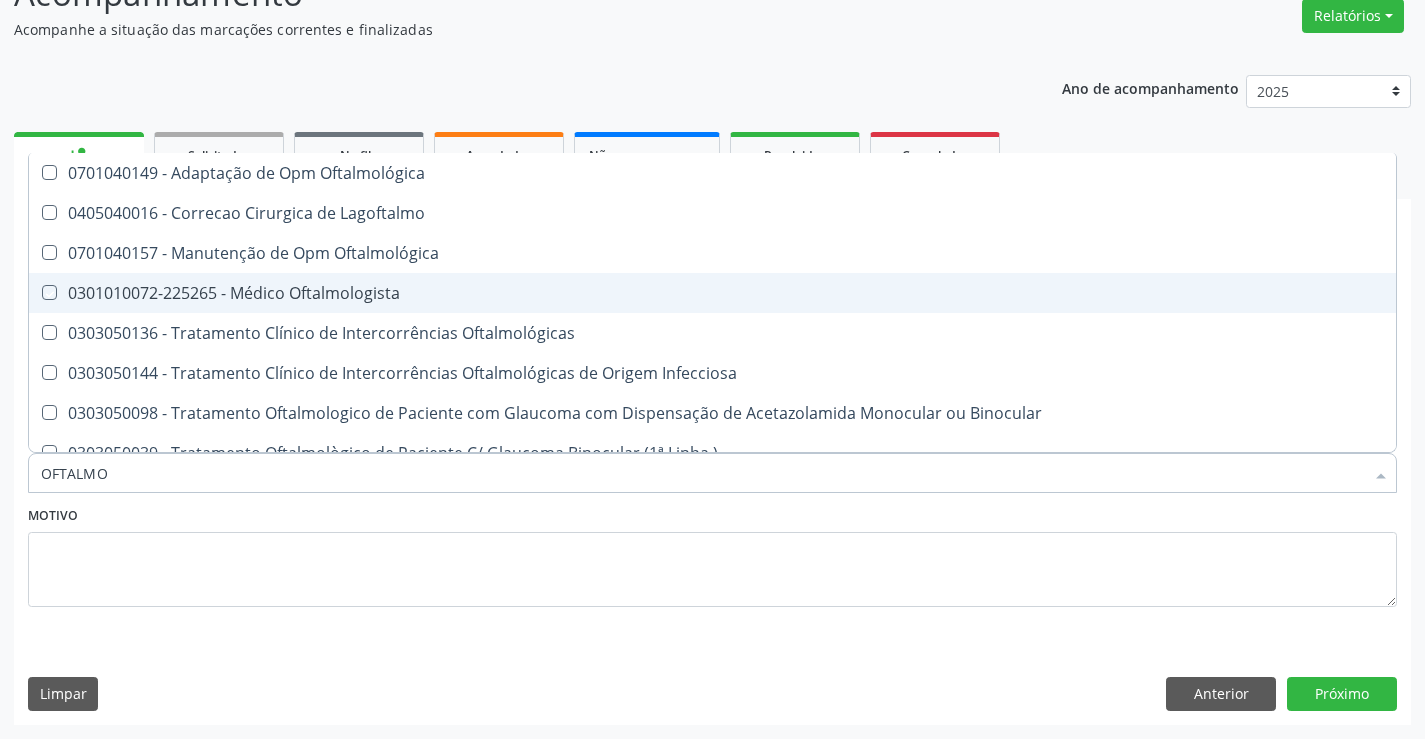 checkbox on "true" 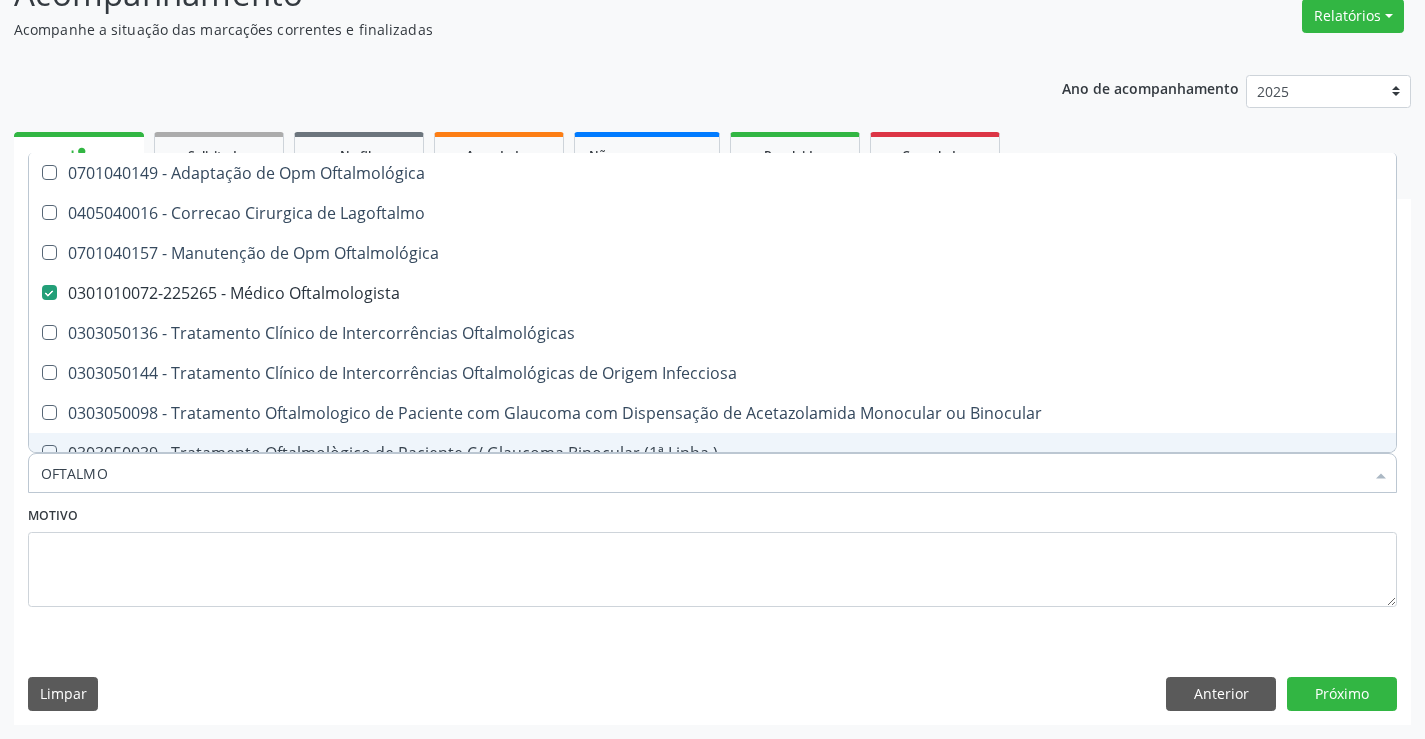click on "OFTALMO" at bounding box center (702, 473) 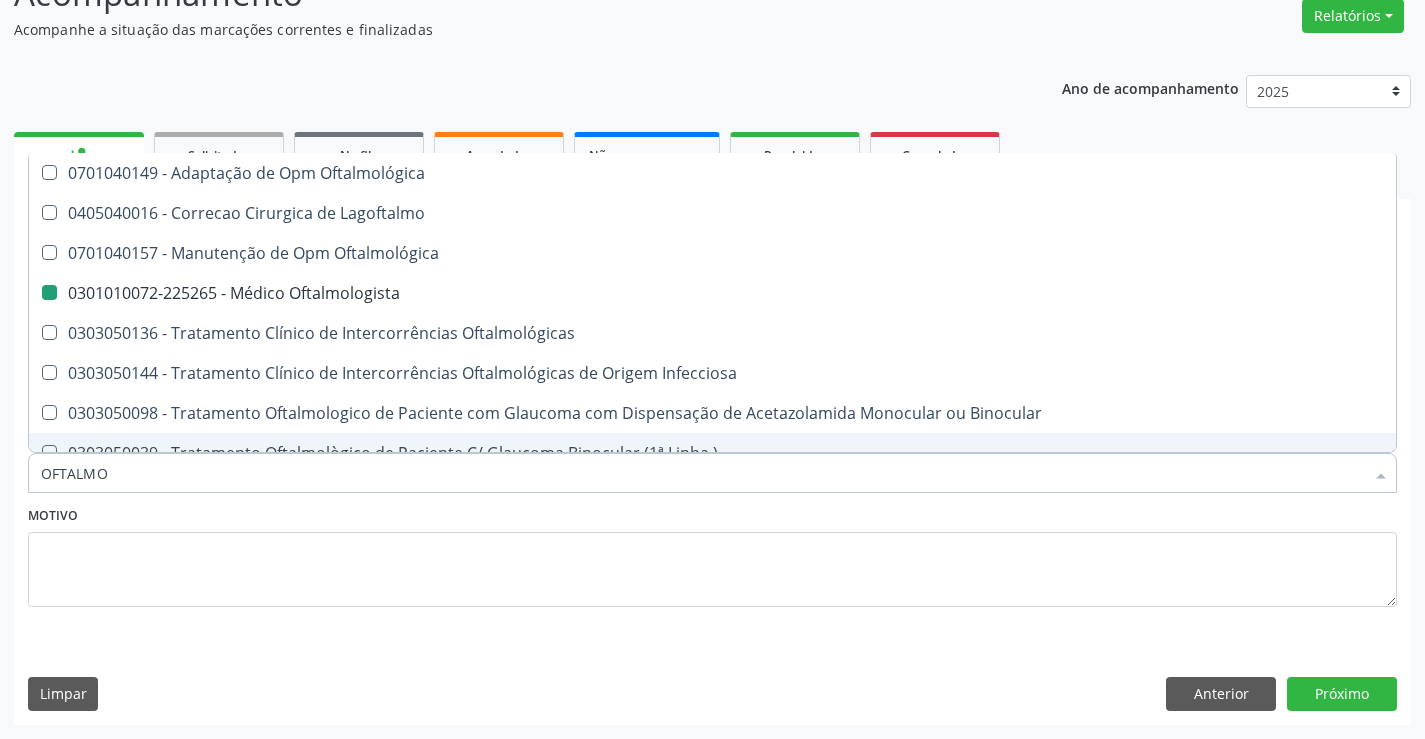 type on "O" 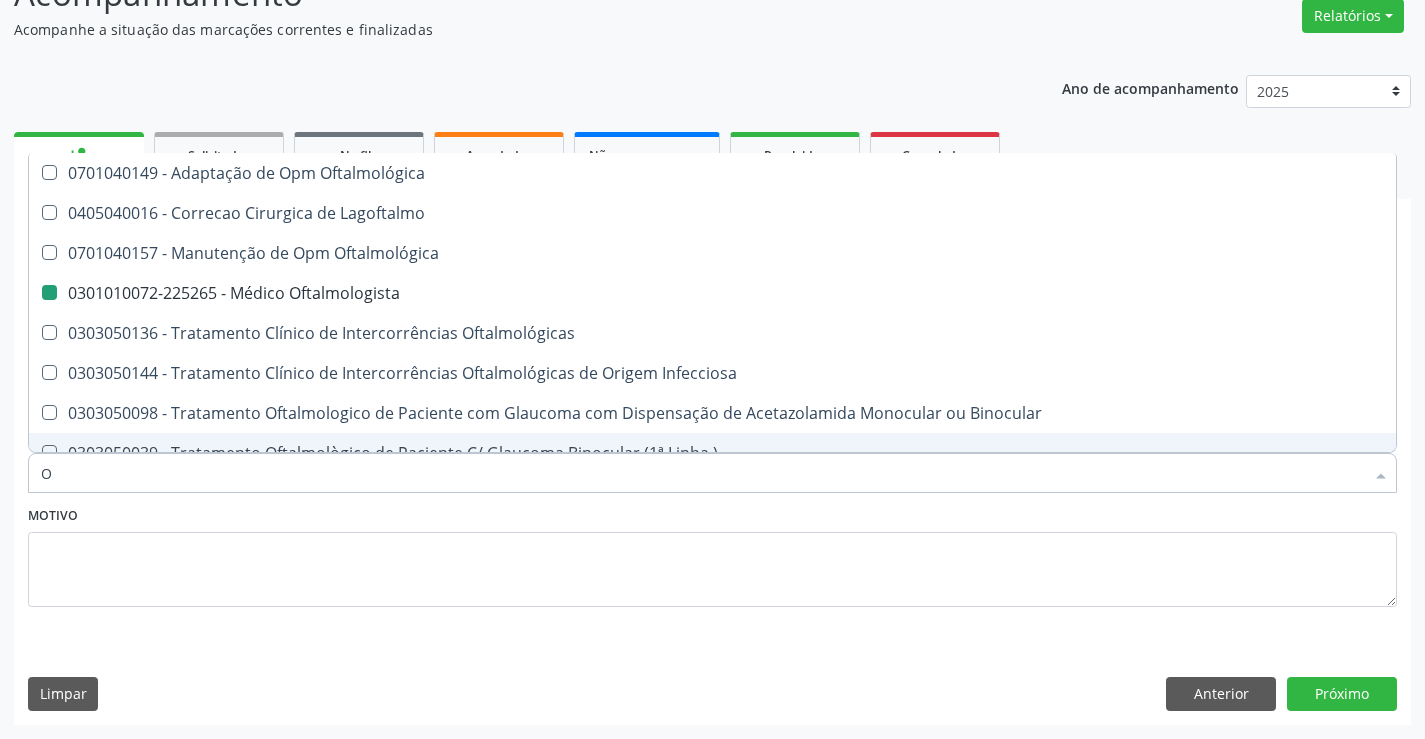 checkbox on "false" 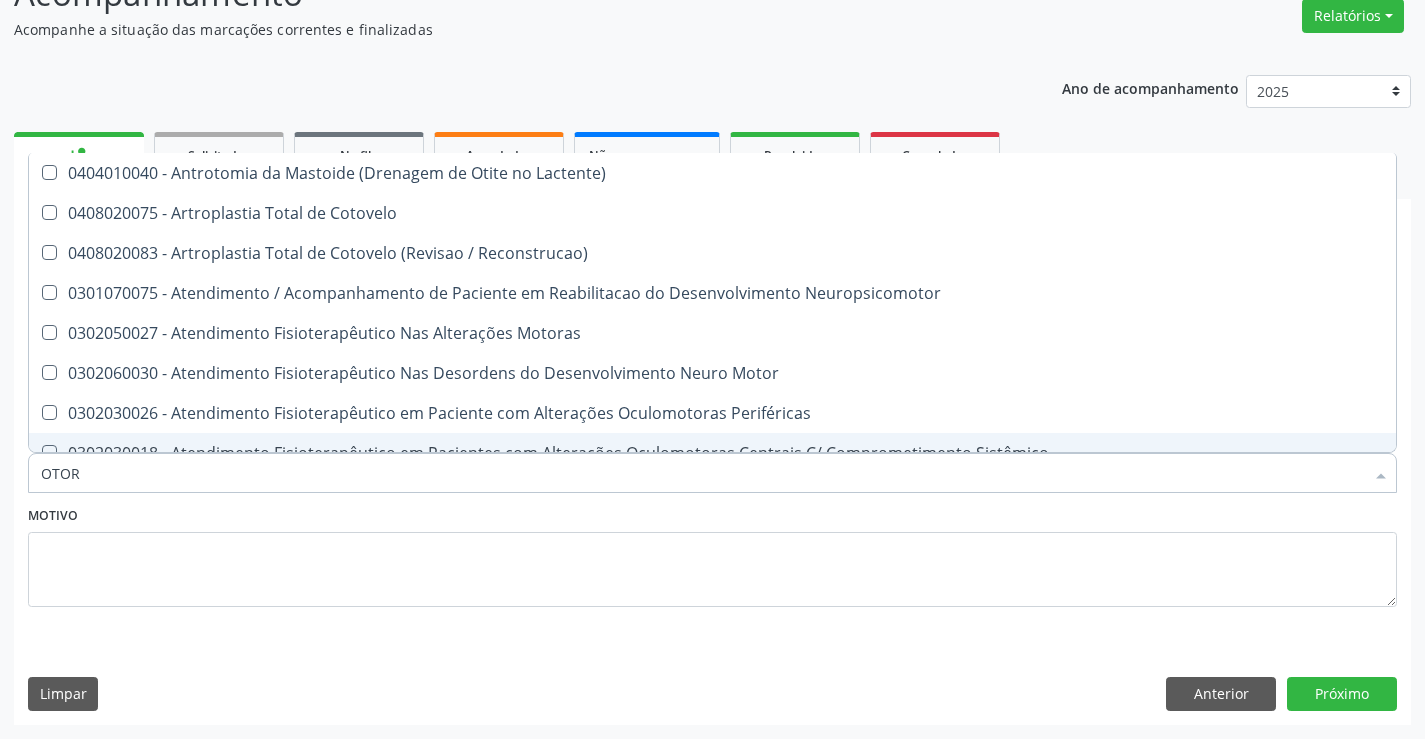 type on "OTORR" 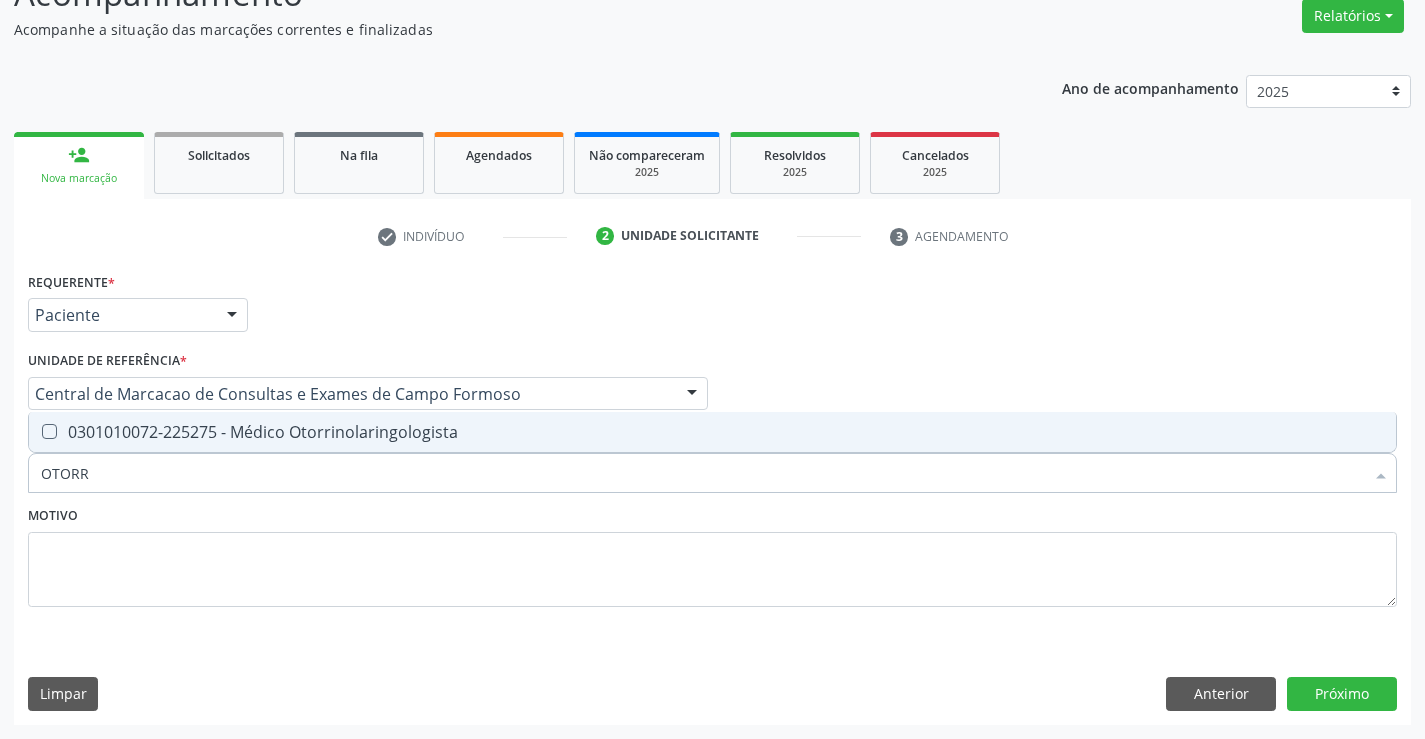 click on "0301010072-225275 - Médico Otorrinolaringologista" at bounding box center [712, 432] 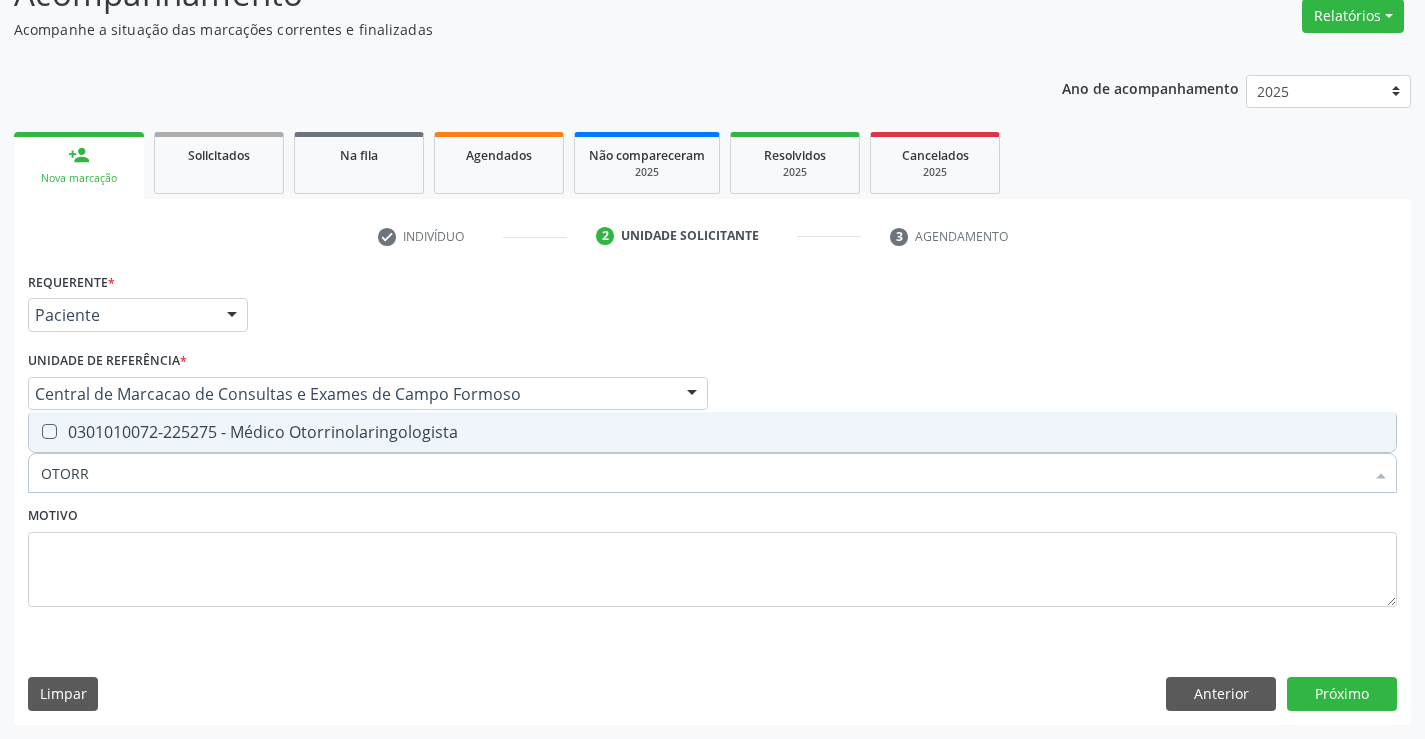 checkbox on "true" 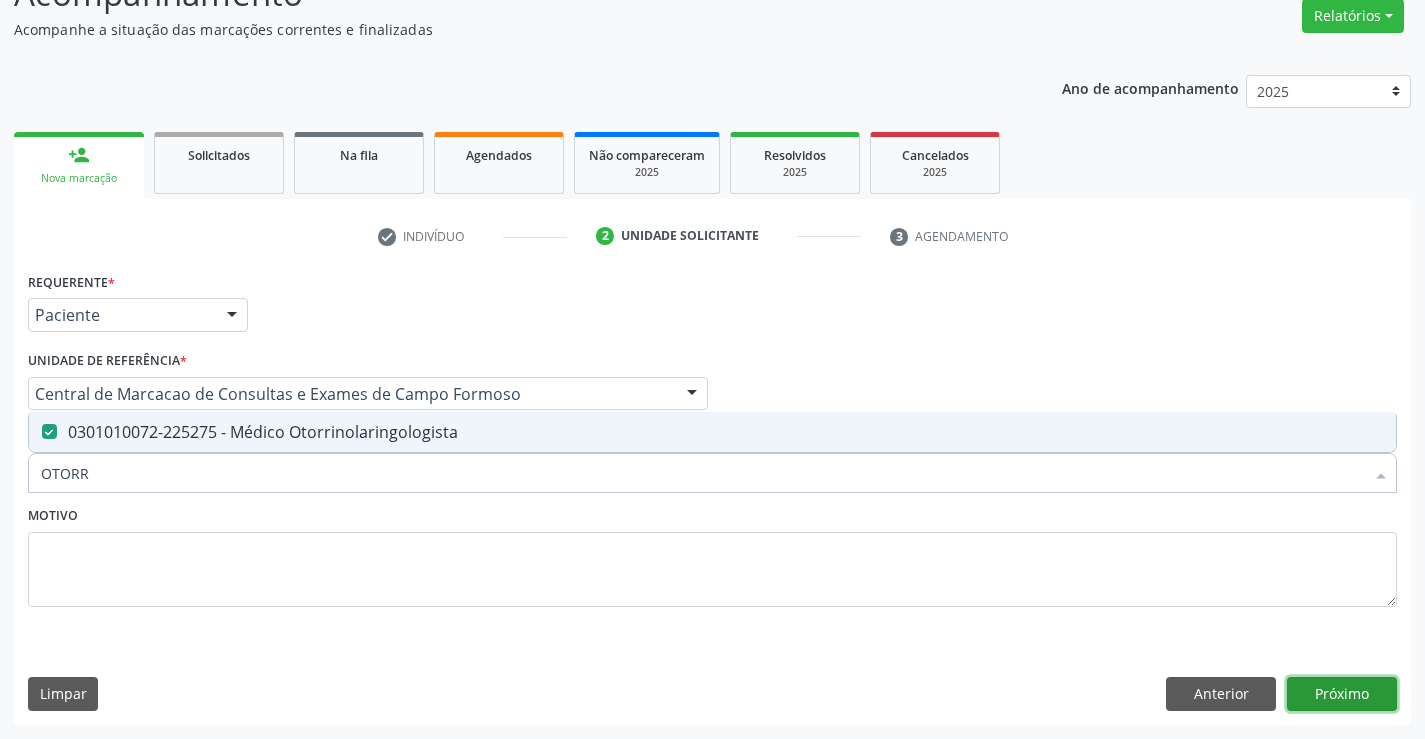 click on "Próximo" at bounding box center (1342, 694) 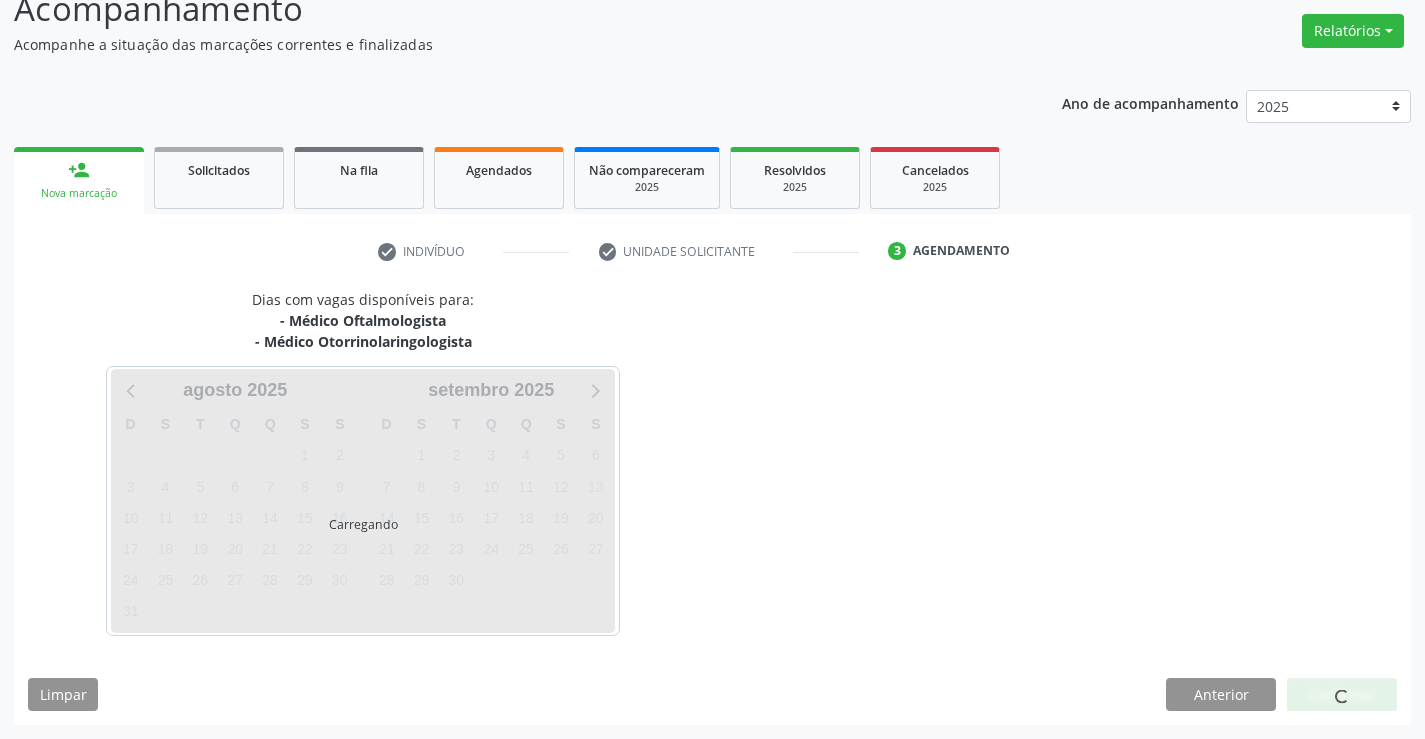 scroll, scrollTop: 167, scrollLeft: 0, axis: vertical 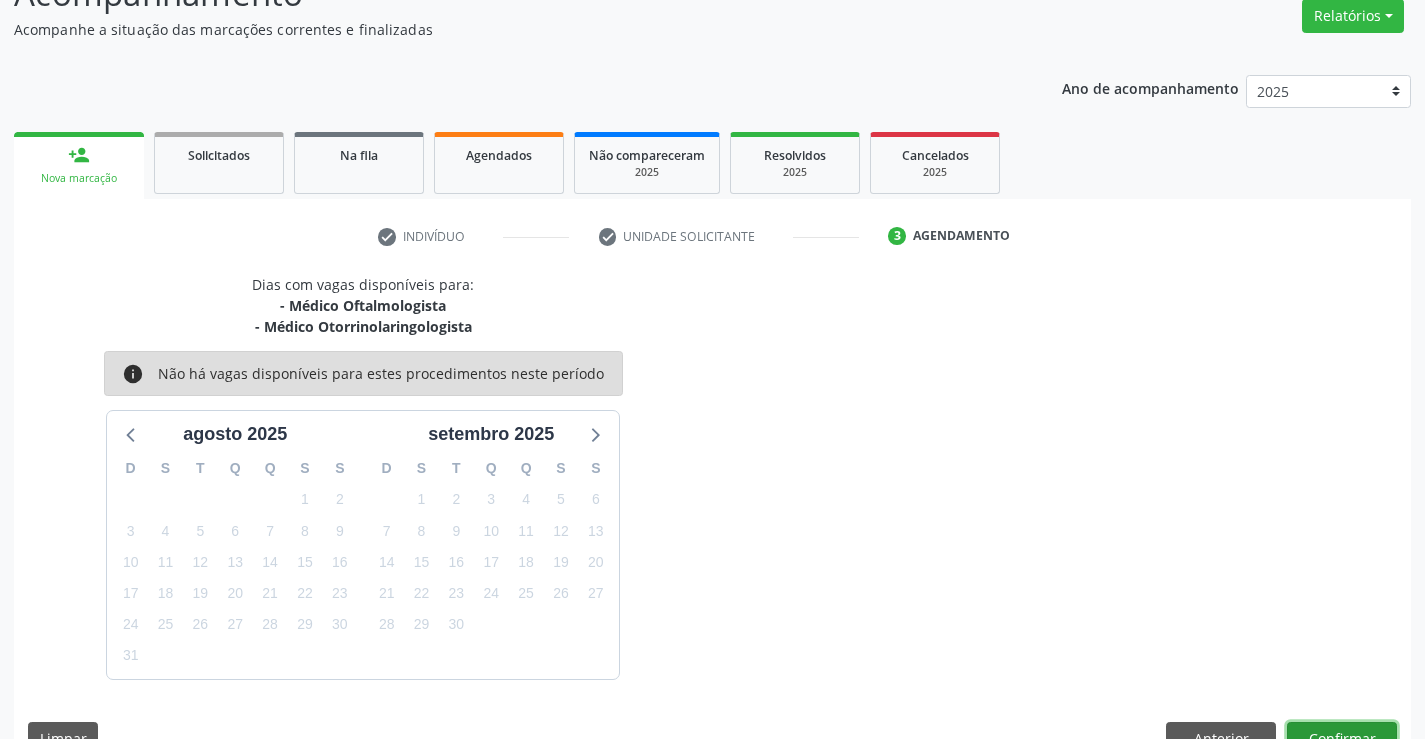 click on "Confirmar" at bounding box center (1342, 739) 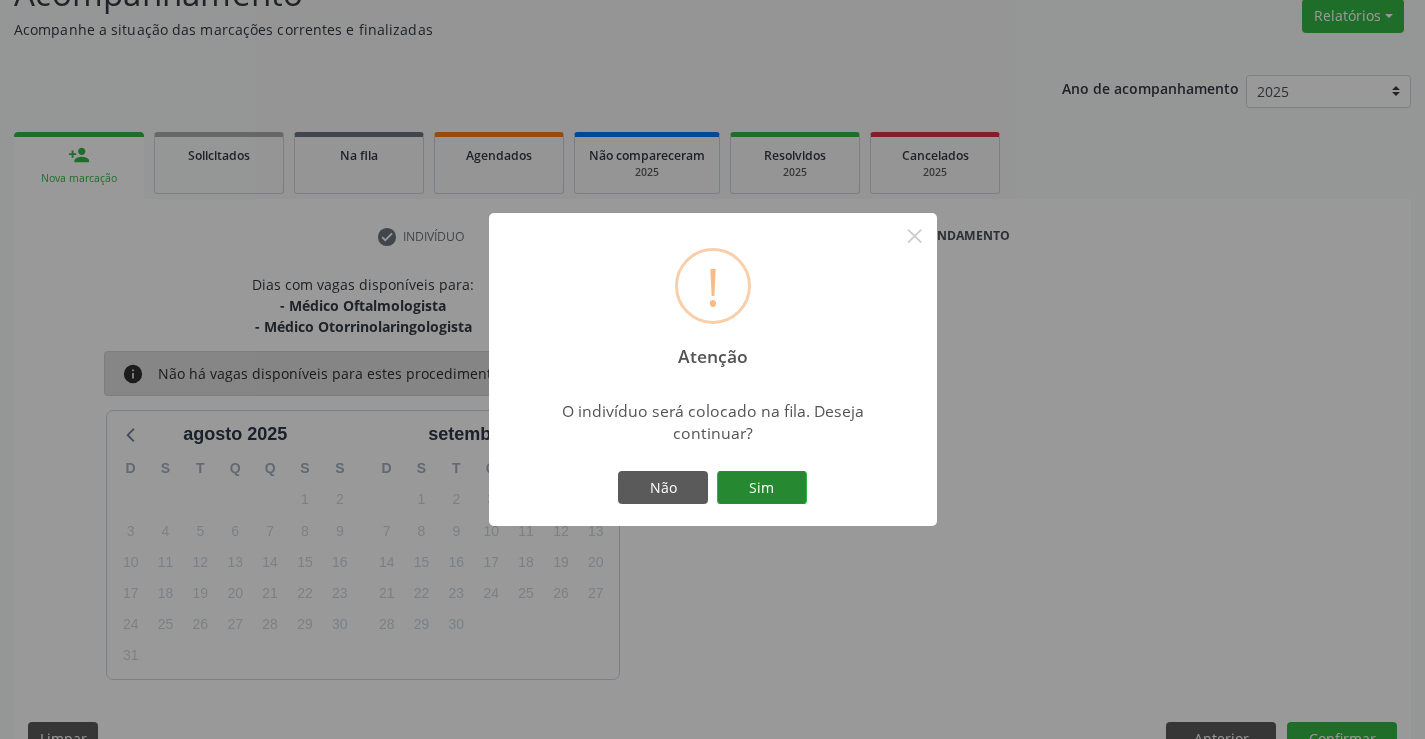 click on "Sim" at bounding box center [762, 488] 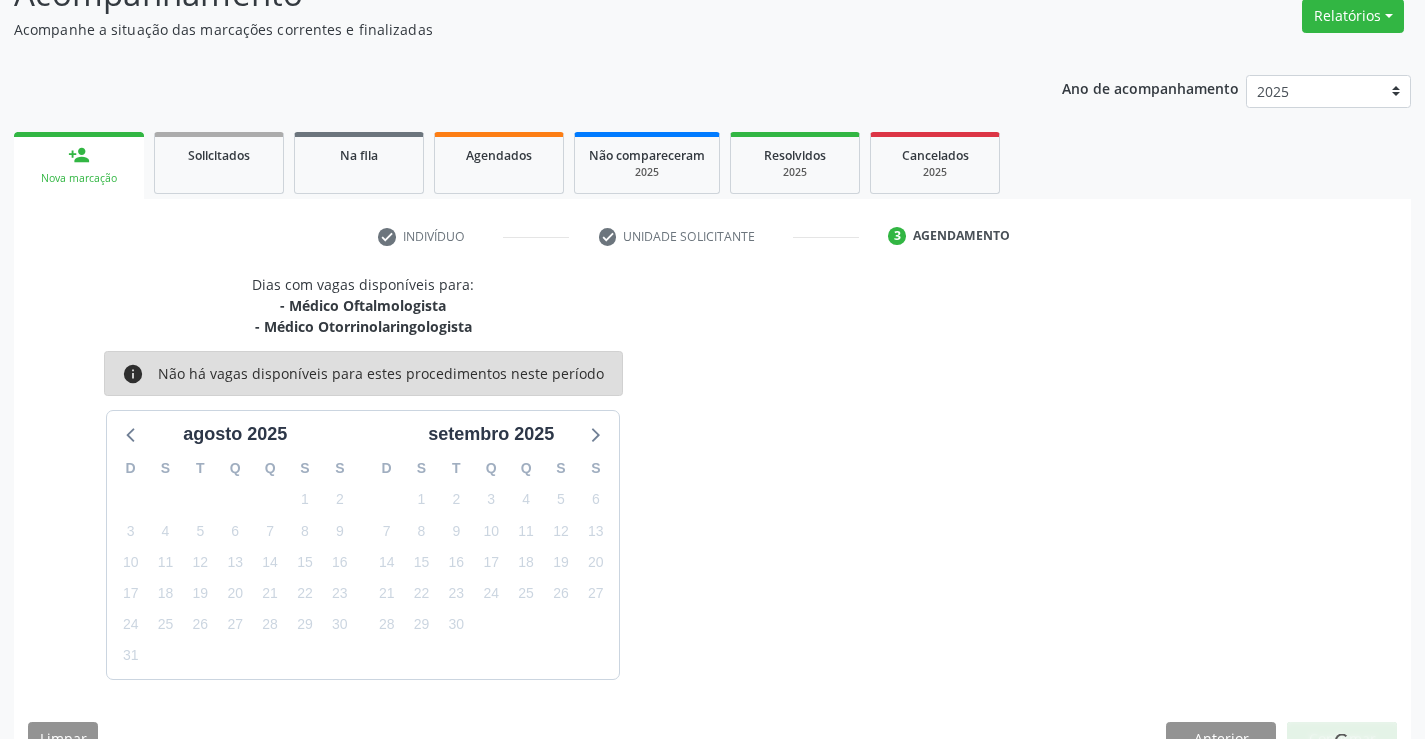 scroll, scrollTop: 0, scrollLeft: 0, axis: both 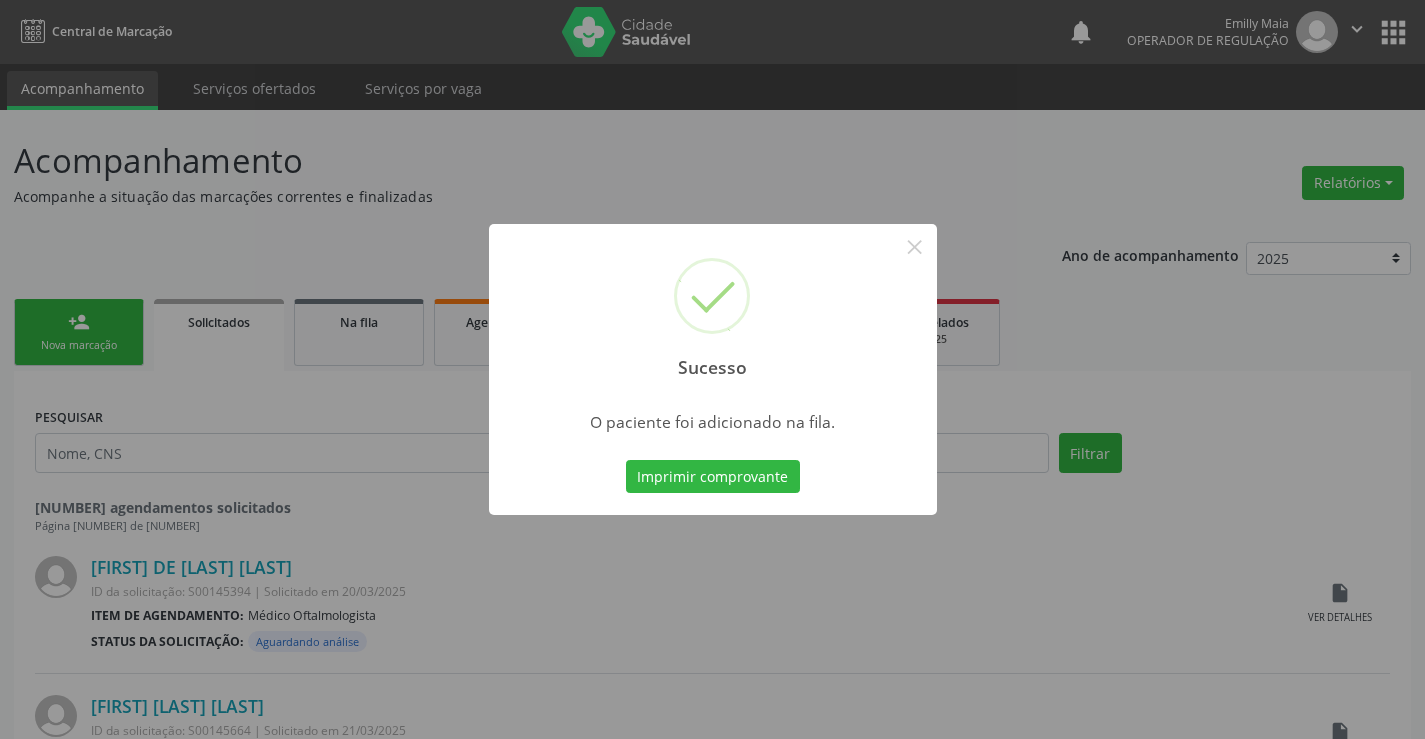 type 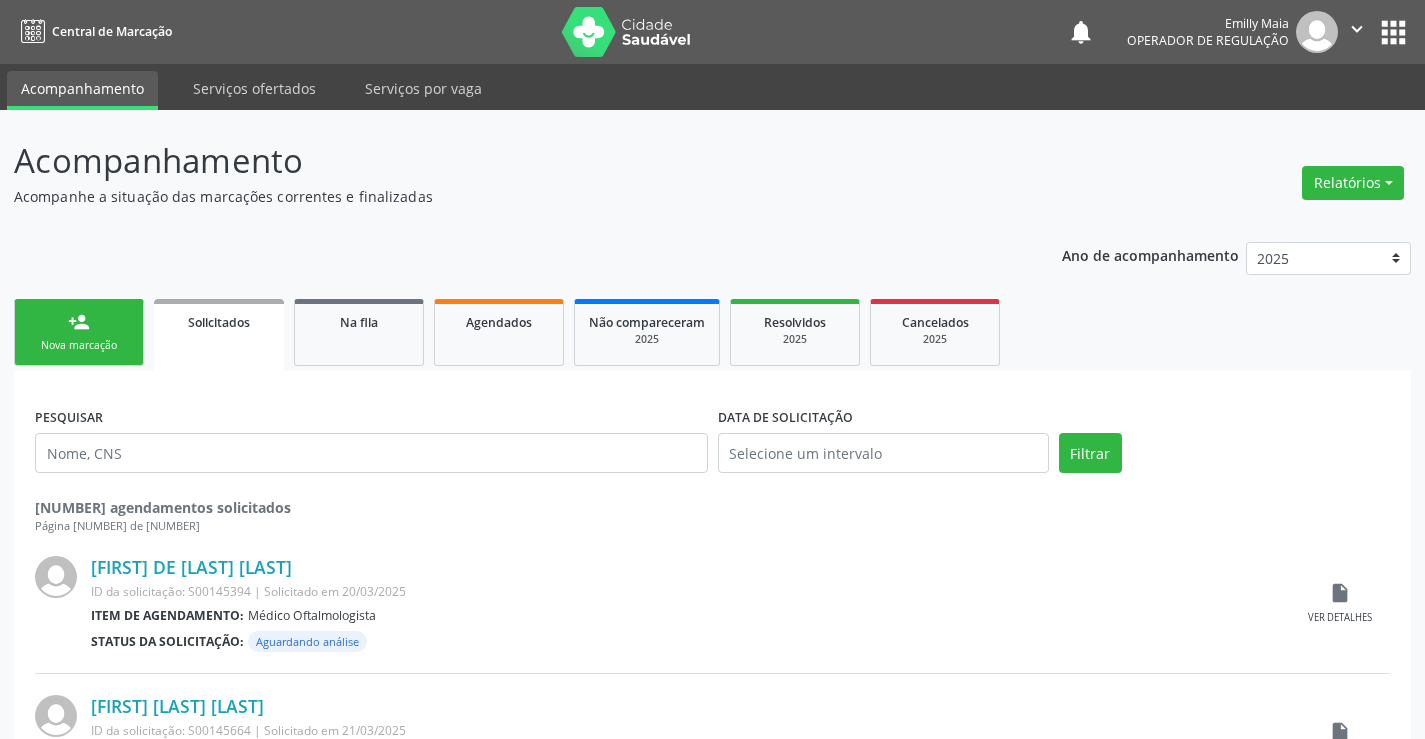 click on "person_add
Nova marcação" at bounding box center [79, 332] 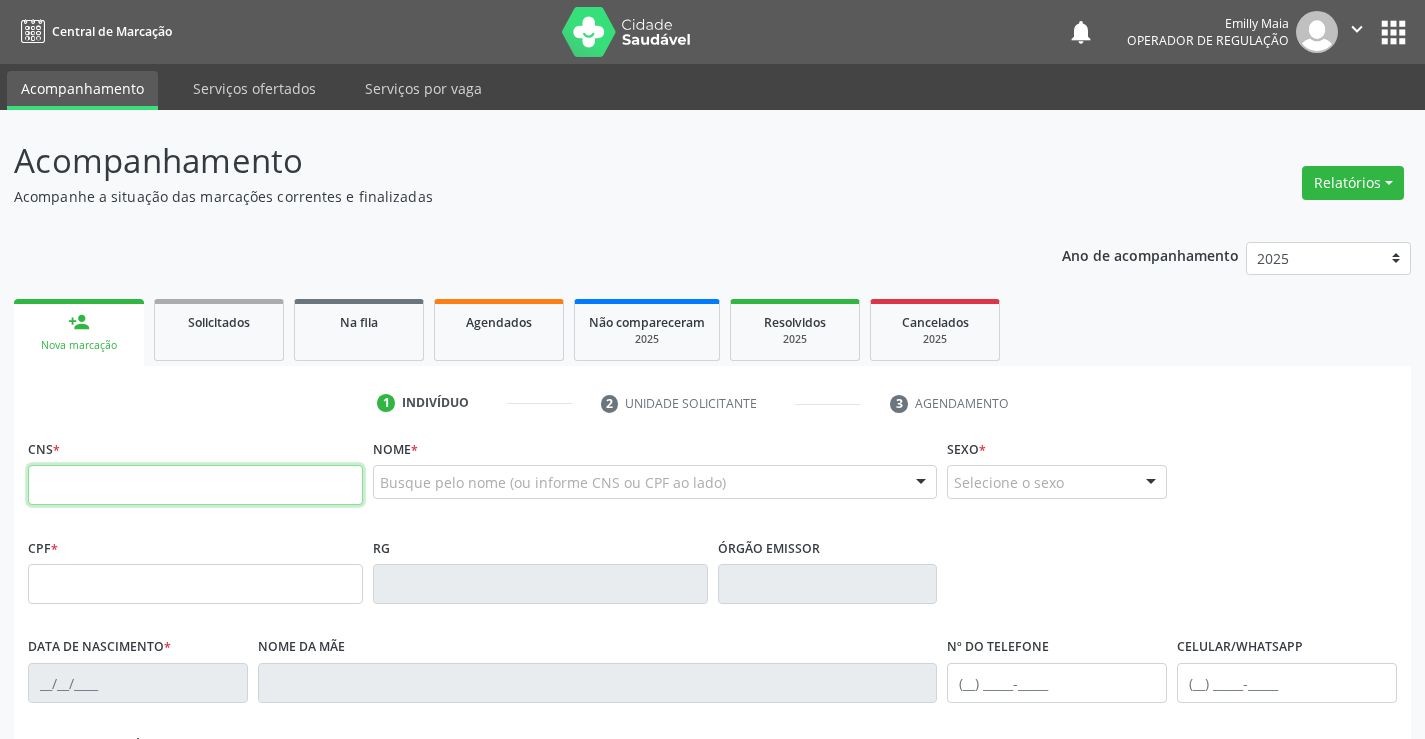 click at bounding box center (195, 485) 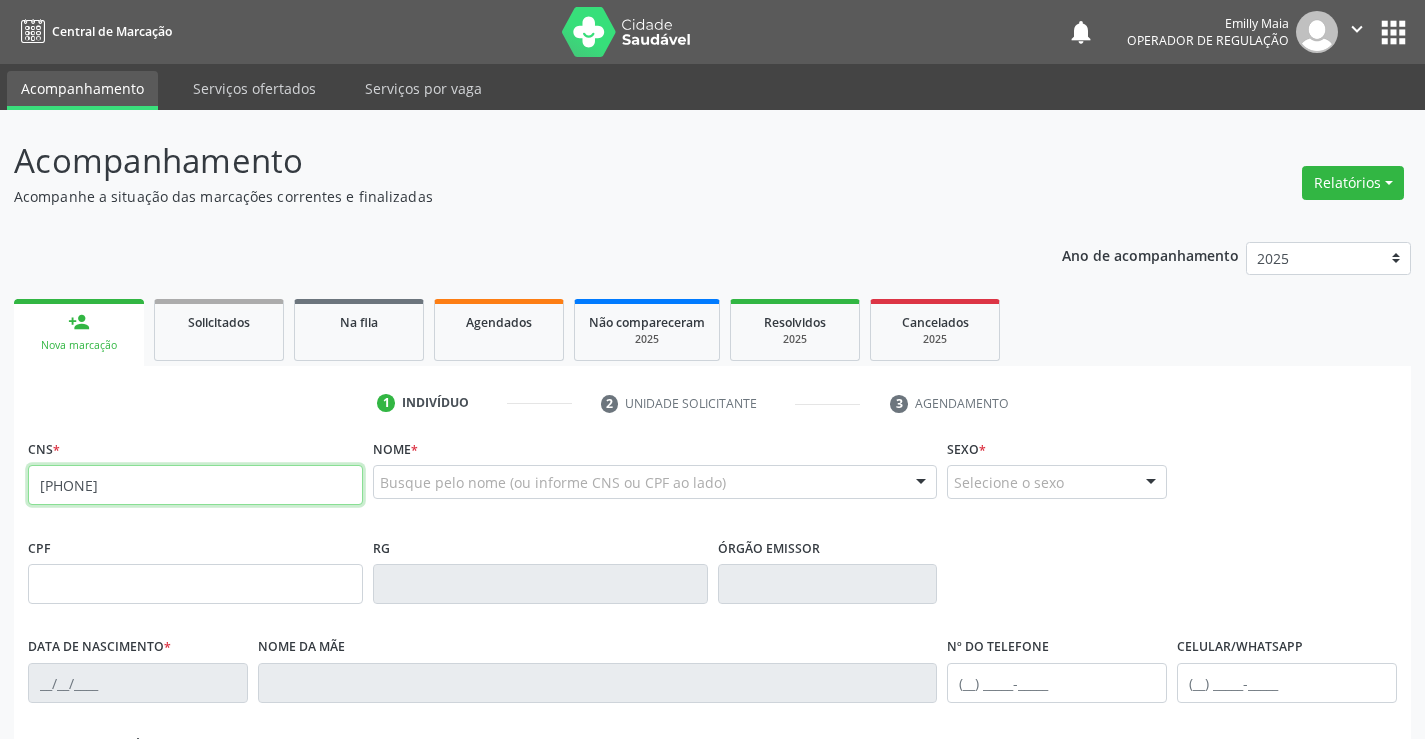 type on "706 2045 3028 9364" 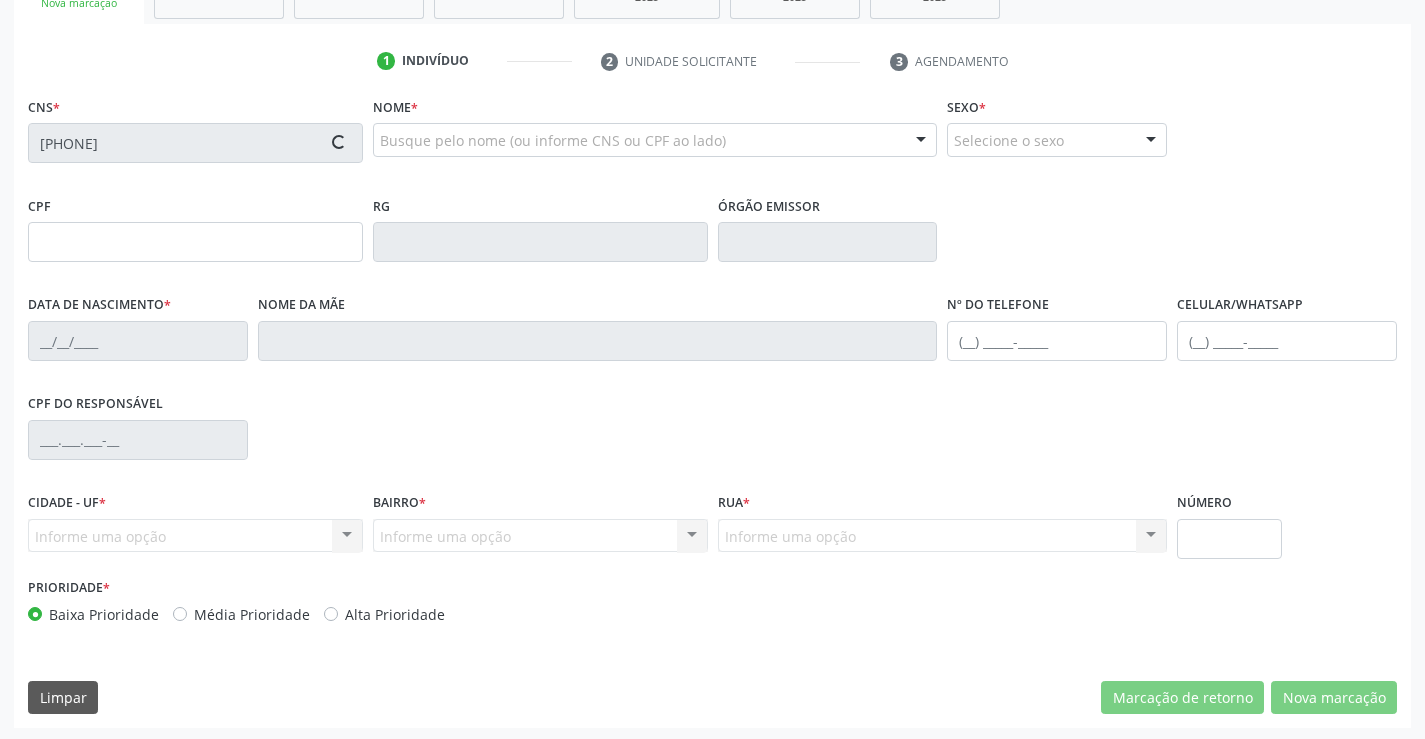 scroll, scrollTop: 345, scrollLeft: 0, axis: vertical 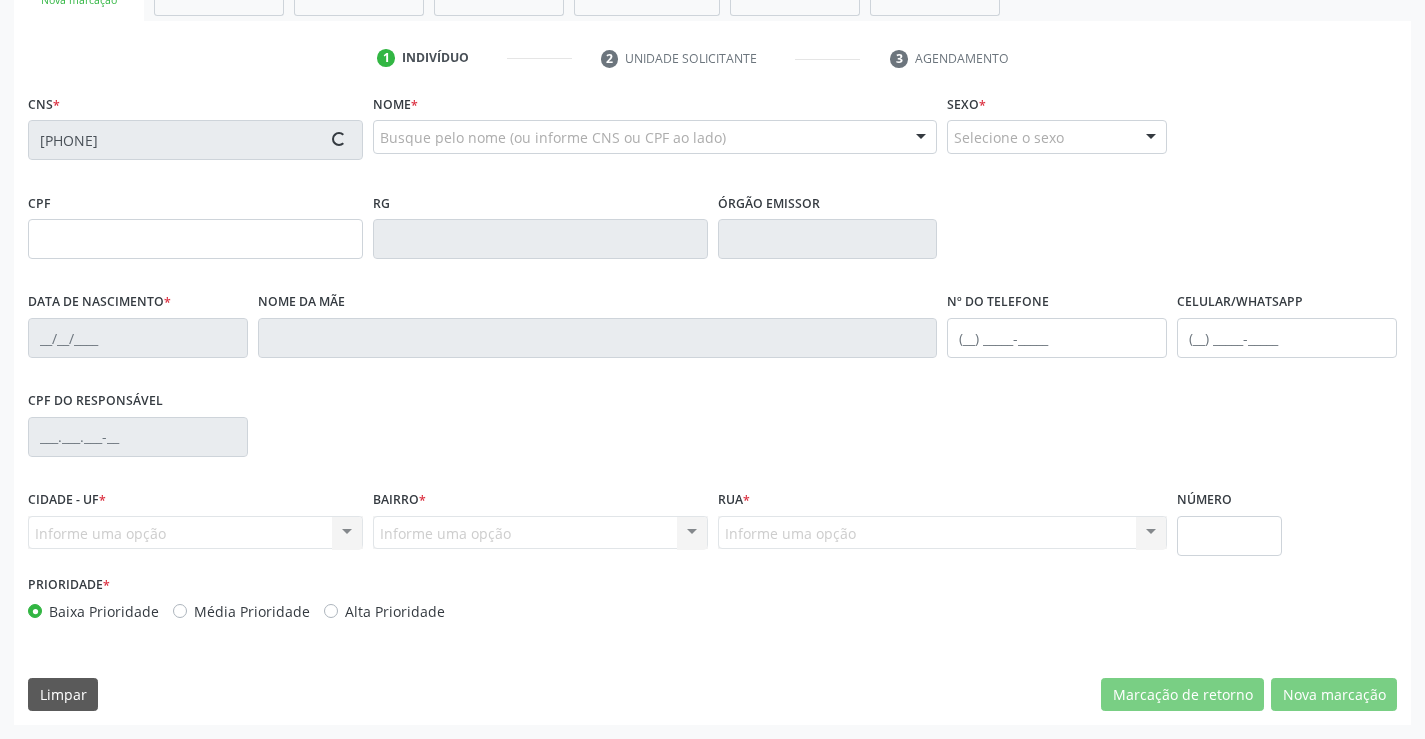 type on "1189760100" 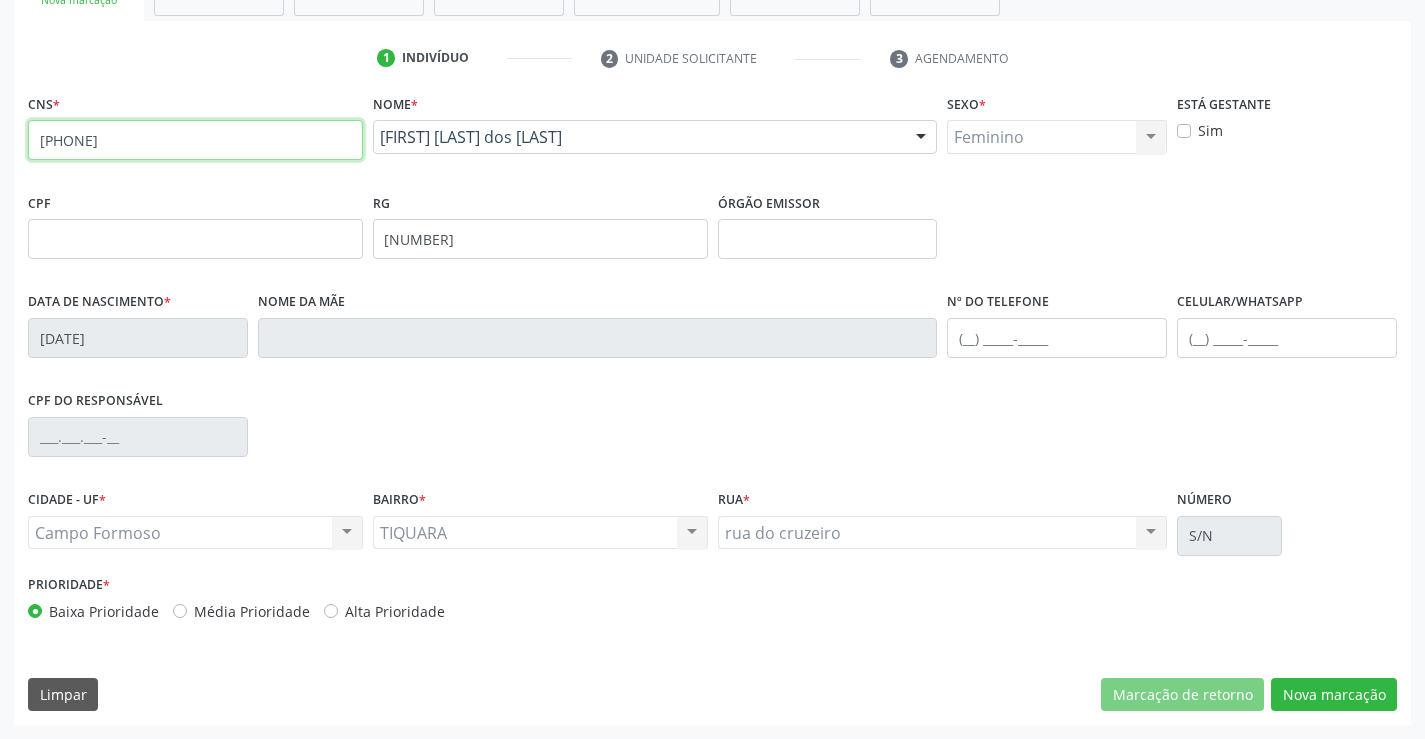 click on "706 2045 3028 9364" at bounding box center (195, 140) 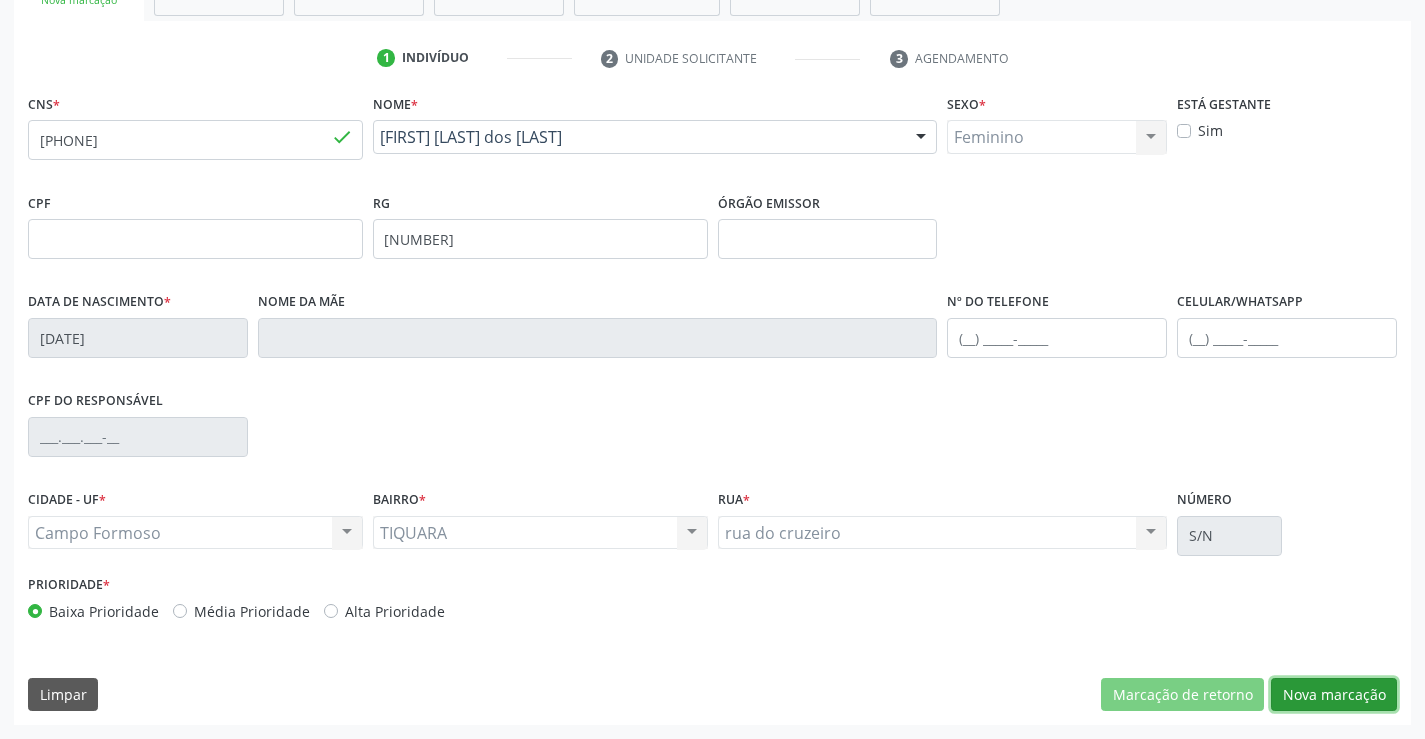 click on "Nova marcação" at bounding box center [1334, 695] 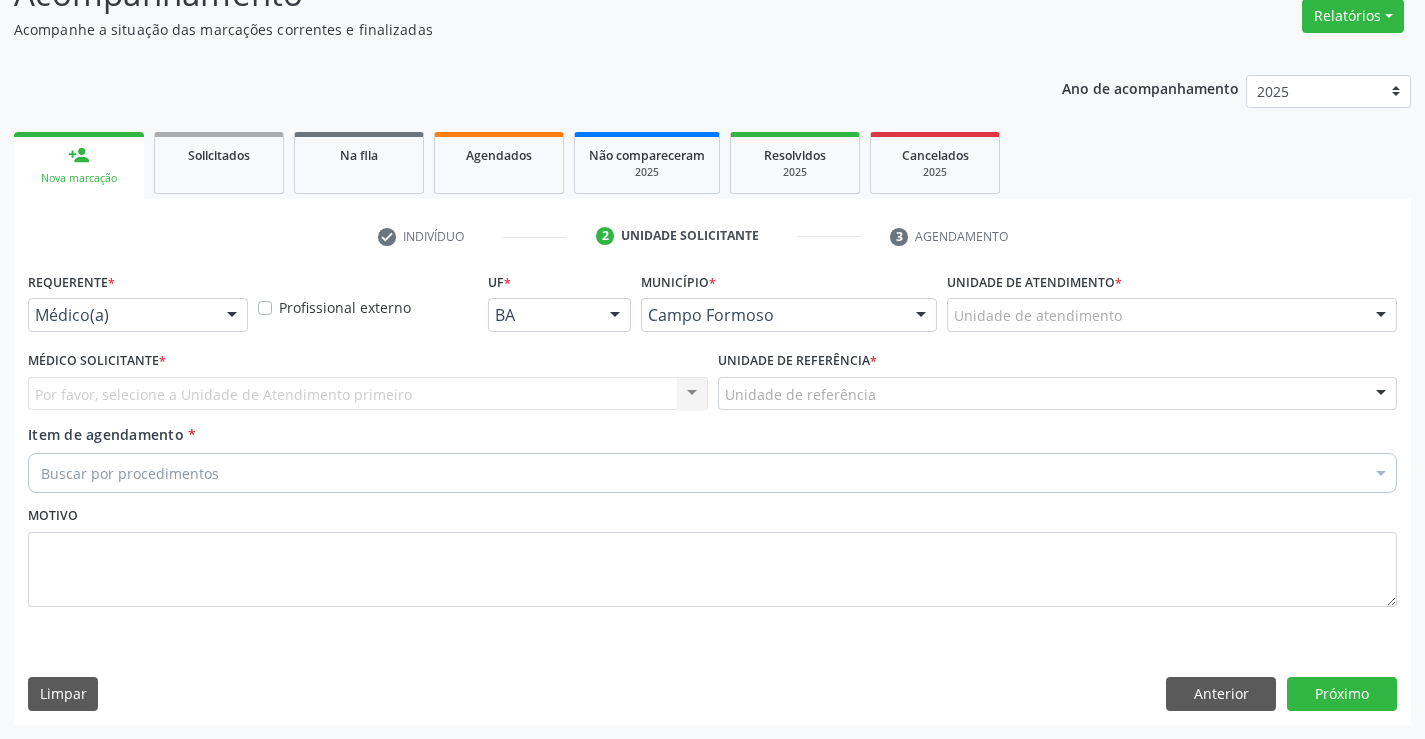 click on "Médico(a)" at bounding box center [138, 315] 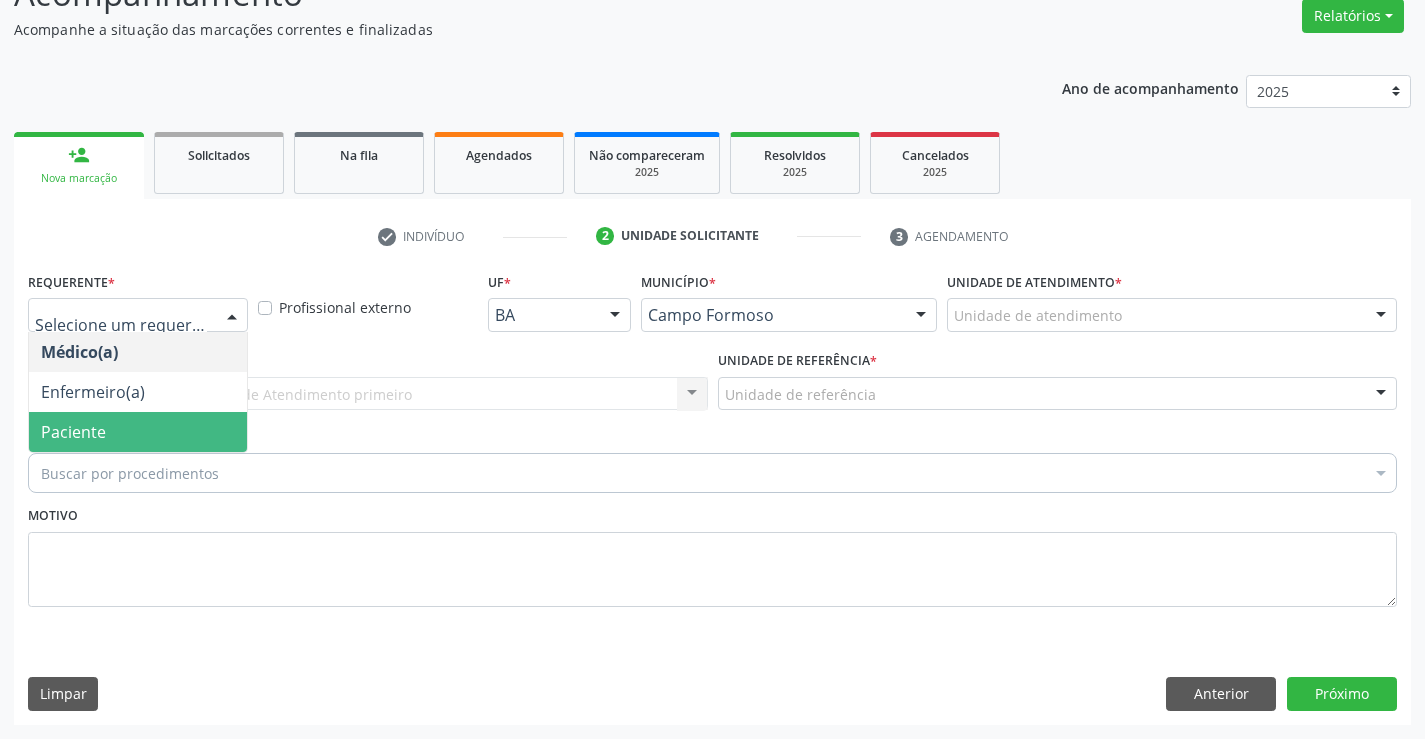 click on "Paciente" at bounding box center (138, 432) 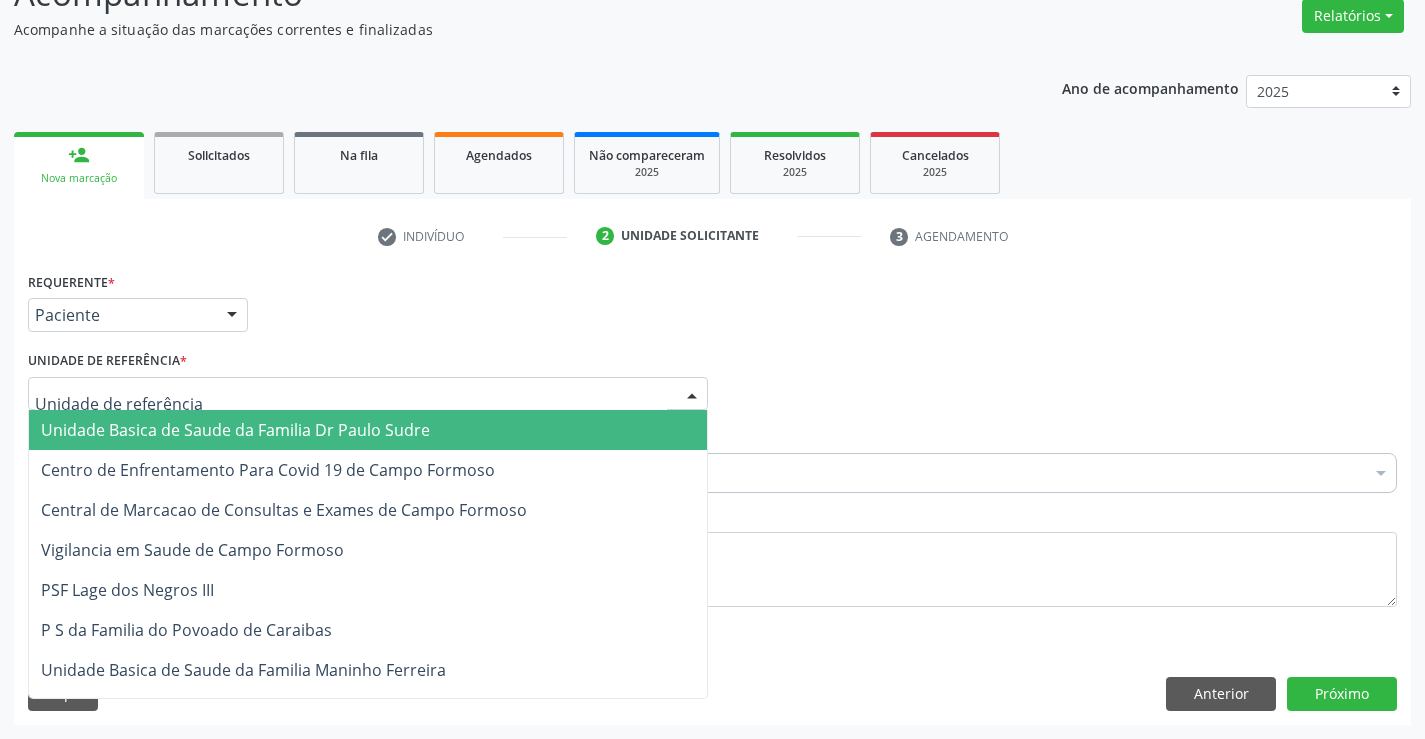 click at bounding box center (368, 394) 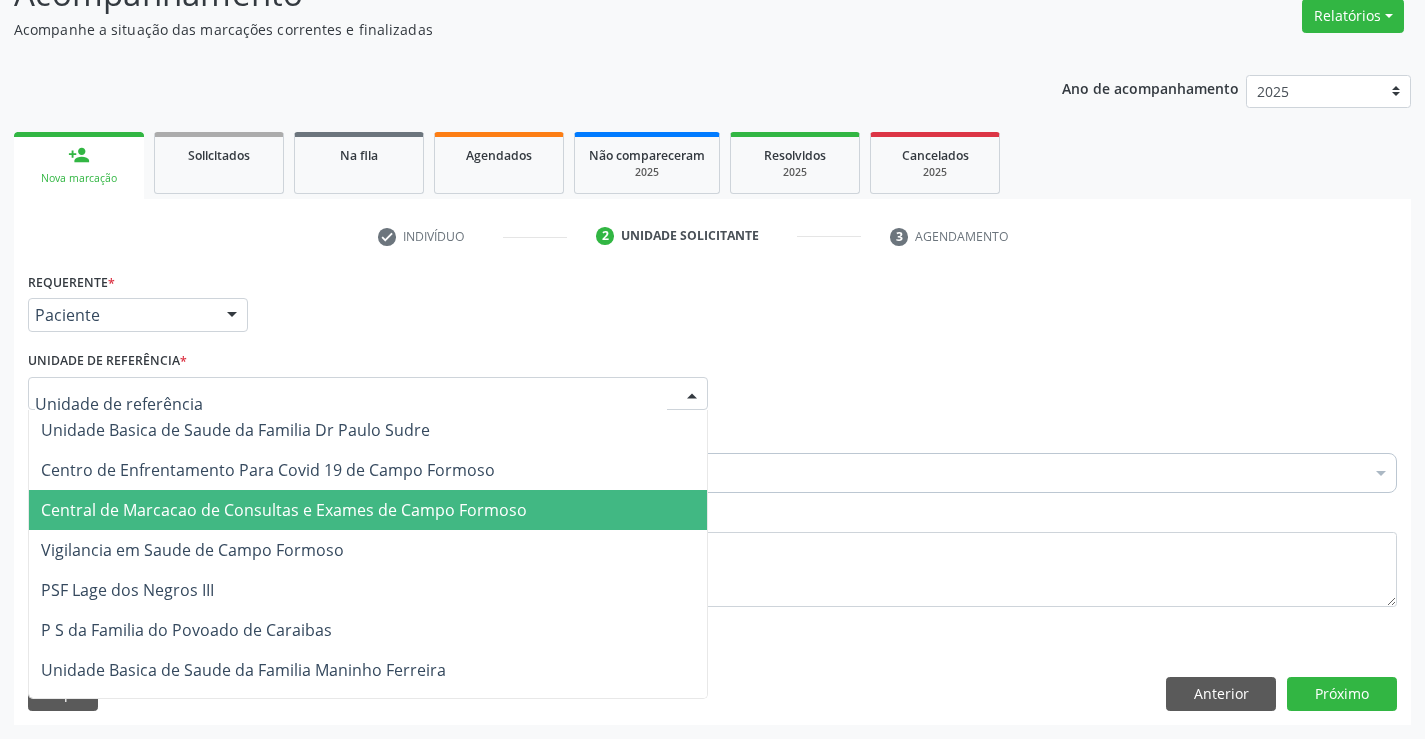 click on "Central de Marcacao de Consultas e Exames de Campo Formoso" at bounding box center [284, 510] 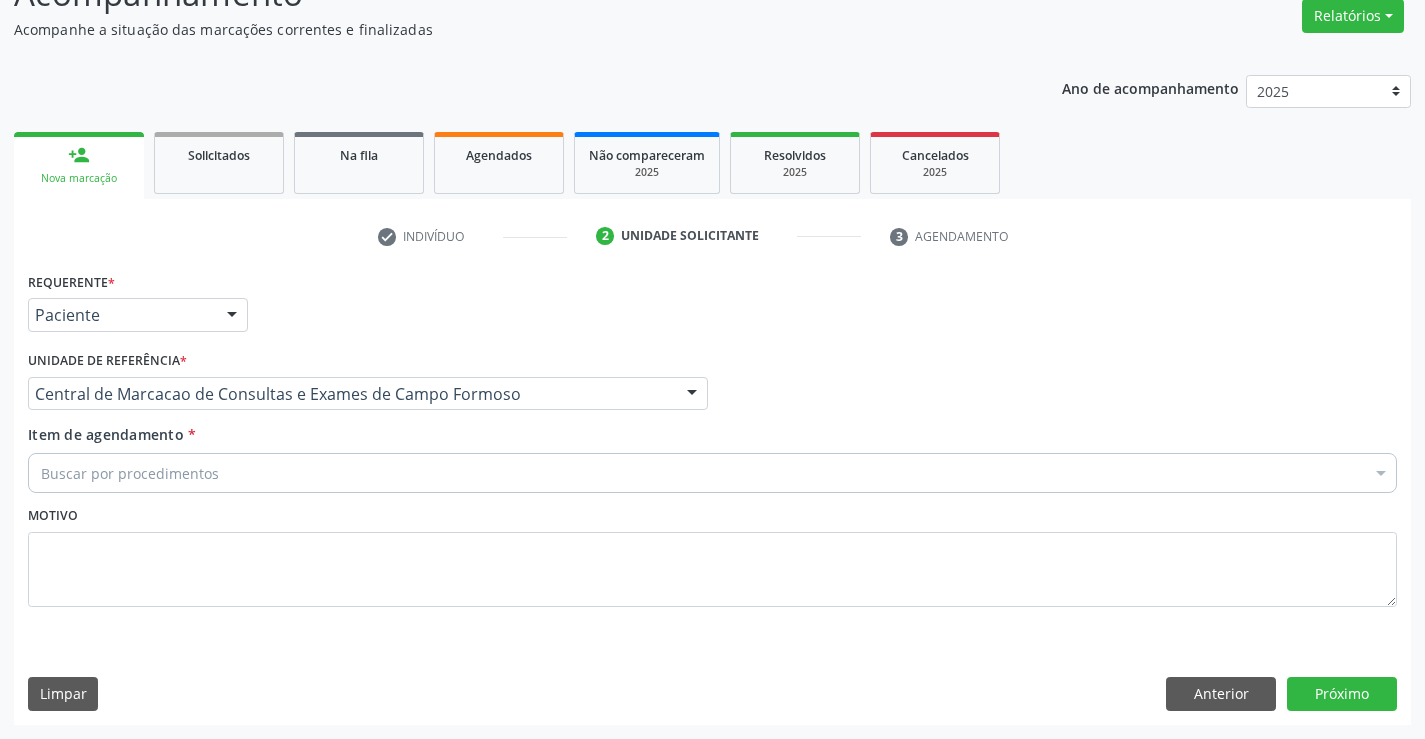 click on "Buscar por procedimentos" at bounding box center [712, 473] 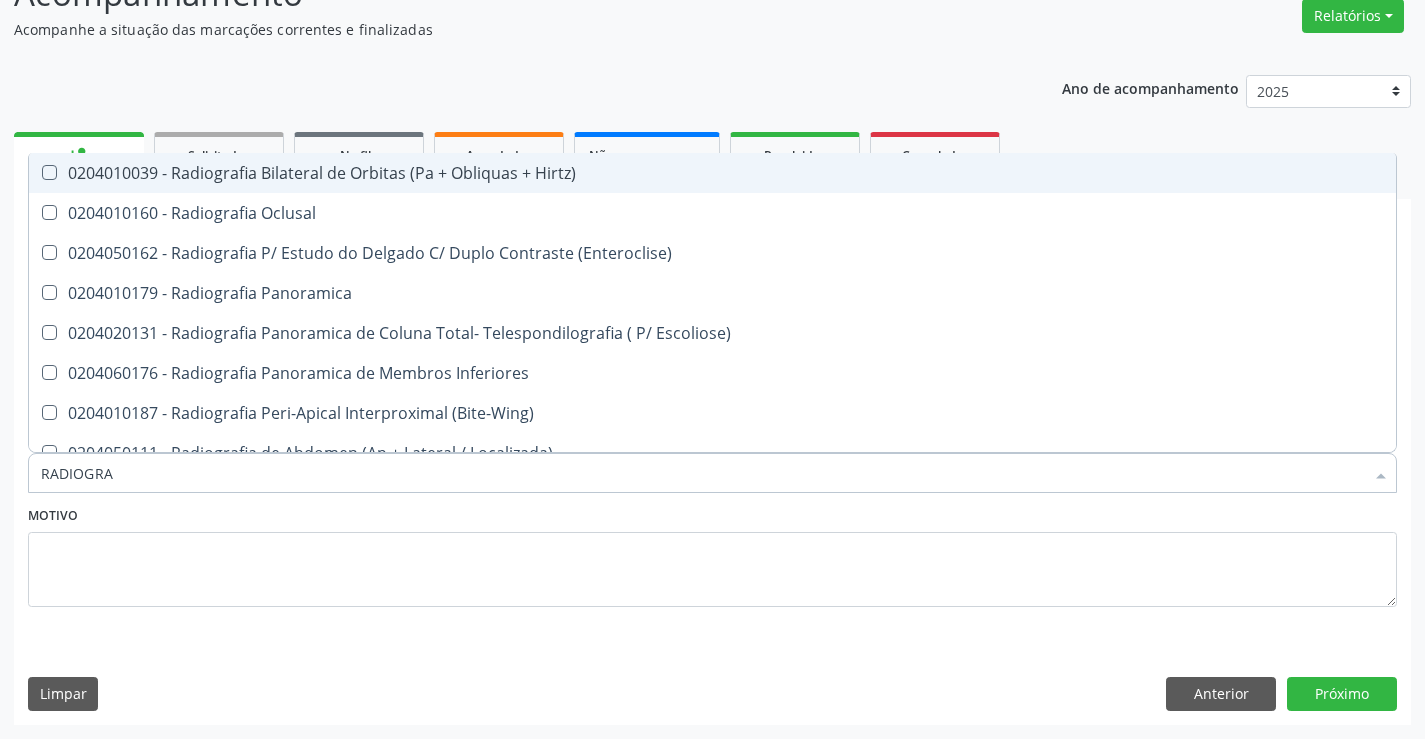 type on "RADIOGRAF" 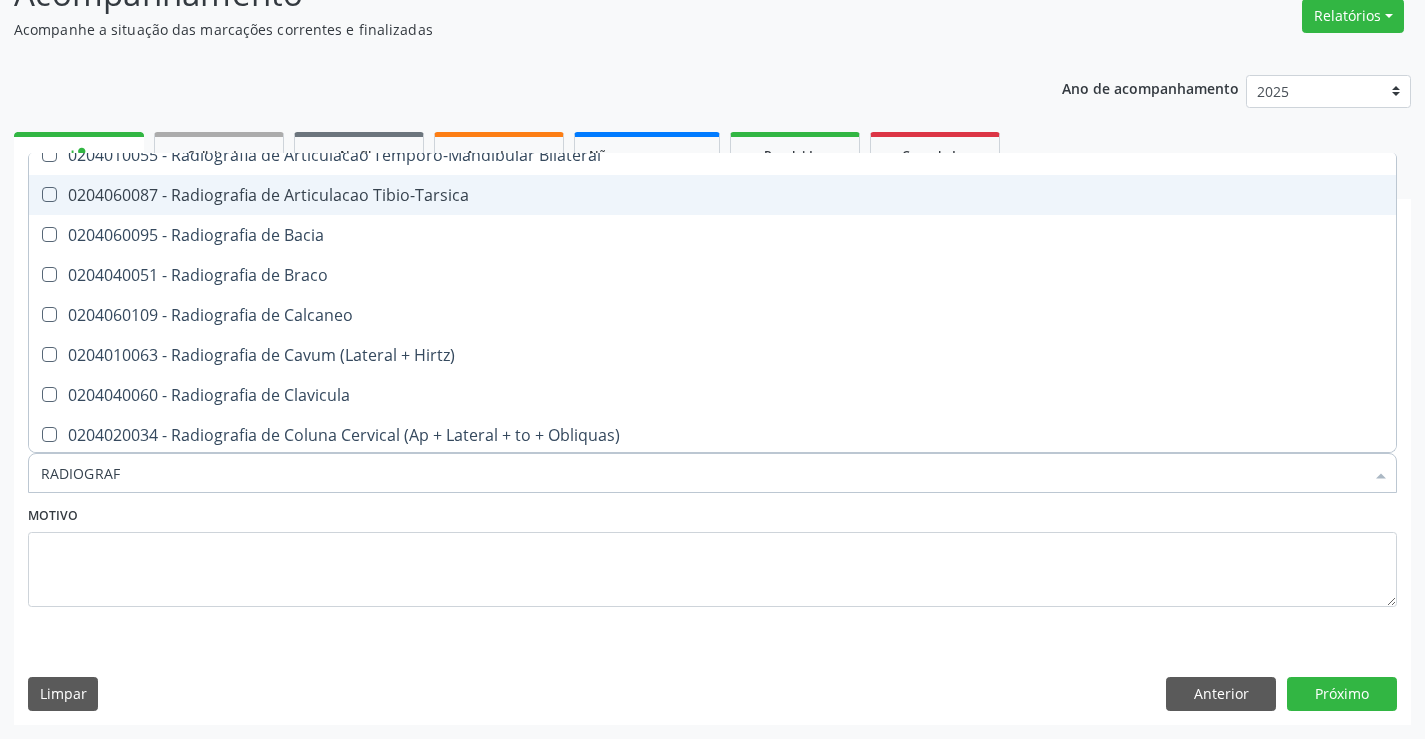 scroll, scrollTop: 700, scrollLeft: 0, axis: vertical 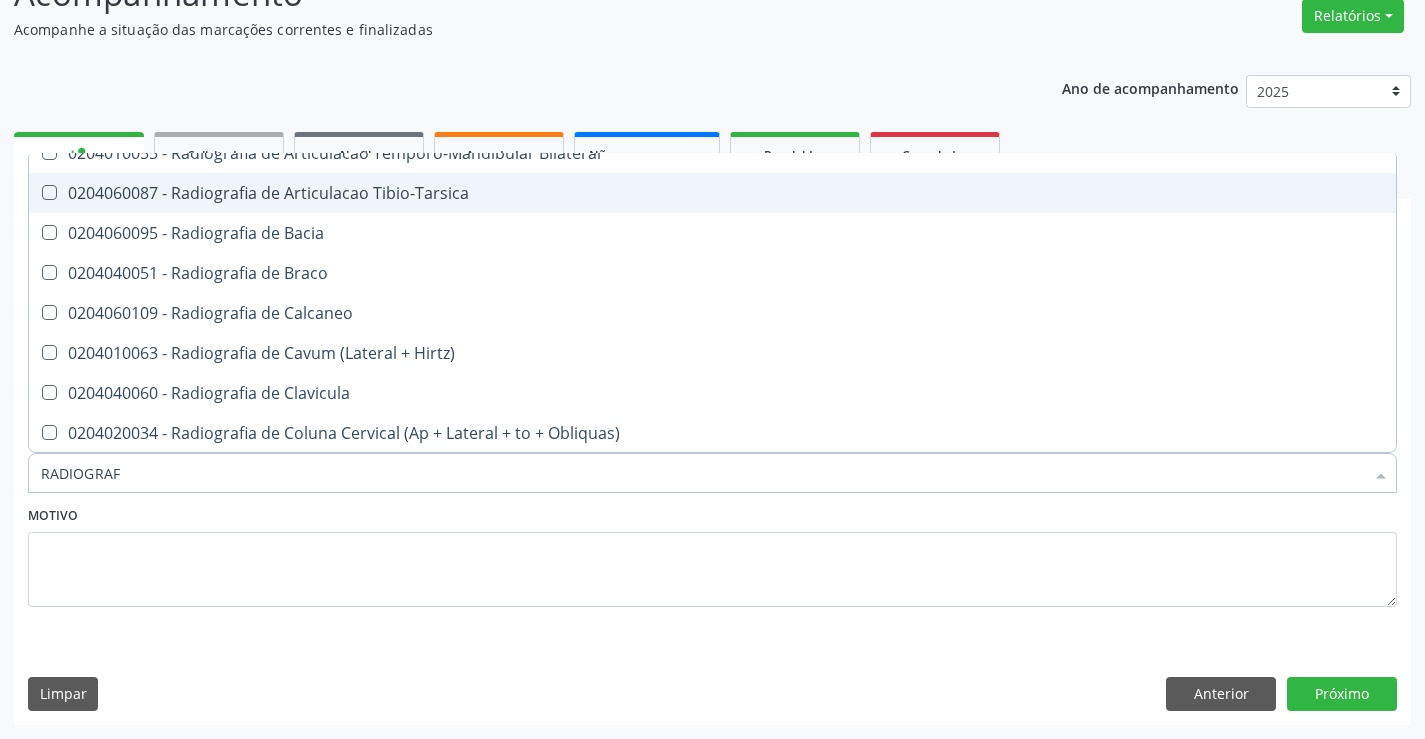 click on "0204060087 - Radiografia de Articulacao Tibio-Tarsica" at bounding box center (712, 193) 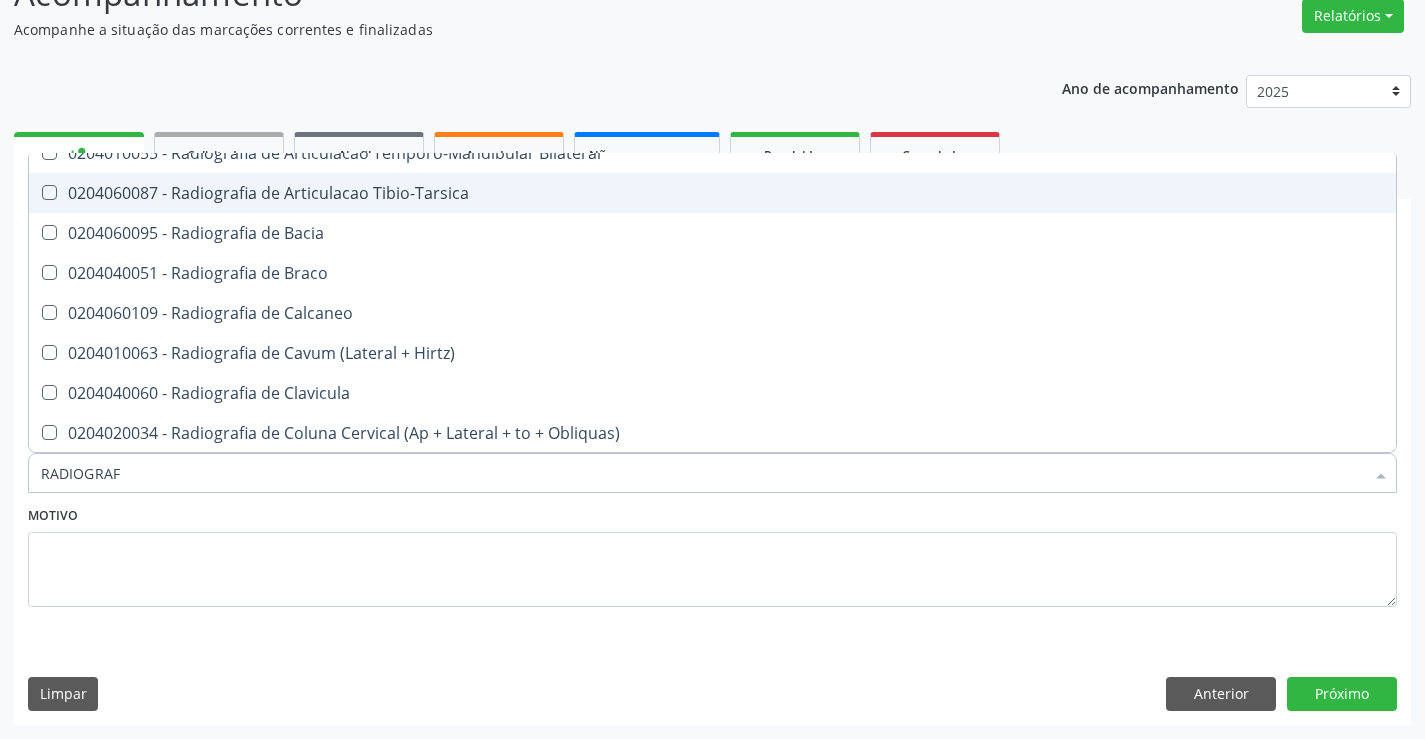 checkbox on "true" 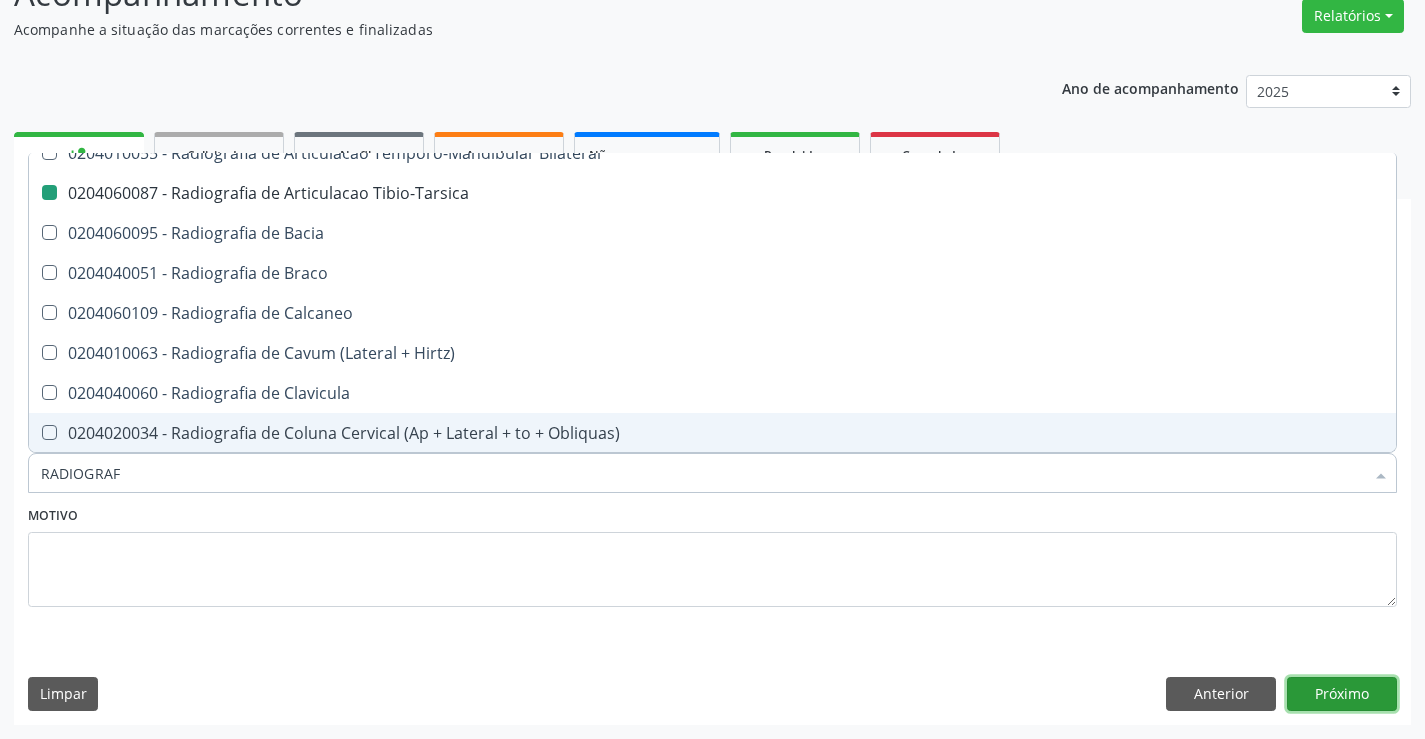 click on "Próximo" at bounding box center [1342, 694] 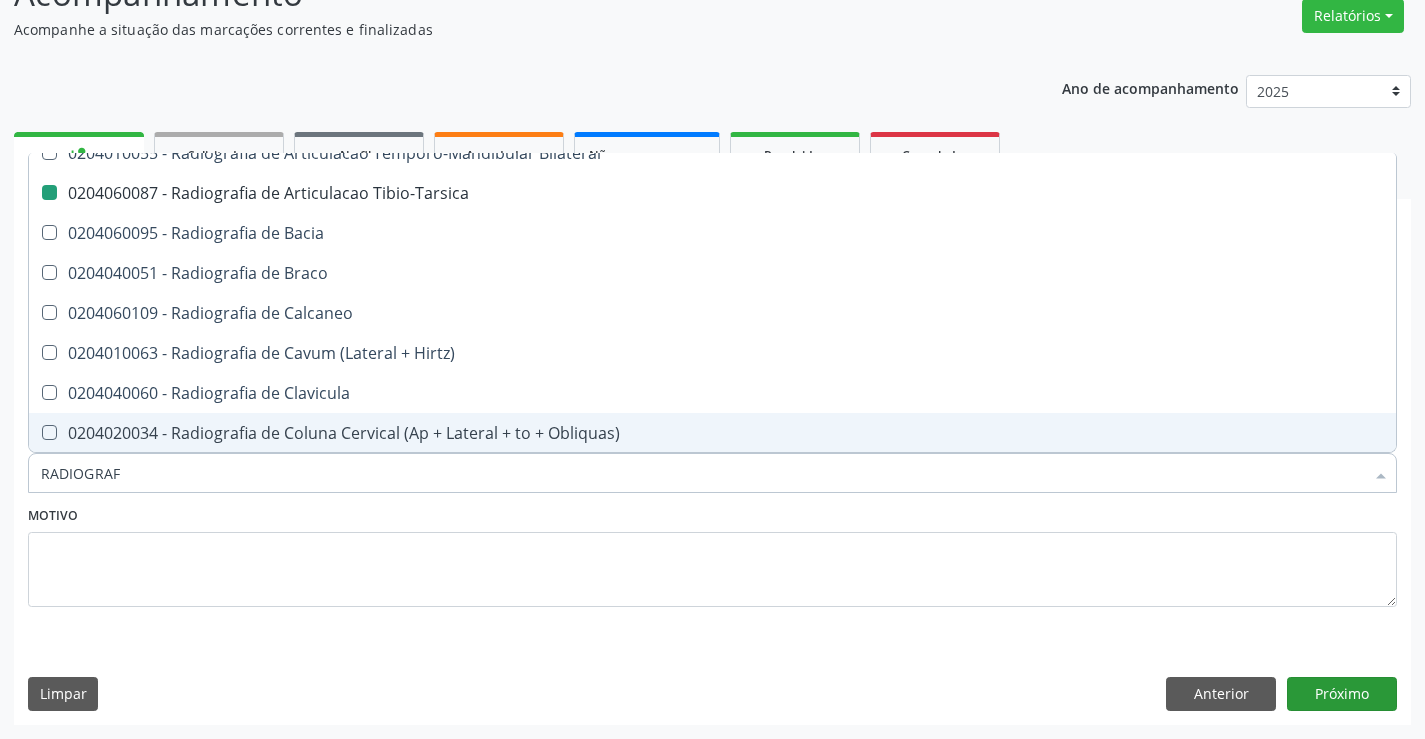 scroll, scrollTop: 131, scrollLeft: 0, axis: vertical 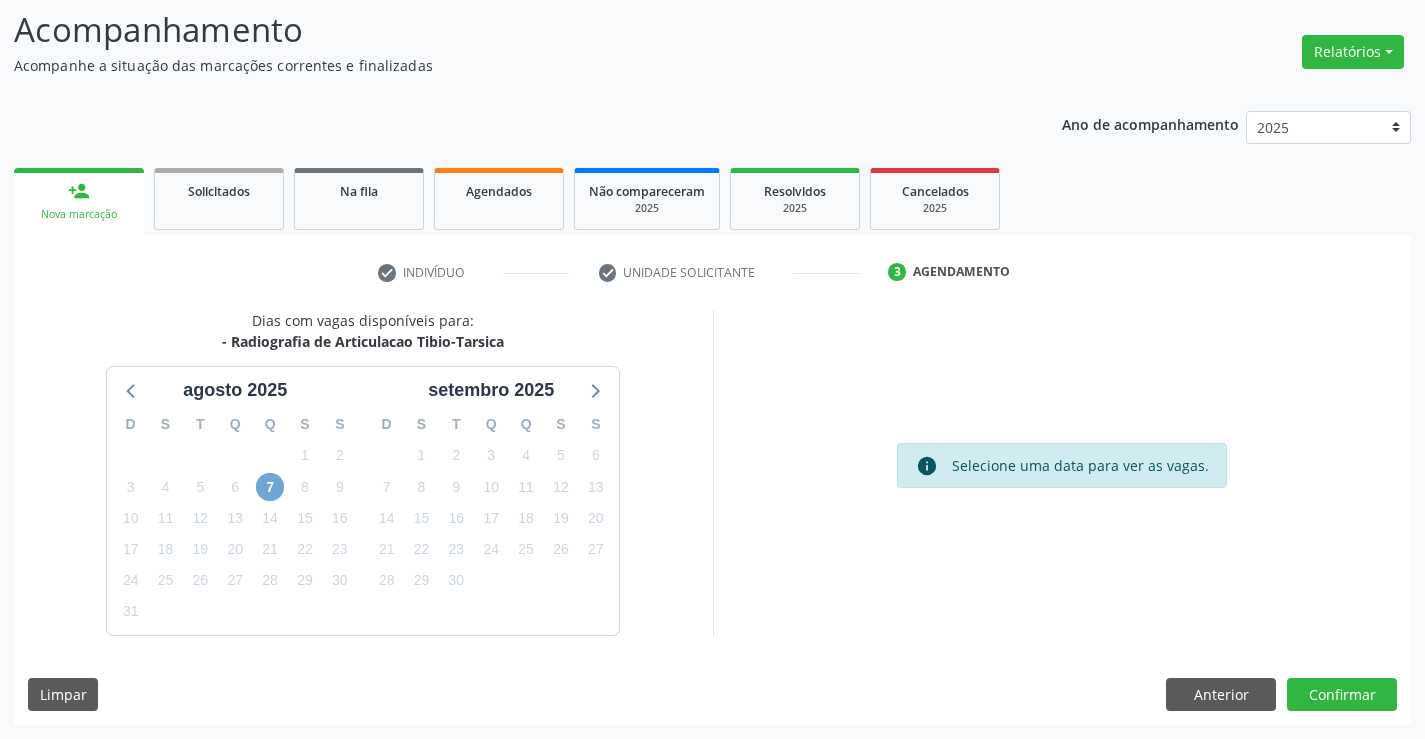 click on "7" at bounding box center [270, 487] 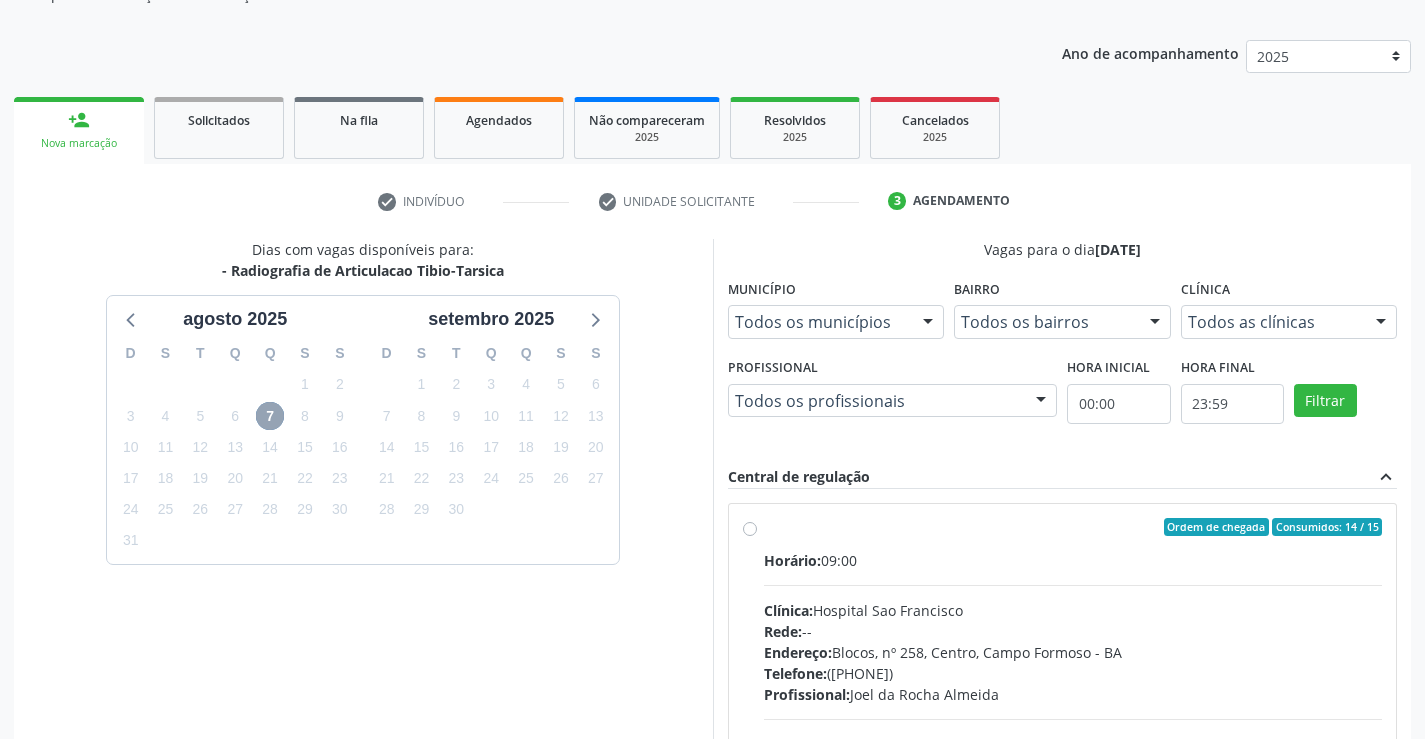 scroll, scrollTop: 231, scrollLeft: 0, axis: vertical 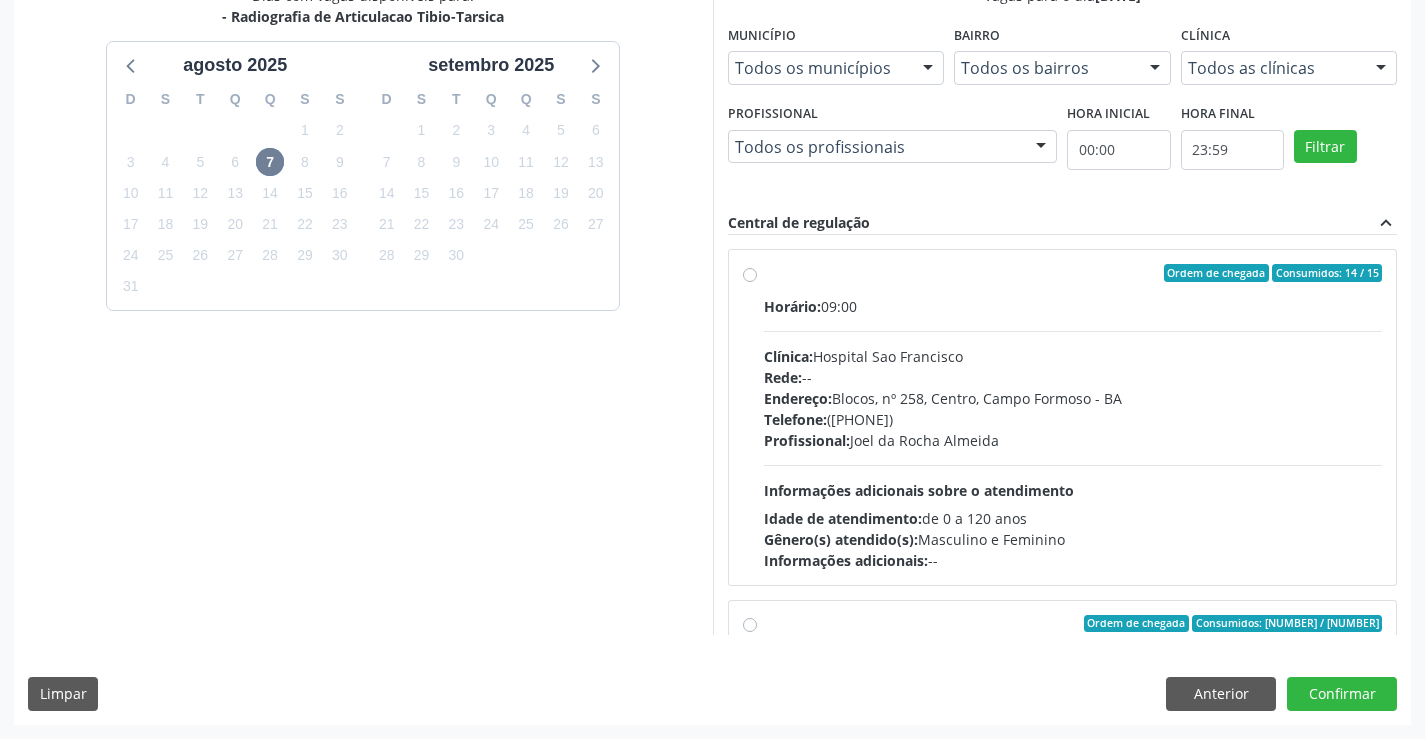 click on "Telefone:   (74) 36451217" at bounding box center (1073, 419) 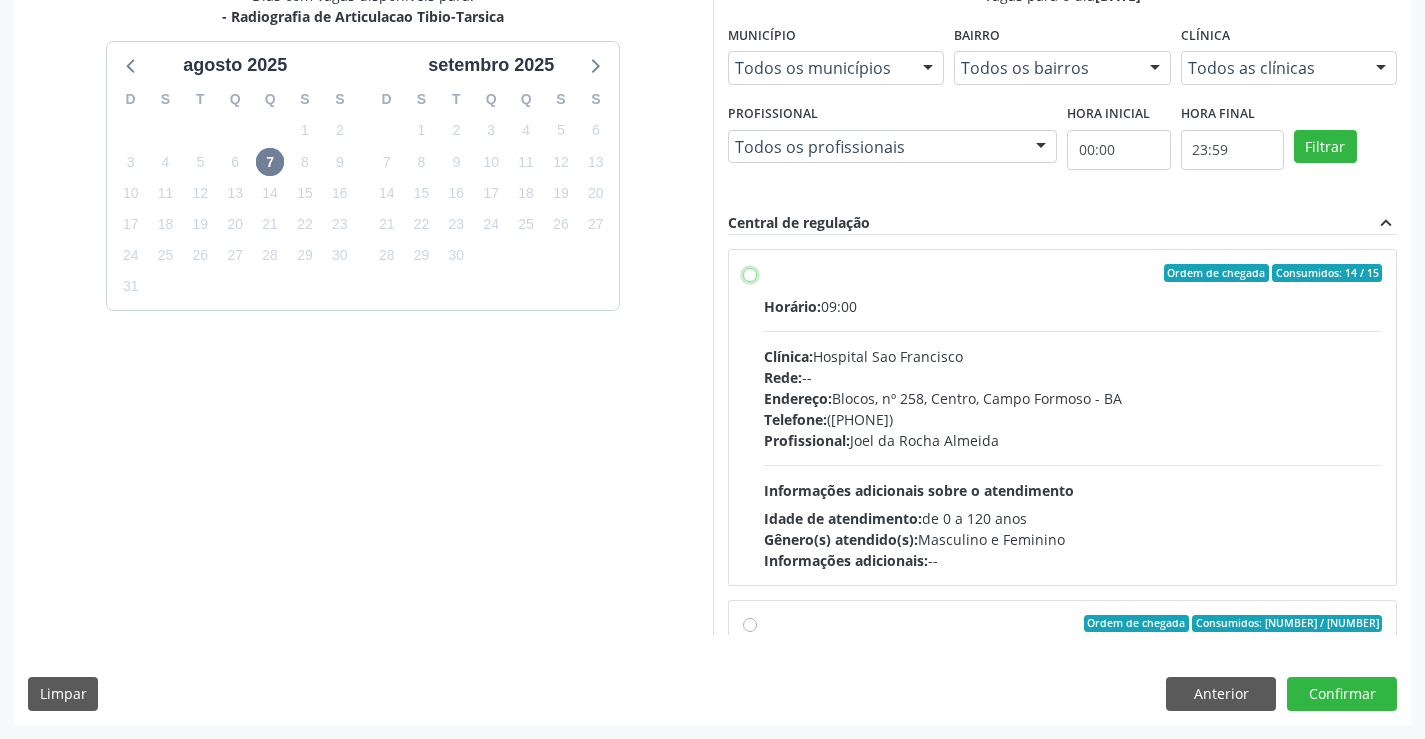 click on "Ordem de chegada
Consumidos: 14 / 15
Horário:   09:00
Clínica:  Hospital Sao Francisco
Rede:
--
Endereço:   Blocos, nº 258, Centro, Campo Formoso - BA
Telefone:   (74) 36451217
Profissional:
Joel da Rocha Almeida
Informações adicionais sobre o atendimento
Idade de atendimento:
de 0 a 120 anos
Gênero(s) atendido(s):
Masculino e Feminino
Informações adicionais:
--" at bounding box center (750, 273) 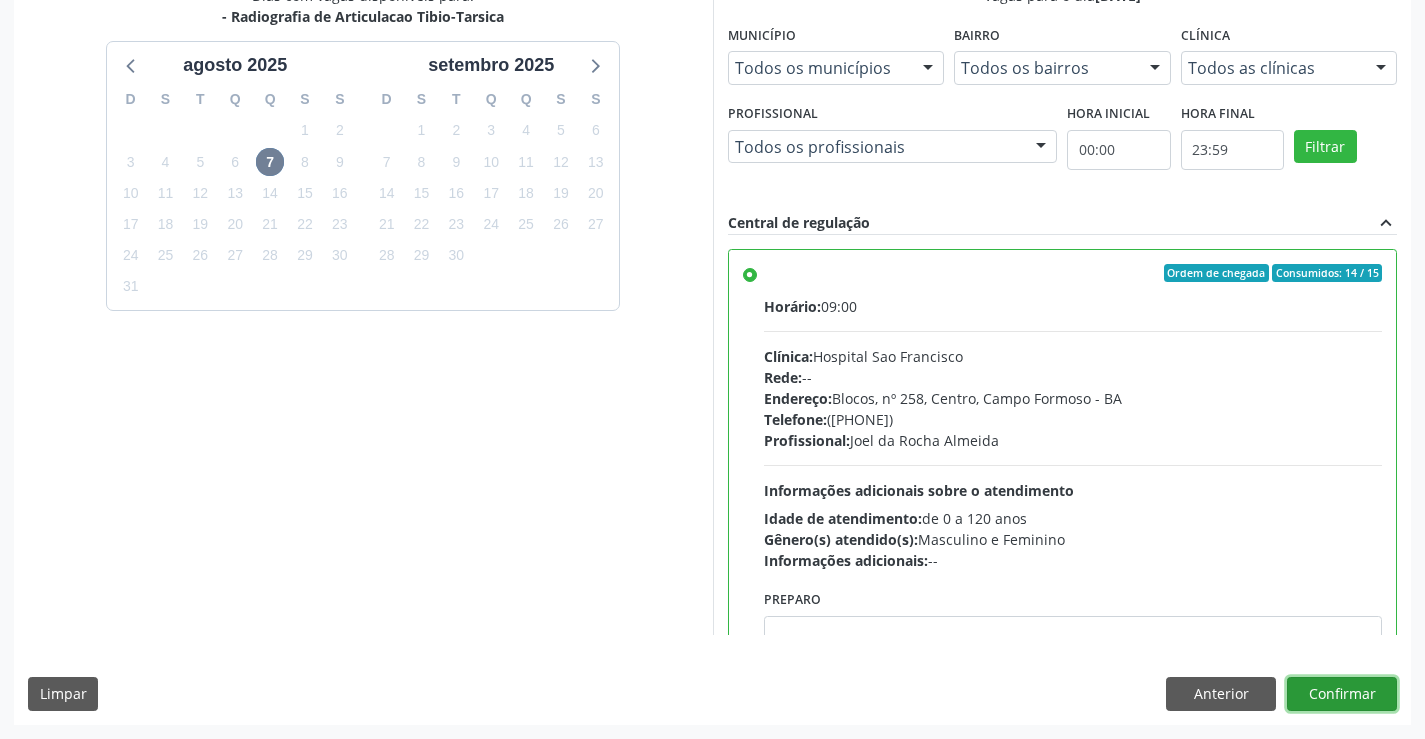 click on "Confirmar" at bounding box center (1342, 694) 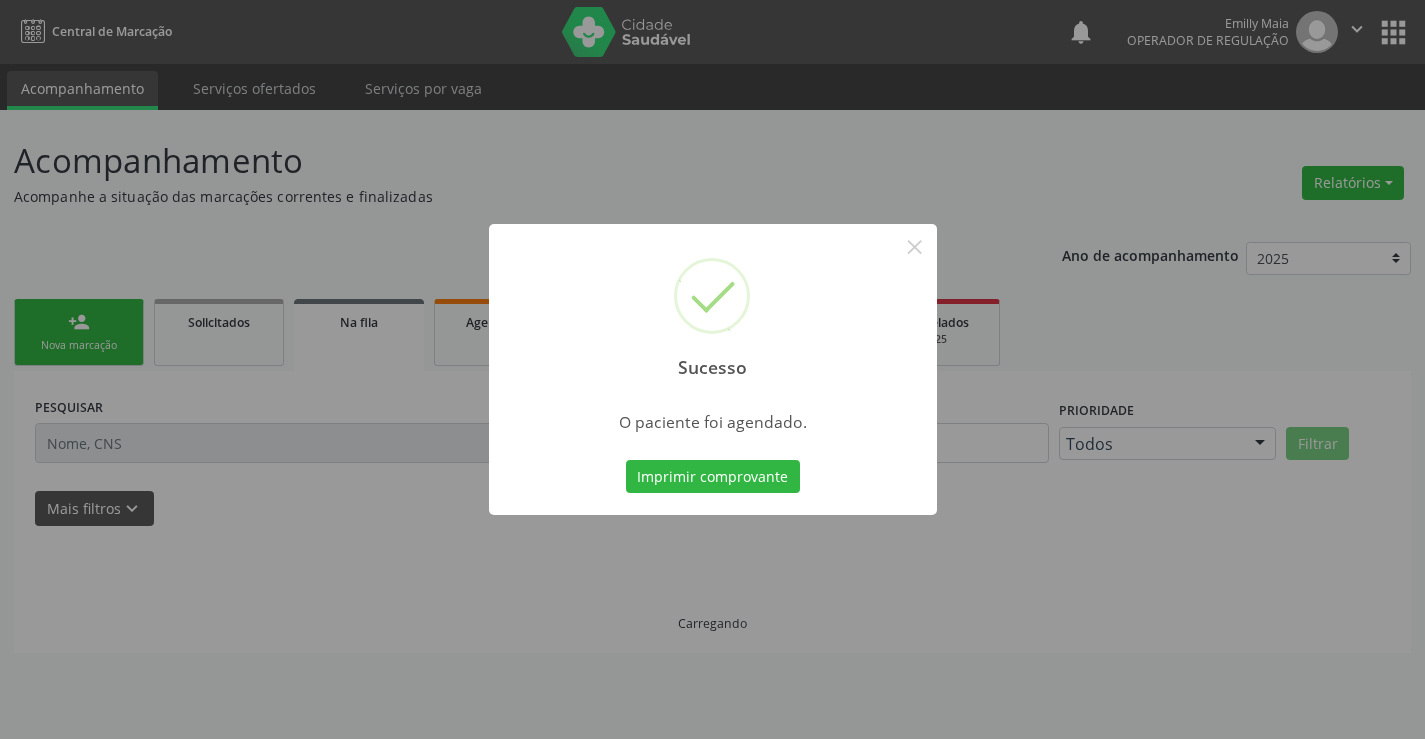 scroll, scrollTop: 0, scrollLeft: 0, axis: both 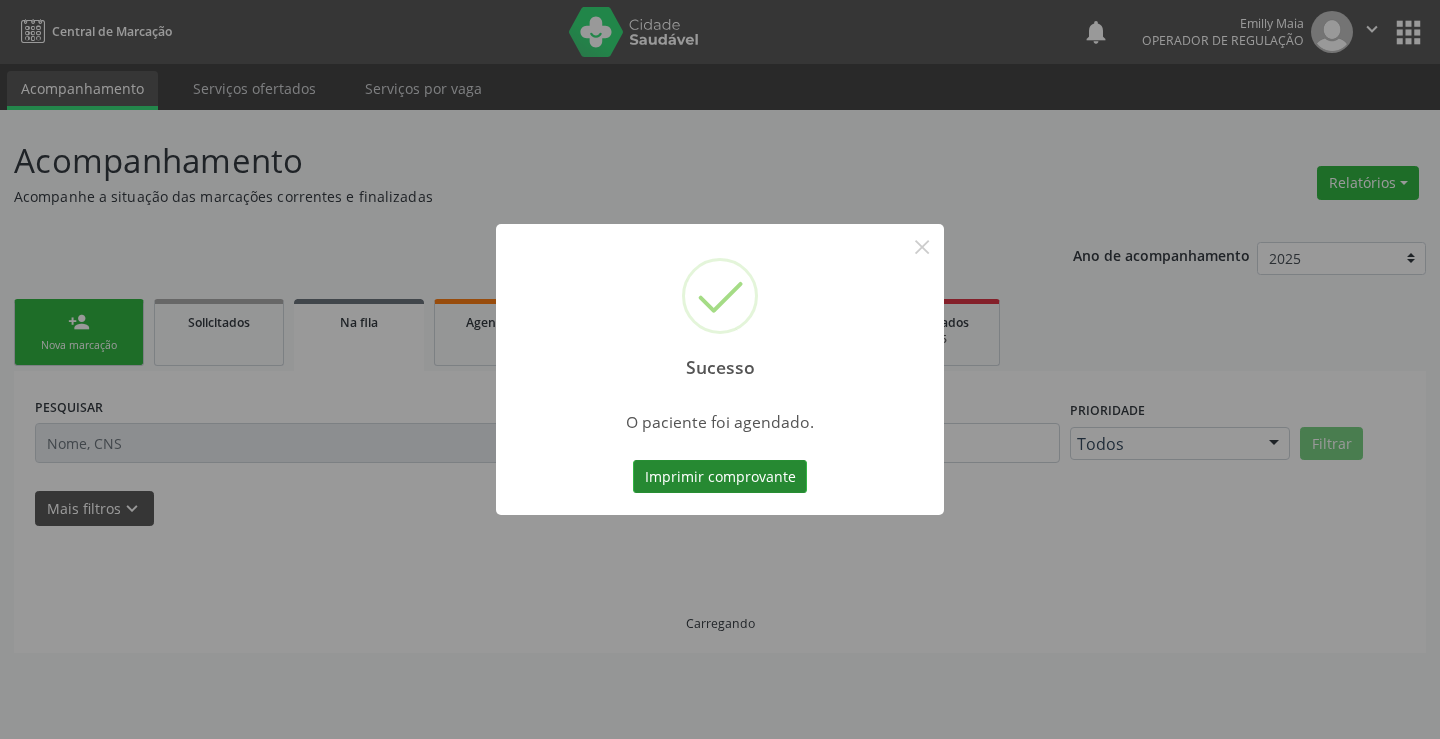 click on "Imprimir comprovante" at bounding box center (720, 477) 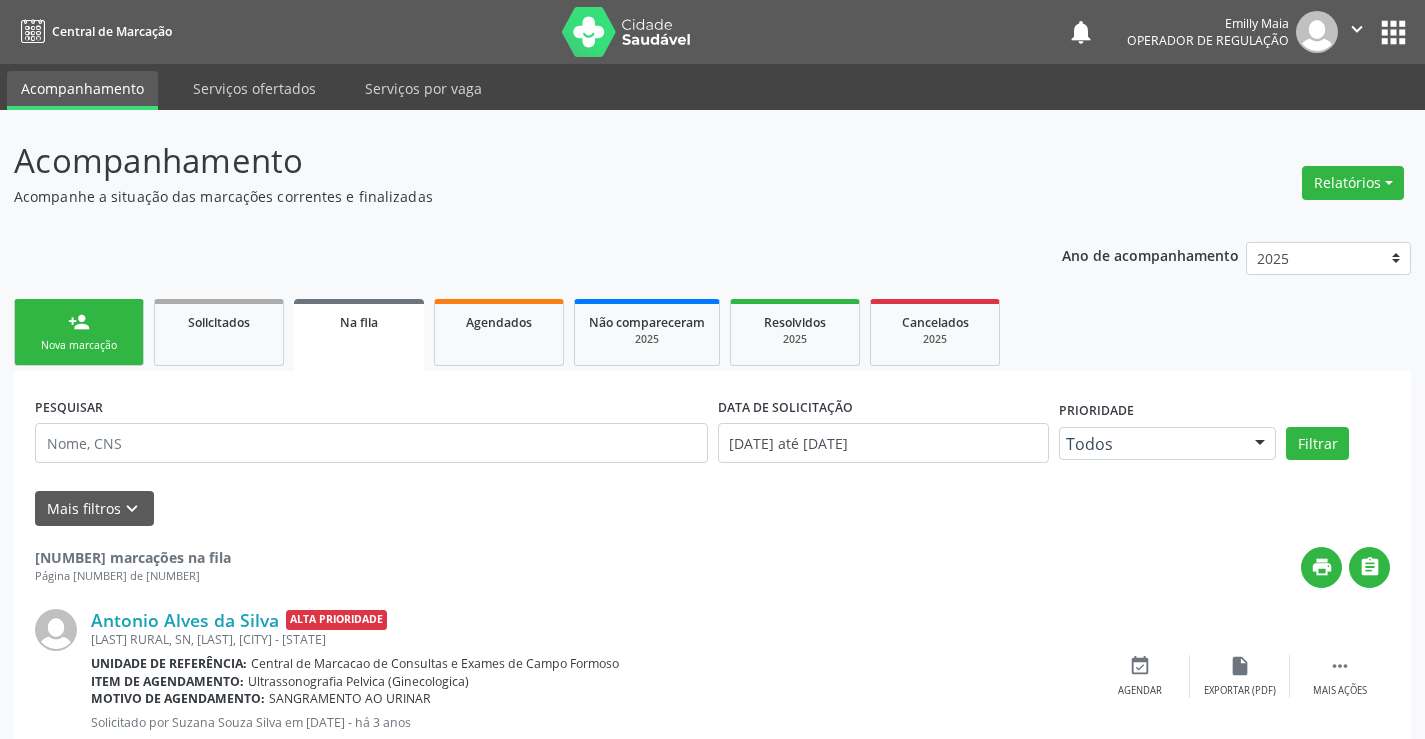 click on "person_add
Nova marcação" at bounding box center [79, 332] 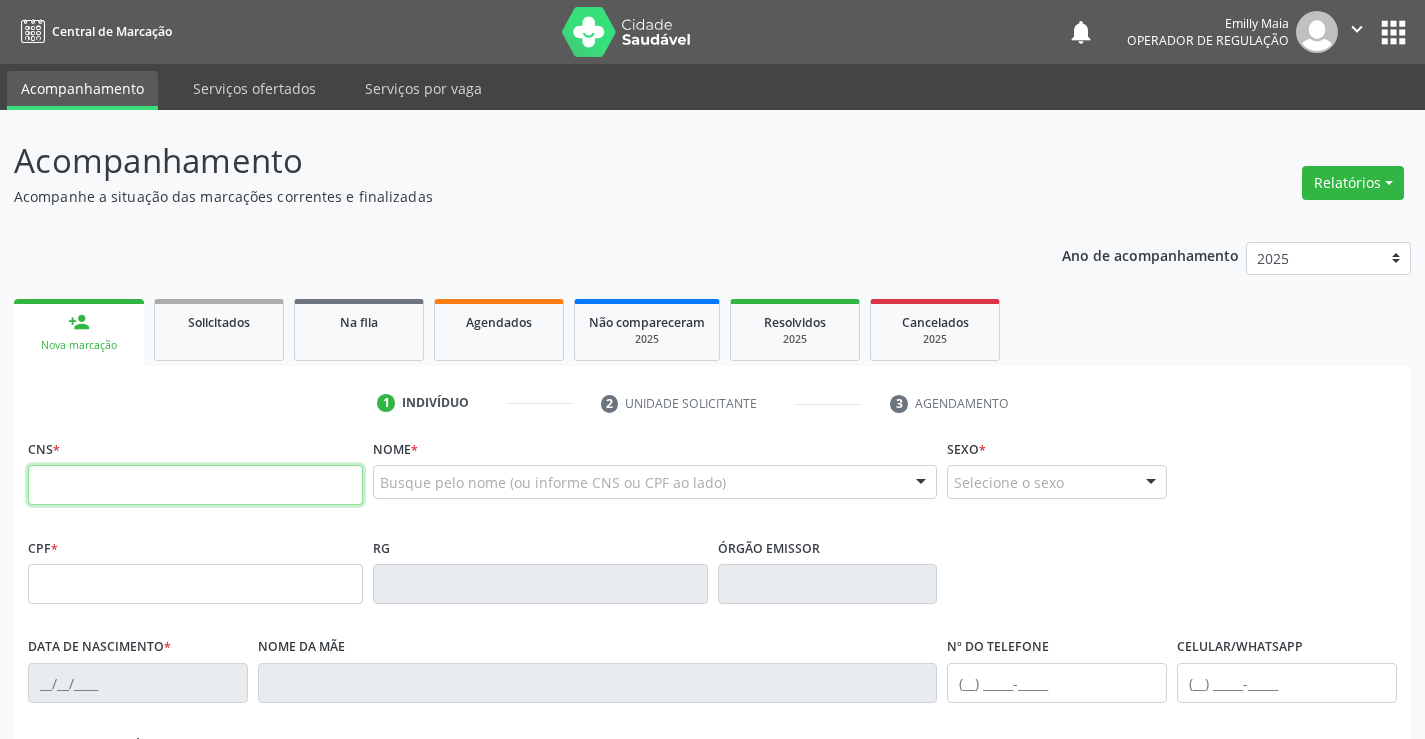 click at bounding box center (195, 485) 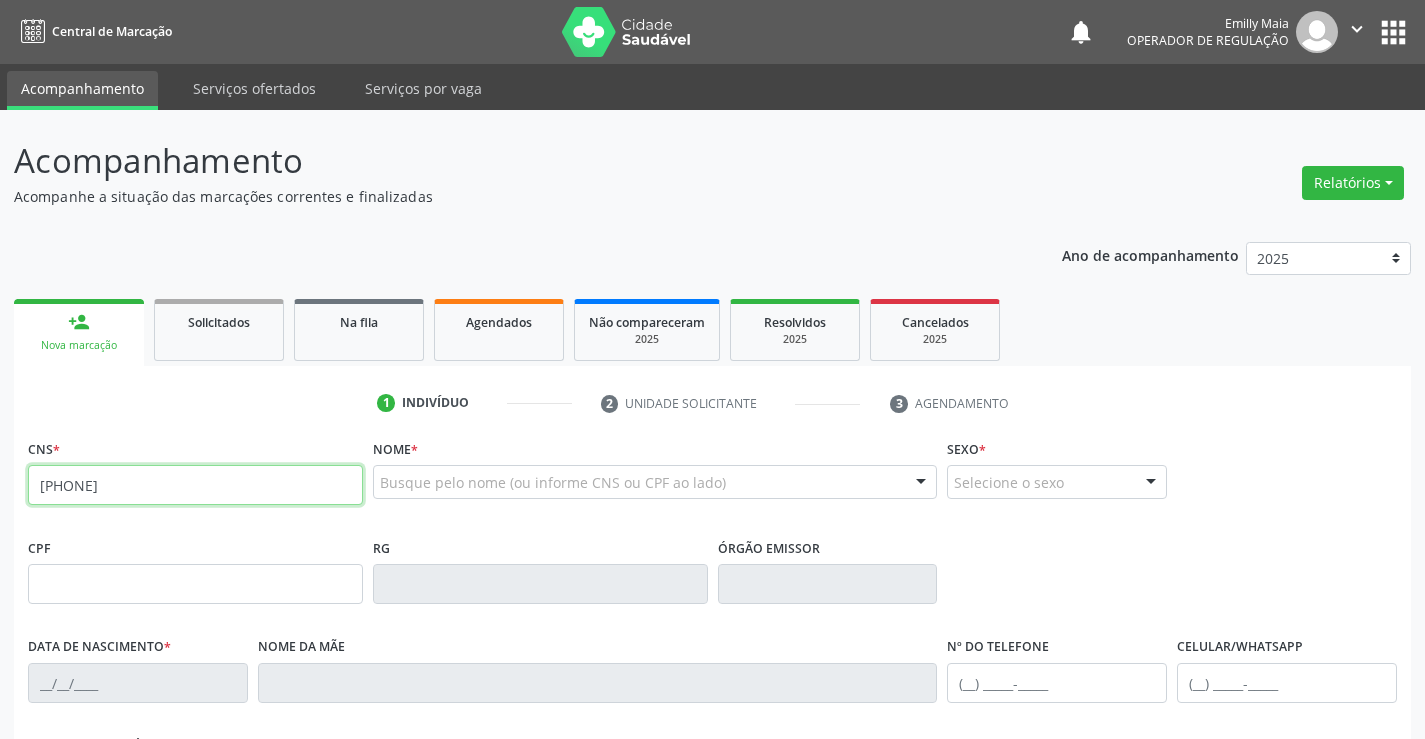 type on "706 2045 3028 9364" 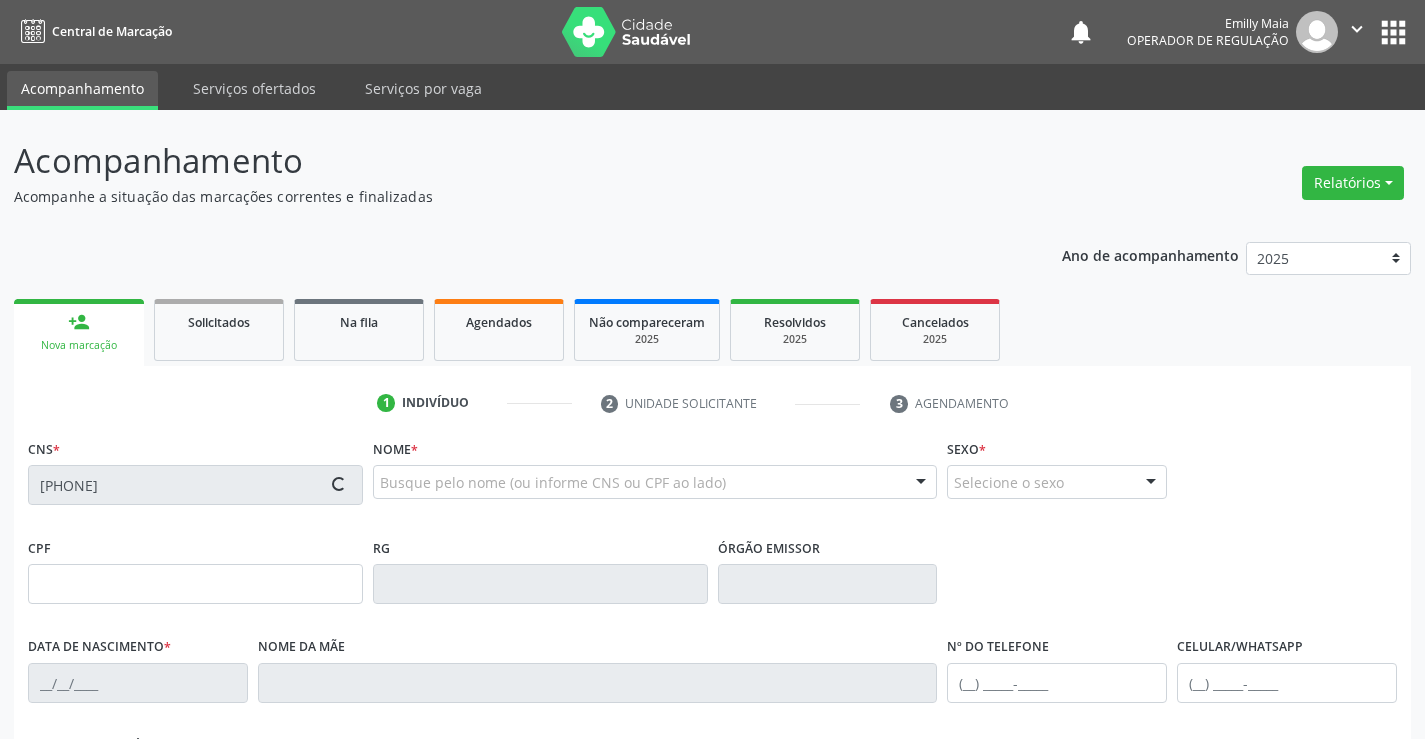 type on "1189760100" 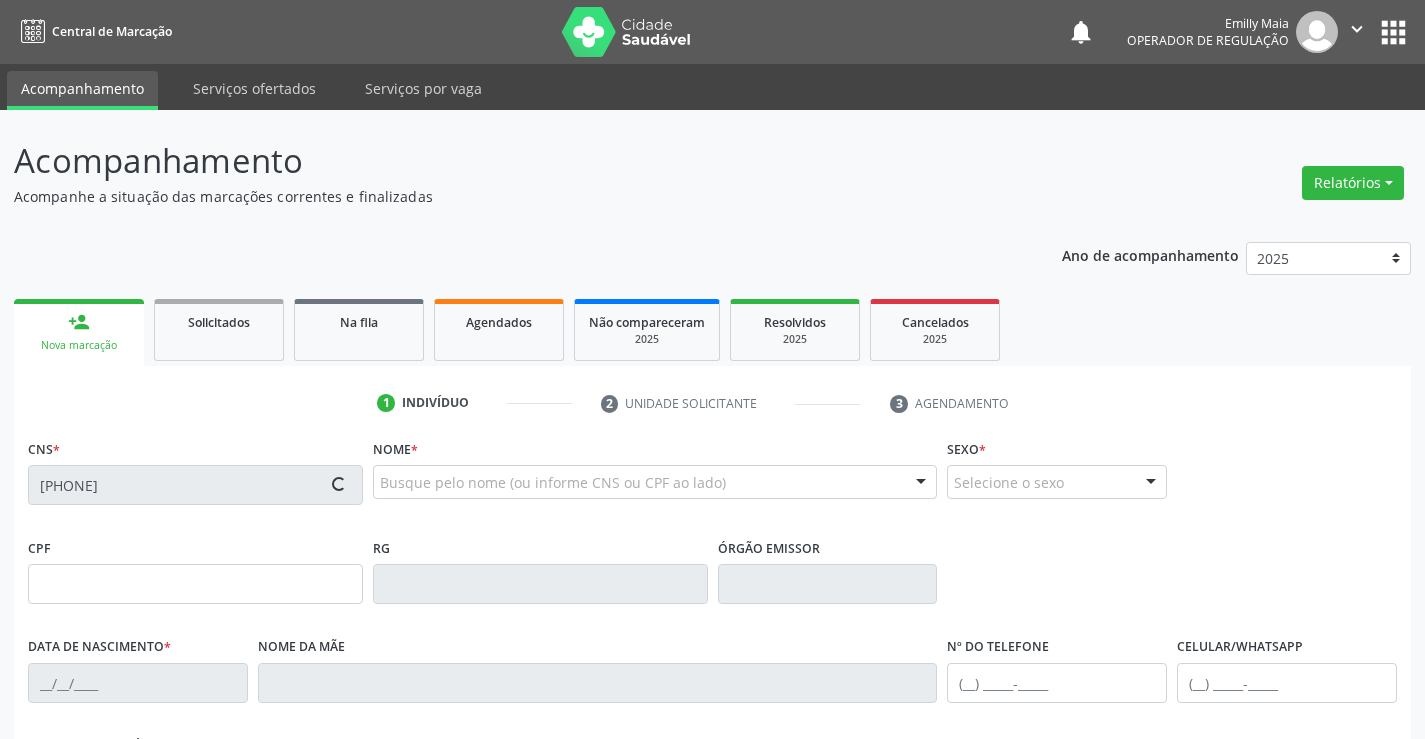type on "18/02/1948" 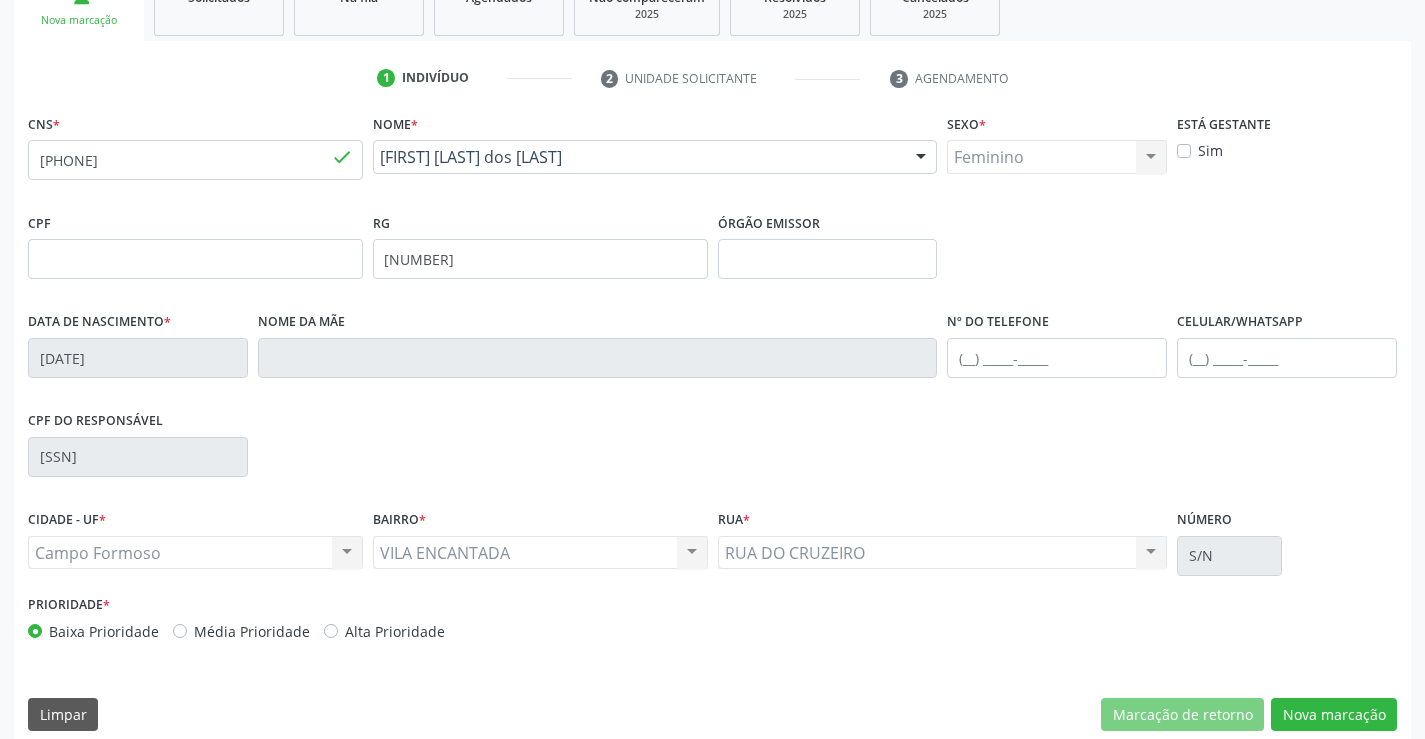 scroll, scrollTop: 345, scrollLeft: 0, axis: vertical 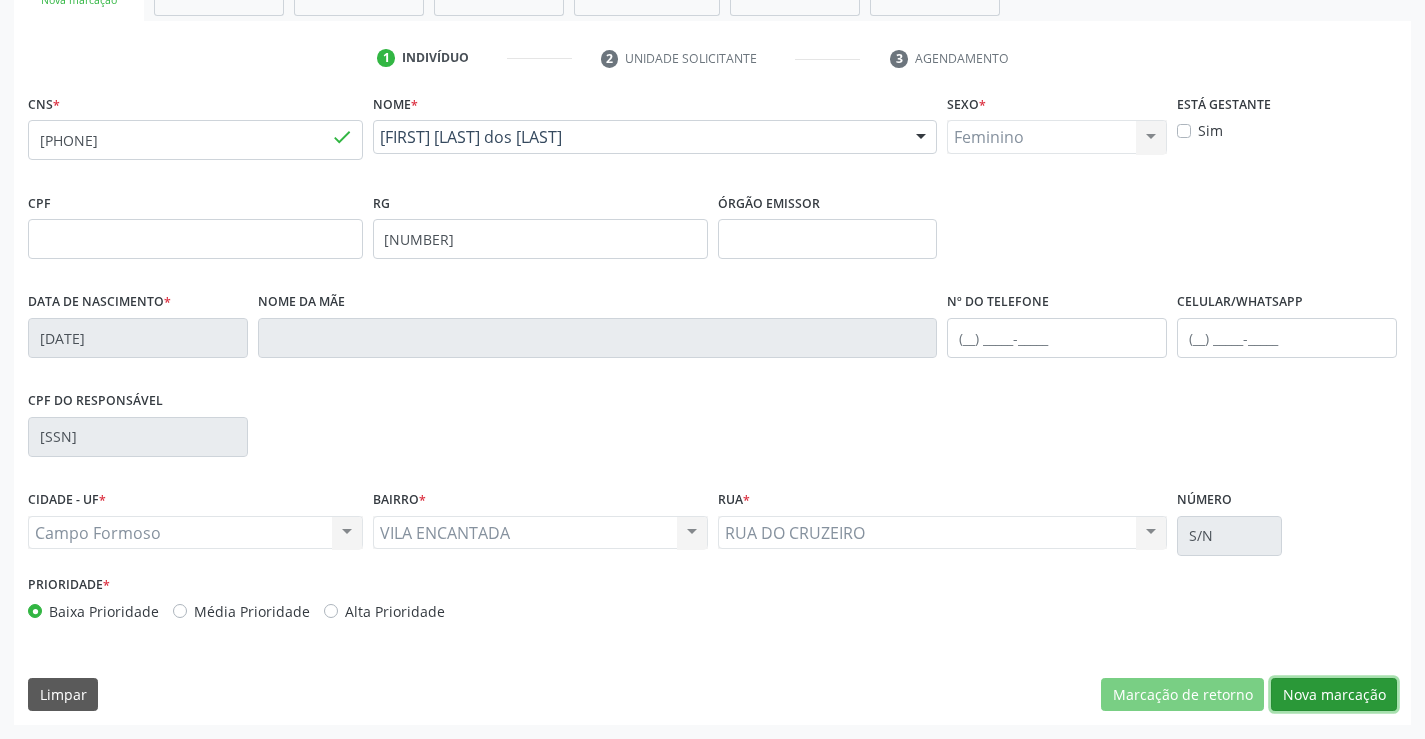 click on "Nova marcação" at bounding box center (1334, 695) 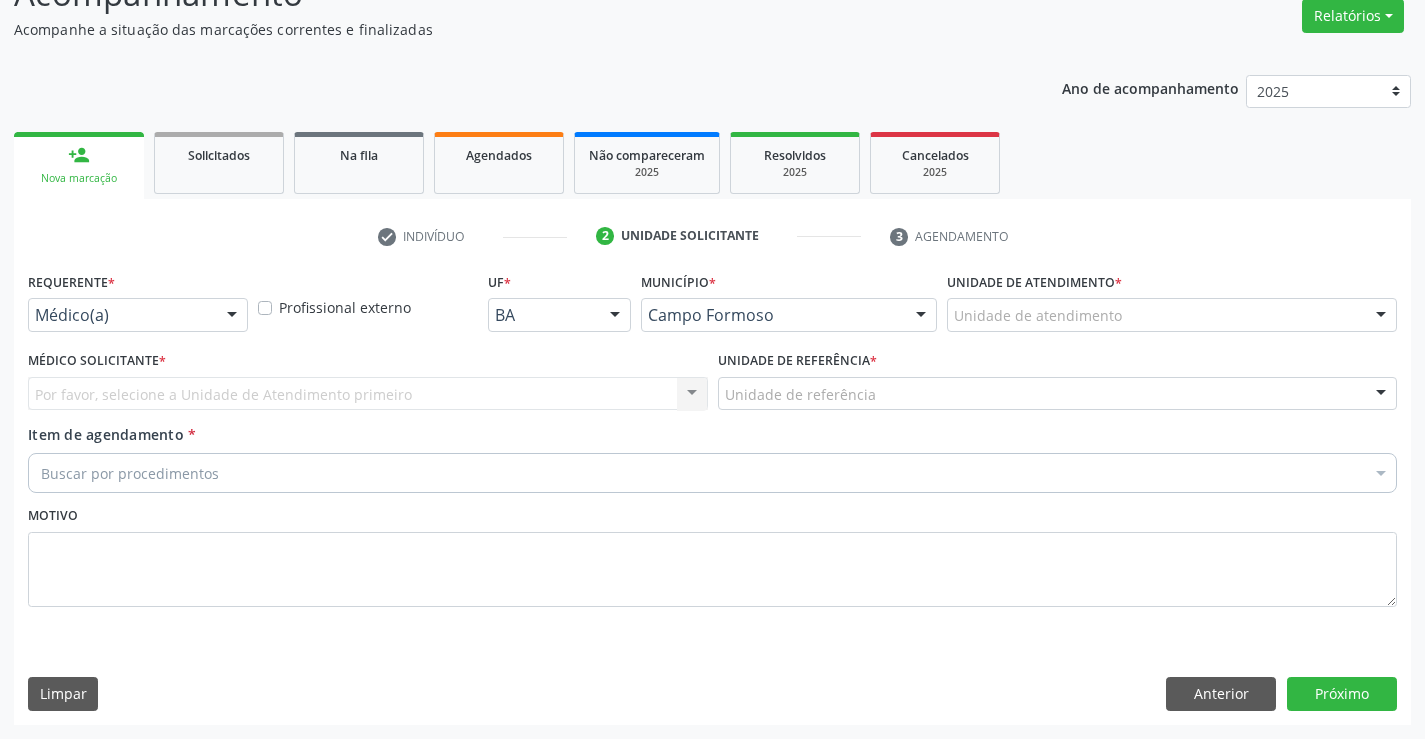 scroll, scrollTop: 167, scrollLeft: 0, axis: vertical 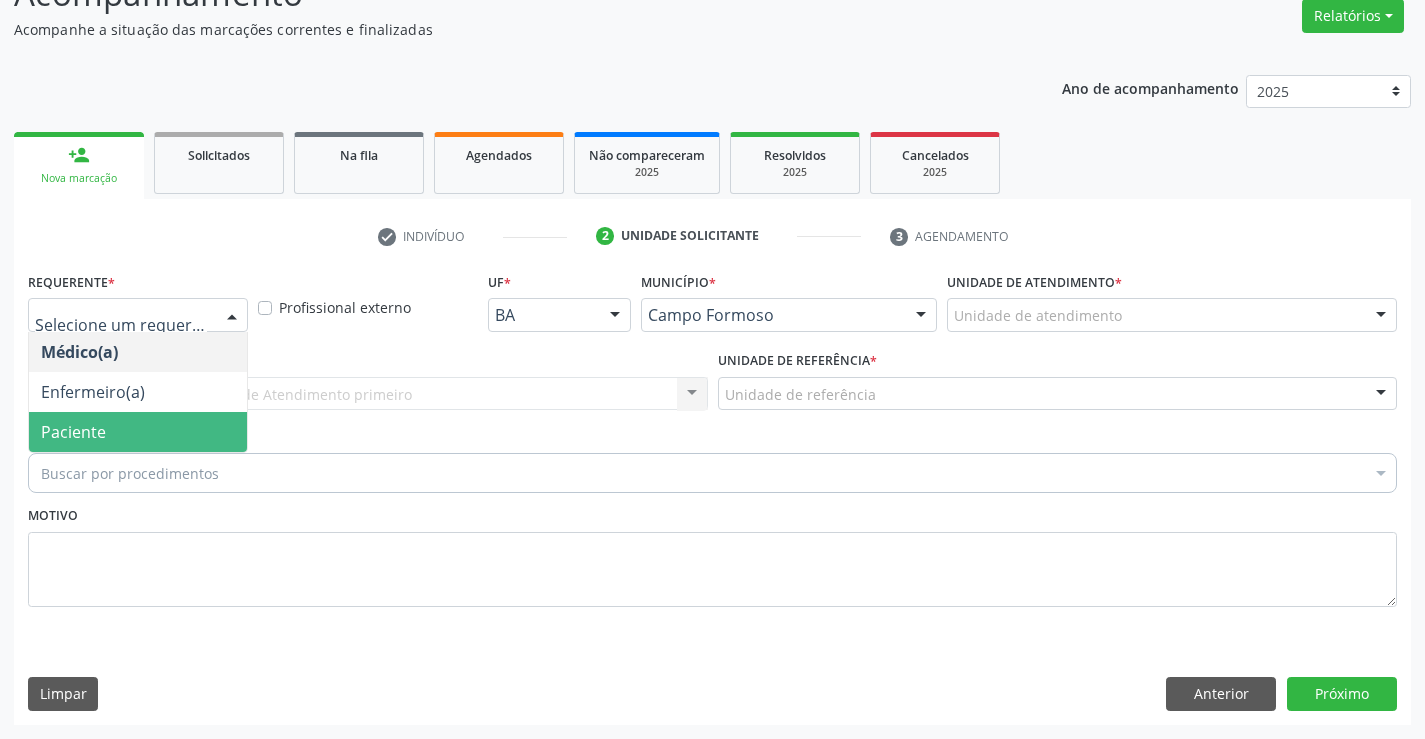 click on "Paciente" at bounding box center [138, 432] 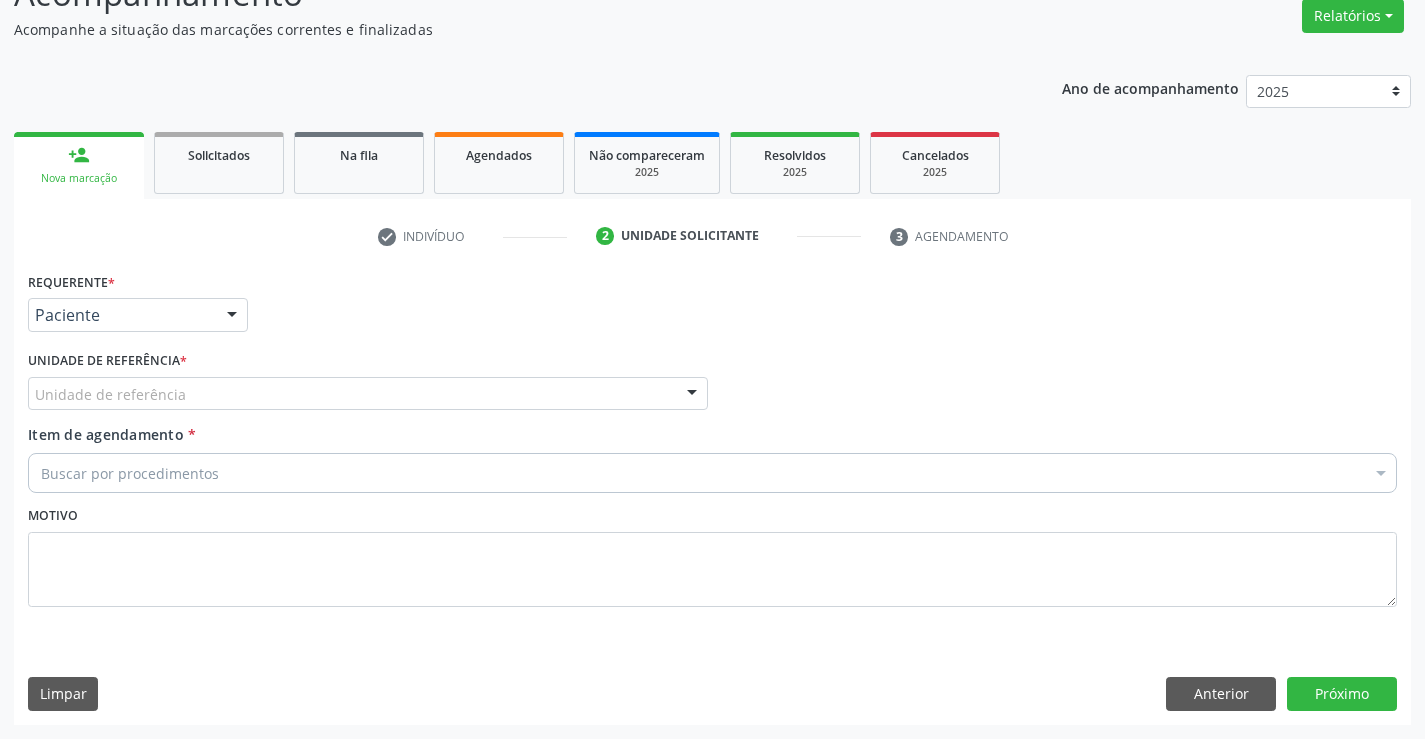 click on "Unidade de referência" at bounding box center [368, 394] 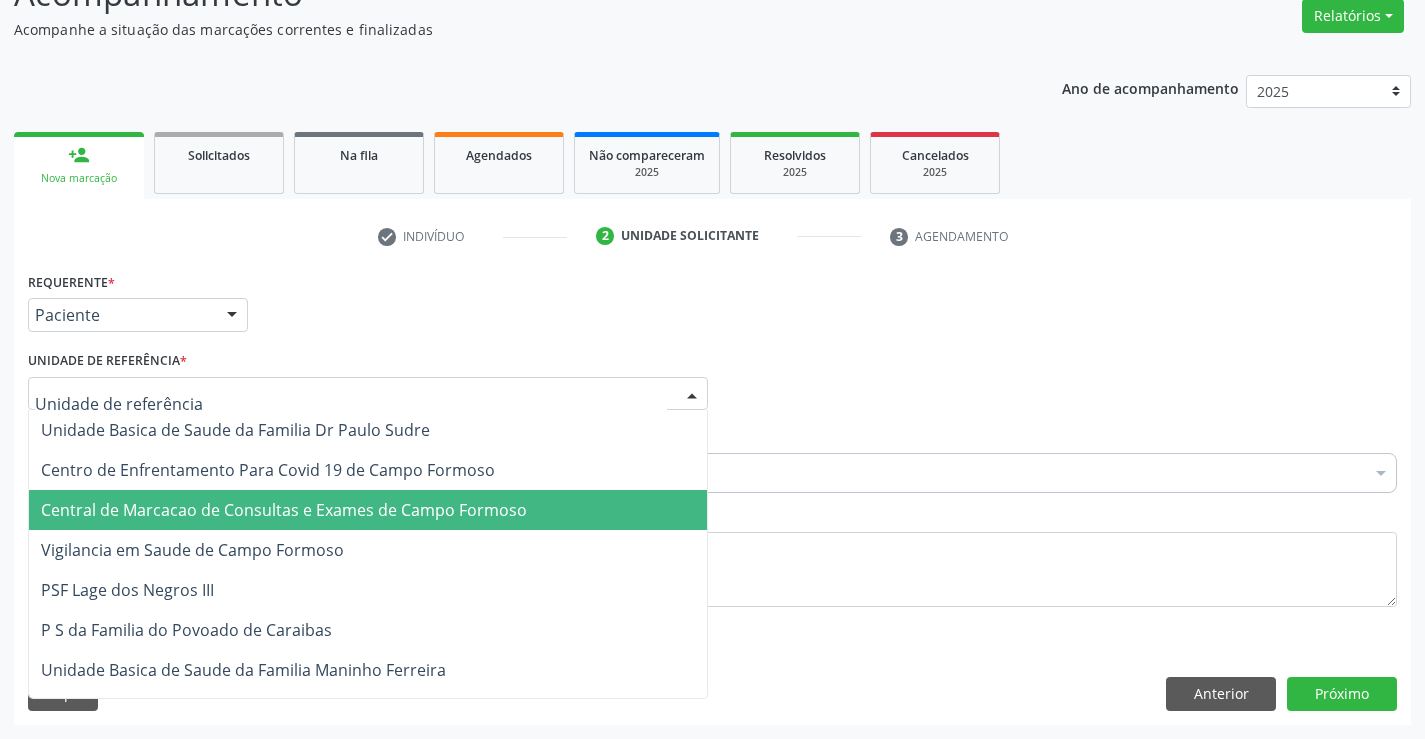 click on "Central de Marcacao de Consultas e Exames de Campo Formoso" at bounding box center [284, 510] 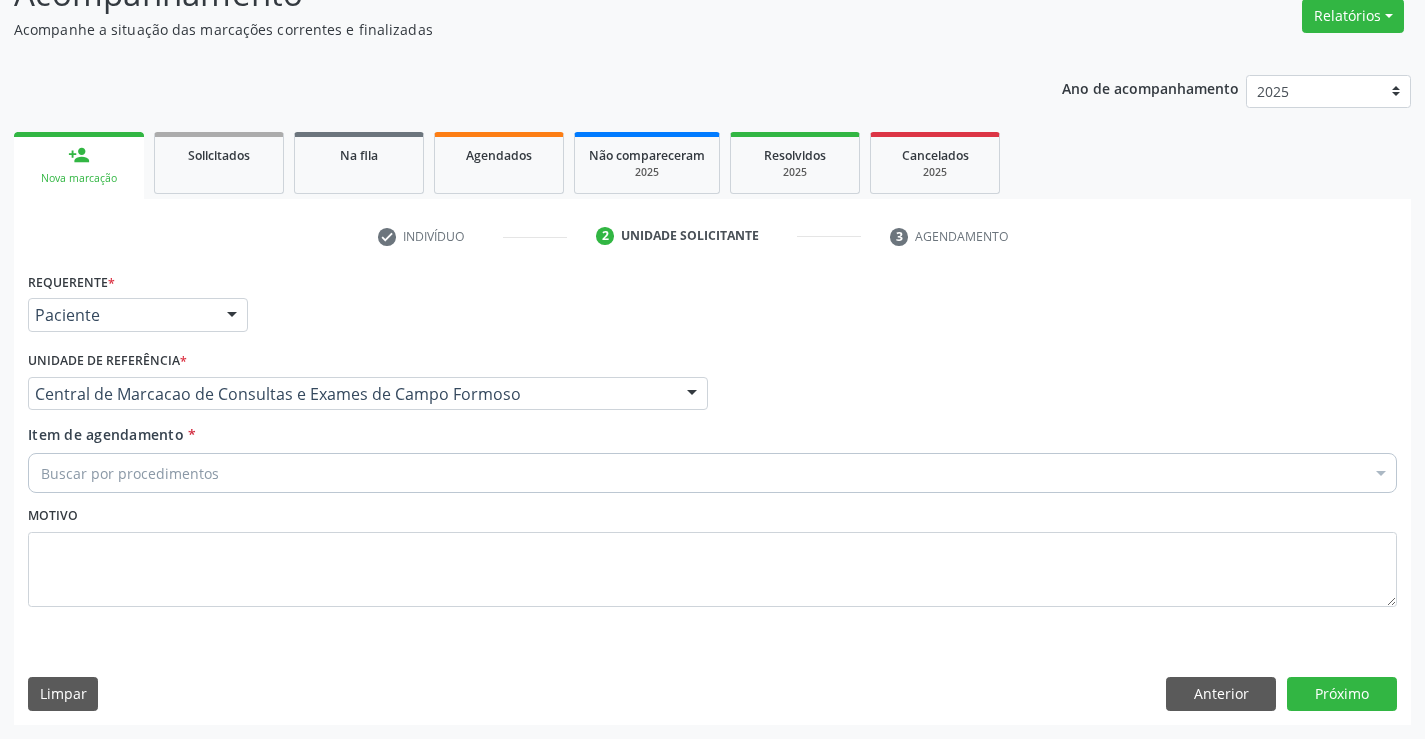 click on "Buscar por procedimentos" at bounding box center (712, 473) 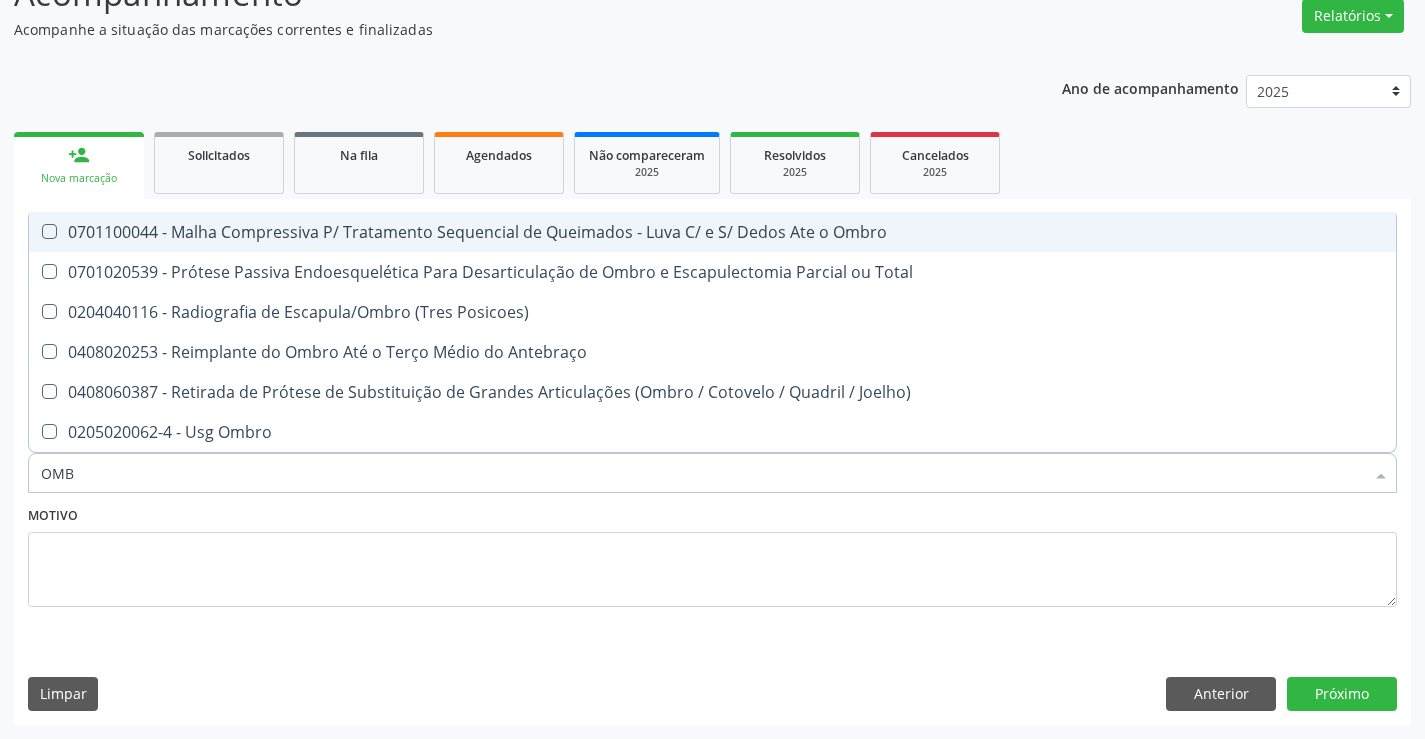 type on "OMBR" 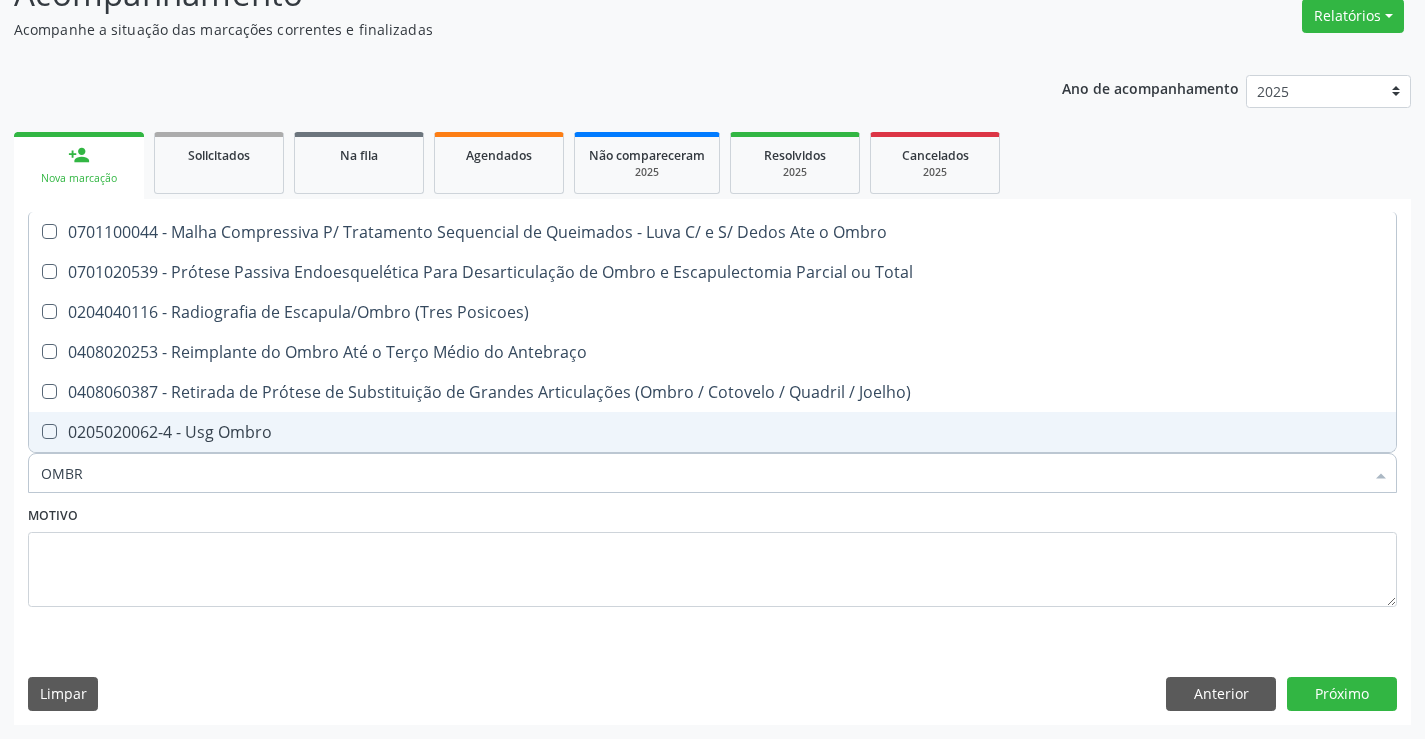 click on "0205020062-4 - Usg Ombro" at bounding box center (712, 432) 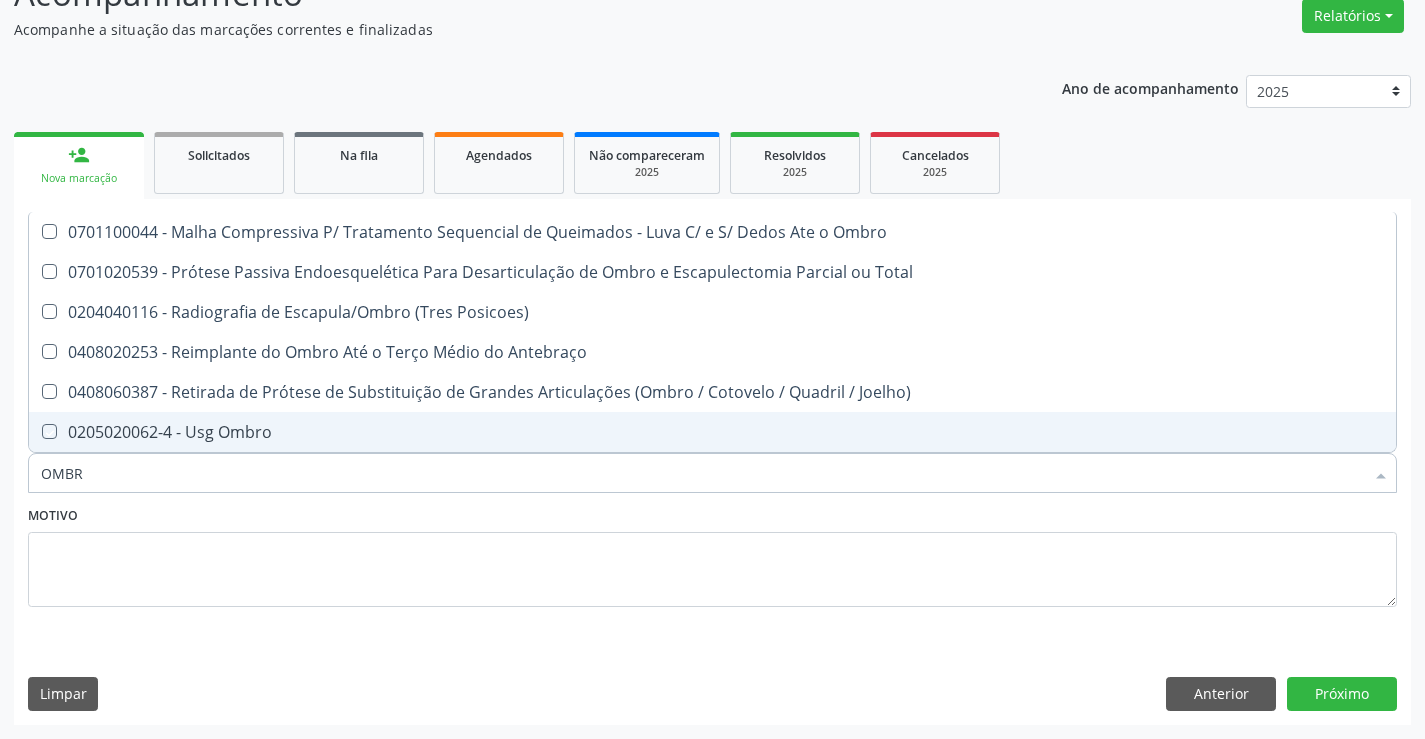 checkbox on "true" 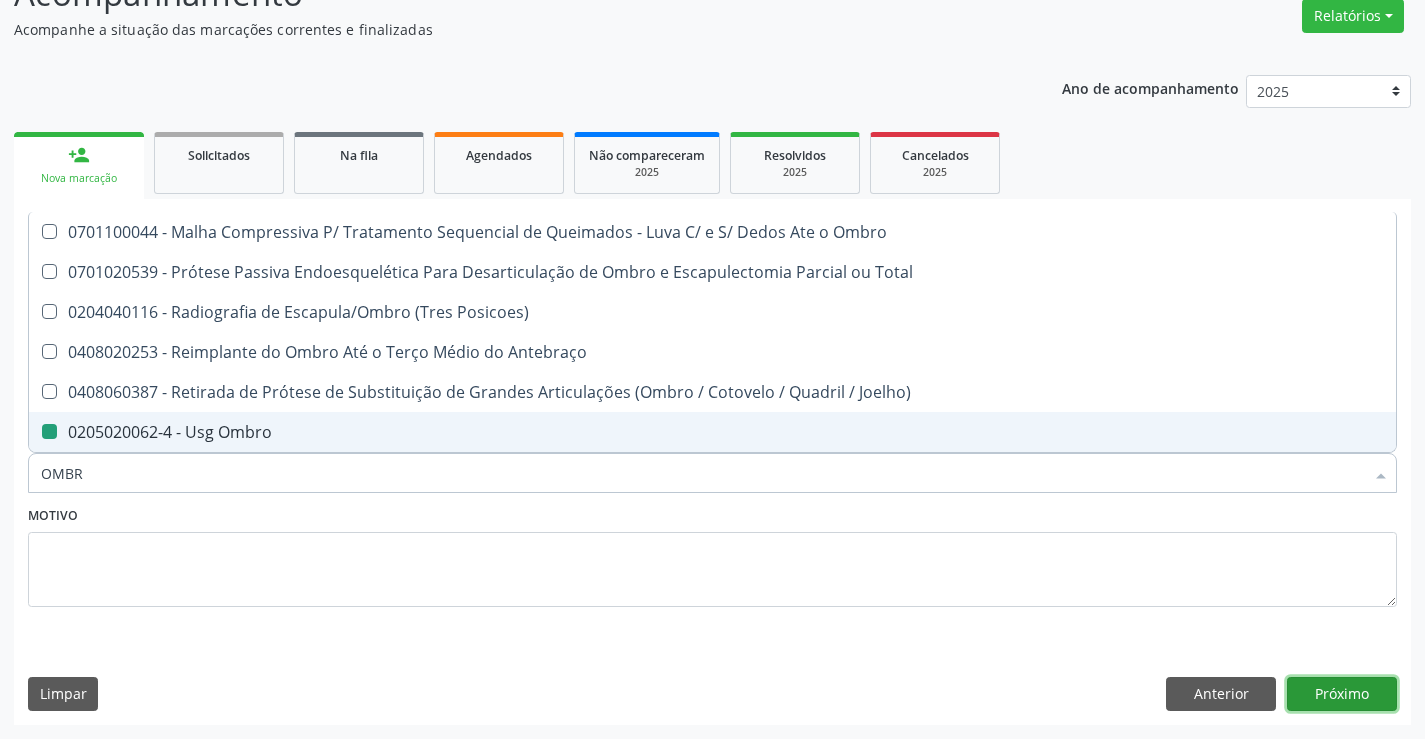 click on "Próximo" at bounding box center [1342, 694] 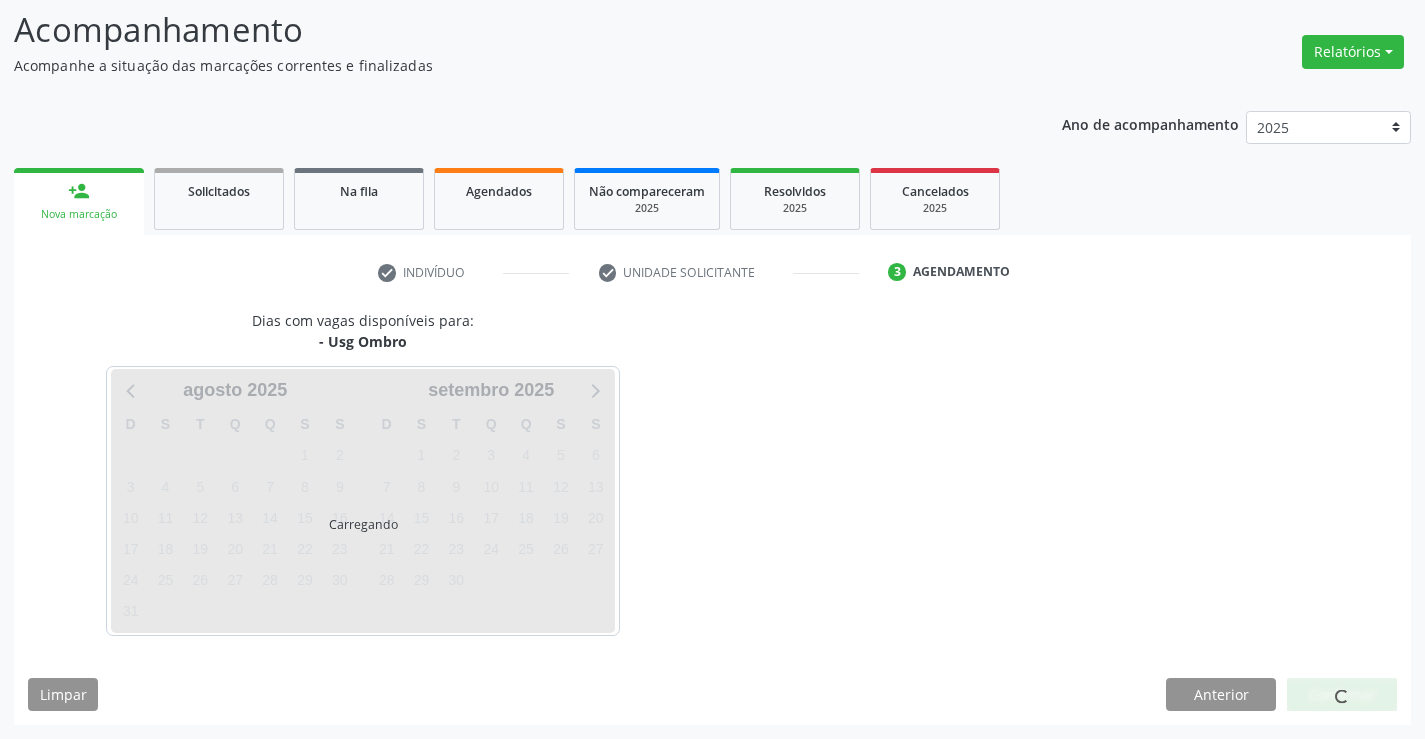scroll, scrollTop: 131, scrollLeft: 0, axis: vertical 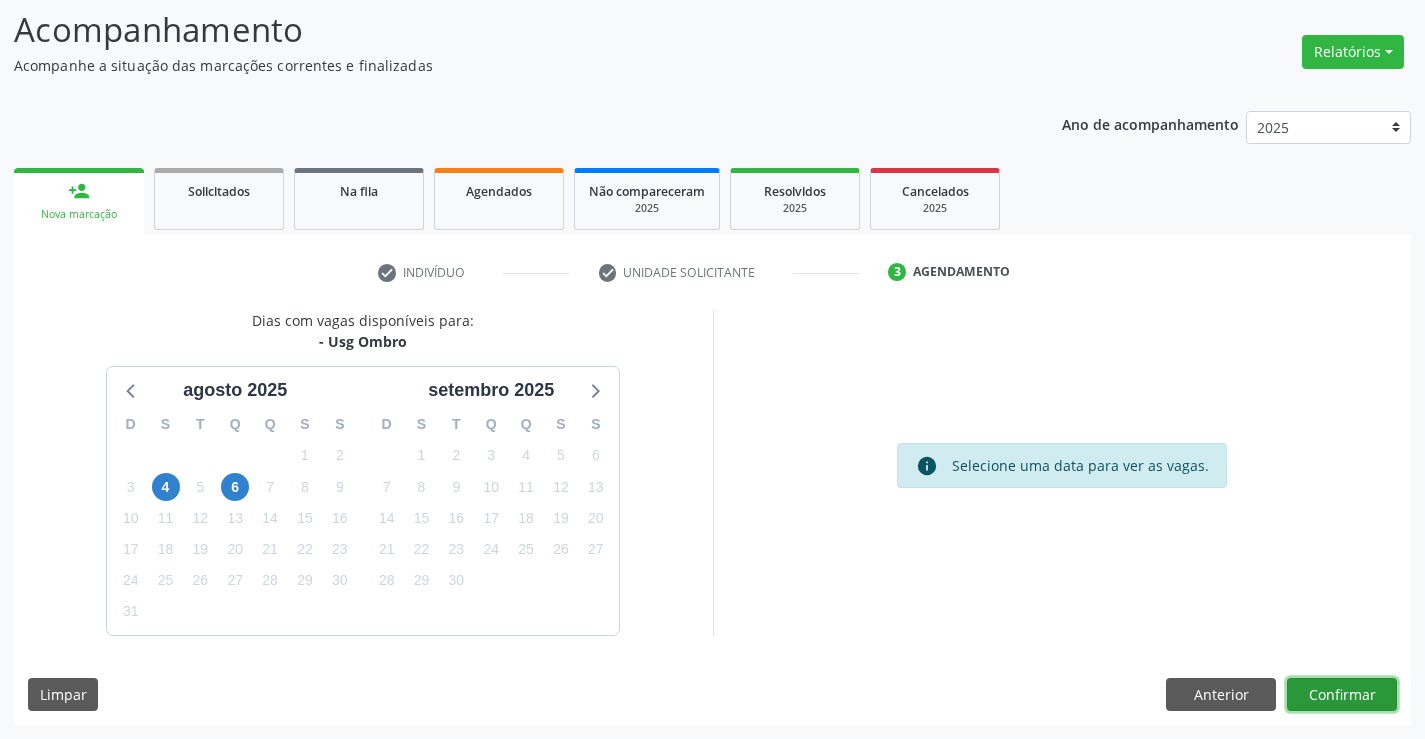 click on "Confirmar" at bounding box center [1342, 695] 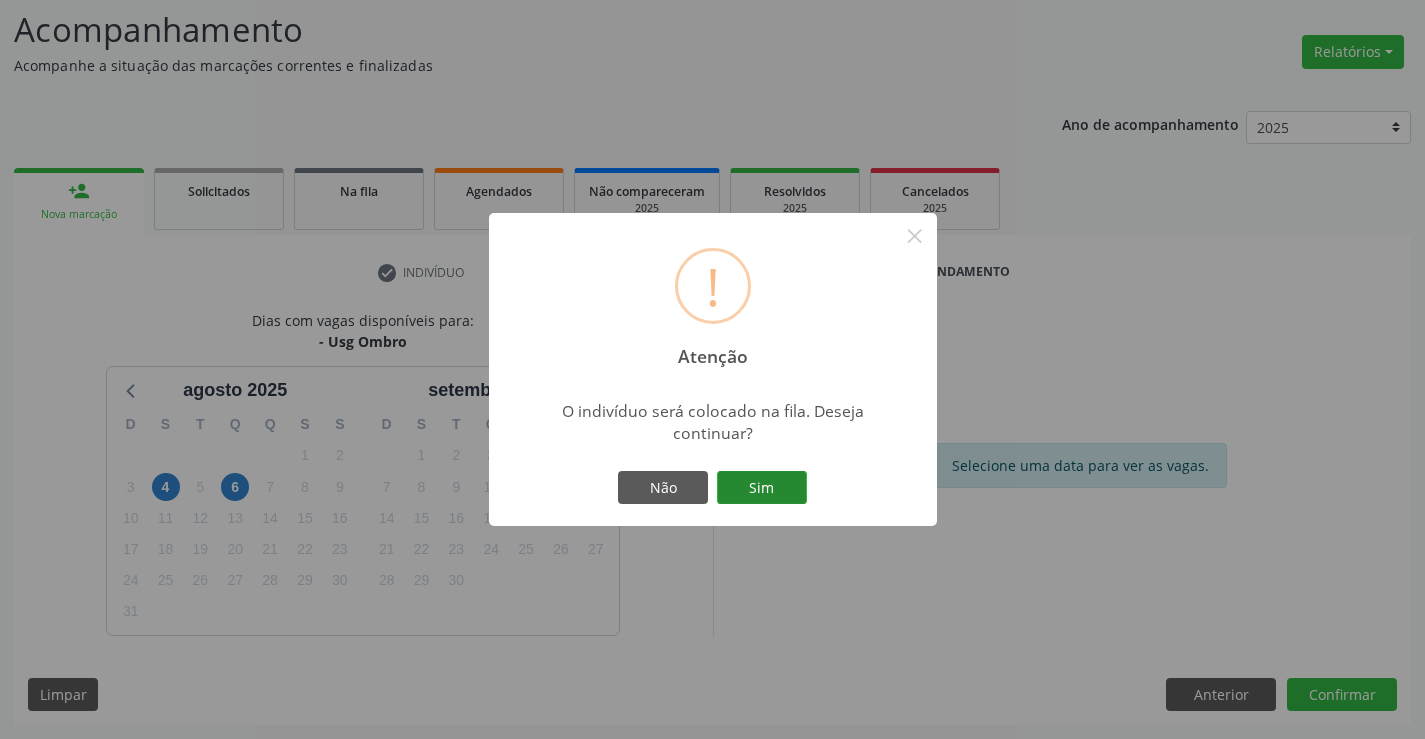 click on "Sim" at bounding box center (762, 488) 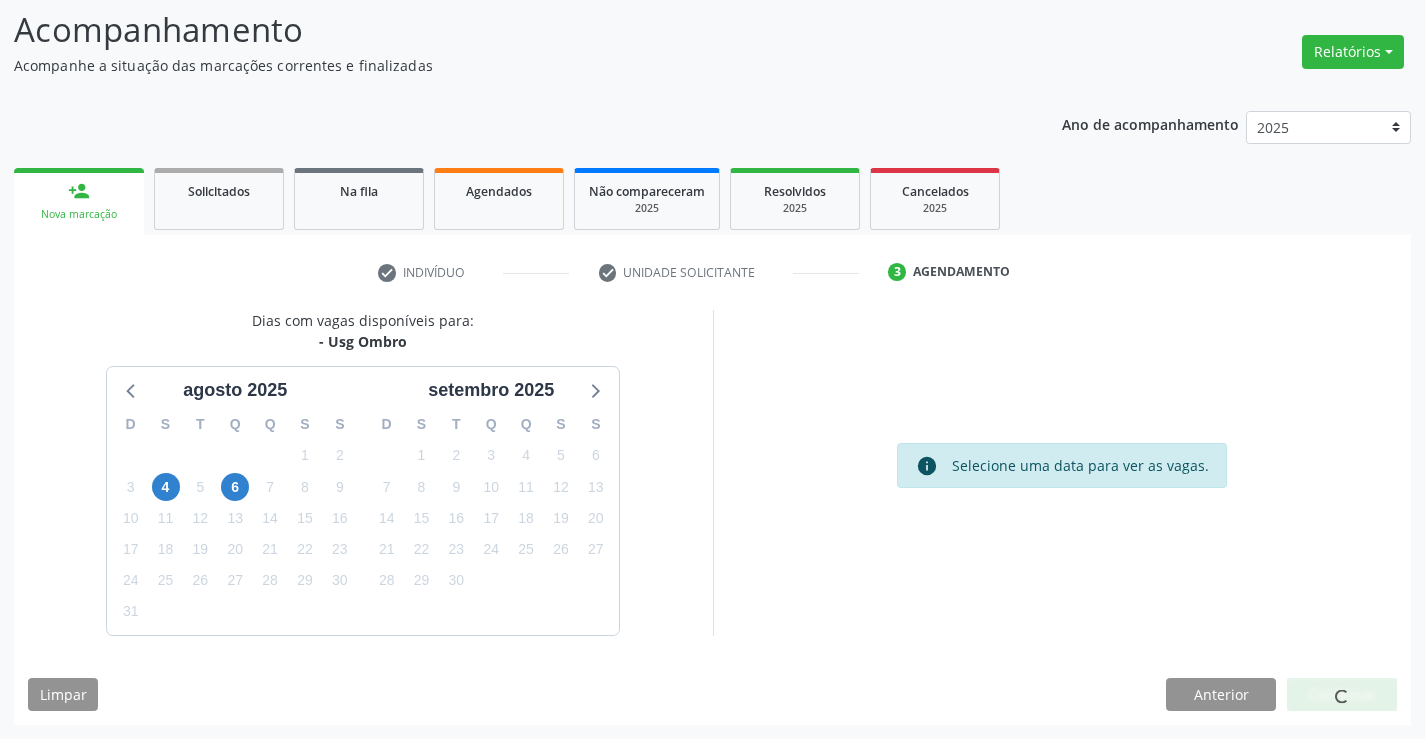 scroll, scrollTop: 0, scrollLeft: 0, axis: both 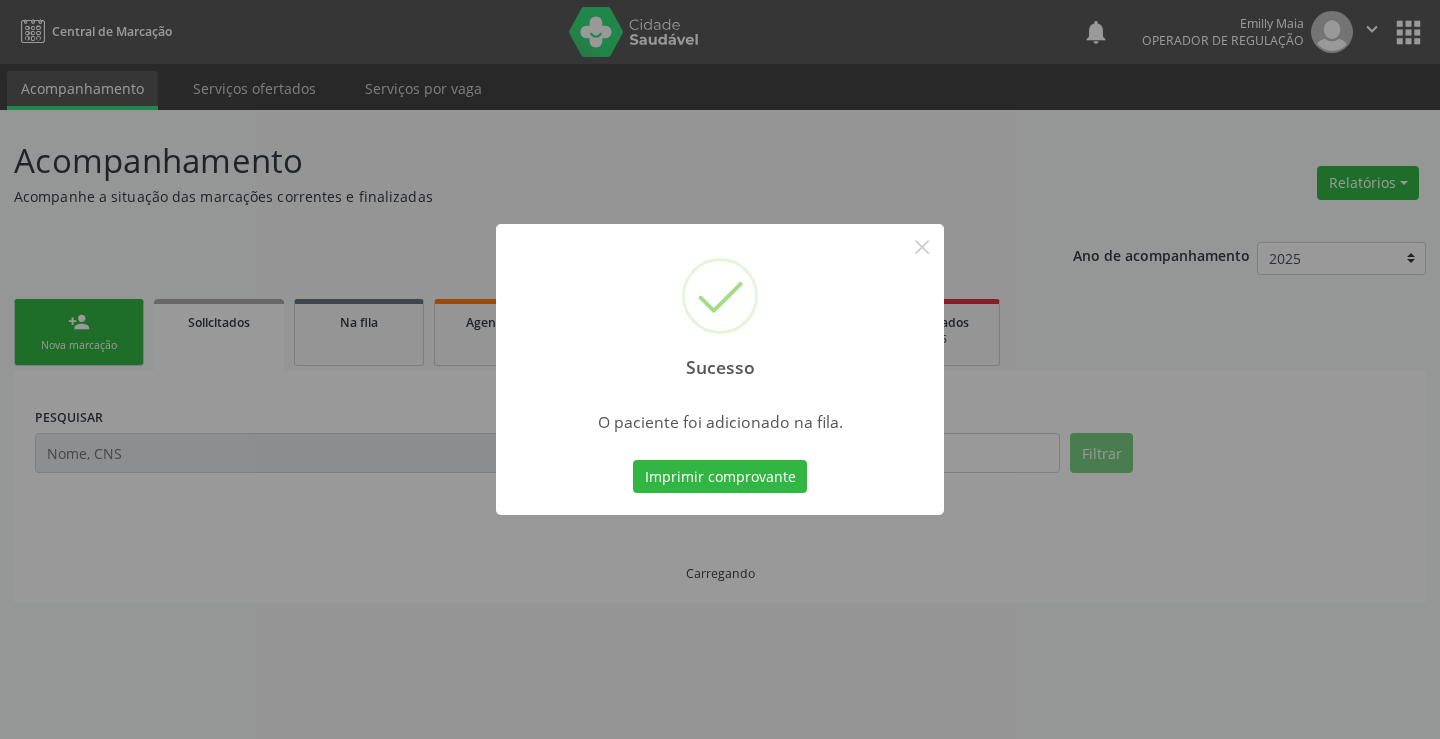 type 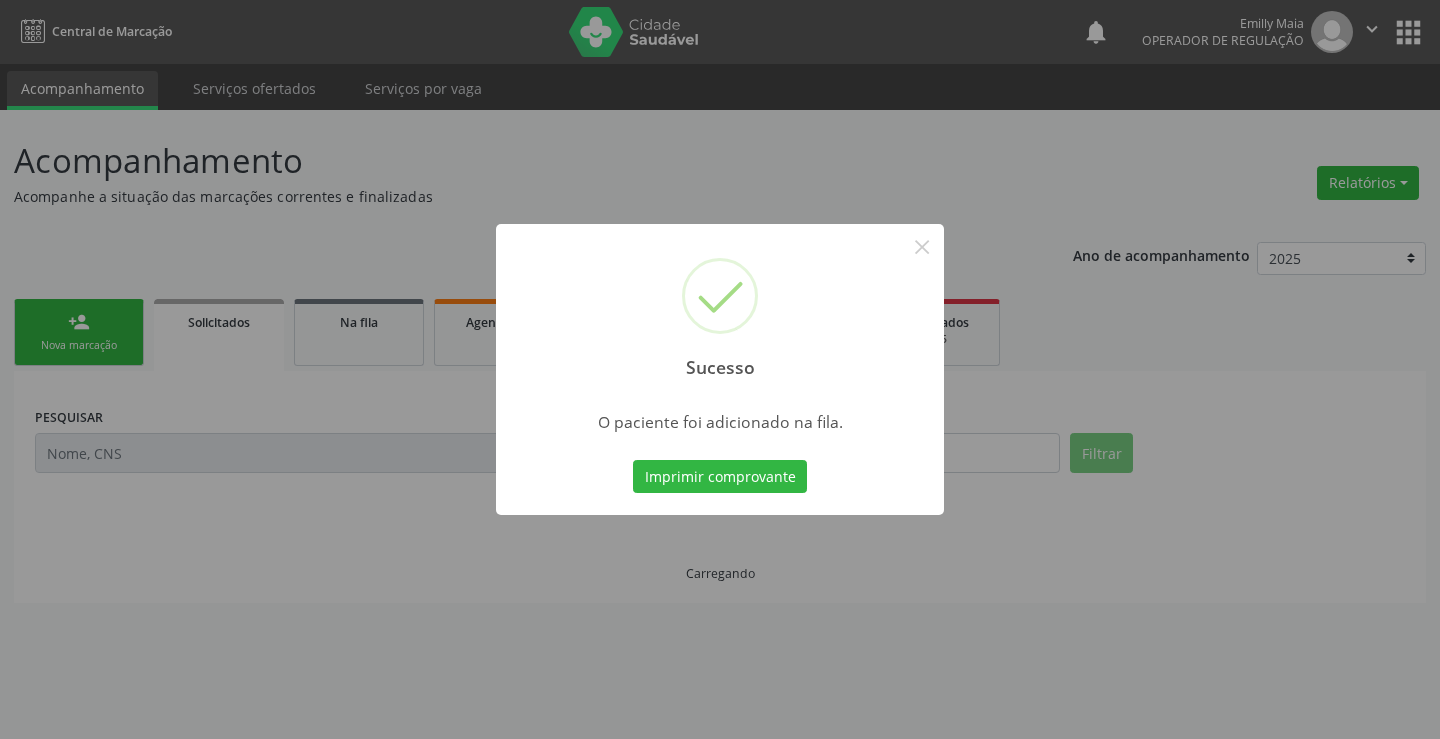click on "Imprimir comprovante" at bounding box center (720, 477) 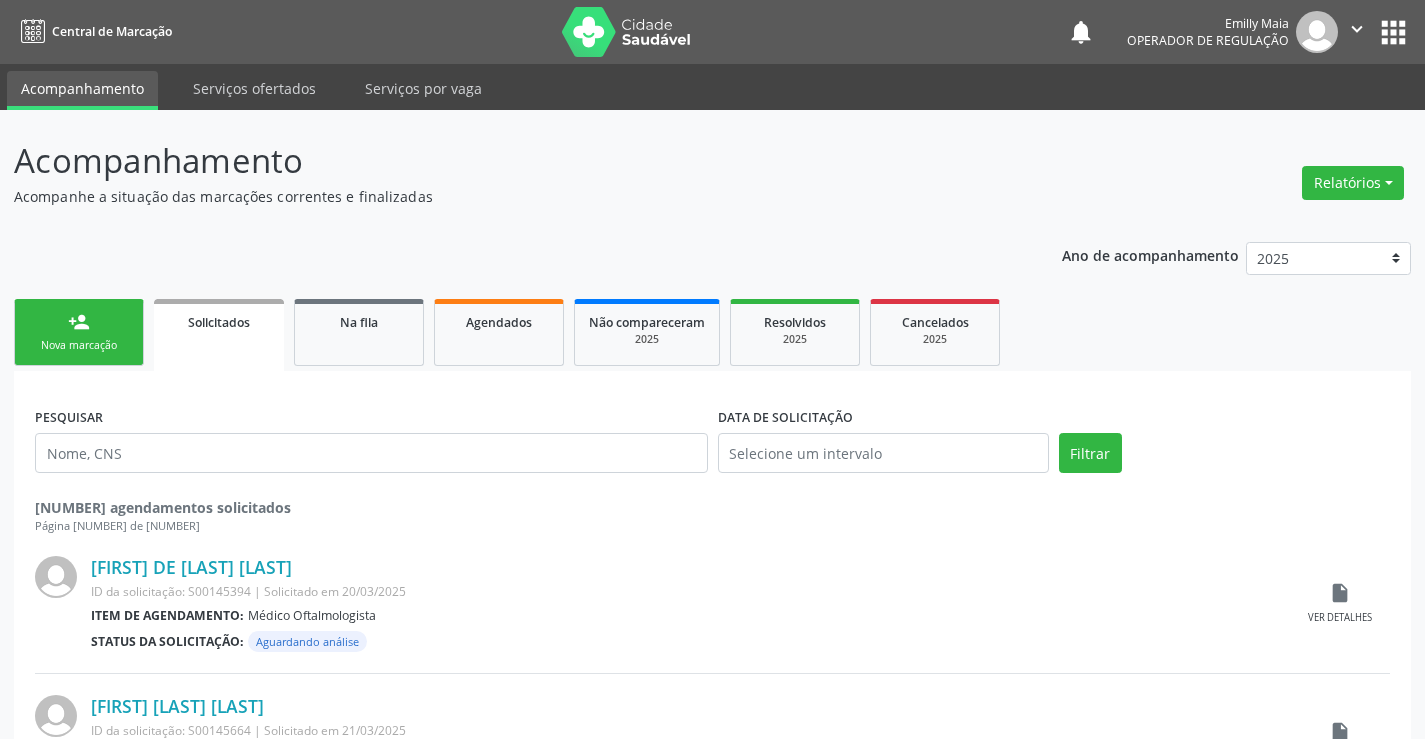 click on "Nova marcação" at bounding box center (79, 345) 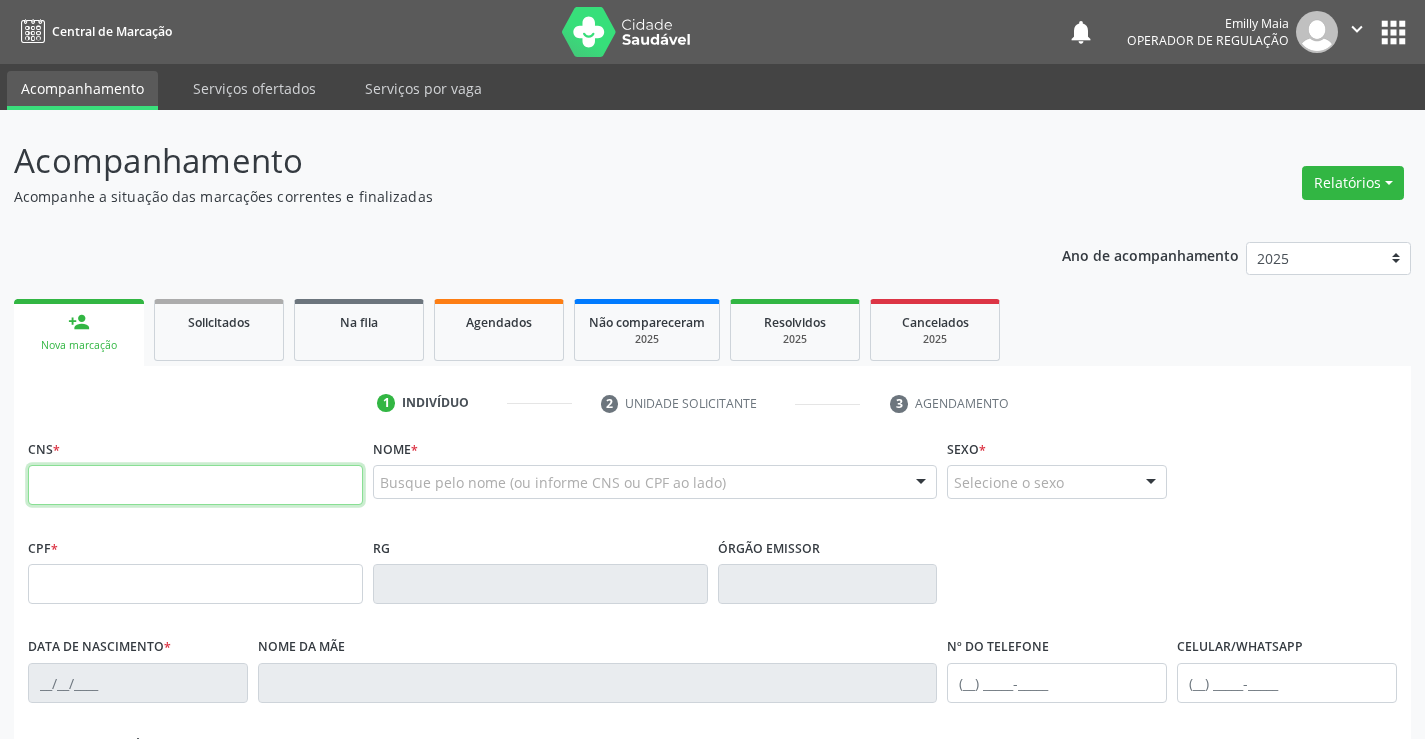 click at bounding box center [195, 485] 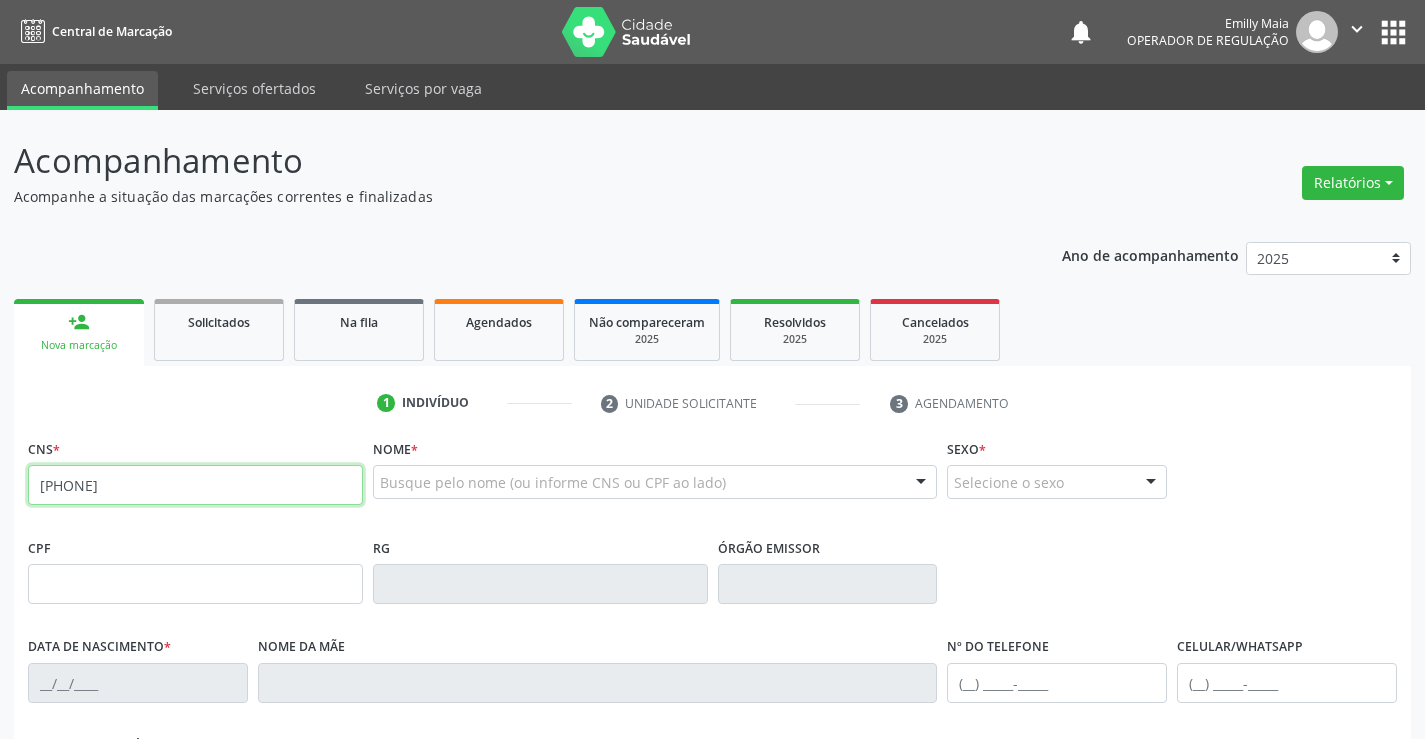type on "706 8012 2791 3520" 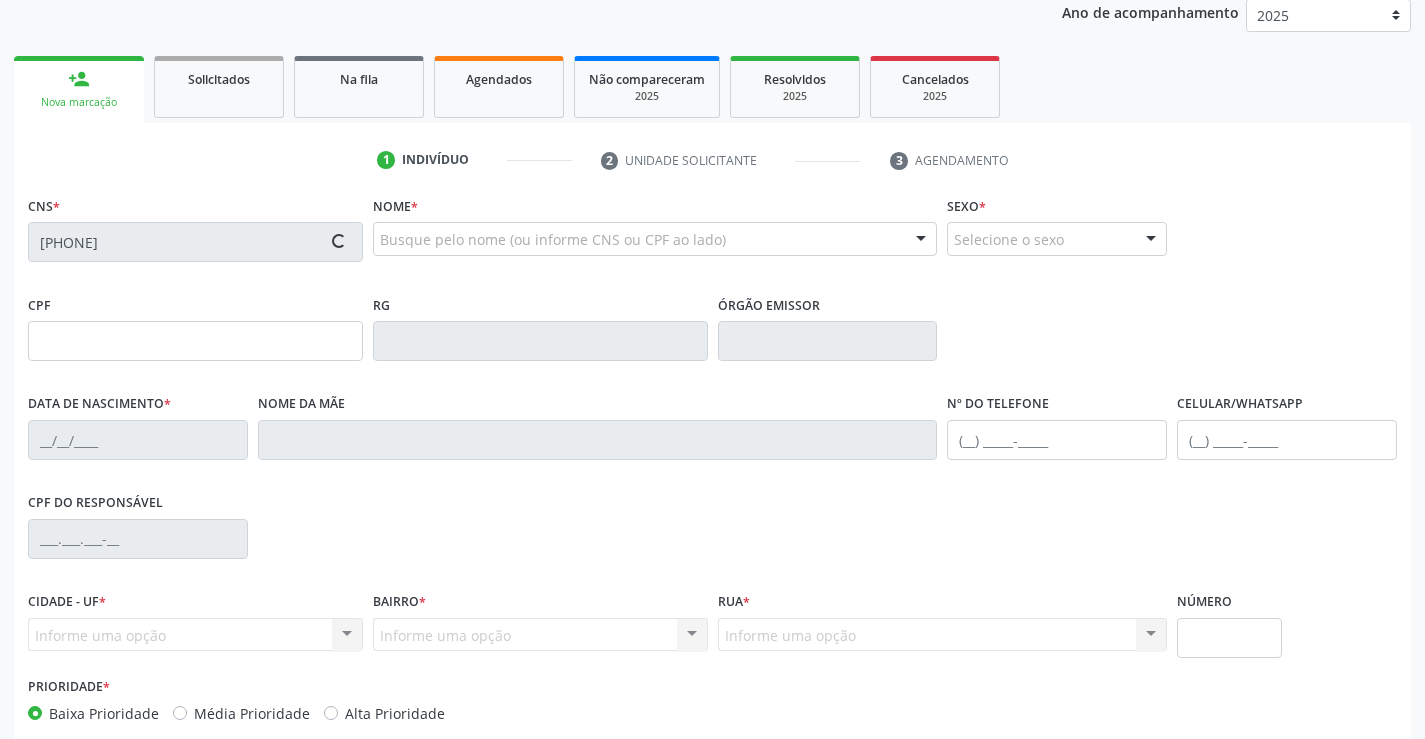 scroll, scrollTop: 300, scrollLeft: 0, axis: vertical 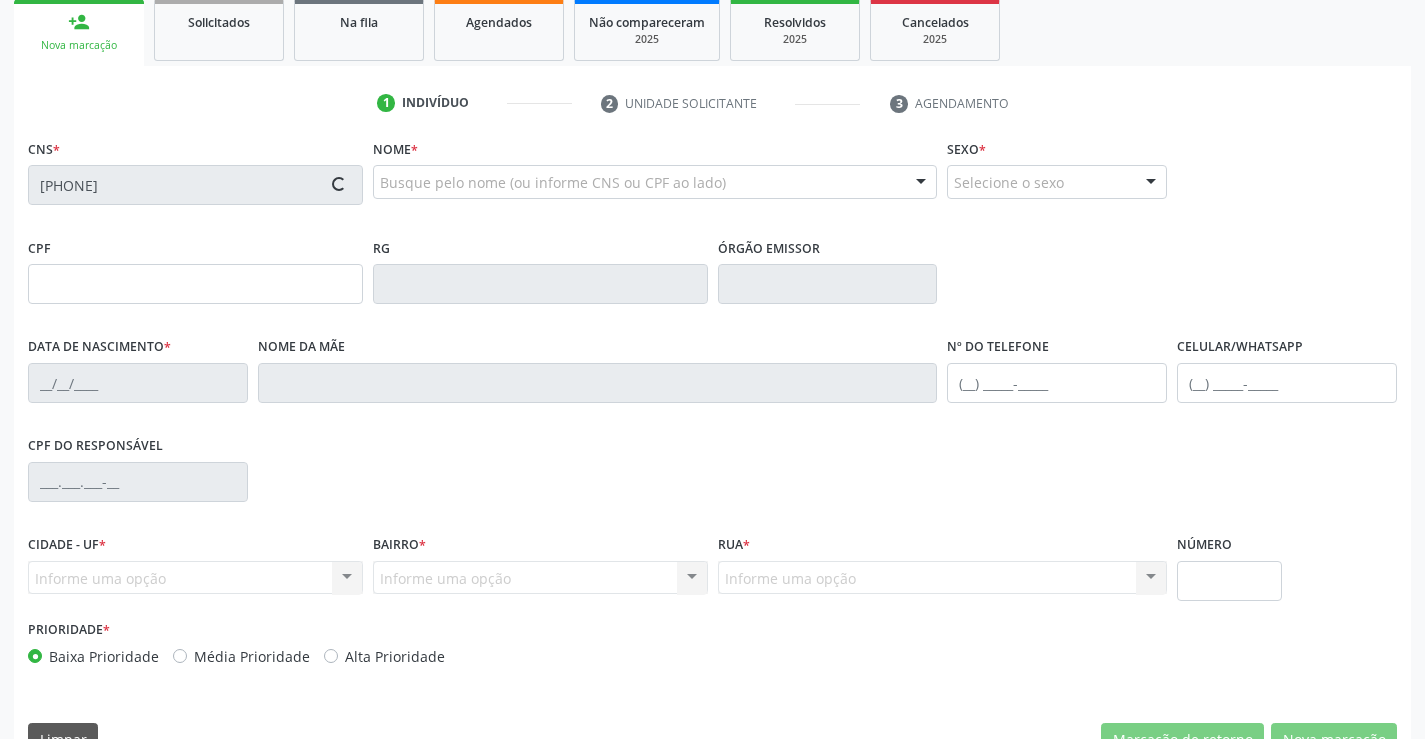 type on "1307804055" 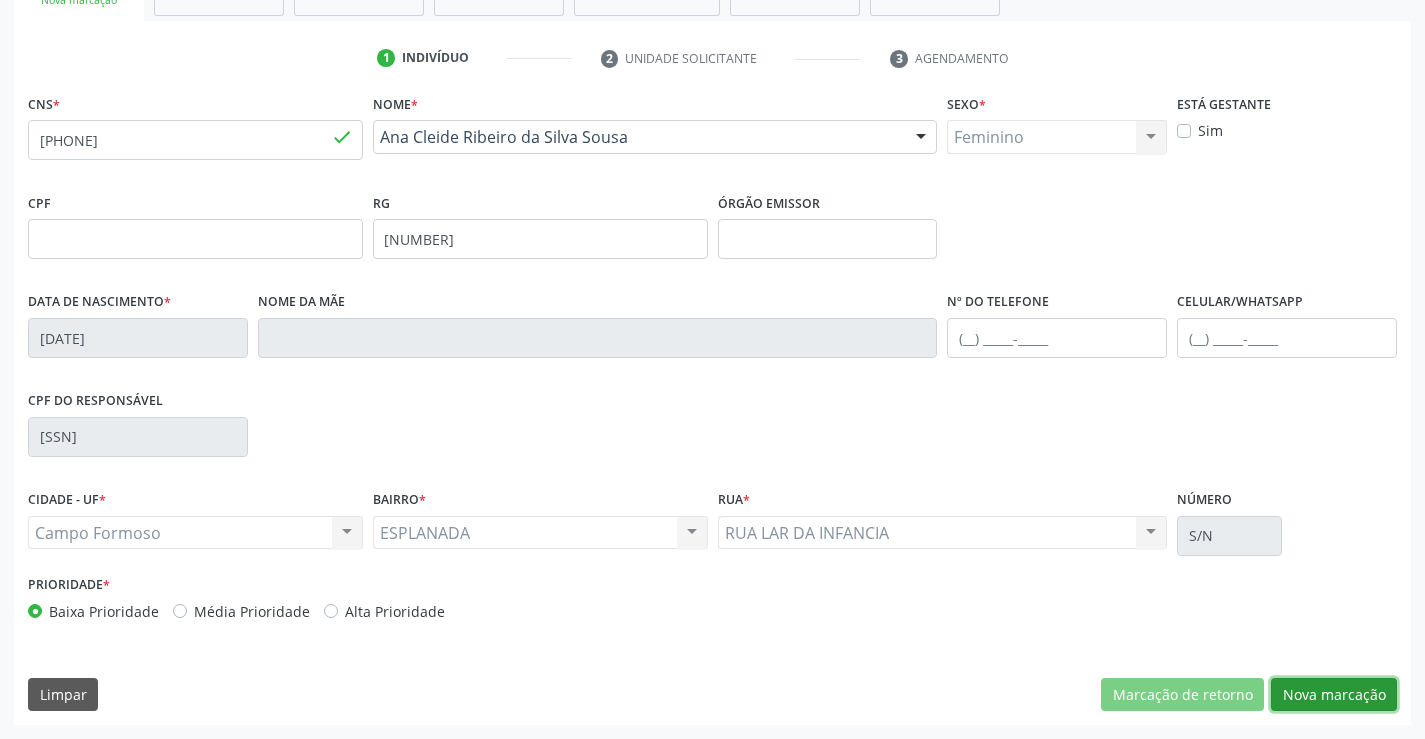 click on "Nova marcação" at bounding box center (1334, 695) 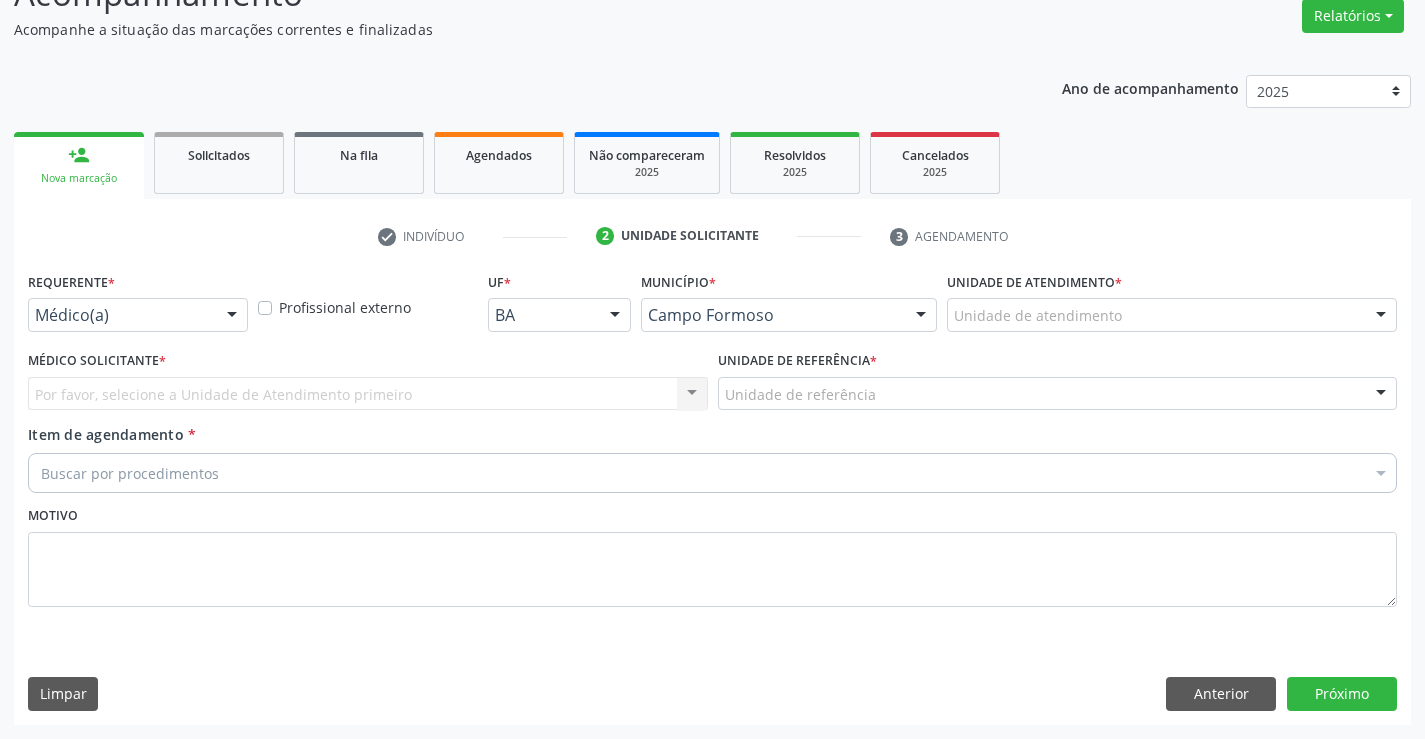 scroll, scrollTop: 167, scrollLeft: 0, axis: vertical 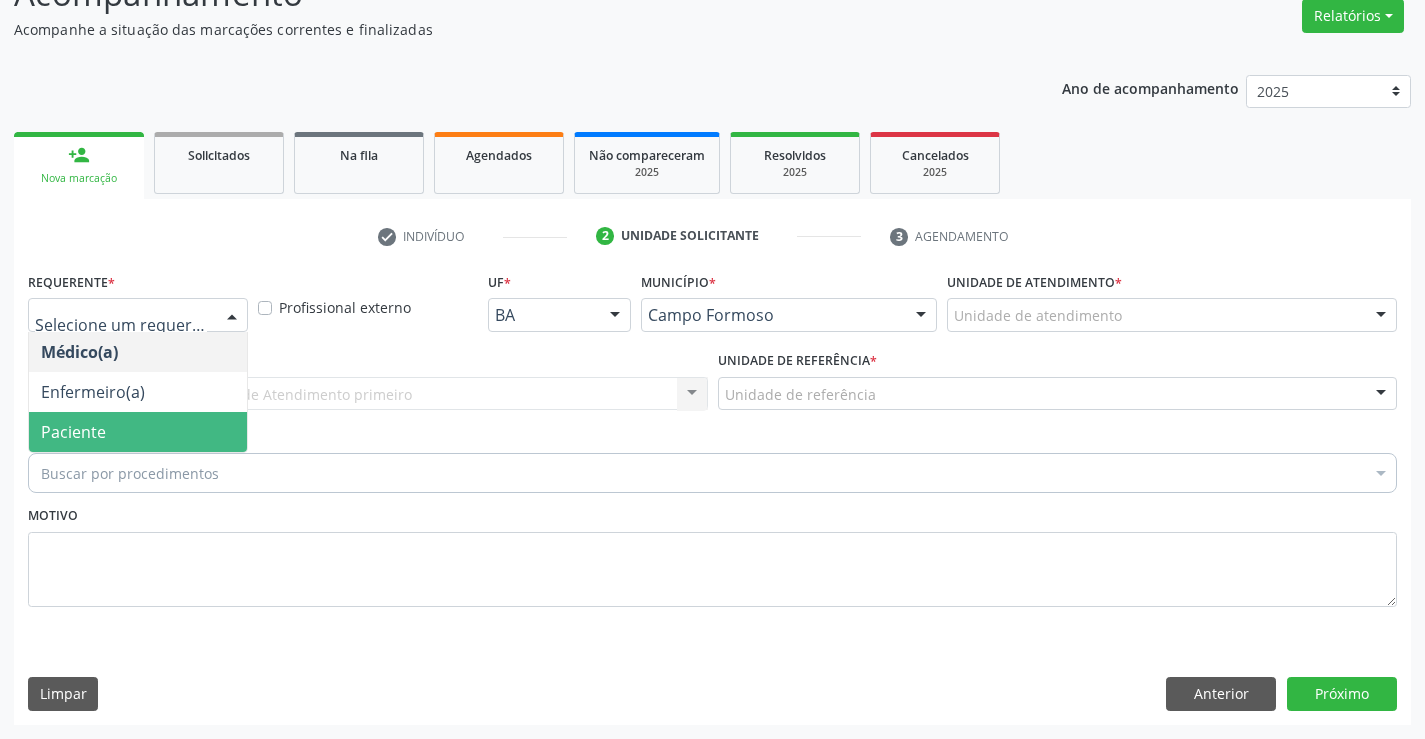 click on "Paciente" at bounding box center [138, 432] 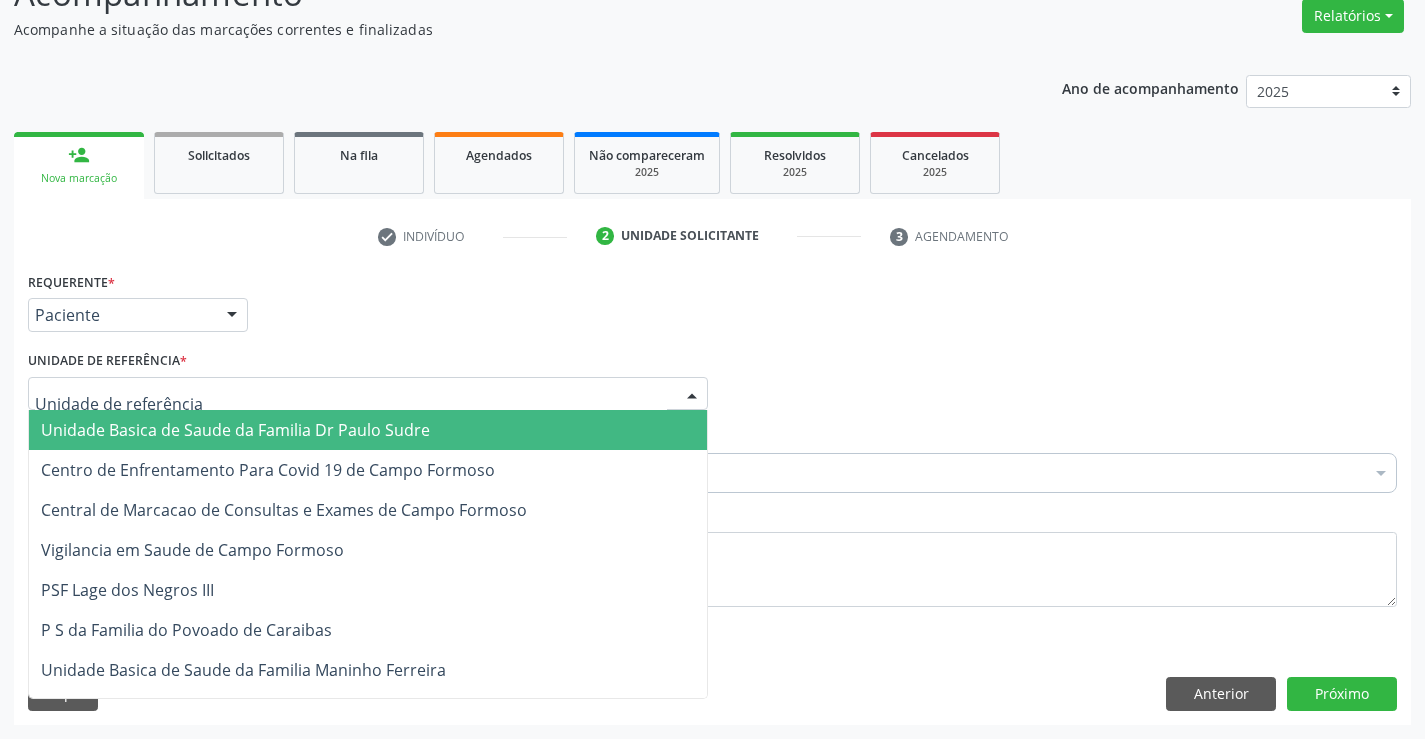 click at bounding box center (368, 394) 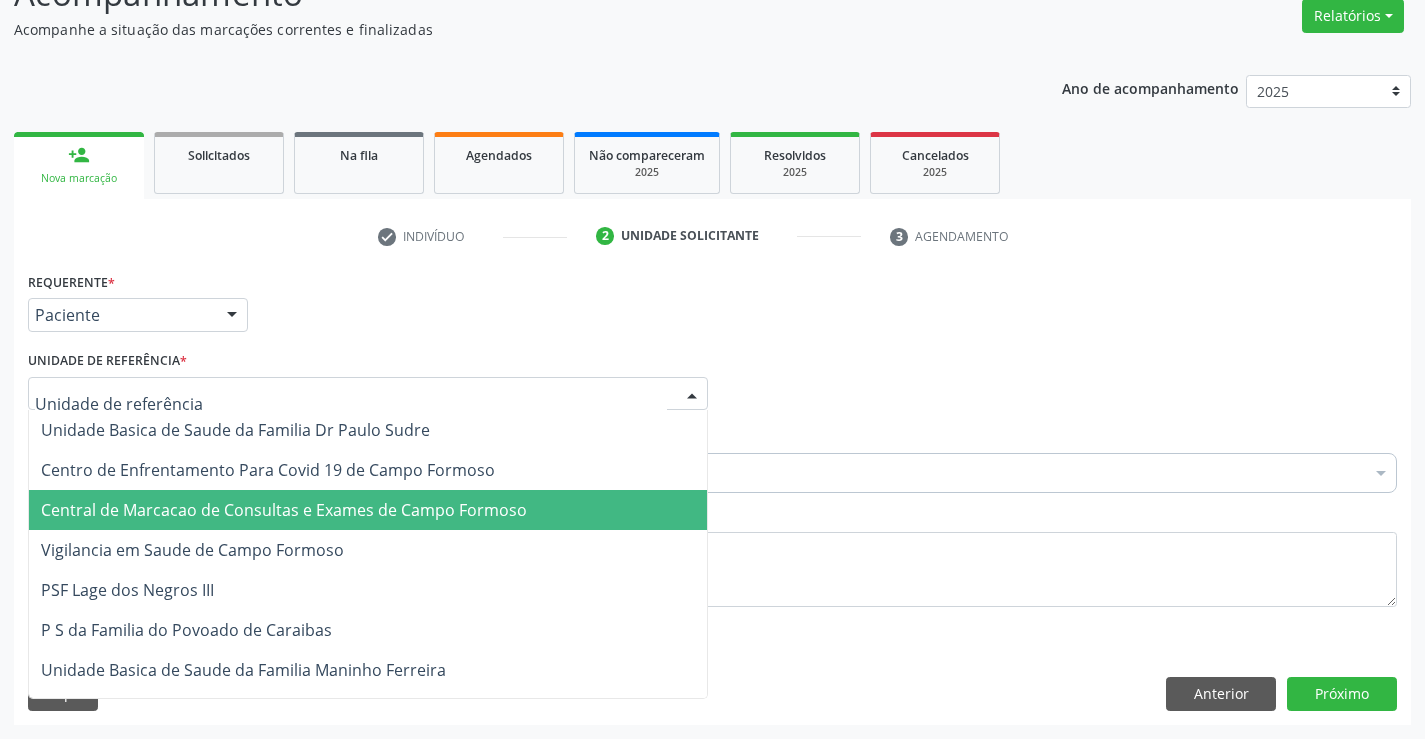 click on "Central de Marcacao de Consultas e Exames de Campo Formoso" at bounding box center (284, 510) 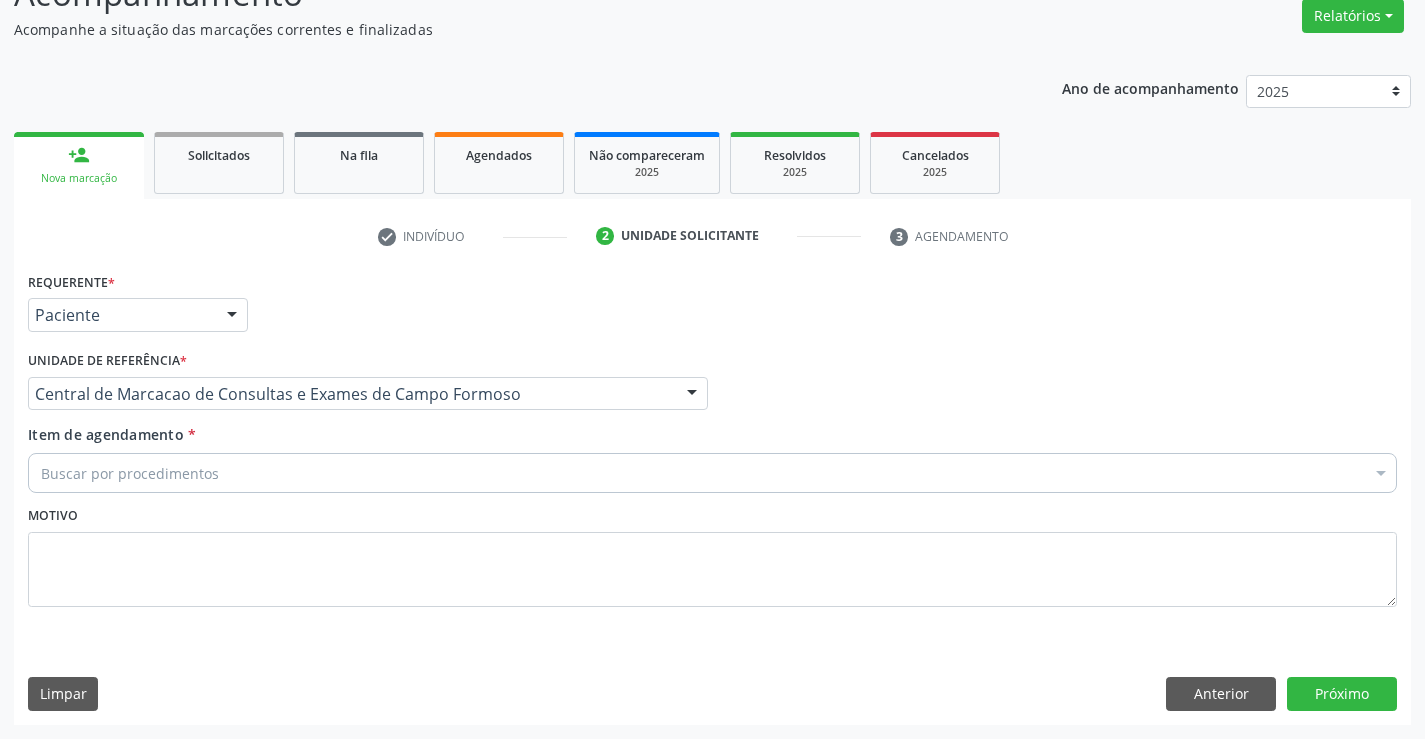 click on "Buscar por procedimentos" at bounding box center [712, 473] 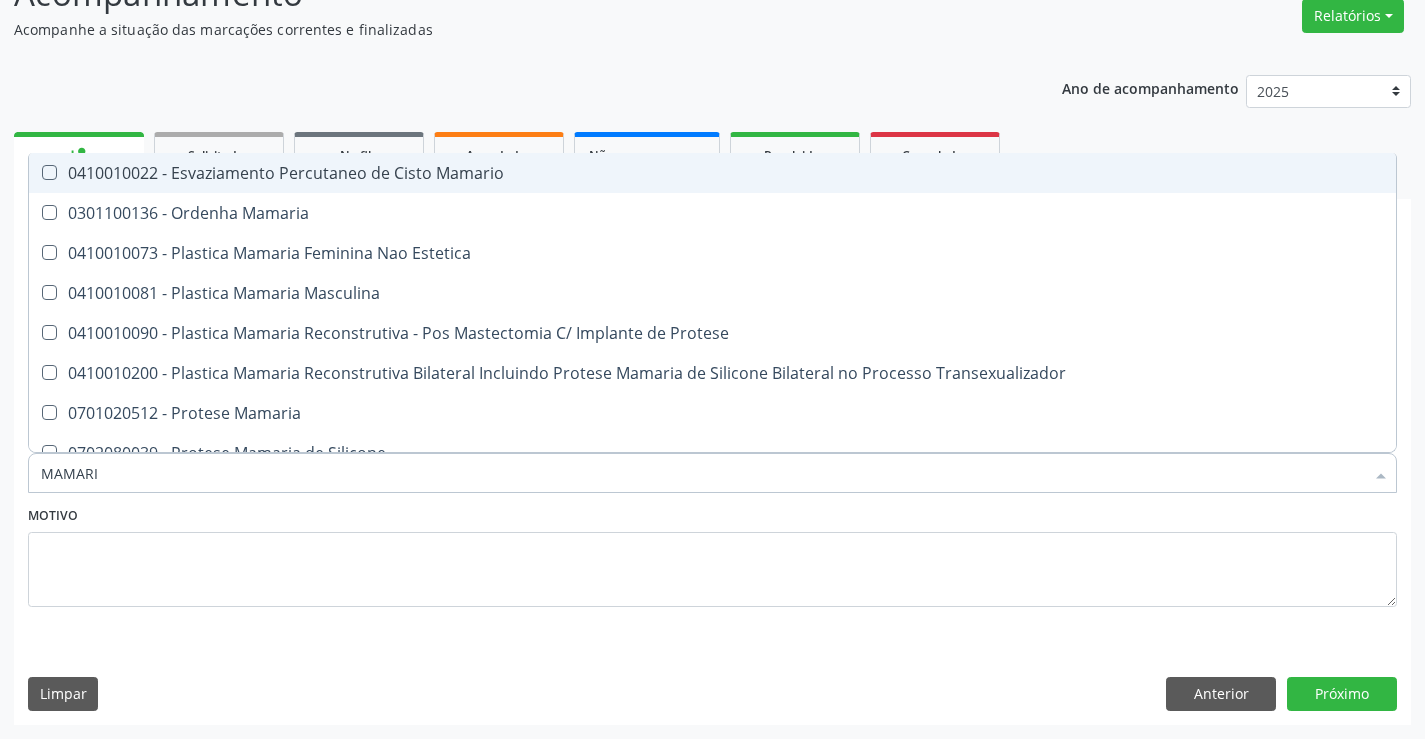 type on "MAMARIA" 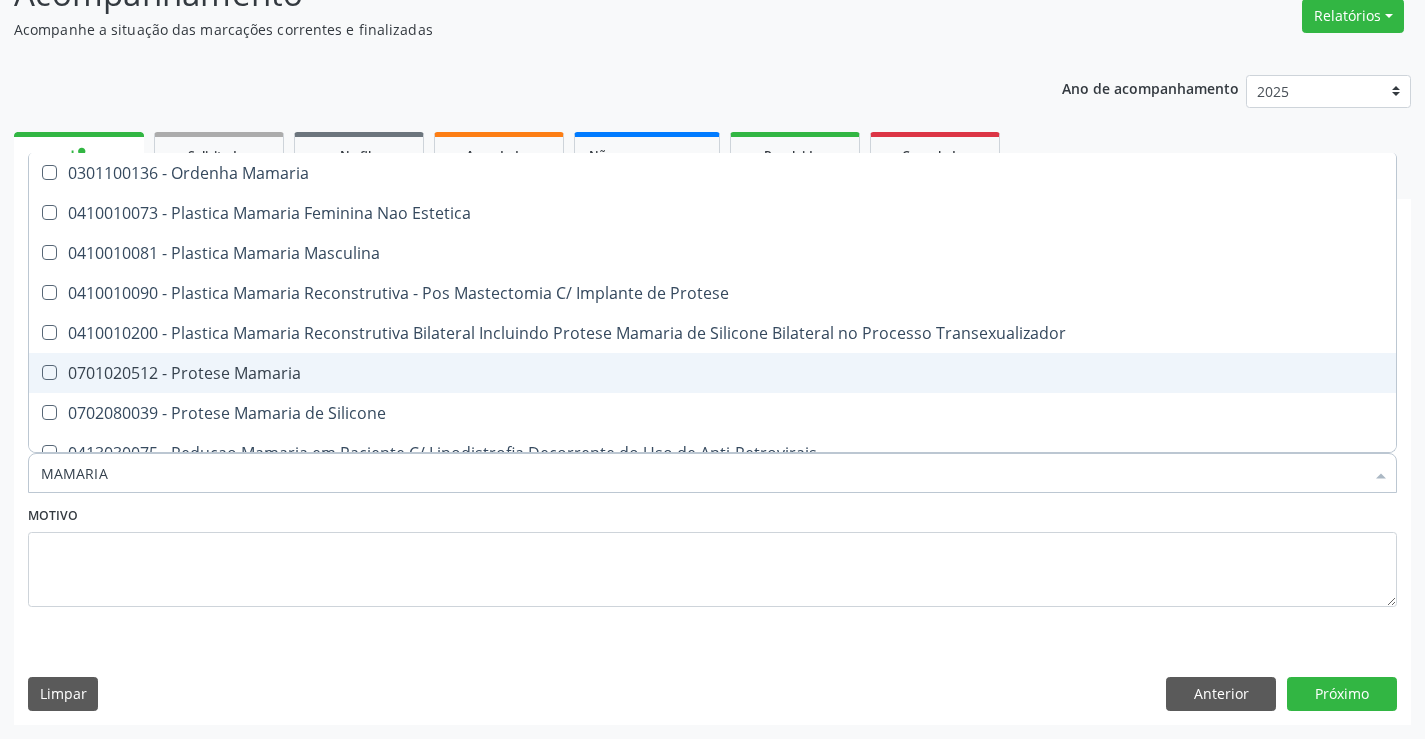 scroll, scrollTop: 61, scrollLeft: 0, axis: vertical 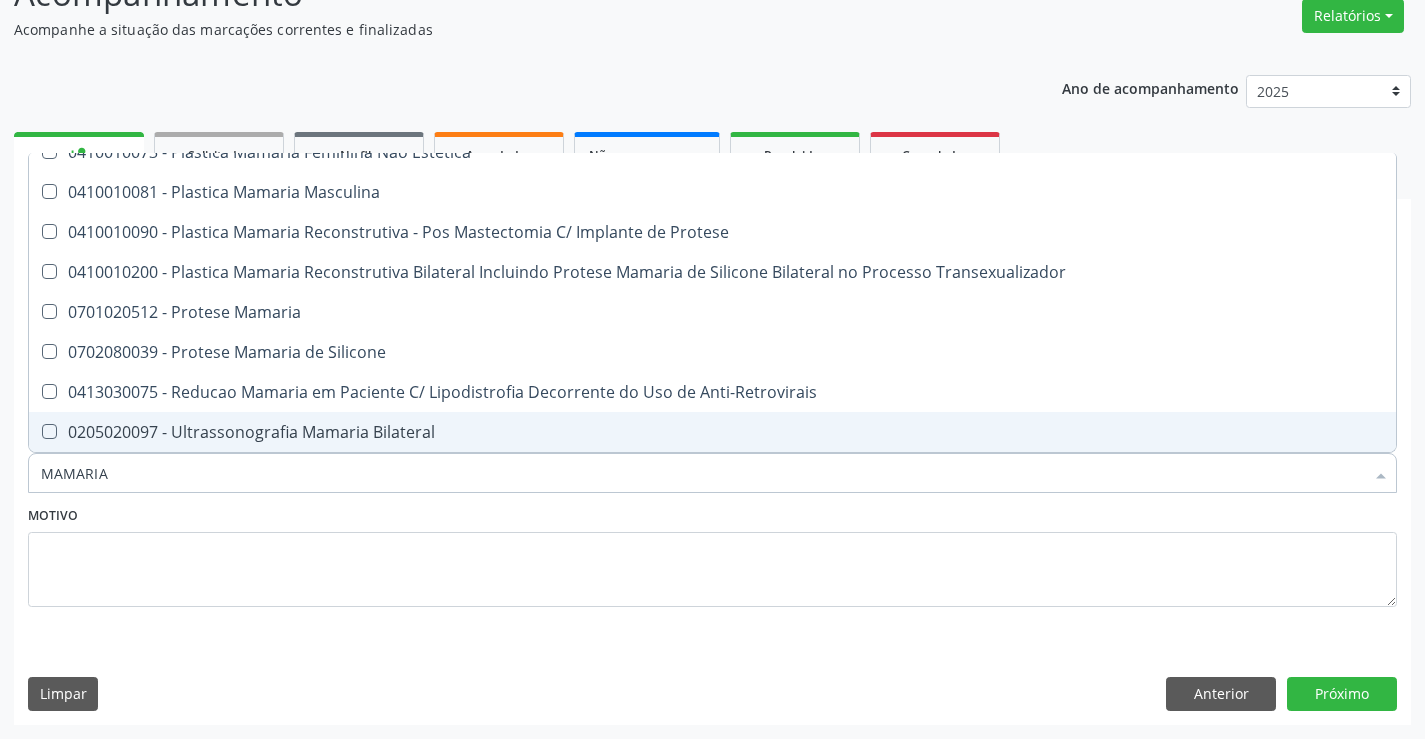 click on "0205020097 - Ultrassonografia Mamaria Bilateral" at bounding box center (712, 432) 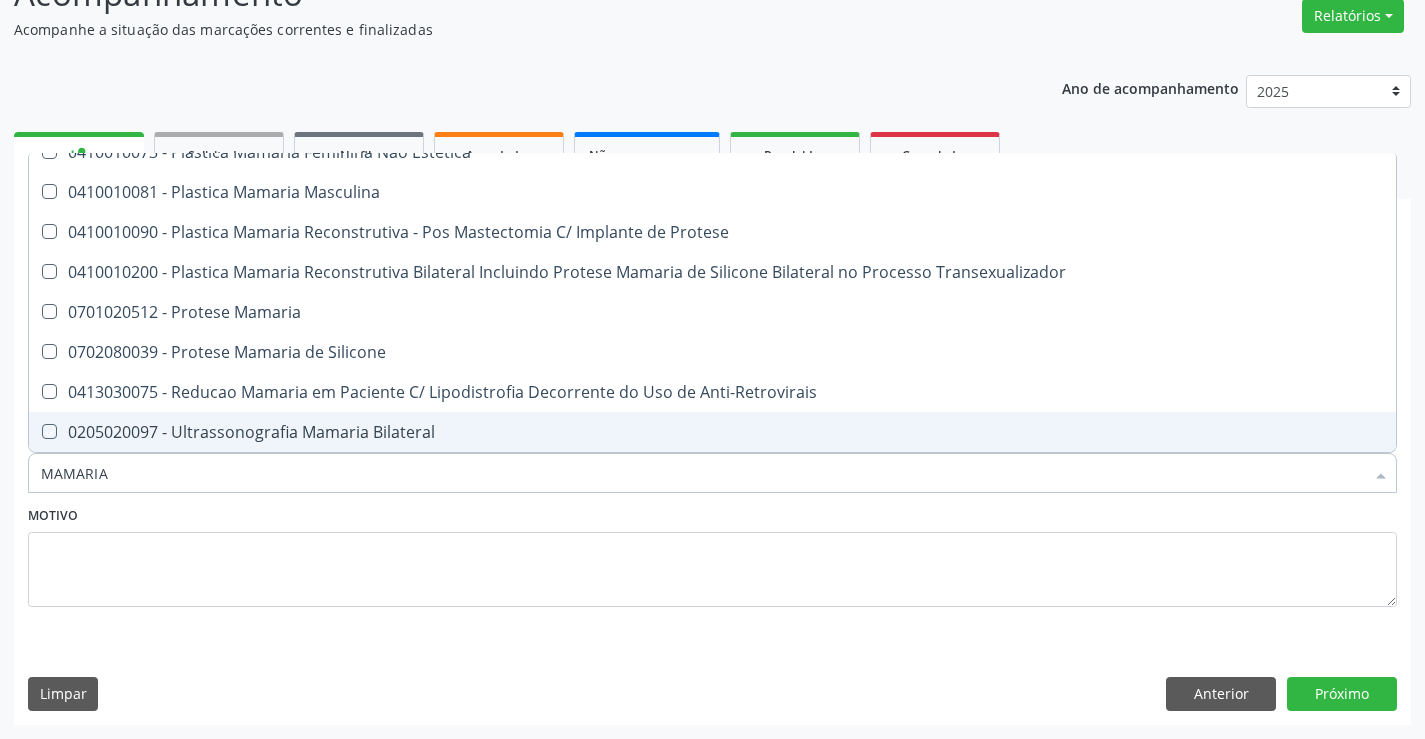 checkbox on "true" 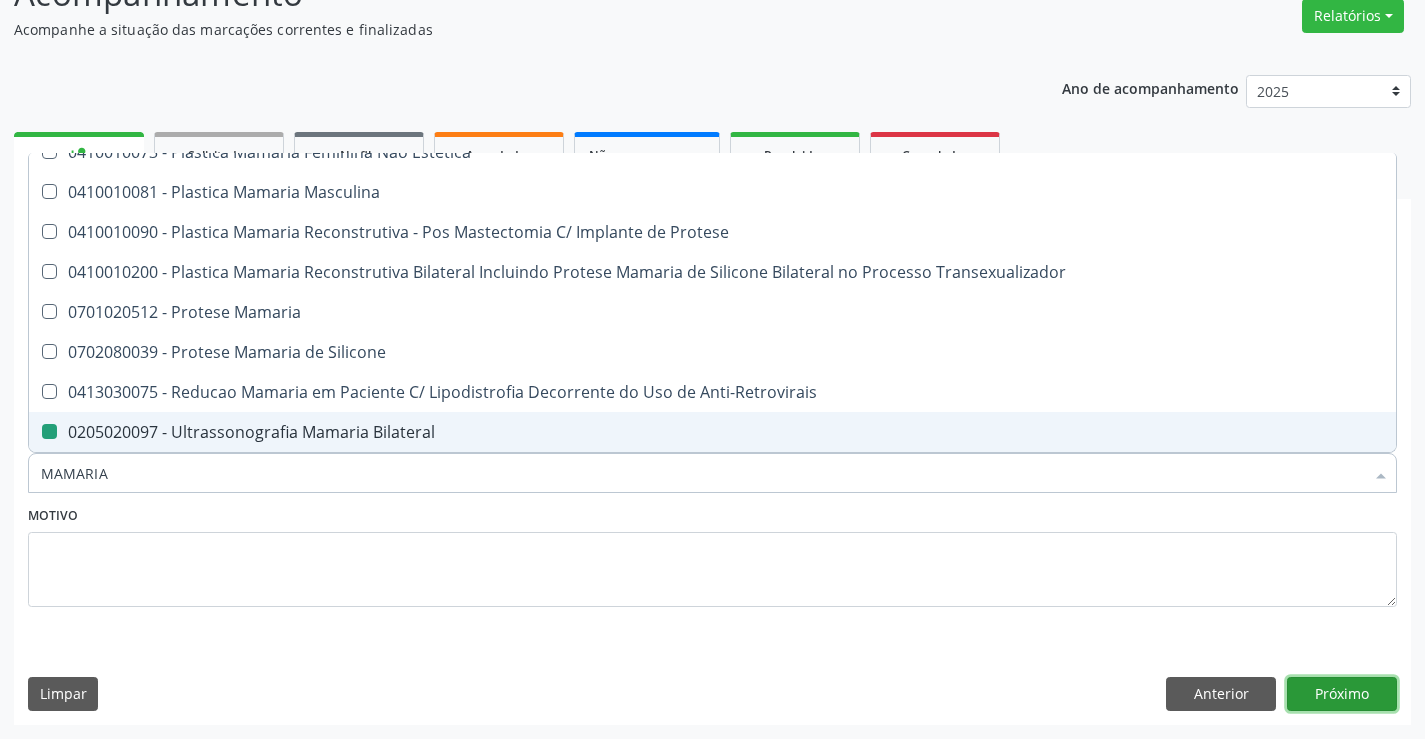 click on "Próximo" at bounding box center (1342, 694) 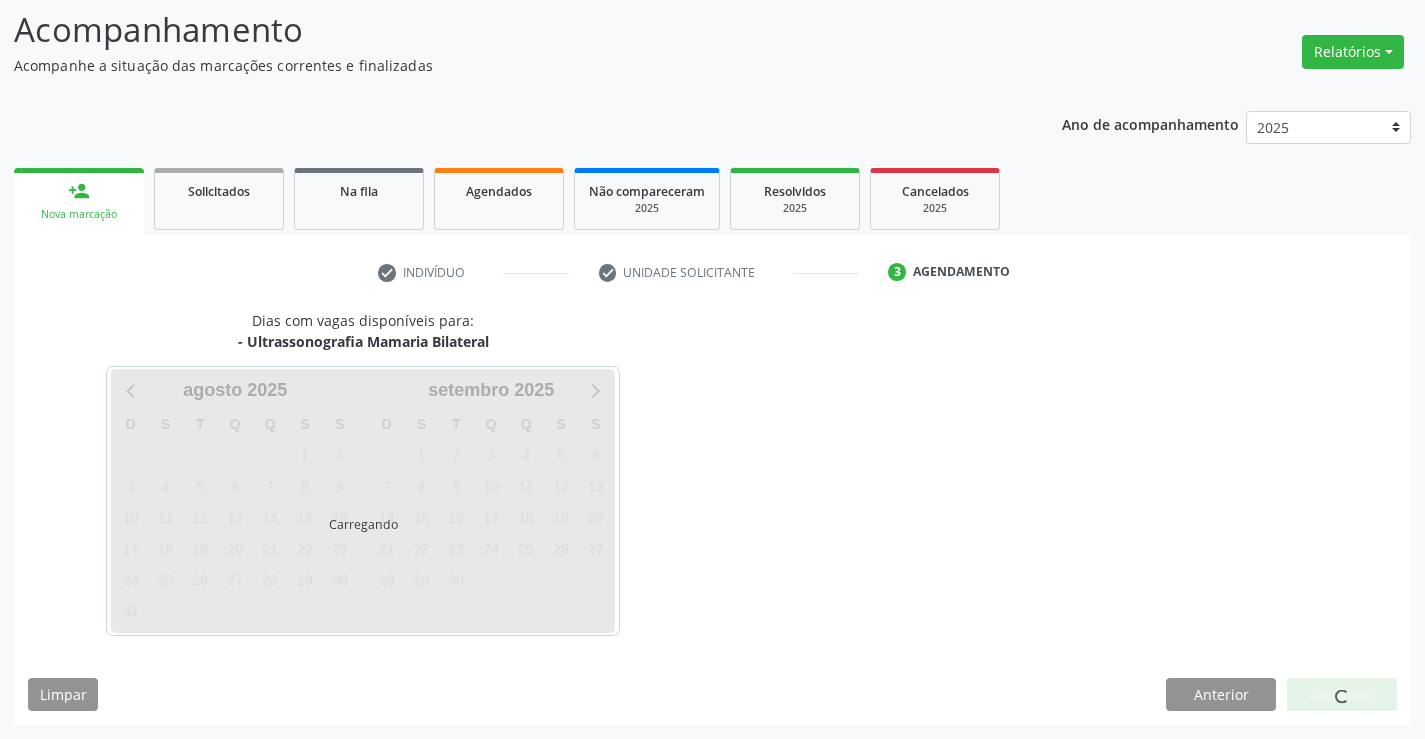 scroll, scrollTop: 131, scrollLeft: 0, axis: vertical 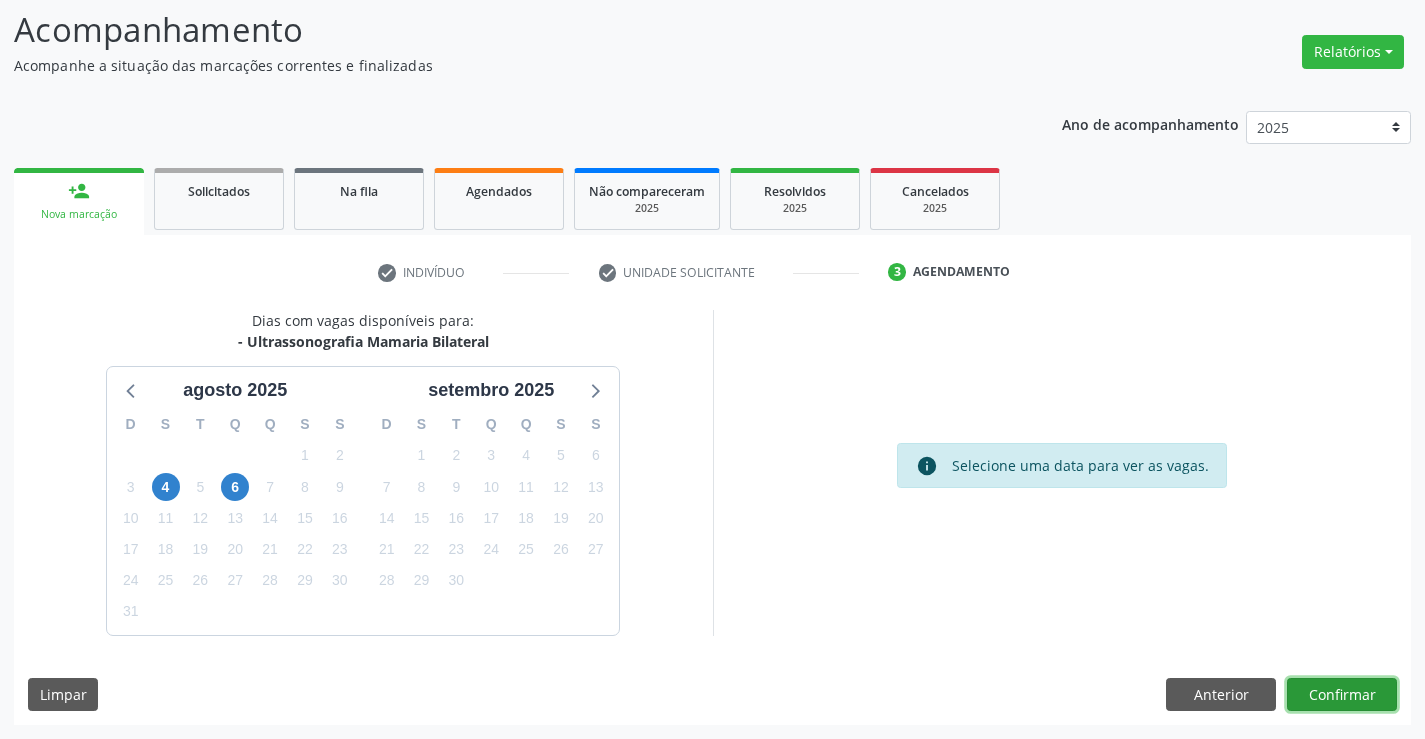 click on "Confirmar" at bounding box center (1342, 695) 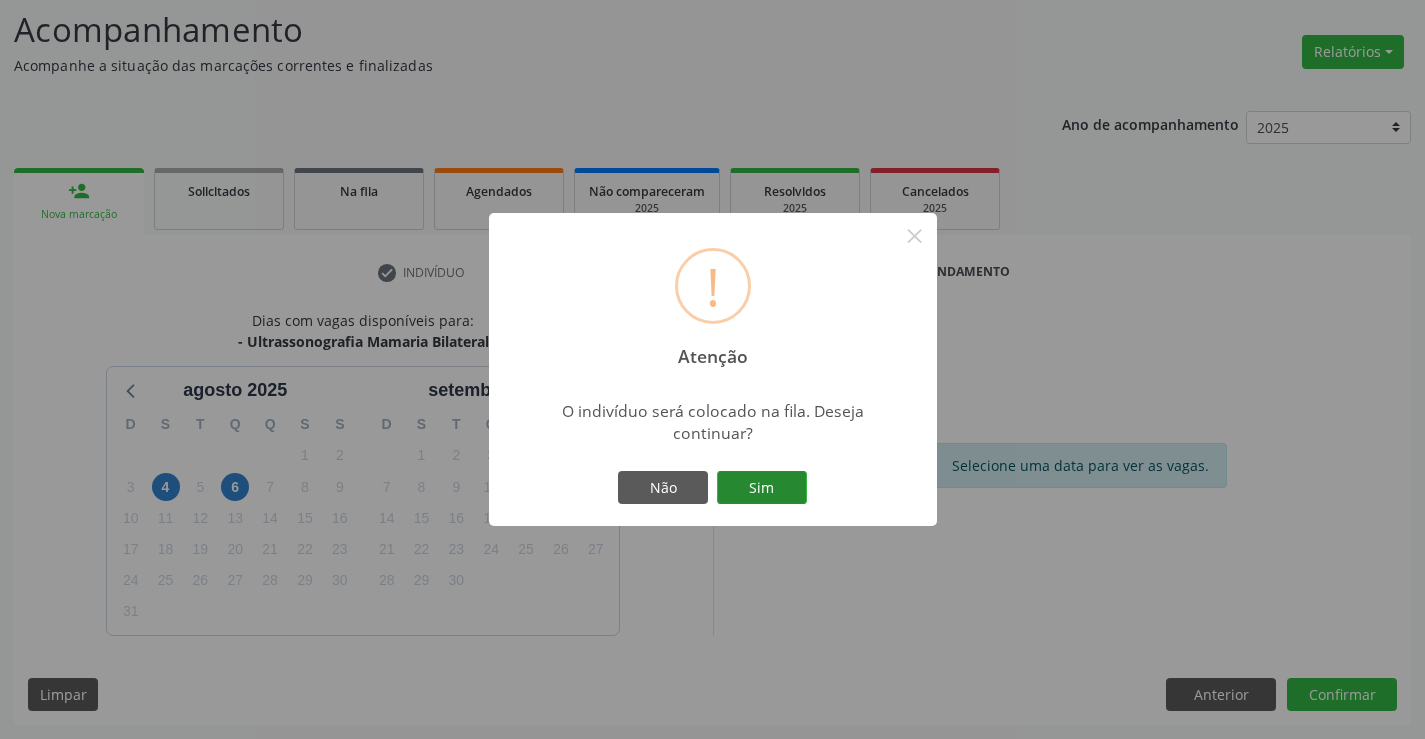 click on "Sim" at bounding box center (762, 488) 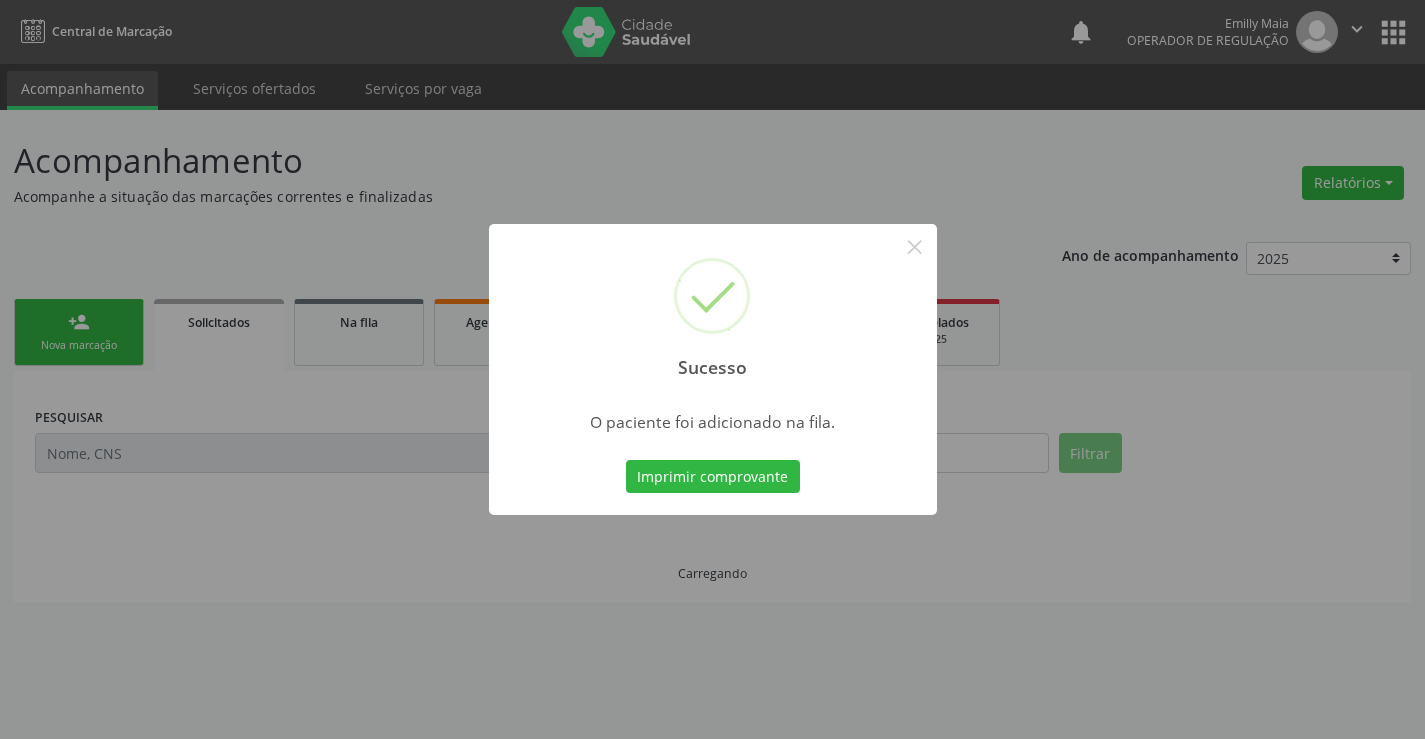 scroll, scrollTop: 0, scrollLeft: 0, axis: both 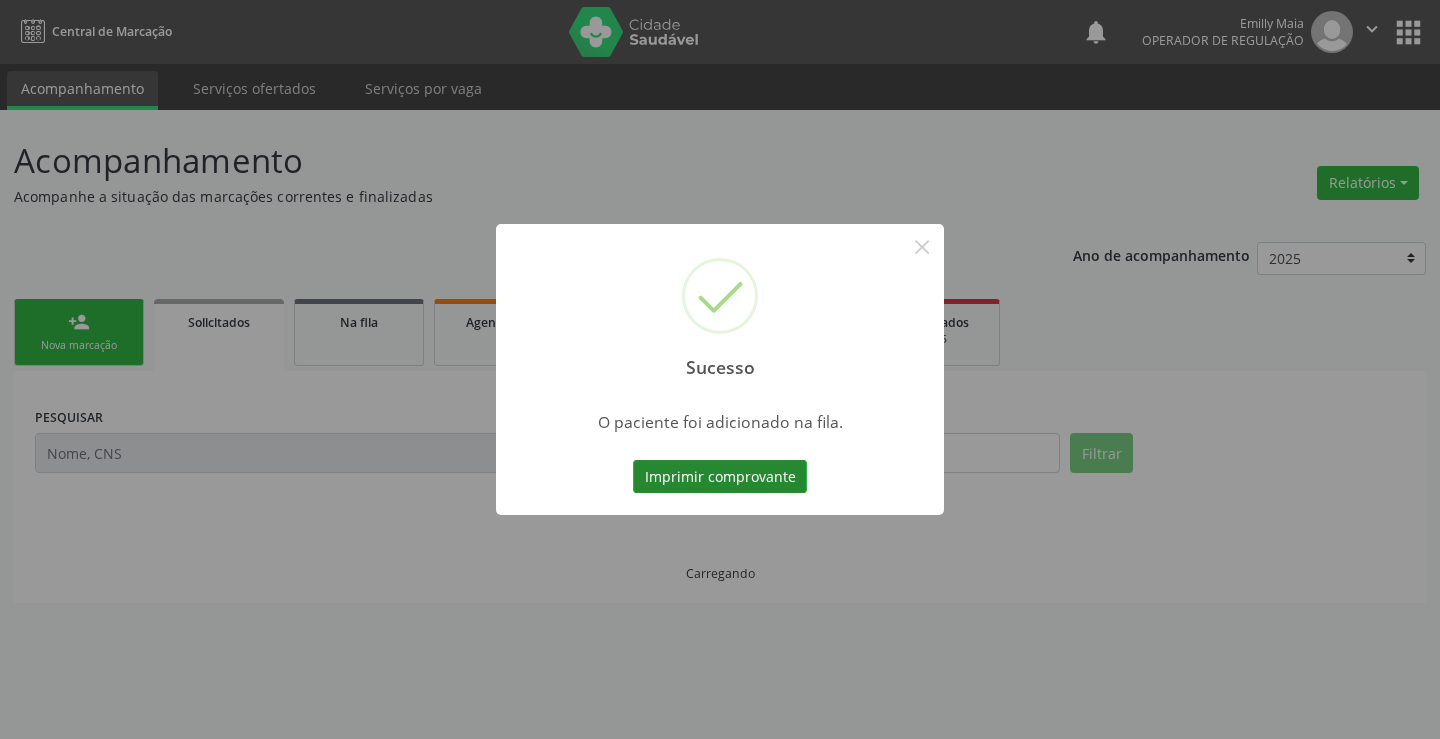 click on "Imprimir comprovante" at bounding box center [720, 477] 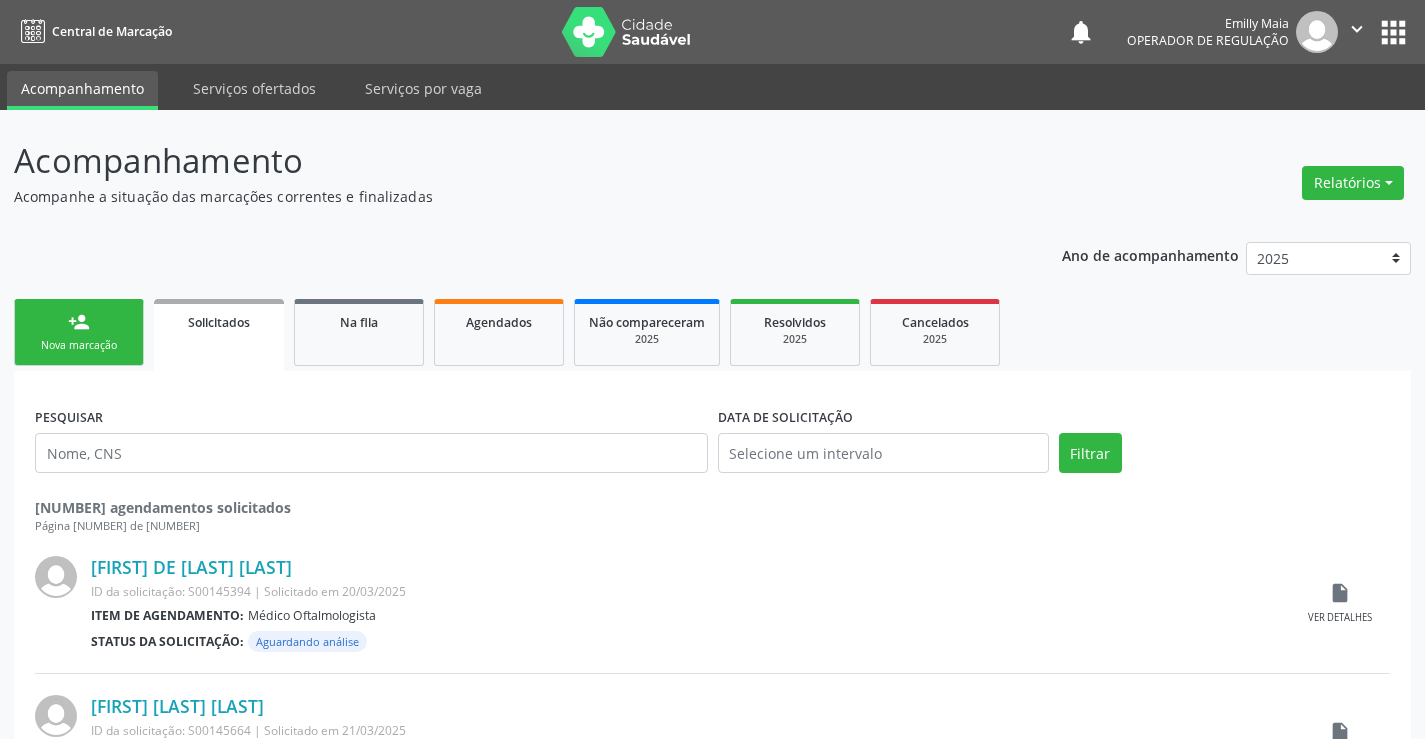 click on "person_add
Nova marcação" at bounding box center (79, 332) 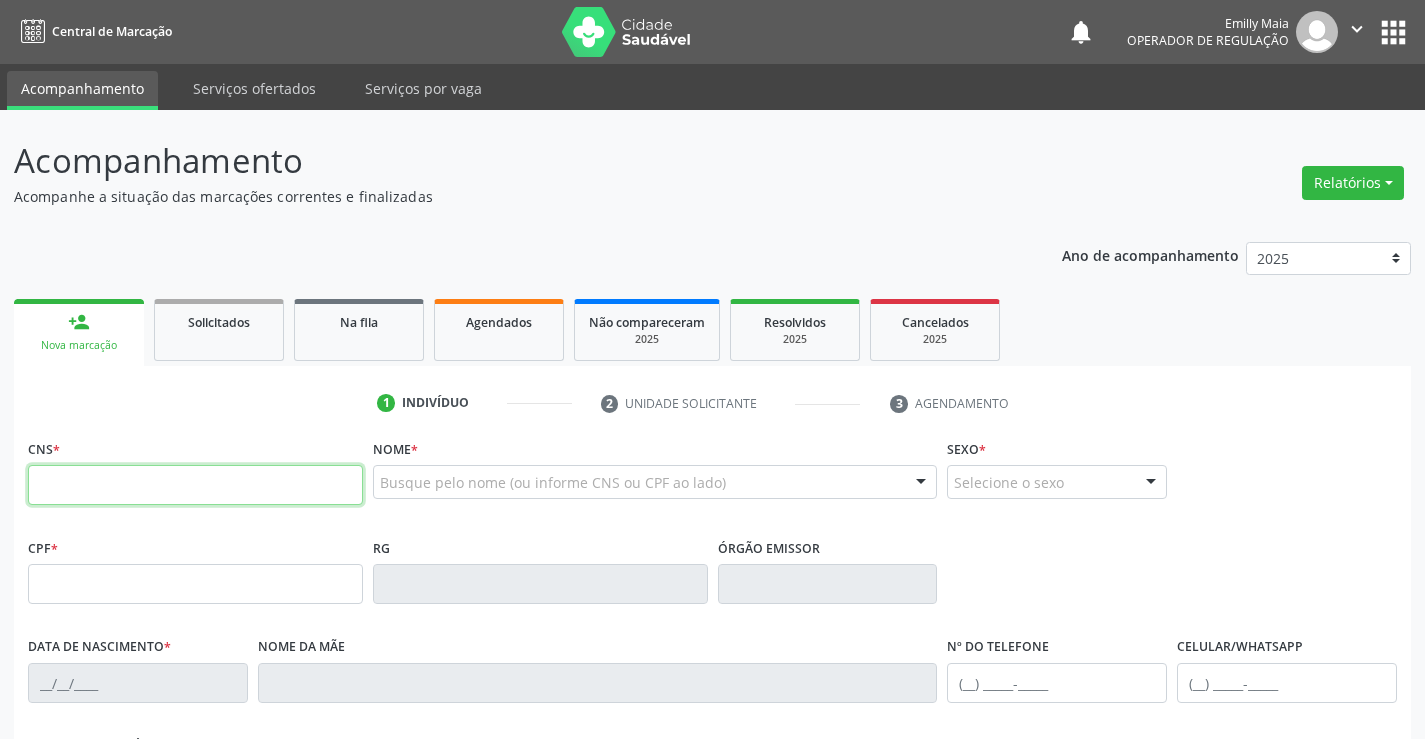 click at bounding box center [195, 485] 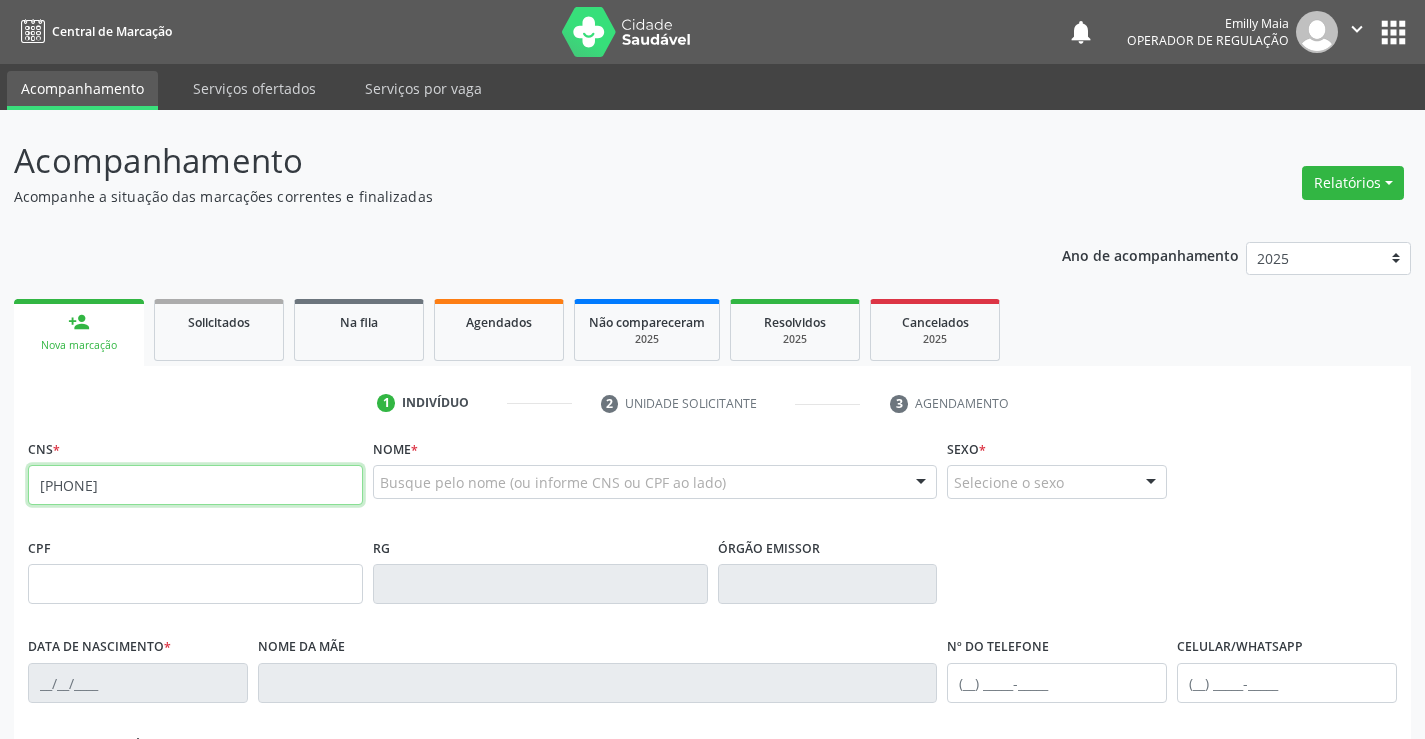 type on "706 2045 3028 9364" 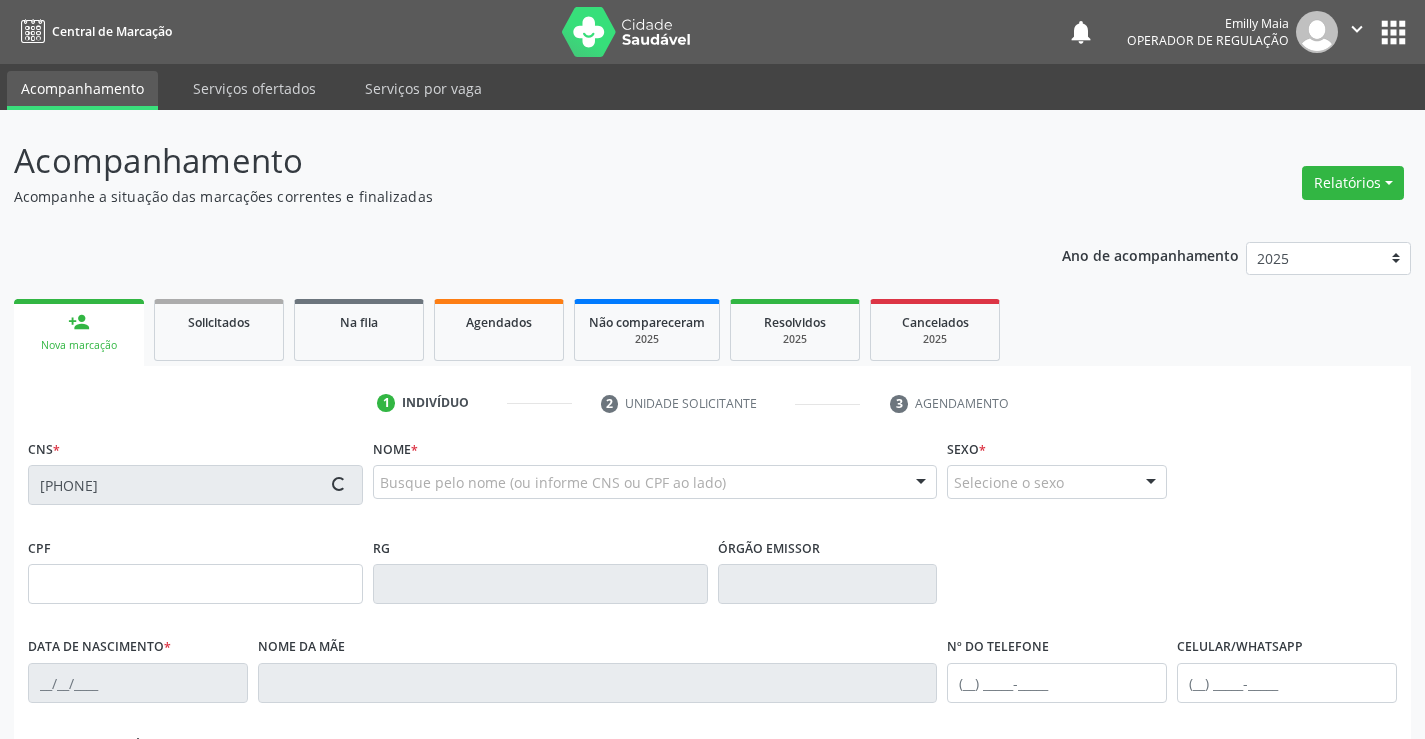type on "1189760100" 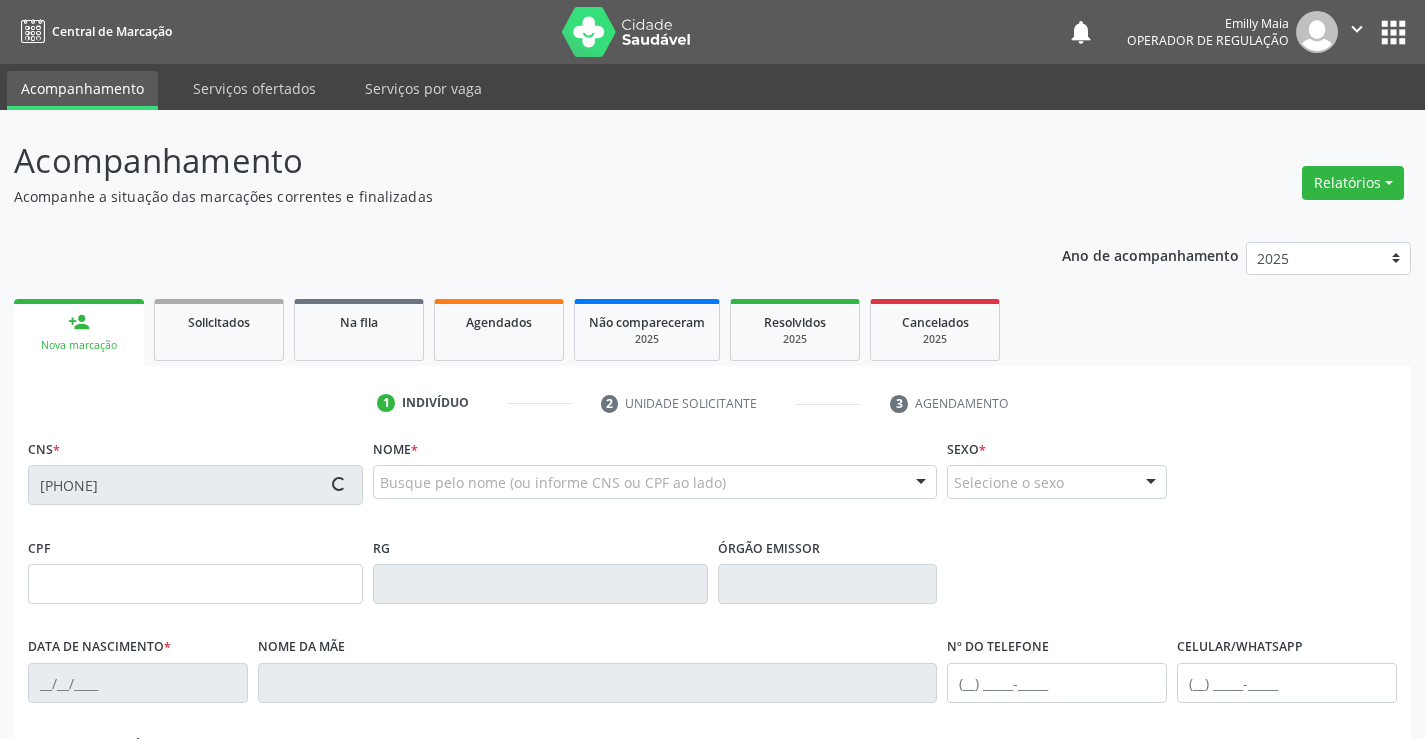 type on "18/02/1948" 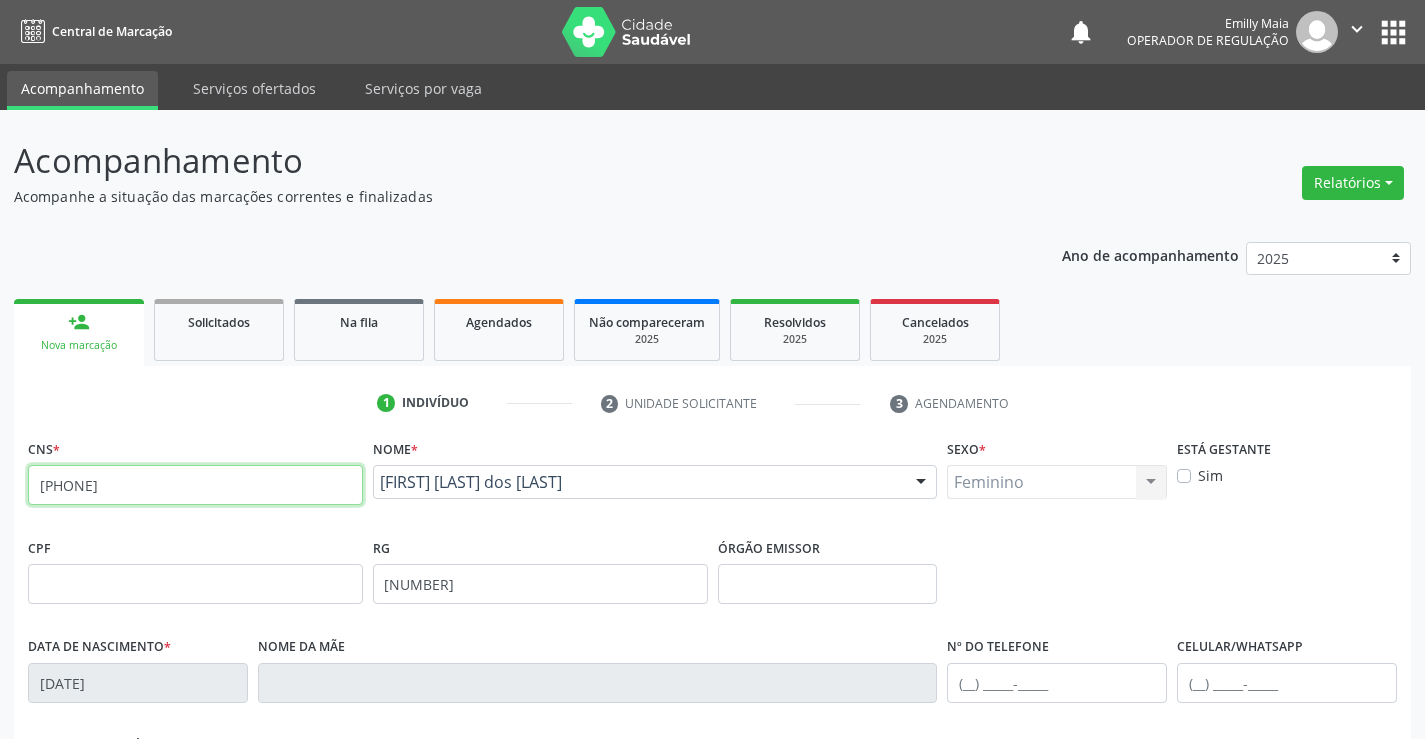 click on "706 2045 3028 9364" at bounding box center [195, 485] 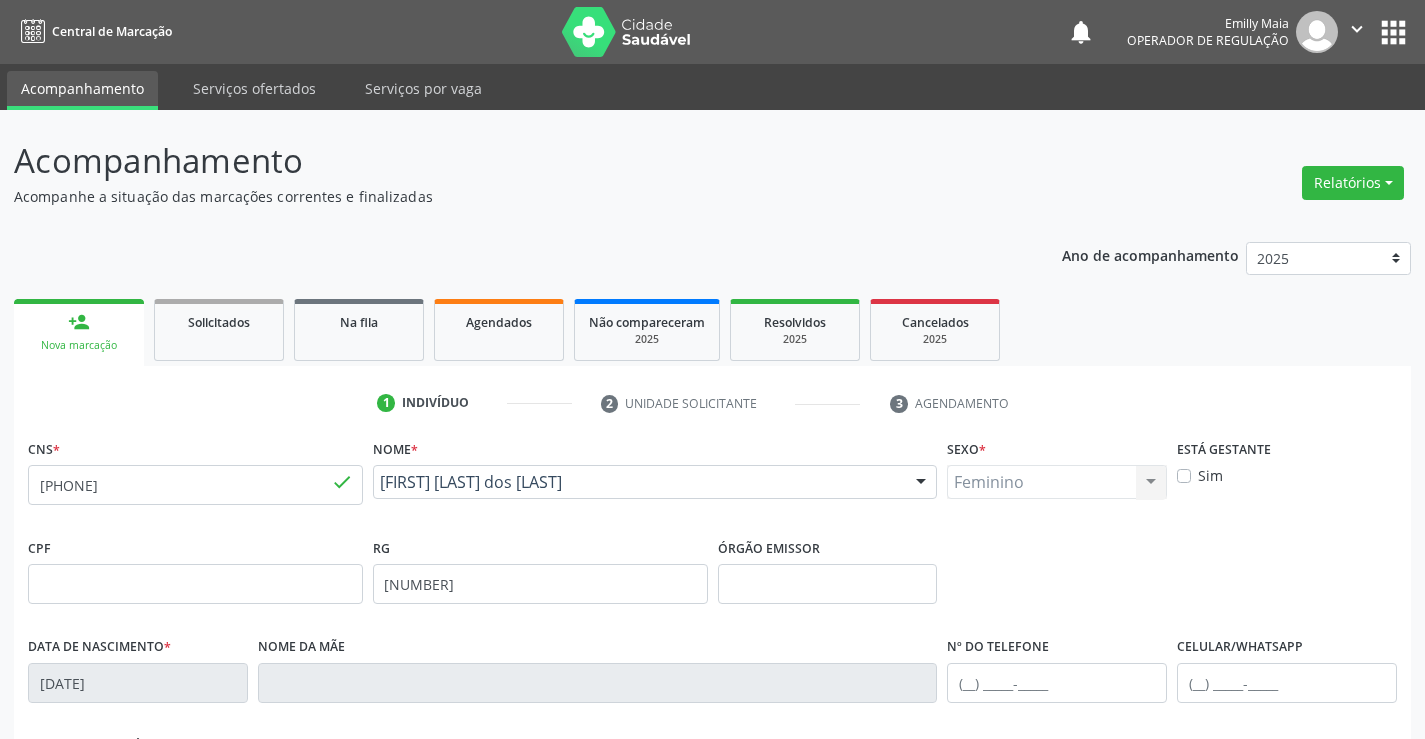 type 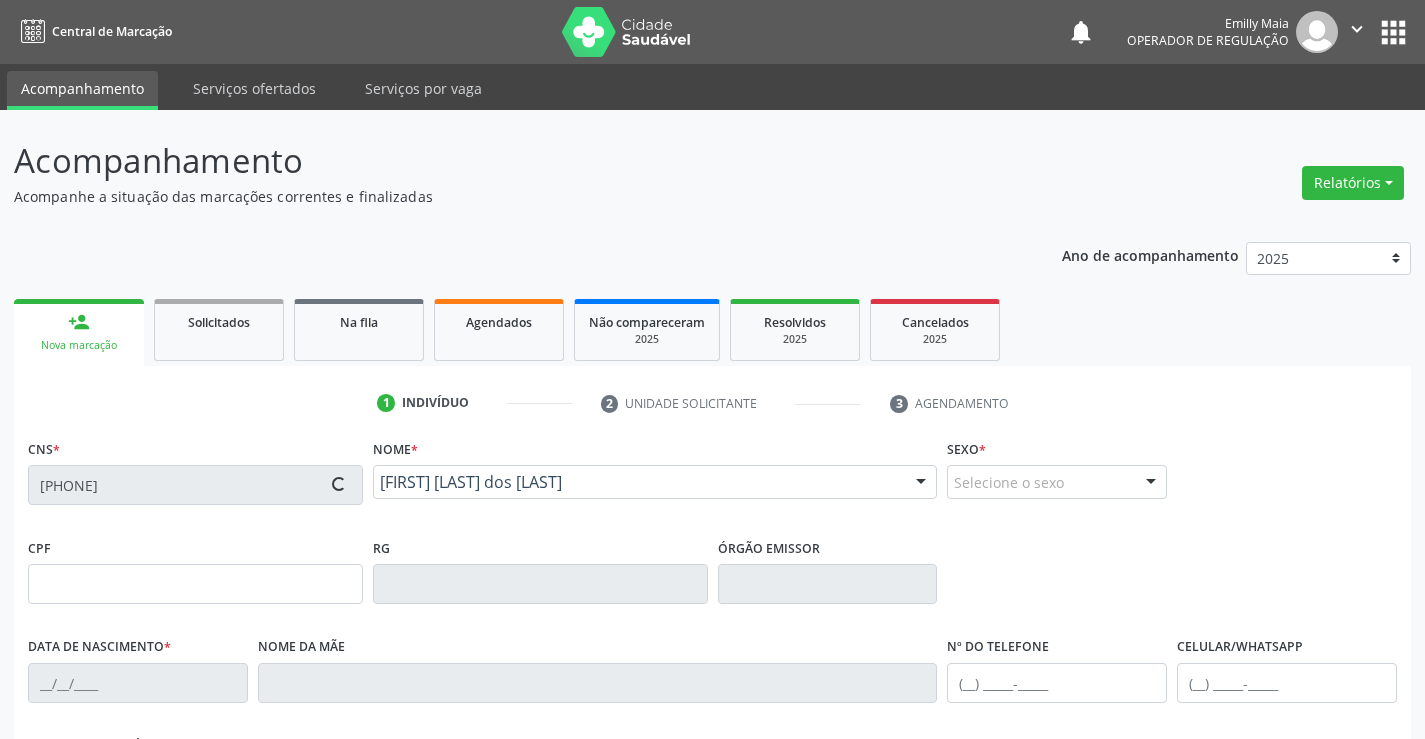 type on "1307804055" 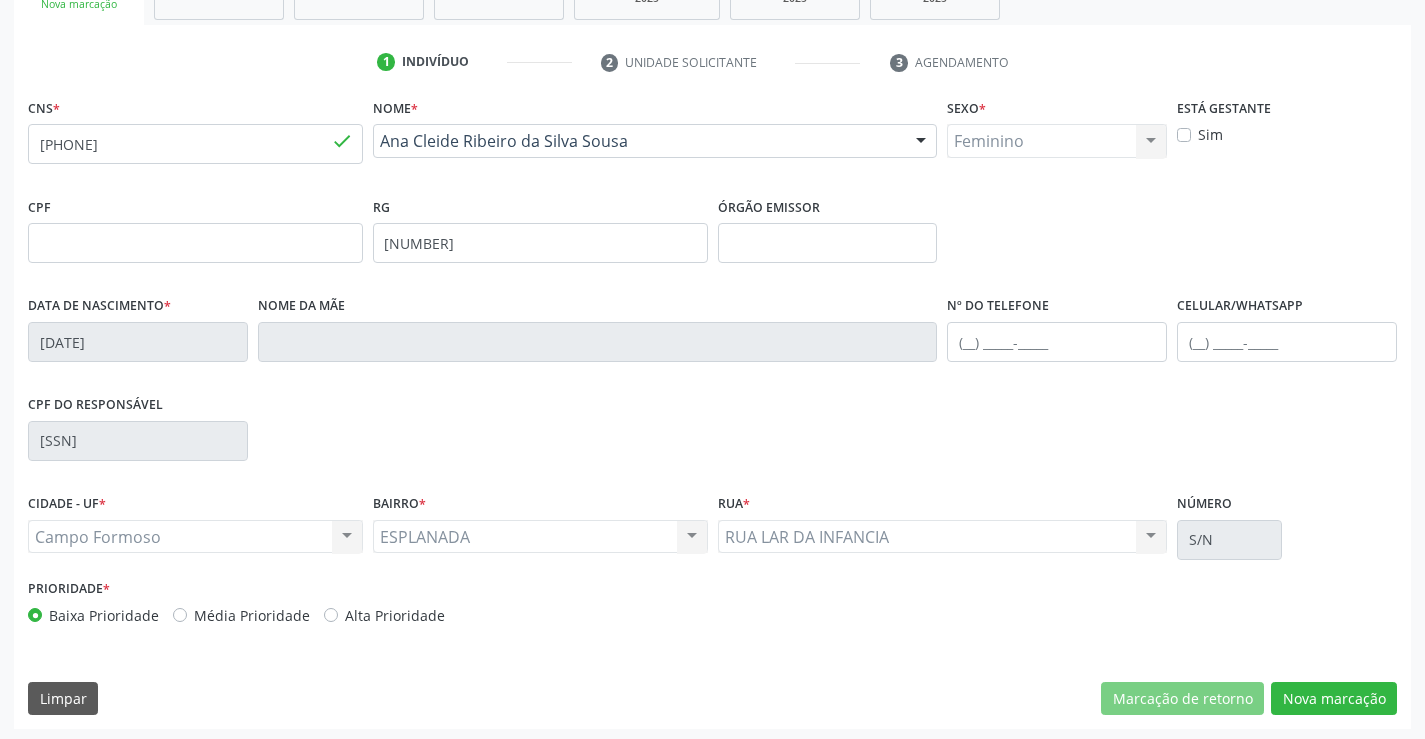 scroll, scrollTop: 345, scrollLeft: 0, axis: vertical 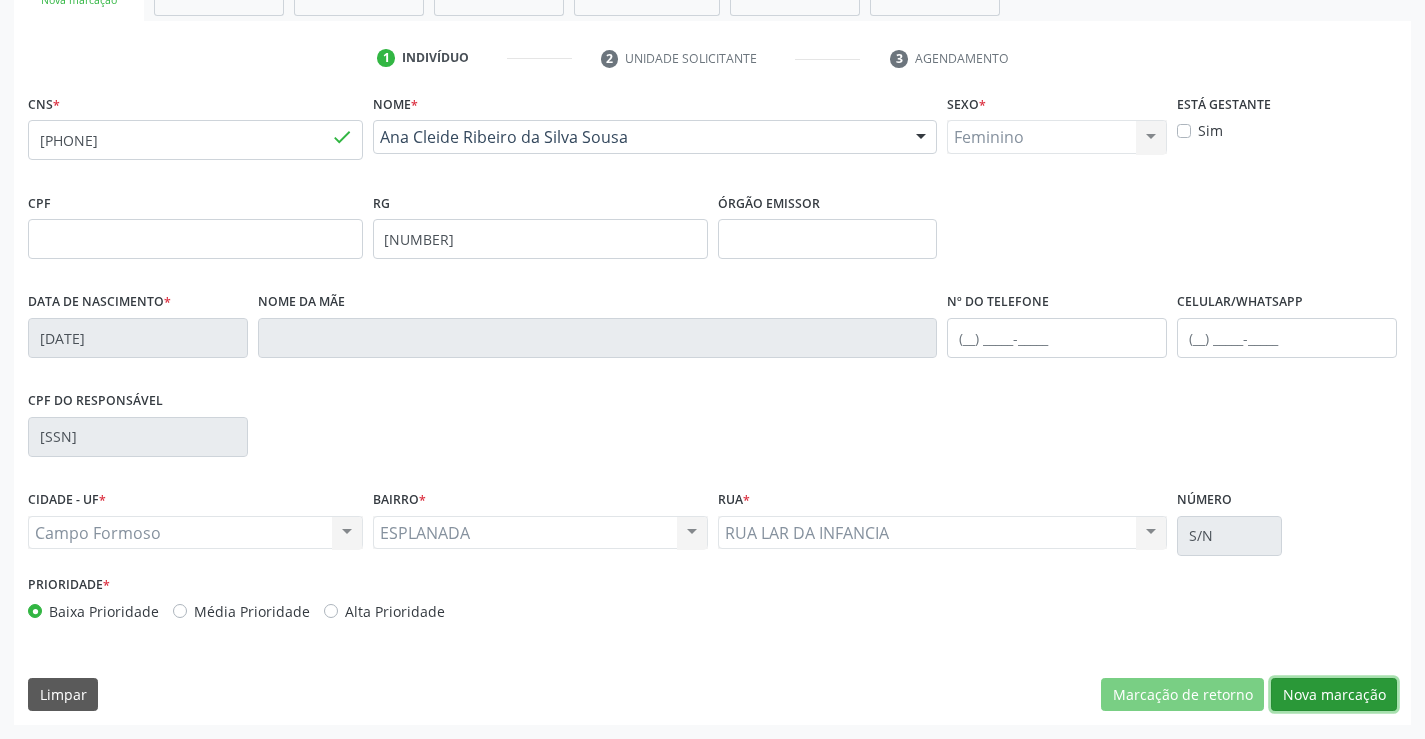 click on "Nova marcação" at bounding box center [1334, 695] 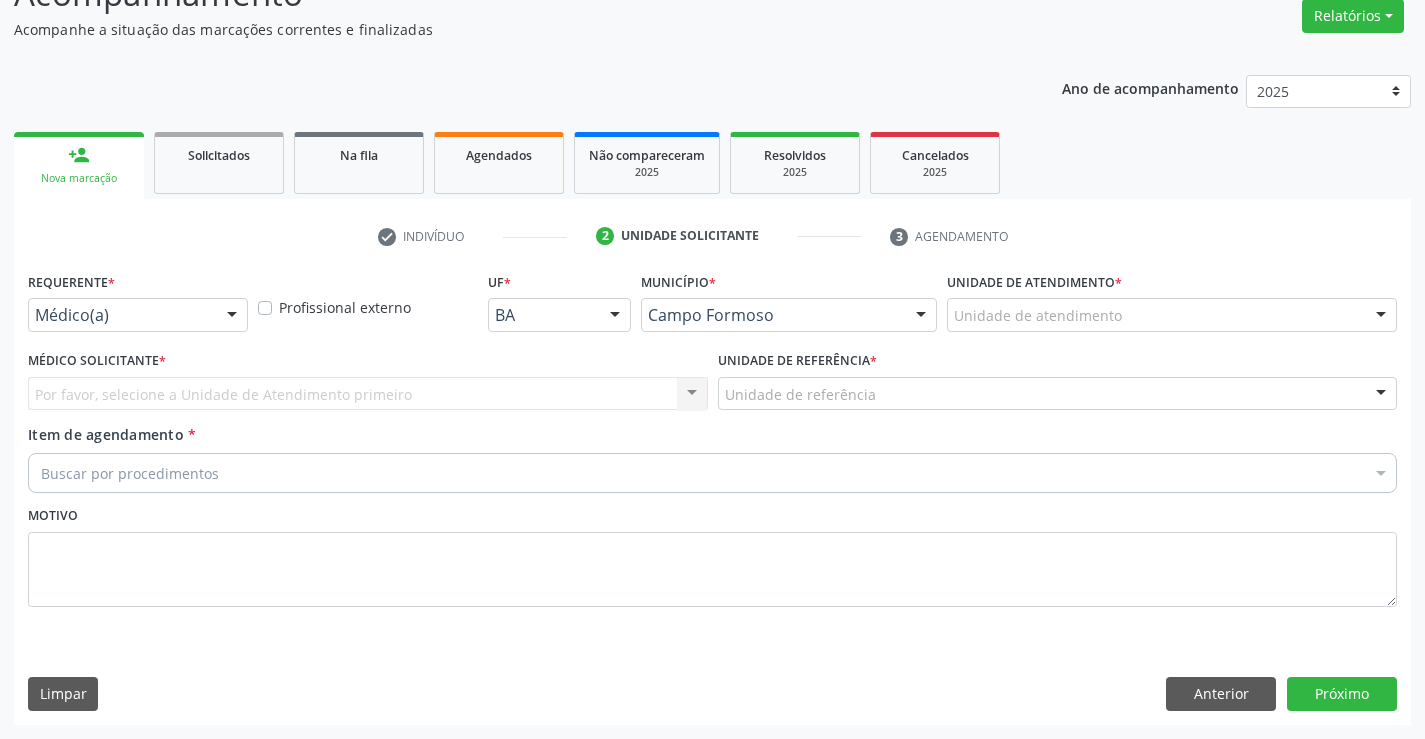 scroll, scrollTop: 167, scrollLeft: 0, axis: vertical 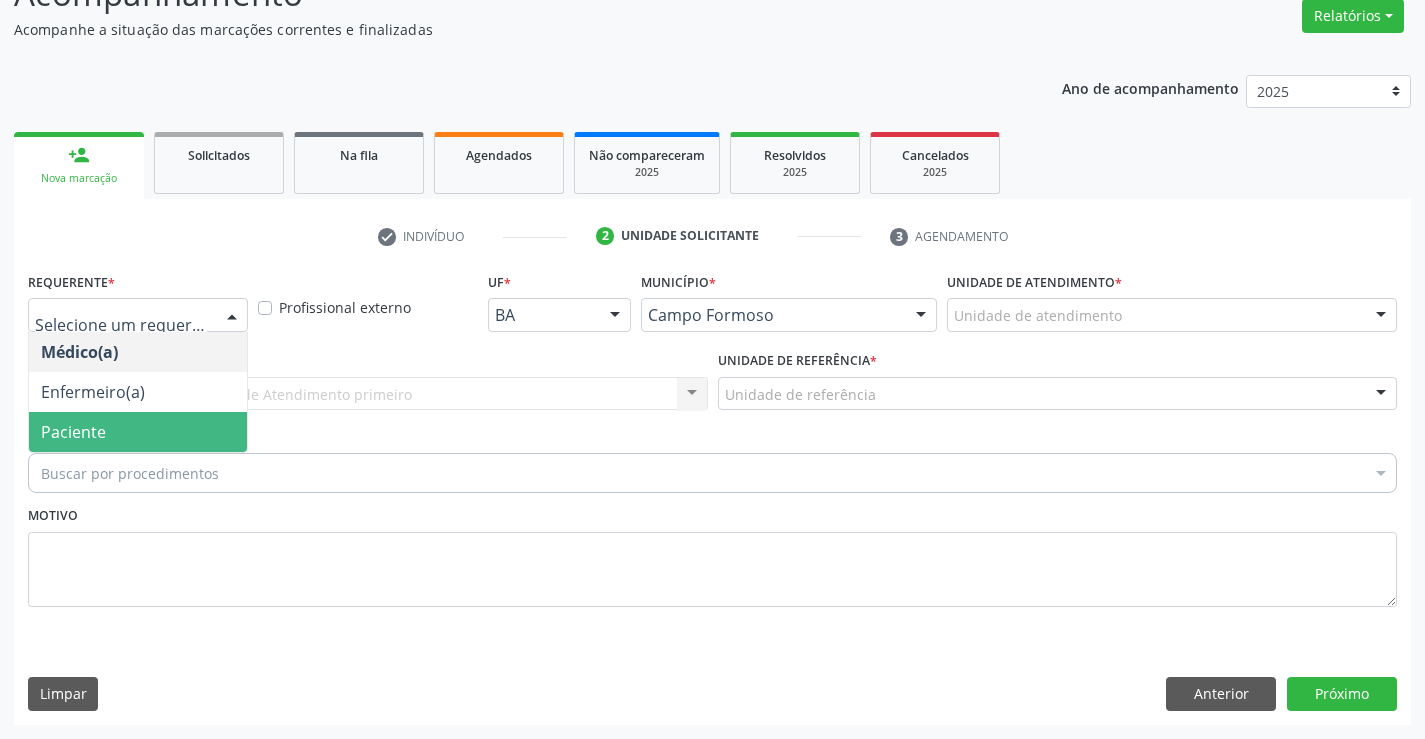 click on "Paciente" at bounding box center (138, 432) 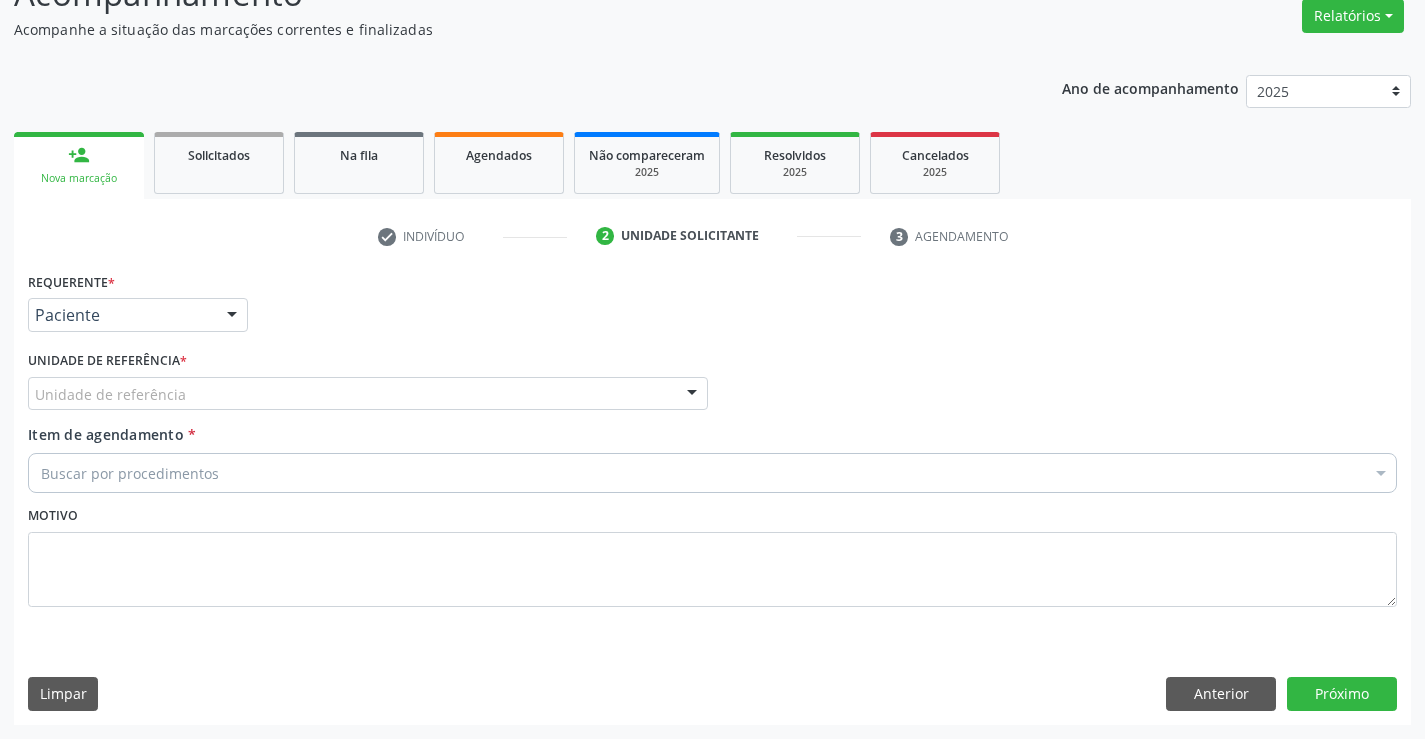 click on "Unidade de referência" at bounding box center (368, 394) 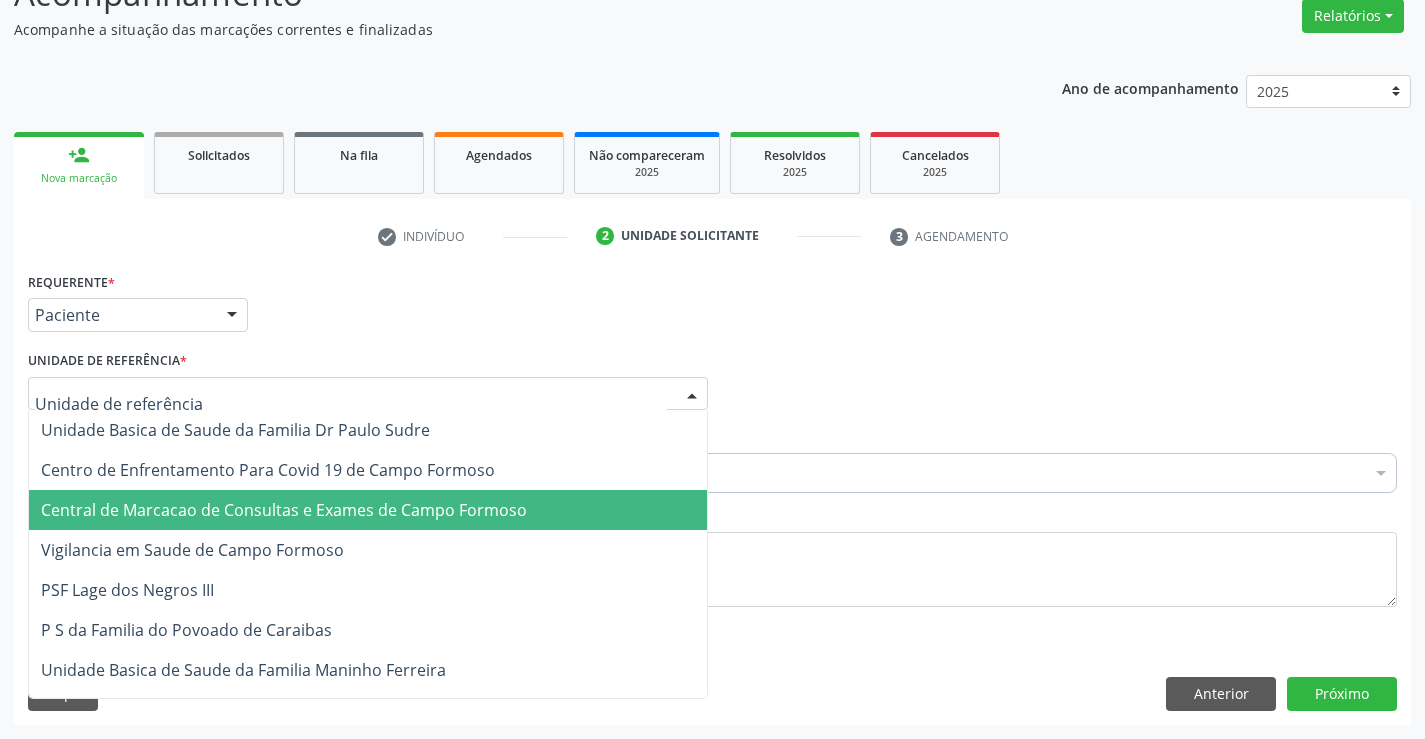 click on "Central de Marcacao de Consultas e Exames de Campo Formoso" at bounding box center [368, 510] 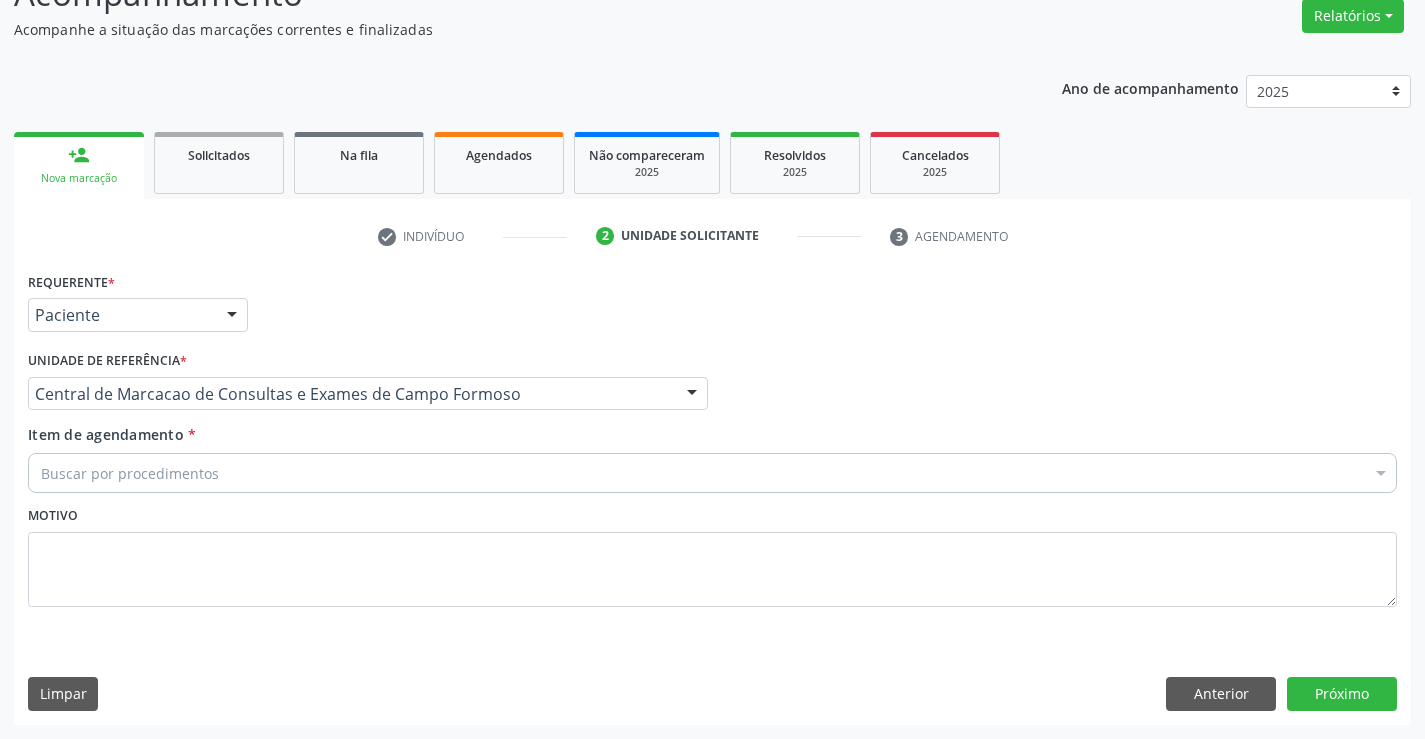 click on "Buscar por procedimentos" at bounding box center (712, 473) 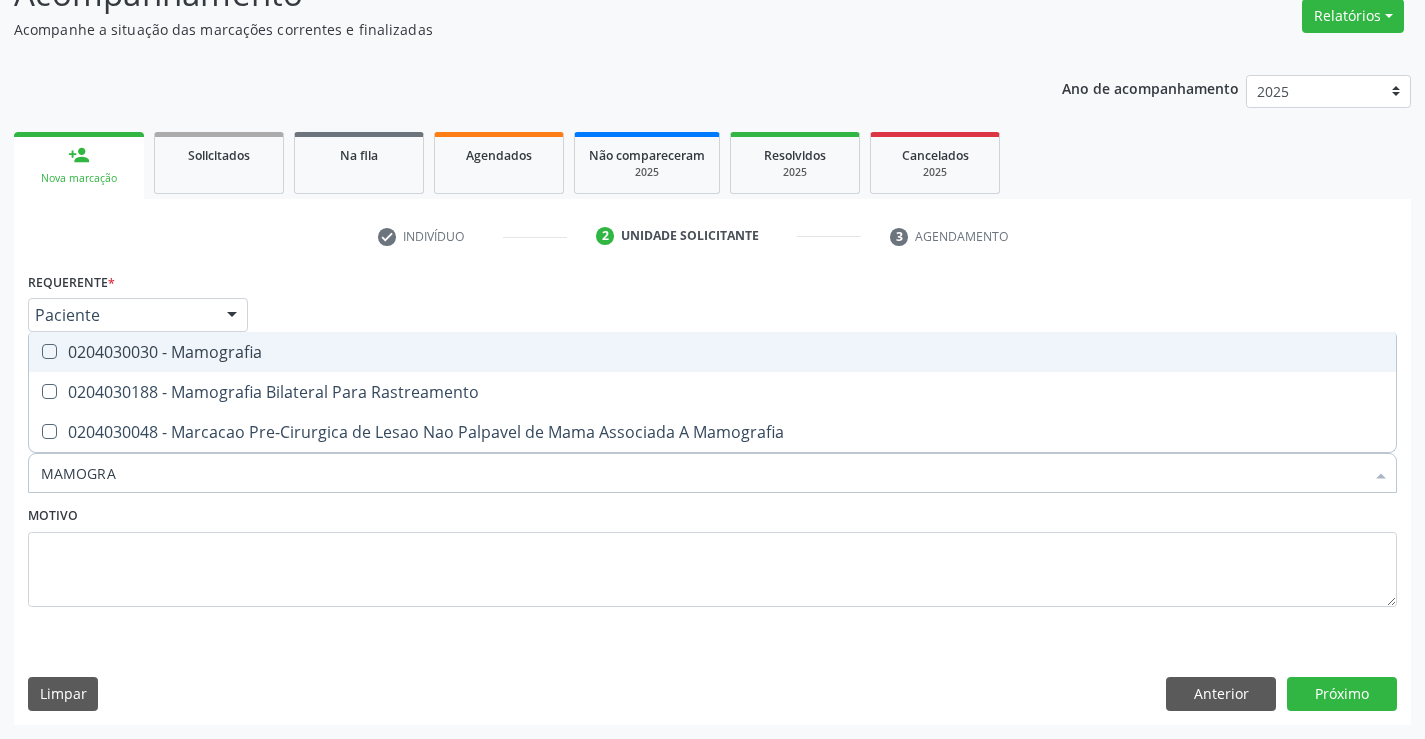 type on "MAMOGRAF" 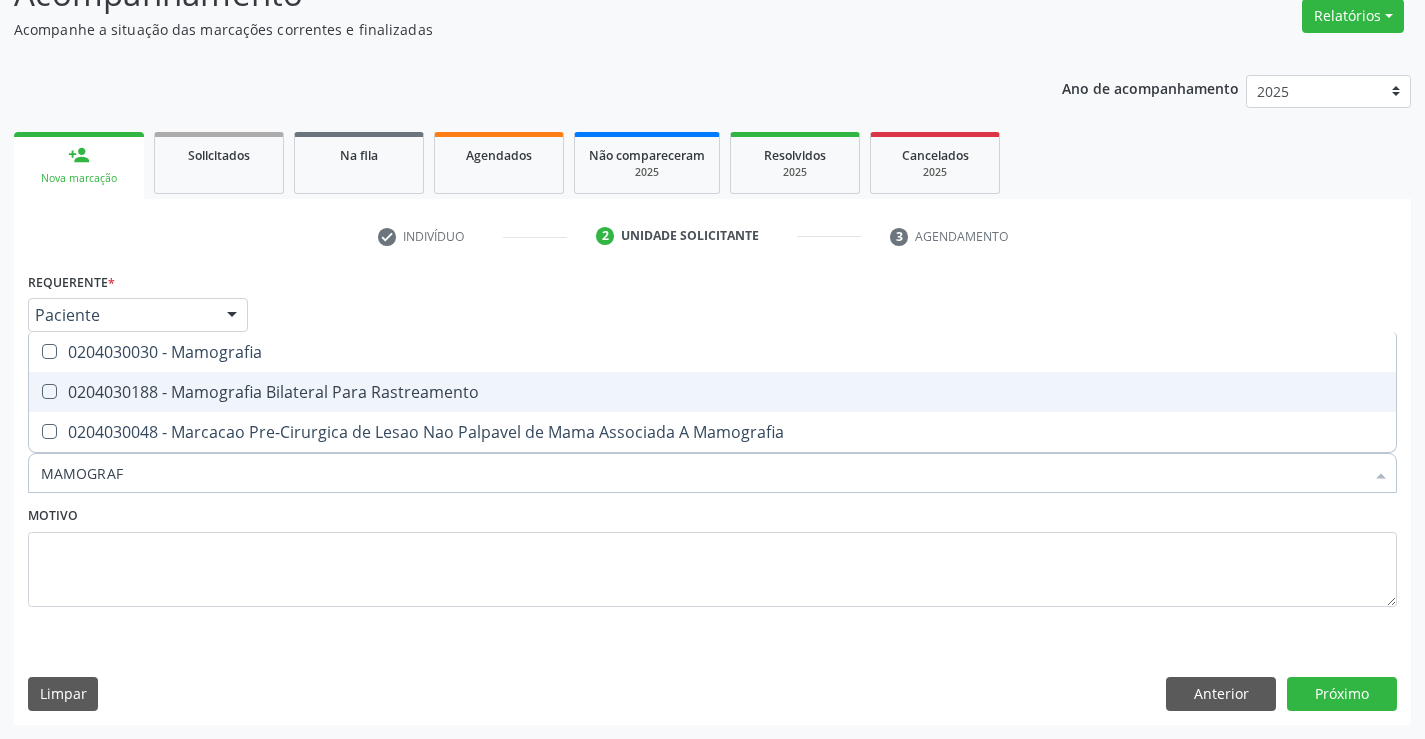 click on "0204030188 - Mamografia Bilateral Para Rastreamento" at bounding box center (712, 392) 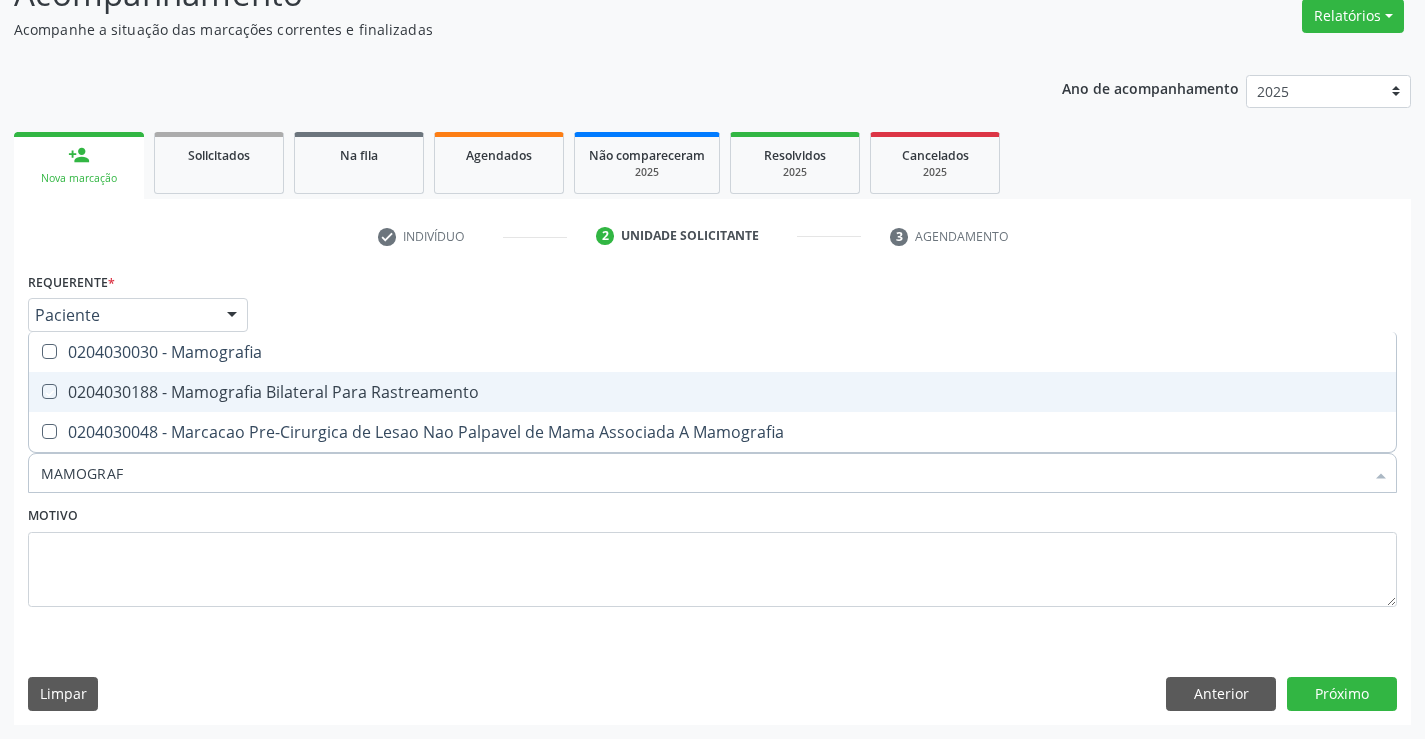 checkbox on "true" 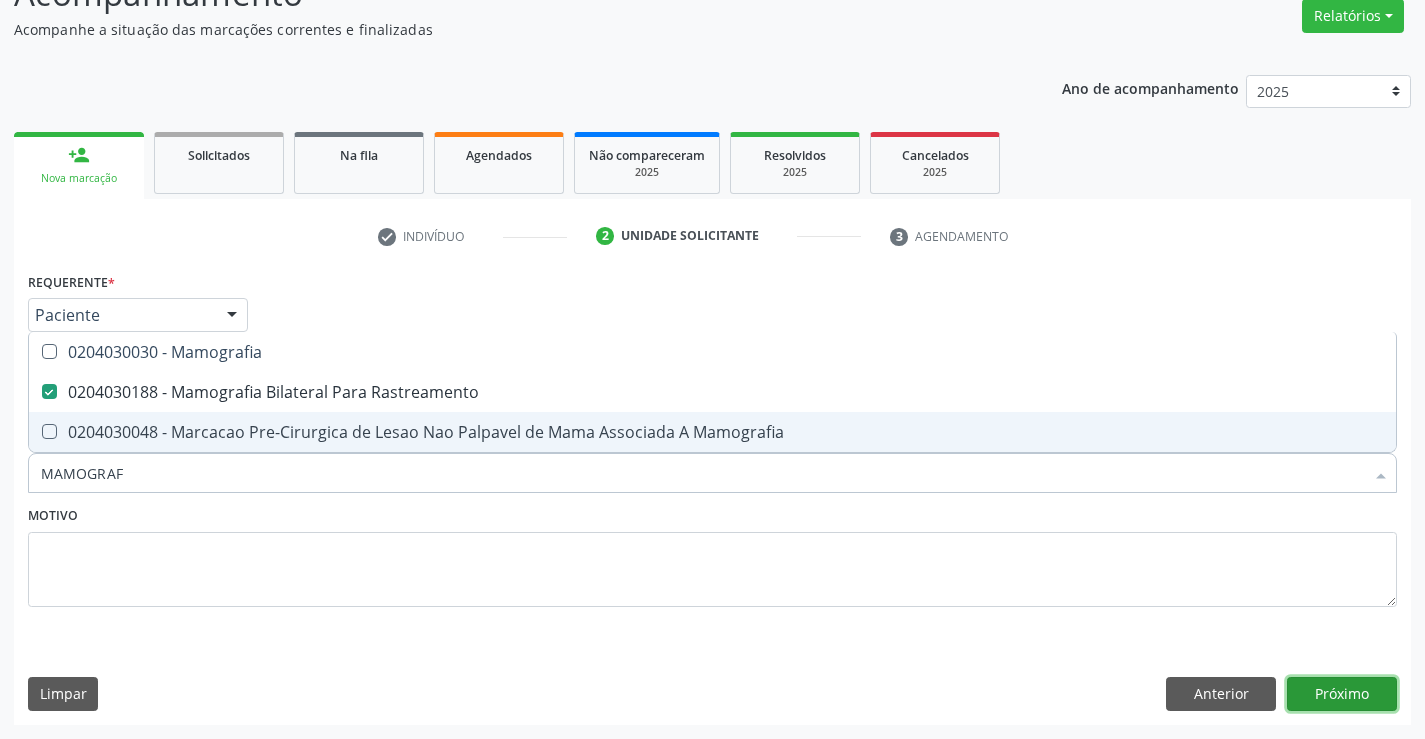 click on "Próximo" at bounding box center (1342, 694) 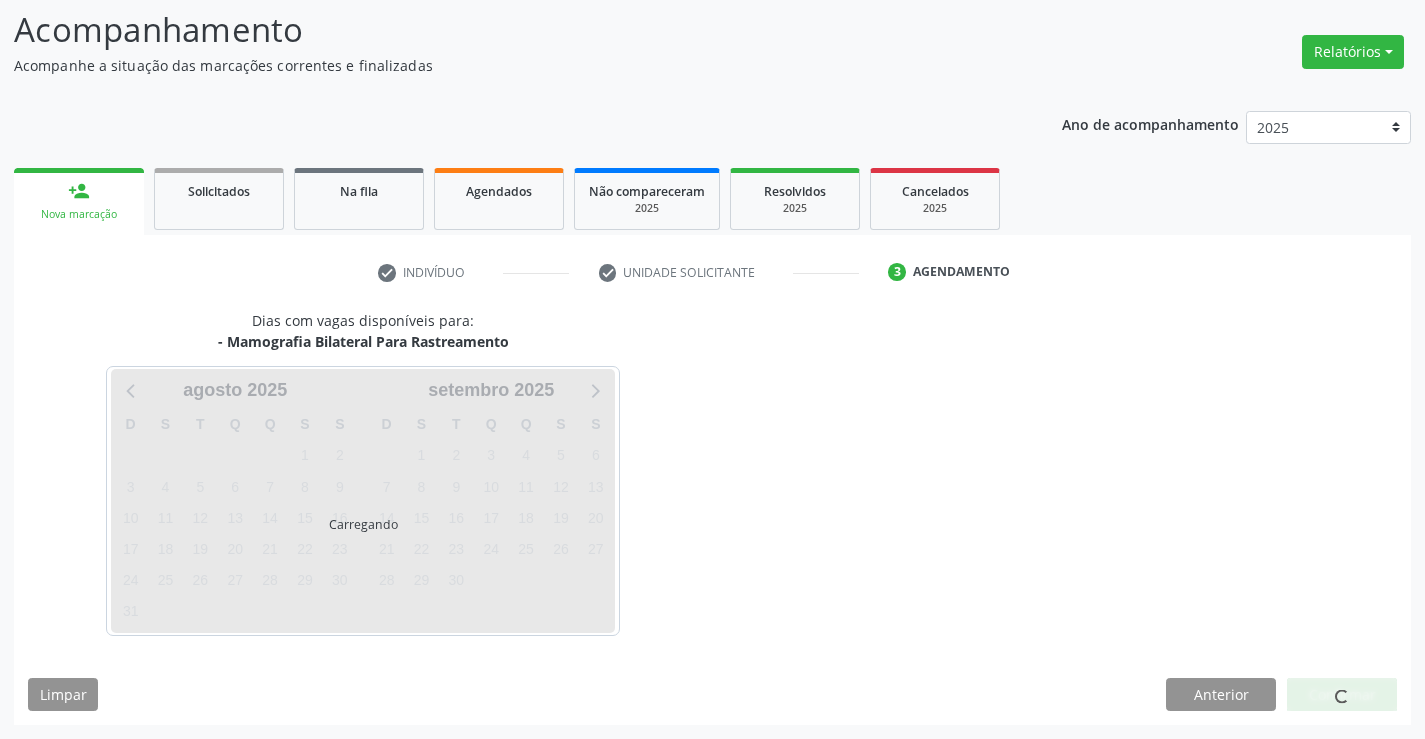 scroll, scrollTop: 131, scrollLeft: 0, axis: vertical 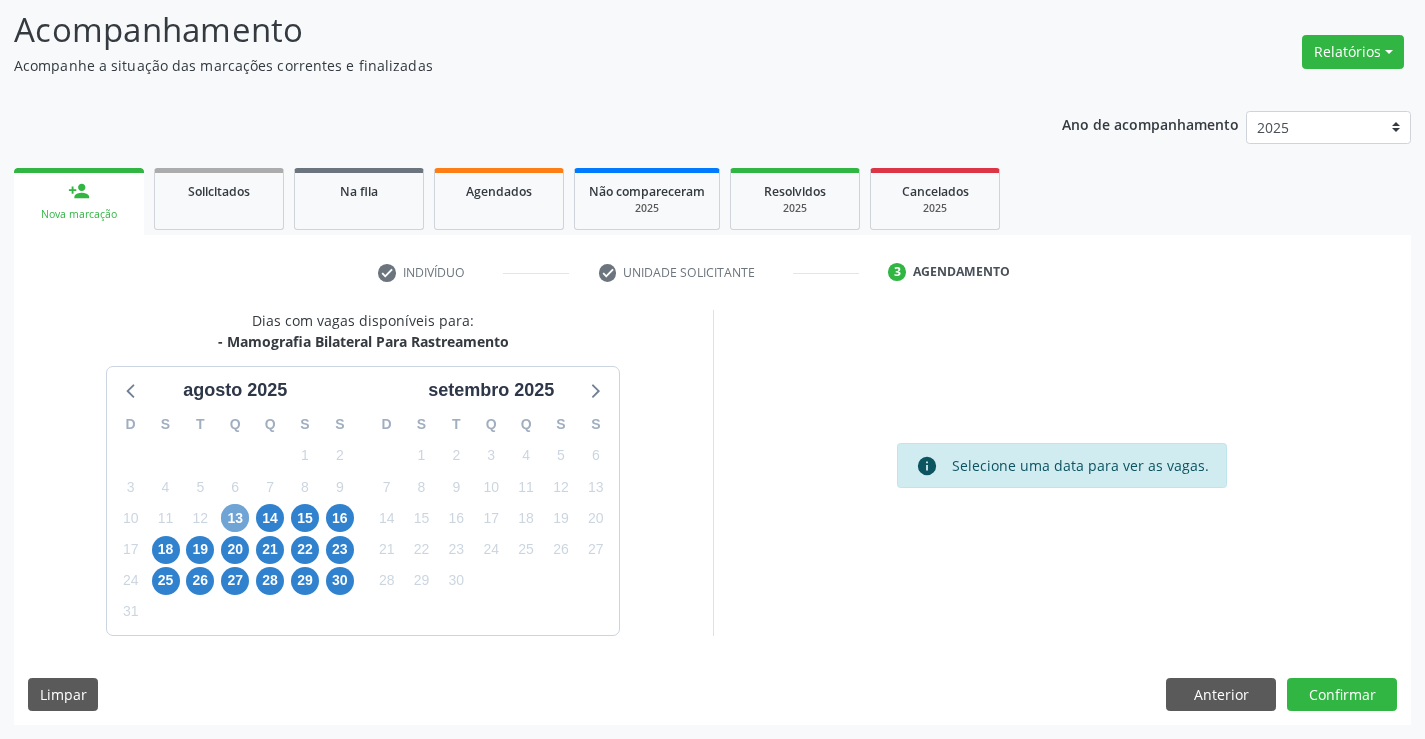 click on "13" at bounding box center (235, 518) 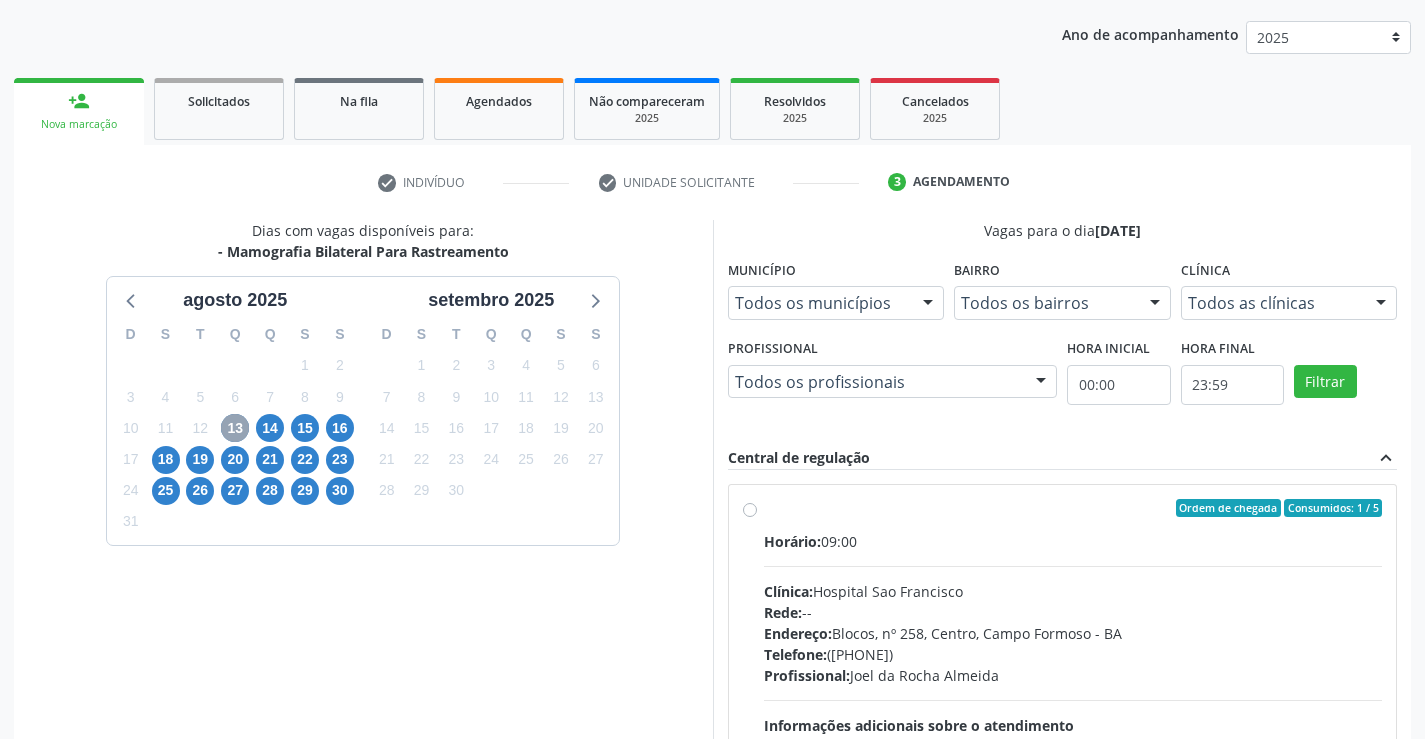 scroll, scrollTop: 420, scrollLeft: 0, axis: vertical 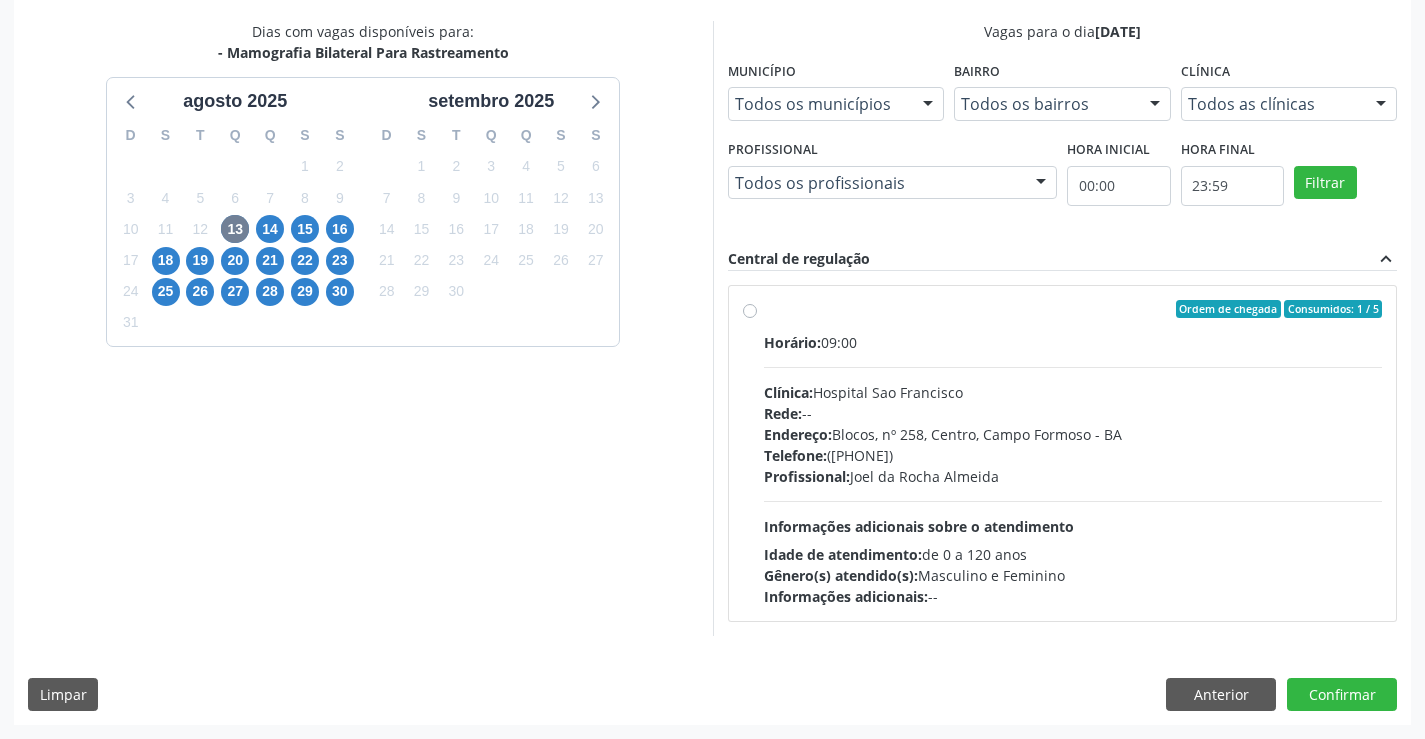 click on "Profissional:" at bounding box center (807, 476) 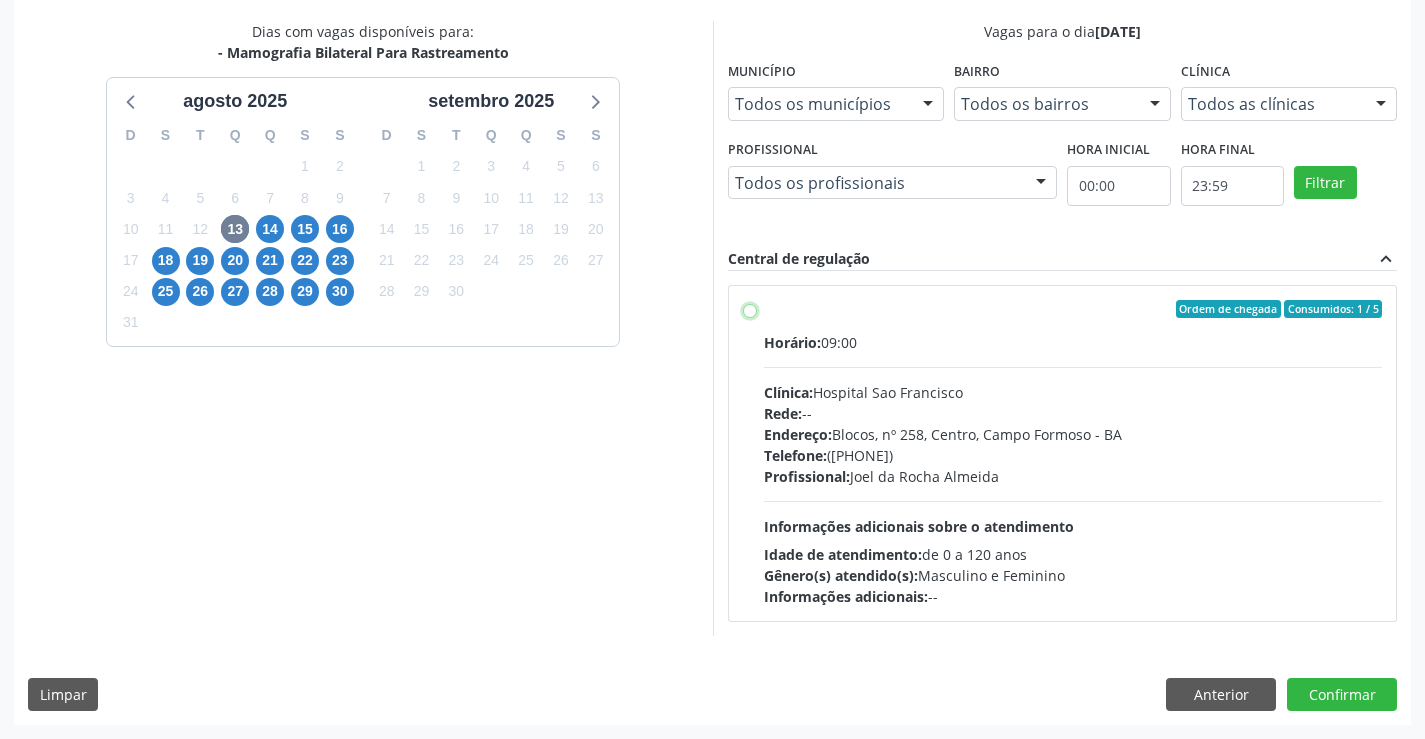 click on "Ordem de chegada
Consumidos: 1 / 5
Horário:   09:00
Clínica:  Hospital Sao Francisco
Rede:
--
Endereço:   Blocos, nº 258, Centro, Campo Formoso - BA
Telefone:   (74) 36451217
Profissional:
Joel da Rocha Almeida
Informações adicionais sobre o atendimento
Idade de atendimento:
de 0 a 120 anos
Gênero(s) atendido(s):
Masculino e Feminino
Informações adicionais:
--" at bounding box center (750, 309) 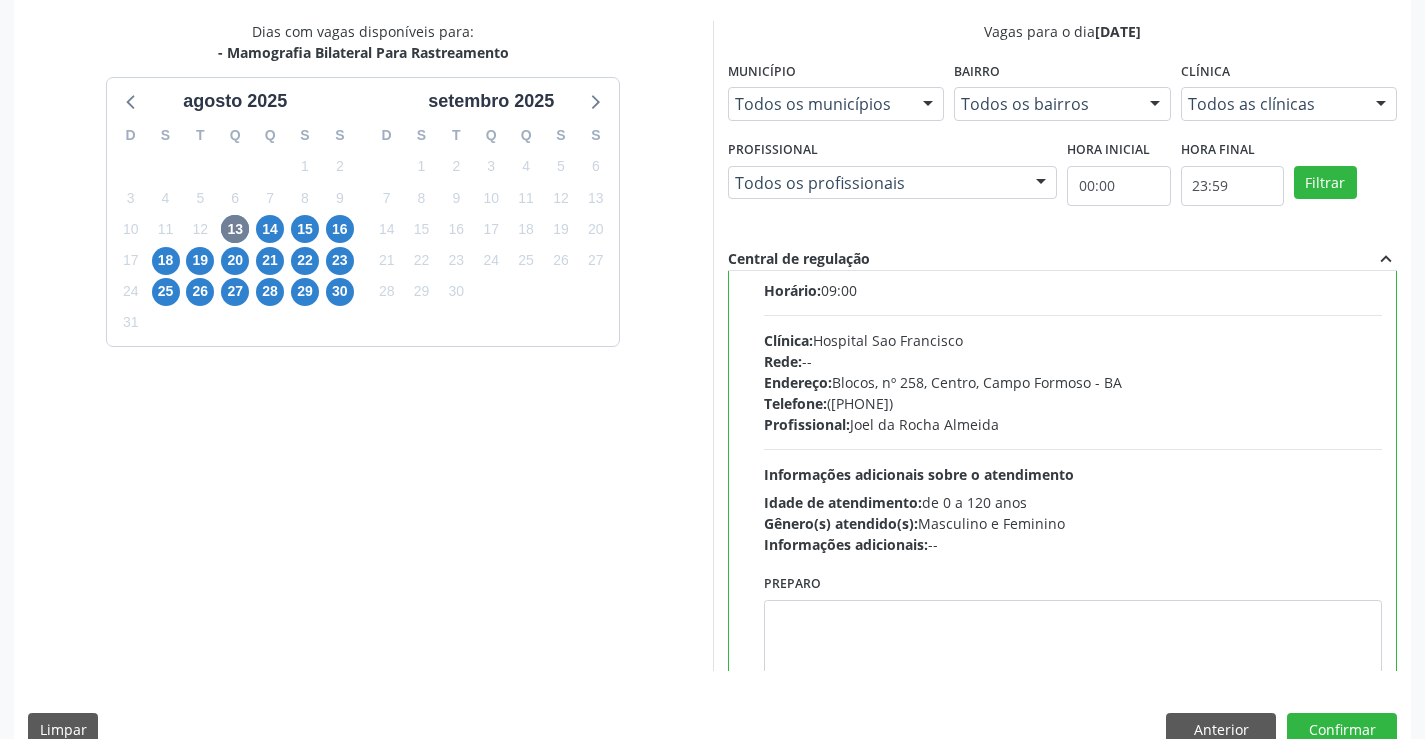 scroll, scrollTop: 99, scrollLeft: 0, axis: vertical 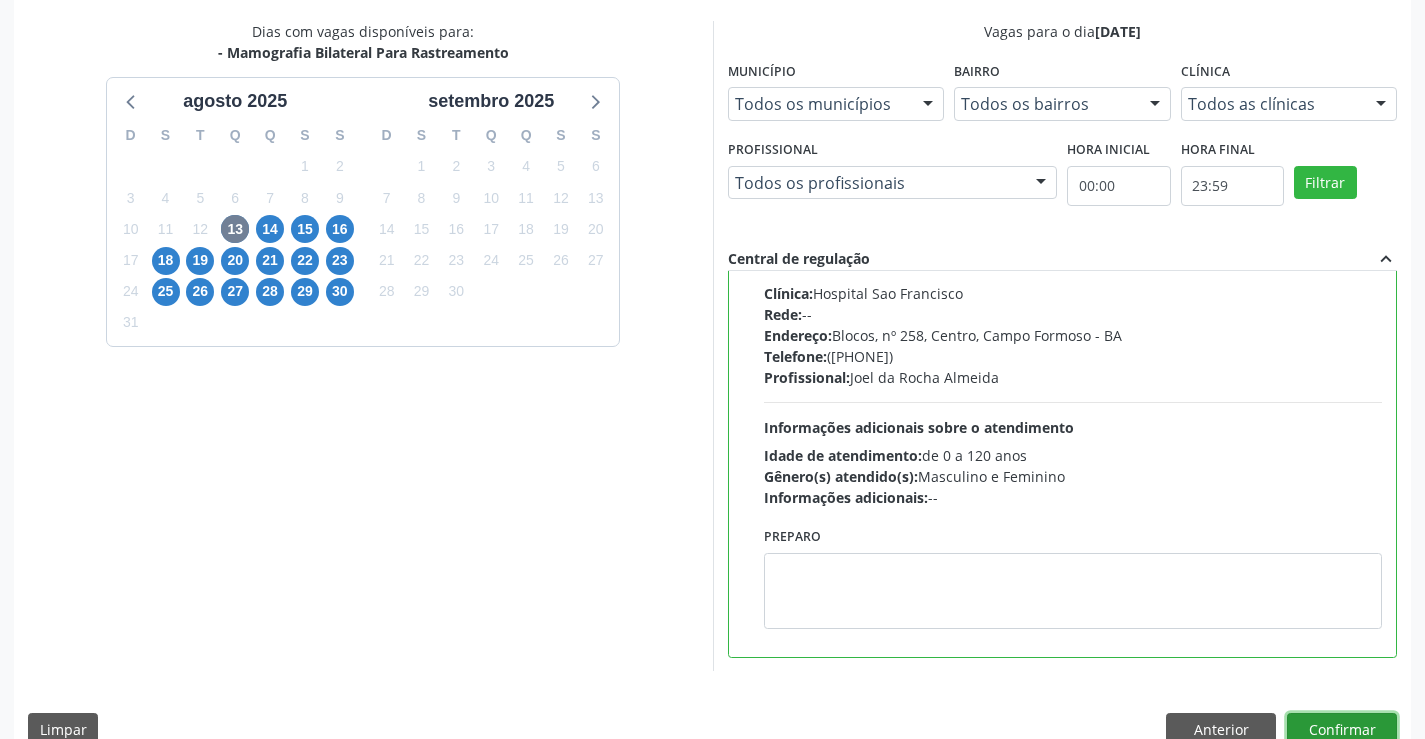 click on "Confirmar" at bounding box center [1342, 730] 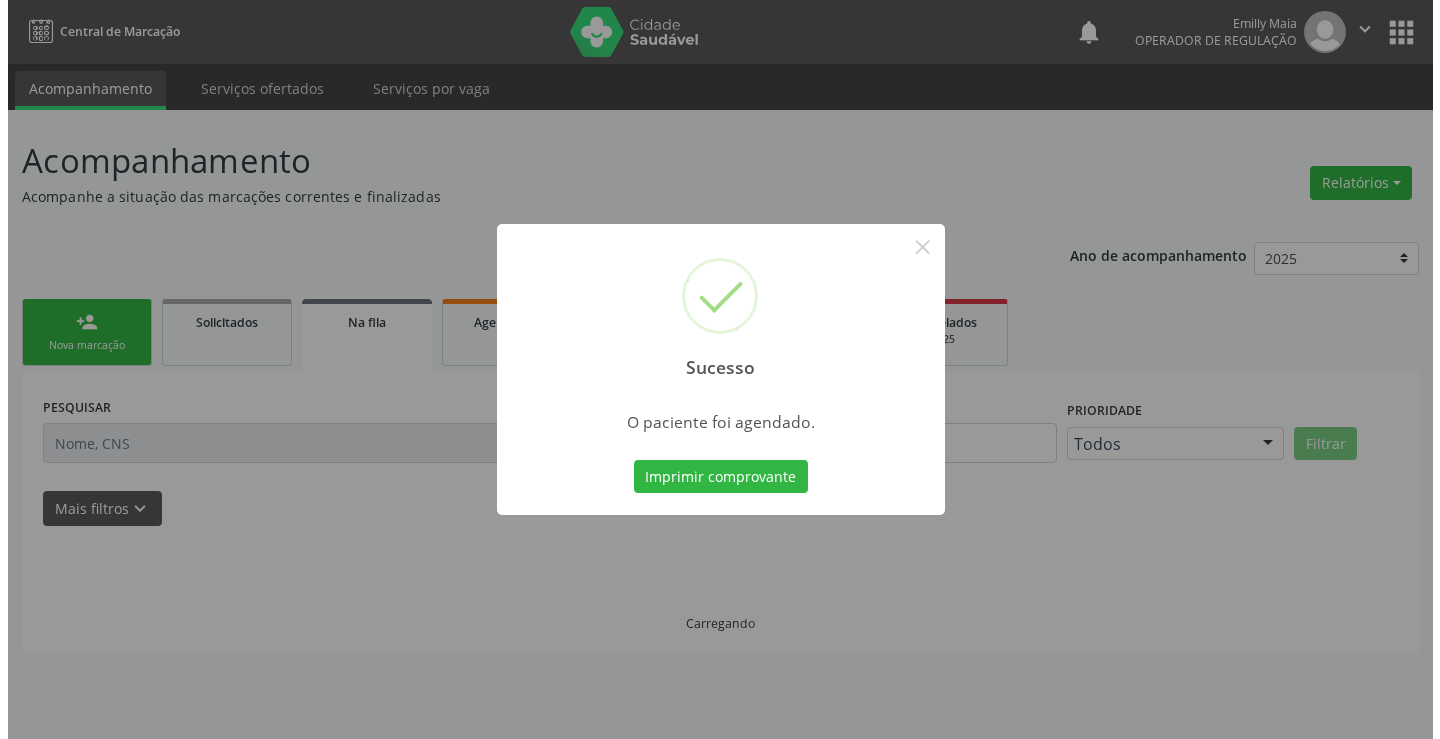 scroll, scrollTop: 0, scrollLeft: 0, axis: both 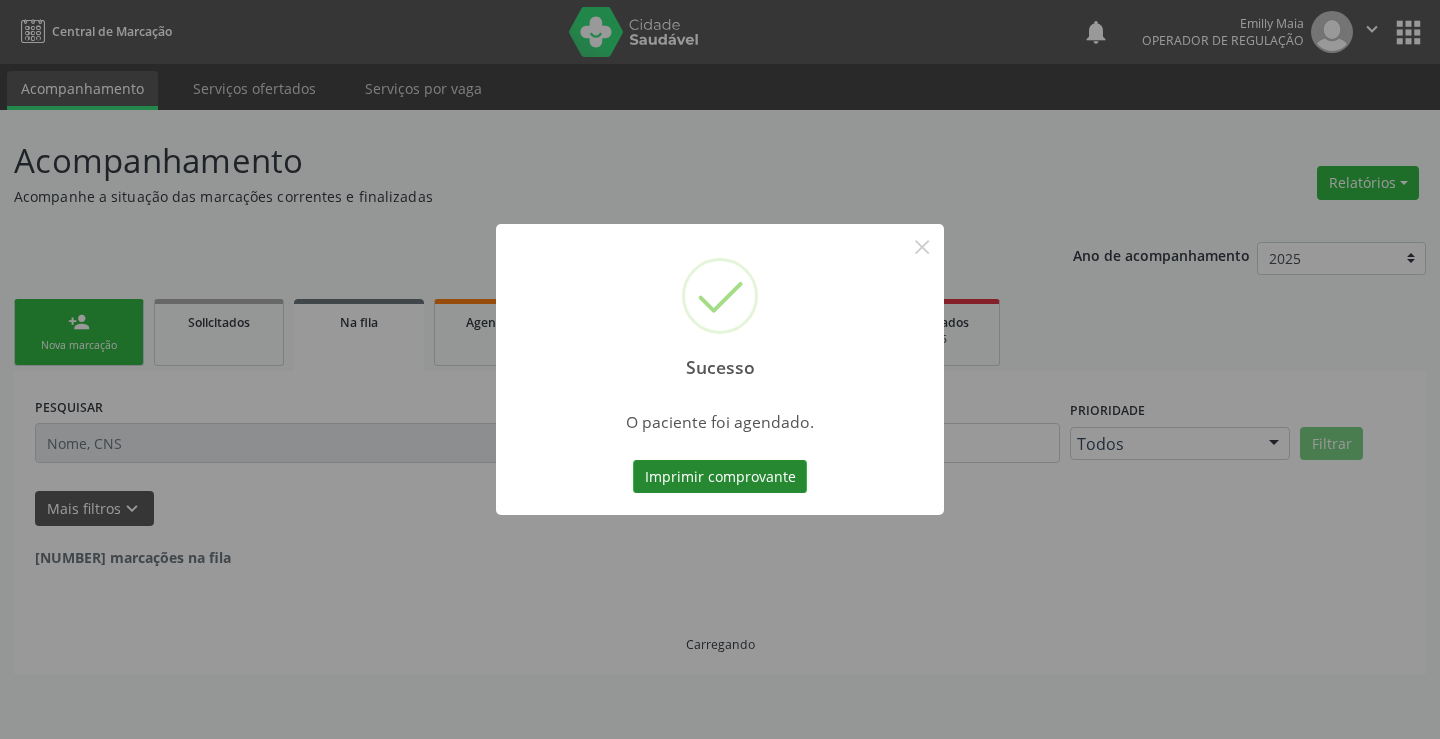 click on "Imprimir comprovante" at bounding box center [720, 477] 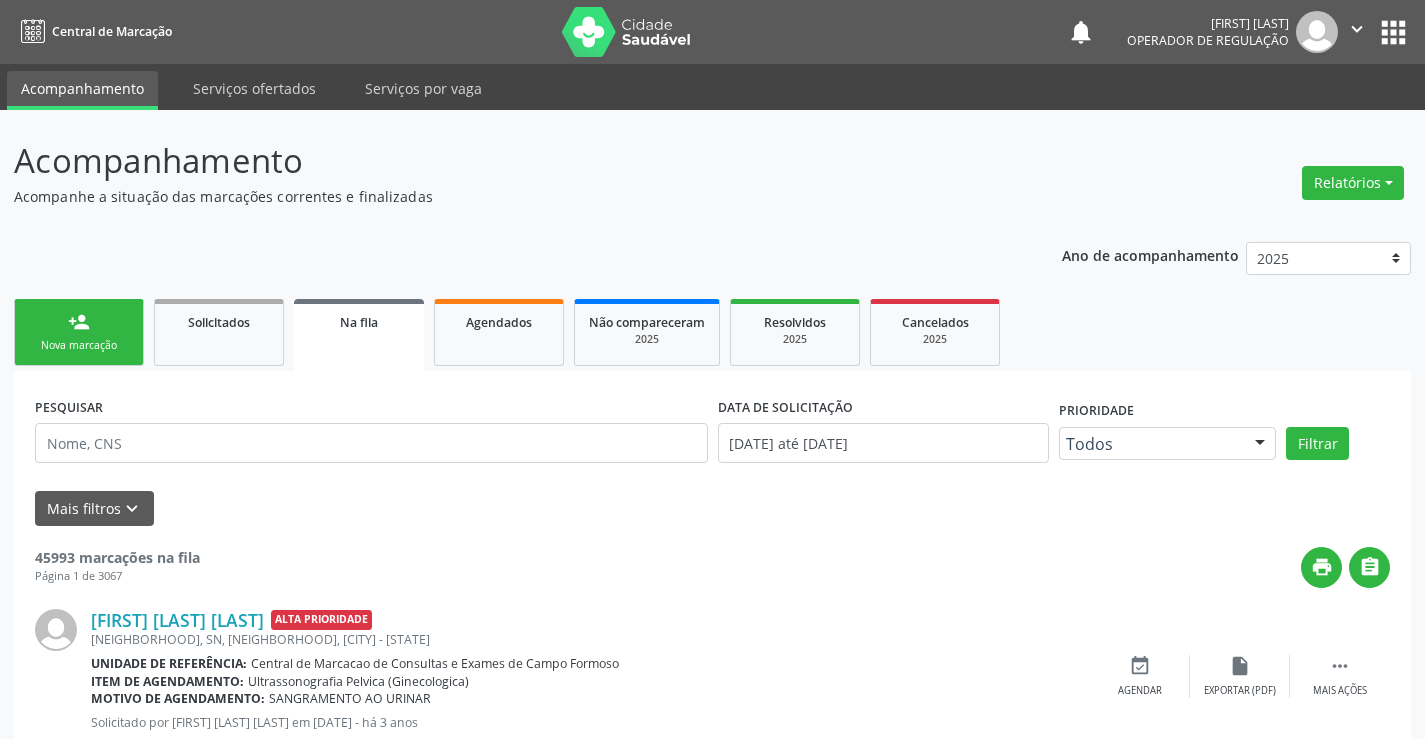 scroll, scrollTop: 0, scrollLeft: 0, axis: both 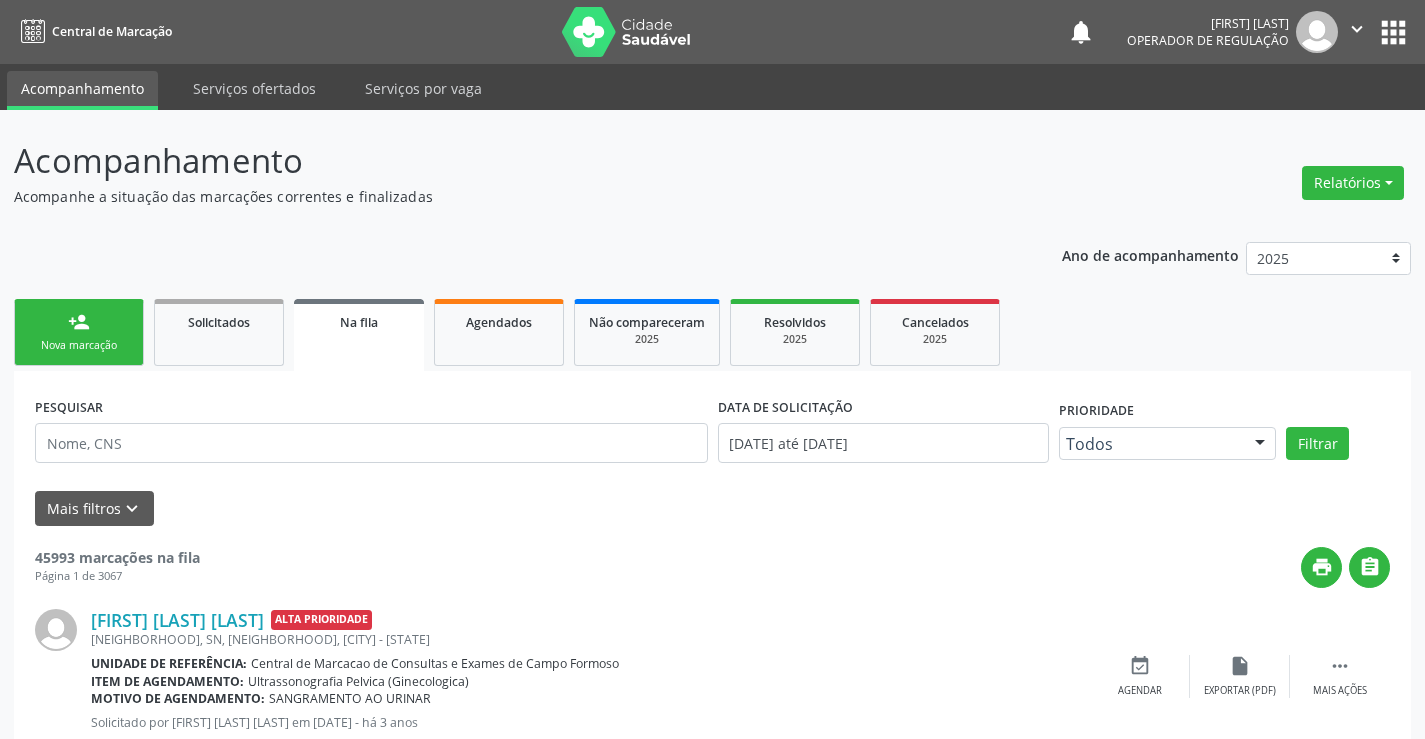 click on "person_add
Nova marcação" at bounding box center (79, 332) 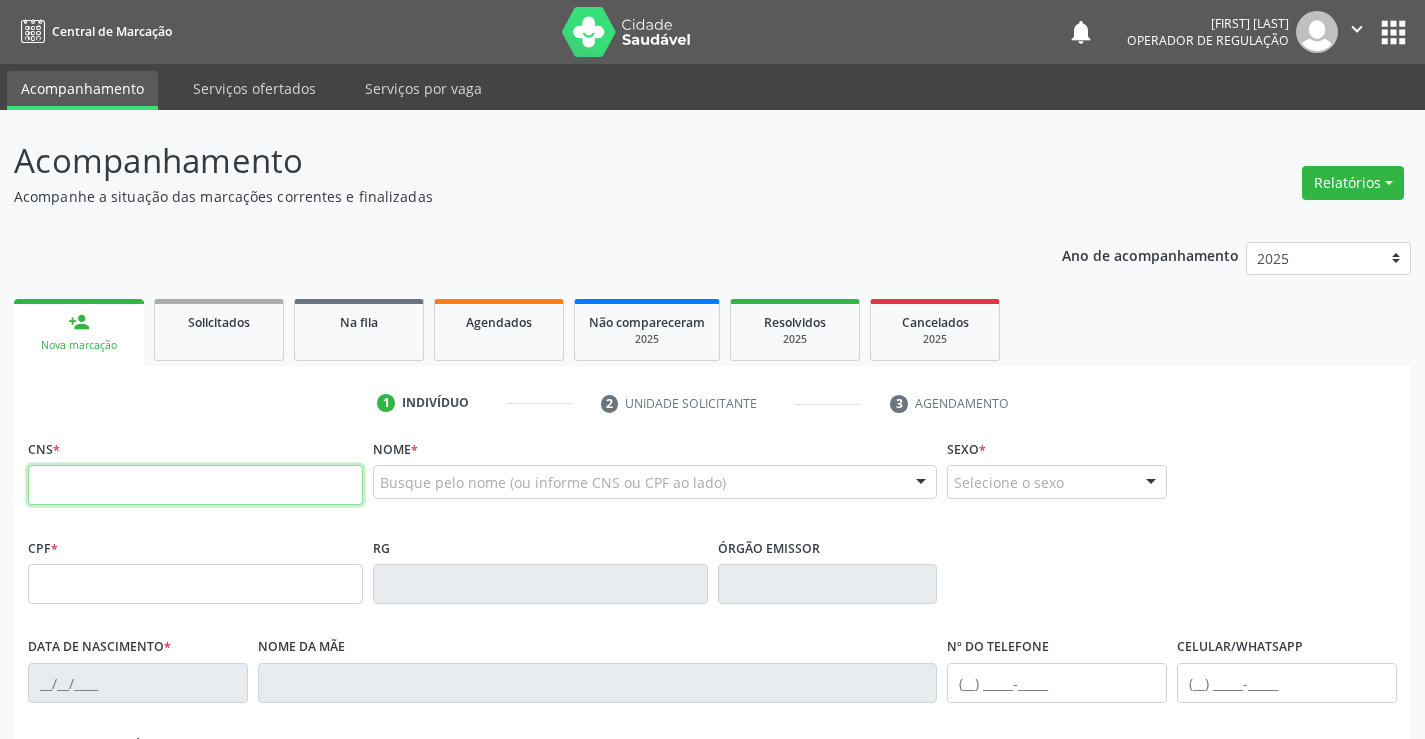 click at bounding box center [195, 485] 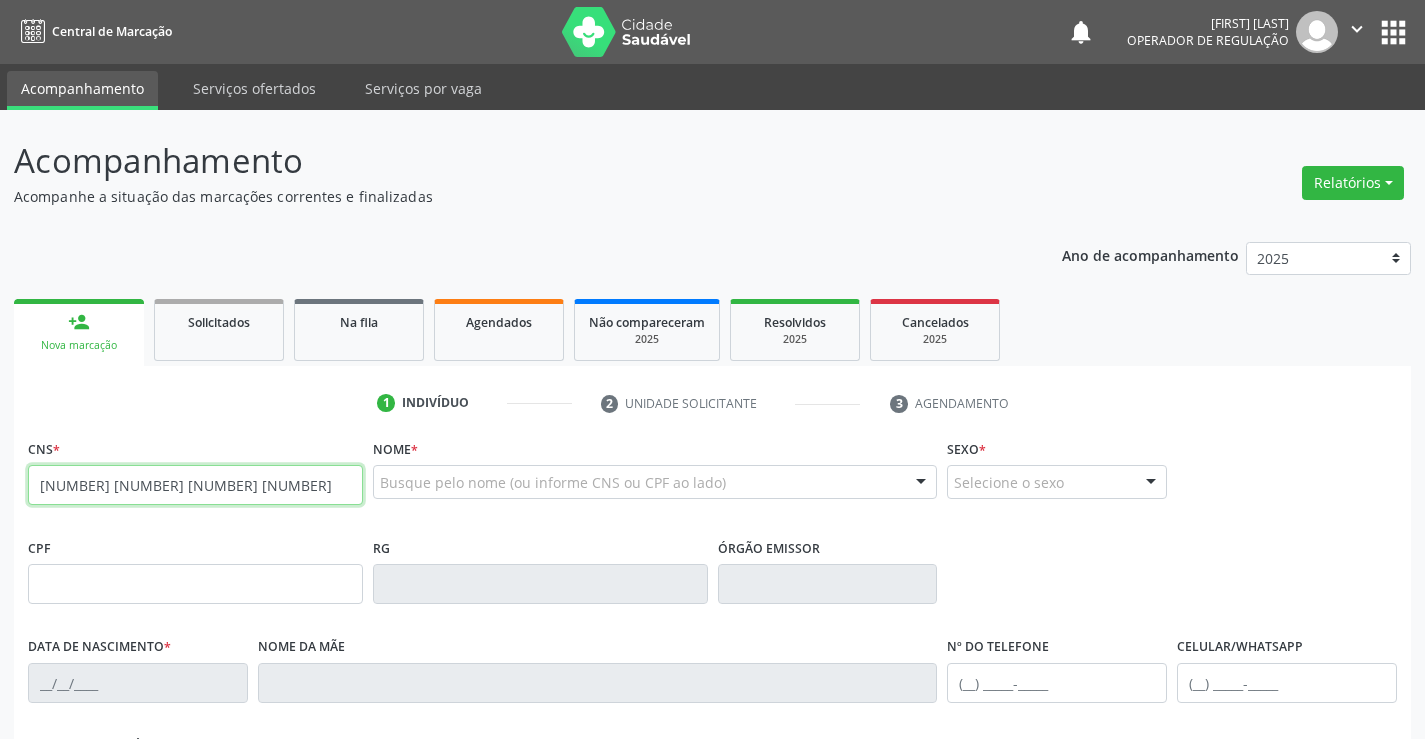 type on "700 6039 5865 8368" 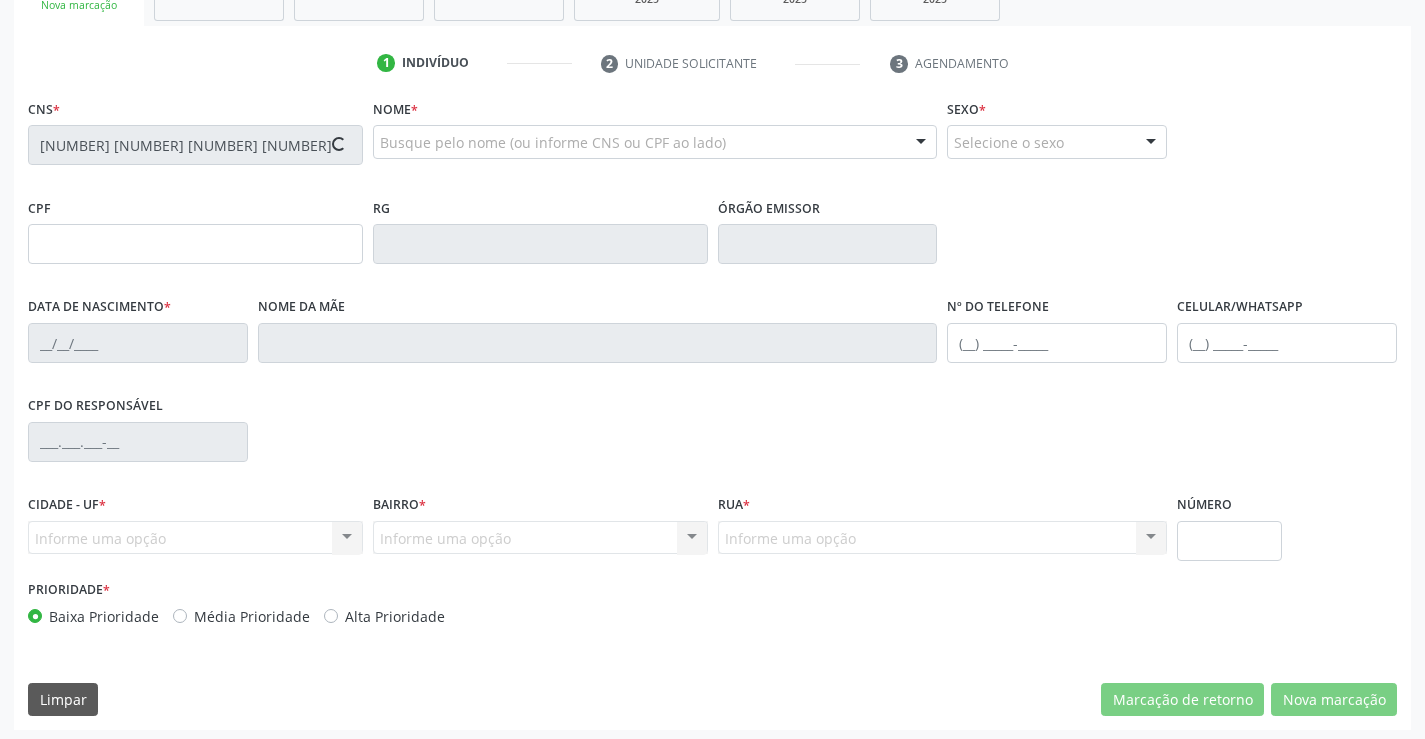 scroll, scrollTop: 345, scrollLeft: 0, axis: vertical 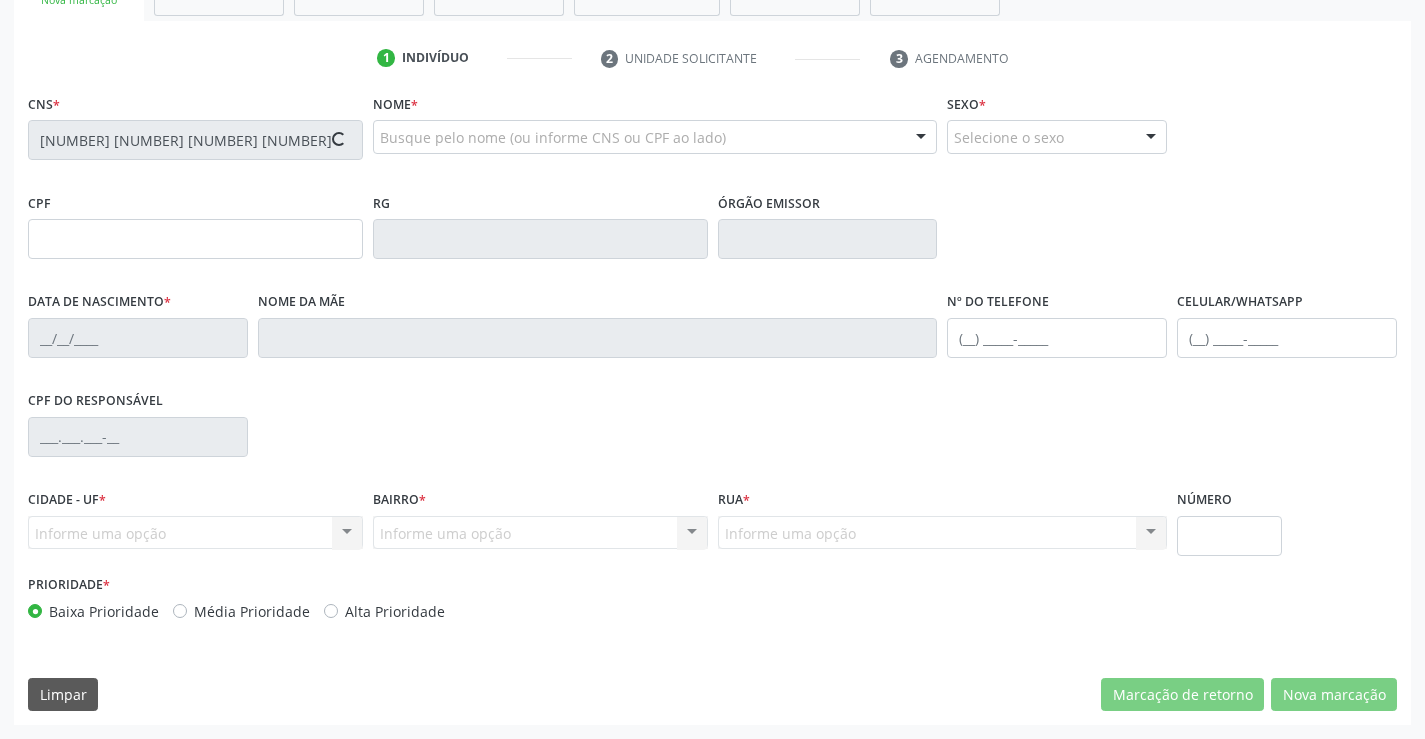 type on "1117657736" 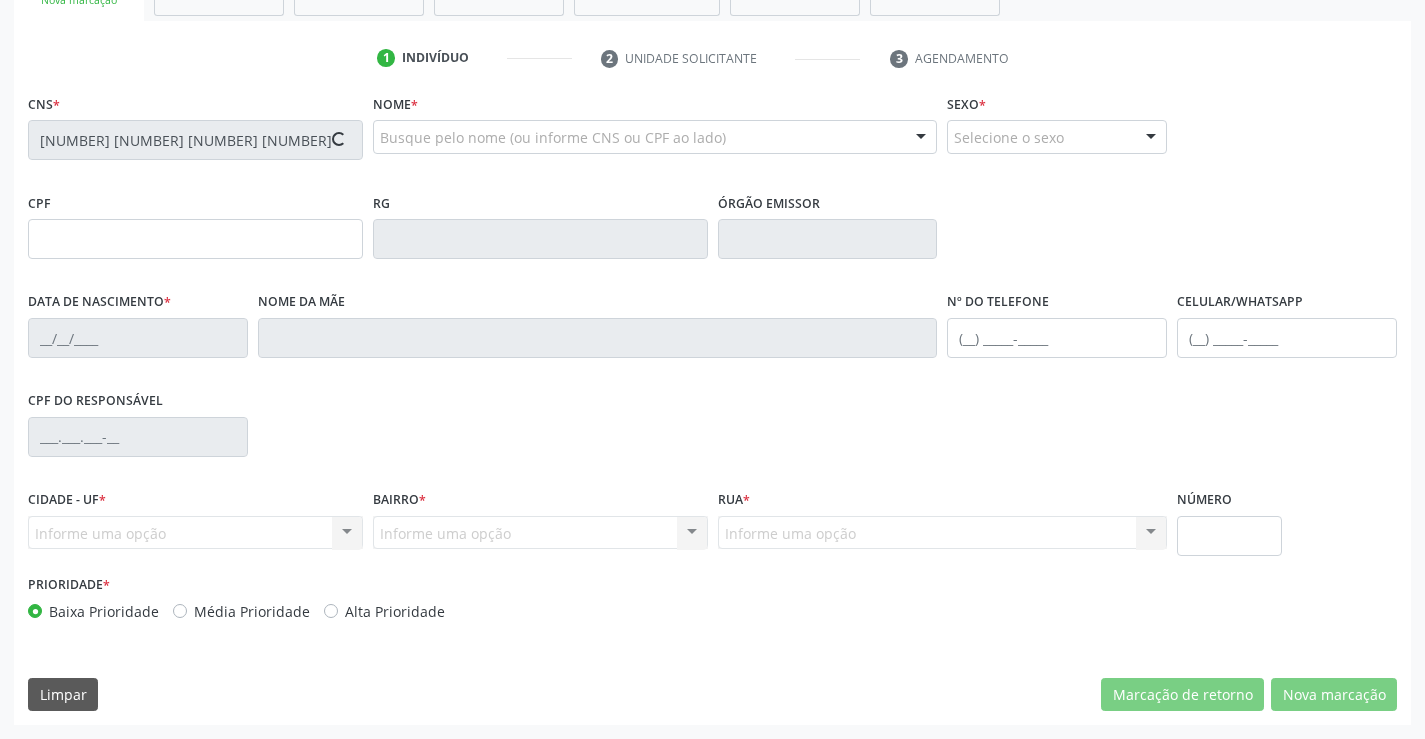 type on "27/08/1962" 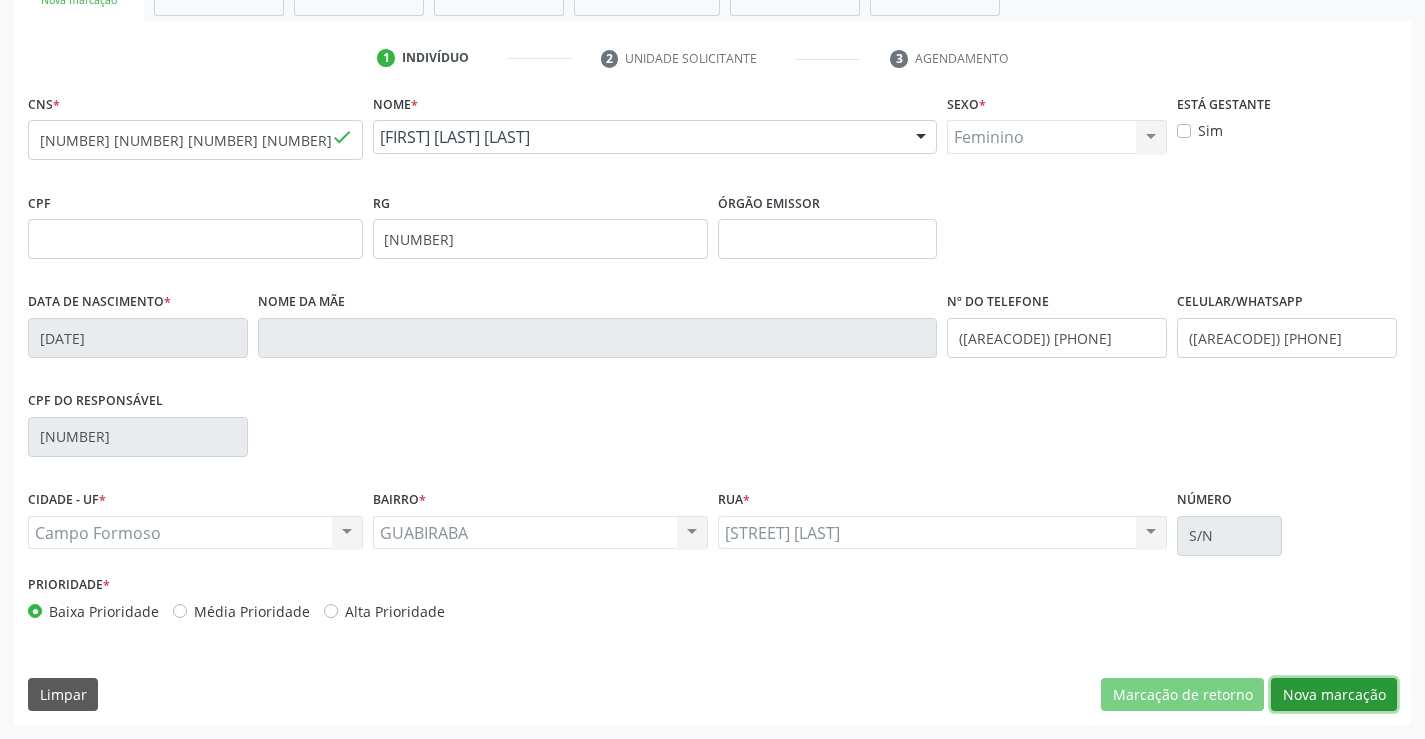 click on "Nova marcação" at bounding box center [1334, 695] 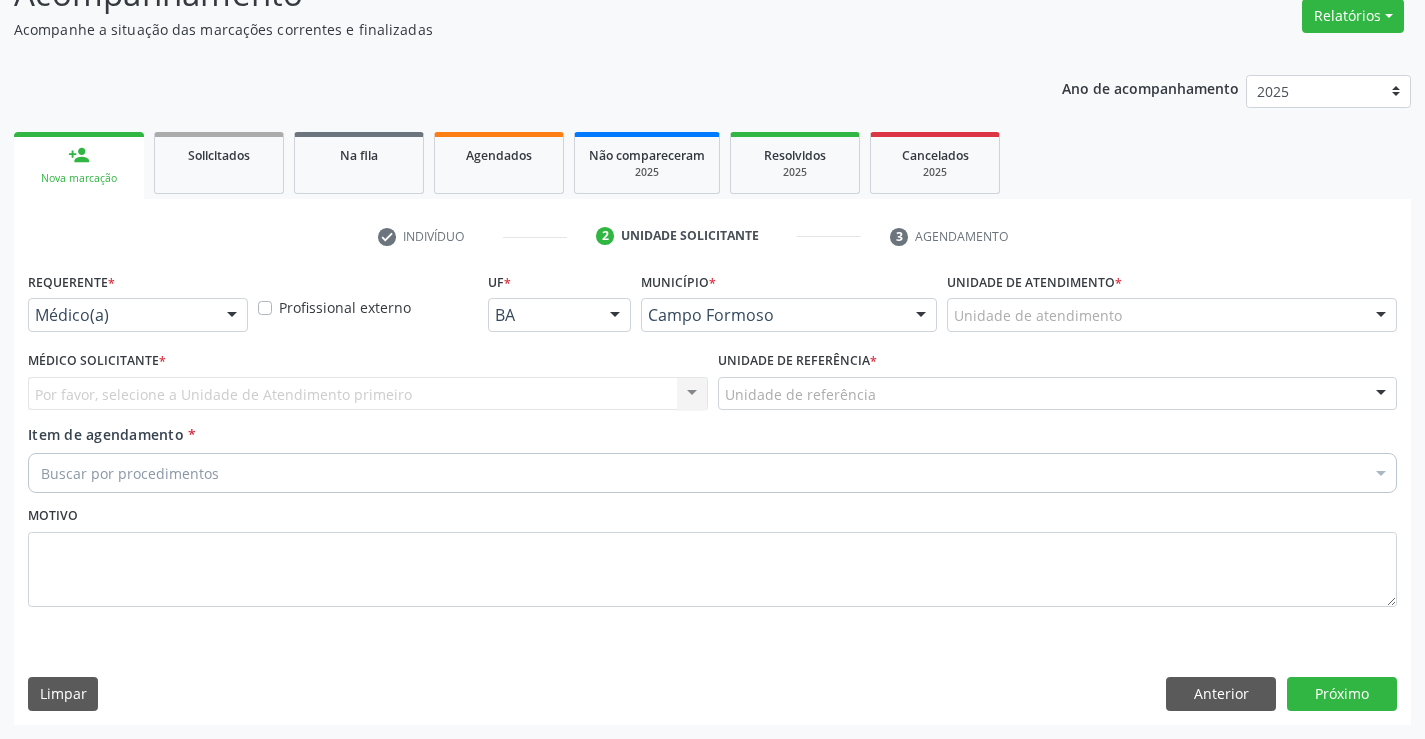 scroll, scrollTop: 167, scrollLeft: 0, axis: vertical 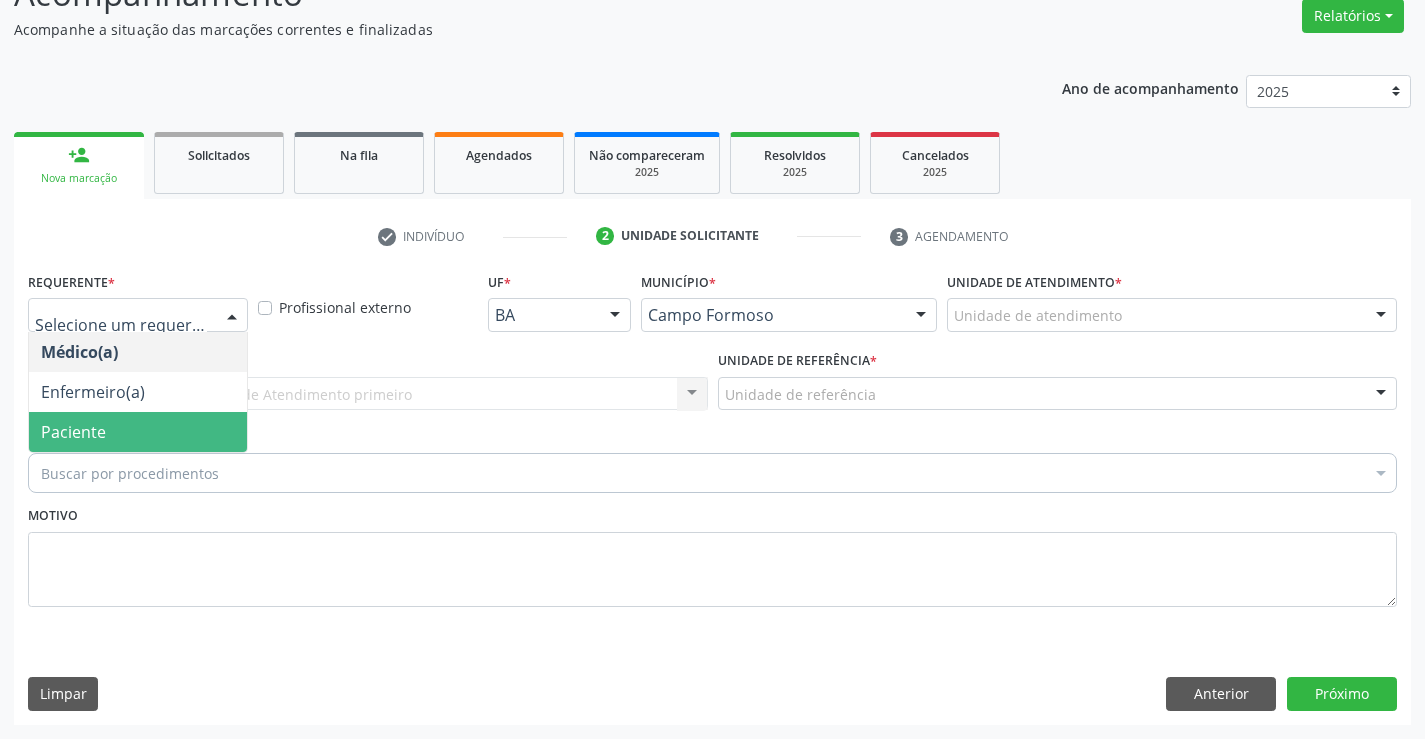 click on "Paciente" at bounding box center [138, 432] 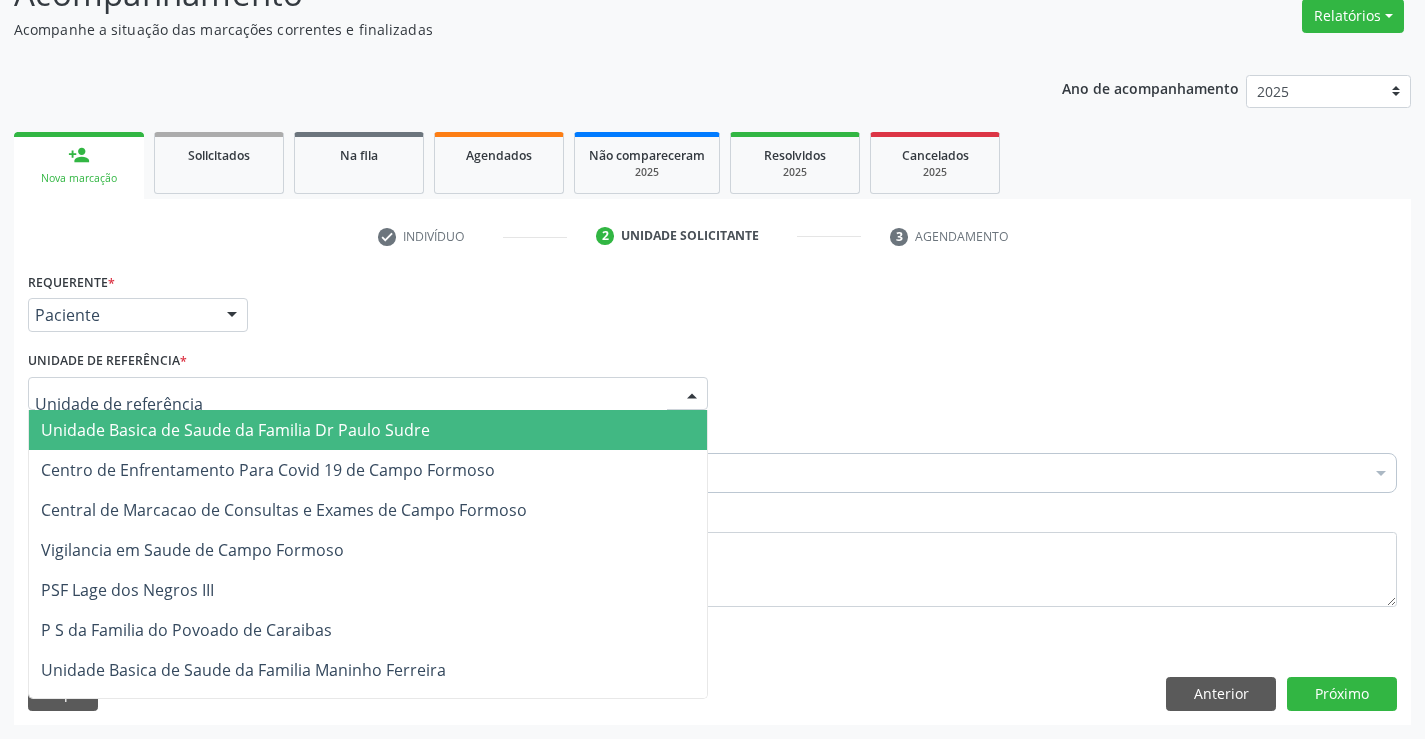 click at bounding box center (368, 394) 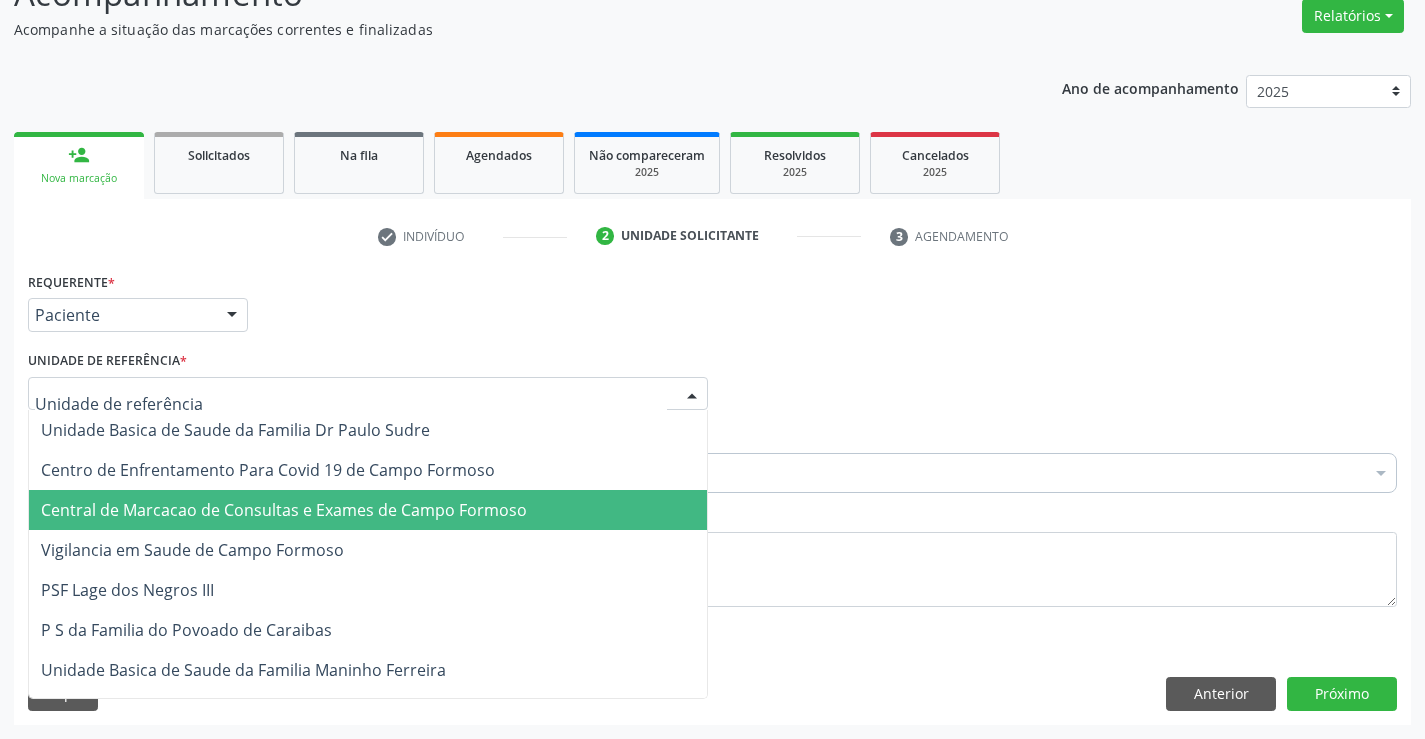 click on "Central de Marcacao de Consultas e Exames de Campo Formoso" at bounding box center [284, 510] 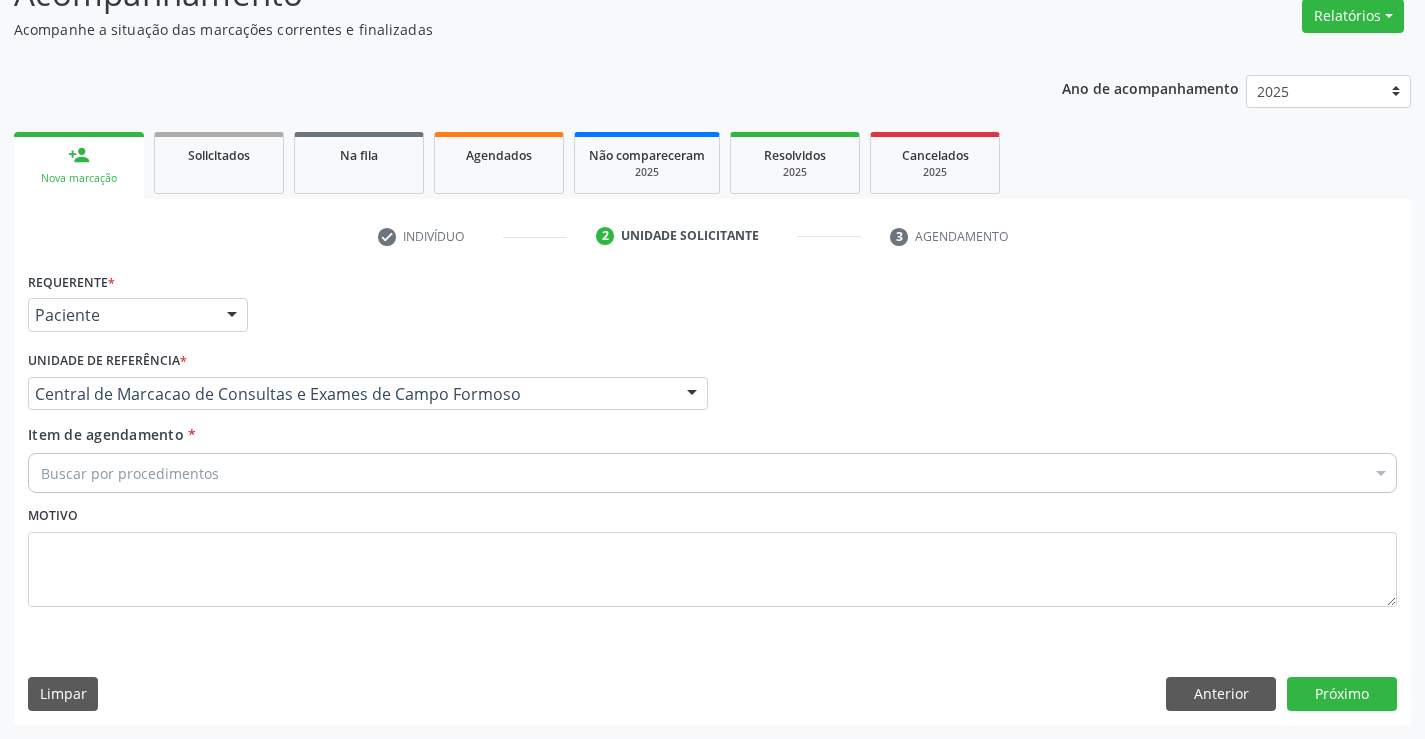 click on "Buscar por procedimentos" at bounding box center (712, 473) 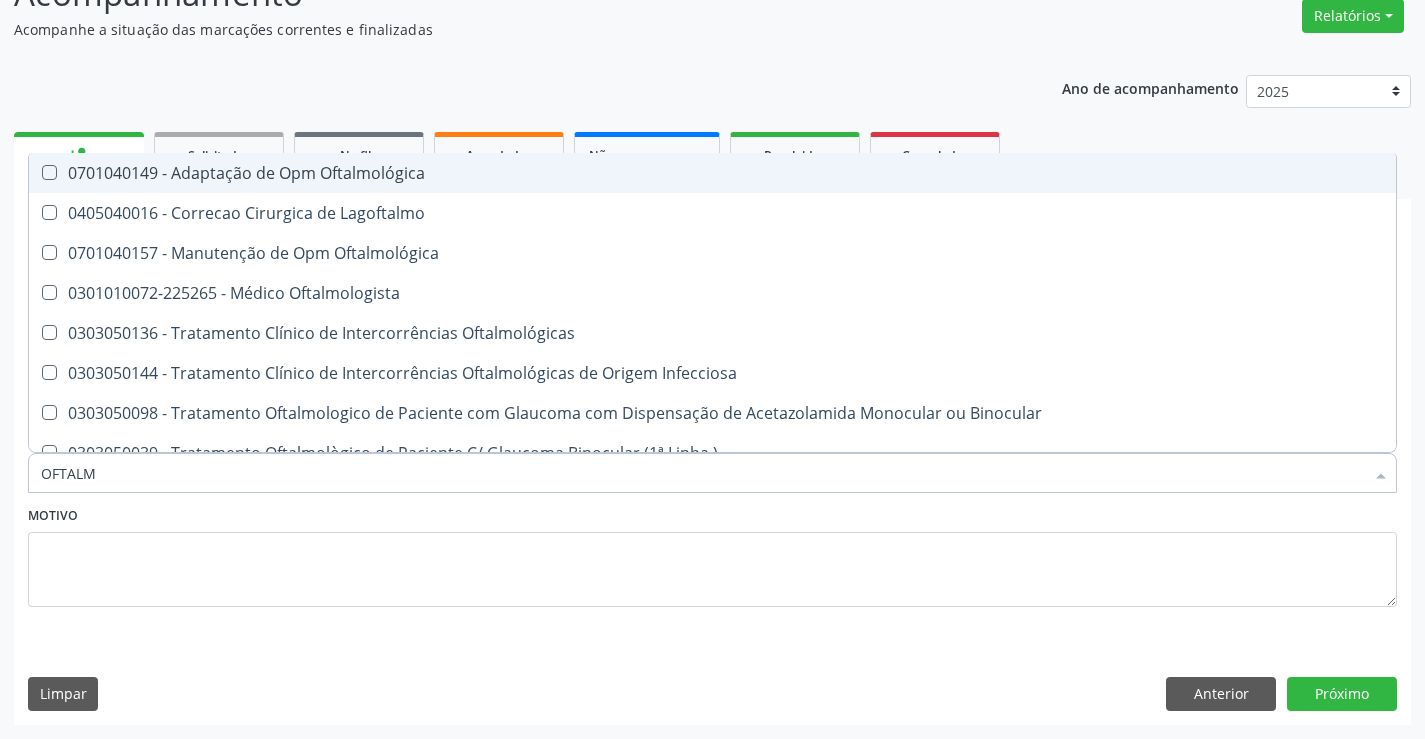 type on "OFTALMO" 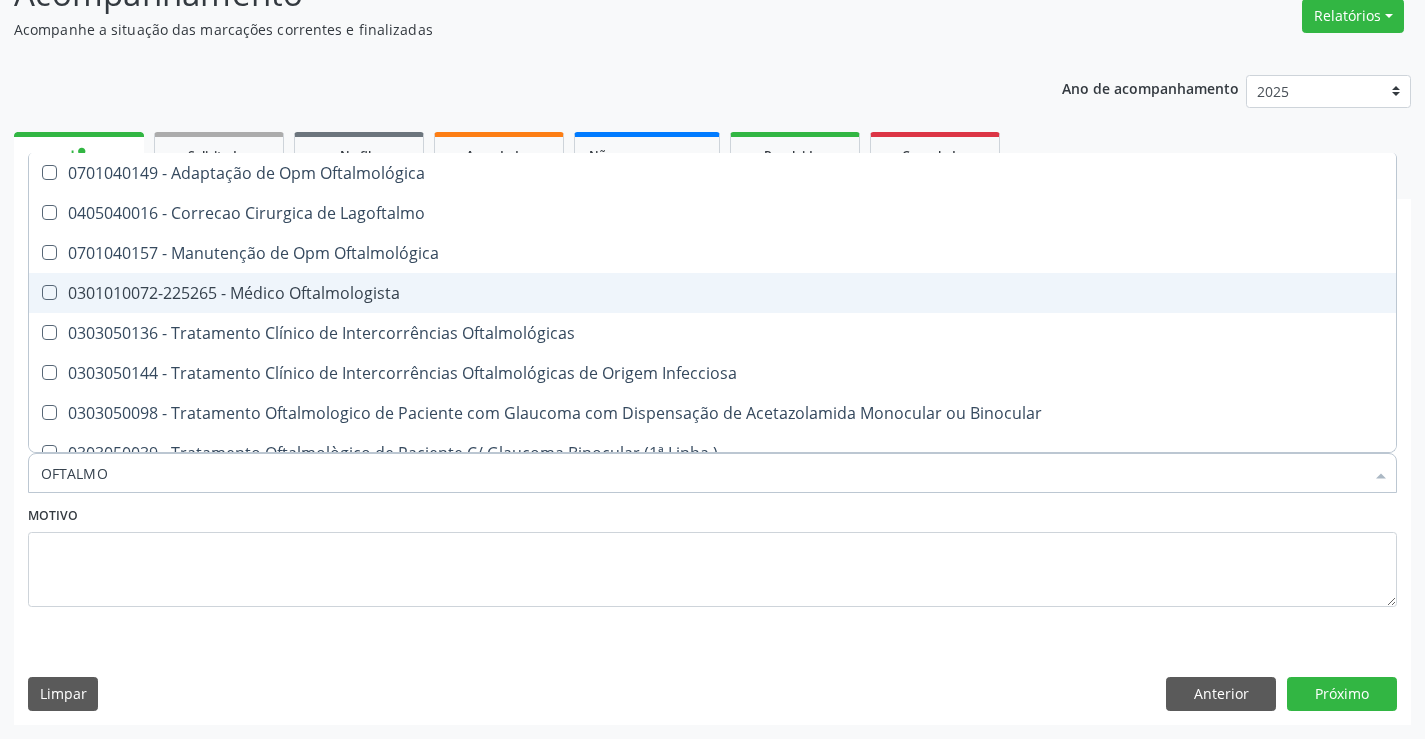 click on "0301010072-225265 - Médico Oftalmologista" at bounding box center (712, 293) 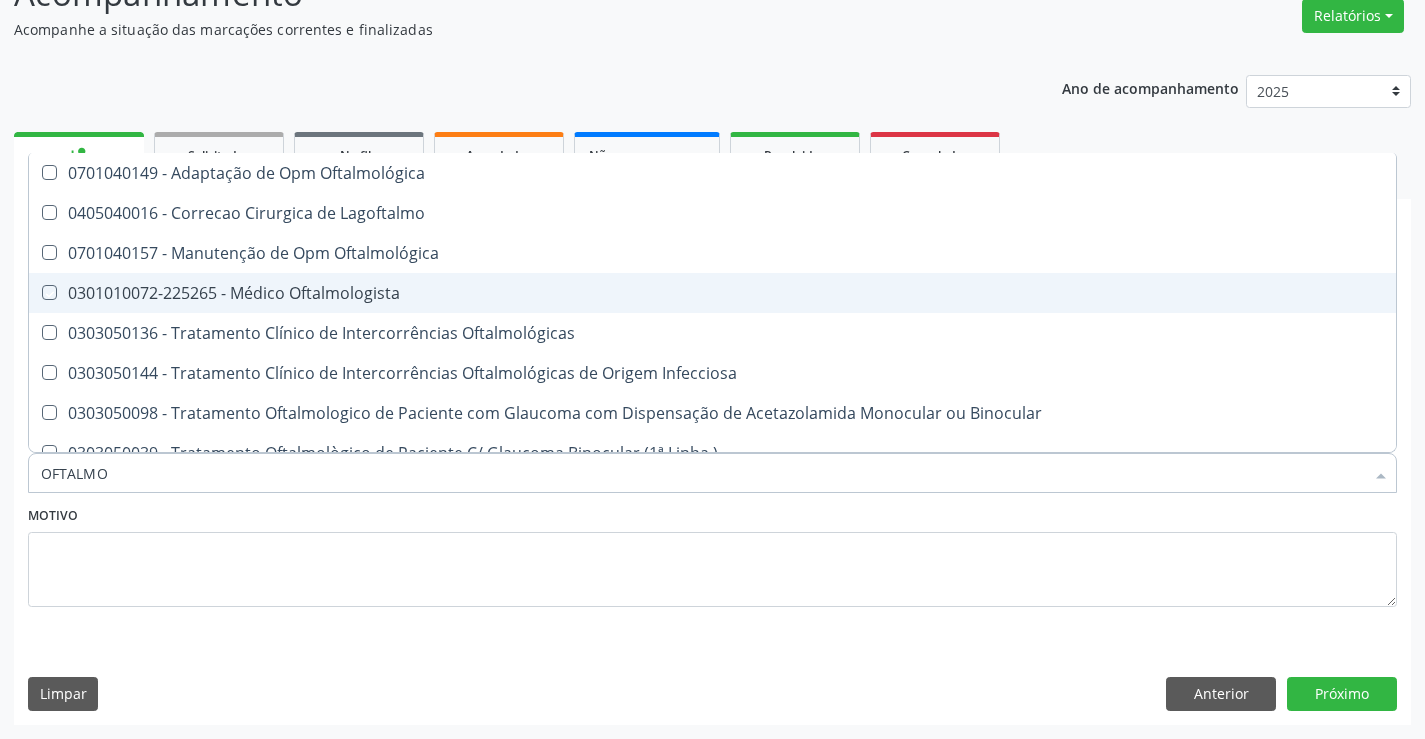 checkbox on "true" 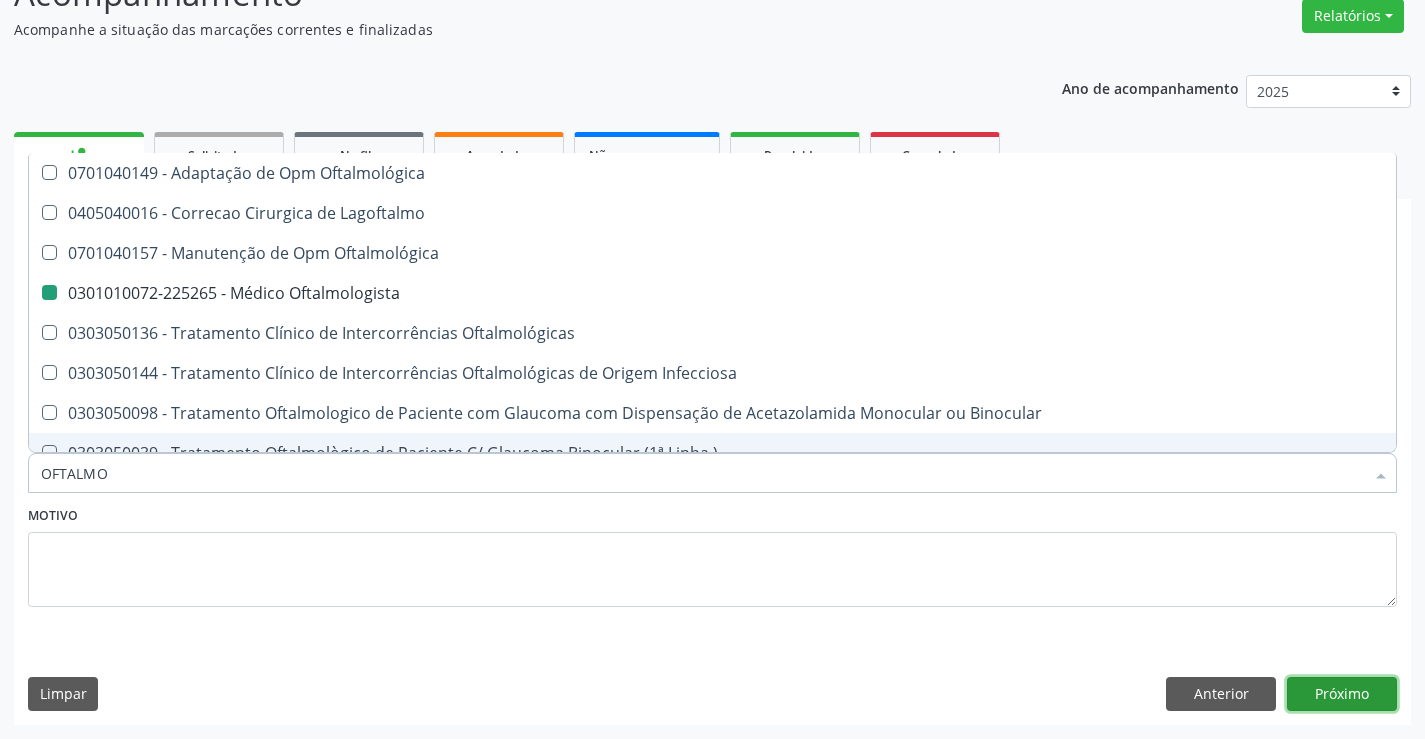 click on "Próximo" at bounding box center [1342, 694] 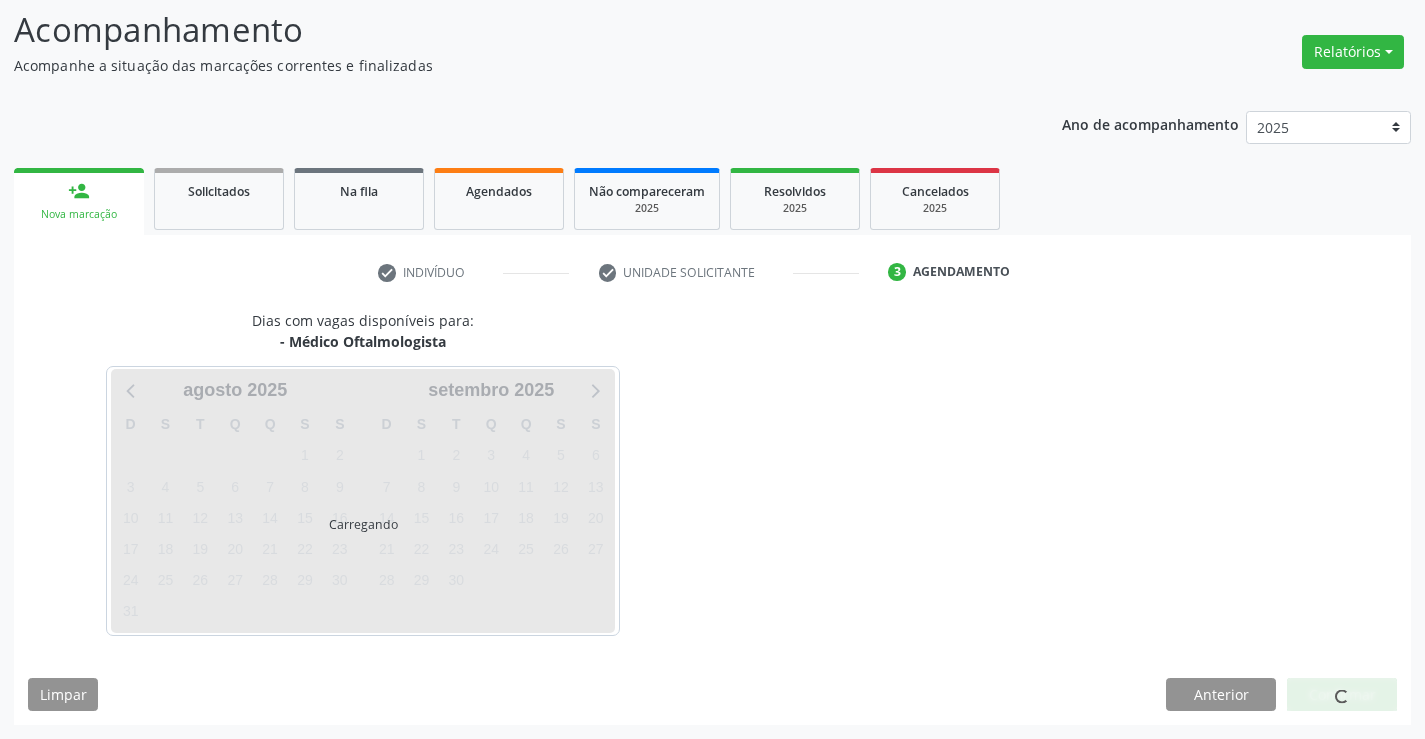 scroll, scrollTop: 167, scrollLeft: 0, axis: vertical 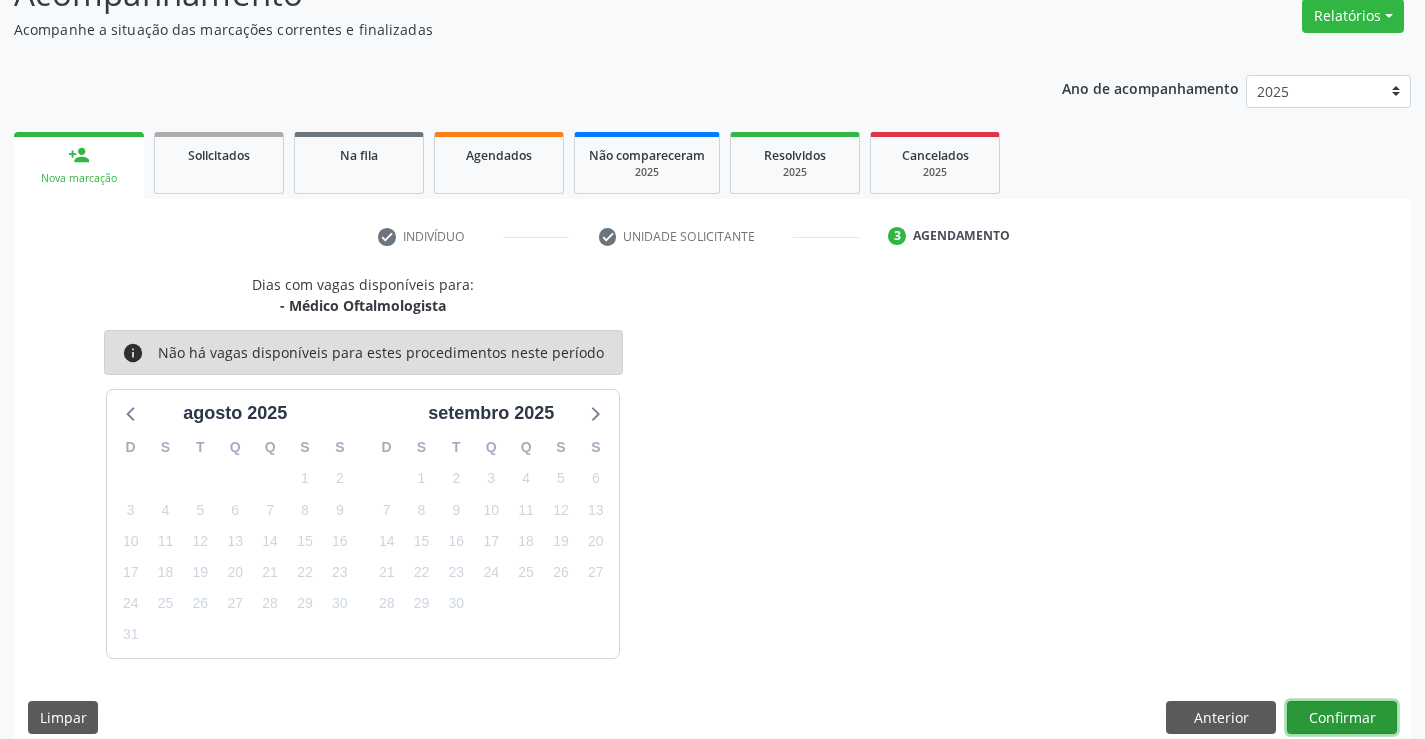click on "Confirmar" at bounding box center [1342, 718] 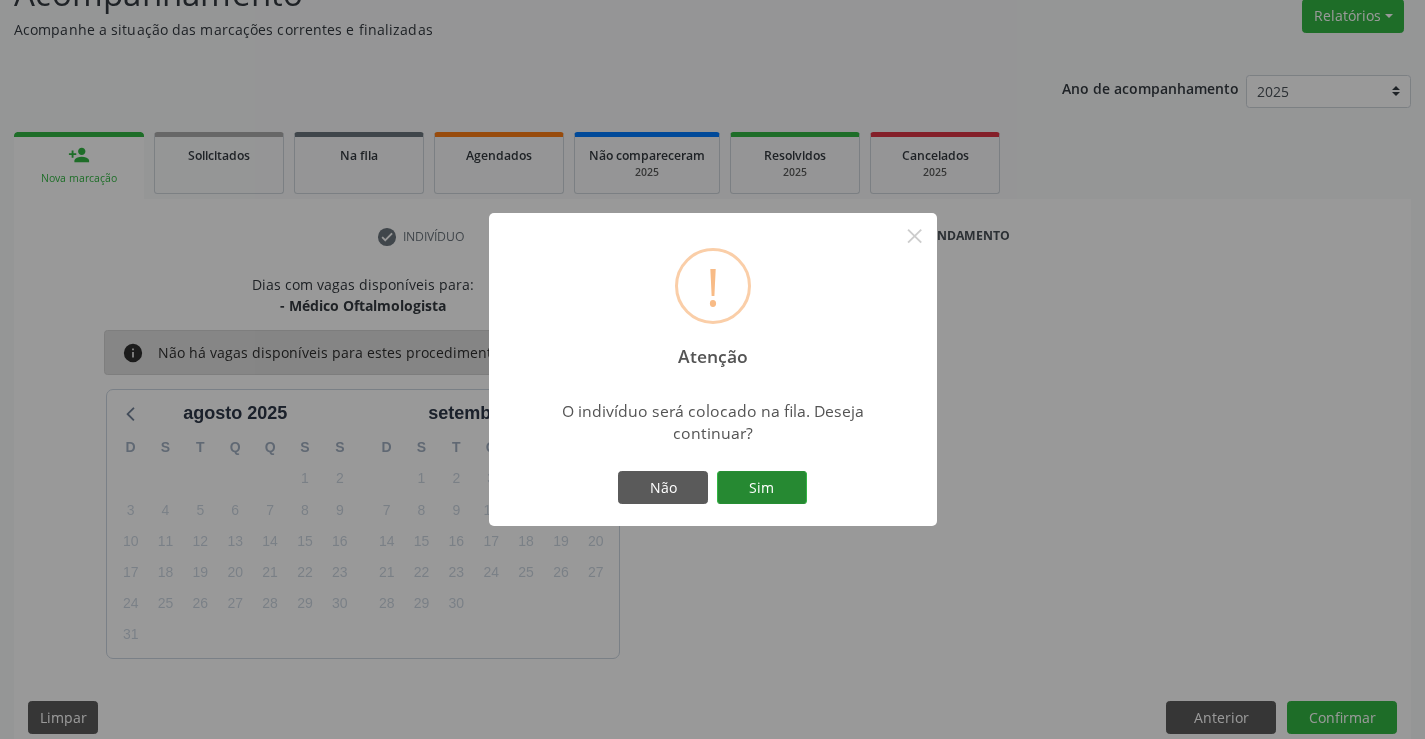 click on "Sim" at bounding box center [762, 488] 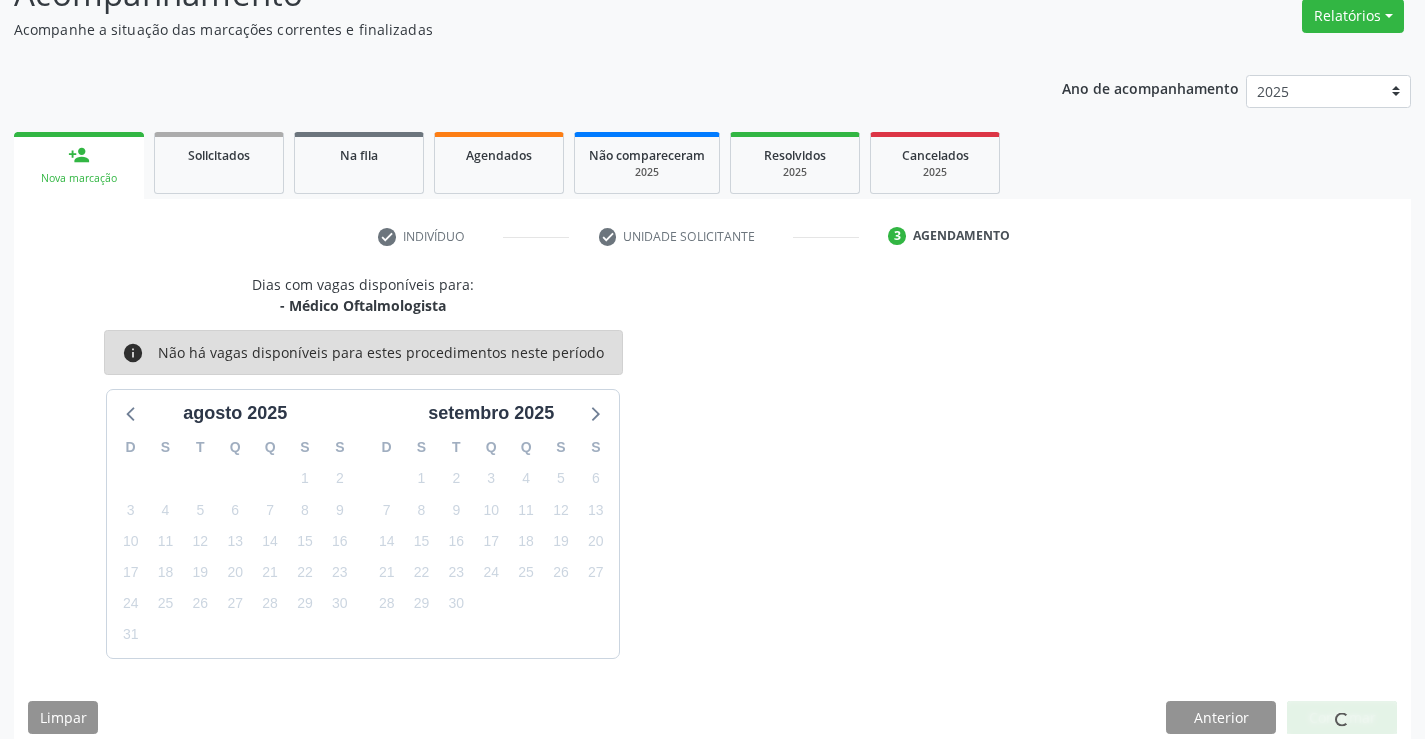 scroll, scrollTop: 0, scrollLeft: 0, axis: both 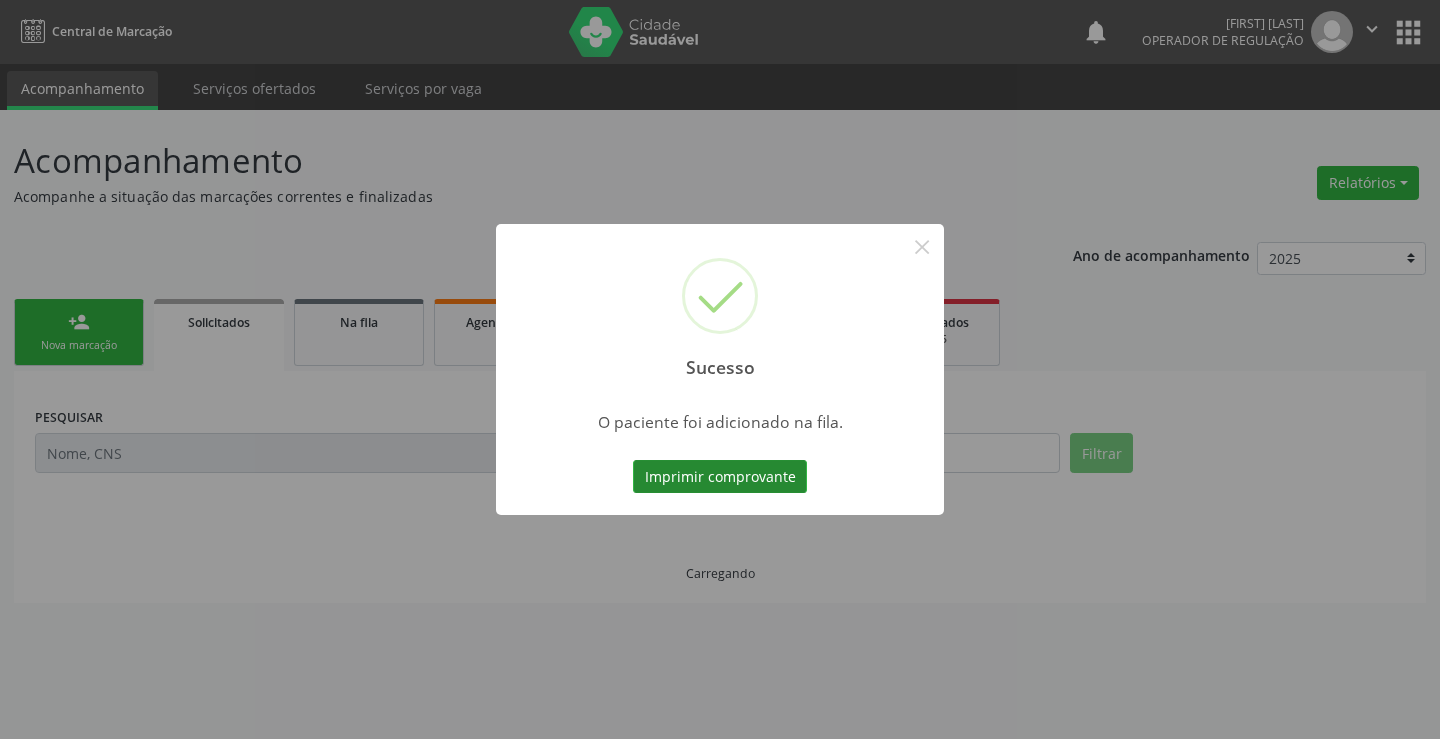 click on "Imprimir comprovante" at bounding box center (720, 477) 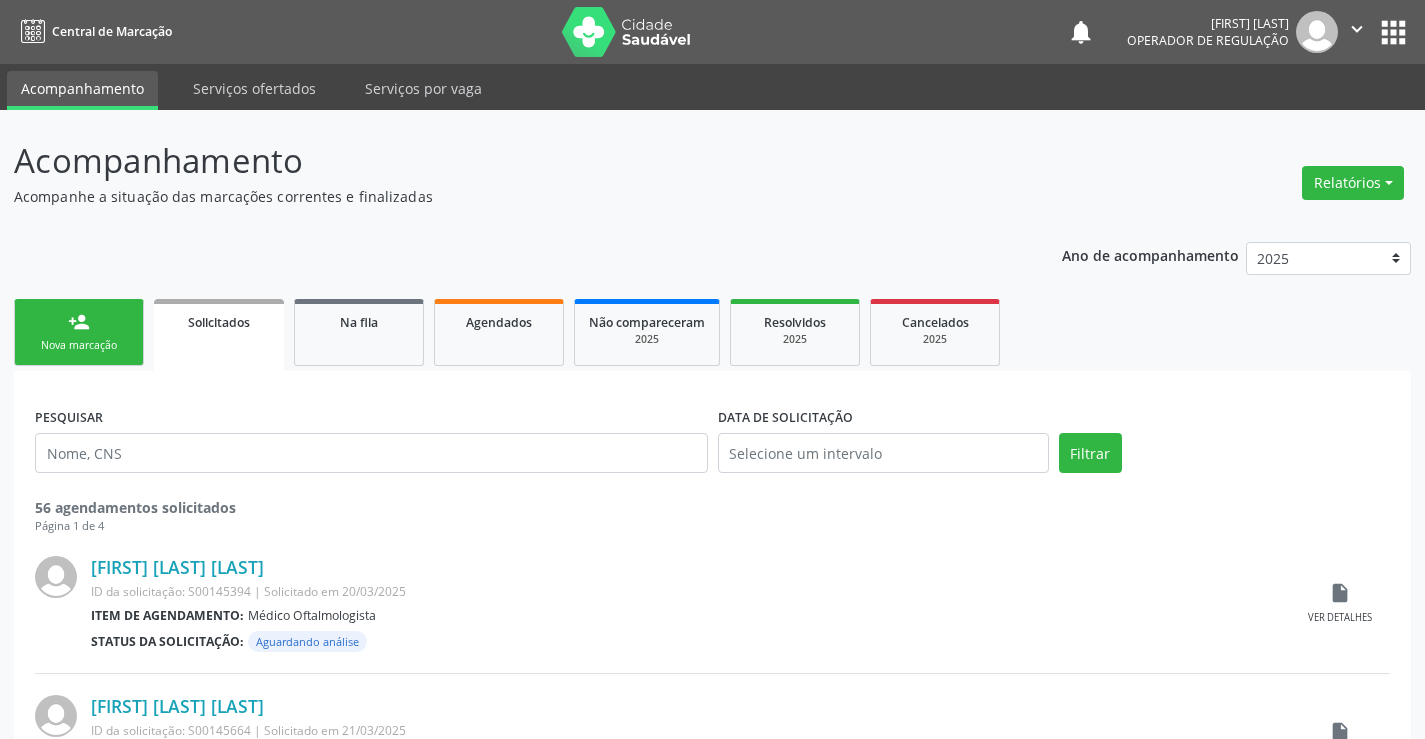 click on "person_add
Nova marcação" at bounding box center [79, 332] 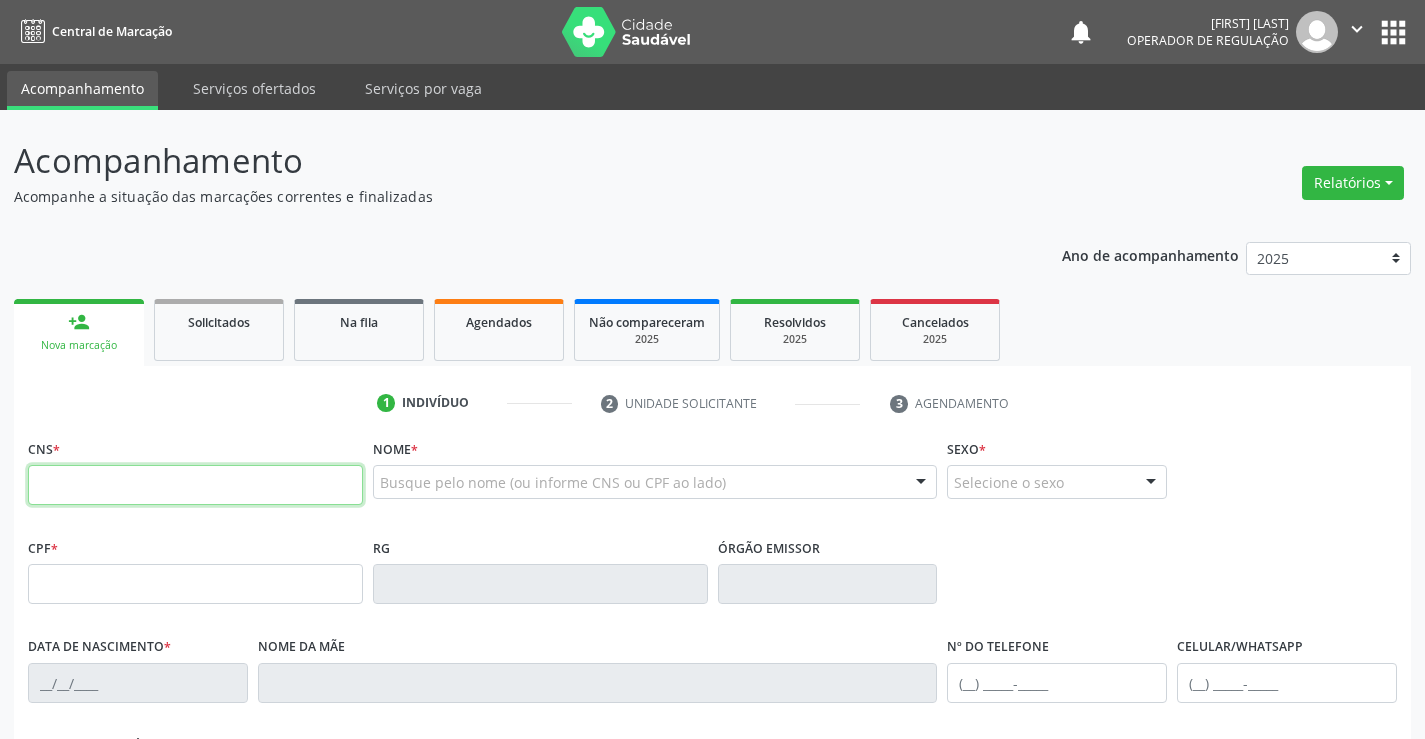 click at bounding box center (195, 485) 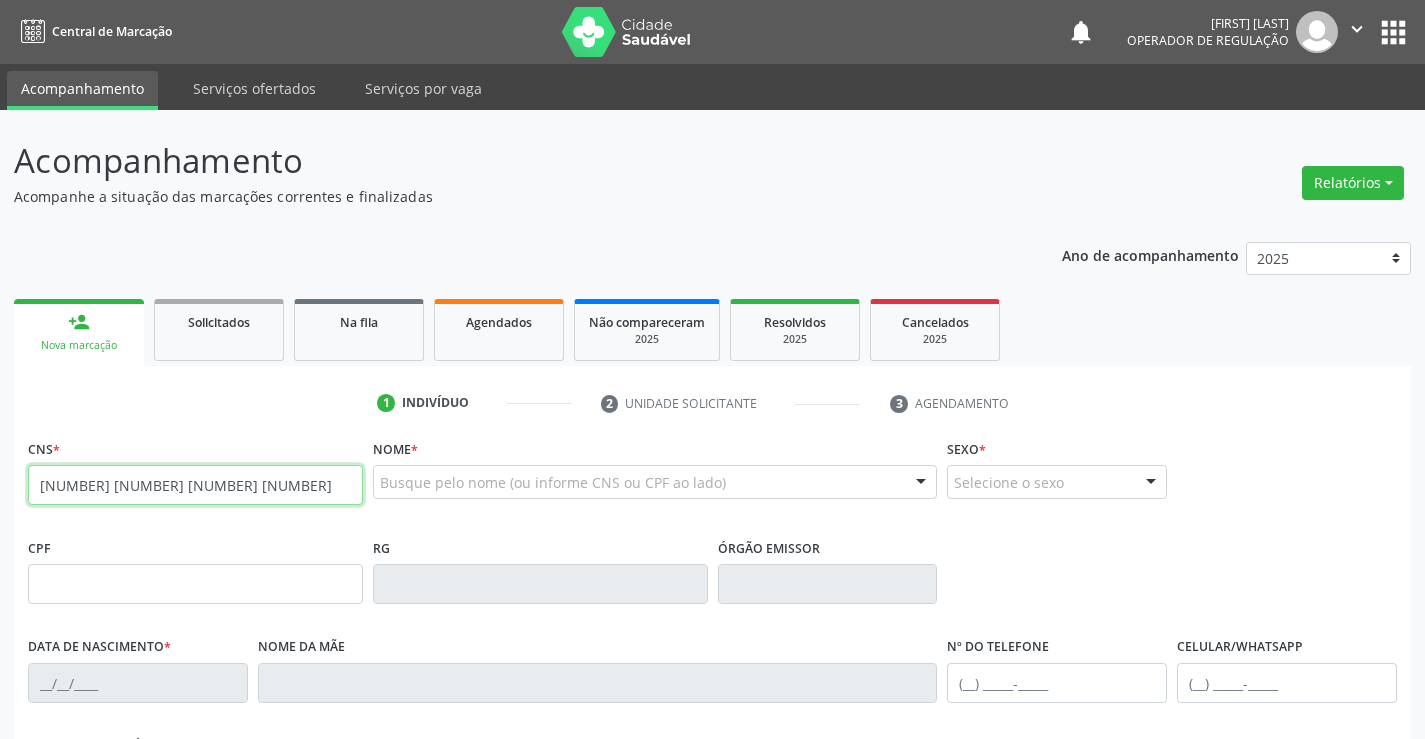 type on "708 5085 0757 7380" 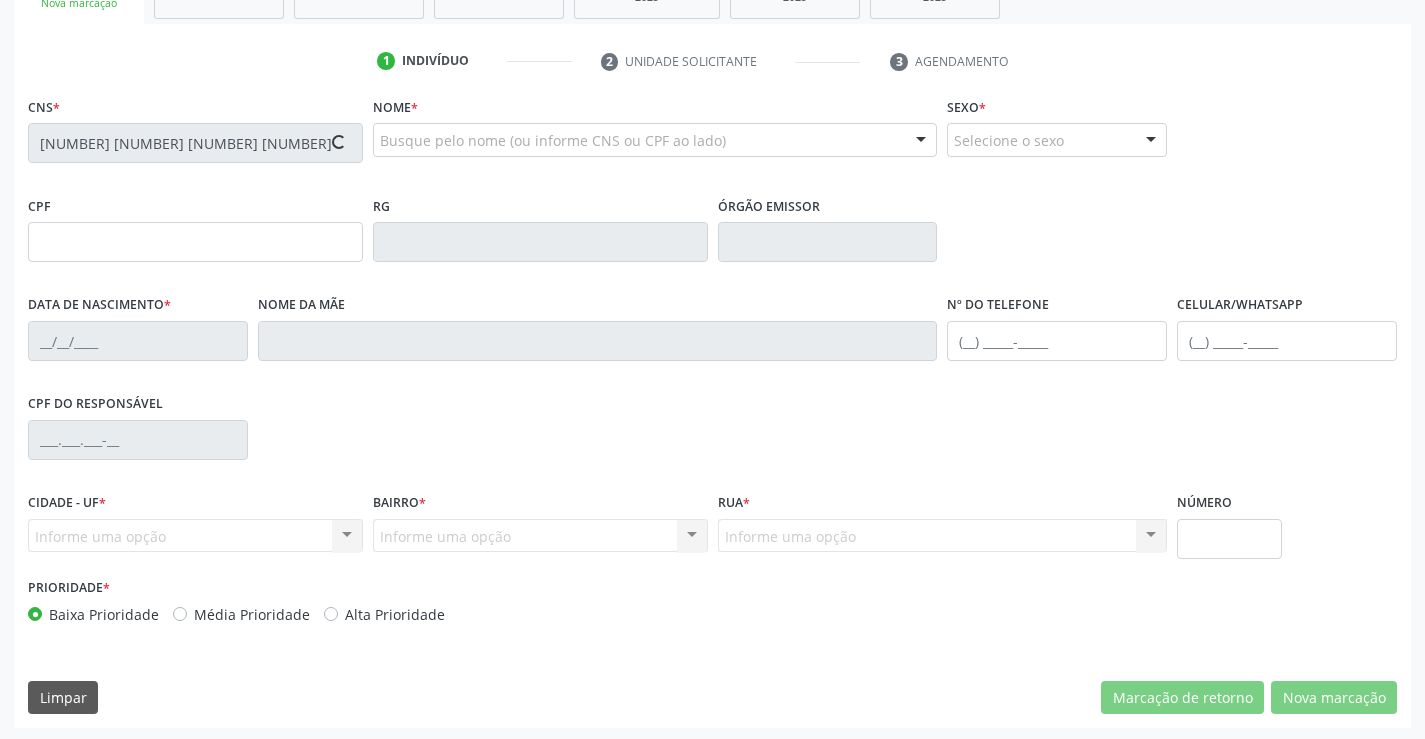 scroll, scrollTop: 345, scrollLeft: 0, axis: vertical 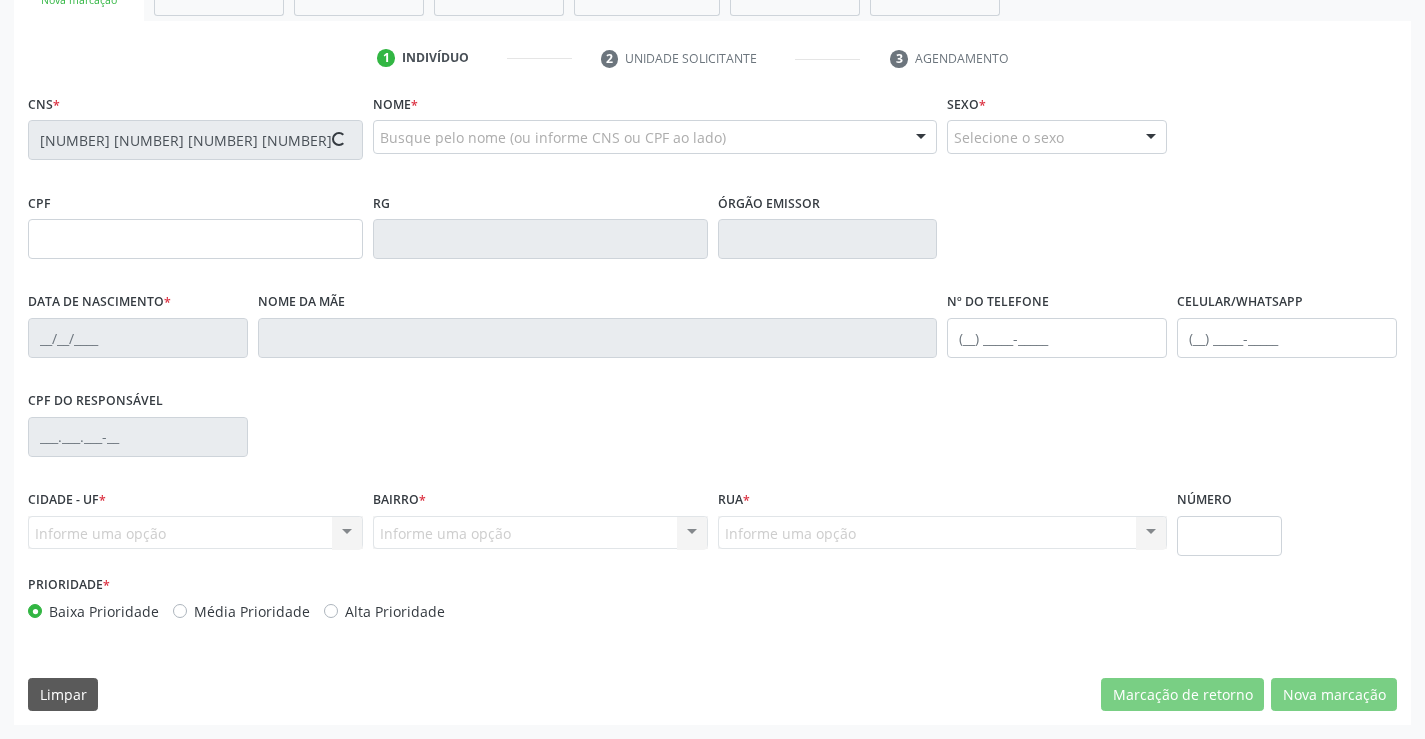 type on "0229888585" 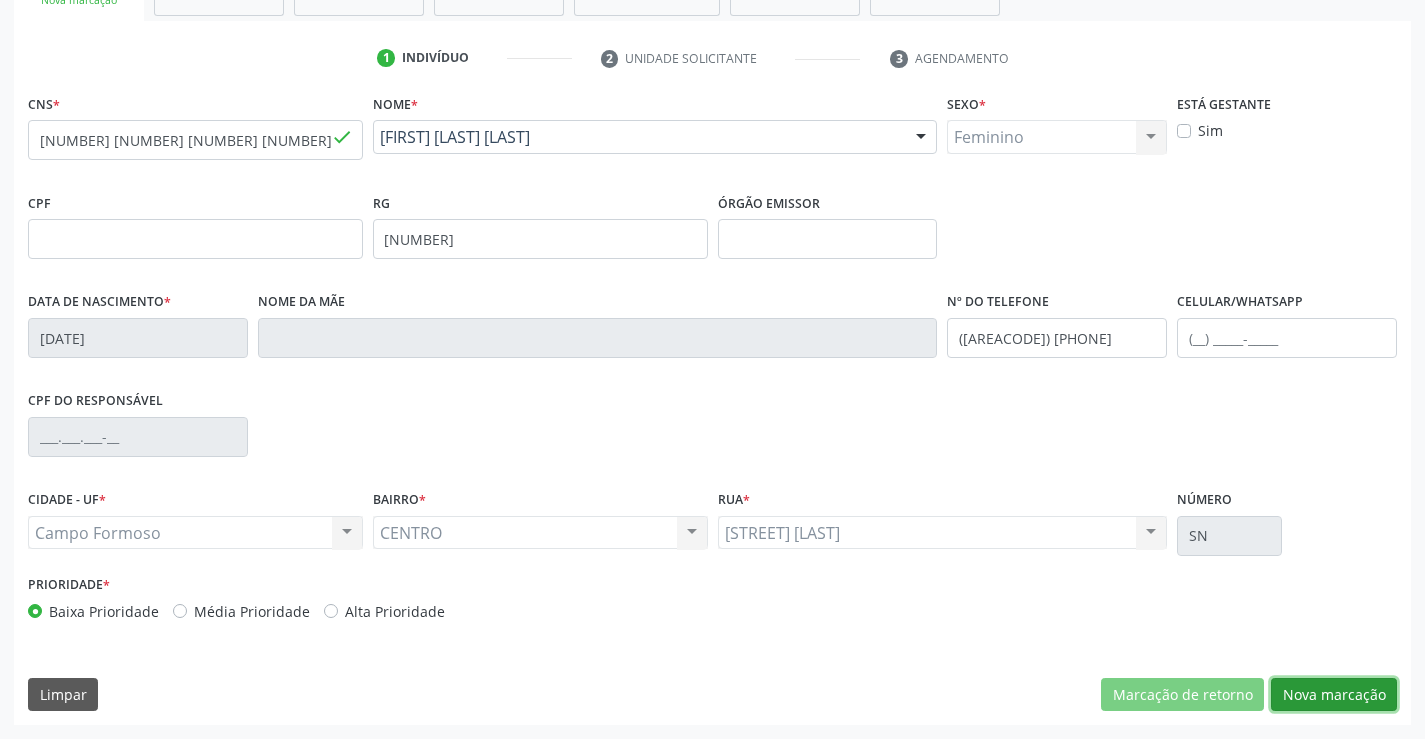 click on "Nova marcação" at bounding box center [1334, 695] 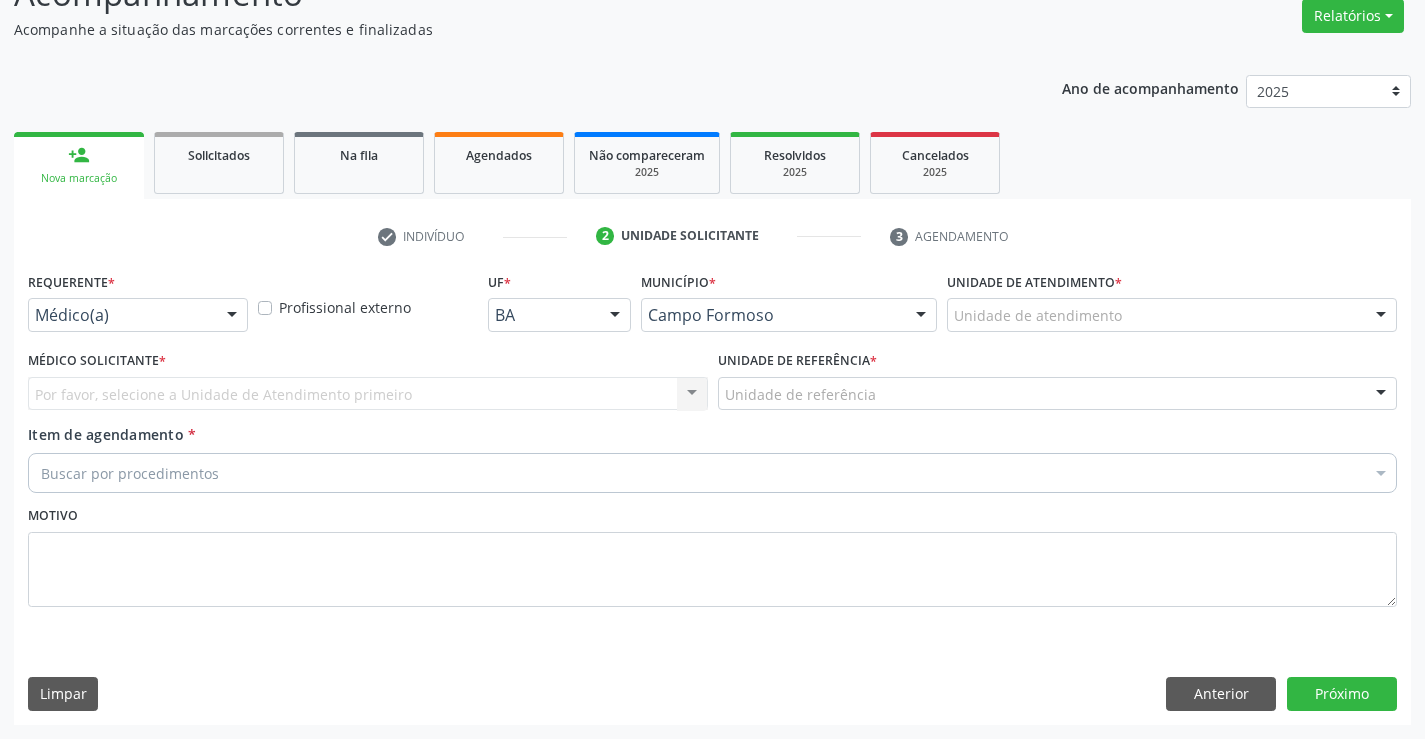 scroll, scrollTop: 167, scrollLeft: 0, axis: vertical 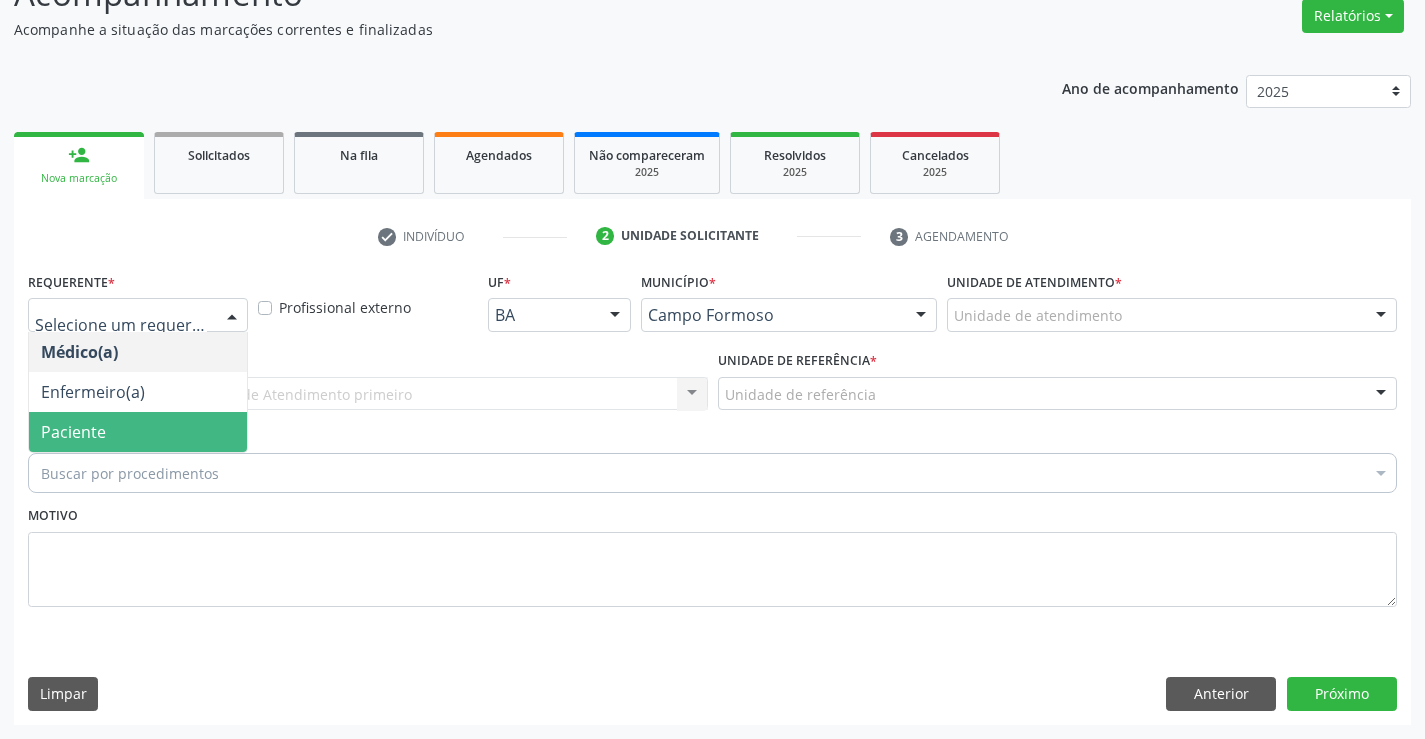 click on "Paciente" at bounding box center [138, 432] 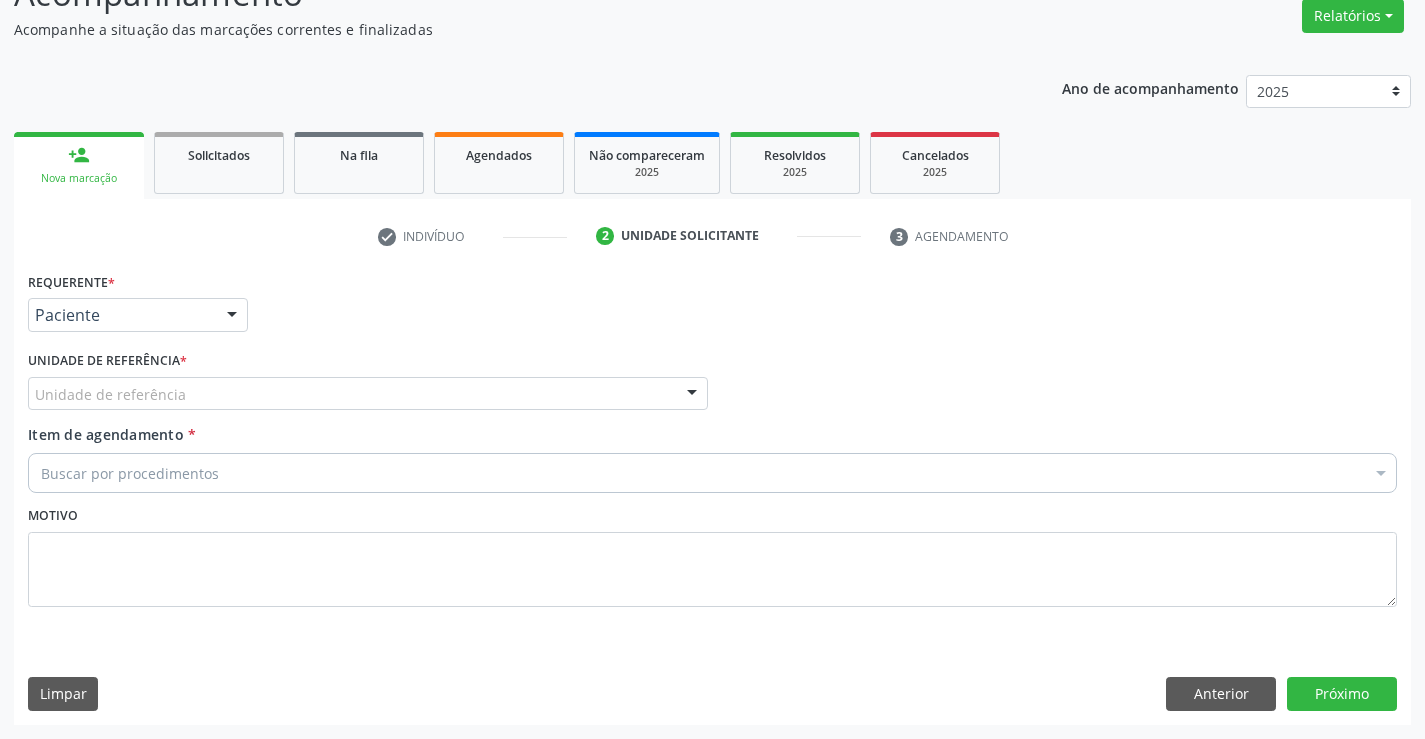 drag, startPoint x: 299, startPoint y: 400, endPoint x: 312, endPoint y: 481, distance: 82.036575 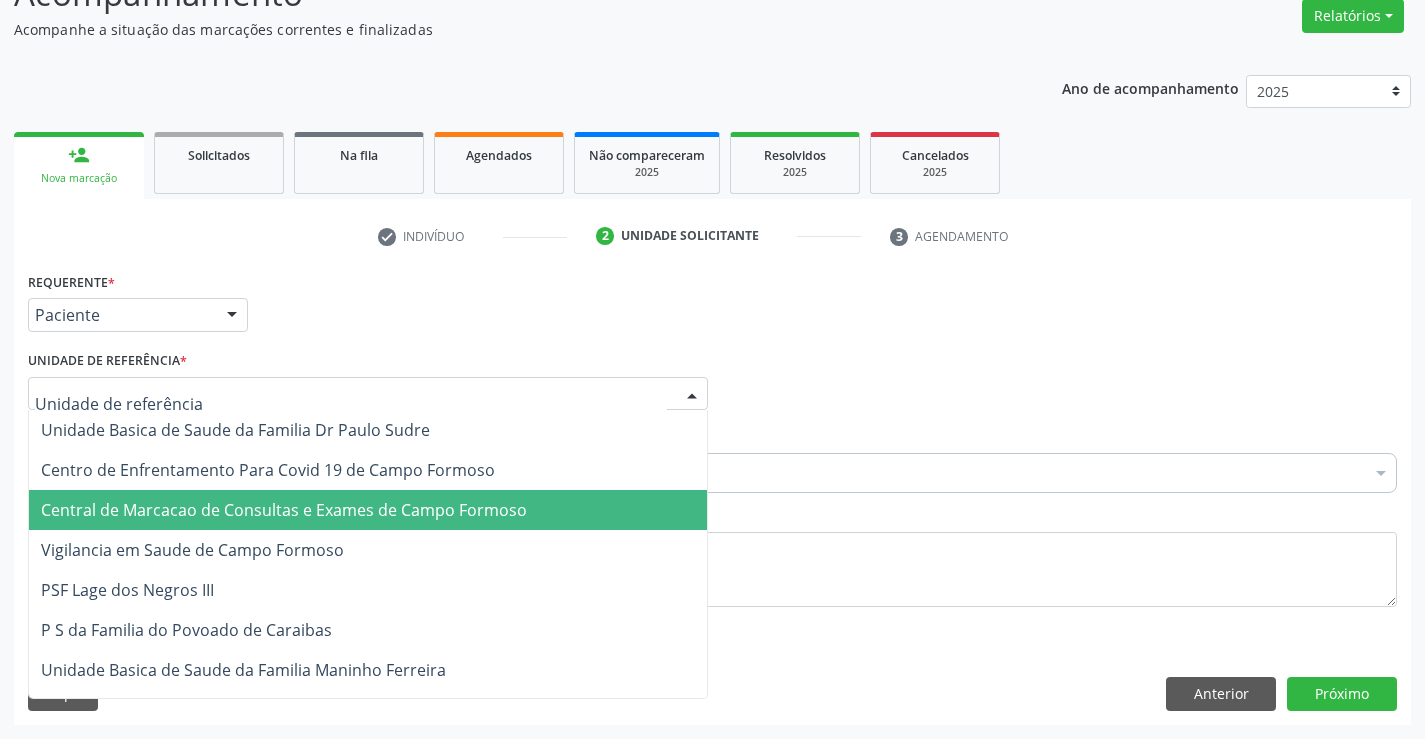 click on "Central de Marcacao de Consultas e Exames de Campo Formoso" at bounding box center [284, 510] 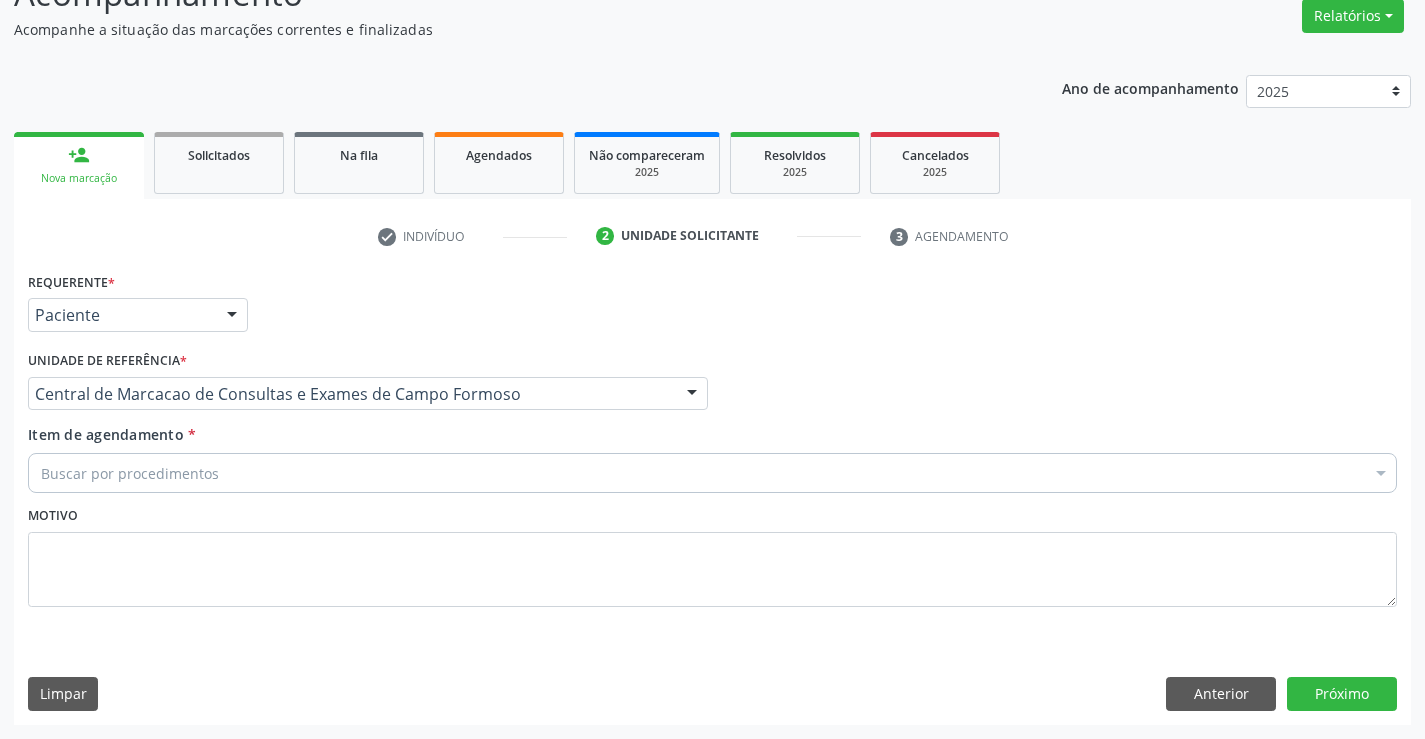 click on "Buscar por procedimentos" at bounding box center [712, 473] 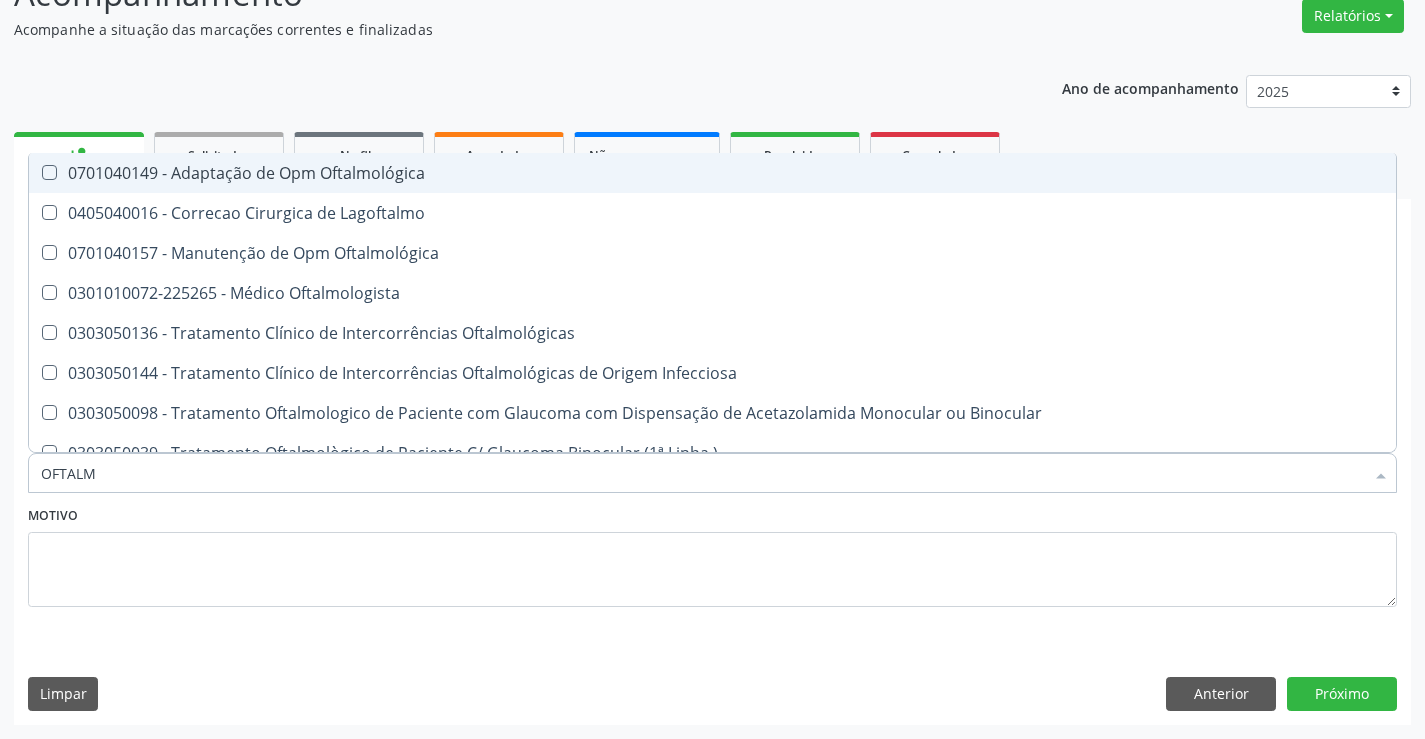 type on "OFTALMO" 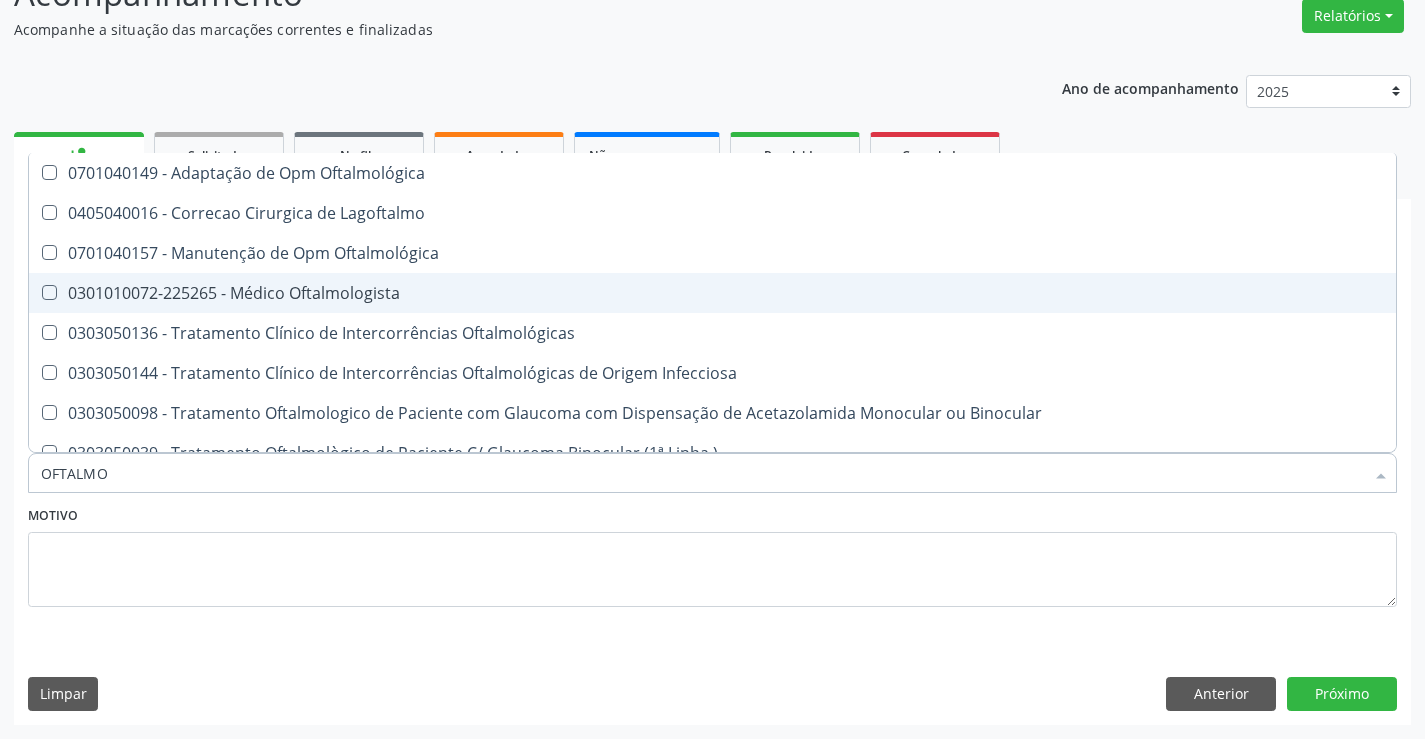 click on "0301010072-225265 - Médico Oftalmologista" at bounding box center [712, 293] 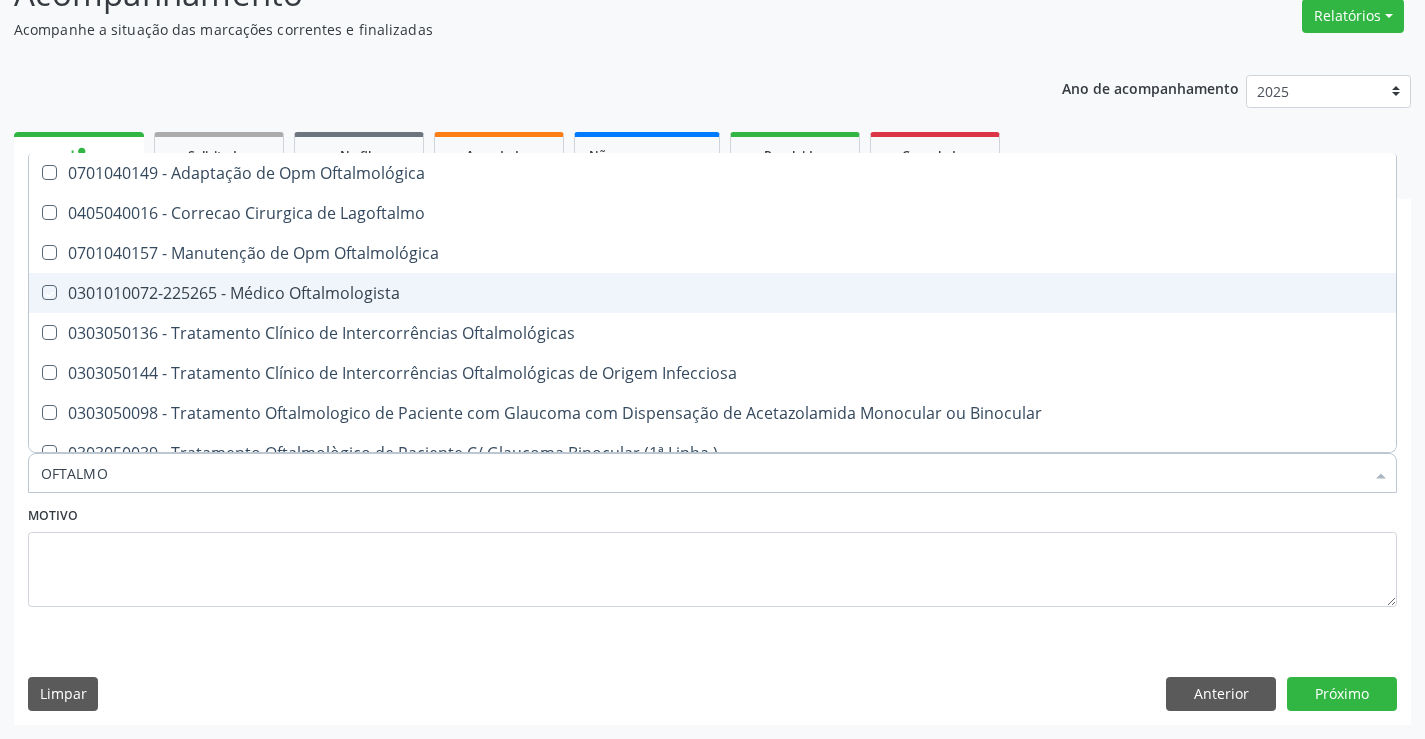 checkbox on "true" 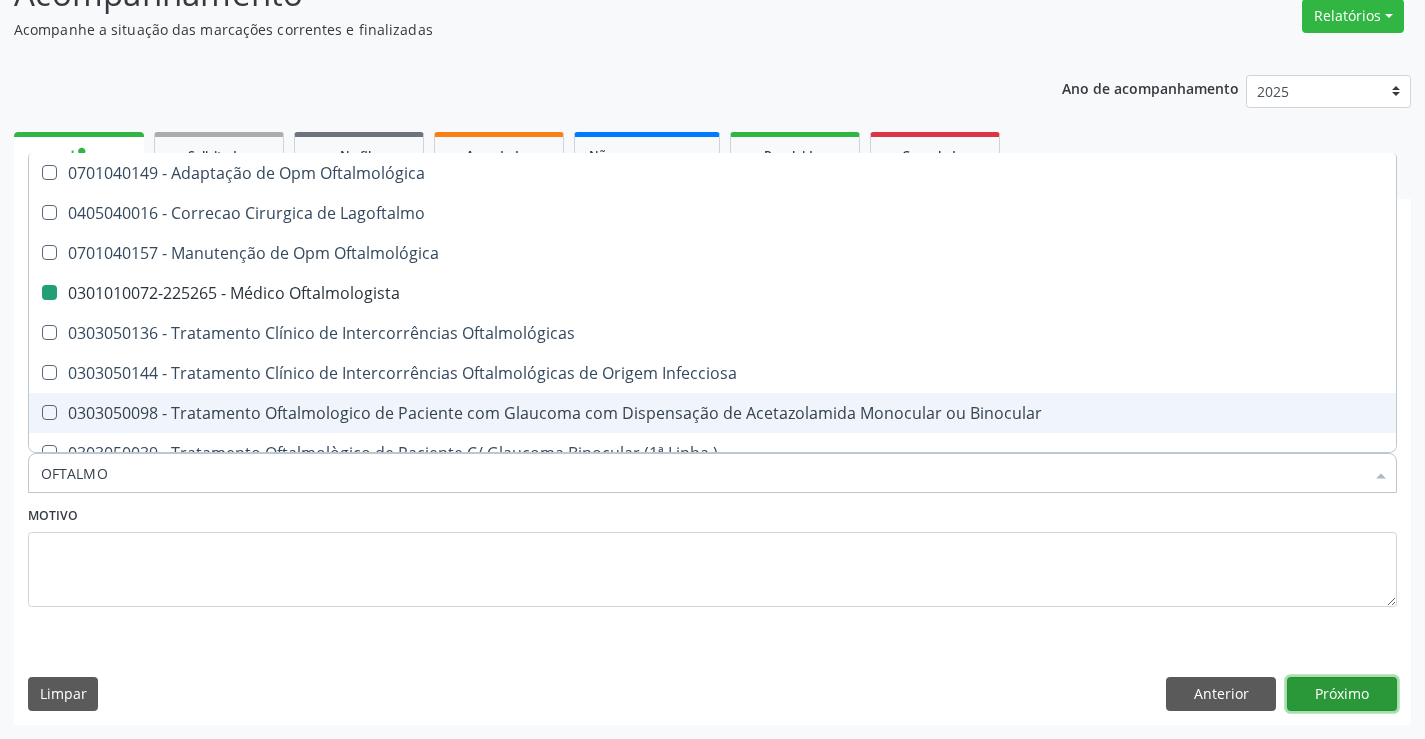 click on "Próximo" at bounding box center [1342, 694] 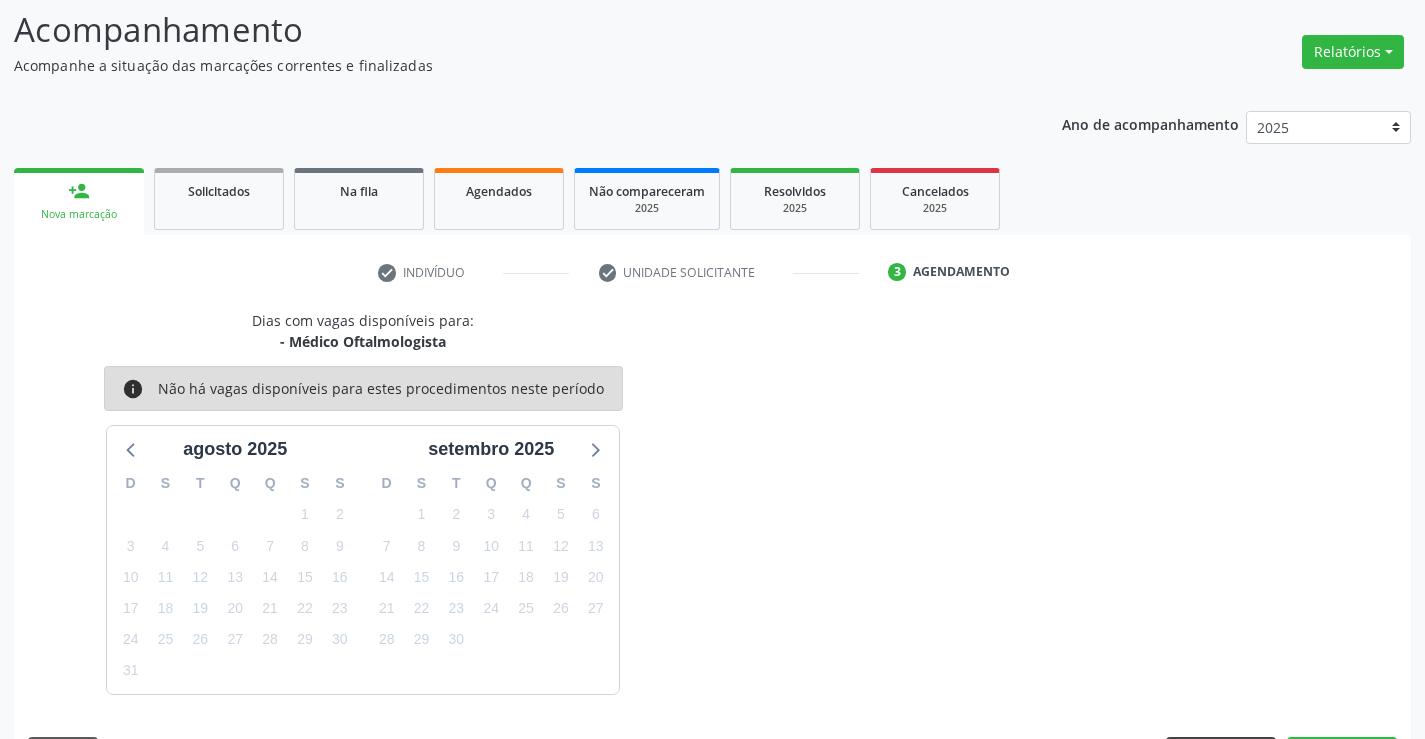 scroll, scrollTop: 167, scrollLeft: 0, axis: vertical 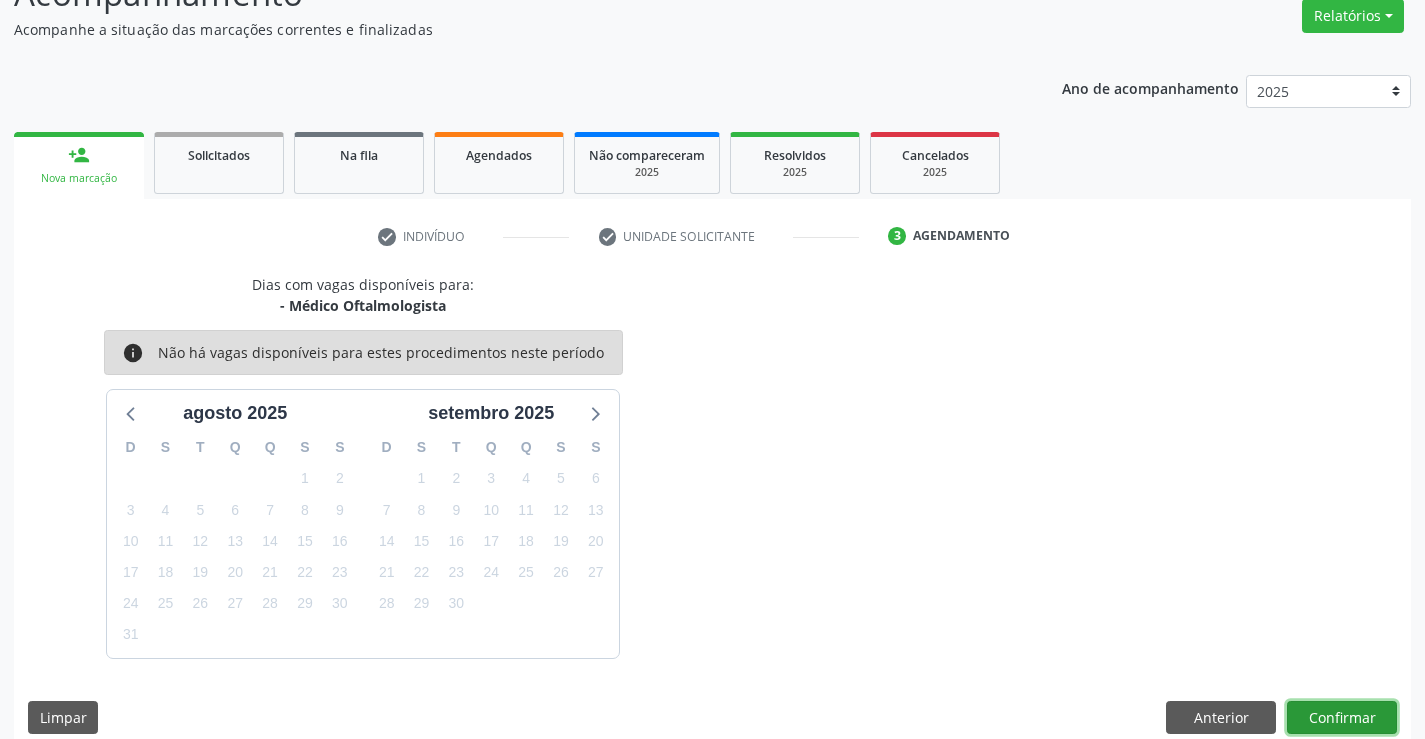 click on "Confirmar" at bounding box center (1342, 718) 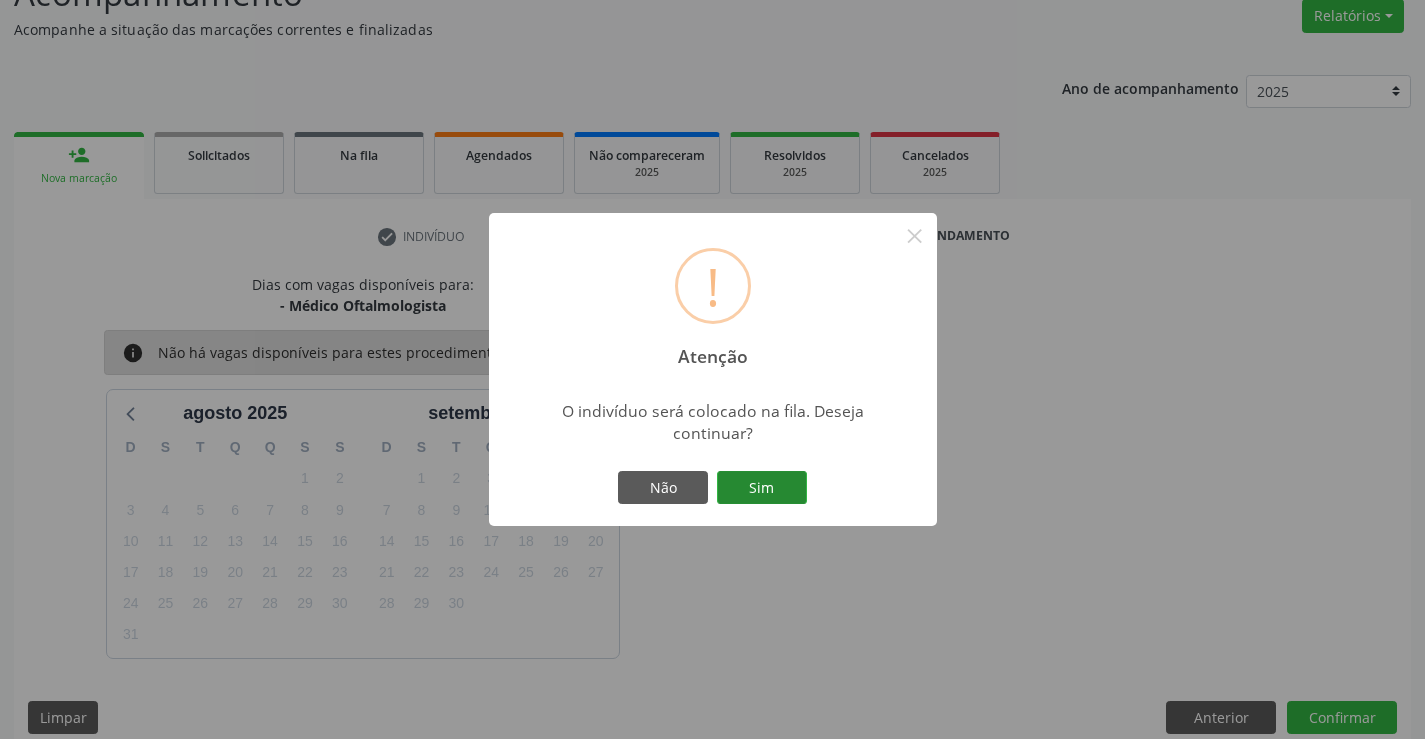 click on "Sim" at bounding box center (762, 488) 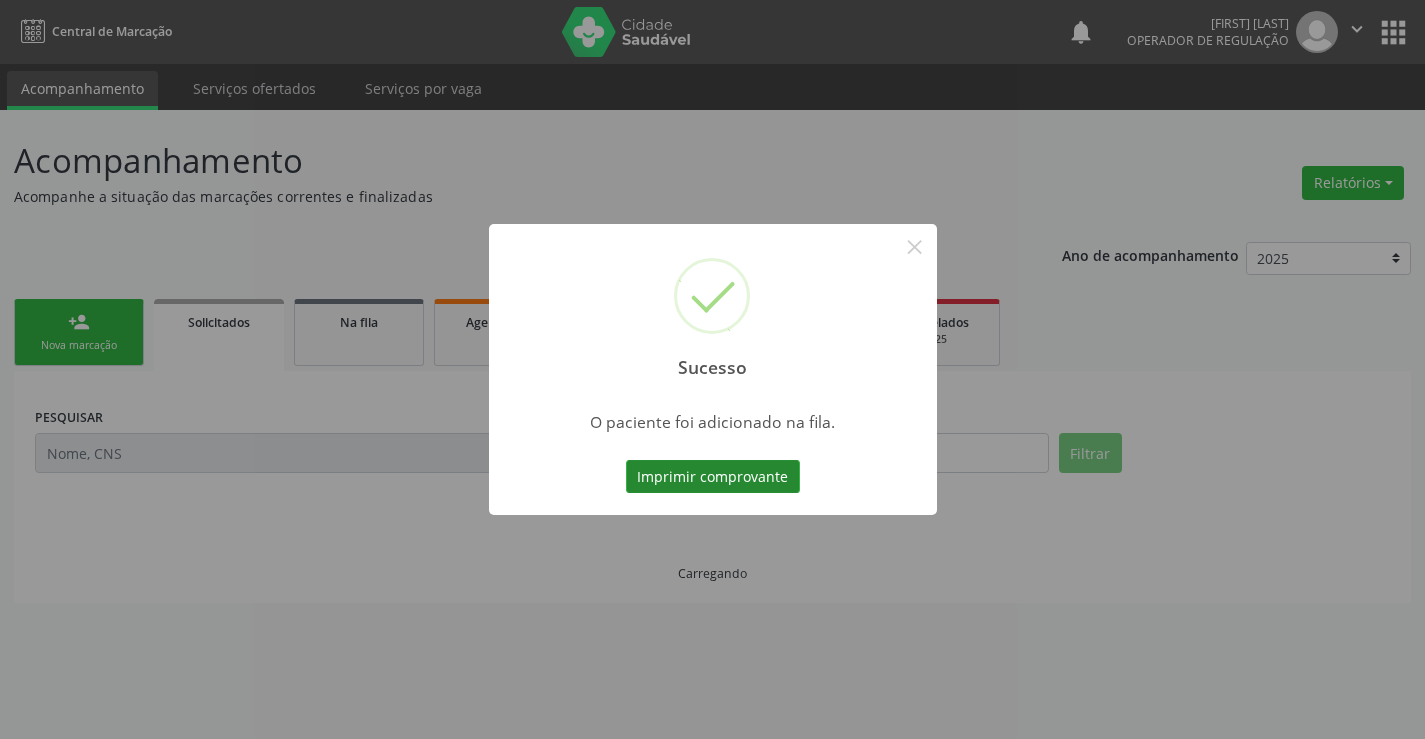 scroll, scrollTop: 0, scrollLeft: 0, axis: both 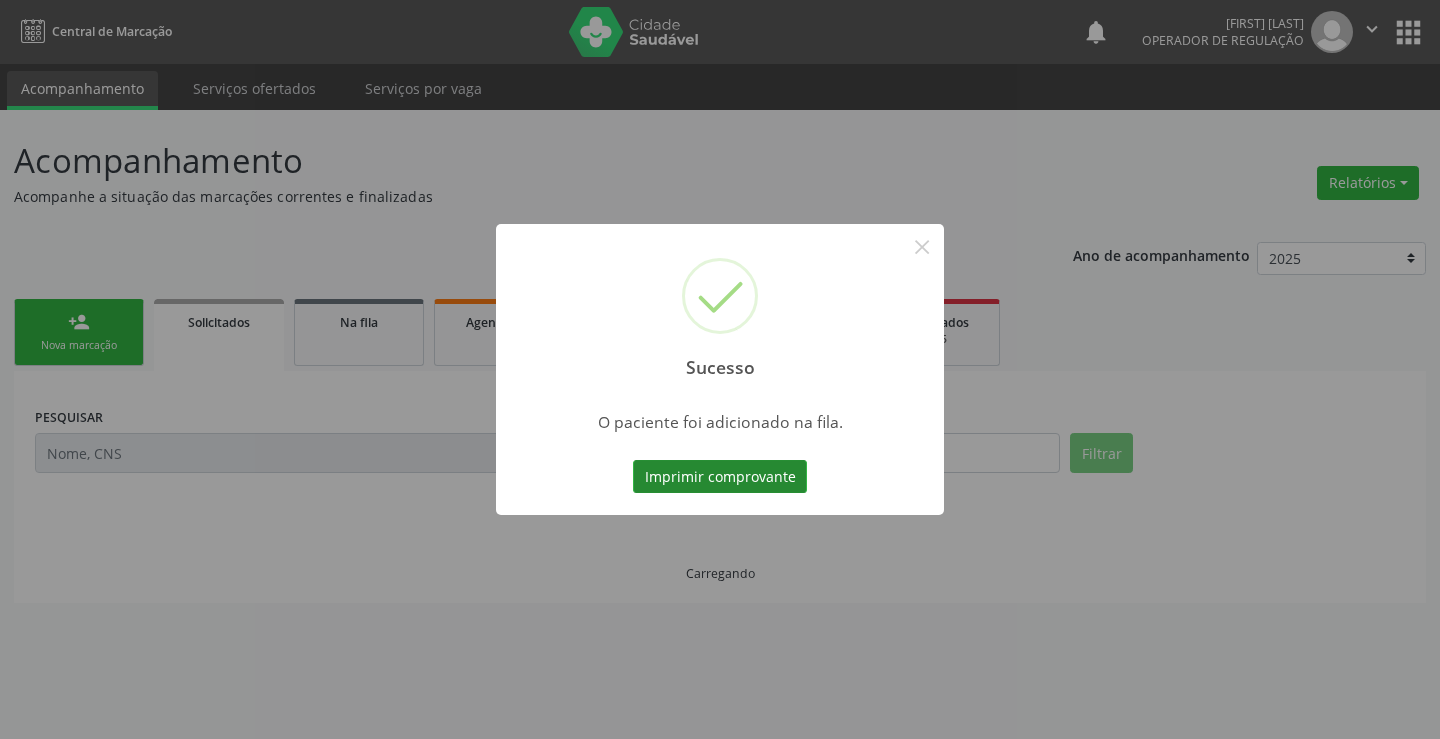 click on "Imprimir comprovante" at bounding box center (720, 477) 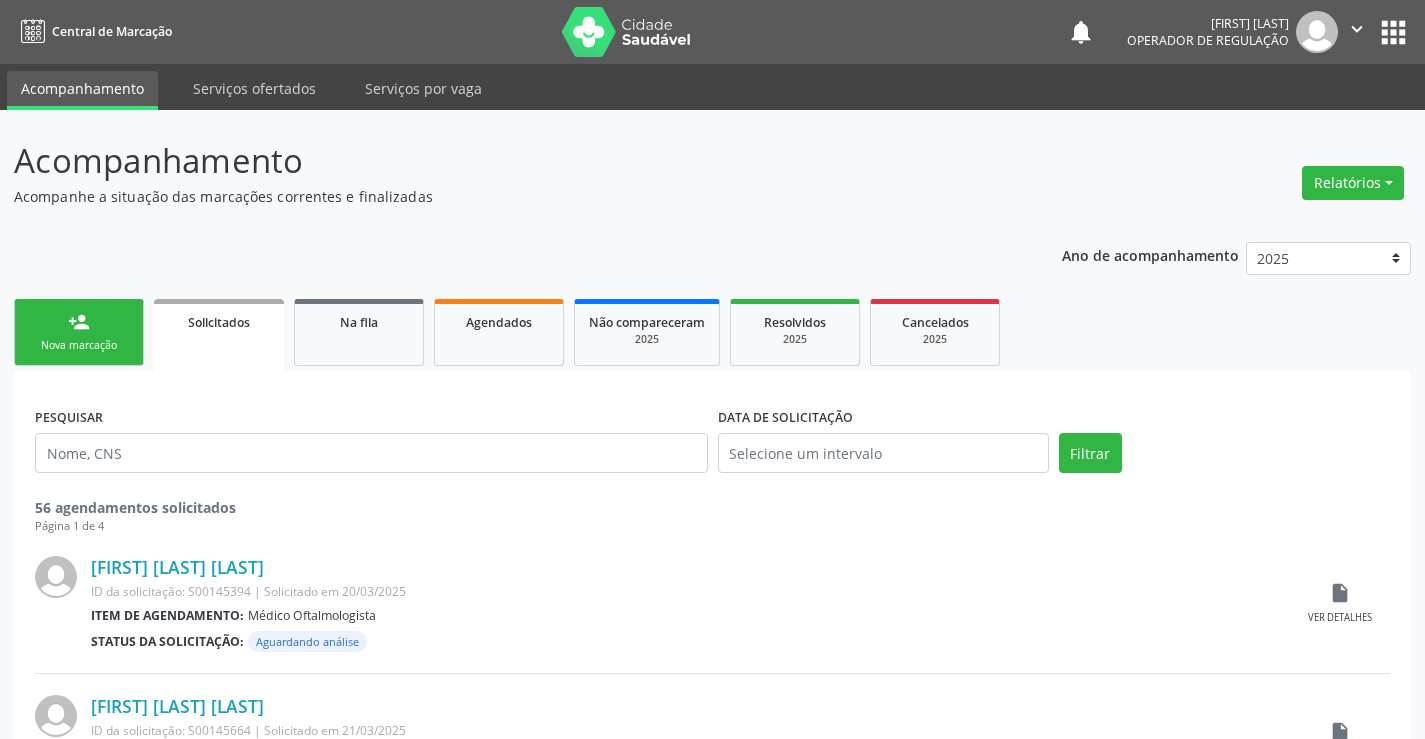 click on "person_add
Nova marcação" at bounding box center [79, 332] 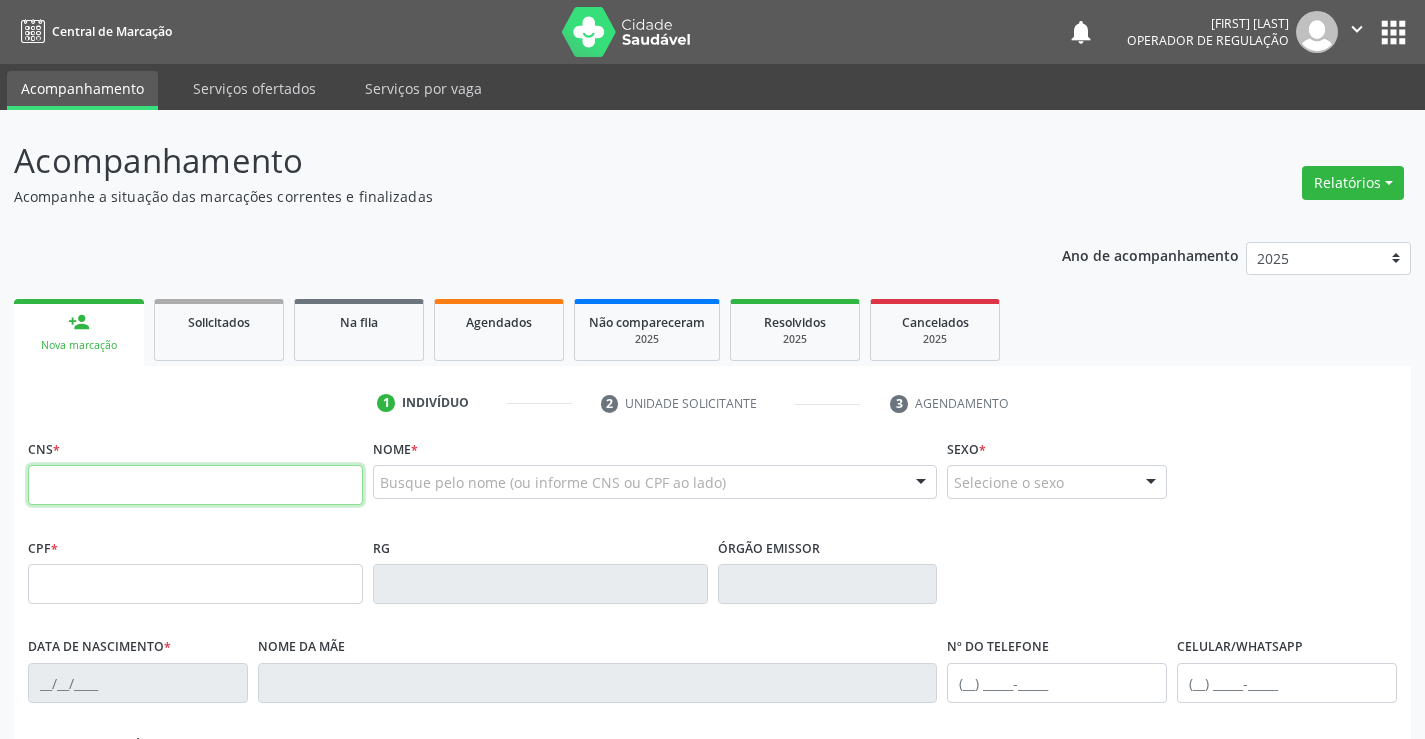 click at bounding box center (195, 485) 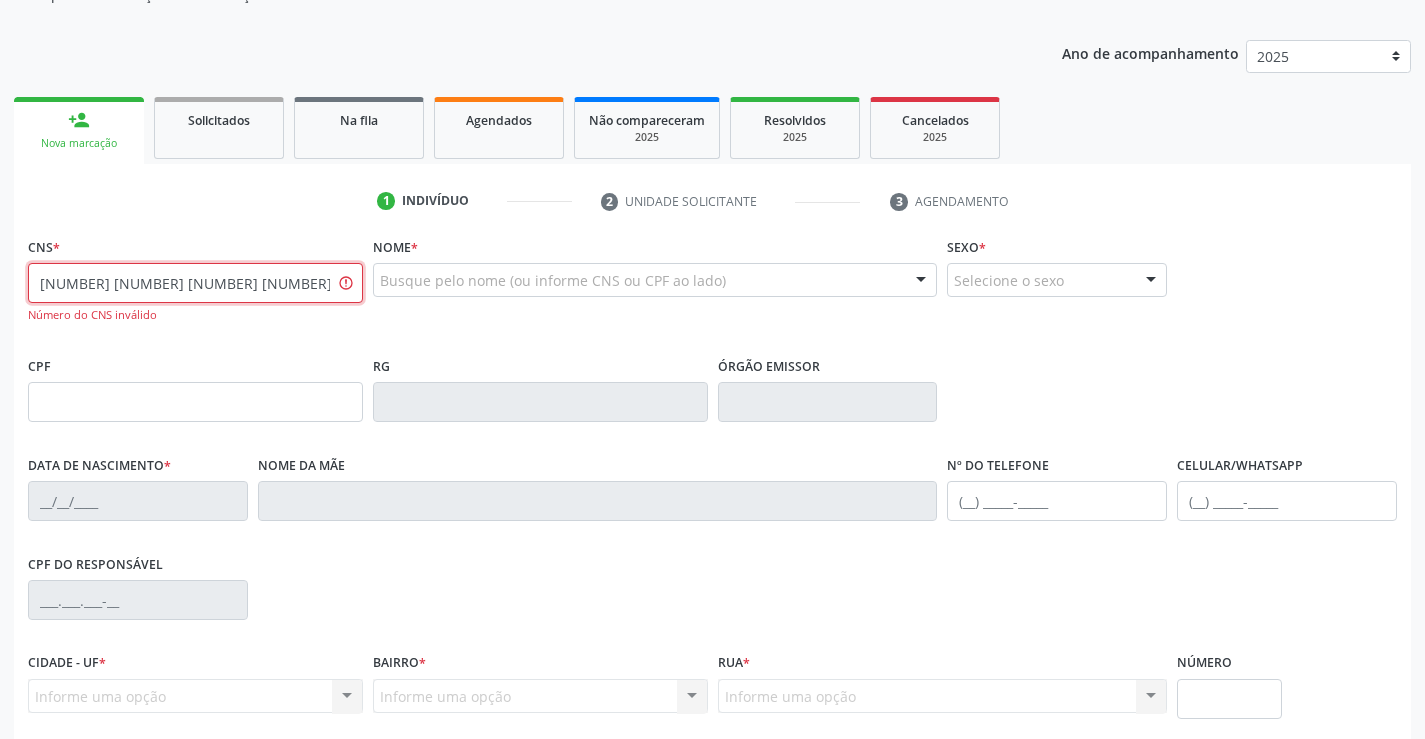 scroll, scrollTop: 300, scrollLeft: 0, axis: vertical 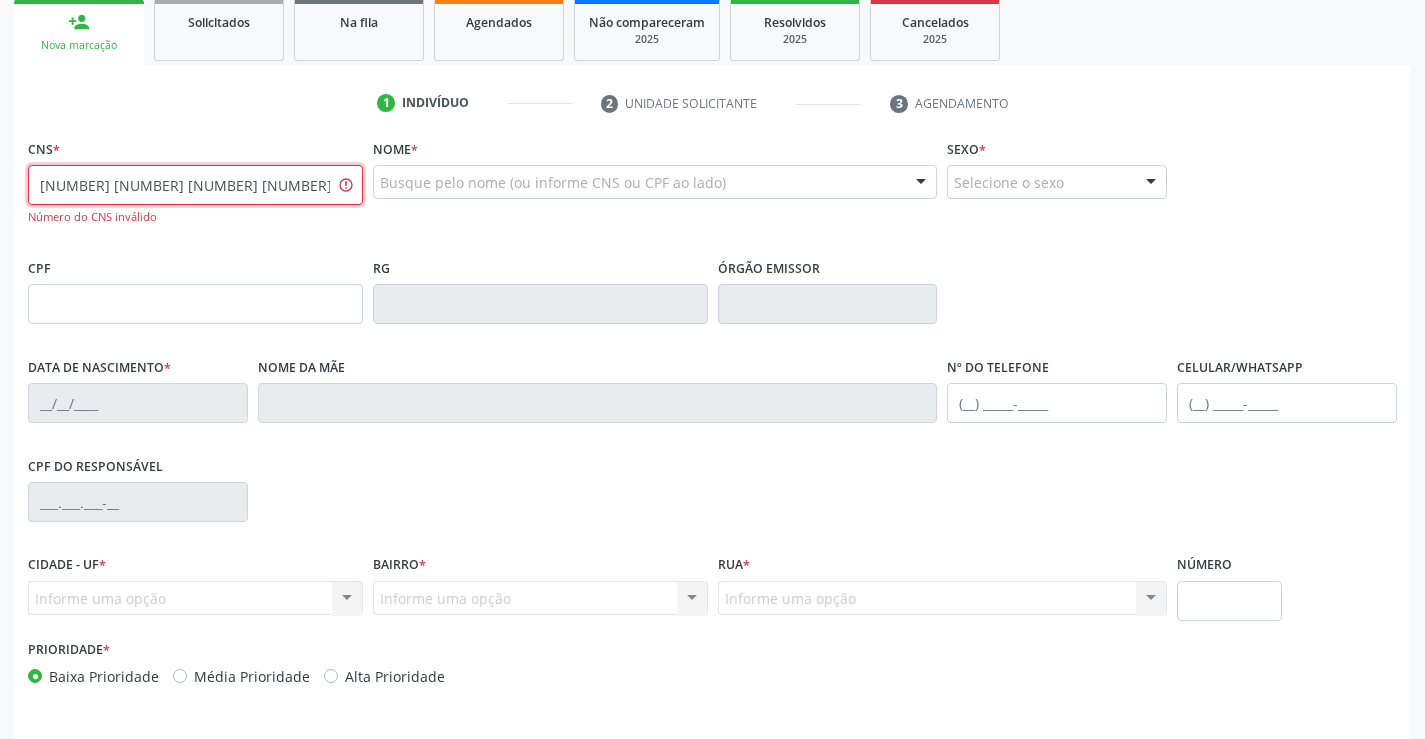 click on "709 7080 3741 4190" at bounding box center [195, 185] 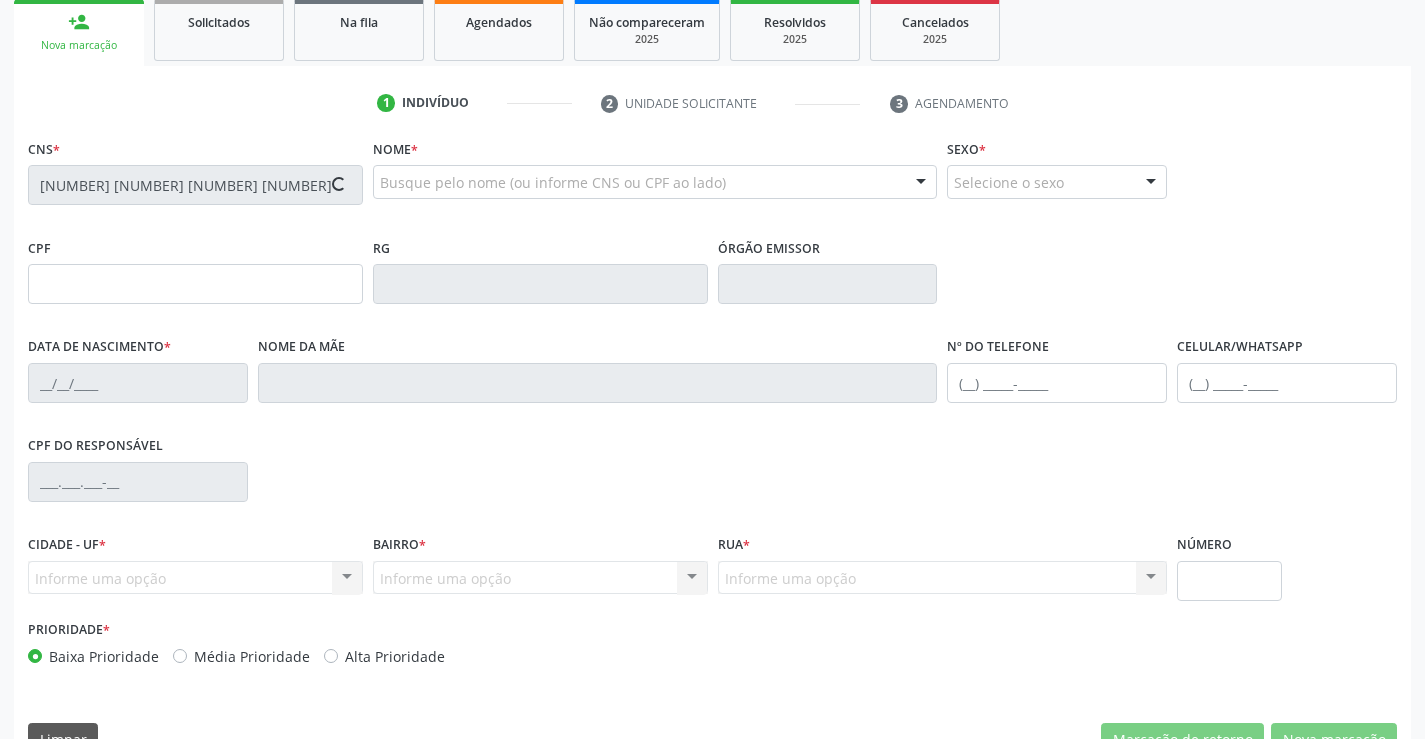 type on "0794385206" 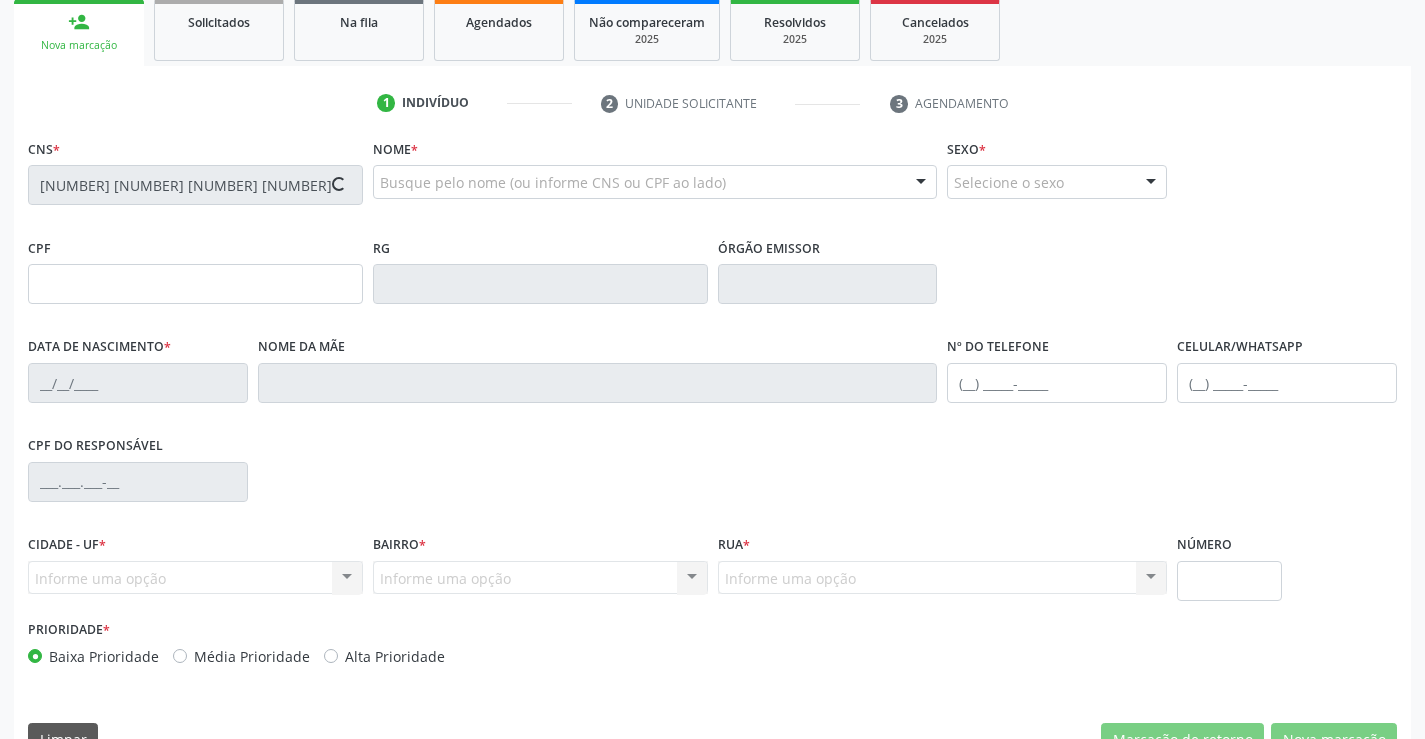 type on "29/11/1973" 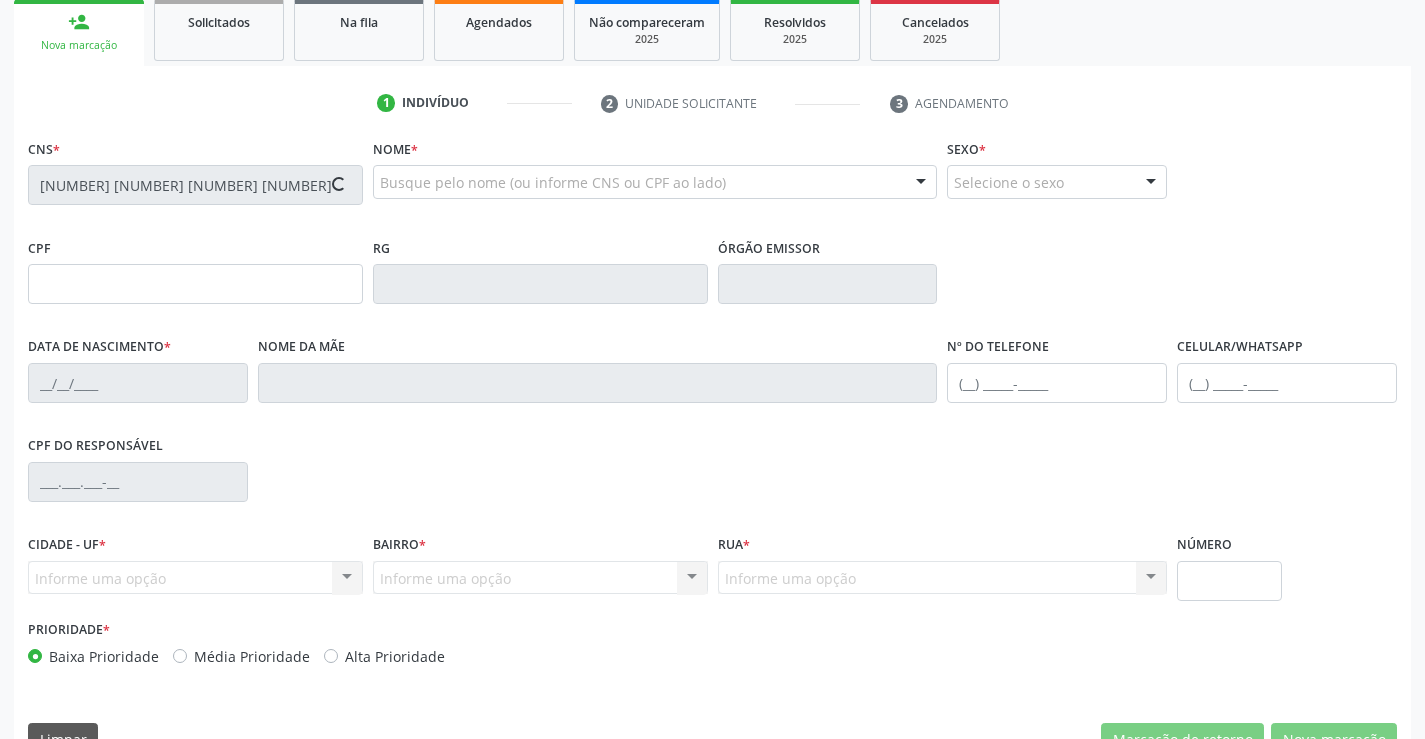 type on "(74) 99157-7709" 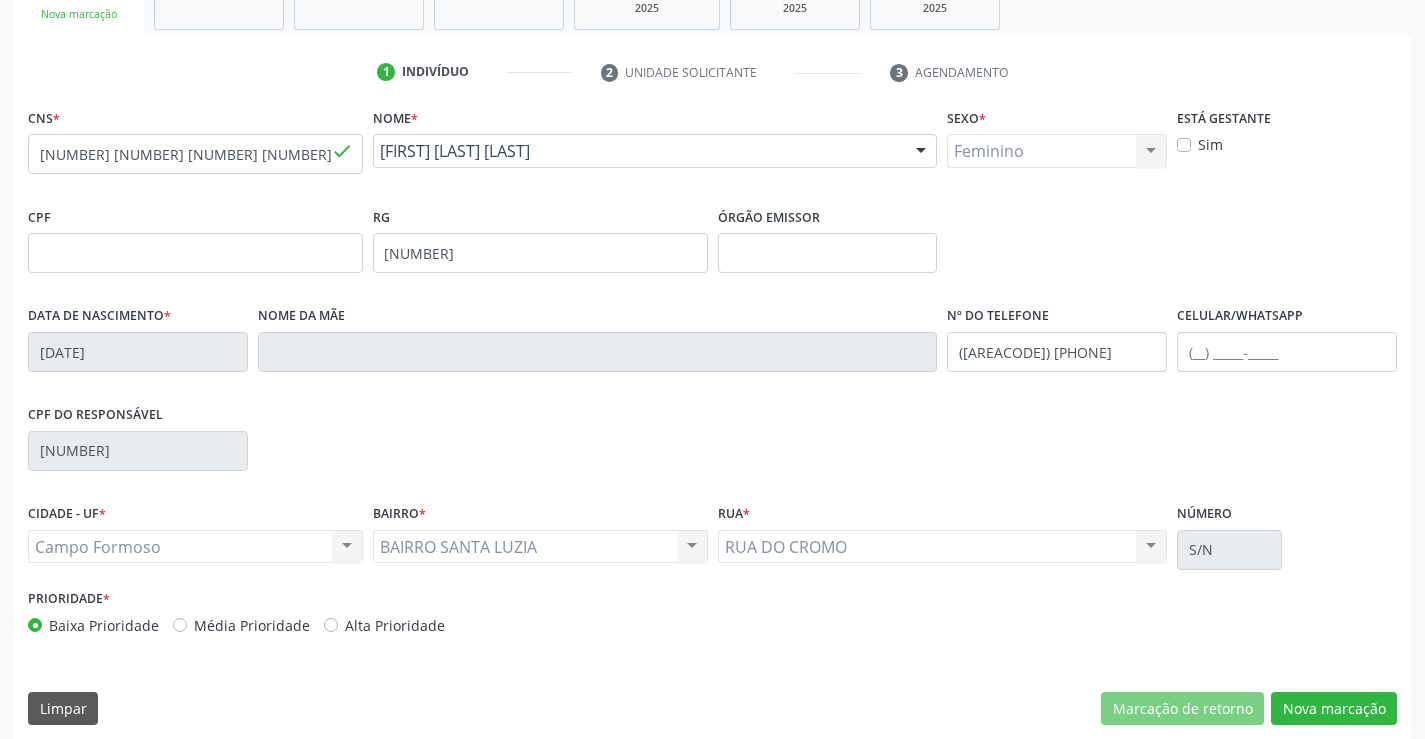 scroll, scrollTop: 345, scrollLeft: 0, axis: vertical 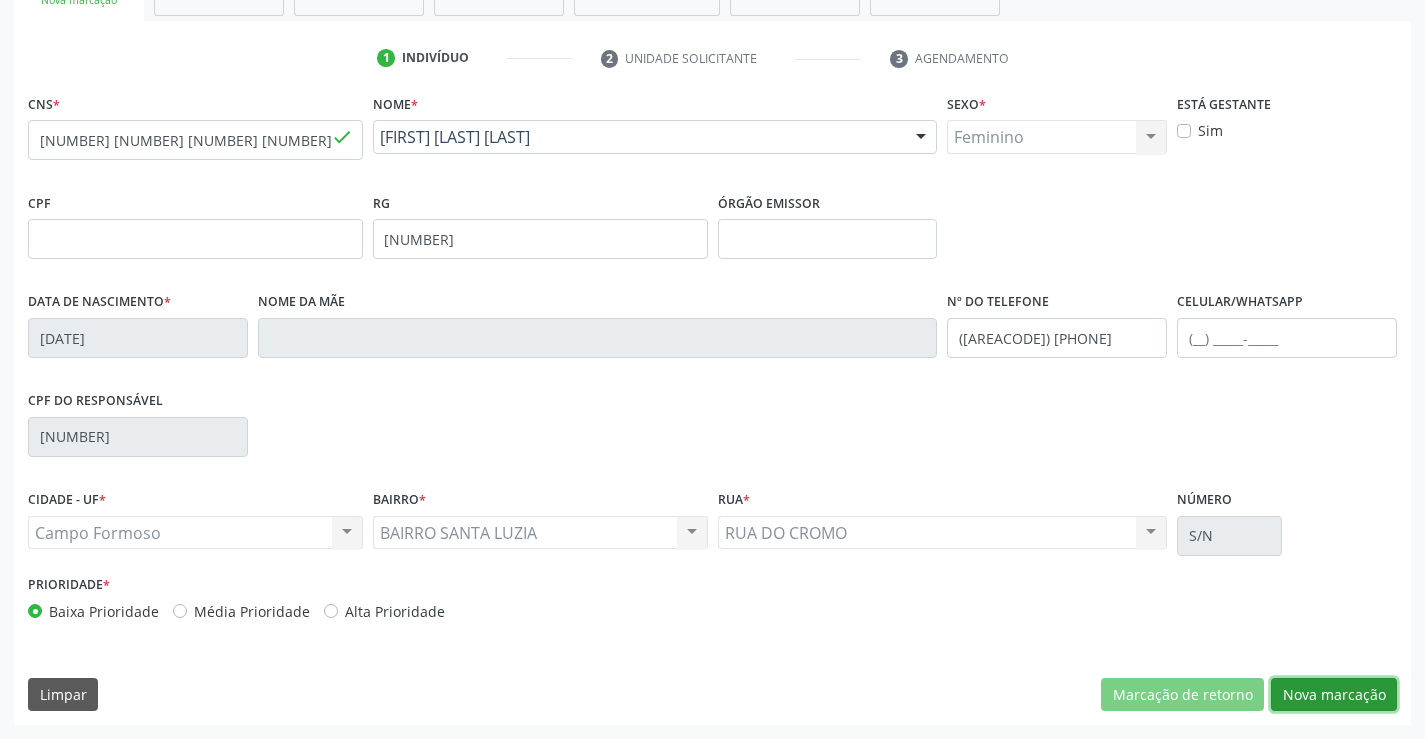 click on "Nova marcação" at bounding box center [1334, 695] 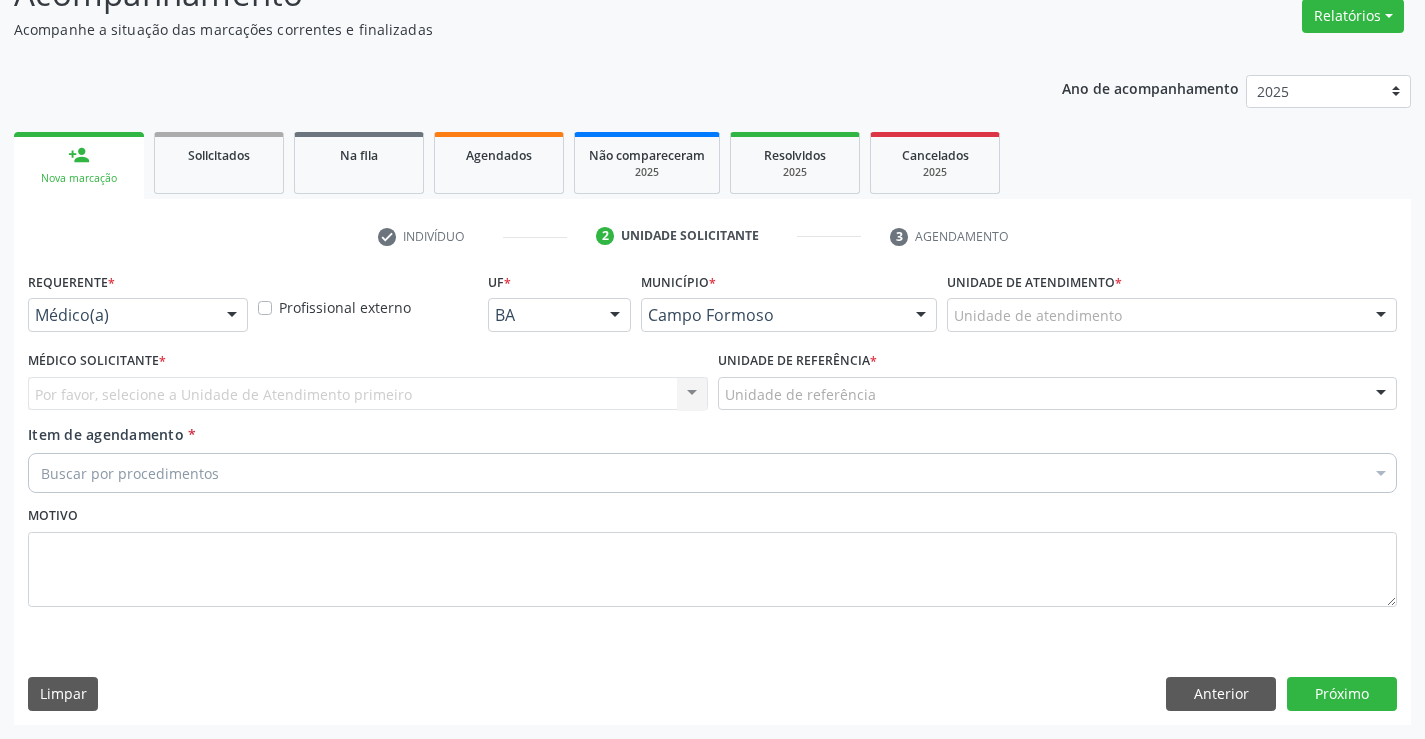 scroll, scrollTop: 167, scrollLeft: 0, axis: vertical 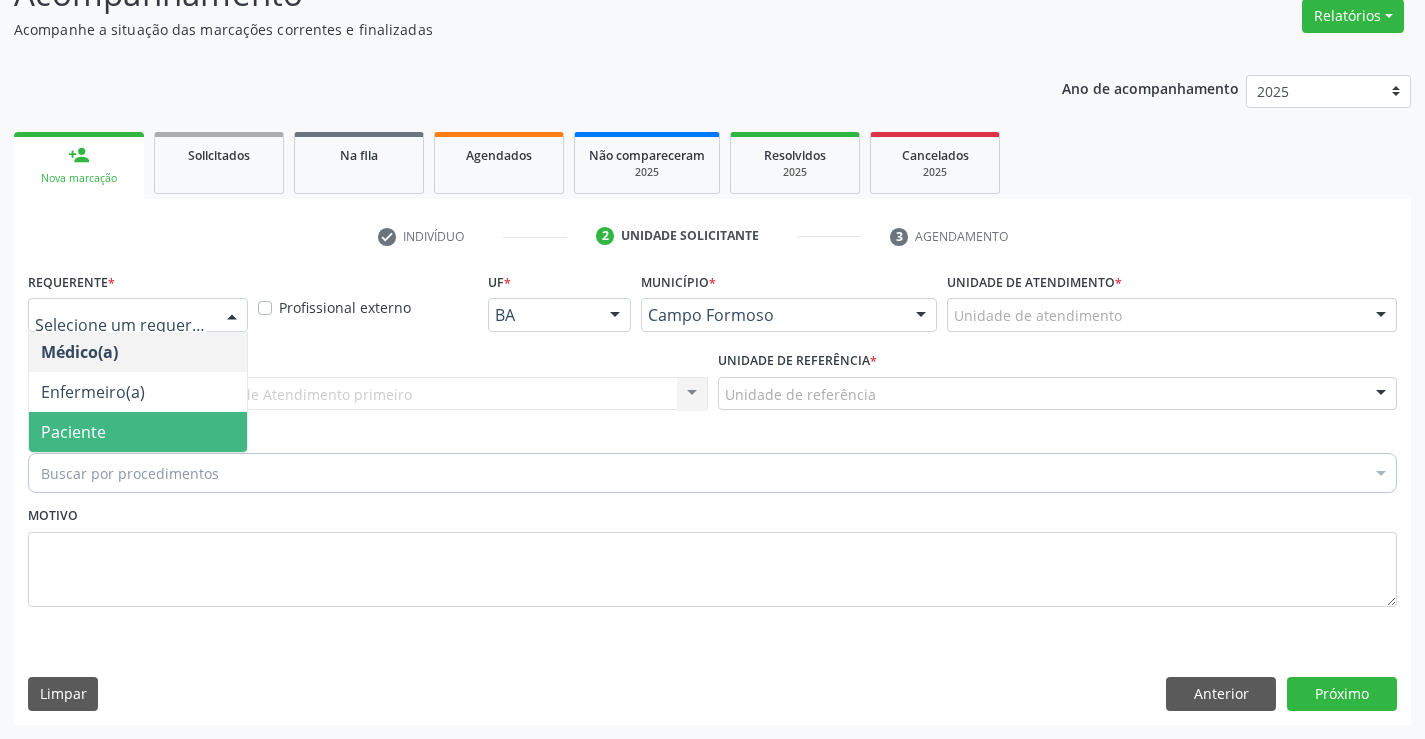 click on "Paciente" at bounding box center [138, 432] 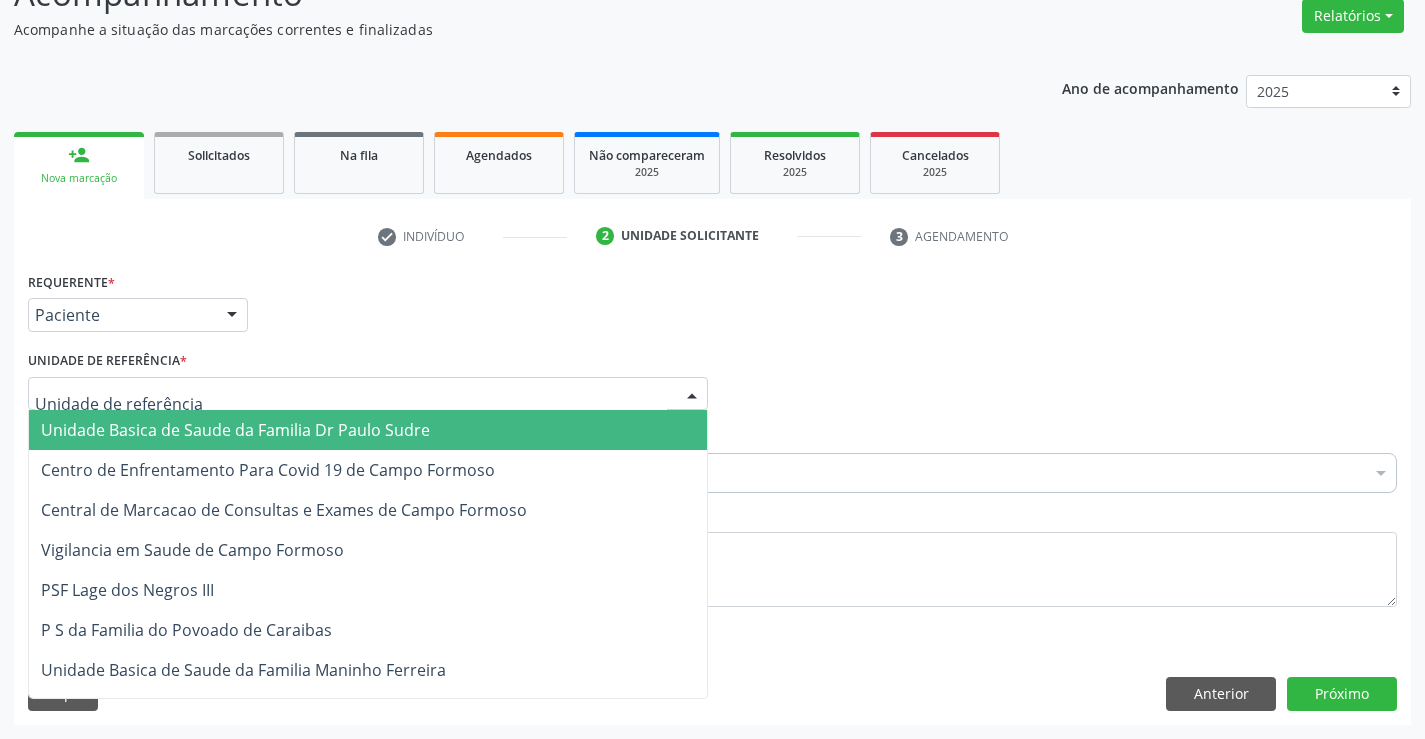 click at bounding box center [368, 394] 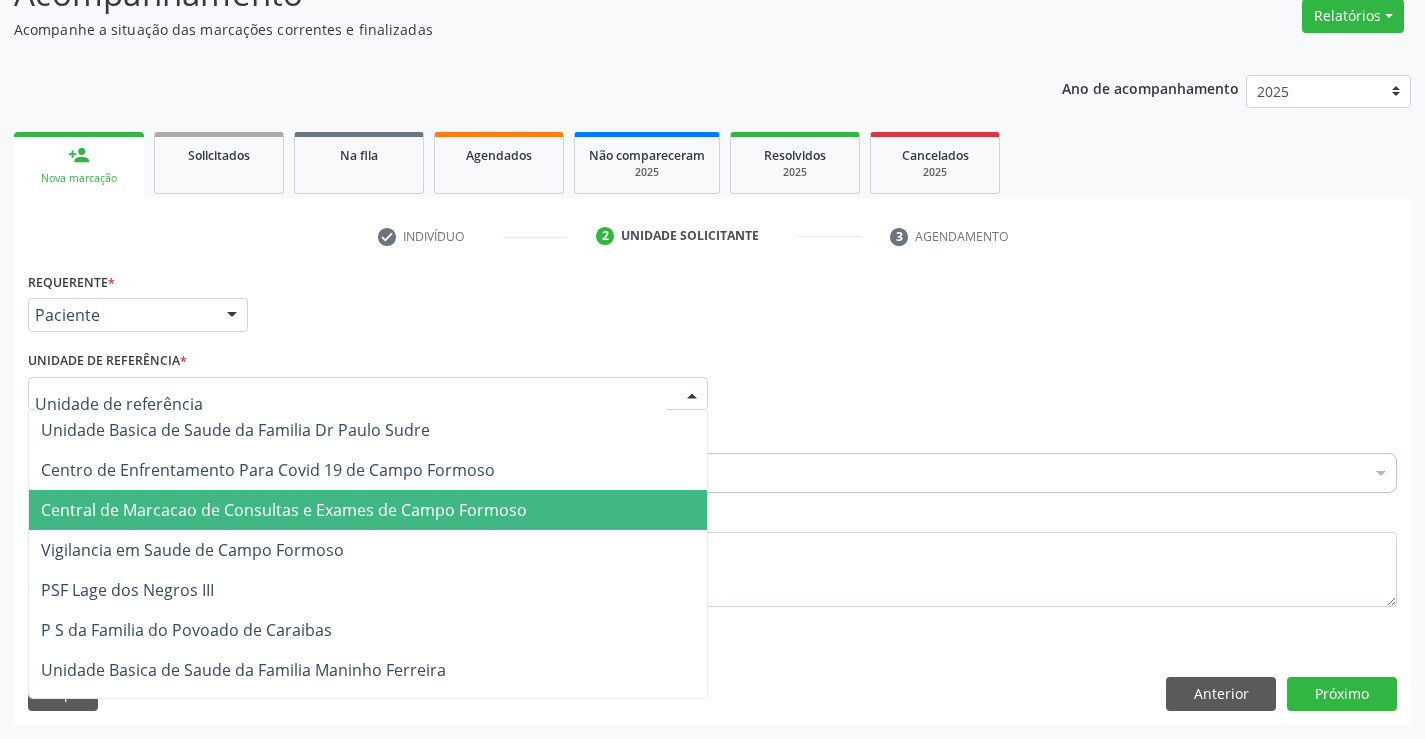 click on "Central de Marcacao de Consultas e Exames de Campo Formoso" at bounding box center (284, 510) 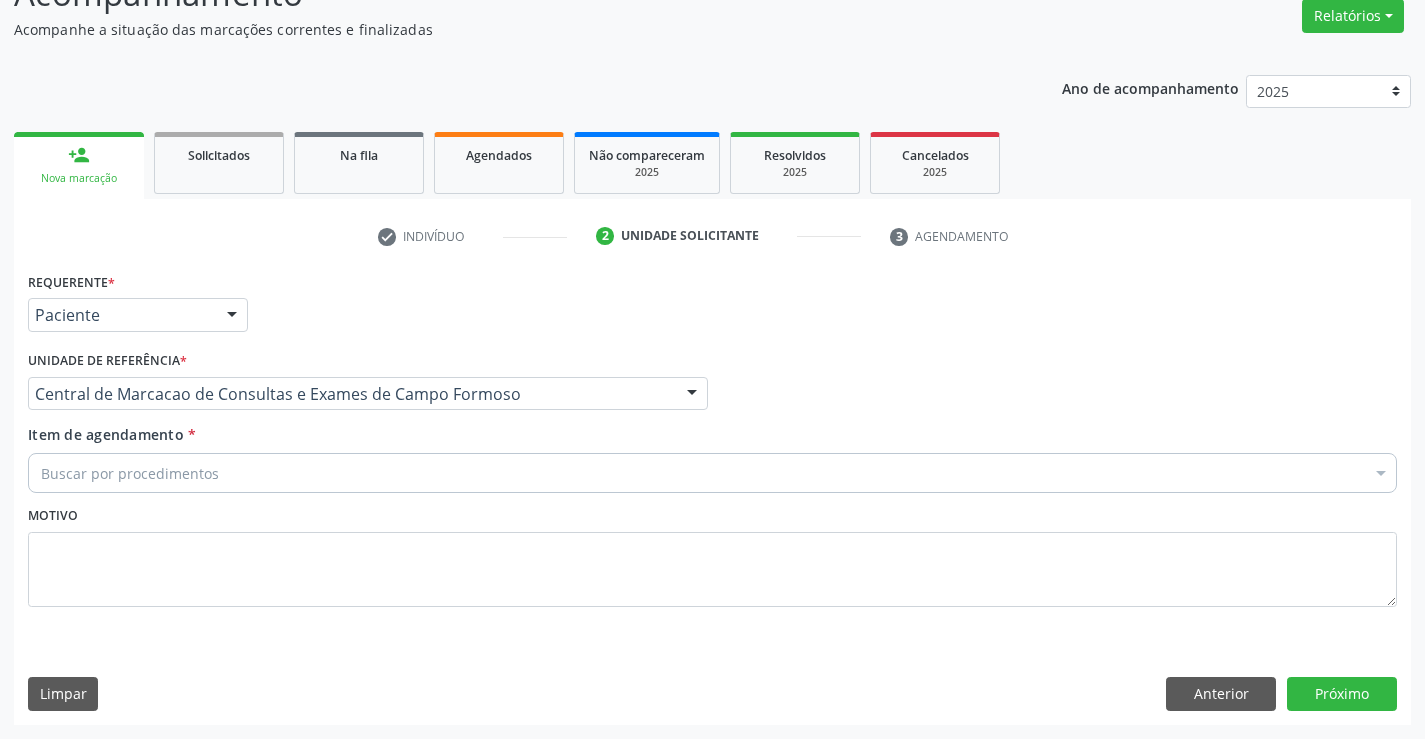 click on "Buscar por procedimentos" at bounding box center (712, 473) 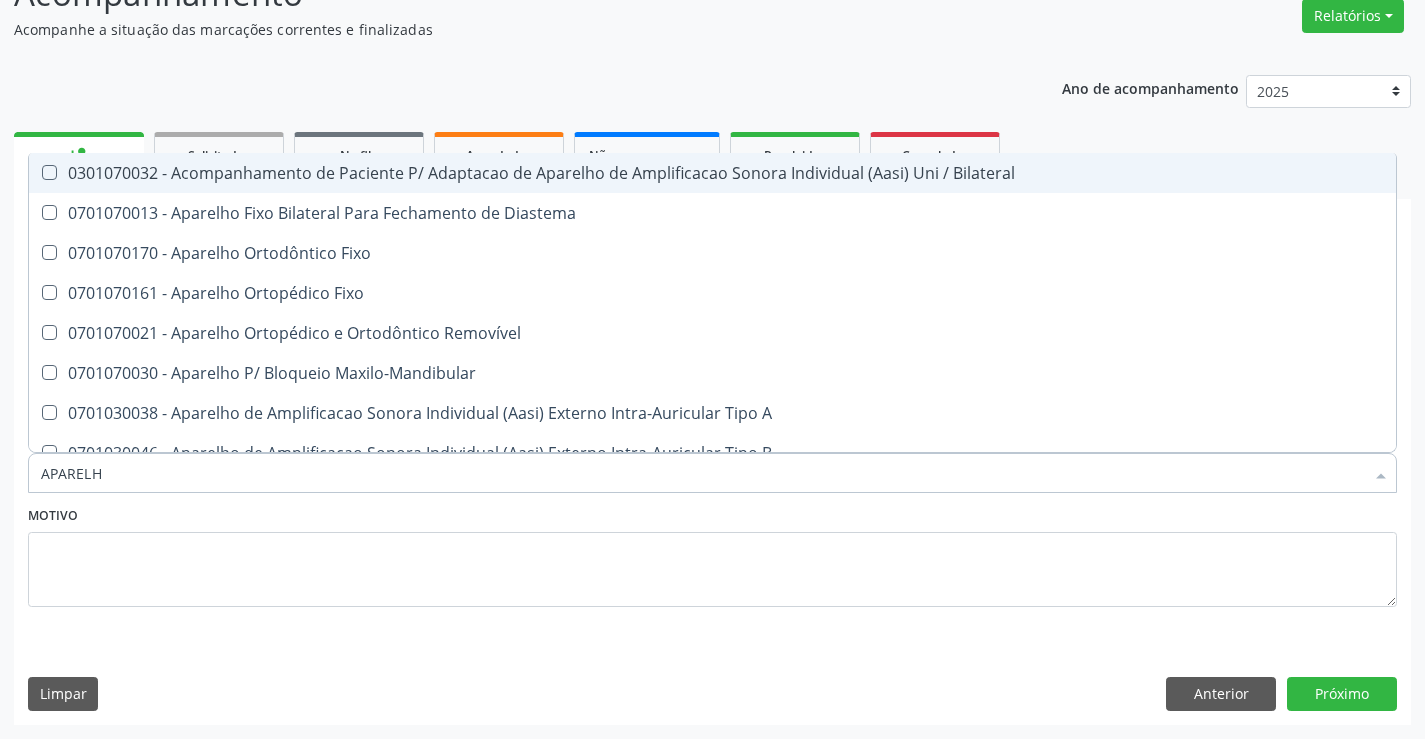 type on "APARELHO" 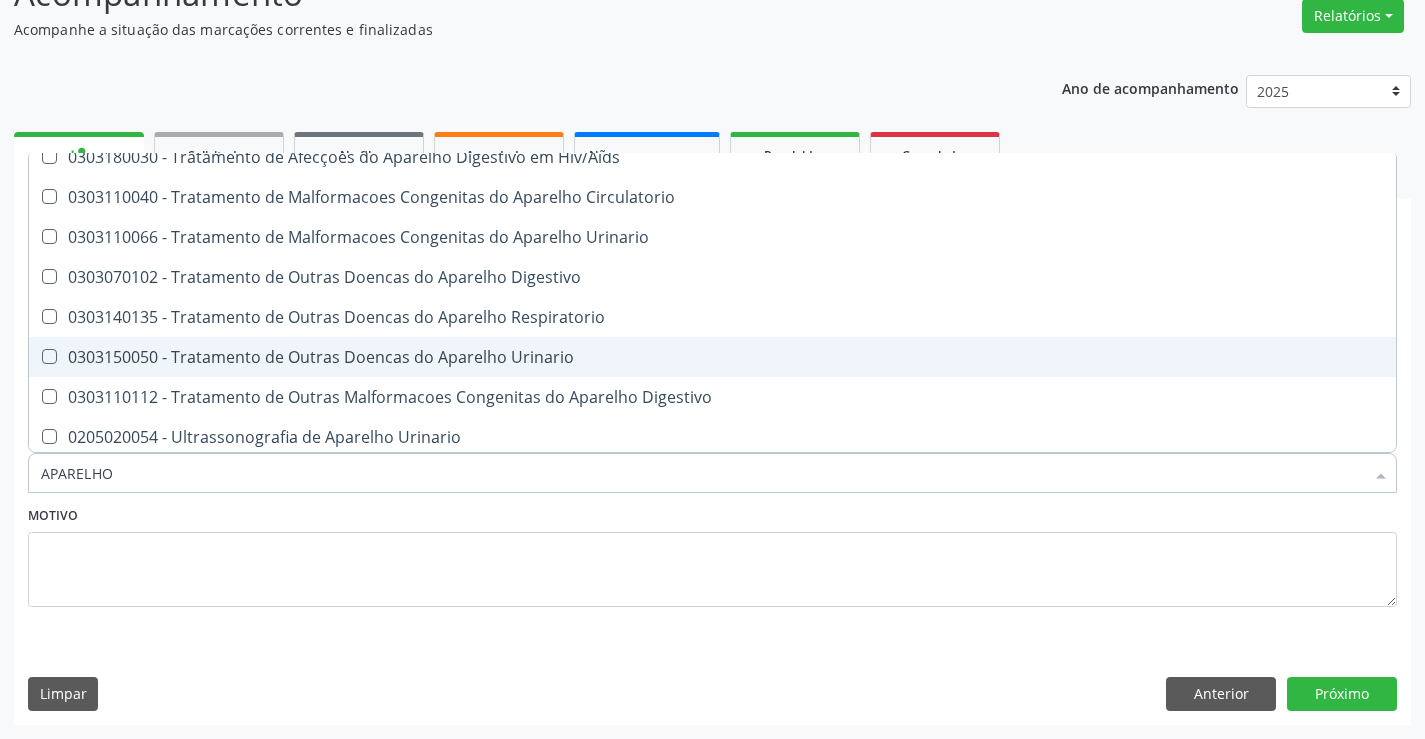scroll, scrollTop: 1221, scrollLeft: 0, axis: vertical 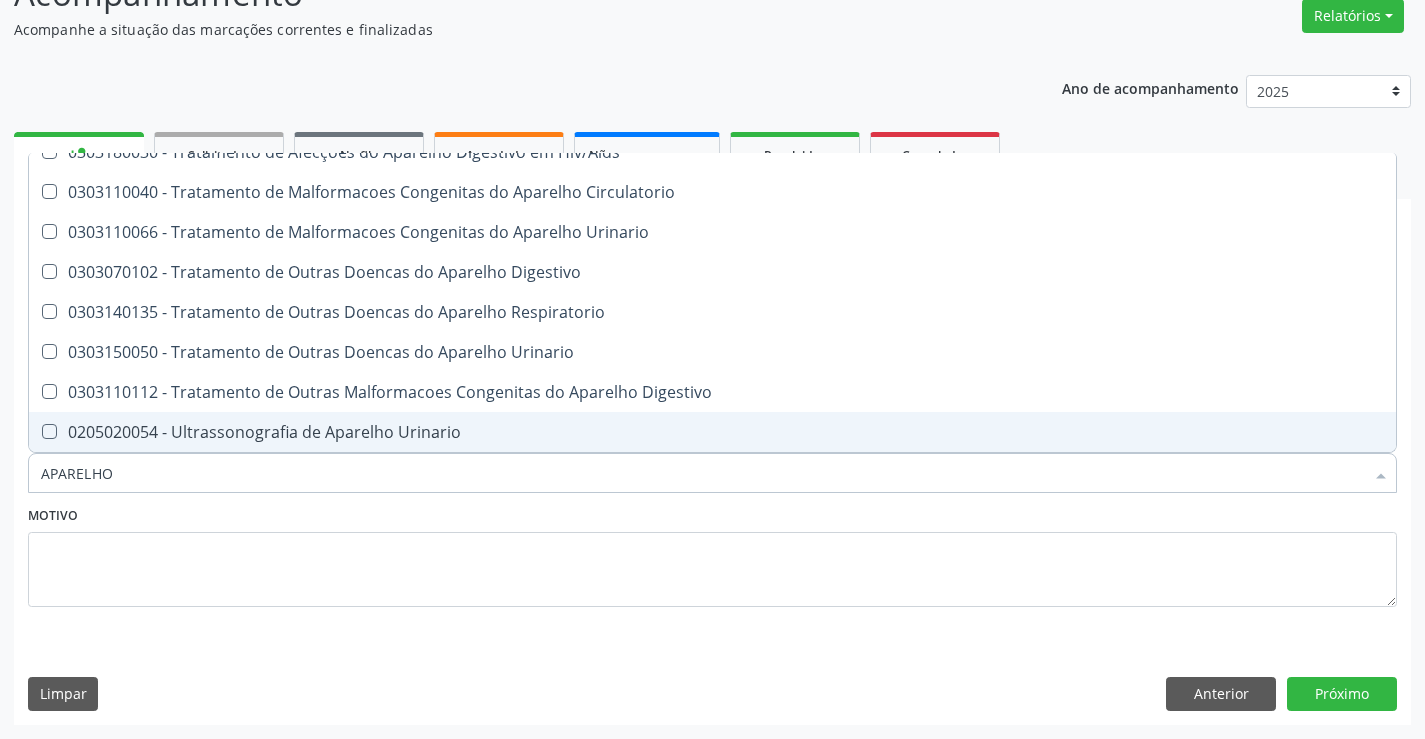click on "0205020054 - Ultrassonografia de Aparelho Urinario" at bounding box center (712, 432) 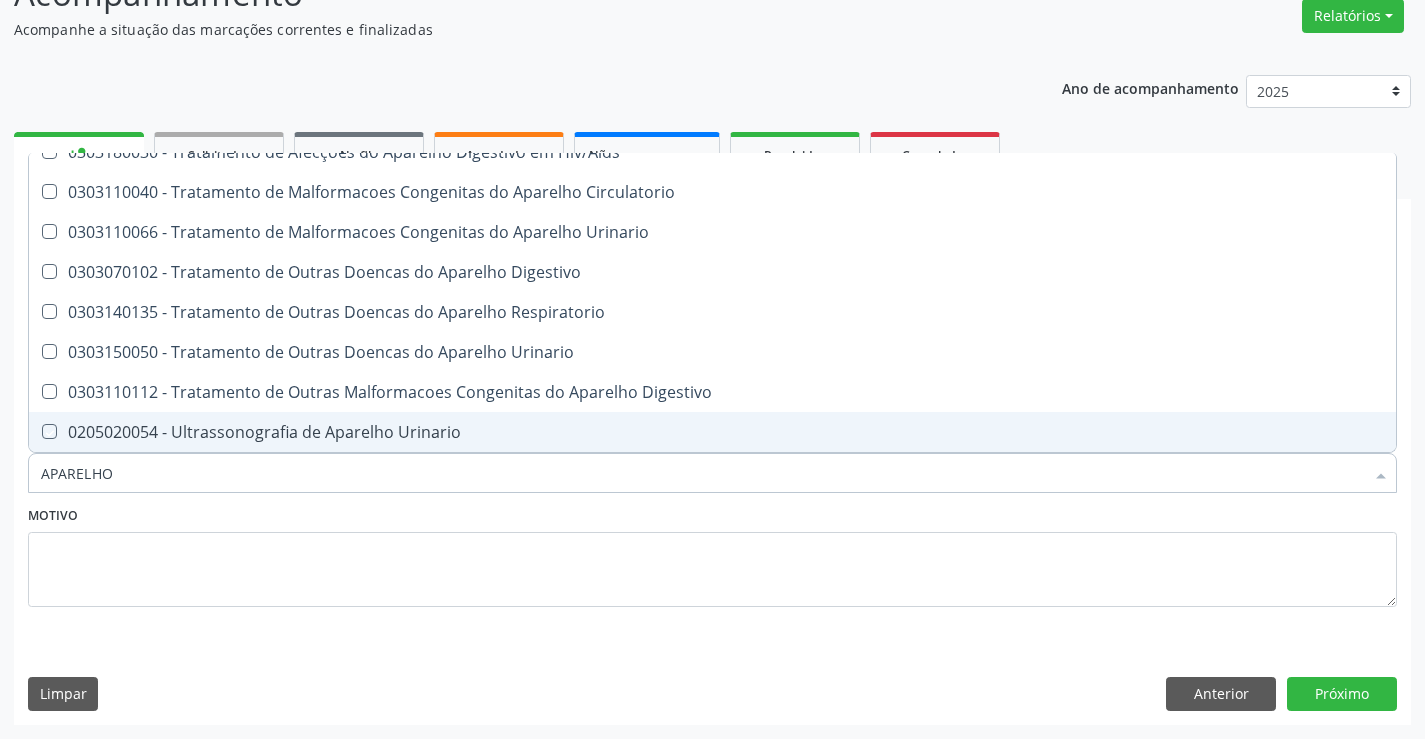 checkbox on "true" 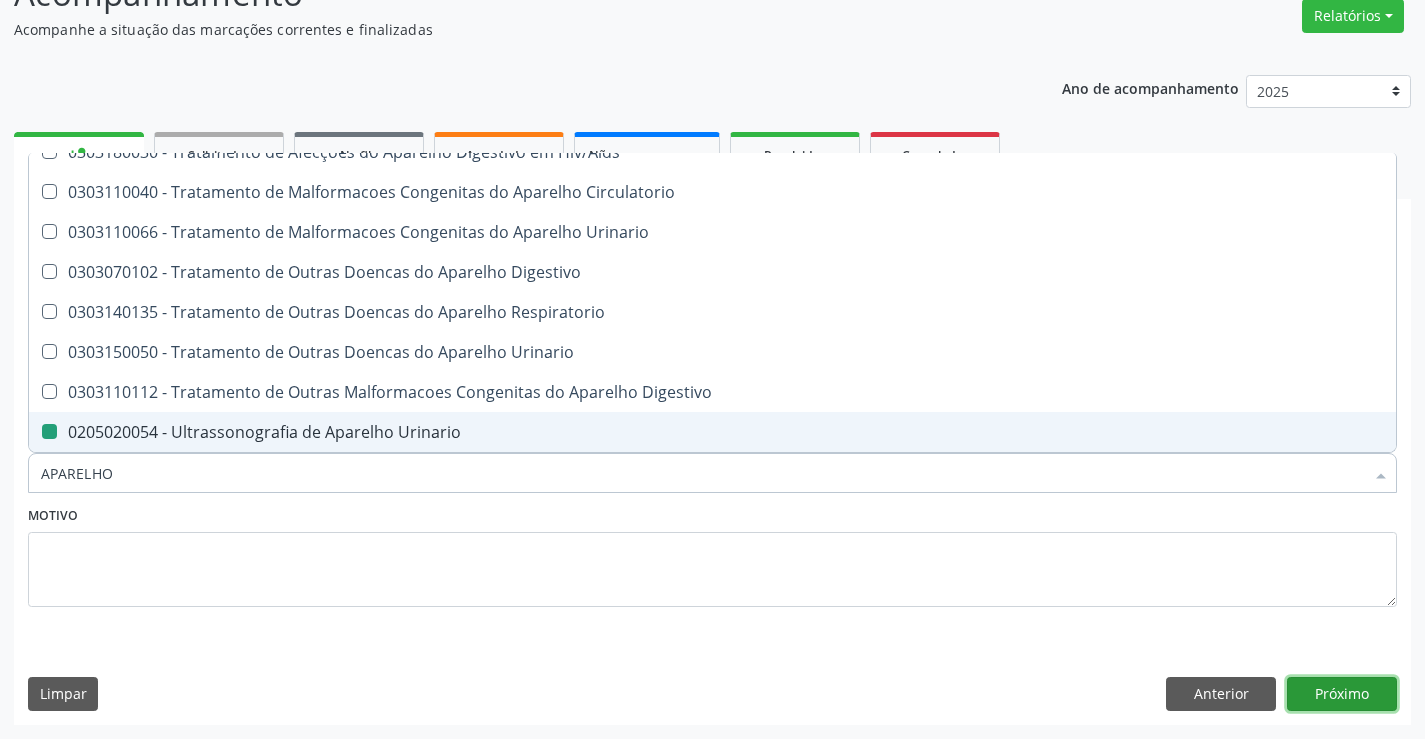 click on "Próximo" at bounding box center (1342, 694) 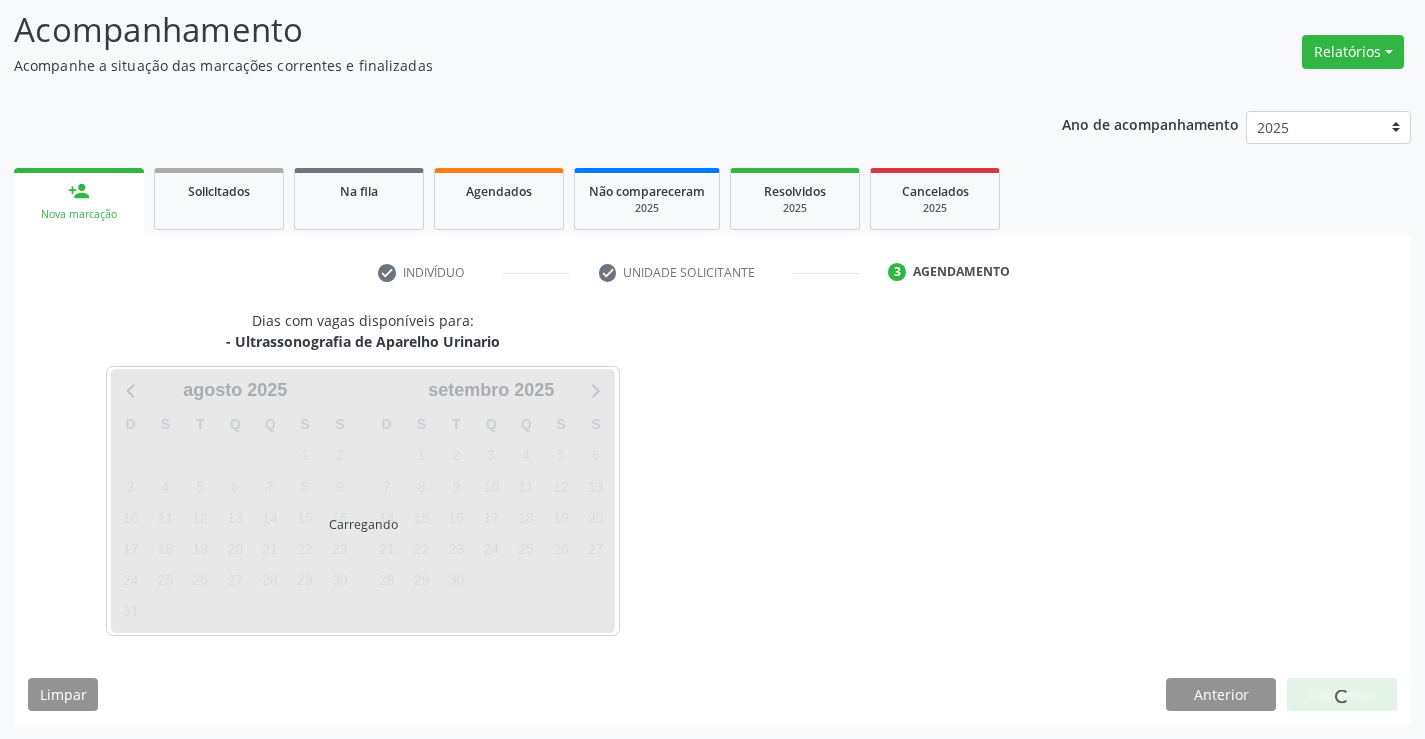 scroll, scrollTop: 131, scrollLeft: 0, axis: vertical 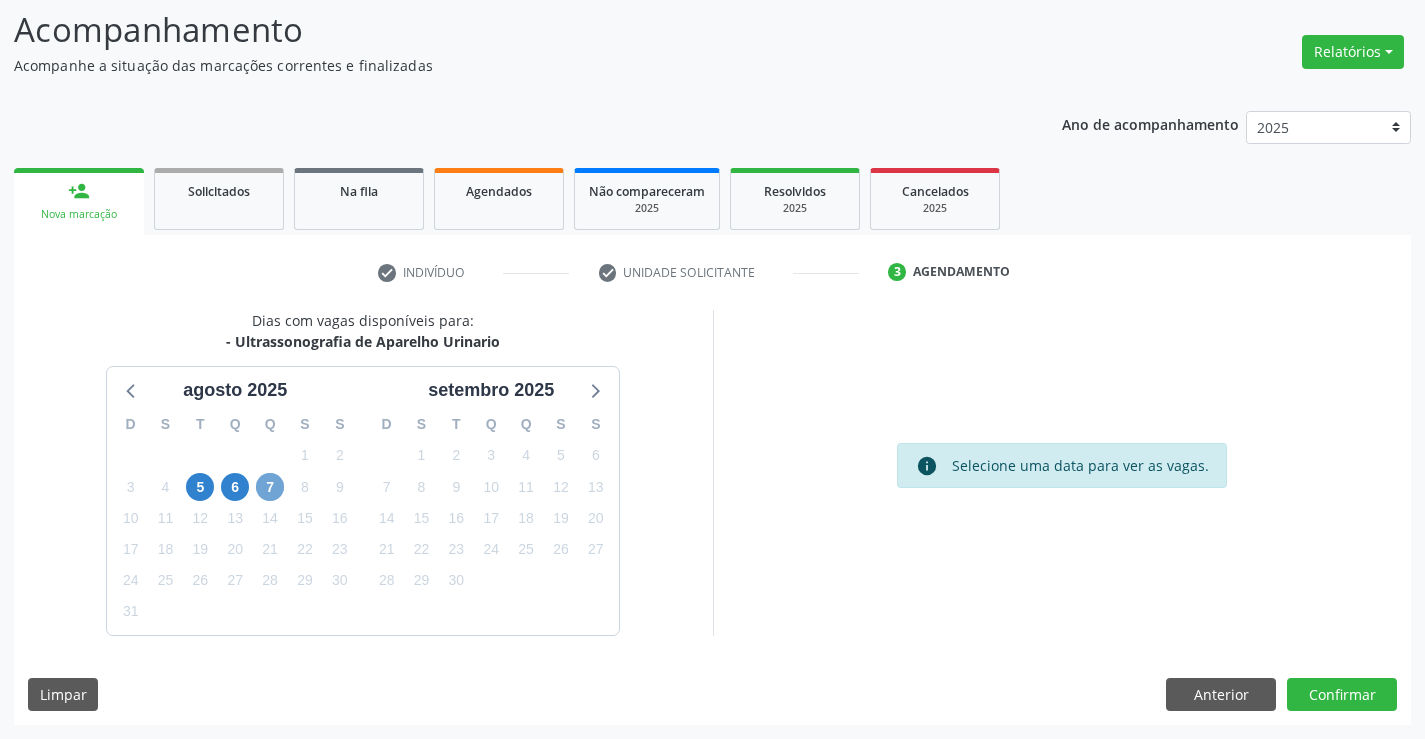 click on "7" at bounding box center [270, 487] 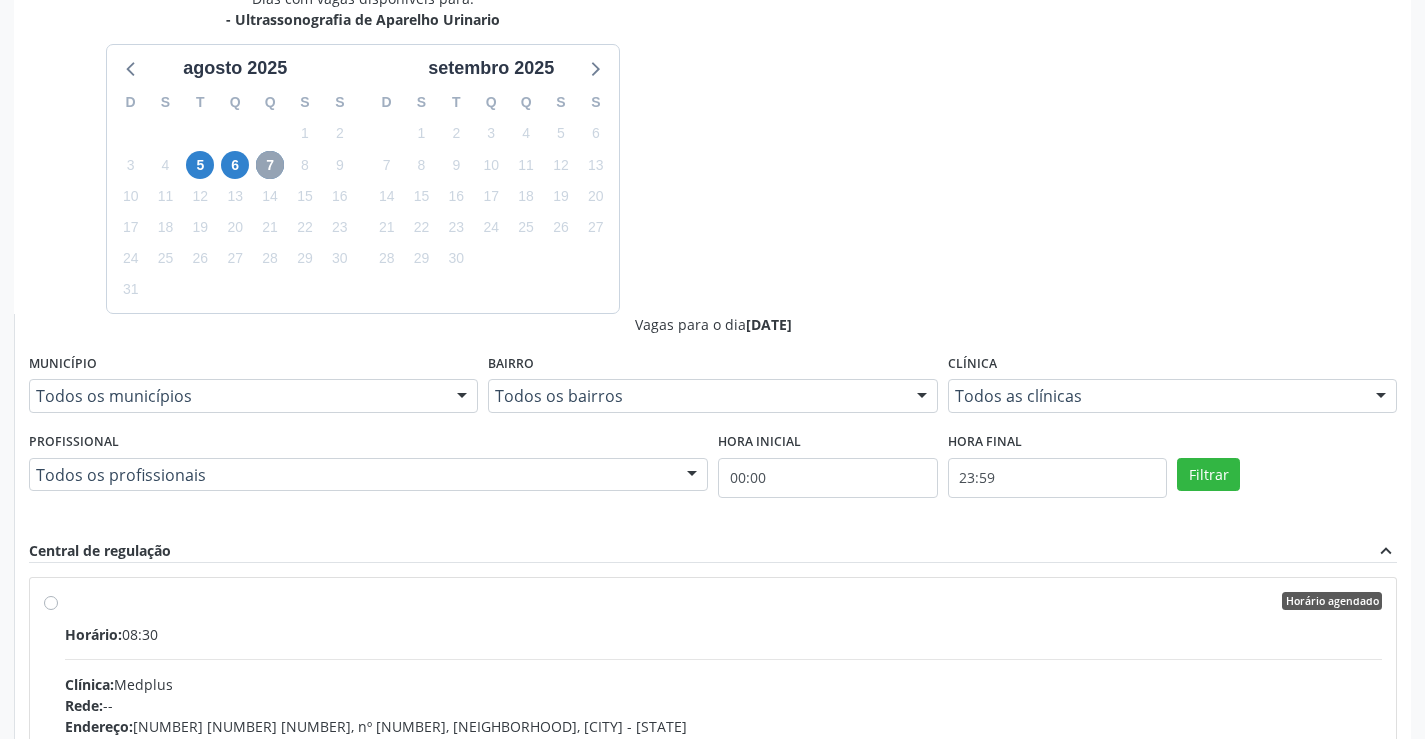 scroll, scrollTop: 456, scrollLeft: 0, axis: vertical 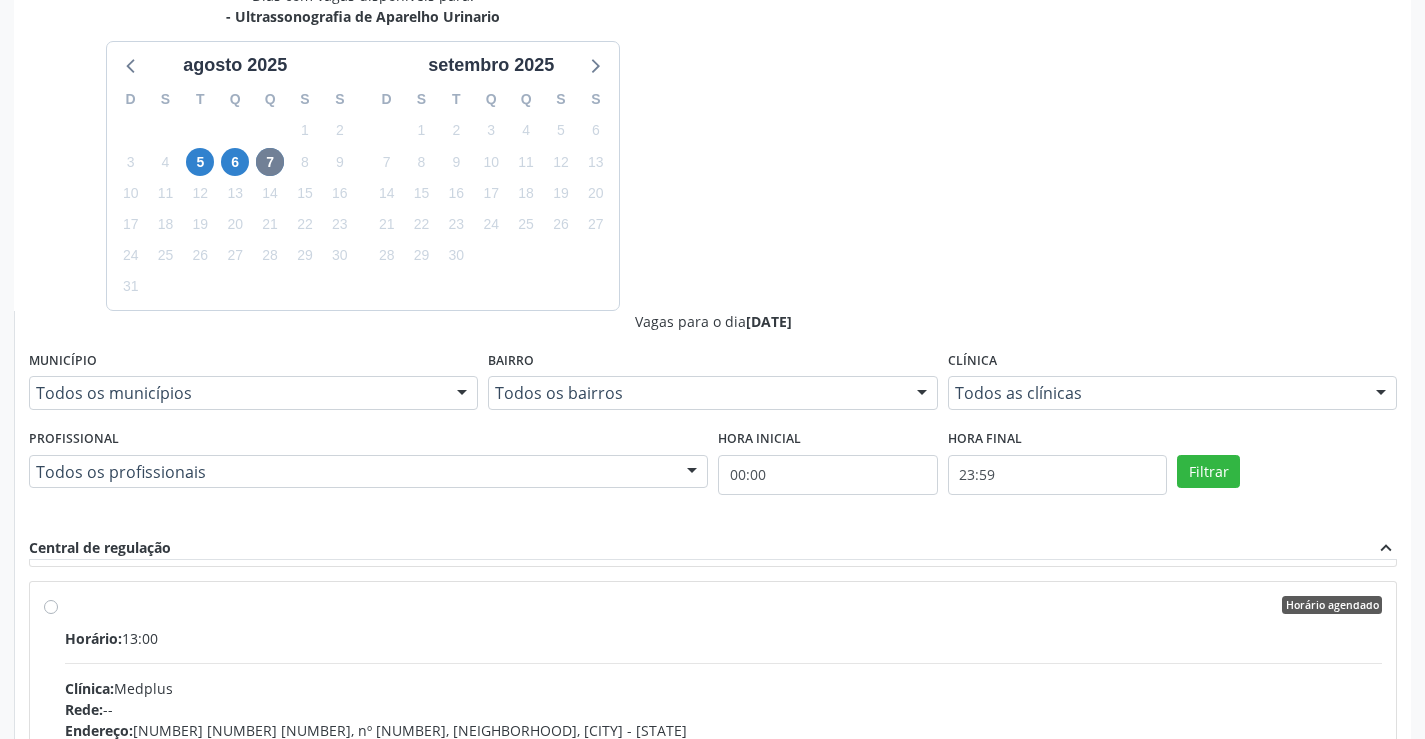 click on "Rede:
--" at bounding box center [723, 709] 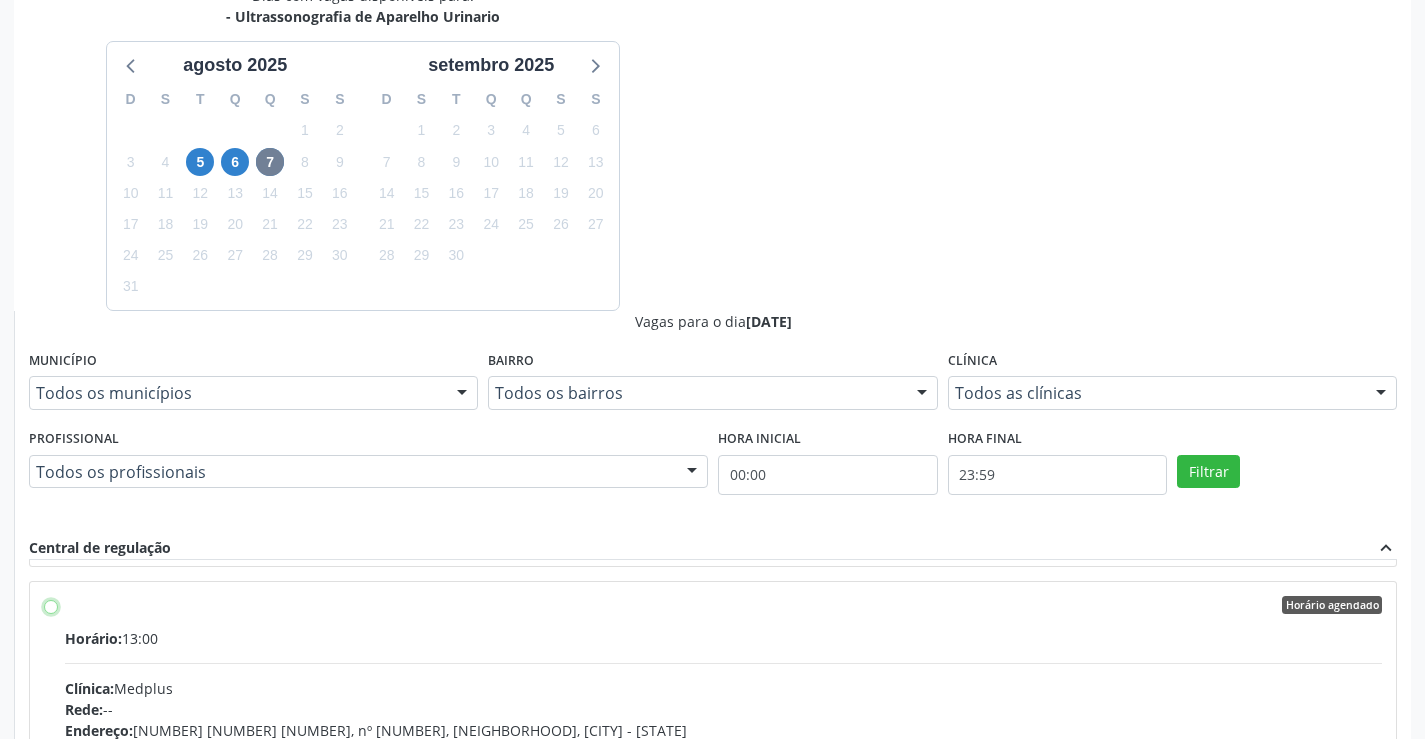 click on "Horário agendado
Horário:   13:00
Clínica:  Medplus
Rede:
--
Endereço:   2 and S 204 Ed Emp B, nº 35, Centro, Campo Formoso - BA
Telefone:   --
Profissional:
Lanna Peralva Miranda Rocha
Informações adicionais sobre o atendimento
Idade de atendimento:
de 0 a 120 anos
Gênero(s) atendido(s):
Masculino e Feminino
Informações adicionais:
--" at bounding box center (51, 605) 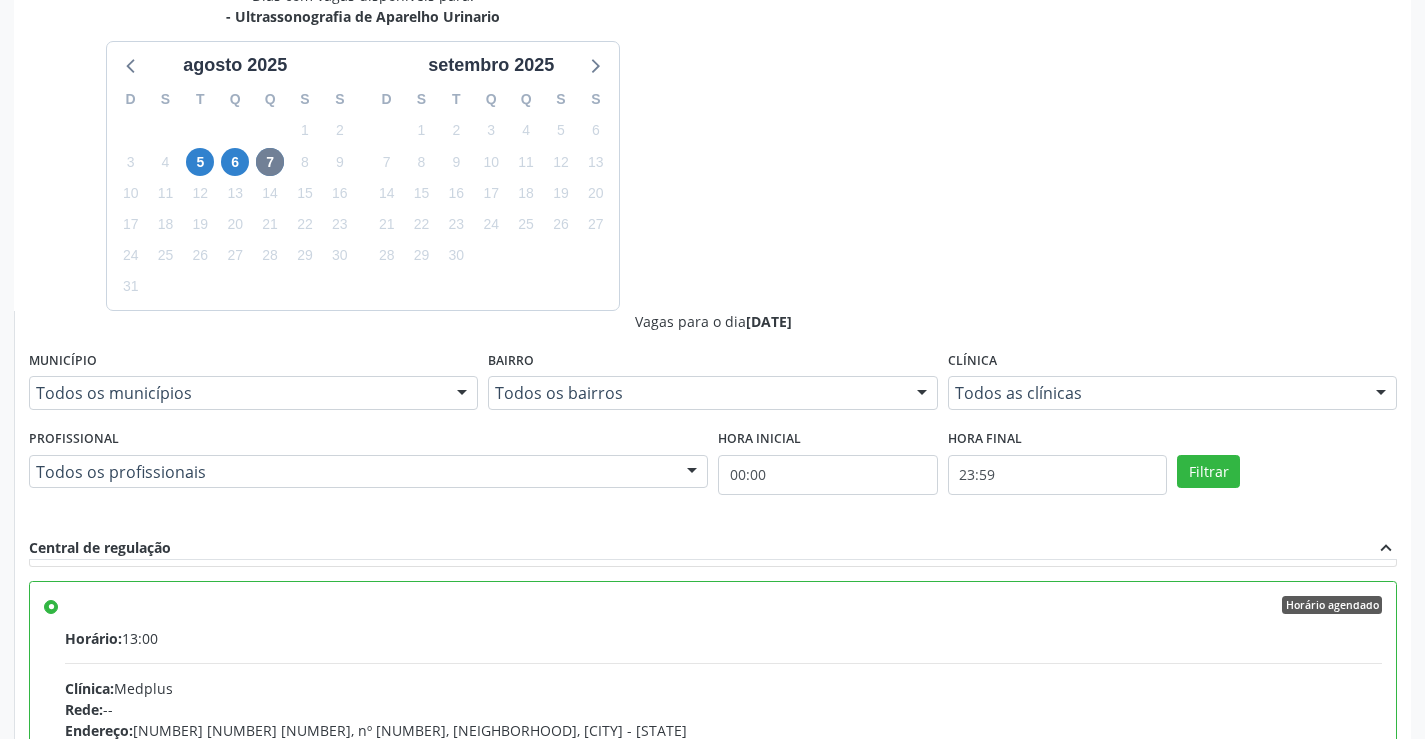 click on "Confirmar" at bounding box center [1342, 1019] 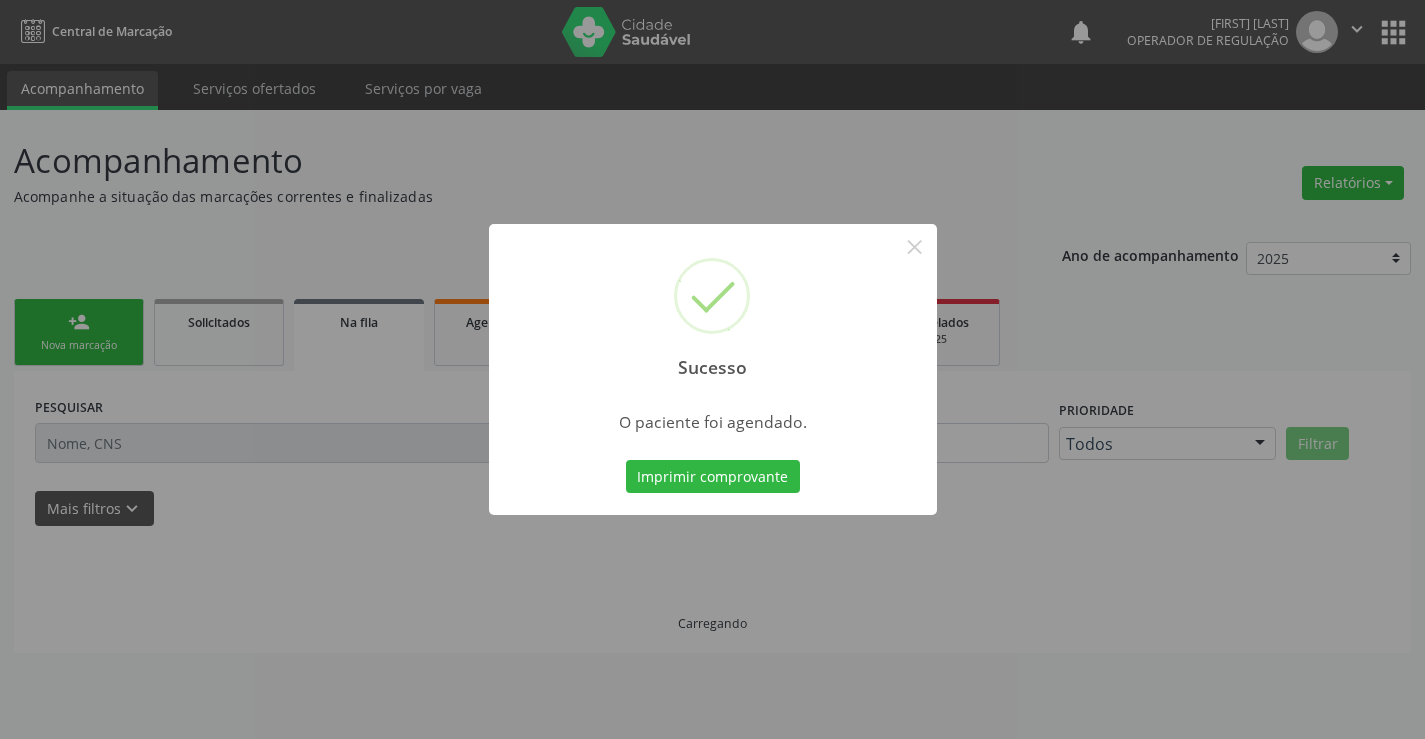 scroll, scrollTop: 0, scrollLeft: 0, axis: both 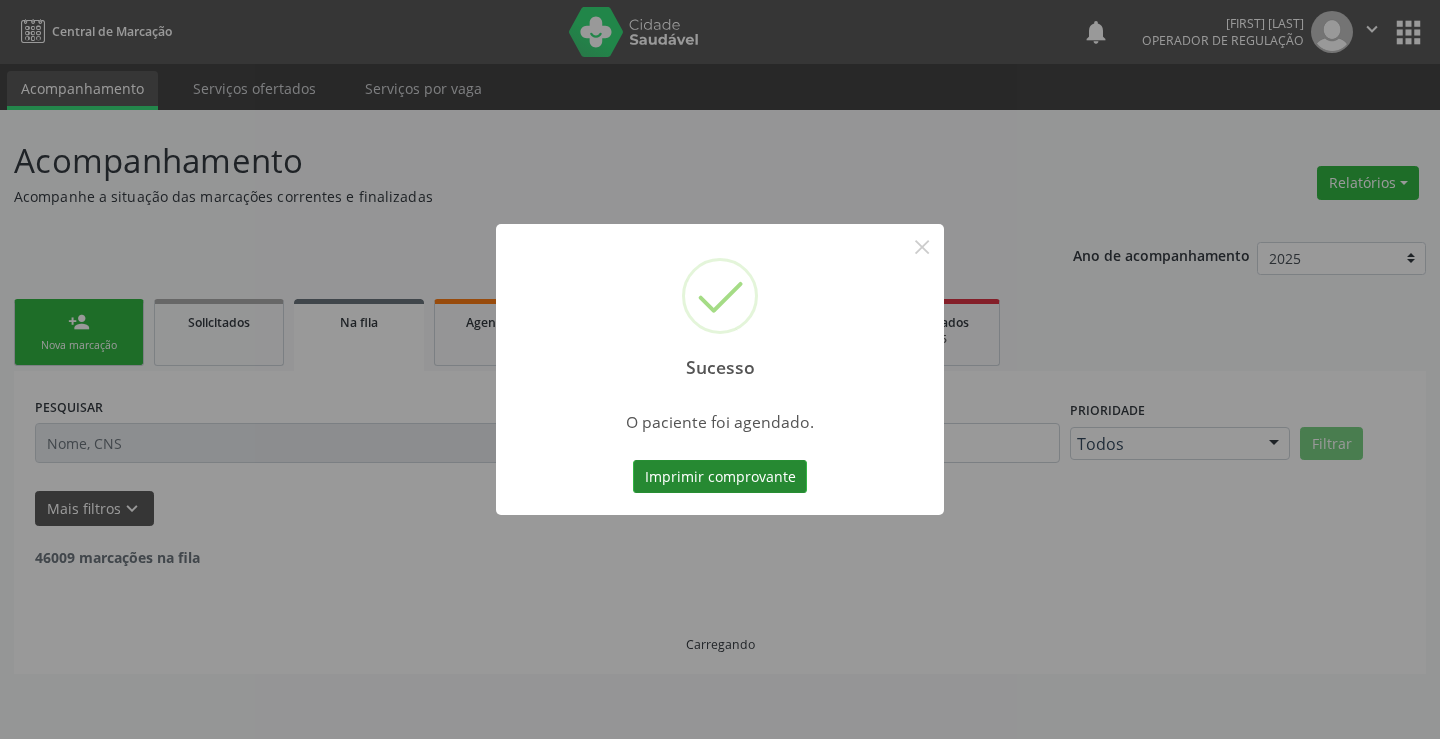 click on "Imprimir comprovante" at bounding box center [720, 477] 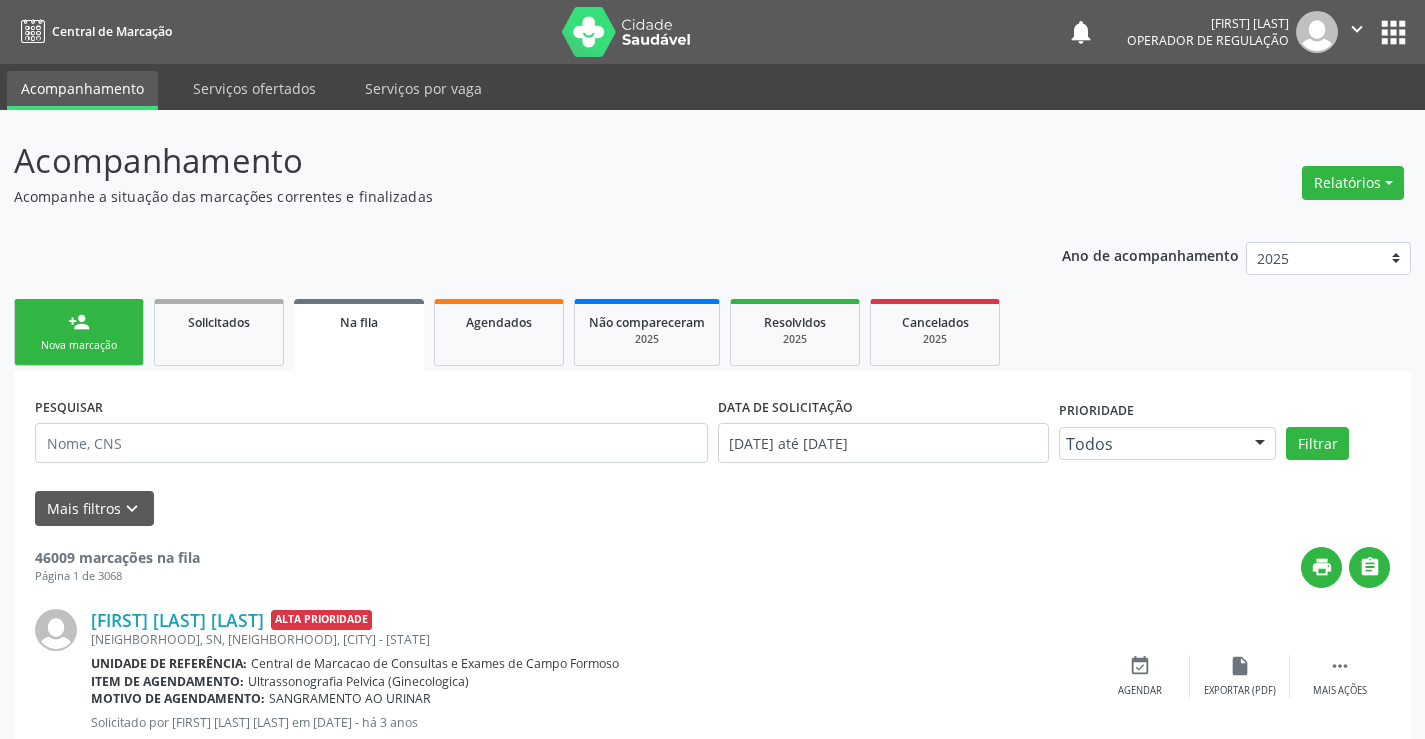 click on "person_add
Nova marcação" at bounding box center (79, 332) 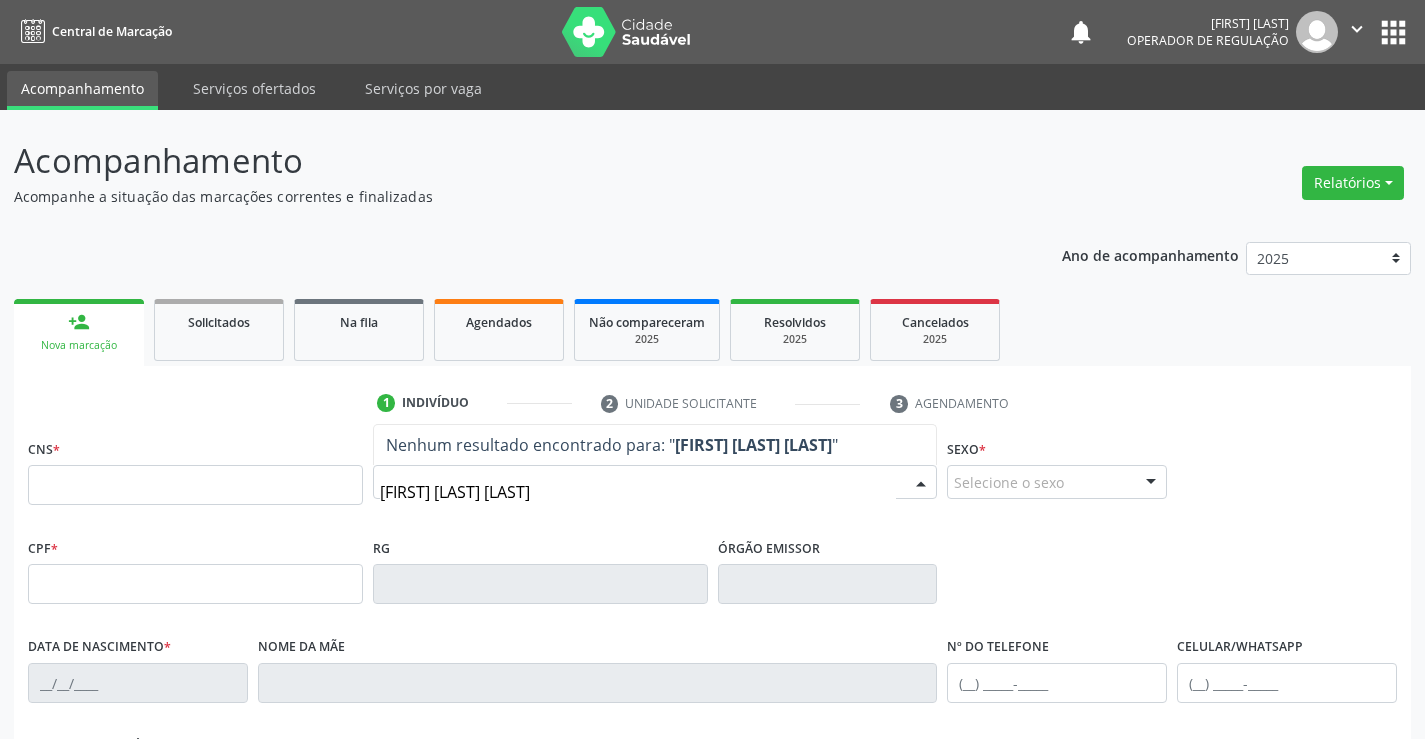 type on "EMILLY MICA" 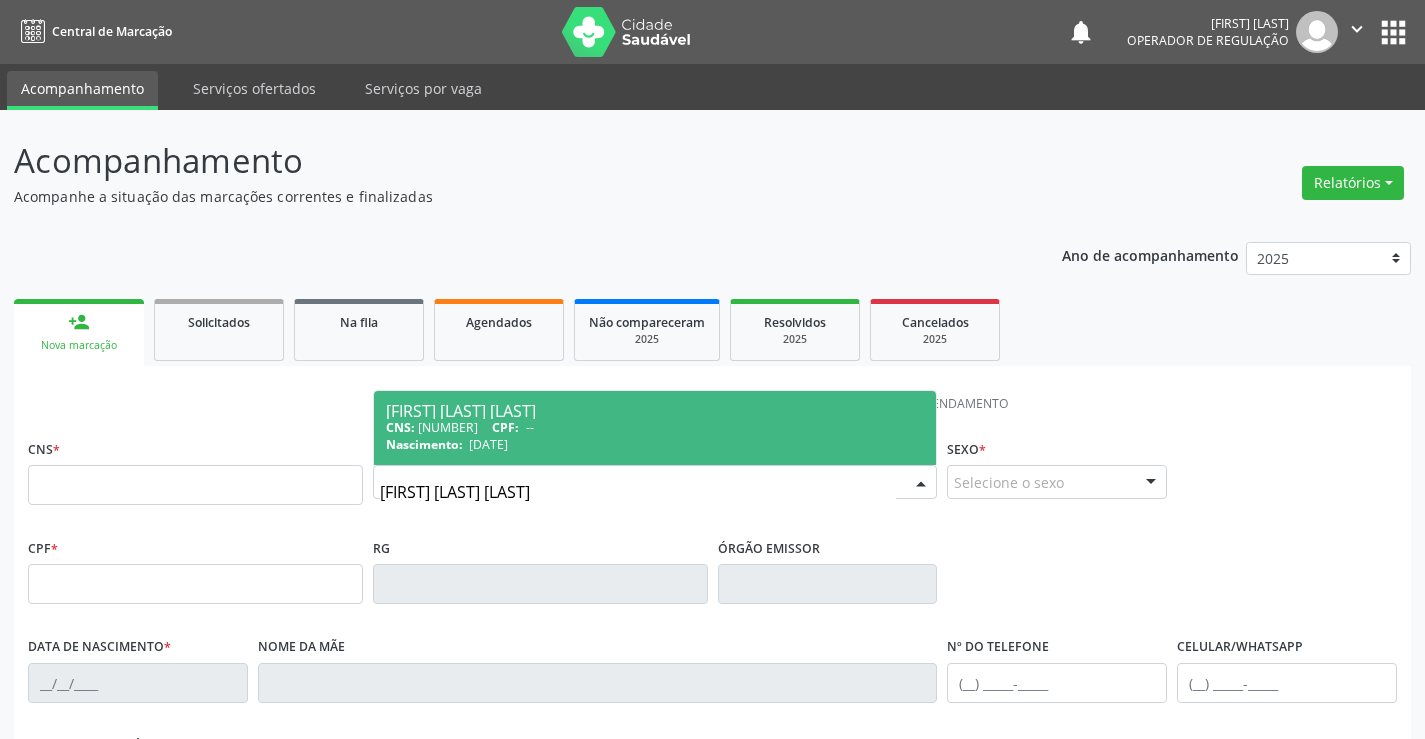 click on "CNS:
704 8030 2137 8846
CPF:    --" at bounding box center [655, 427] 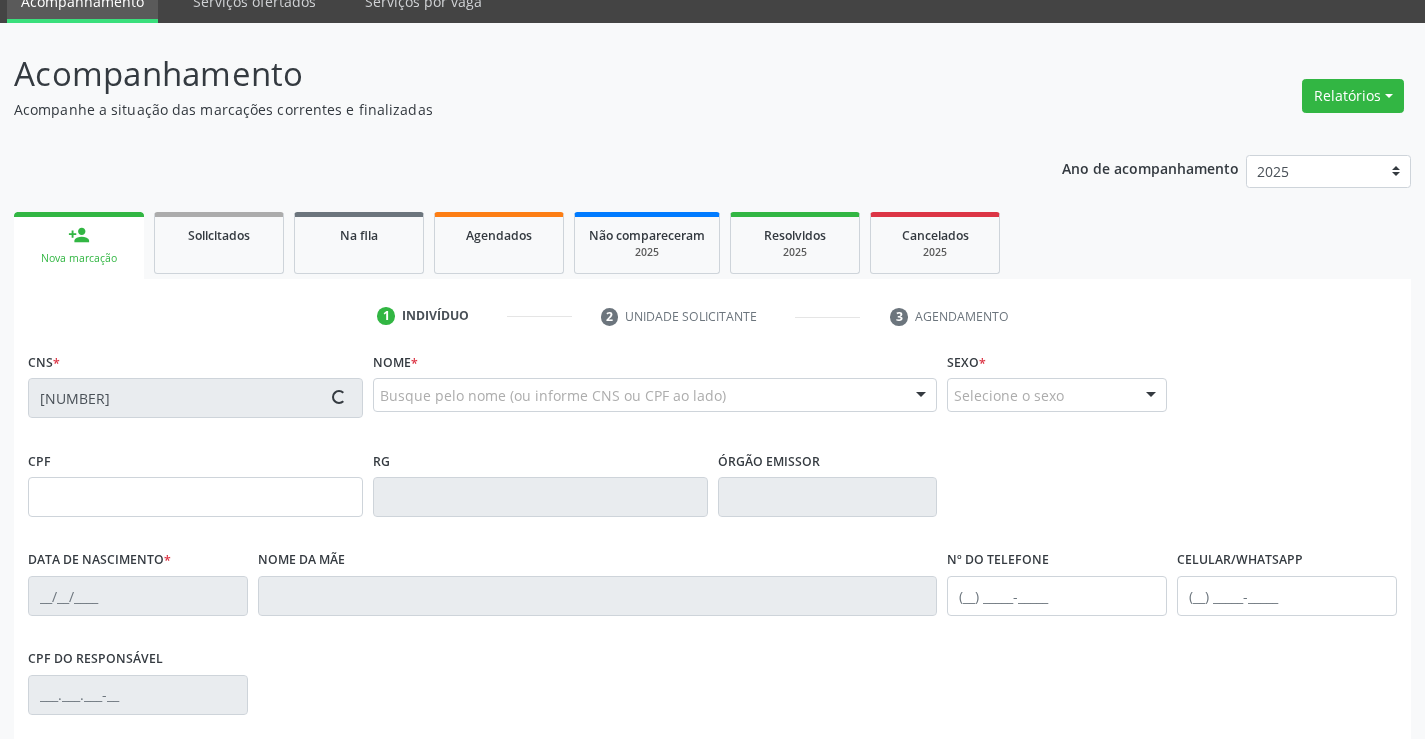 type on "2184133209" 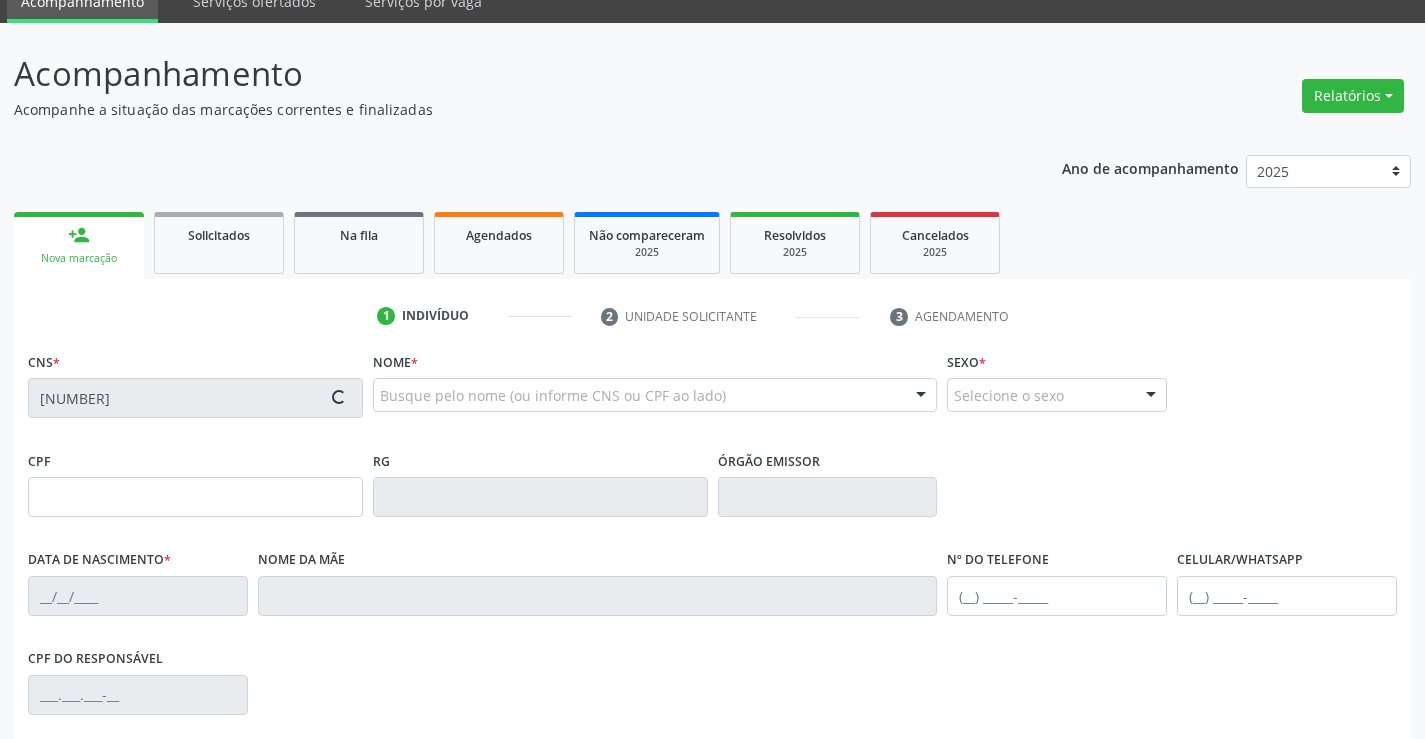 type on "10/08/1997" 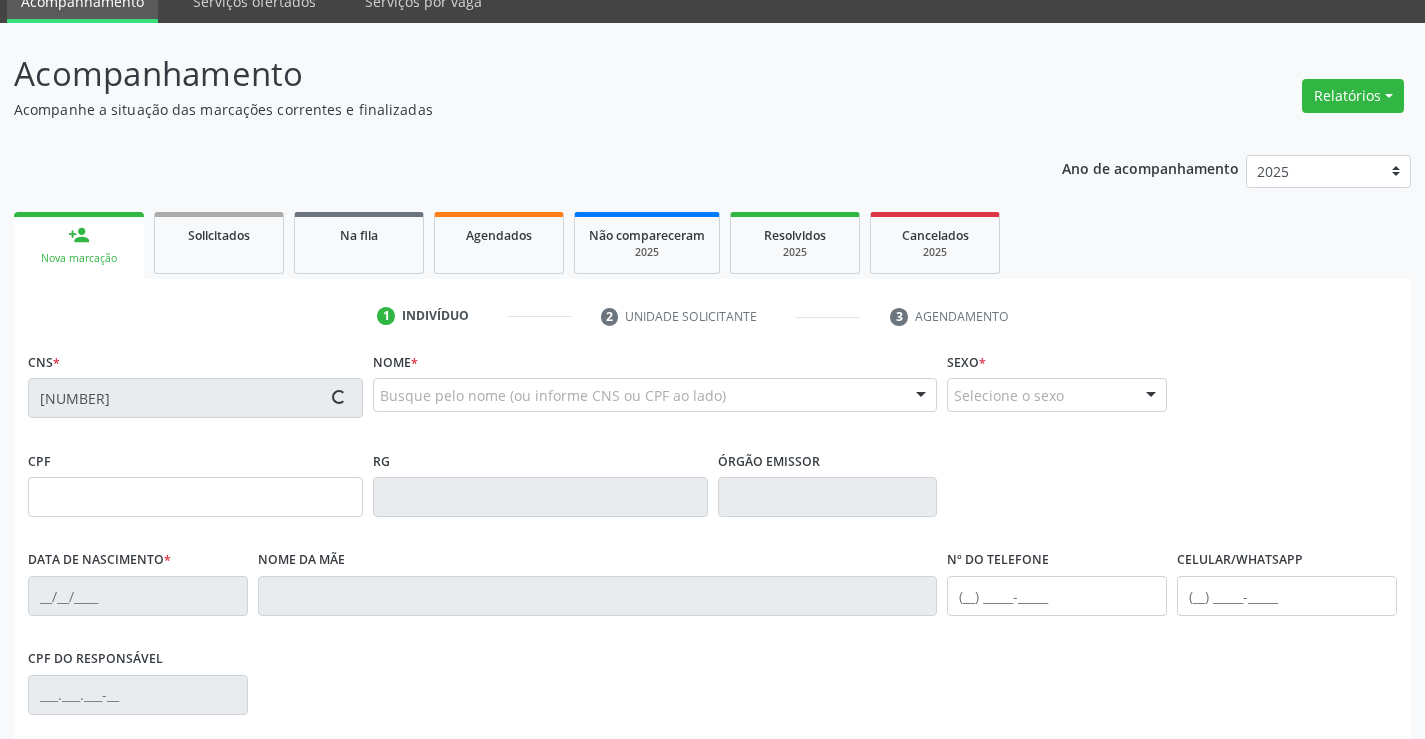 type on "(74) 99119-0983" 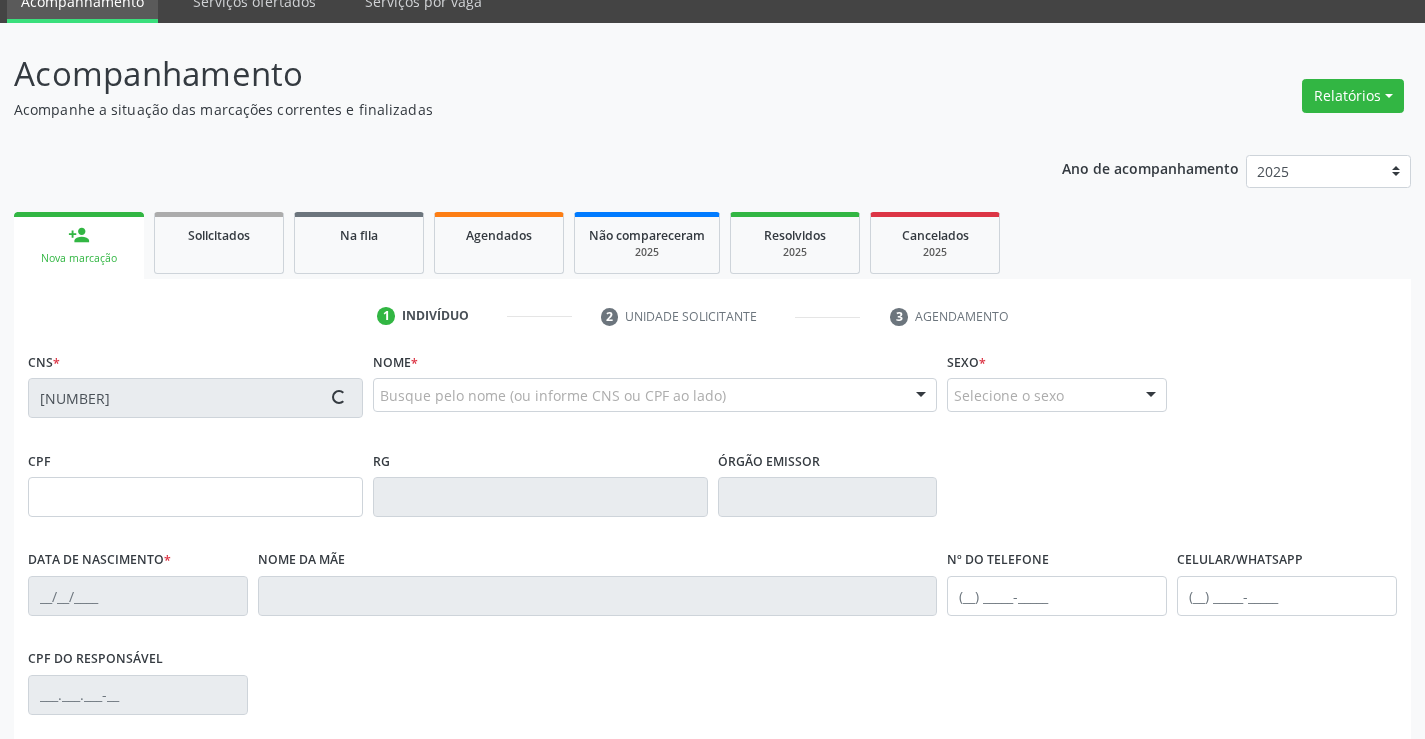 type on "864.464.335-57" 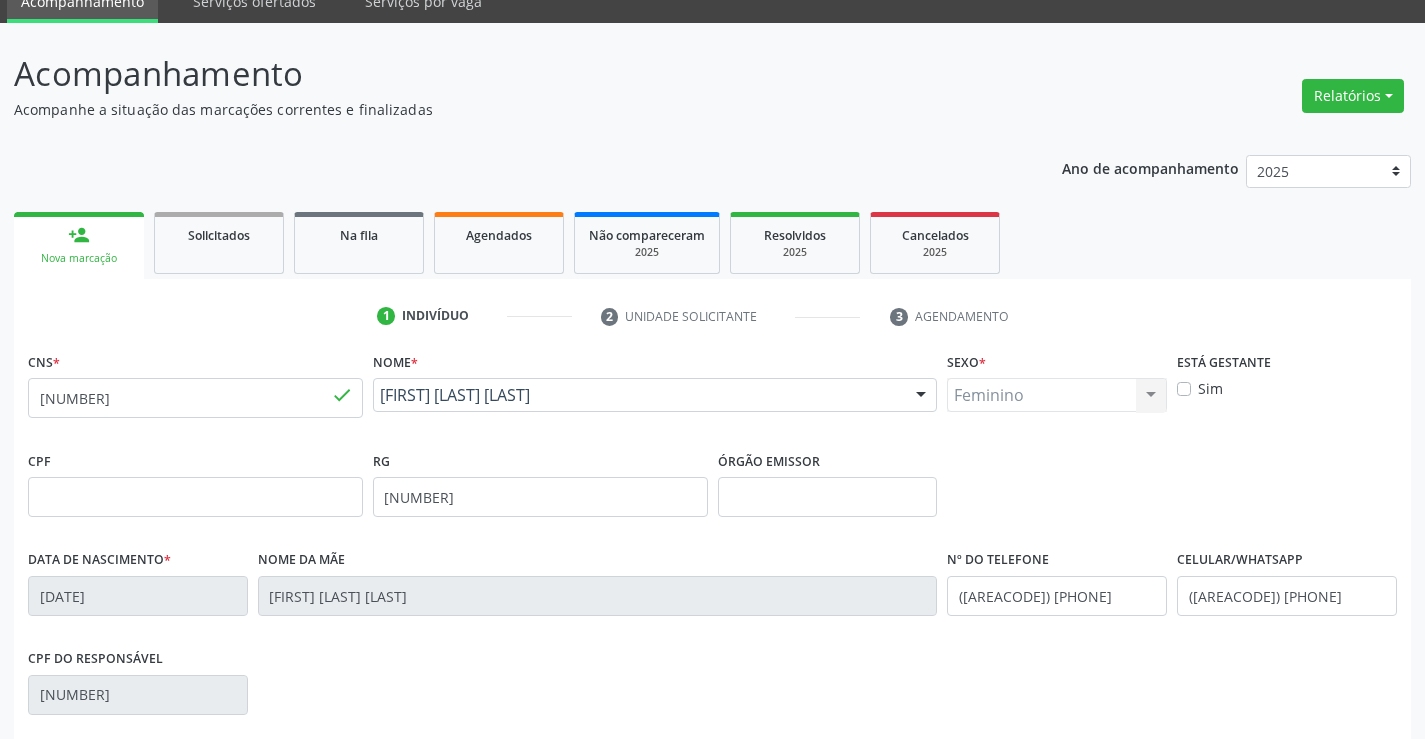 scroll, scrollTop: 345, scrollLeft: 0, axis: vertical 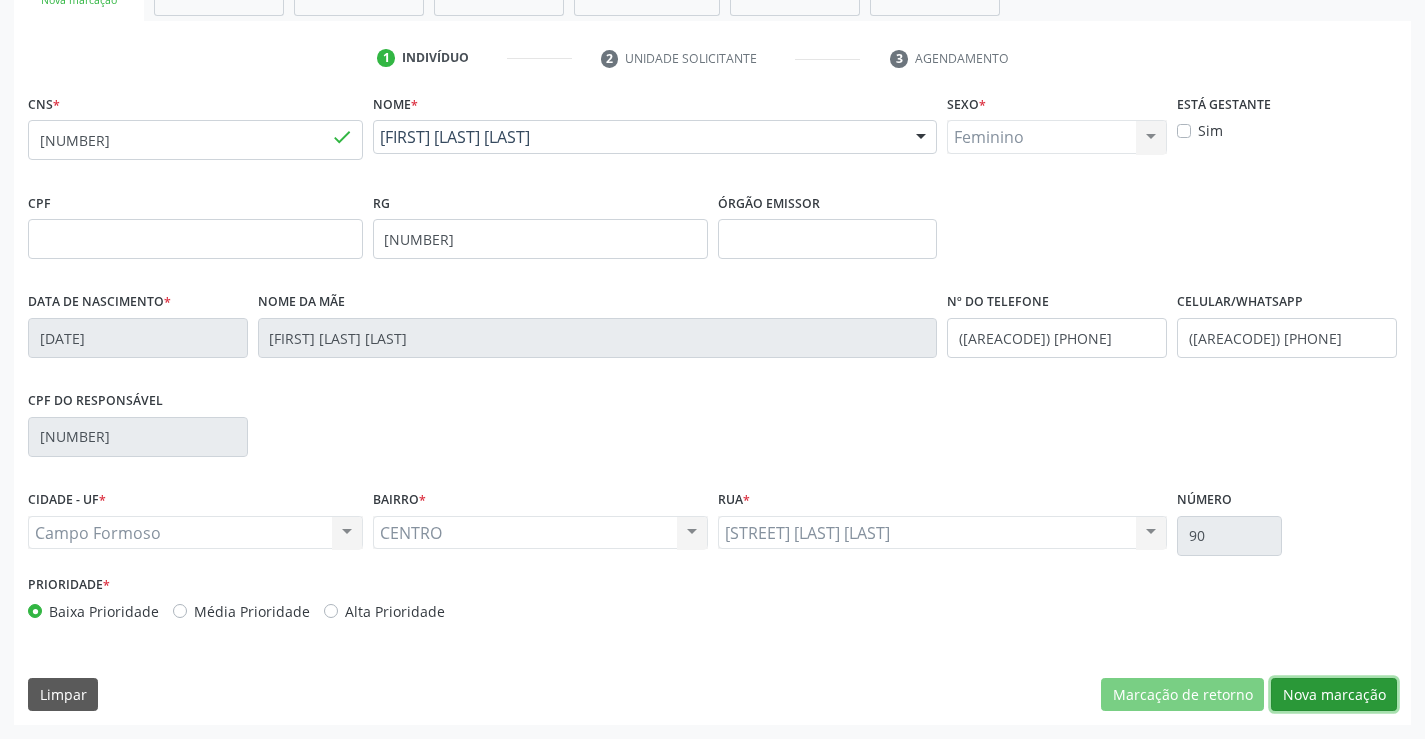 click on "Nova marcação" at bounding box center [1334, 695] 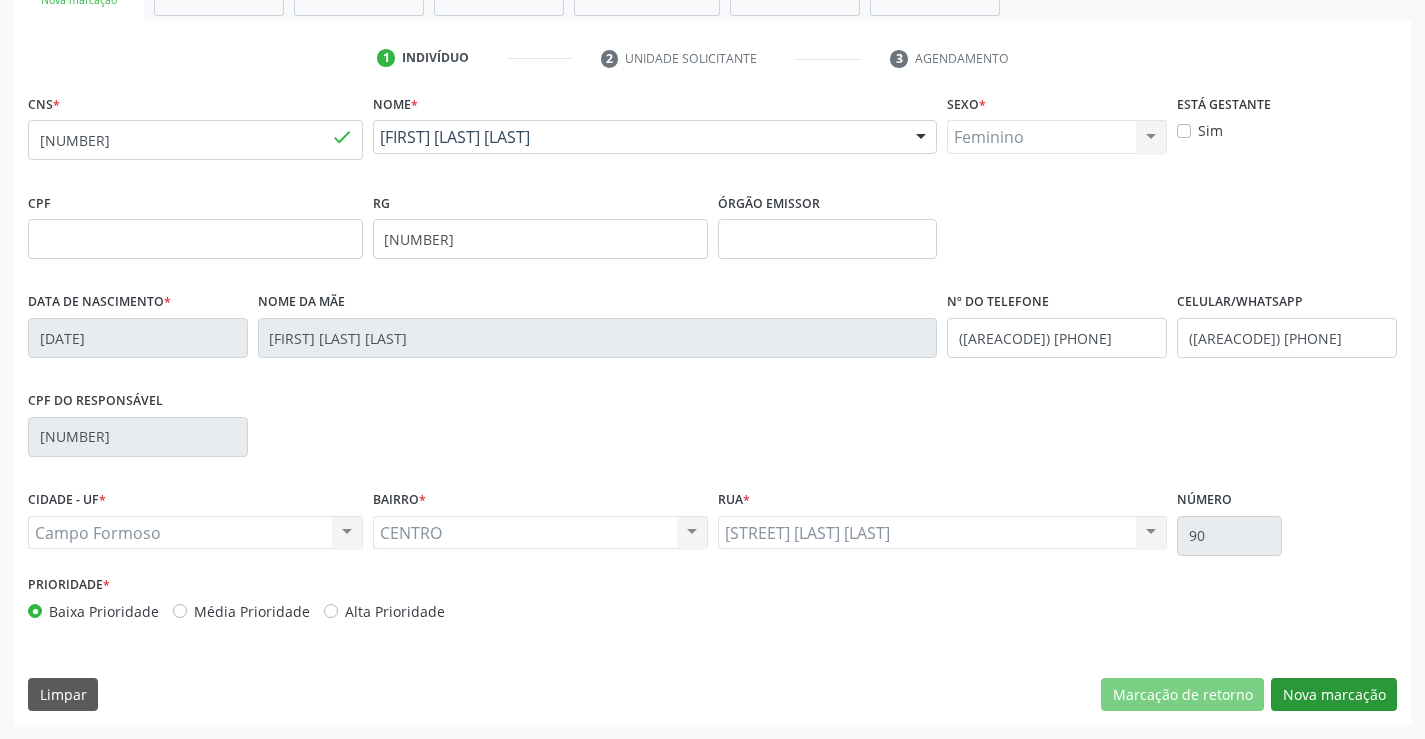 scroll, scrollTop: 167, scrollLeft: 0, axis: vertical 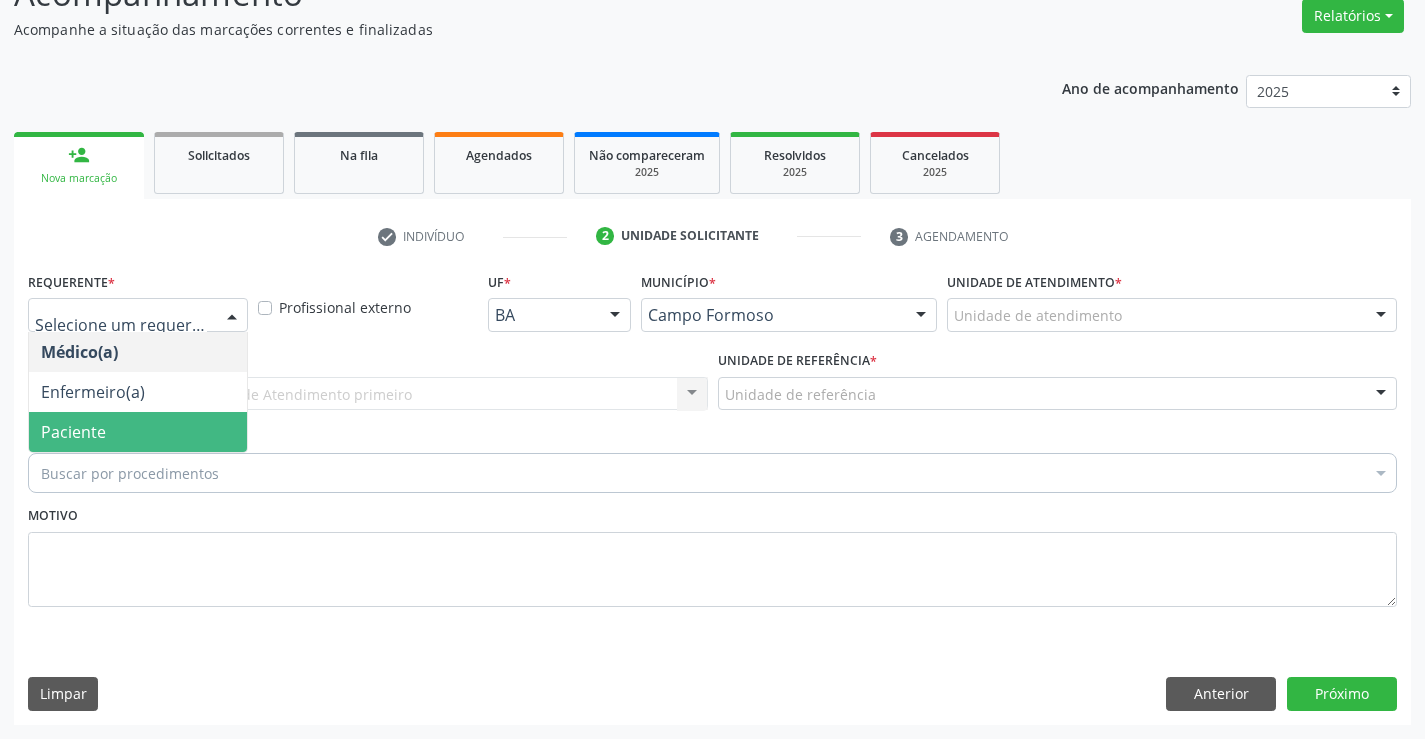 click on "Paciente" at bounding box center (138, 432) 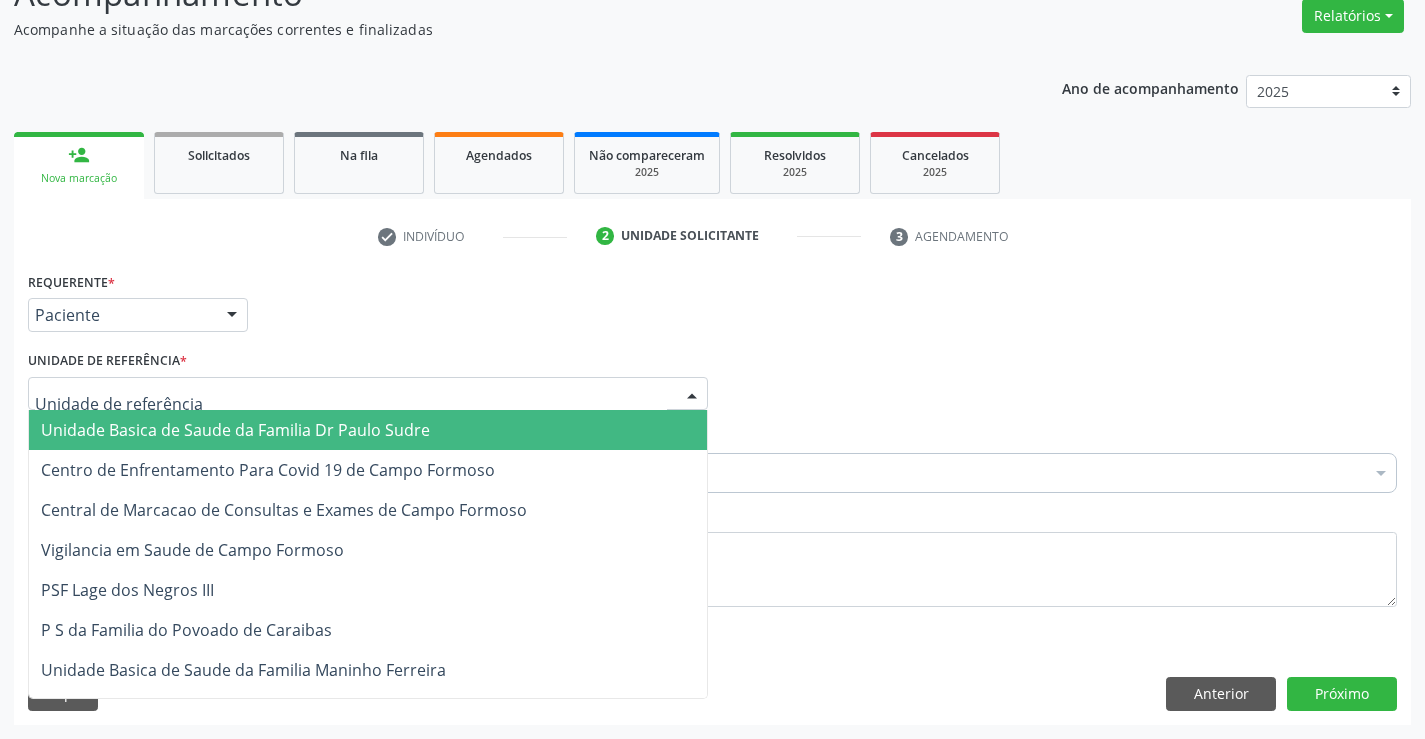click at bounding box center [368, 394] 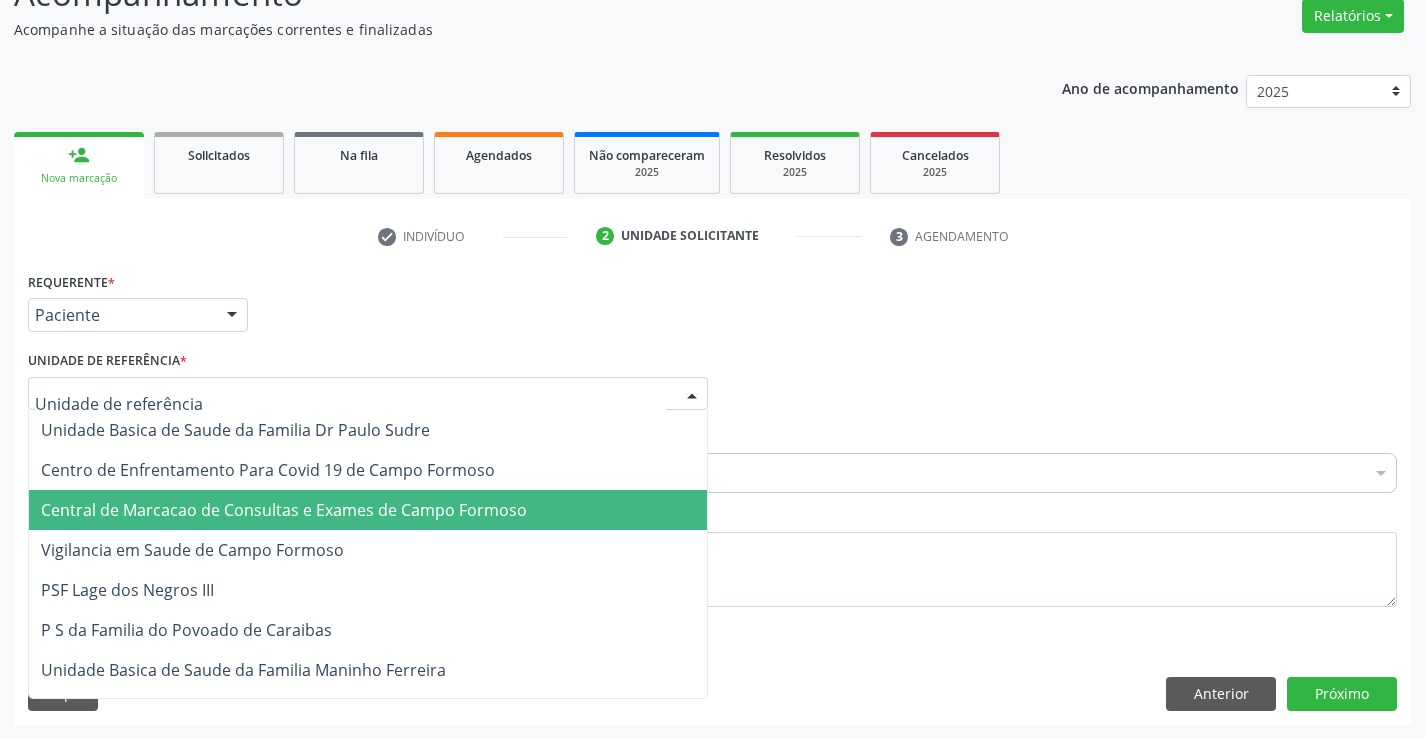 click on "Central de Marcacao de Consultas e Exames de Campo Formoso" at bounding box center [284, 510] 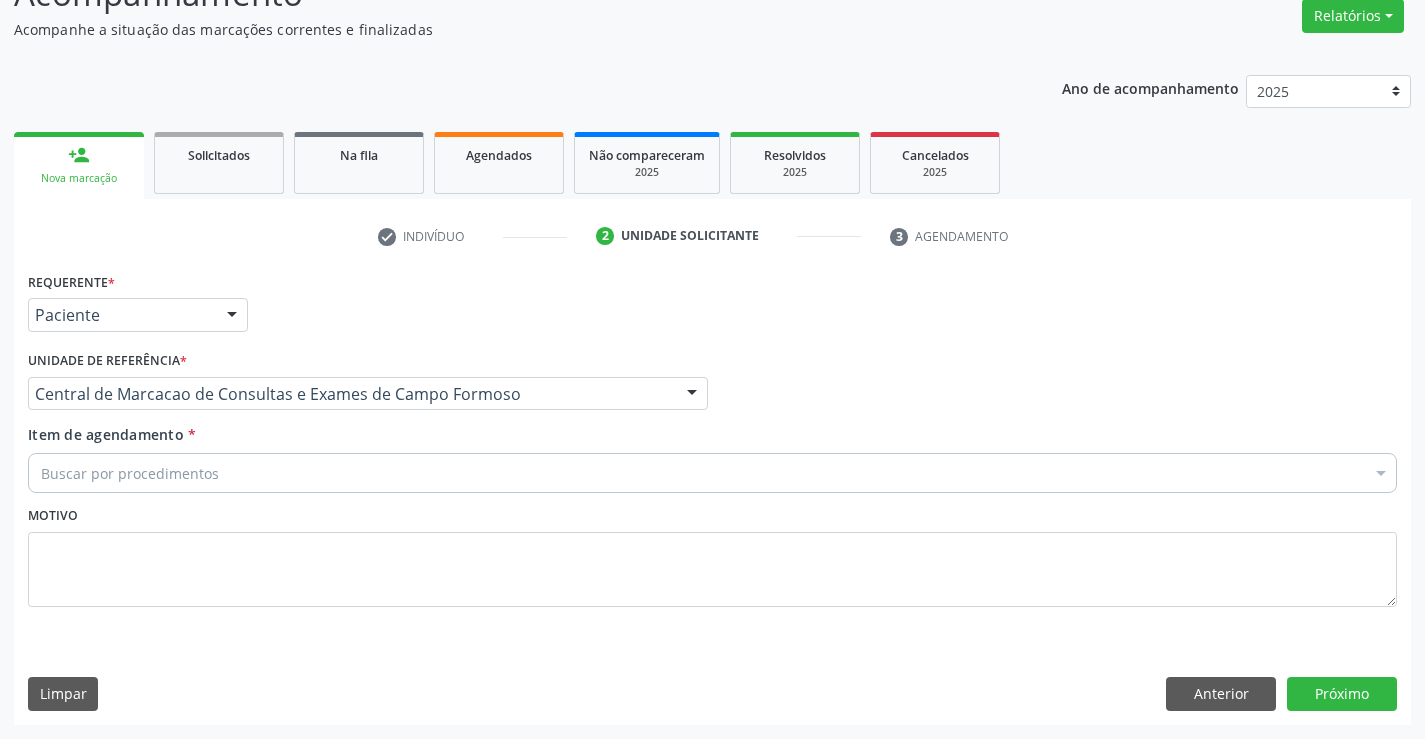 click on "Buscar por procedimentos" at bounding box center [712, 473] 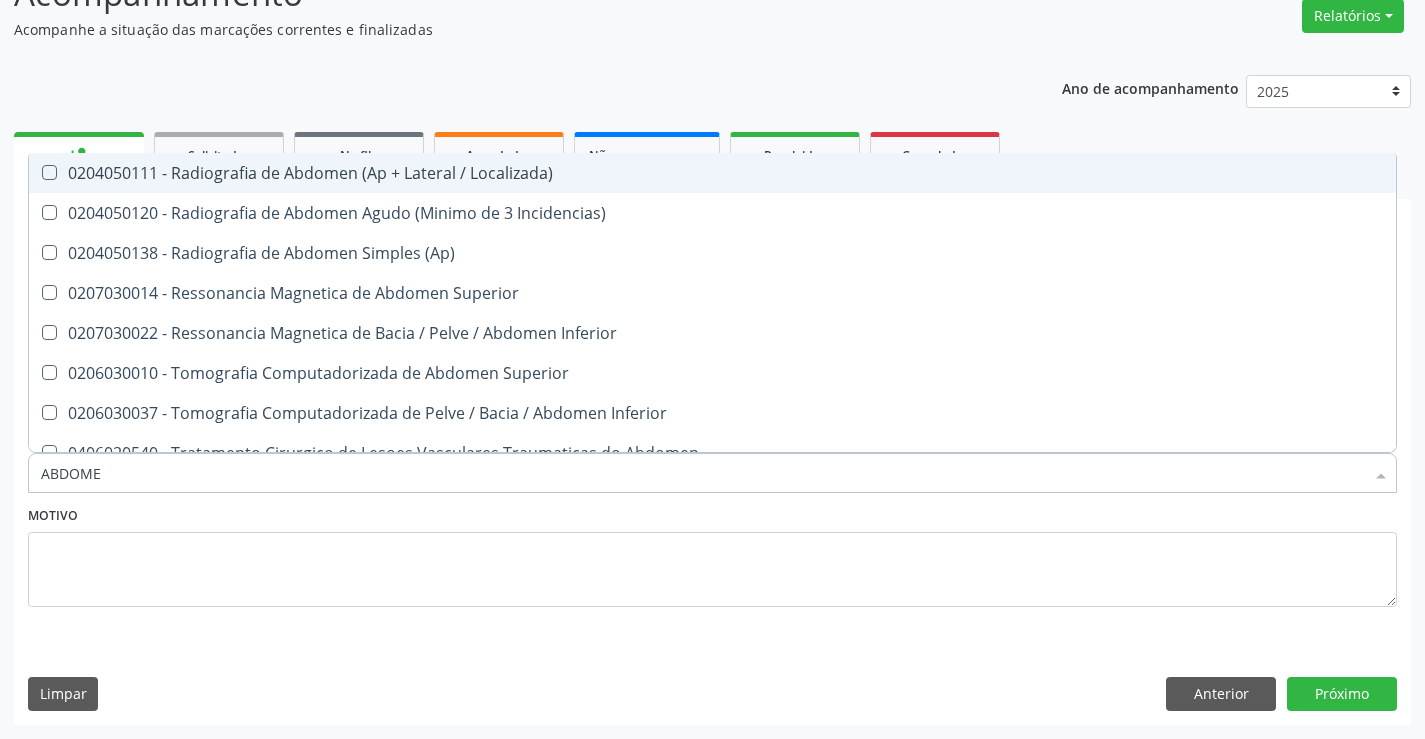 type on "ABDOMEN" 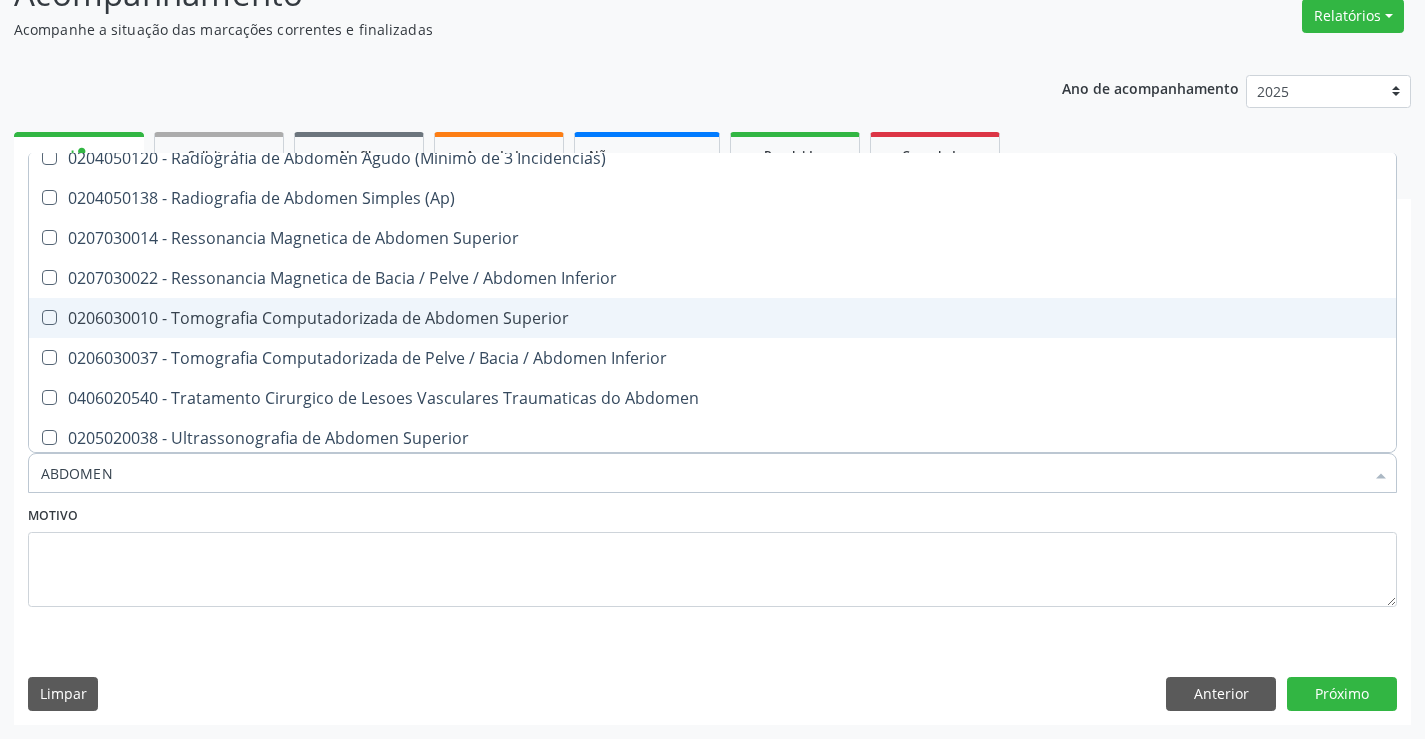 scroll, scrollTop: 101, scrollLeft: 0, axis: vertical 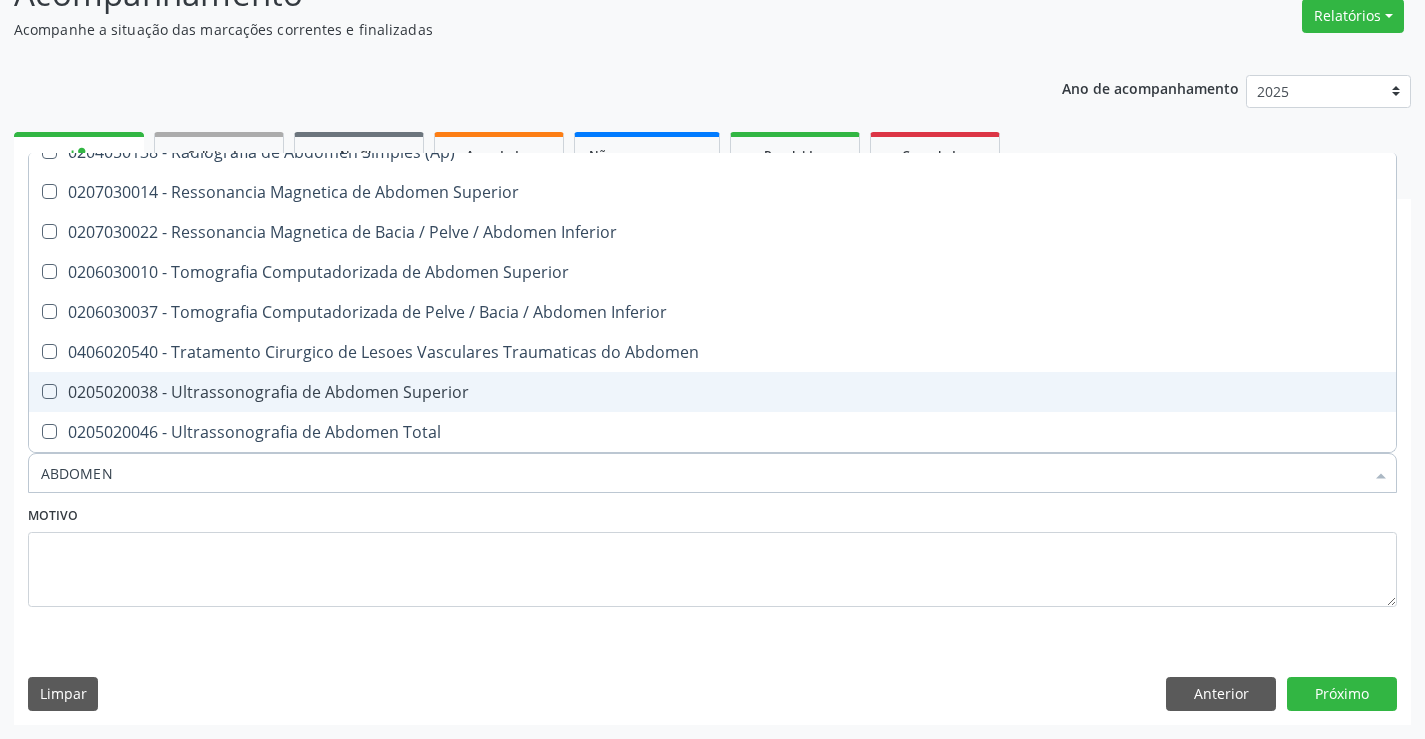 click on "0205020038 - Ultrassonografia de Abdomen Superior" at bounding box center (712, 392) 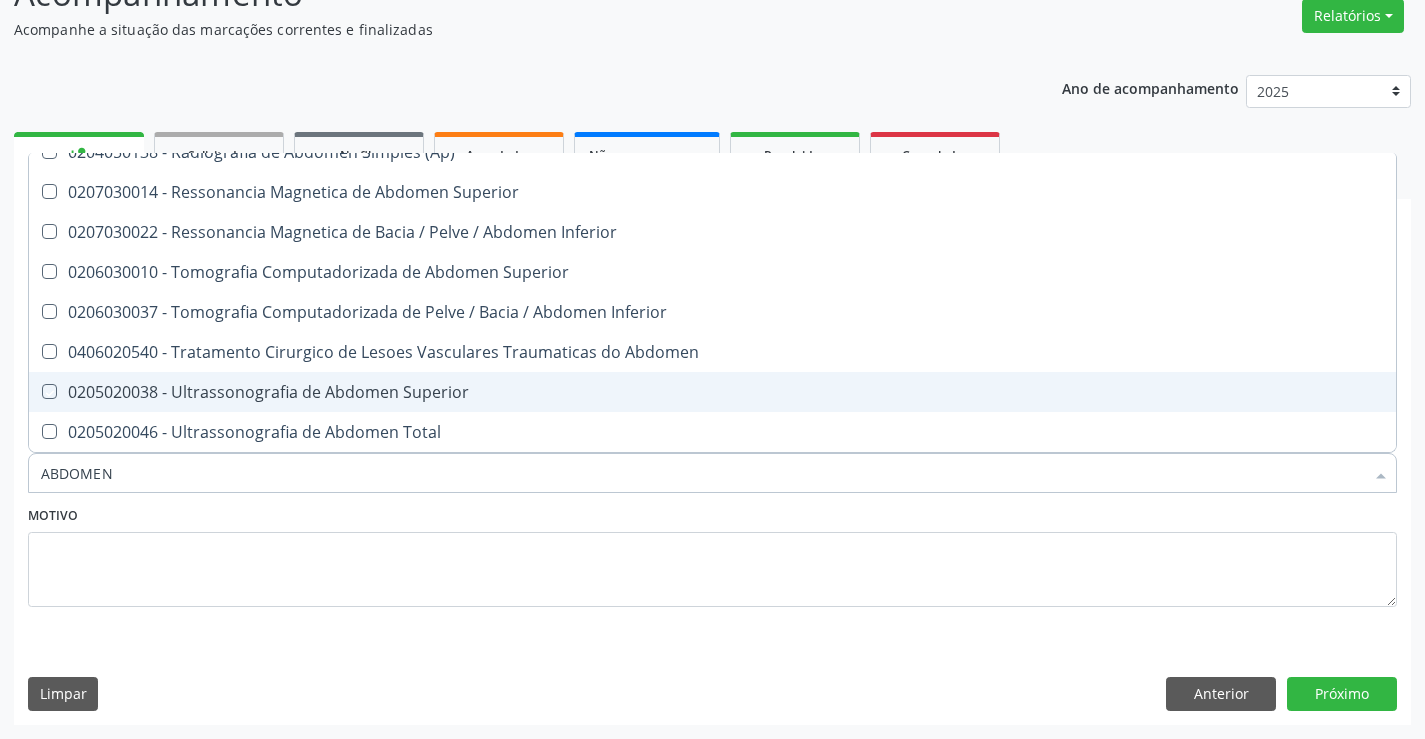 checkbox on "true" 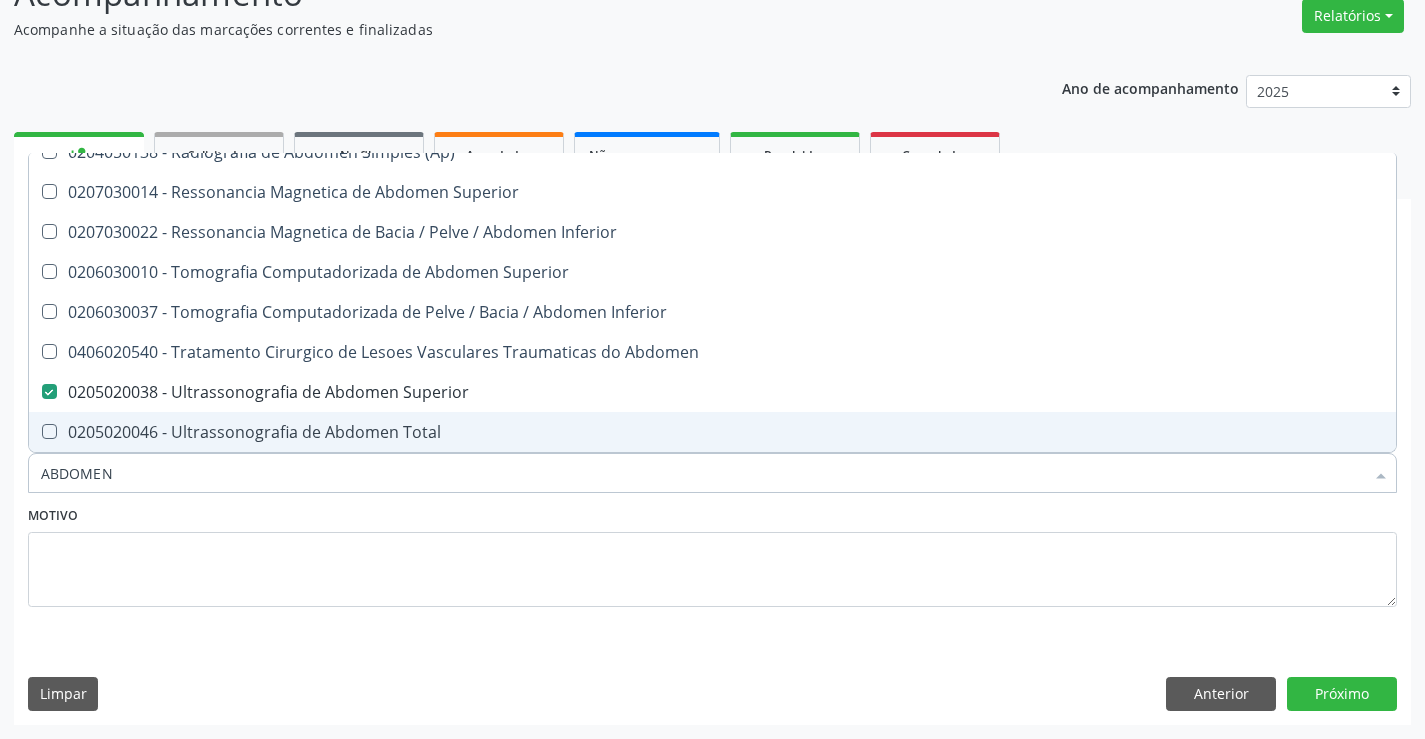 click on "0205020046 - Ultrassonografia de Abdomen Total" at bounding box center [712, 432] 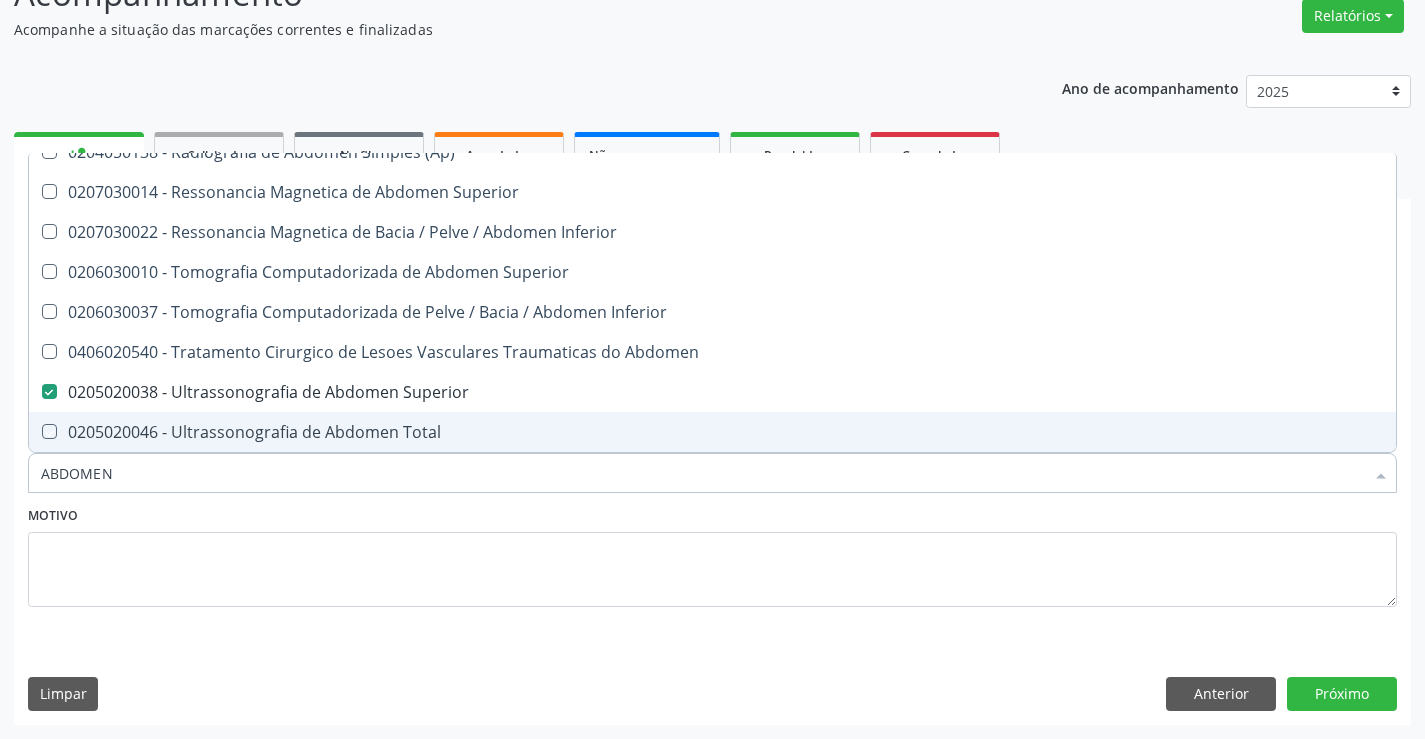checkbox on "true" 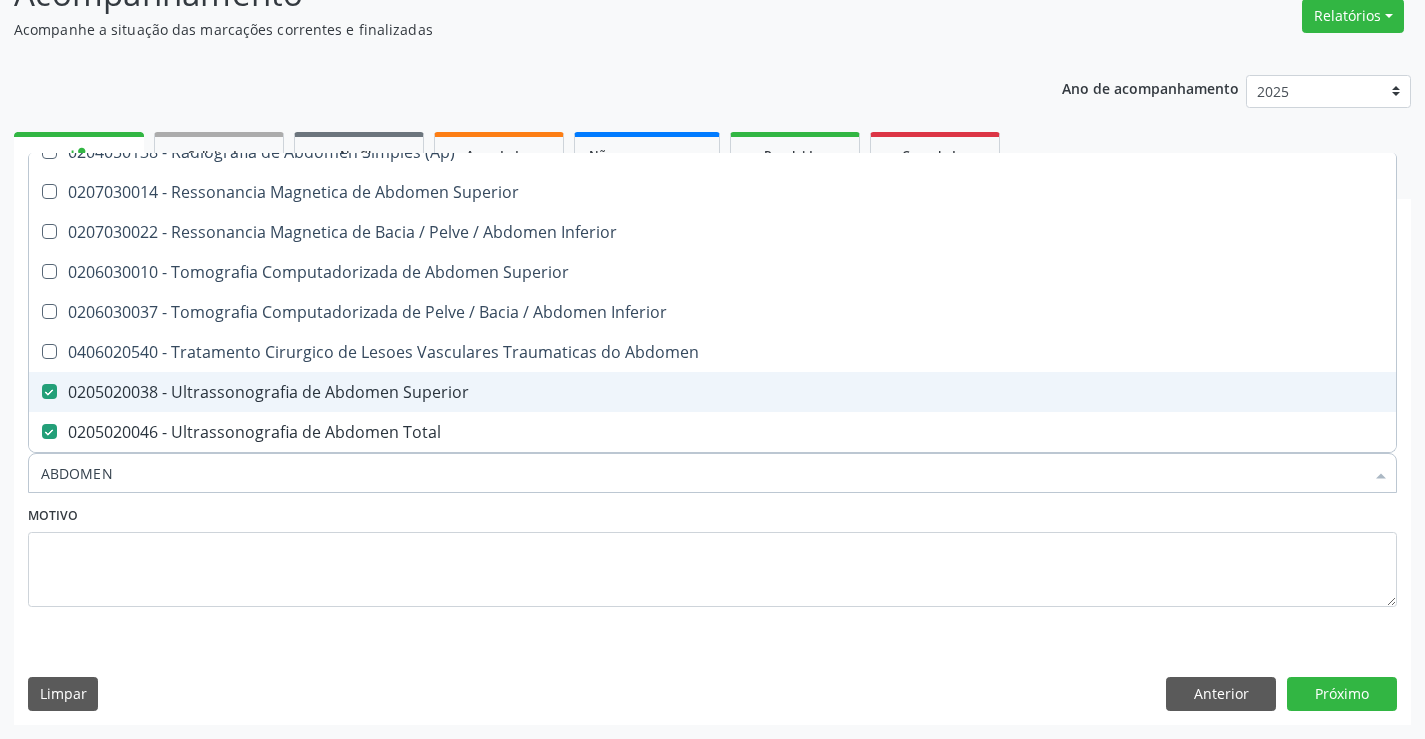 click on "0205020038 - Ultrassonografia de Abdomen Superior" at bounding box center (712, 392) 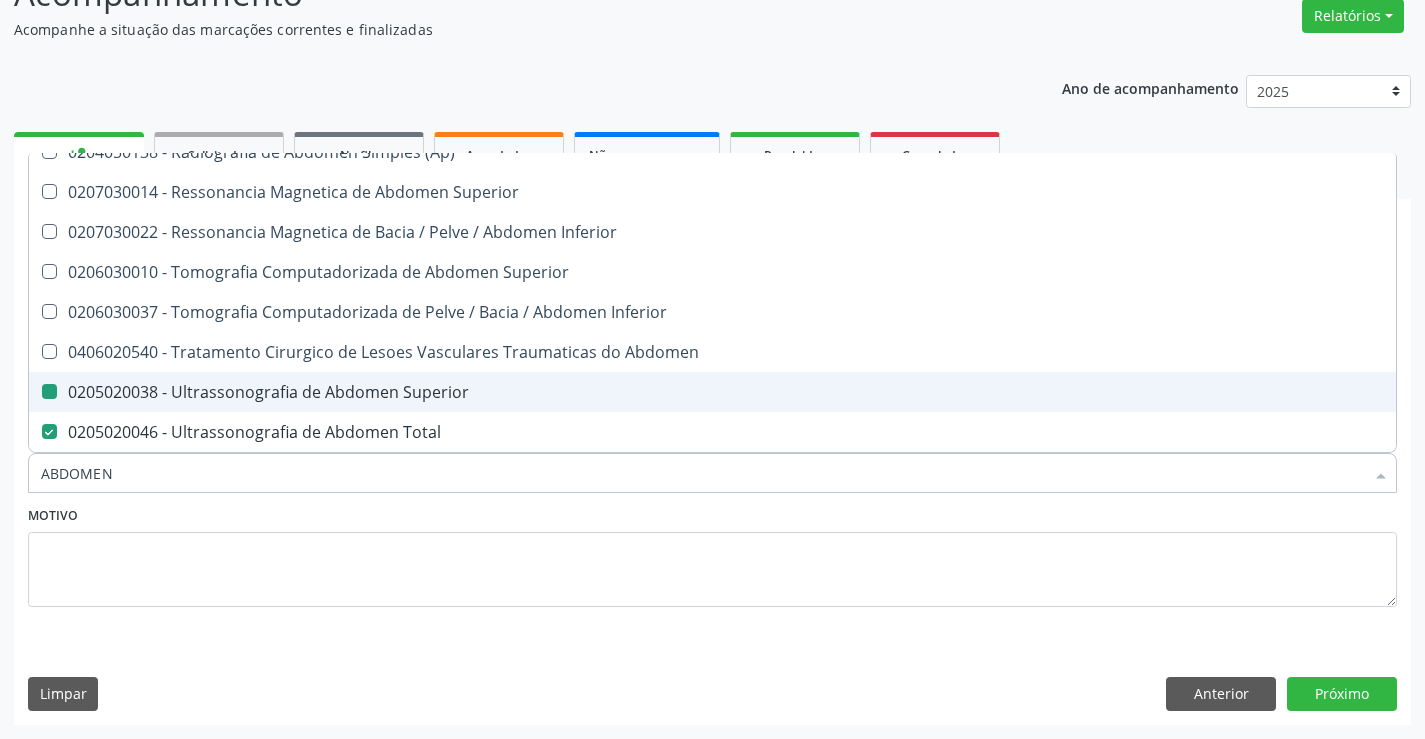 checkbox on "false" 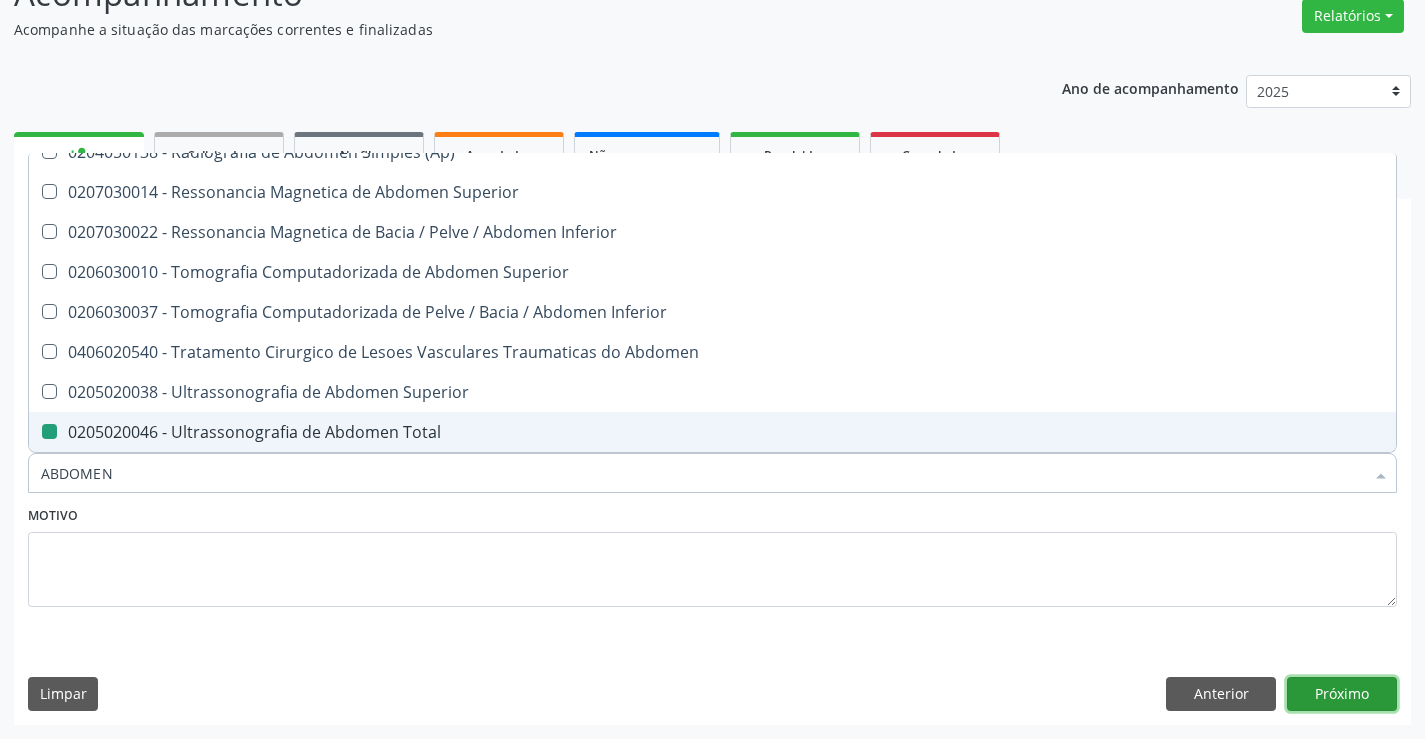 click on "Próximo" at bounding box center (1342, 694) 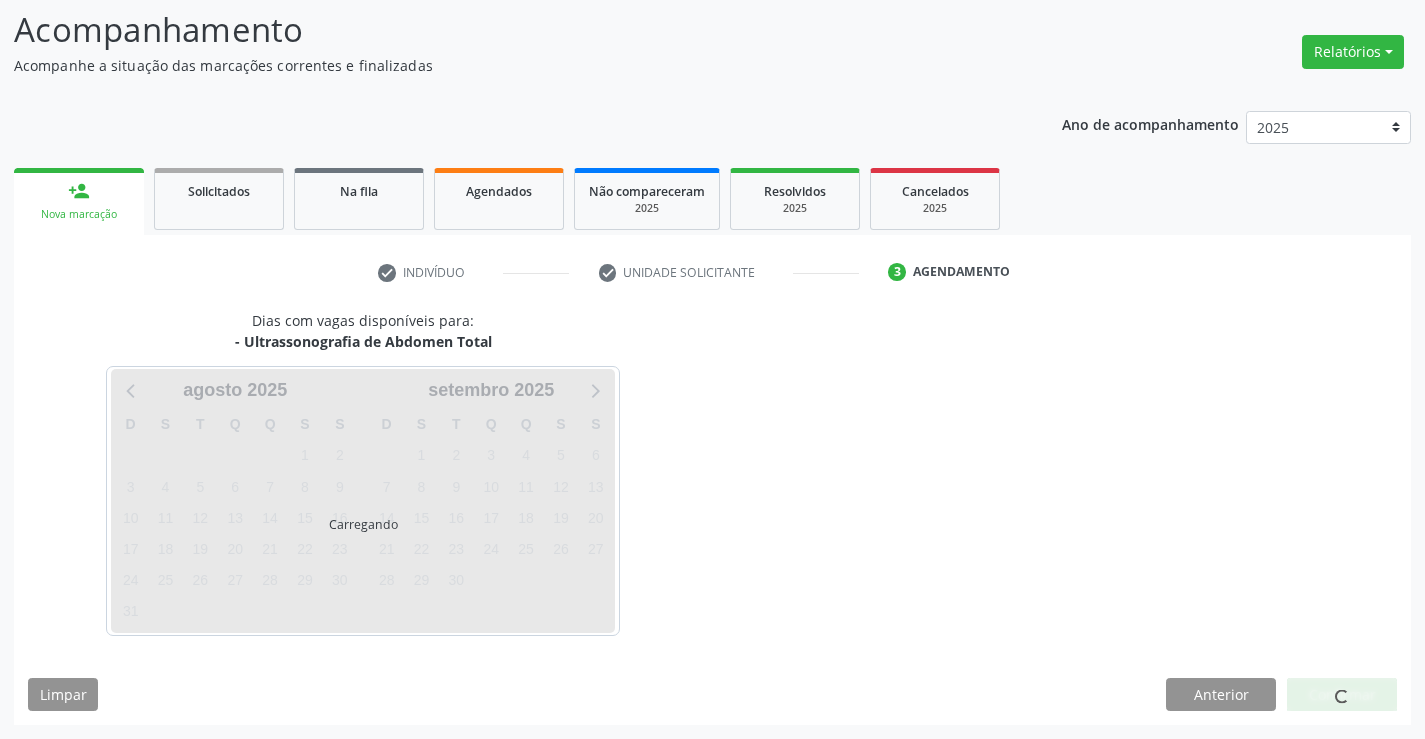 scroll, scrollTop: 131, scrollLeft: 0, axis: vertical 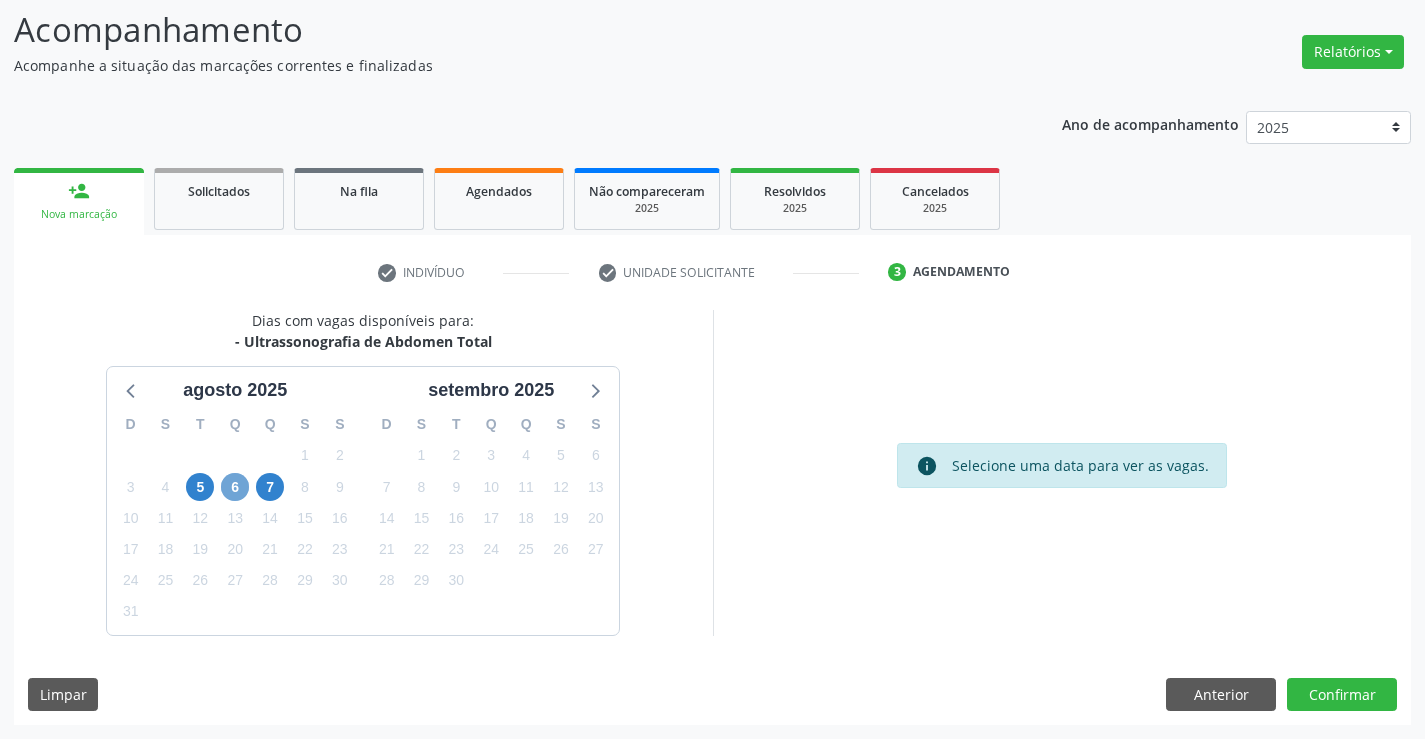 click on "6" at bounding box center (235, 487) 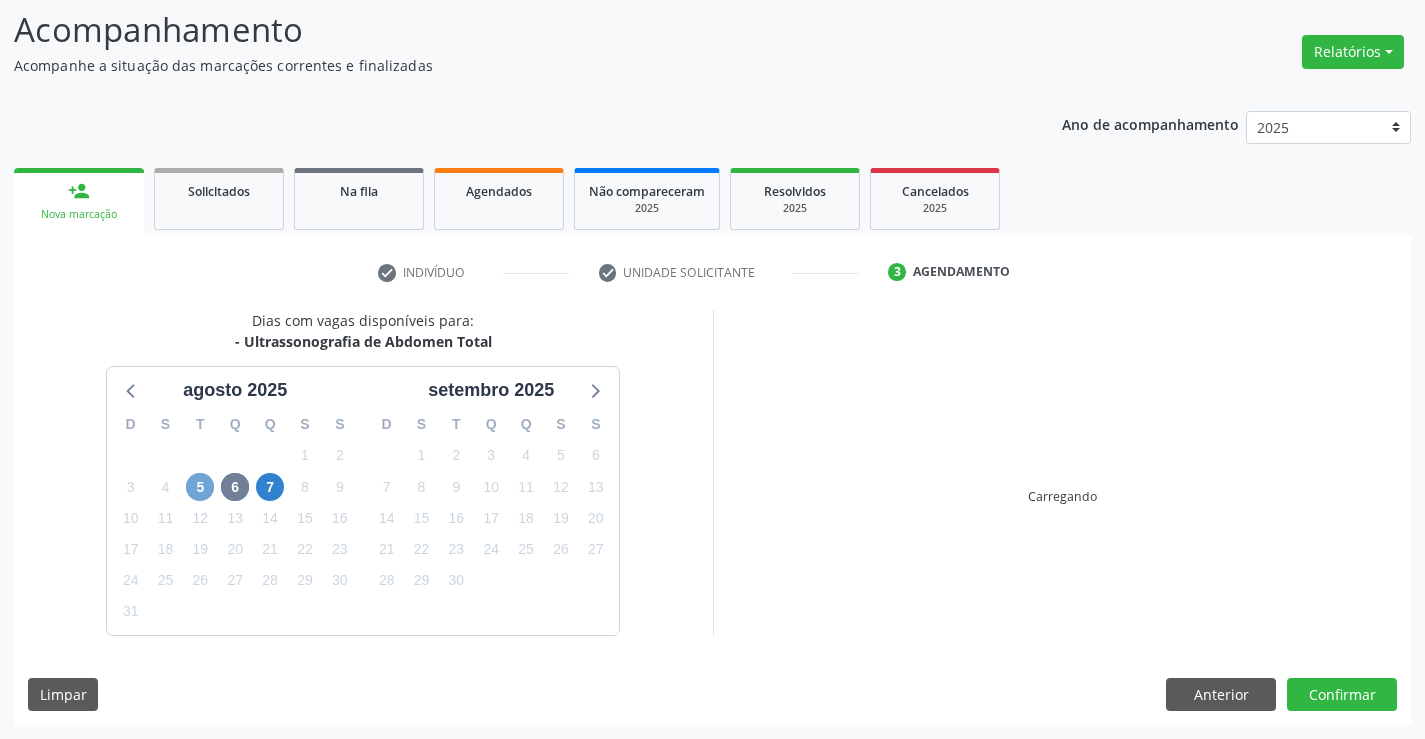 click on "5" at bounding box center (200, 487) 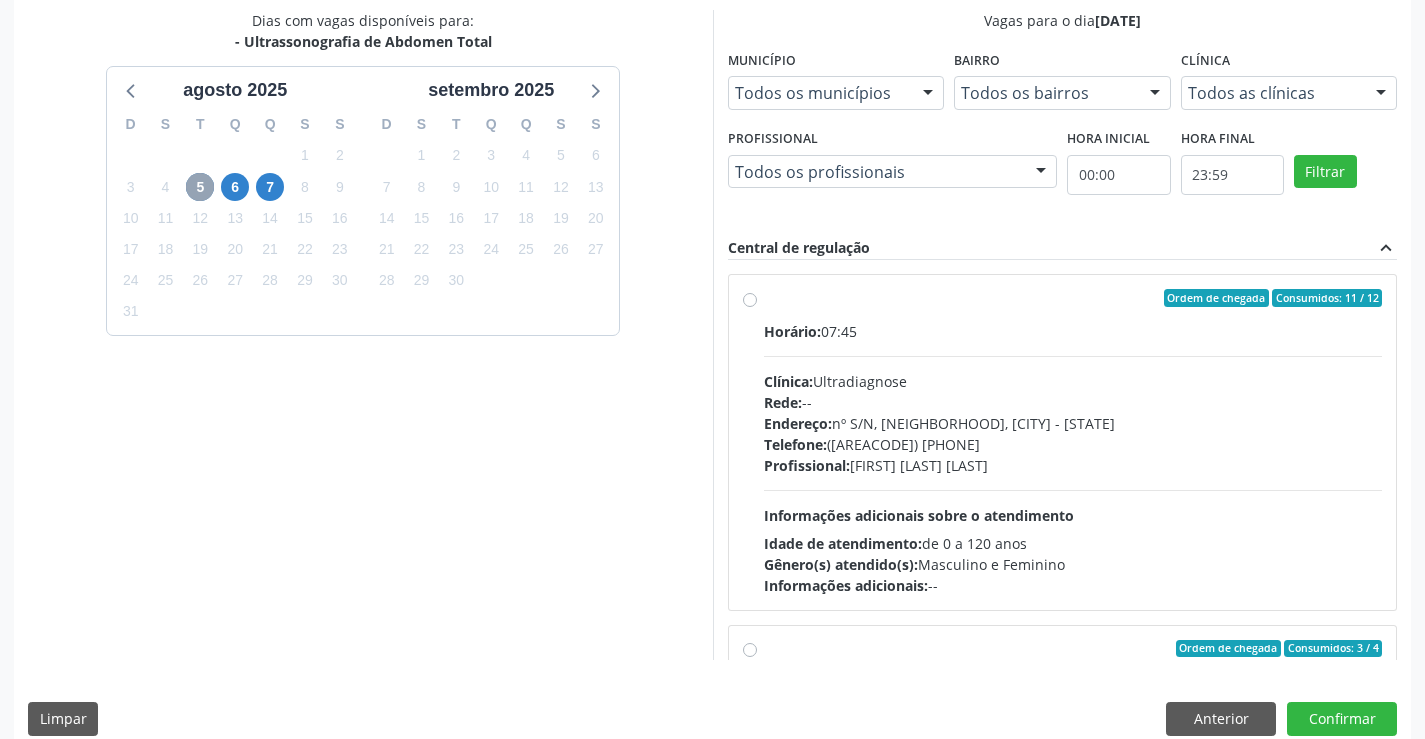 scroll, scrollTop: 456, scrollLeft: 0, axis: vertical 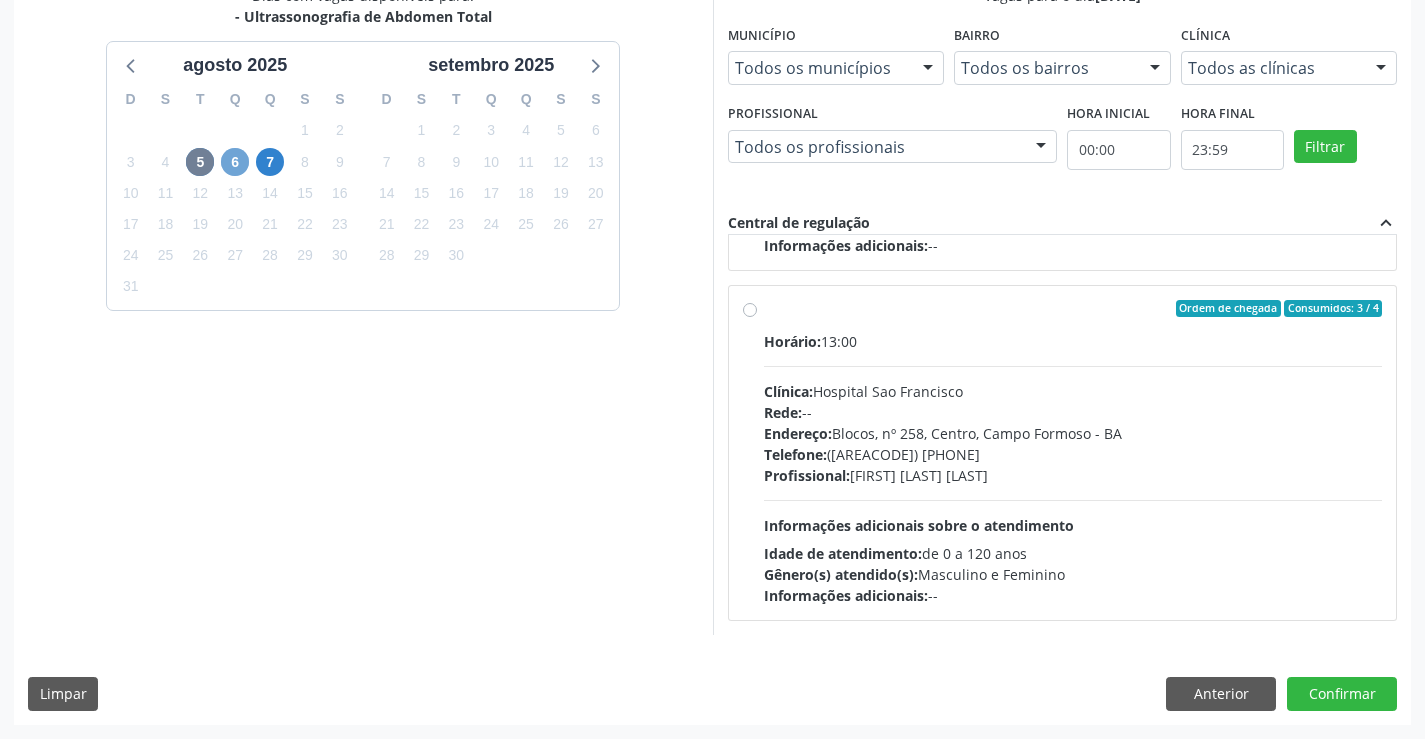 click on "6" at bounding box center [235, 162] 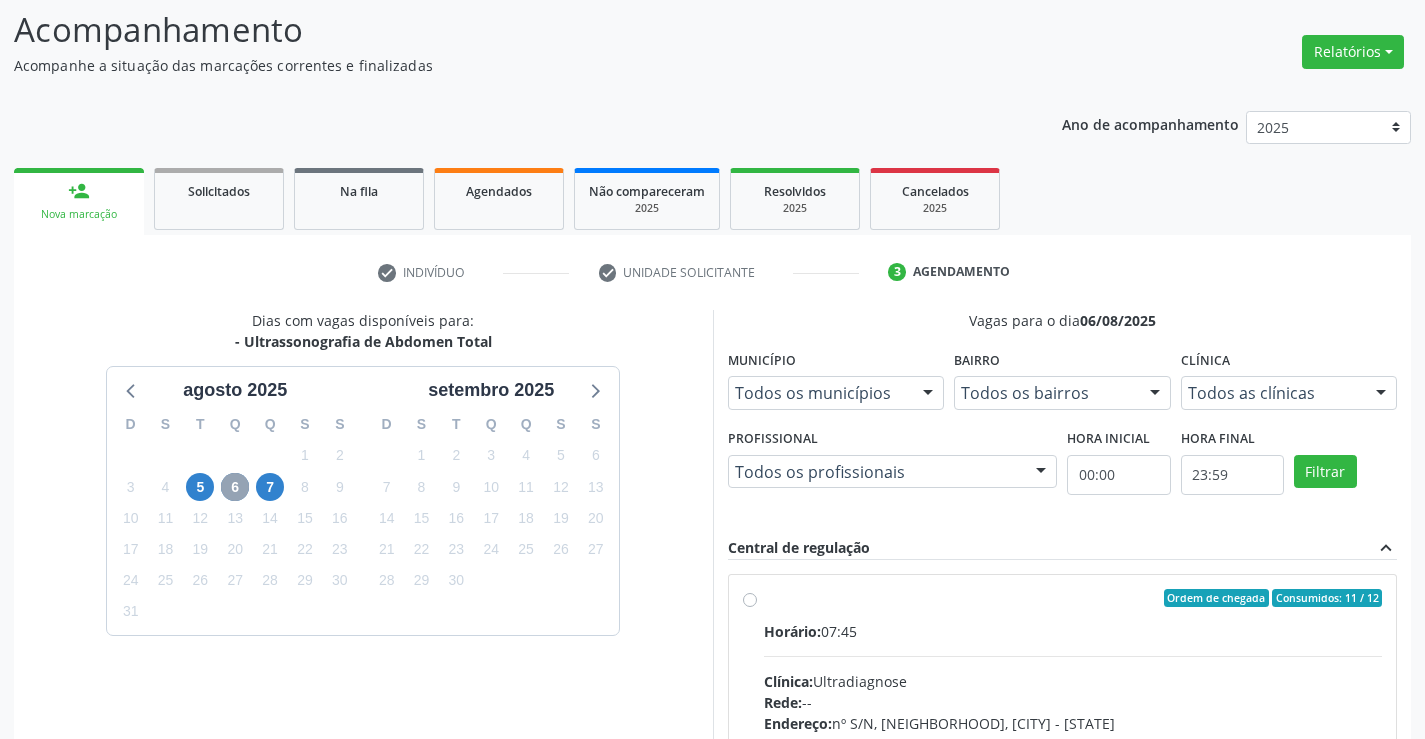 scroll, scrollTop: 456, scrollLeft: 0, axis: vertical 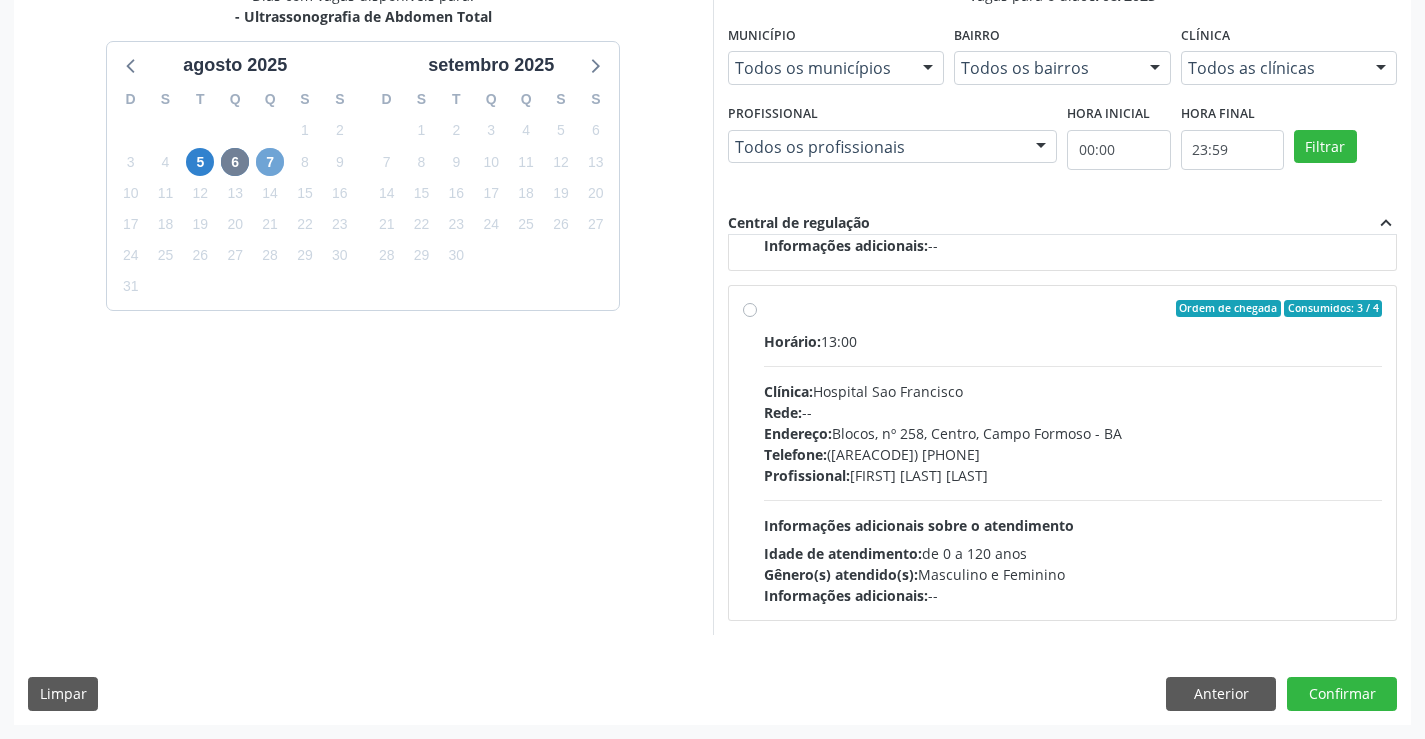 click on "7" at bounding box center (270, 162) 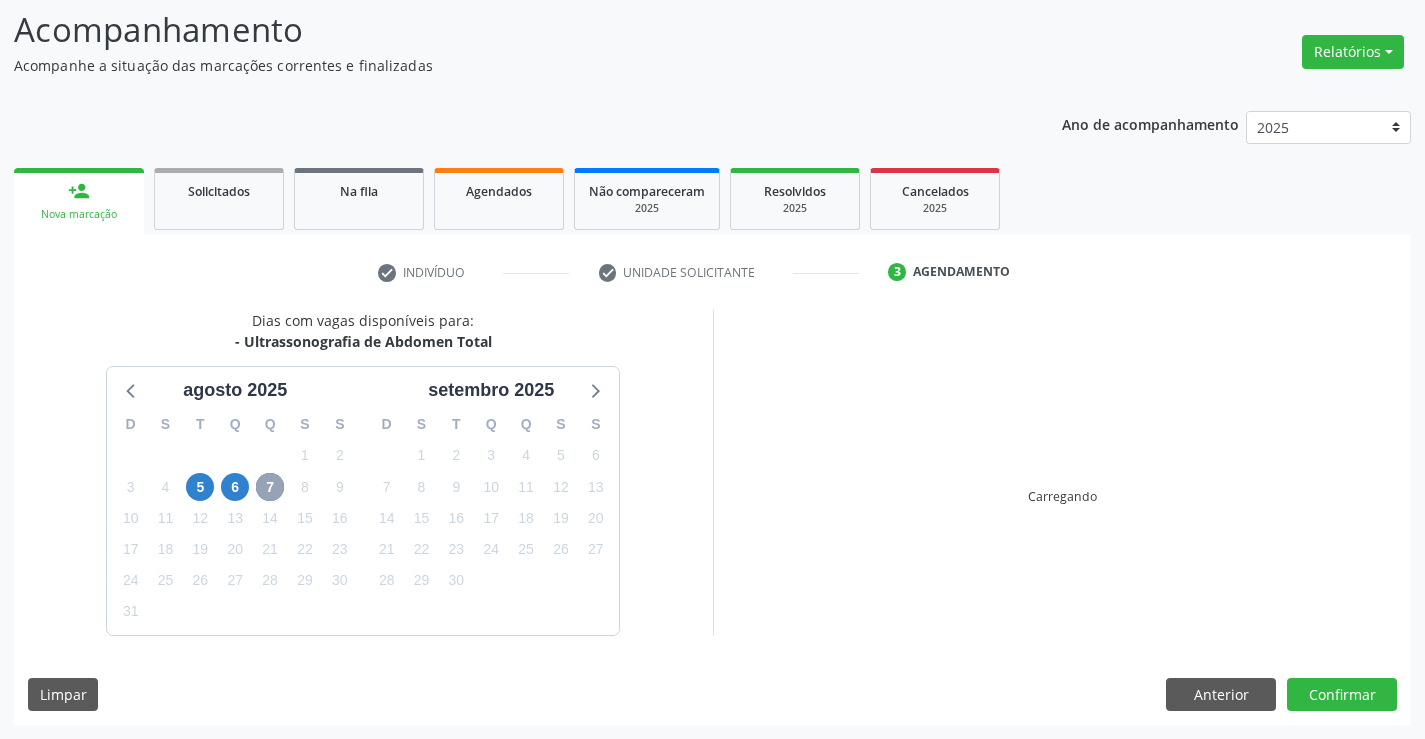 scroll, scrollTop: 456, scrollLeft: 0, axis: vertical 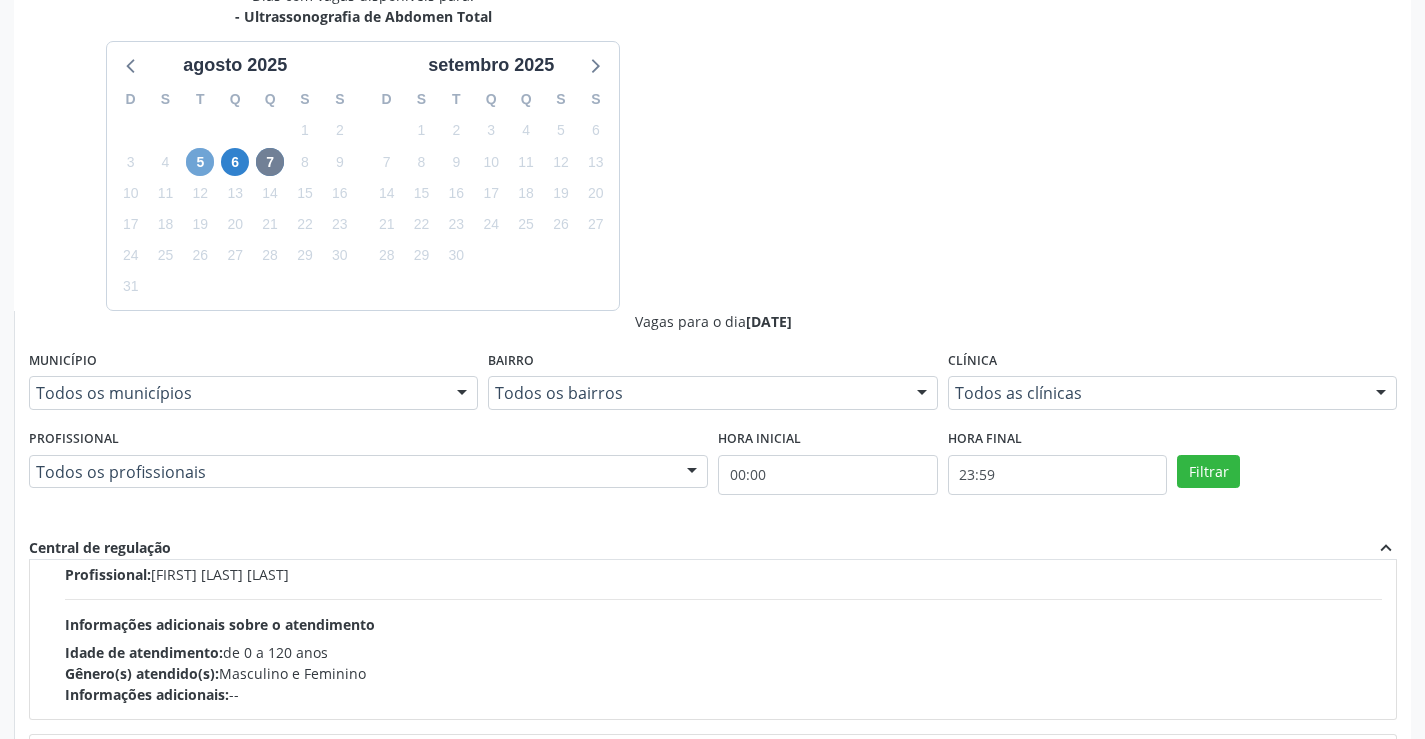 click on "5" at bounding box center (200, 162) 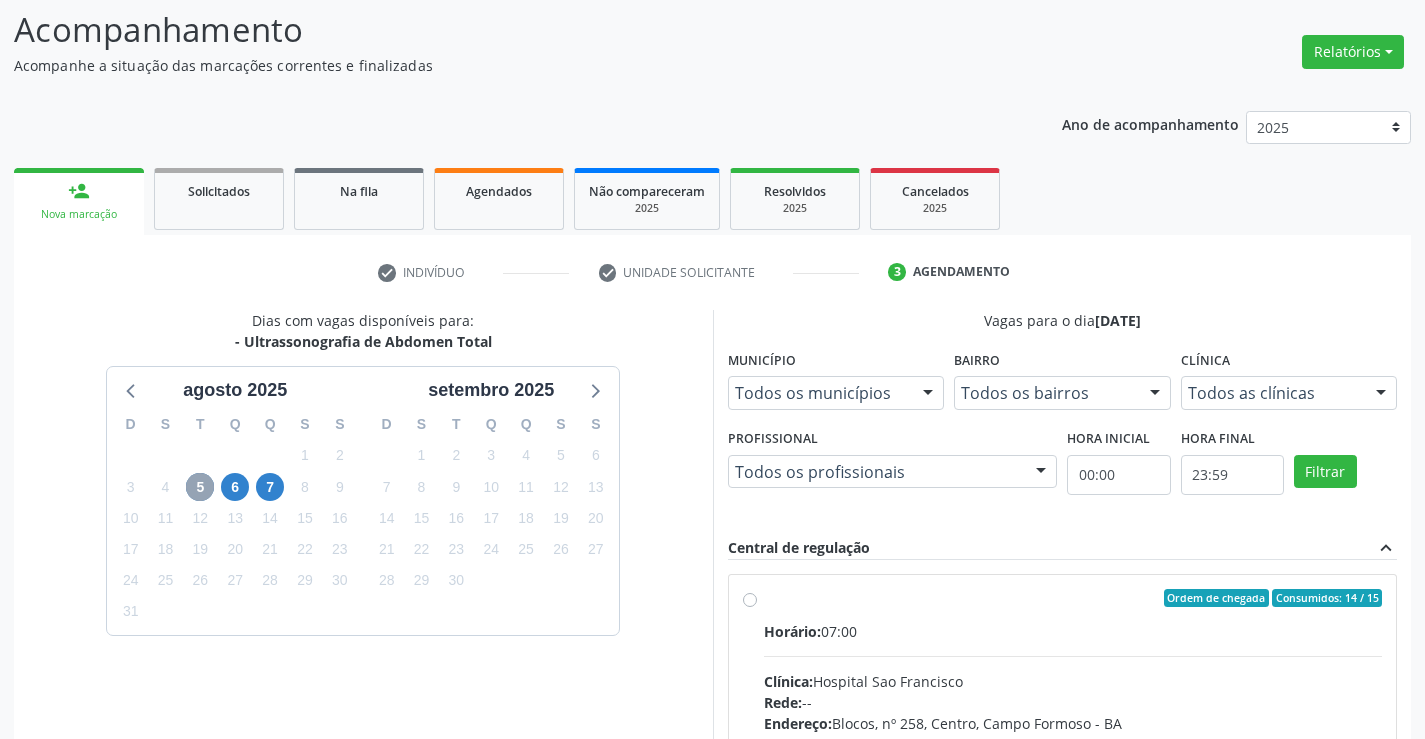 scroll, scrollTop: 420, scrollLeft: 0, axis: vertical 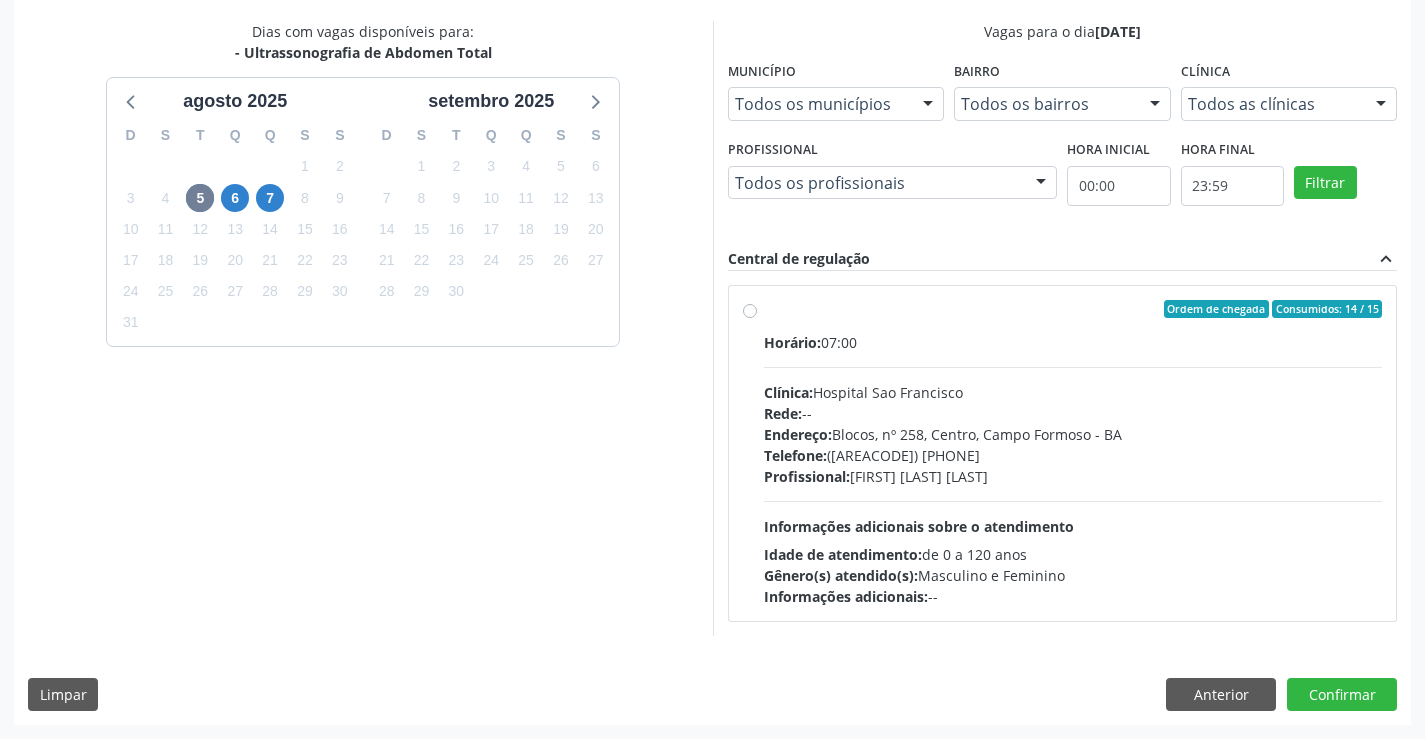 click on "Endereço:   Blocos, nº 258, Centro, Campo Formoso - BA" at bounding box center (1073, 434) 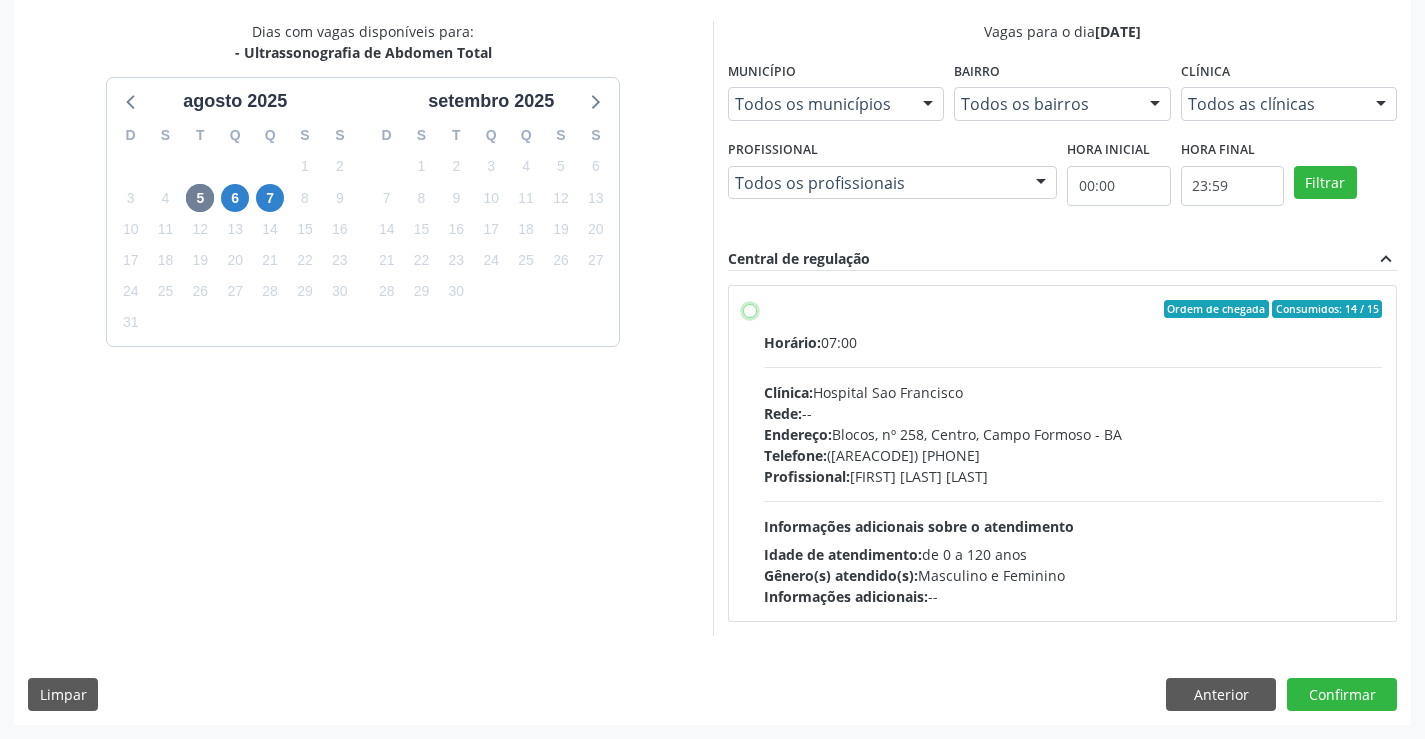 click on "Ordem de chegada
Consumidos: 14 / 15
Horário:   07:00
Clínica:  Hospital Sao Francisco
Rede:
--
Endereço:   Blocos, nº 258, Centro, Campo Formoso - BA
Telefone:   (74) 36451217
Profissional:
Renato Jaime Almeida Souza
Informações adicionais sobre o atendimento
Idade de atendimento:
de 0 a 120 anos
Gênero(s) atendido(s):
Masculino e Feminino
Informações adicionais:
--" at bounding box center (750, 309) 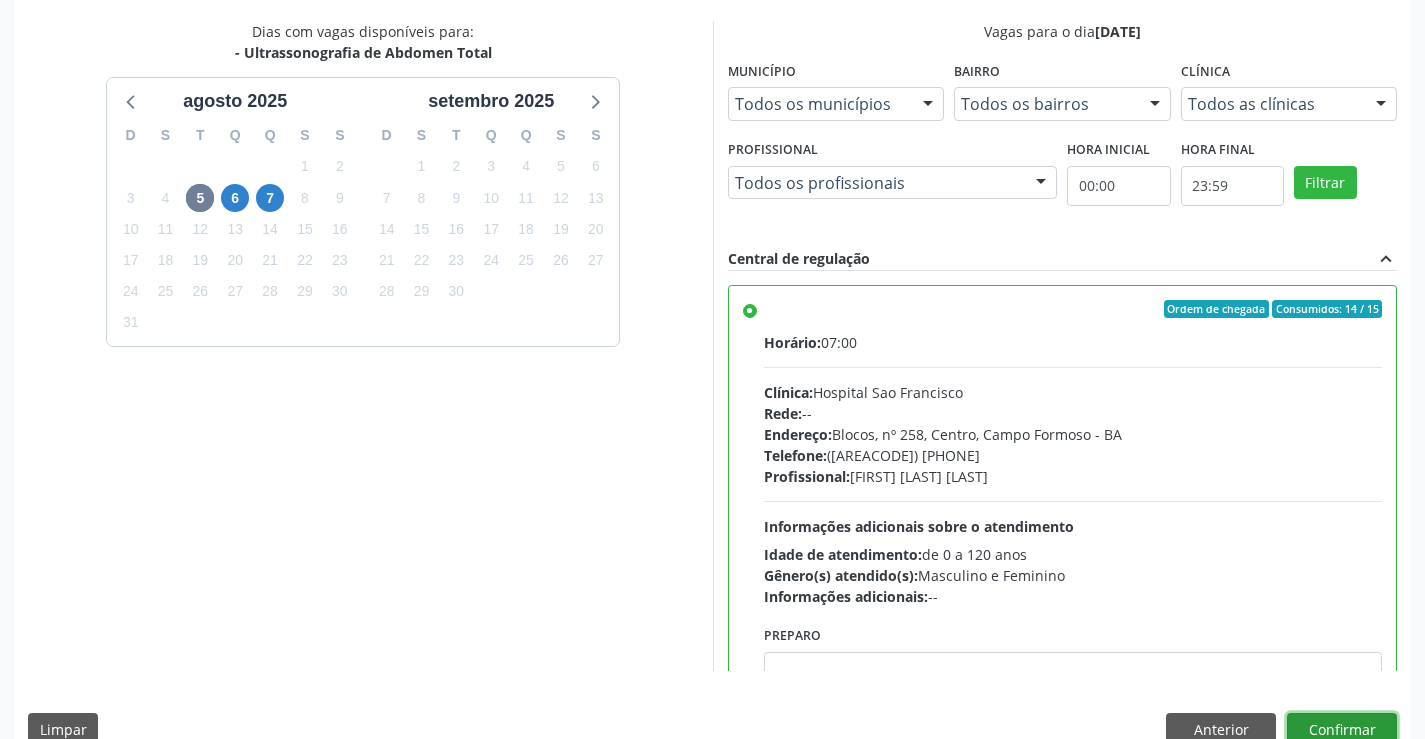 click on "Confirmar" at bounding box center [1342, 730] 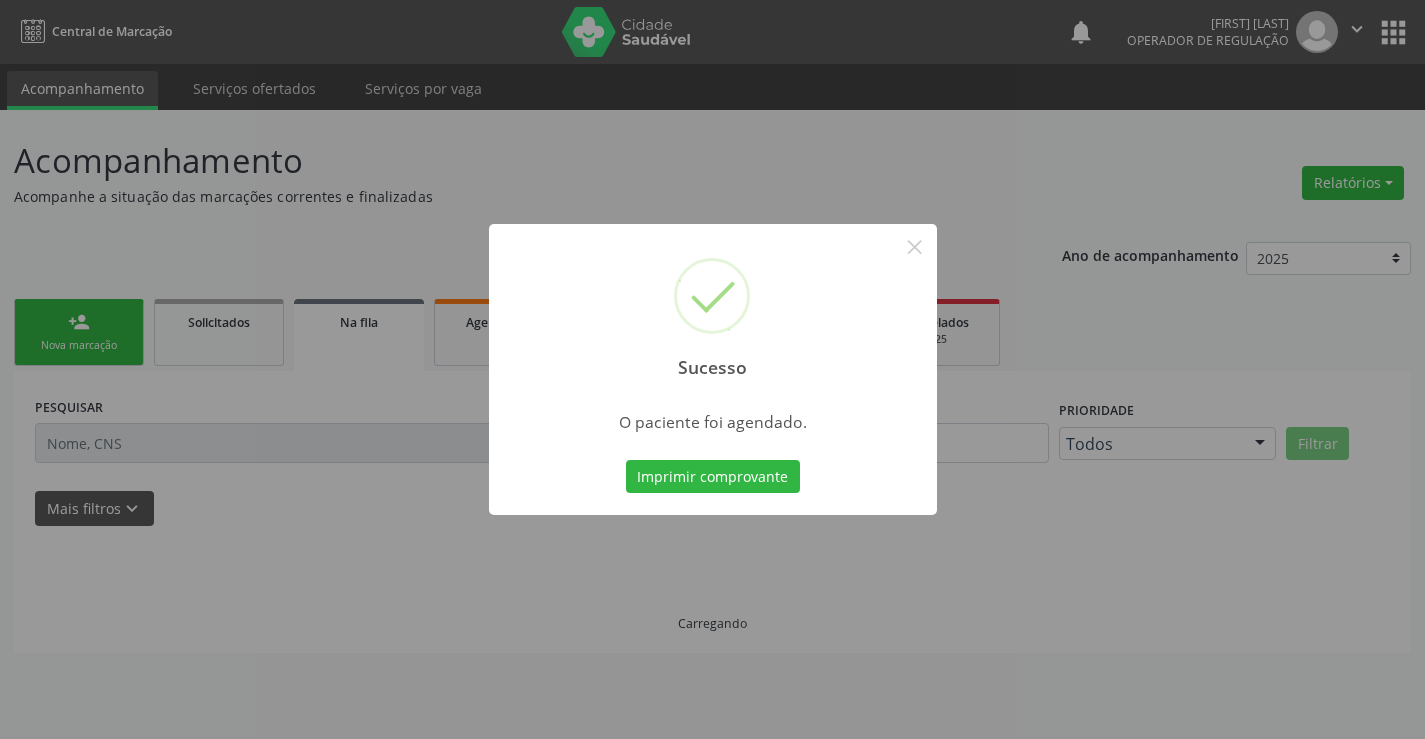 scroll, scrollTop: 0, scrollLeft: 0, axis: both 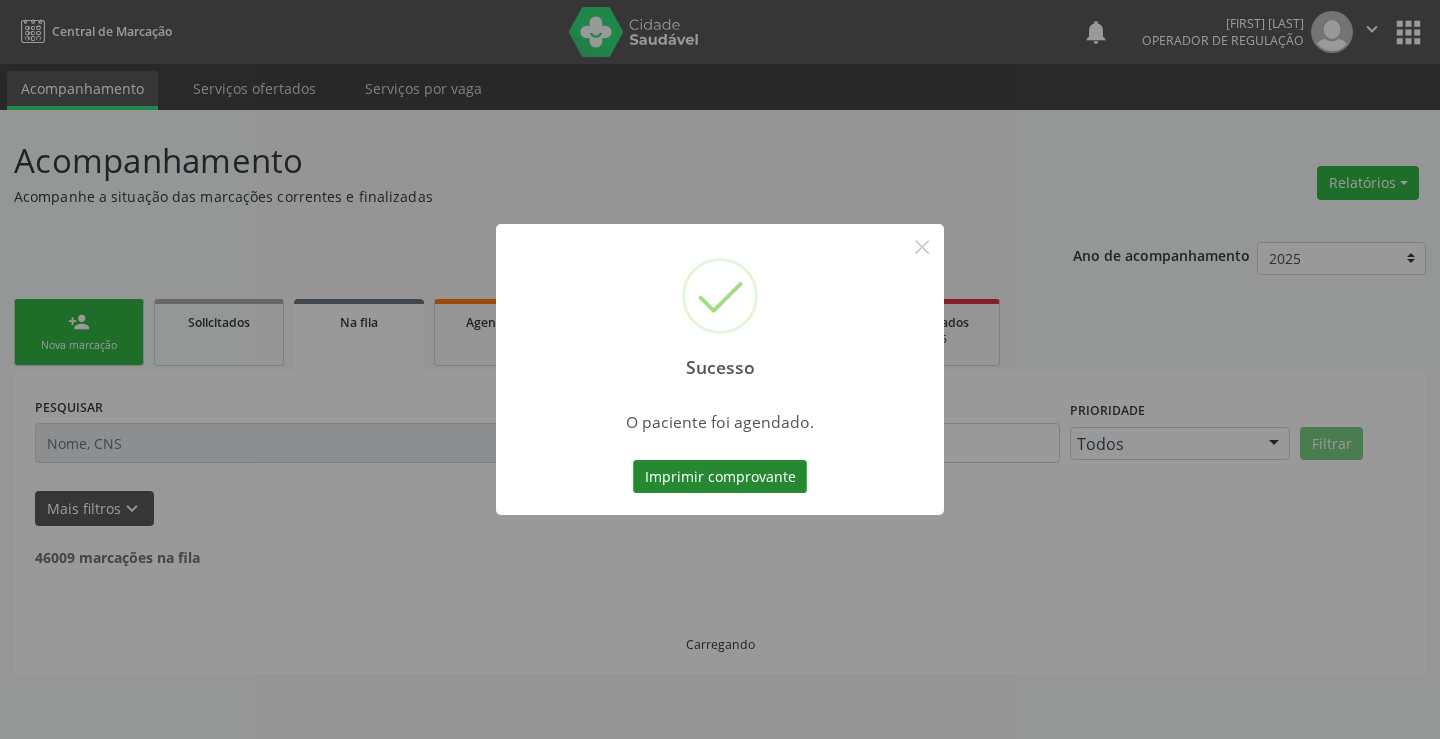click on "Imprimir comprovante" at bounding box center (720, 477) 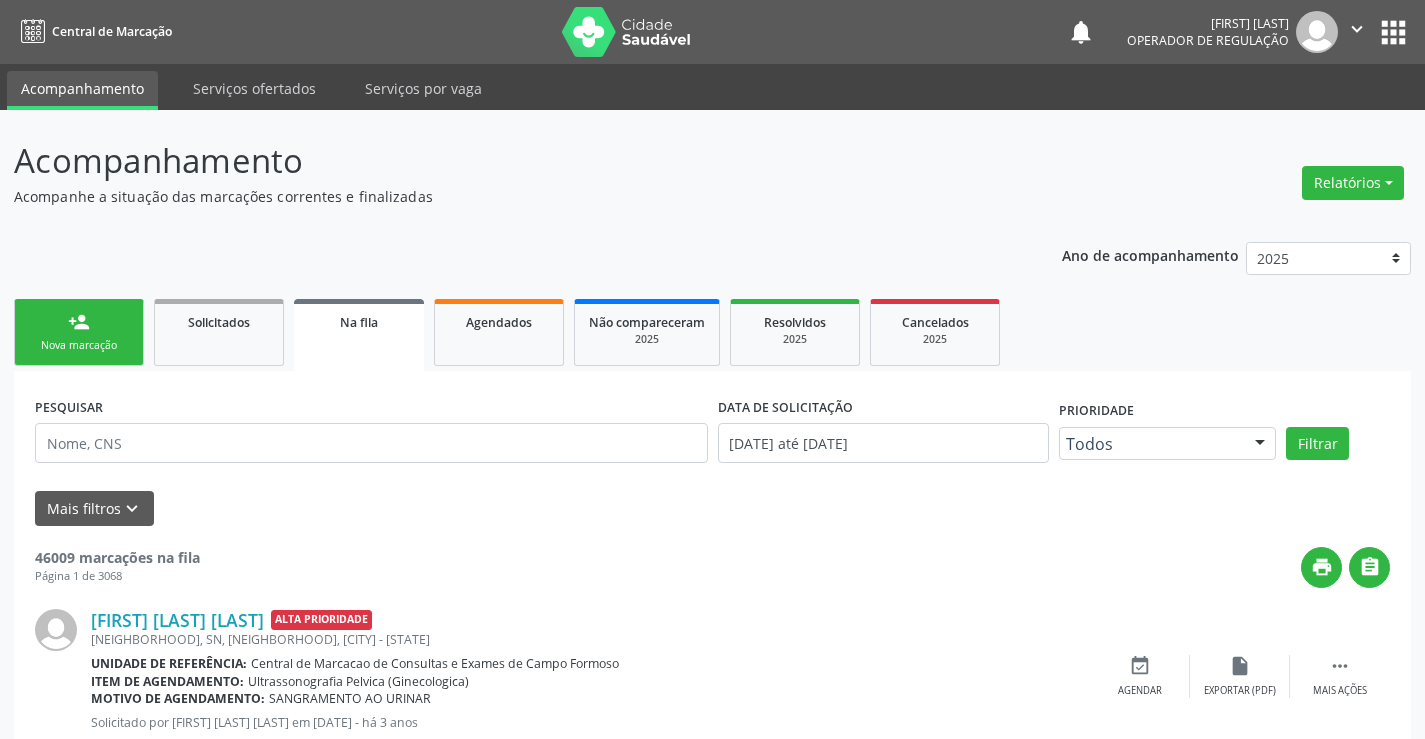 click on "" at bounding box center (1357, 32) 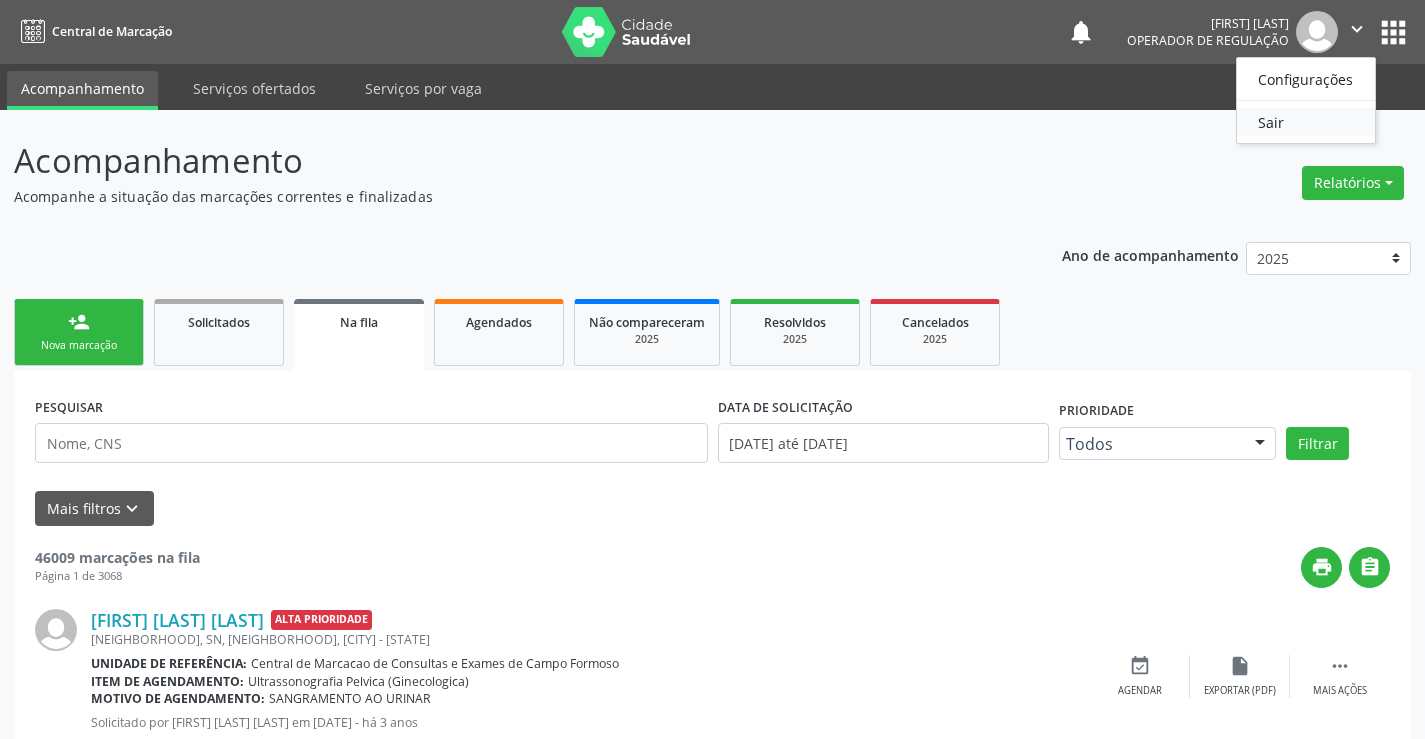 click on "Sair" at bounding box center (1306, 122) 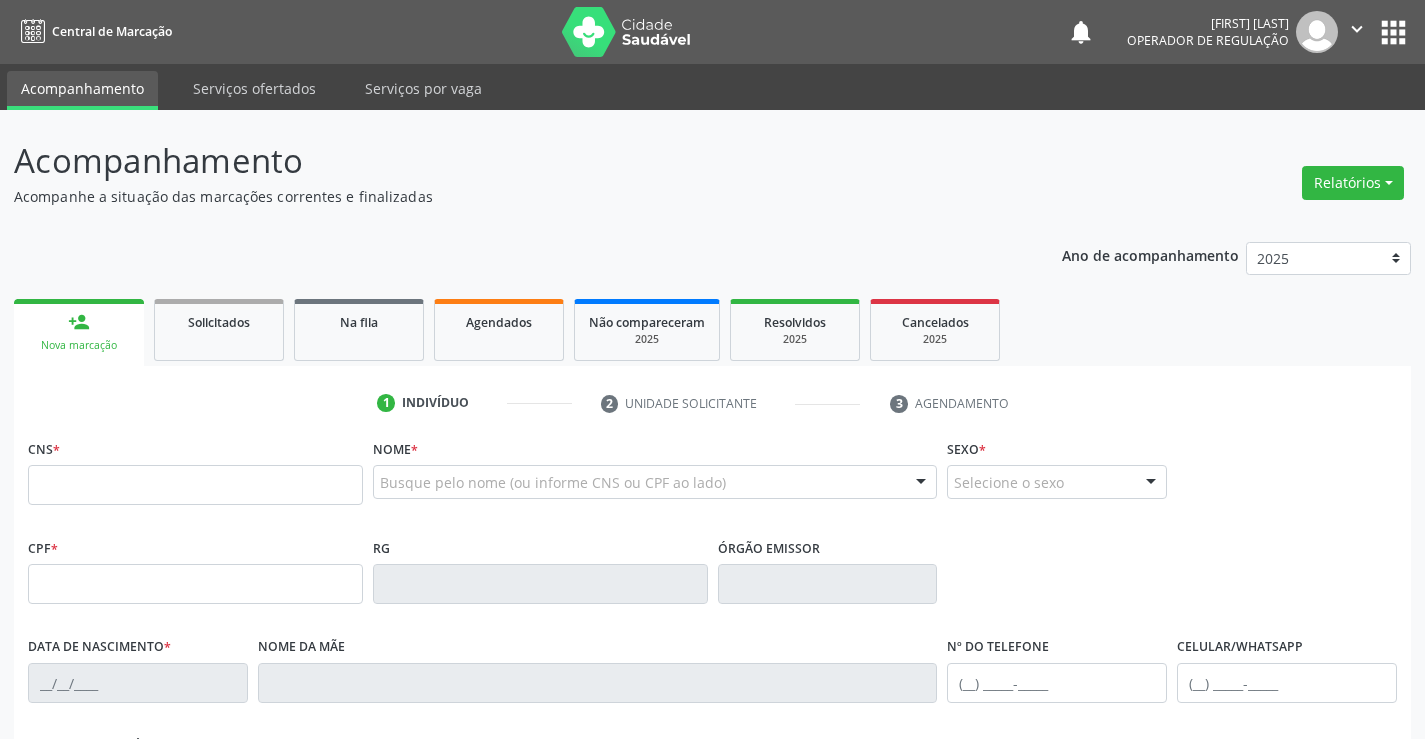 scroll, scrollTop: 0, scrollLeft: 0, axis: both 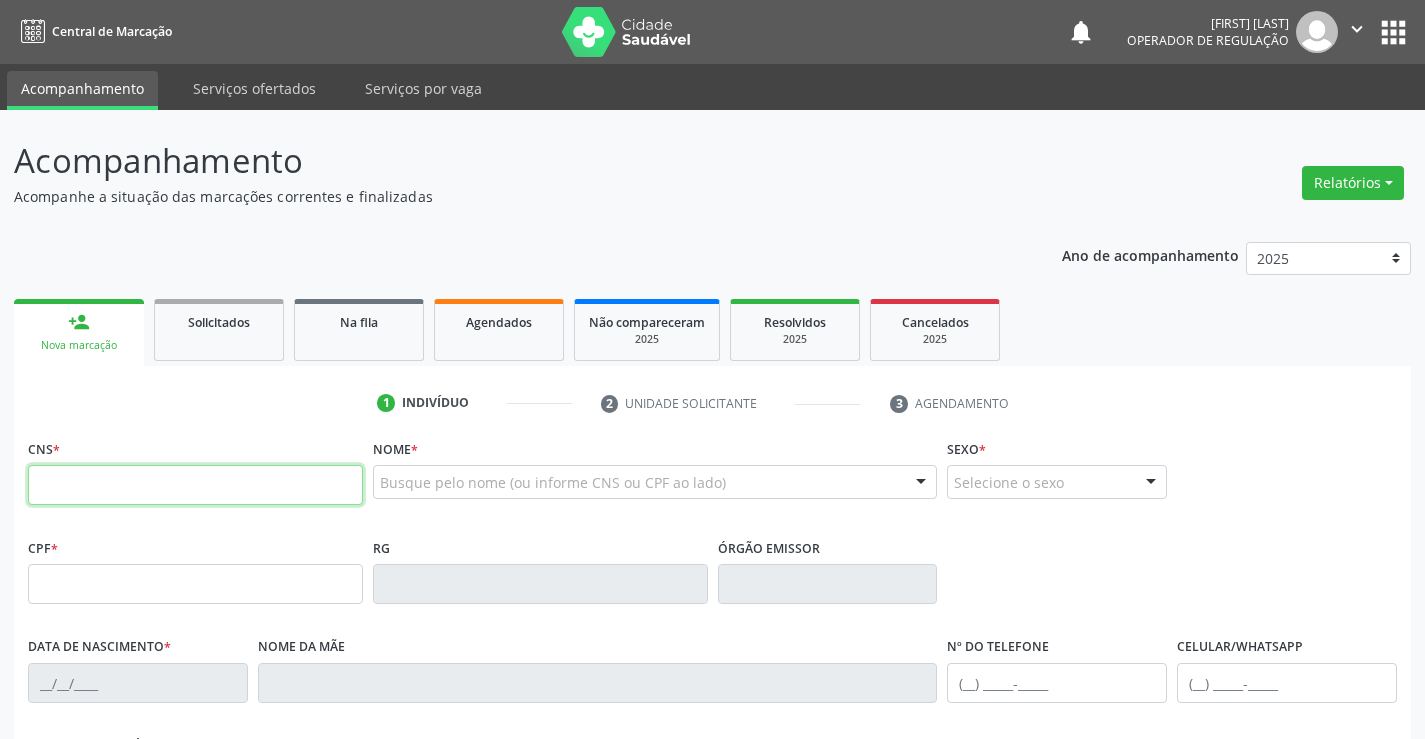 click at bounding box center (195, 485) 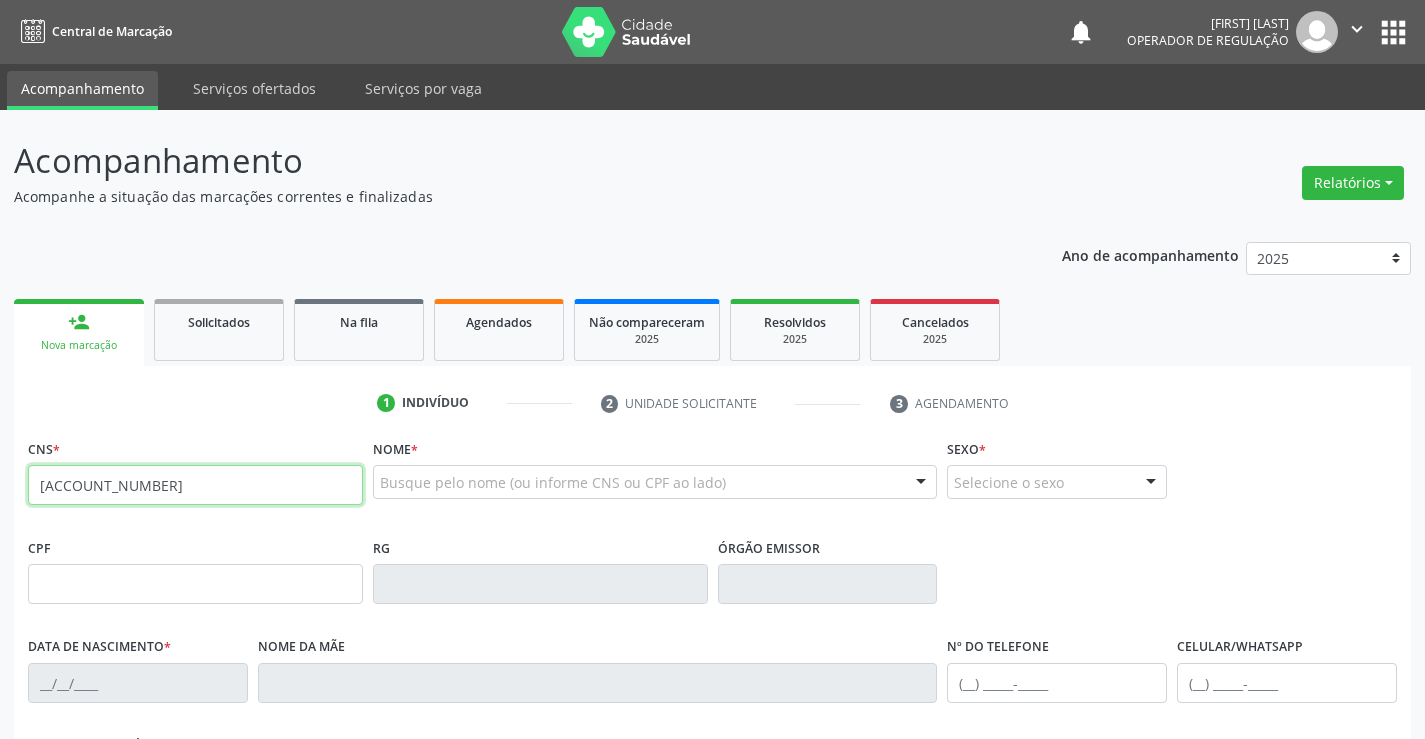type on "[ACCOUNT_NUMBER]" 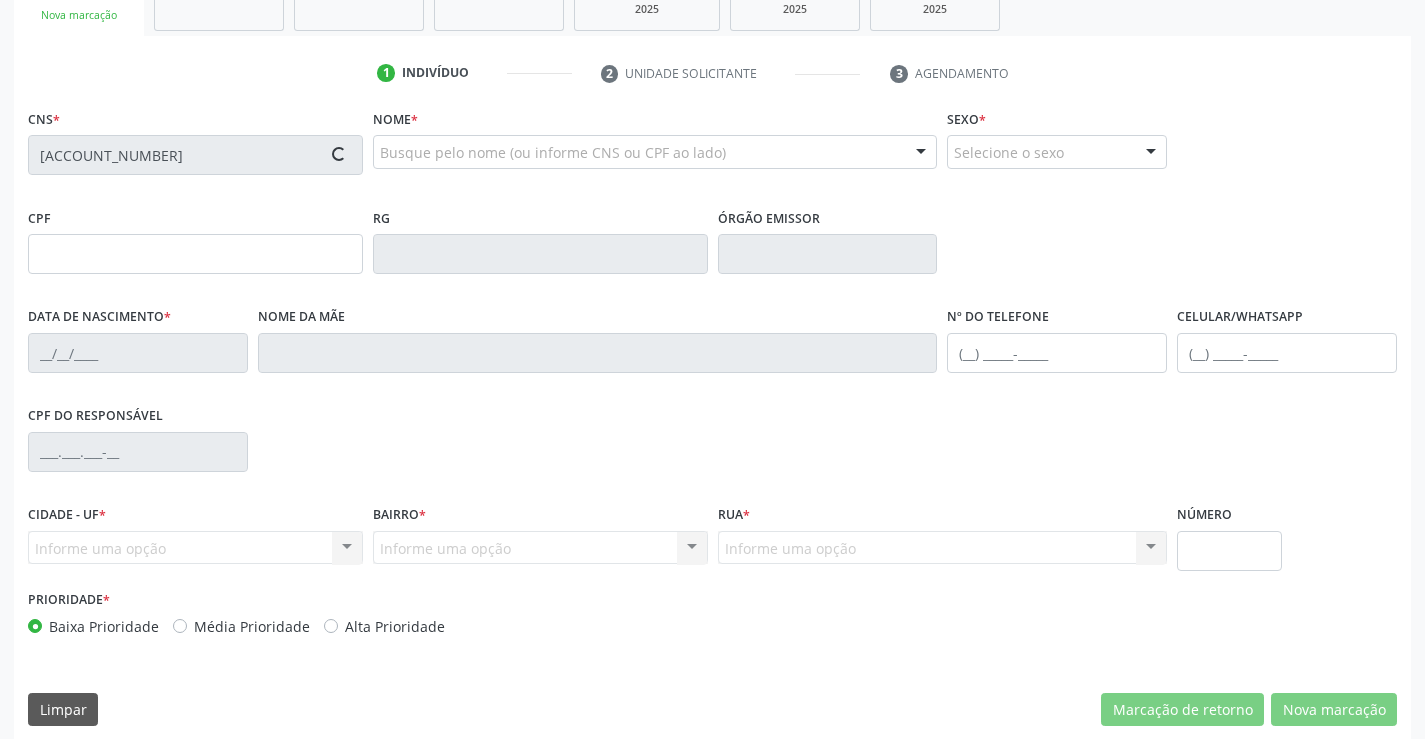 scroll, scrollTop: 345, scrollLeft: 0, axis: vertical 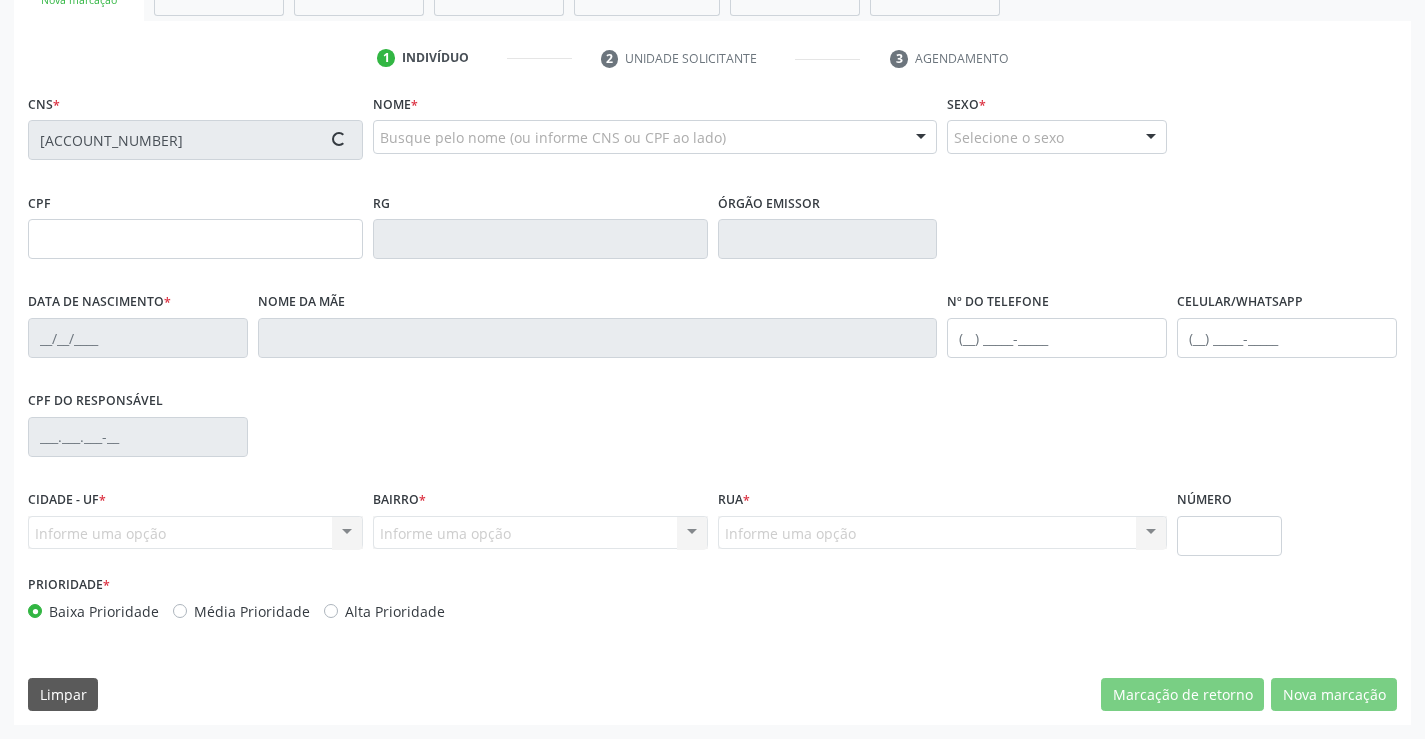 type on "[CPF]" 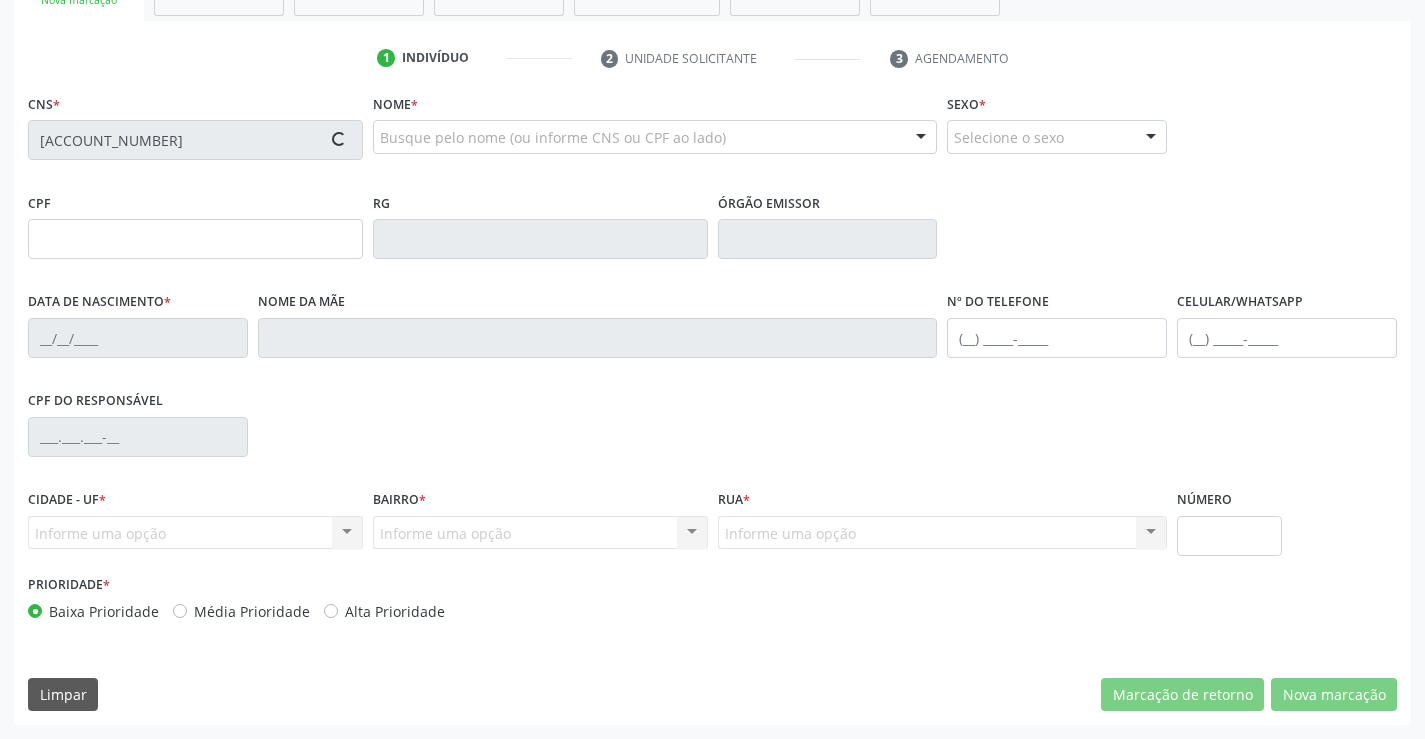 type on "[DATE]" 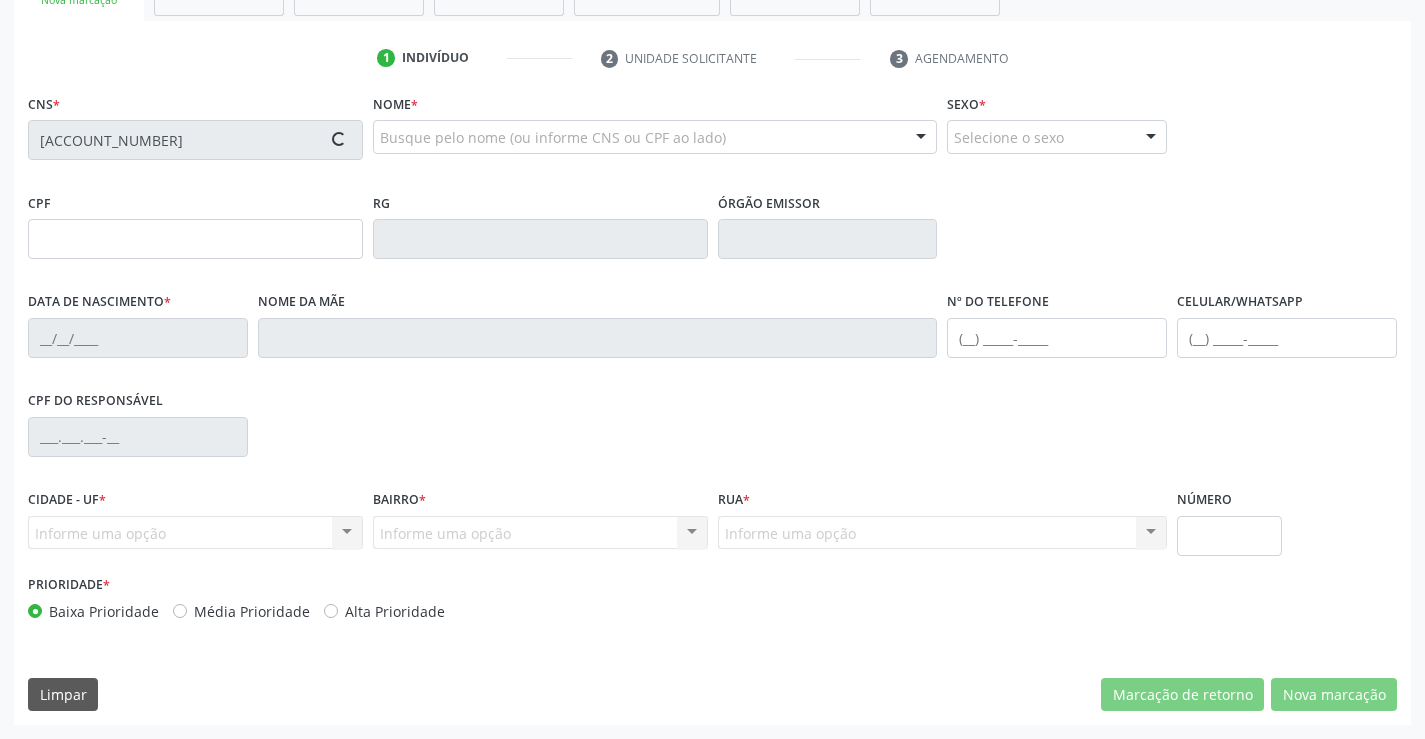 type on "45" 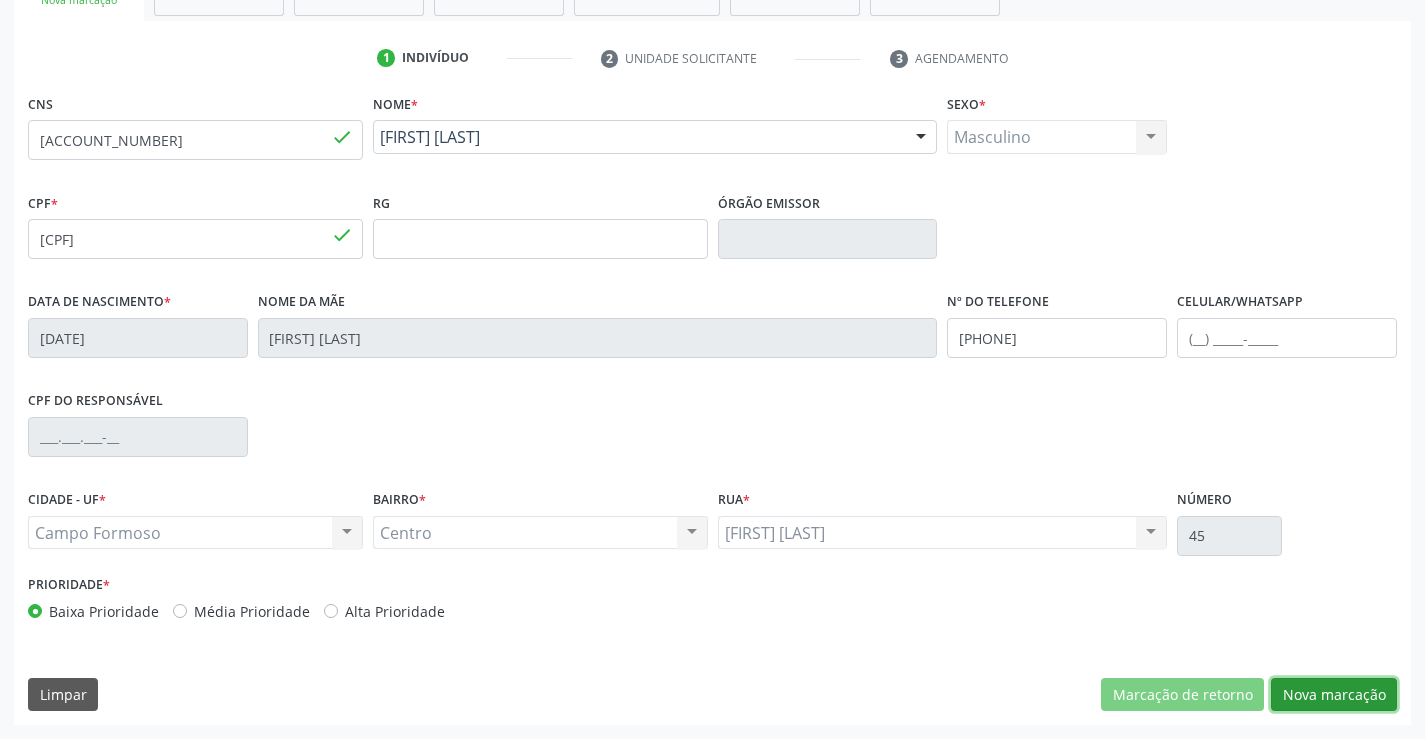 drag, startPoint x: 1321, startPoint y: 692, endPoint x: 1076, endPoint y: 643, distance: 249.85196 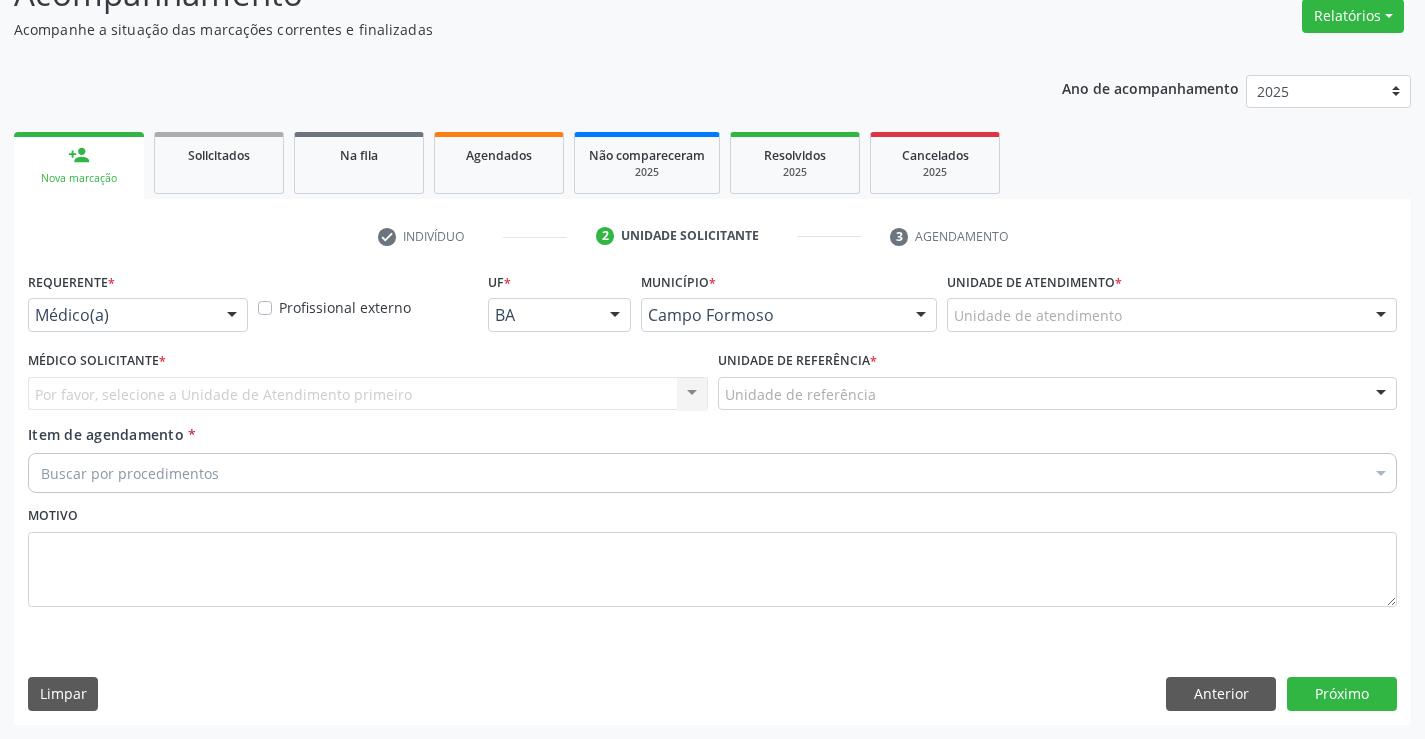 scroll, scrollTop: 167, scrollLeft: 0, axis: vertical 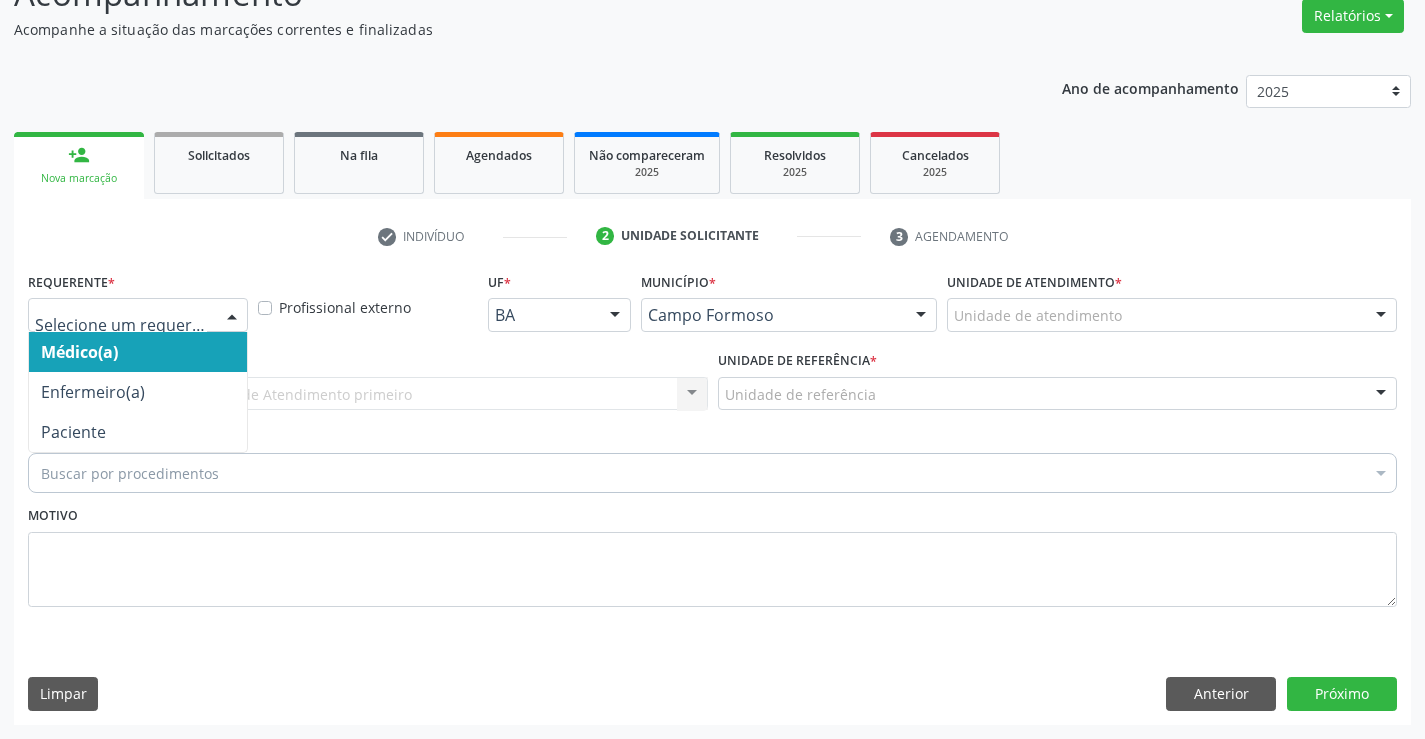 click on "Médico(a)   Enfermeiro(a)   Paciente
Nenhum resultado encontrado para: "   "
Não há nenhuma opção para ser exibida." at bounding box center [138, 315] 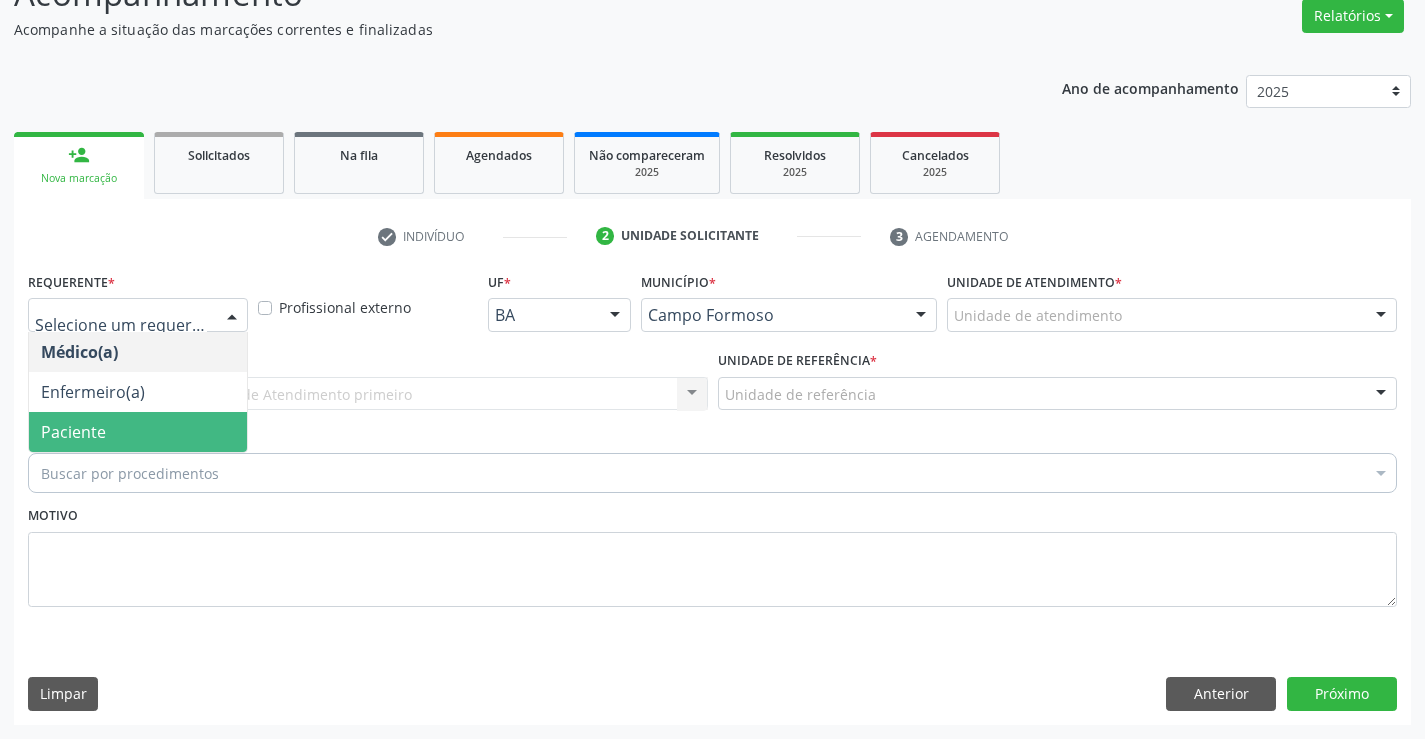 drag, startPoint x: 143, startPoint y: 426, endPoint x: 289, endPoint y: 374, distance: 154.98387 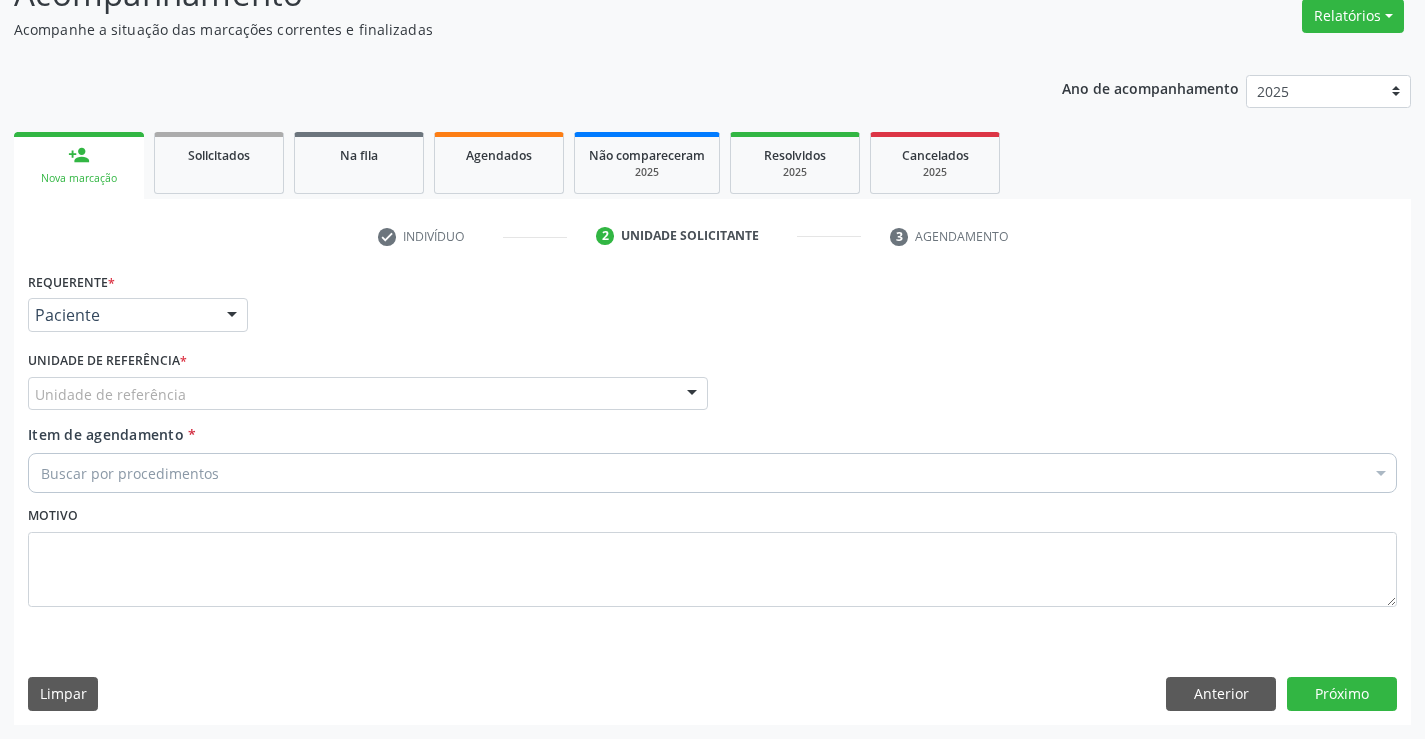 click on "Unidade de referência
*
Unidade de referência
Unidade Basica de Saude da Familia Dr Paulo Sudre   Centro de Enfrentamento Para Covid 19 de Campo Formoso   Central de Marcacao de Consultas e Exames de Campo Formoso   Vigilancia em Saude de Campo Formoso   PSF Lage dos Negros III   P S da Familia do Povoado de Caraibas   Unidade Basica de Saude da Familia Maninho Ferreira   P S de Curral da Ponta Psf Oseas Manoel da Silva   Farmacia Basica   Unidade Basica de Saude da Familia de Brejao da Caatinga   P S da Familia do Povoado de Pocos   P S da Familia do Povoado de Tiquara   P S da Familia do Povoado de Sao Tome   P S de Lages dos Negros   P S da Familia do Povoado de Tuiutiba   P S de Curral Velho   Centro de Saude Mutirao   Caps Centro de Atencao Psicossocial   Unidade Odontologica Movel   Unidade Basica de Saude da Familia Limoeiro   Unidade Basica de Saude da Familia Izabel Godinho de Freitas   Unidade Basica de Saude da Familia de Olho Dagua das Pombas" at bounding box center (368, 378) 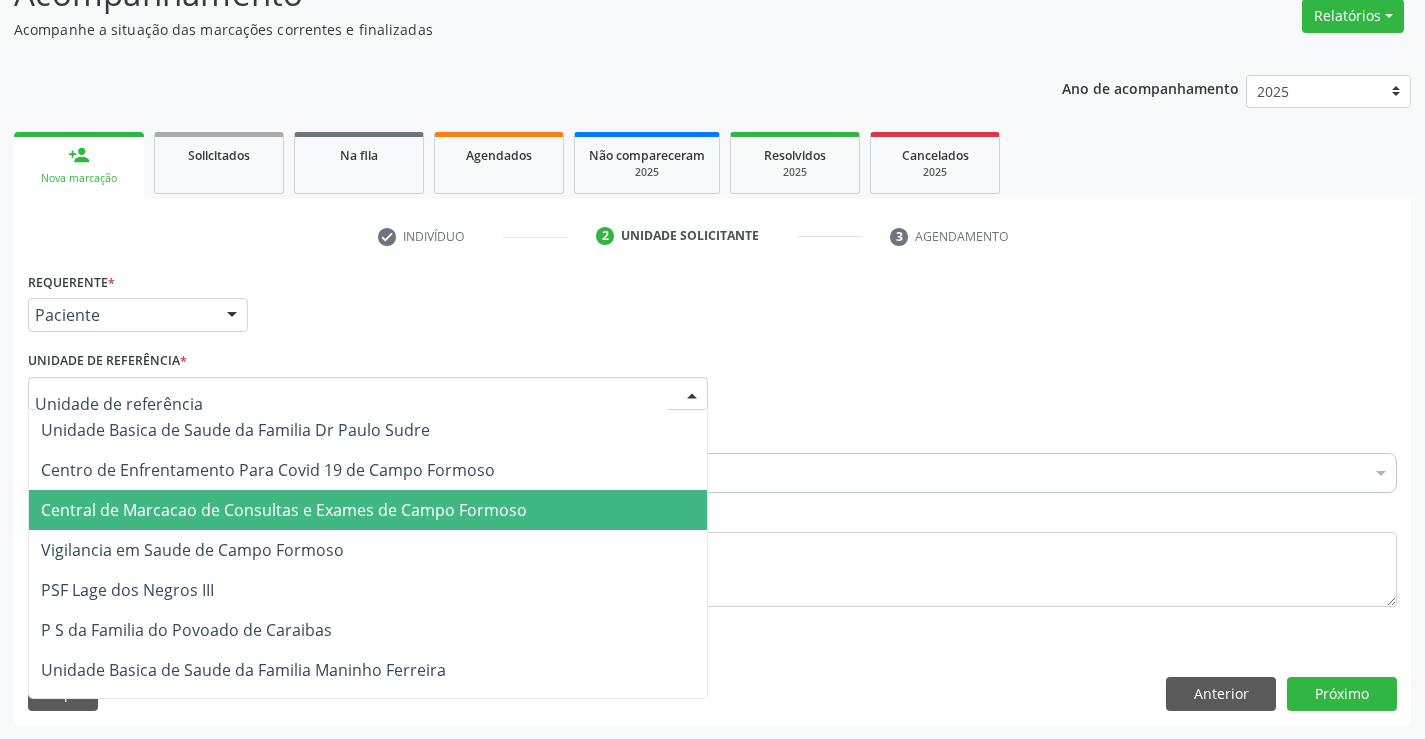 click on "Central de Marcacao de Consultas e Exames de Campo Formoso" at bounding box center (284, 510) 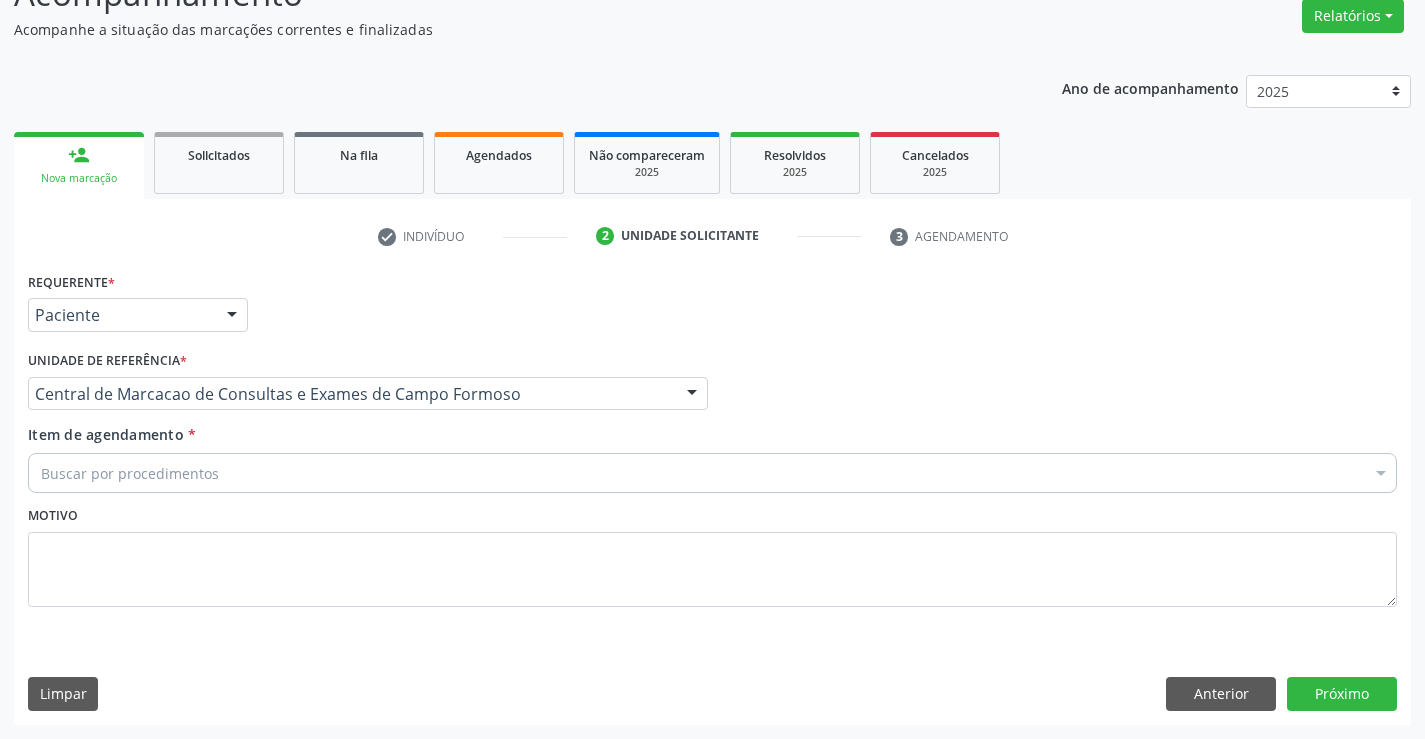 click on "Buscar por procedimentos" at bounding box center (712, 473) 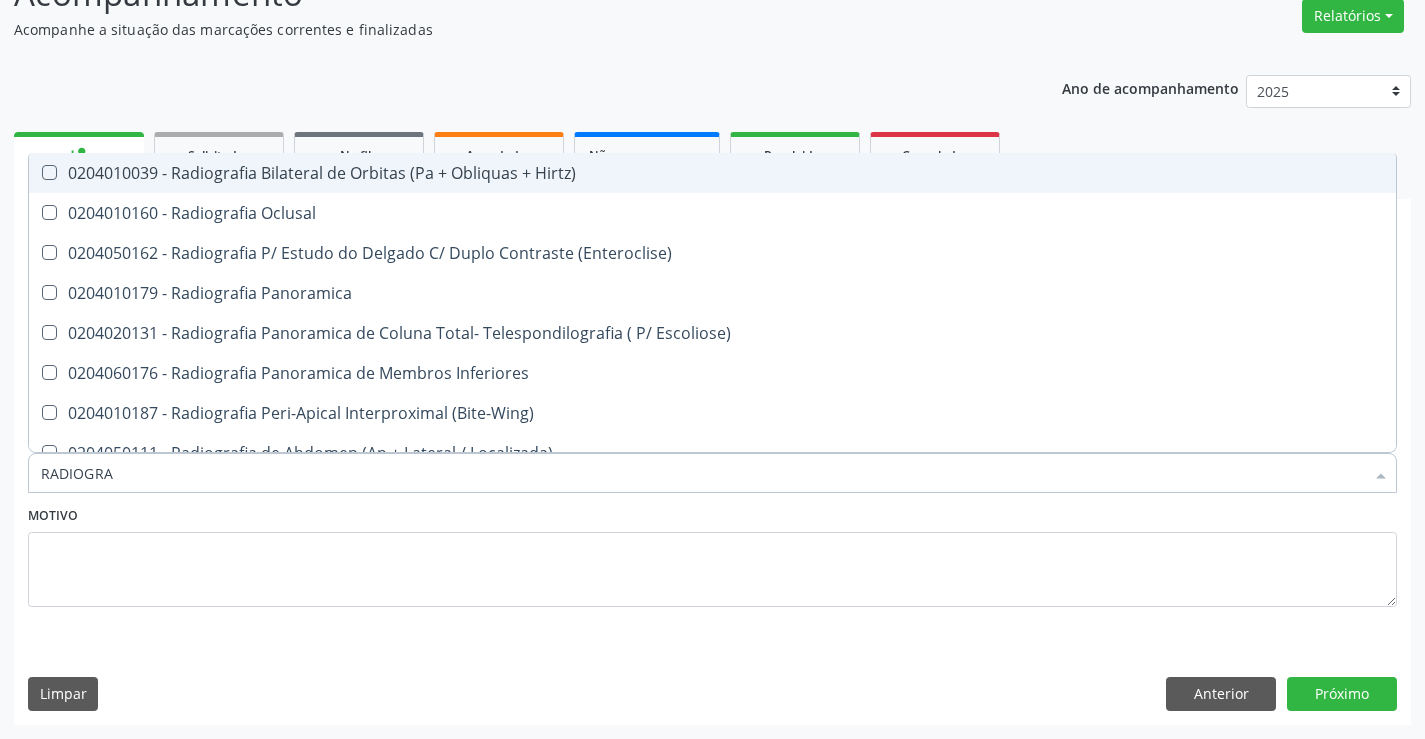 type on "RADIOGRAF" 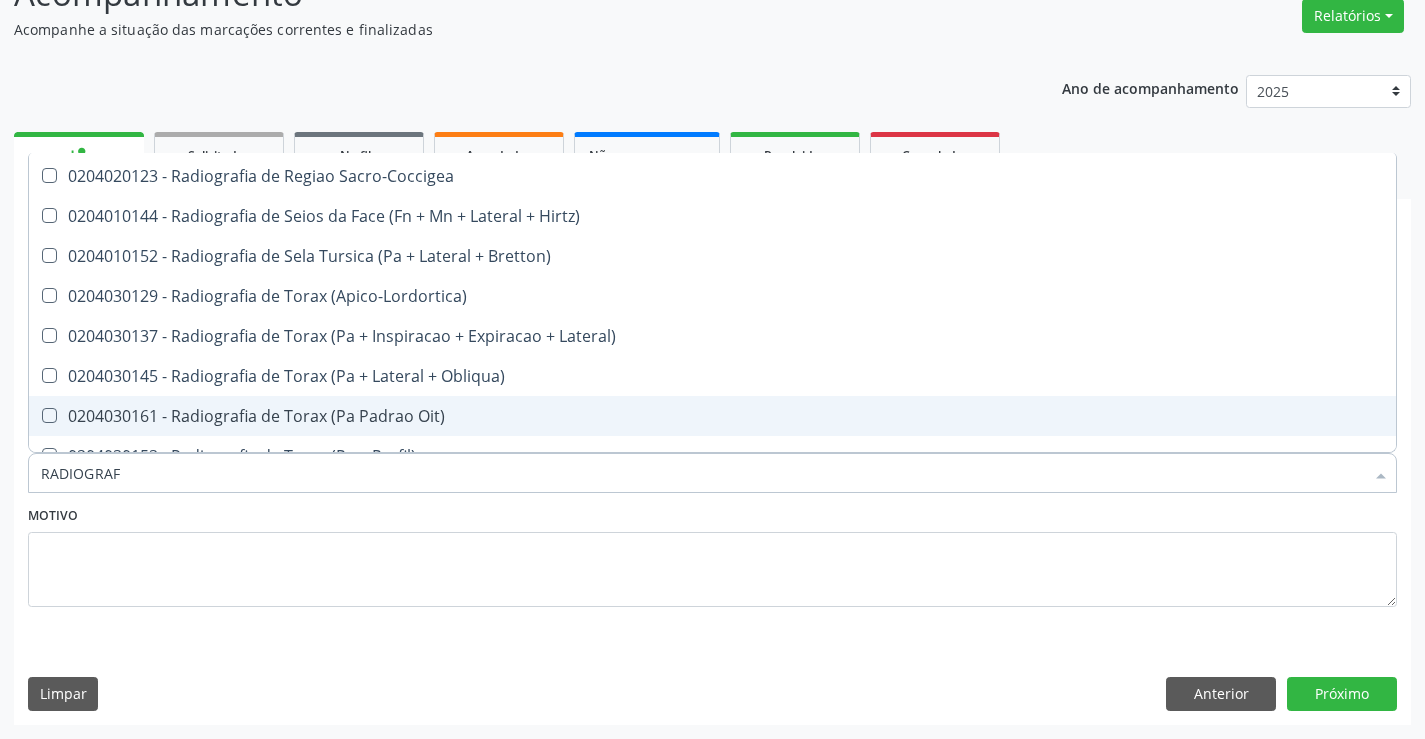scroll, scrollTop: 2541, scrollLeft: 0, axis: vertical 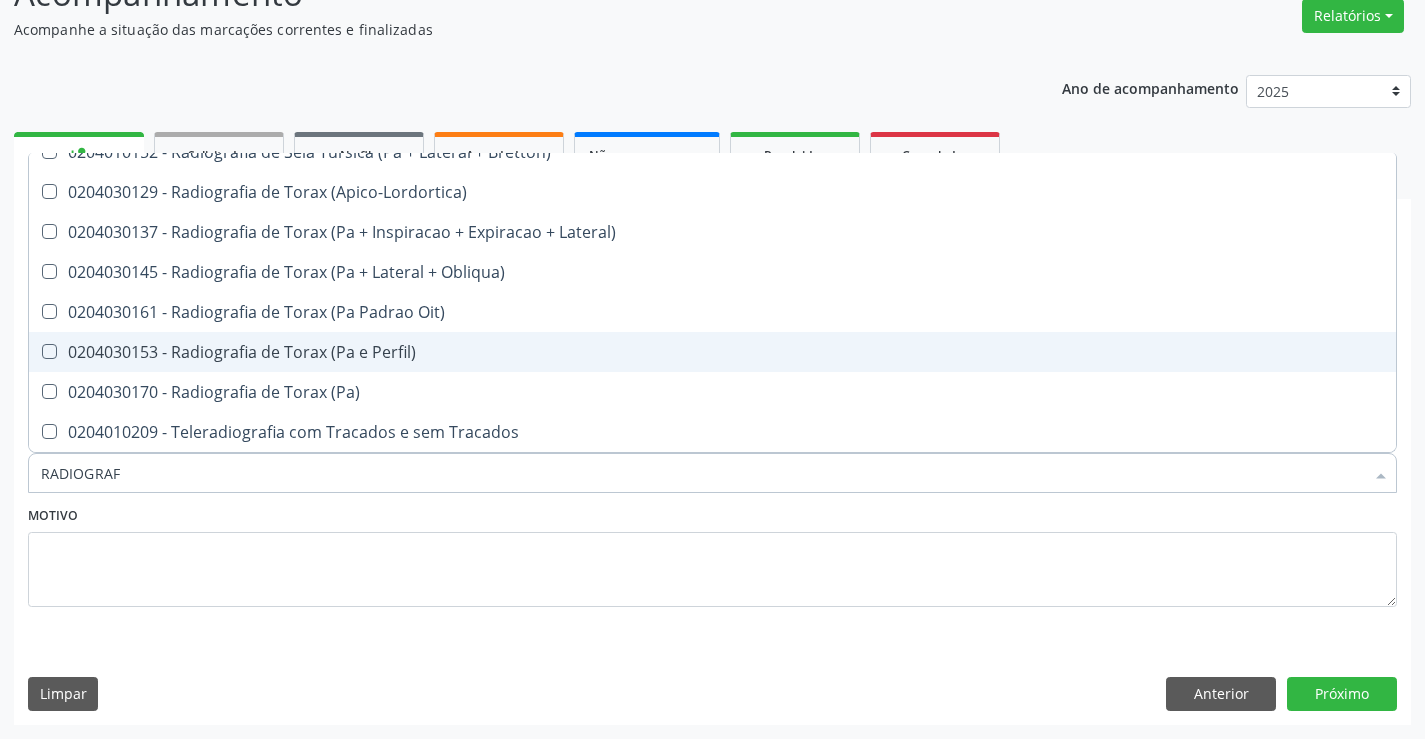 click on "0204030153 - Radiografia de Torax (Pa e Perfil)" at bounding box center (712, 352) 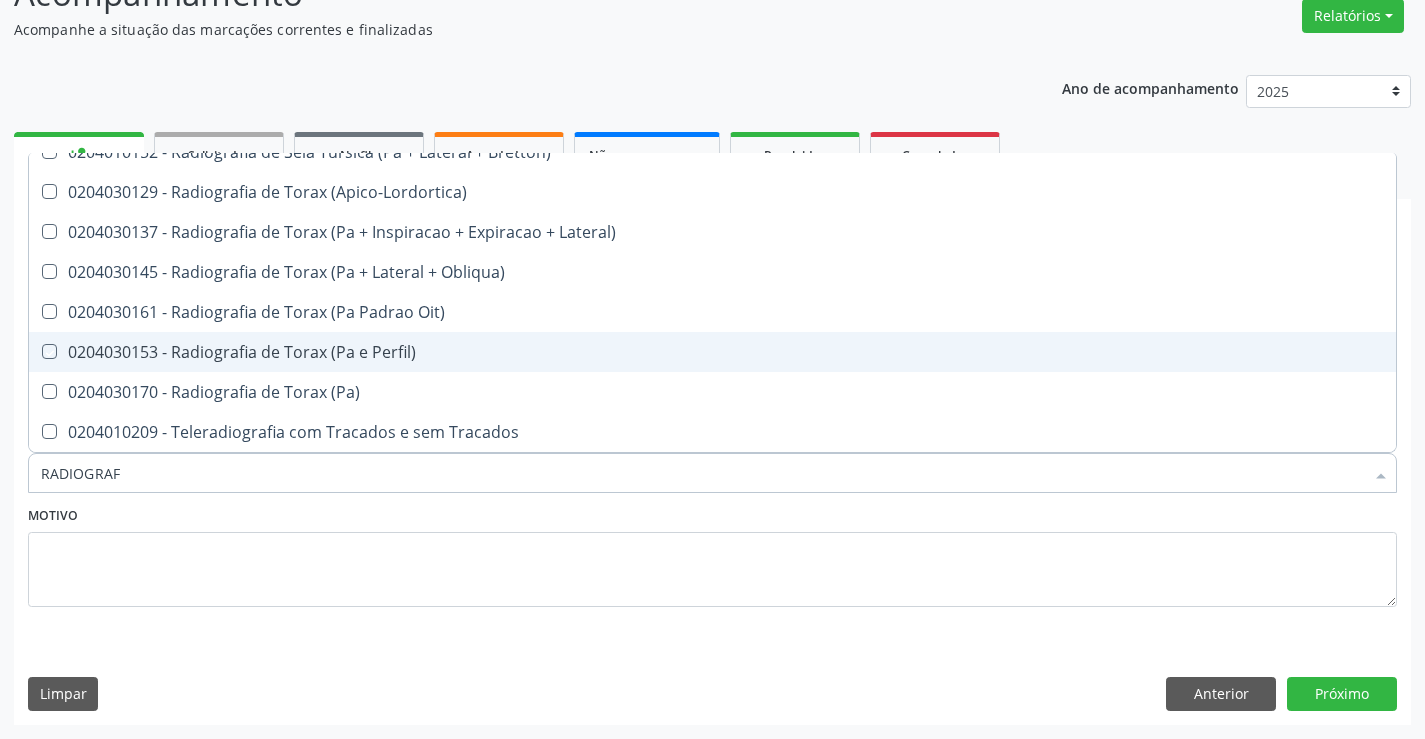 checkbox on "true" 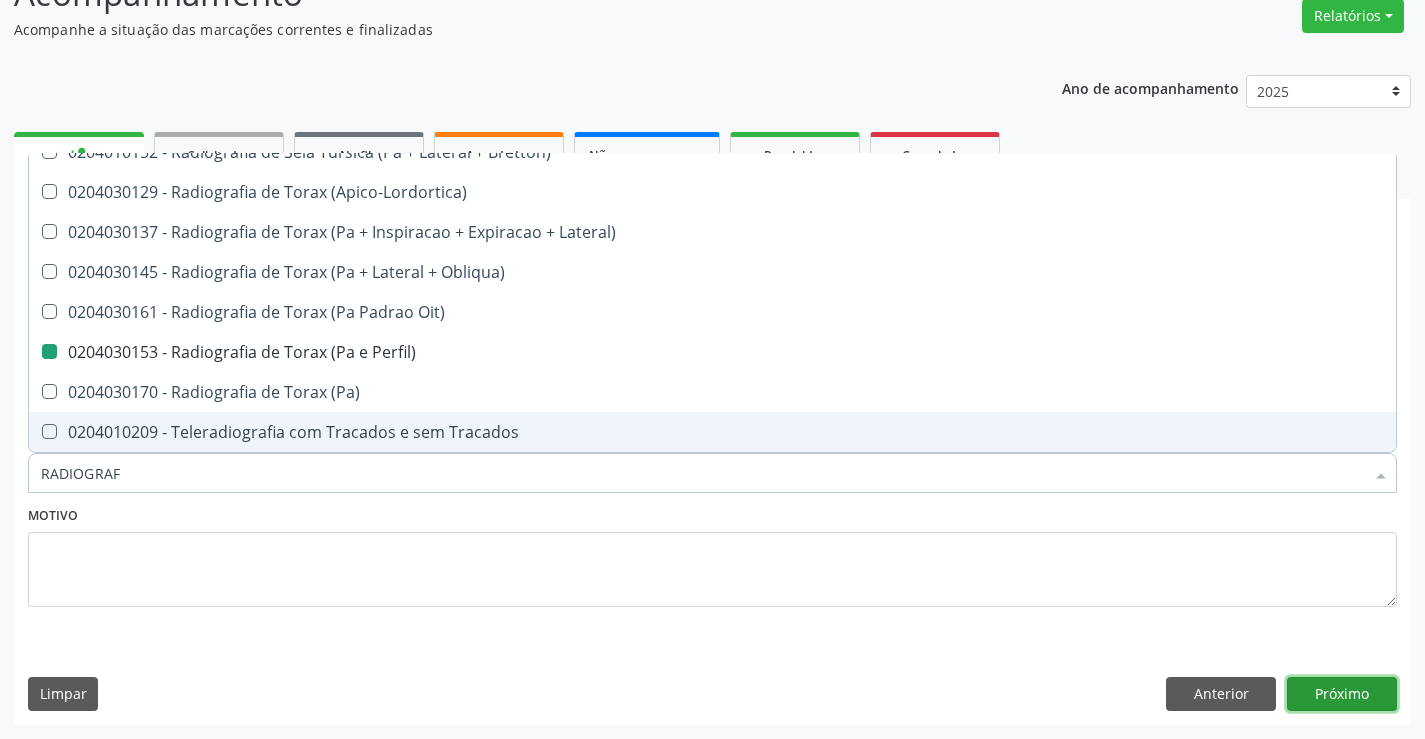 click on "Próximo" at bounding box center (1342, 694) 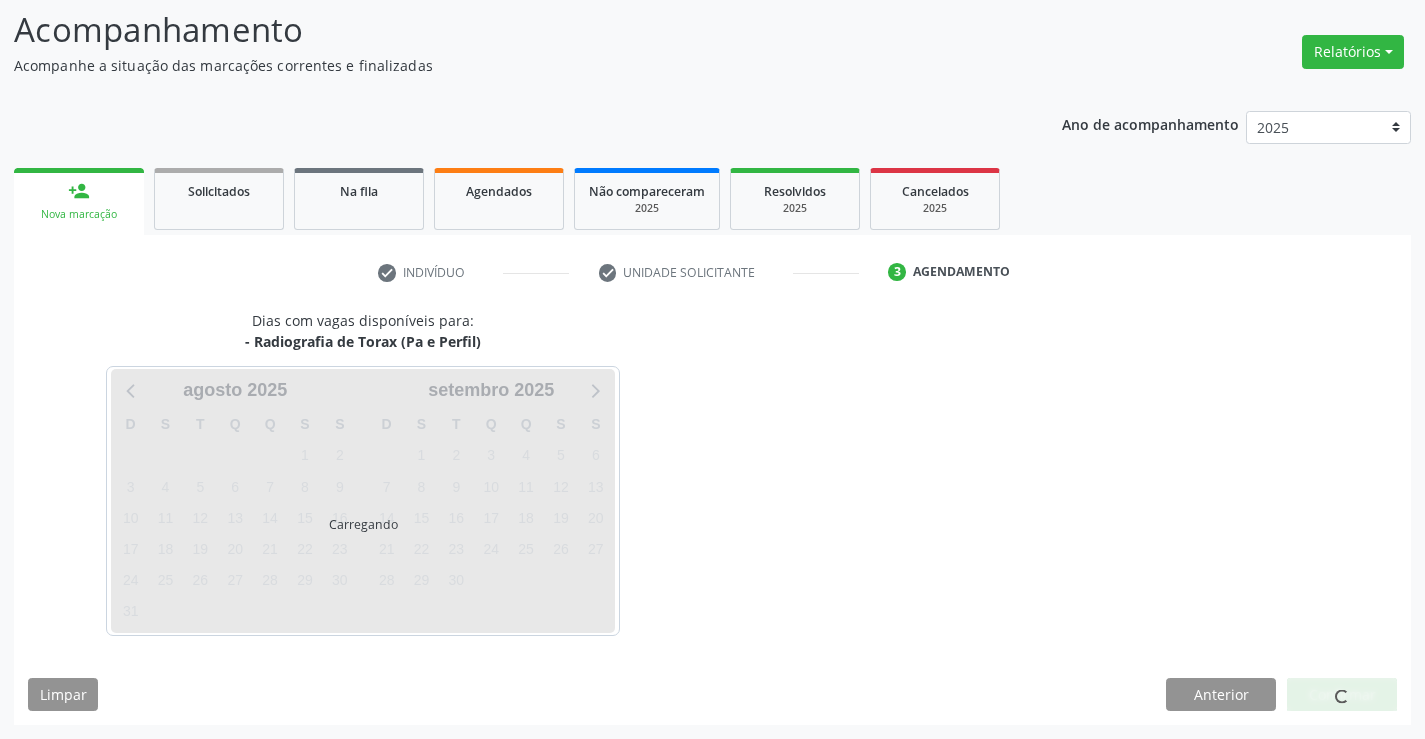 scroll, scrollTop: 131, scrollLeft: 0, axis: vertical 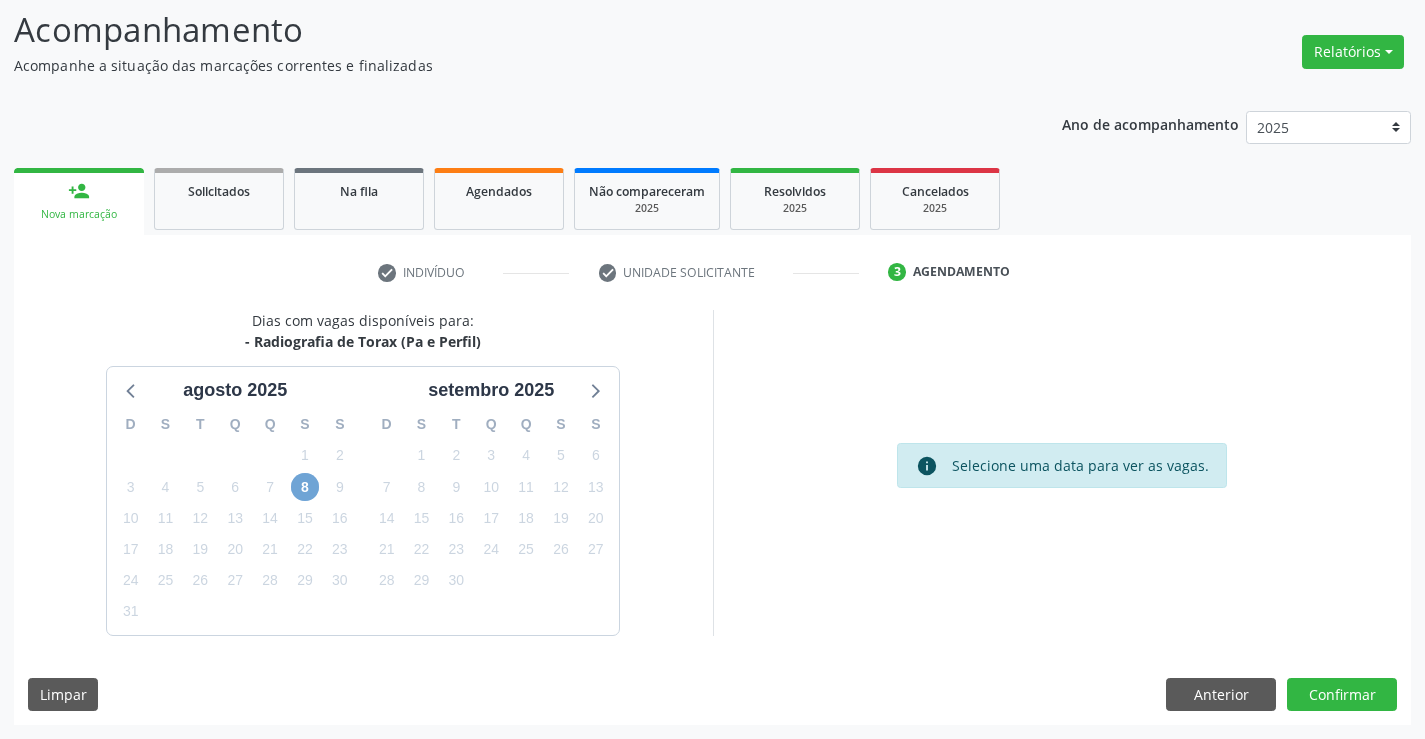 click on "8" at bounding box center (305, 487) 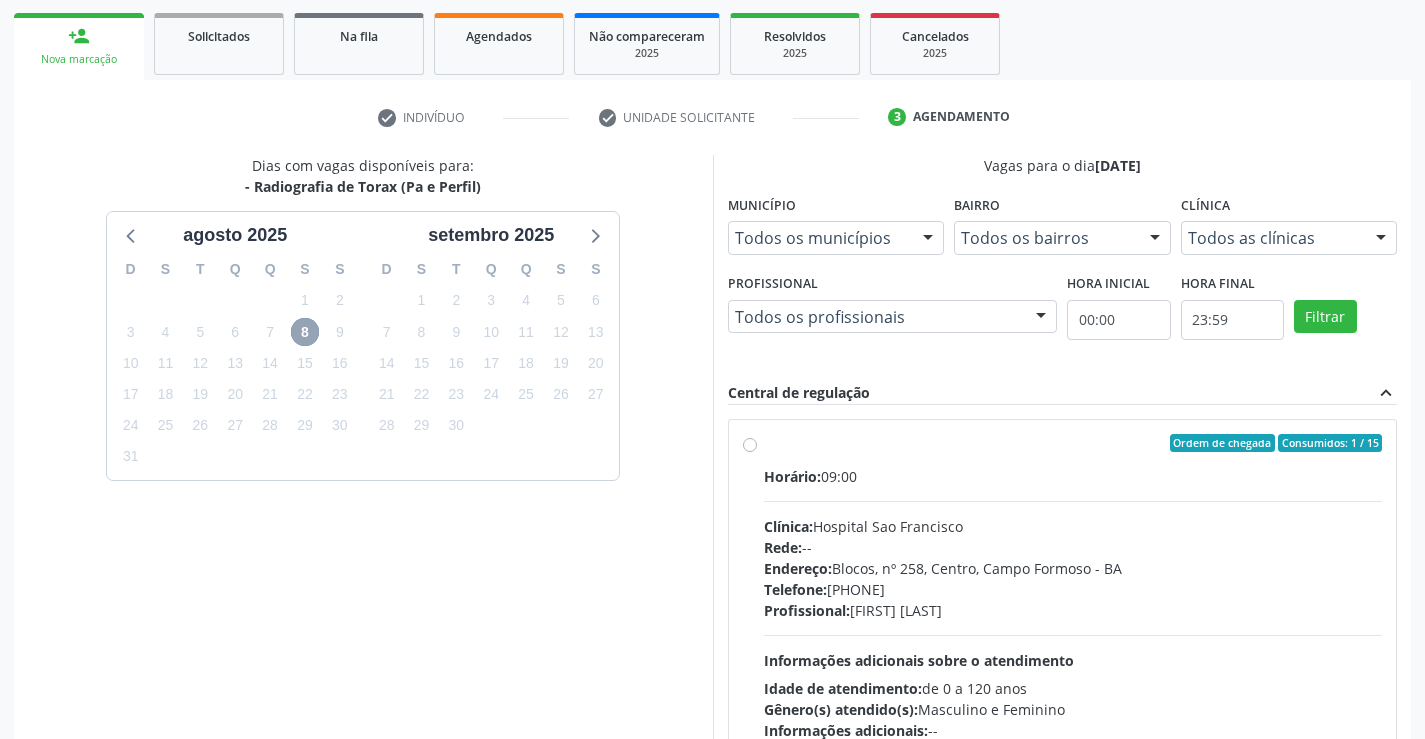 scroll, scrollTop: 456, scrollLeft: 0, axis: vertical 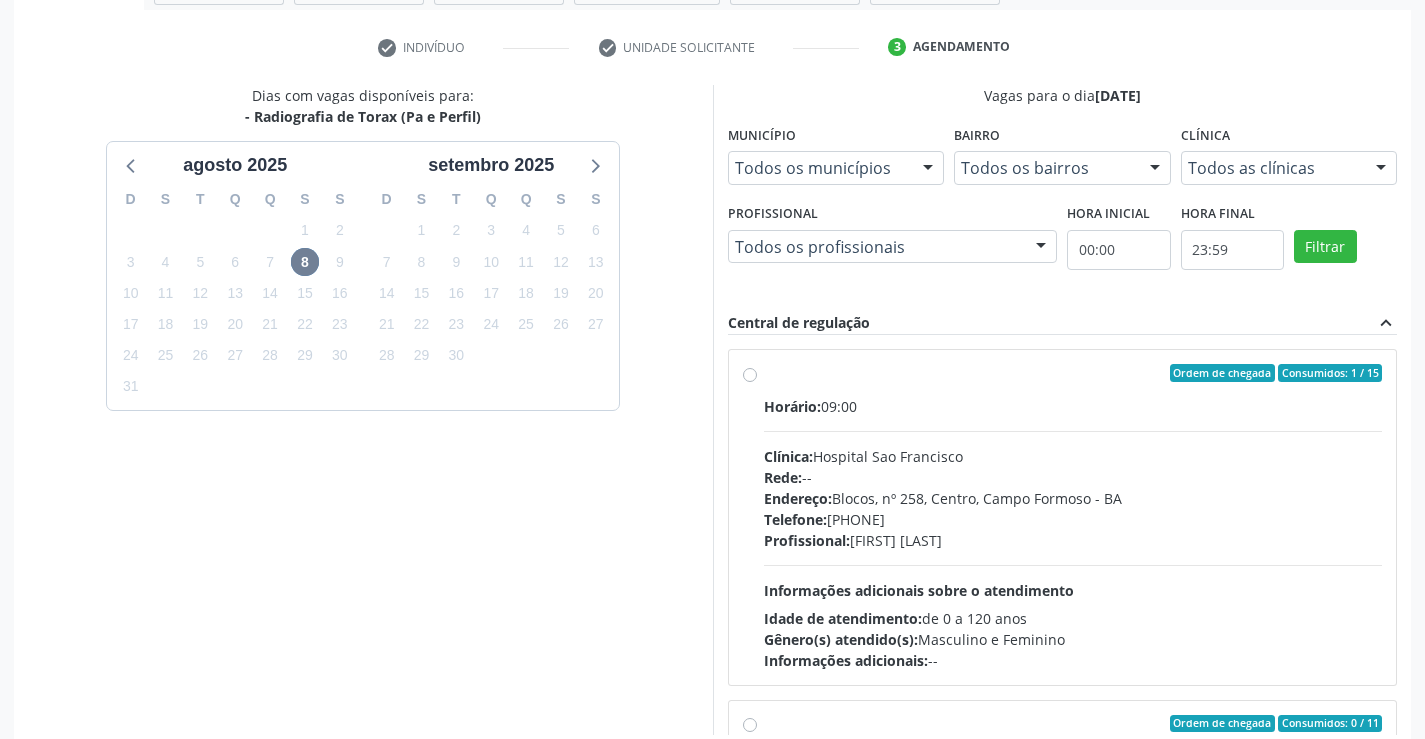 click on "Clínica:  Hospital Sao Francisco" at bounding box center [1073, 456] 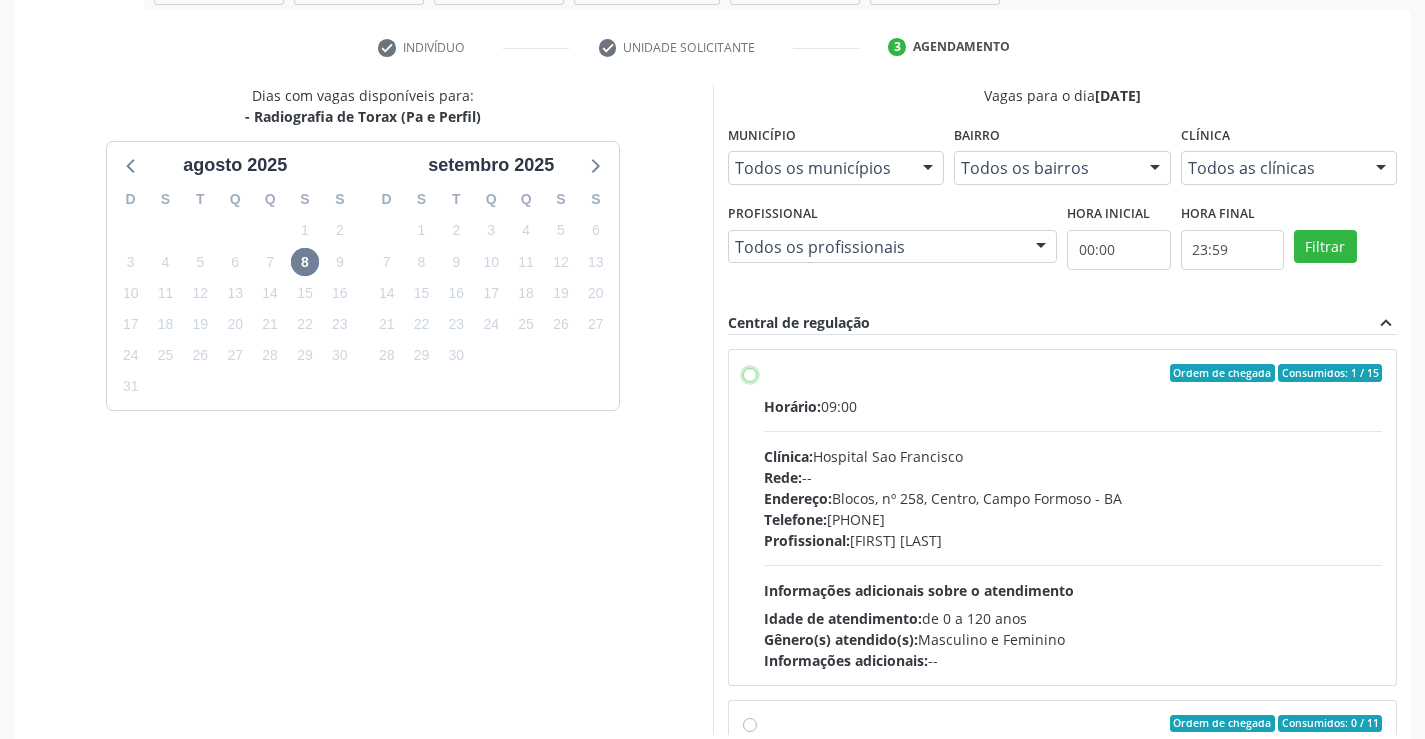 radio on "true" 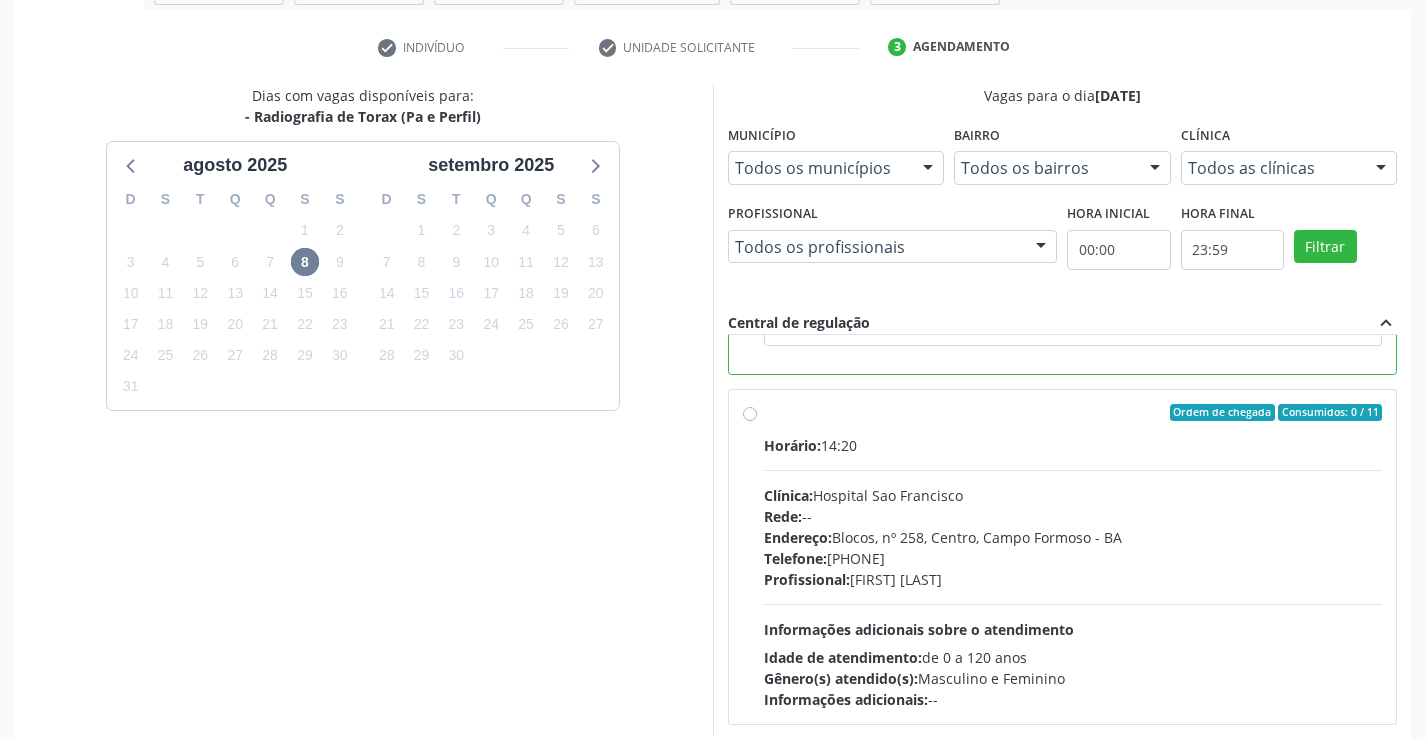 scroll, scrollTop: 450, scrollLeft: 0, axis: vertical 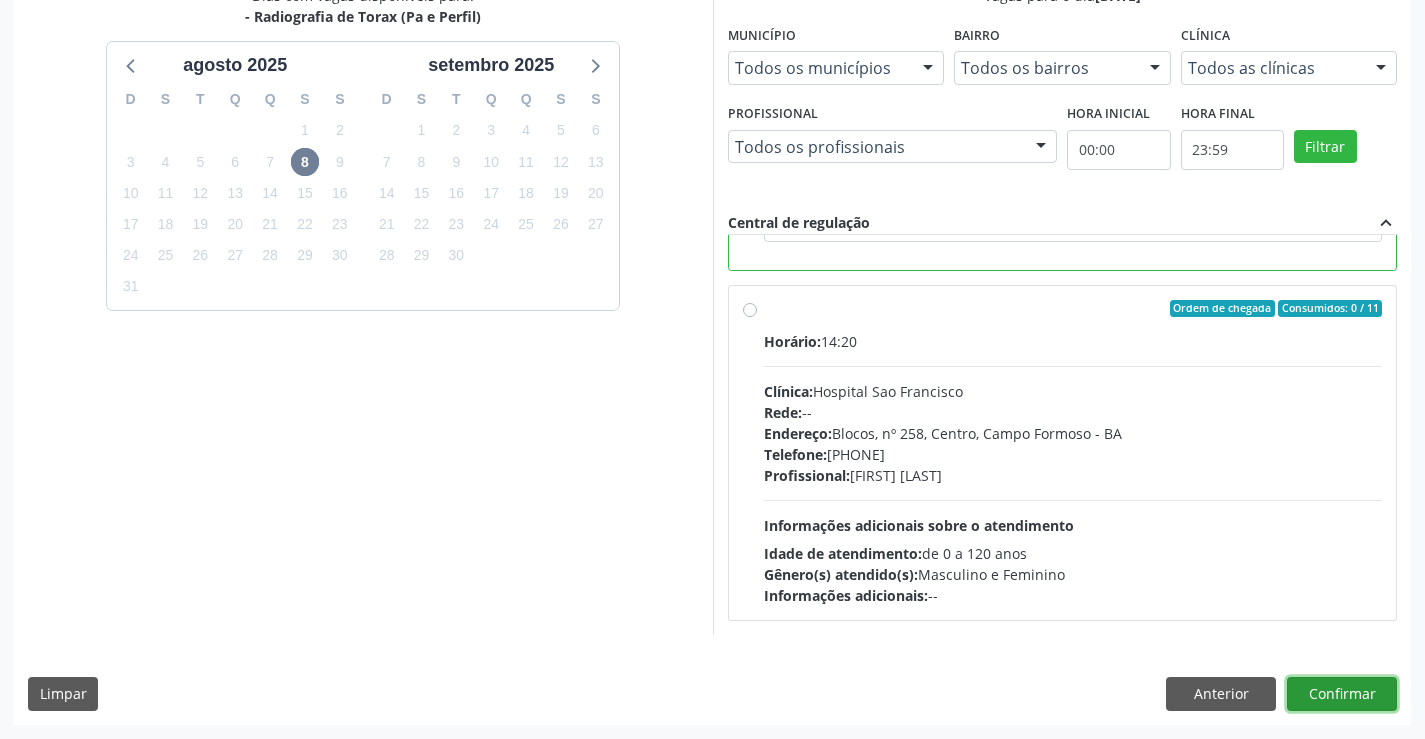click on "Confirmar" at bounding box center (1342, 694) 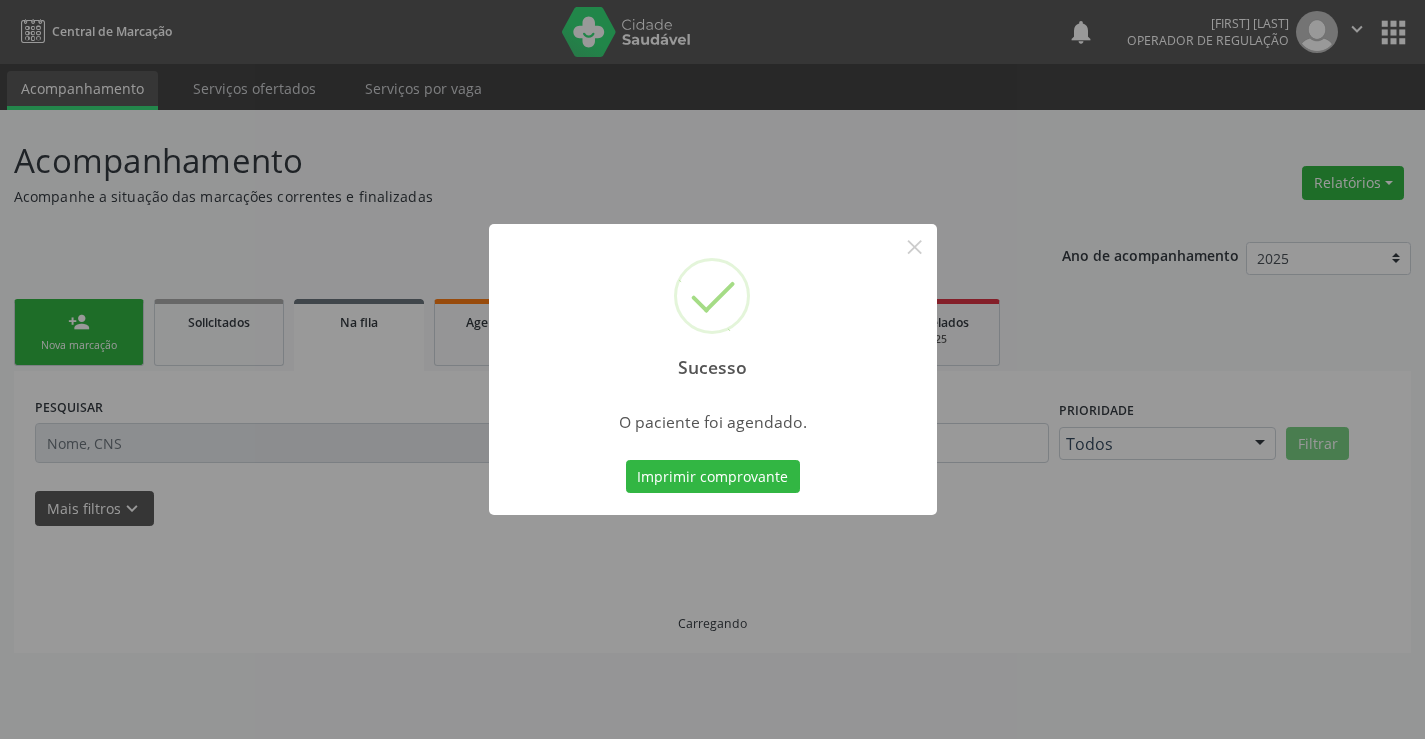 scroll, scrollTop: 0, scrollLeft: 0, axis: both 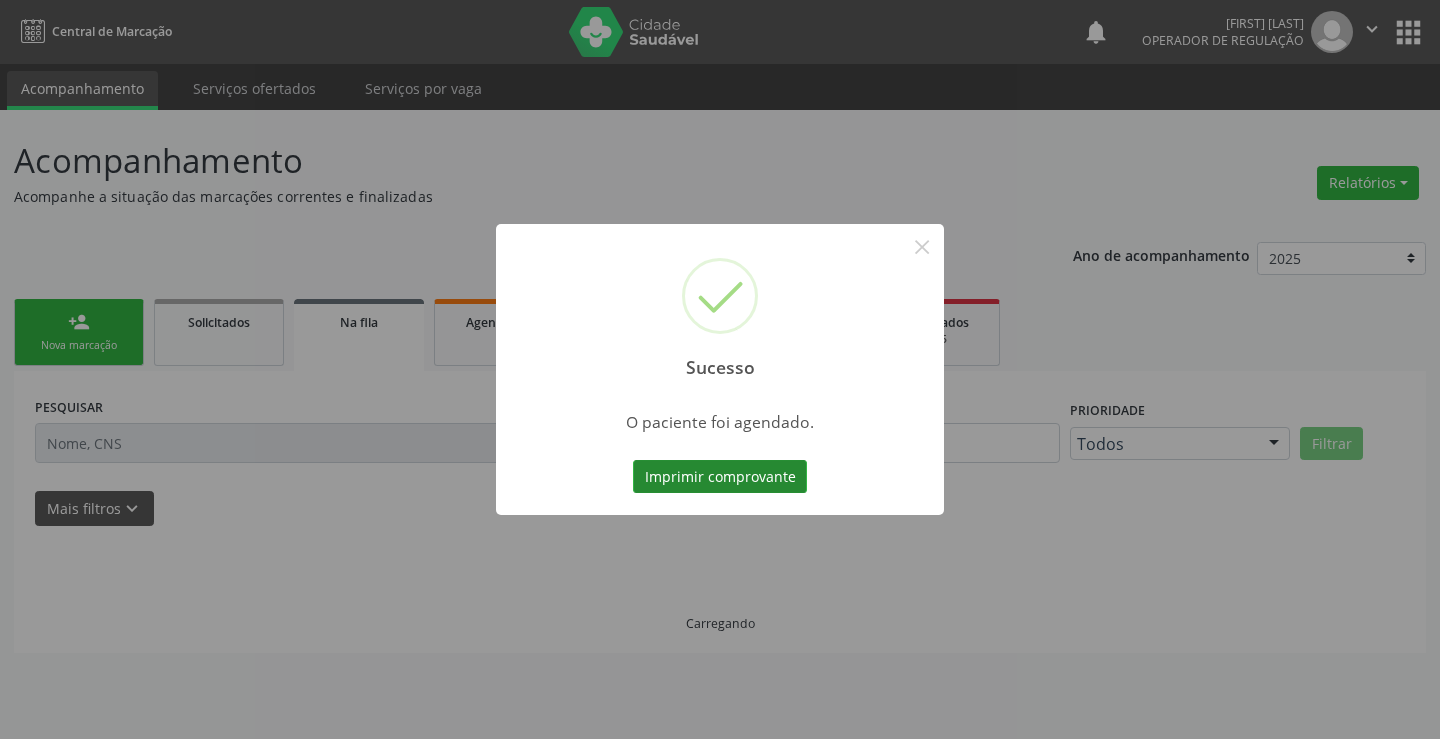 click on "Imprimir comprovante" at bounding box center (720, 477) 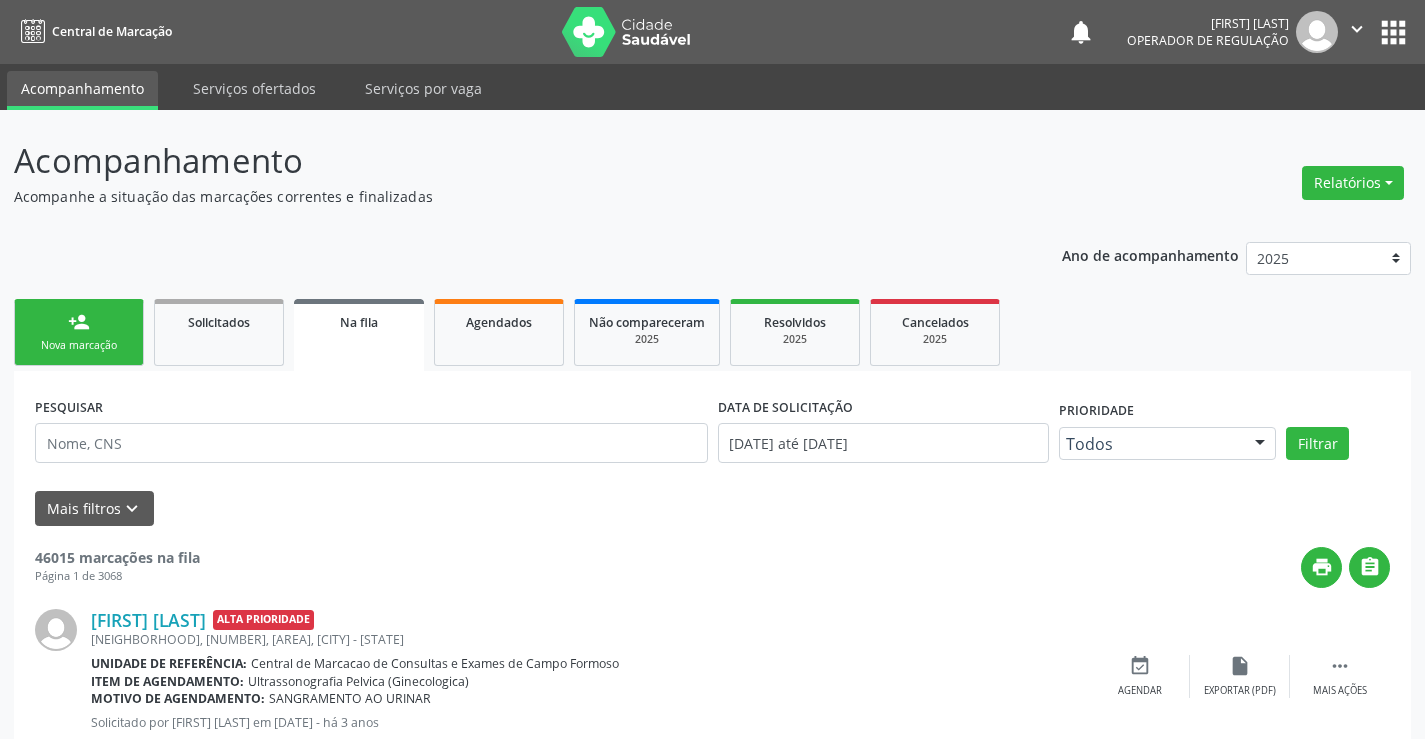 click on "Nova marcação" at bounding box center [79, 345] 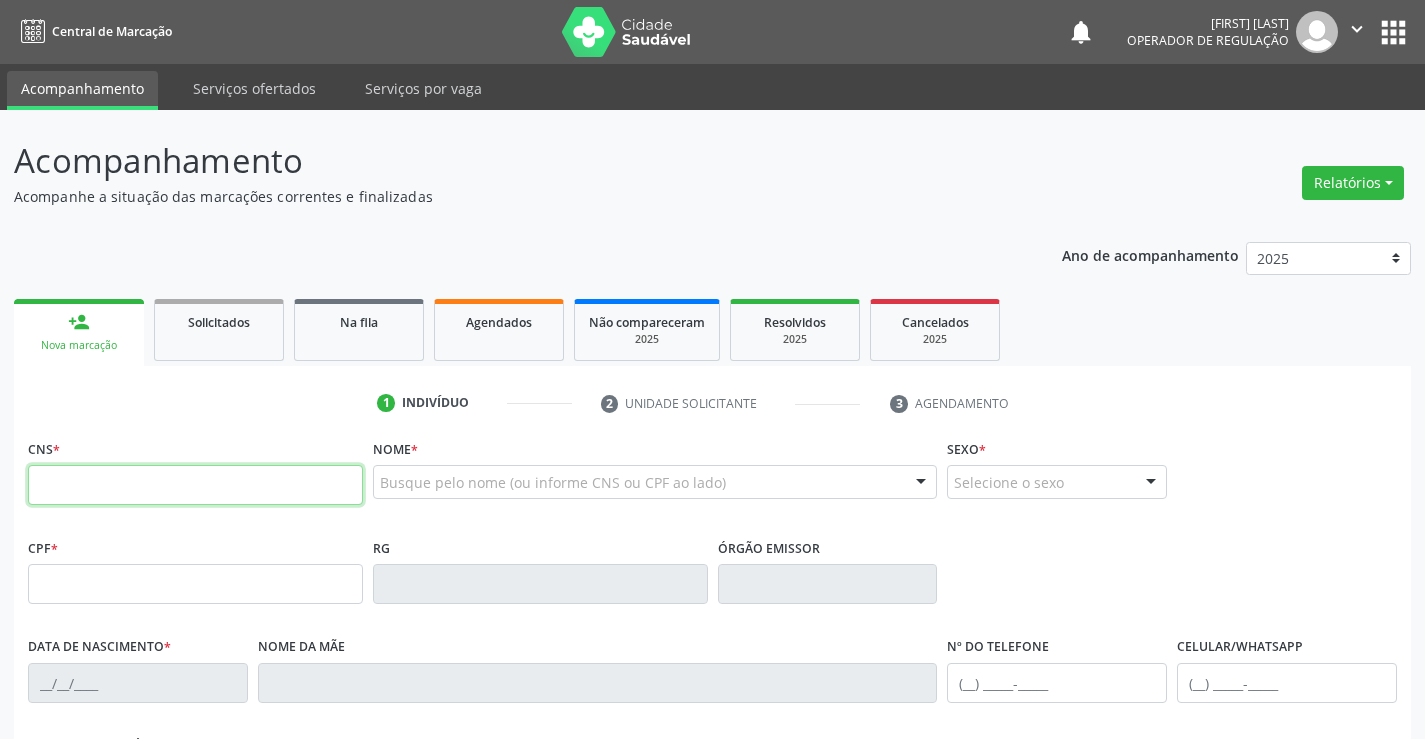 click at bounding box center [195, 485] 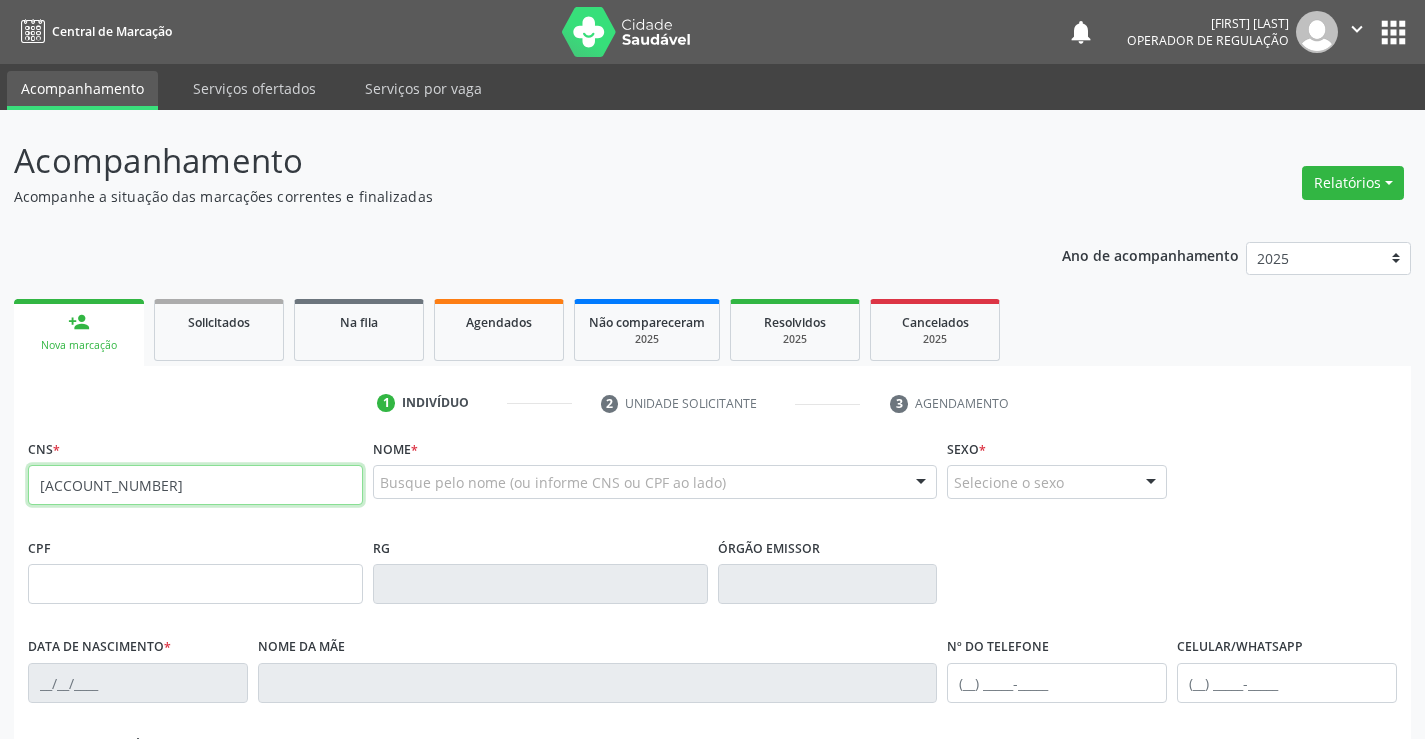 type on "702 4095 1427 7721" 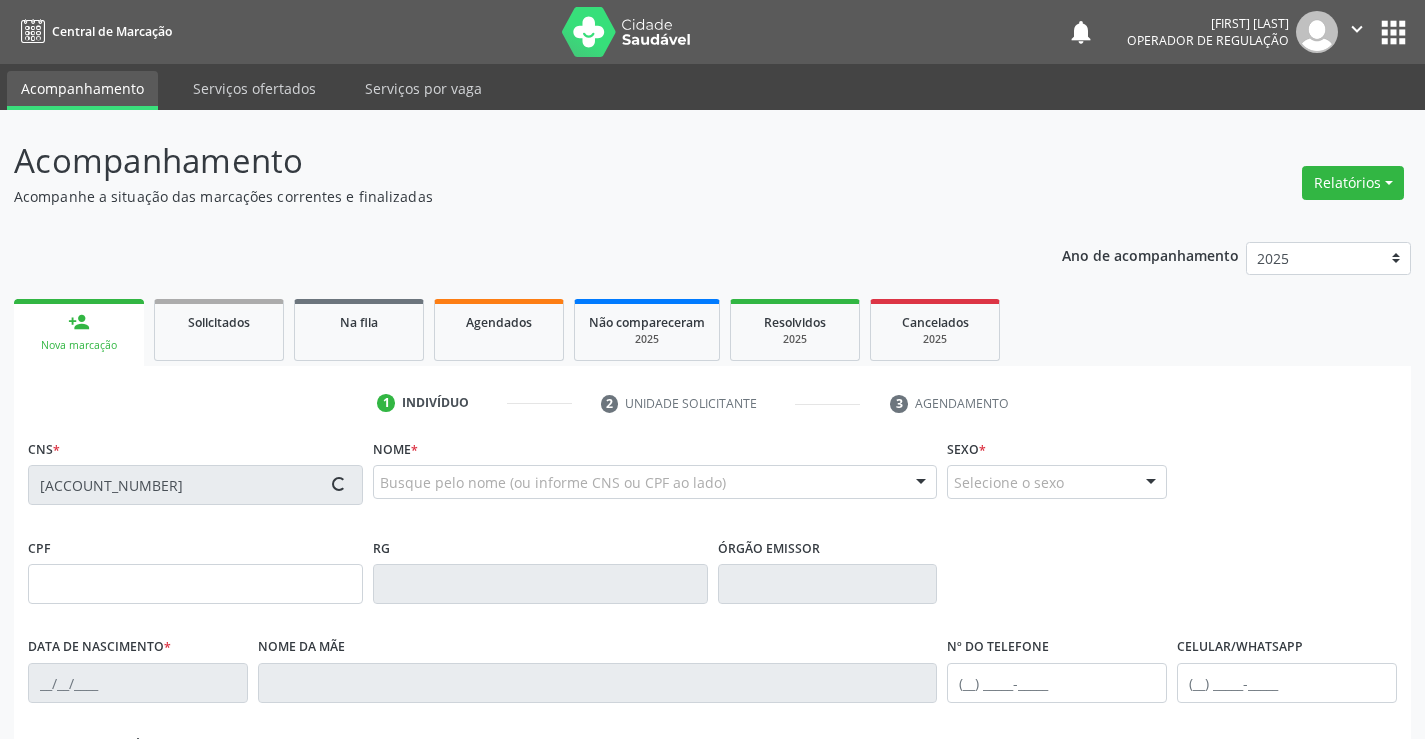 type on "0597287368" 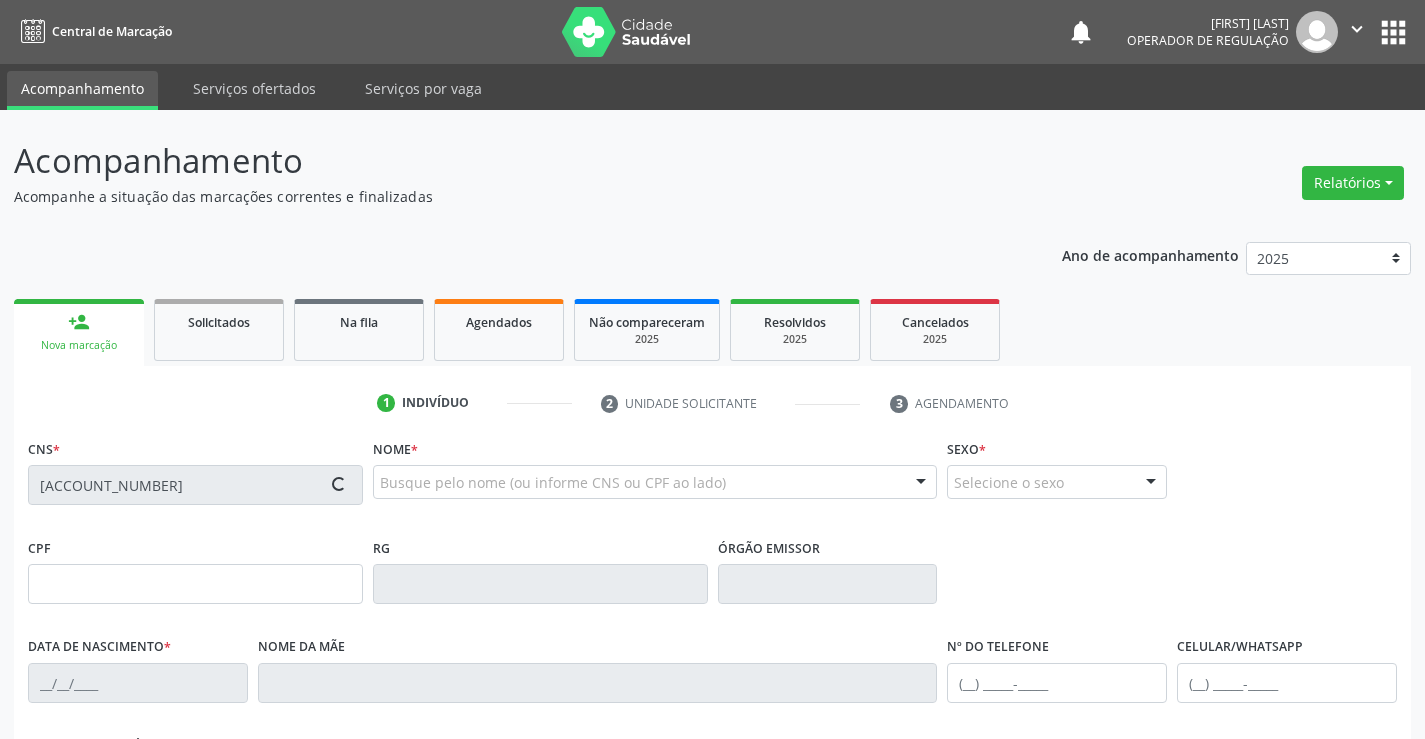 type on "03/02/1960" 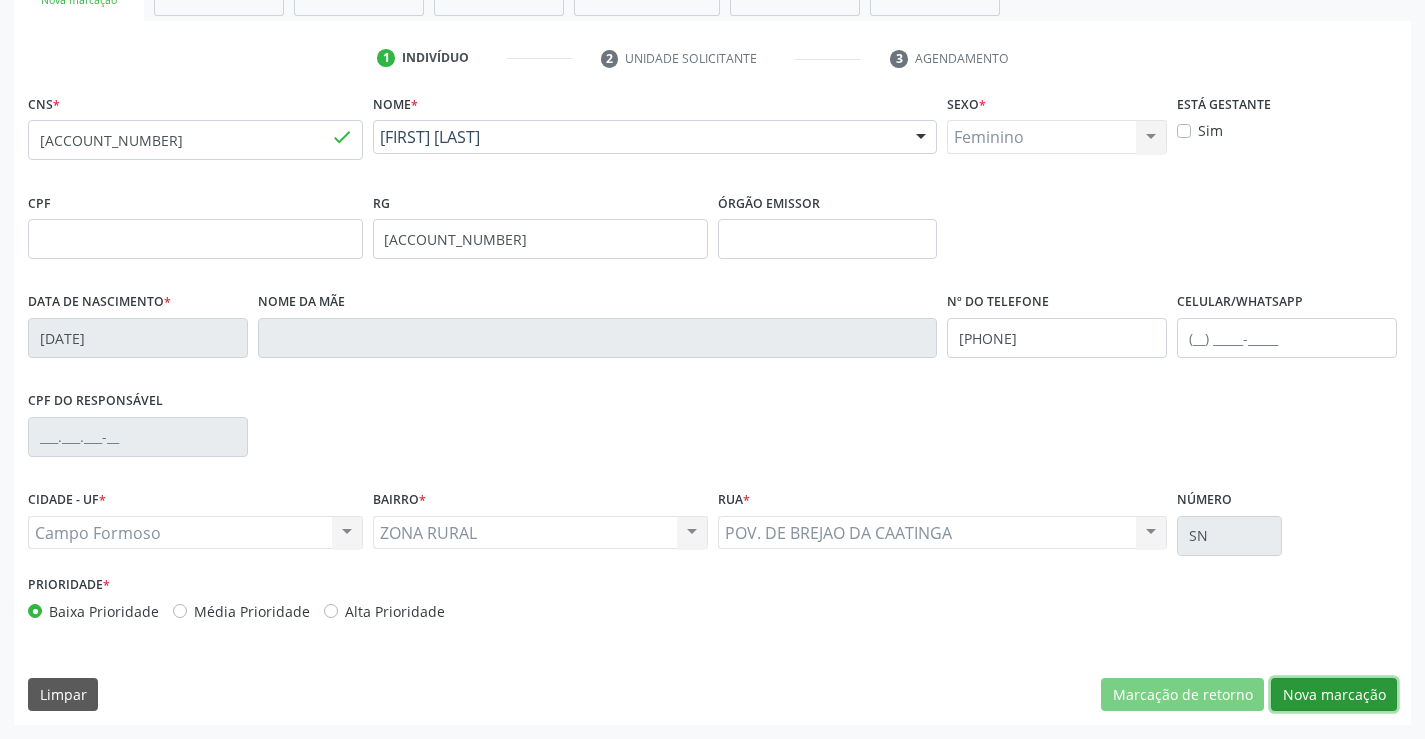 click on "Nova marcação" at bounding box center (1334, 695) 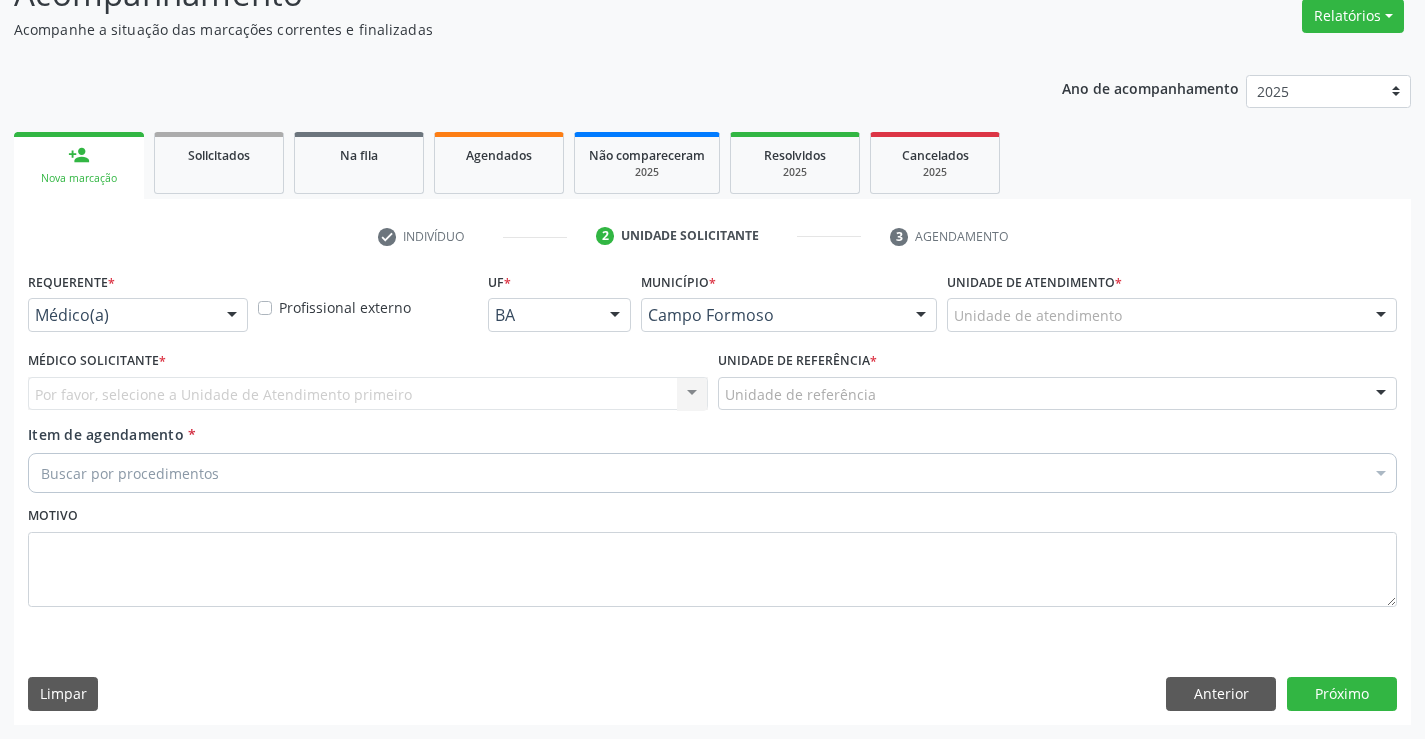 scroll, scrollTop: 167, scrollLeft: 0, axis: vertical 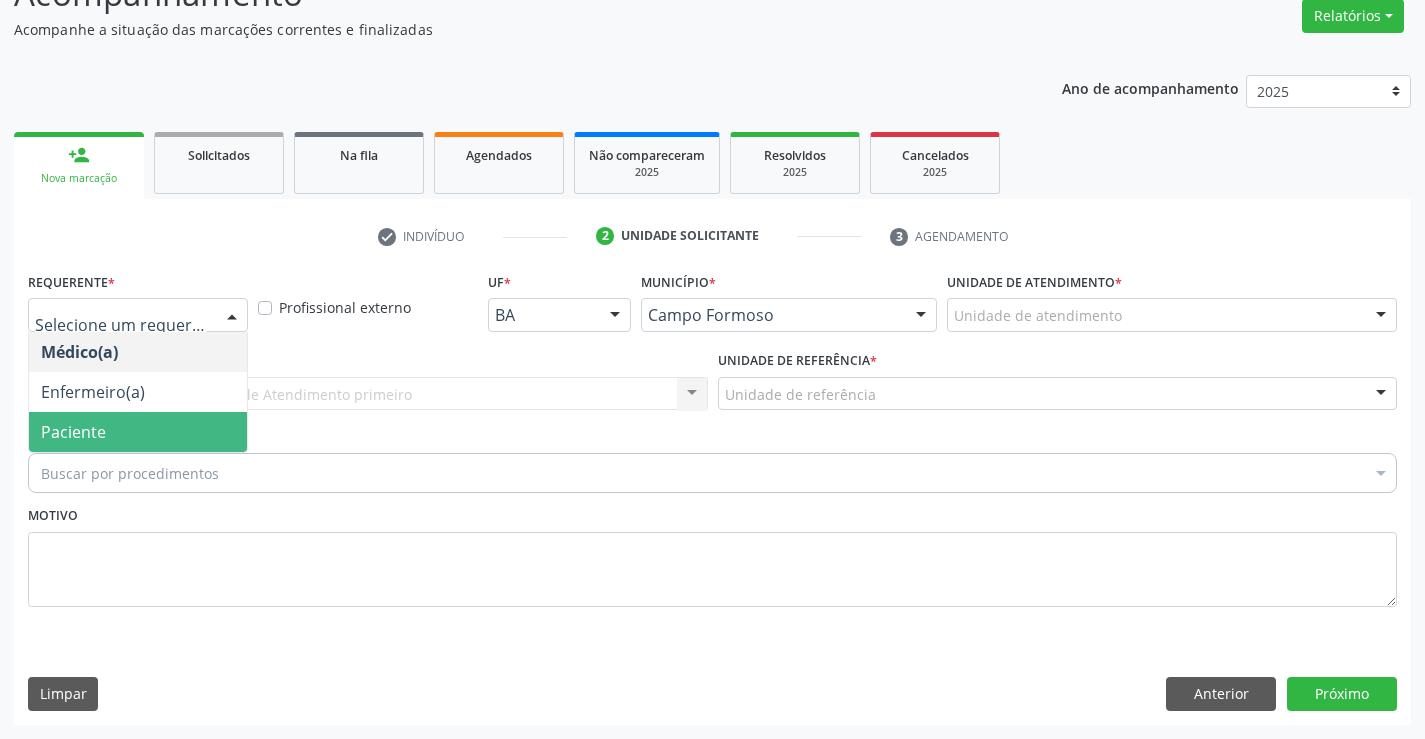 click on "Paciente" at bounding box center (138, 432) 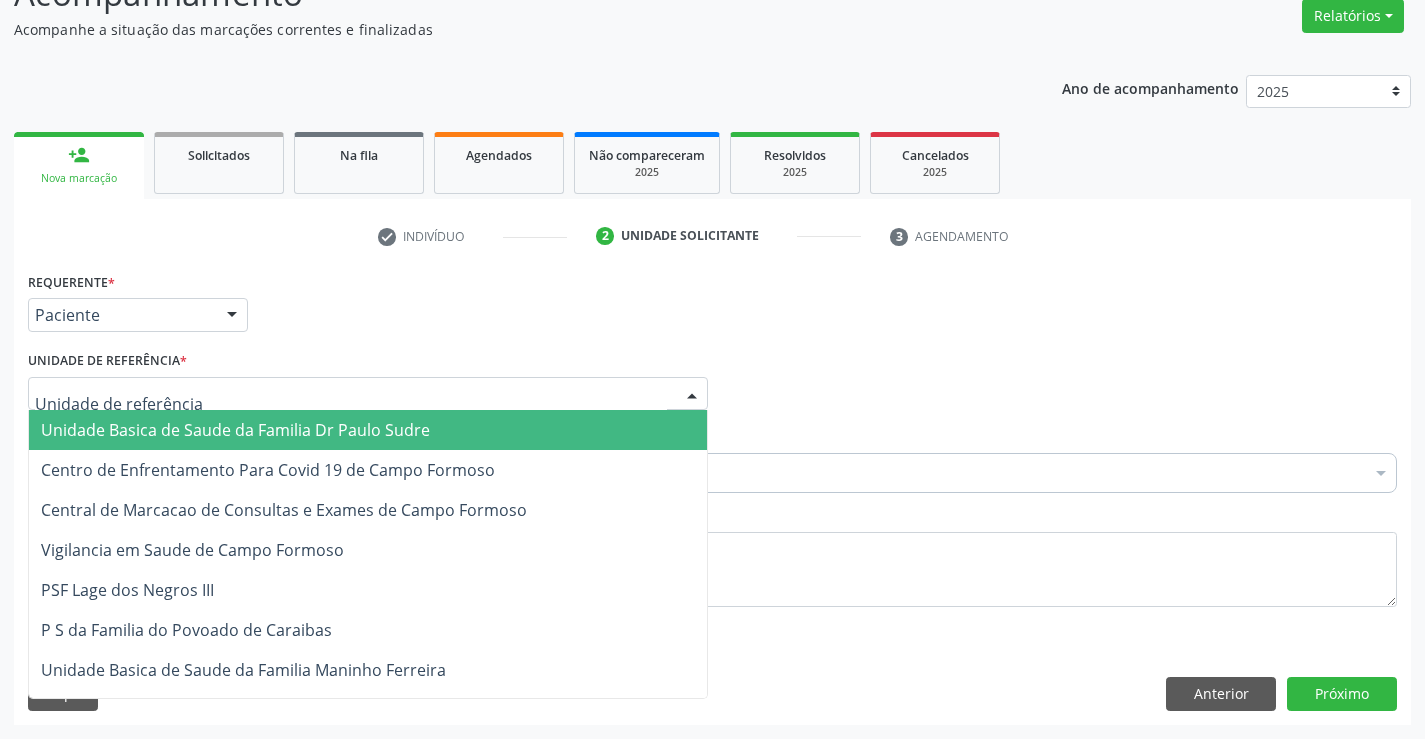 drag, startPoint x: 258, startPoint y: 392, endPoint x: 283, endPoint y: 487, distance: 98.23441 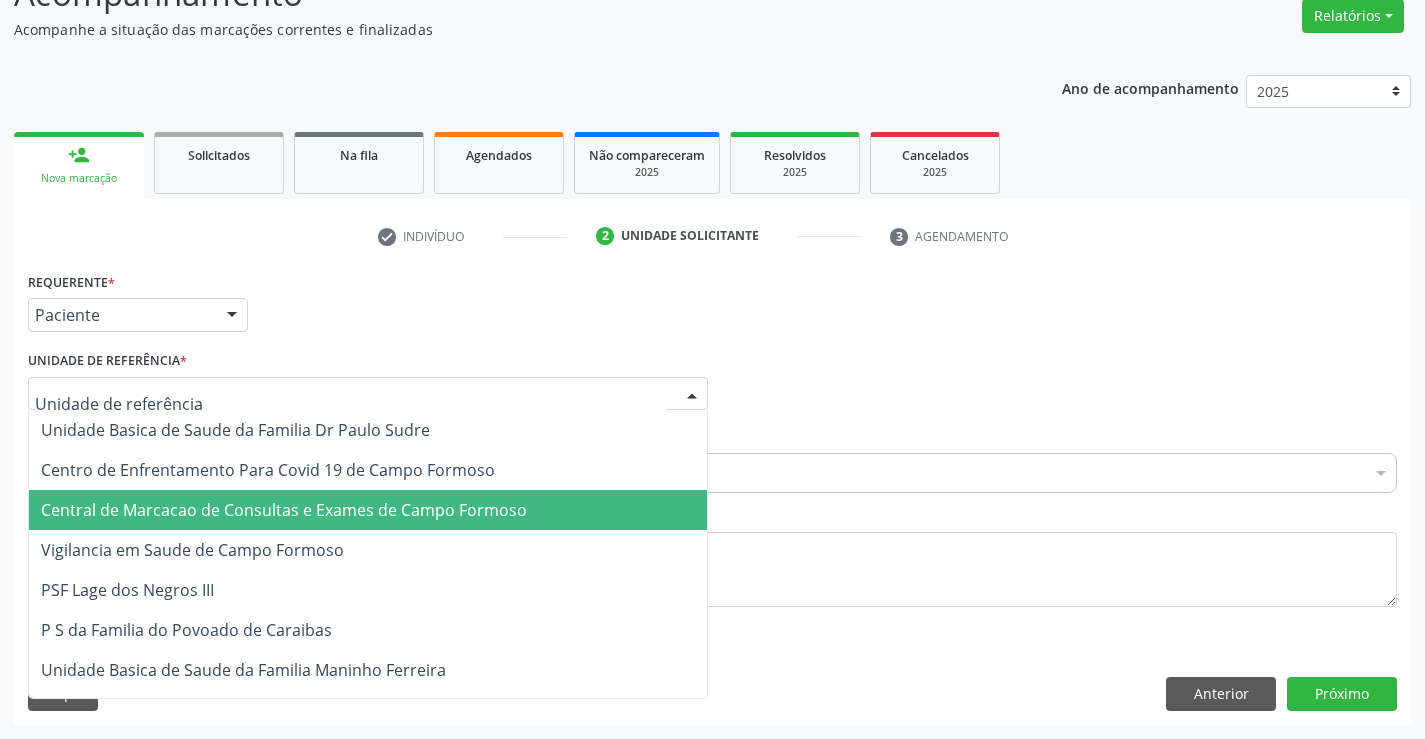 click on "Central de Marcacao de Consultas e Exames de Campo Formoso" at bounding box center [368, 510] 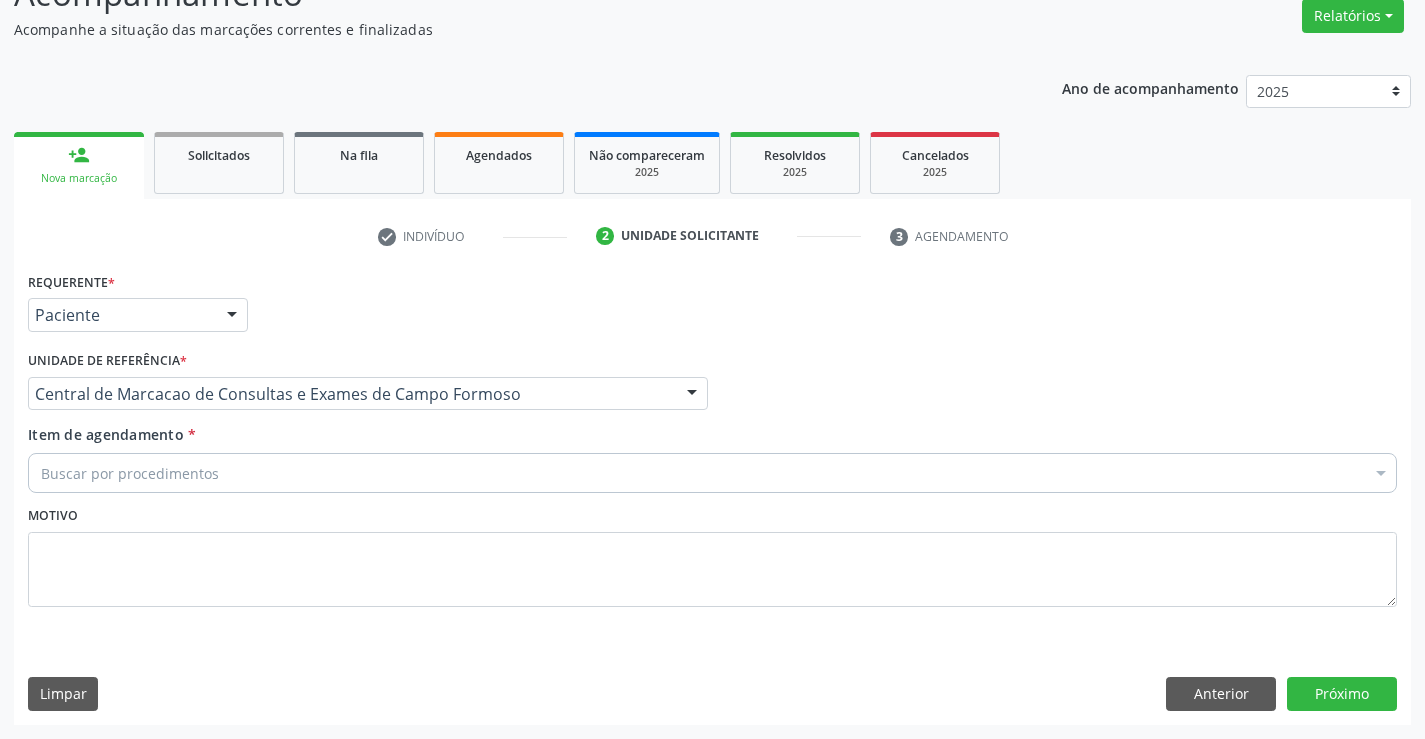 click on "Buscar por procedimentos" at bounding box center (712, 473) 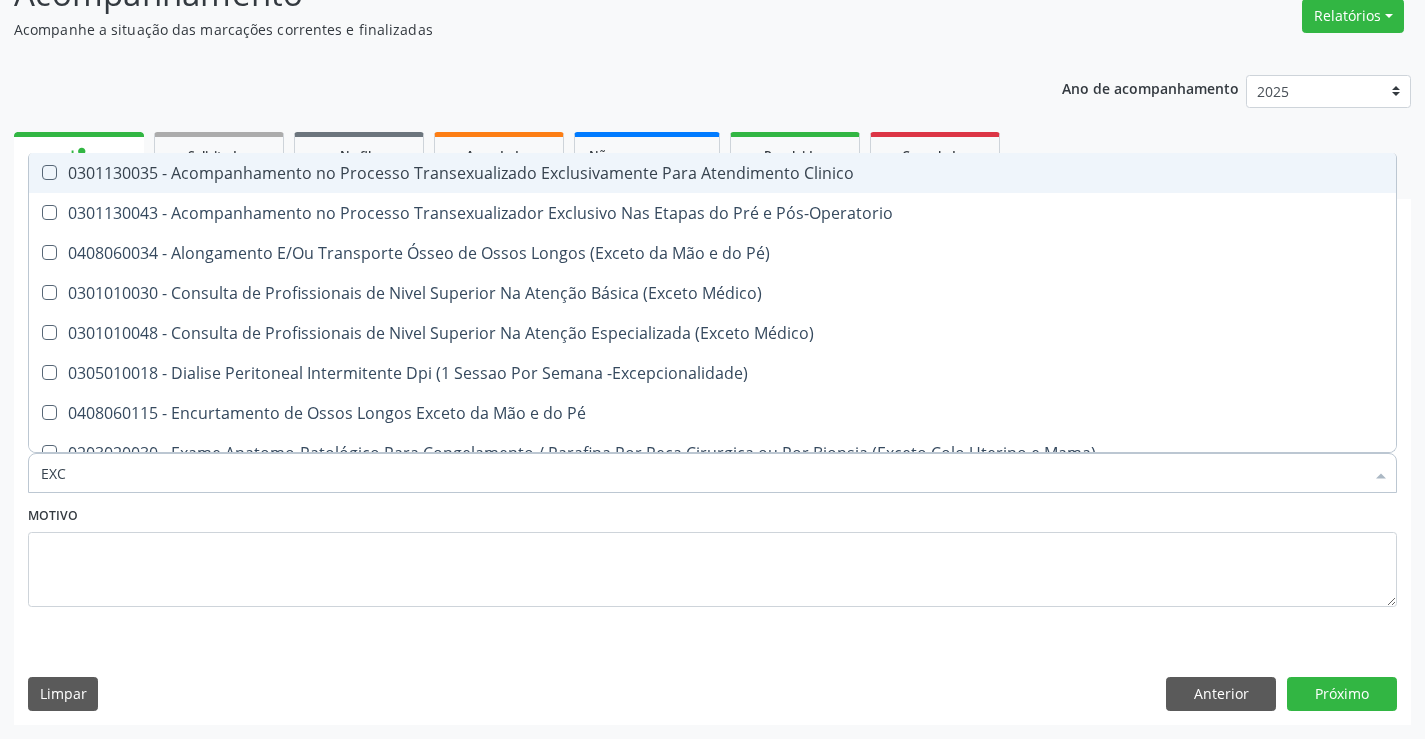 type on "EXCI" 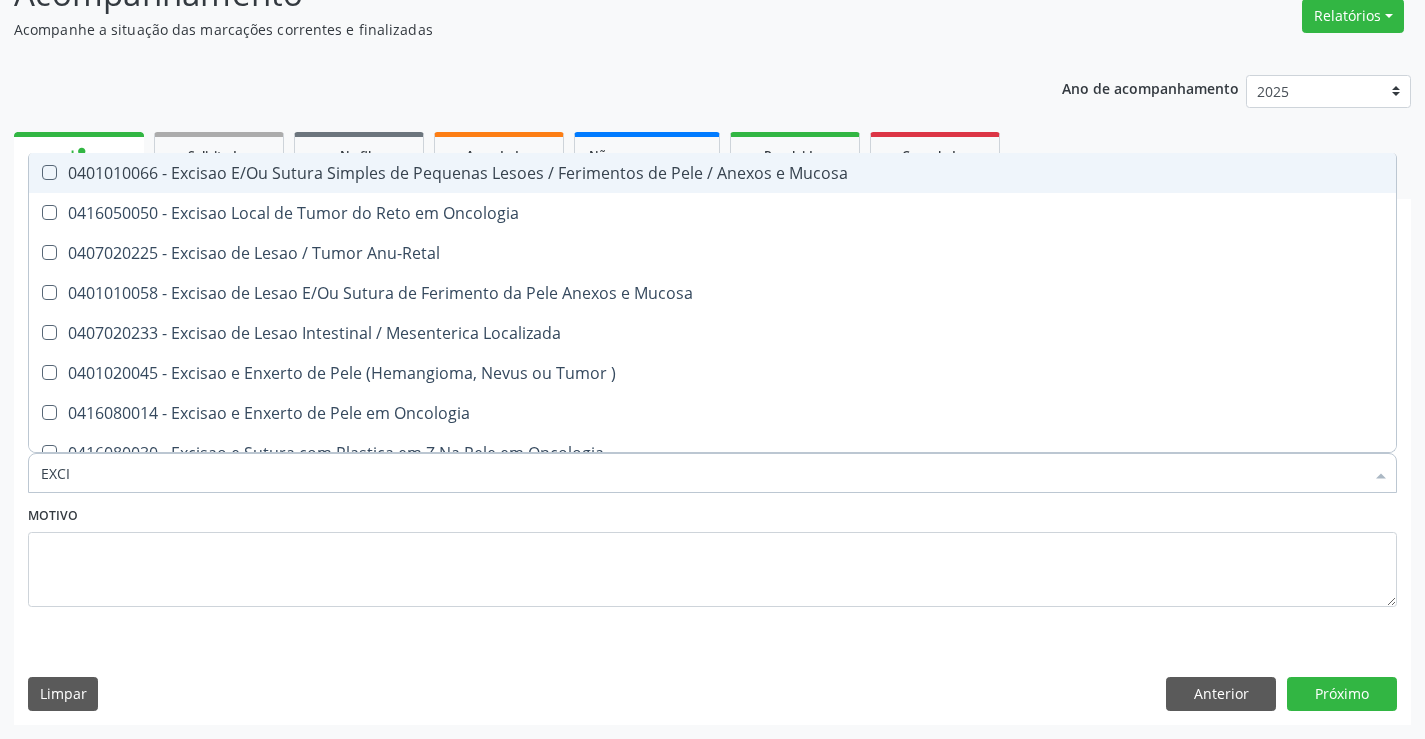 click on "0401010066 - Excisao E/Ou Sutura Simples de Pequenas Lesoes / Ferimentos de Pele / Anexos e Mucosa" at bounding box center (712, 173) 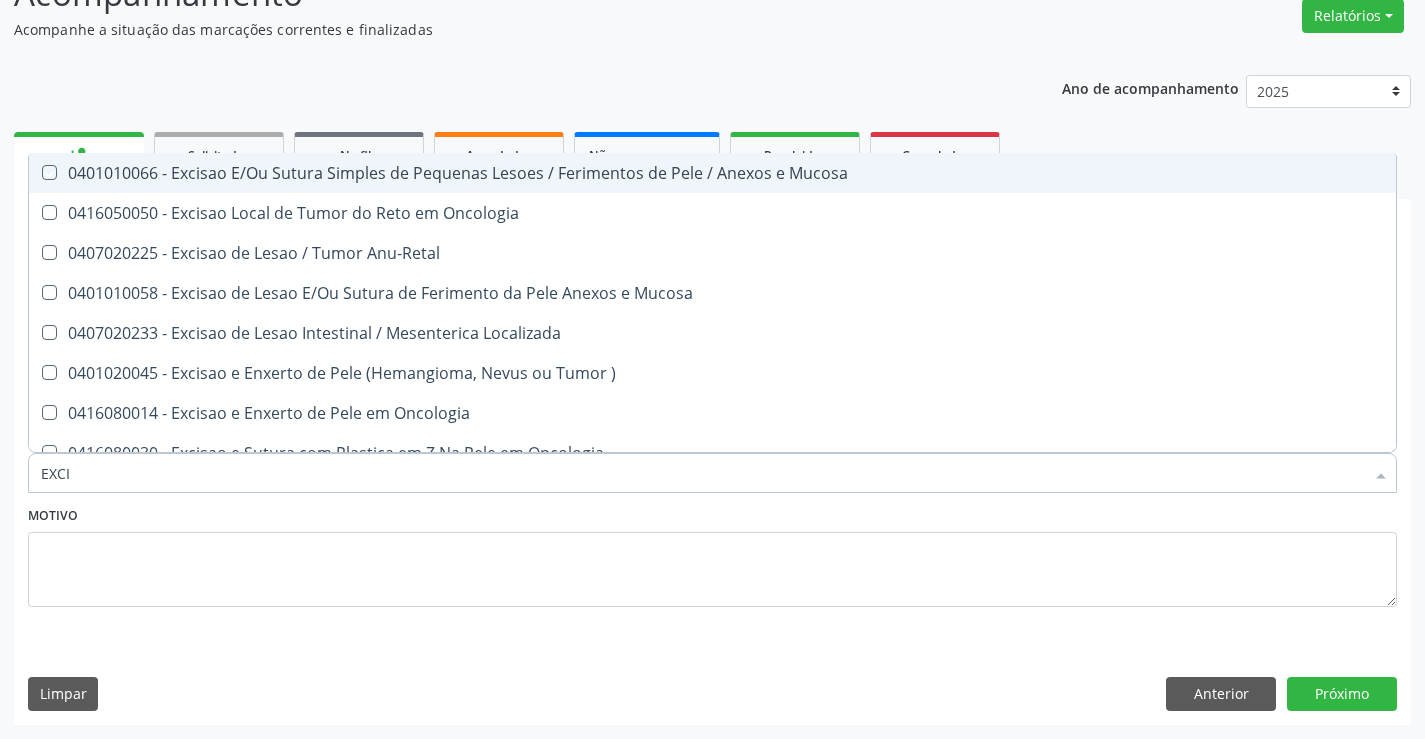 checkbox on "true" 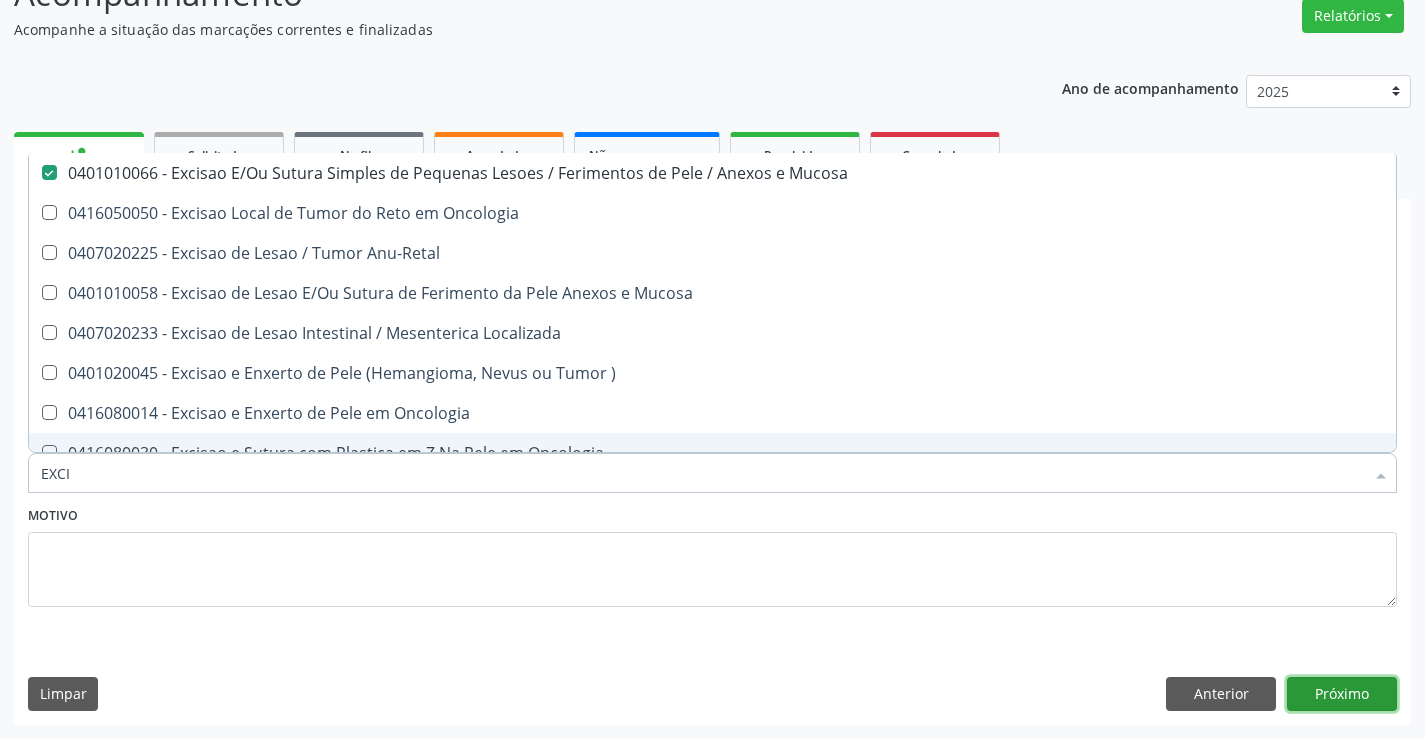click on "Próximo" at bounding box center (1342, 694) 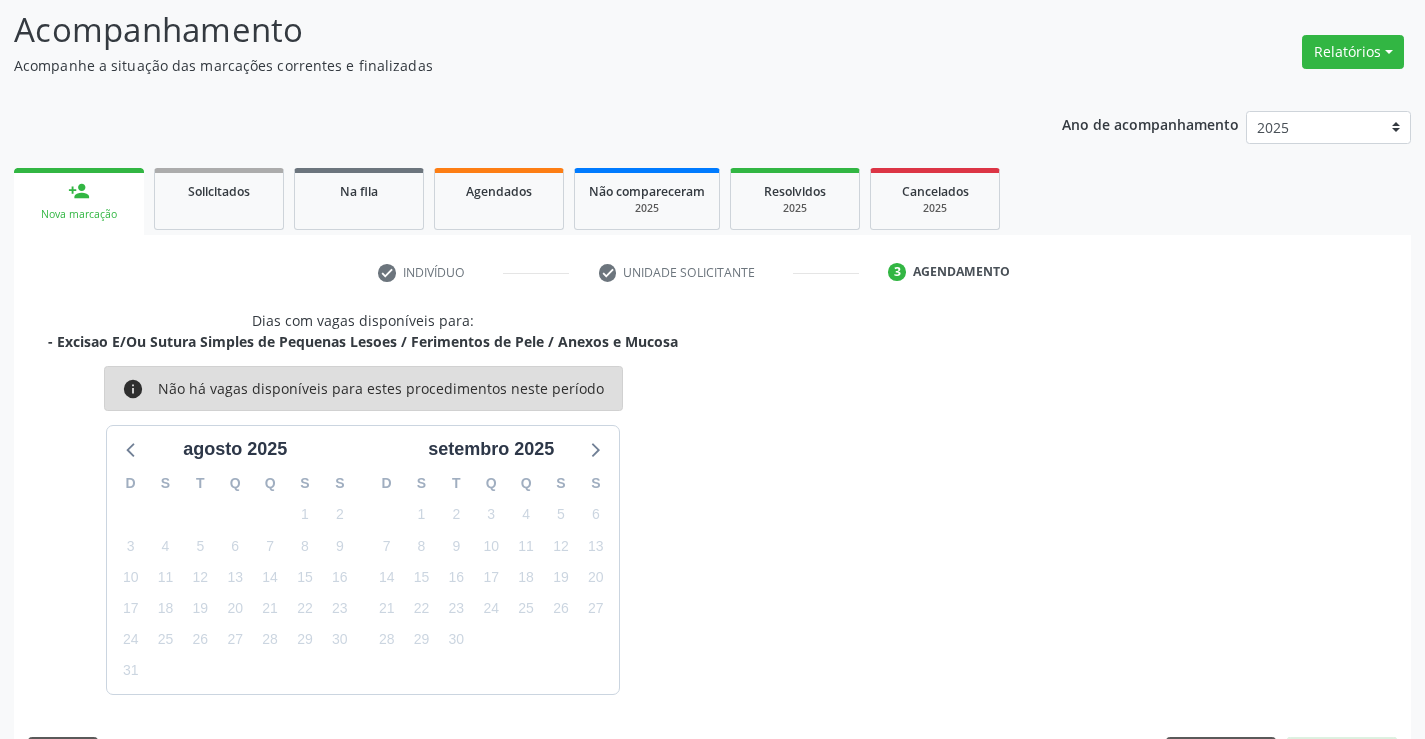 scroll, scrollTop: 167, scrollLeft: 0, axis: vertical 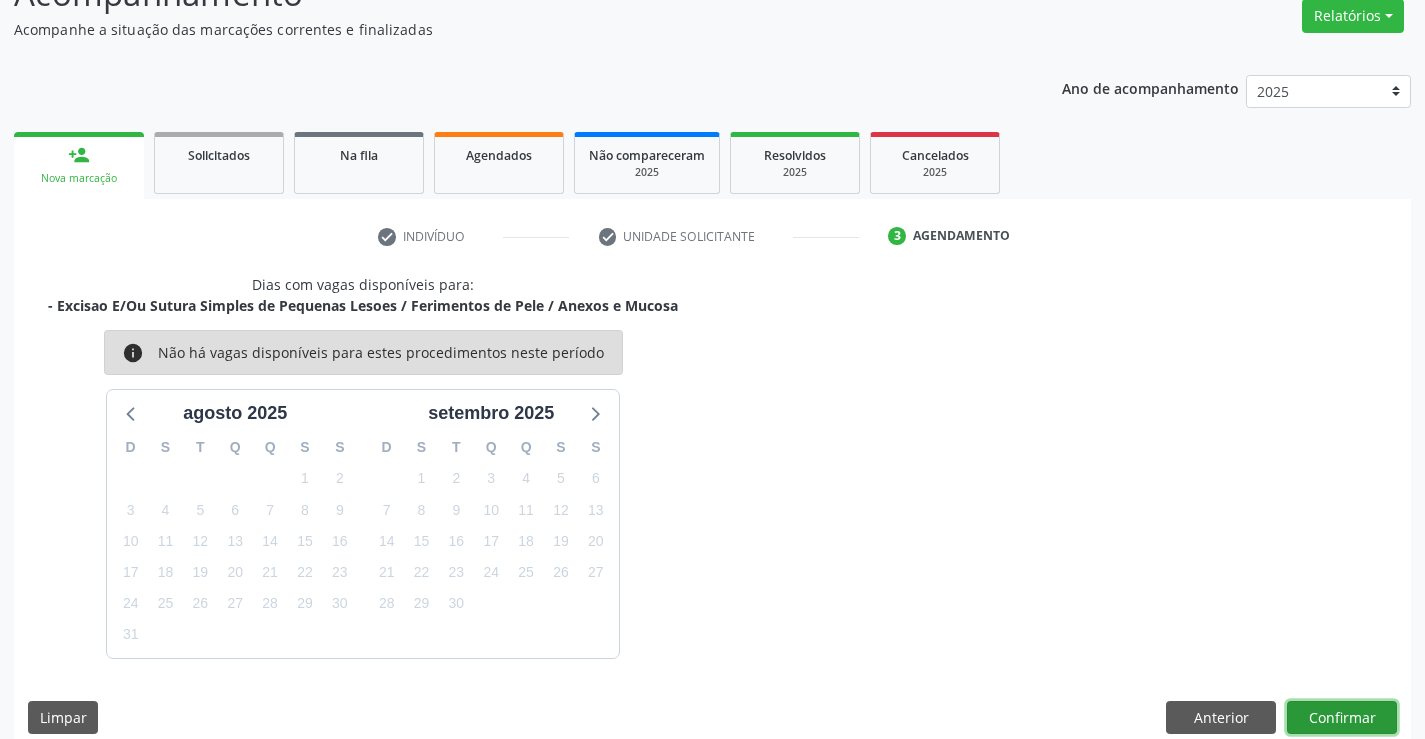click on "Confirmar" at bounding box center [1342, 718] 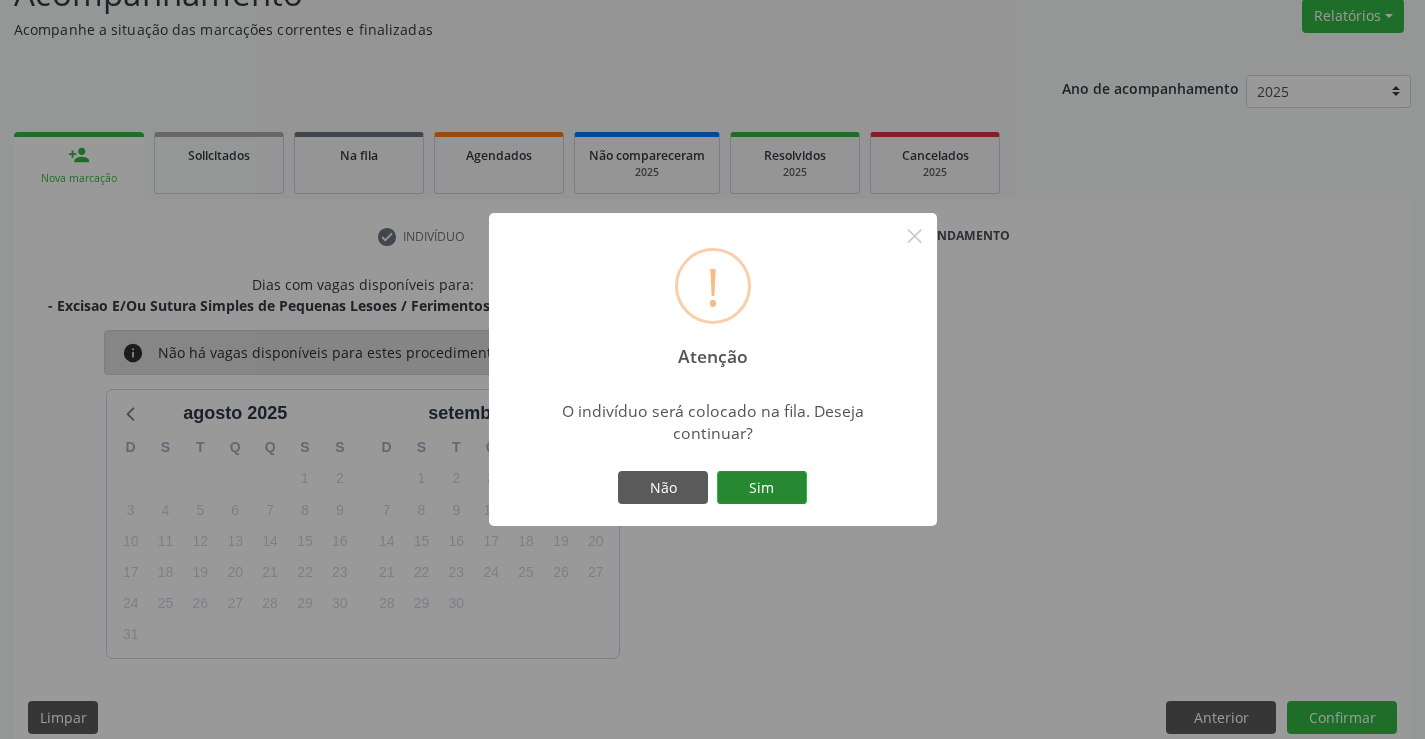 click on "Sim" at bounding box center (762, 488) 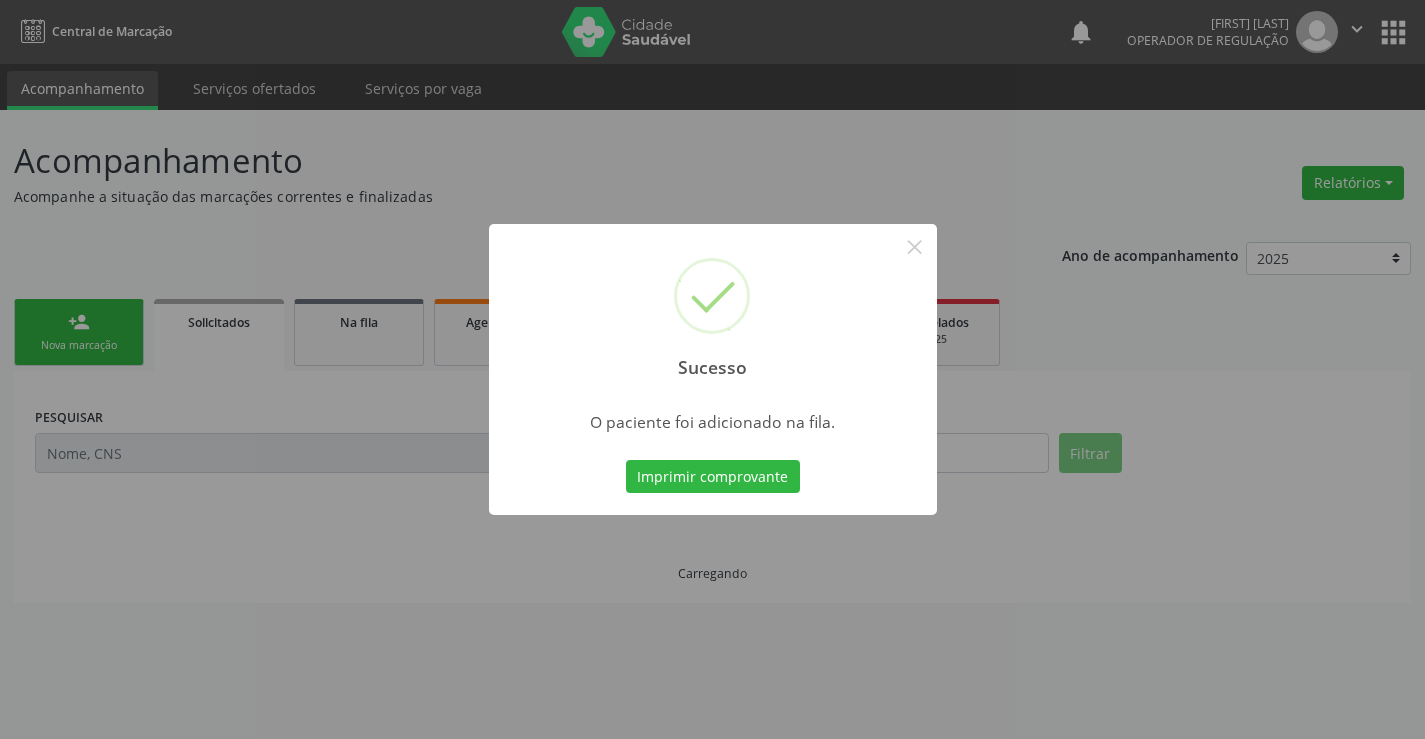 scroll, scrollTop: 0, scrollLeft: 0, axis: both 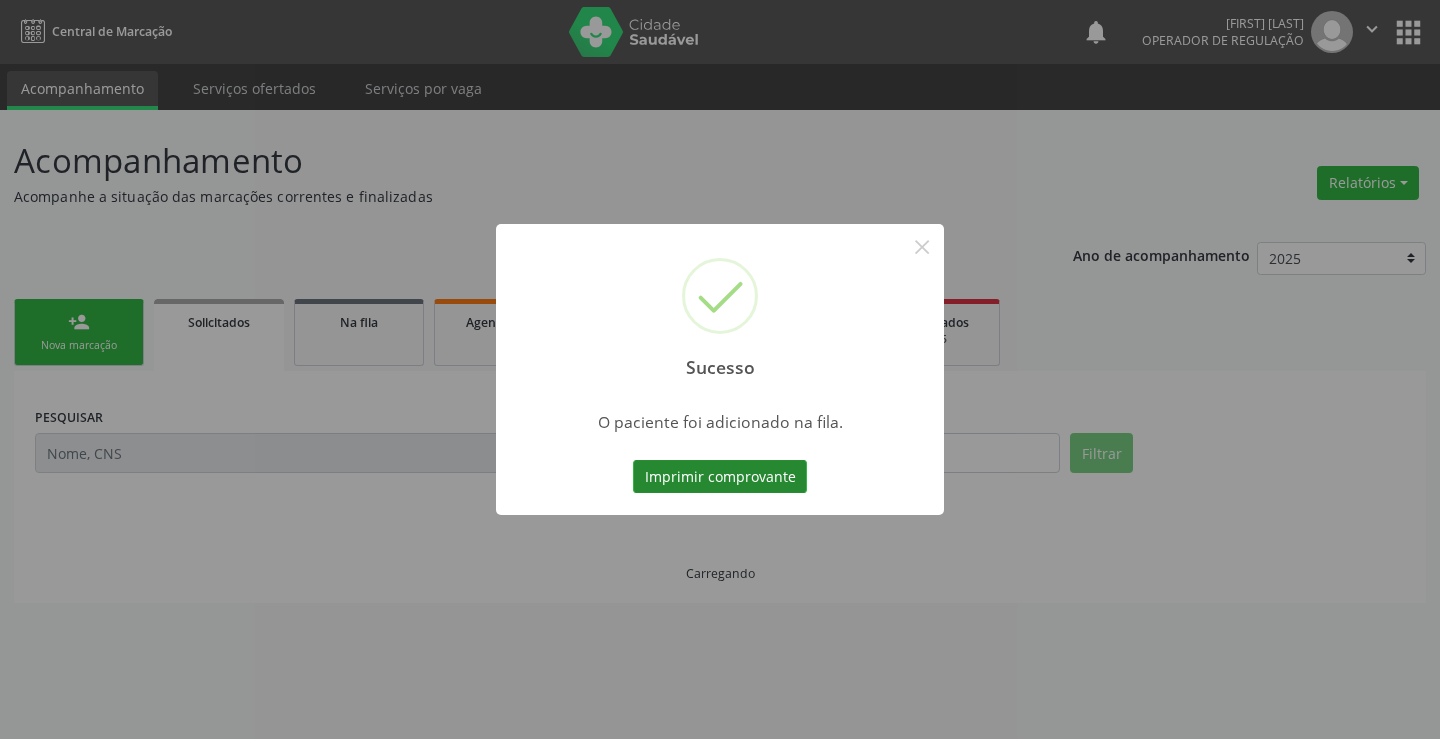 click on "Imprimir comprovante" at bounding box center (720, 477) 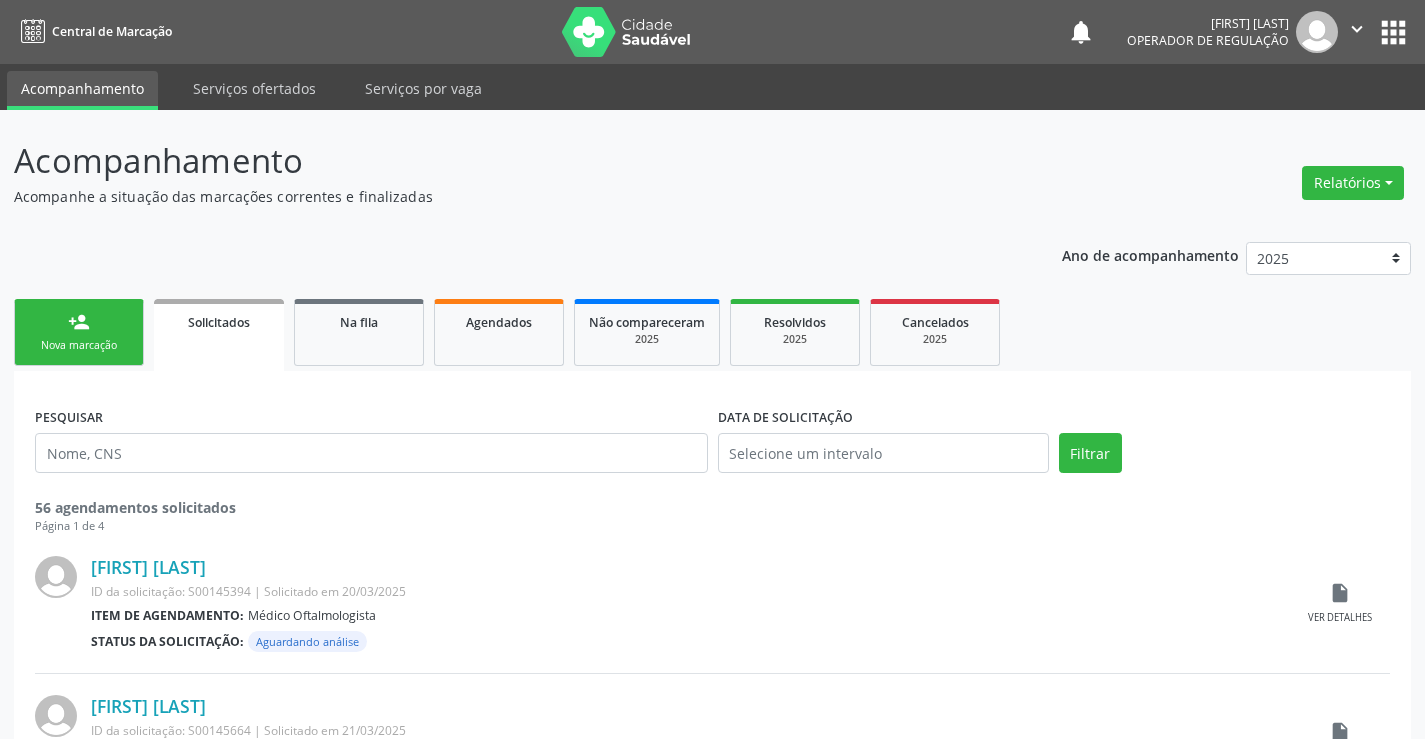 click on "person_add
Nova marcação" at bounding box center [79, 332] 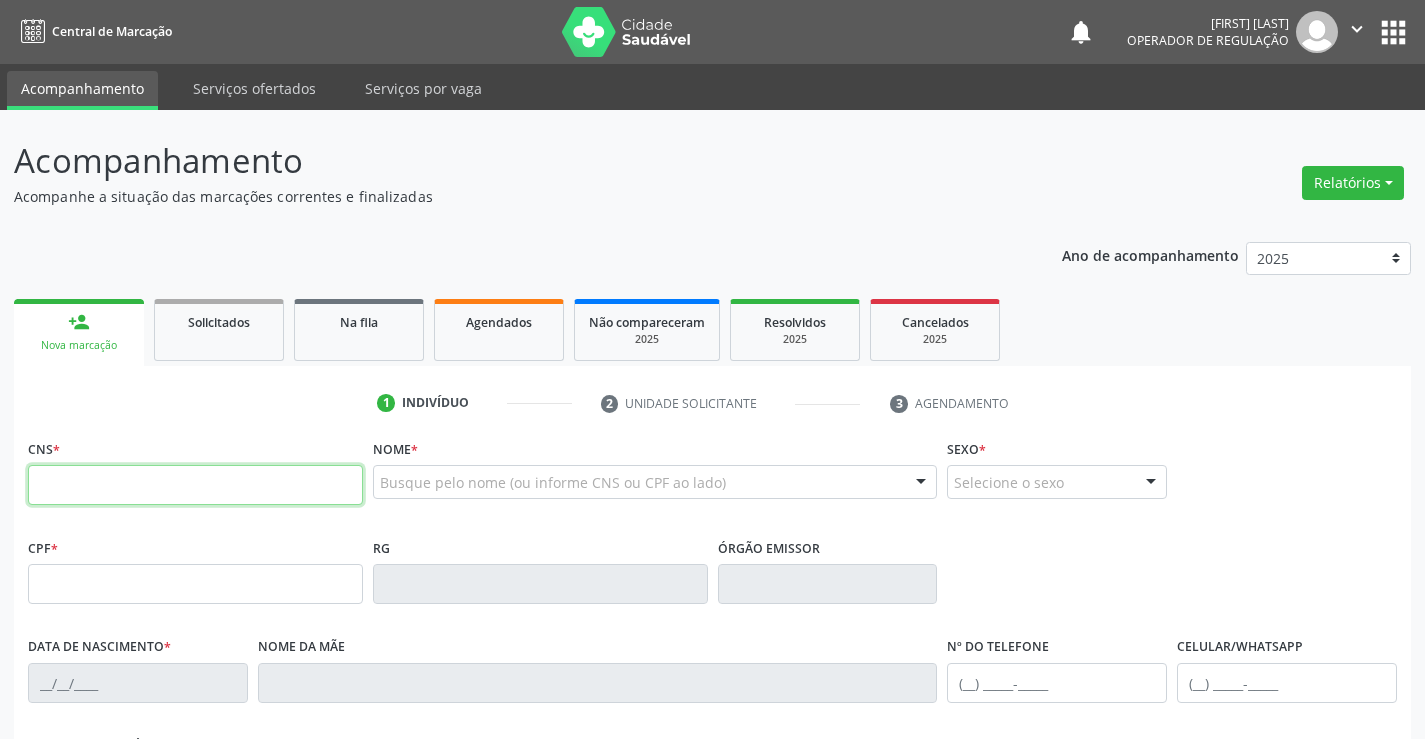 click at bounding box center [195, 485] 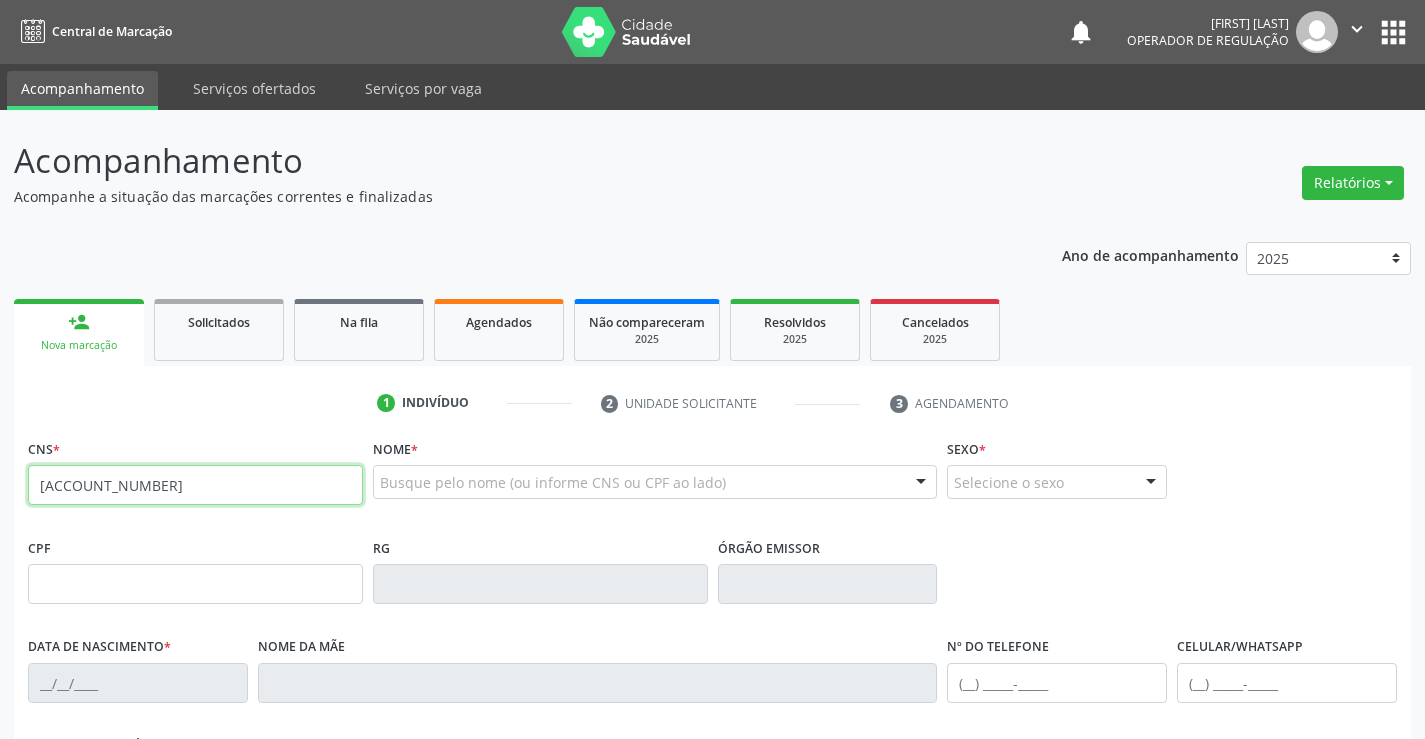 type on "708 2011 7913 3143" 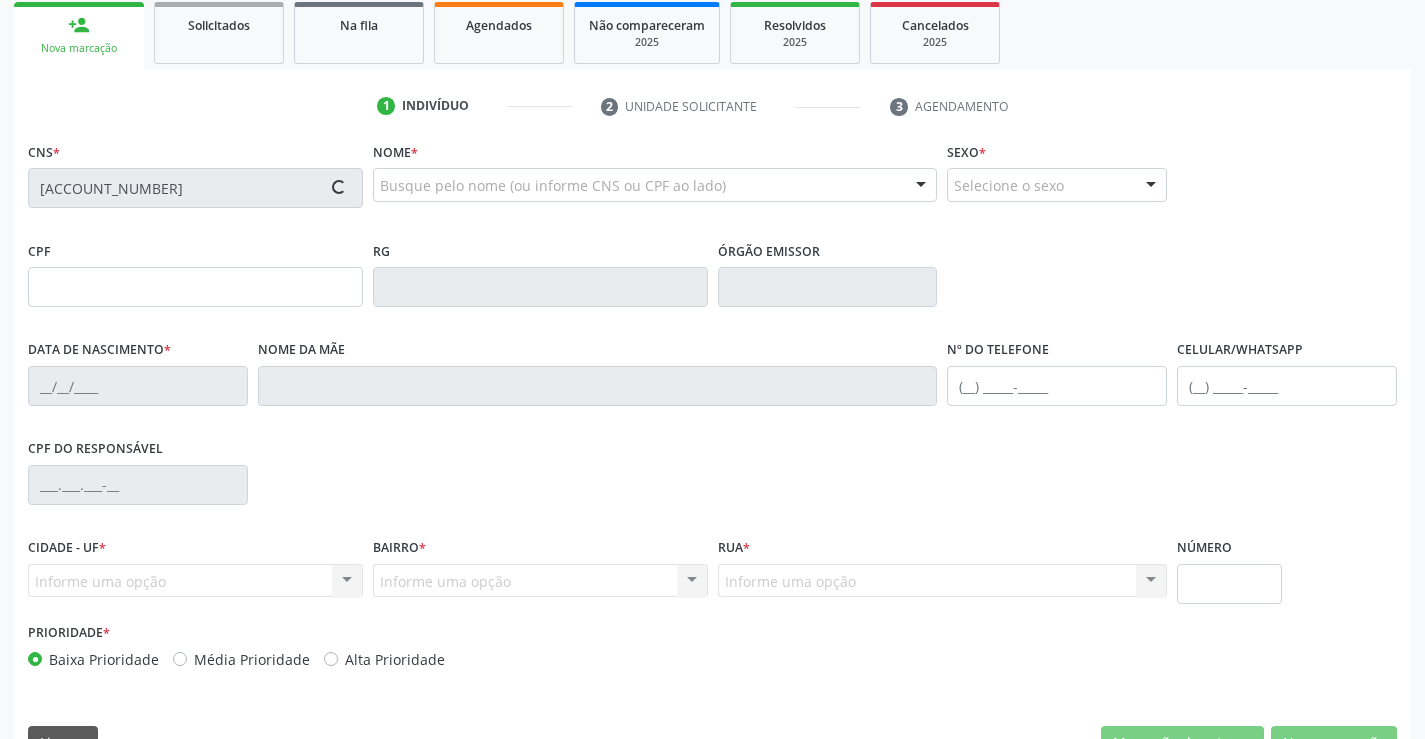 scroll, scrollTop: 345, scrollLeft: 0, axis: vertical 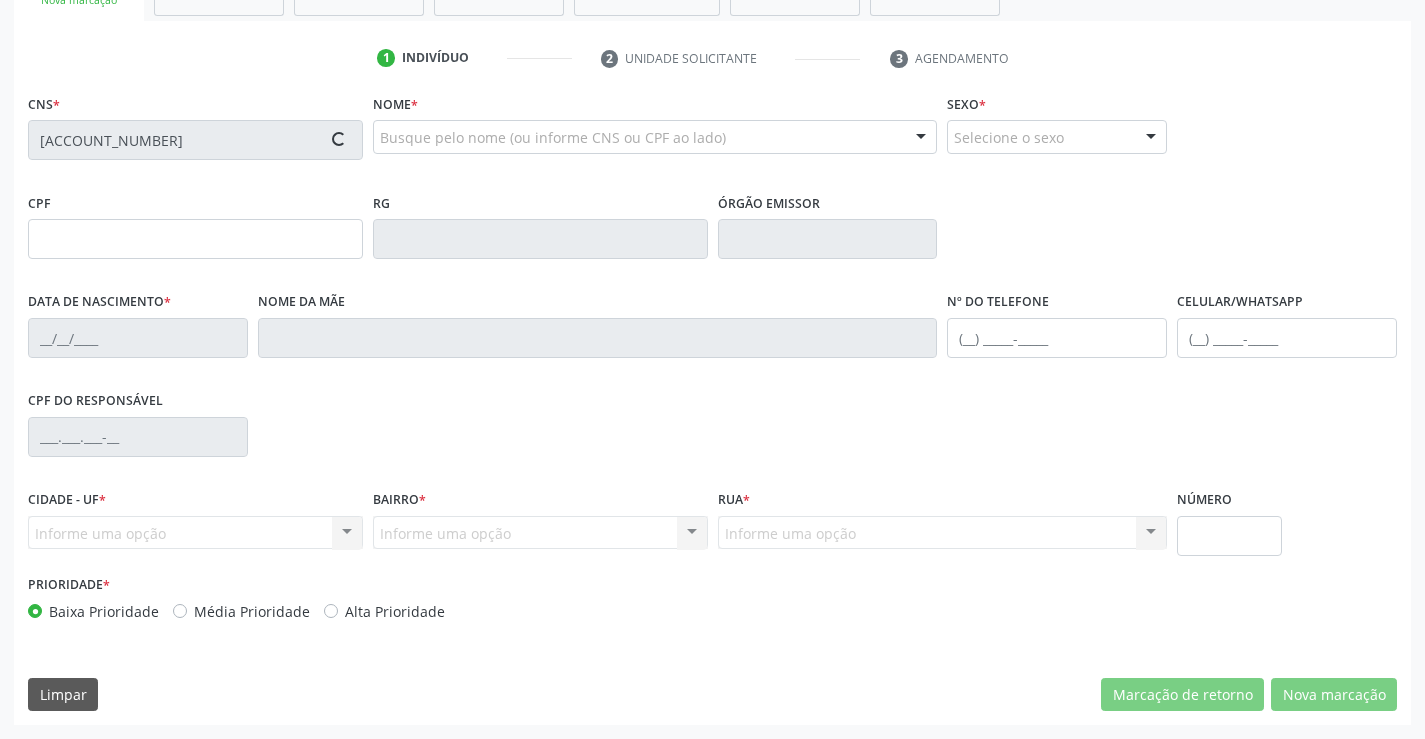type on "0368154890" 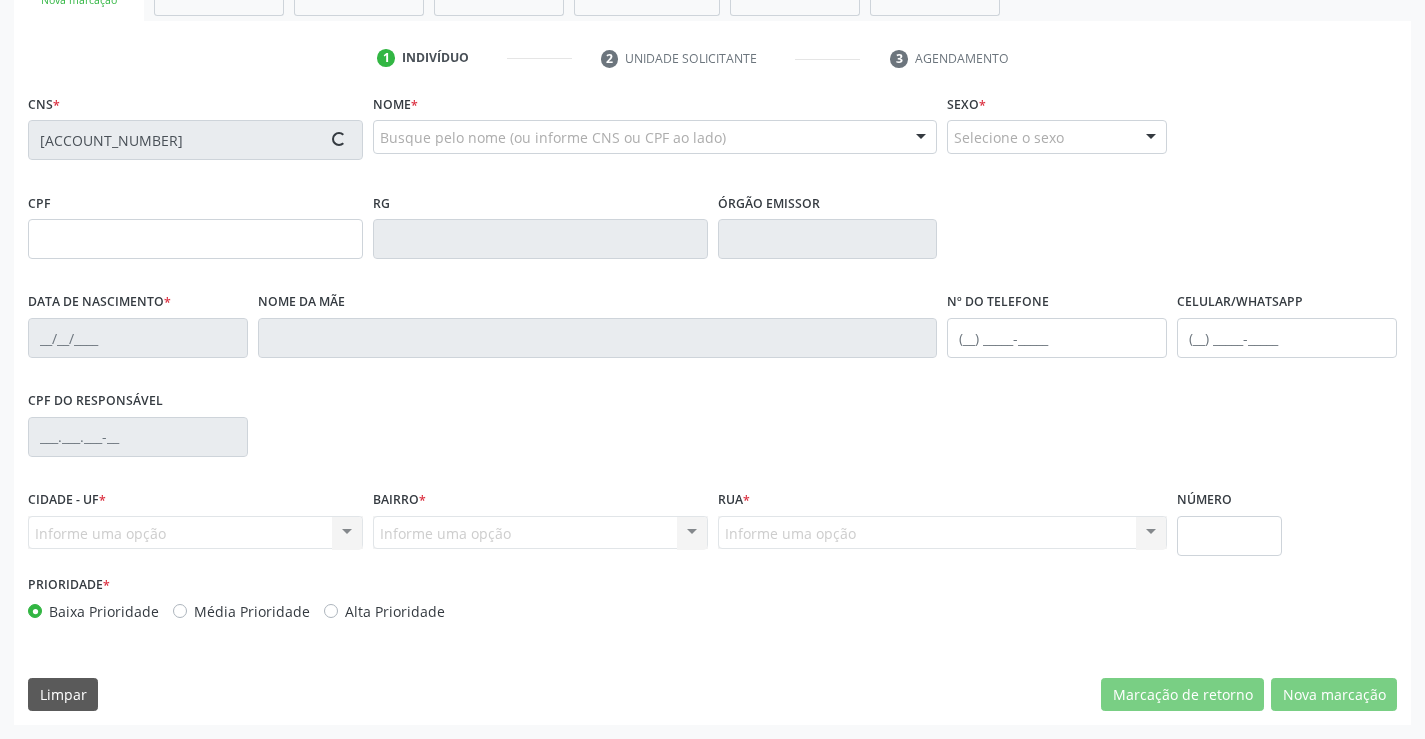 type on "(74) 9950-5180" 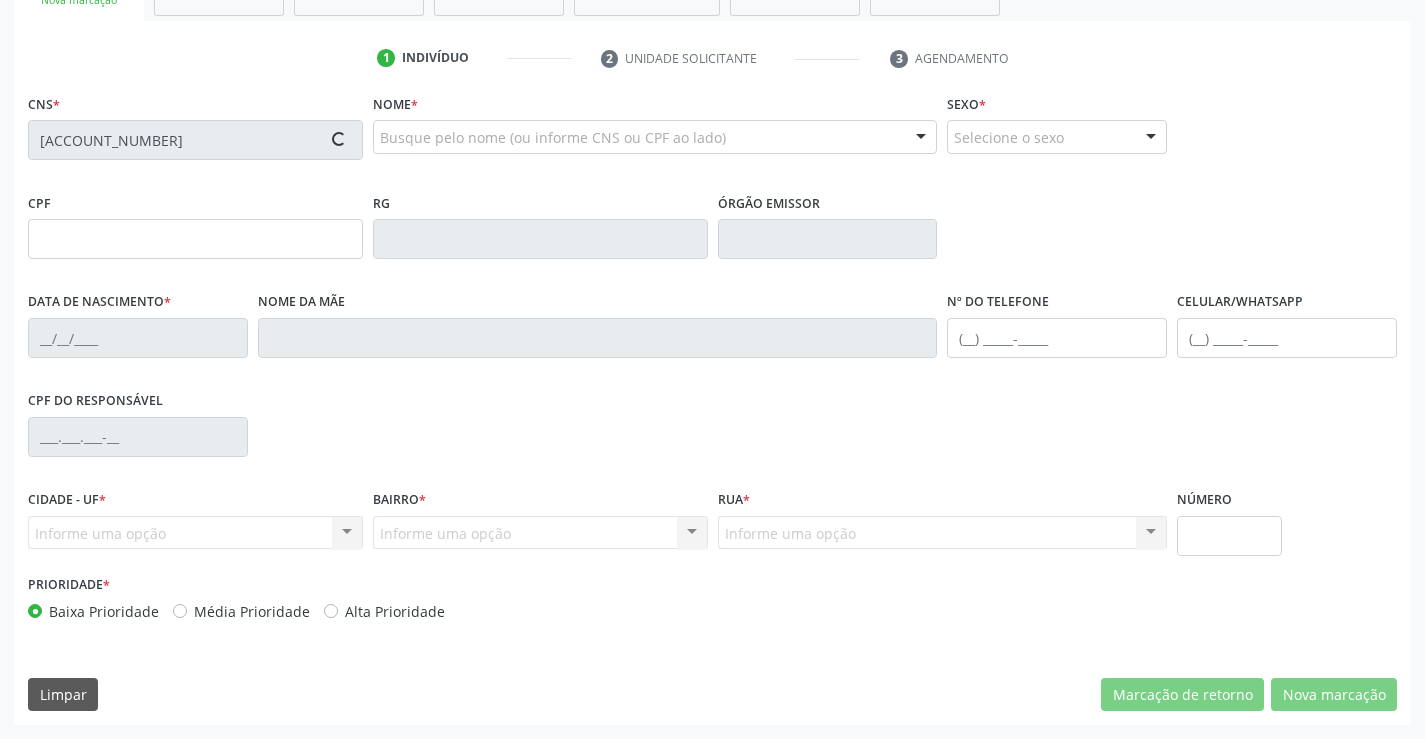 type on "359.945.175-34" 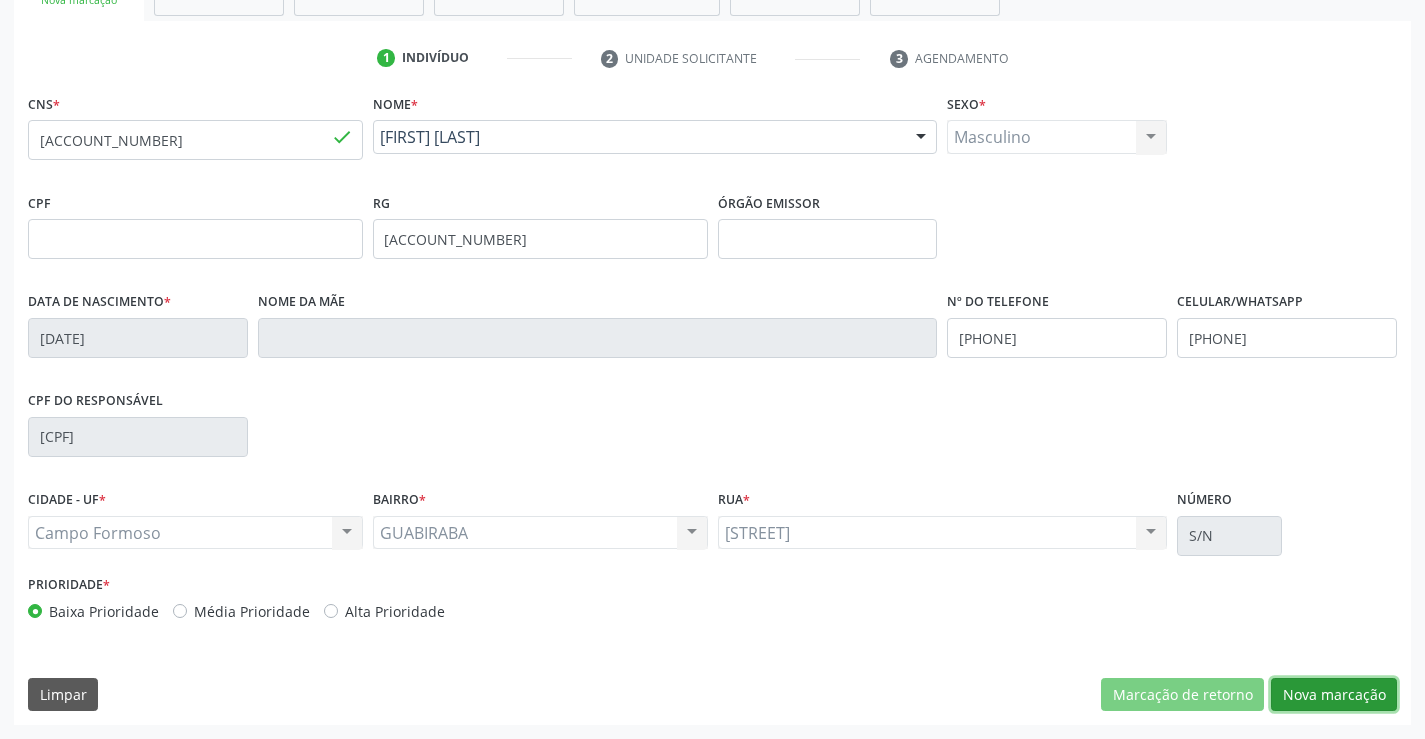 click on "Nova marcação" at bounding box center [1334, 695] 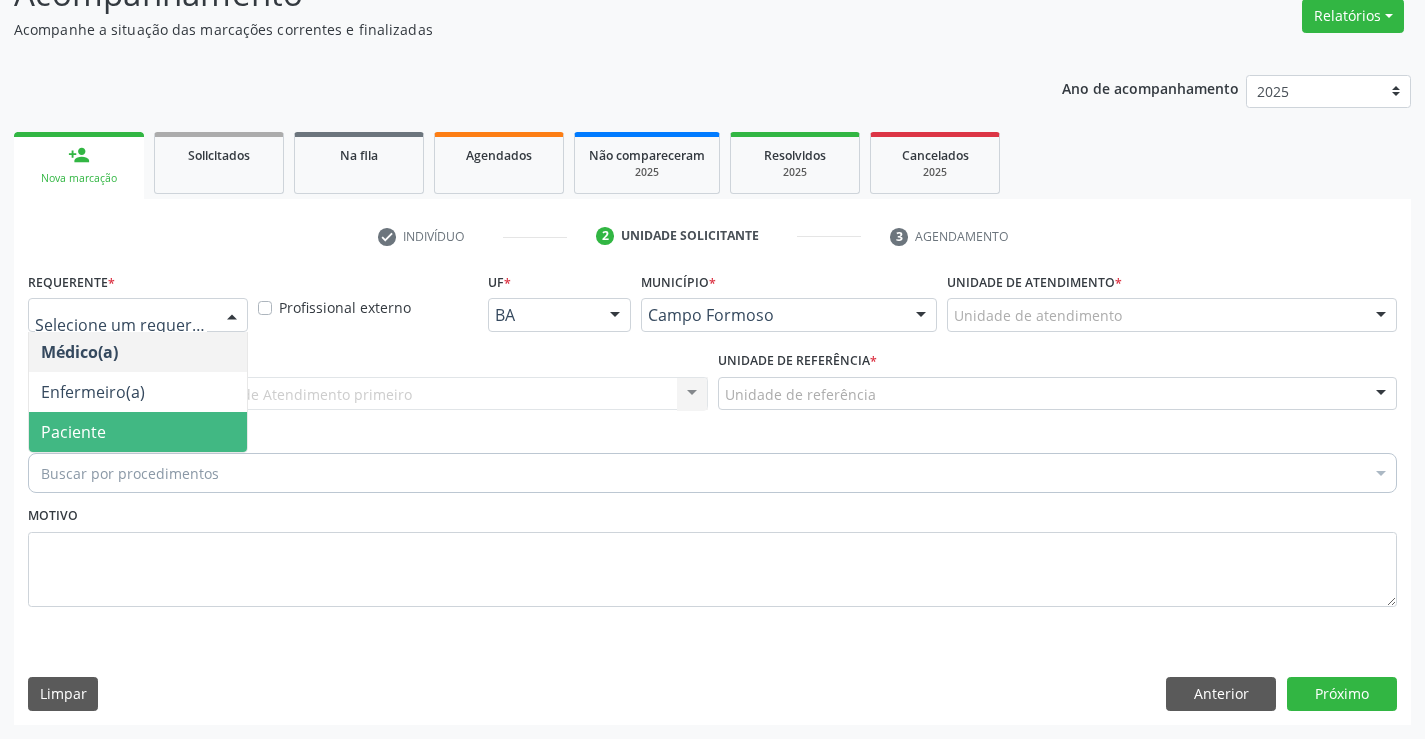click on "Paciente" at bounding box center [138, 432] 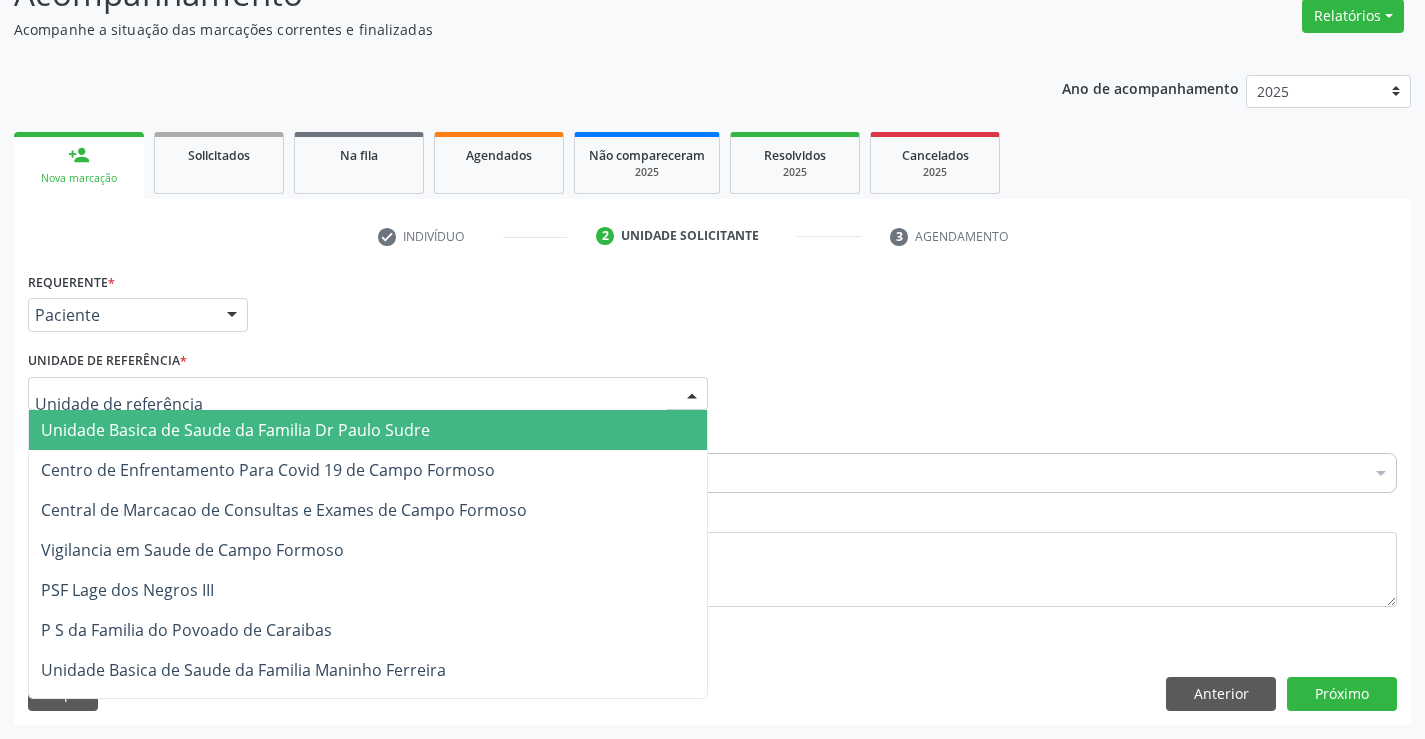 drag, startPoint x: 314, startPoint y: 398, endPoint x: 329, endPoint y: 489, distance: 92.22798 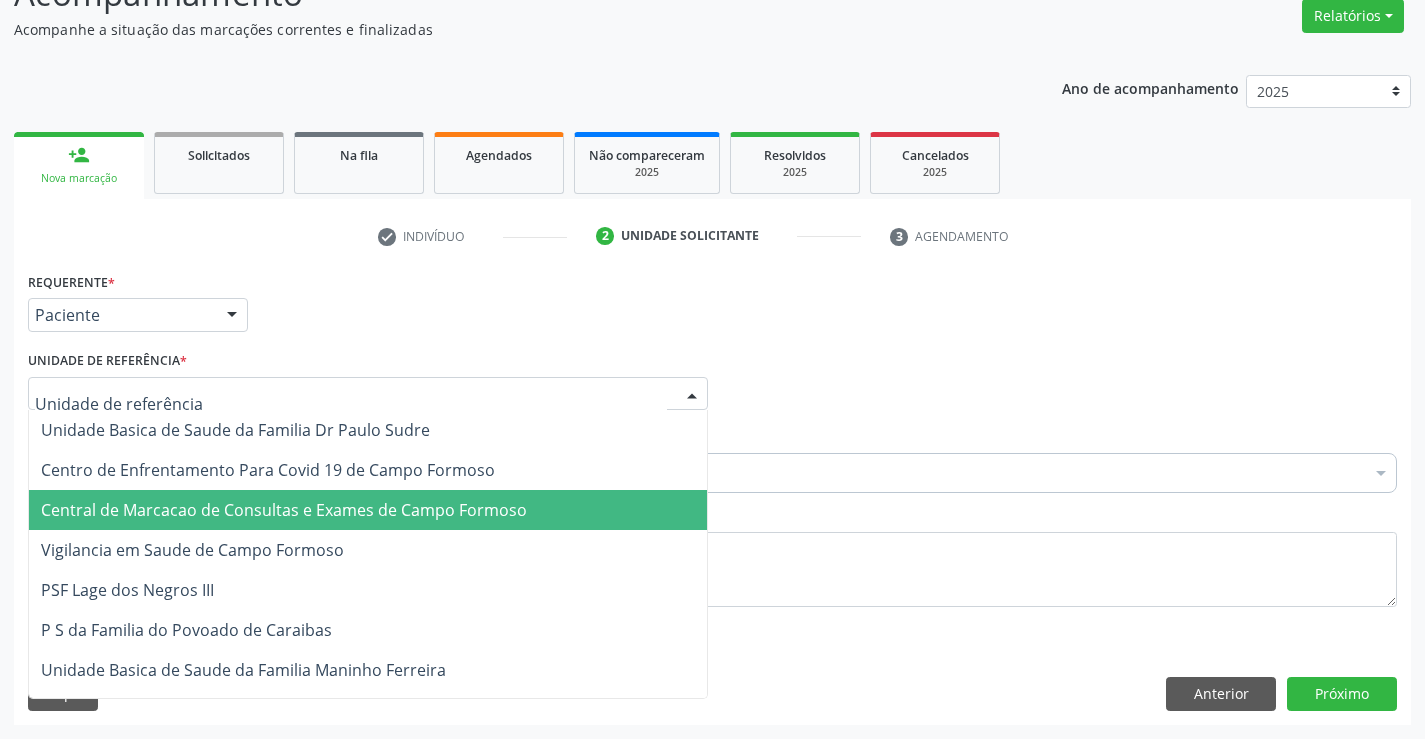 click on "Central de Marcacao de Consultas e Exames de Campo Formoso" at bounding box center (368, 510) 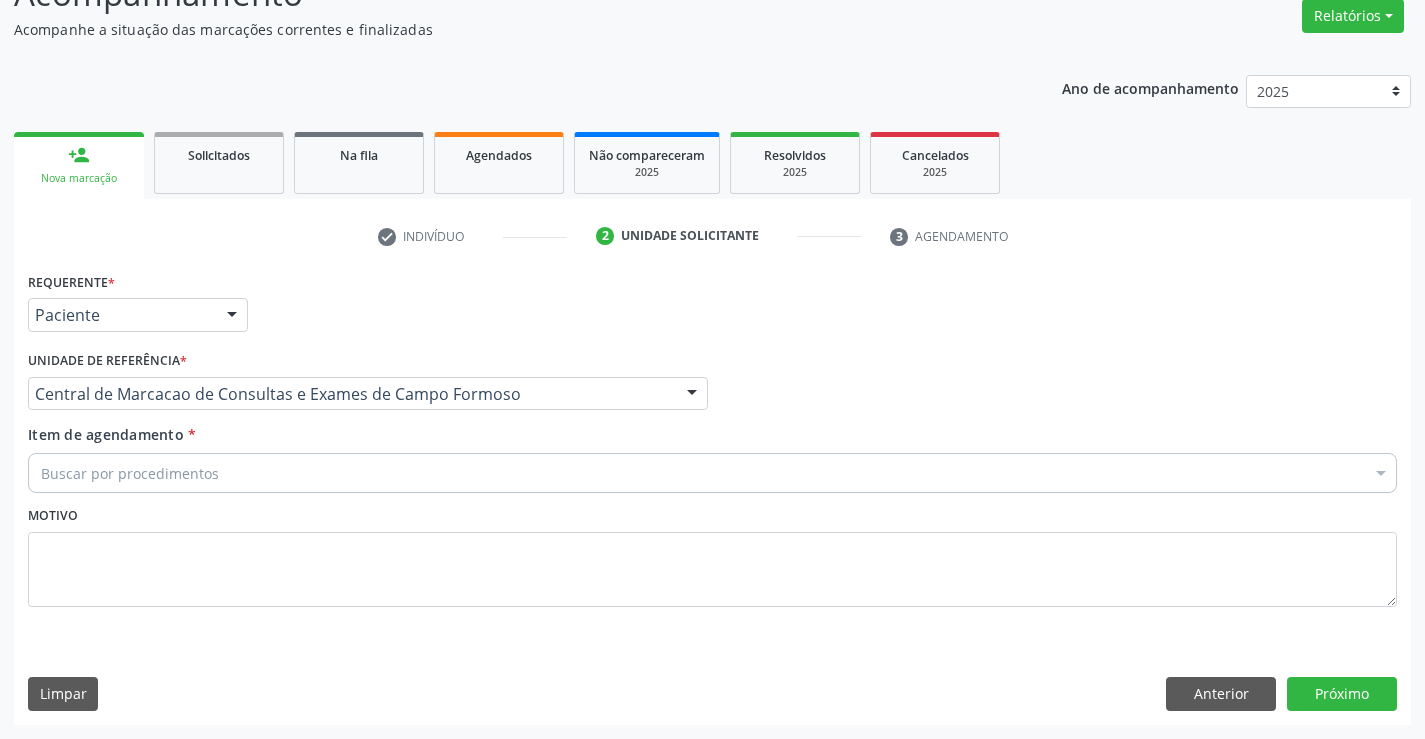 click on "Buscar por procedimentos" at bounding box center (712, 473) 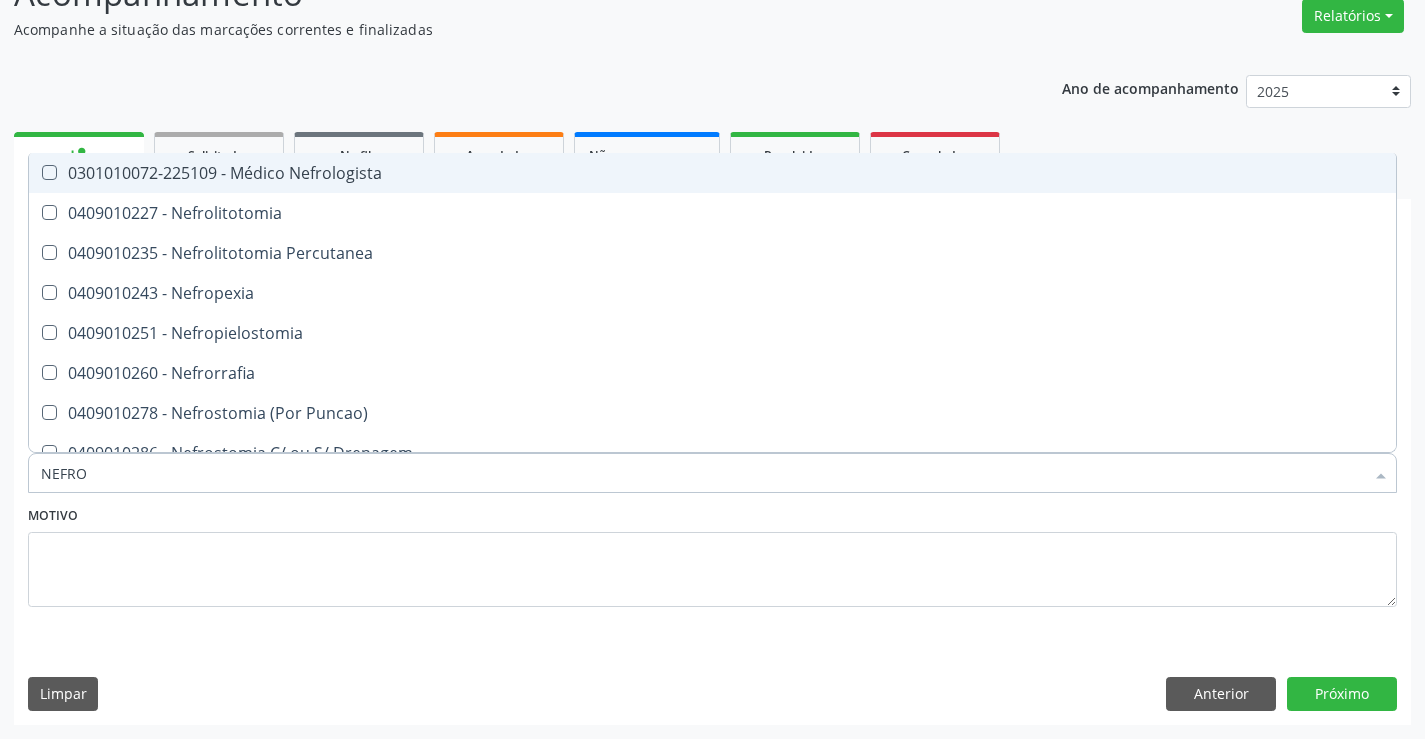 type on "NEFROL" 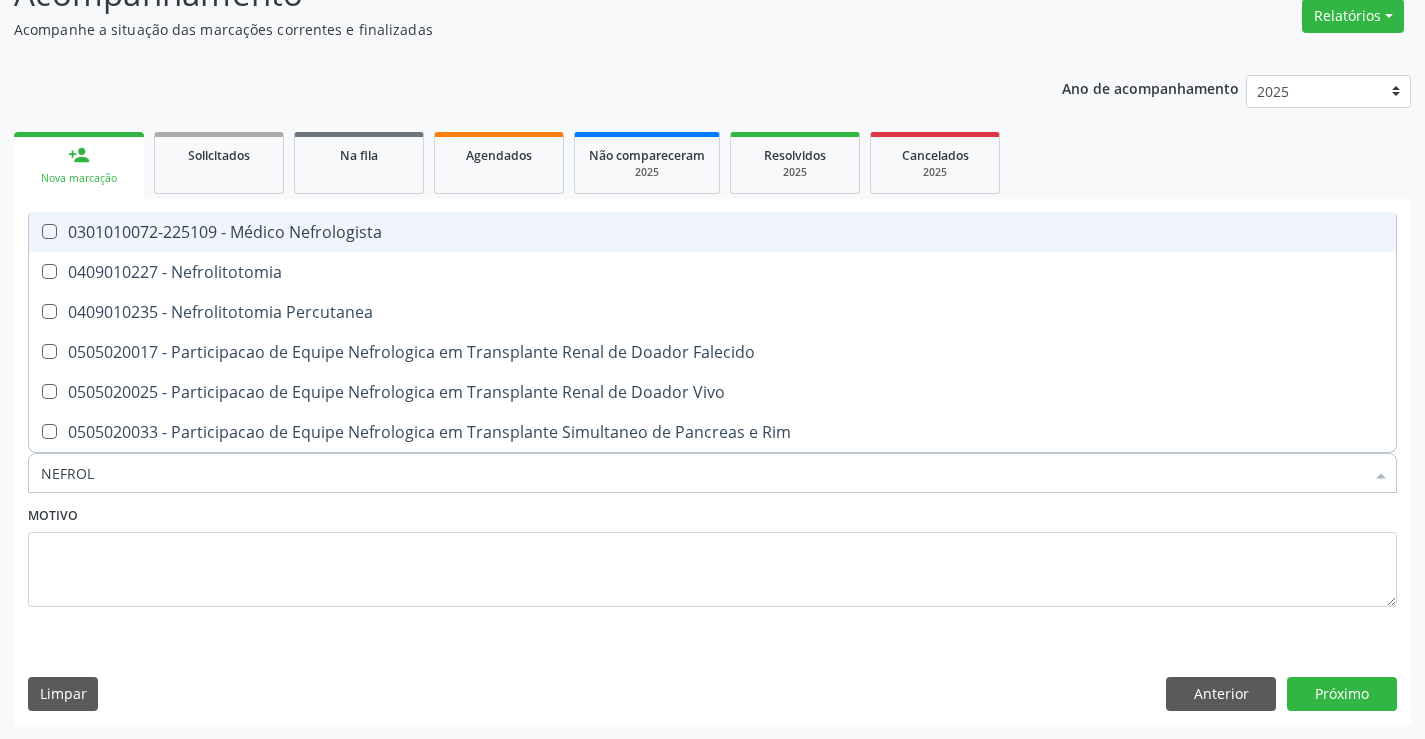 click on "0301010072-225109 - Médico Nefrologista" at bounding box center (712, 232) 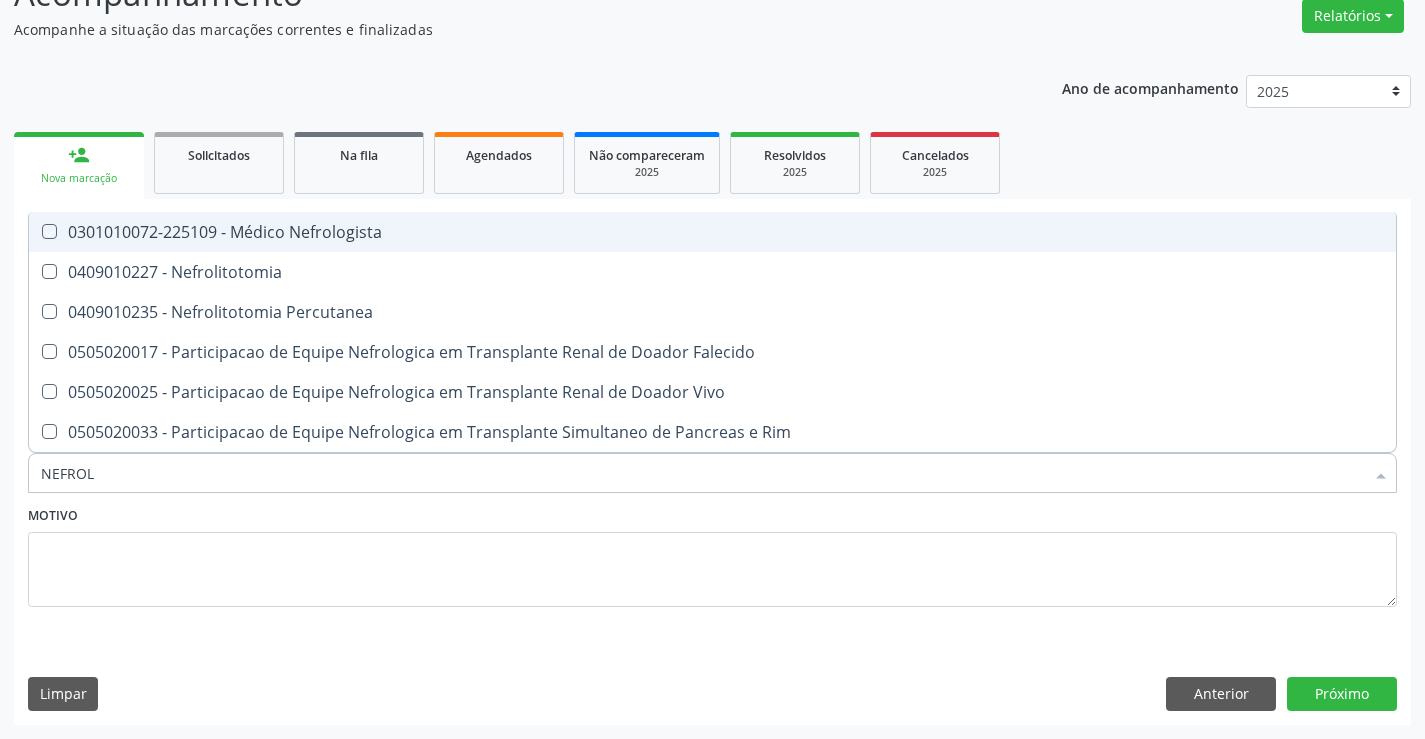 checkbox on "true" 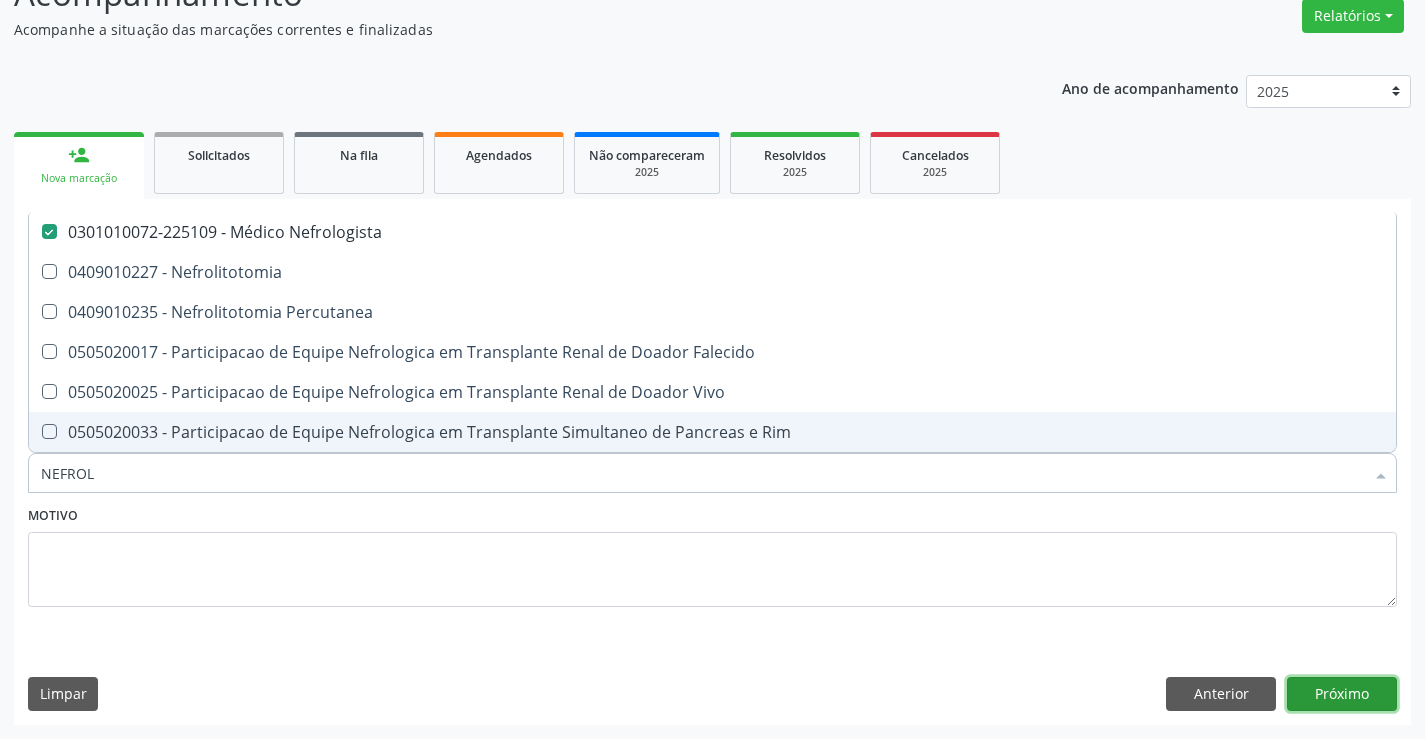 click on "Próximo" at bounding box center (1342, 694) 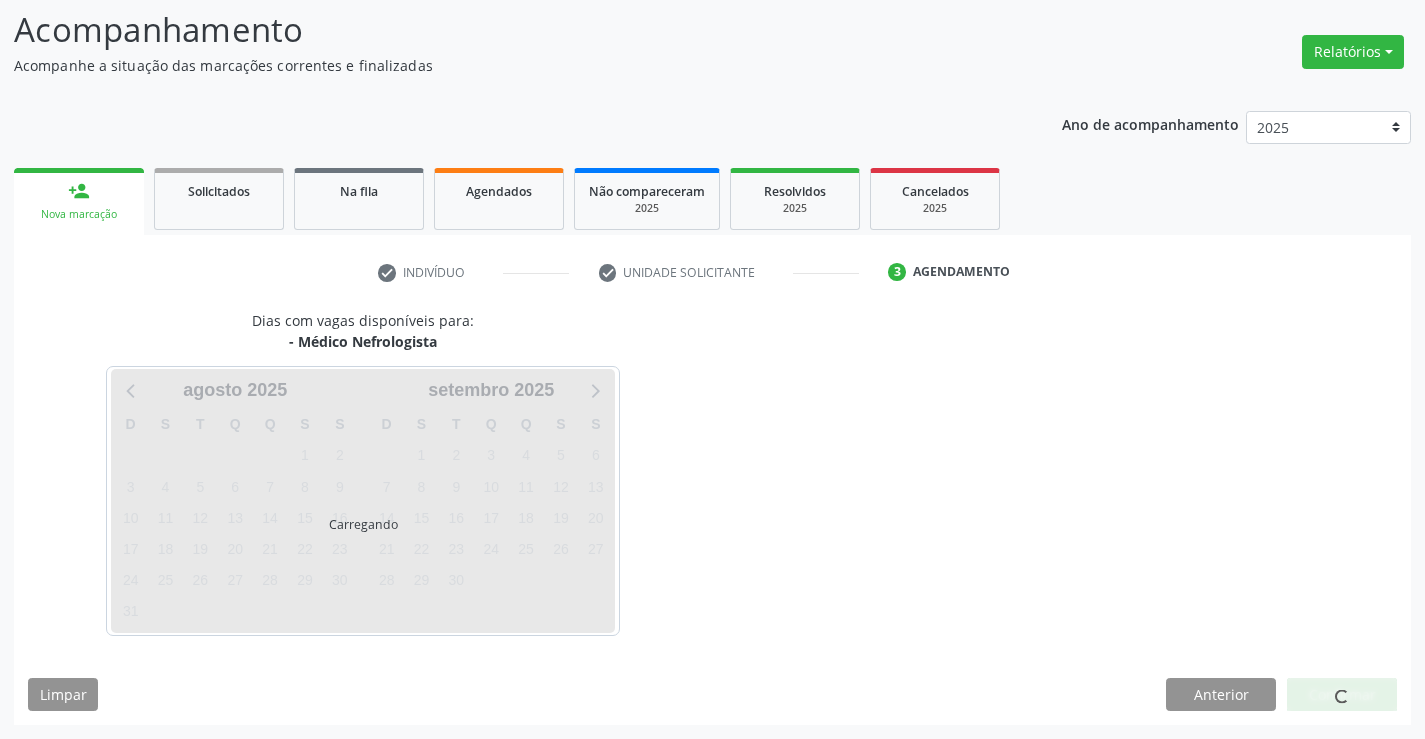 scroll, scrollTop: 131, scrollLeft: 0, axis: vertical 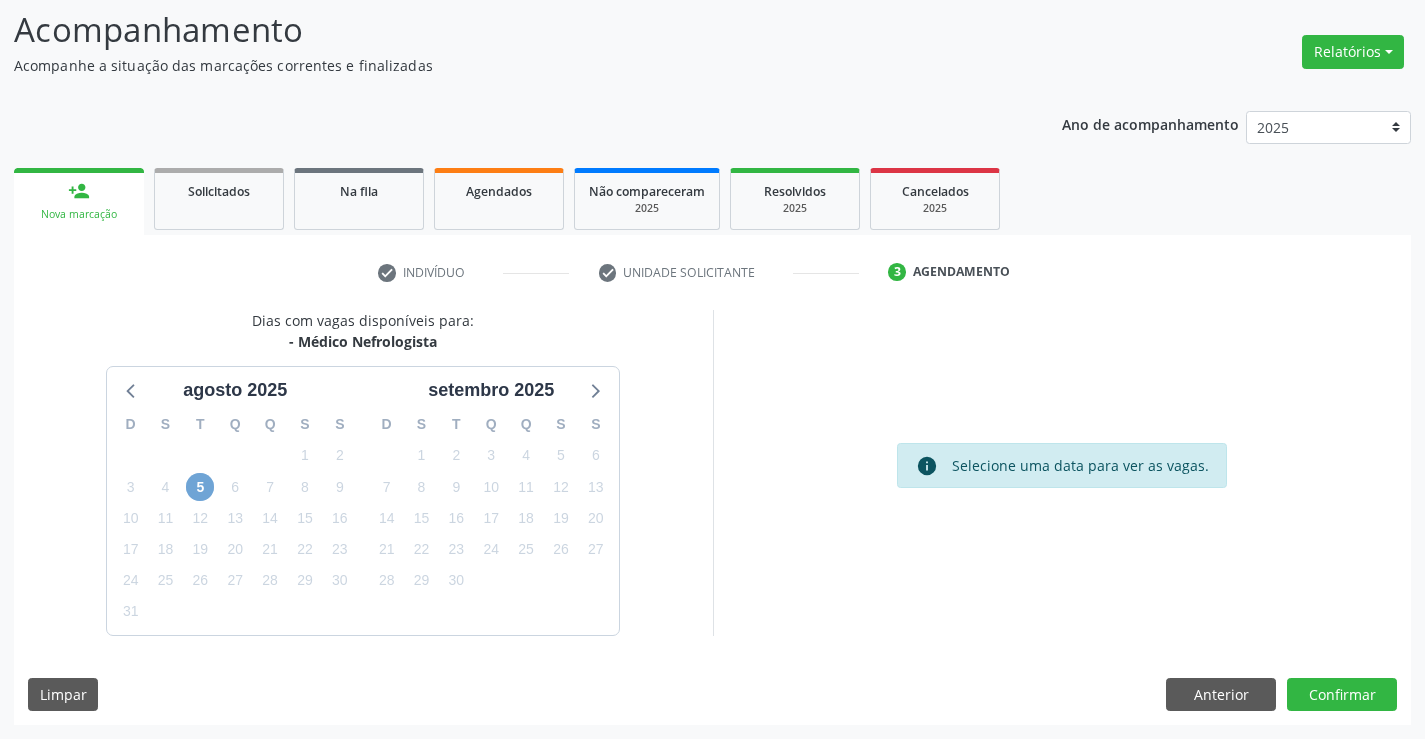 click on "5" at bounding box center (200, 487) 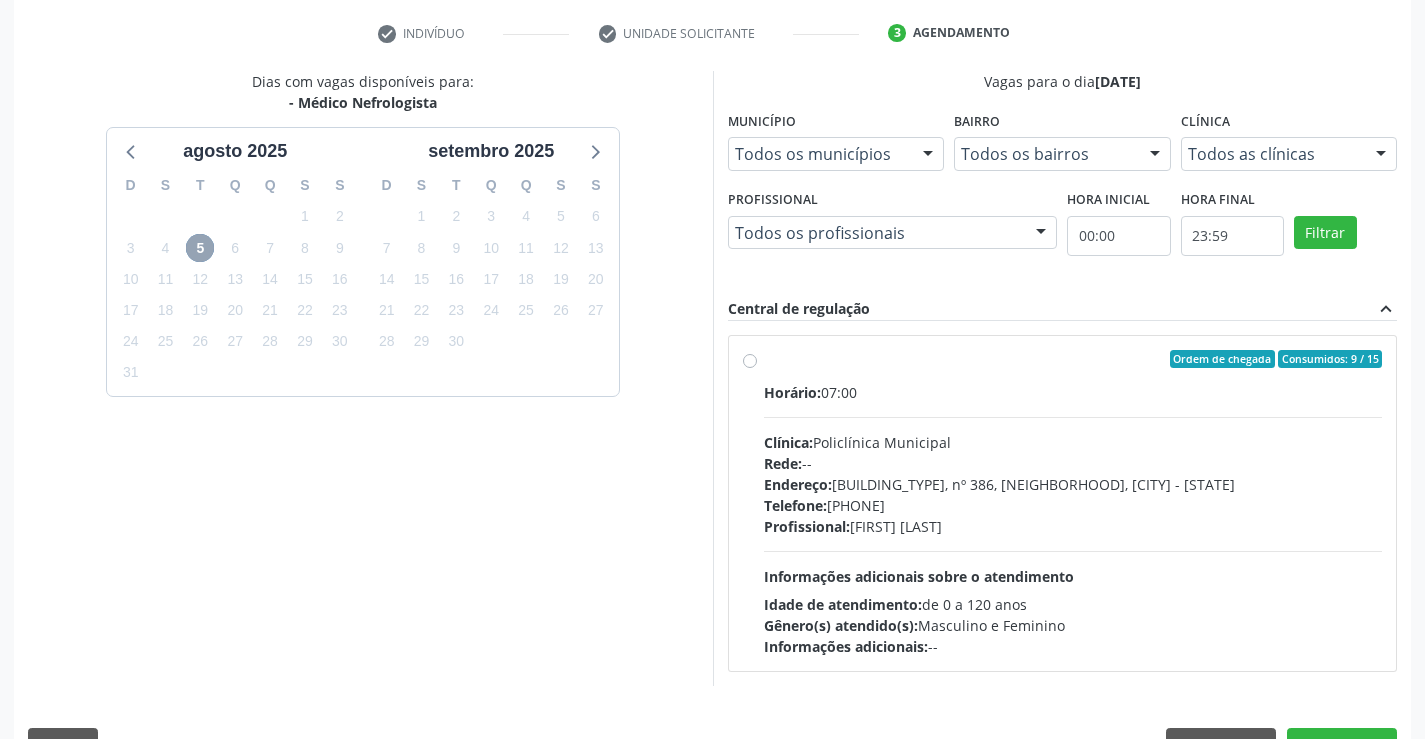 scroll, scrollTop: 420, scrollLeft: 0, axis: vertical 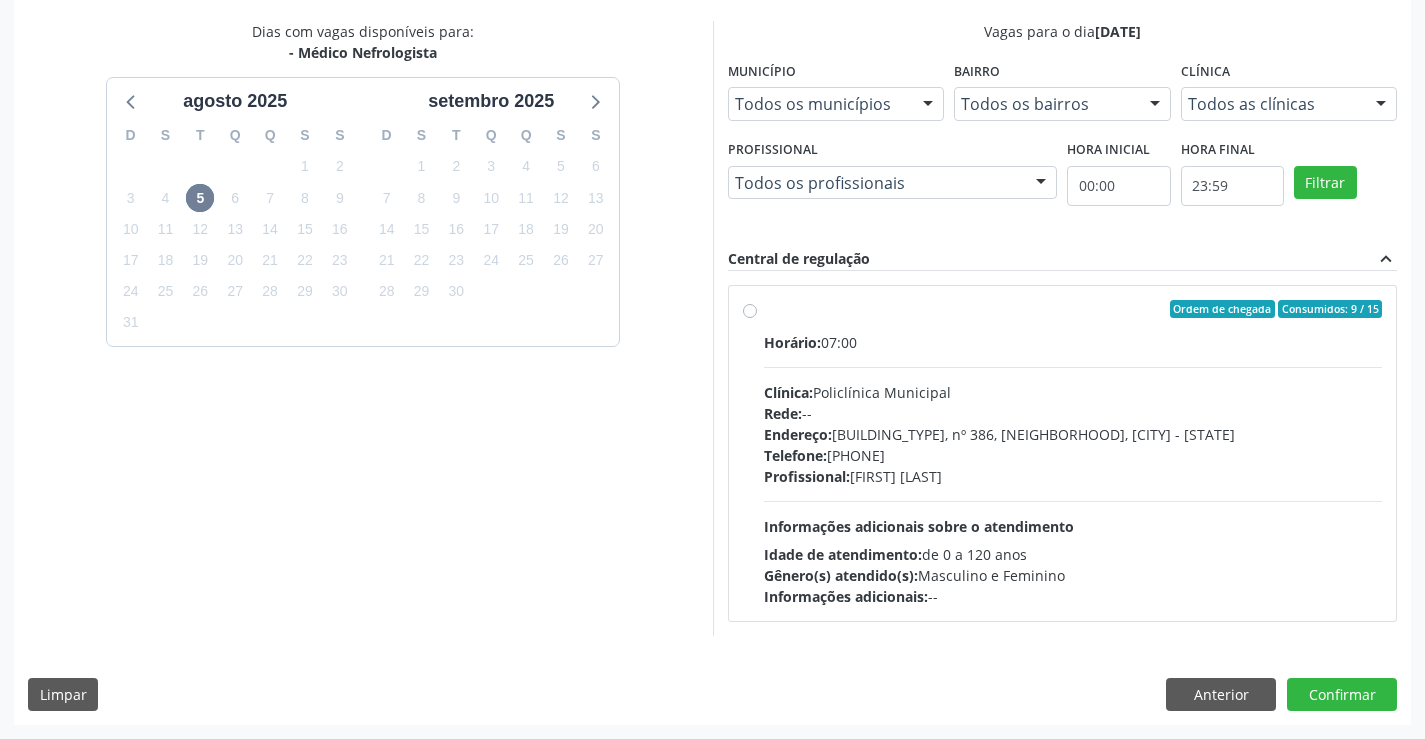 click on "Horário:   07:00
Clínica:  Policlínica Municipal
Rede:
--
Endereço:   Predio, nº 386, Centro, Campo Formoso - BA
Telefone:   (74) 6451312
Profissional:
Edvaldo Alves Costa Neto
Informações adicionais sobre o atendimento
Idade de atendimento:
de 0 a 120 anos
Gênero(s) atendido(s):
Masculino e Feminino
Informações adicionais:
--" at bounding box center (1073, 469) 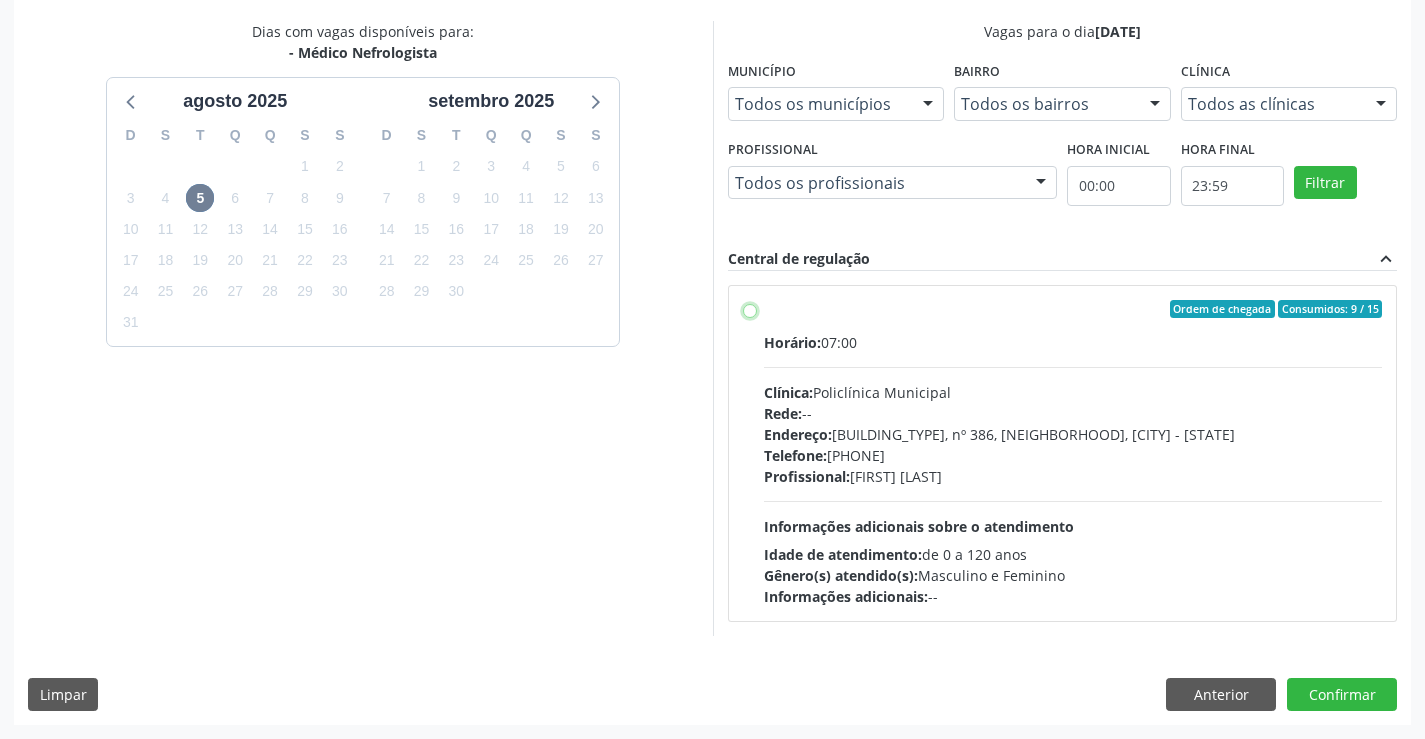 radio on "true" 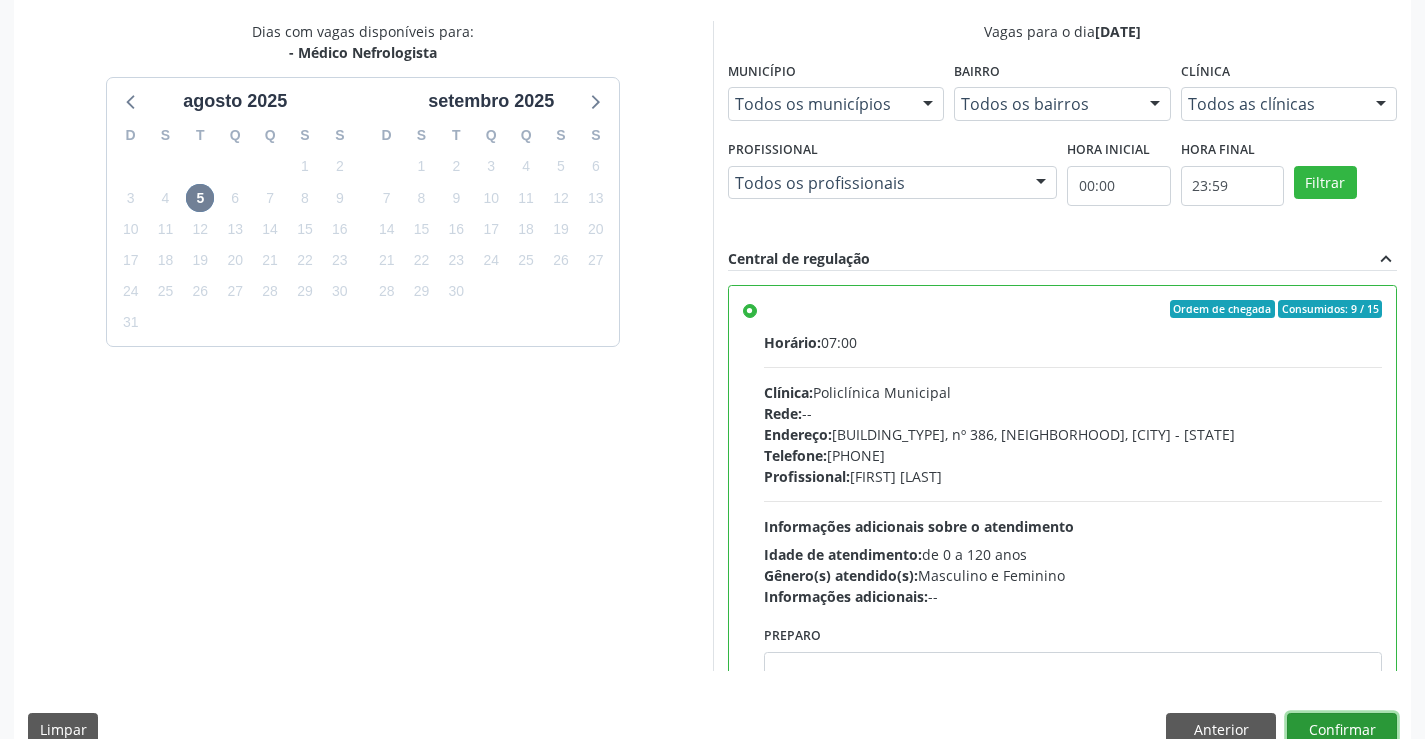 click on "Confirmar" at bounding box center (1342, 730) 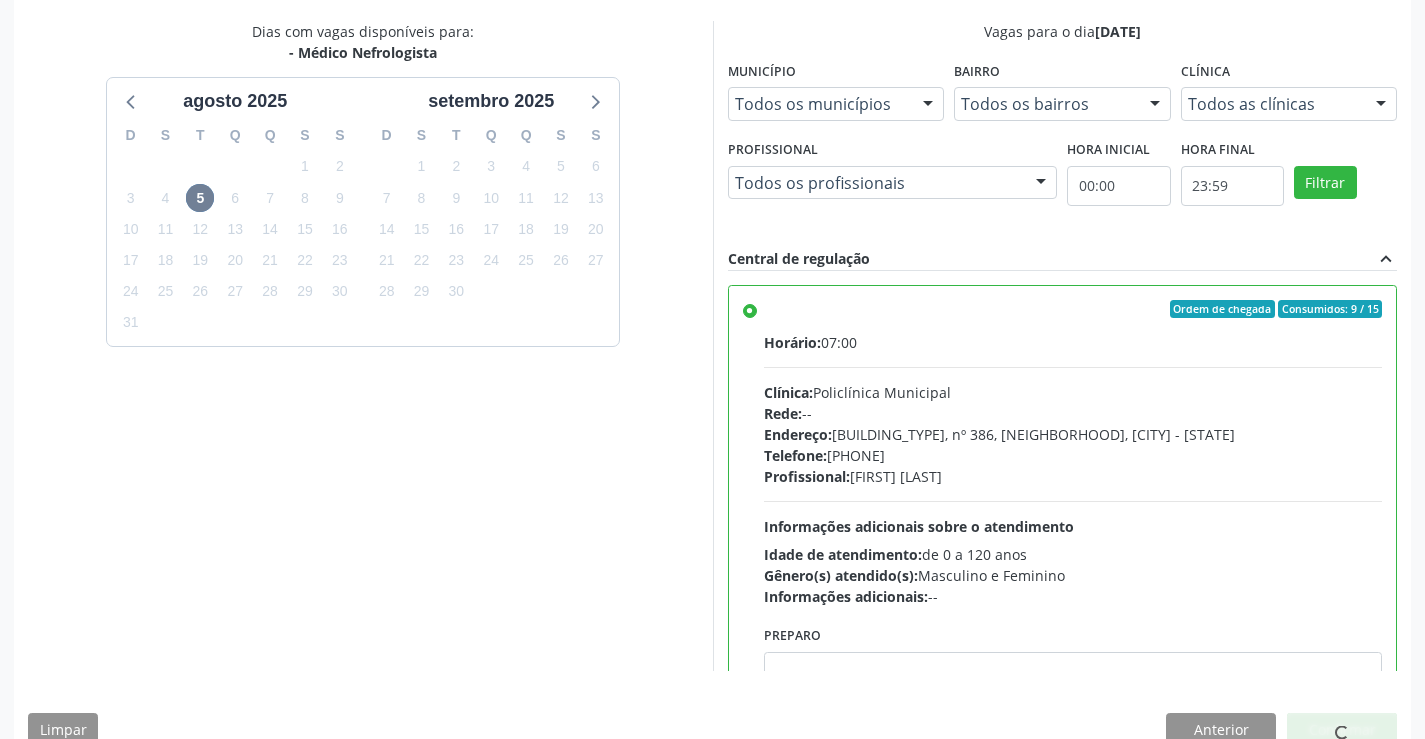 scroll, scrollTop: 0, scrollLeft: 0, axis: both 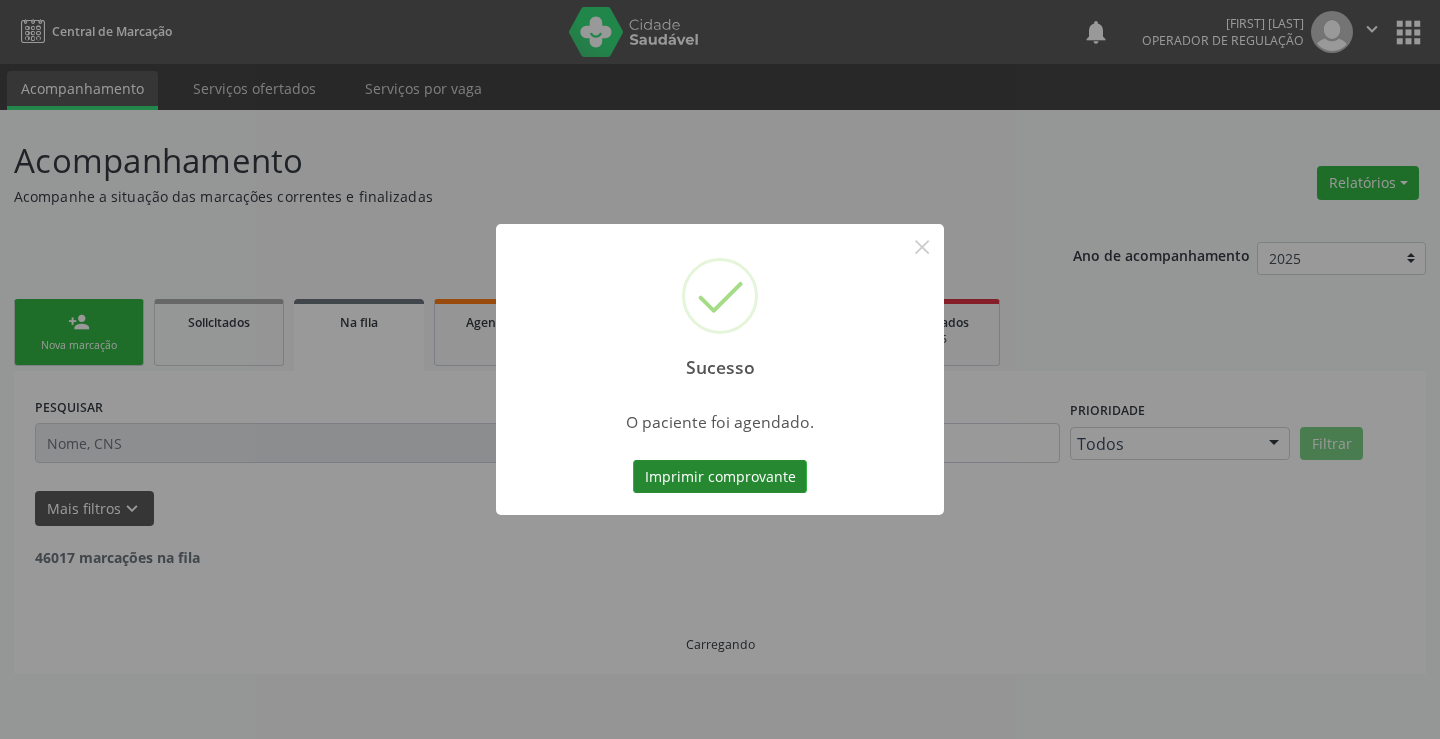 click on "Imprimir comprovante" at bounding box center [720, 477] 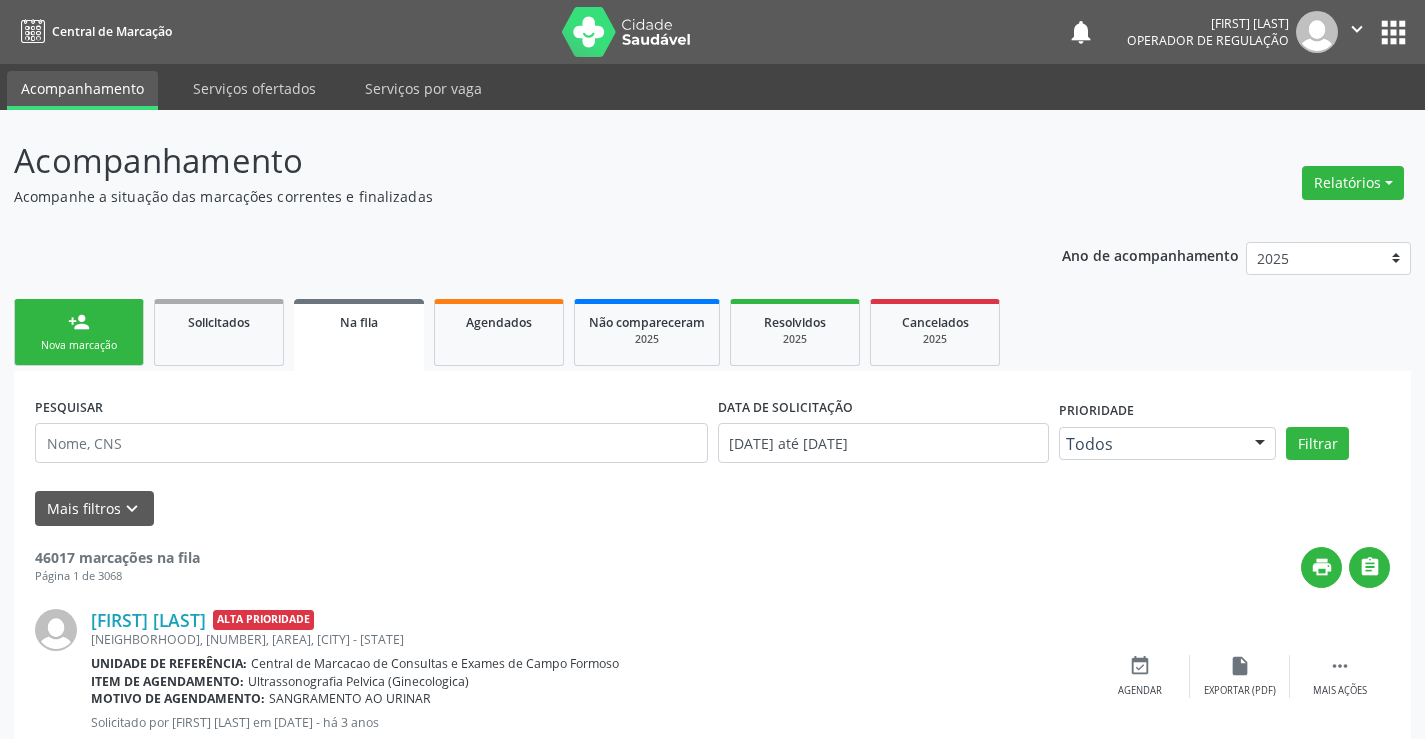 click on "person_add
Nova marcação" at bounding box center (79, 332) 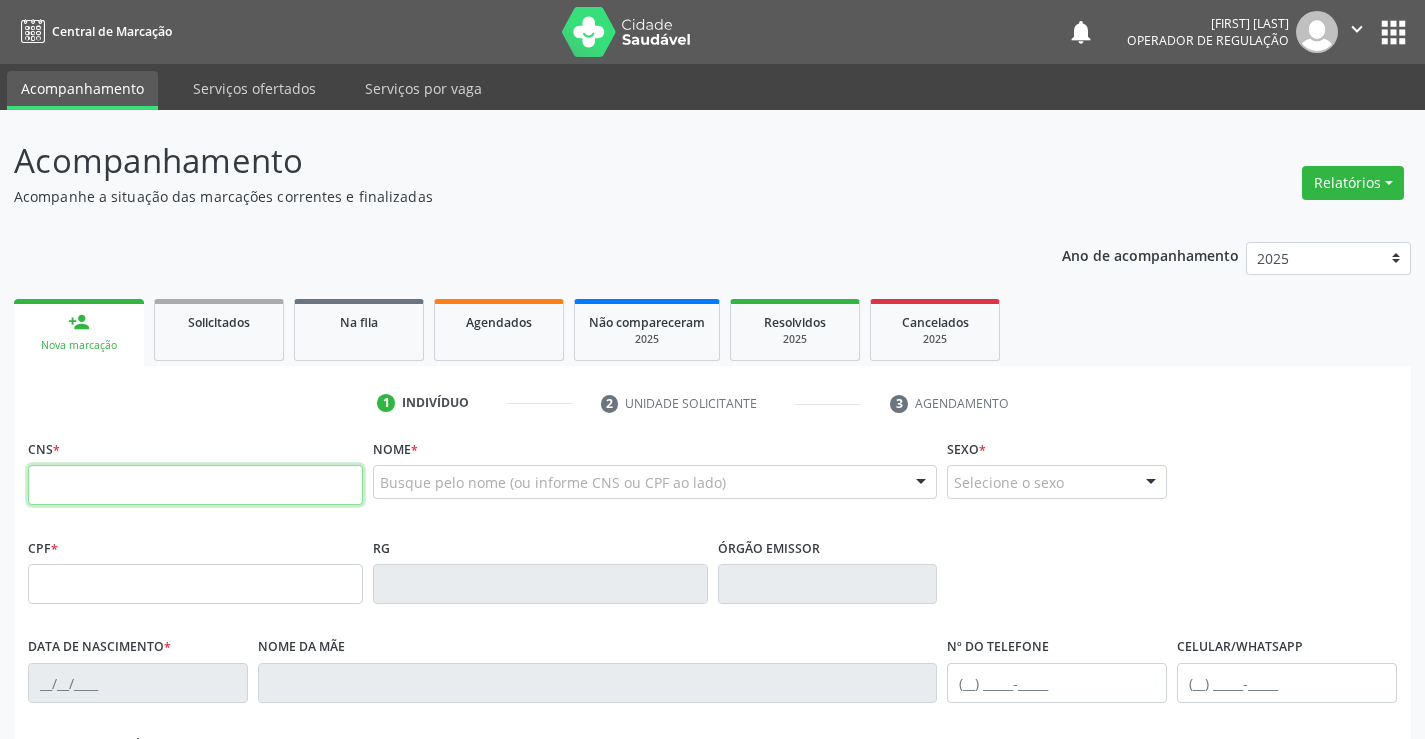 click at bounding box center (195, 485) 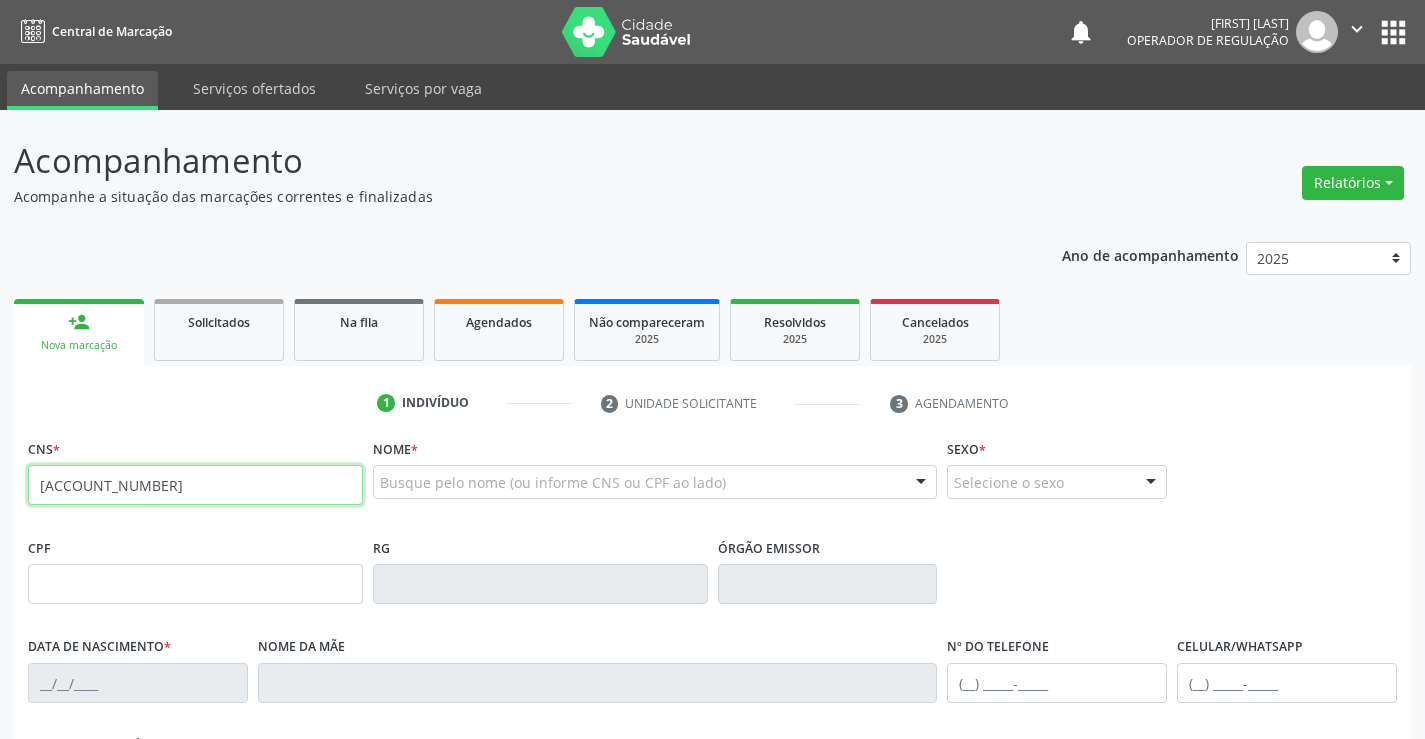 type on "705 4094 2712 0799" 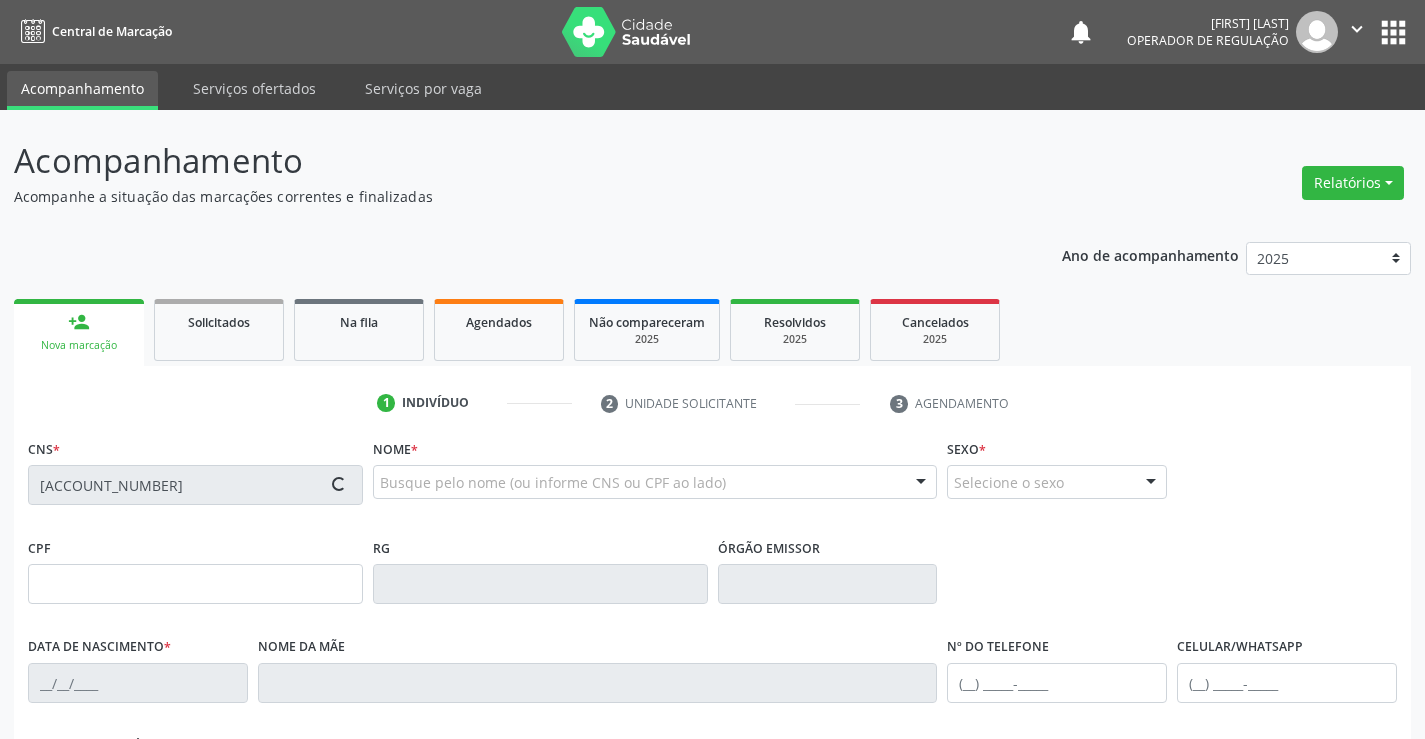 type on "18/08/2000" 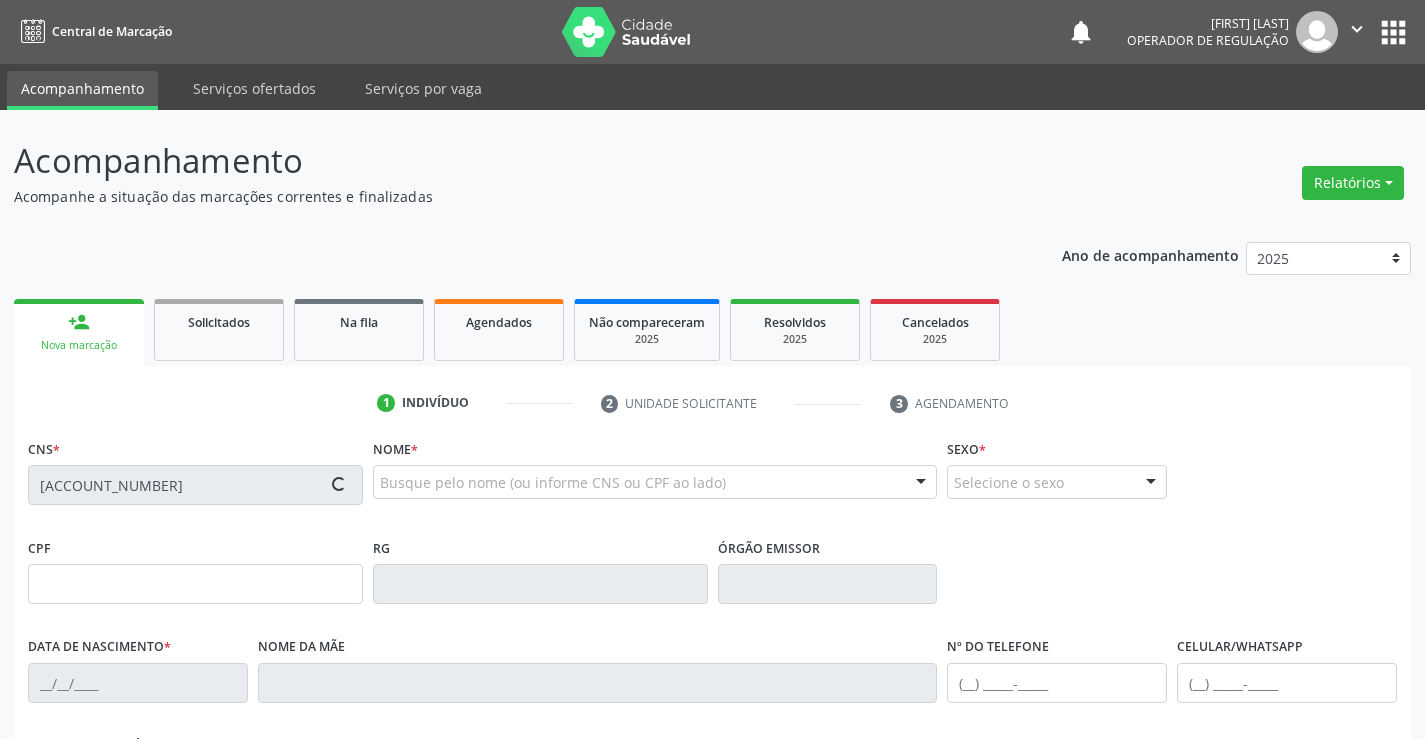 type on "S/N" 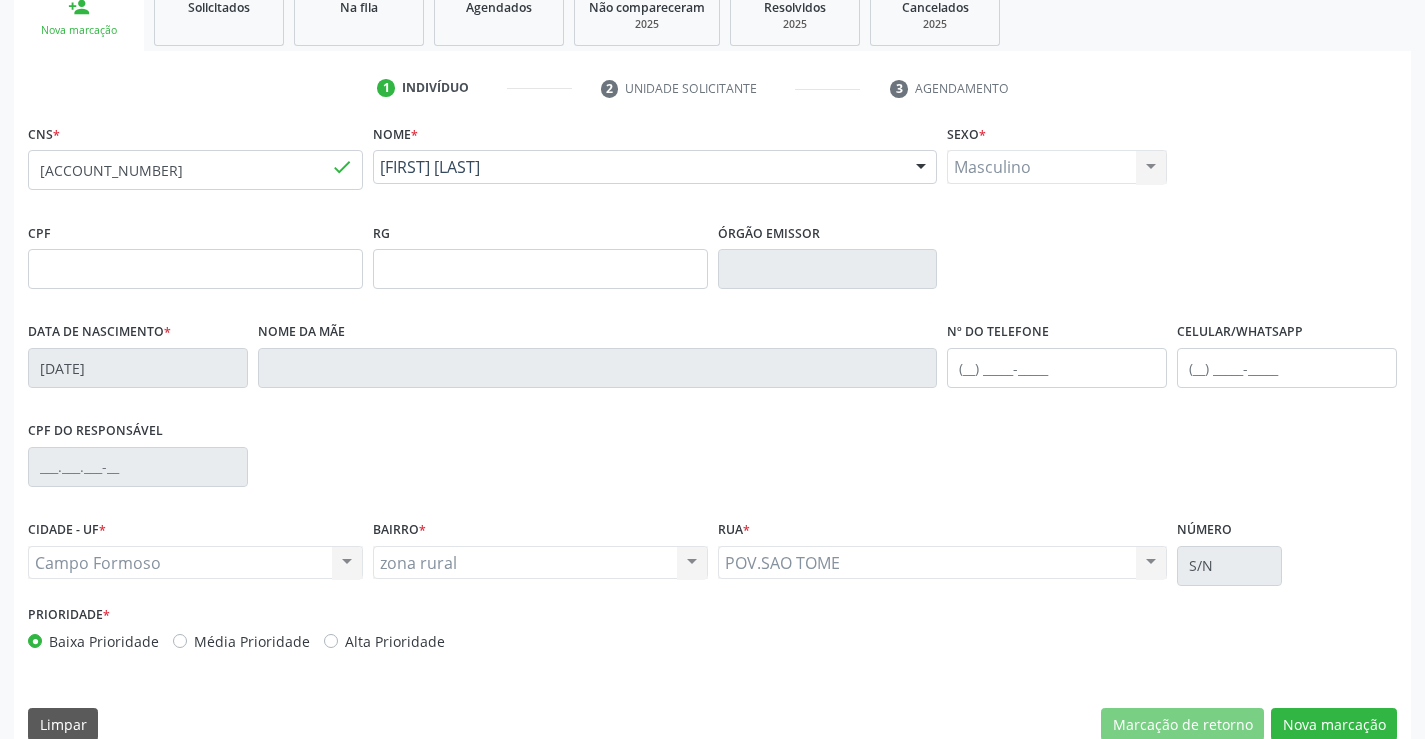 scroll, scrollTop: 345, scrollLeft: 0, axis: vertical 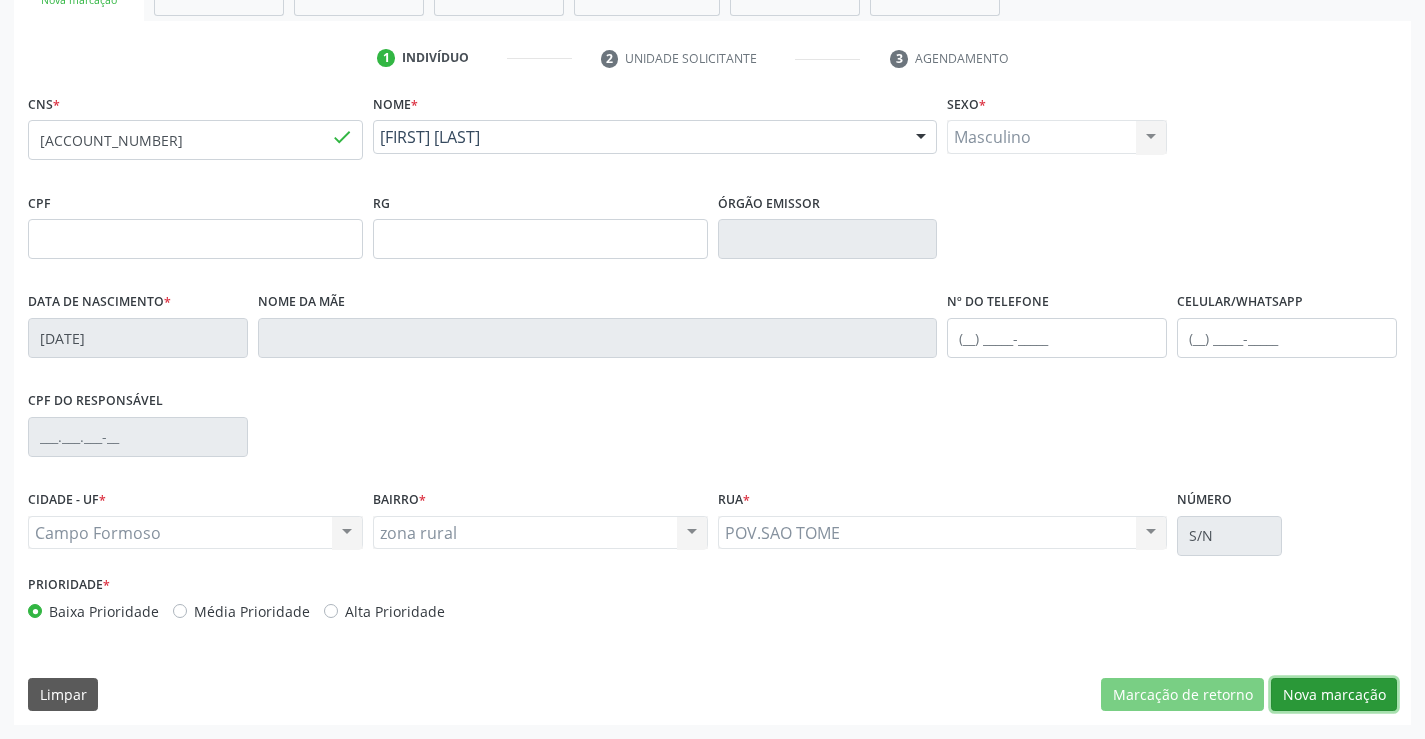 drag, startPoint x: 1301, startPoint y: 689, endPoint x: 1304, endPoint y: 667, distance: 22.203604 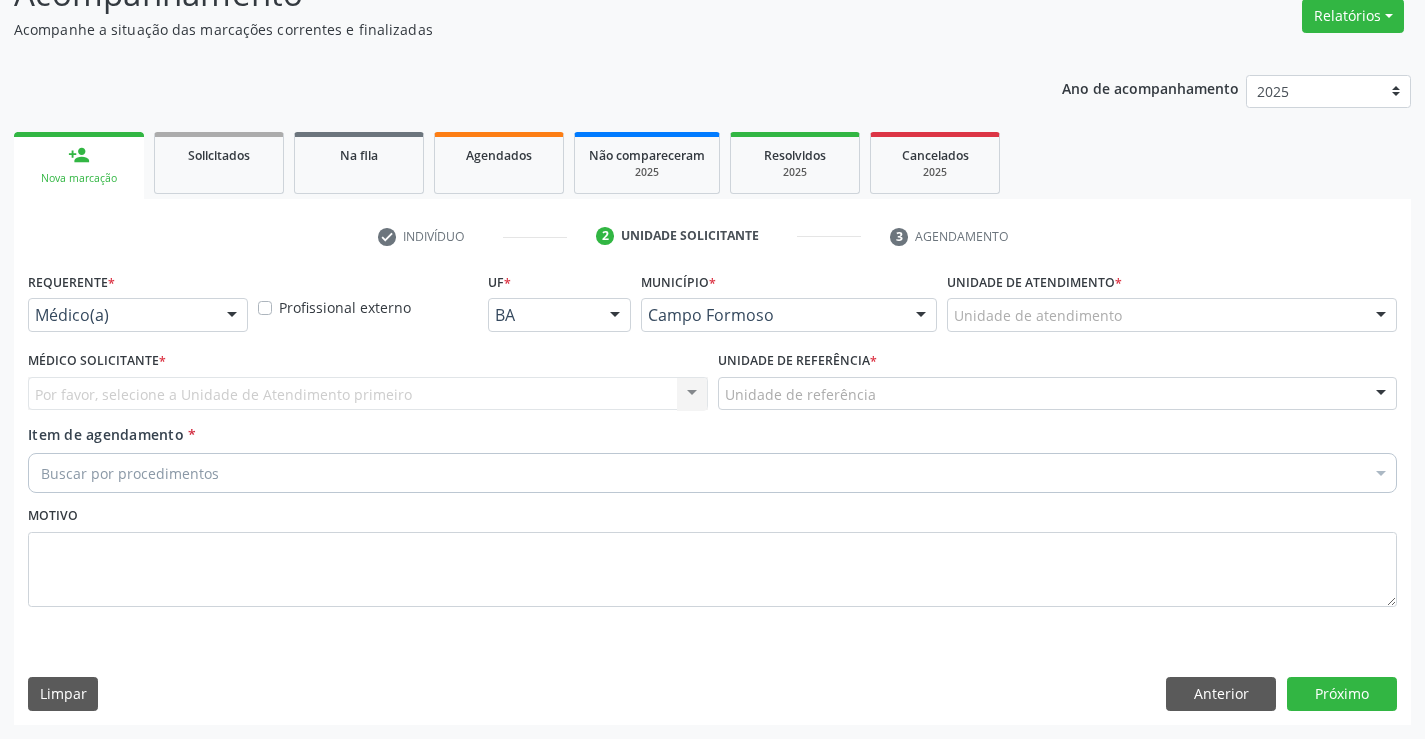 scroll, scrollTop: 167, scrollLeft: 0, axis: vertical 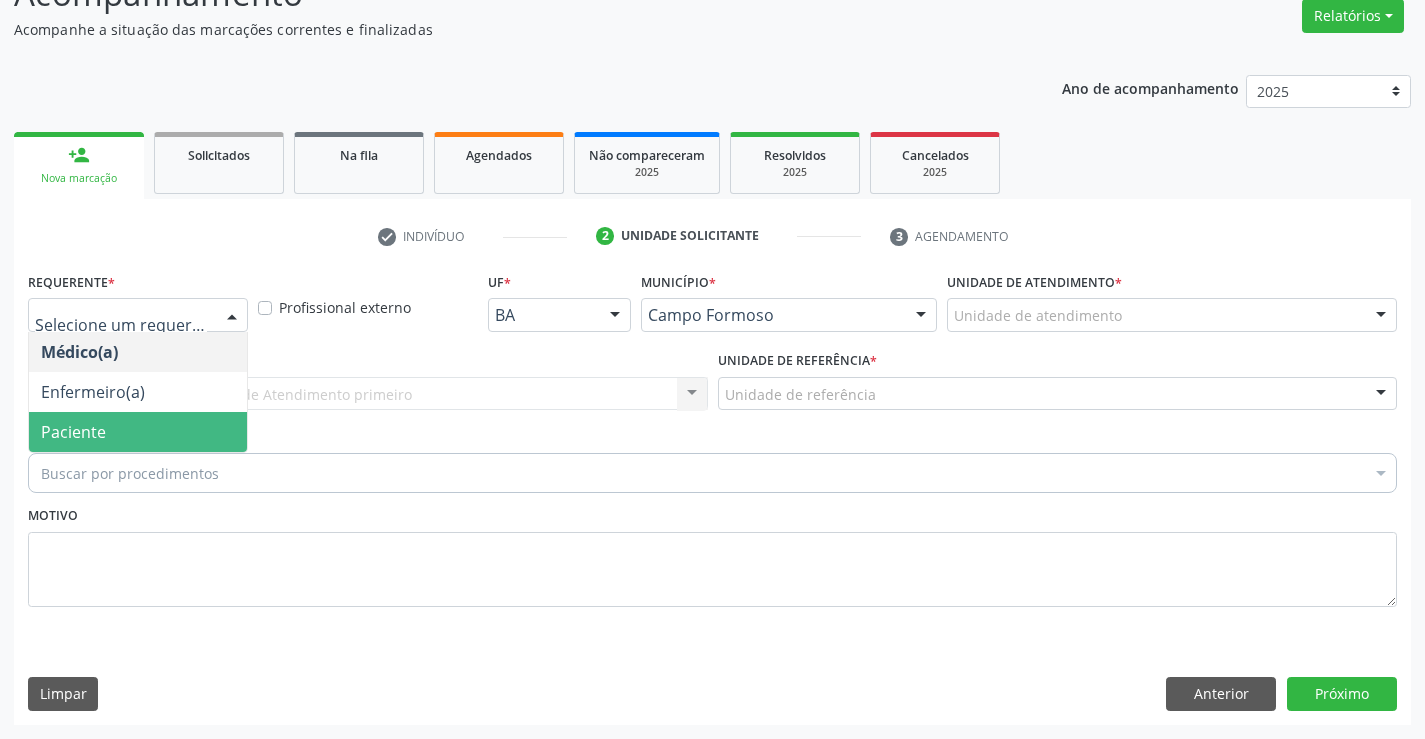 drag, startPoint x: 120, startPoint y: 438, endPoint x: 248, endPoint y: 401, distance: 133.24039 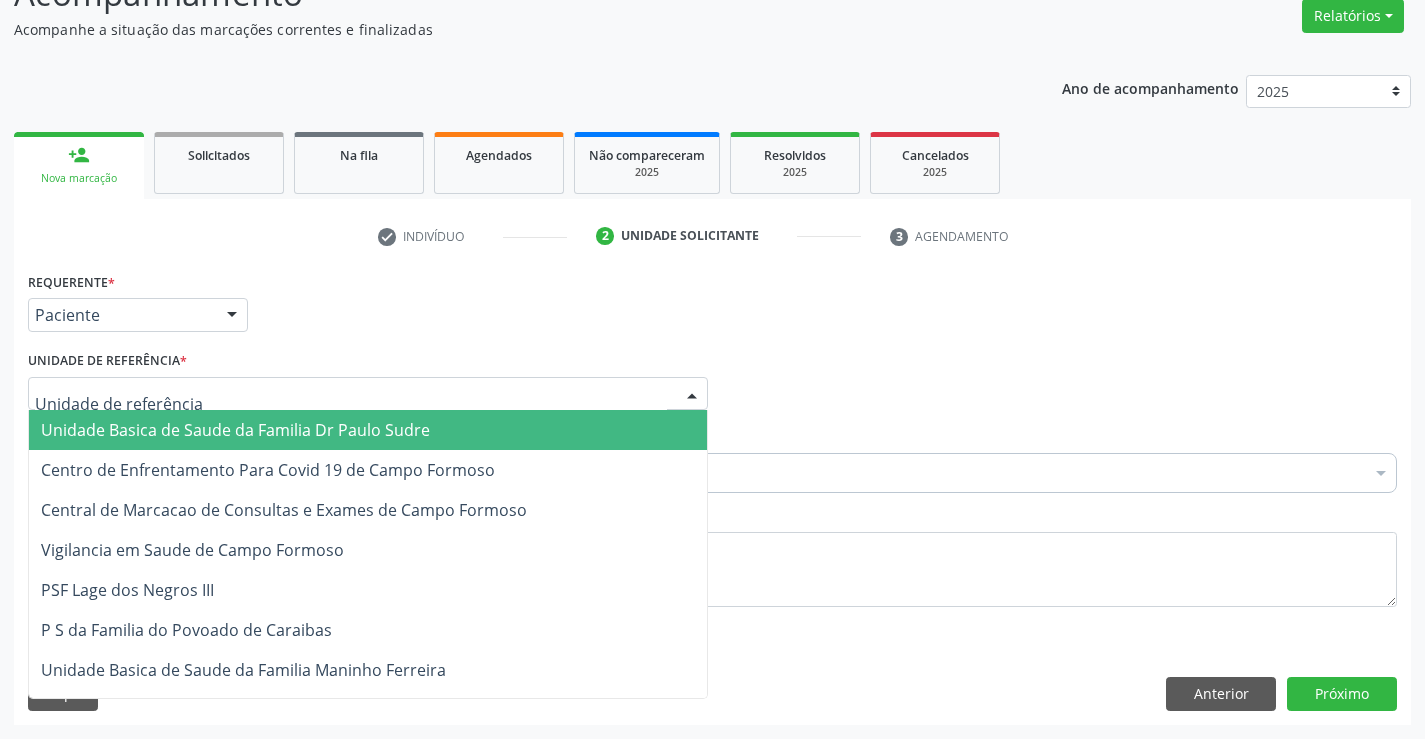 drag, startPoint x: 288, startPoint y: 388, endPoint x: 286, endPoint y: 519, distance: 131.01526 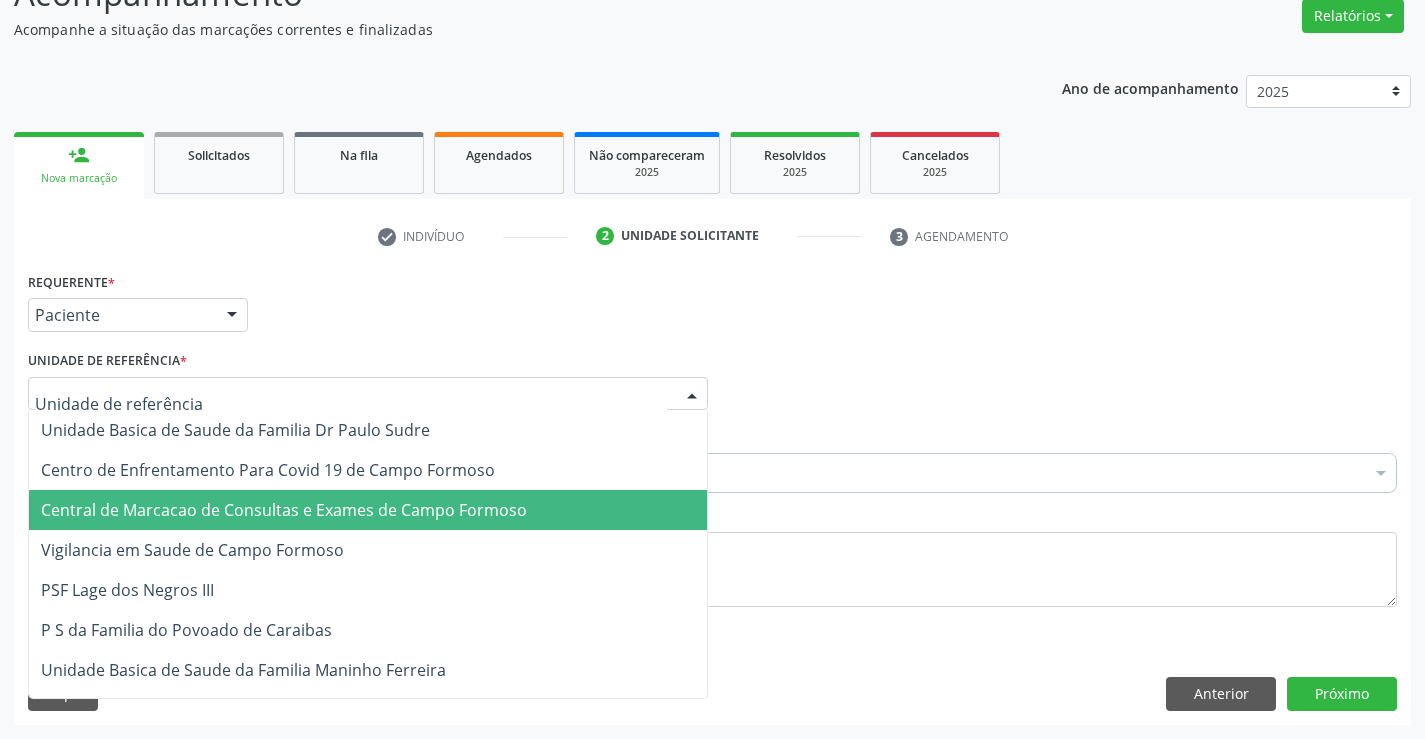 drag, startPoint x: 291, startPoint y: 528, endPoint x: 295, endPoint y: 510, distance: 18.439089 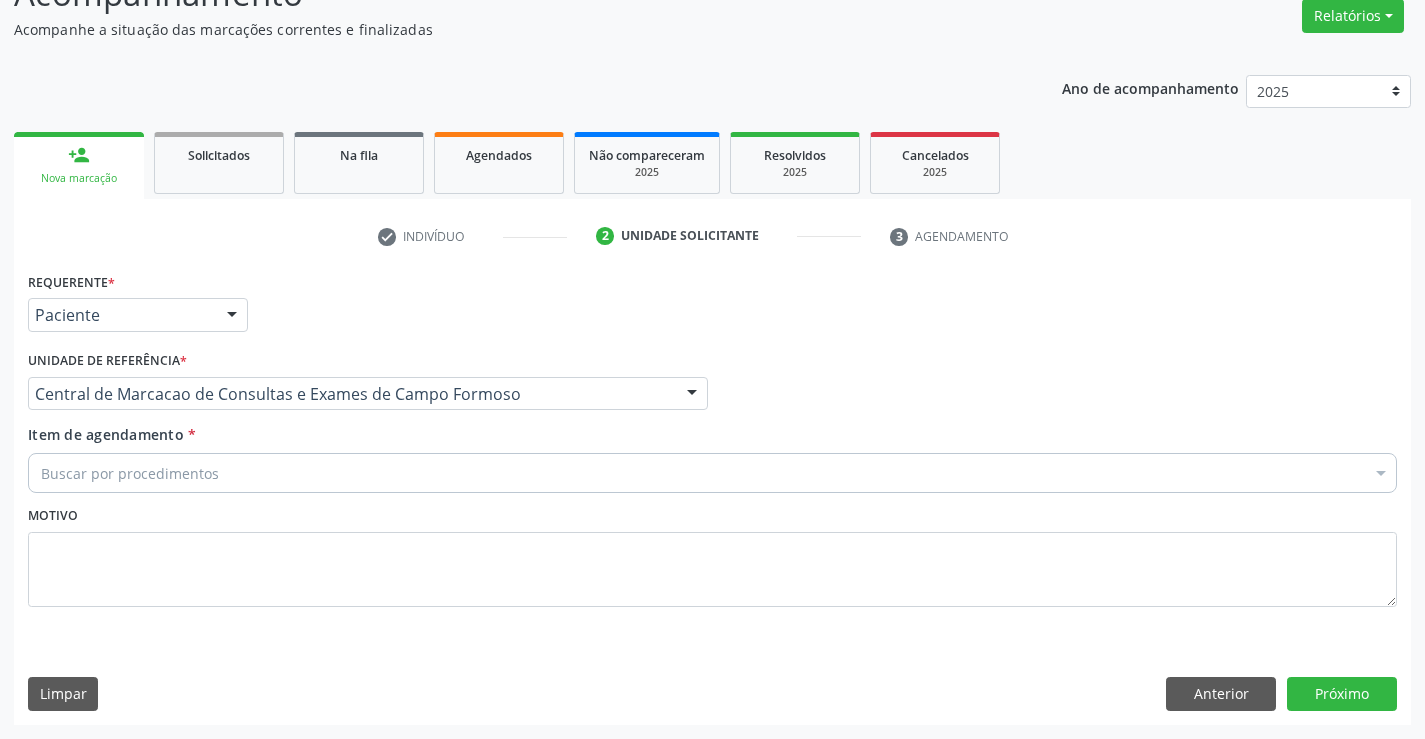 click on "Buscar por procedimentos" at bounding box center [712, 473] 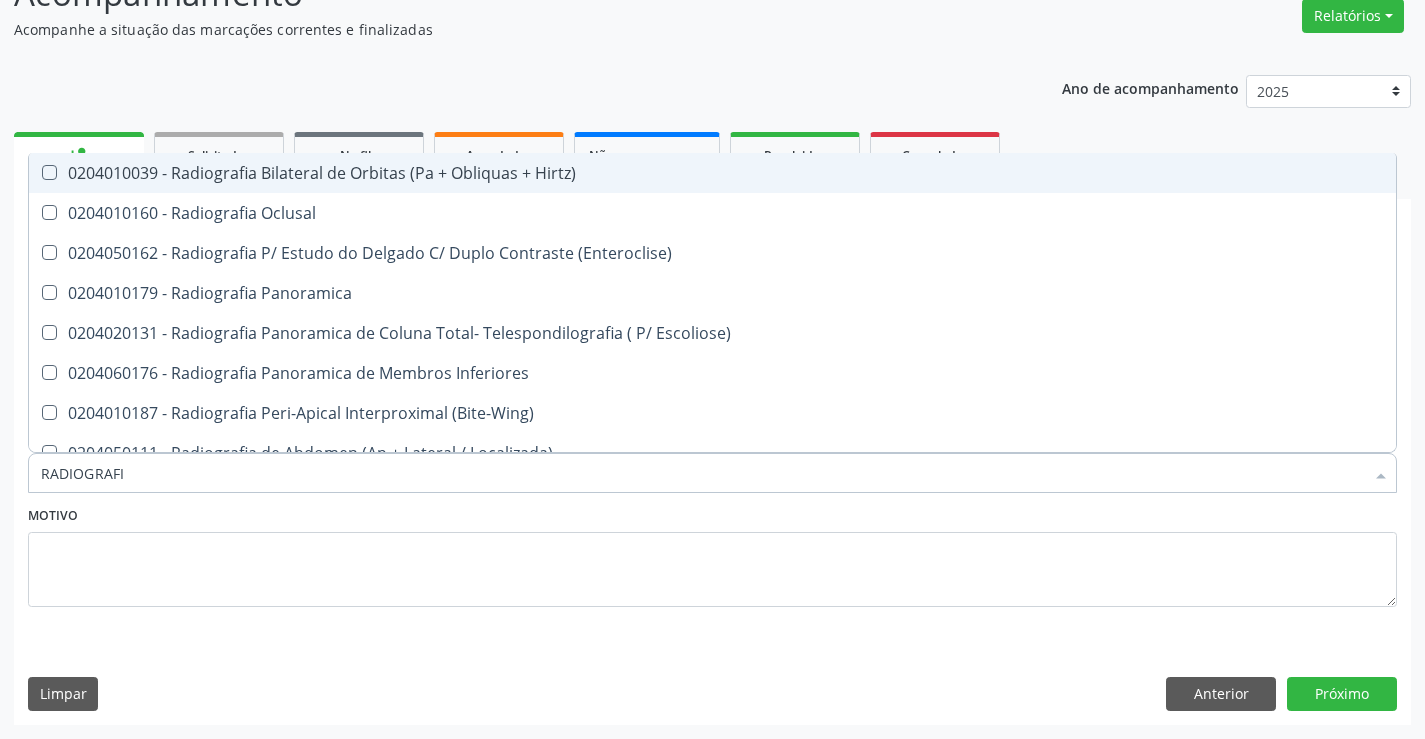 type on "RADIOGRAFIA" 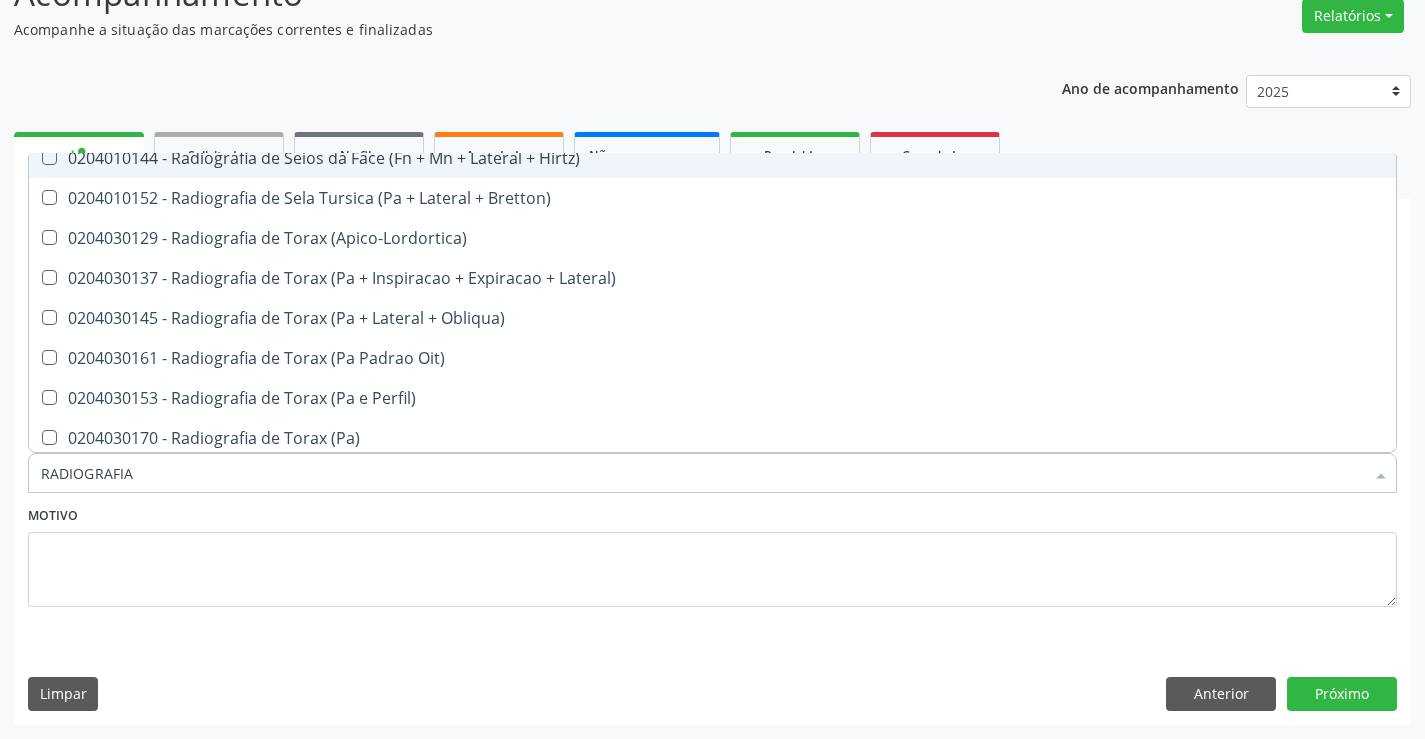 scroll, scrollTop: 2541, scrollLeft: 0, axis: vertical 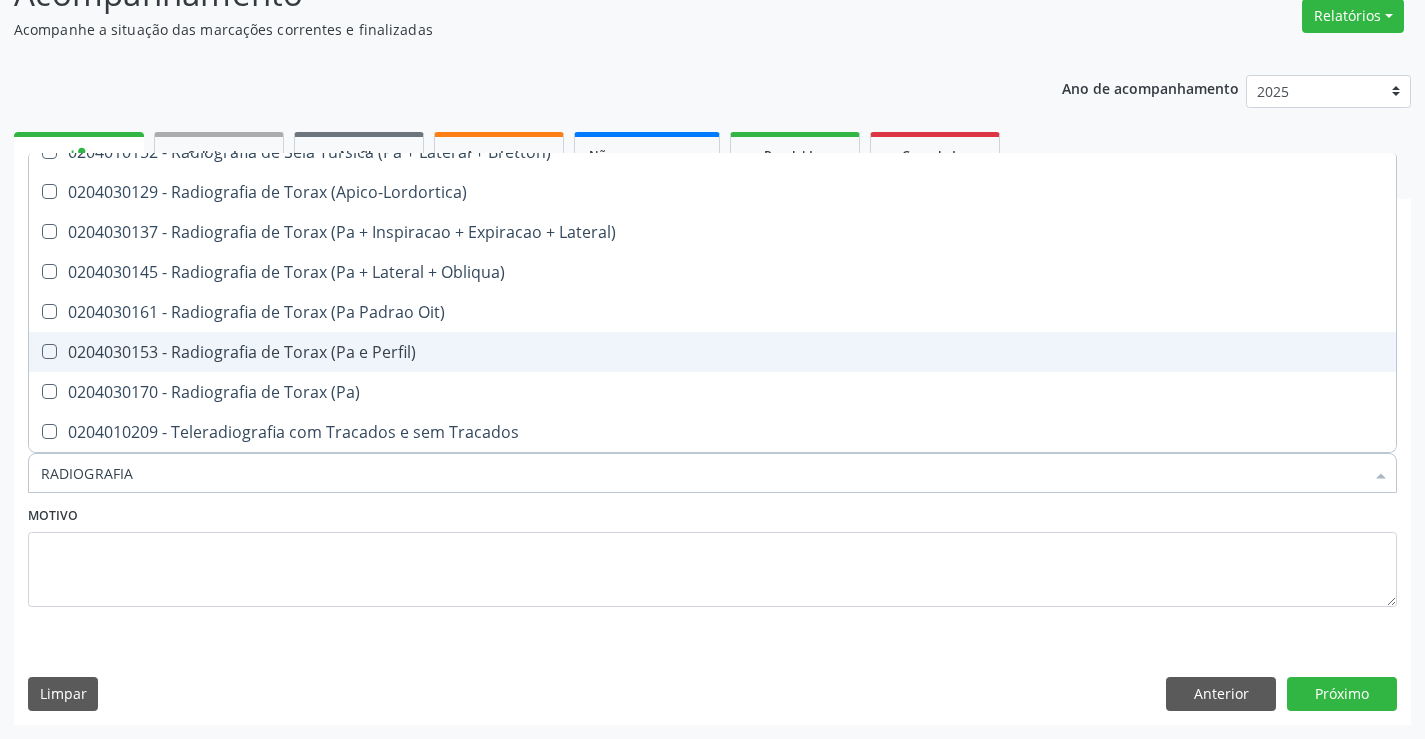 click on "0204030153 - Radiografia de Torax (Pa e Perfil)" at bounding box center [712, 352] 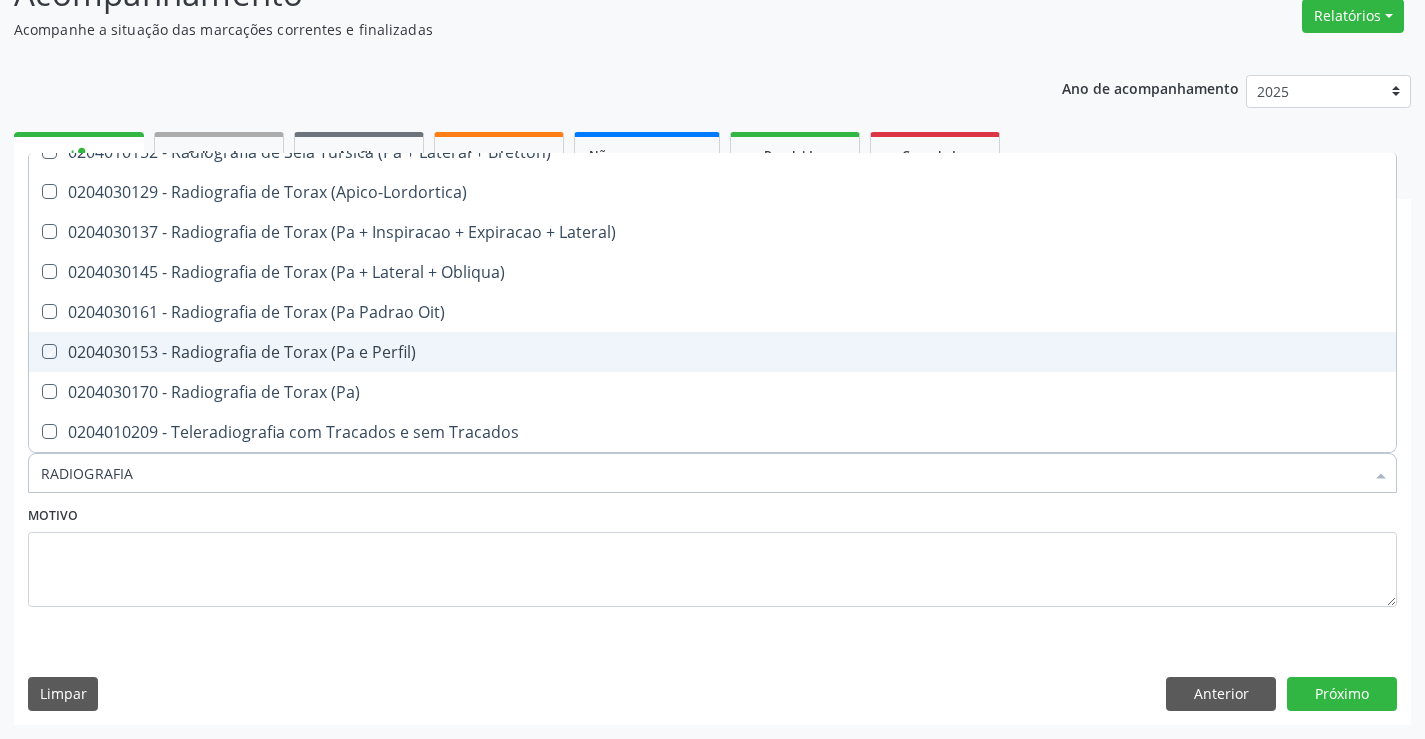 checkbox on "true" 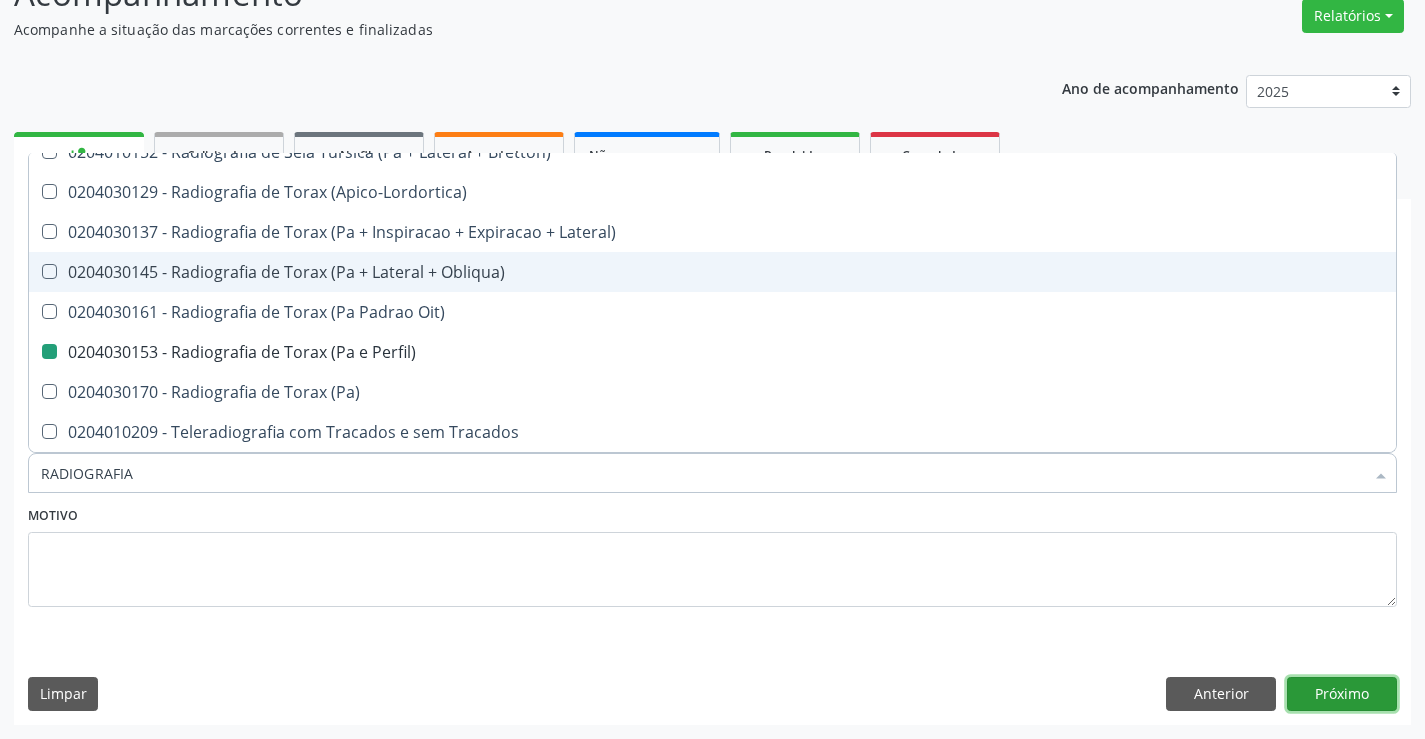 click on "Próximo" at bounding box center [1342, 694] 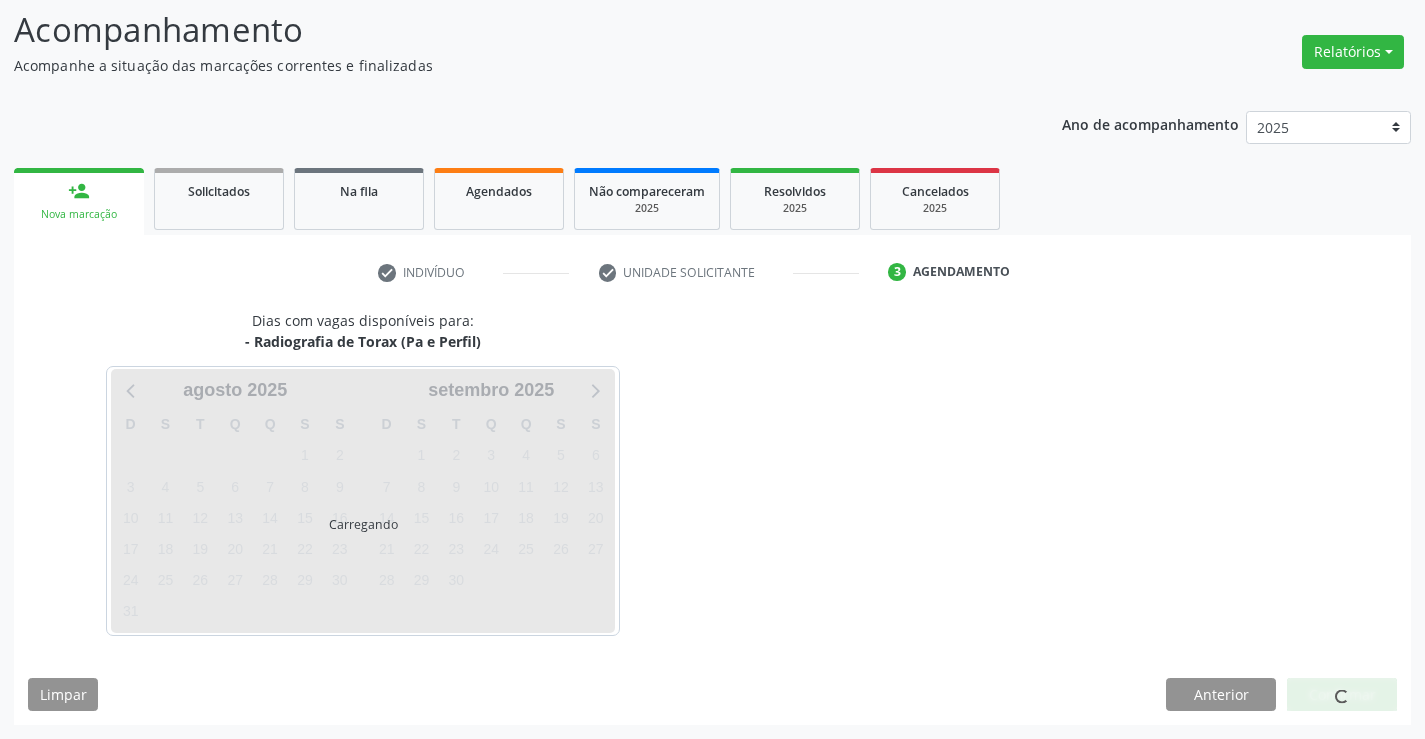scroll, scrollTop: 131, scrollLeft: 0, axis: vertical 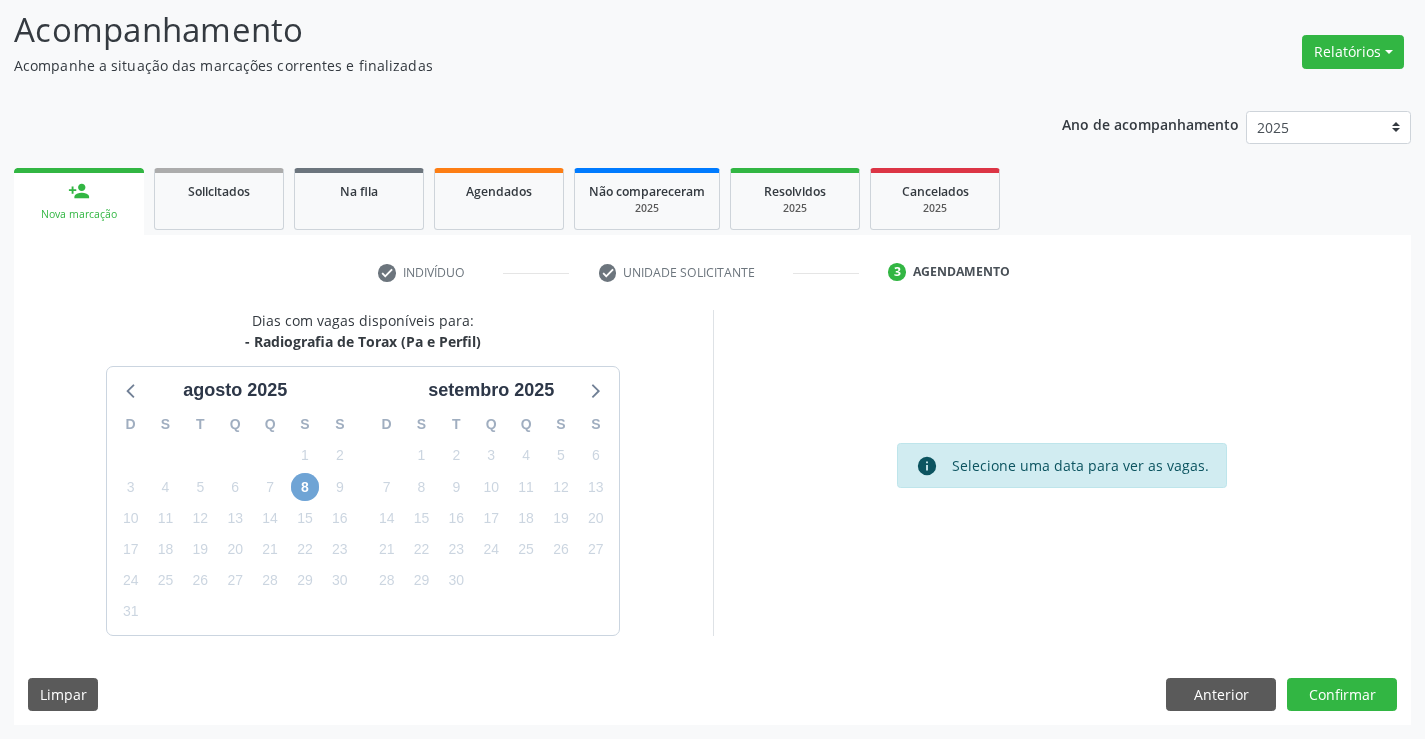 click on "8" at bounding box center (305, 487) 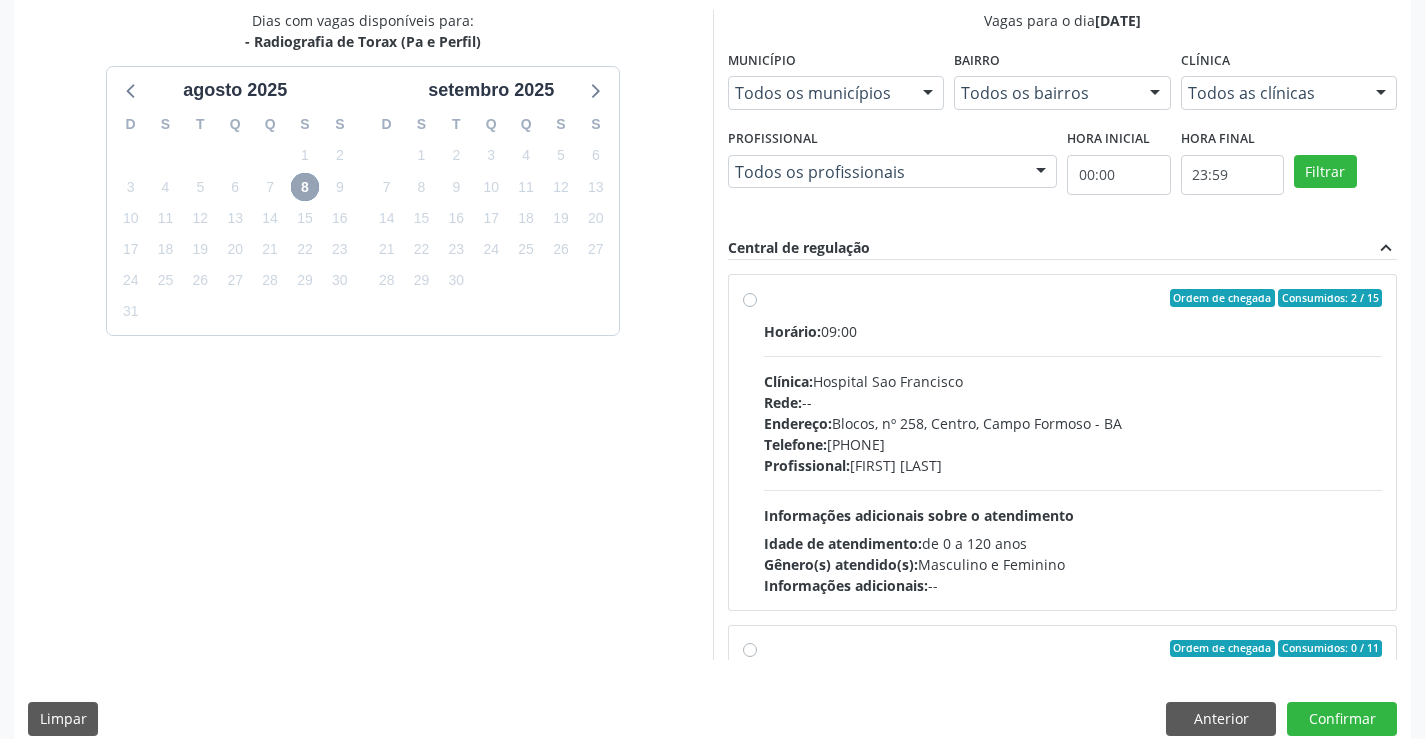 scroll, scrollTop: 456, scrollLeft: 0, axis: vertical 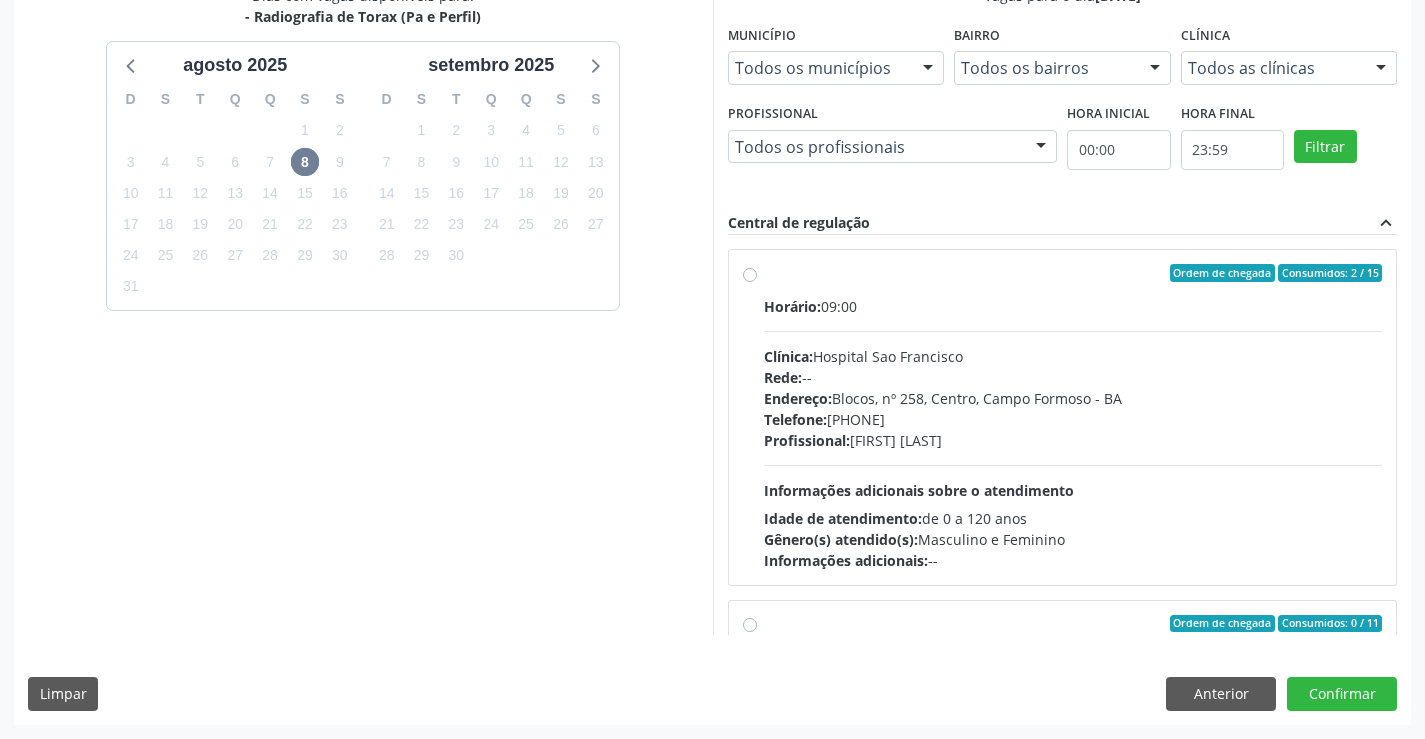 click on "Telefone: [PHONE]" at bounding box center (1073, 419) 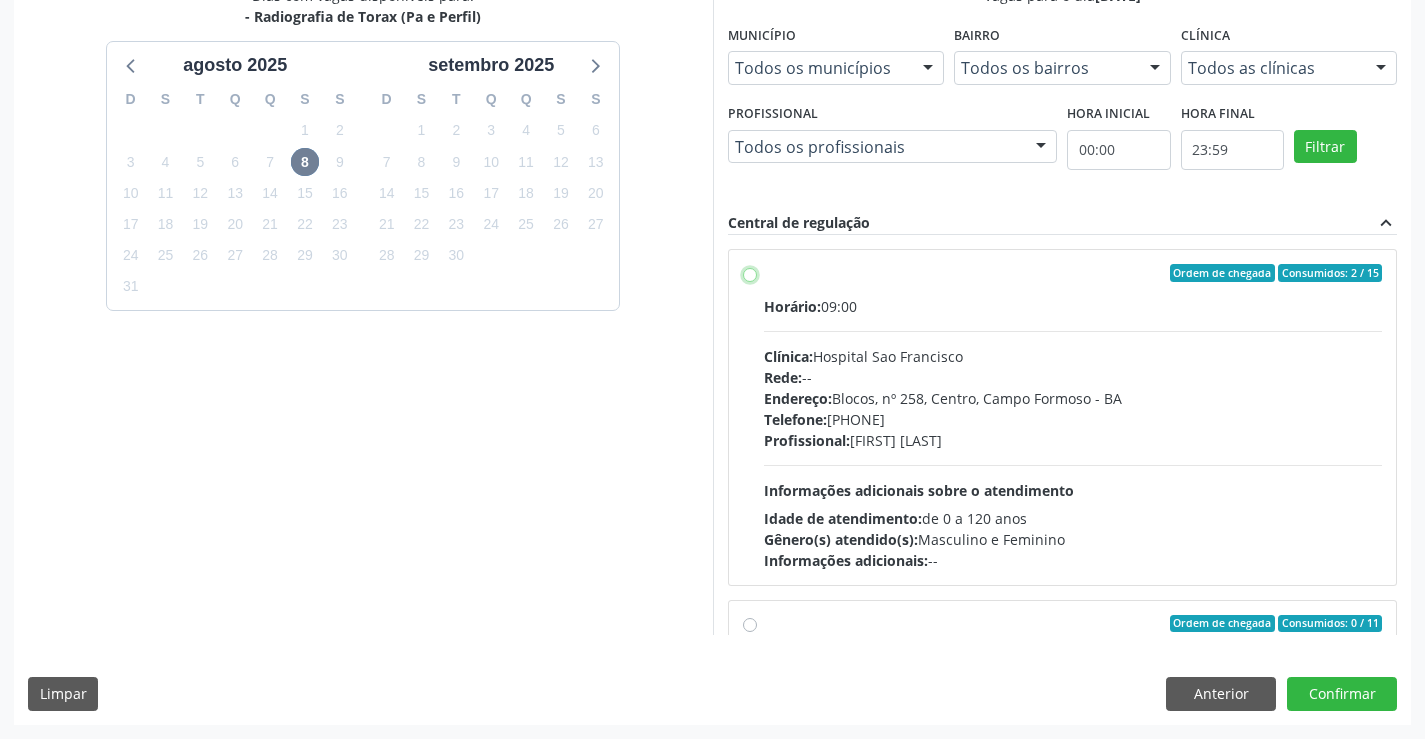 click on "Ordem de chegada
Consumidos: 2 / 15
Horário:   09:00
Clínica:  Hospital Sao Francisco
Rede:
--
Endereço:   Blocos, nº 258, Centro, Campo Formoso - BA
Telefone:   (74) 36451217
Profissional:
Joel da Rocha Almeida
Informações adicionais sobre o atendimento
Idade de atendimento:
de 0 a 120 anos
Gênero(s) atendido(s):
Masculino e Feminino
Informações adicionais:
--" at bounding box center [750, 273] 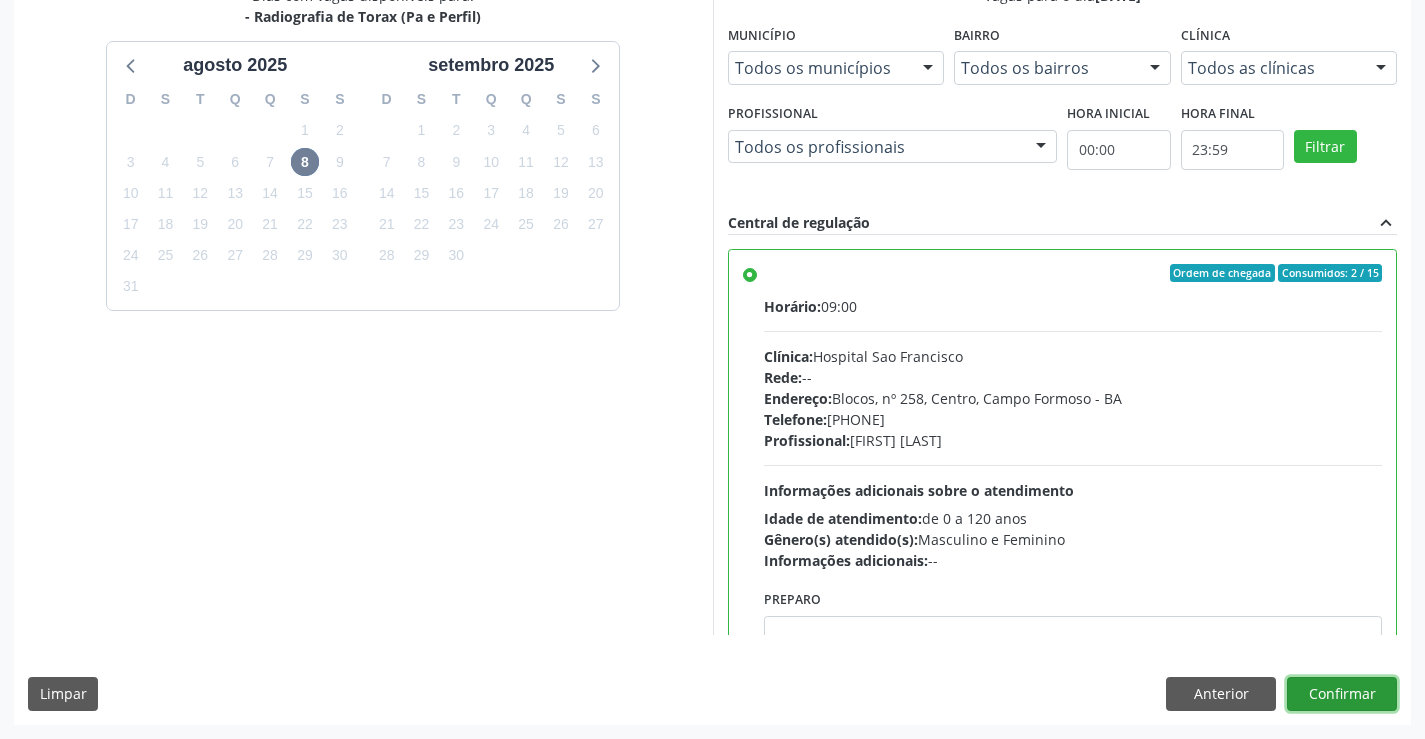 click on "Confirmar" at bounding box center (1342, 694) 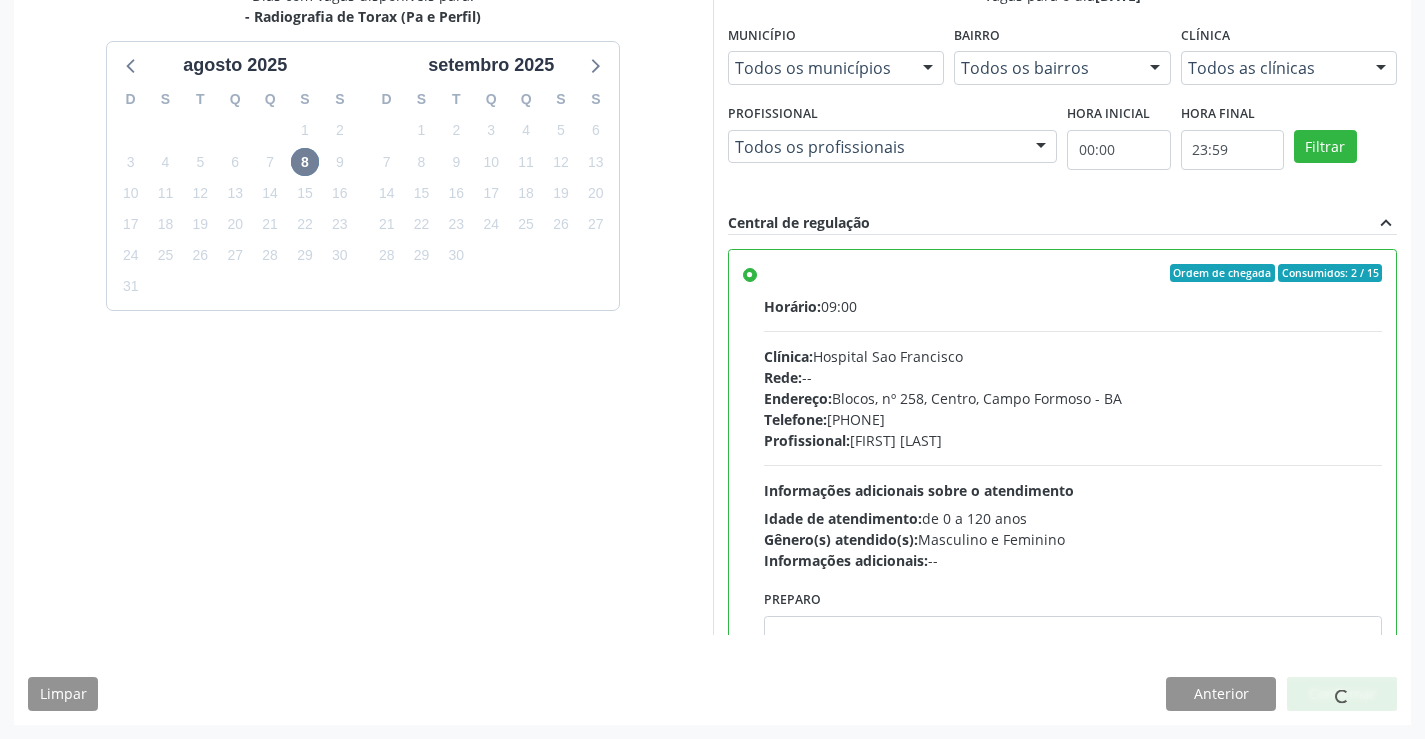 scroll, scrollTop: 0, scrollLeft: 0, axis: both 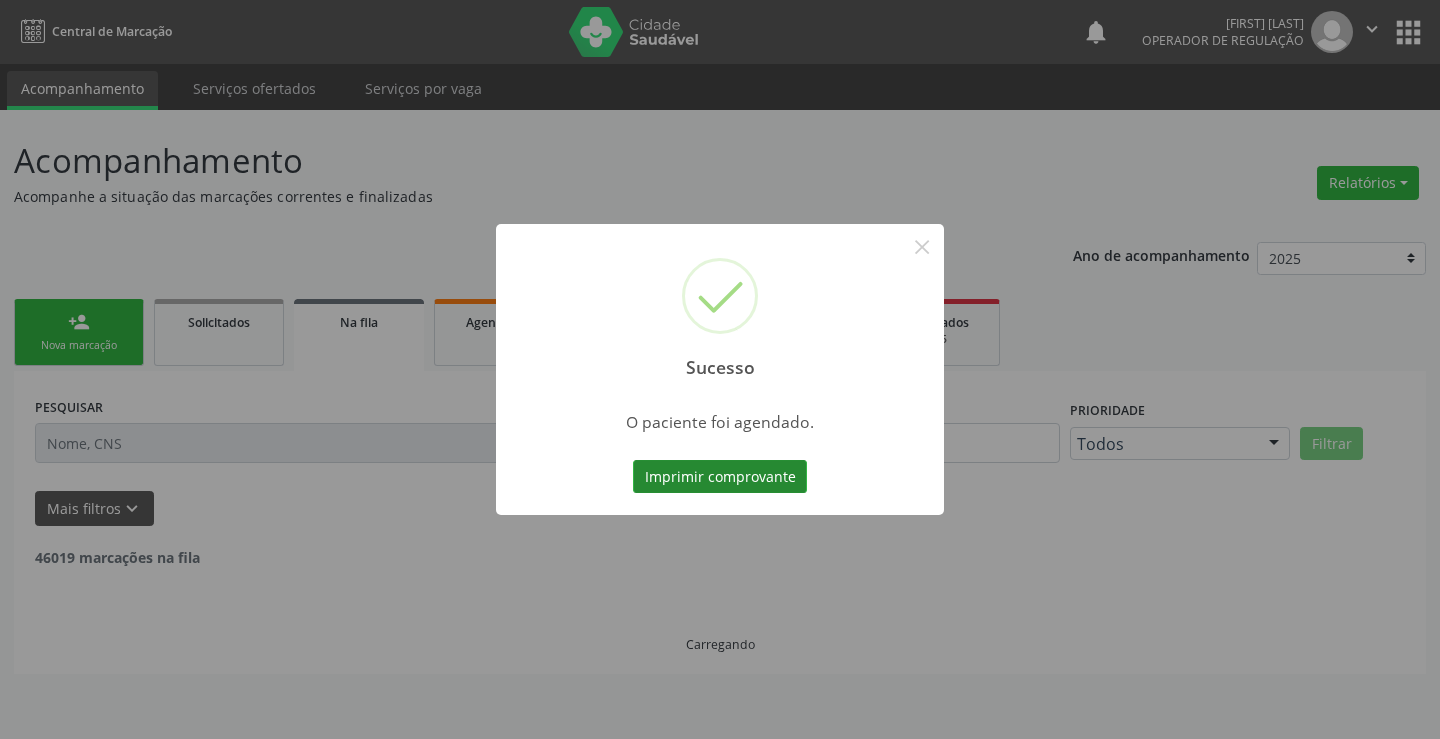 click on "Imprimir comprovante" at bounding box center [720, 477] 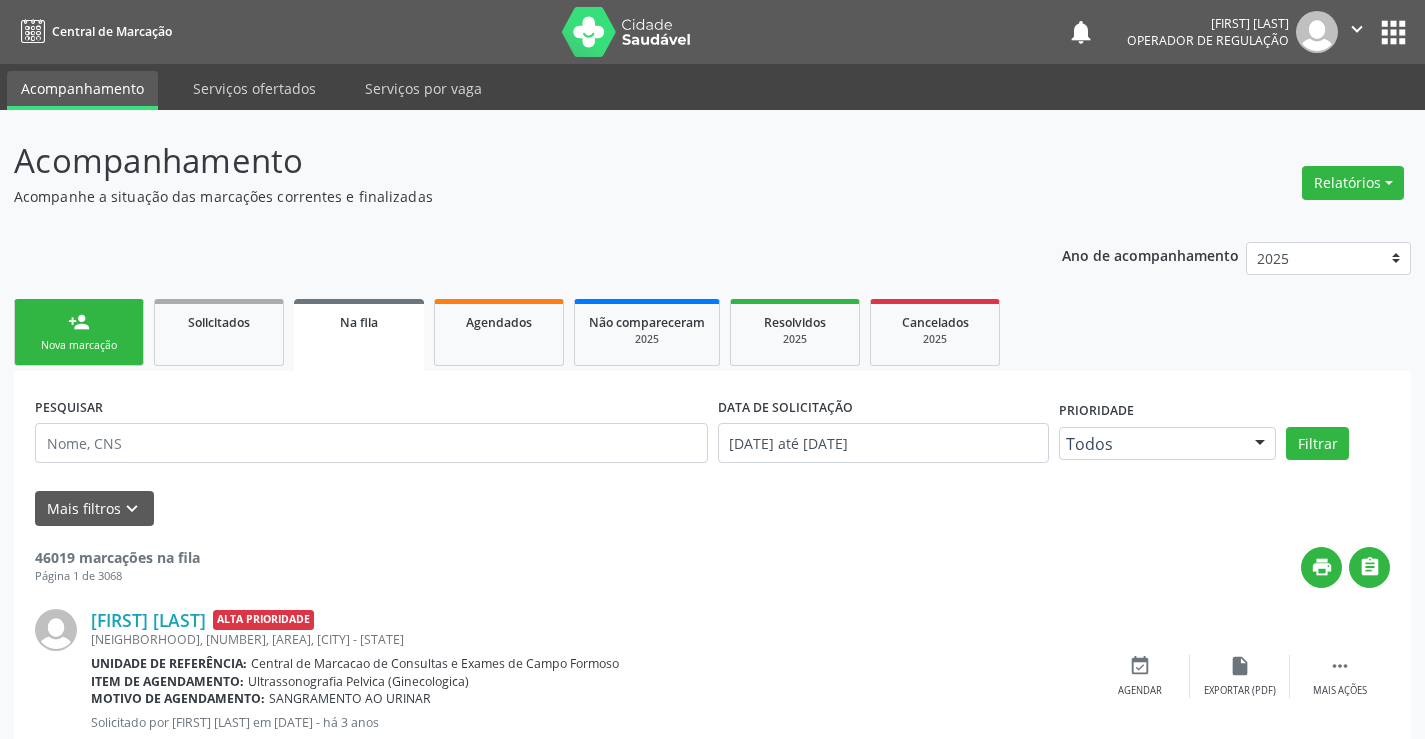 click on "person_add
Nova marcação" at bounding box center [79, 332] 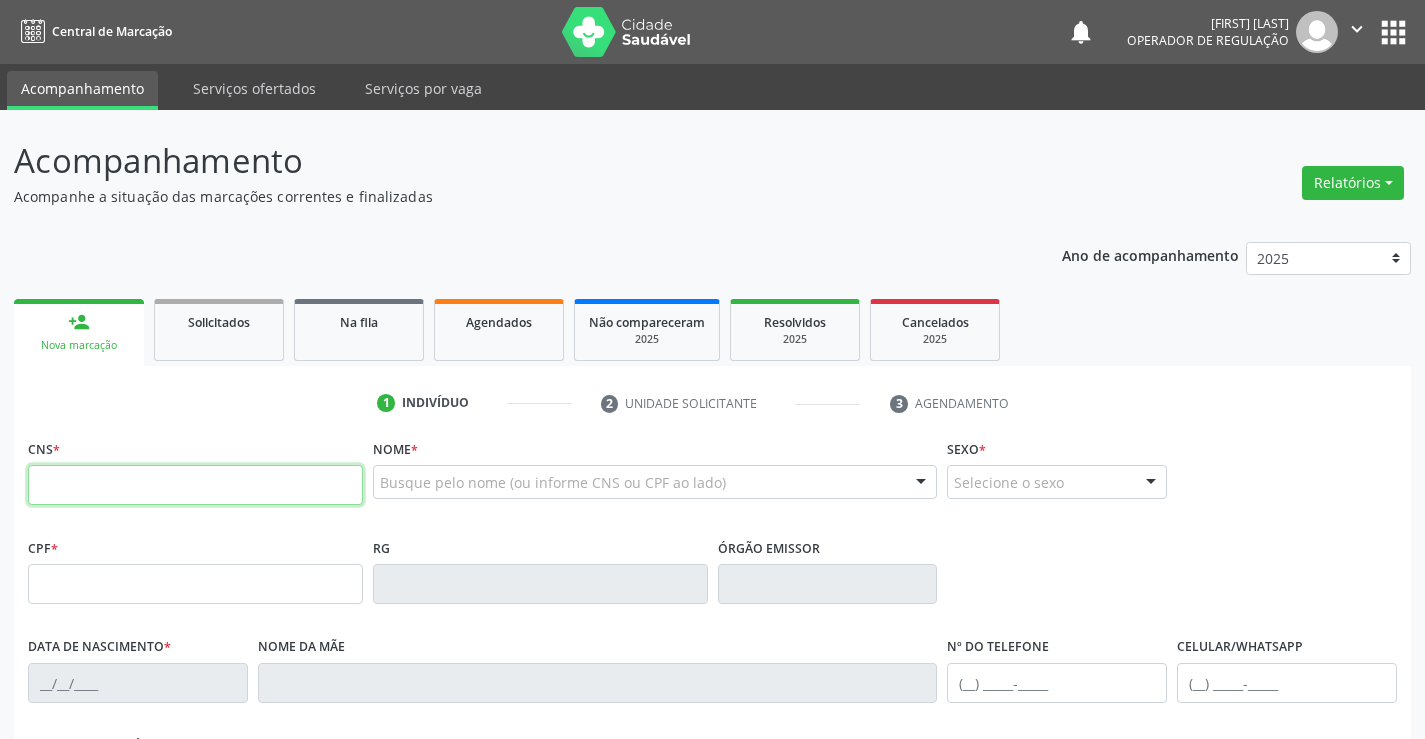 click at bounding box center (195, 485) 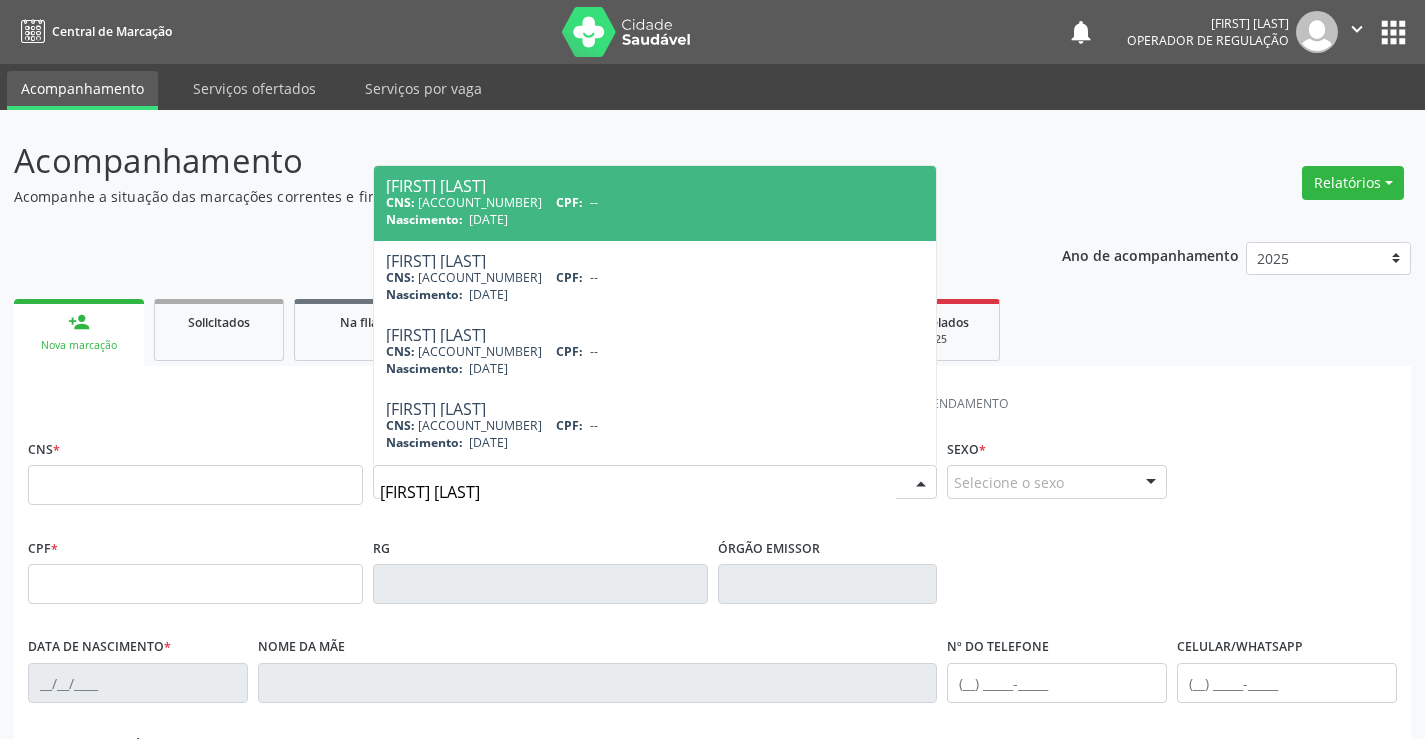 type on "ANA LIVIA CARVALHO" 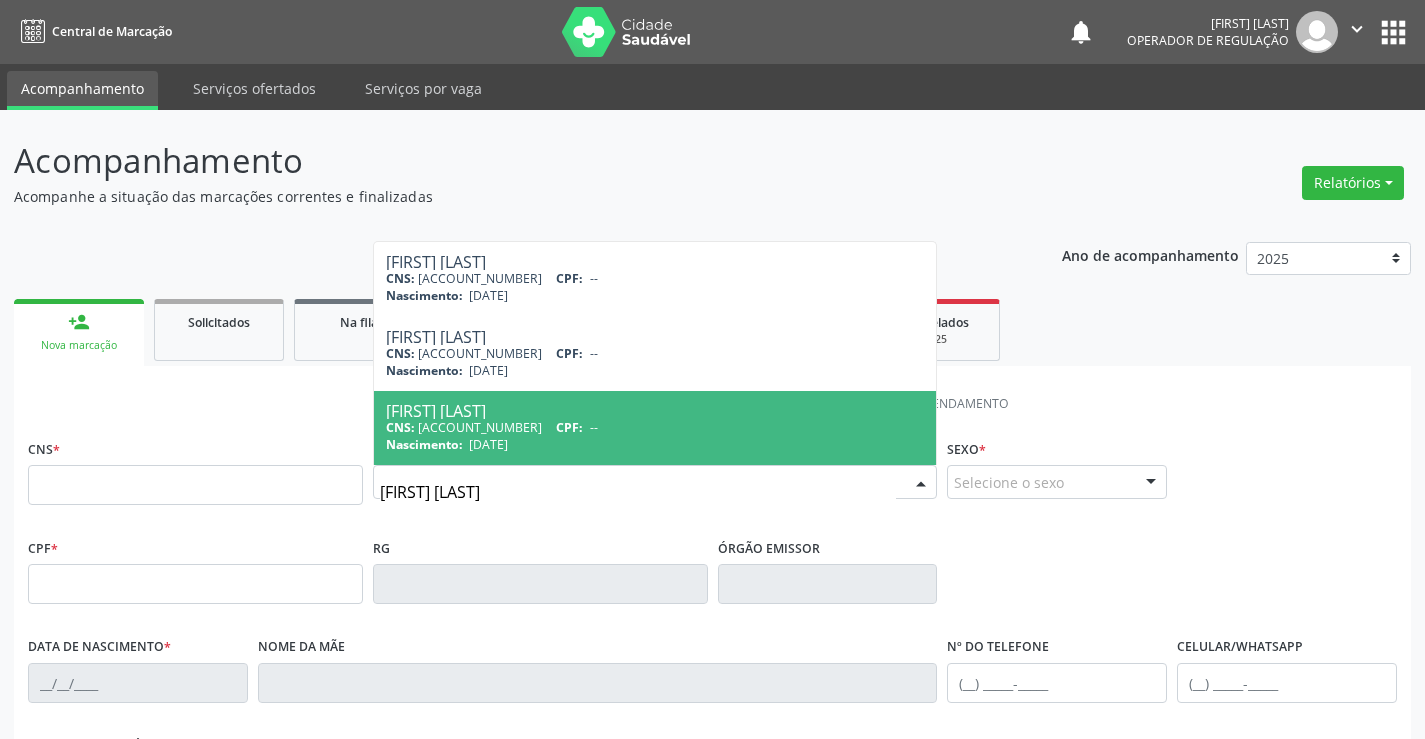 click on "Ana Livia Carvalho de Jesus" at bounding box center [655, 411] 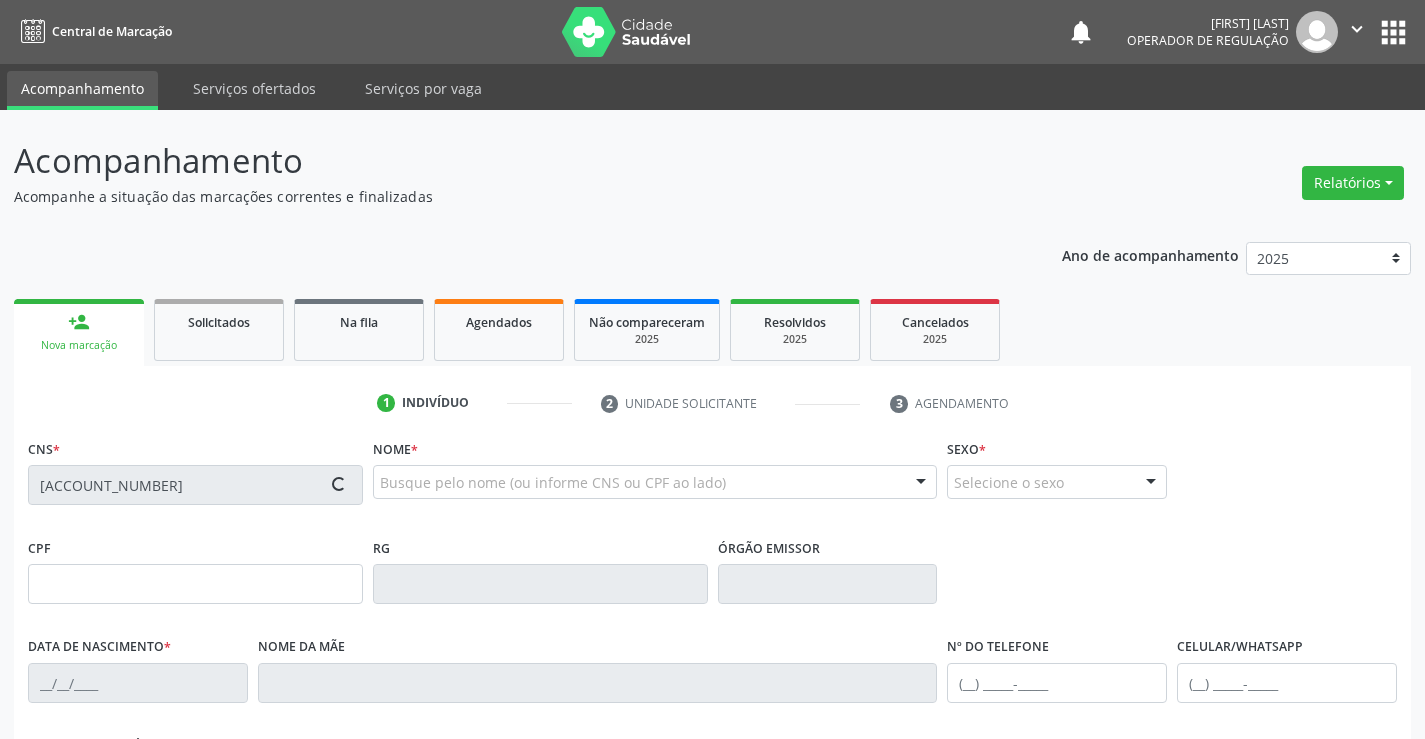 type on "2150141892" 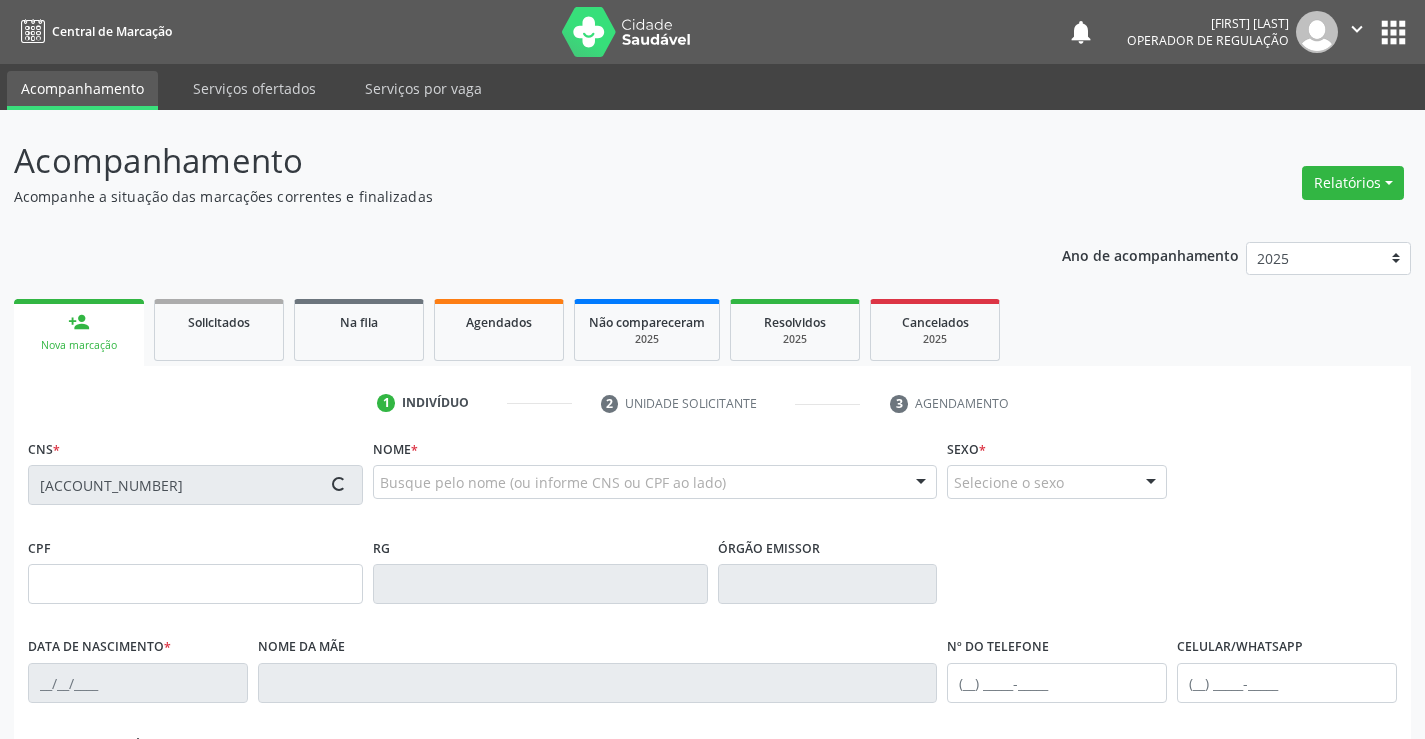 type on "17/12/2013" 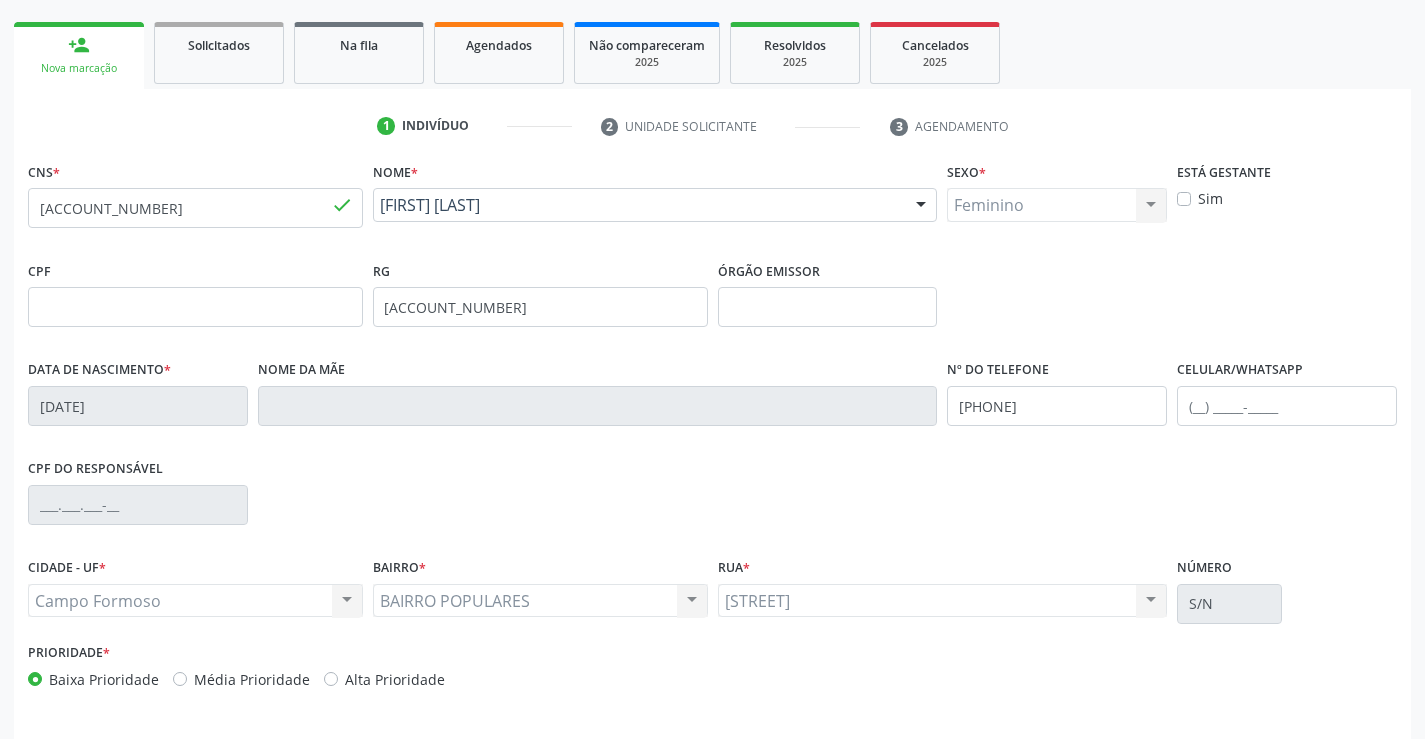 scroll, scrollTop: 345, scrollLeft: 0, axis: vertical 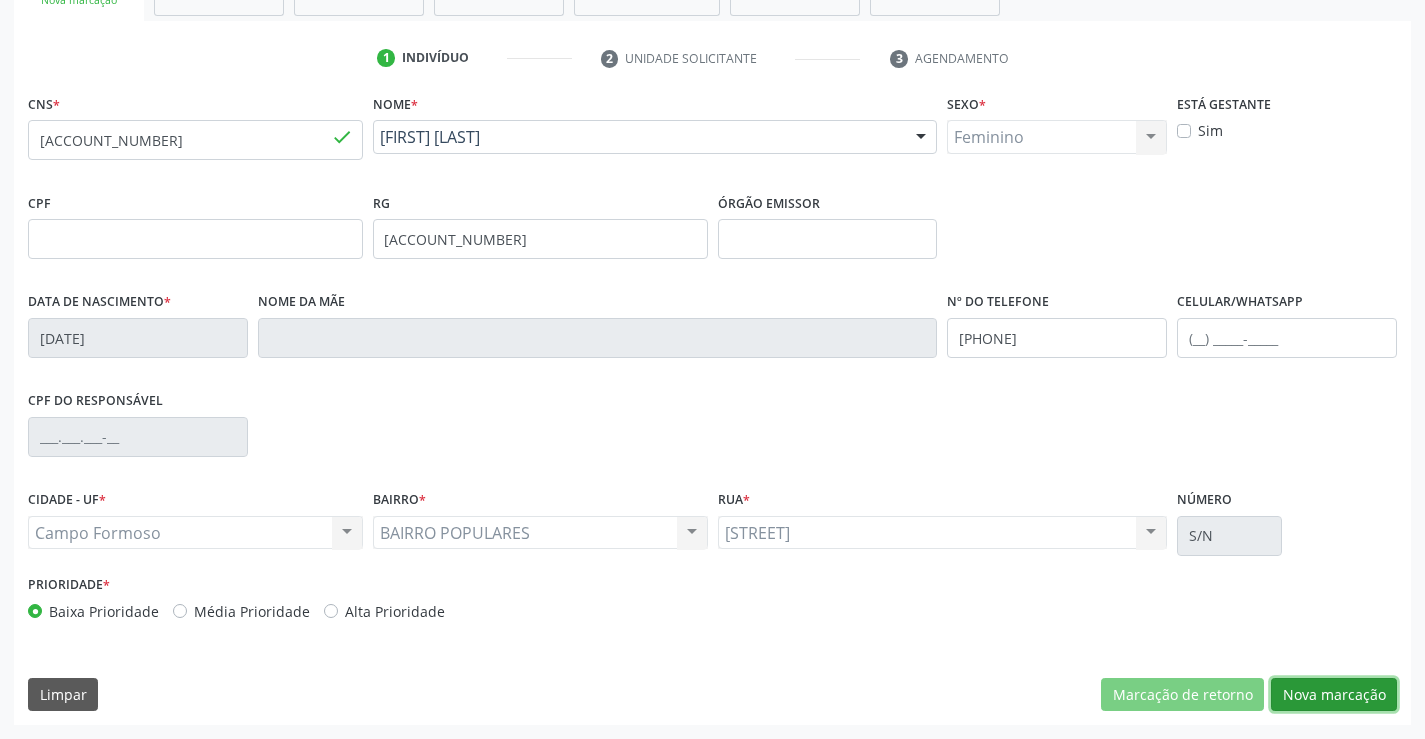 click on "Nova marcação" at bounding box center (1334, 695) 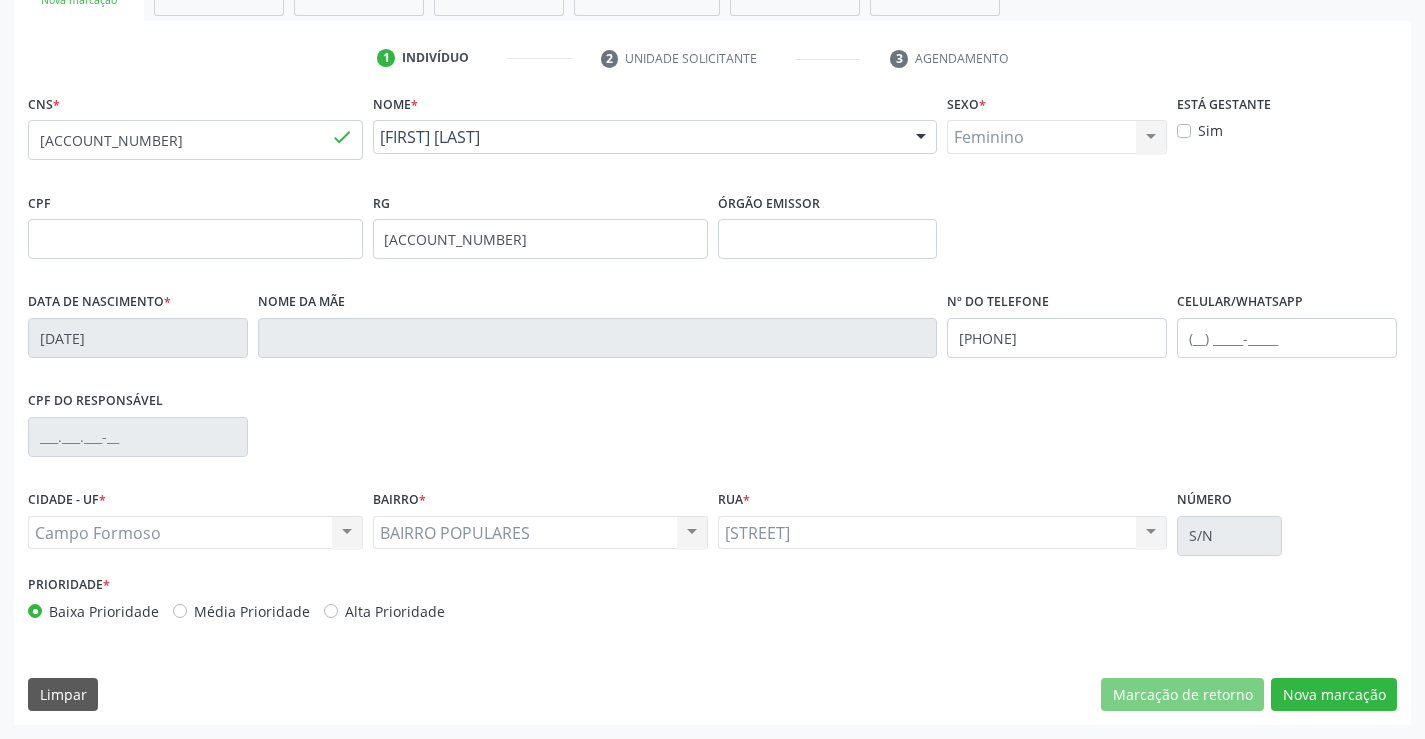 scroll, scrollTop: 167, scrollLeft: 0, axis: vertical 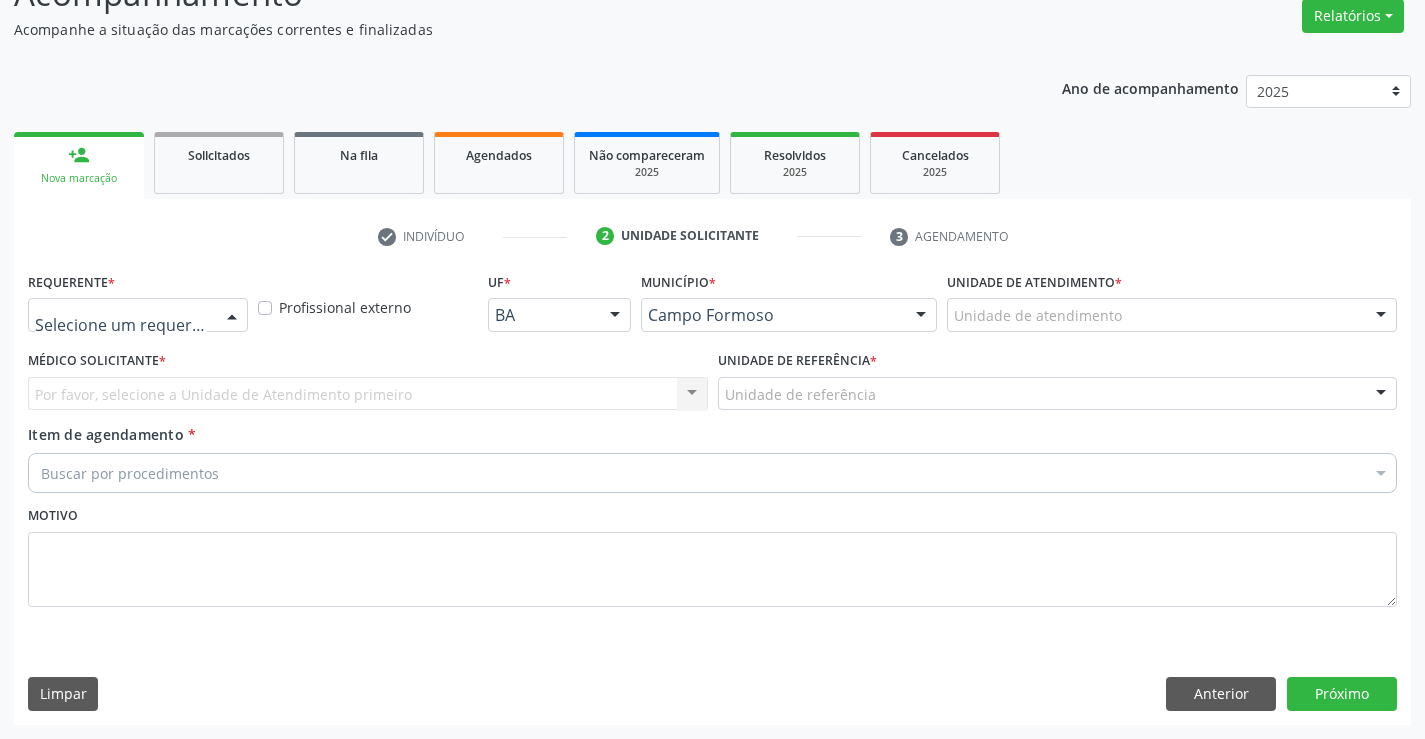 drag, startPoint x: 223, startPoint y: 301, endPoint x: 203, endPoint y: 407, distance: 107.87029 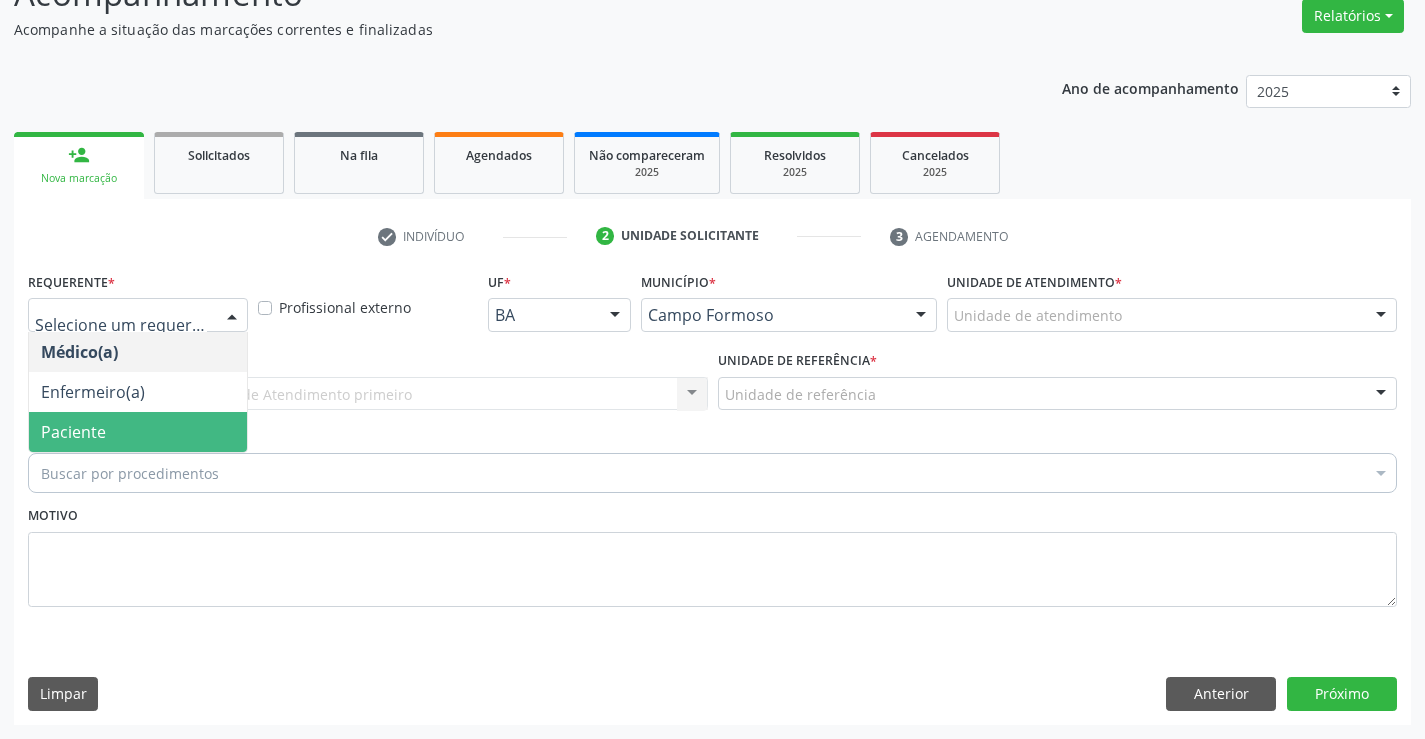 click on "Paciente" at bounding box center (138, 432) 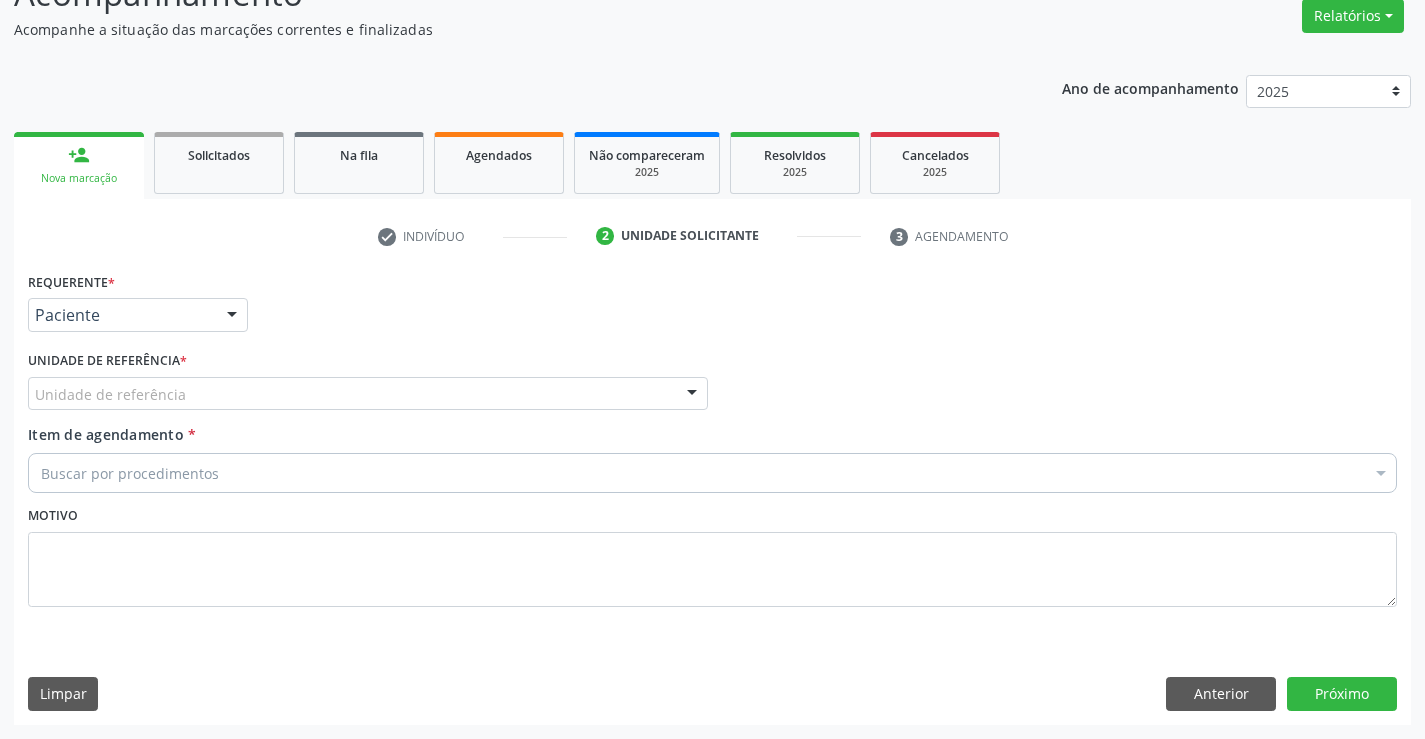 click on "Unidade de referência" at bounding box center [368, 394] 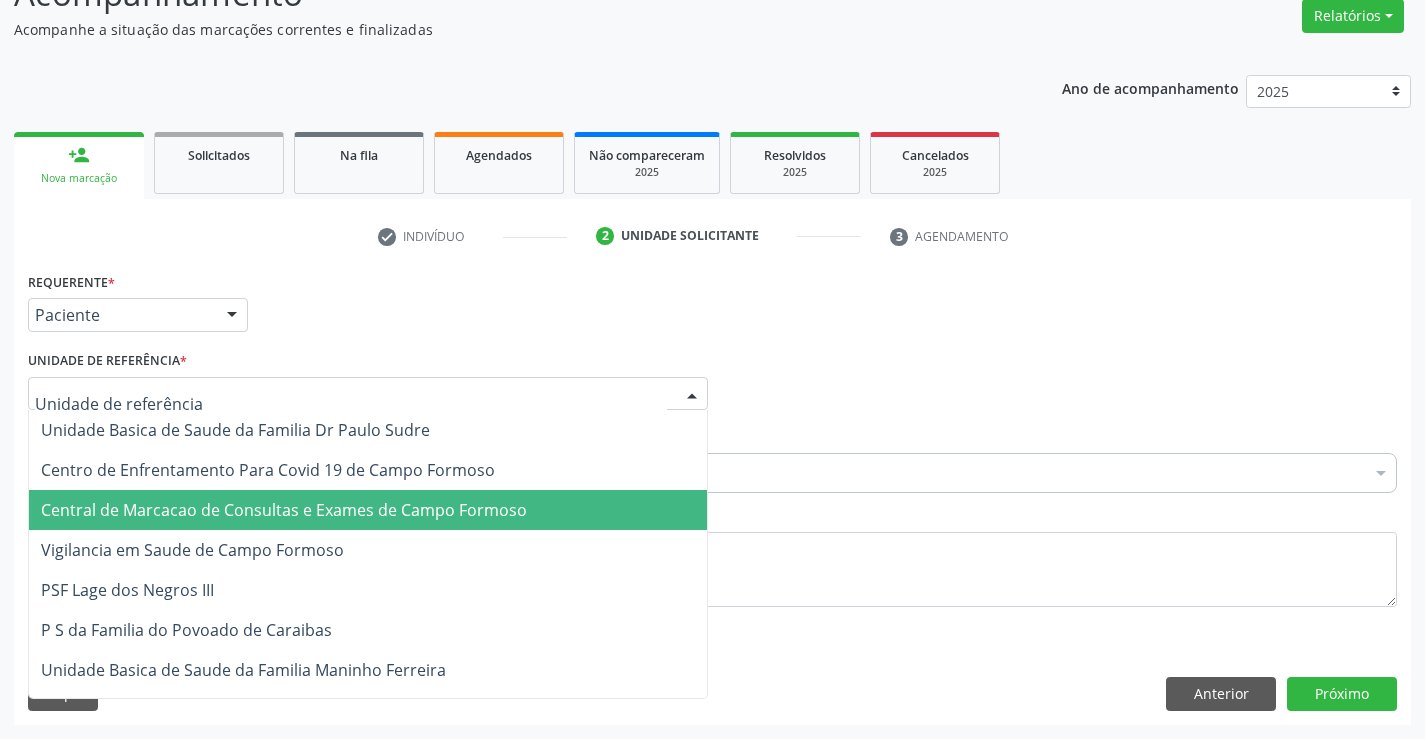 click on "Central de Marcacao de Consultas e Exames de Campo Formoso" at bounding box center (284, 510) 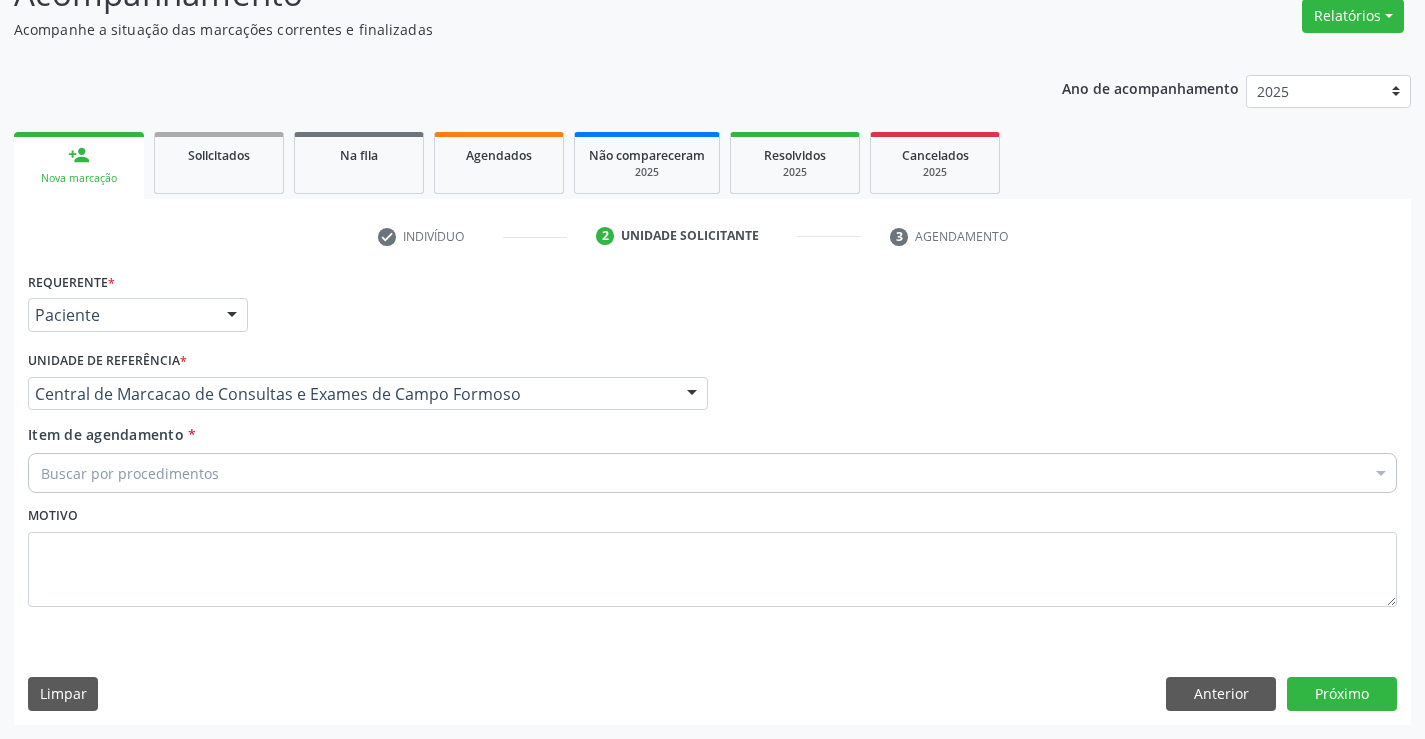 click on "Buscar por procedimentos" at bounding box center [712, 473] 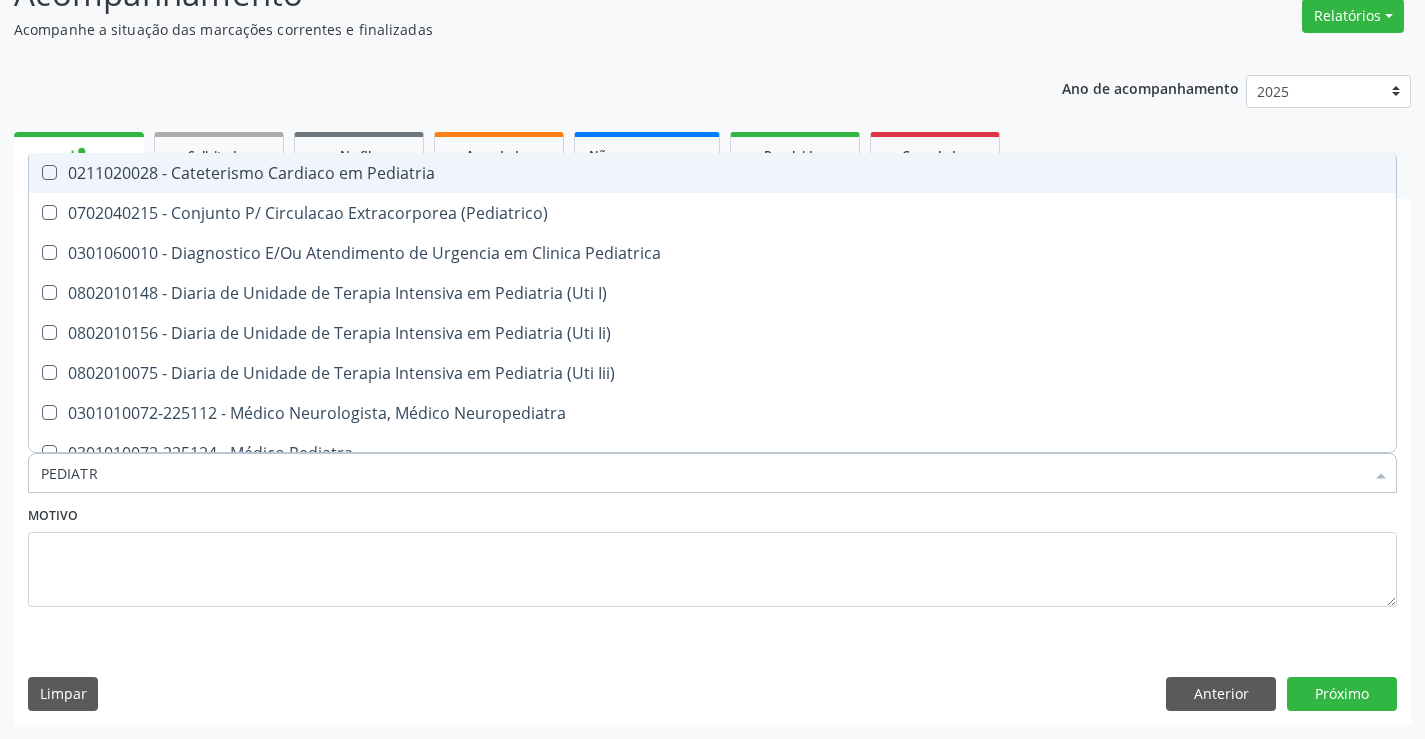 type on "PEDIATRA" 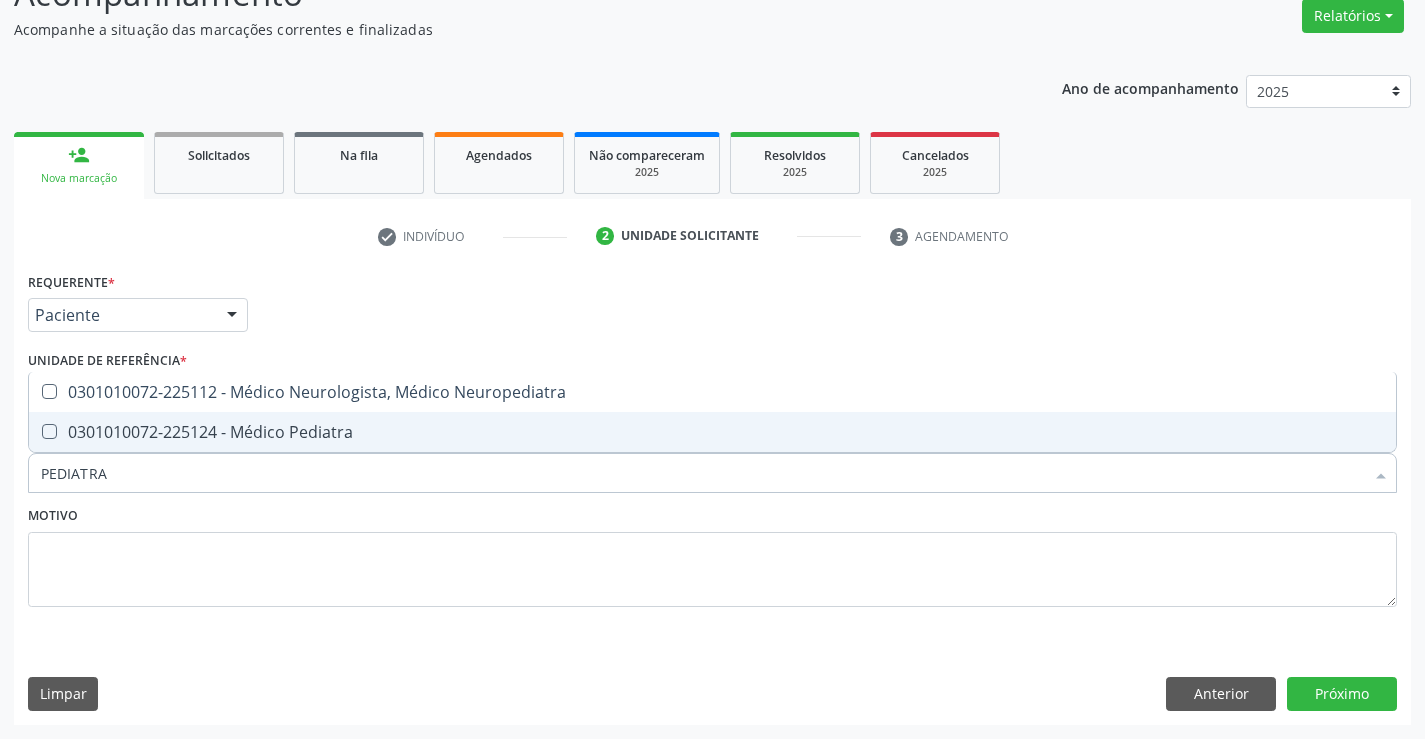 click on "0301010072-225124 - Médico Pediatra" at bounding box center [712, 432] 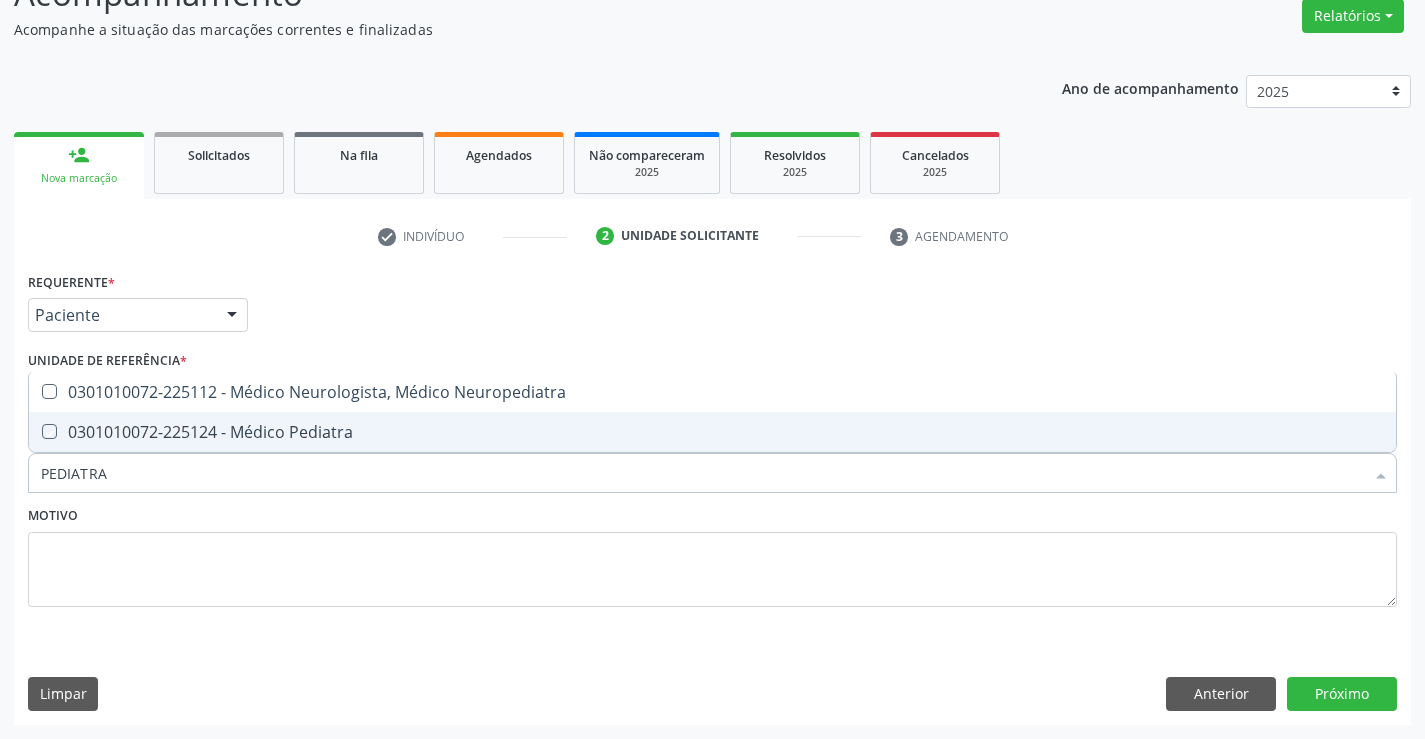 checkbox on "true" 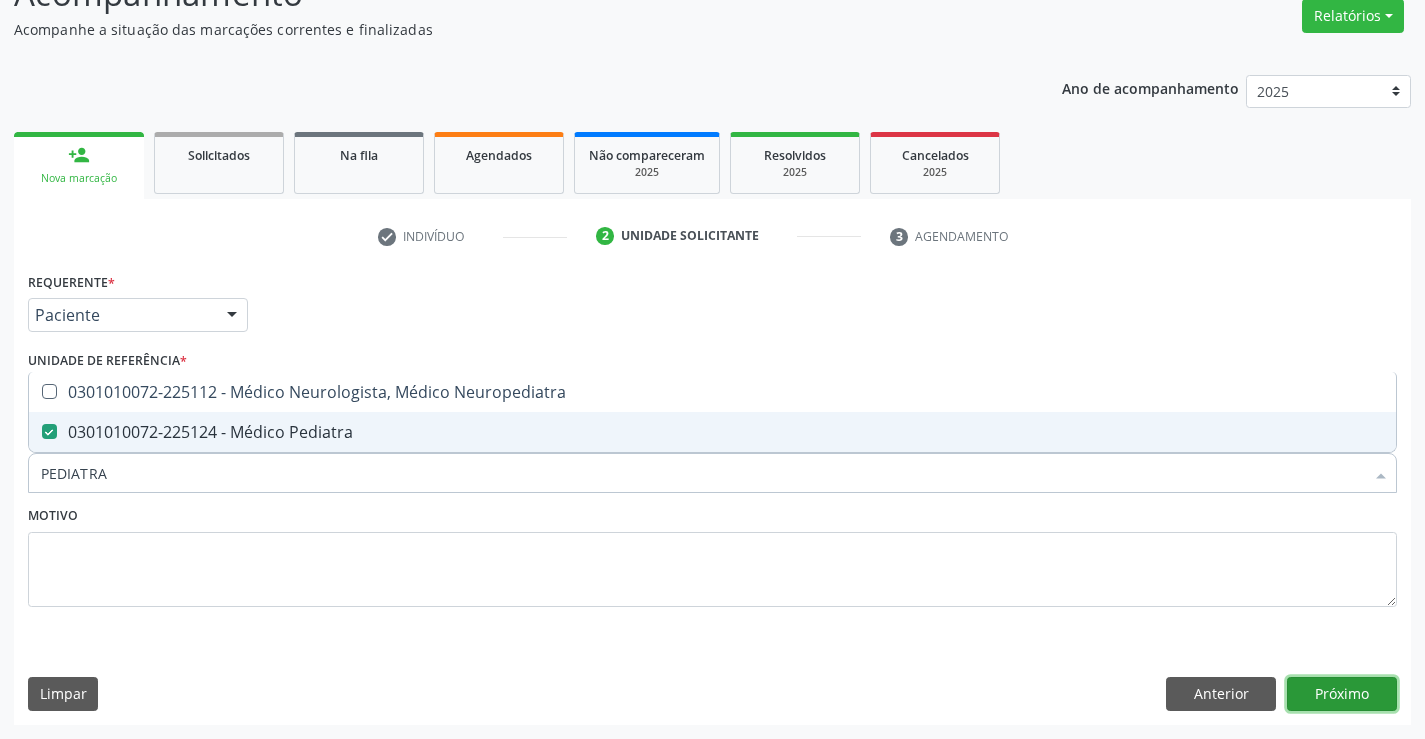 click on "Próximo" at bounding box center [1342, 694] 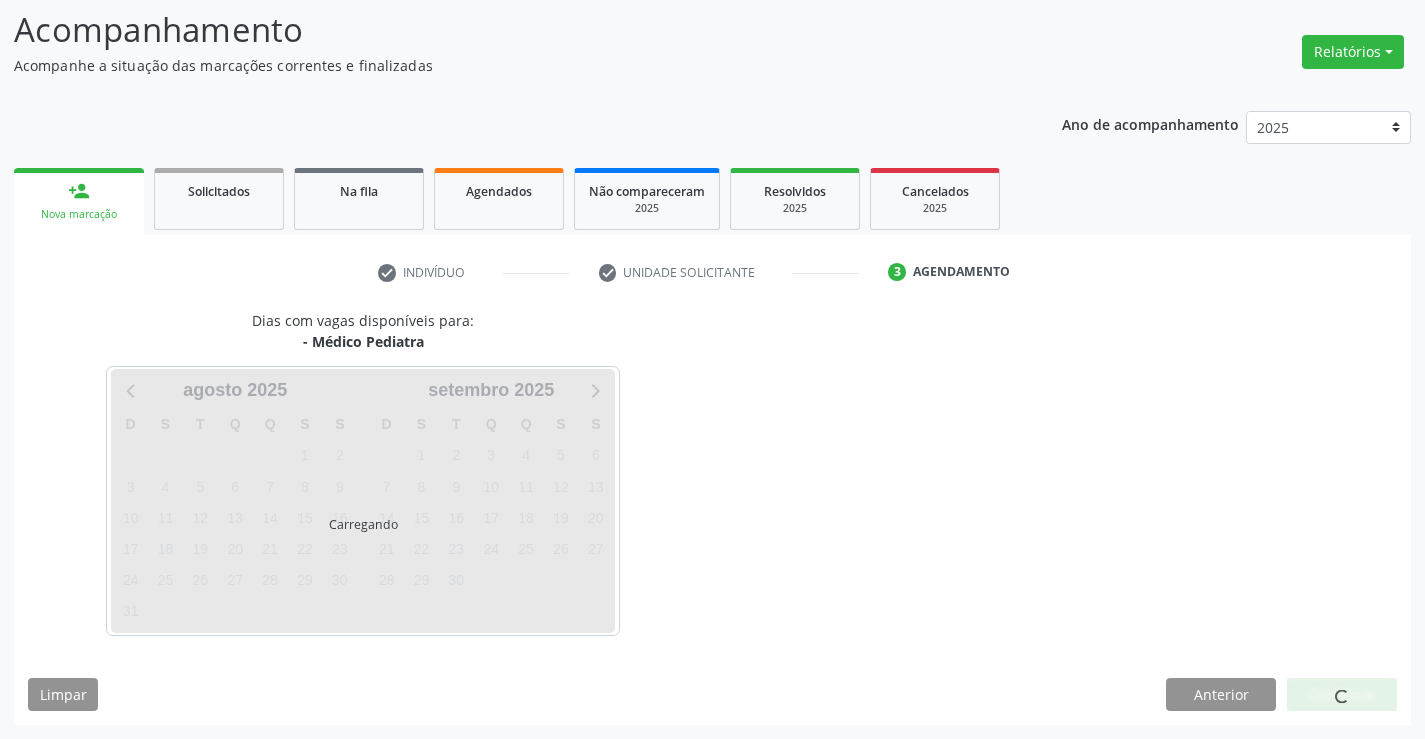 scroll, scrollTop: 131, scrollLeft: 0, axis: vertical 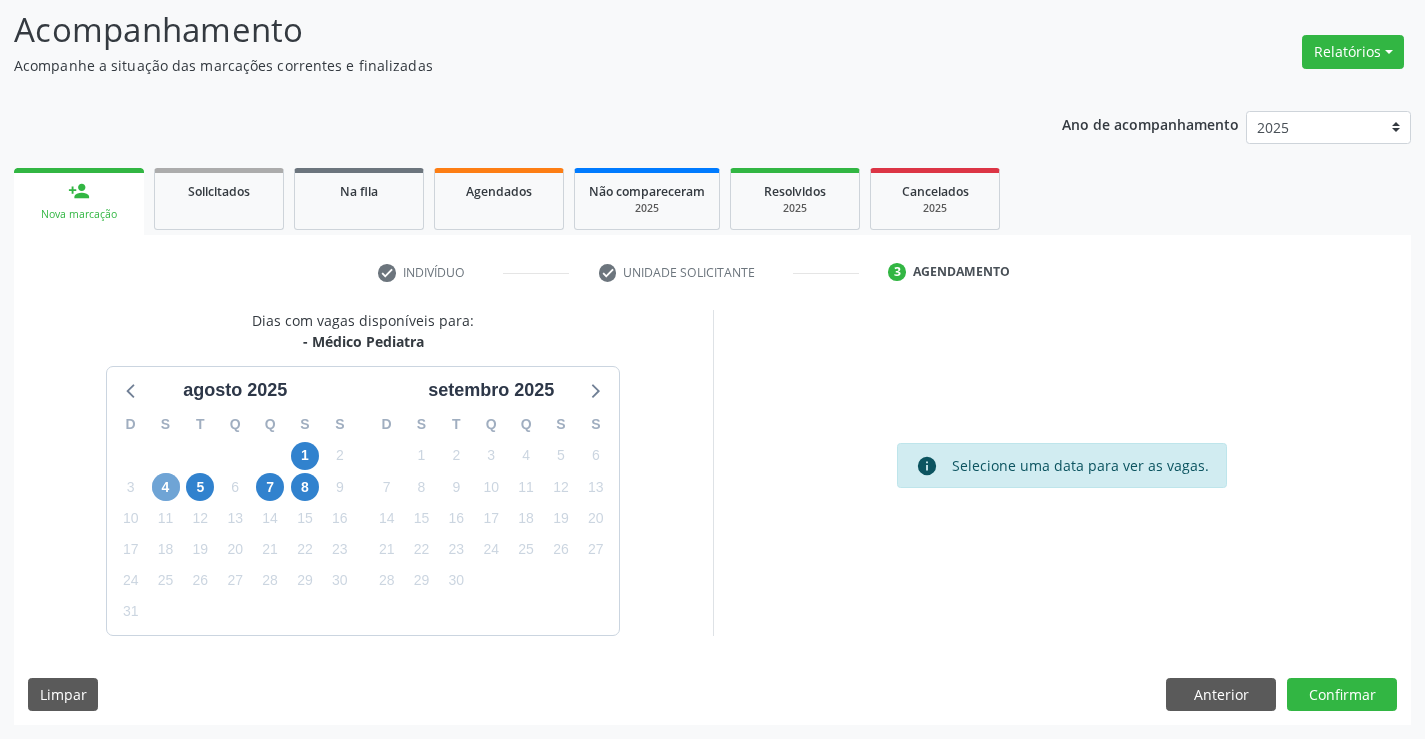 click on "4" at bounding box center (166, 487) 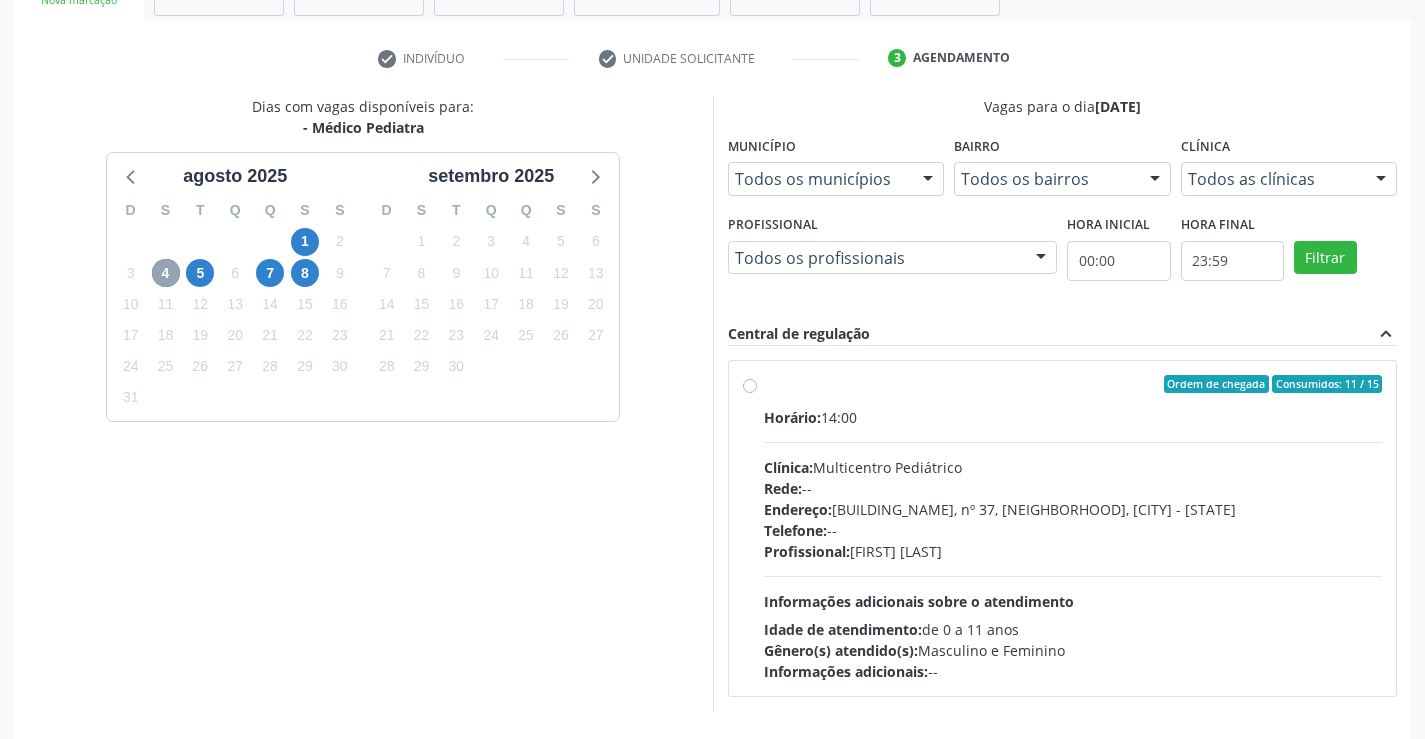 scroll, scrollTop: 420, scrollLeft: 0, axis: vertical 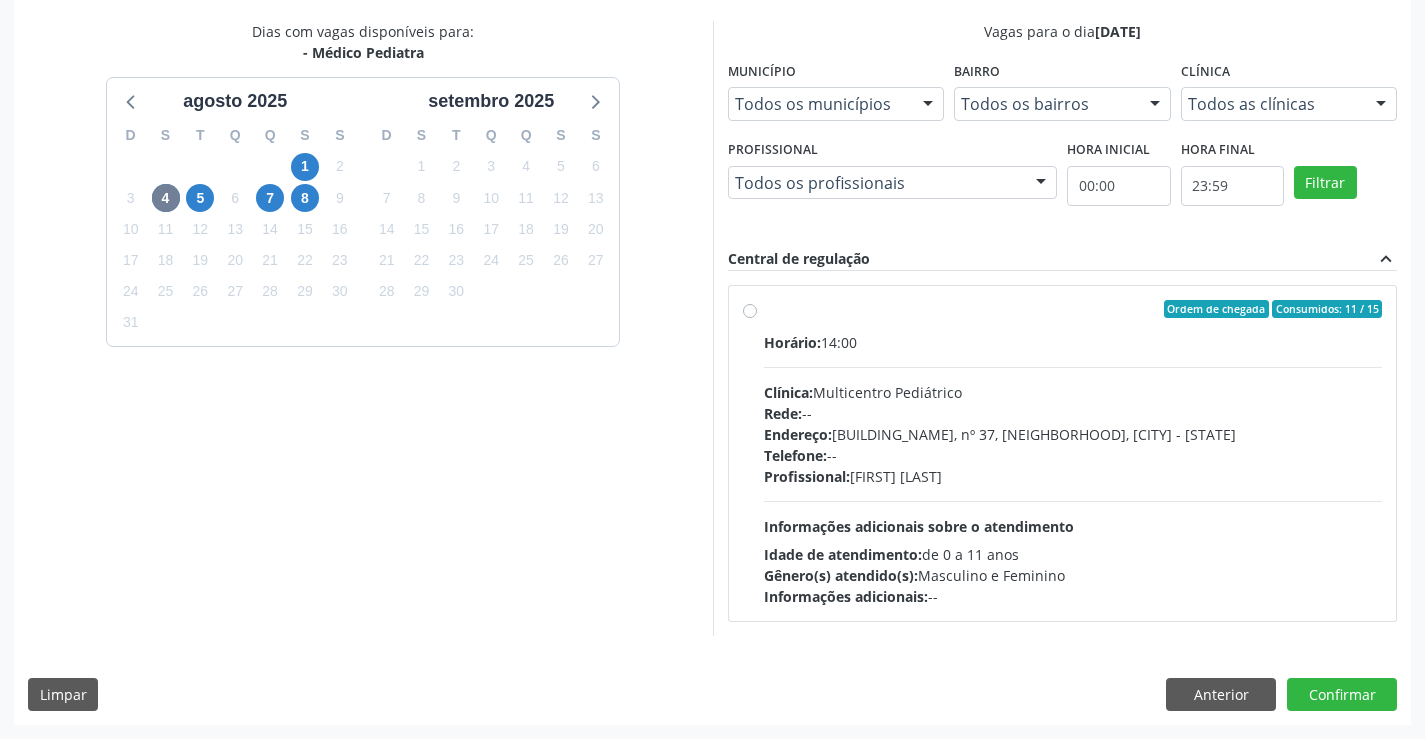 click on "5" at bounding box center [200, 198] 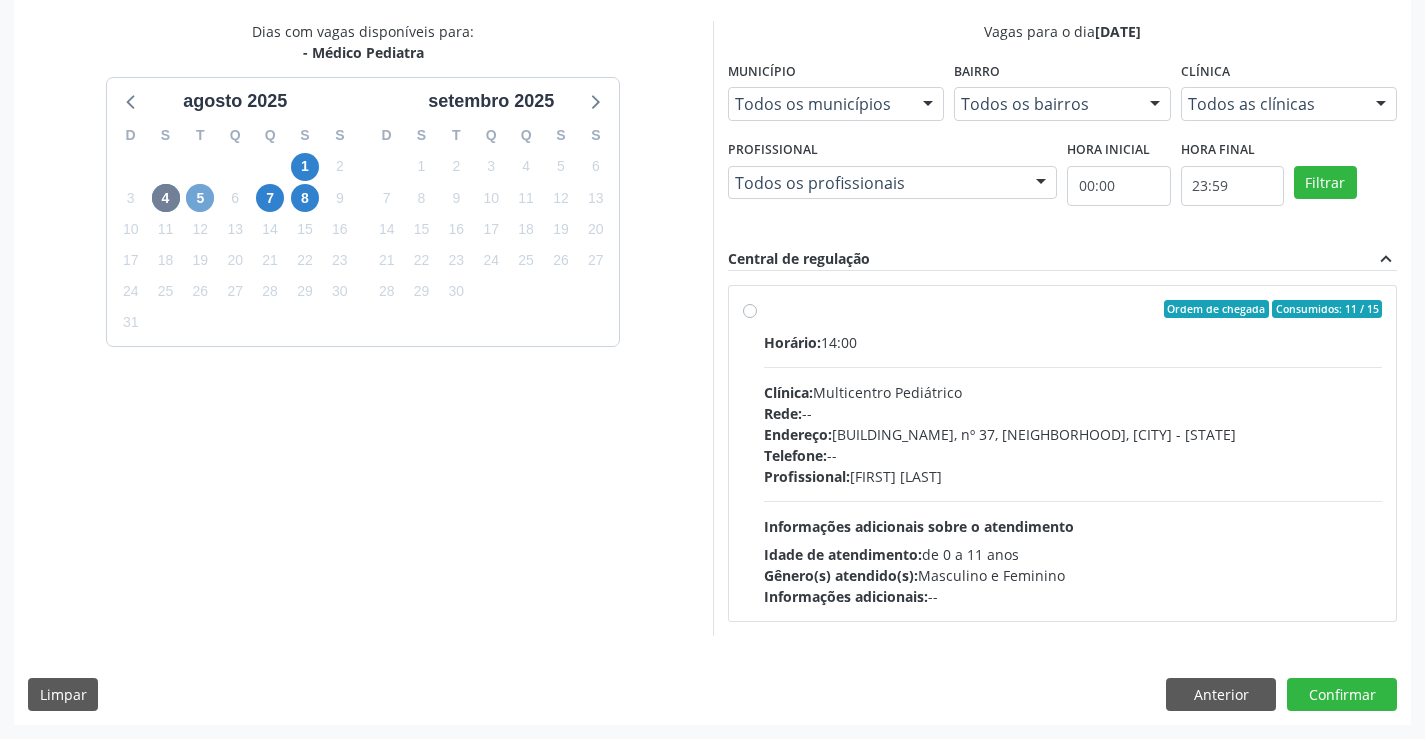 click on "5" at bounding box center [200, 198] 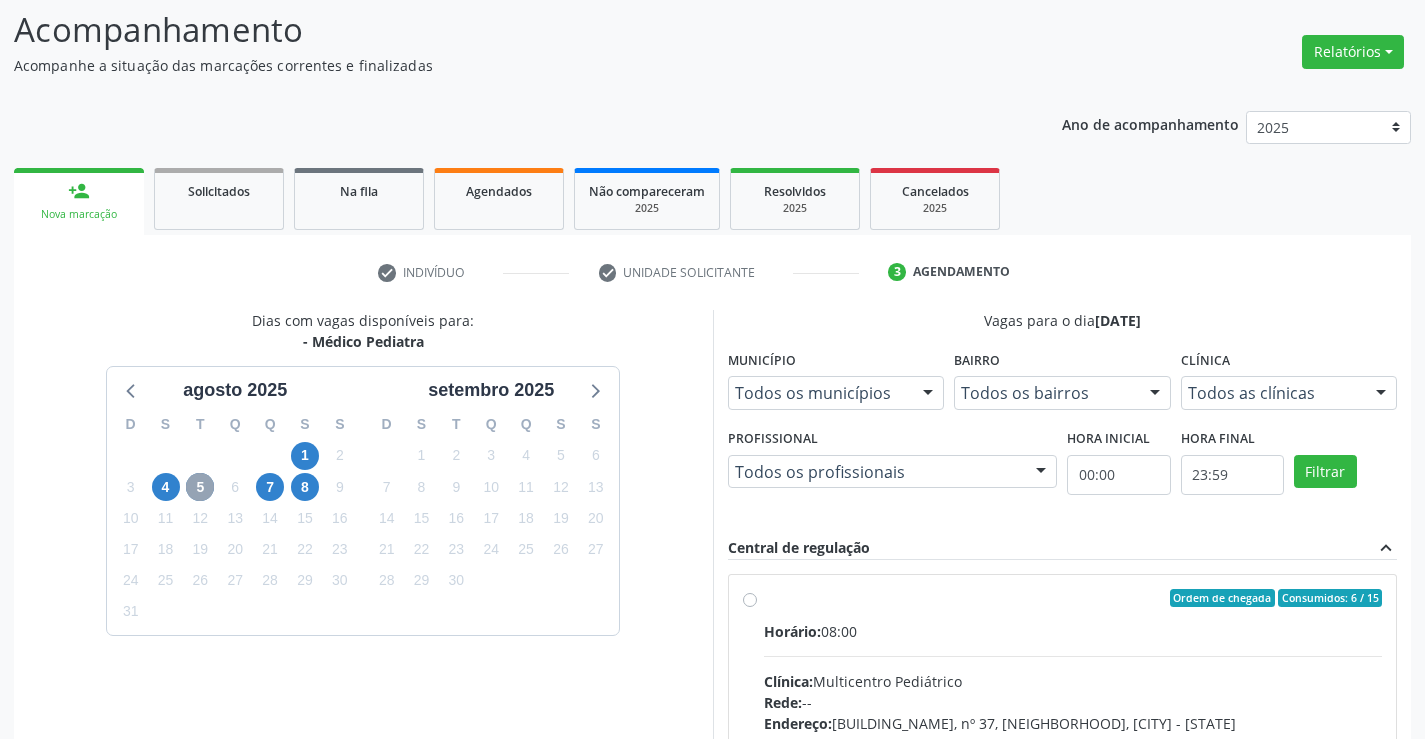 scroll, scrollTop: 420, scrollLeft: 0, axis: vertical 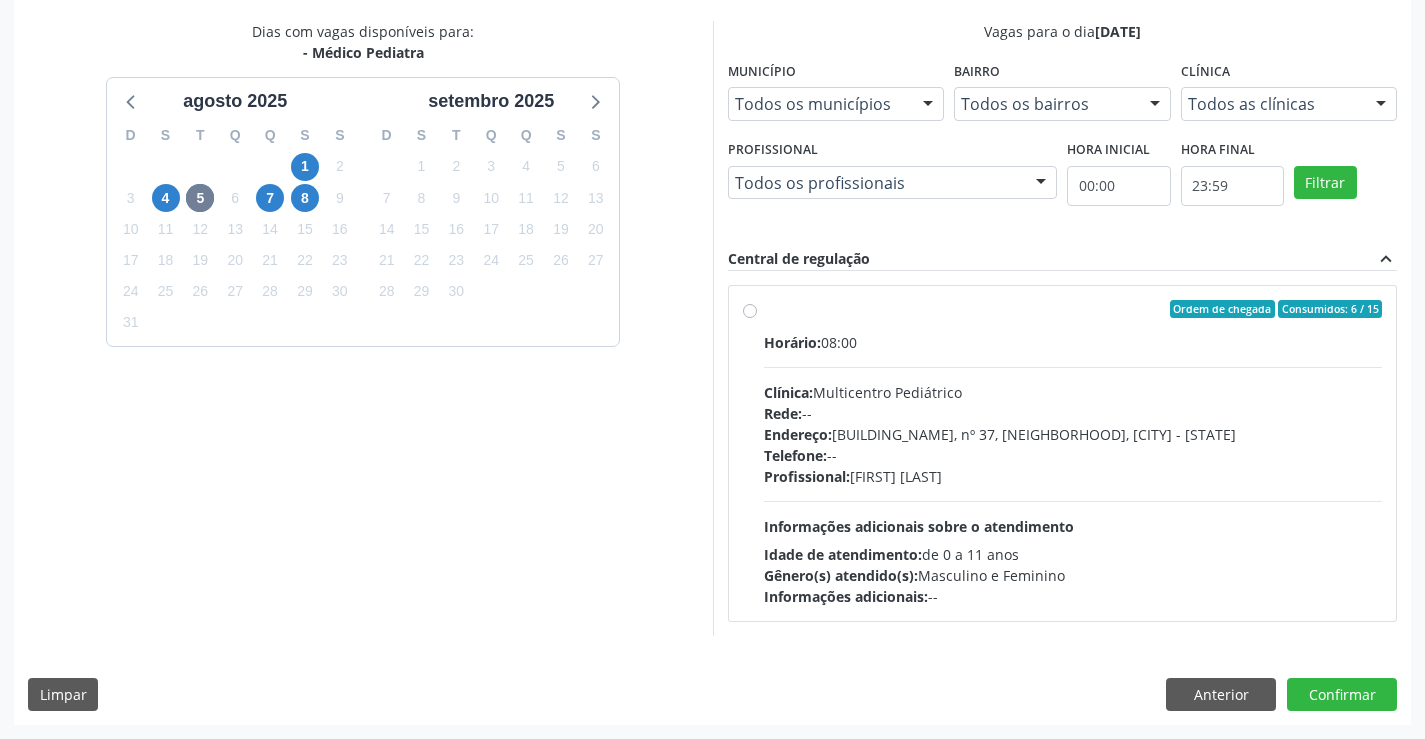 click on "Rede:
--" at bounding box center [1073, 413] 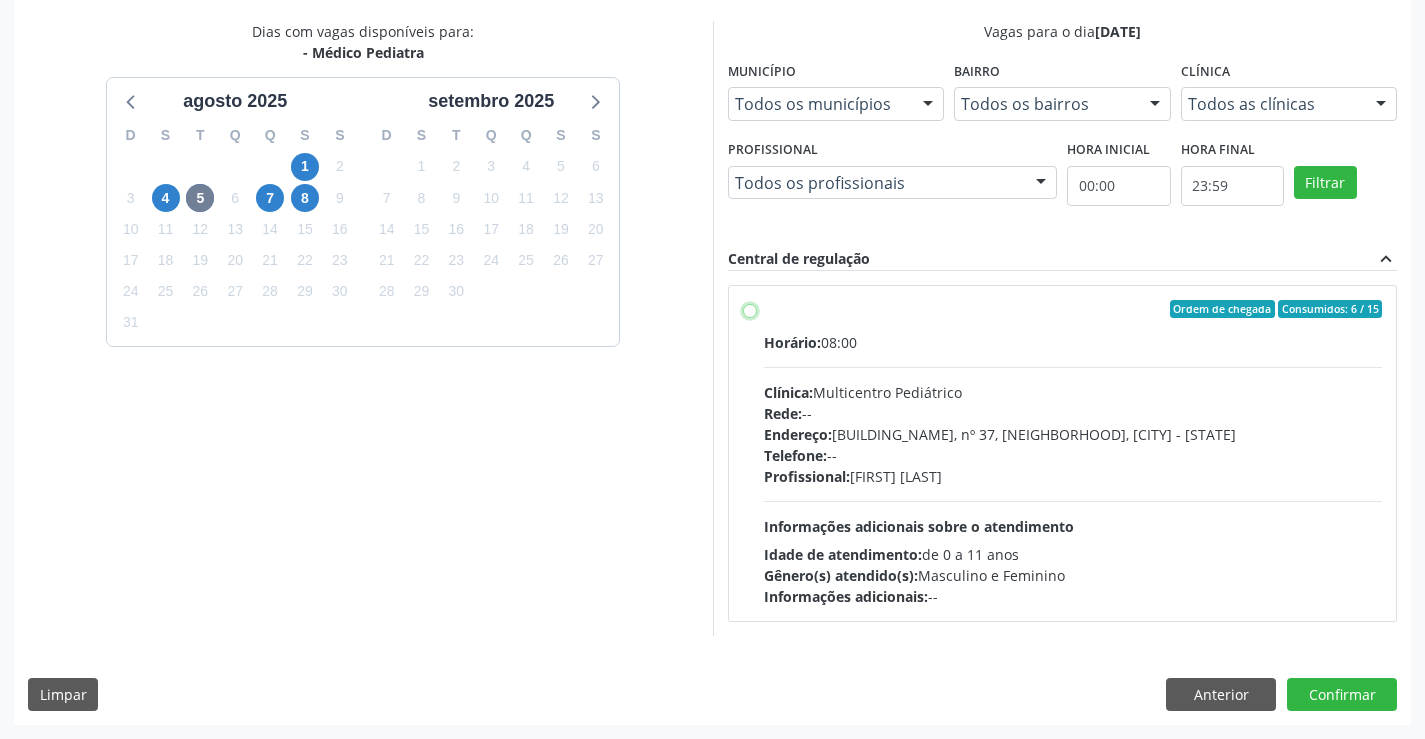 radio on "true" 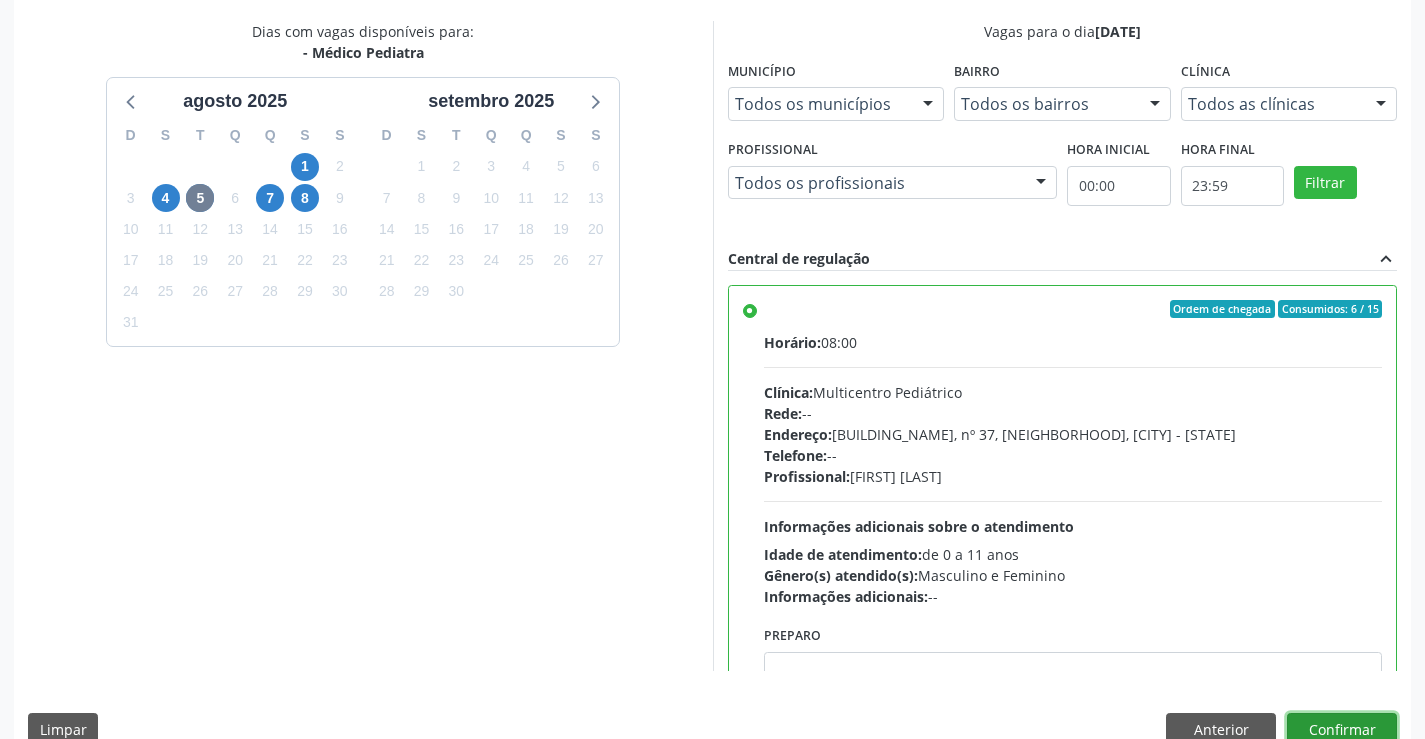 click on "Confirmar" at bounding box center (1342, 730) 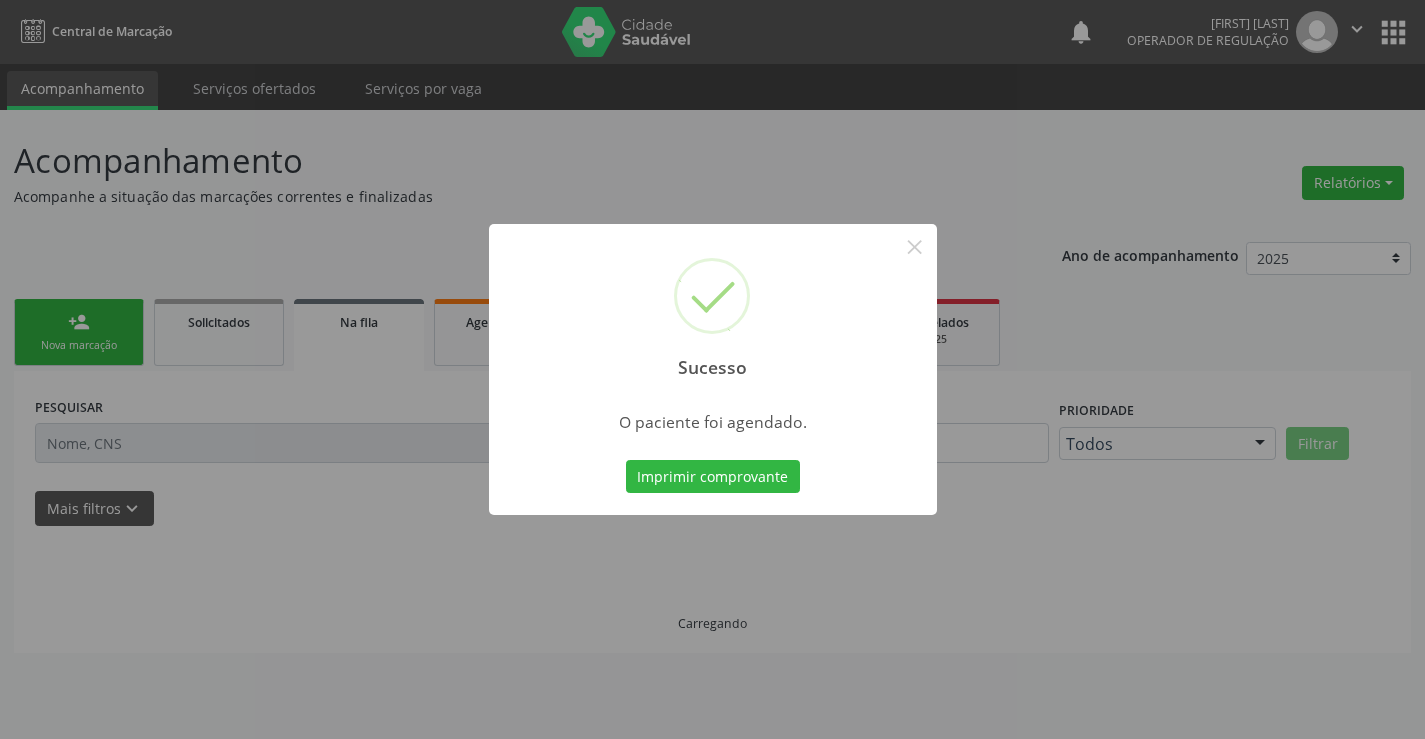 scroll, scrollTop: 0, scrollLeft: 0, axis: both 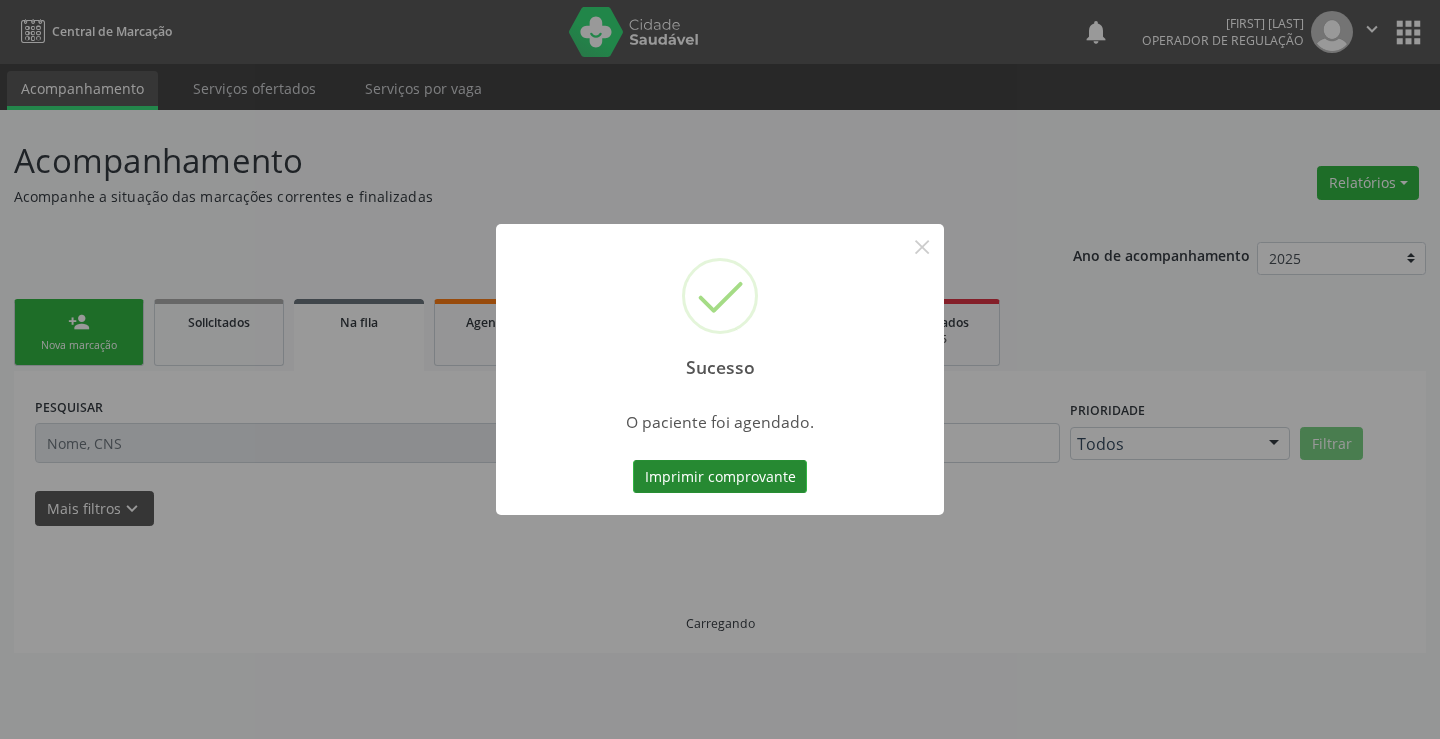 click on "Imprimir comprovante" at bounding box center (720, 477) 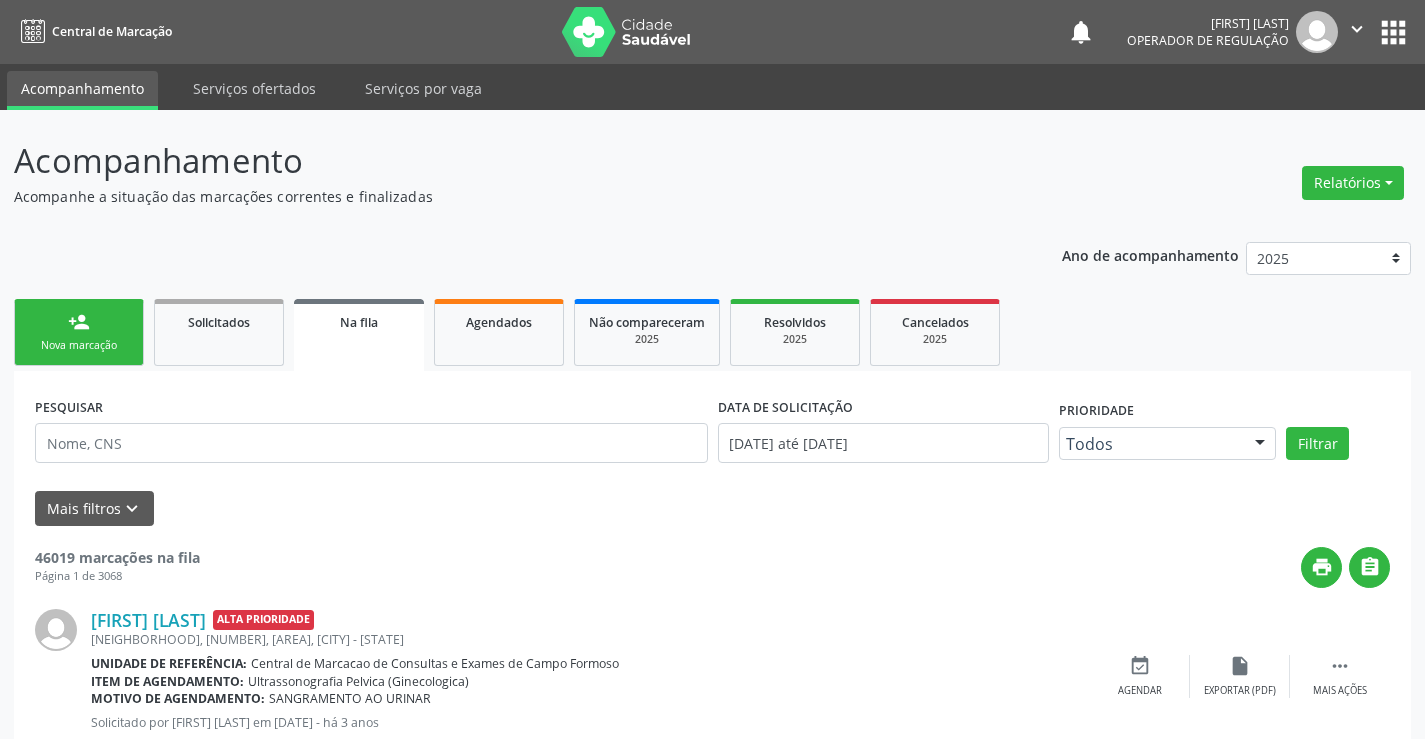 click on "person_add
Nova marcação" at bounding box center (79, 332) 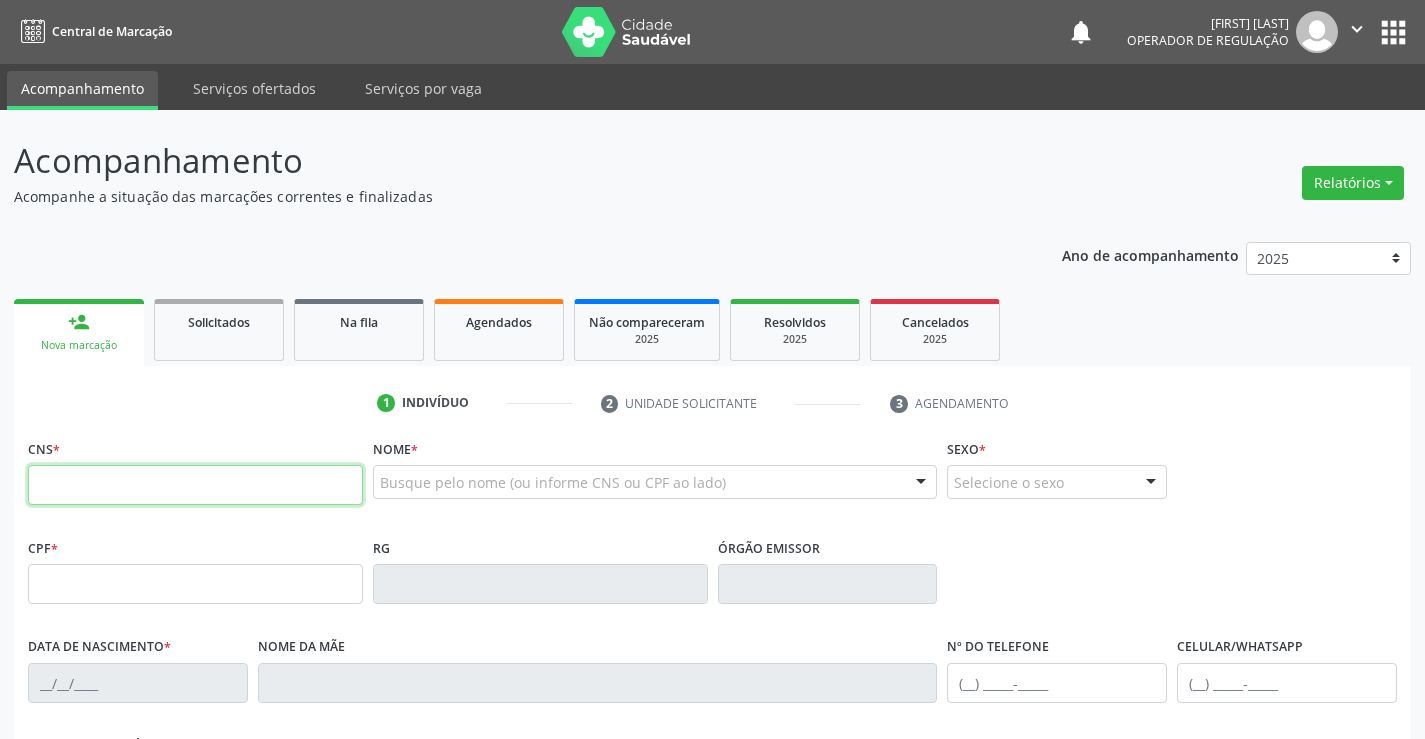 click at bounding box center [195, 485] 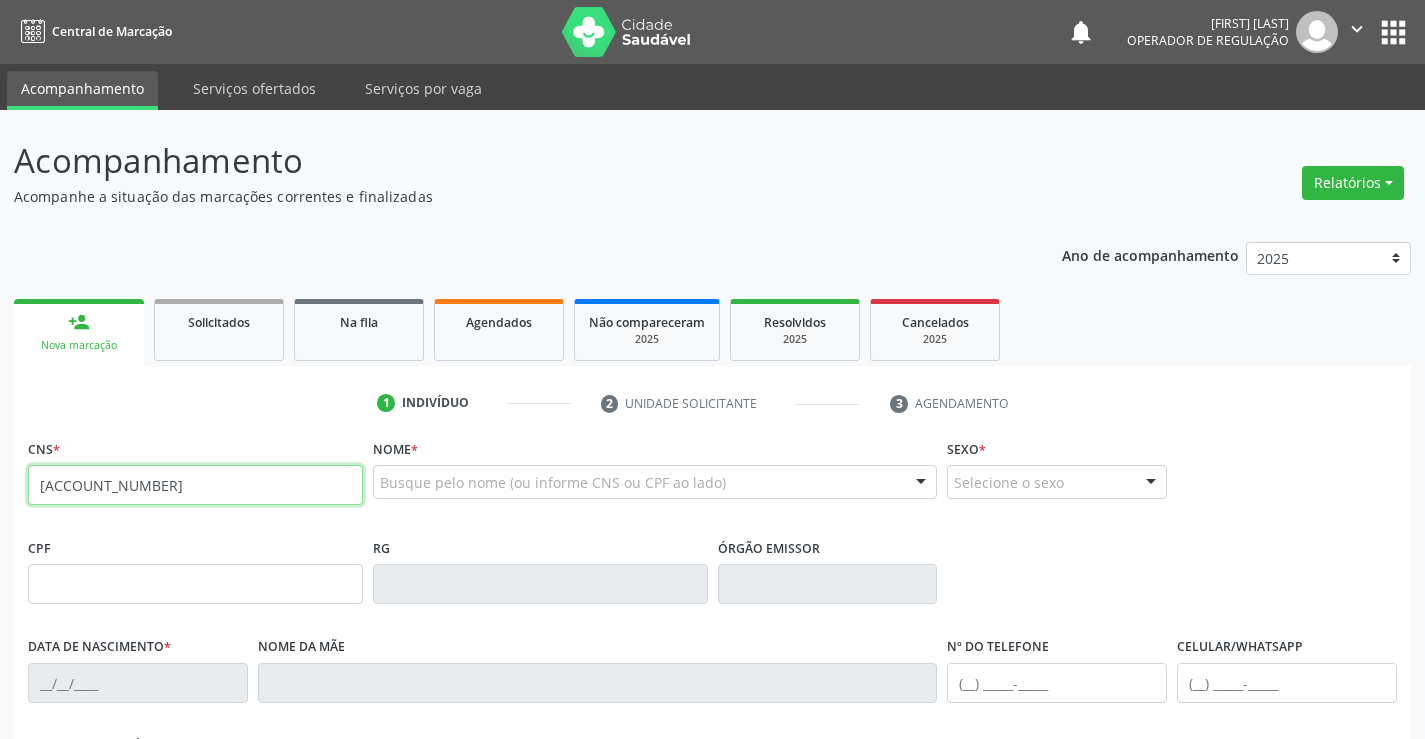 type on "706 2005 2831 5961" 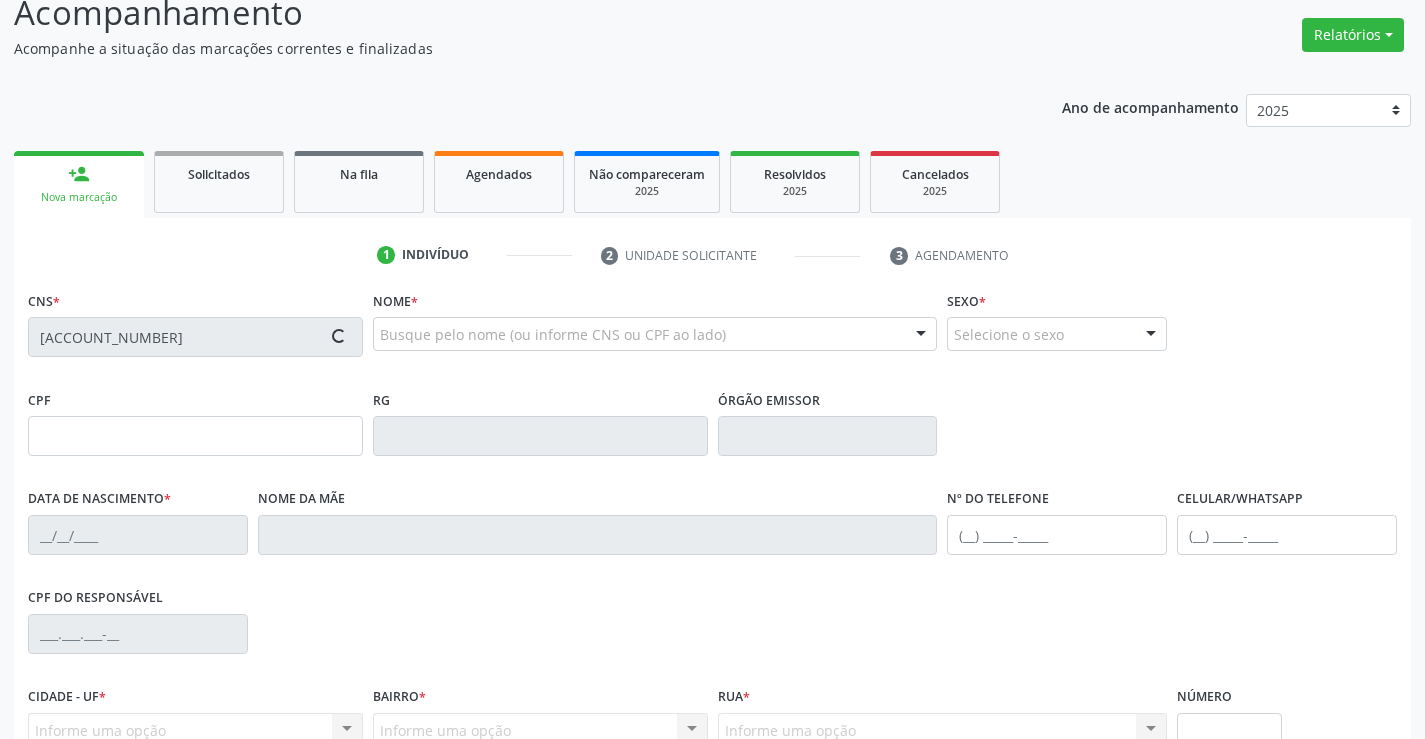 scroll, scrollTop: 345, scrollLeft: 0, axis: vertical 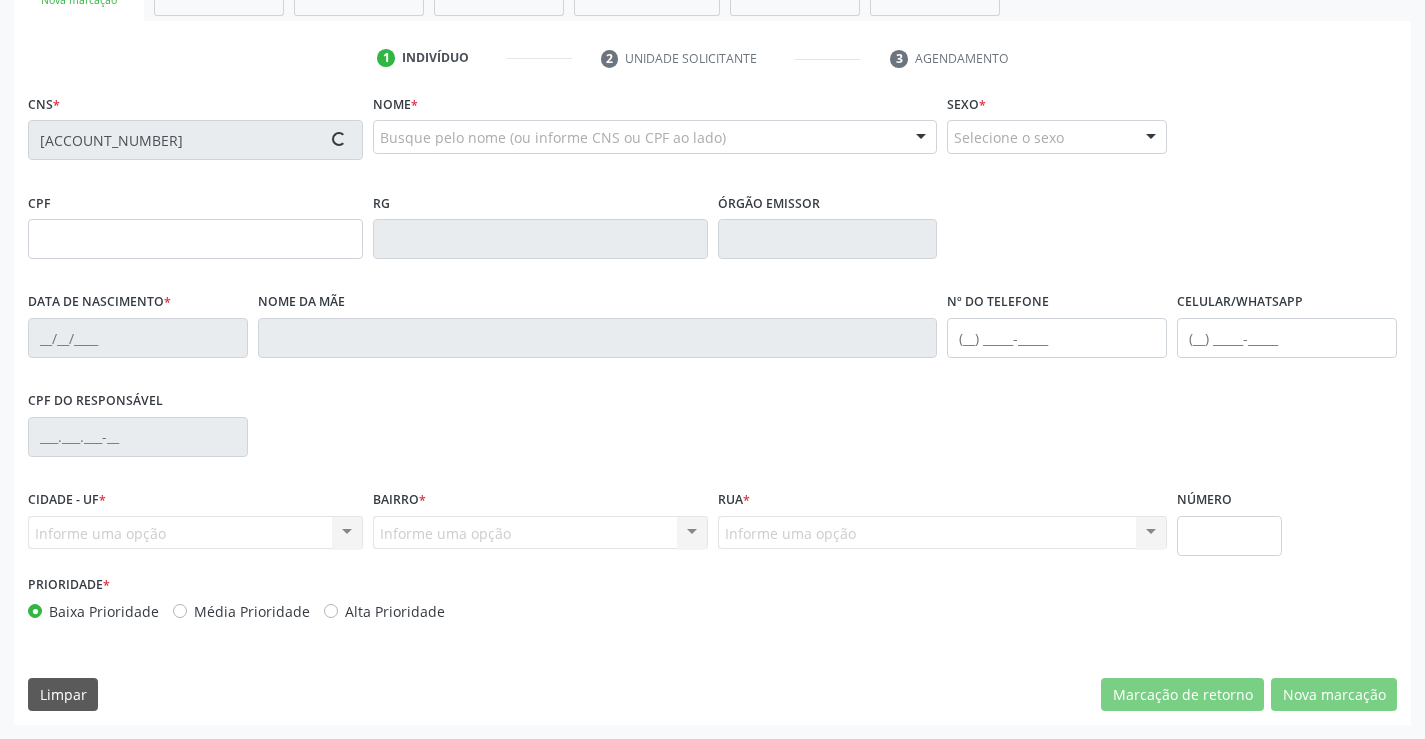 type on "0812237307" 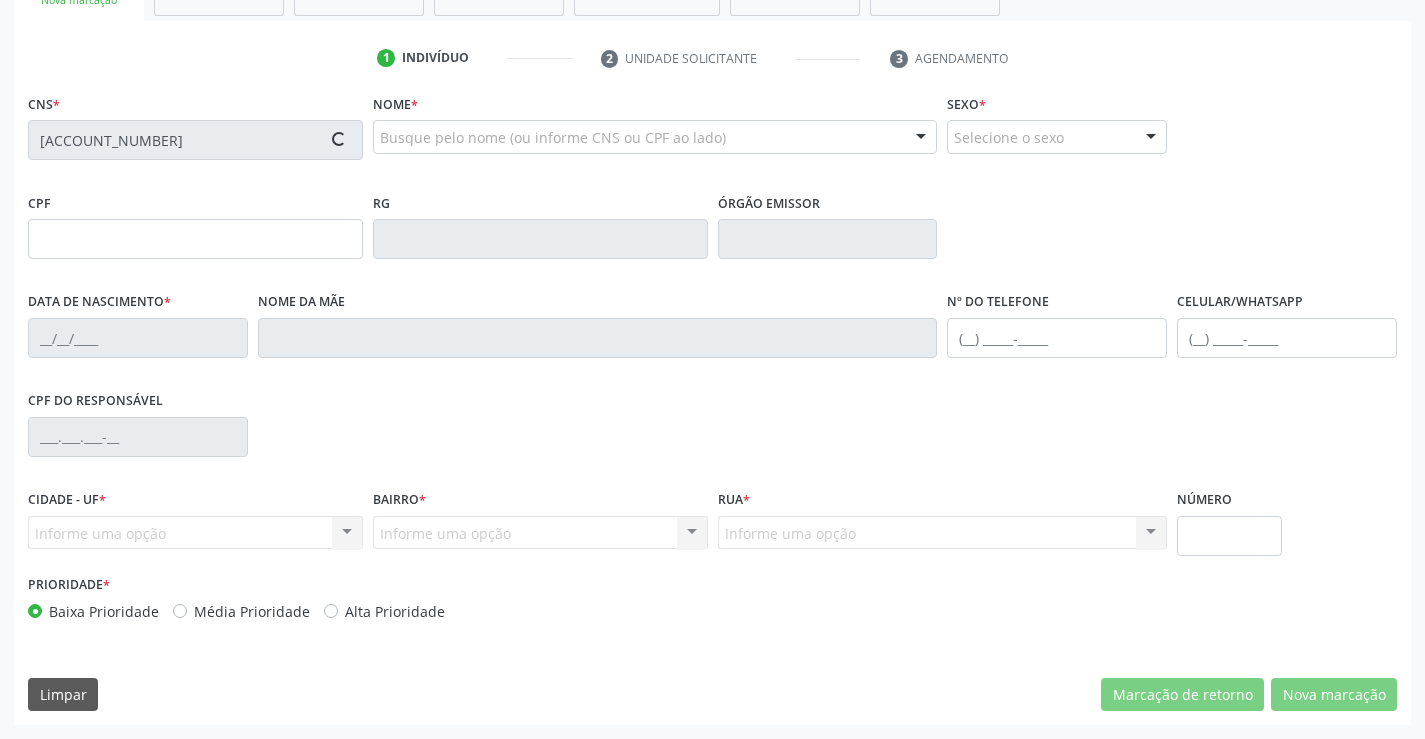 type on "14/07/1976" 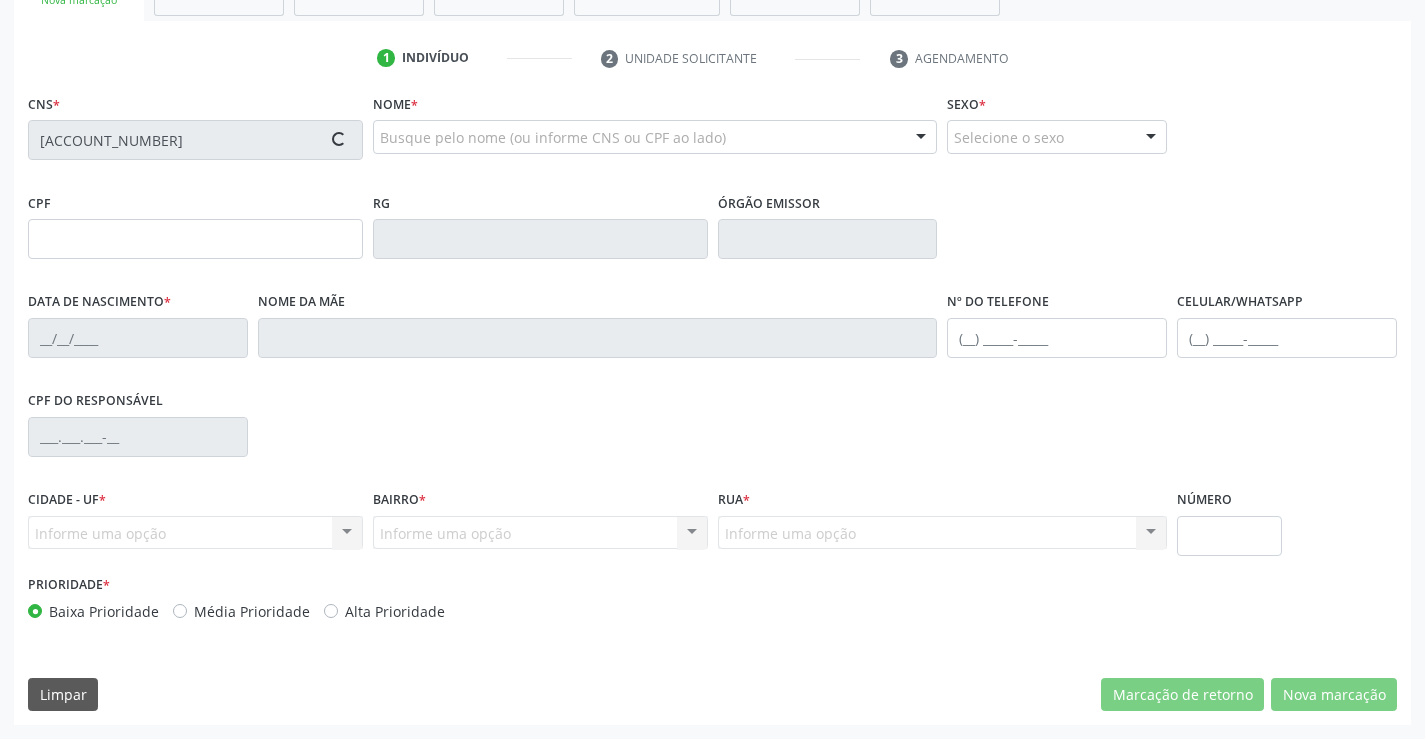 type on "(74) 98856-9622" 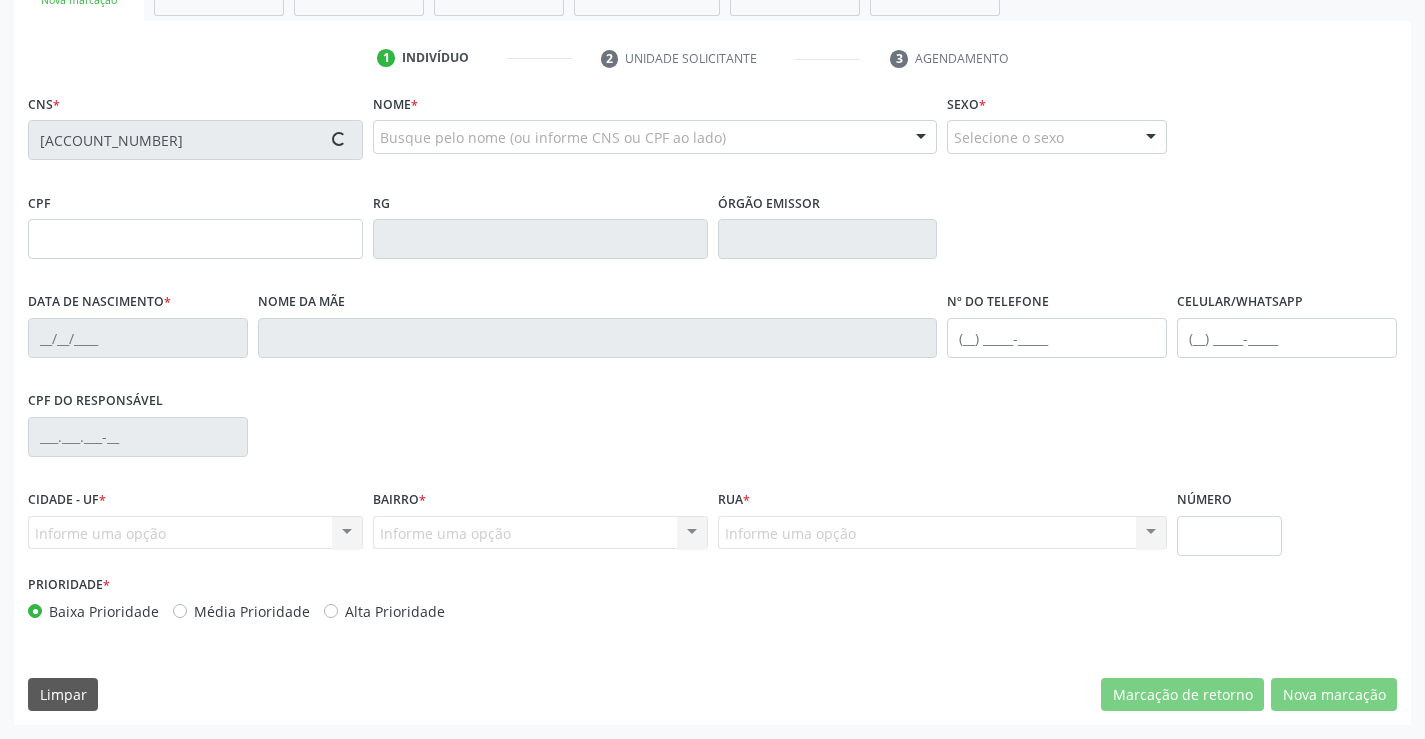 type on "(74) 98856-9622" 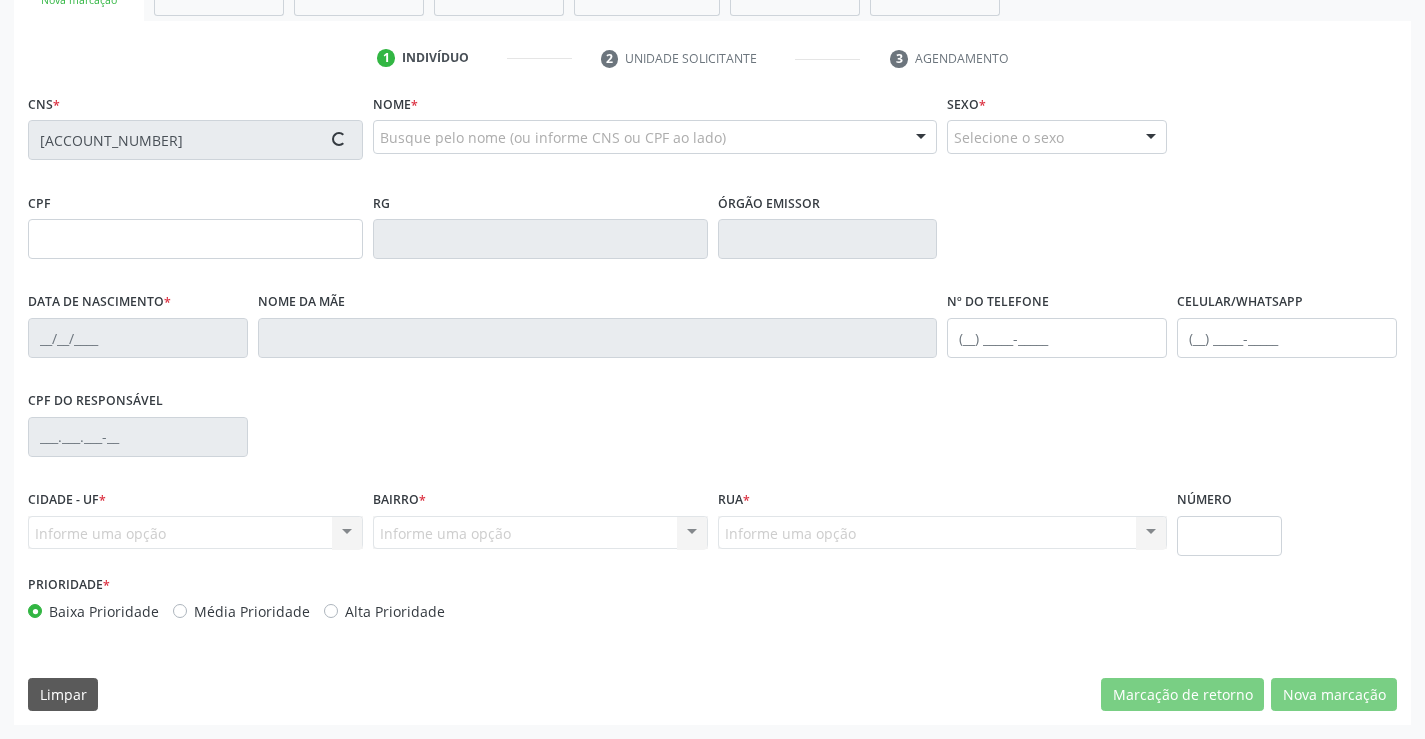 type on "638.403.835-87" 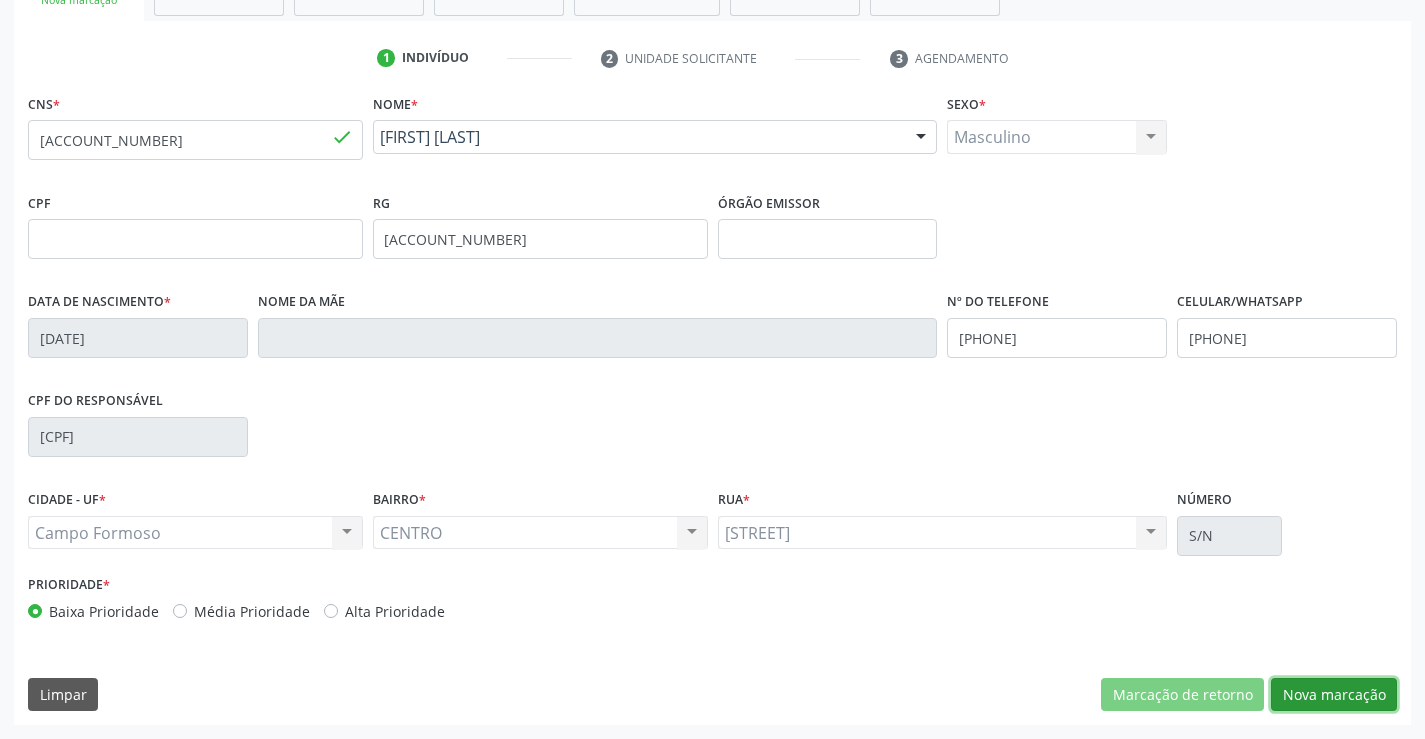 click on "Nova marcação" at bounding box center [1334, 695] 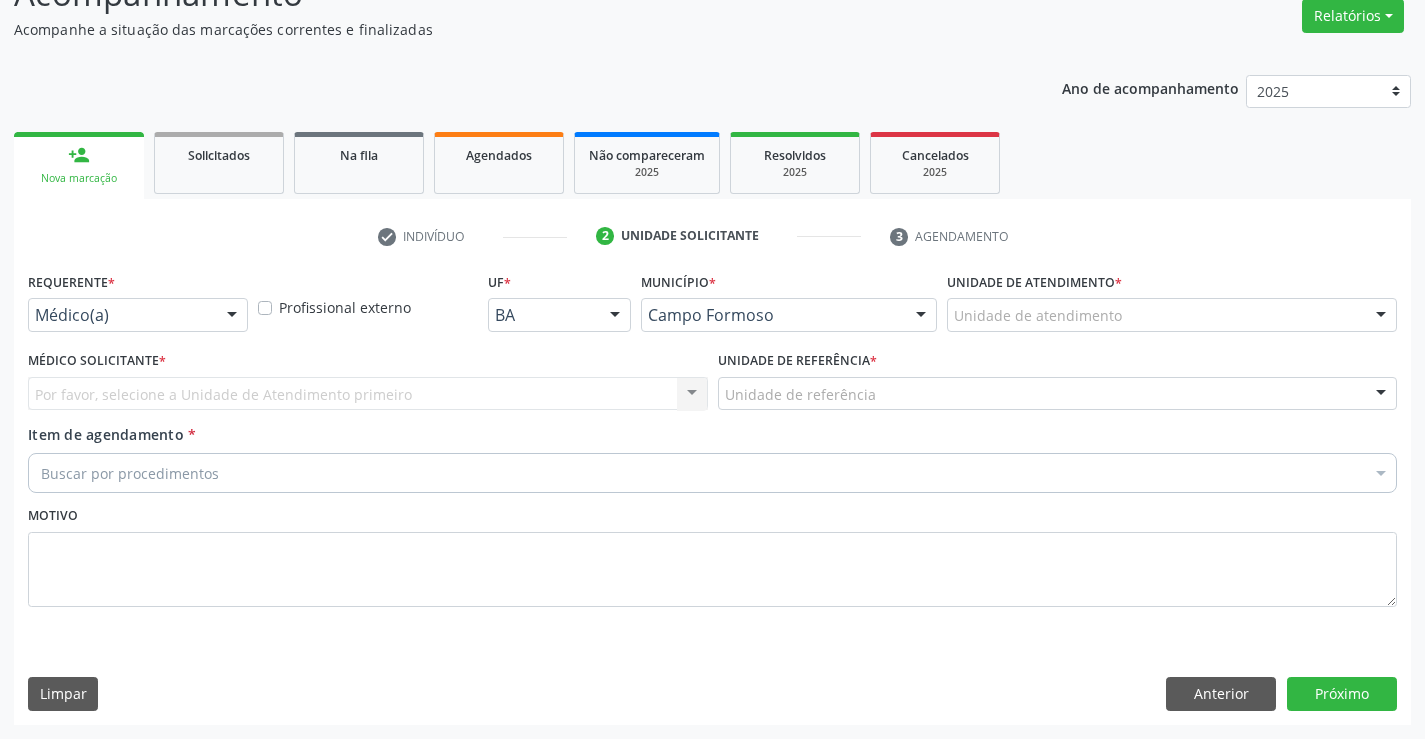 scroll, scrollTop: 167, scrollLeft: 0, axis: vertical 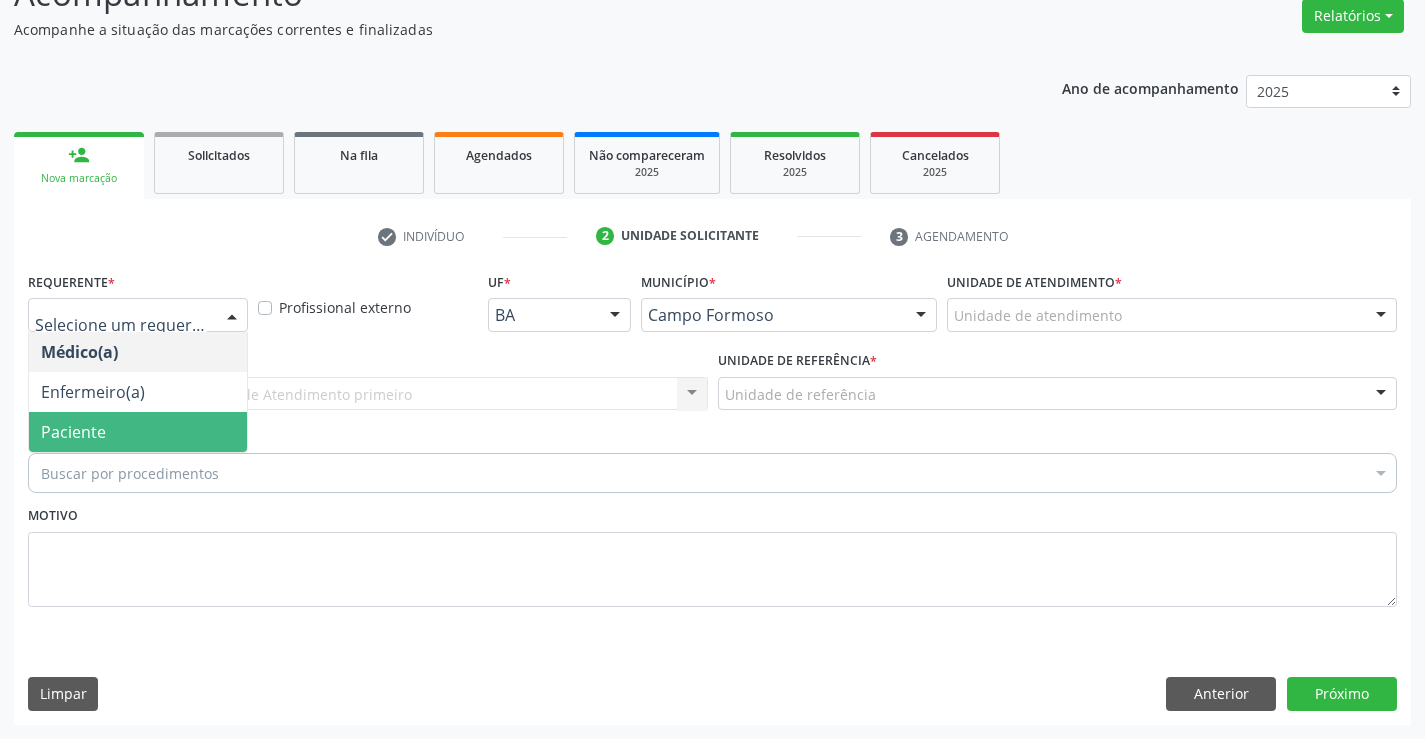 click on "Paciente" at bounding box center (138, 432) 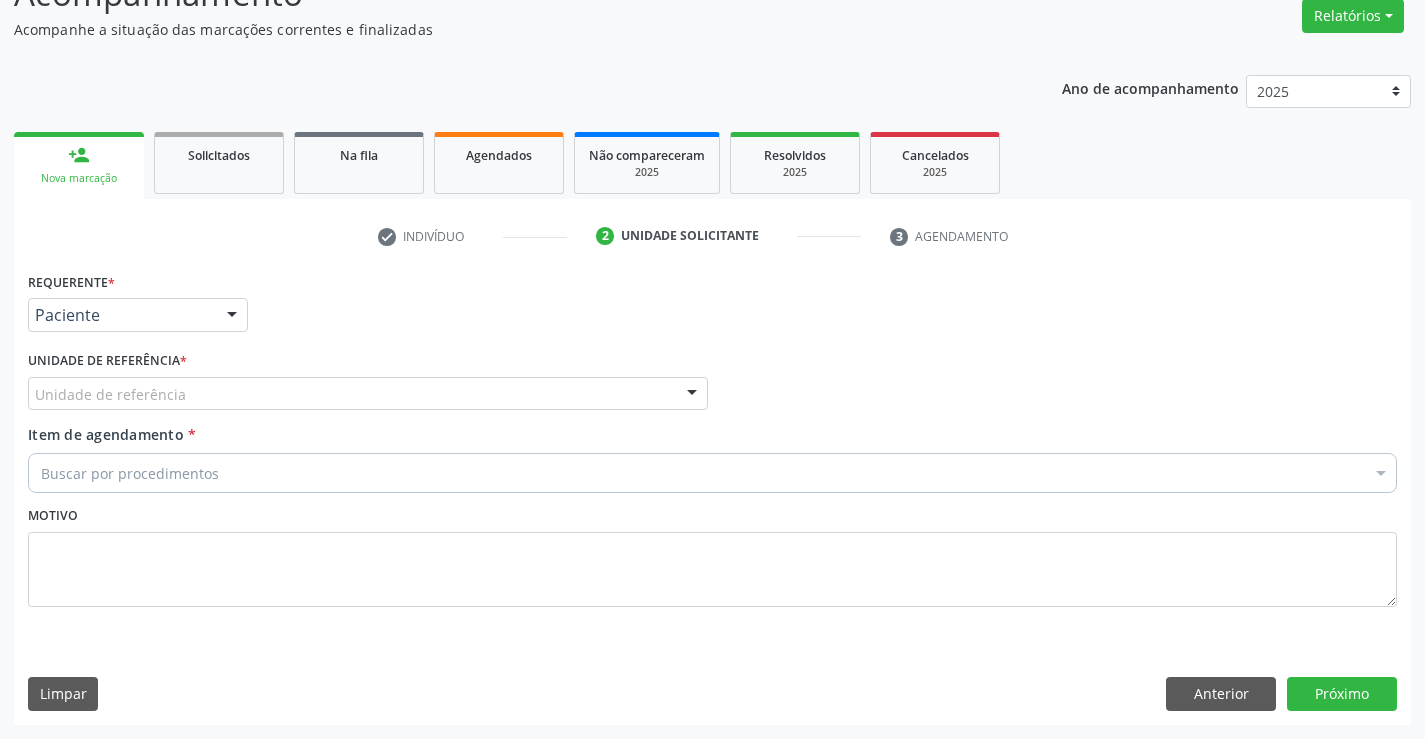 click on "Unidade de referência" at bounding box center (368, 394) 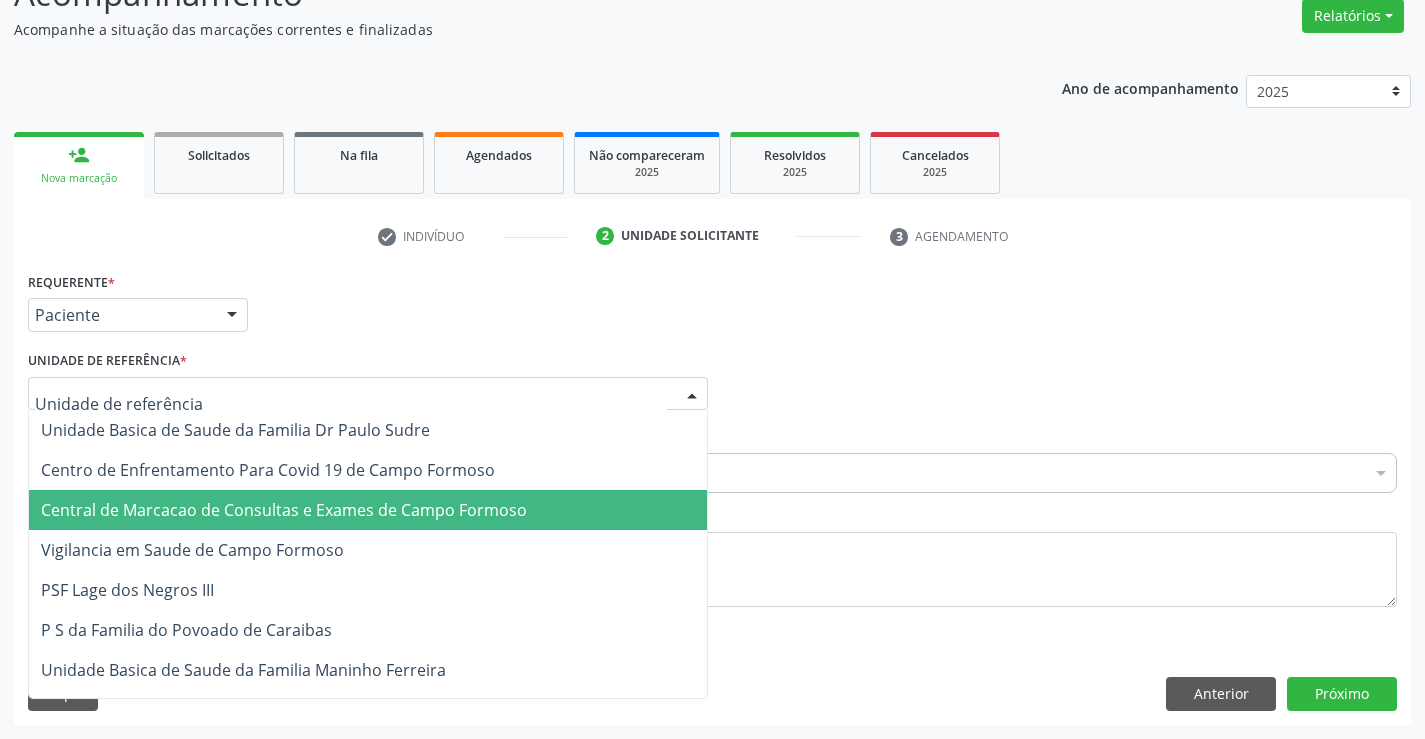 click on "Central de Marcacao de Consultas e Exames de Campo Formoso" at bounding box center [284, 510] 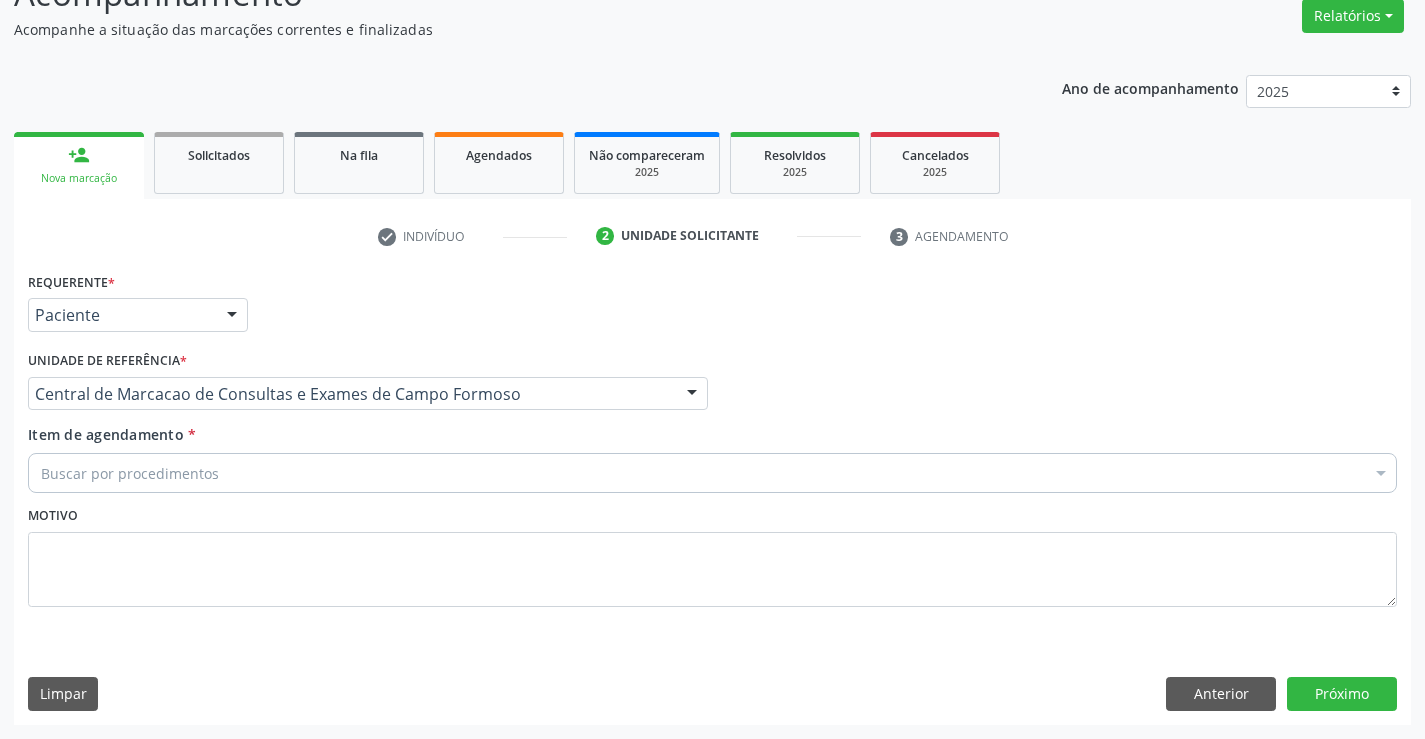 click on "Buscar por procedimentos" at bounding box center [712, 473] 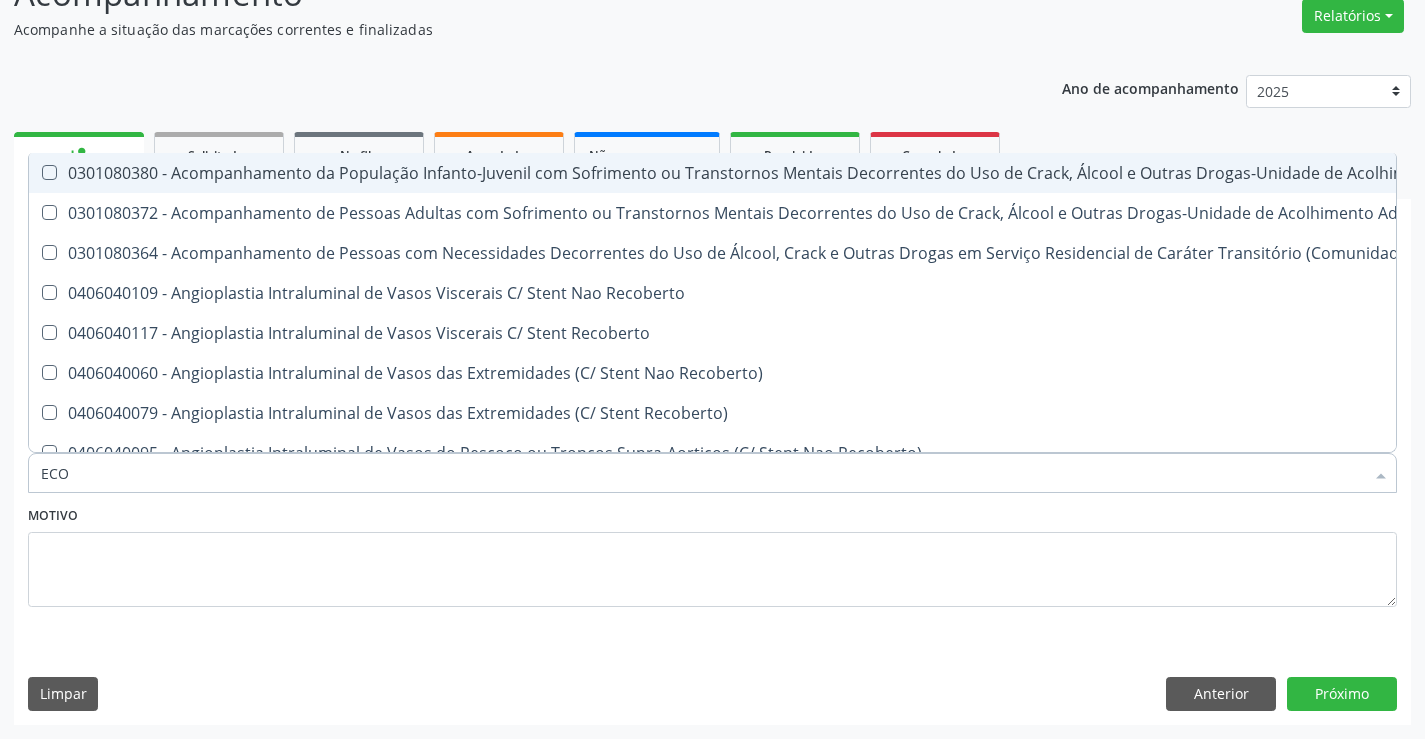 type on "ECOC" 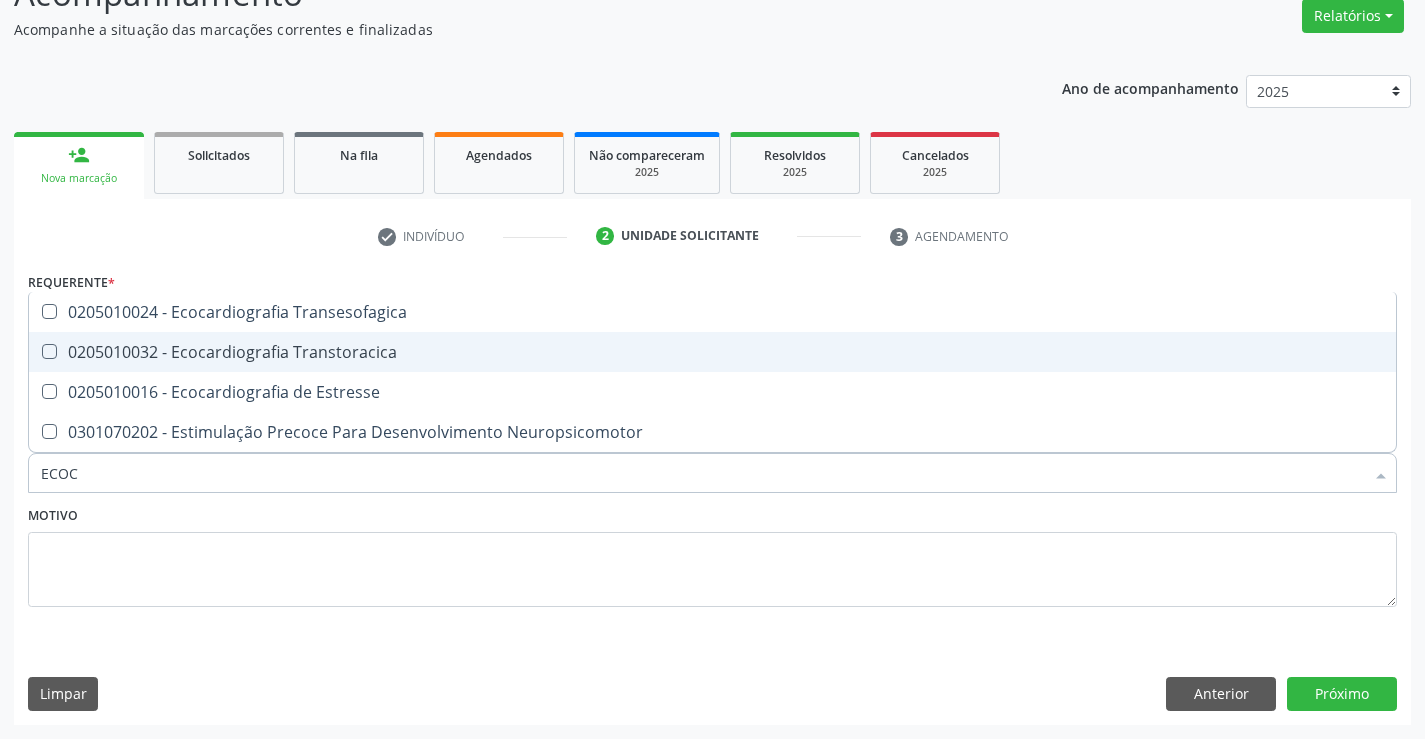 click on "0205010032 - Ecocardiografia Transtoracica" at bounding box center [712, 352] 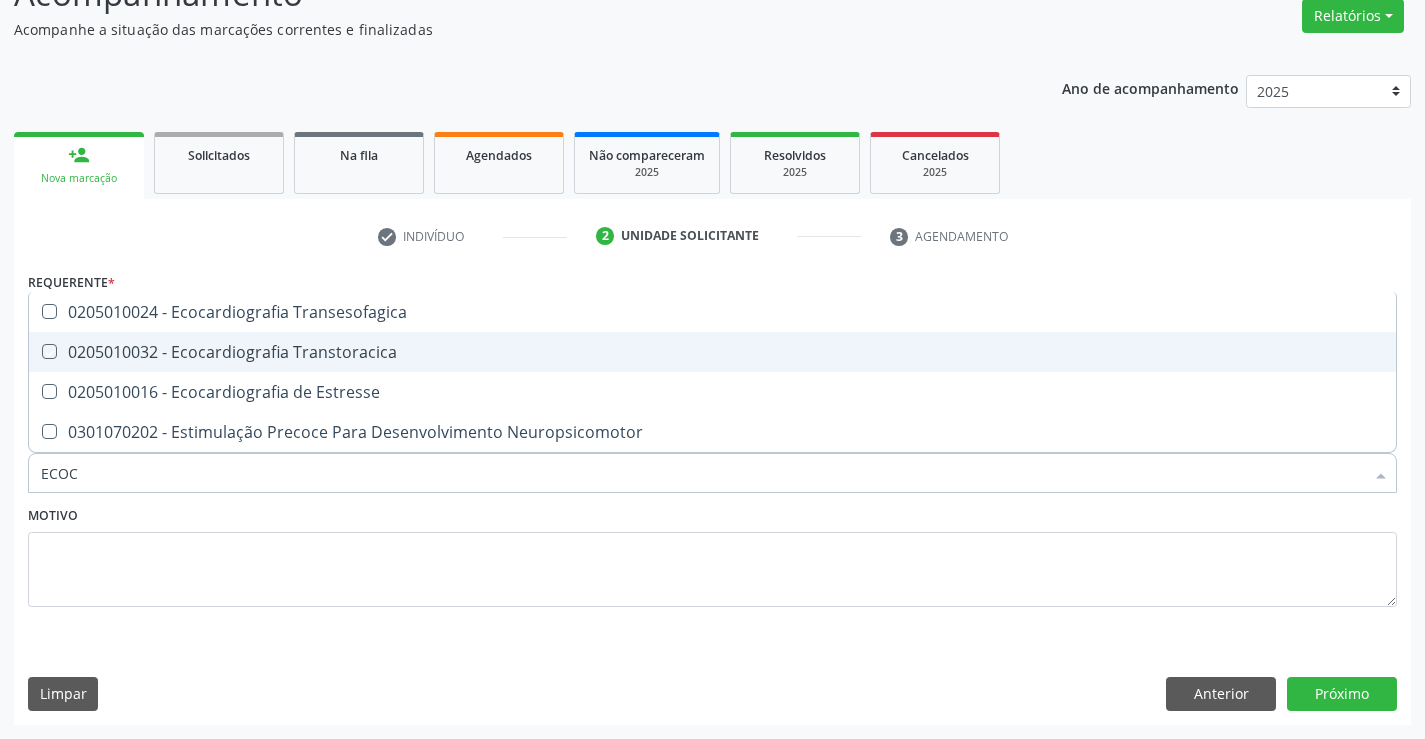 checkbox on "true" 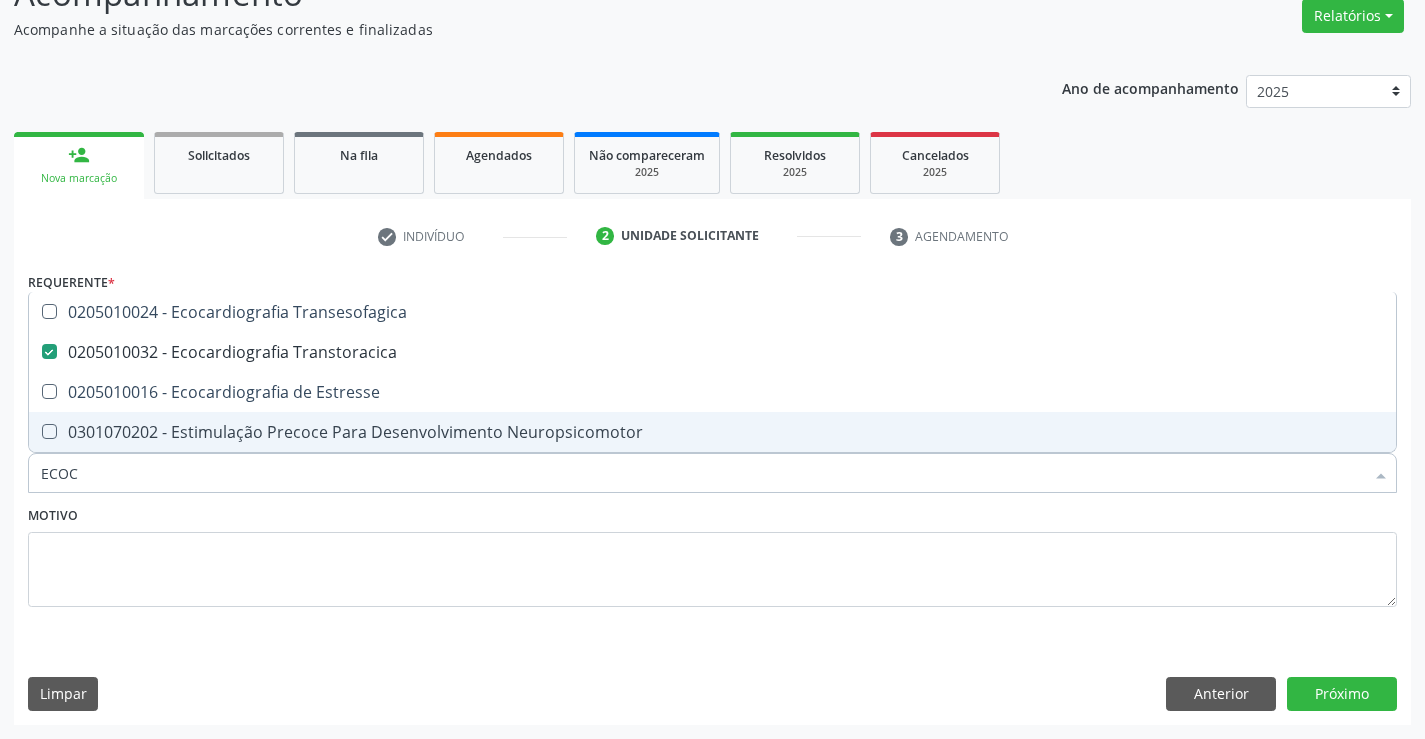 click on "ECOC" at bounding box center (702, 473) 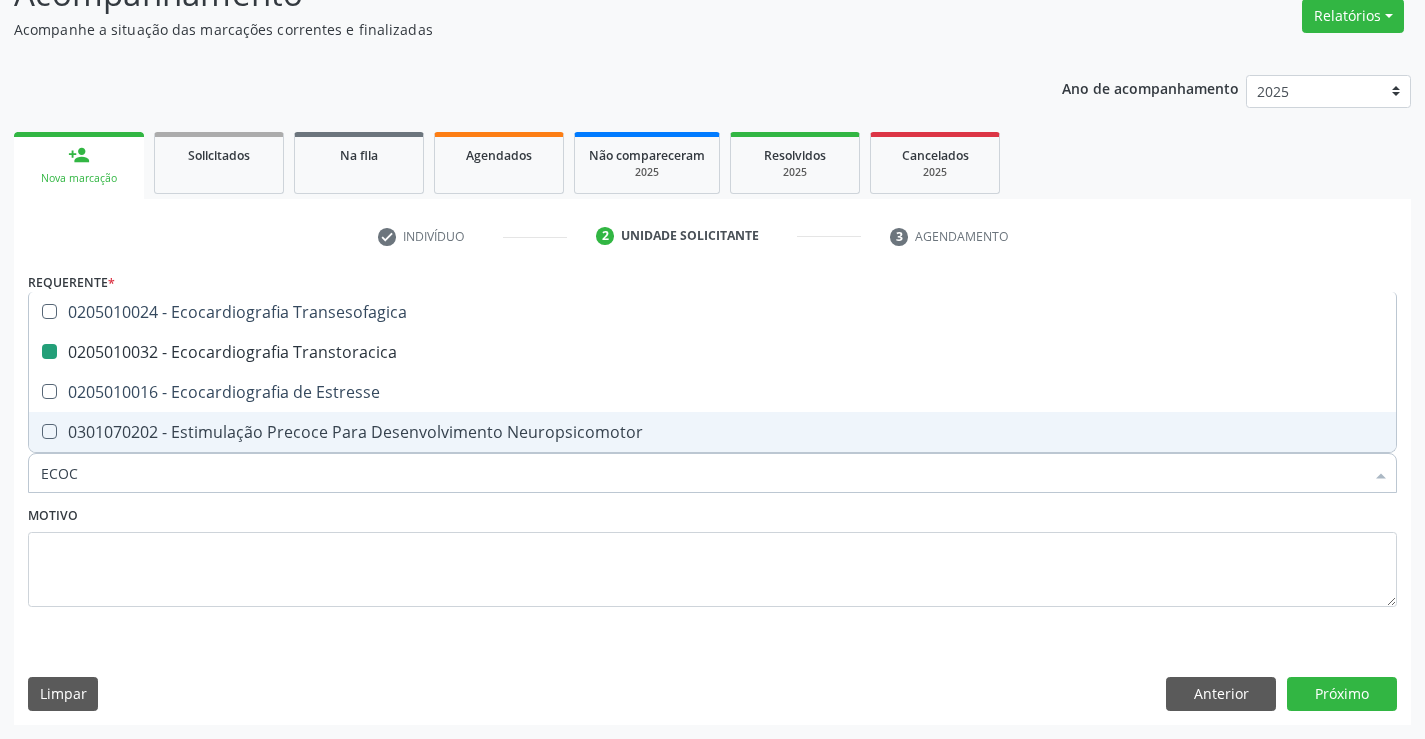 type on "A" 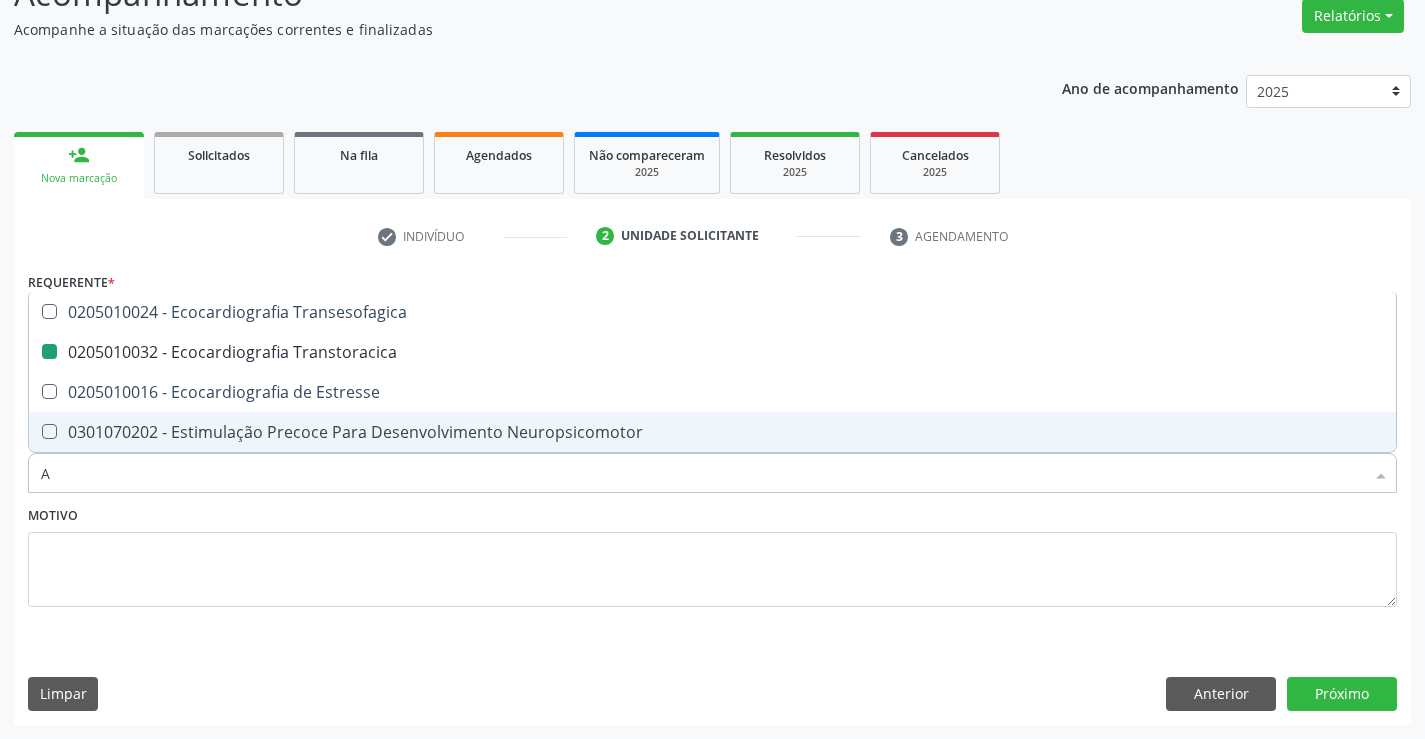 checkbox on "false" 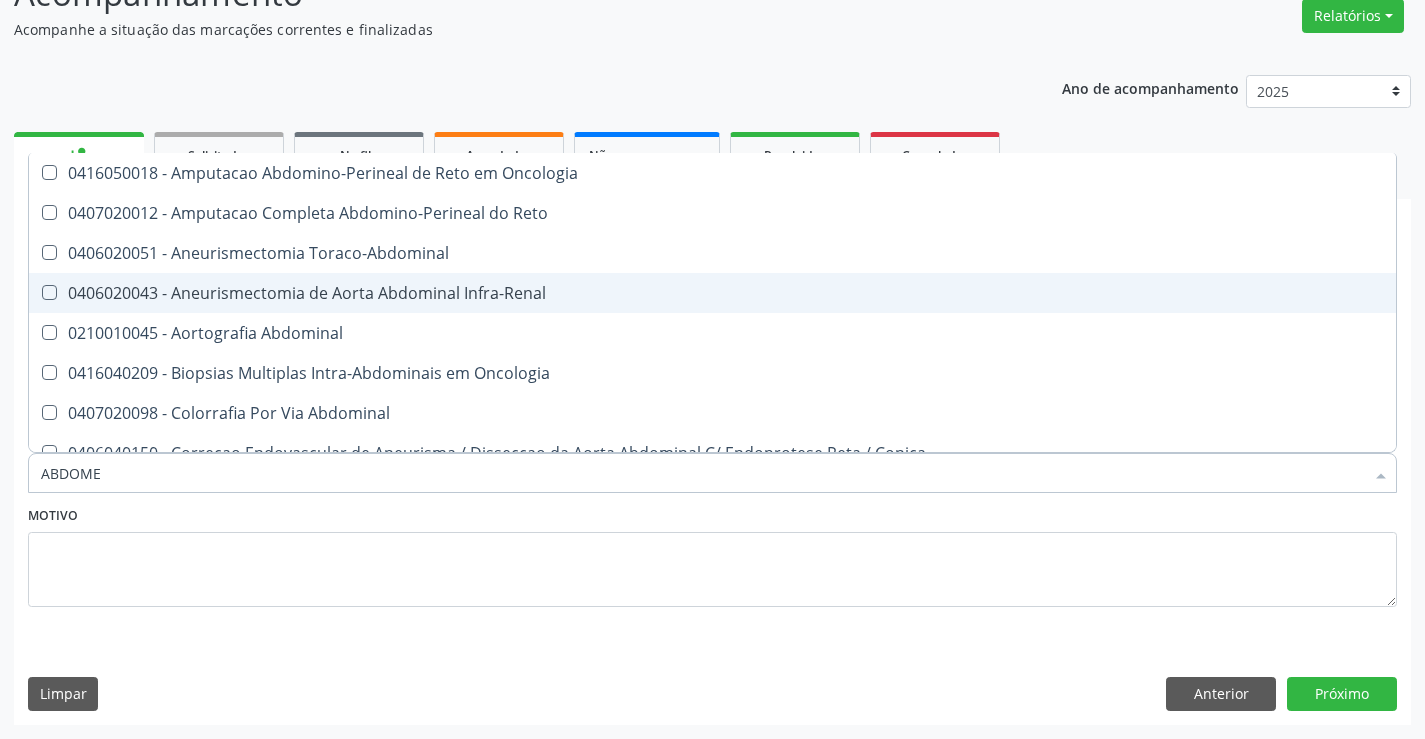 type on "ABDOMEN" 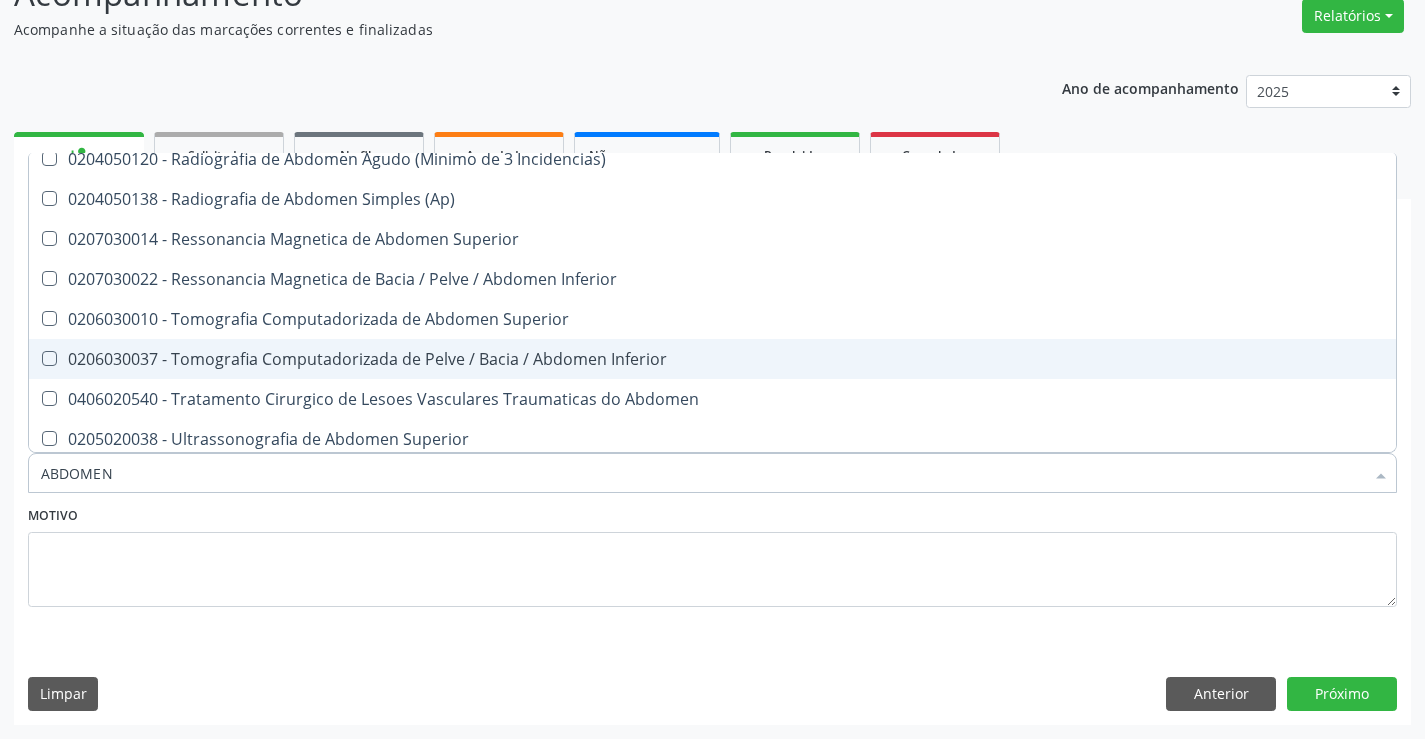 scroll, scrollTop: 101, scrollLeft: 0, axis: vertical 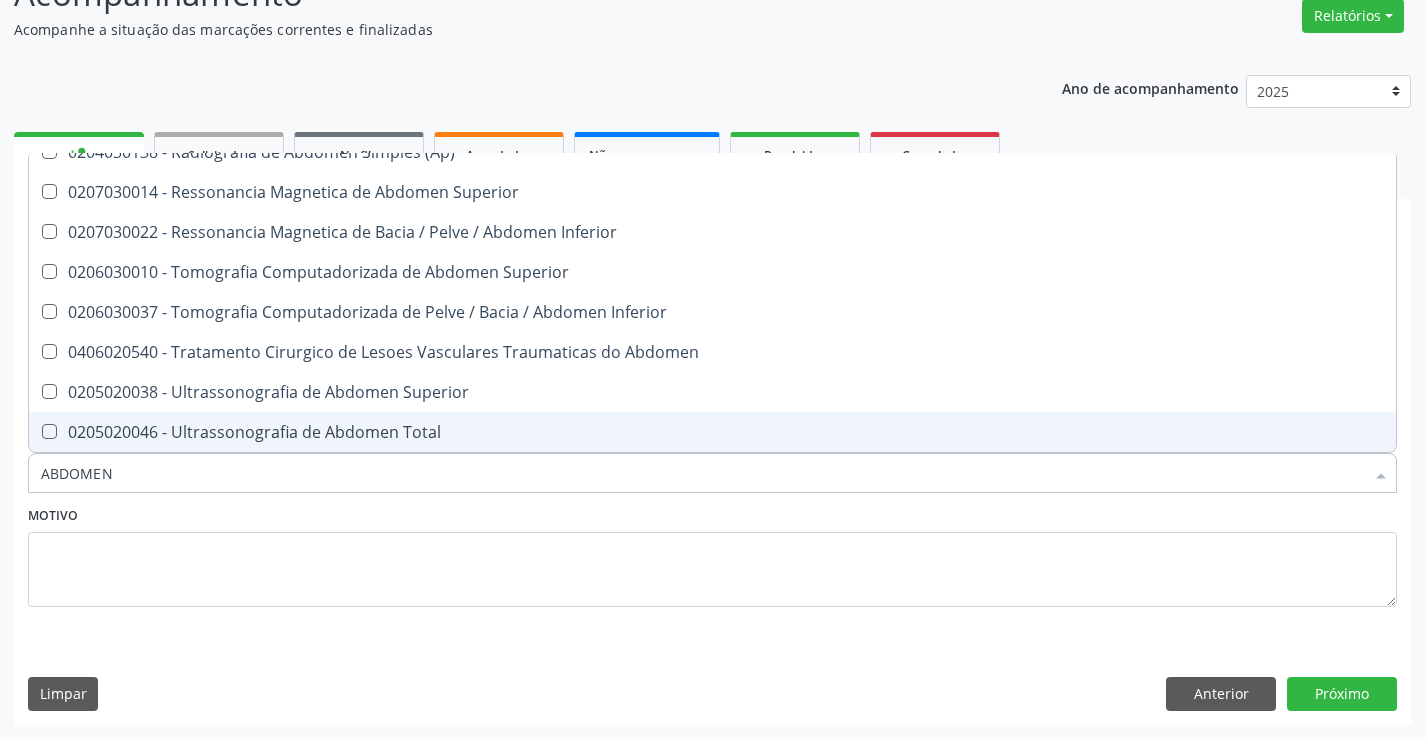 click on "0205020046 - Ultrassonografia de Abdomen Total" at bounding box center (712, 432) 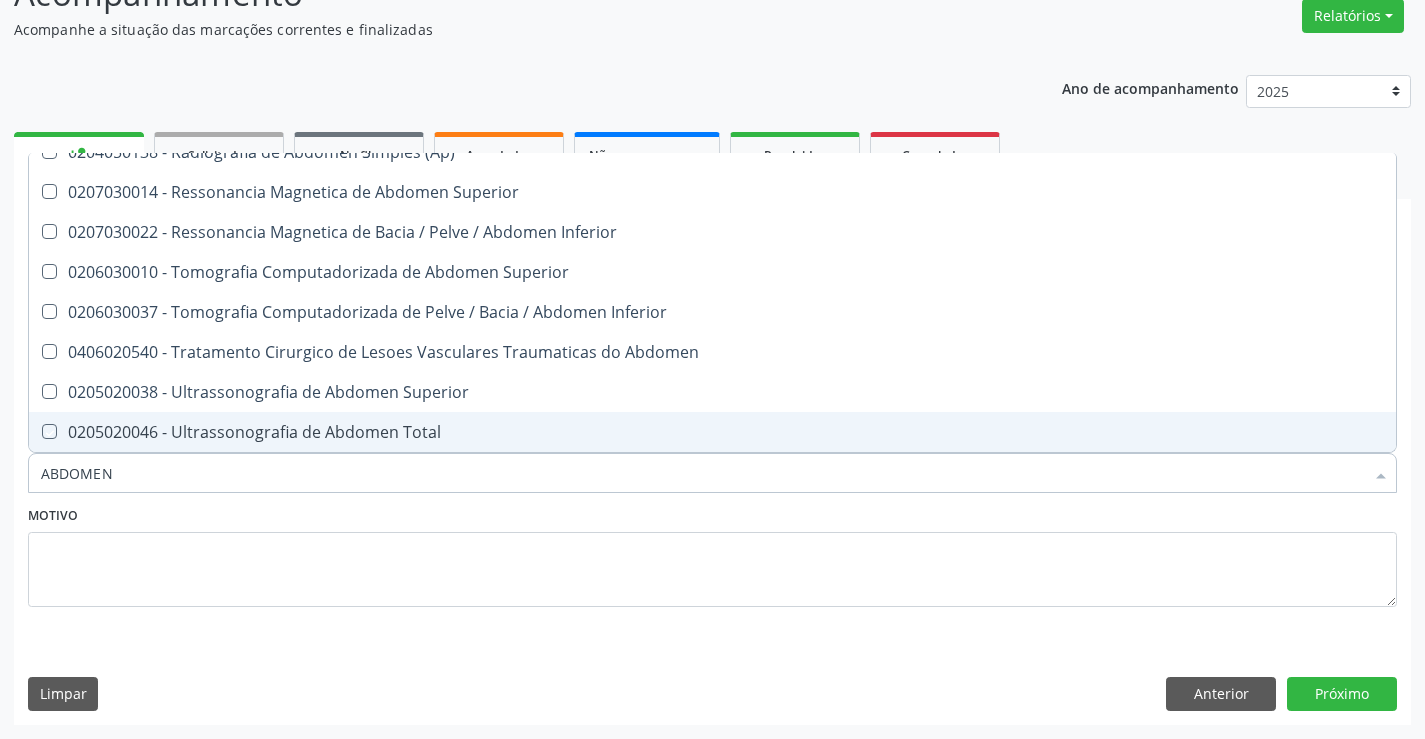 checkbox on "true" 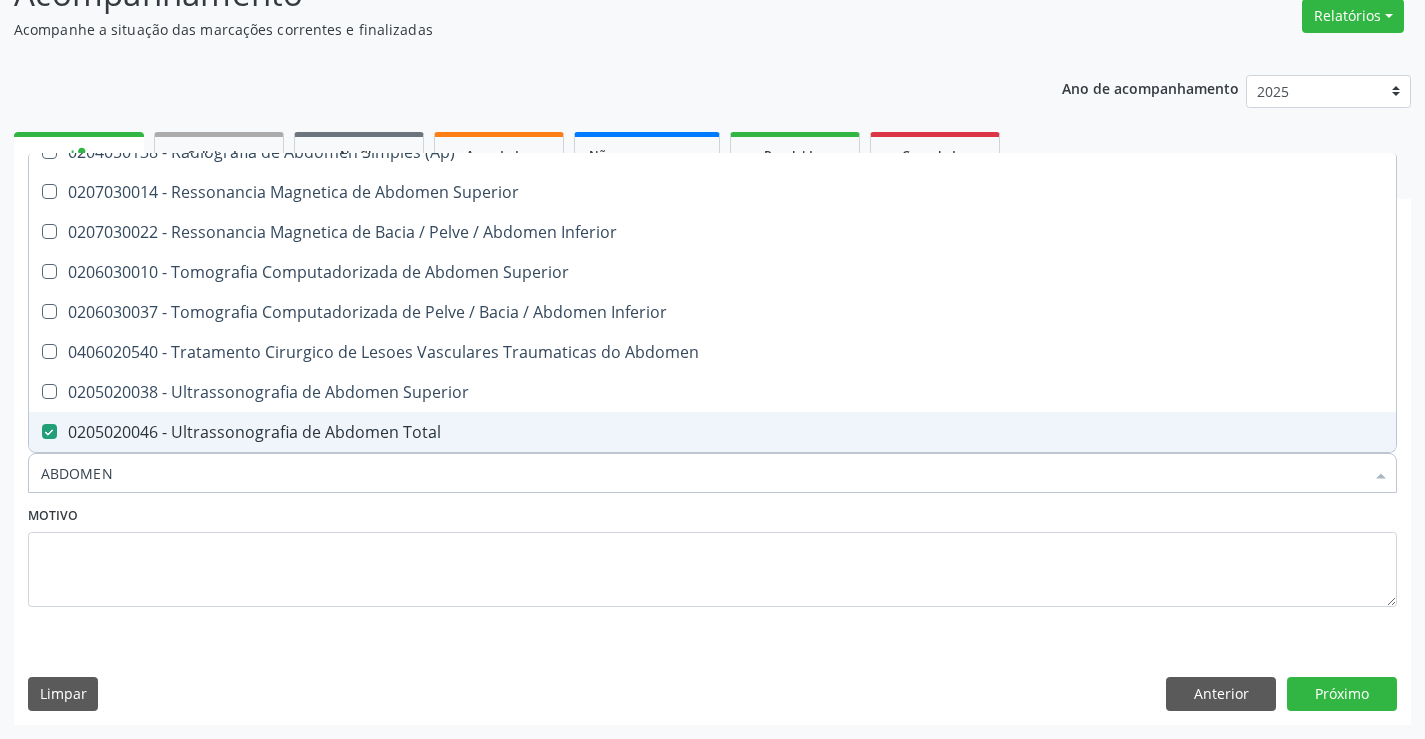 click on "ABDOMEN" at bounding box center (702, 473) 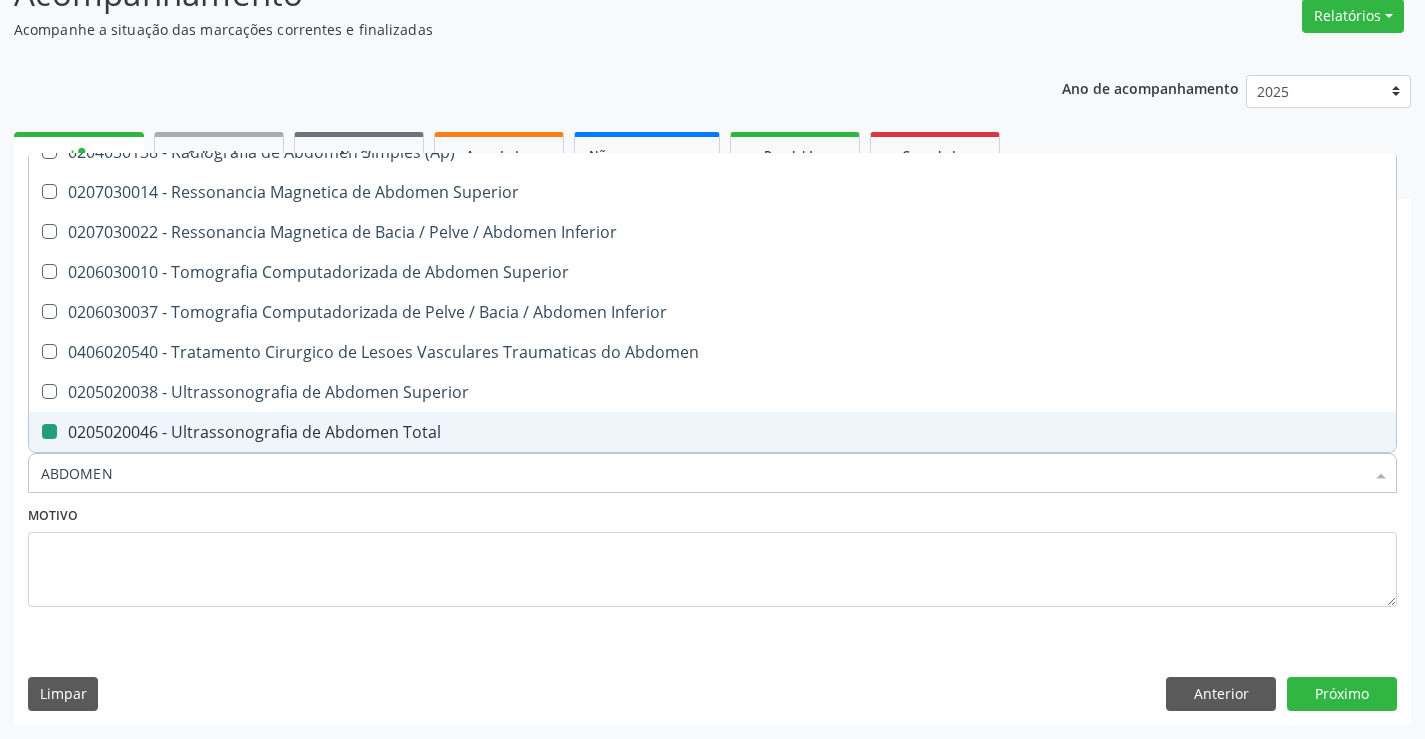 type on "N" 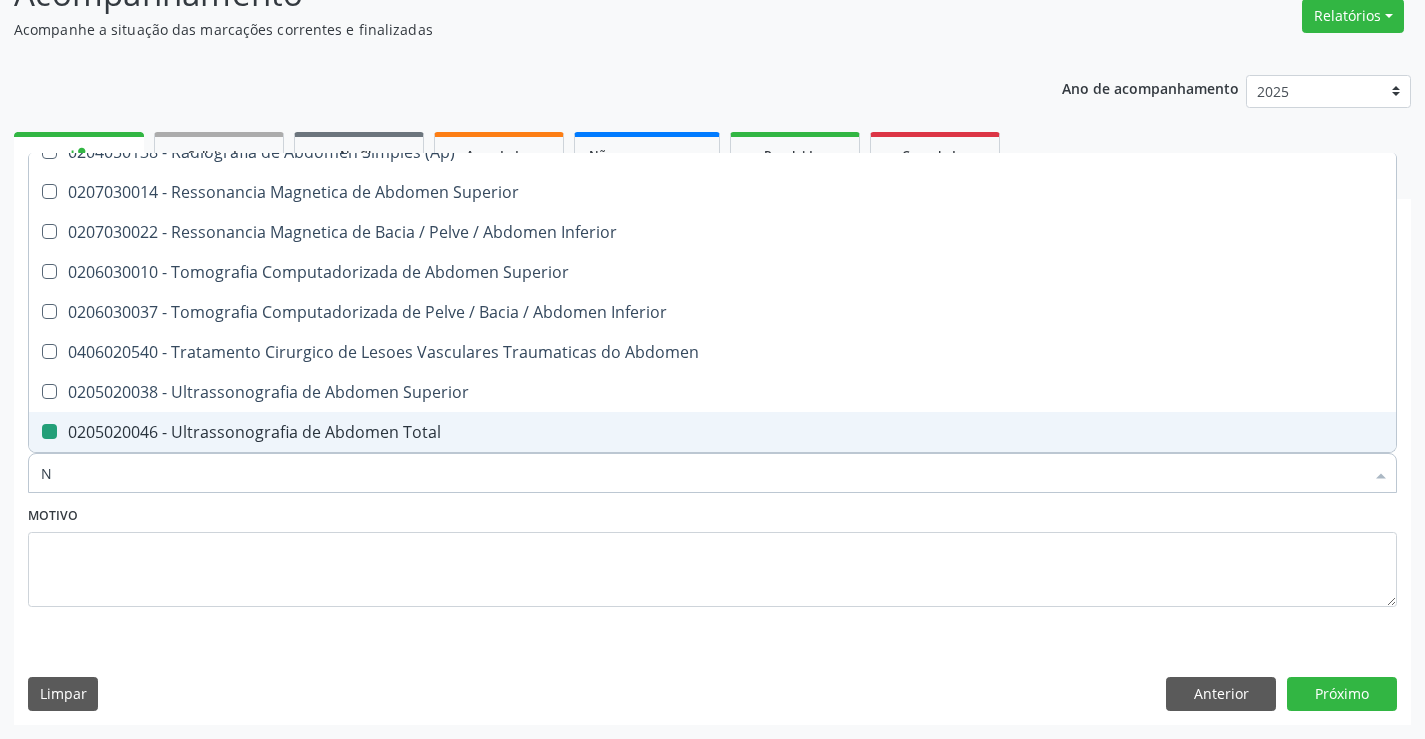 checkbox on "false" 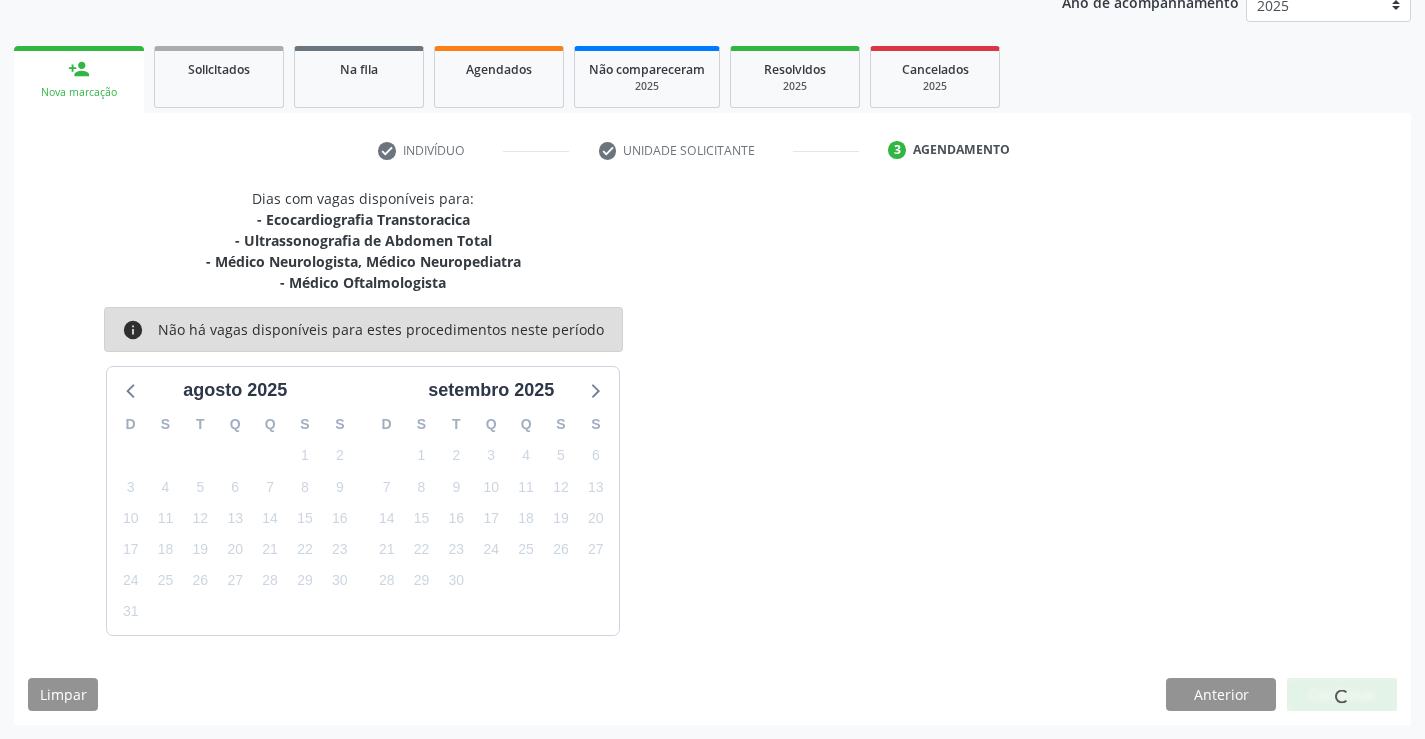 scroll, scrollTop: 0, scrollLeft: 0, axis: both 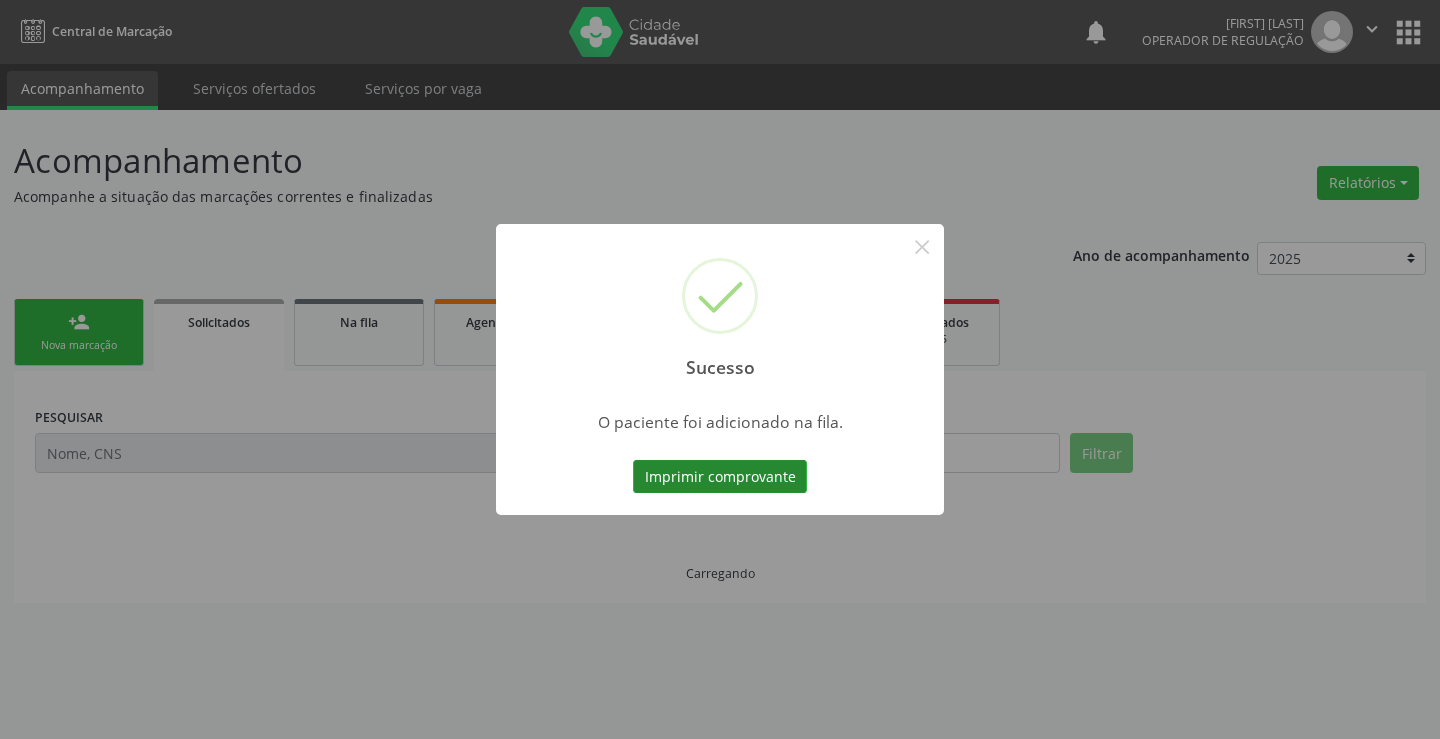 click on "Imprimir comprovante" at bounding box center (720, 477) 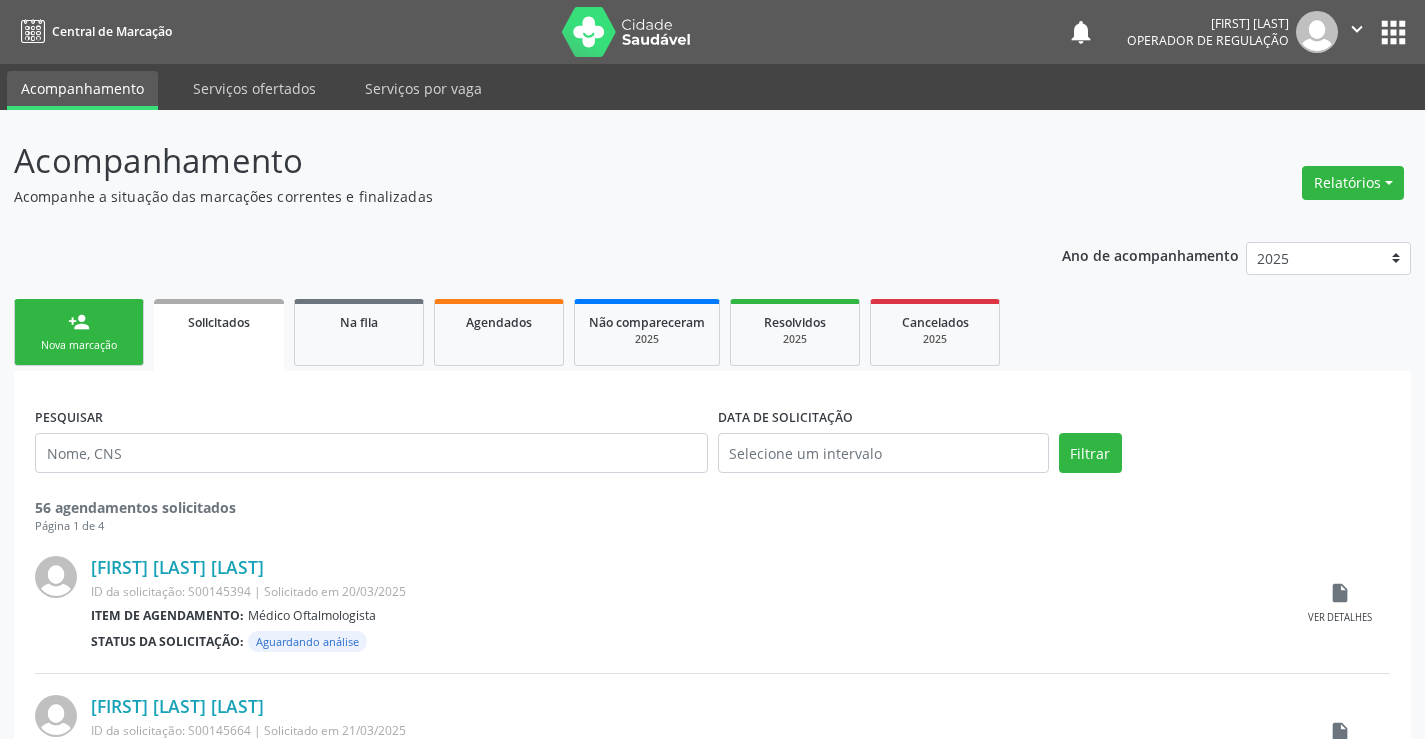 click on "person_add
Nova marcação" at bounding box center [79, 332] 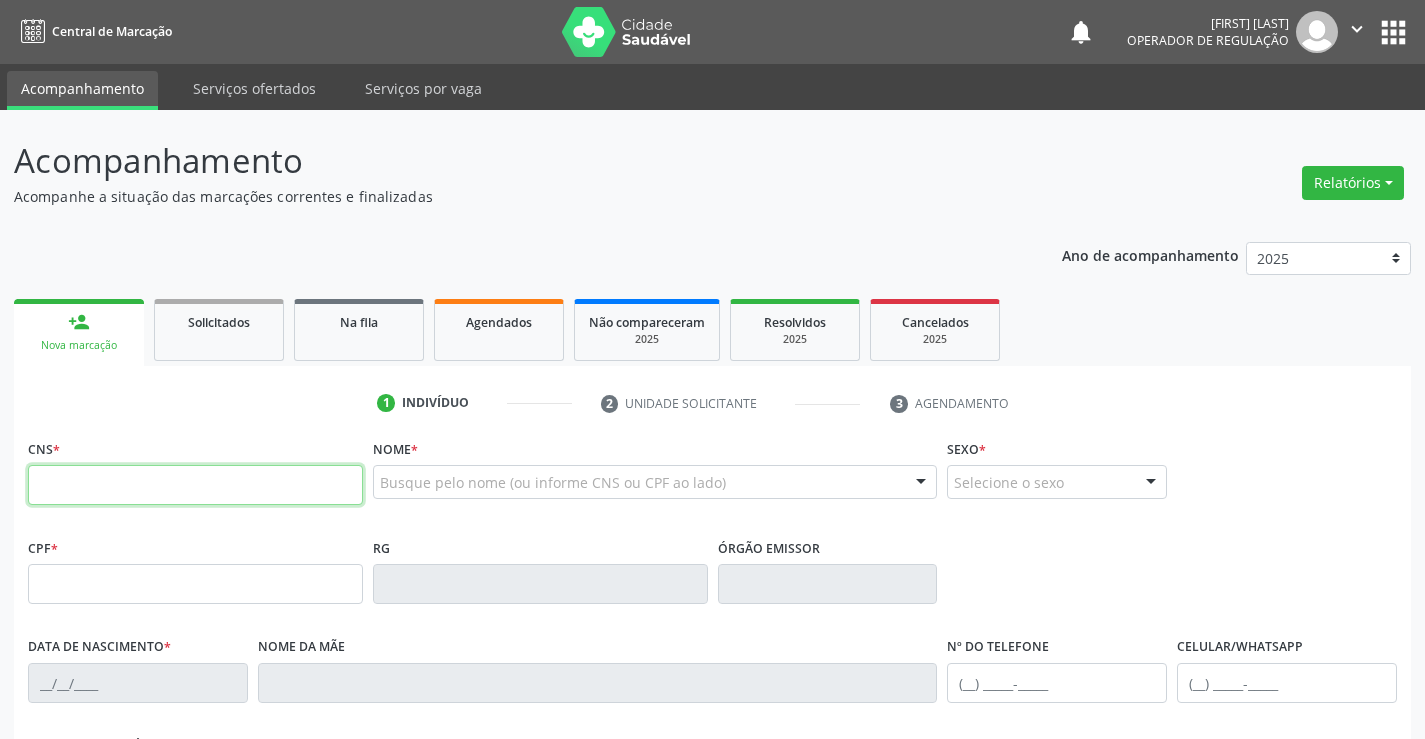 click at bounding box center (195, 485) 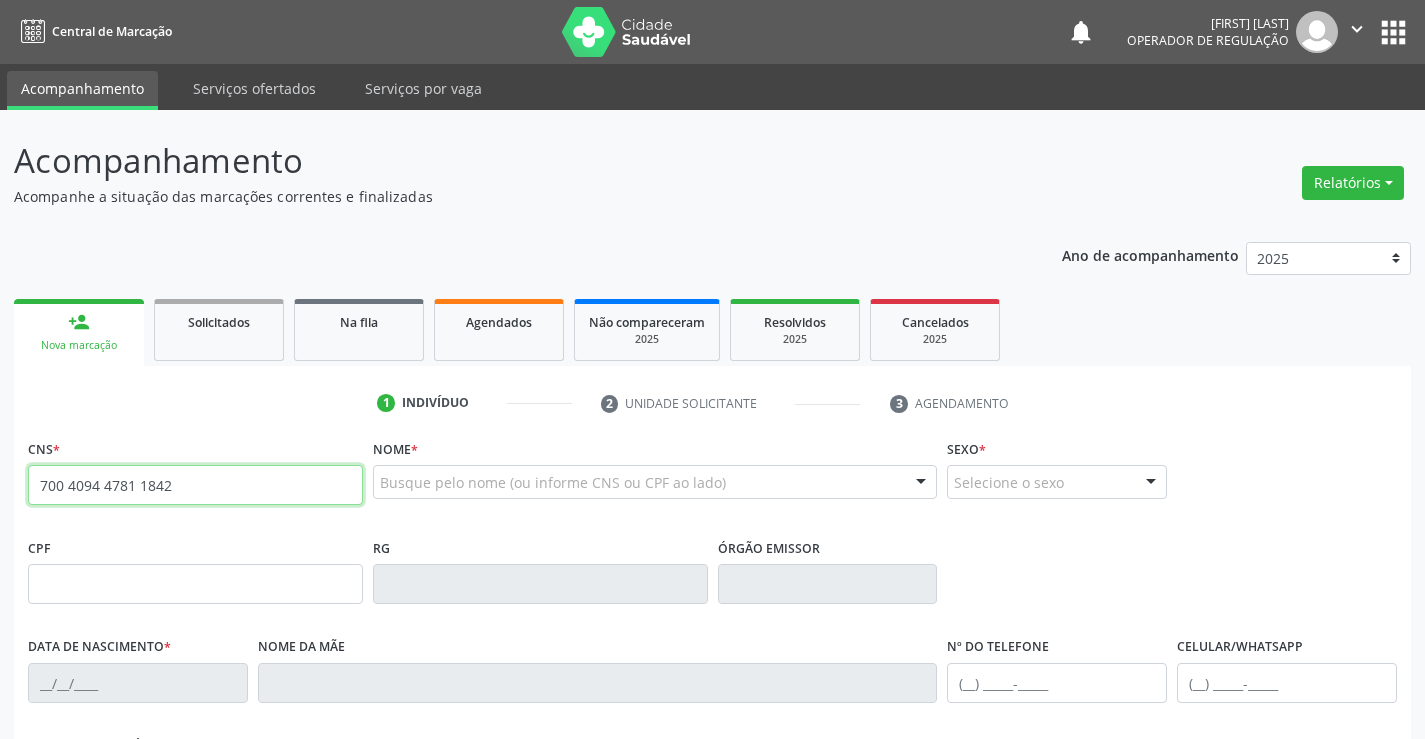type on "700 4094 4781 1842" 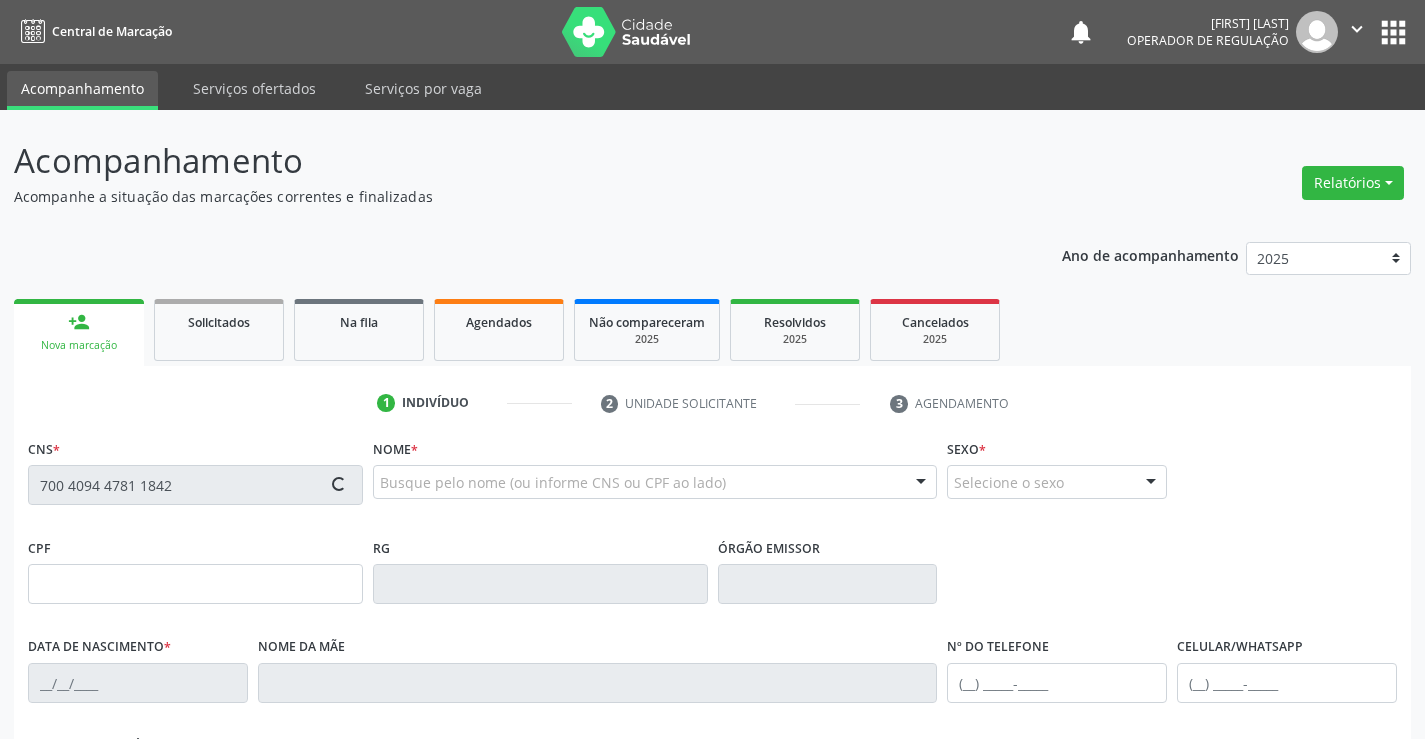 type on "0758349955" 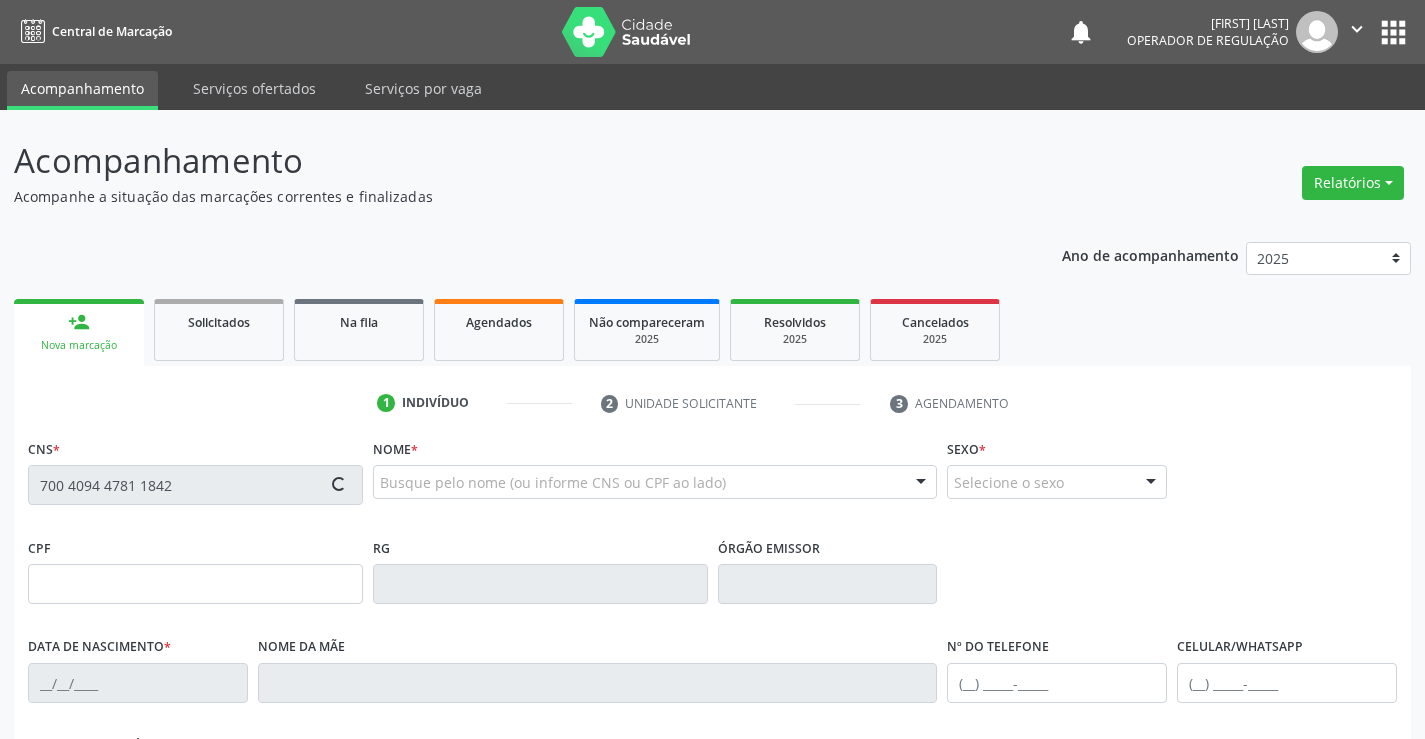 type on "20/09/1963" 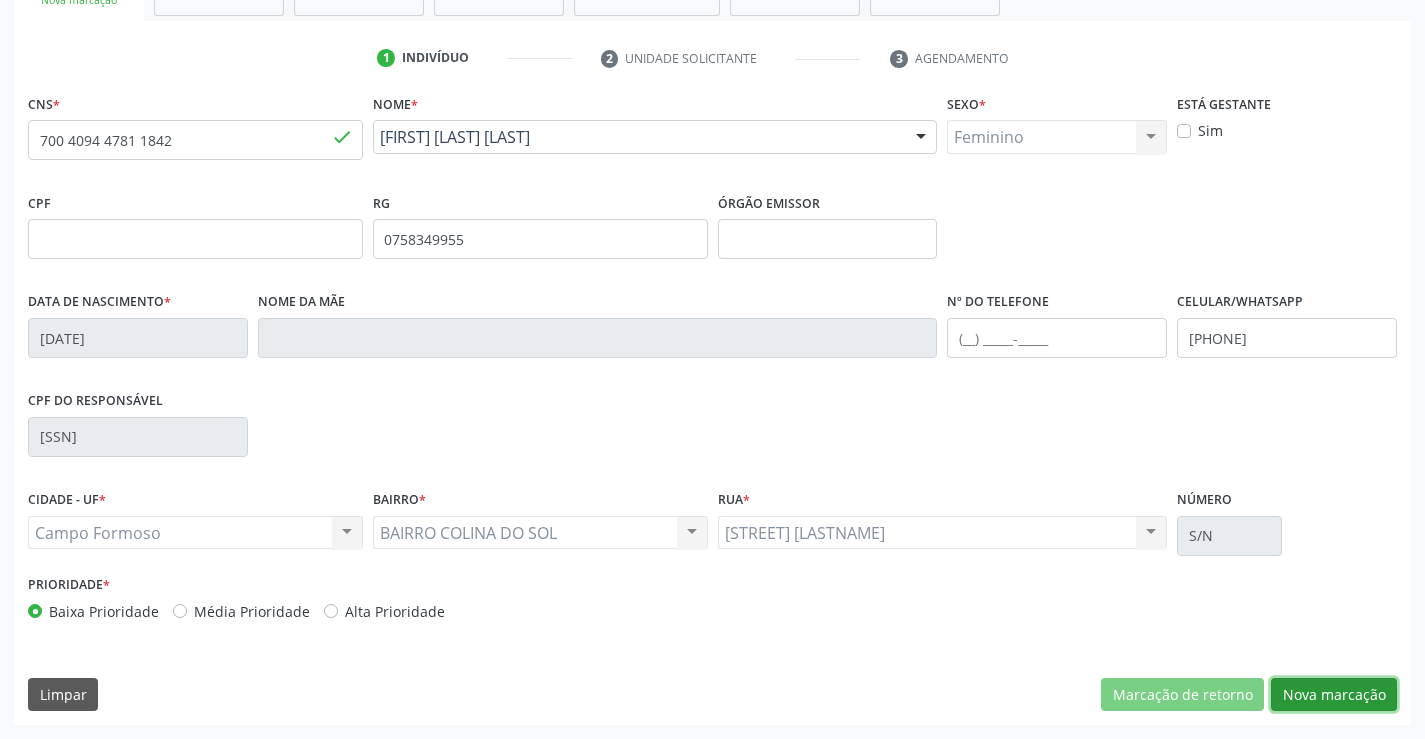 click on "Nova marcação" at bounding box center [1334, 695] 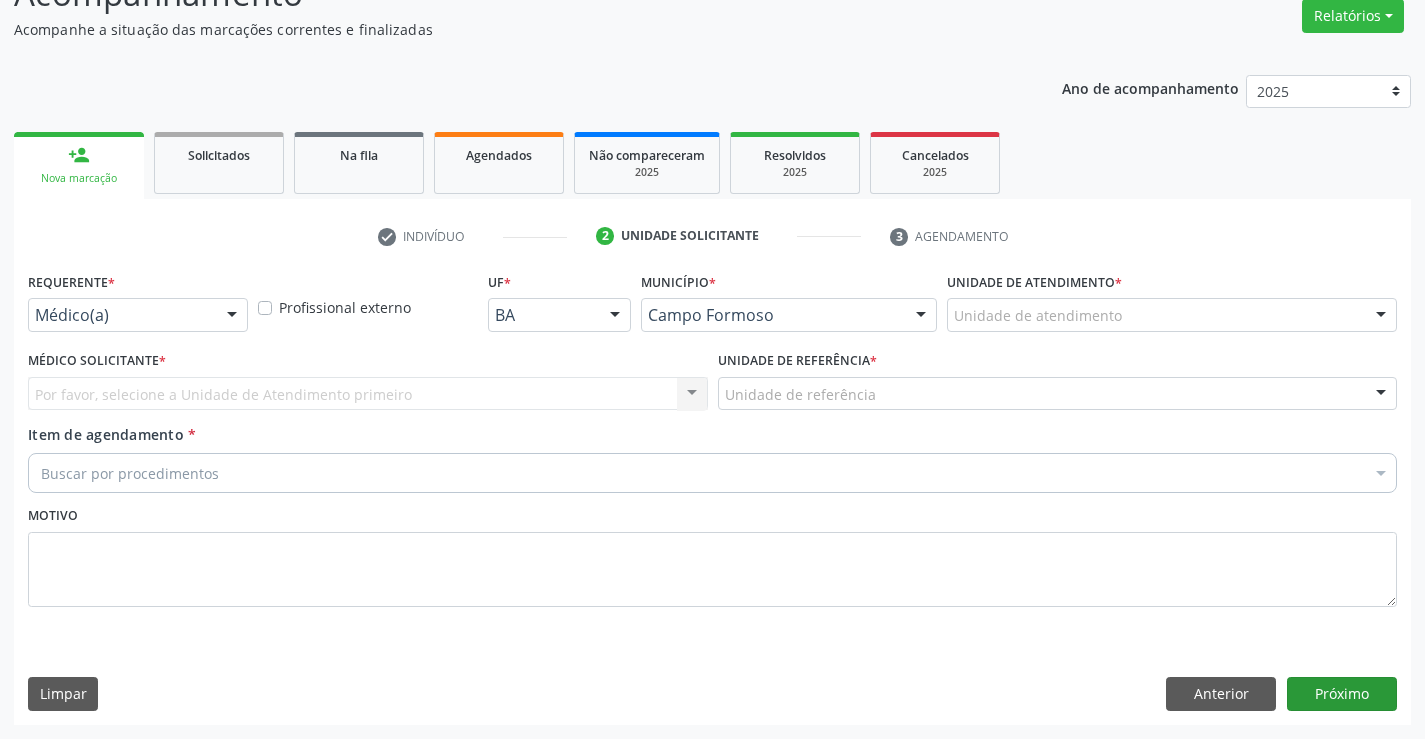 scroll, scrollTop: 167, scrollLeft: 0, axis: vertical 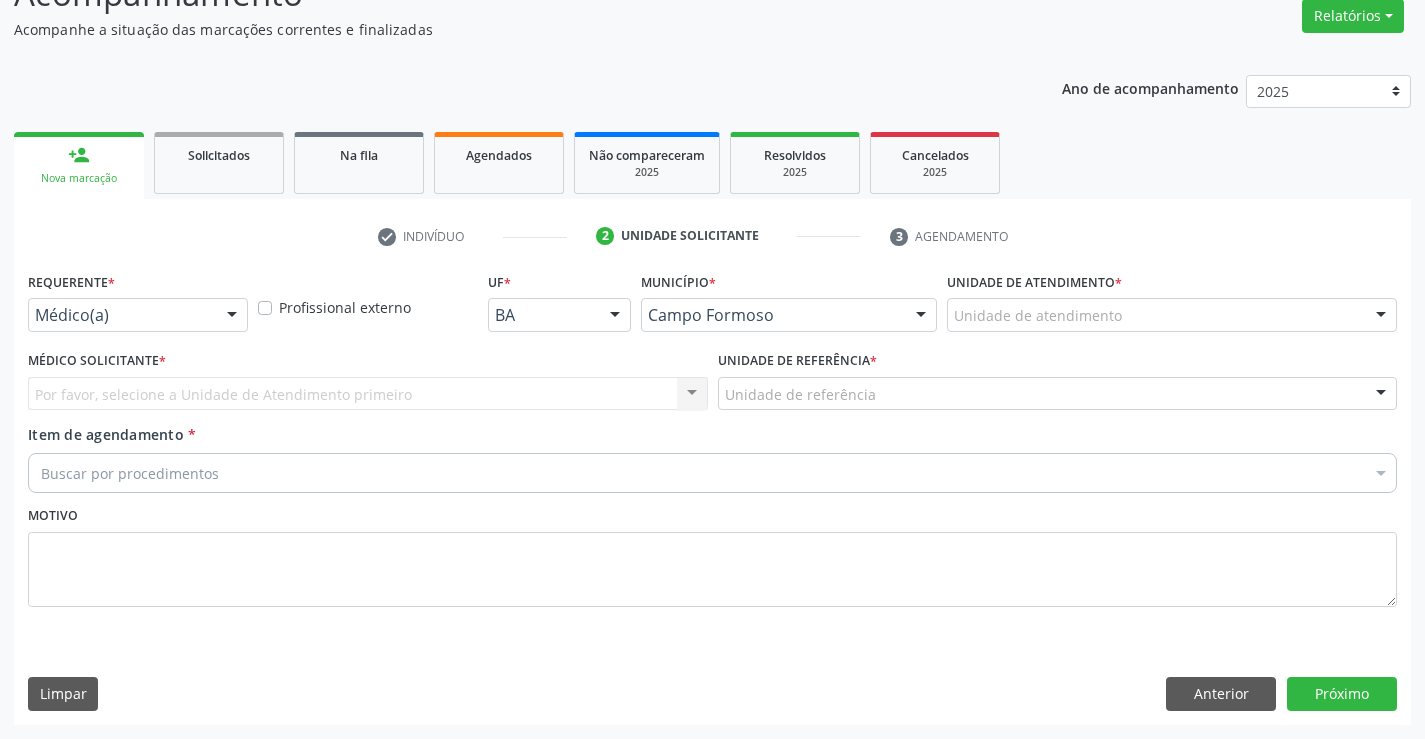 click at bounding box center [232, 316] 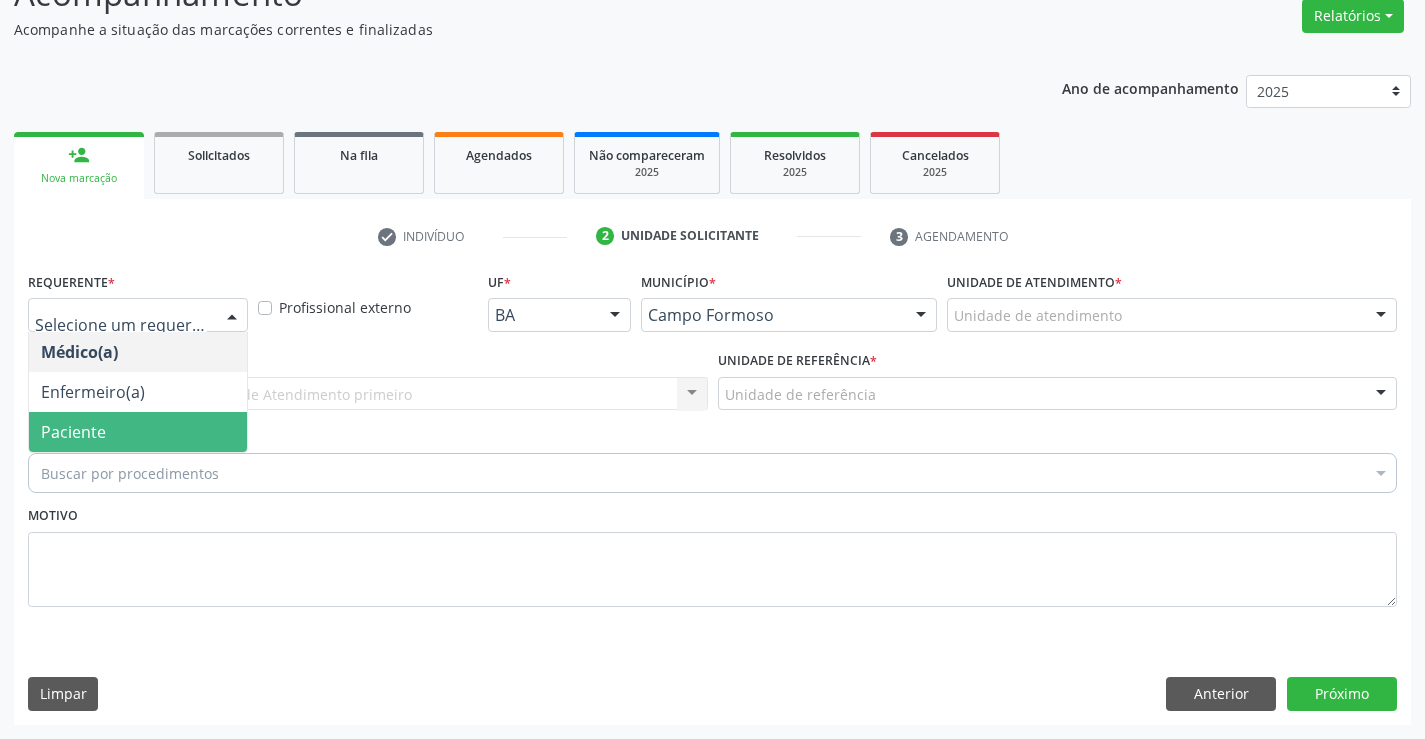 click on "Paciente" at bounding box center (138, 432) 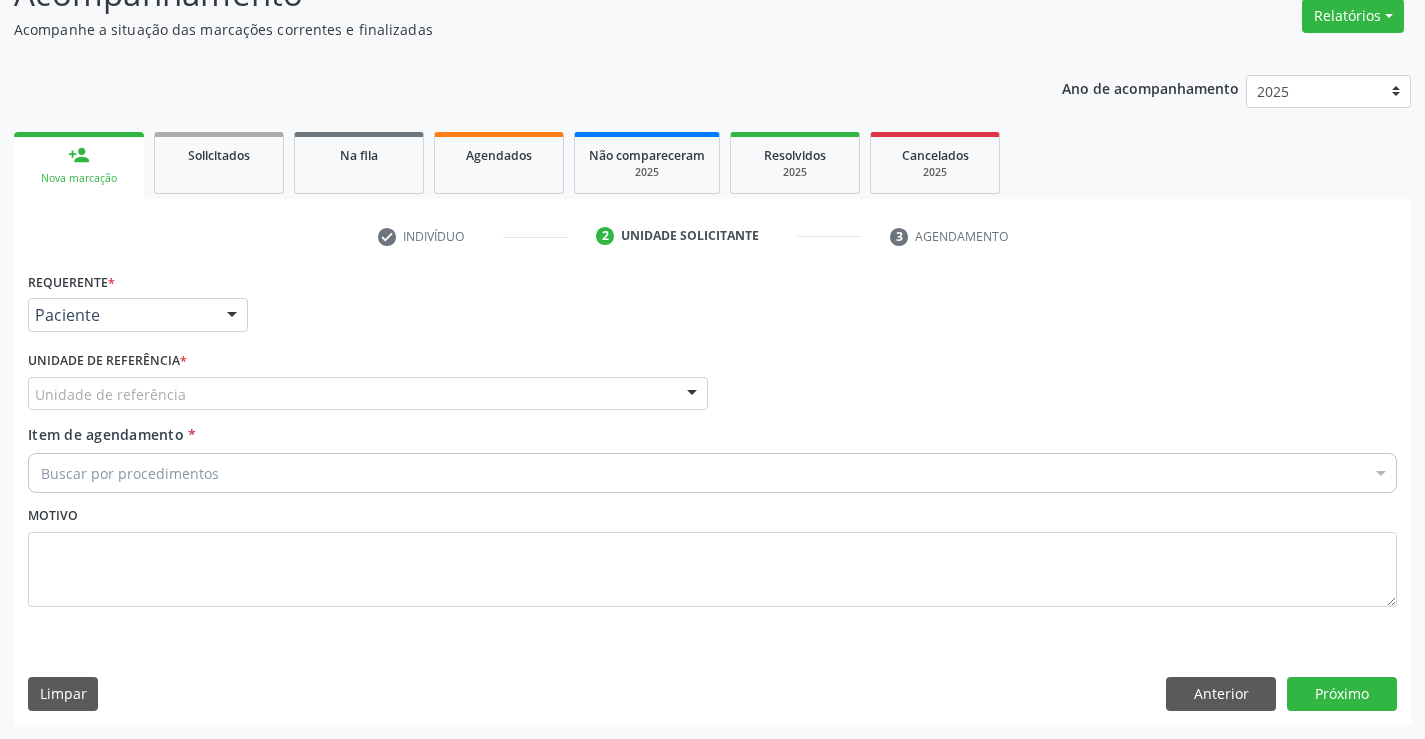 click on "Unidade de referência" at bounding box center [368, 394] 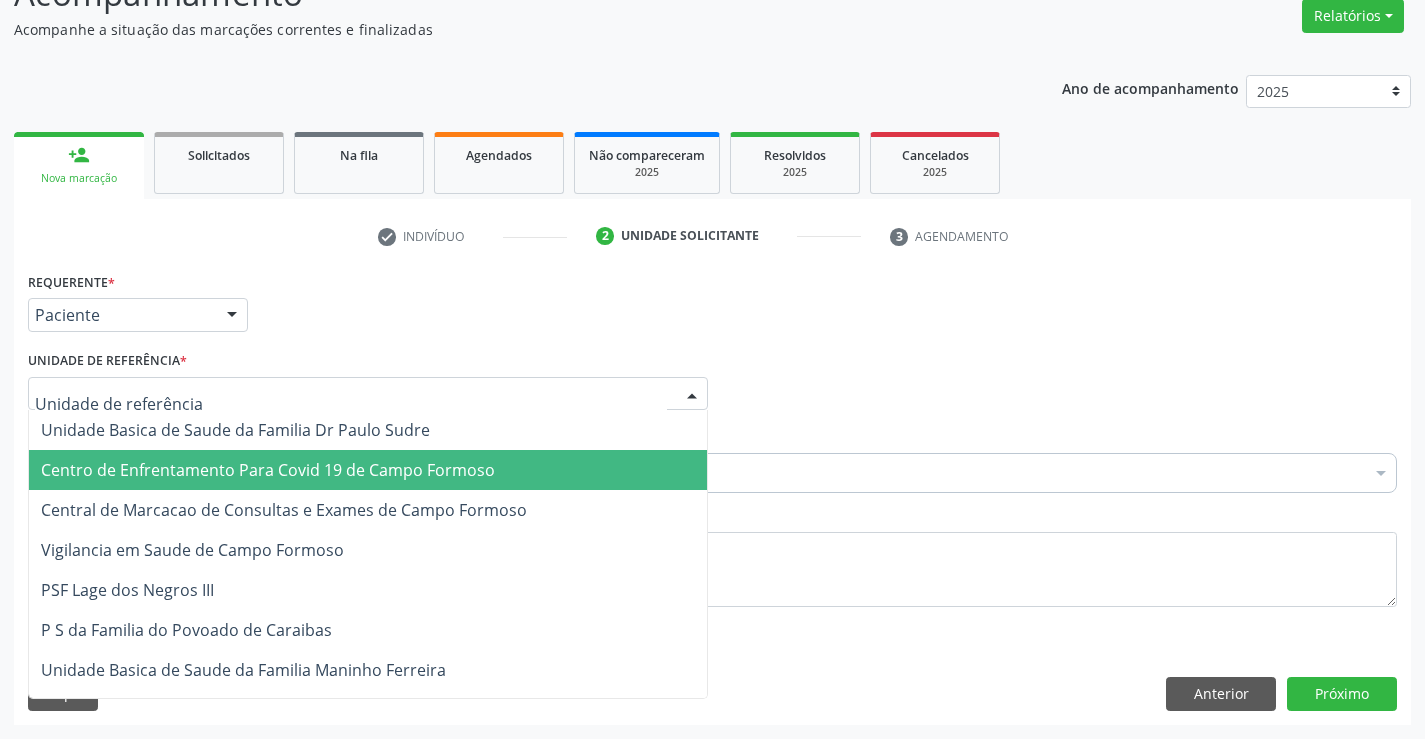 click on "Centro de Enfrentamento Para Covid 19 de Campo Formoso" at bounding box center (368, 470) 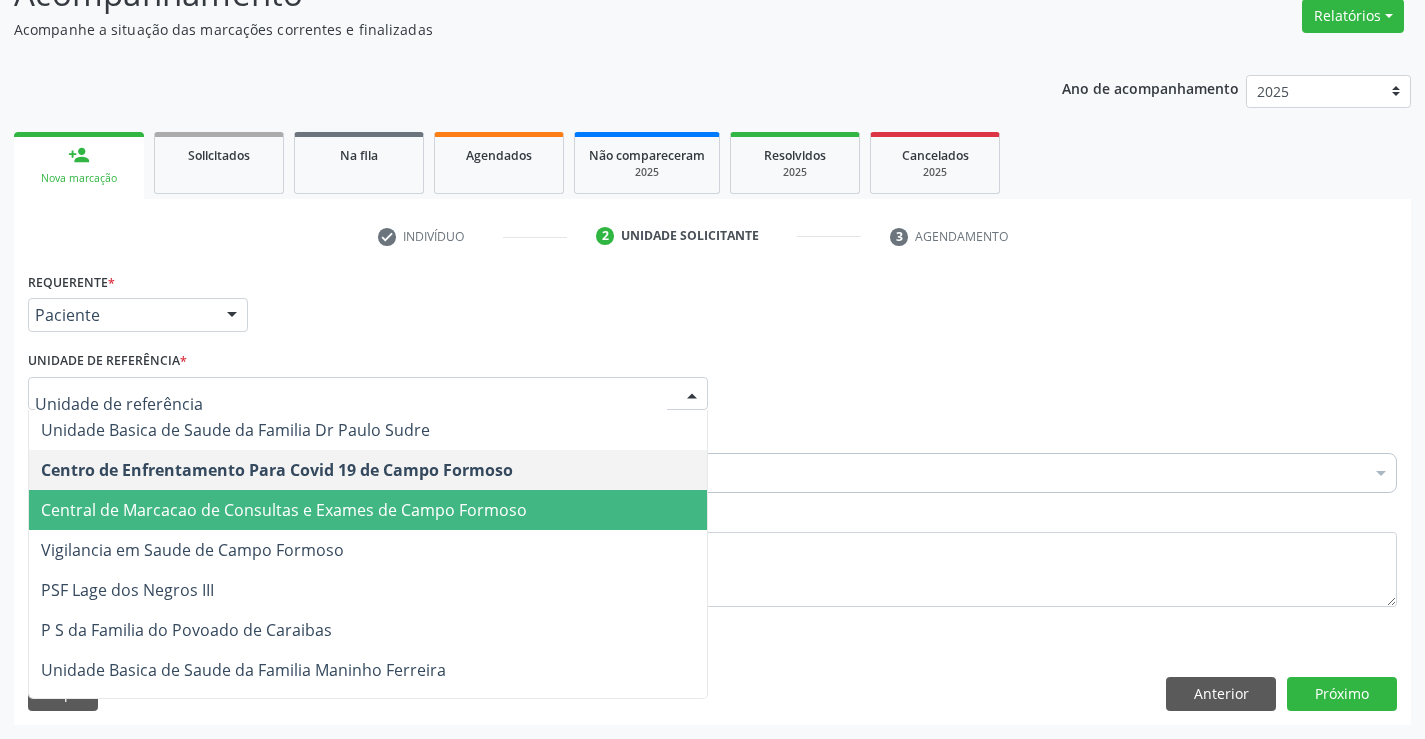 click on "Central de Marcacao de Consultas e Exames de Campo Formoso" at bounding box center [284, 510] 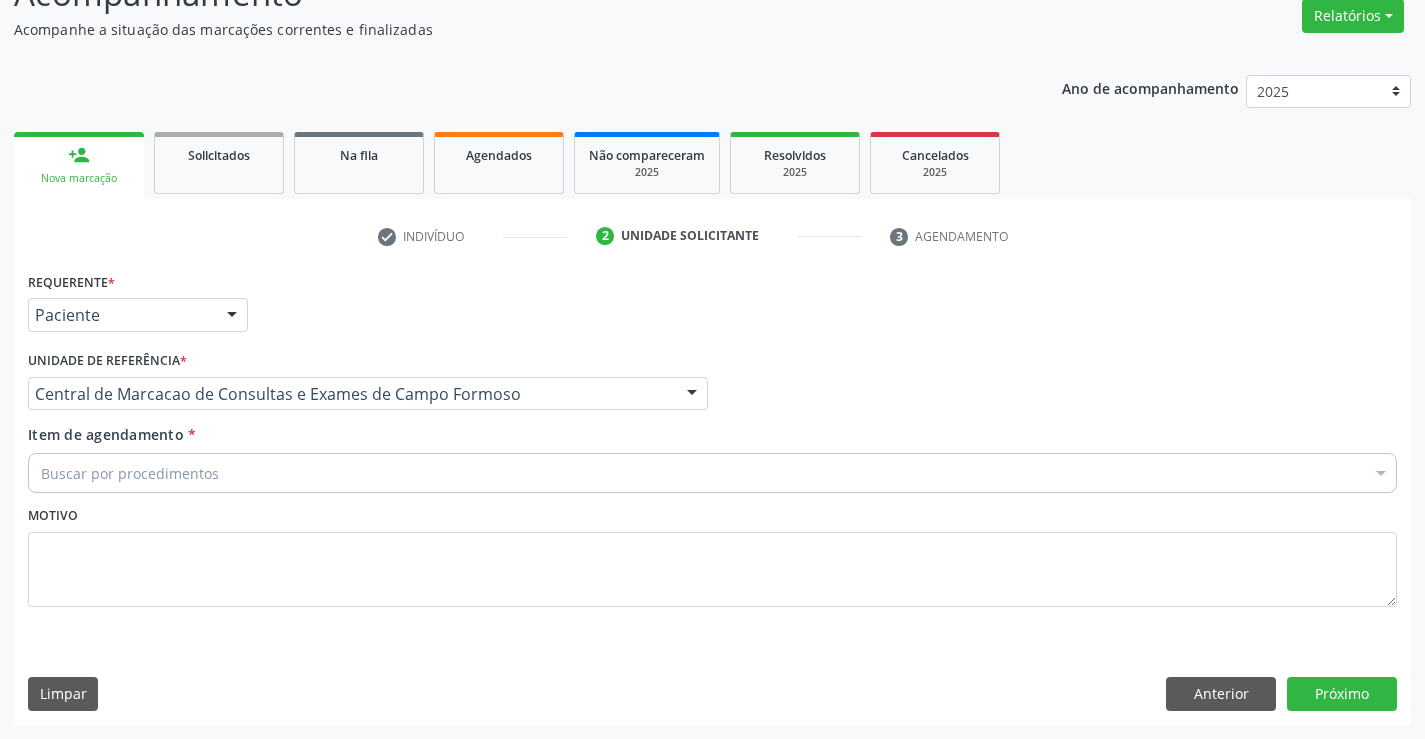 click on "Buscar por procedimentos" at bounding box center [712, 473] 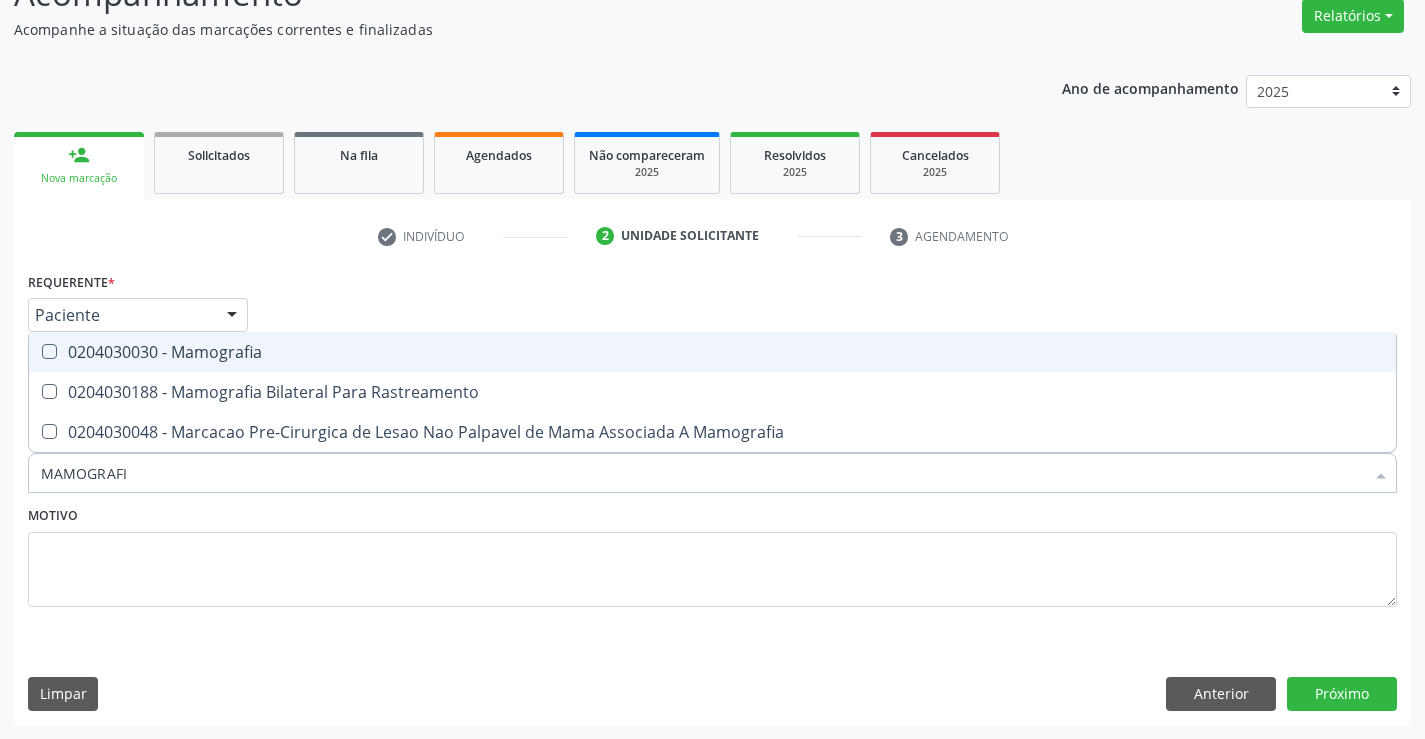 type on "MAMOGRAFIA" 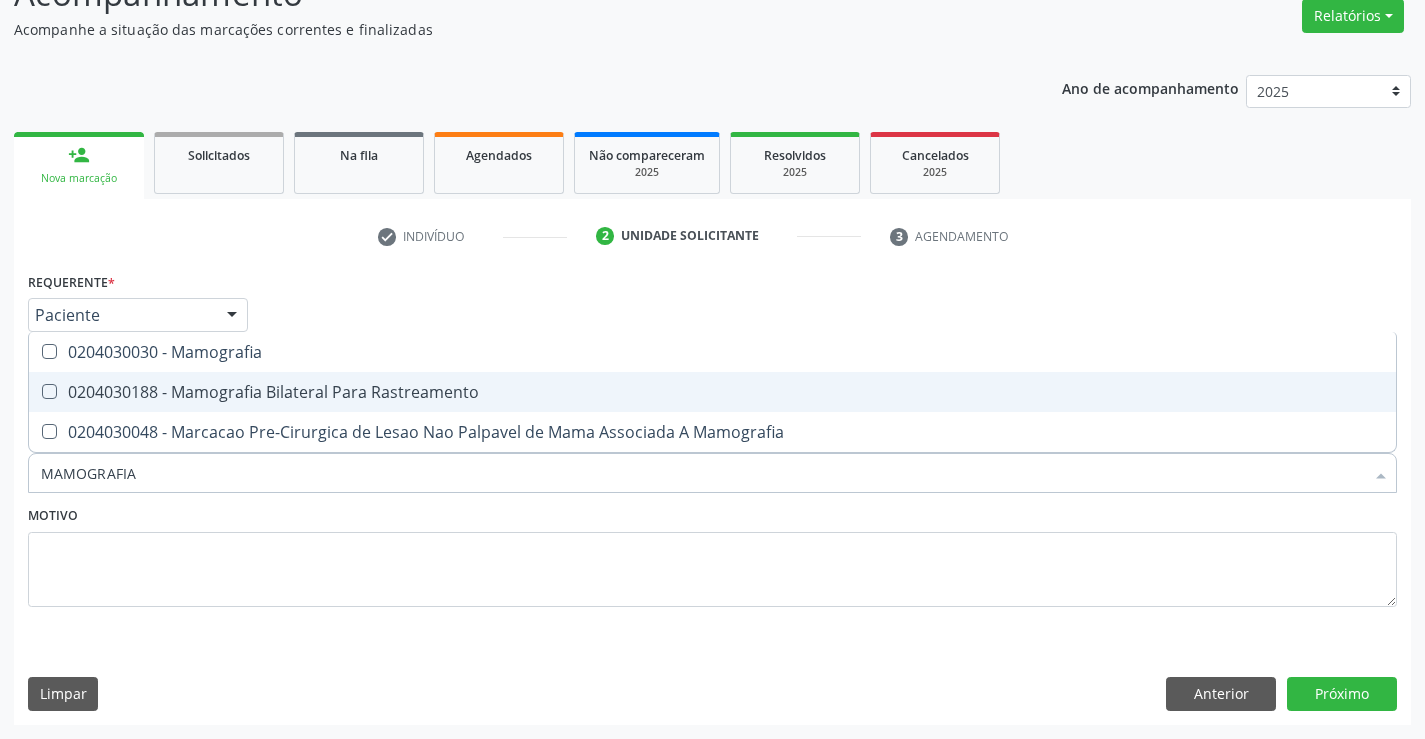 click on "0204030188 - Mamografia Bilateral Para Rastreamento" at bounding box center [712, 392] 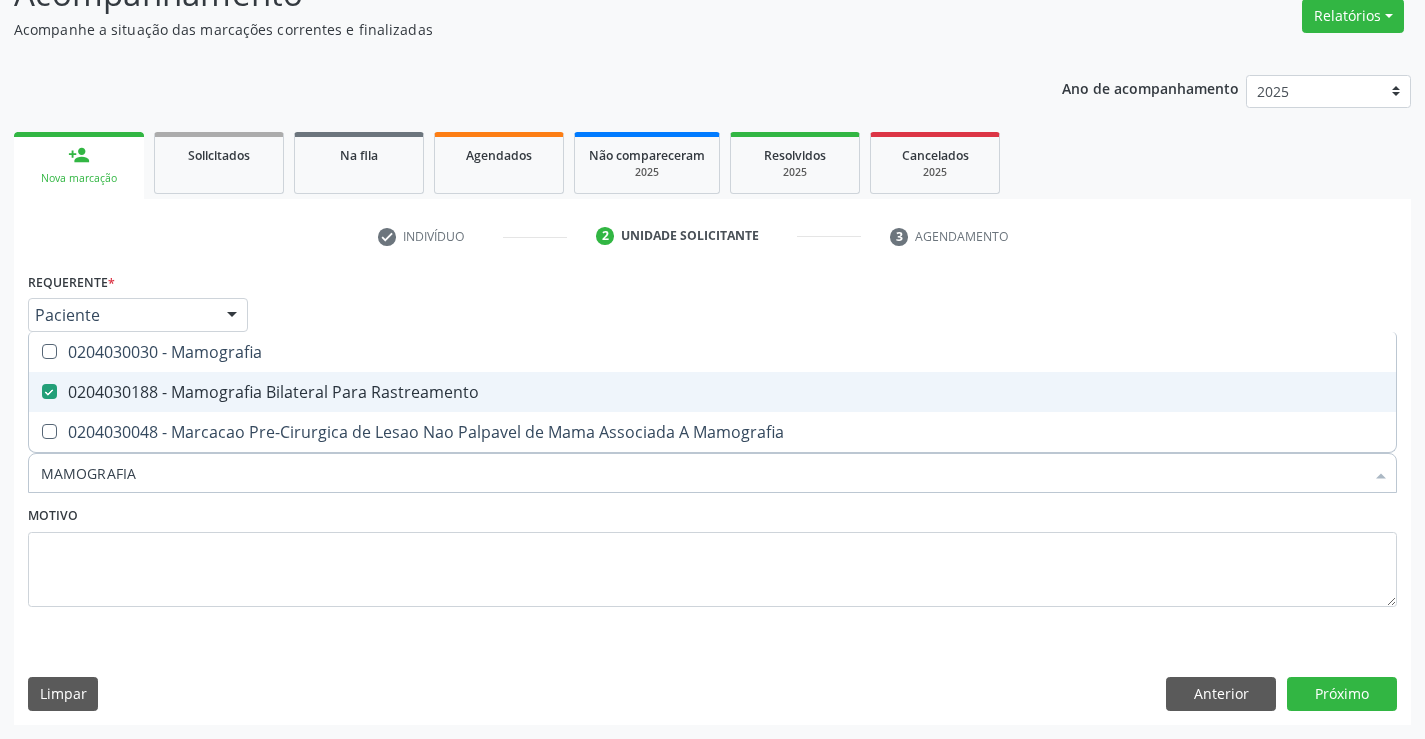 checkbox on "true" 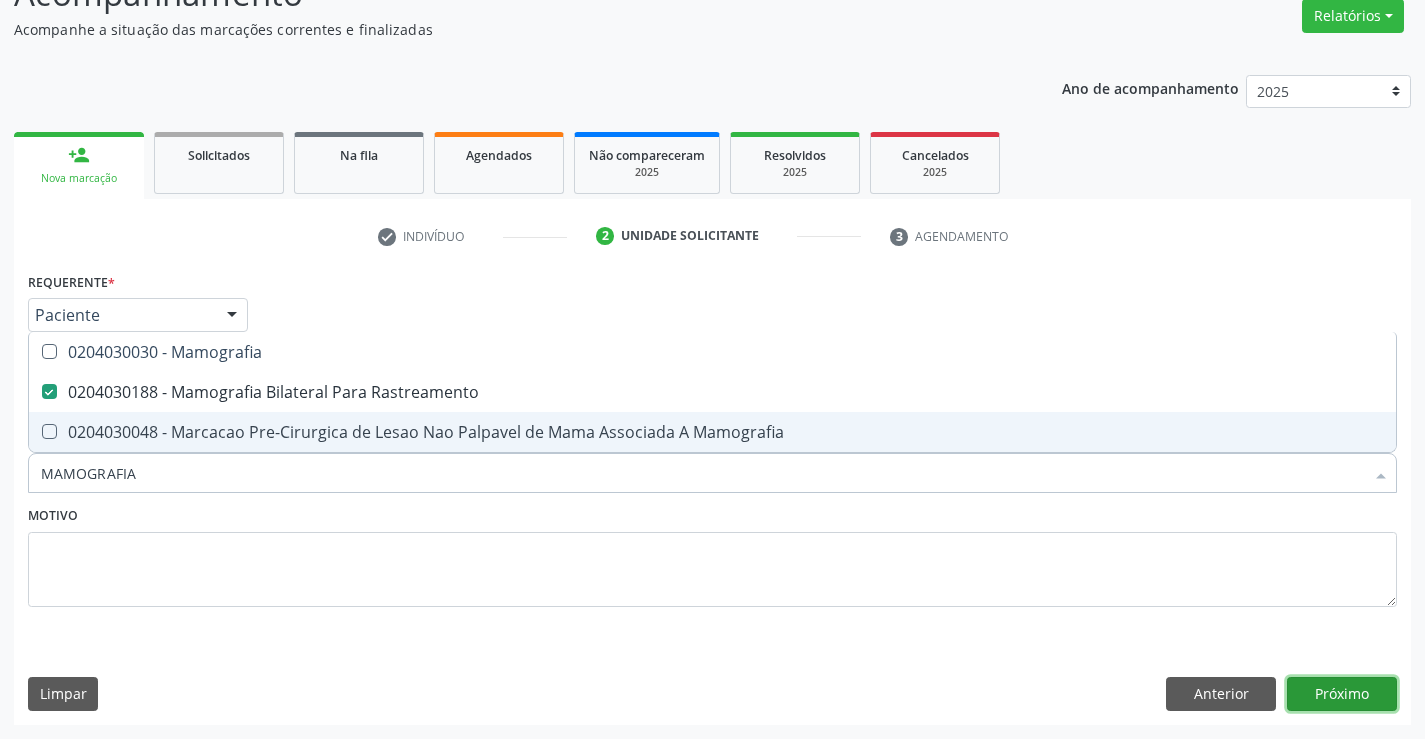click on "Próximo" at bounding box center (1342, 694) 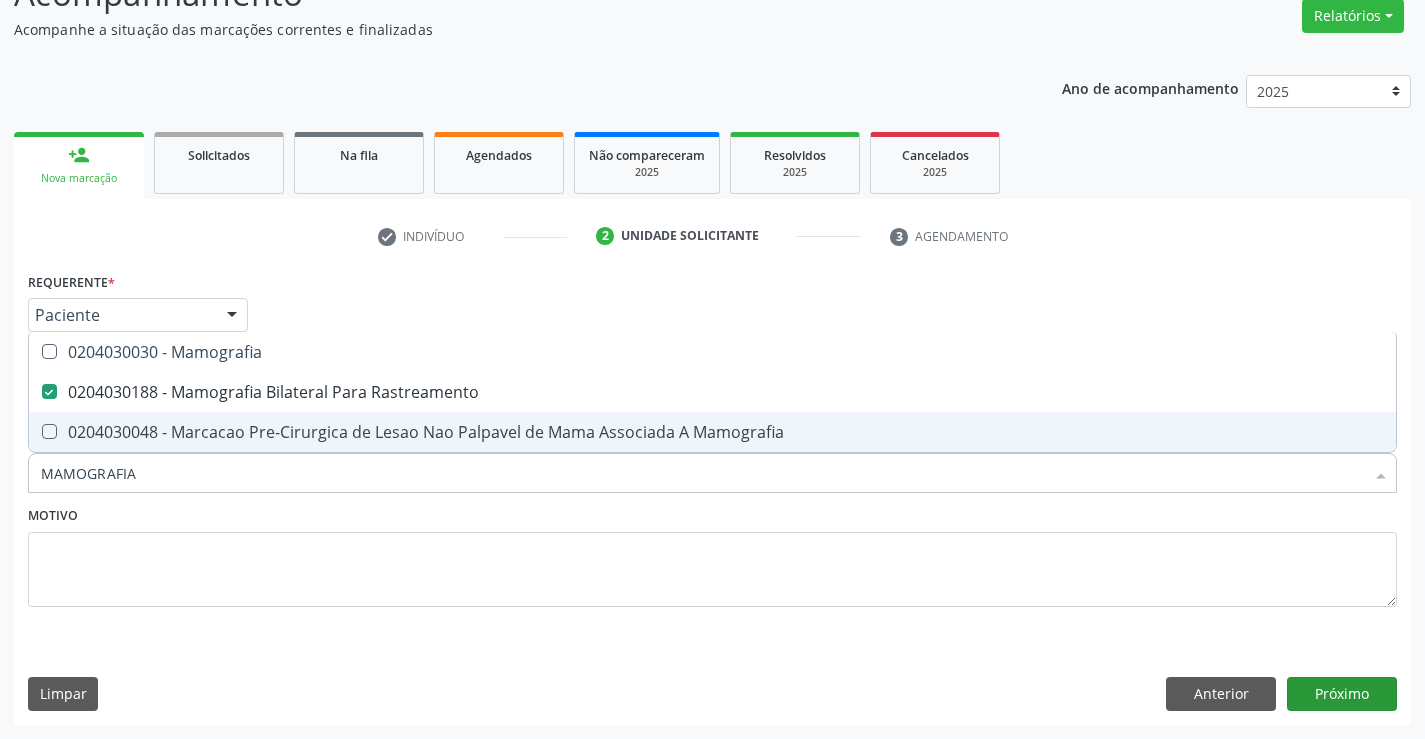 scroll, scrollTop: 131, scrollLeft: 0, axis: vertical 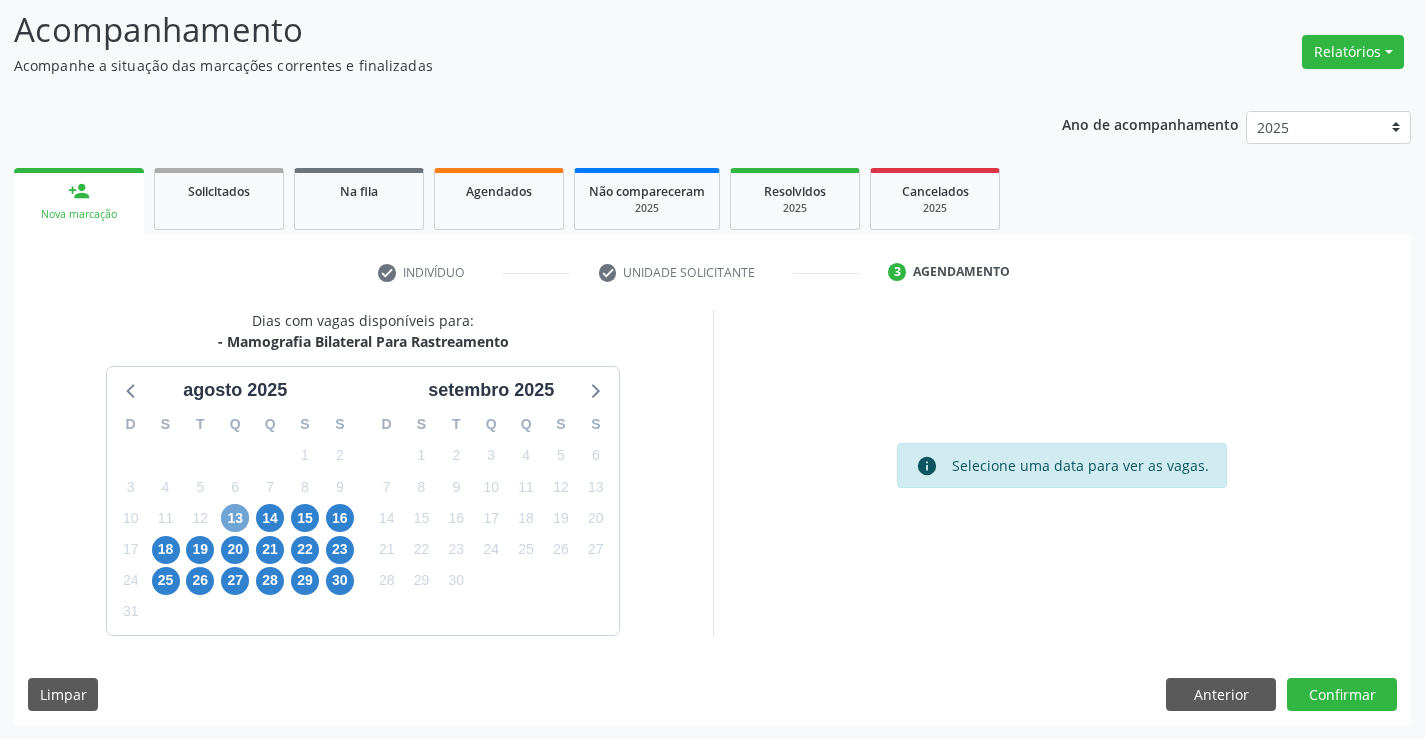 click on "13" at bounding box center [235, 518] 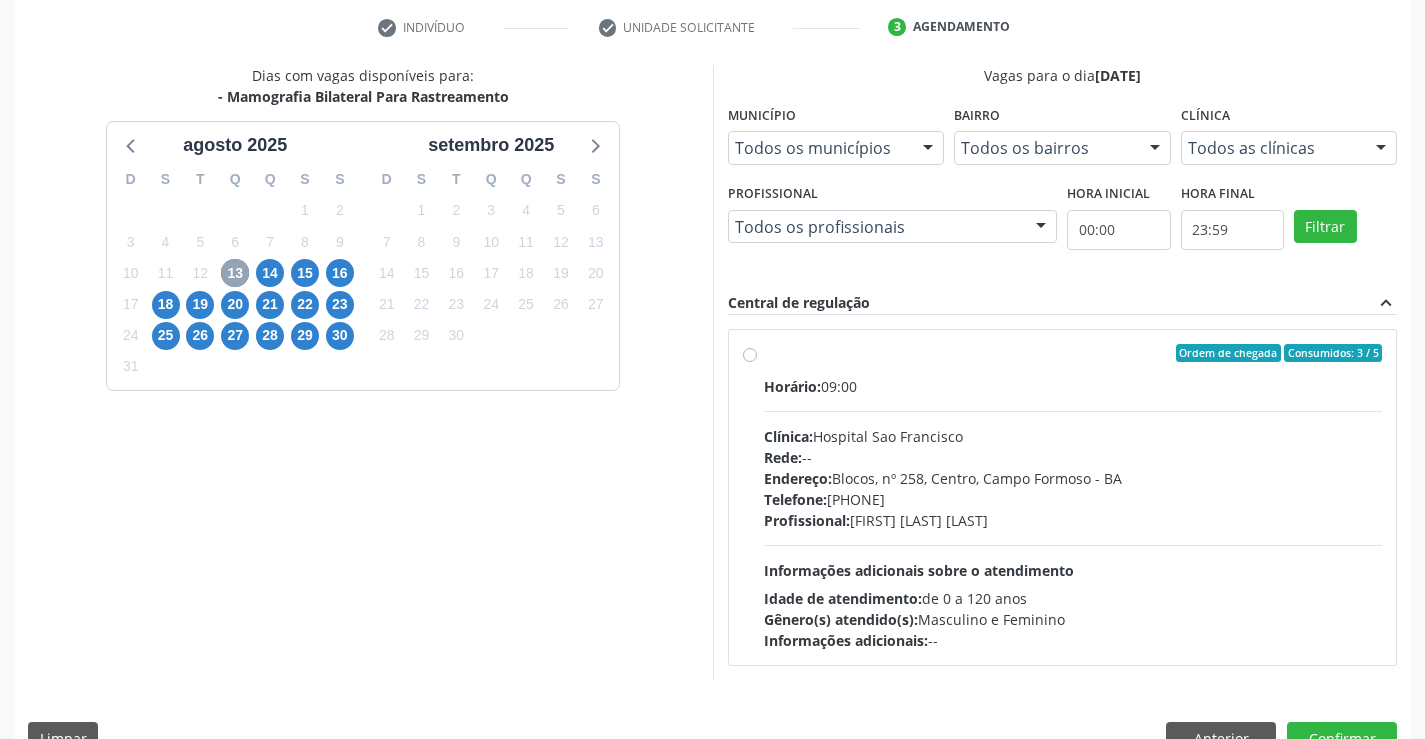 scroll, scrollTop: 420, scrollLeft: 0, axis: vertical 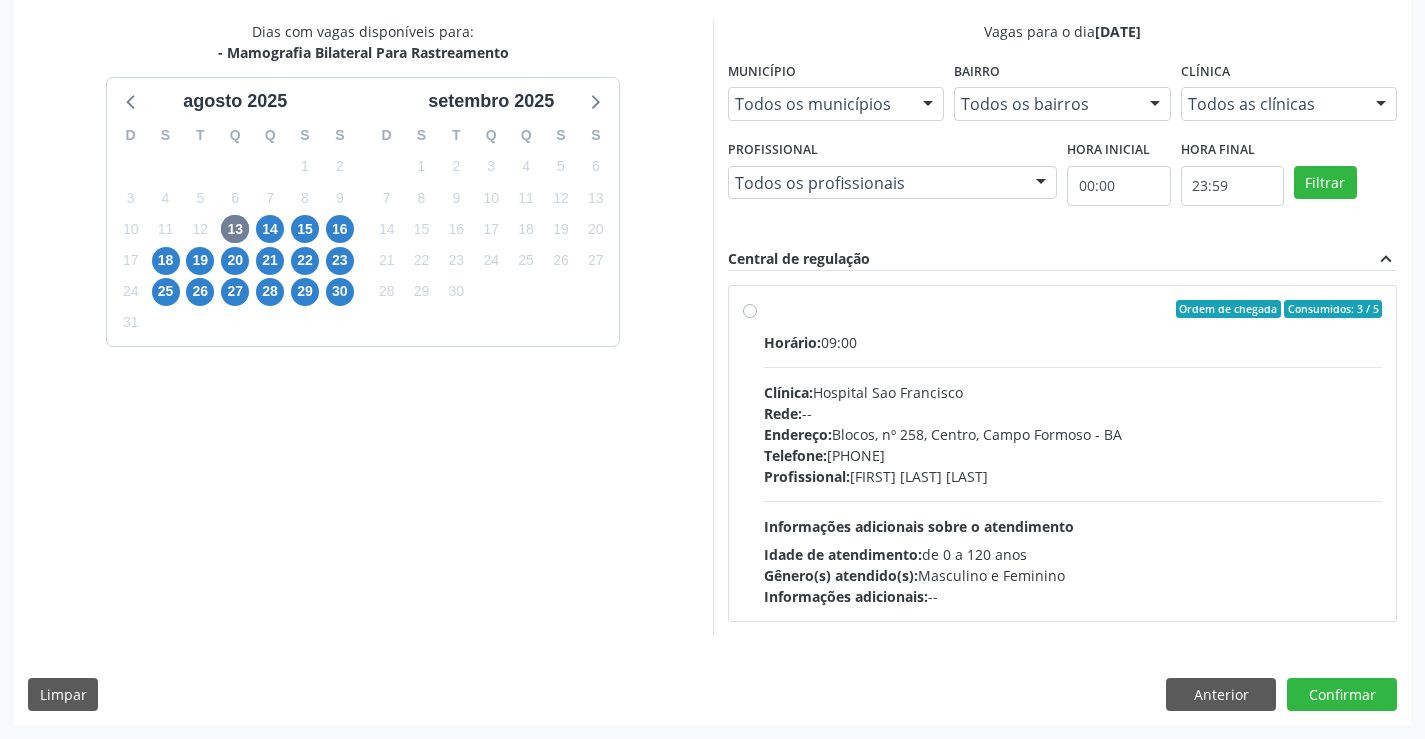 click on "Endereço:   Blocos, nº 258, Centro, Campo Formoso - BA" at bounding box center [1073, 434] 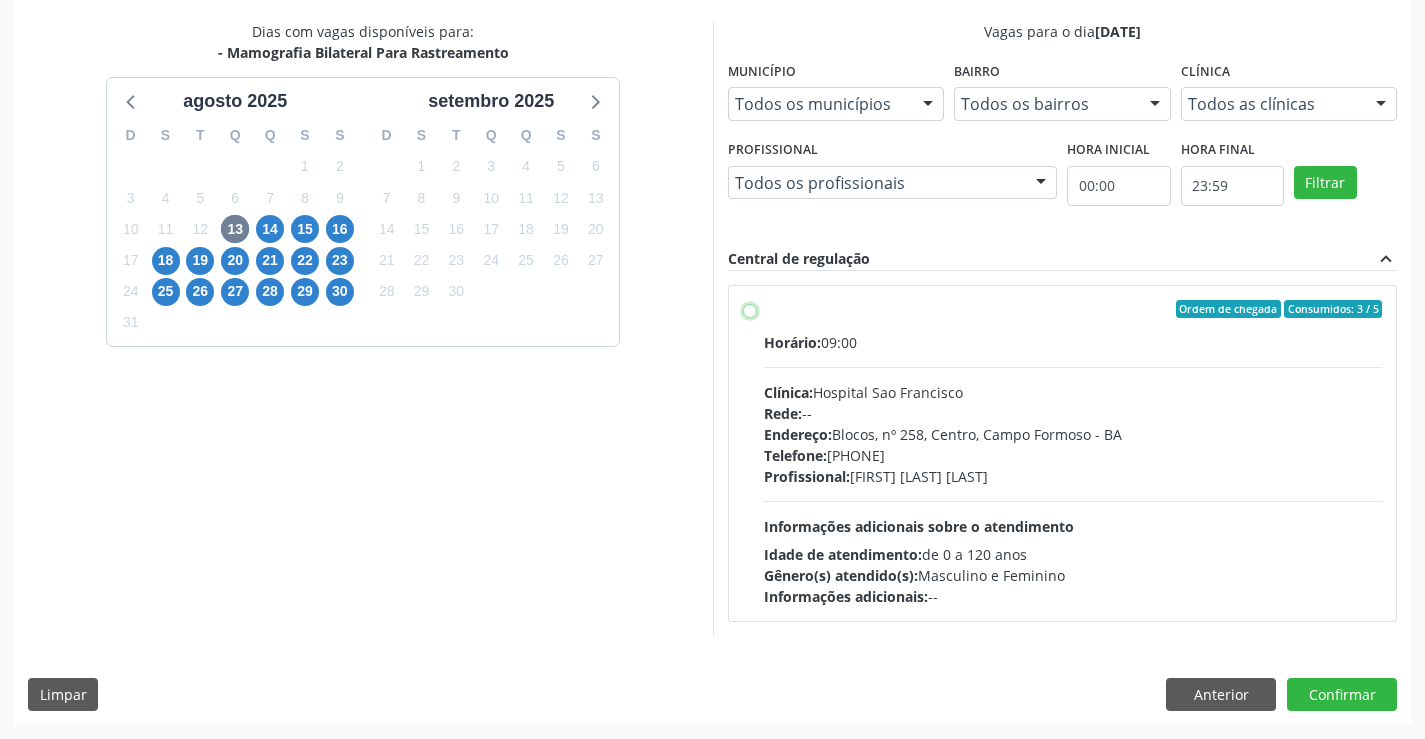 radio on "true" 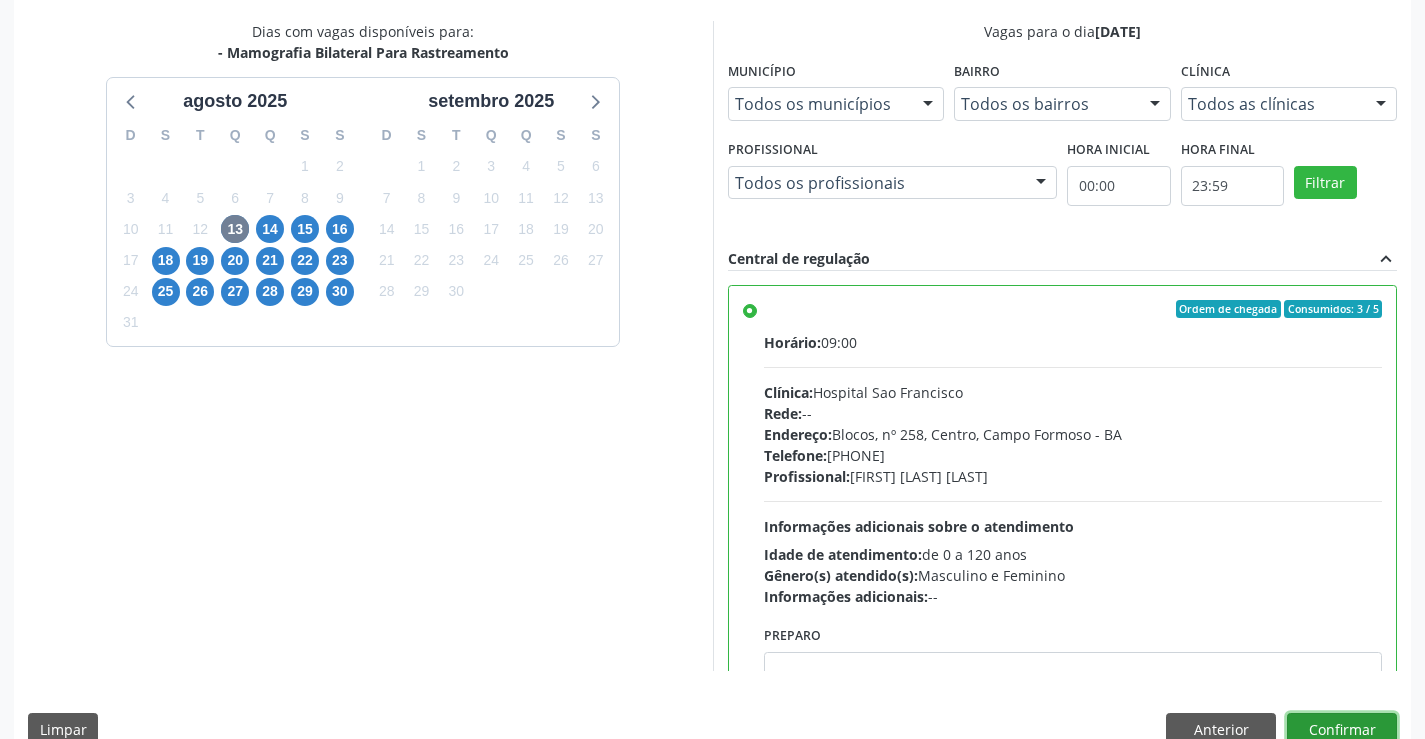 click on "Confirmar" at bounding box center [1342, 730] 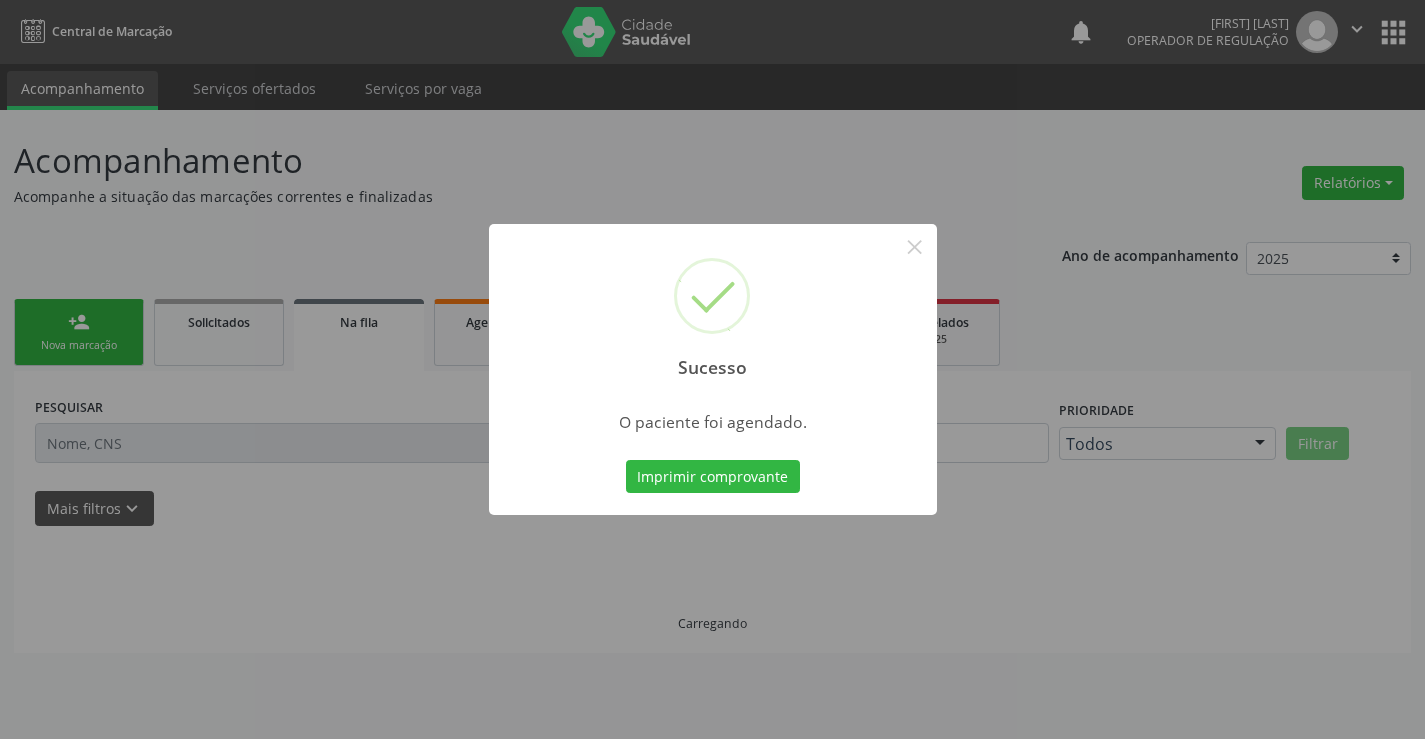 scroll, scrollTop: 0, scrollLeft: 0, axis: both 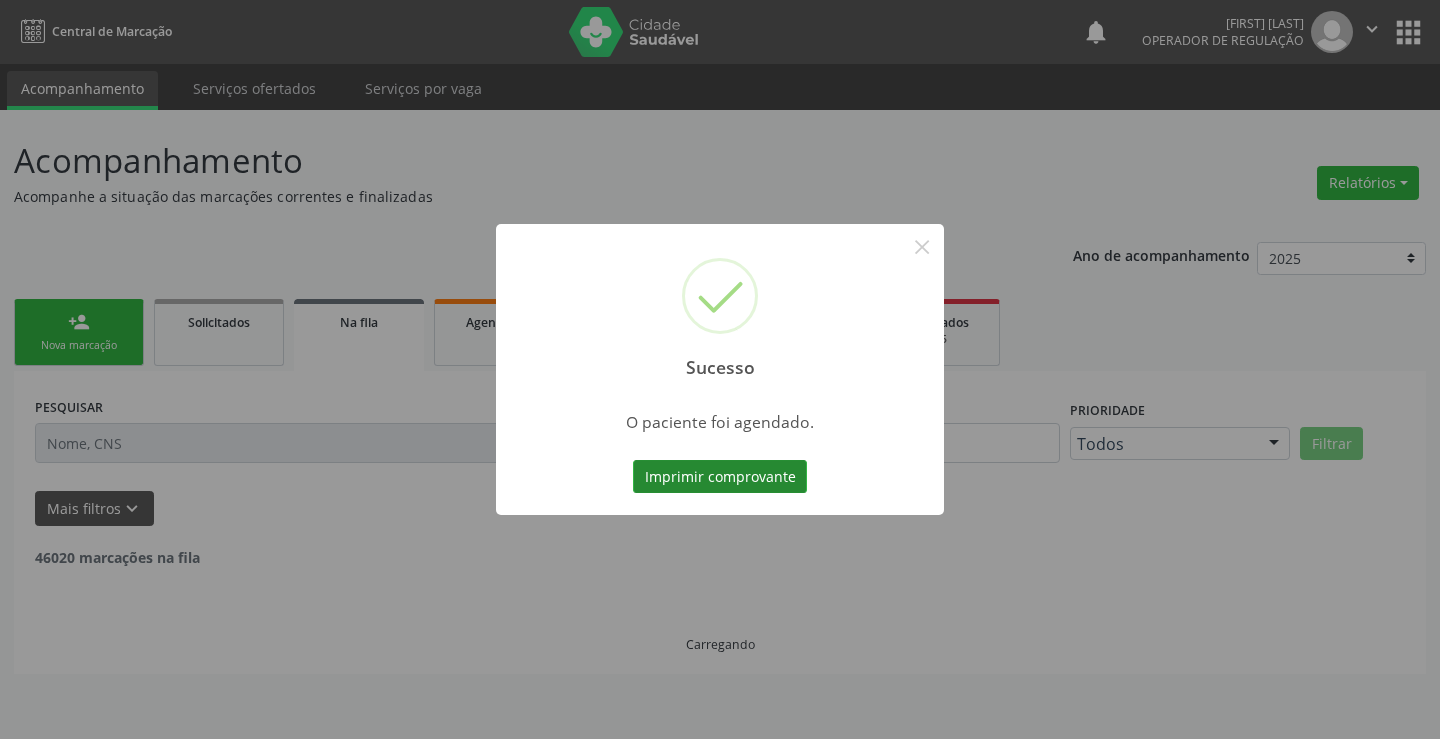 click on "Imprimir comprovante" at bounding box center [720, 477] 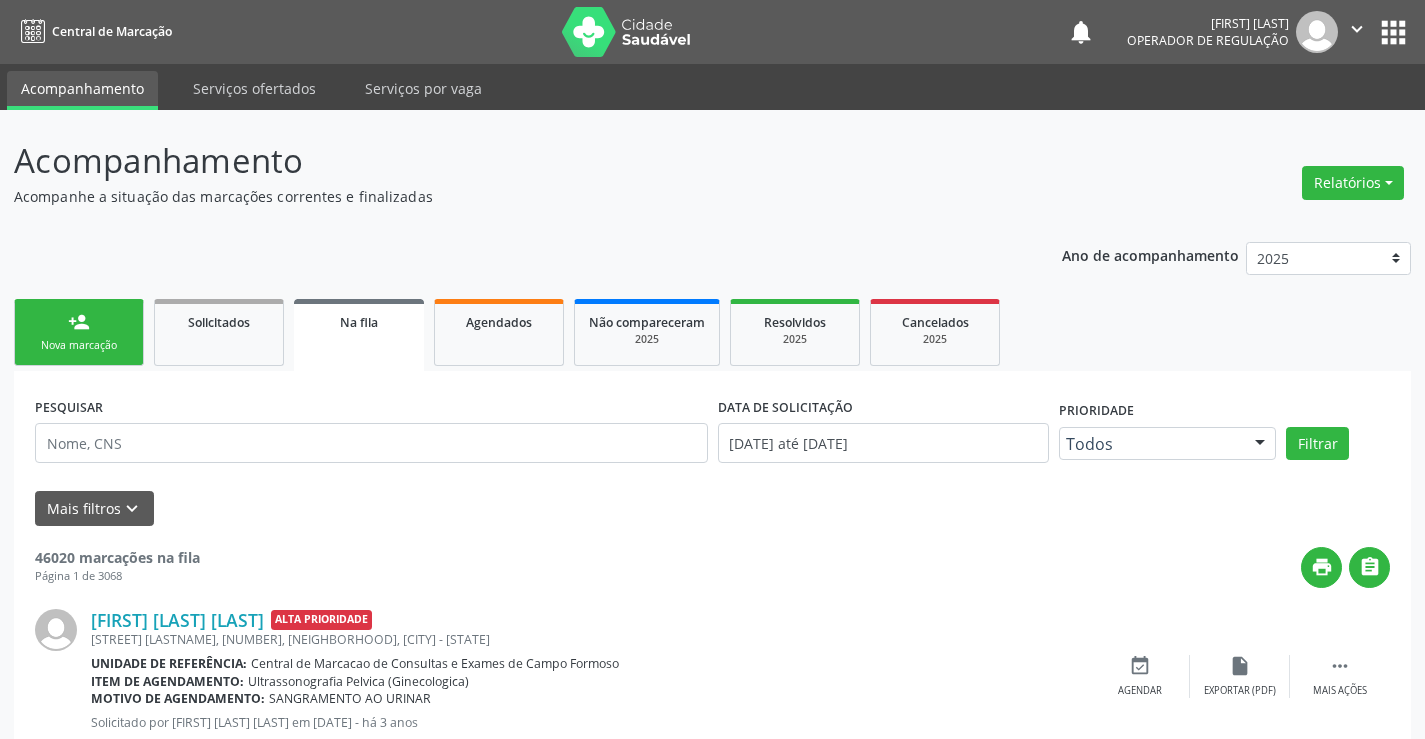 click on "person_add
Nova marcação" at bounding box center (79, 332) 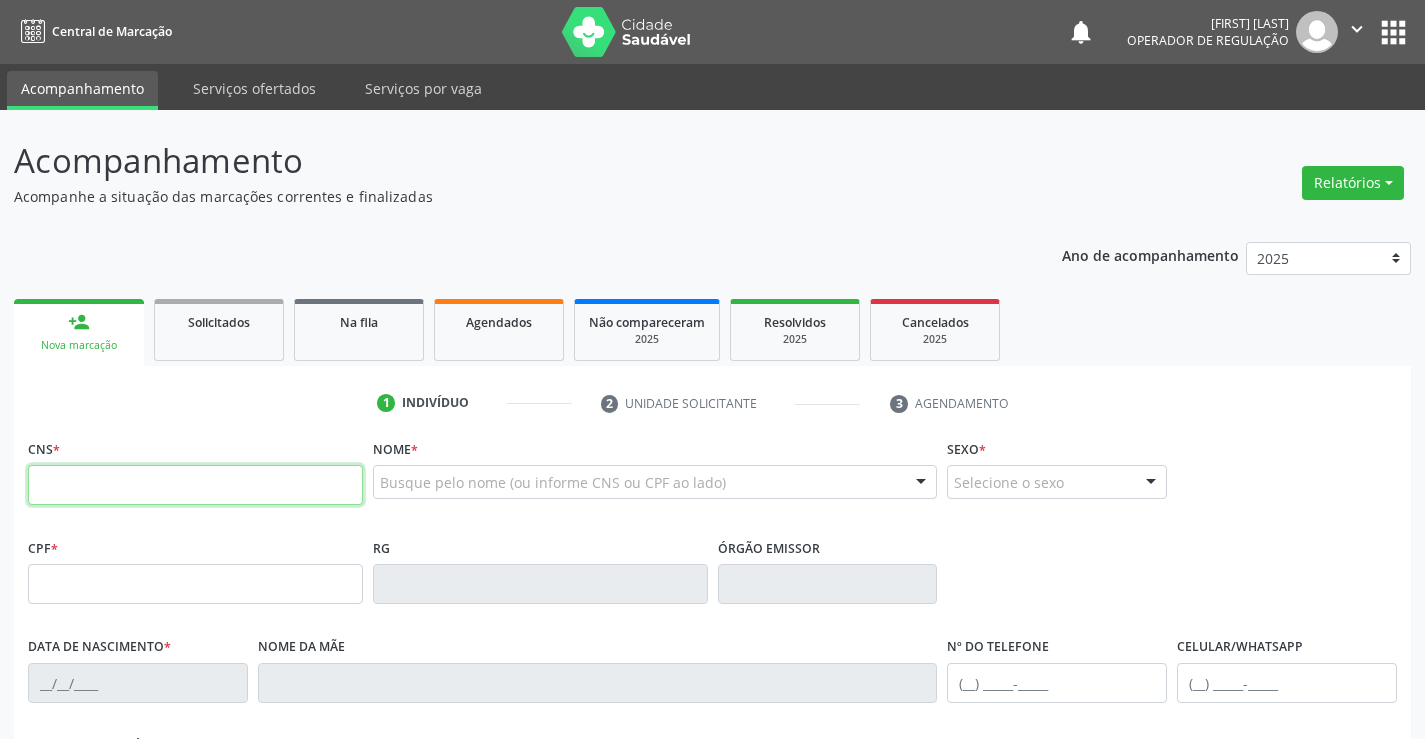 click at bounding box center (195, 485) 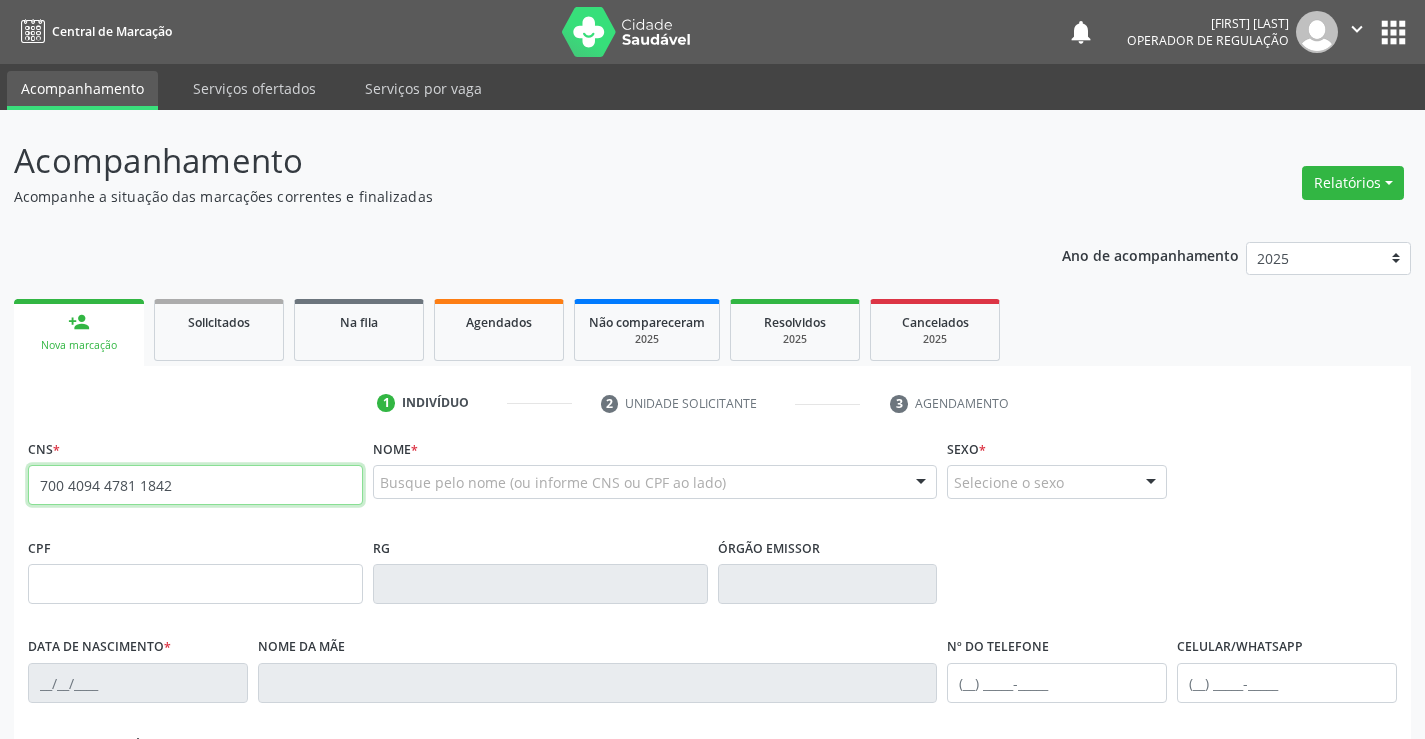 type on "700 4094 4781 1842" 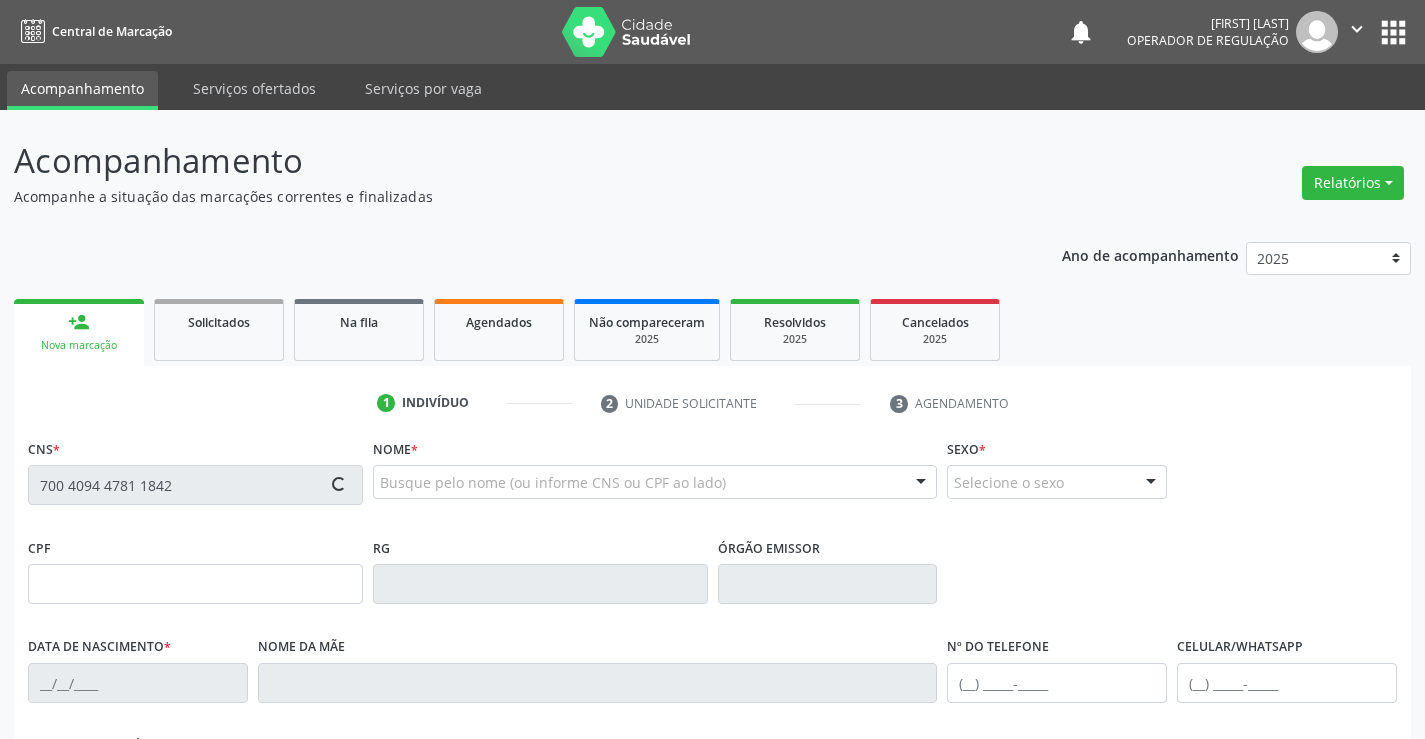 type on "0758349955" 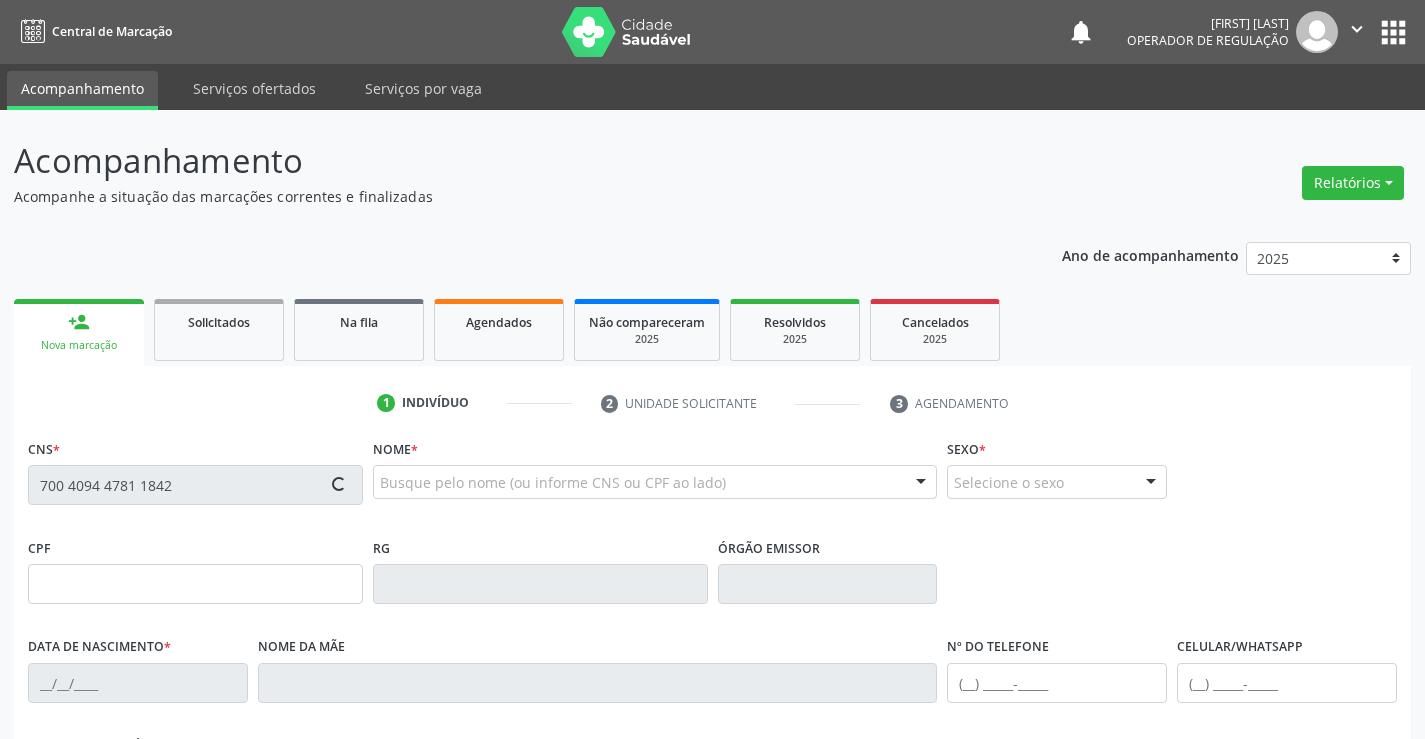 type on "20/09/1963" 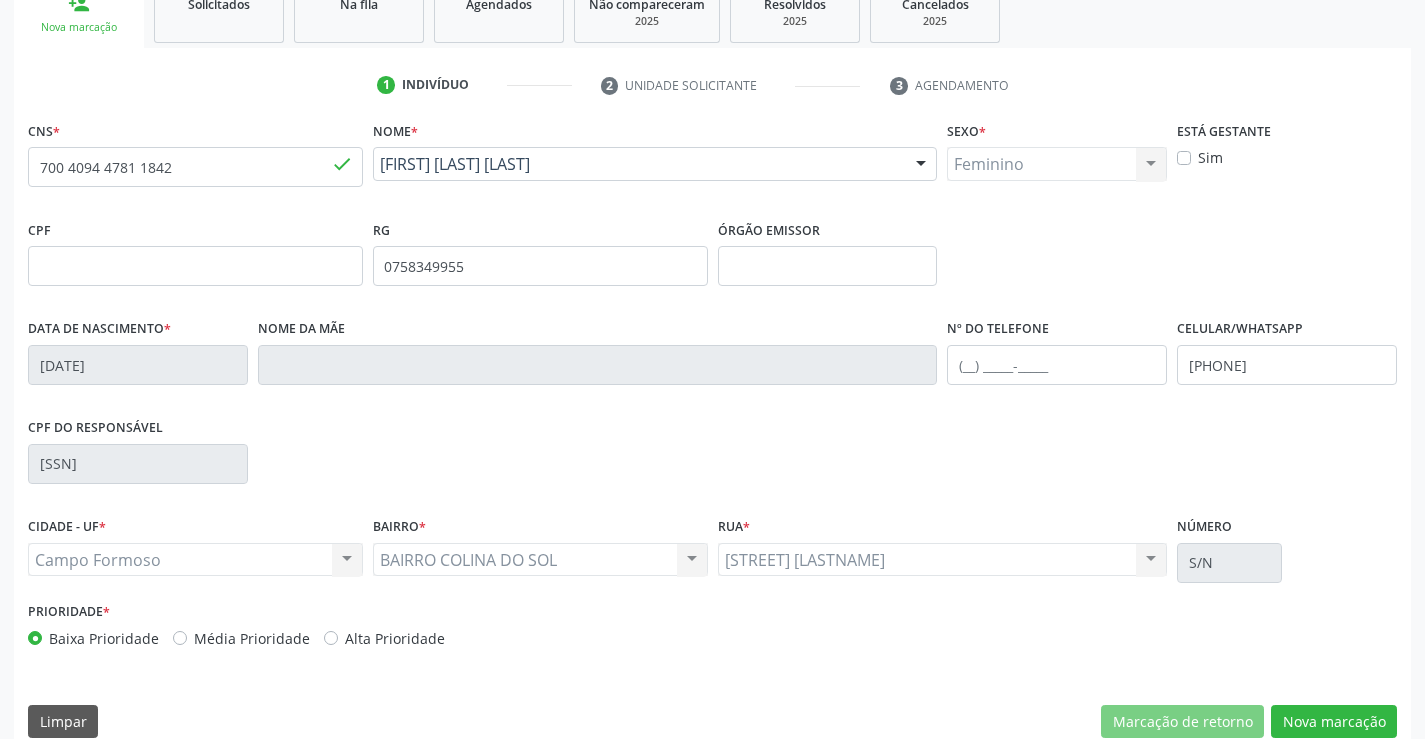 scroll, scrollTop: 345, scrollLeft: 0, axis: vertical 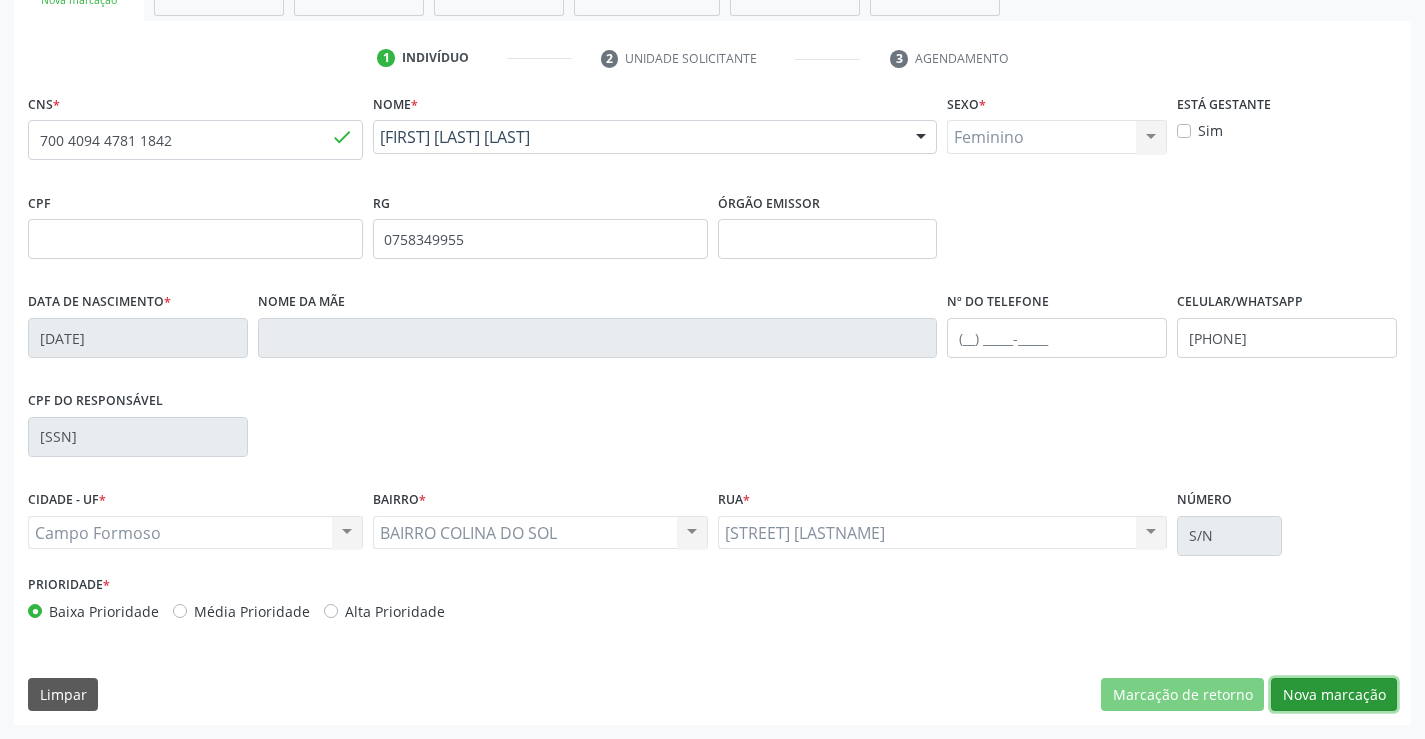 click on "Nova marcação" at bounding box center (1334, 695) 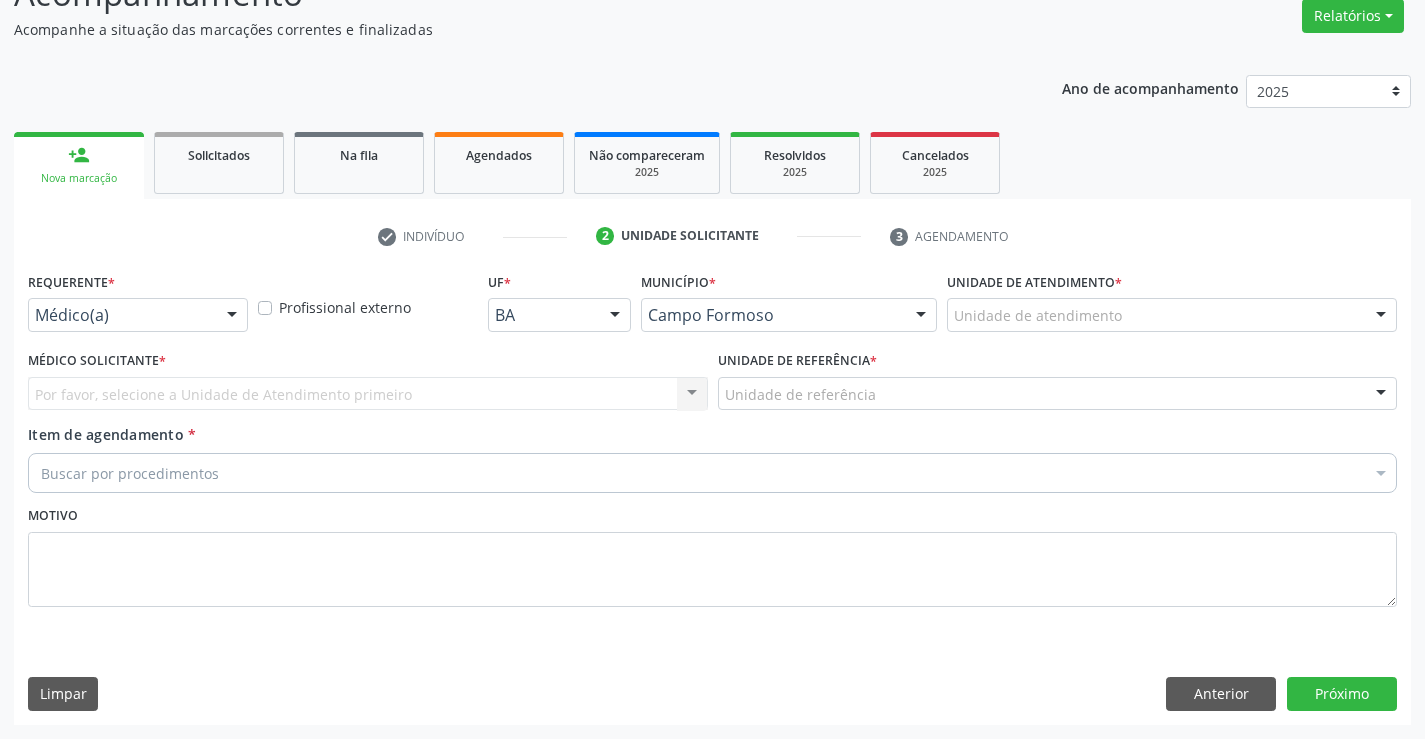 scroll, scrollTop: 167, scrollLeft: 0, axis: vertical 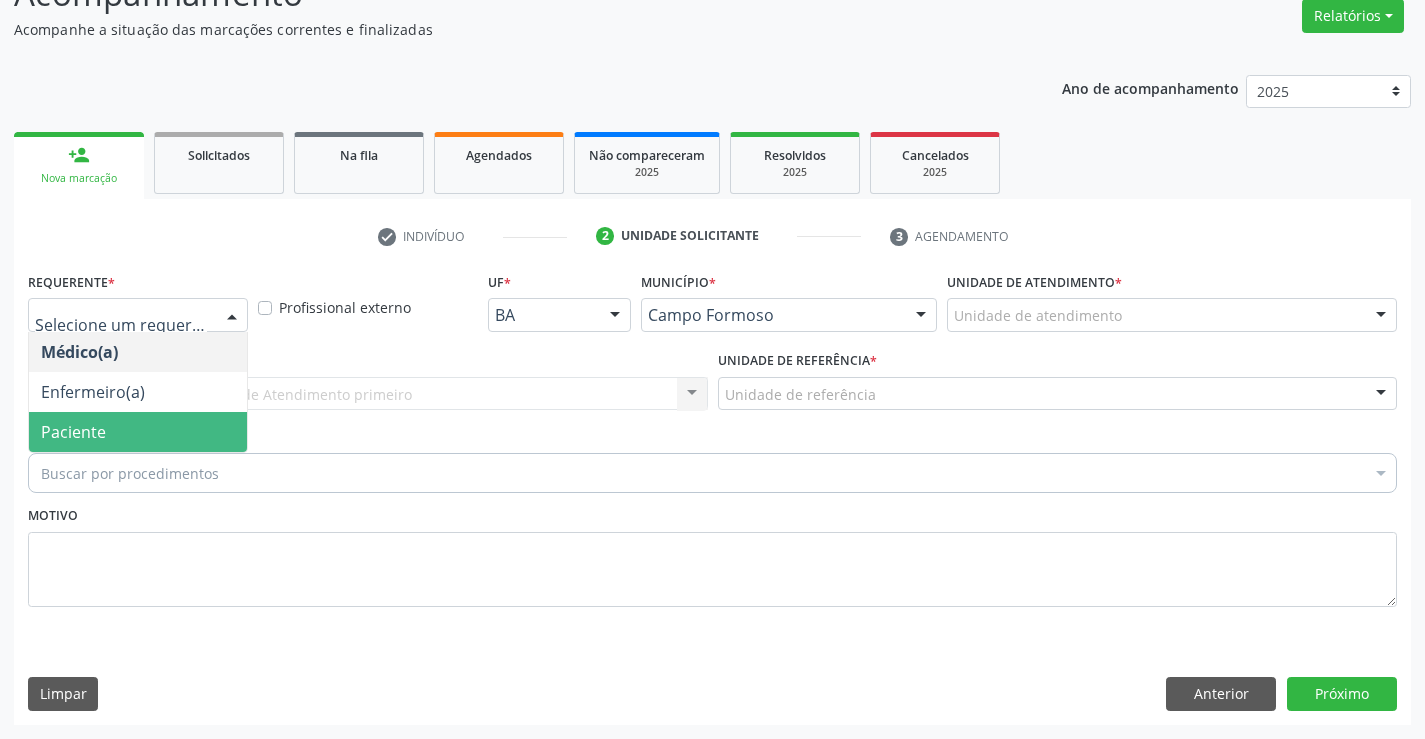 click on "Paciente" at bounding box center [138, 432] 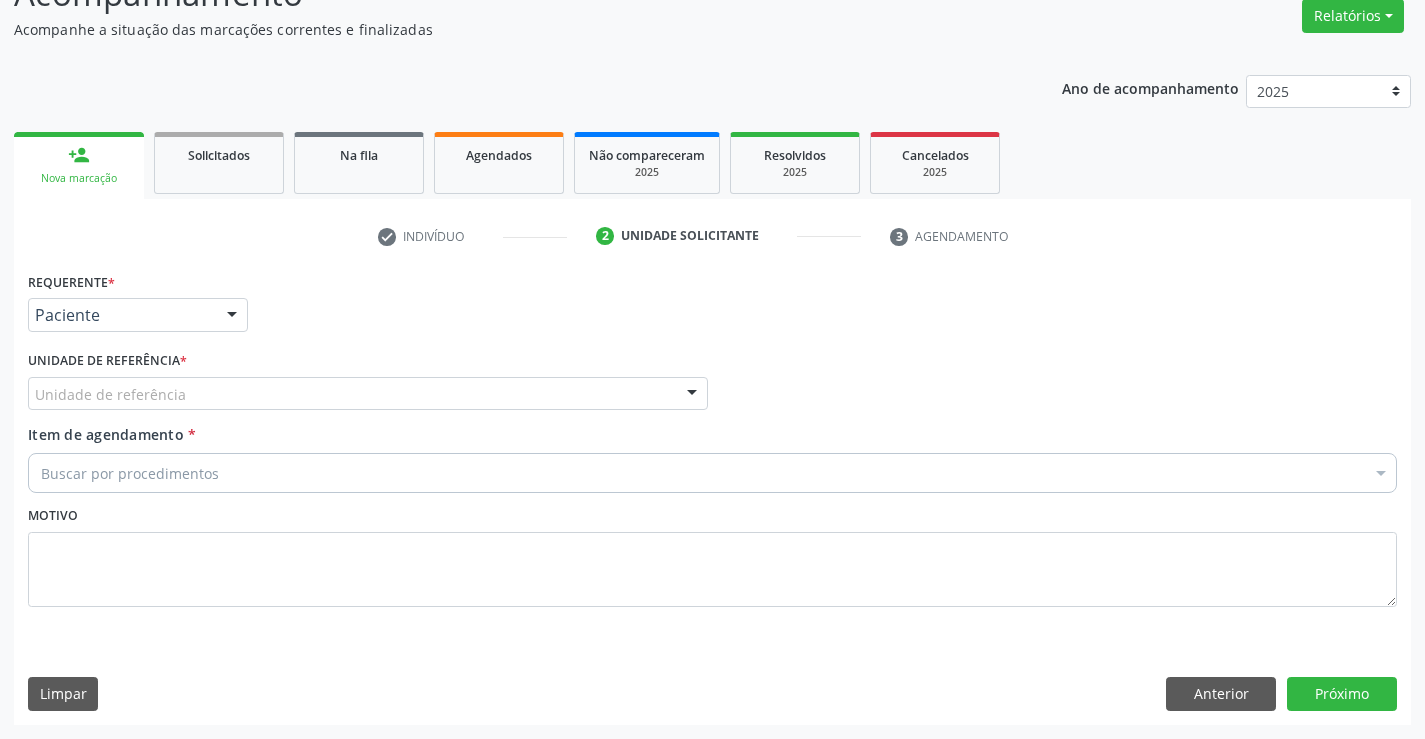 click on "Unidade de referência" at bounding box center (368, 394) 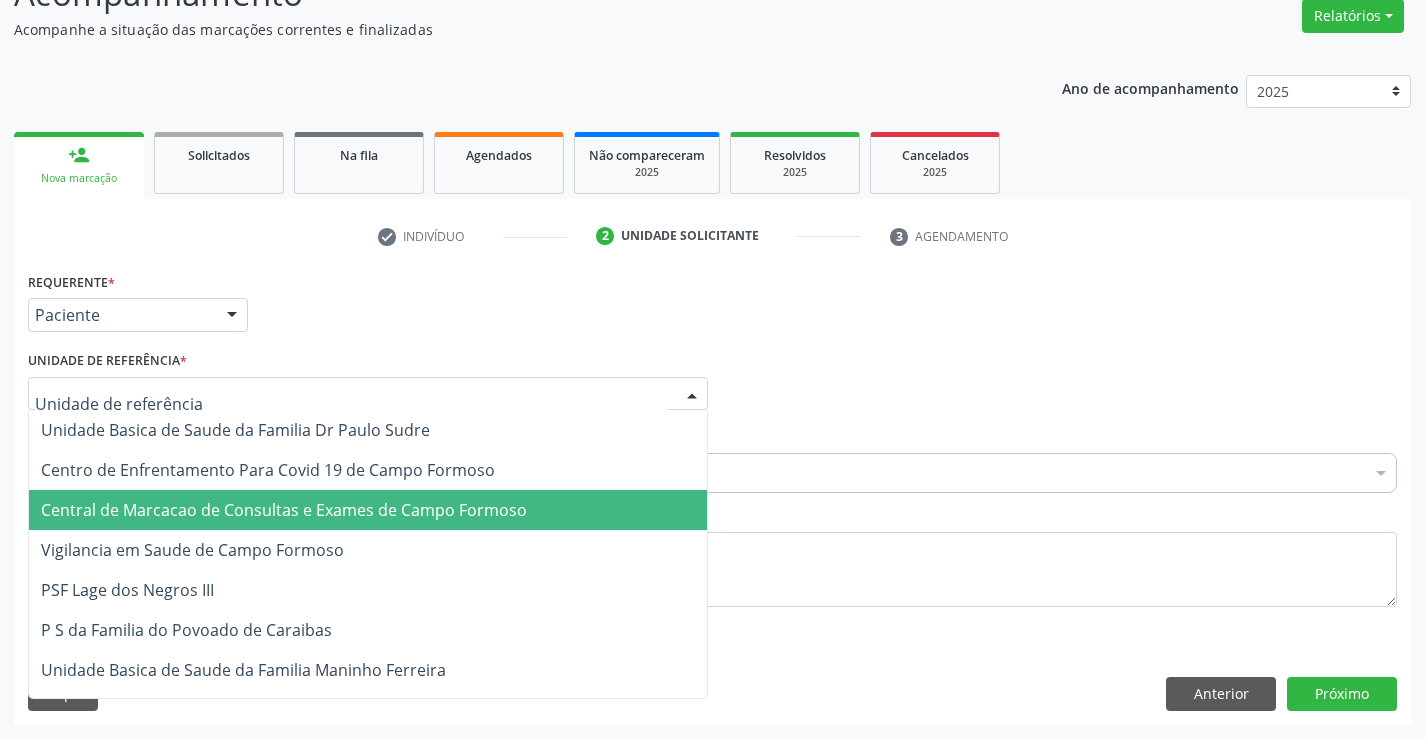 click on "Central de Marcacao de Consultas e Exames de Campo Formoso" at bounding box center (284, 510) 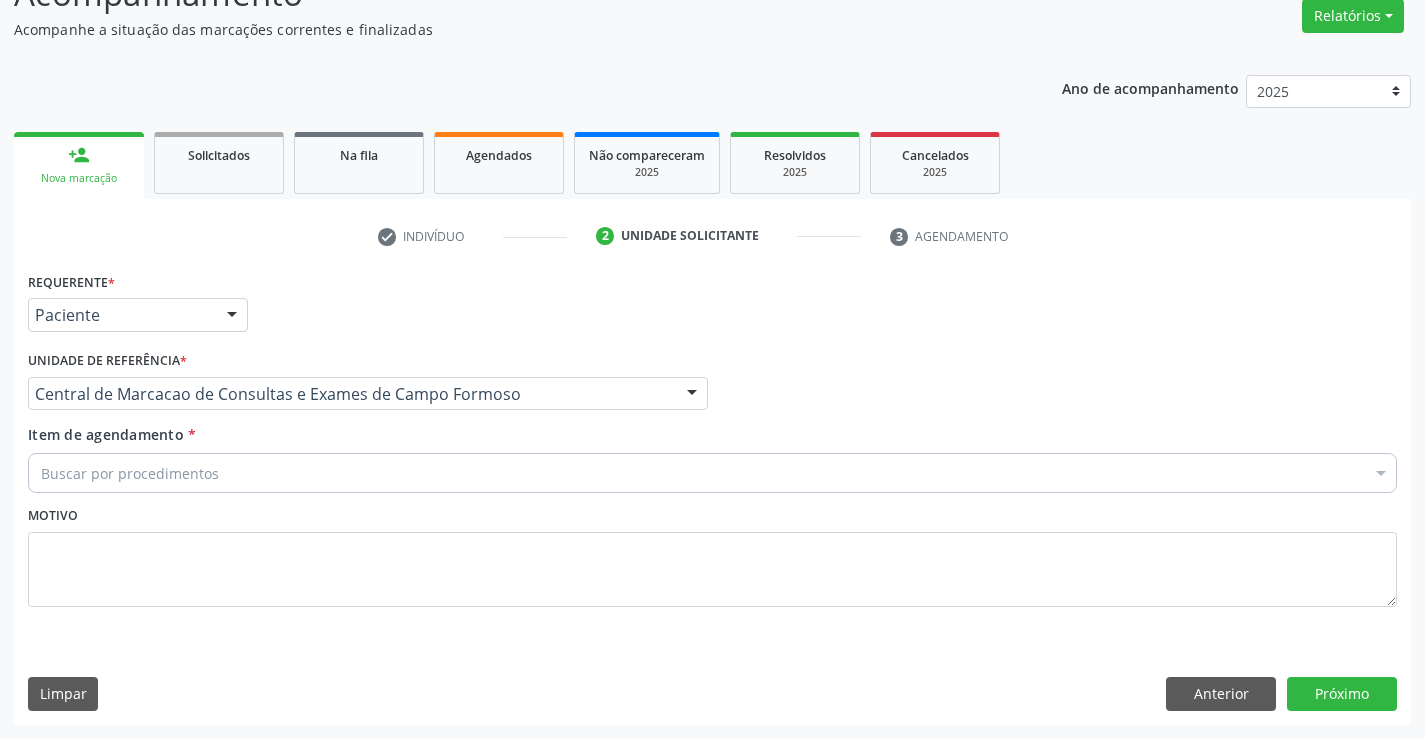click on "Buscar por procedimentos" at bounding box center [712, 473] 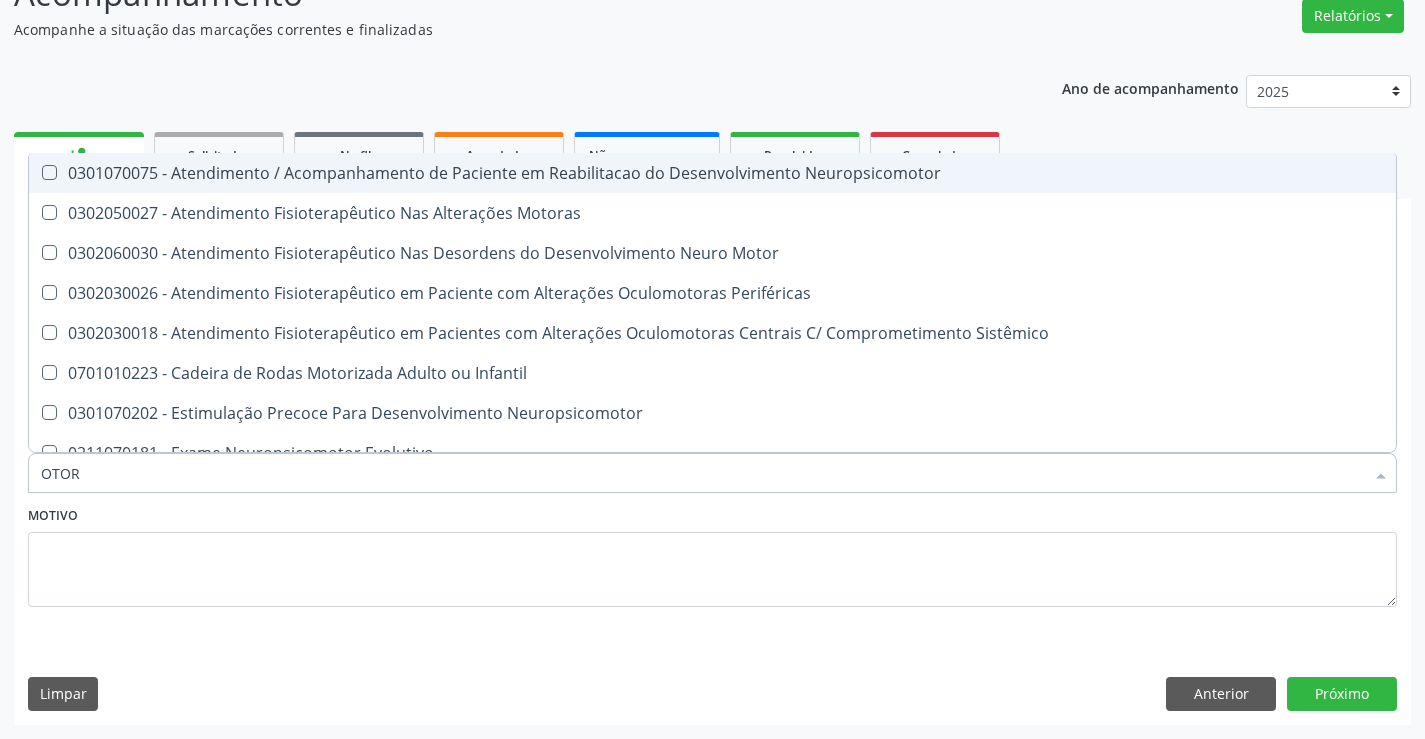 type on "OTORR" 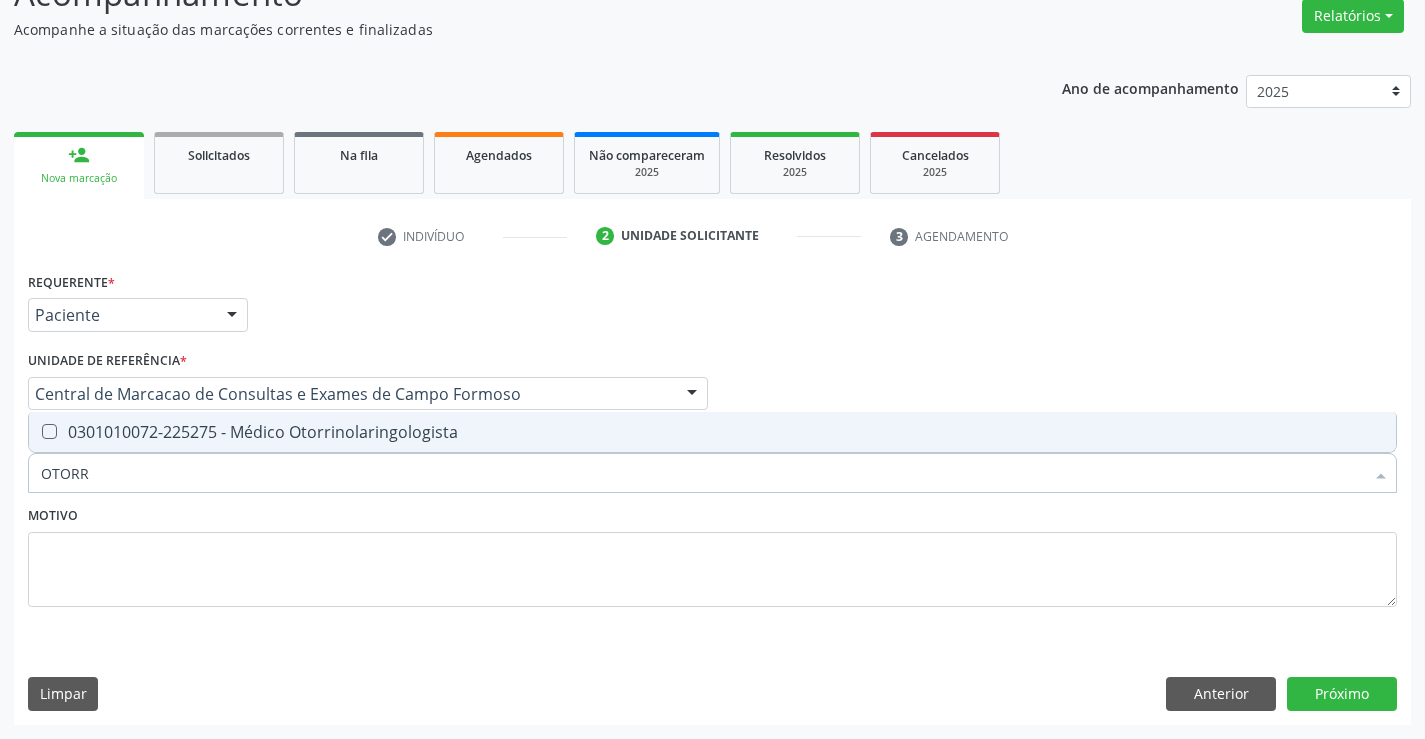 click on "0301010072-225275 - Médico Otorrinolaringologista" at bounding box center [712, 432] 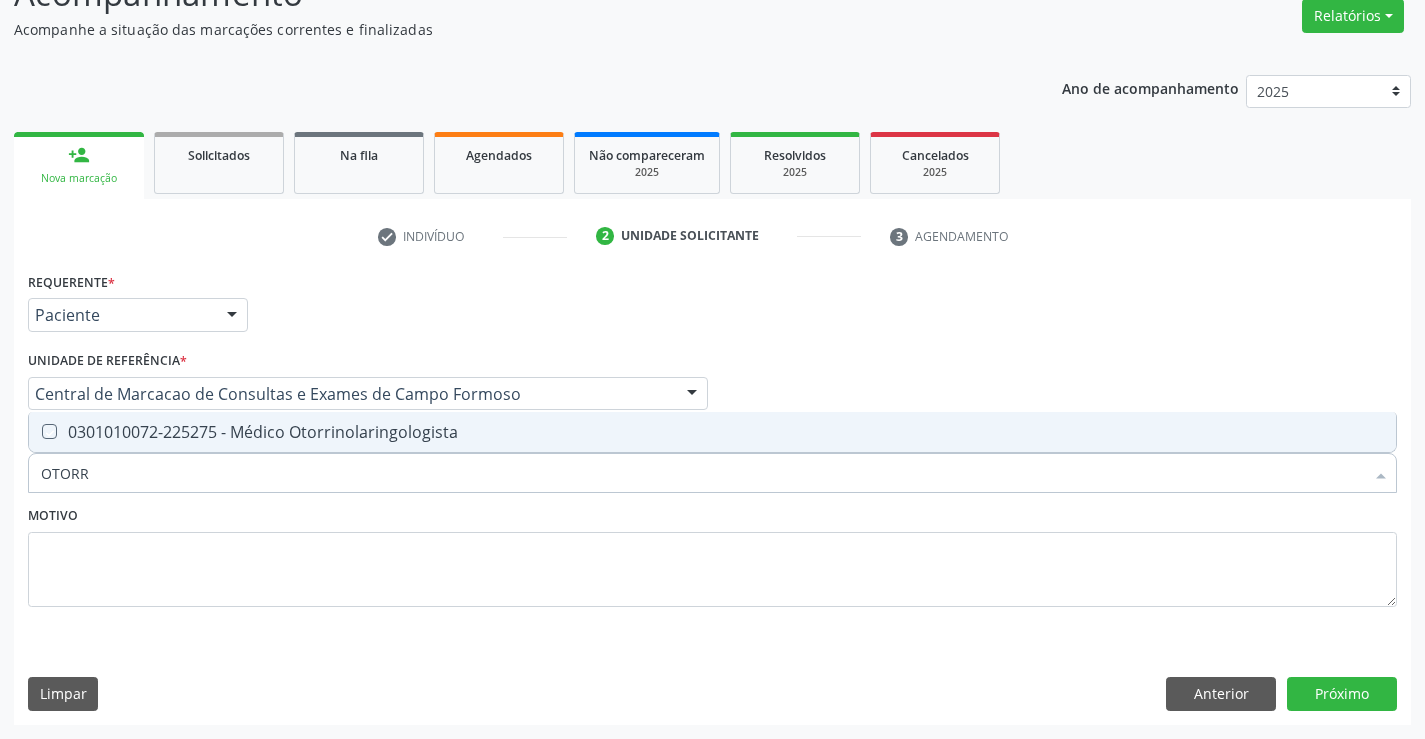 checkbox on "true" 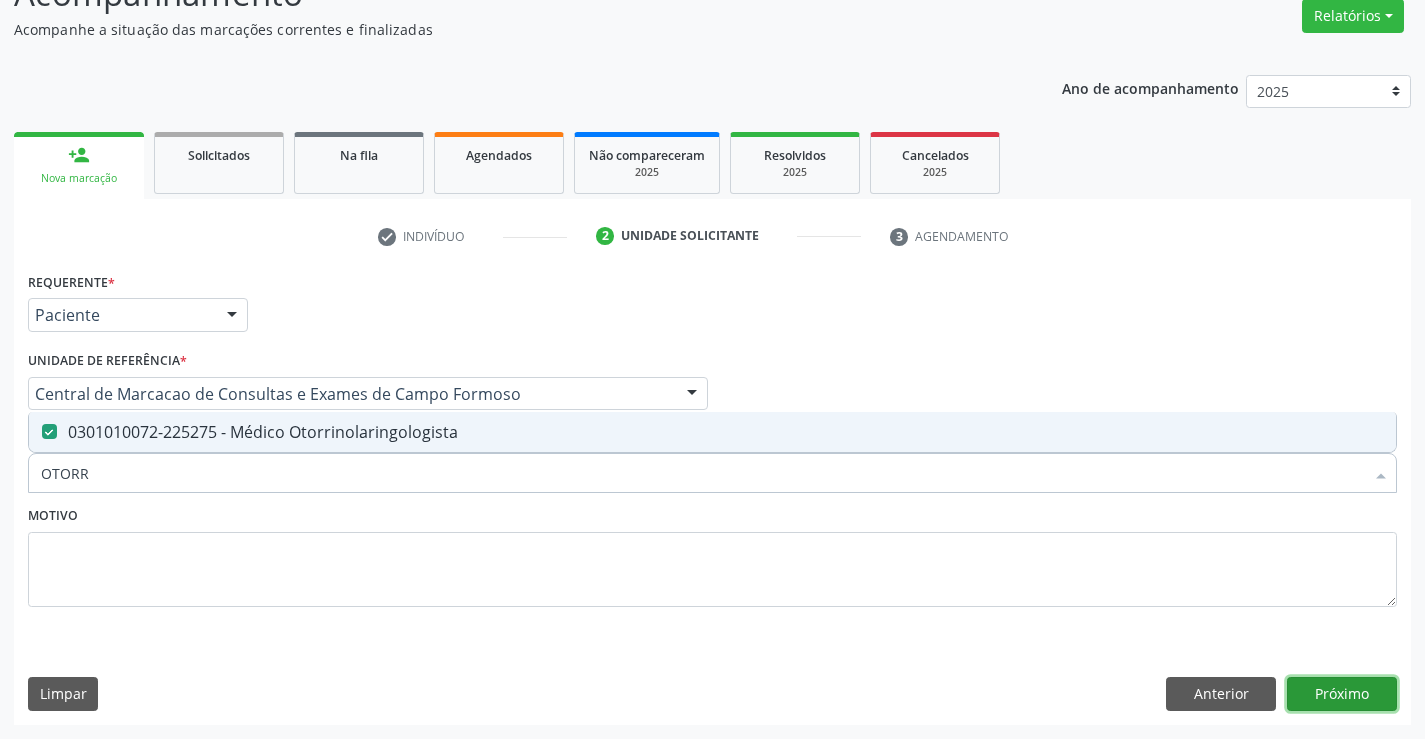 click on "Próximo" at bounding box center [1342, 694] 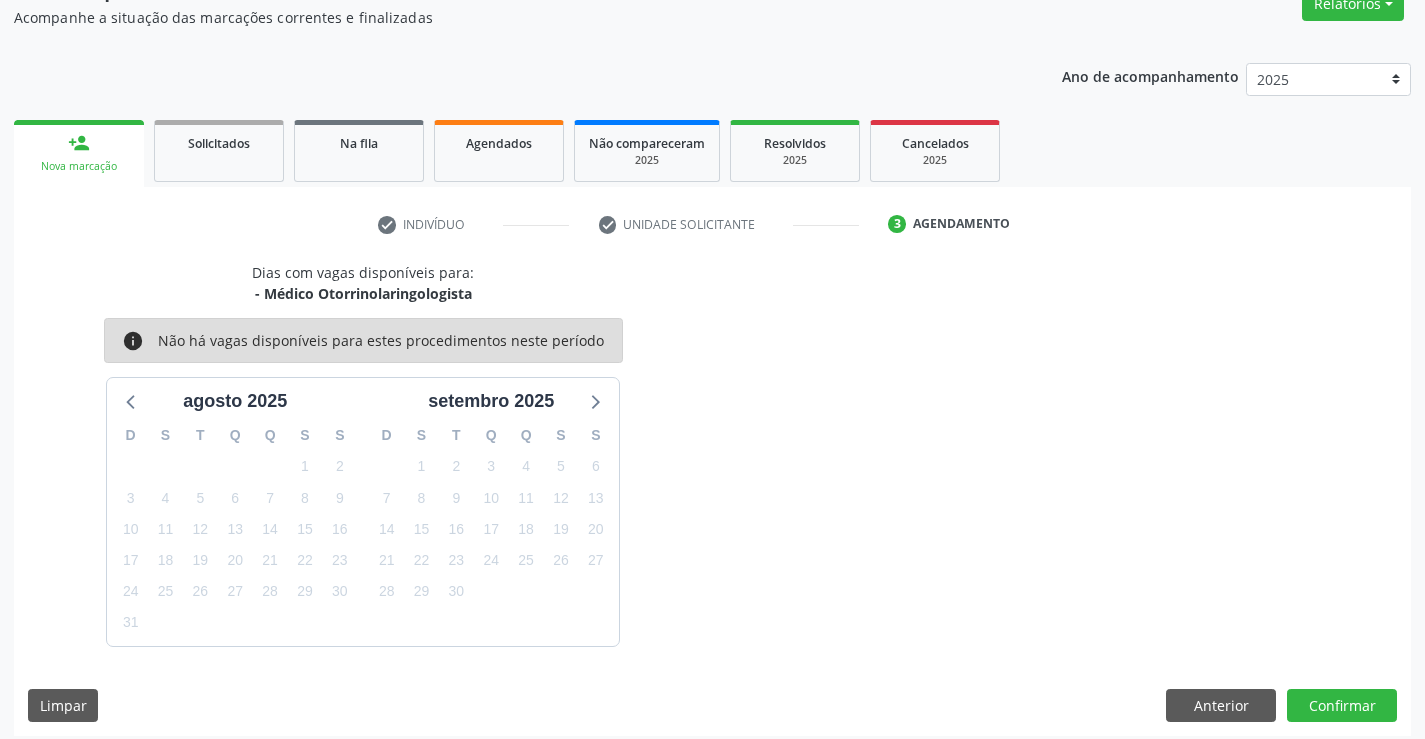 scroll, scrollTop: 190, scrollLeft: 0, axis: vertical 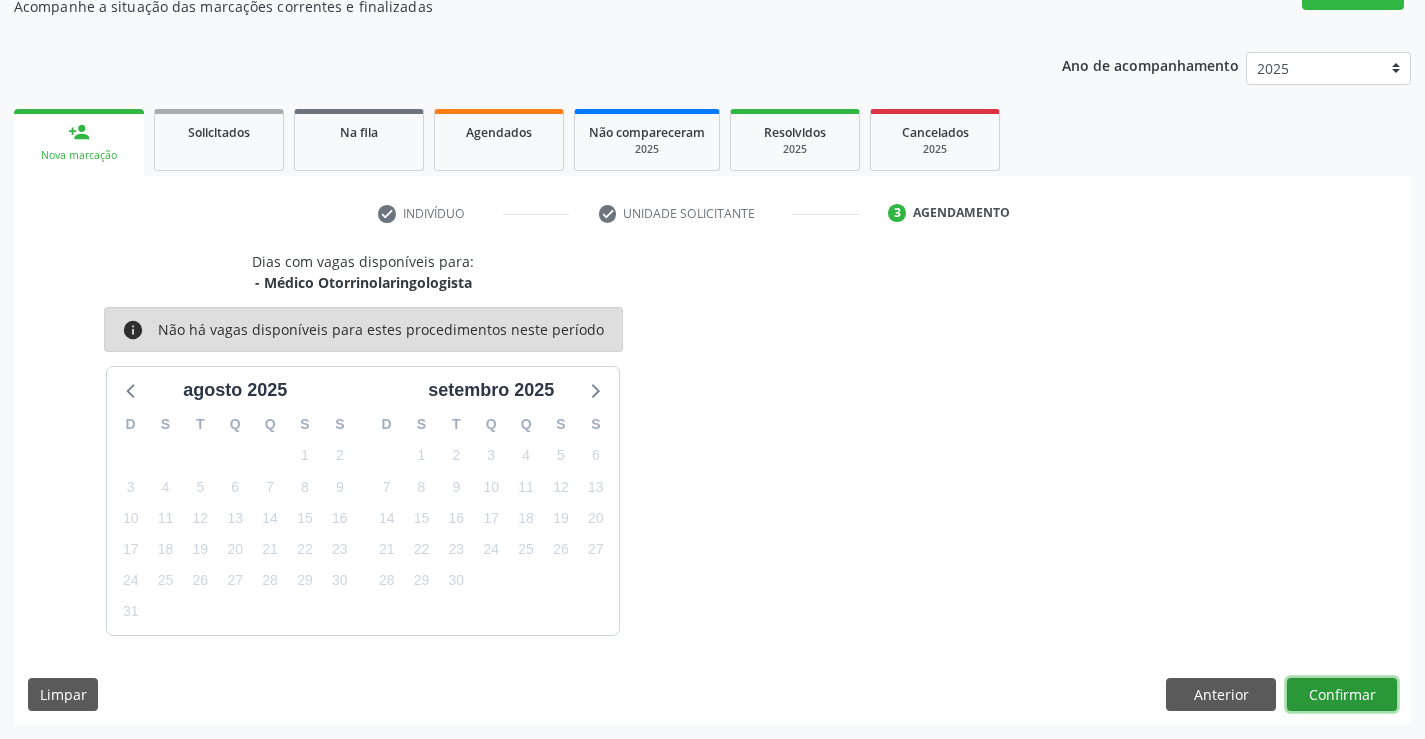 click on "Confirmar" at bounding box center (1342, 695) 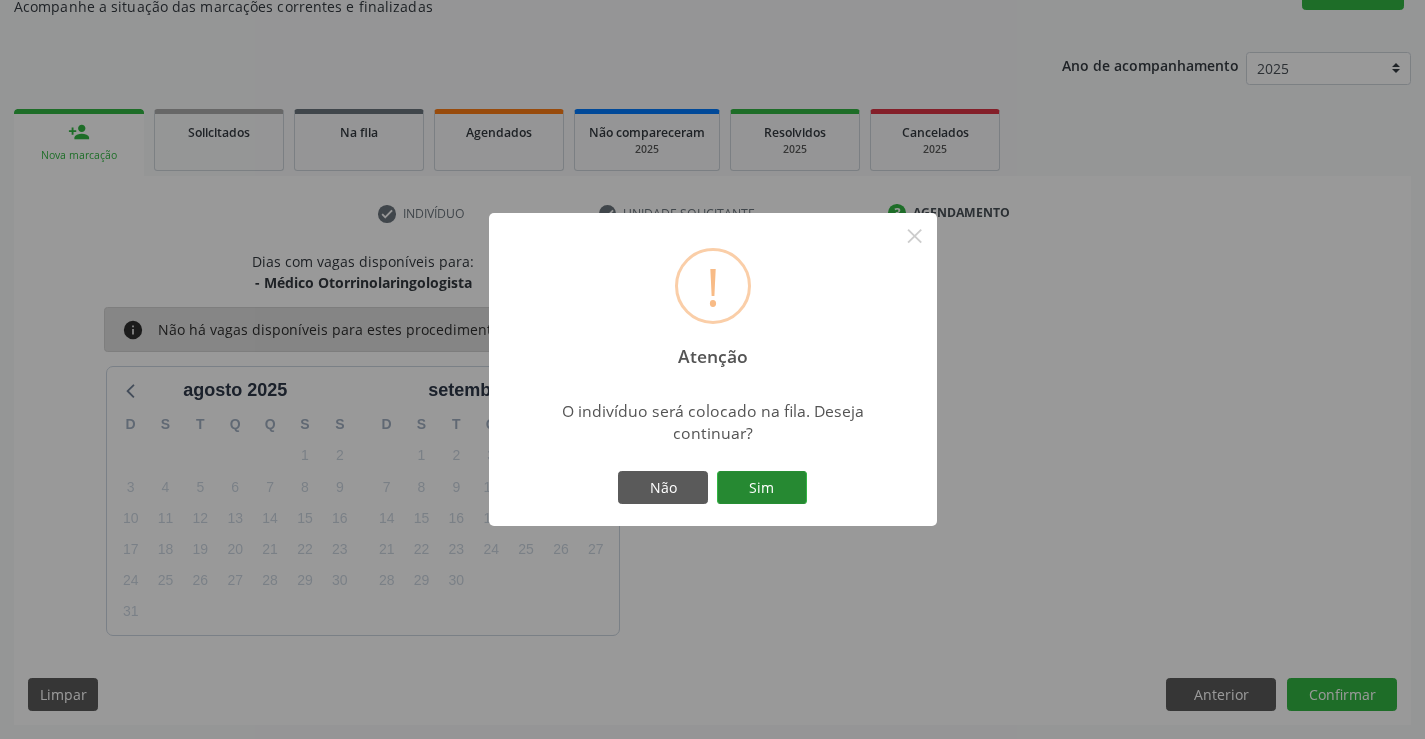 click on "Sim" at bounding box center (762, 488) 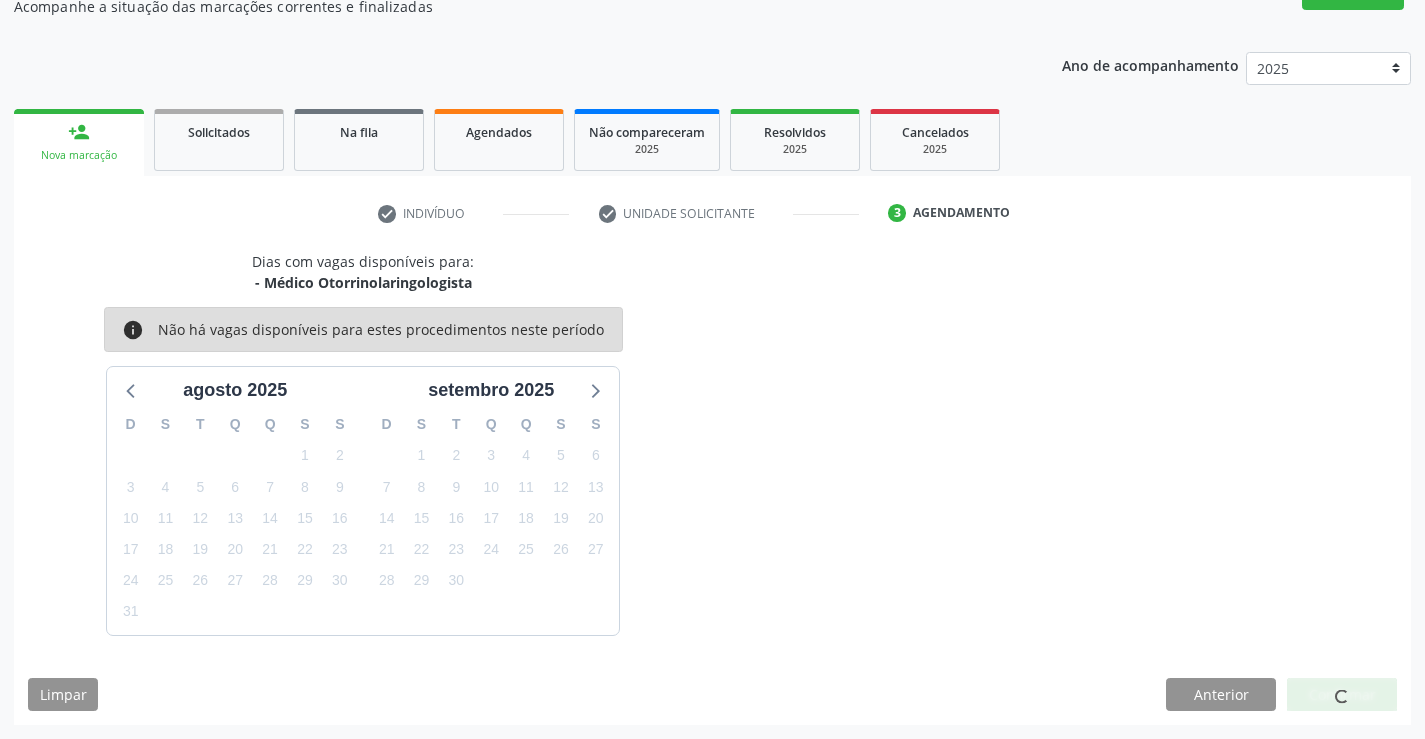 scroll, scrollTop: 0, scrollLeft: 0, axis: both 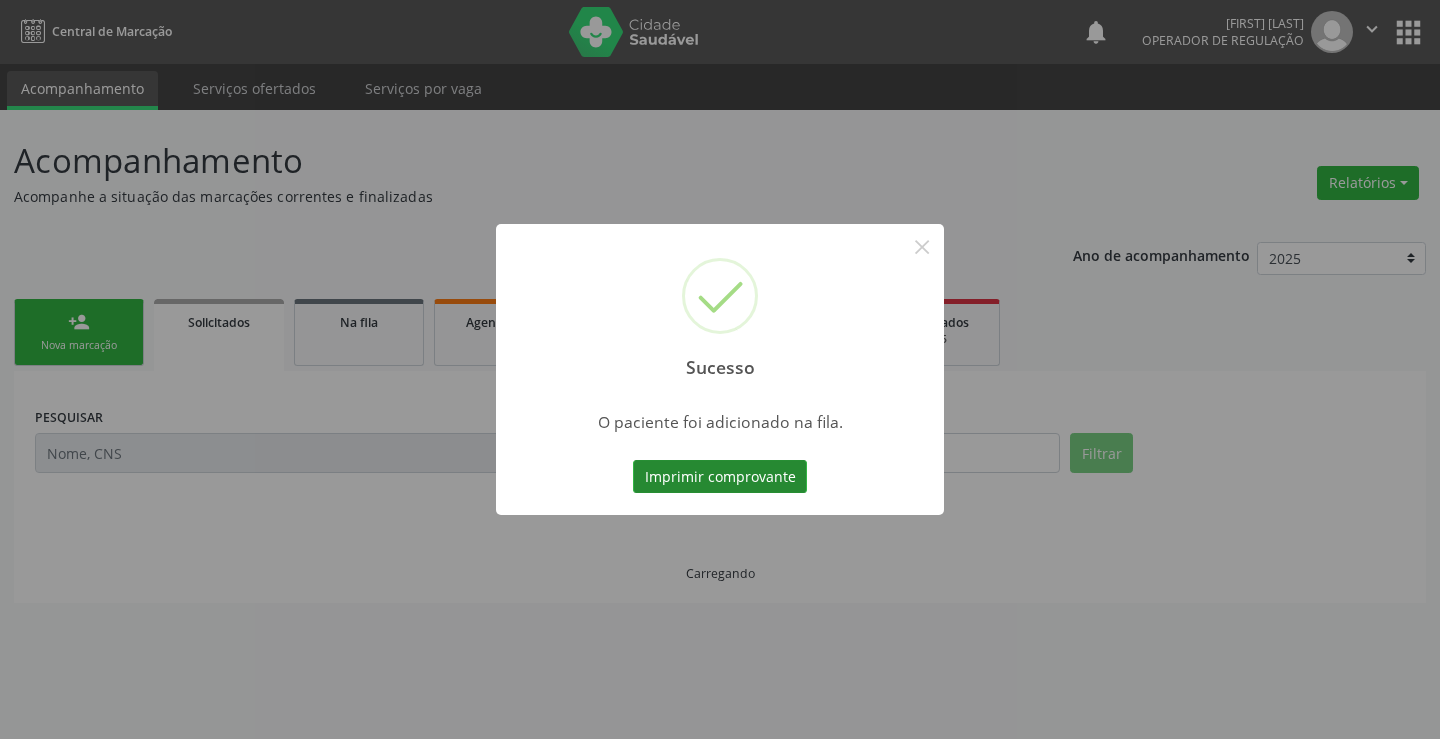 click on "Imprimir comprovante" at bounding box center [720, 477] 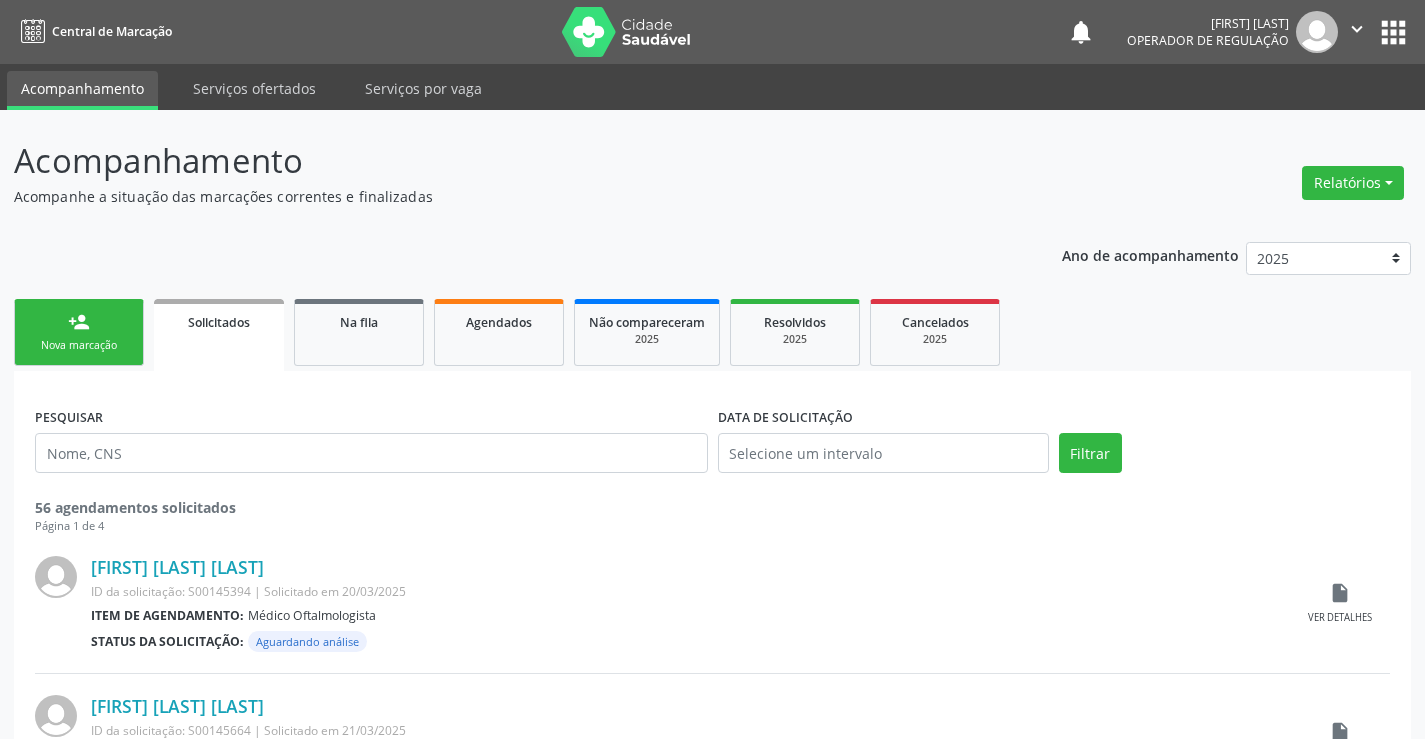 click on "person_add
Nova marcação" at bounding box center (79, 332) 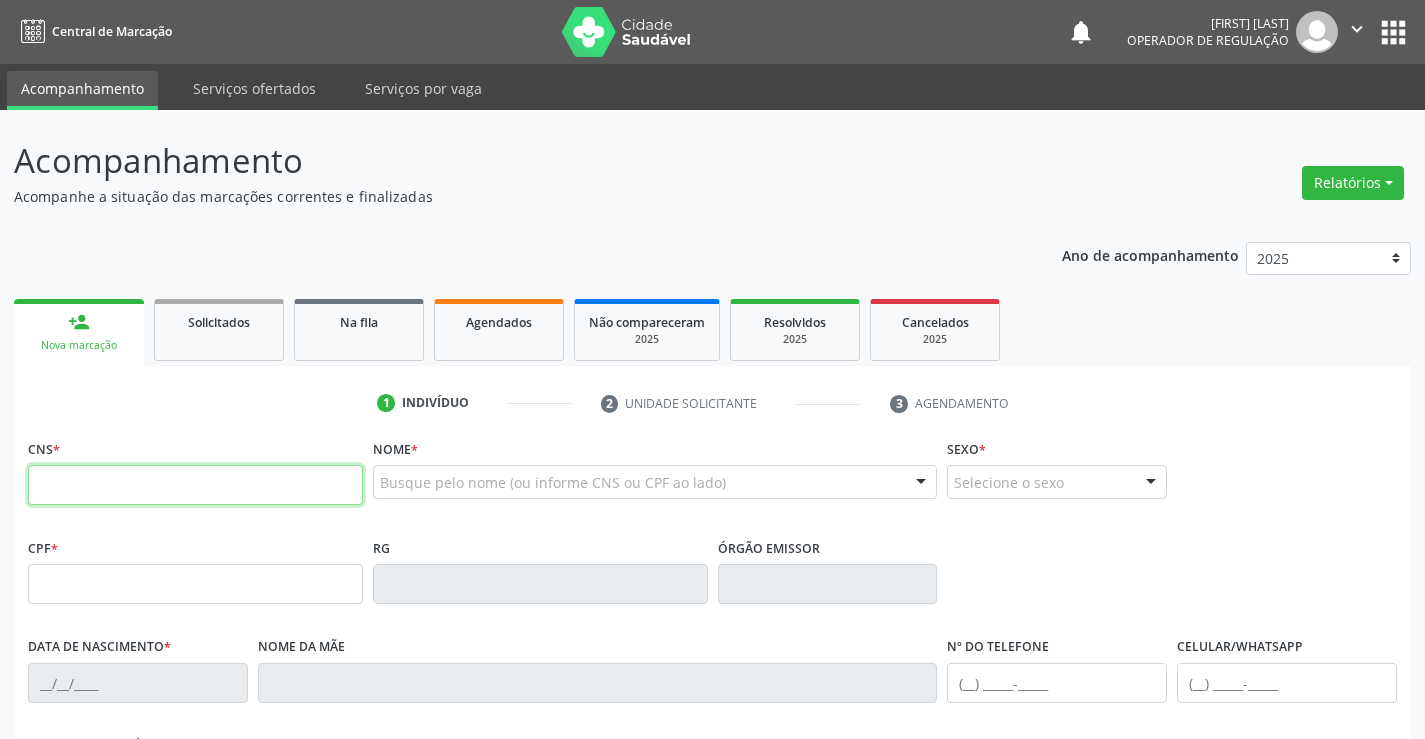 click at bounding box center (195, 485) 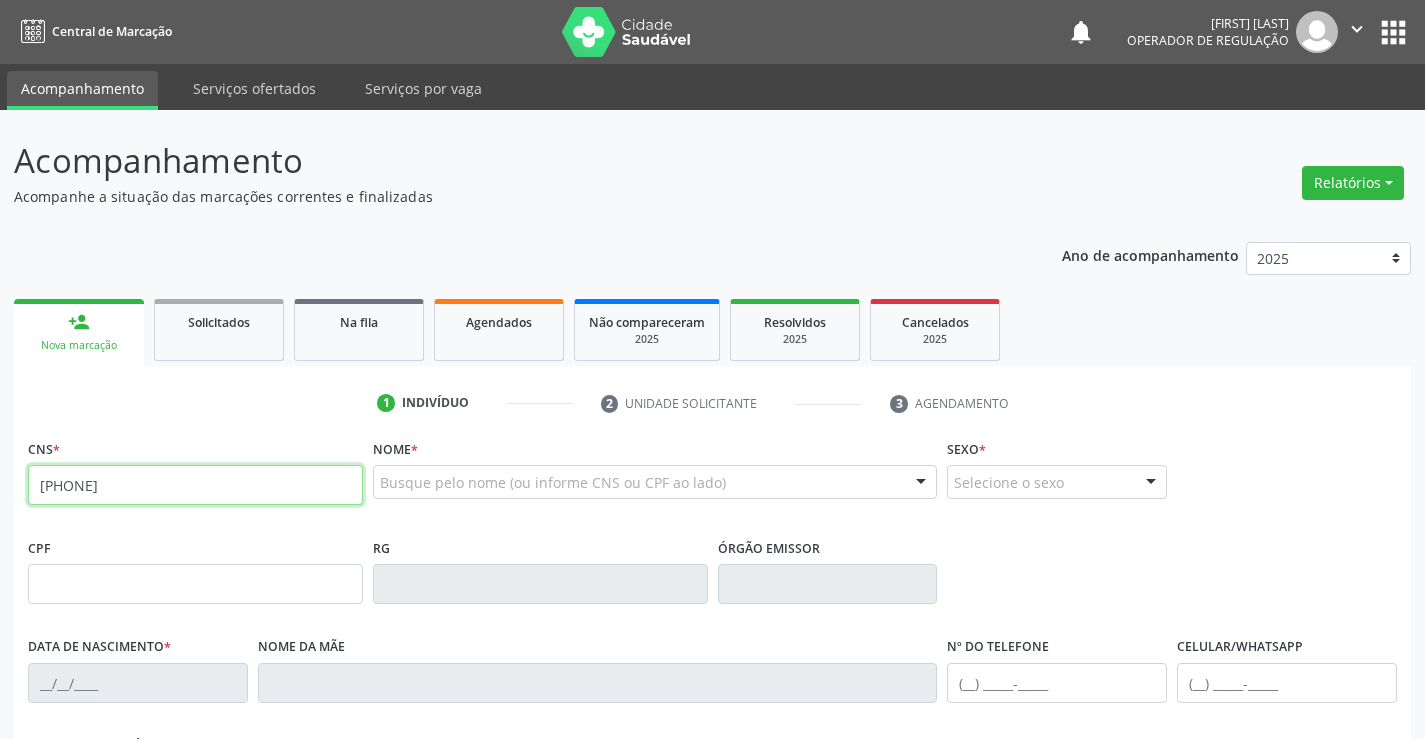 type on "700 0088 3109 5301" 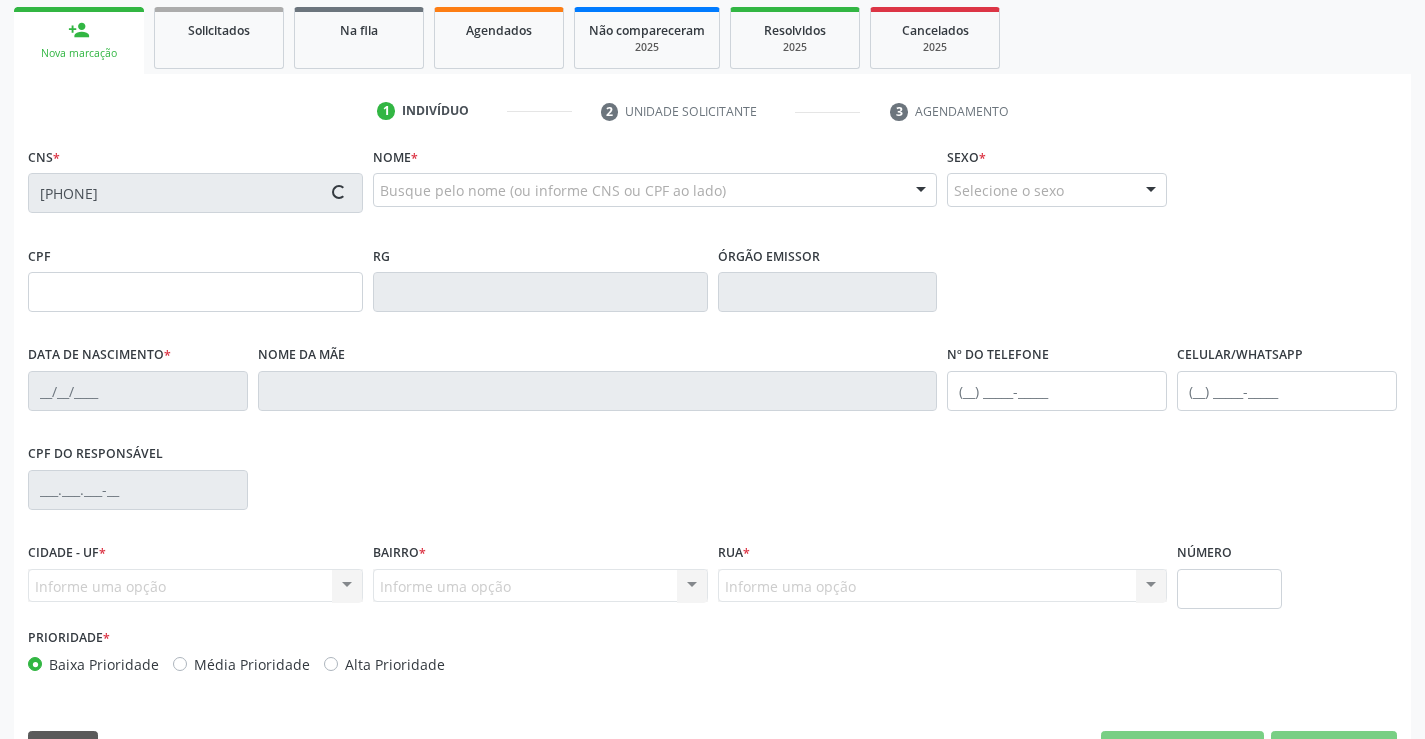 scroll, scrollTop: 345, scrollLeft: 0, axis: vertical 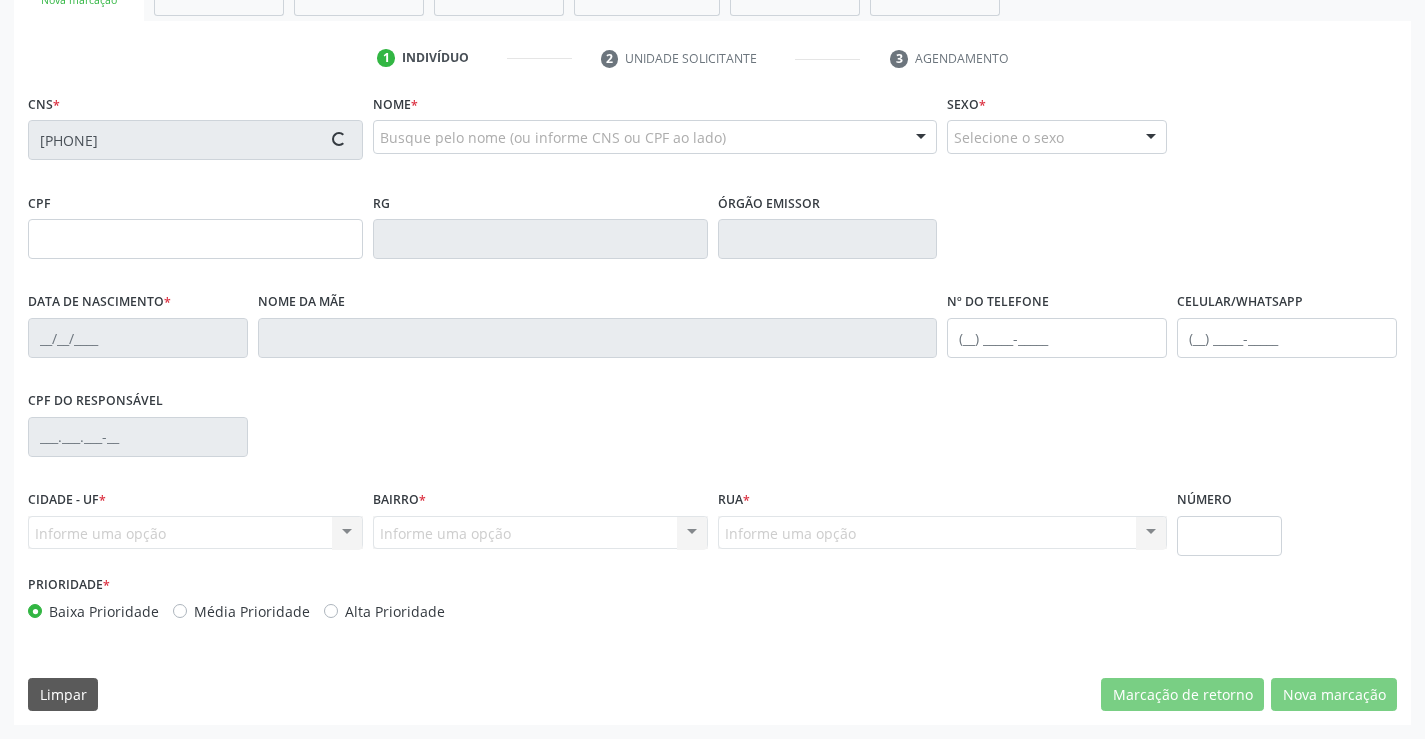 type on "09/10/2016" 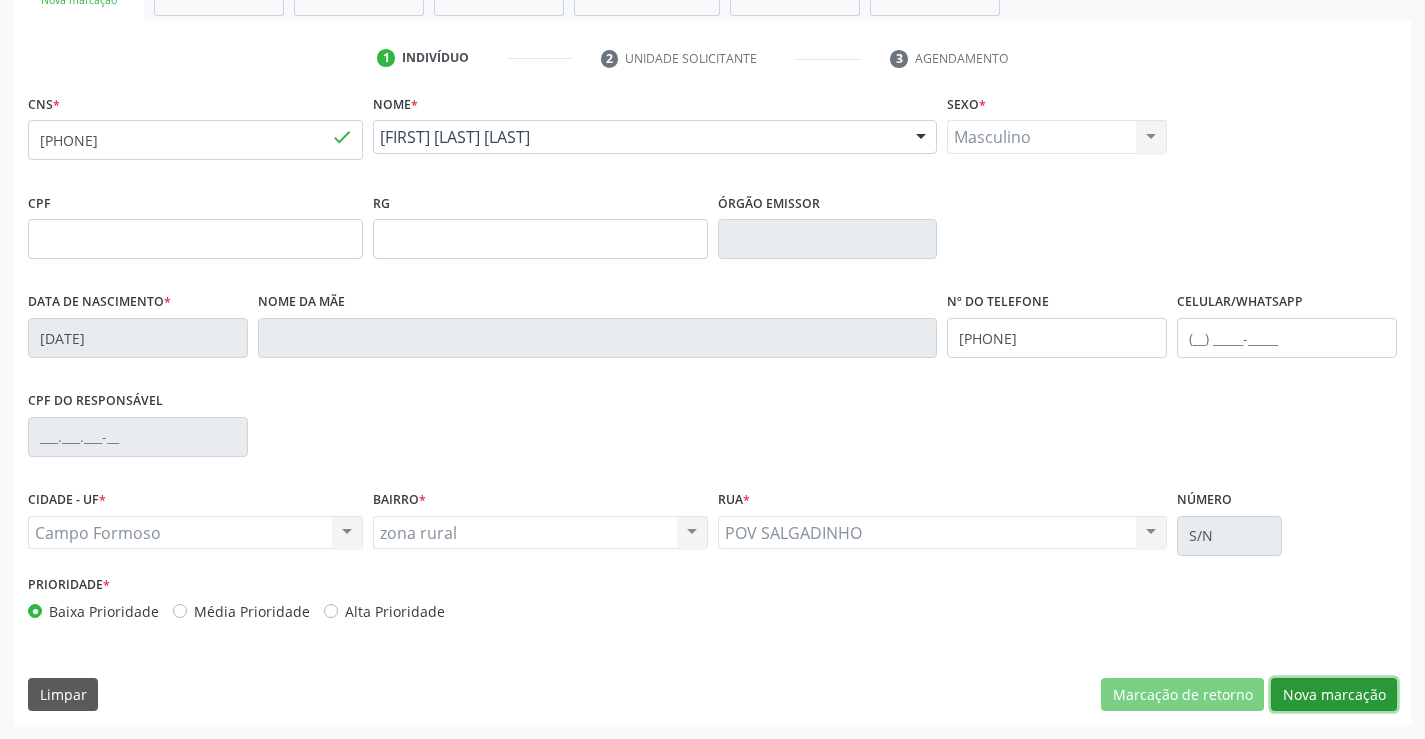 click on "Nova marcação" at bounding box center [1334, 695] 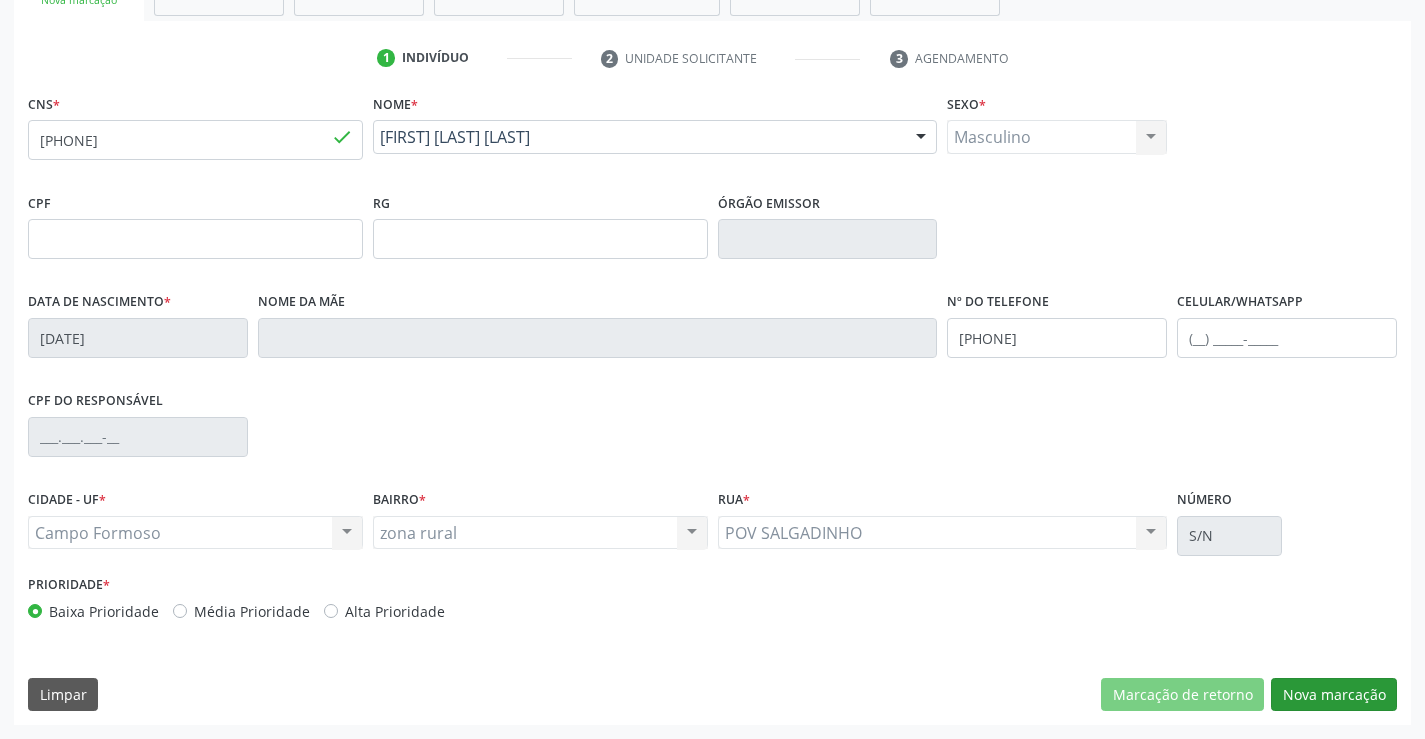scroll, scrollTop: 167, scrollLeft: 0, axis: vertical 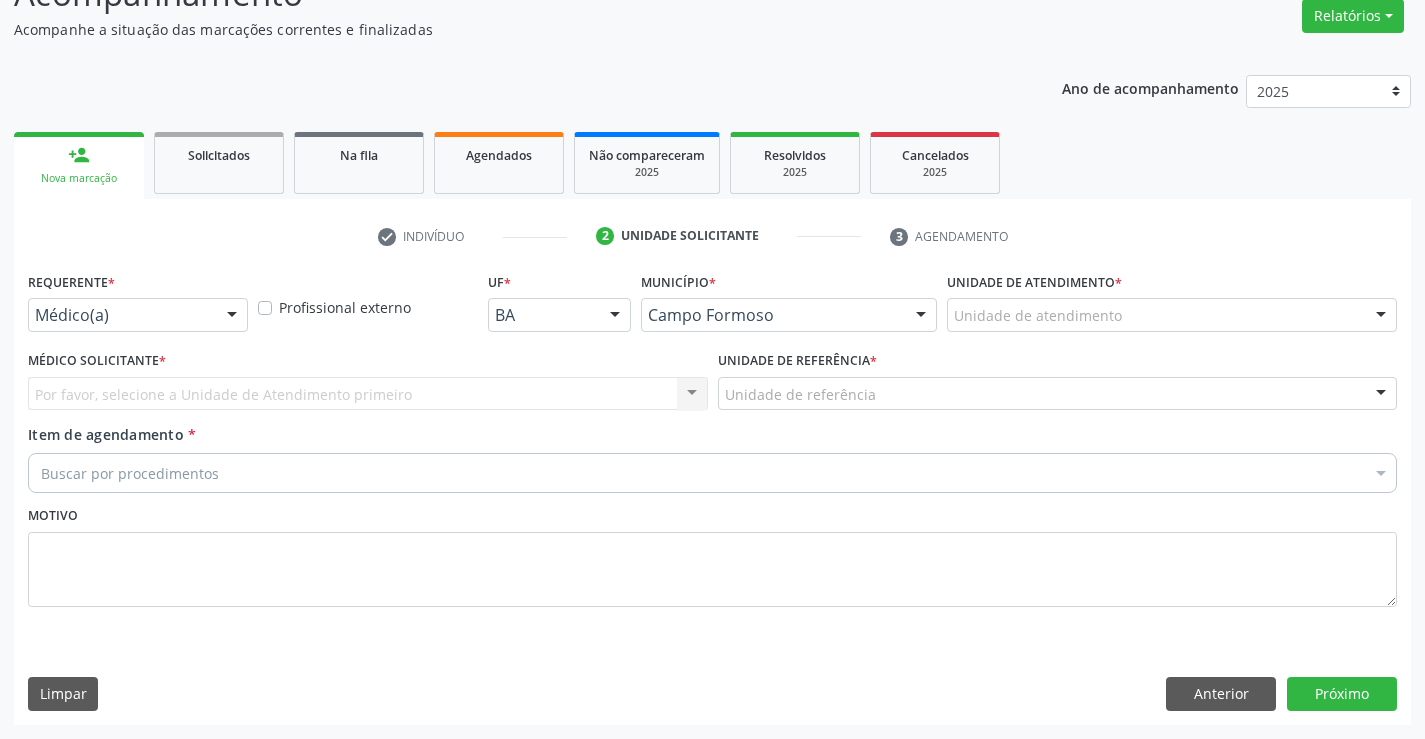 click on "Médico(a)         Médico(a)   Enfermeiro(a)   Paciente
Nenhum resultado encontrado para: "   "
Não há nenhuma opção para ser exibida." at bounding box center [138, 315] 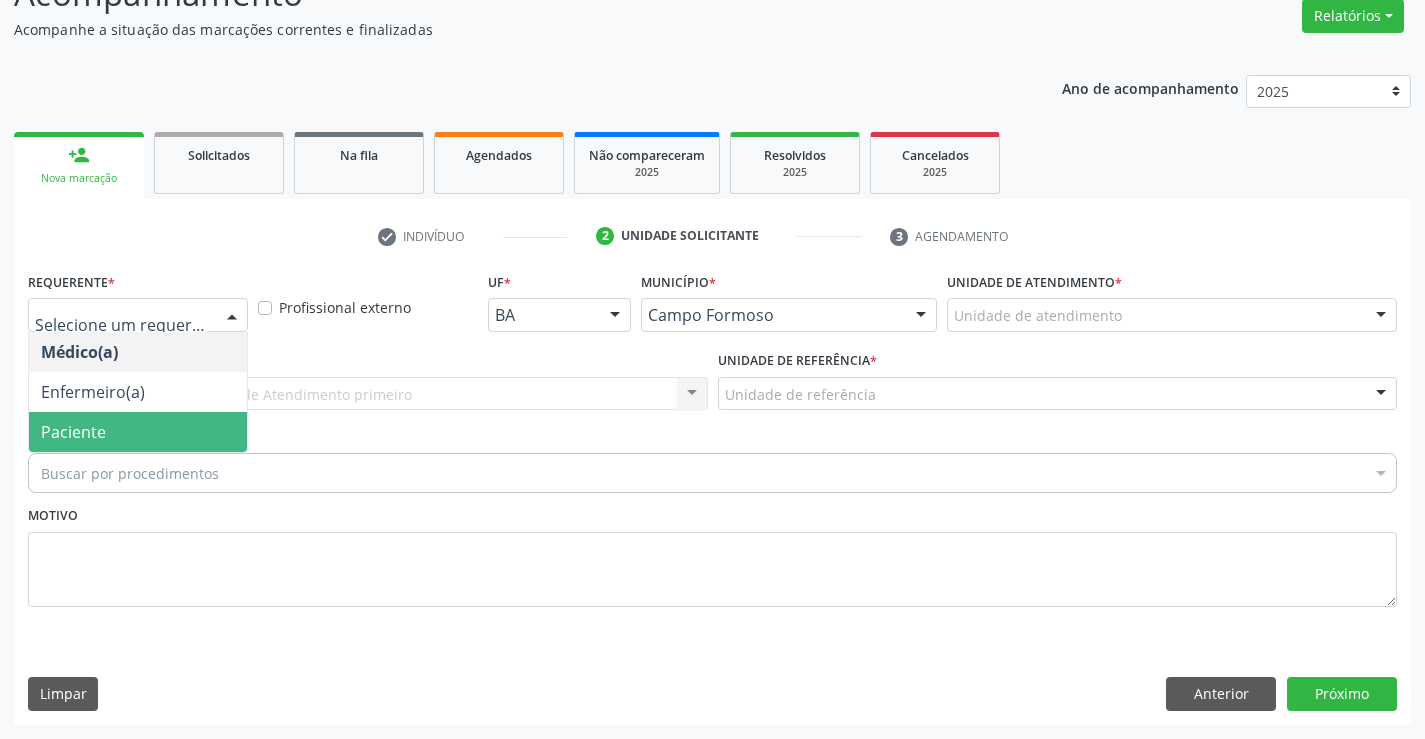 click on "Paciente" at bounding box center (138, 432) 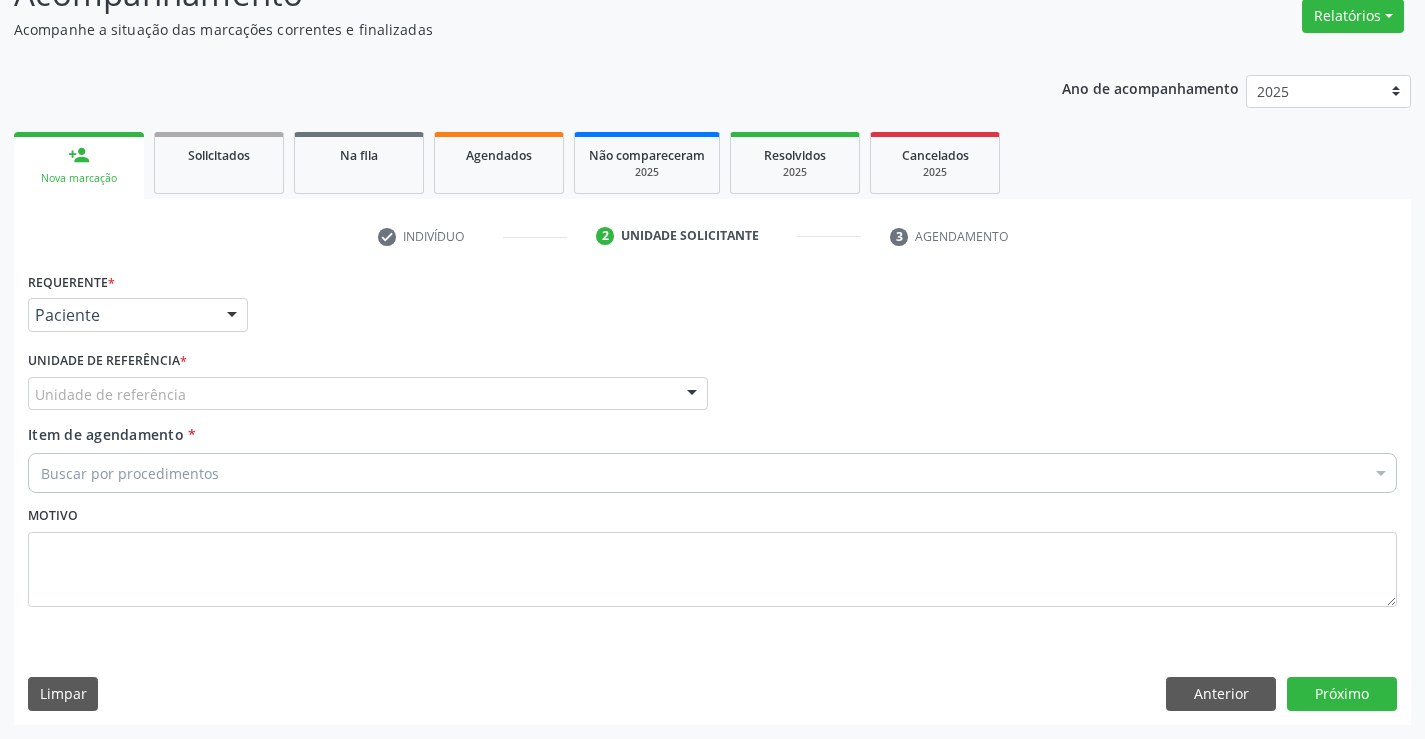 click on "Unidade de referência" at bounding box center [368, 394] 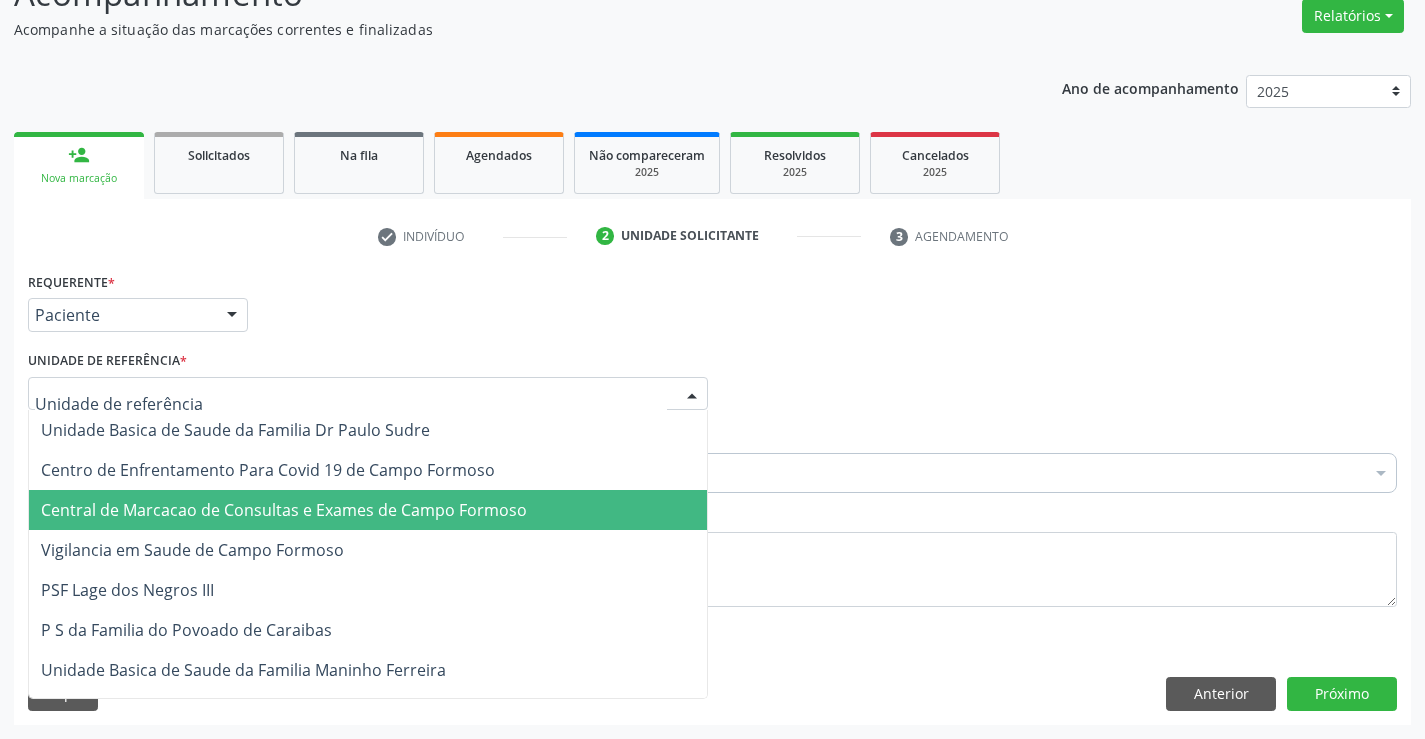 click on "Central de Marcacao de Consultas e Exames de Campo Formoso" at bounding box center [368, 510] 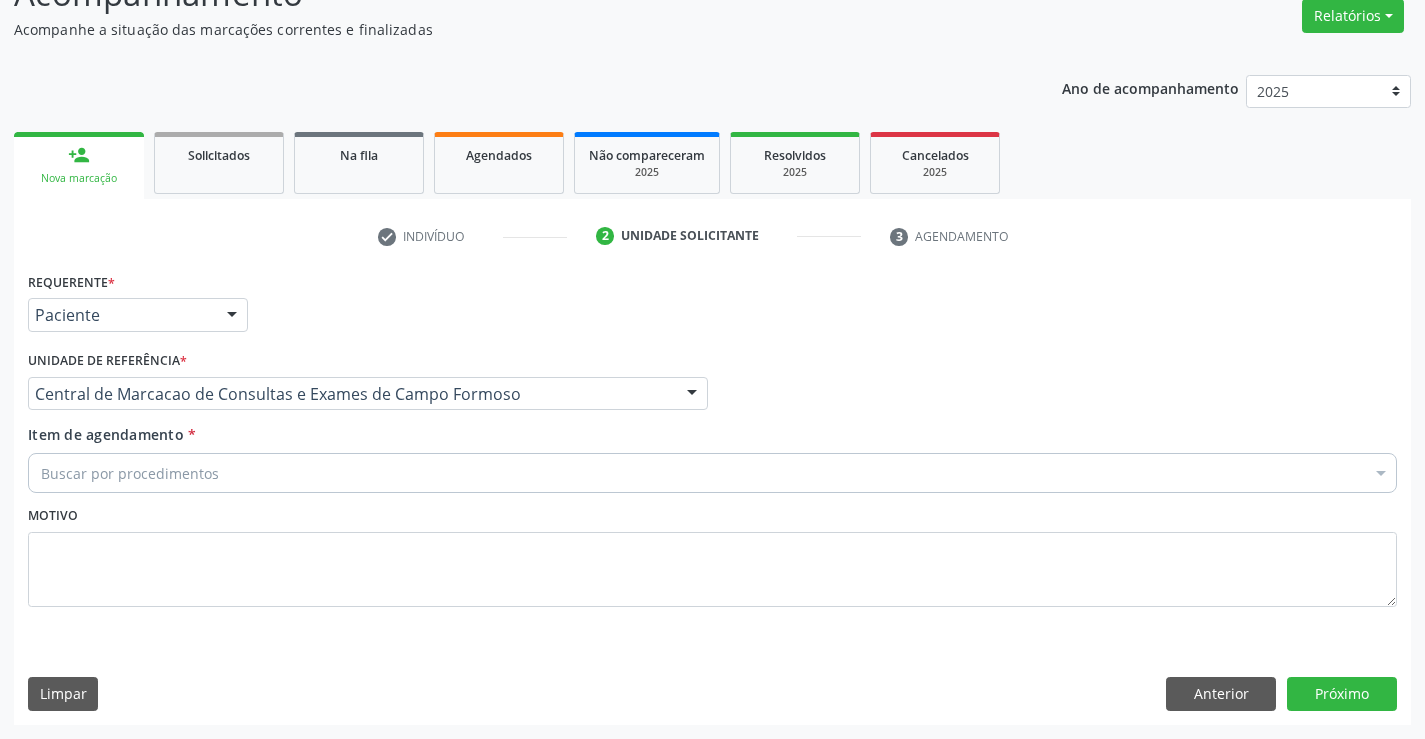 click on "Buscar por procedimentos" at bounding box center [712, 473] 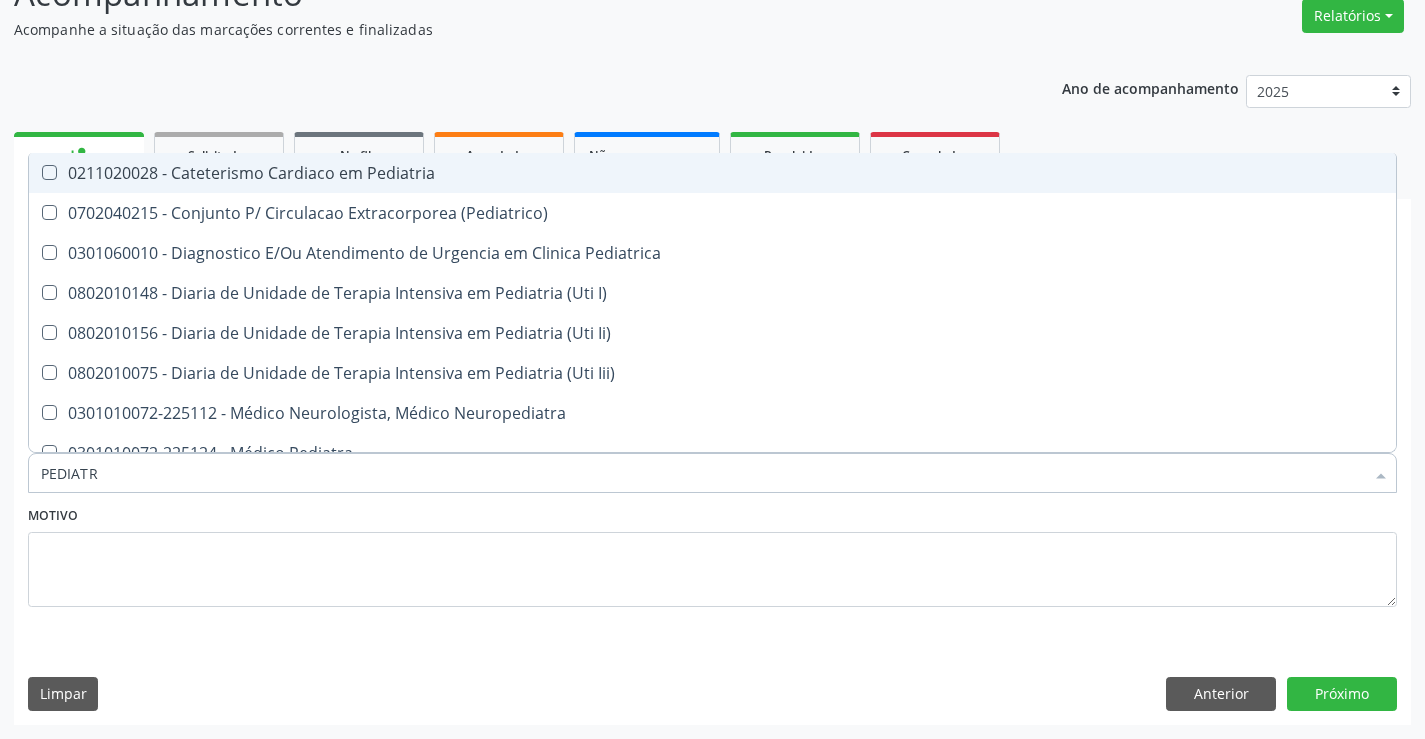 type on "PEDIATRA" 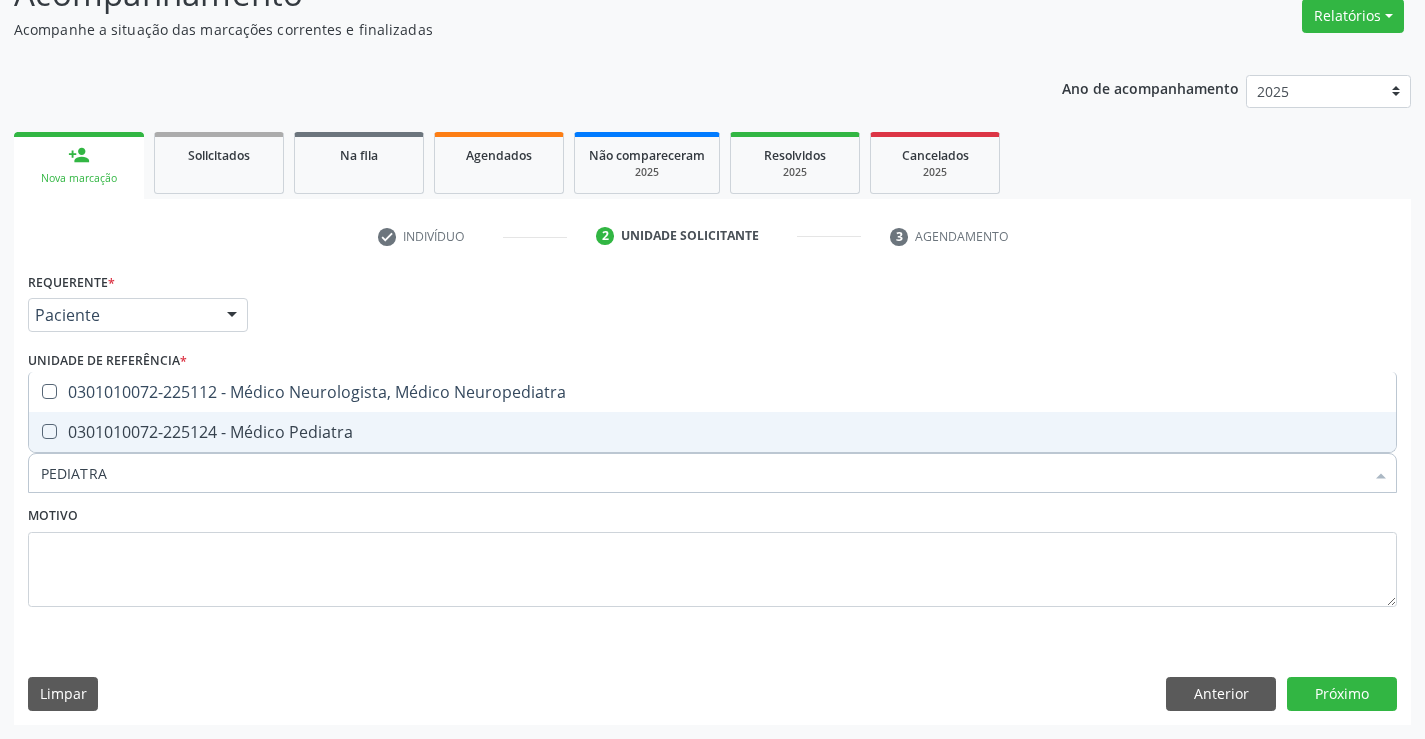 click on "0301010072-225124 - Médico Pediatra" at bounding box center (712, 432) 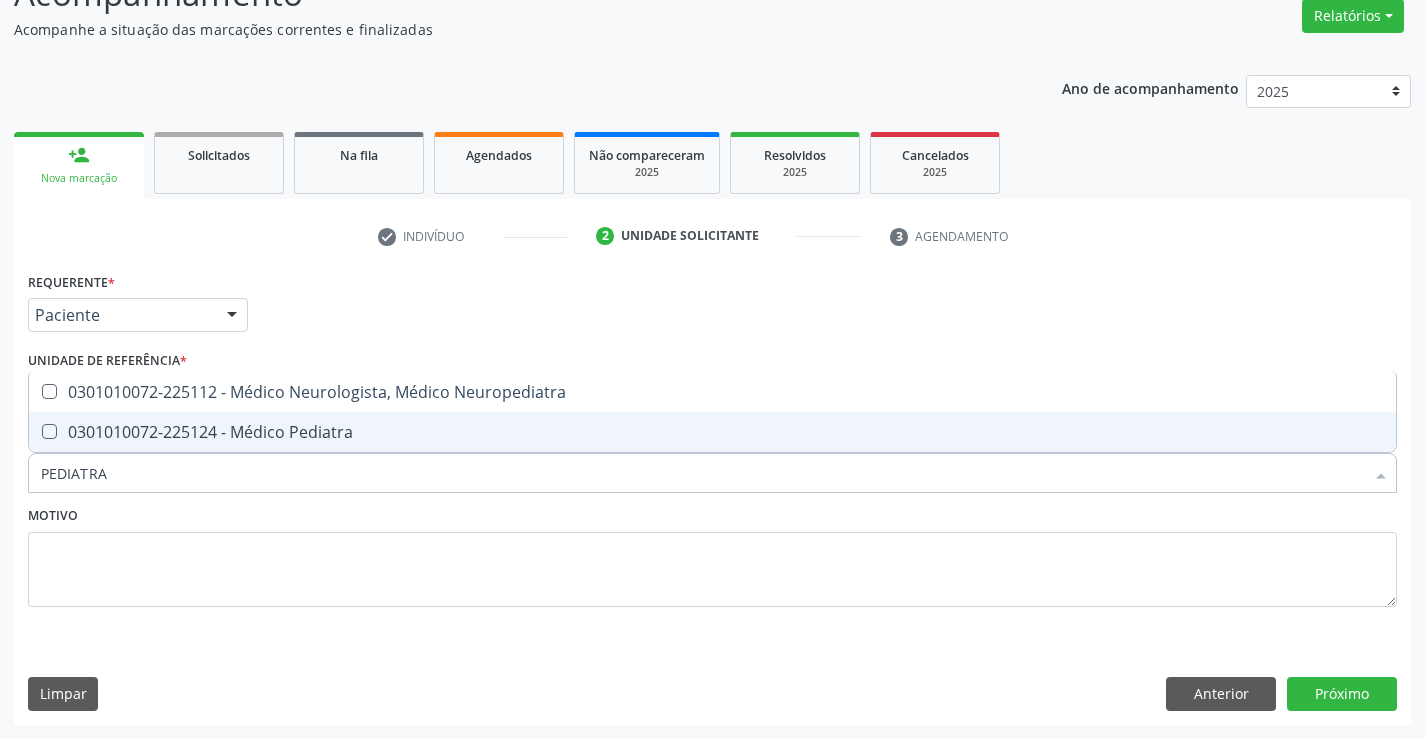 checkbox on "true" 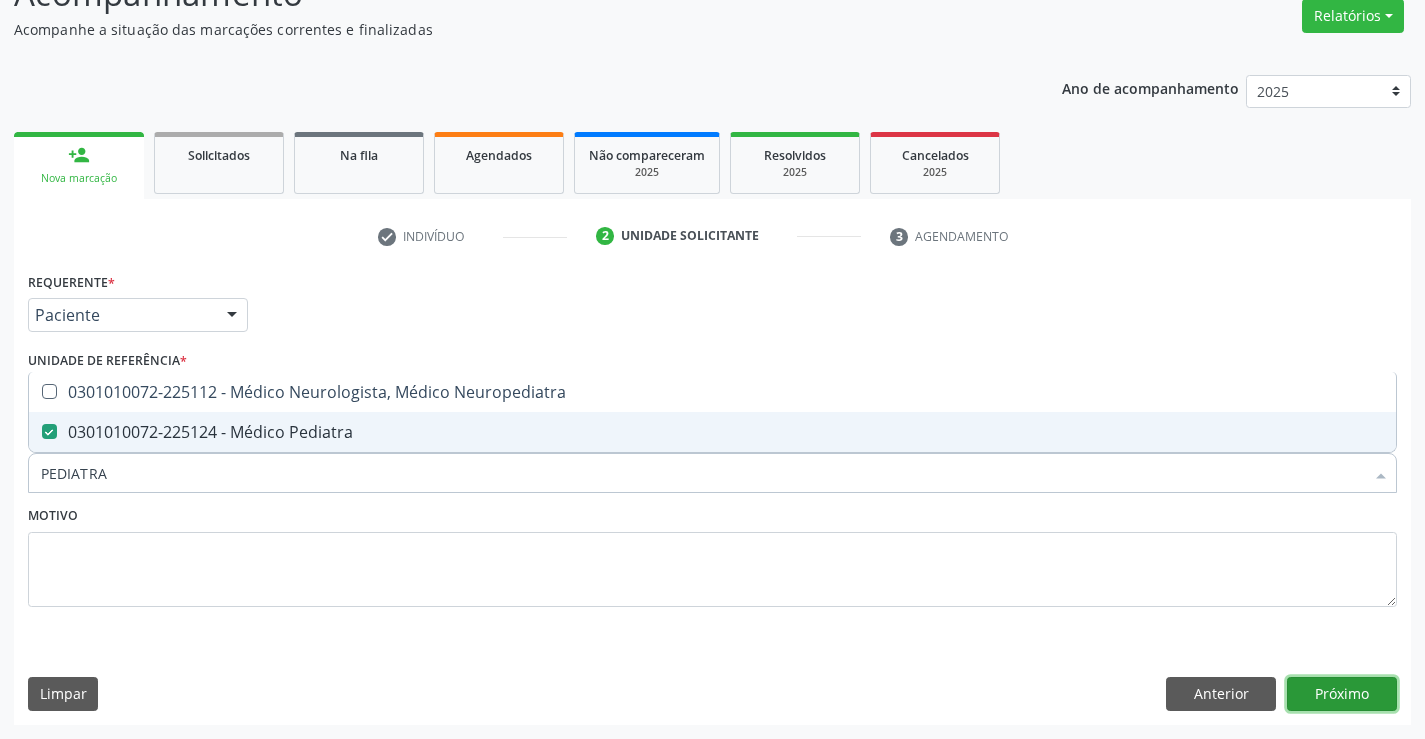 click on "Próximo" at bounding box center [1342, 694] 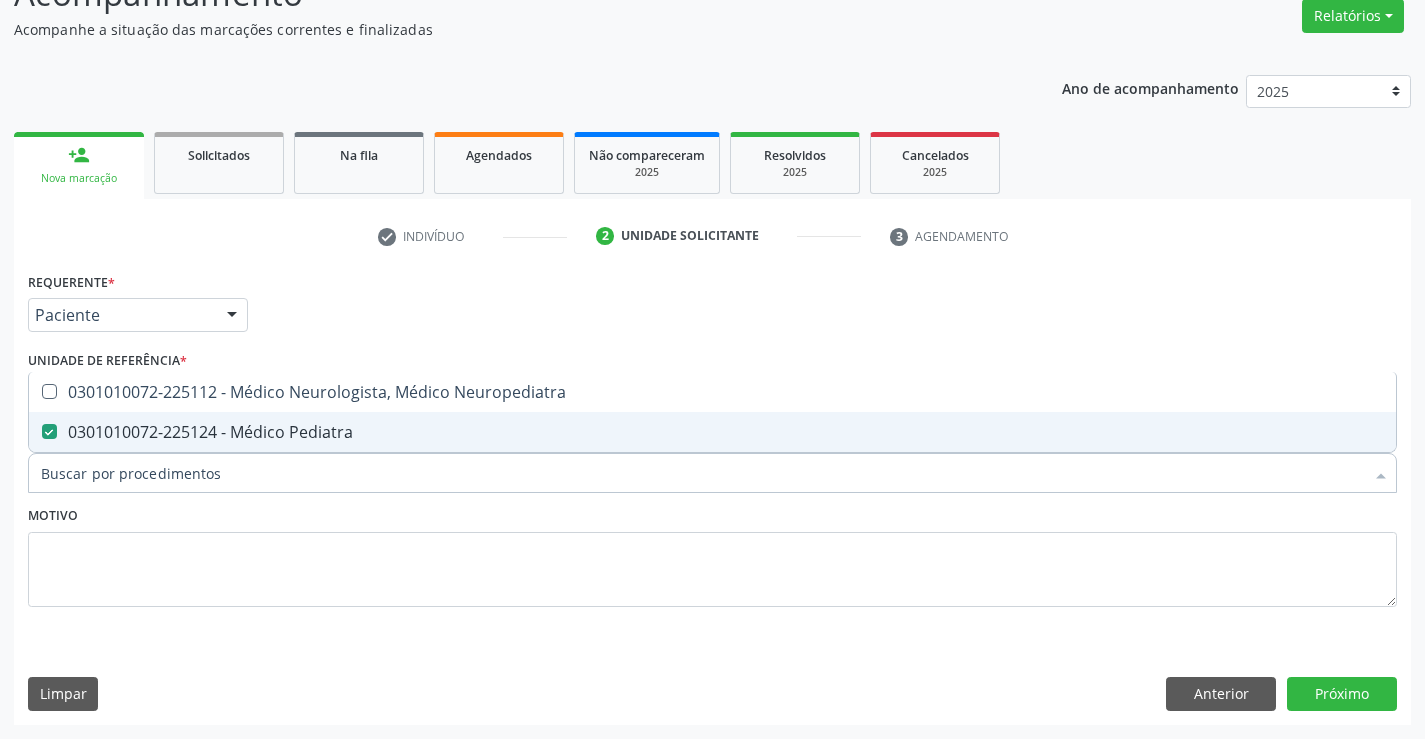 scroll, scrollTop: 131, scrollLeft: 0, axis: vertical 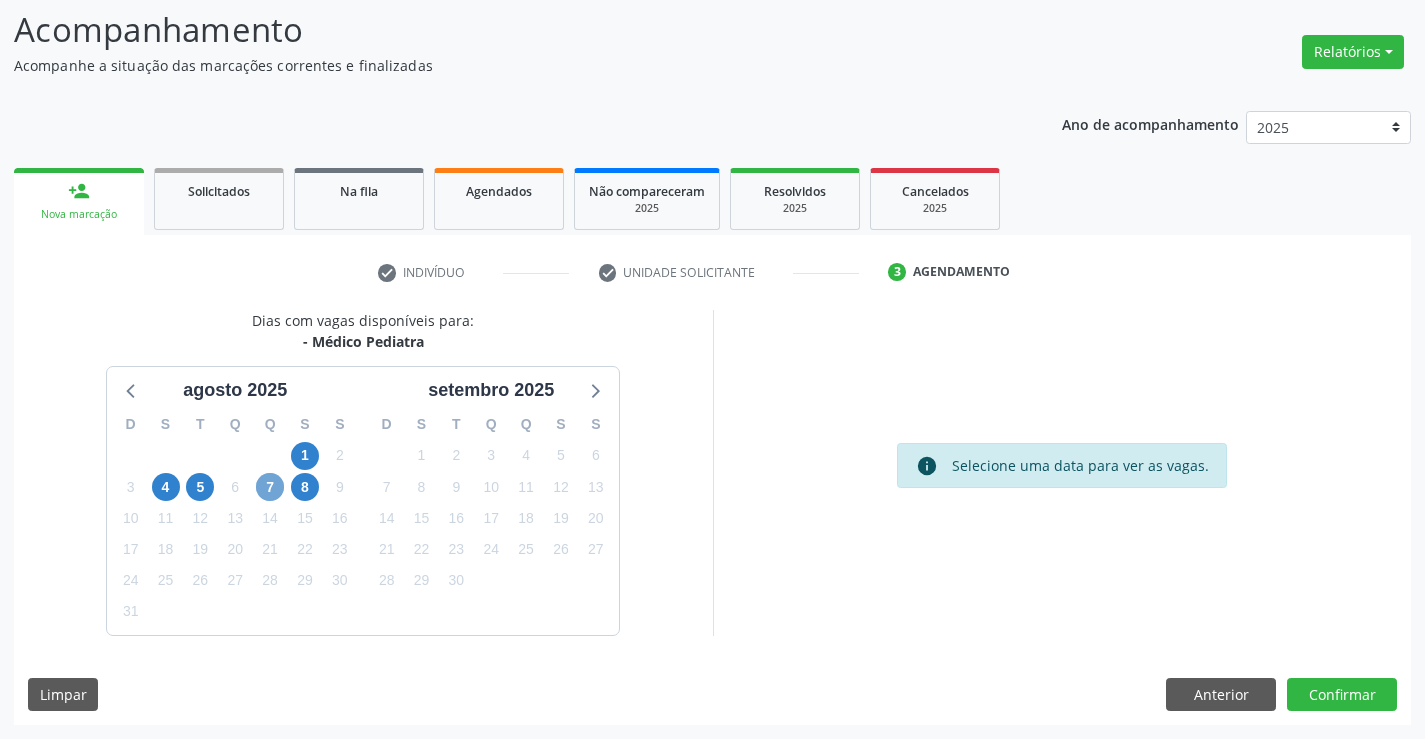 click on "7" at bounding box center (270, 487) 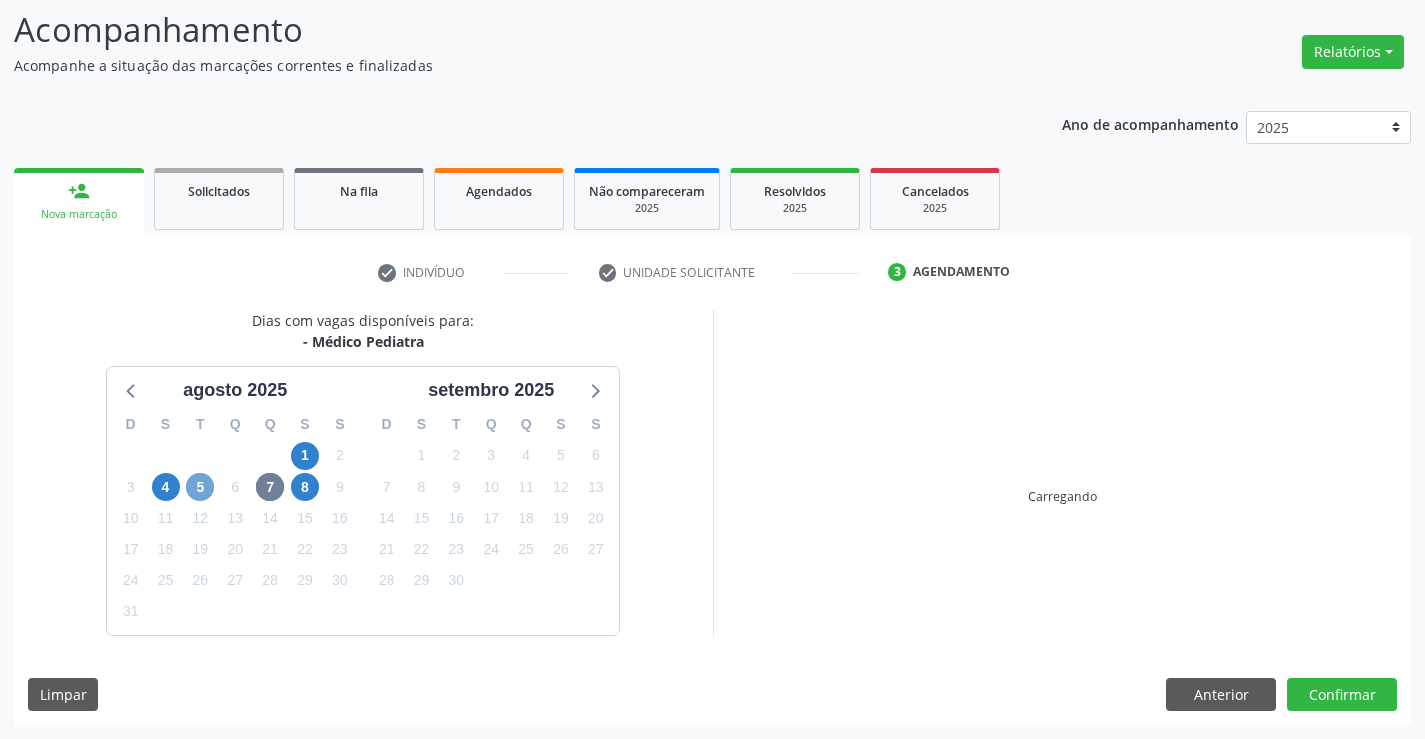 click on "5" at bounding box center [200, 487] 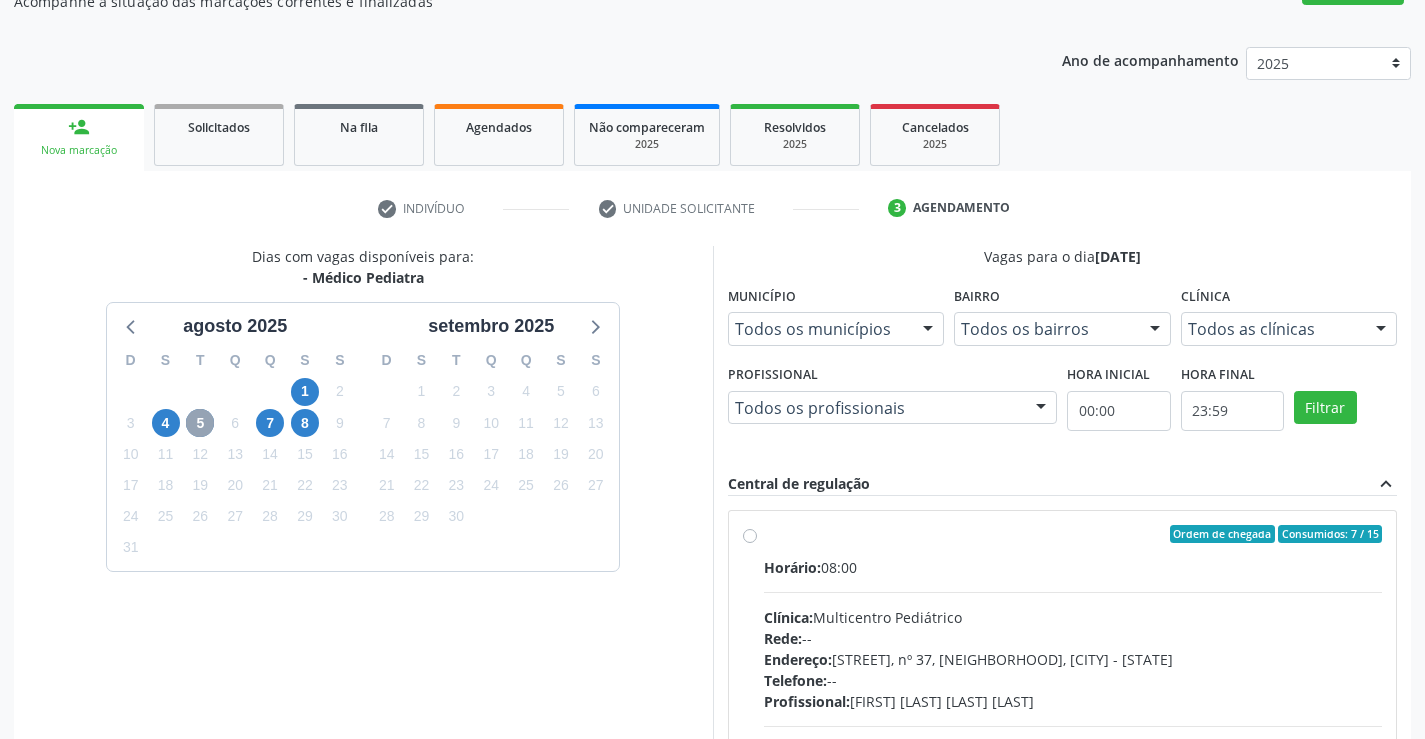 scroll, scrollTop: 420, scrollLeft: 0, axis: vertical 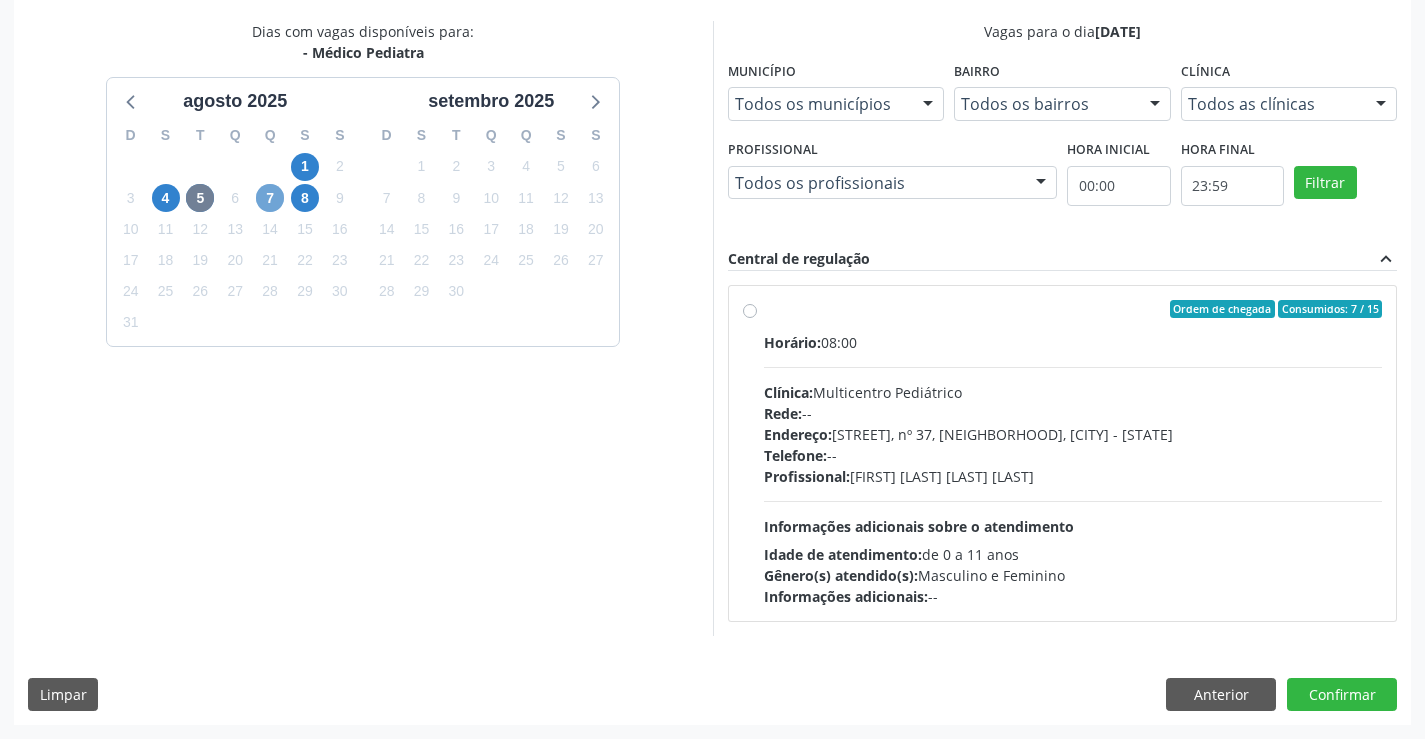 drag, startPoint x: 272, startPoint y: 193, endPoint x: 229, endPoint y: 208, distance: 45.54119 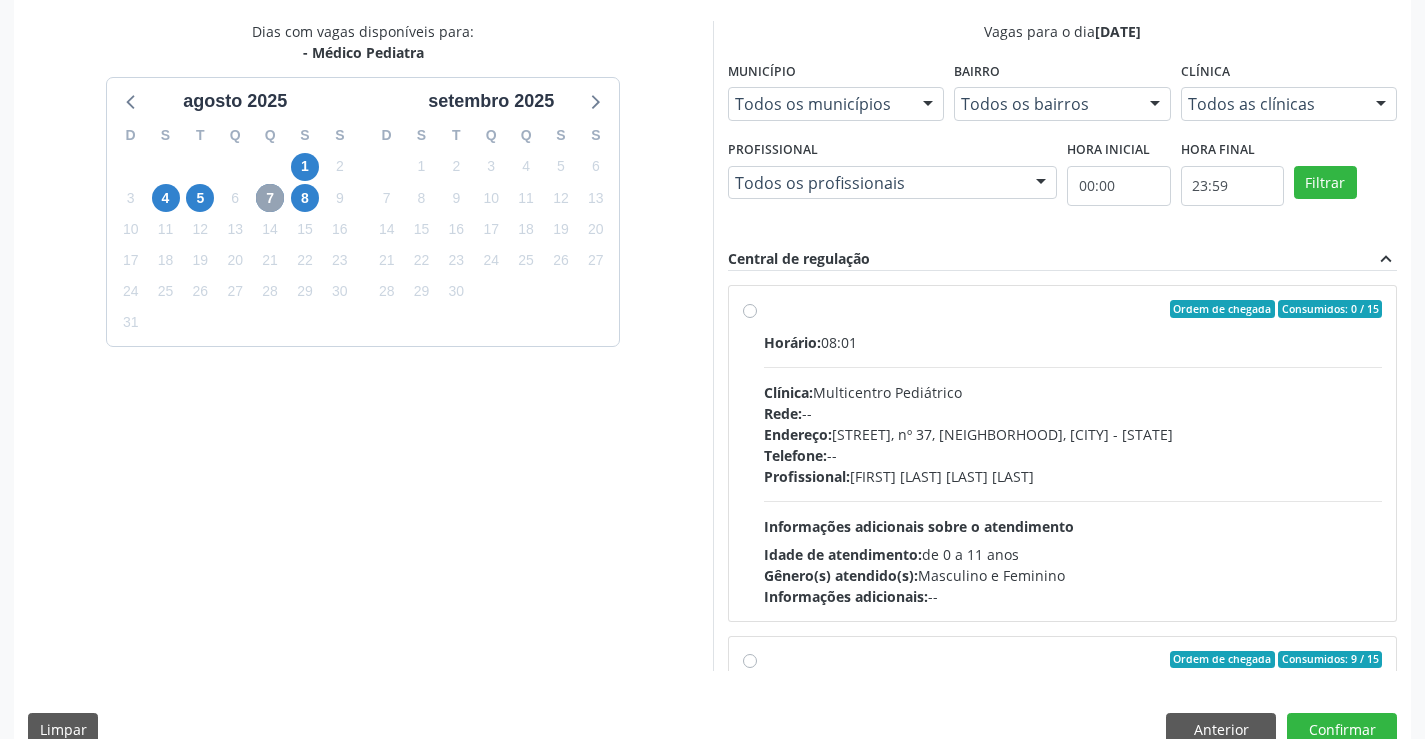 scroll, scrollTop: 456, scrollLeft: 0, axis: vertical 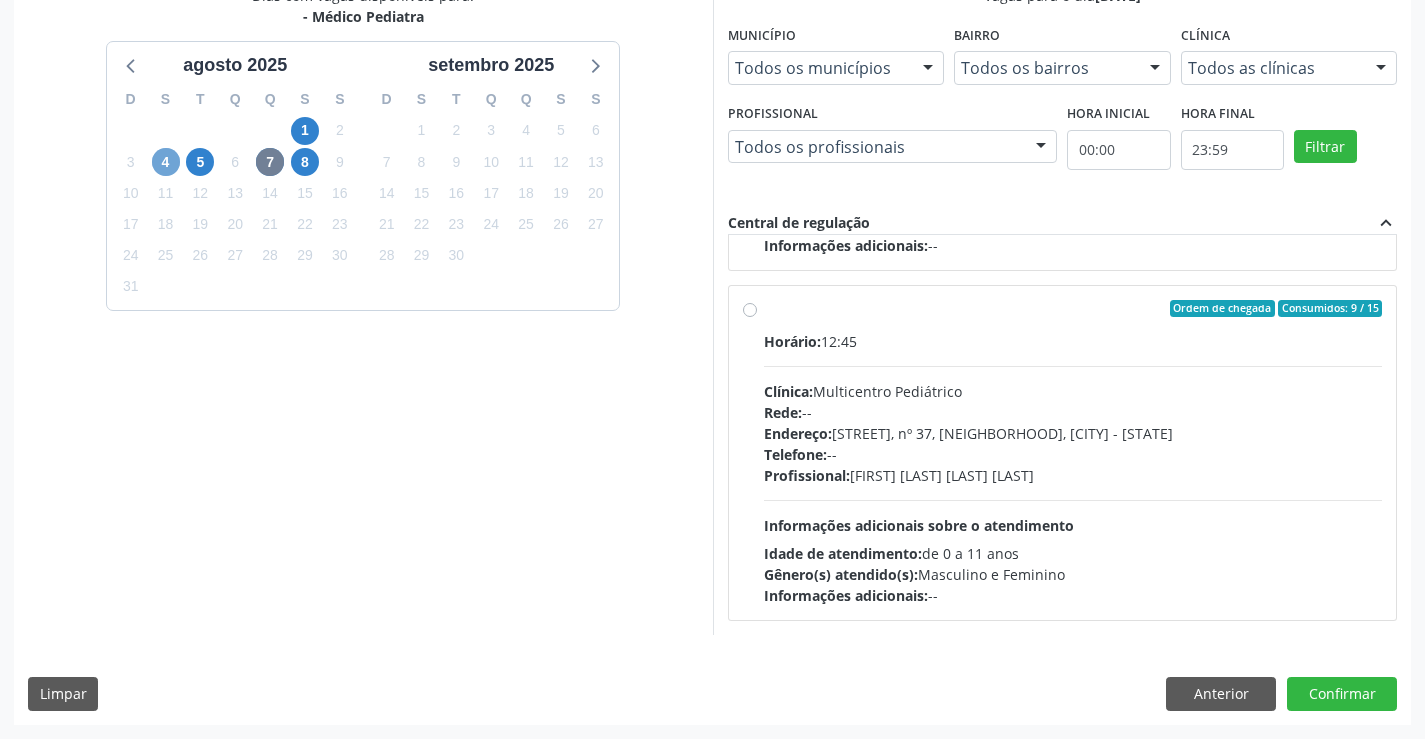 click on "4" at bounding box center (166, 162) 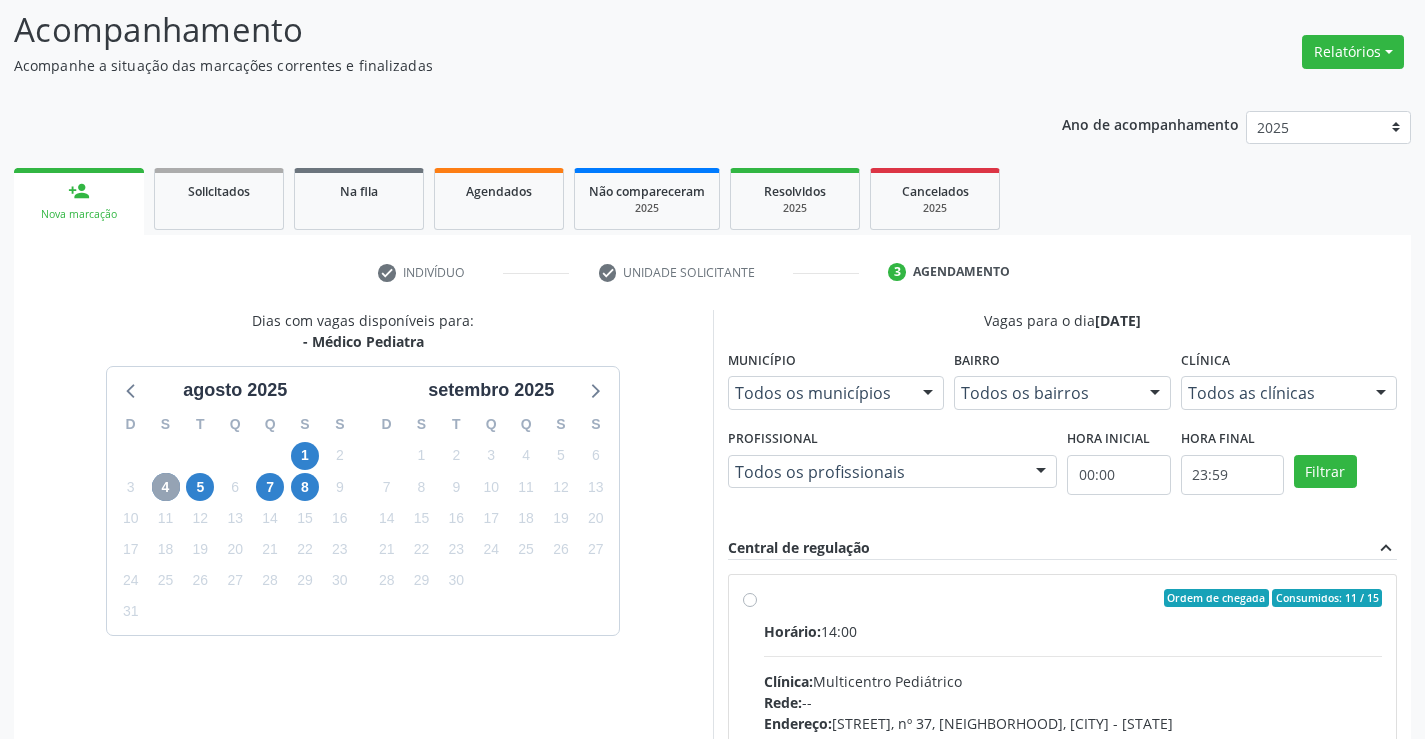 scroll, scrollTop: 420, scrollLeft: 0, axis: vertical 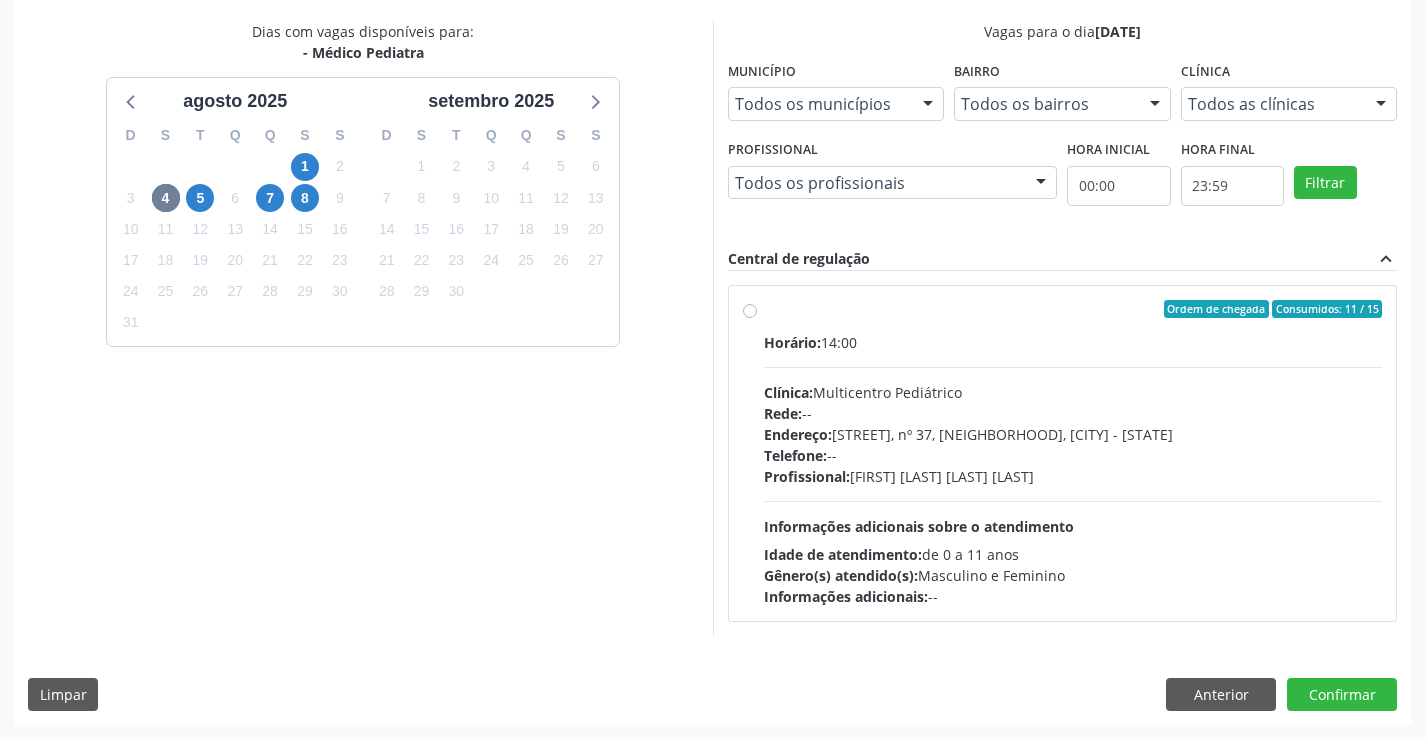 click on "Horário:   14:00
Clínica:  Multicentro Pediátrico
Rede:
--
Endereço:   Antigo Casa Grande, nº 37, Centro, Campo Formoso - BA
Telefone:   --
Profissional:
Maria Eleny Goncalves de Oliveira Porto
Informações adicionais sobre o atendimento
Idade de atendimento:
de 0 a 11 anos
Gênero(s) atendido(s):
Masculino e Feminino
Informações adicionais:
--" at bounding box center (1073, 469) 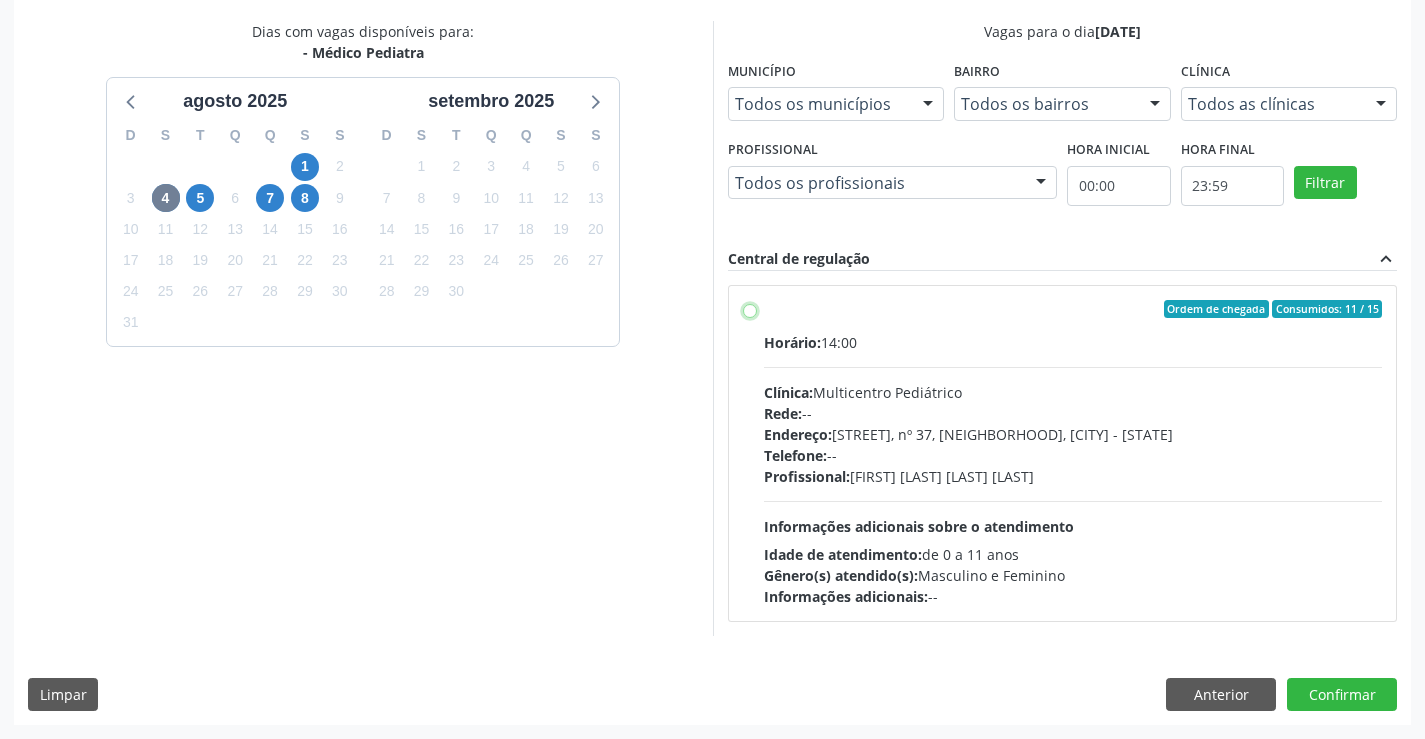 click on "Ordem de chegada
Consumidos: 11 / 15
Horário:   14:00
Clínica:  Multicentro Pediátrico
Rede:
--
Endereço:   Antigo Casa Grande, nº 37, Centro, Campo Formoso - BA
Telefone:   --
Profissional:
Maria Eleny Goncalves de Oliveira Porto
Informações adicionais sobre o atendimento
Idade de atendimento:
de 0 a 11 anos
Gênero(s) atendido(s):
Masculino e Feminino
Informações adicionais:
--" at bounding box center [750, 309] 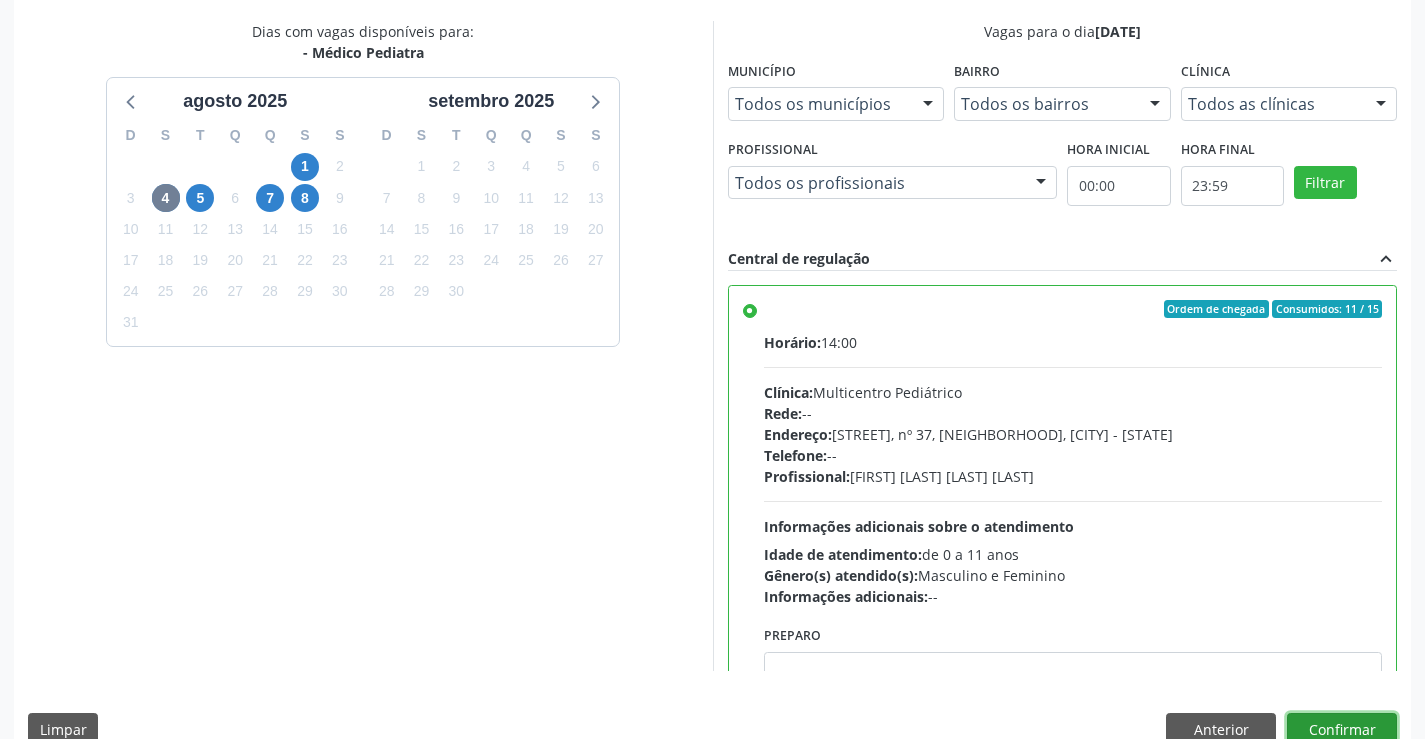 click on "Confirmar" at bounding box center [1342, 730] 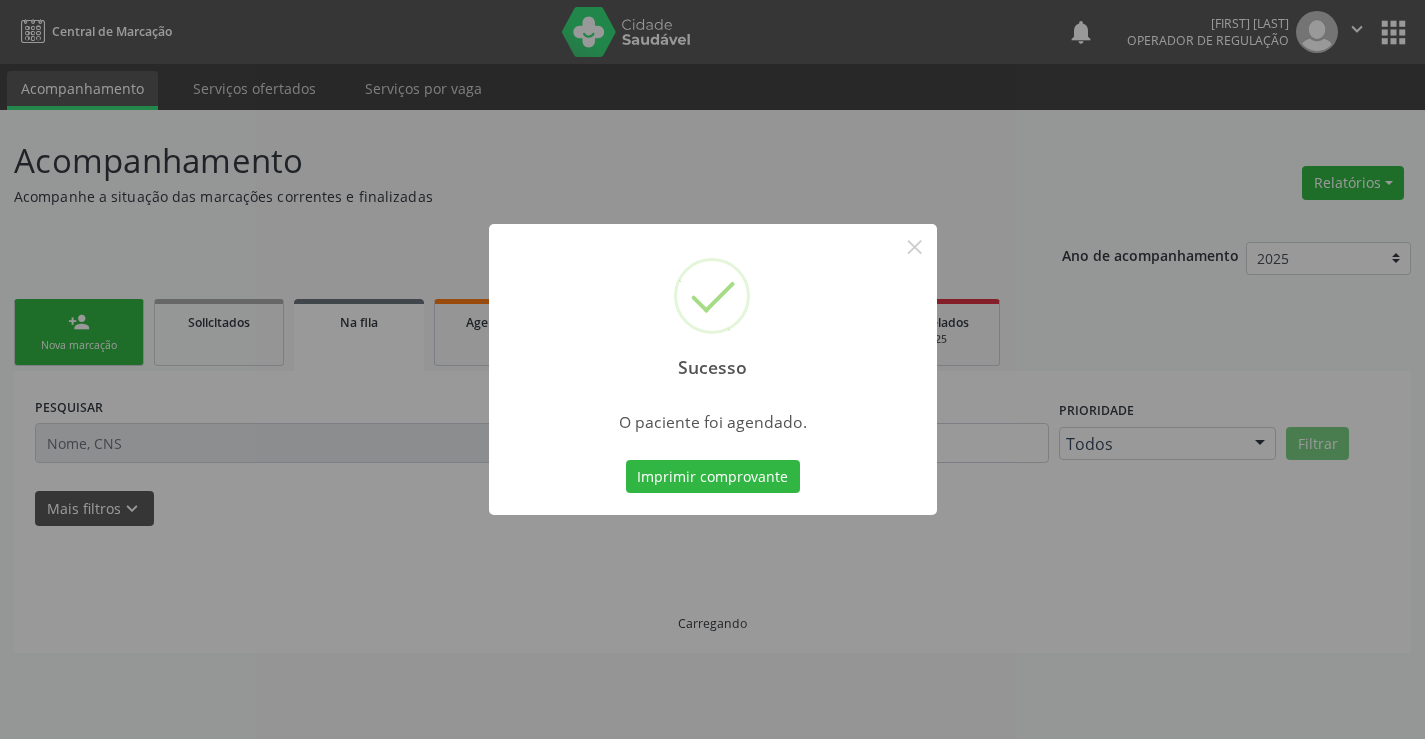 scroll, scrollTop: 0, scrollLeft: 0, axis: both 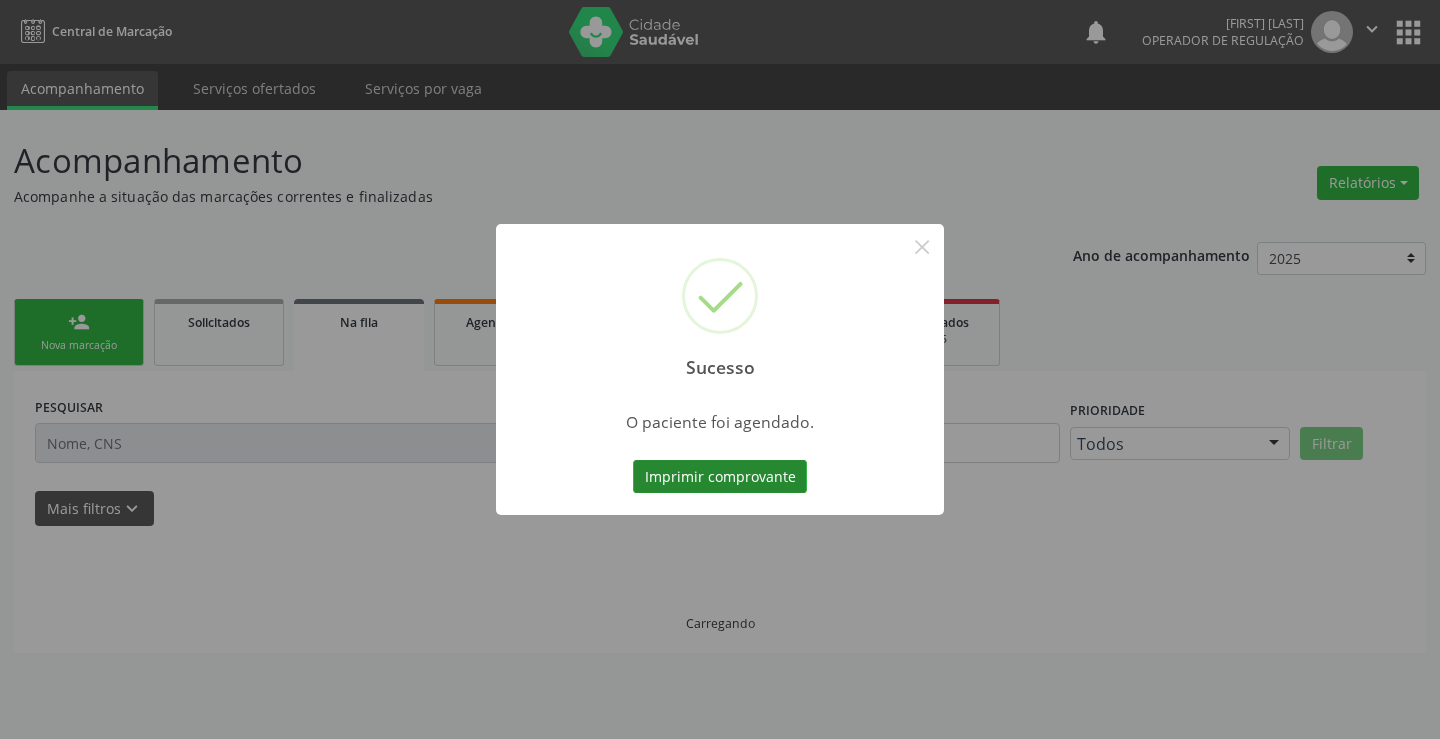 click on "Imprimir comprovante" at bounding box center (720, 477) 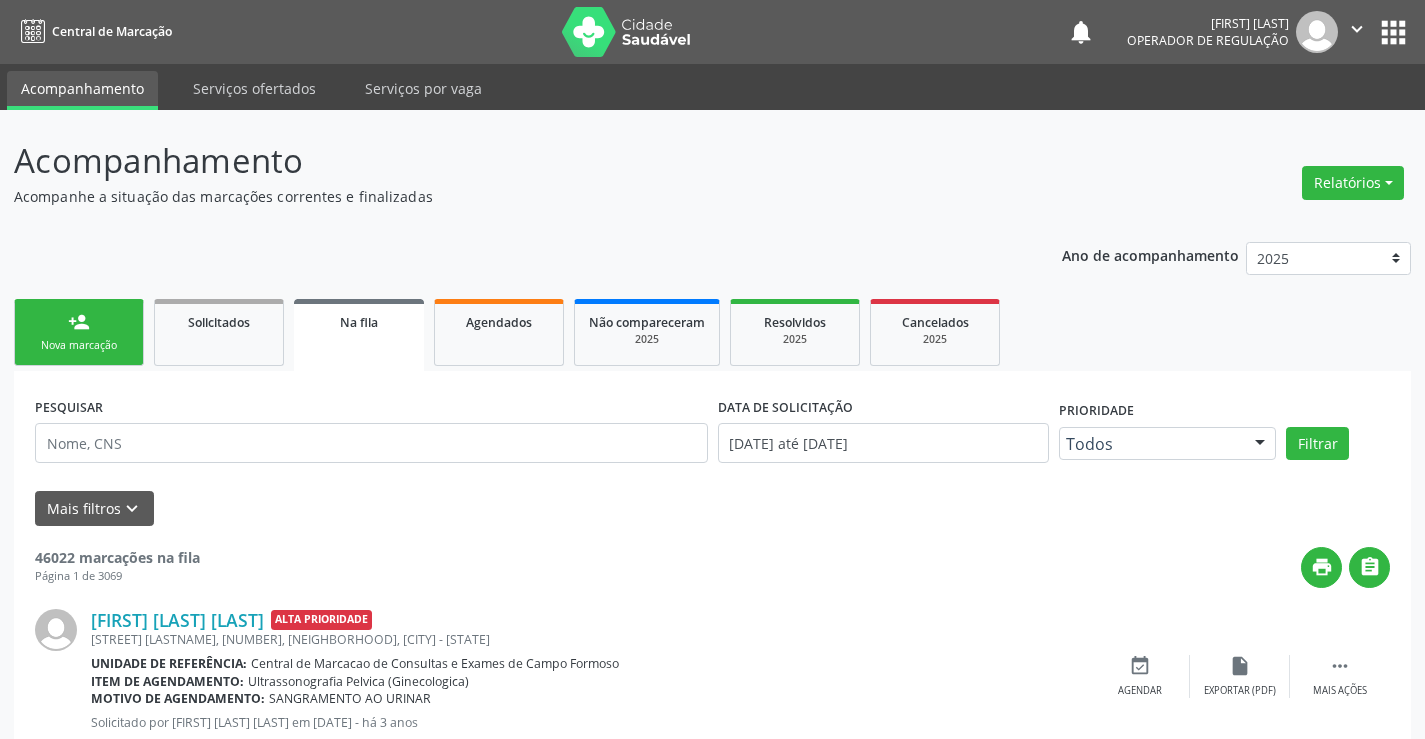 click on "person_add
Nova marcação" at bounding box center (79, 332) 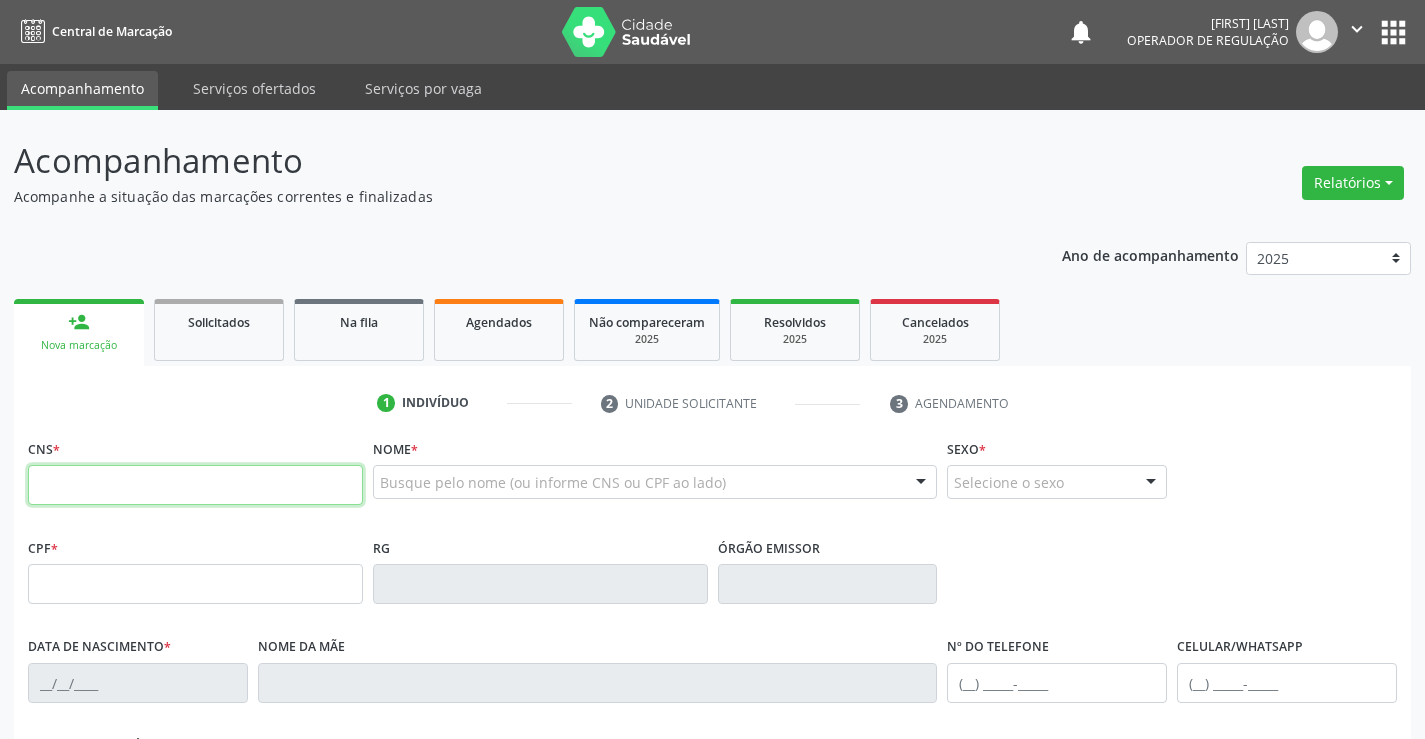 click at bounding box center [195, 485] 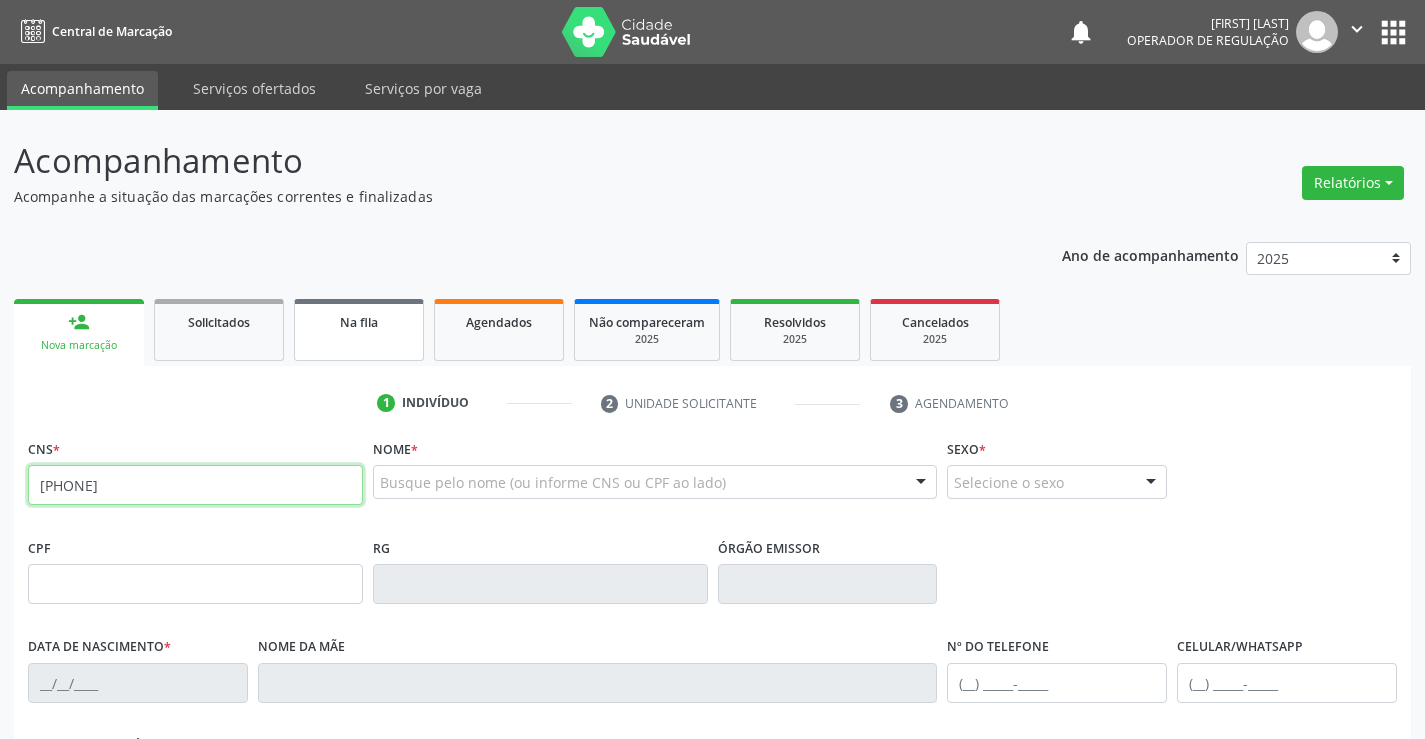 type on "708 4067 5354 3860" 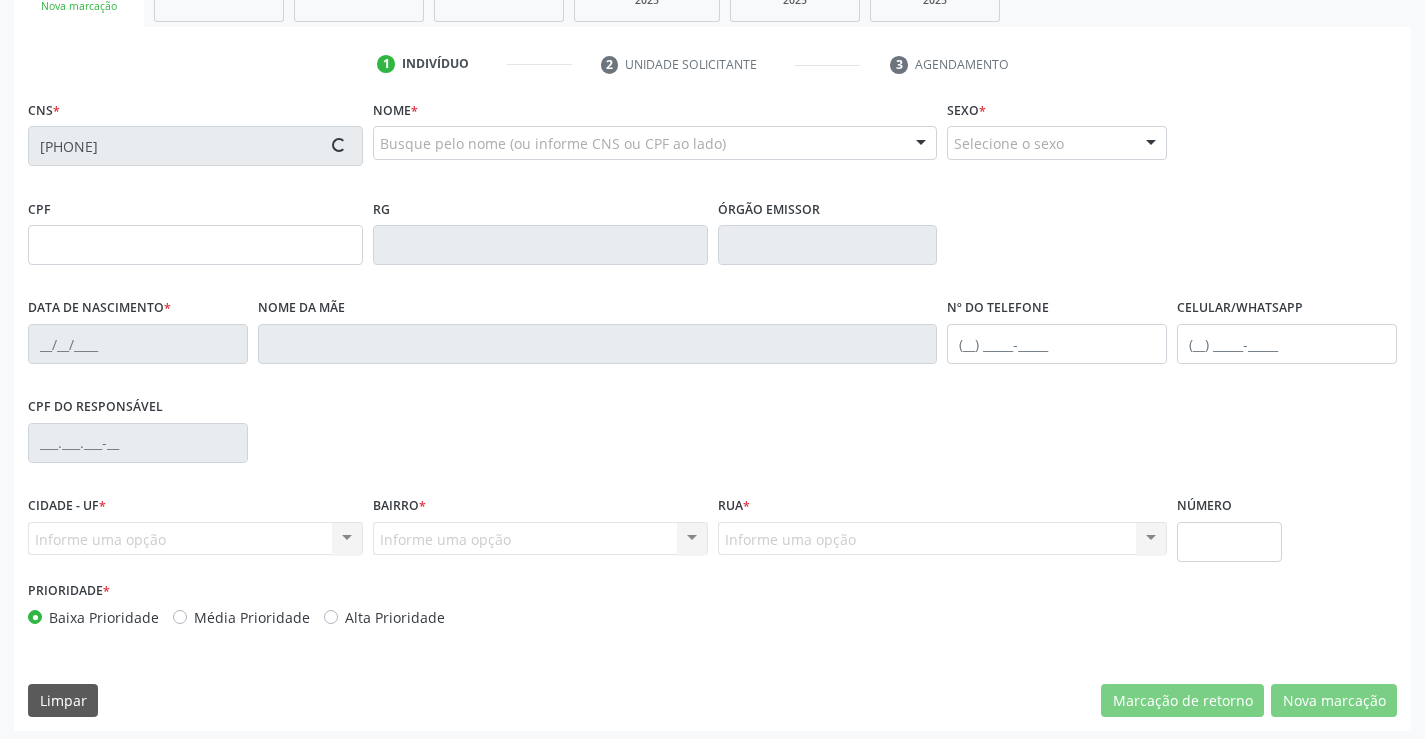 scroll, scrollTop: 345, scrollLeft: 0, axis: vertical 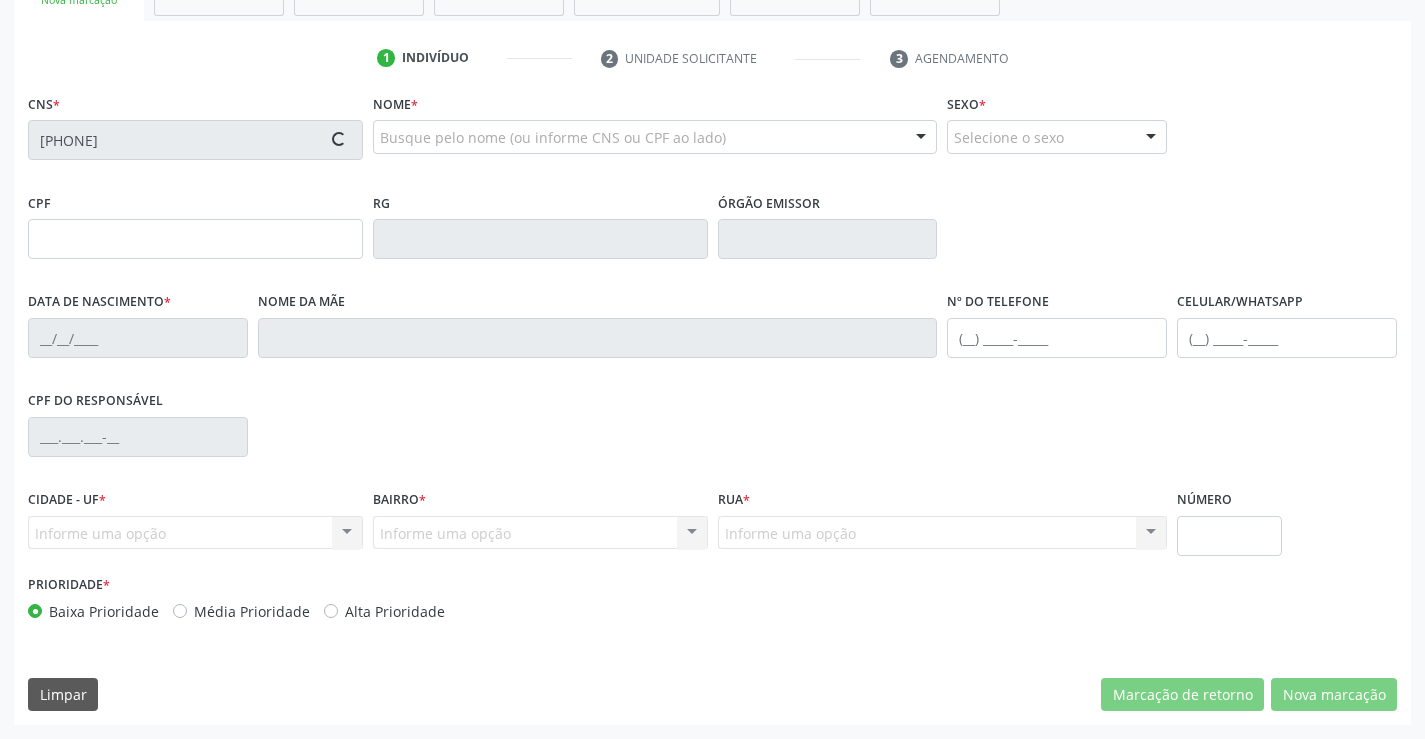 type on "16/01/2024" 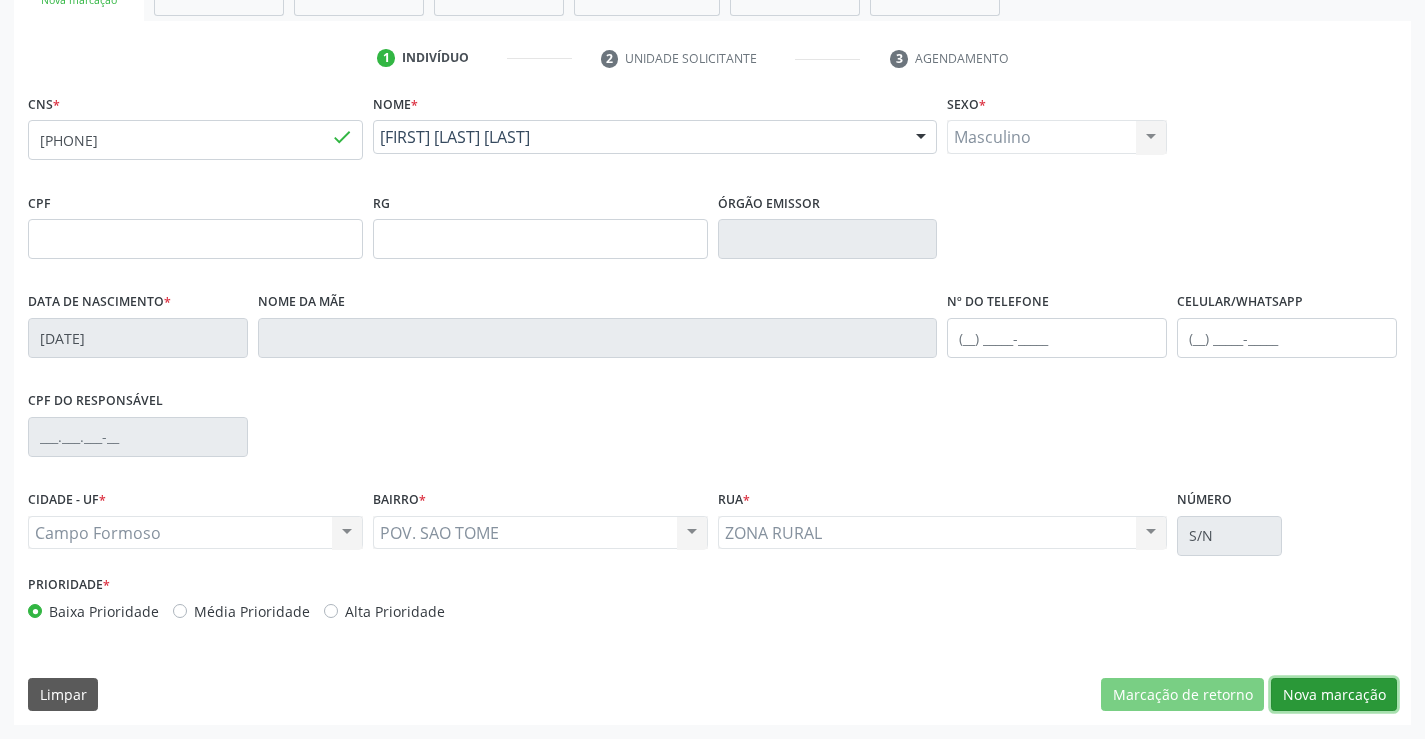 click on "Nova marcação" at bounding box center (1334, 695) 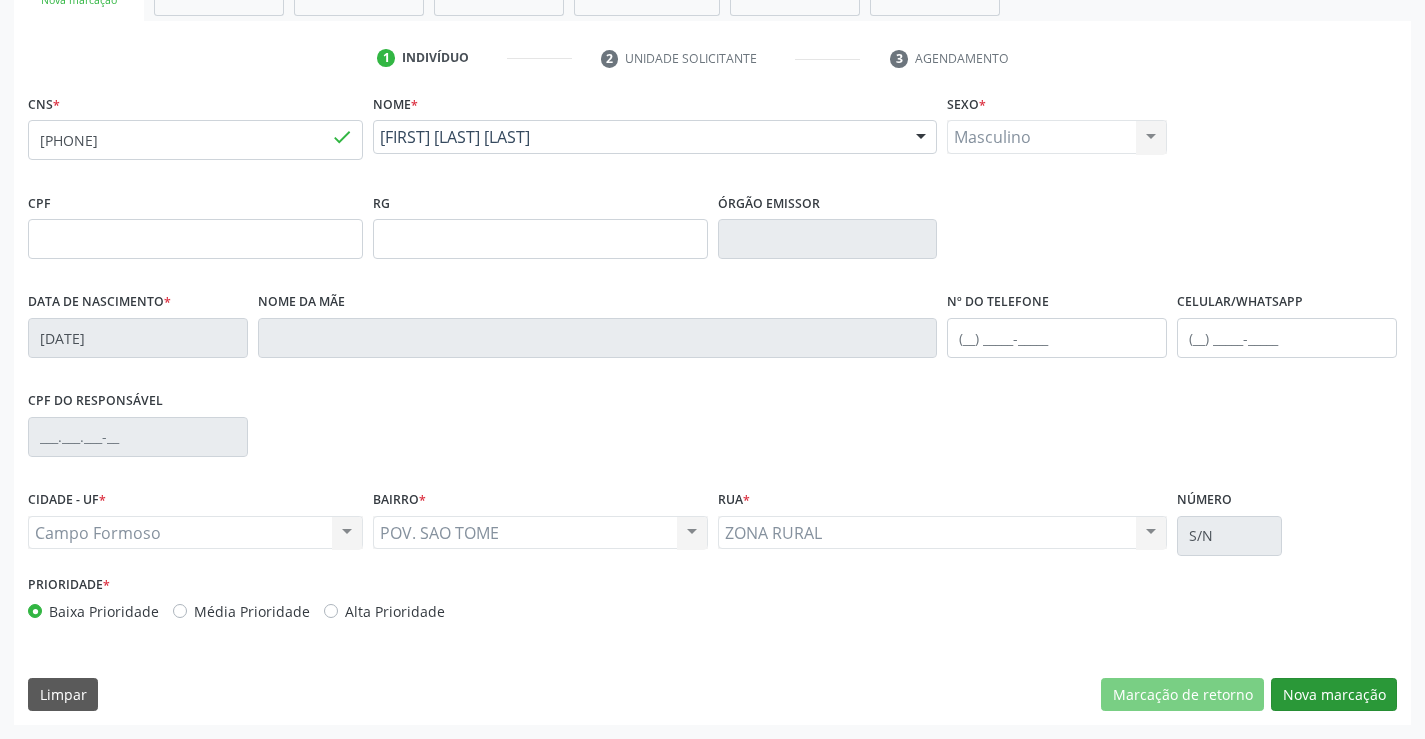 scroll, scrollTop: 167, scrollLeft: 0, axis: vertical 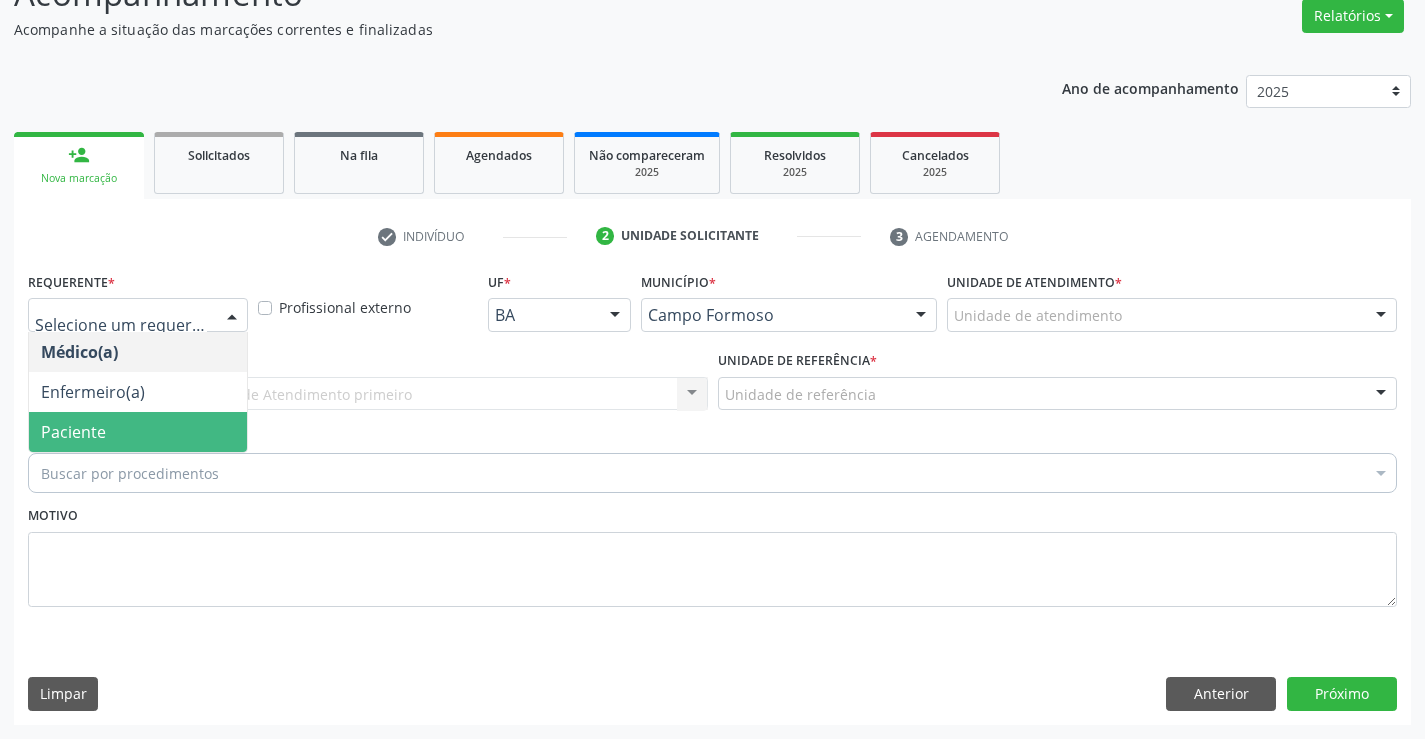 click on "Paciente" at bounding box center [138, 432] 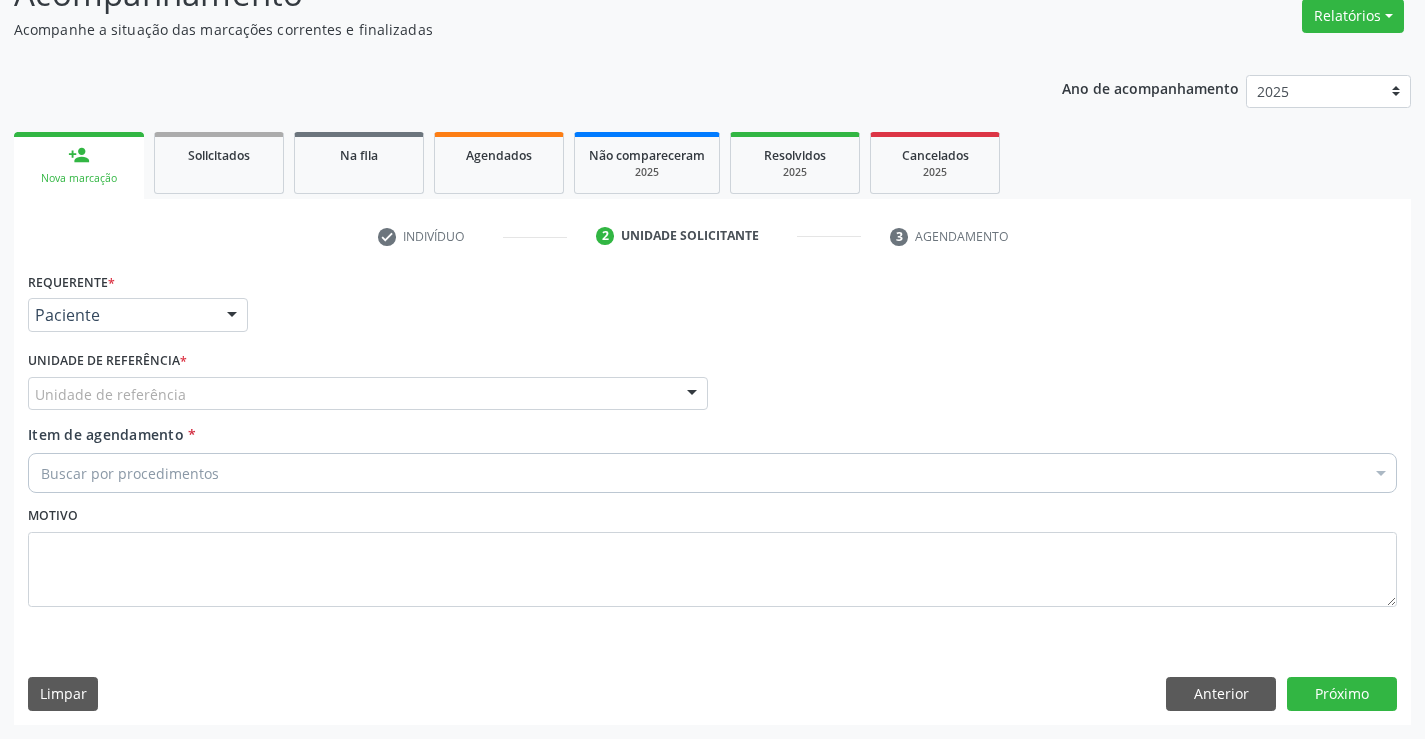 click on "Unidade de referência" at bounding box center (368, 394) 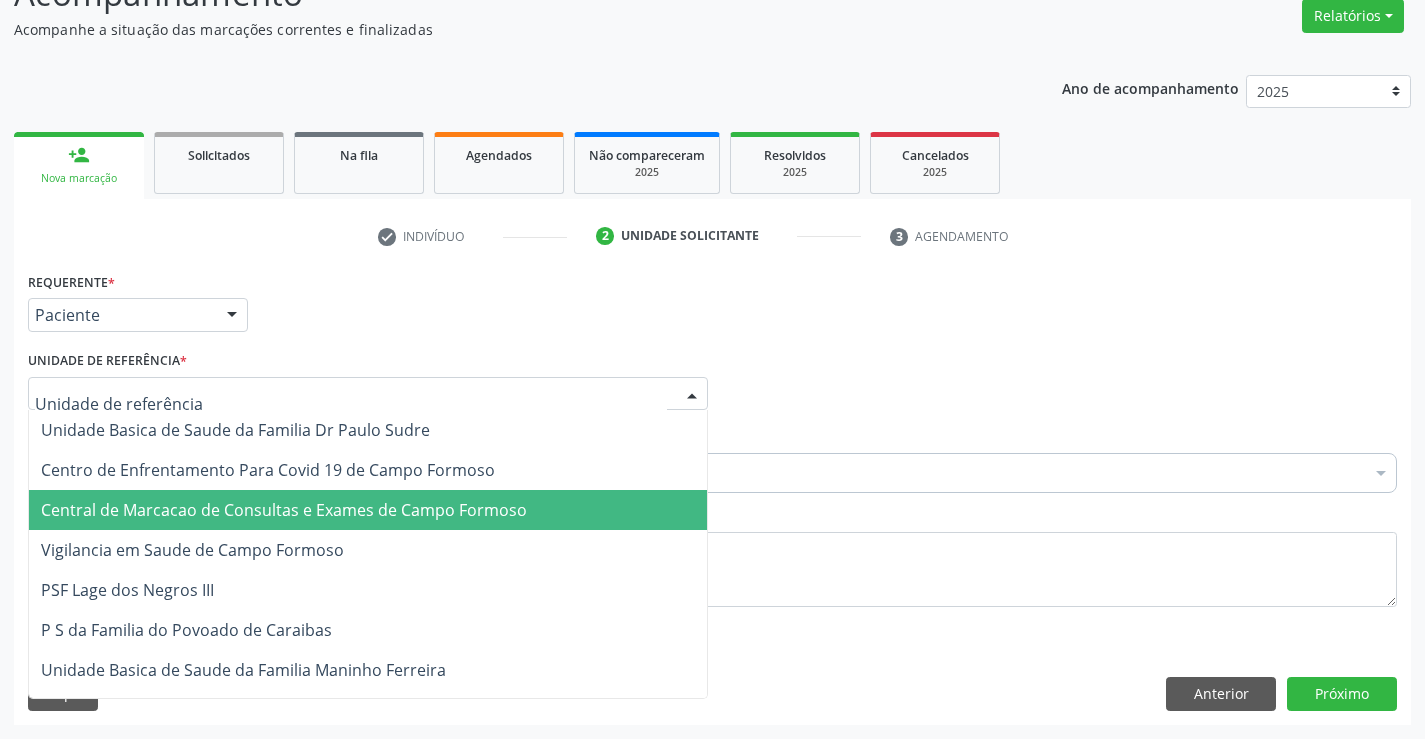 click on "Central de Marcacao de Consultas e Exames de Campo Formoso" at bounding box center (284, 510) 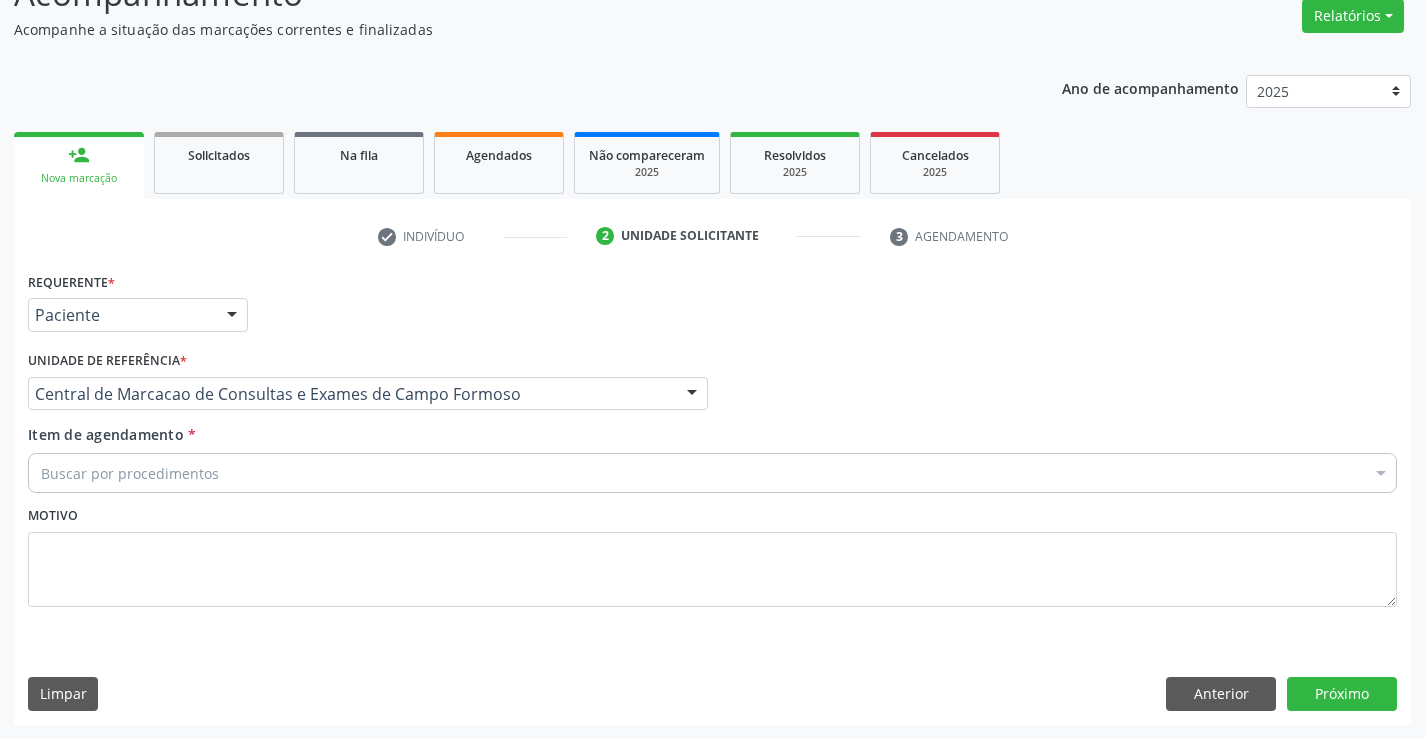 click on "Buscar por procedimentos" at bounding box center [712, 473] 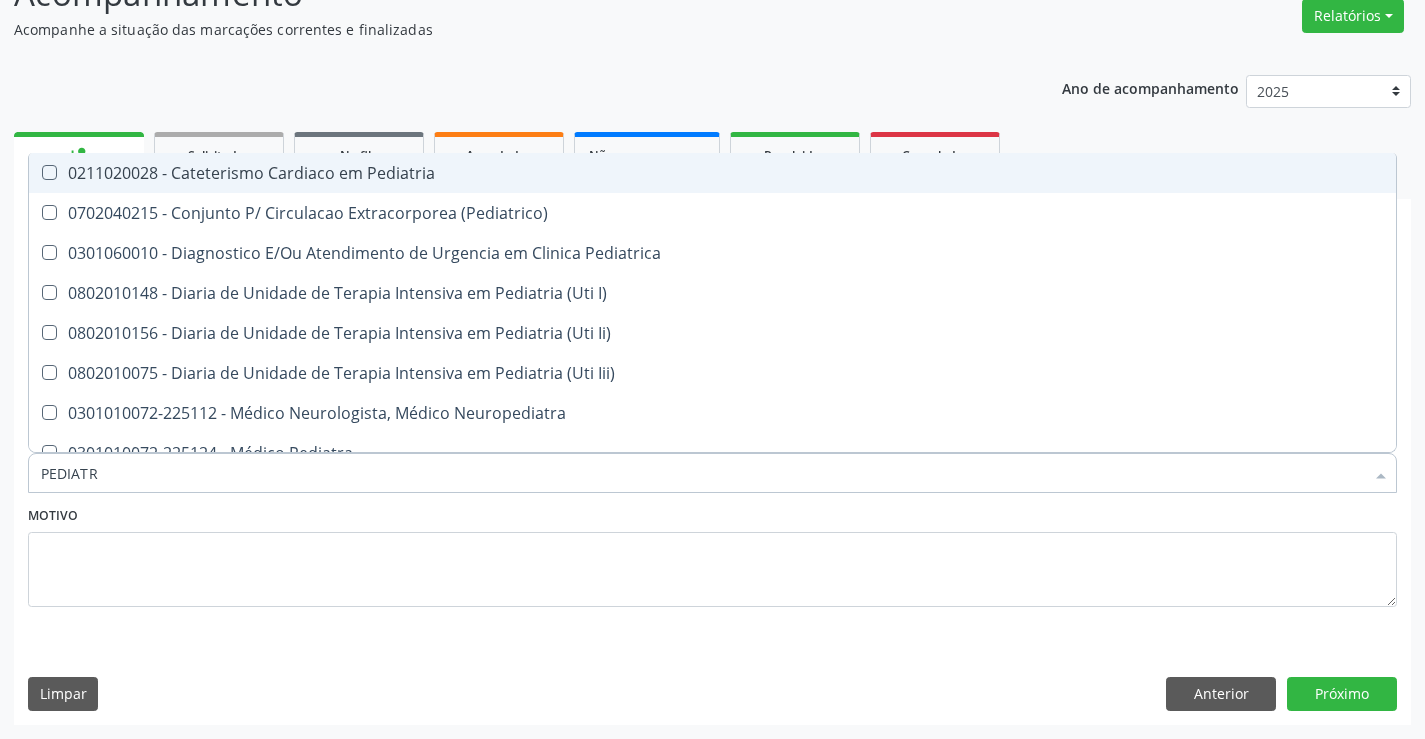 type on "PEDIATRA" 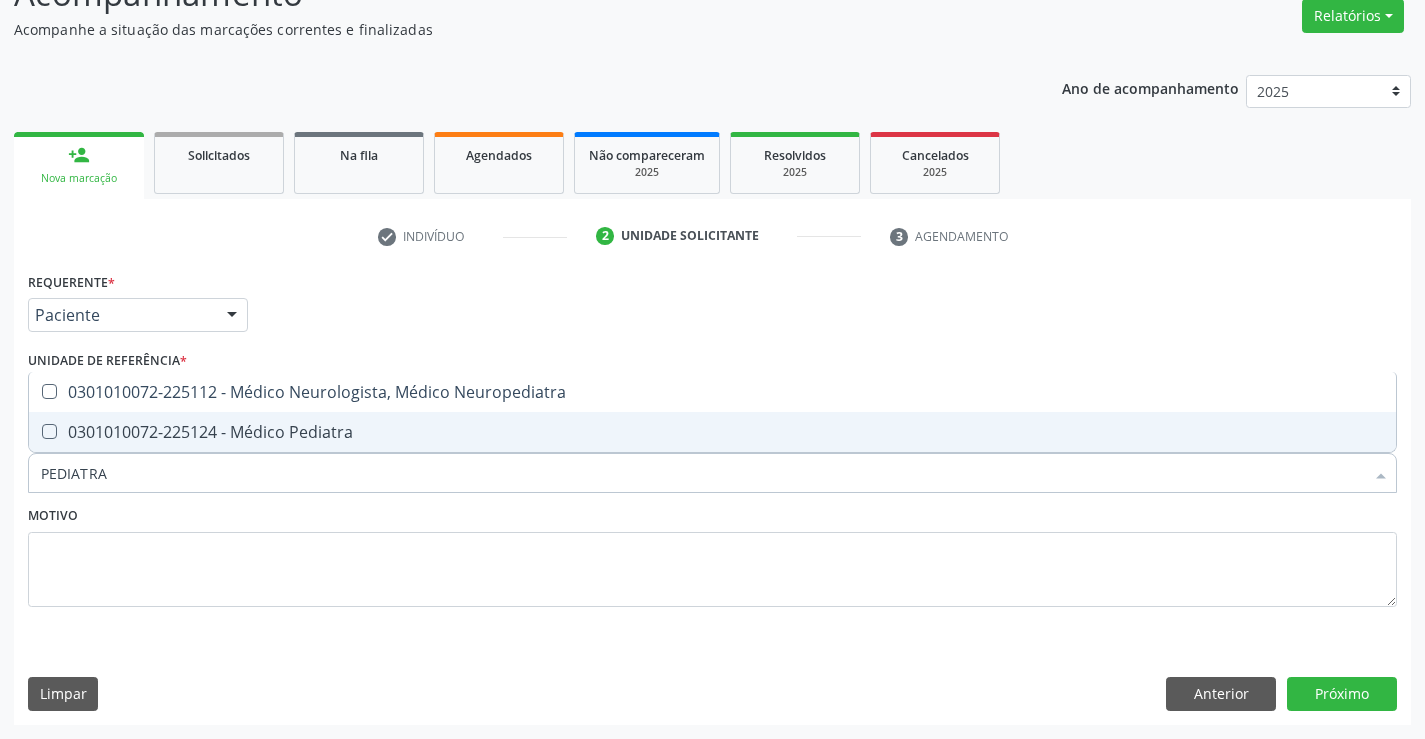 click on "0301010072-225124 - Médico Pediatra" at bounding box center (712, 432) 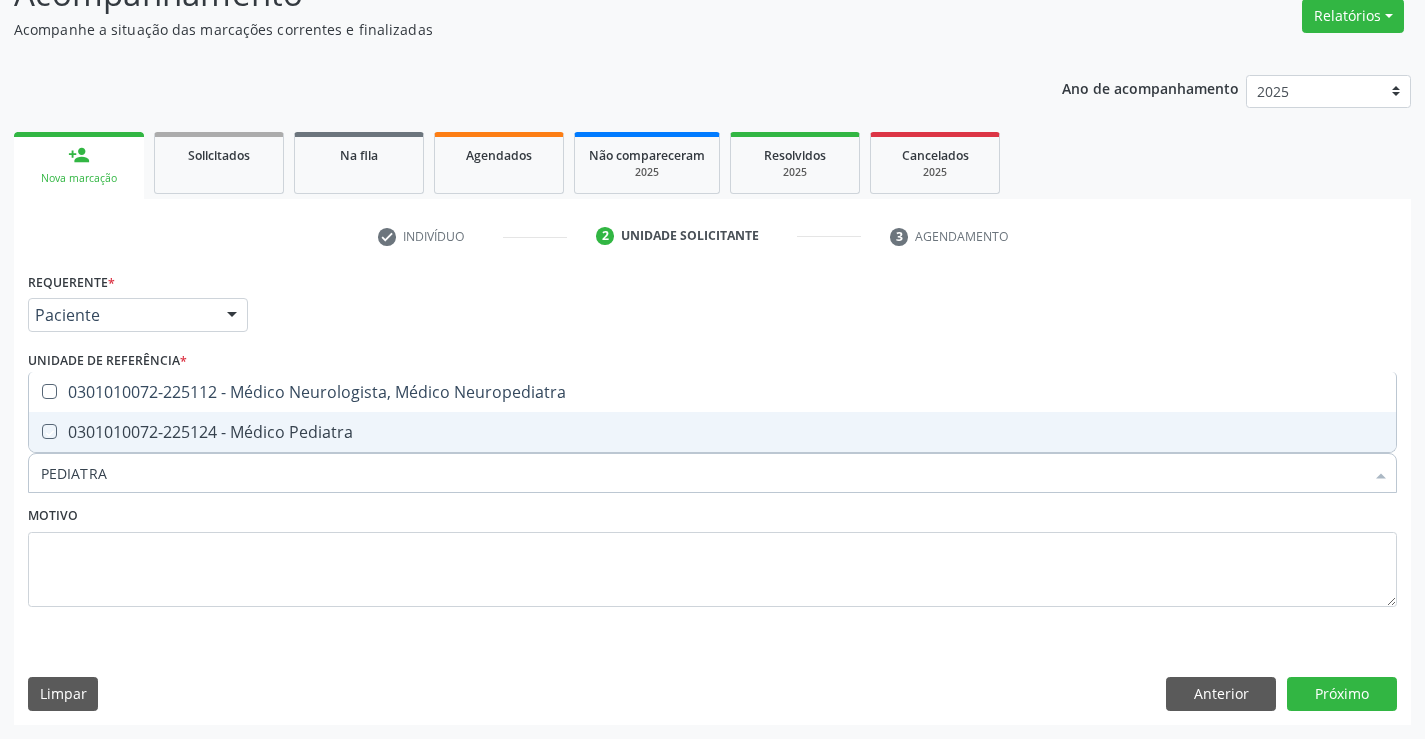 checkbox on "true" 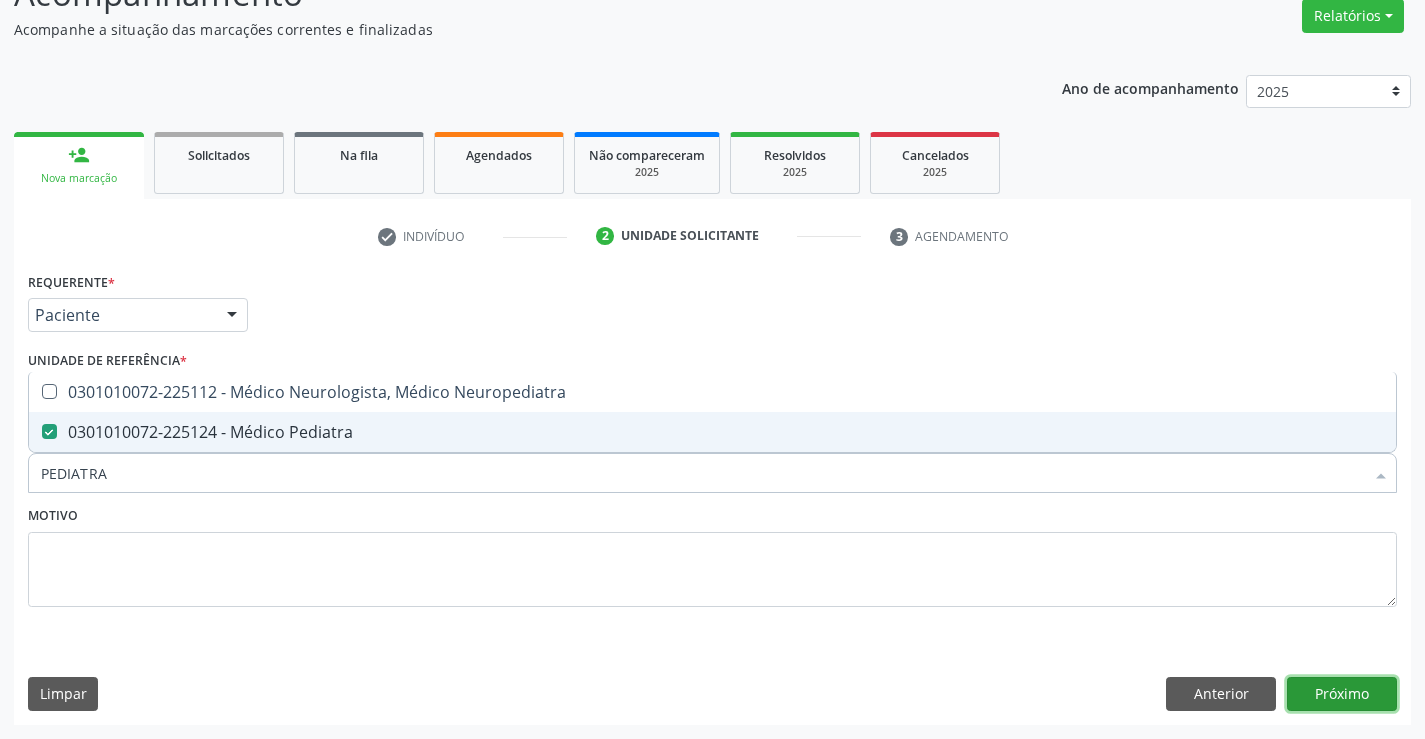 click on "Próximo" at bounding box center (1342, 694) 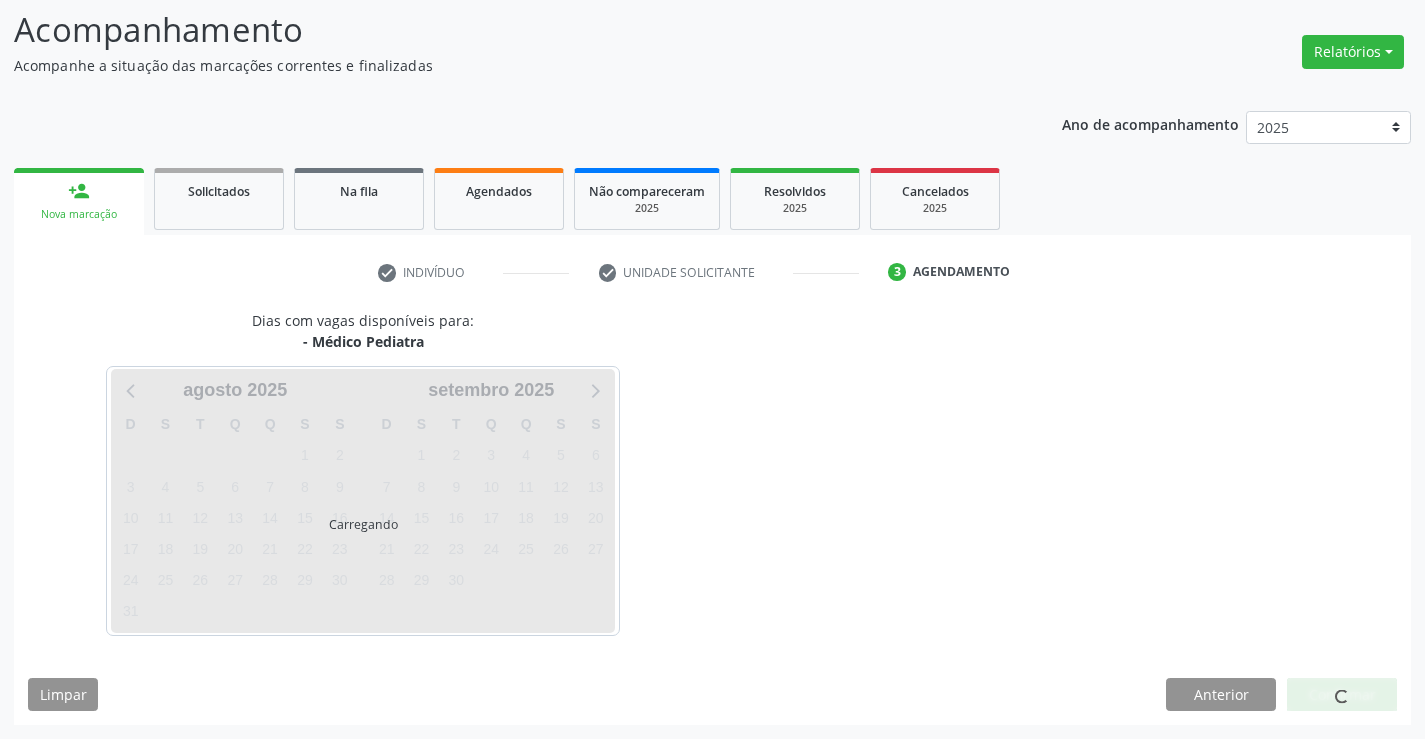scroll, scrollTop: 131, scrollLeft: 0, axis: vertical 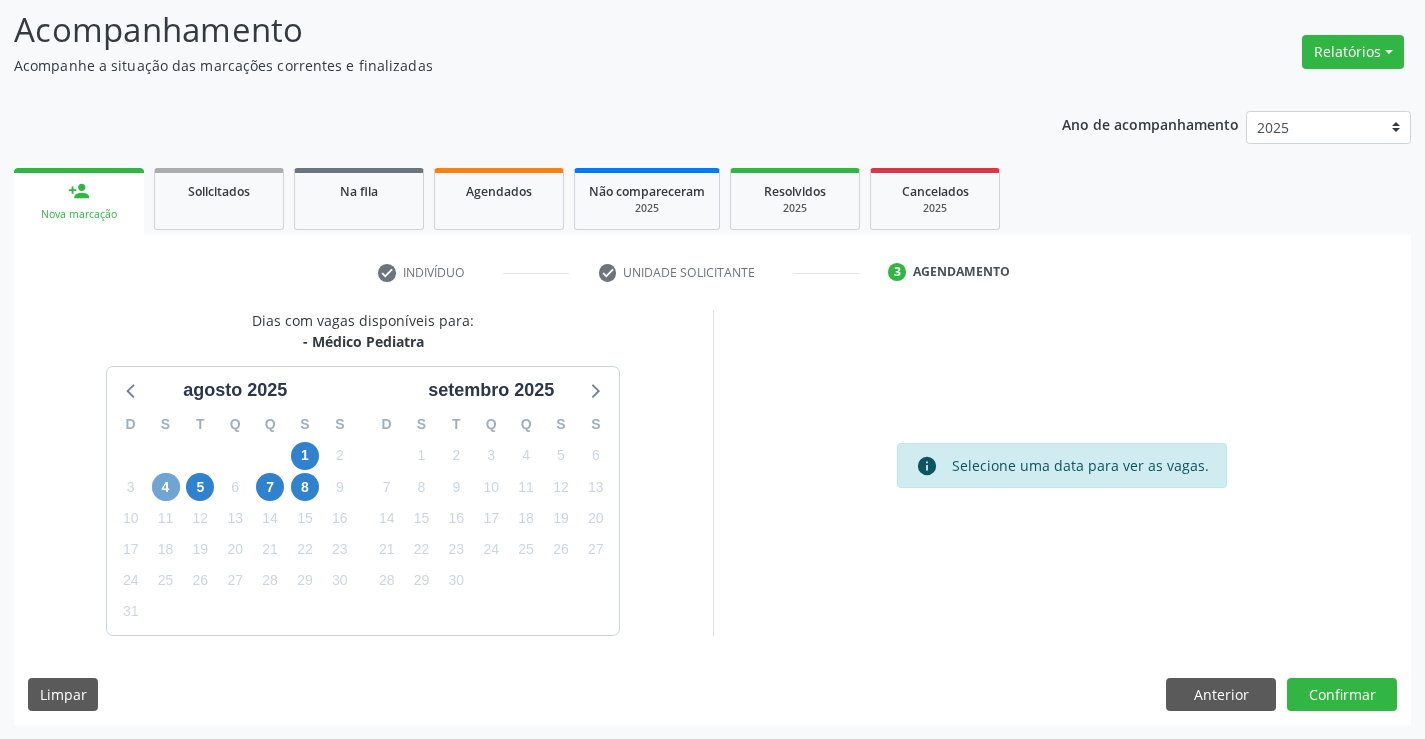 click on "4" at bounding box center (166, 487) 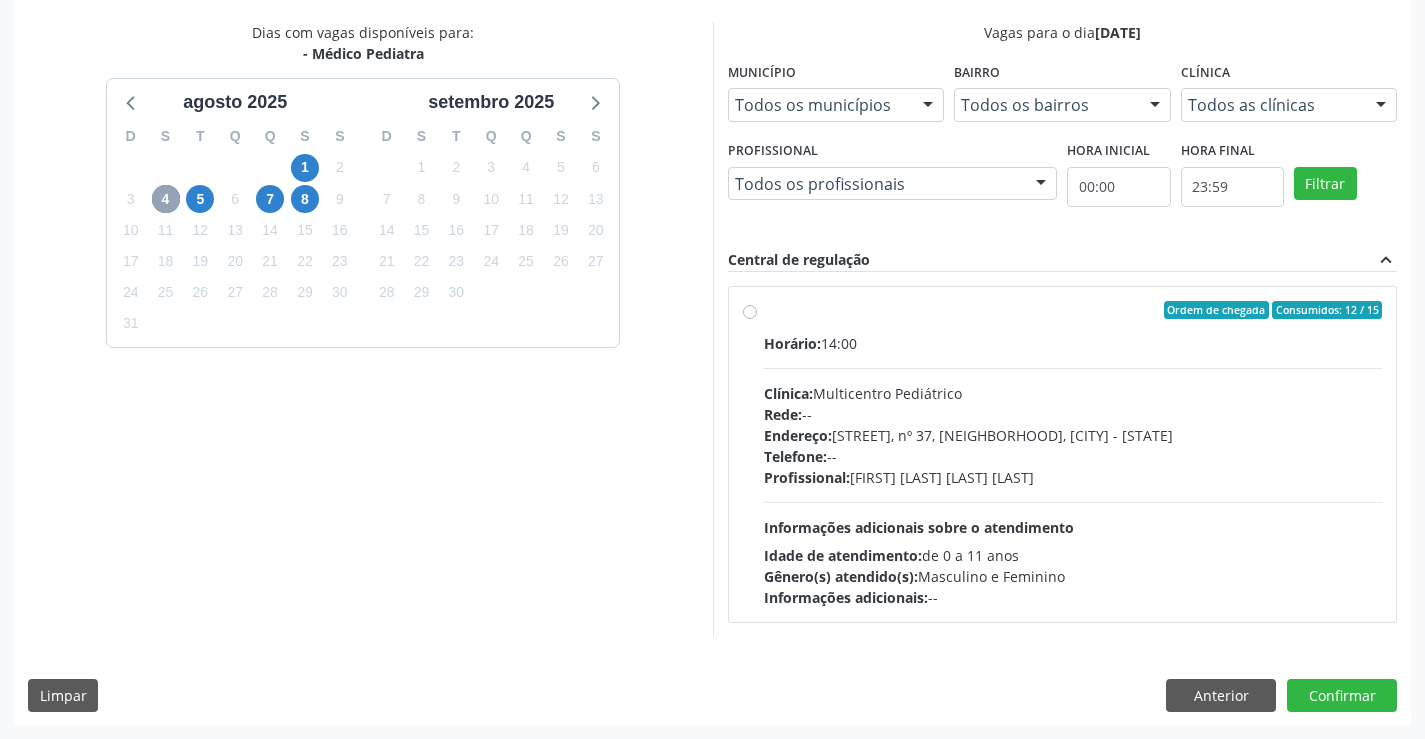 scroll, scrollTop: 420, scrollLeft: 0, axis: vertical 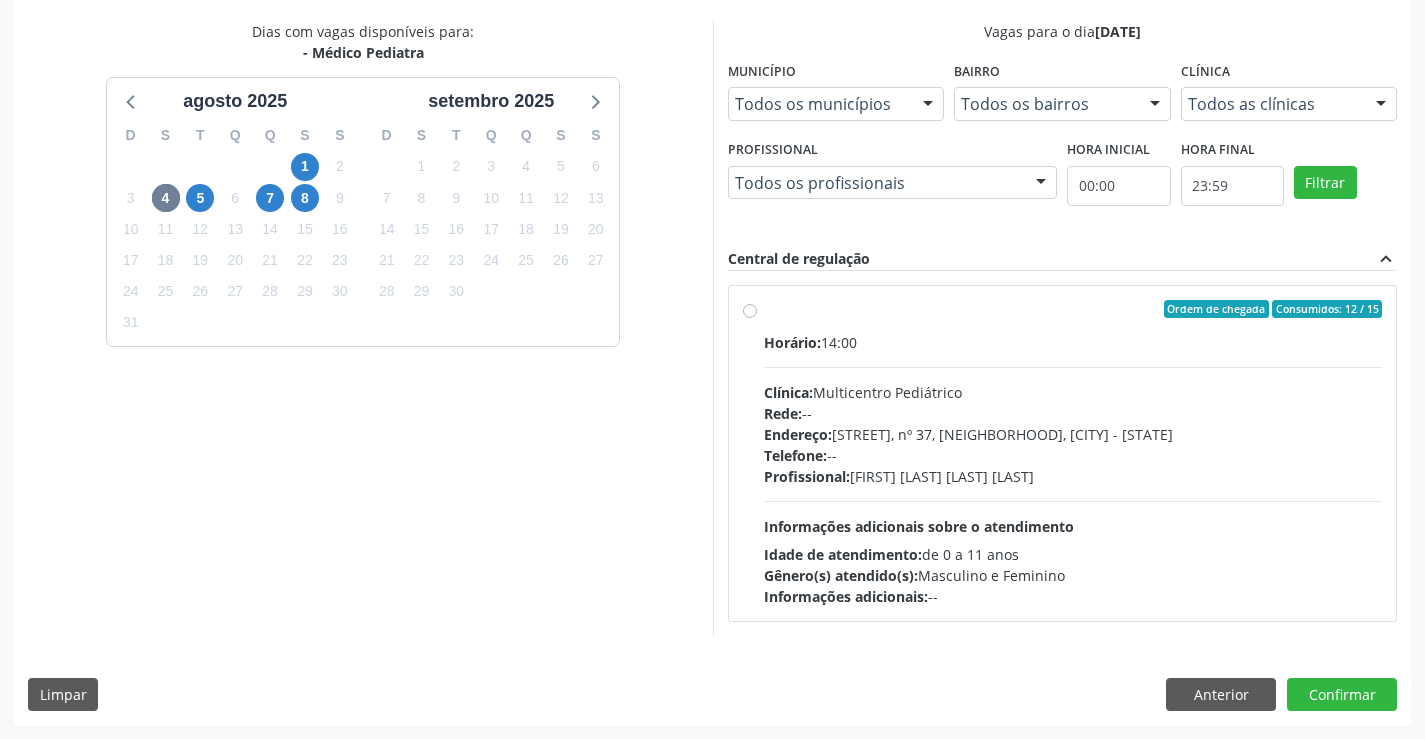 click on "Clínica:  Multicentro Pediátrico" at bounding box center [1073, 392] 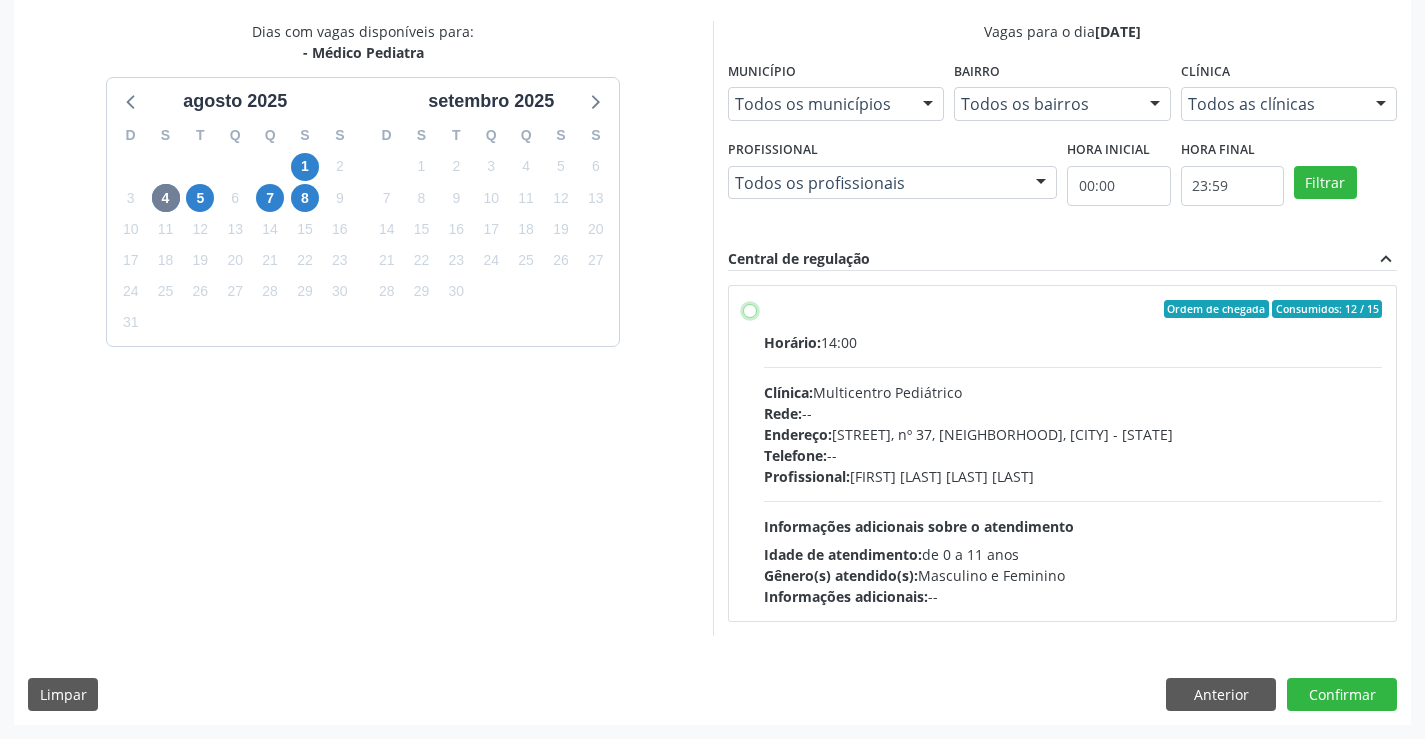 click on "Ordem de chegada
Consumidos: 12 / 15
Horário:   14:00
Clínica:  Multicentro Pediátrico
Rede:
--
Endereço:   Antigo Casa Grande, nº 37, Centro, Campo Formoso - BA
Telefone:   --
Profissional:
Maria Eleny Goncalves de Oliveira Porto
Informações adicionais sobre o atendimento
Idade de atendimento:
de 0 a 11 anos
Gênero(s) atendido(s):
Masculino e Feminino
Informações adicionais:
--" at bounding box center (750, 309) 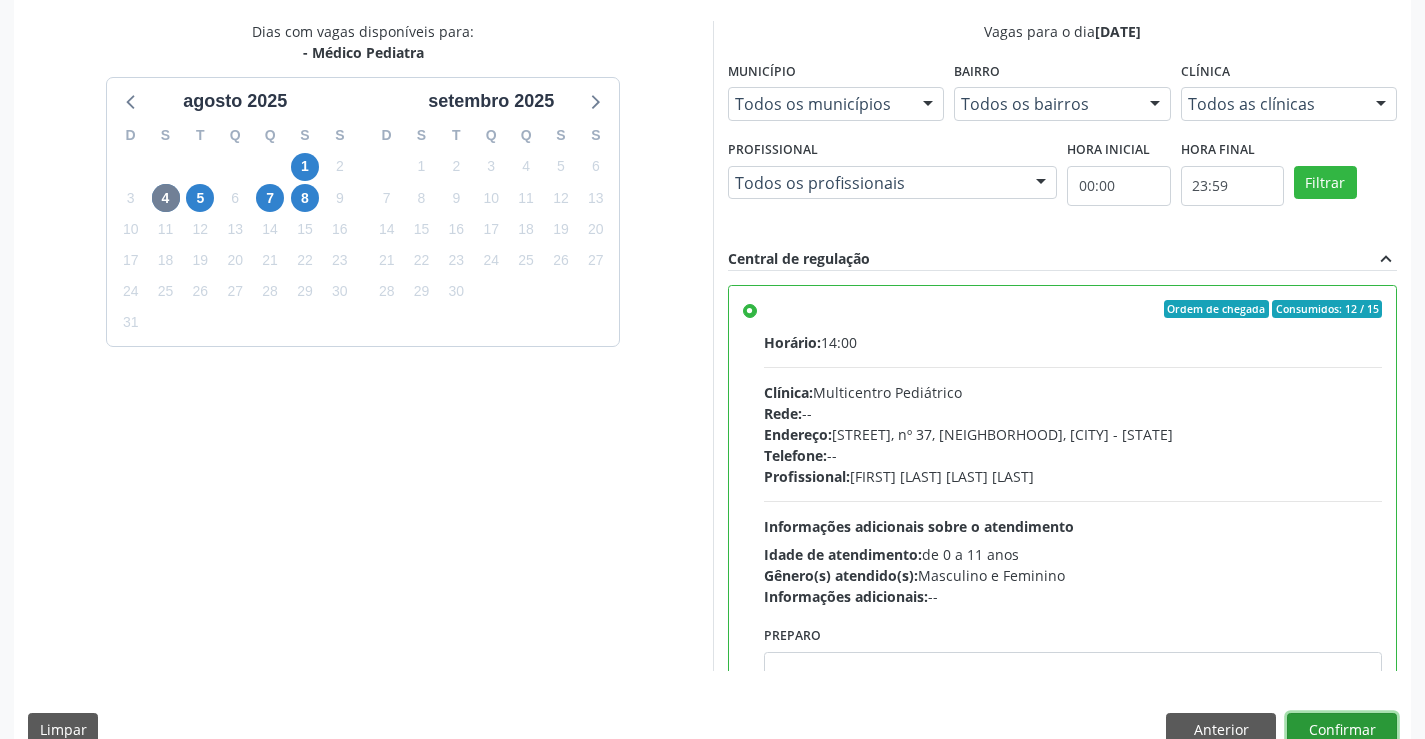 click on "Confirmar" at bounding box center (1342, 730) 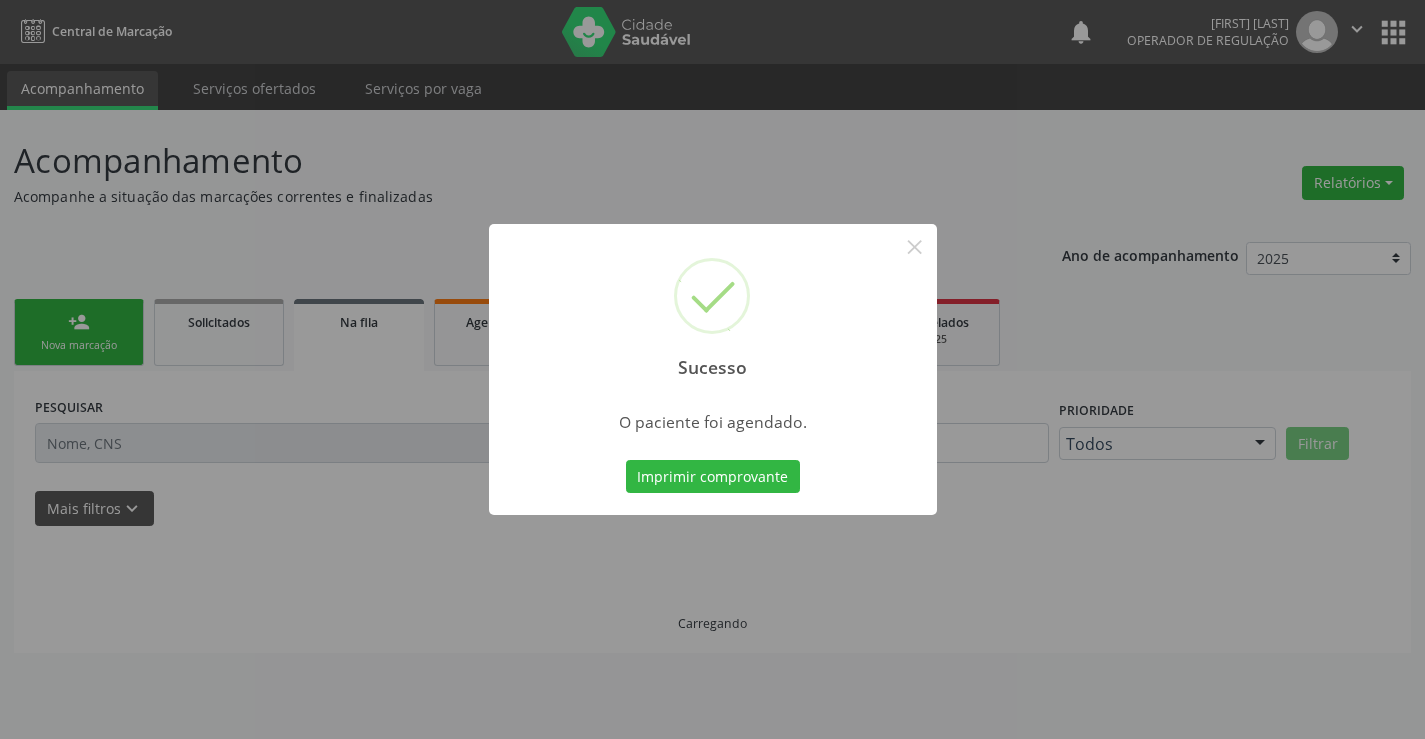 scroll, scrollTop: 0, scrollLeft: 0, axis: both 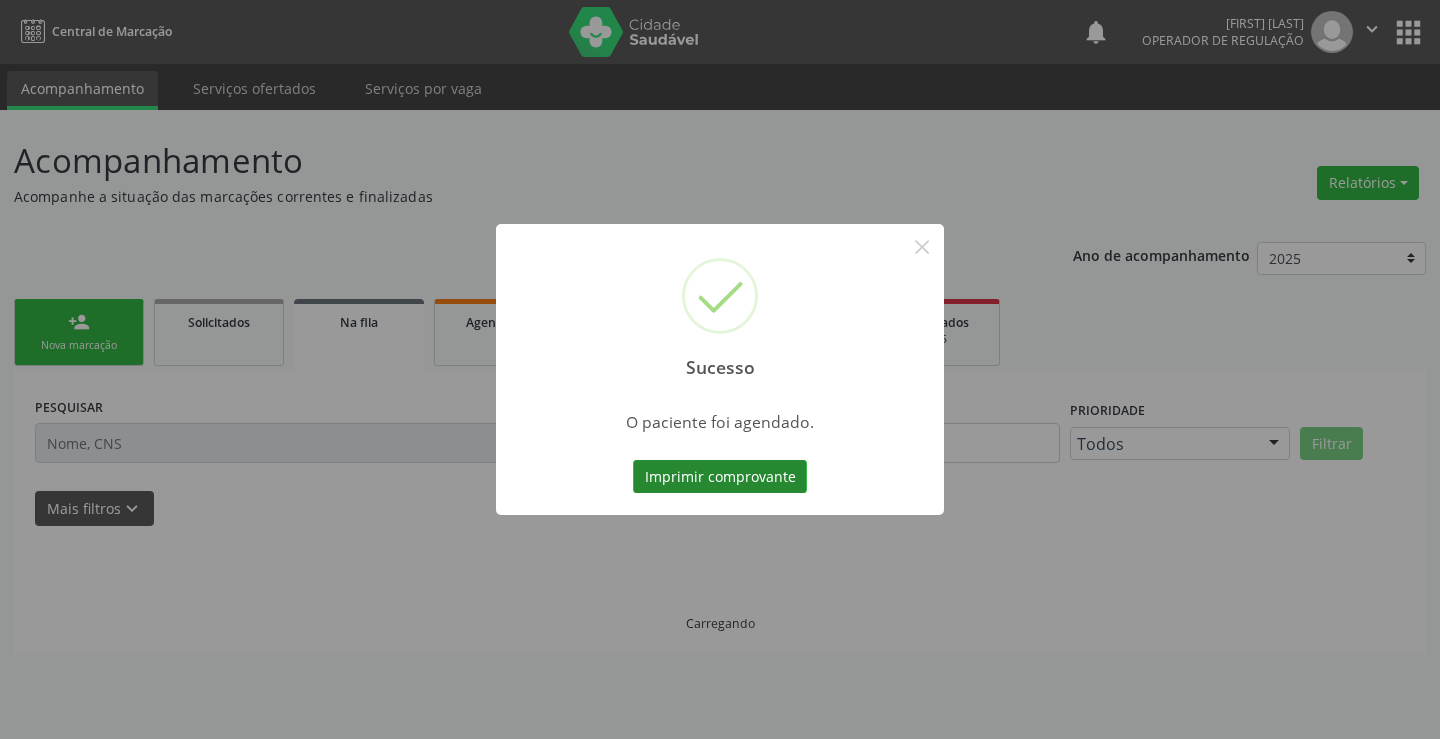 click on "Imprimir comprovante" at bounding box center (720, 477) 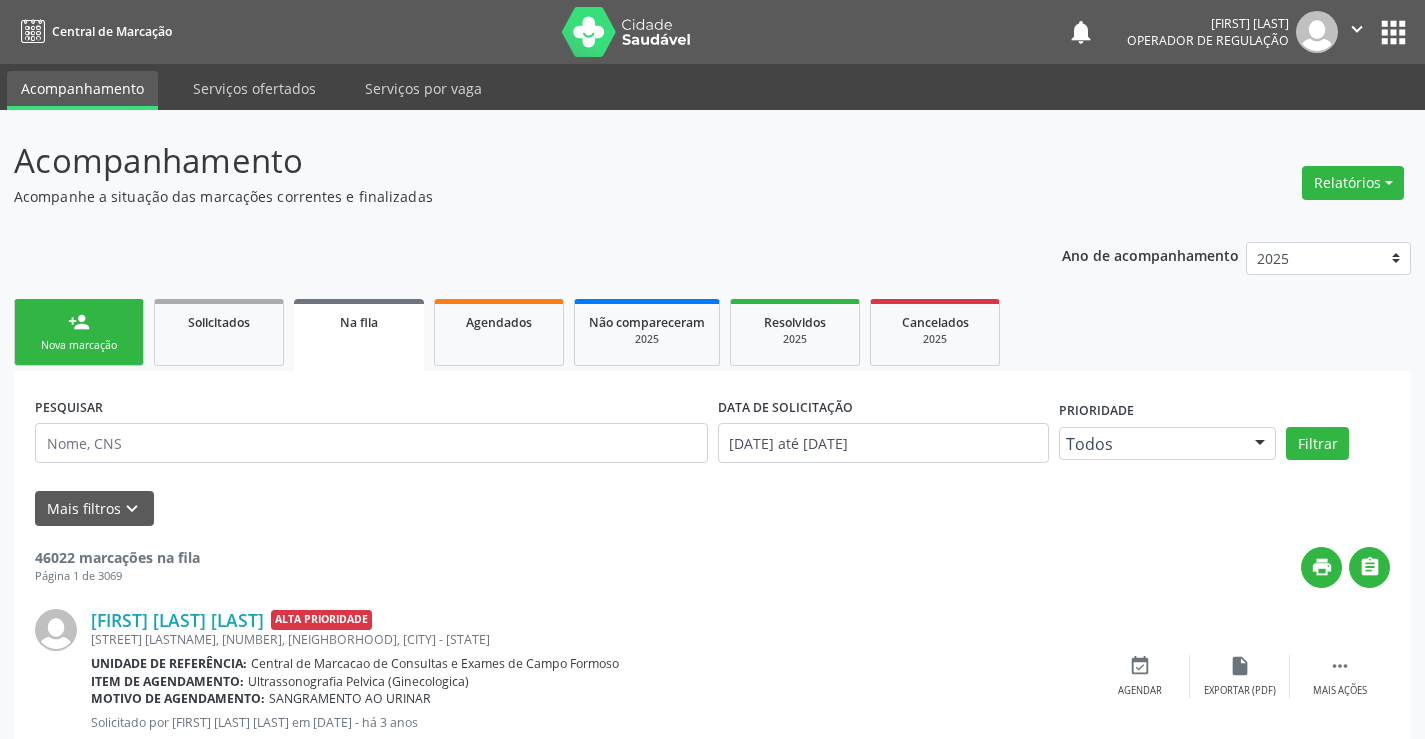 click on "person_add
Nova marcação" at bounding box center [79, 332] 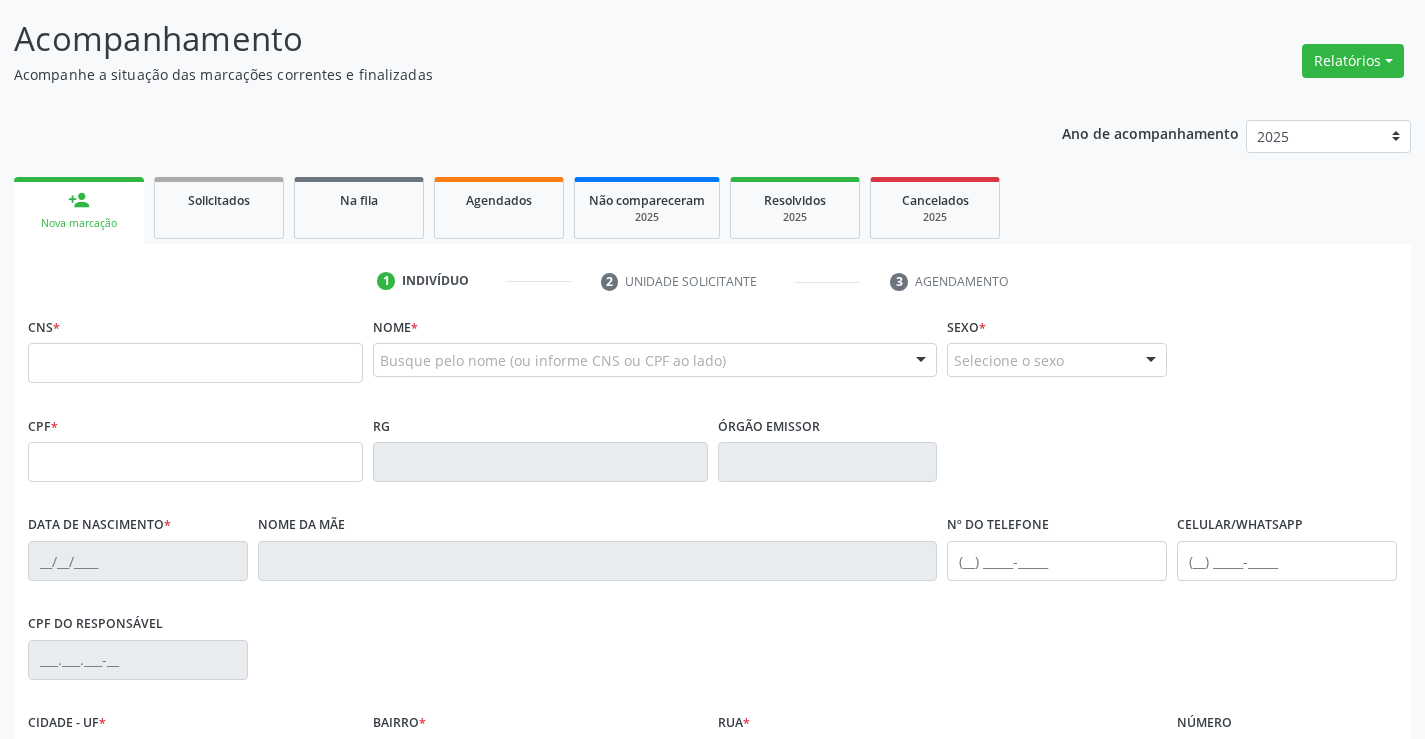 scroll, scrollTop: 300, scrollLeft: 0, axis: vertical 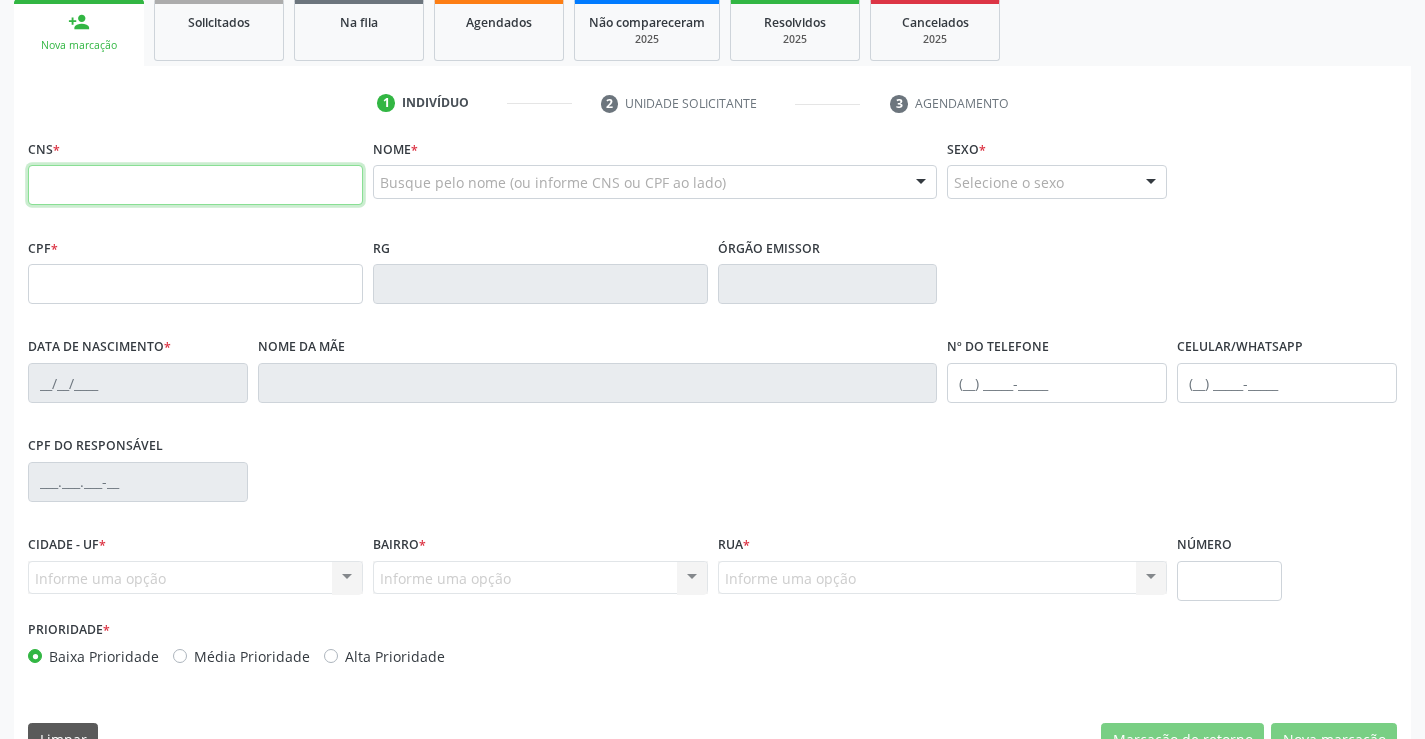 click at bounding box center (195, 185) 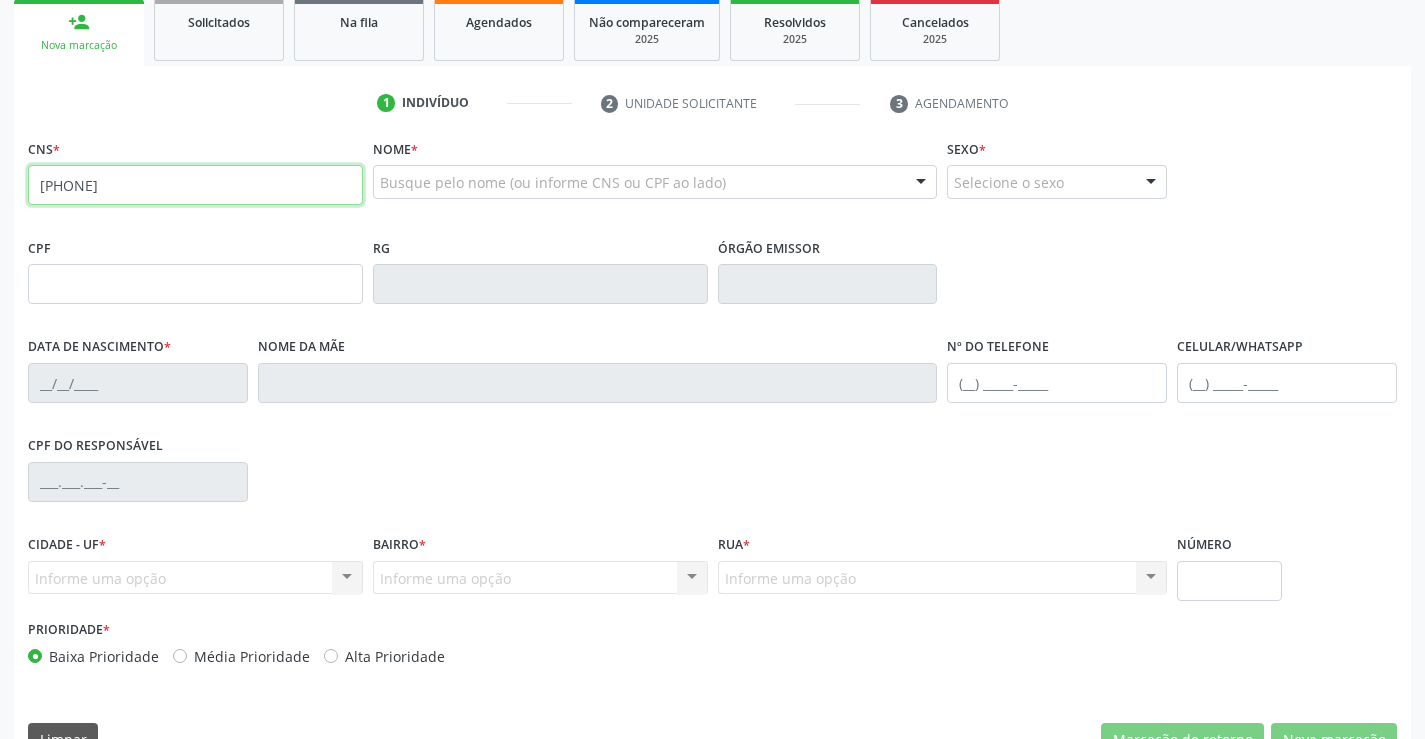 type on "701 4096 4444 3232" 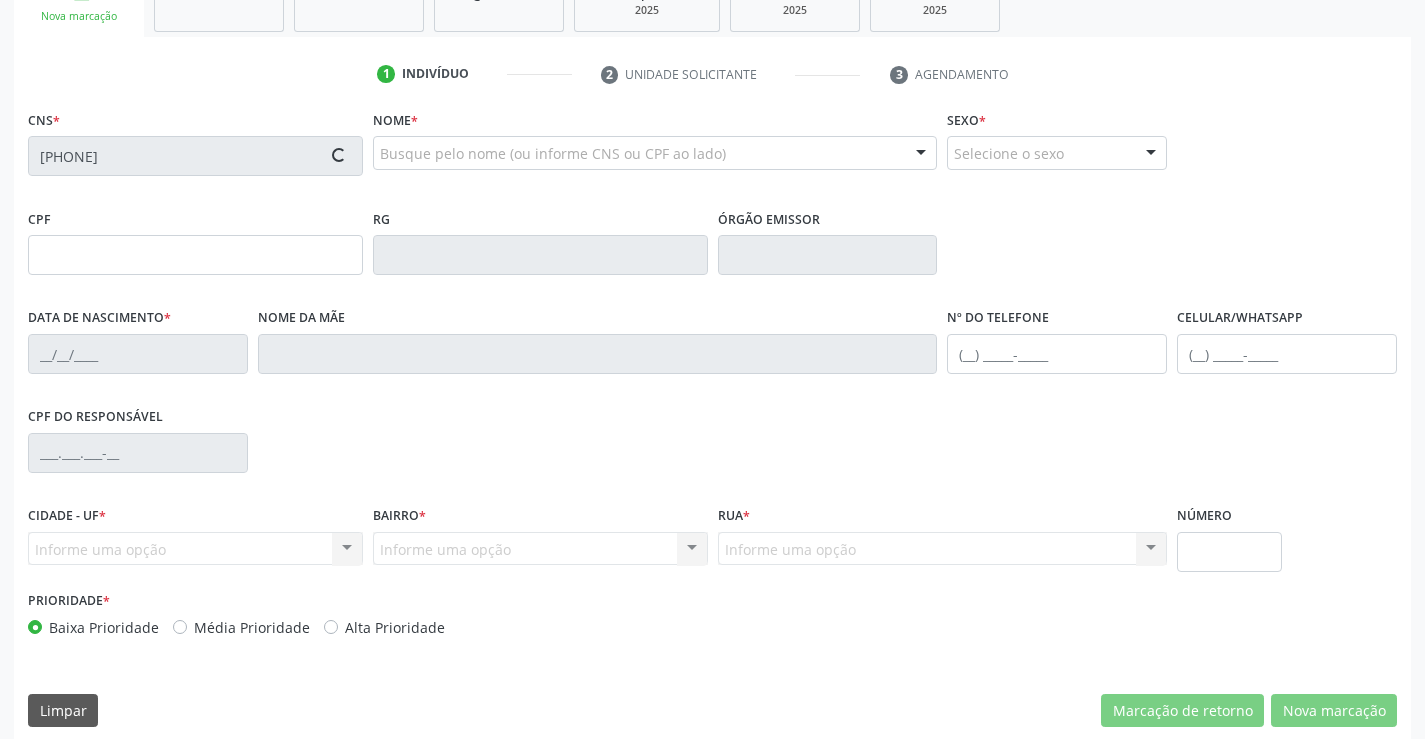 scroll, scrollTop: 345, scrollLeft: 0, axis: vertical 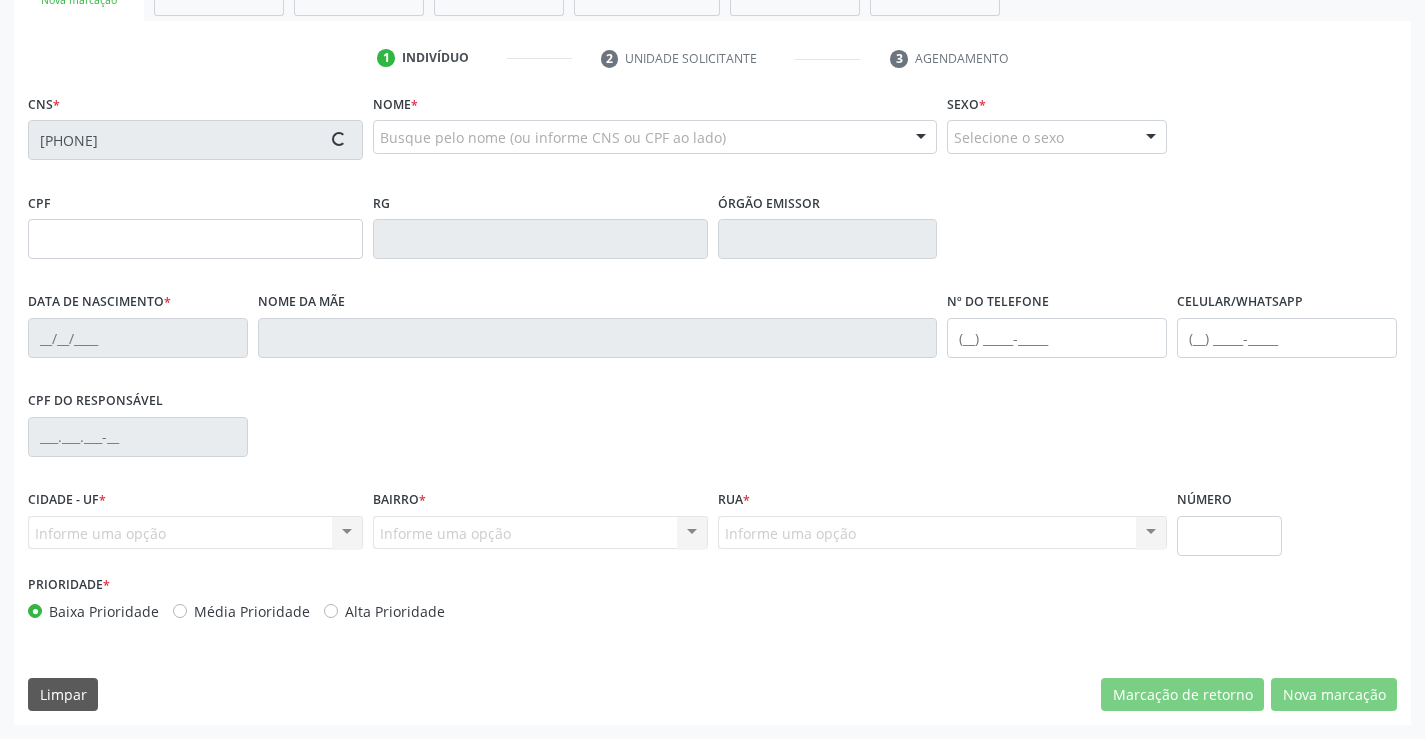 type on "09831988531" 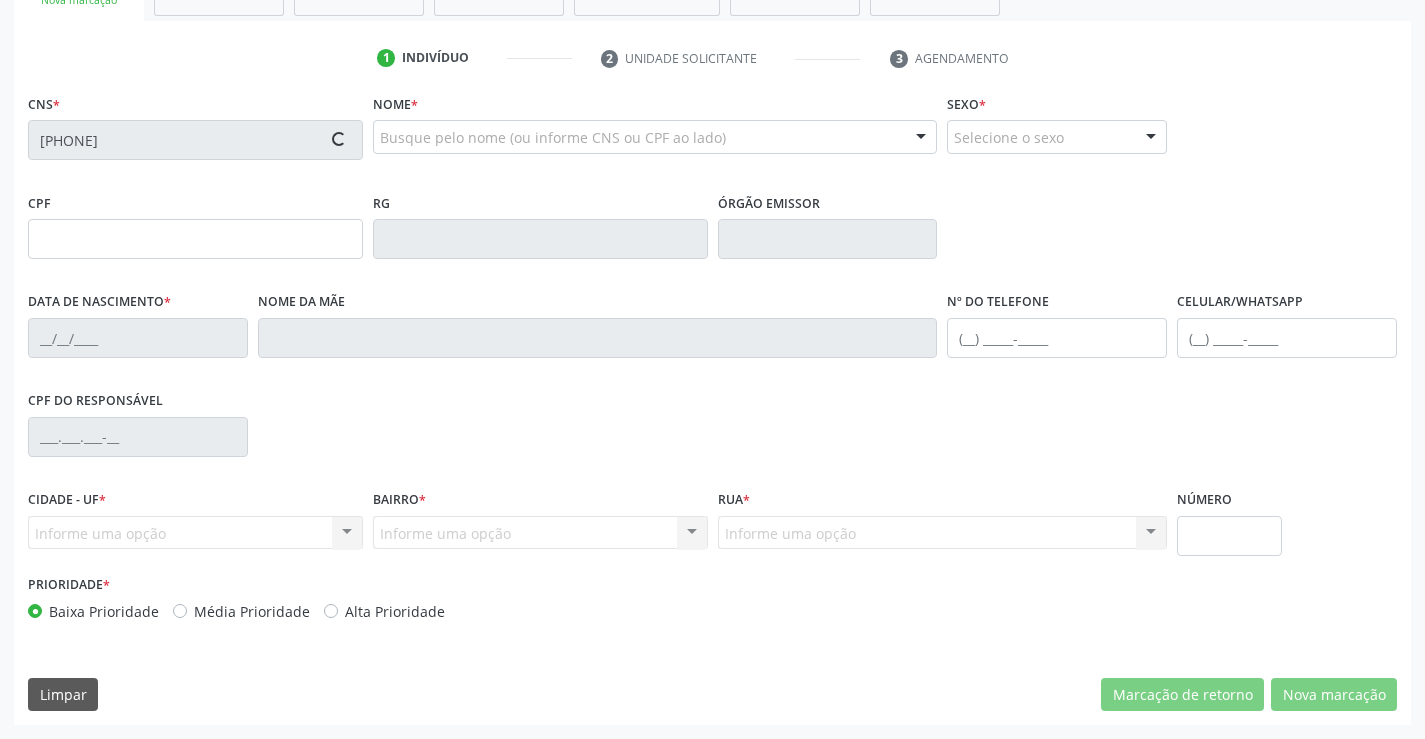 type on "21/03/2003" 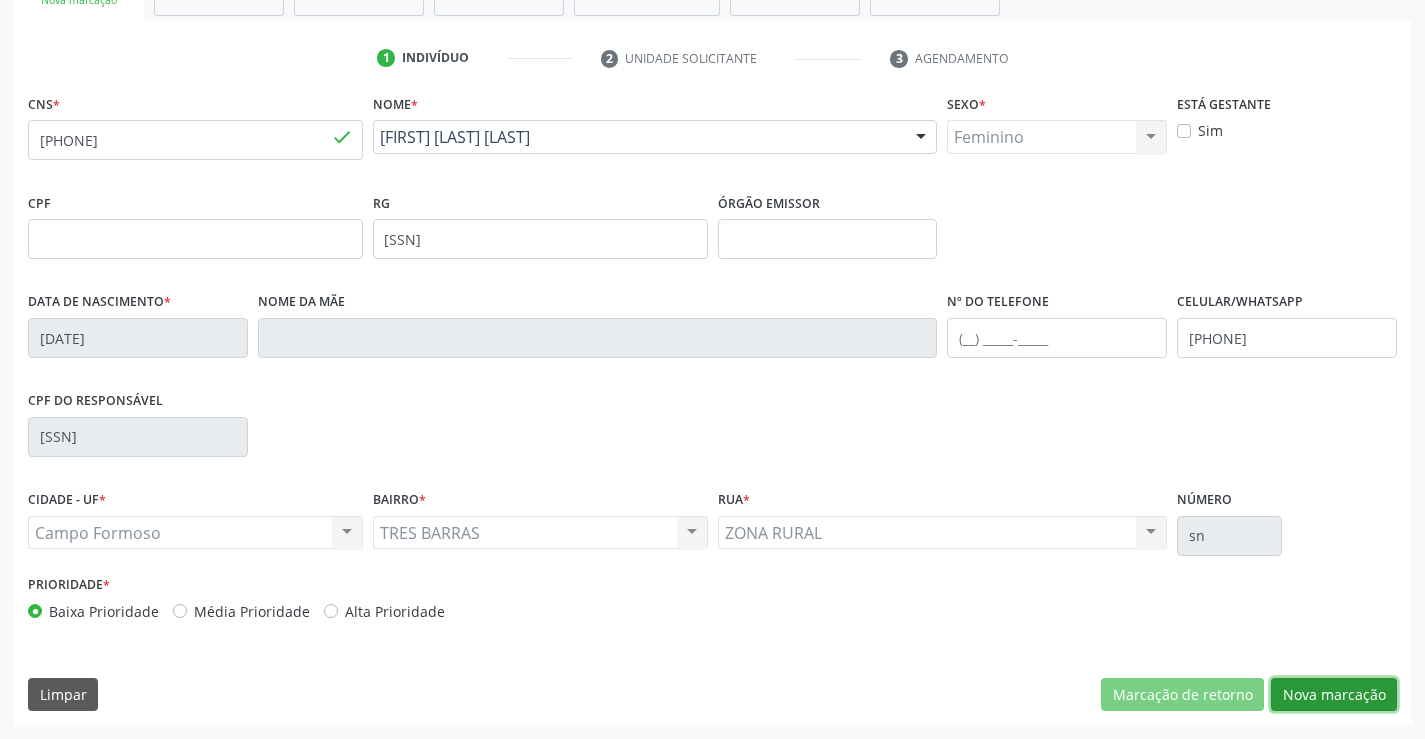 drag, startPoint x: 1365, startPoint y: 684, endPoint x: 881, endPoint y: 547, distance: 503.0159 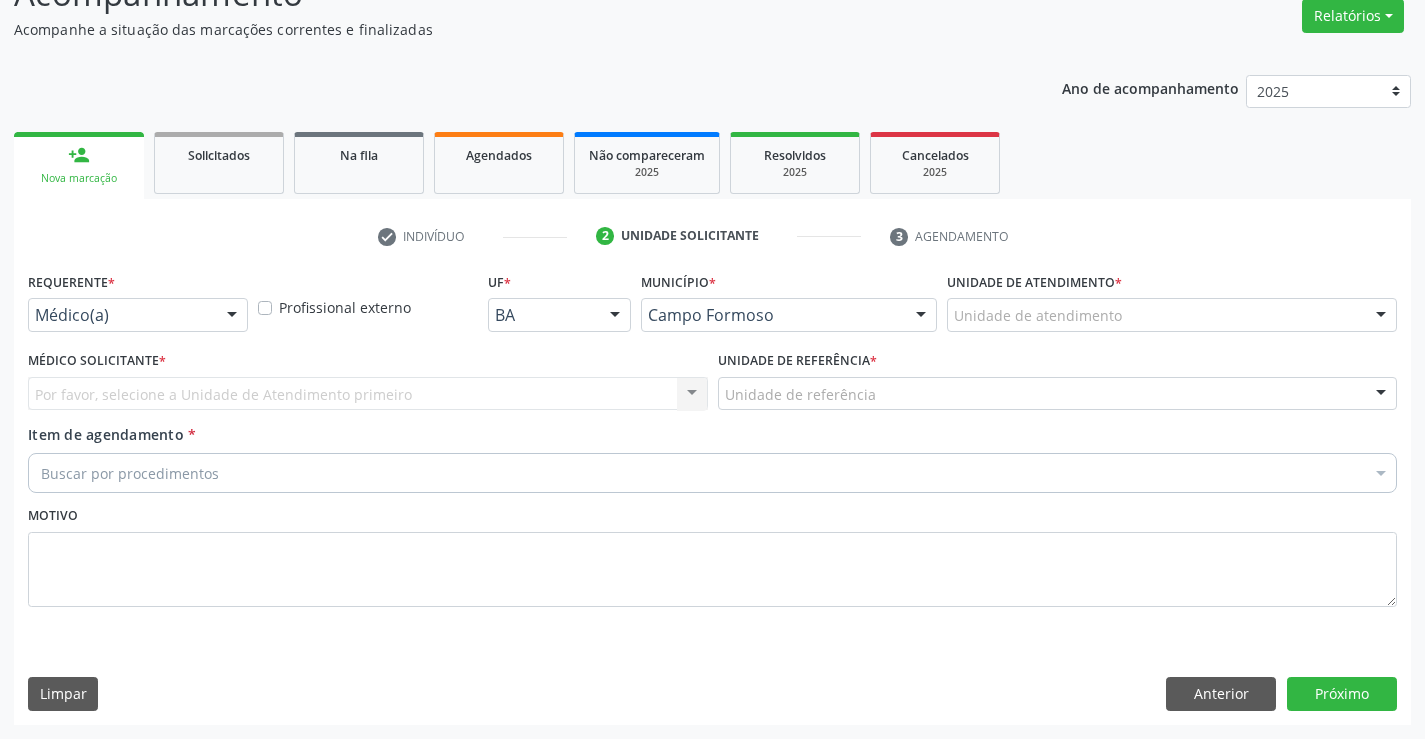 scroll, scrollTop: 167, scrollLeft: 0, axis: vertical 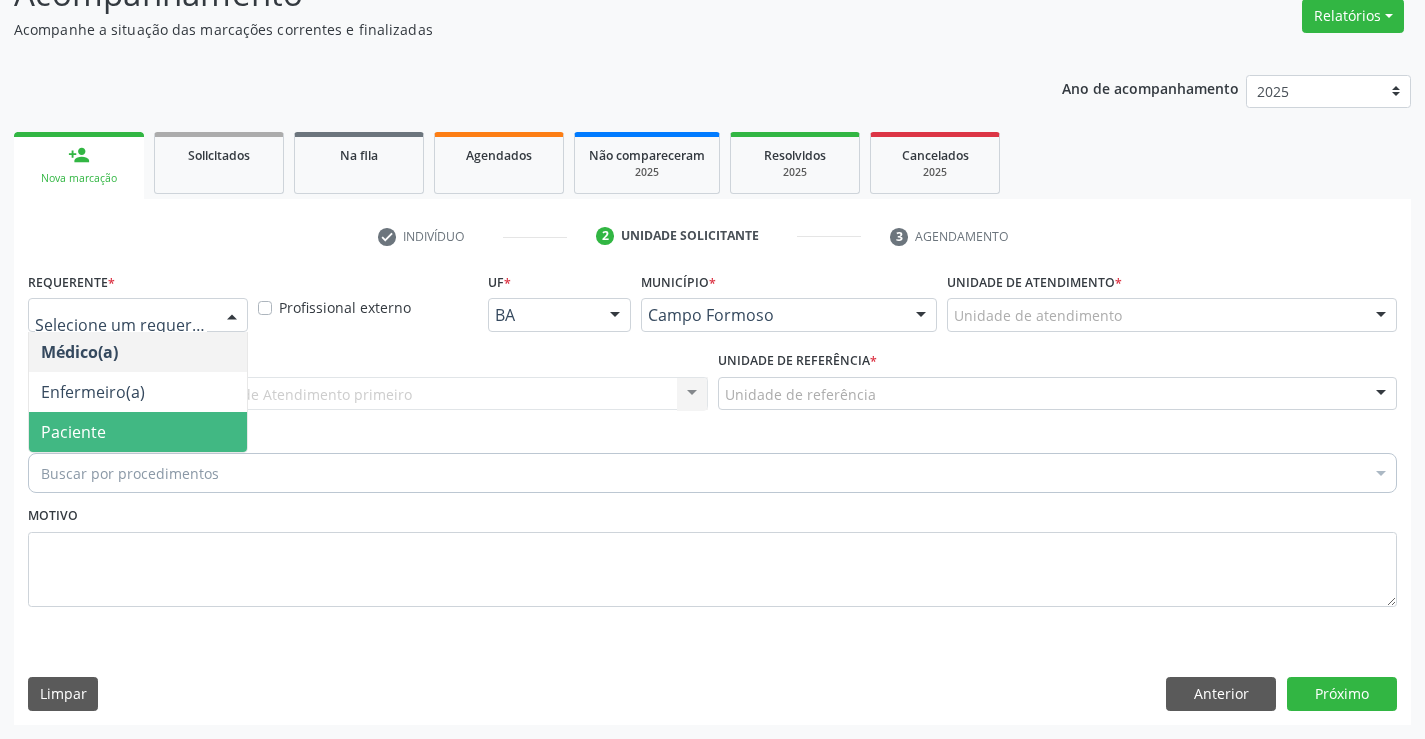 click on "Paciente" at bounding box center [138, 432] 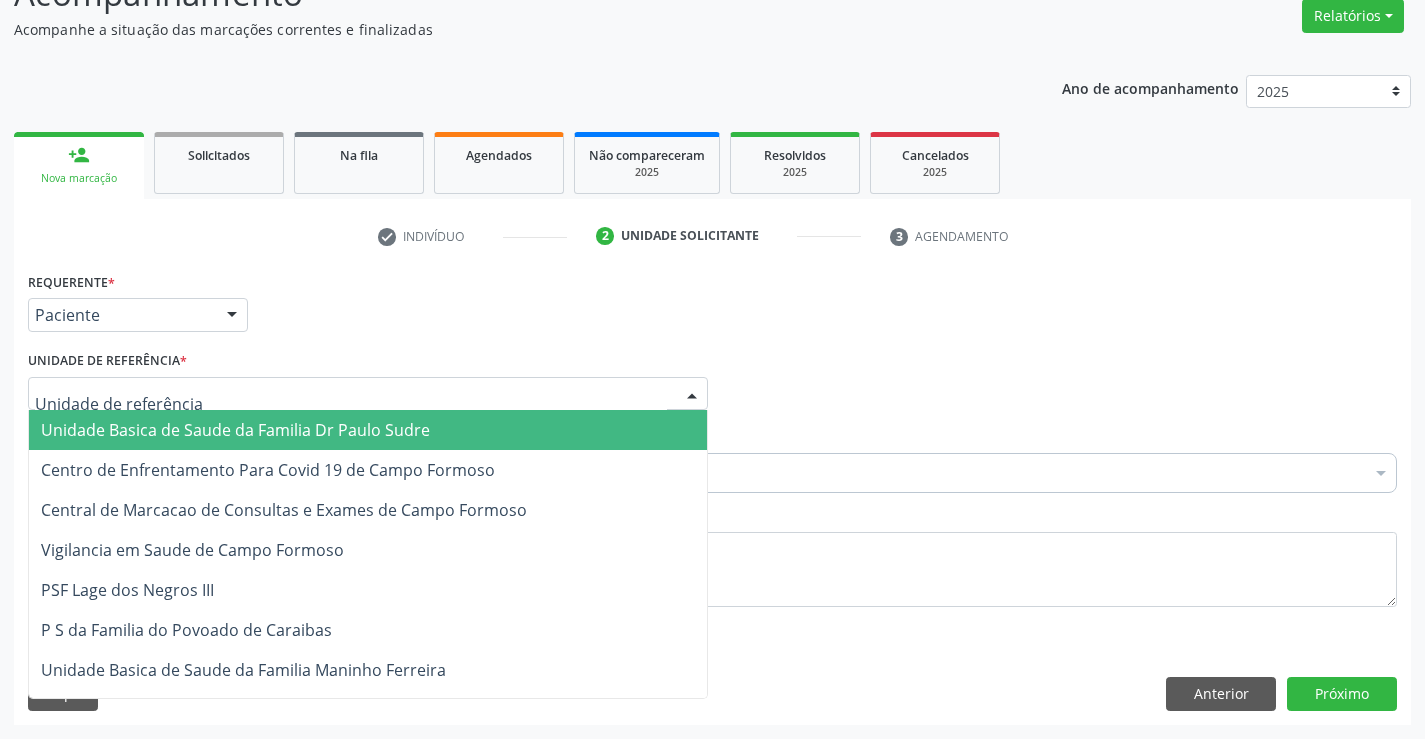 click at bounding box center (368, 394) 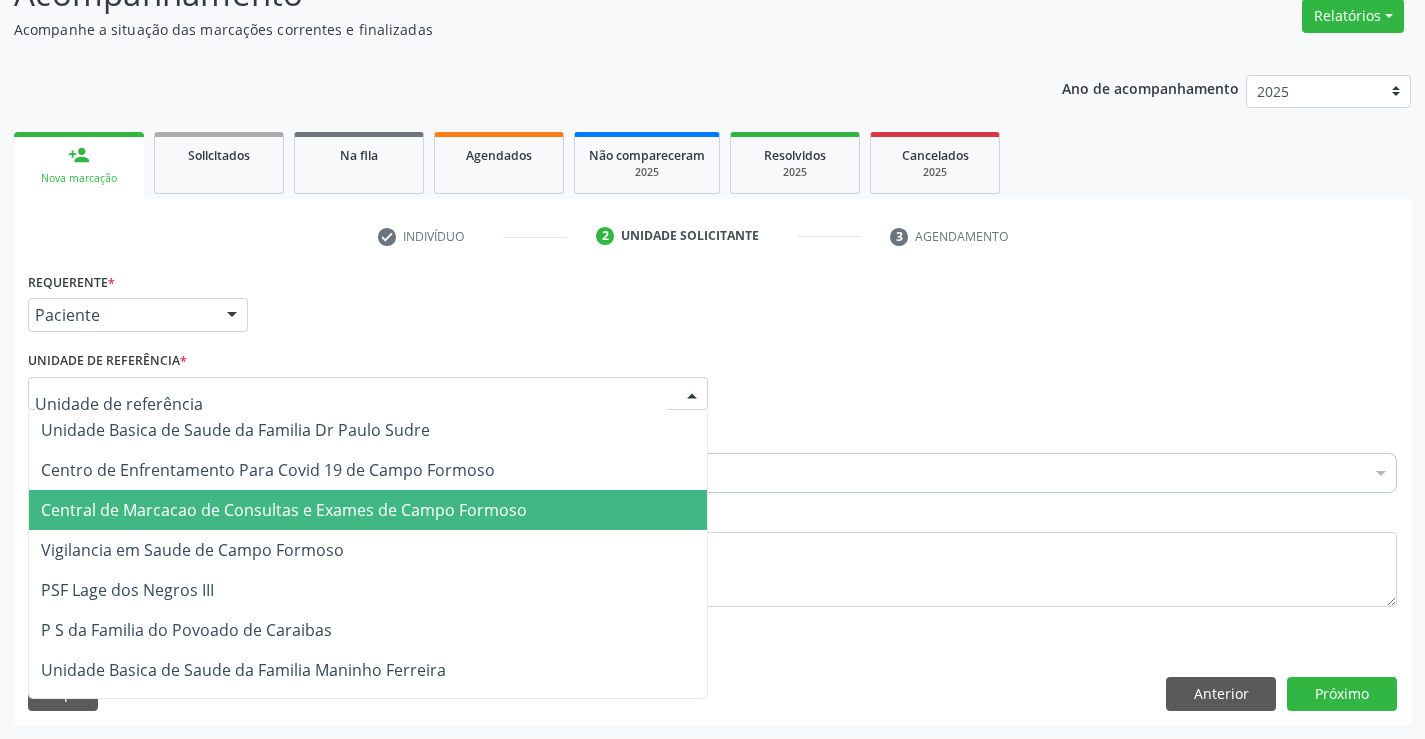 click on "Central de Marcacao de Consultas e Exames de Campo Formoso" at bounding box center [368, 510] 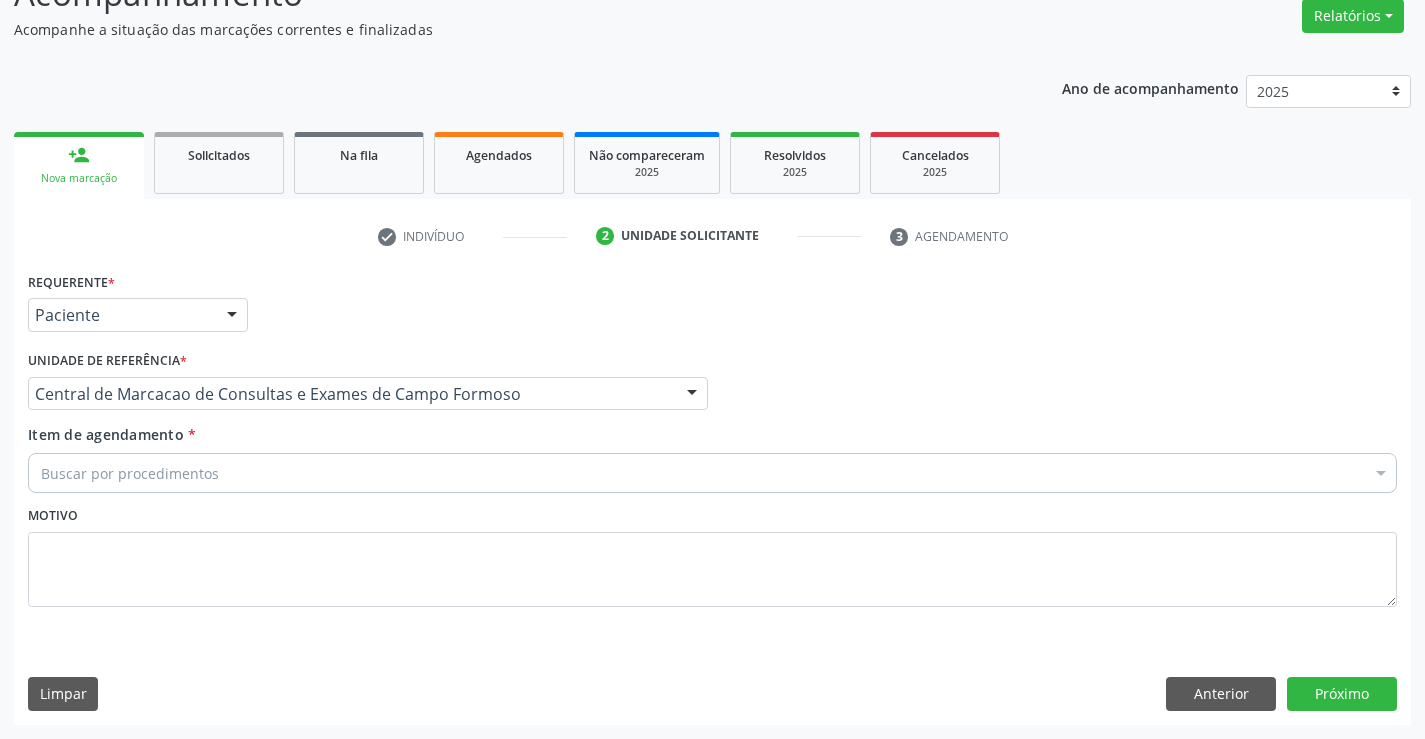 click on "Buscar por procedimentos" at bounding box center [712, 473] 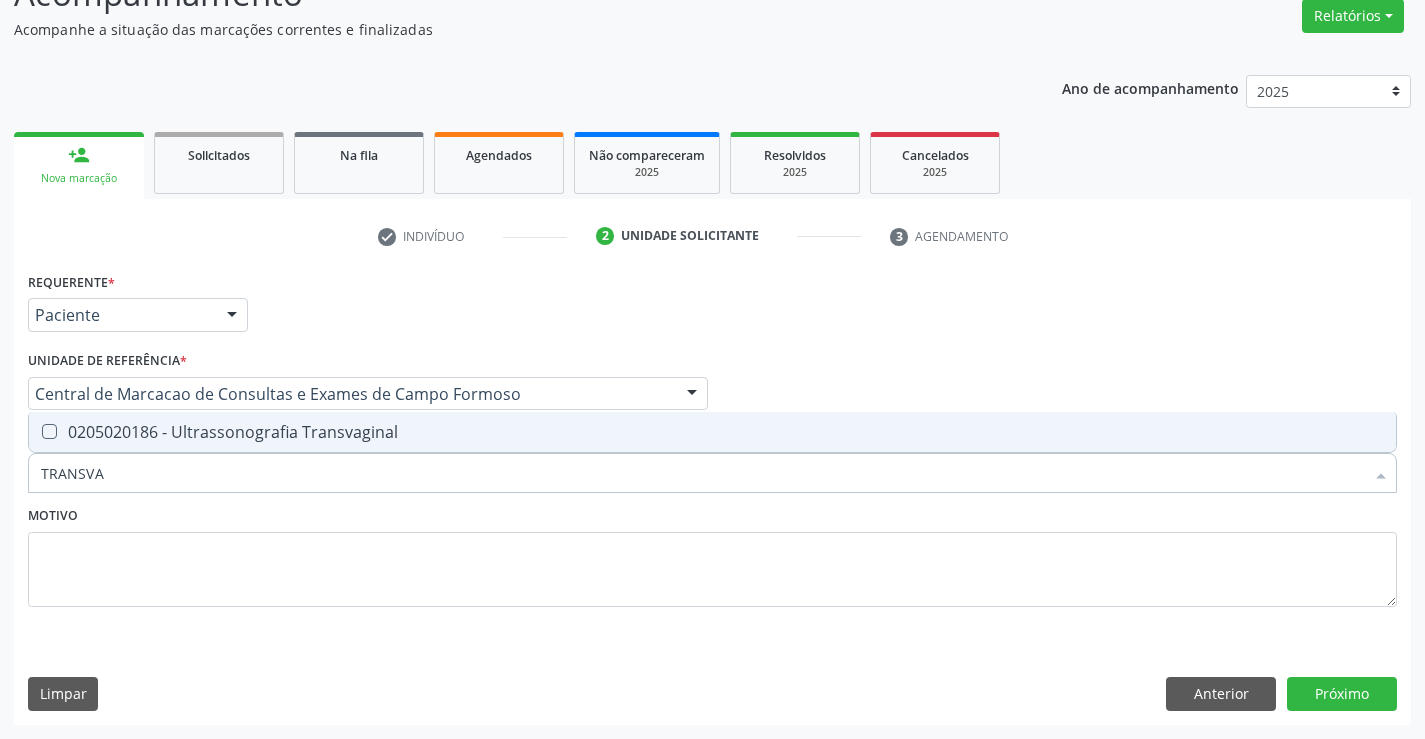 type on "TRANSVAG" 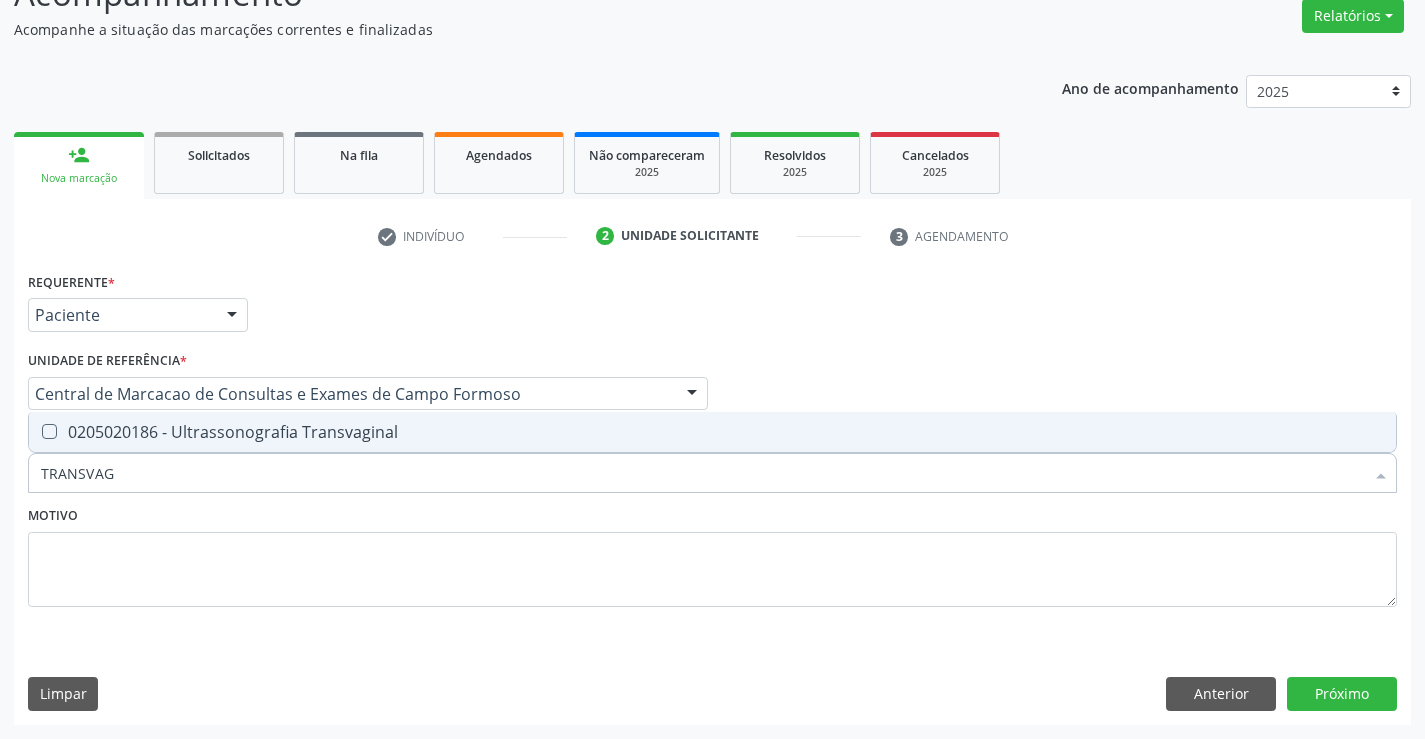 click on "0205020186 - Ultrassonografia Transvaginal" at bounding box center (712, 432) 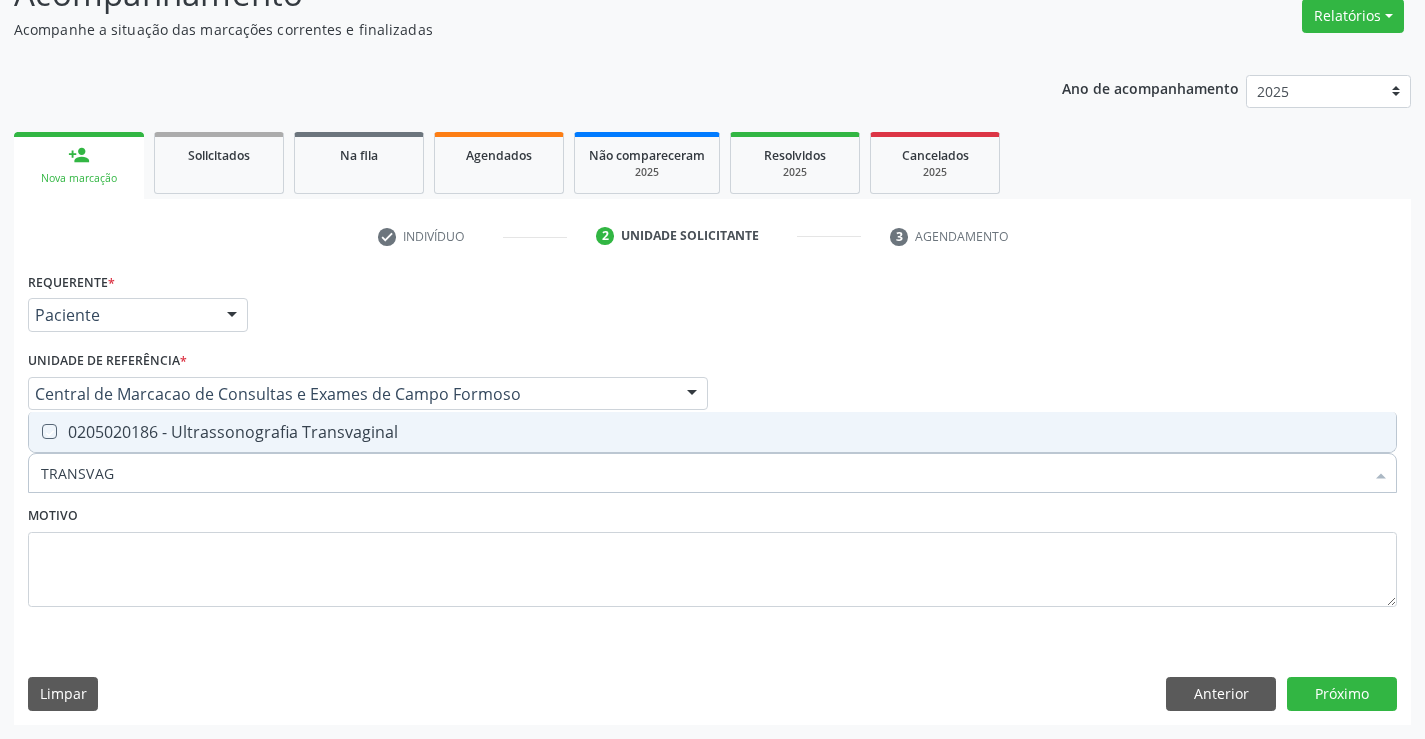 checkbox on "true" 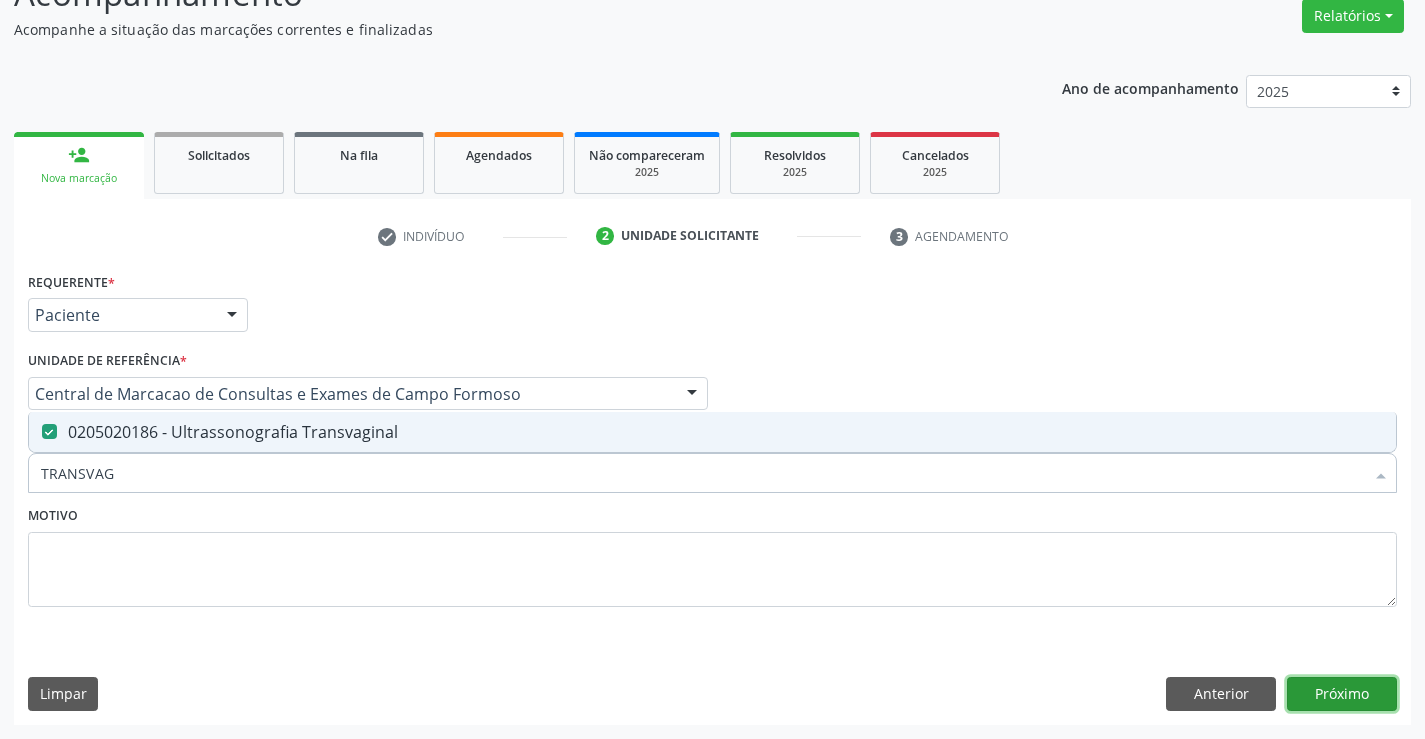 click on "Próximo" at bounding box center [1342, 694] 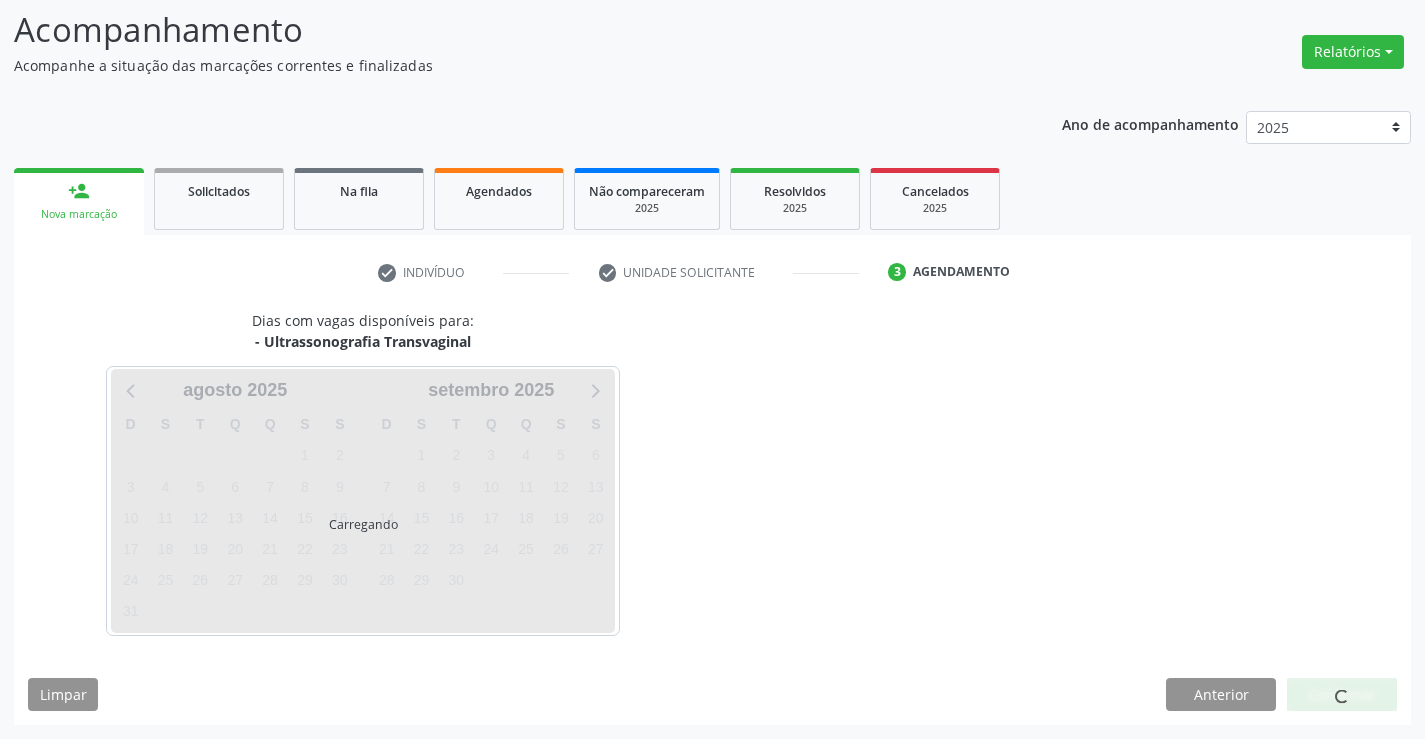 scroll, scrollTop: 131, scrollLeft: 0, axis: vertical 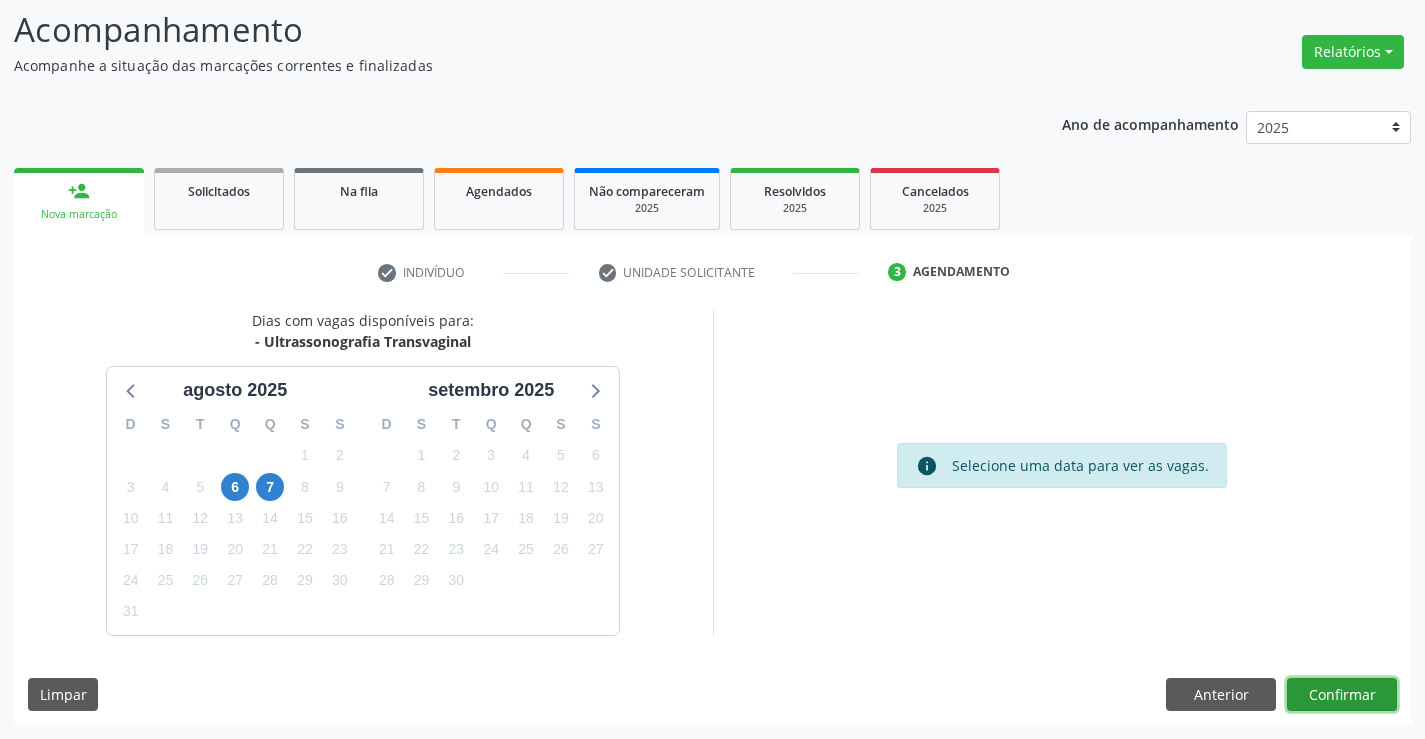 click on "Confirmar" at bounding box center [1342, 695] 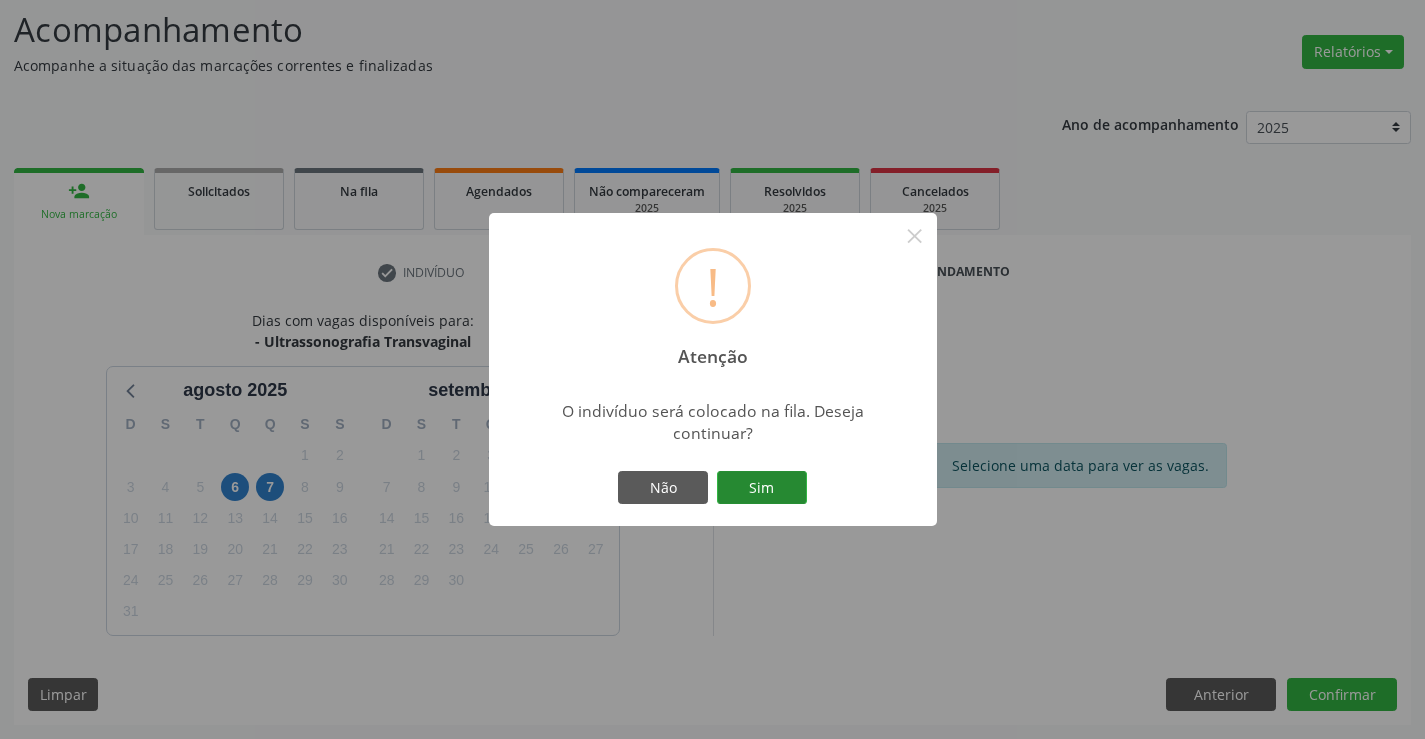 click on "Sim" at bounding box center [762, 488] 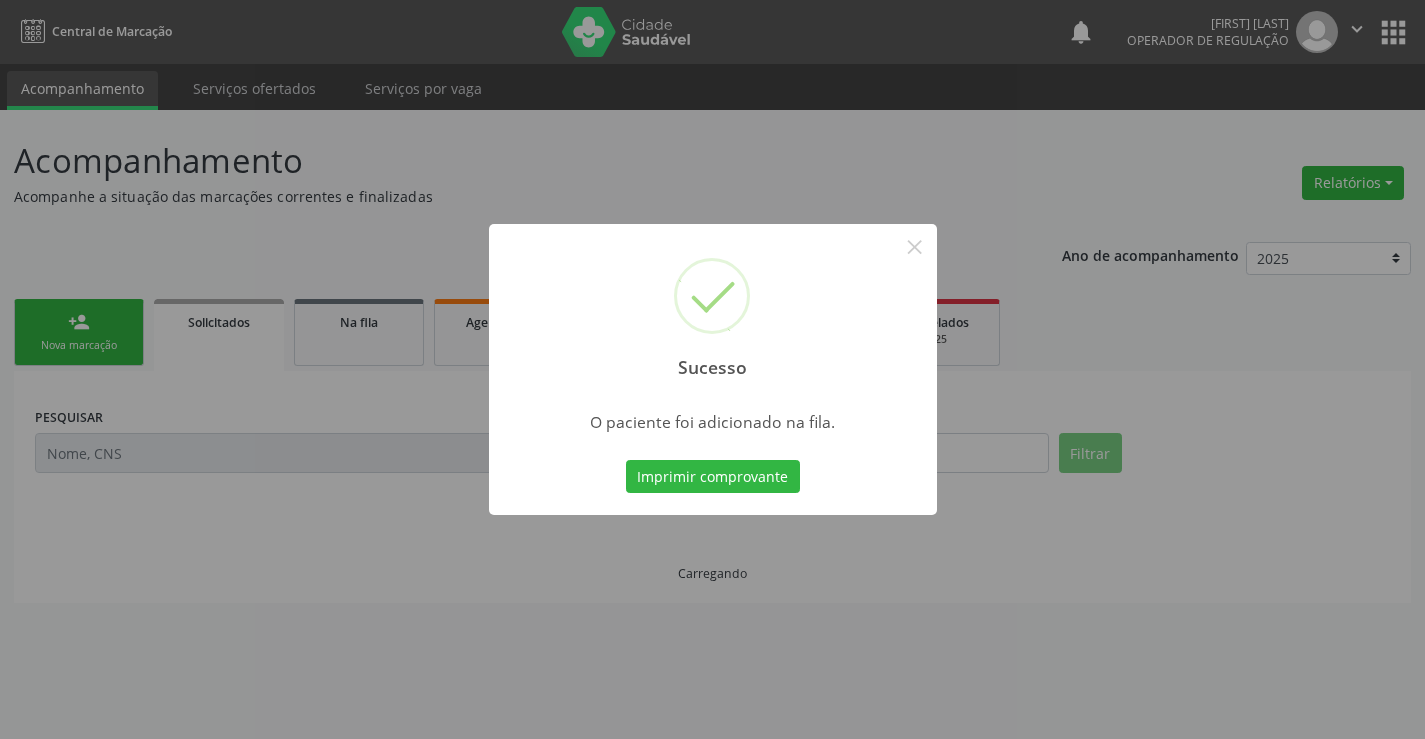 scroll, scrollTop: 0, scrollLeft: 0, axis: both 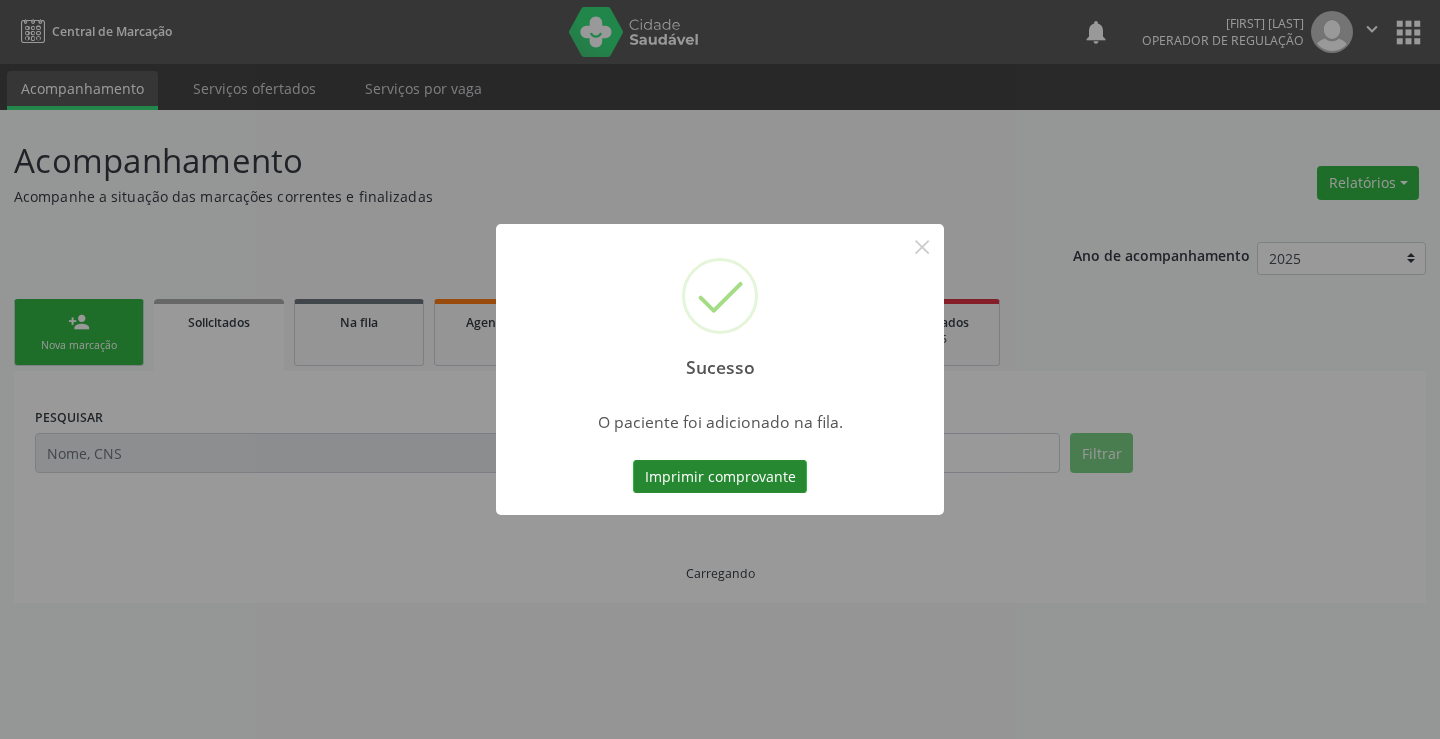 click on "Imprimir comprovante" at bounding box center (720, 477) 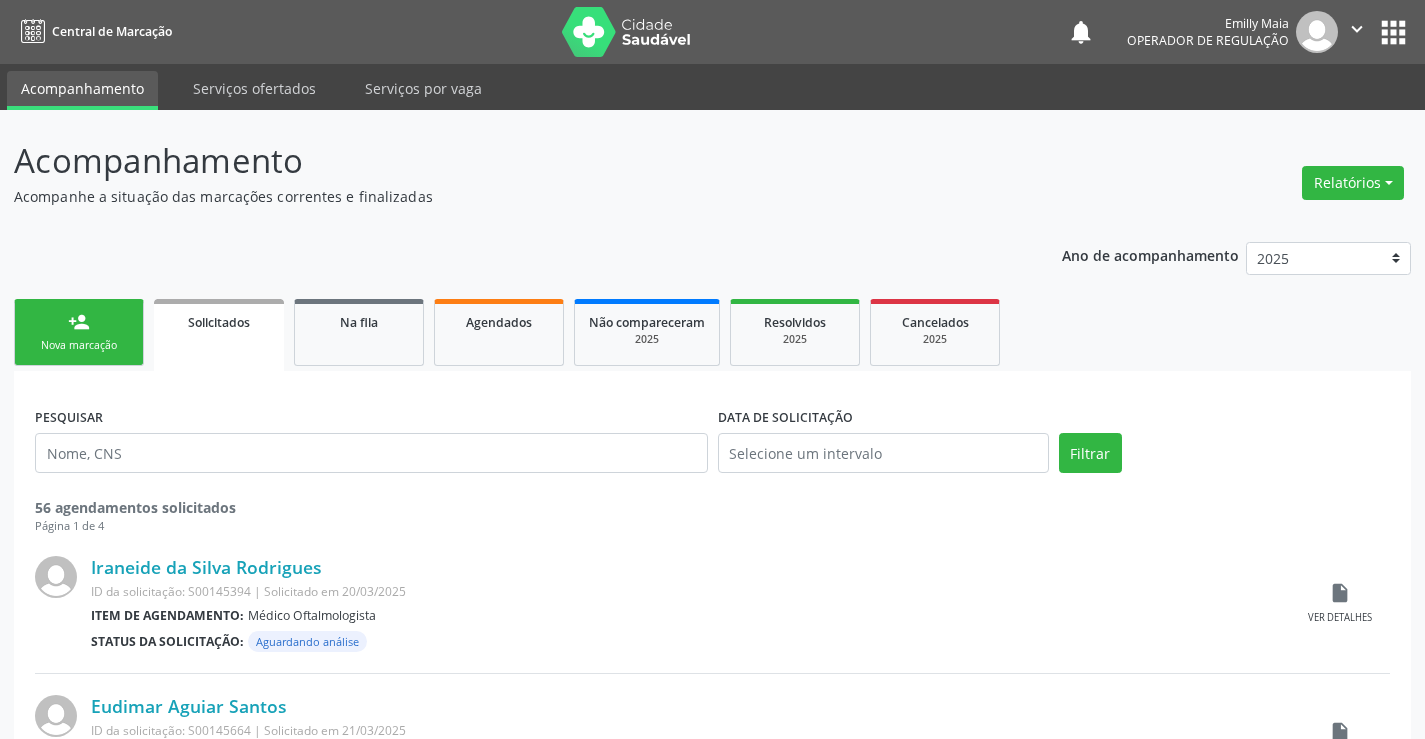 scroll, scrollTop: 0, scrollLeft: 0, axis: both 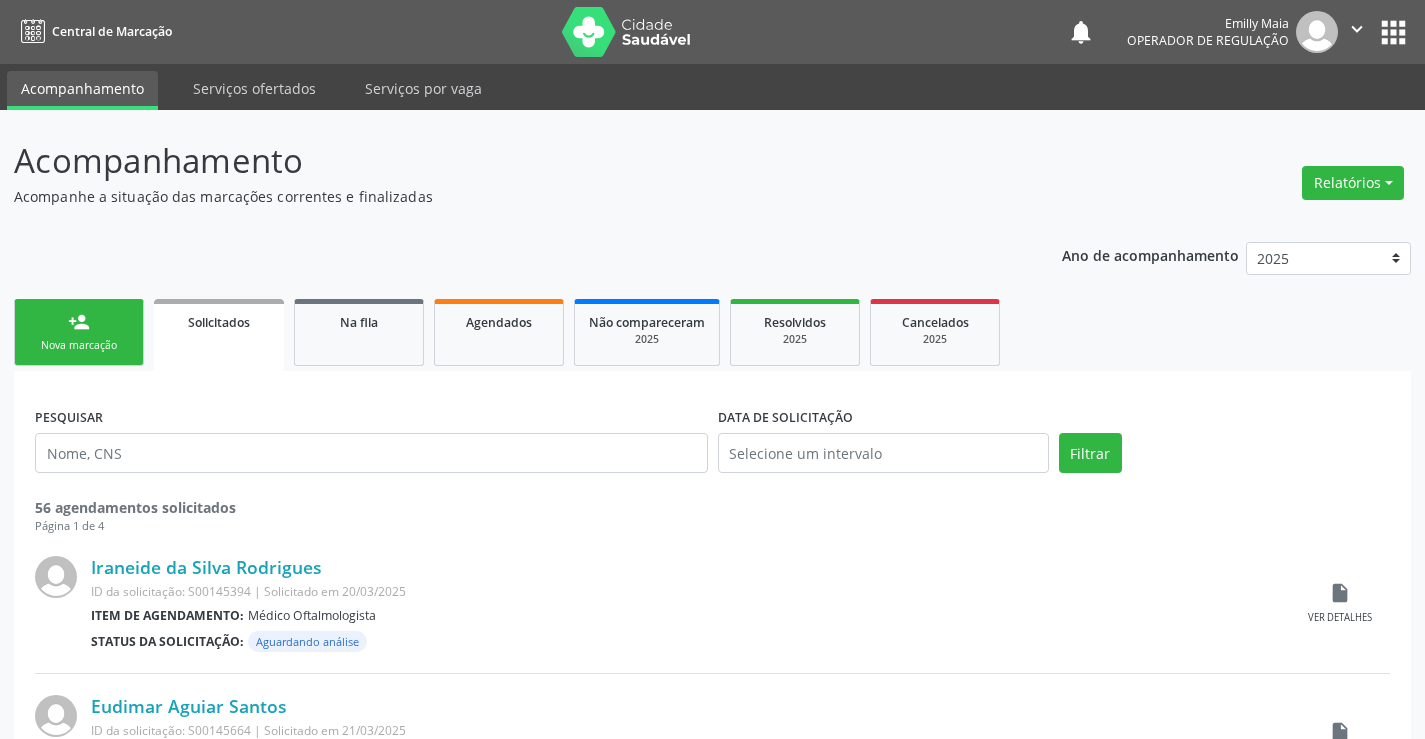 click on "person_add
Nova marcação" at bounding box center (79, 332) 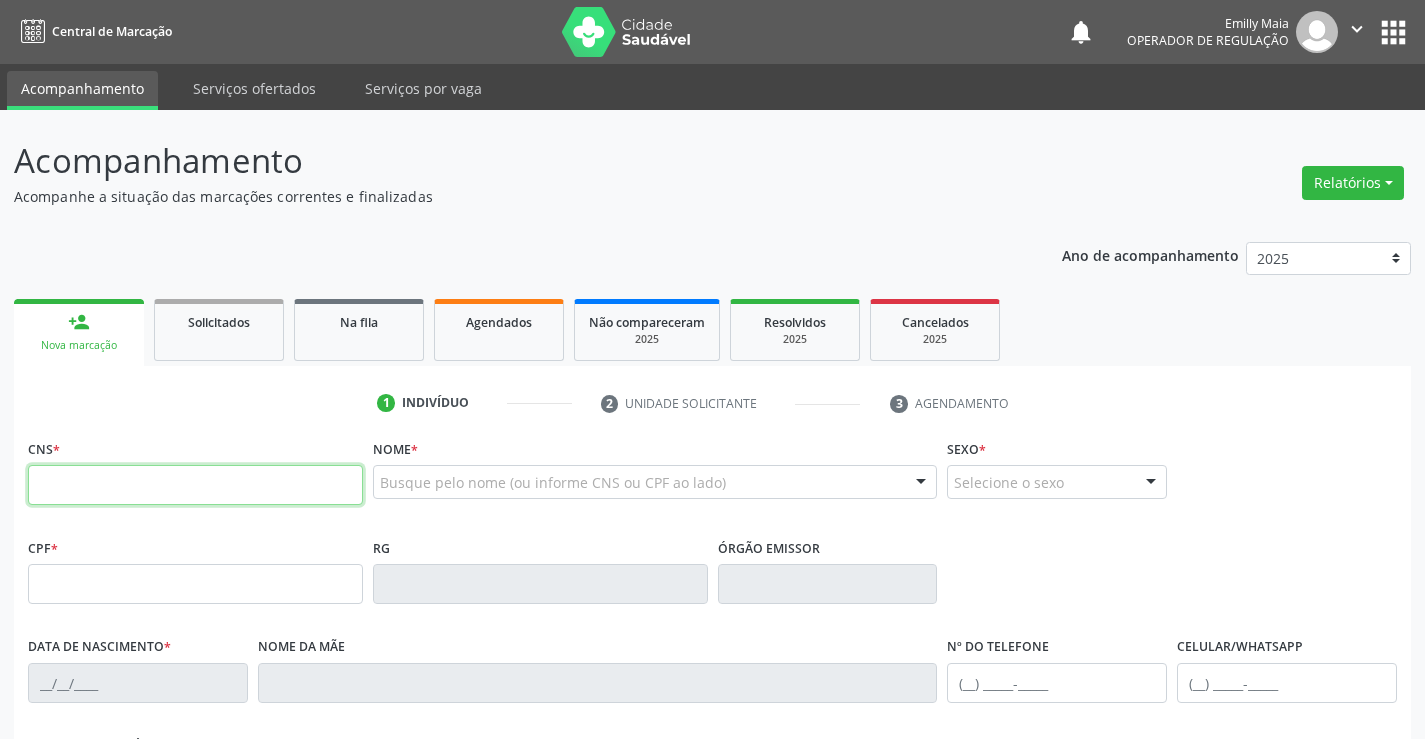 click at bounding box center [195, 485] 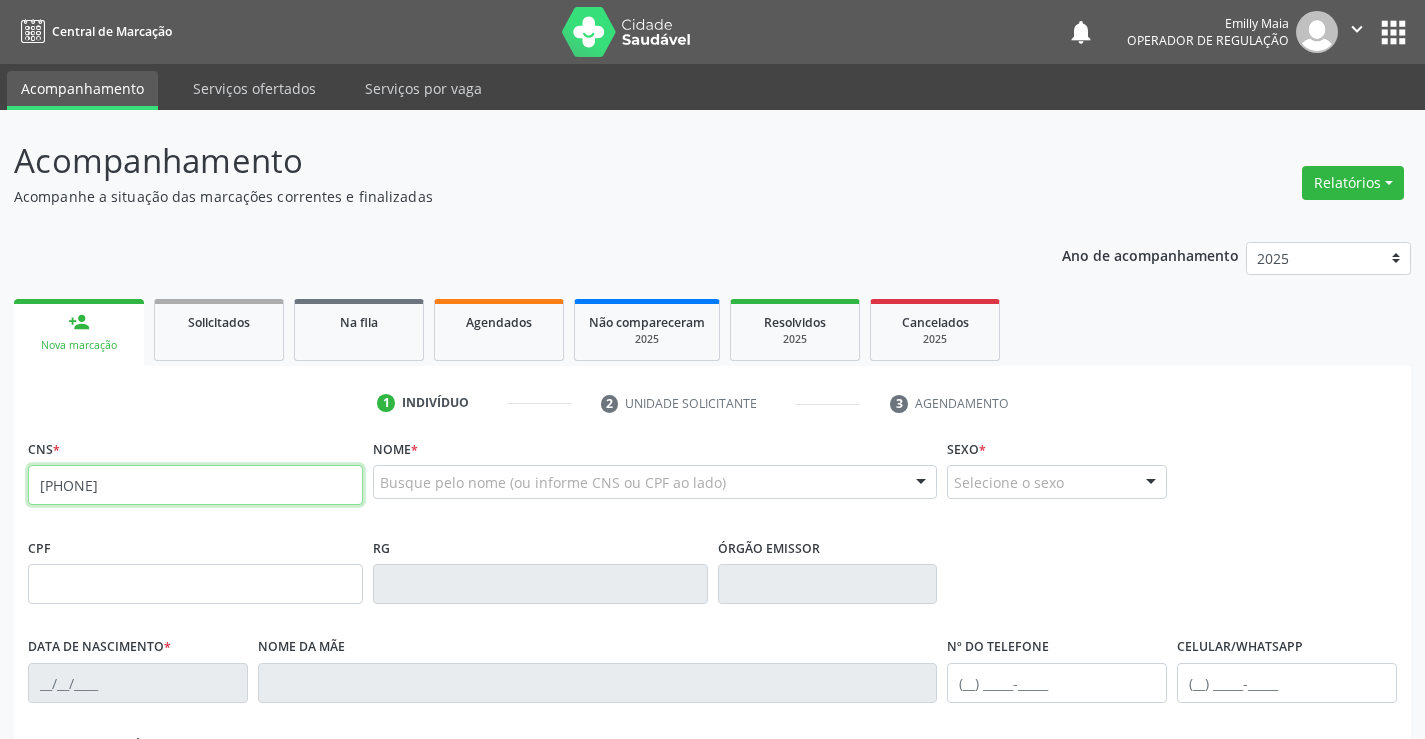 type on "[PHONE]" 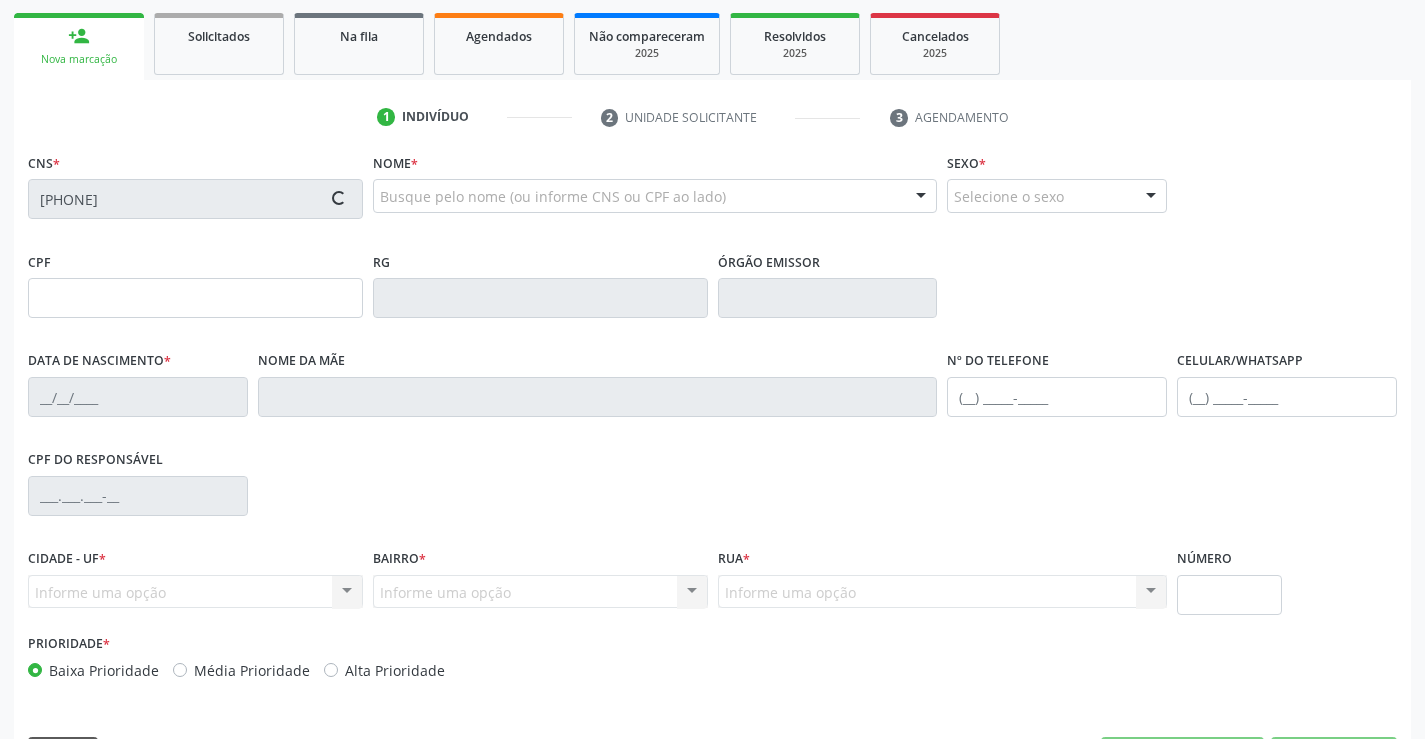 scroll, scrollTop: 345, scrollLeft: 0, axis: vertical 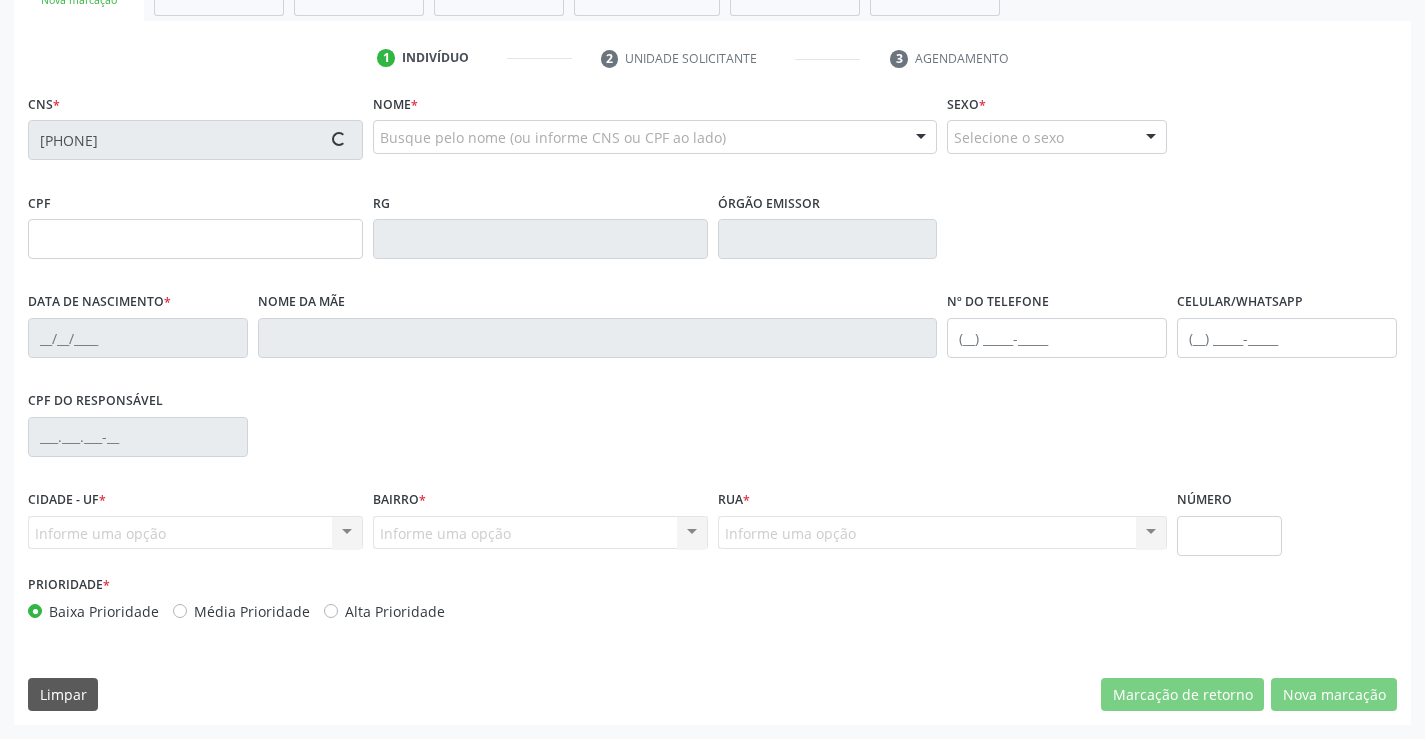 type on "[PHONE]" 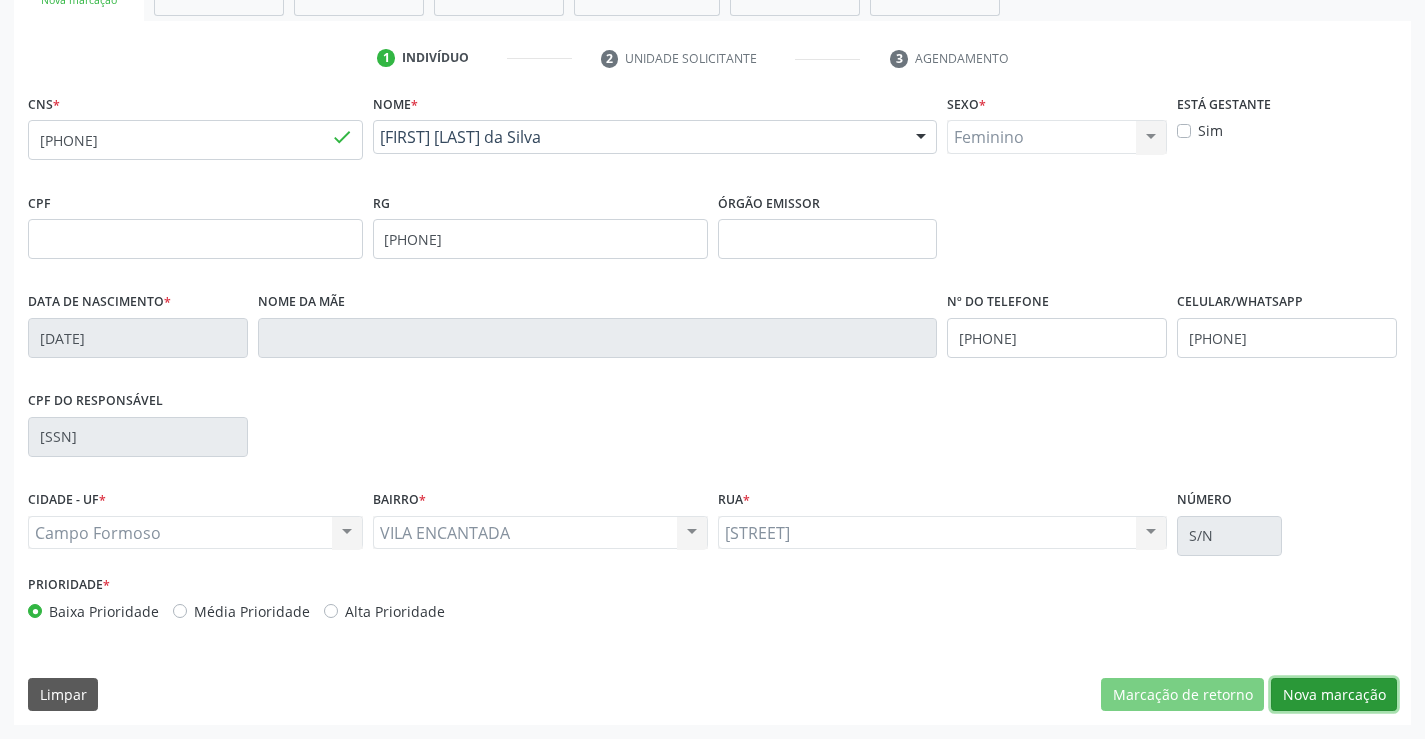 click on "Nova marcação" at bounding box center (1334, 695) 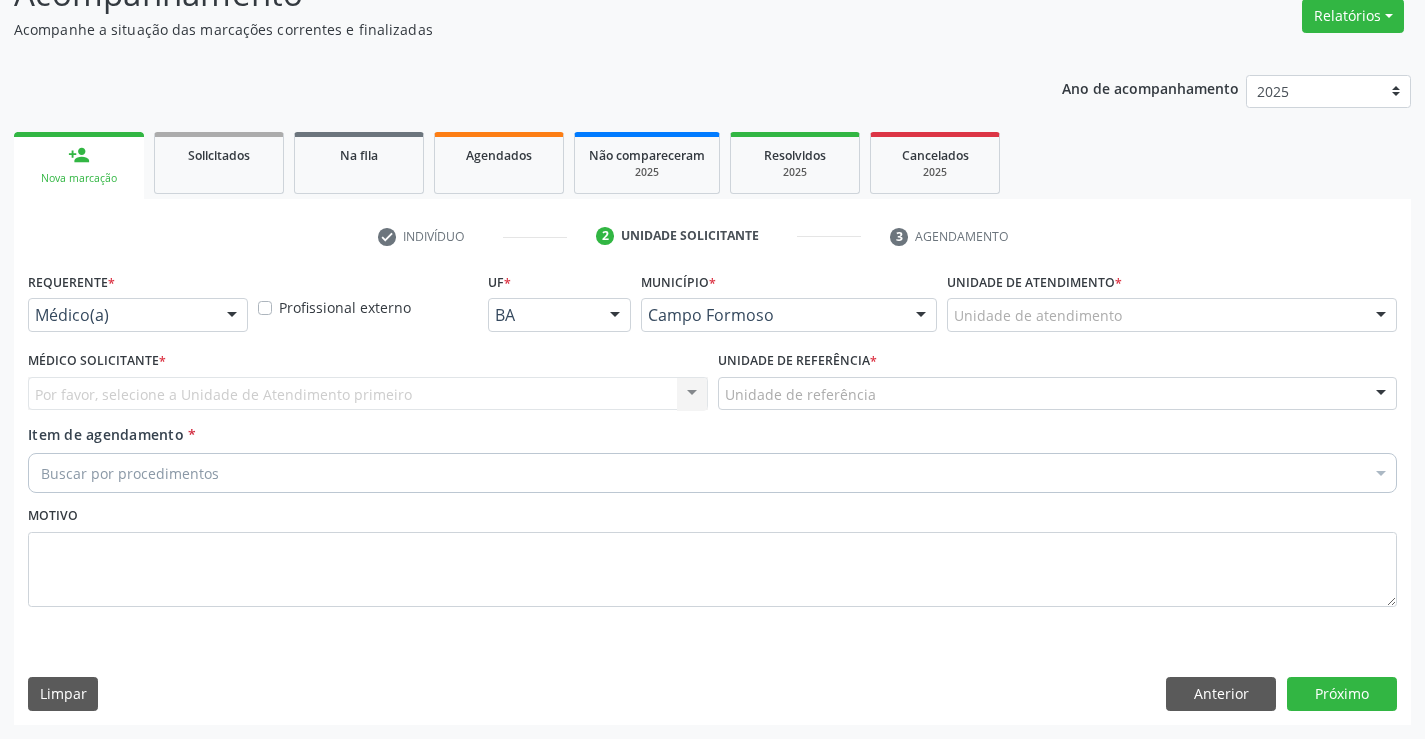 scroll, scrollTop: 167, scrollLeft: 0, axis: vertical 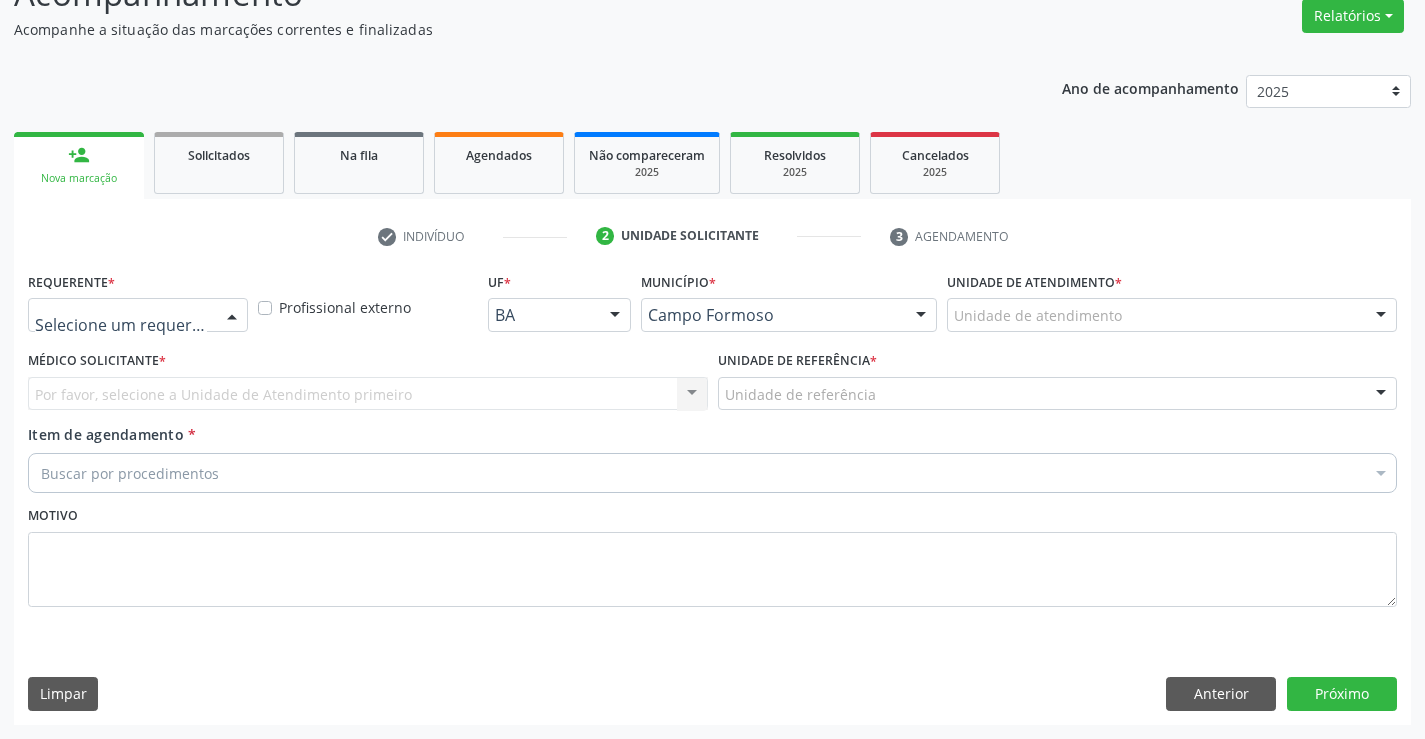 drag, startPoint x: 216, startPoint y: 321, endPoint x: 161, endPoint y: 433, distance: 124.7758 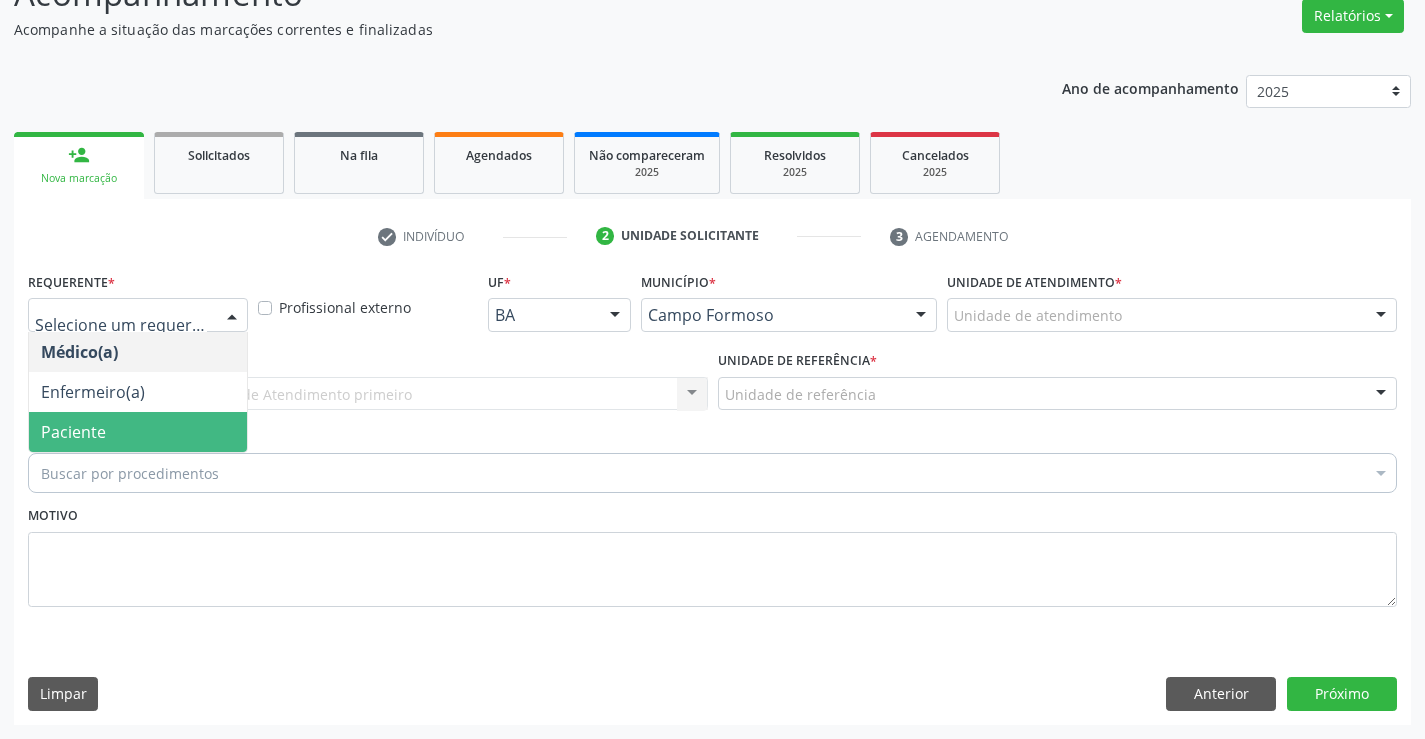 click on "Paciente" at bounding box center (138, 432) 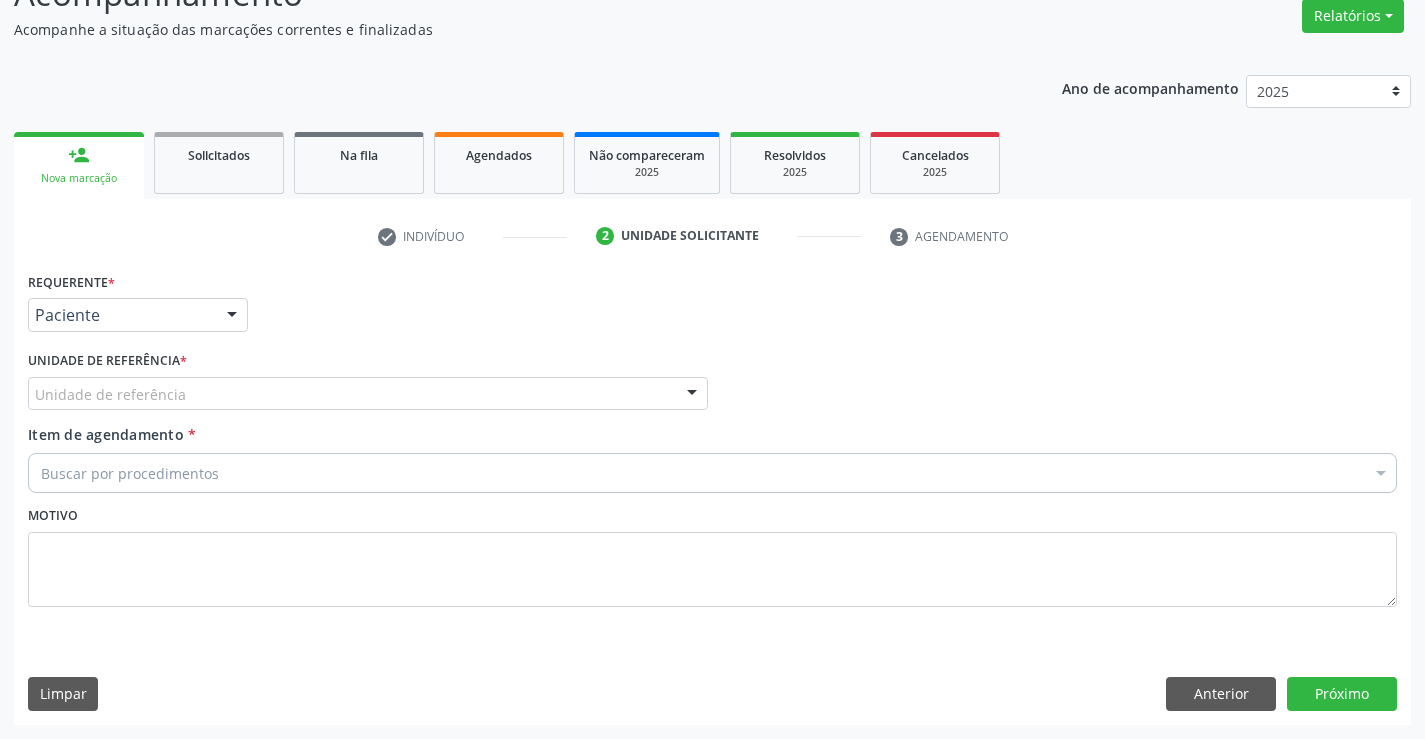 drag, startPoint x: 310, startPoint y: 387, endPoint x: 310, endPoint y: 422, distance: 35 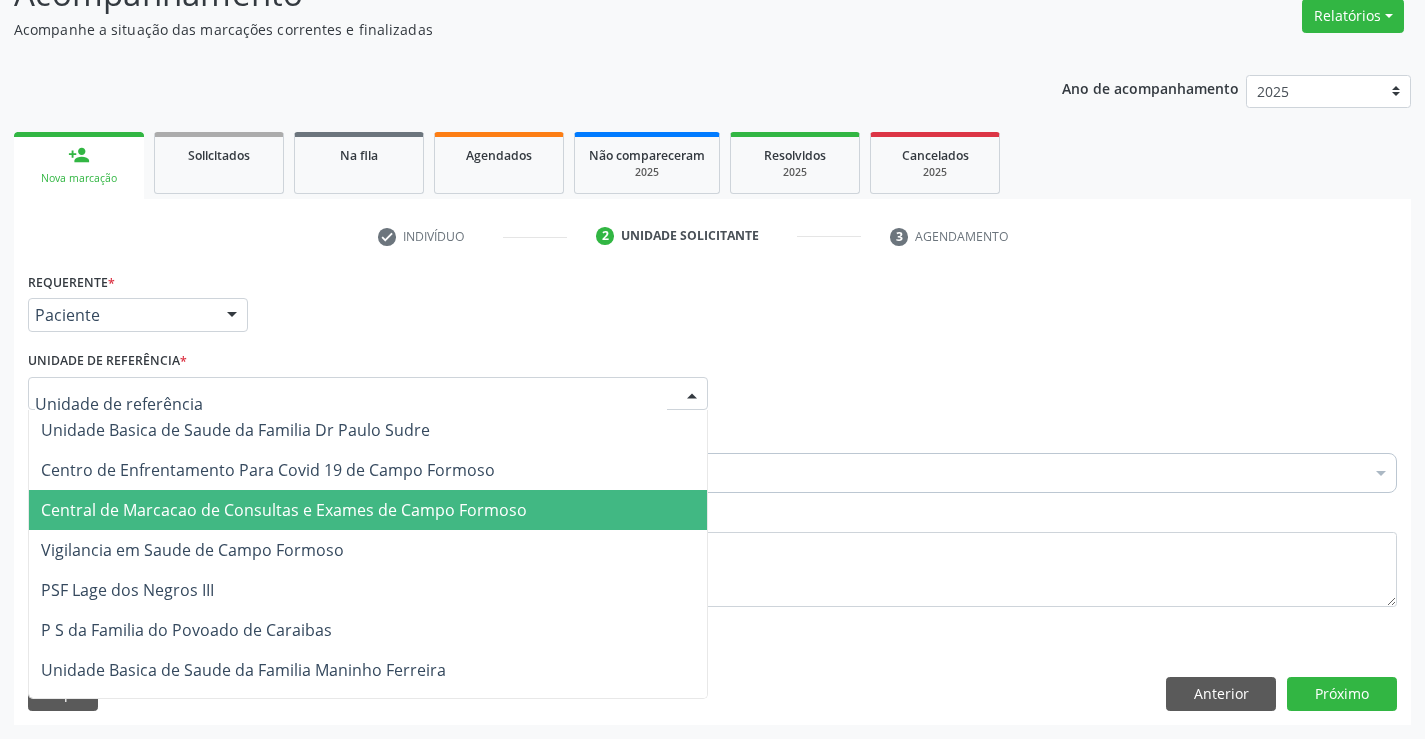 click on "Central de Marcacao de Consultas e Exames de Campo Formoso" at bounding box center (284, 510) 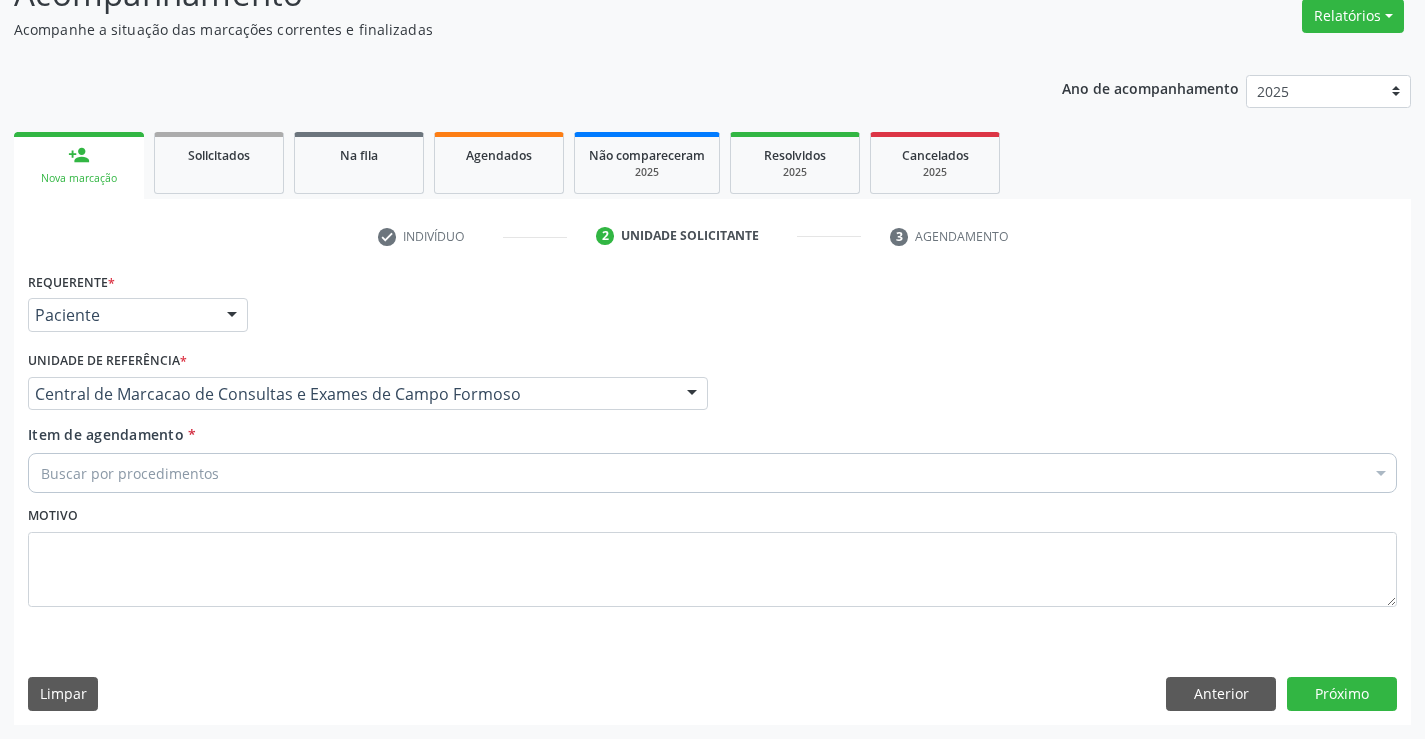 click on "Buscar por procedimentos" at bounding box center (712, 473) 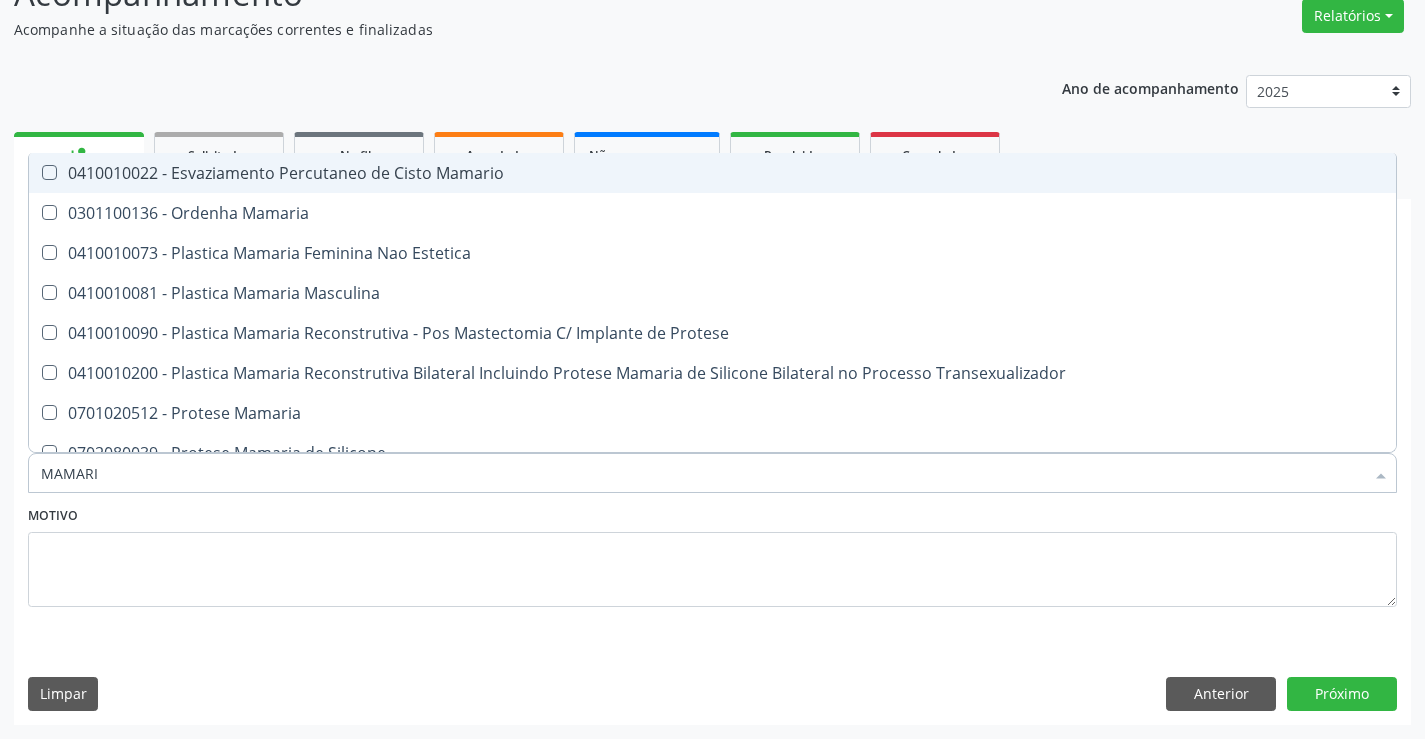type on "MAMARIA" 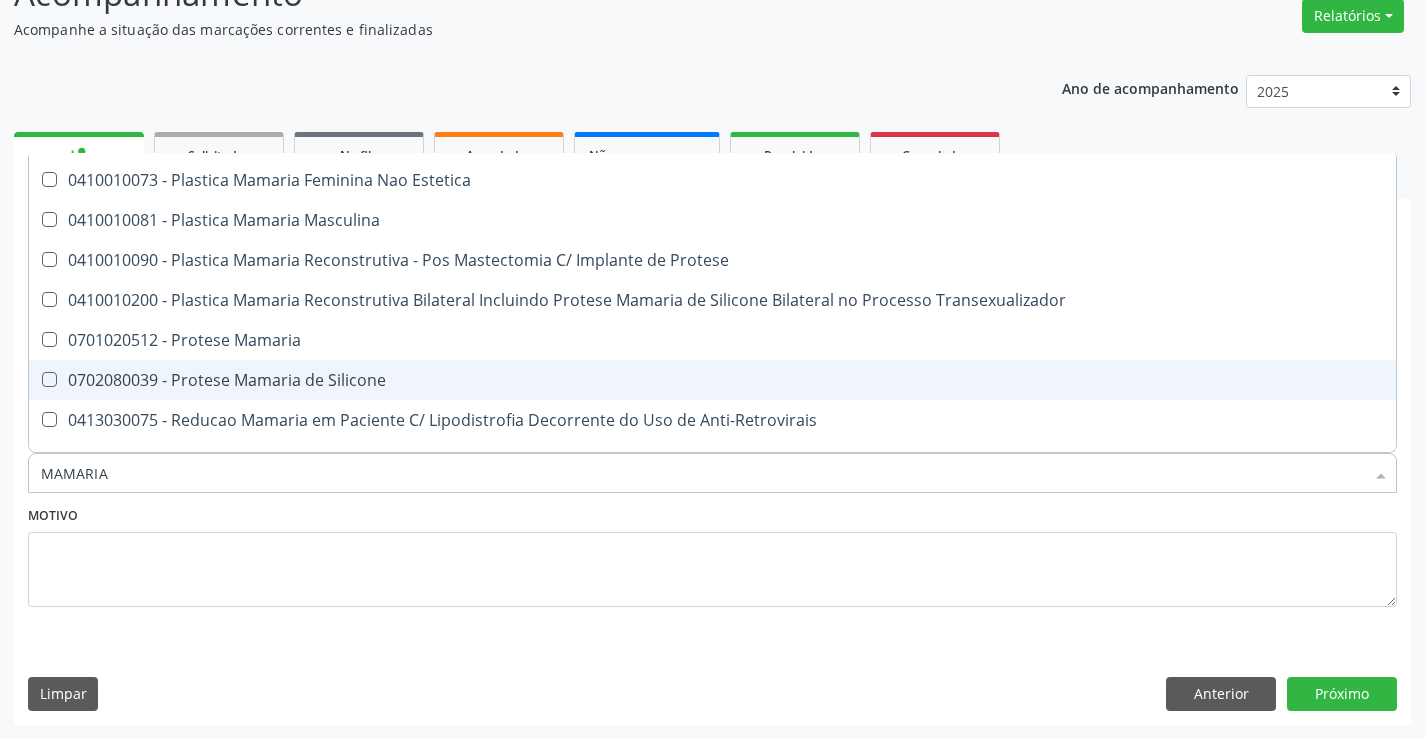scroll, scrollTop: 61, scrollLeft: 0, axis: vertical 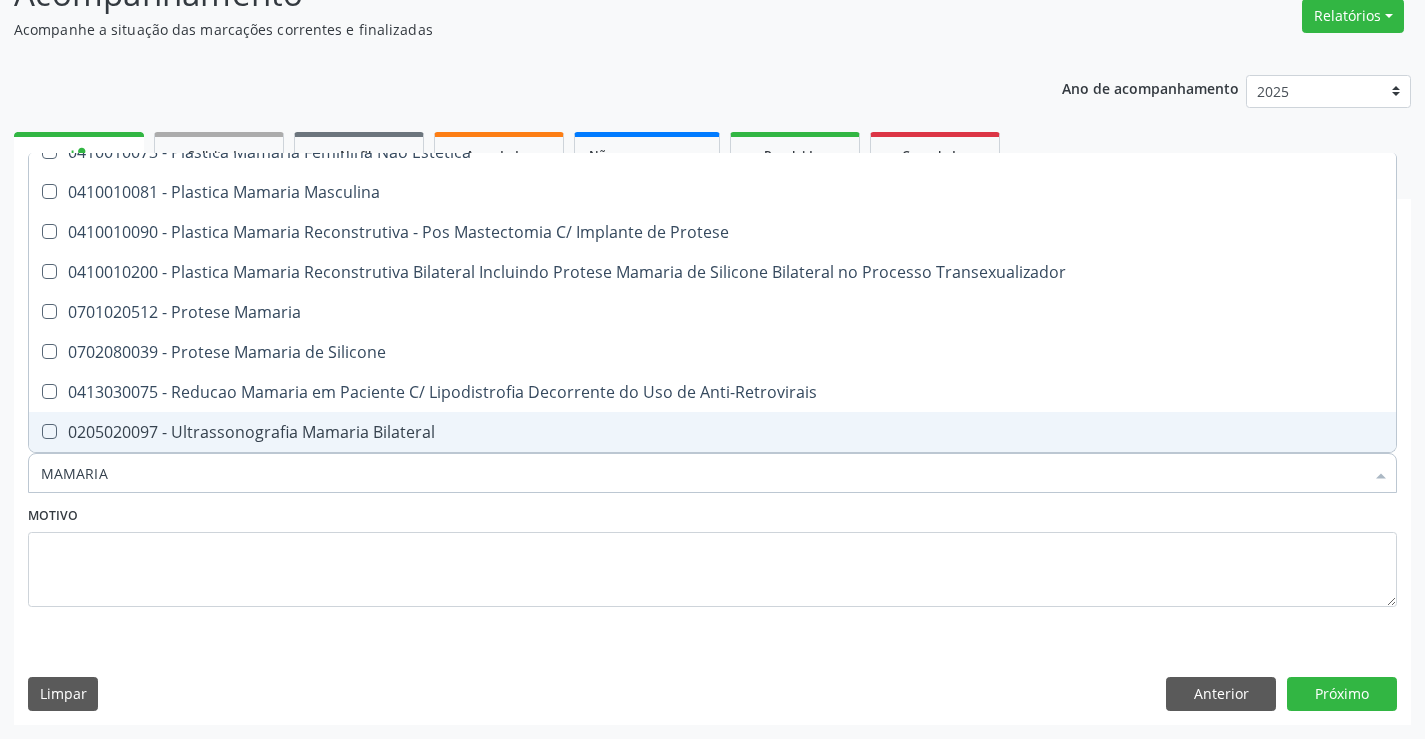 click on "0205020097 - Ultrassonografia Mamaria Bilateral" at bounding box center (712, 432) 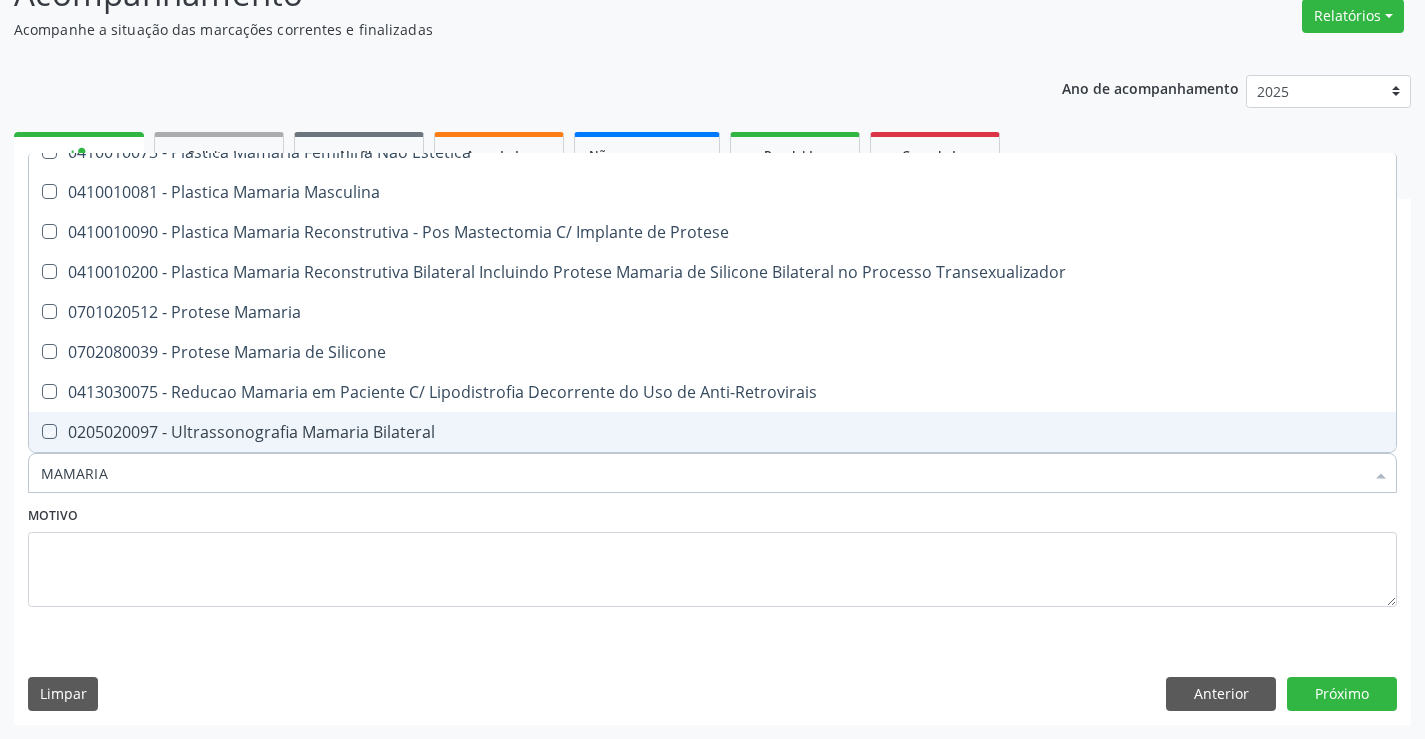 checkbox on "true" 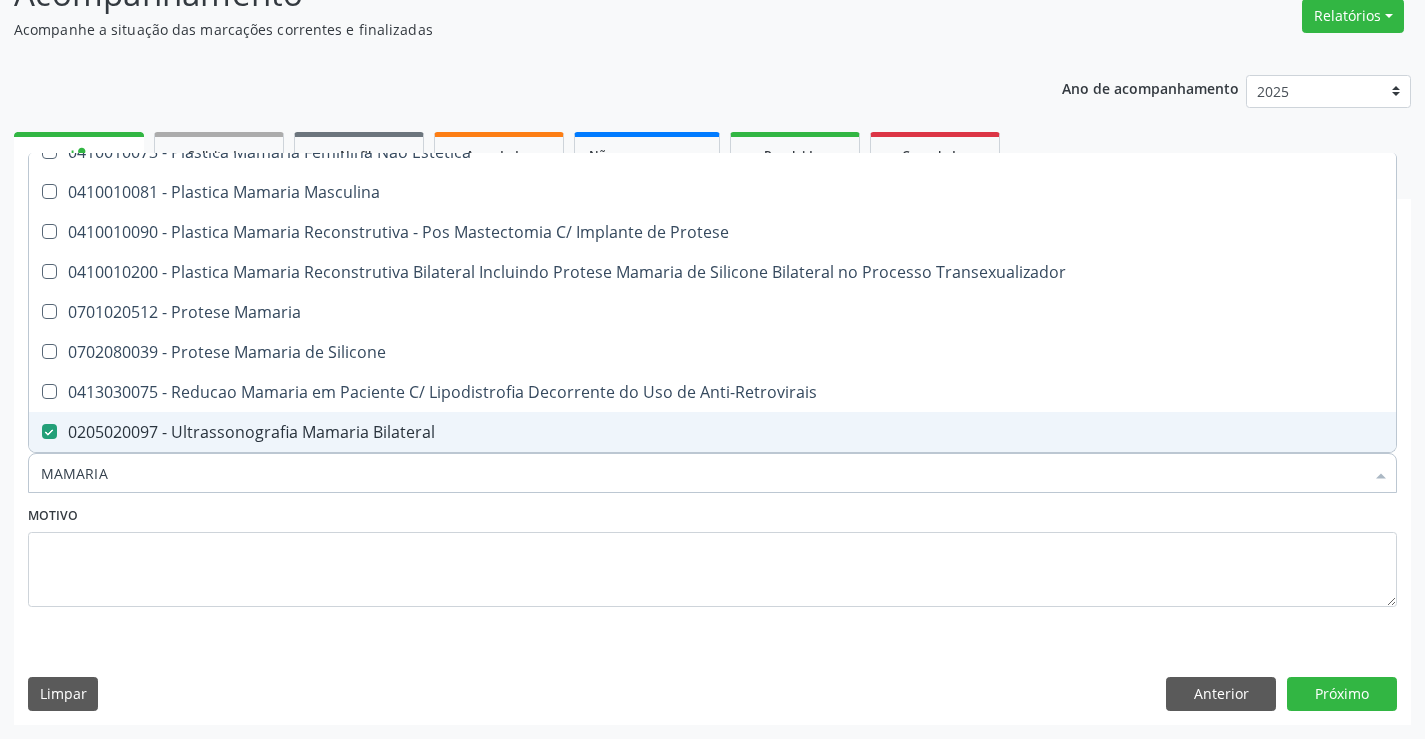 click on "MAMARIA" at bounding box center (702, 473) 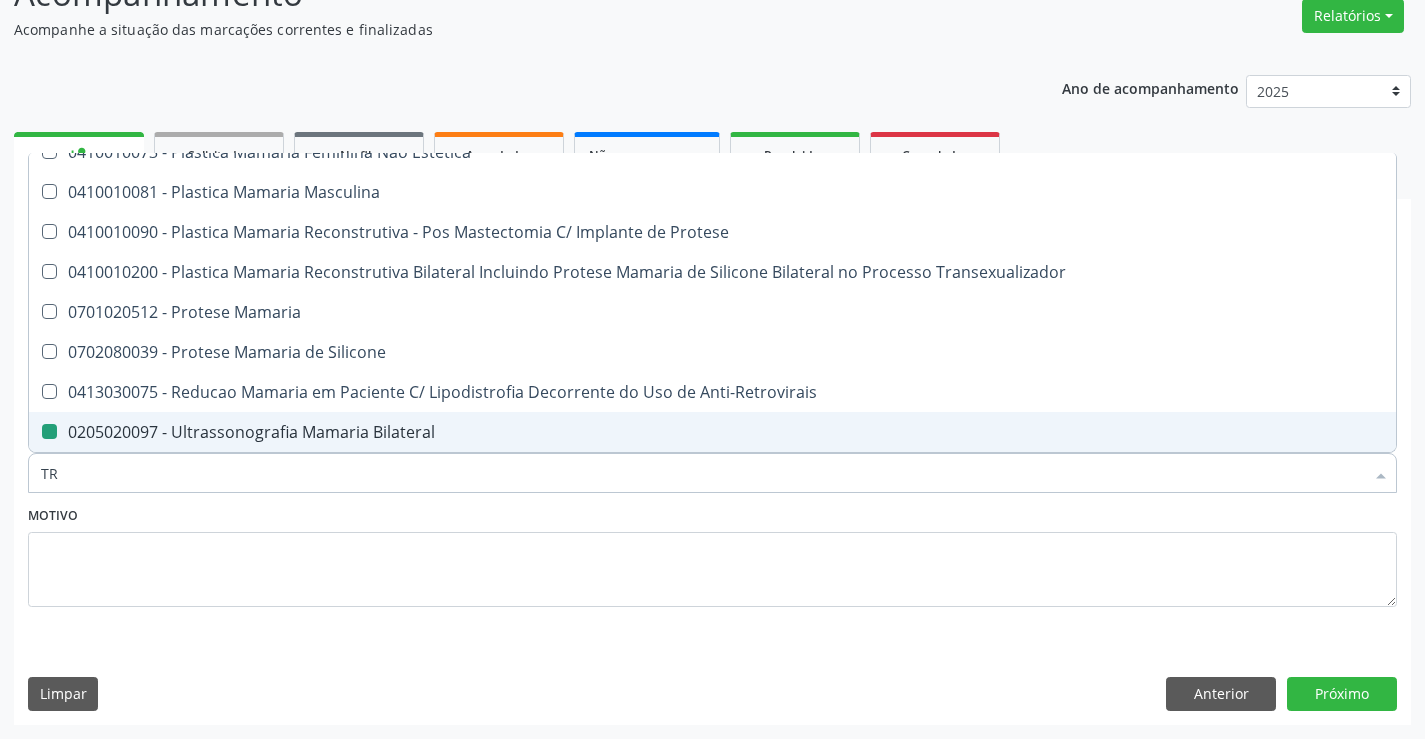 type on "TRA" 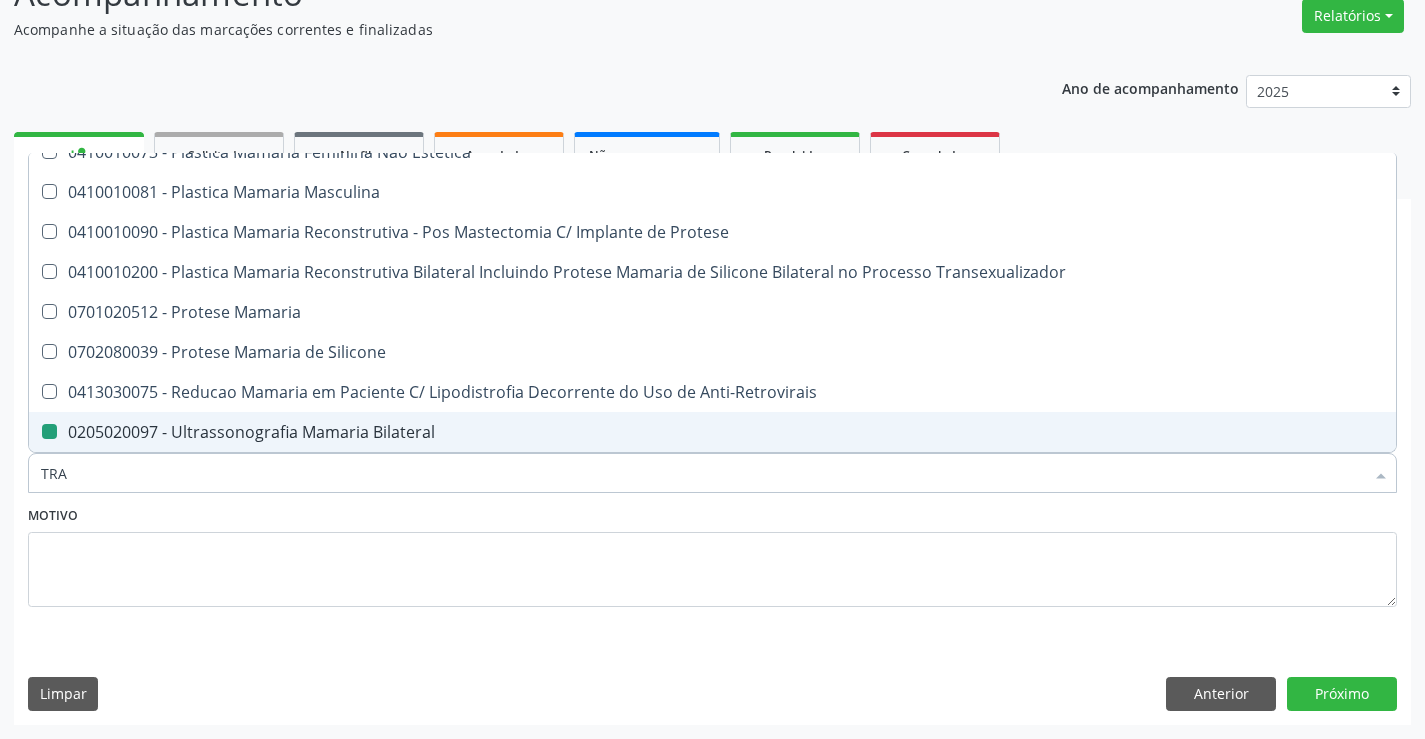 checkbox on "false" 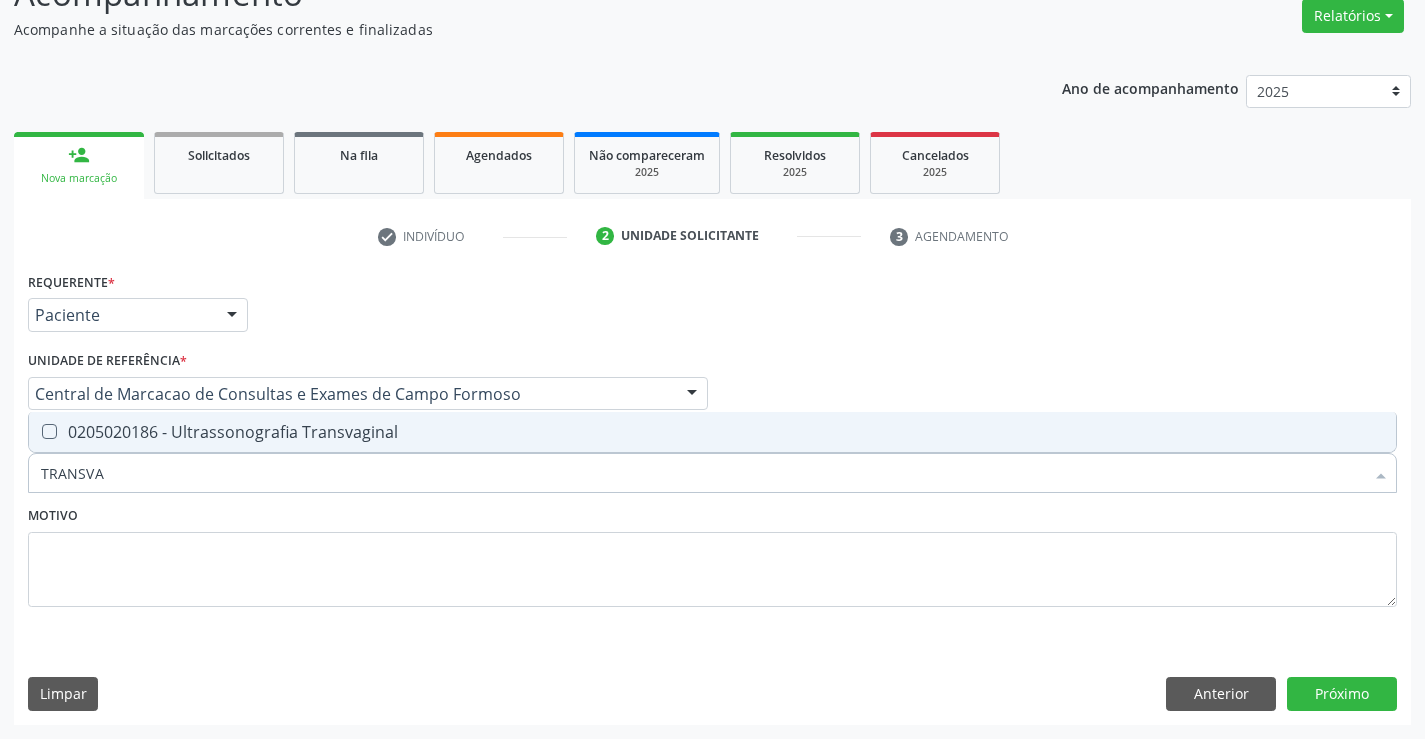 type on "TRANSVAG" 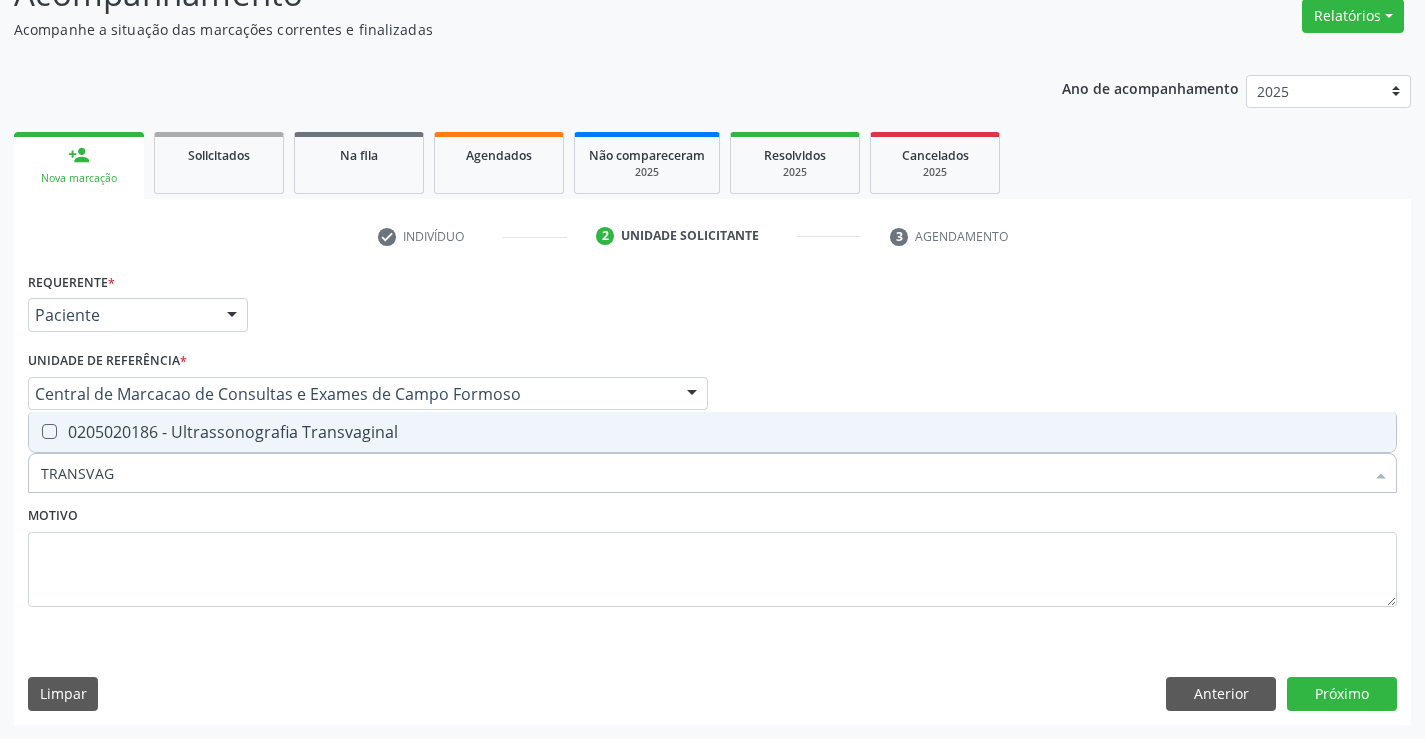 scroll, scrollTop: 0, scrollLeft: 0, axis: both 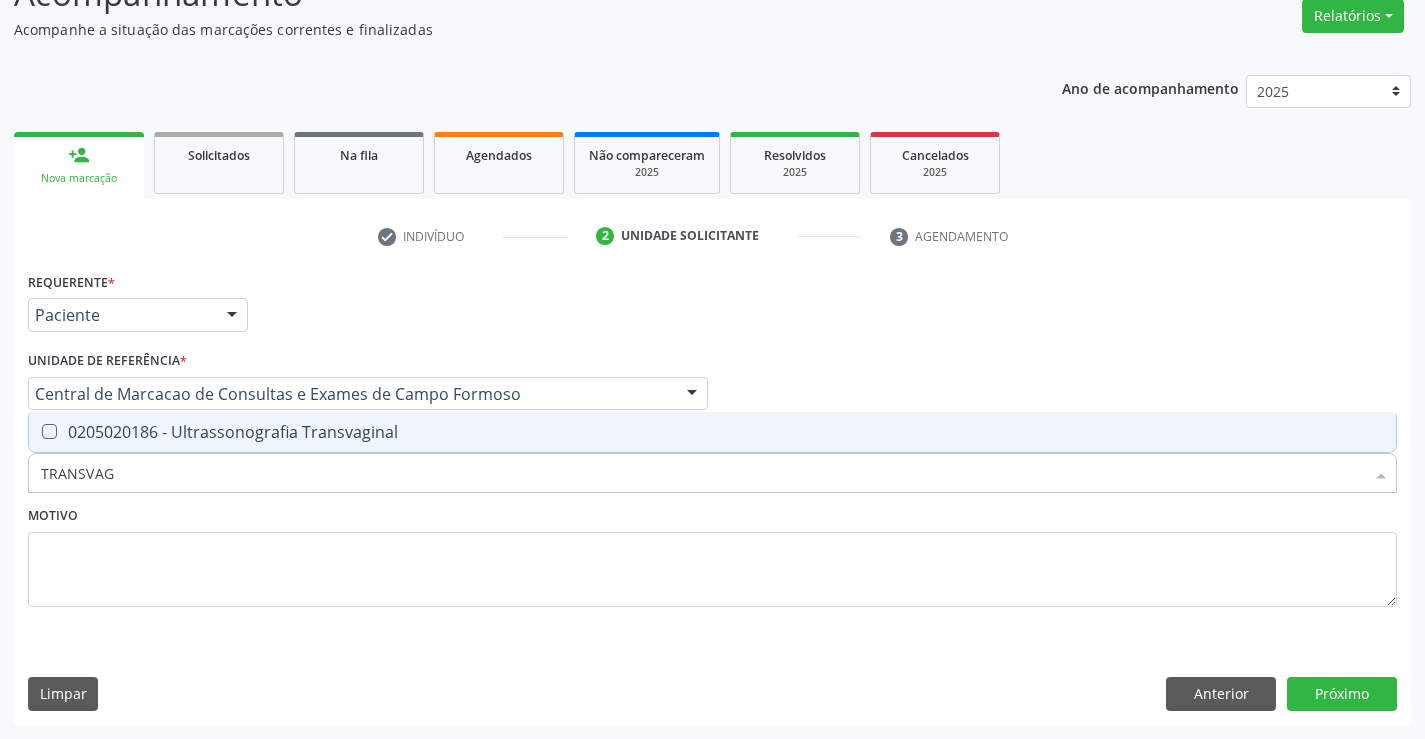 click on "0205020186 - Ultrassonografia Transvaginal" at bounding box center (712, 432) 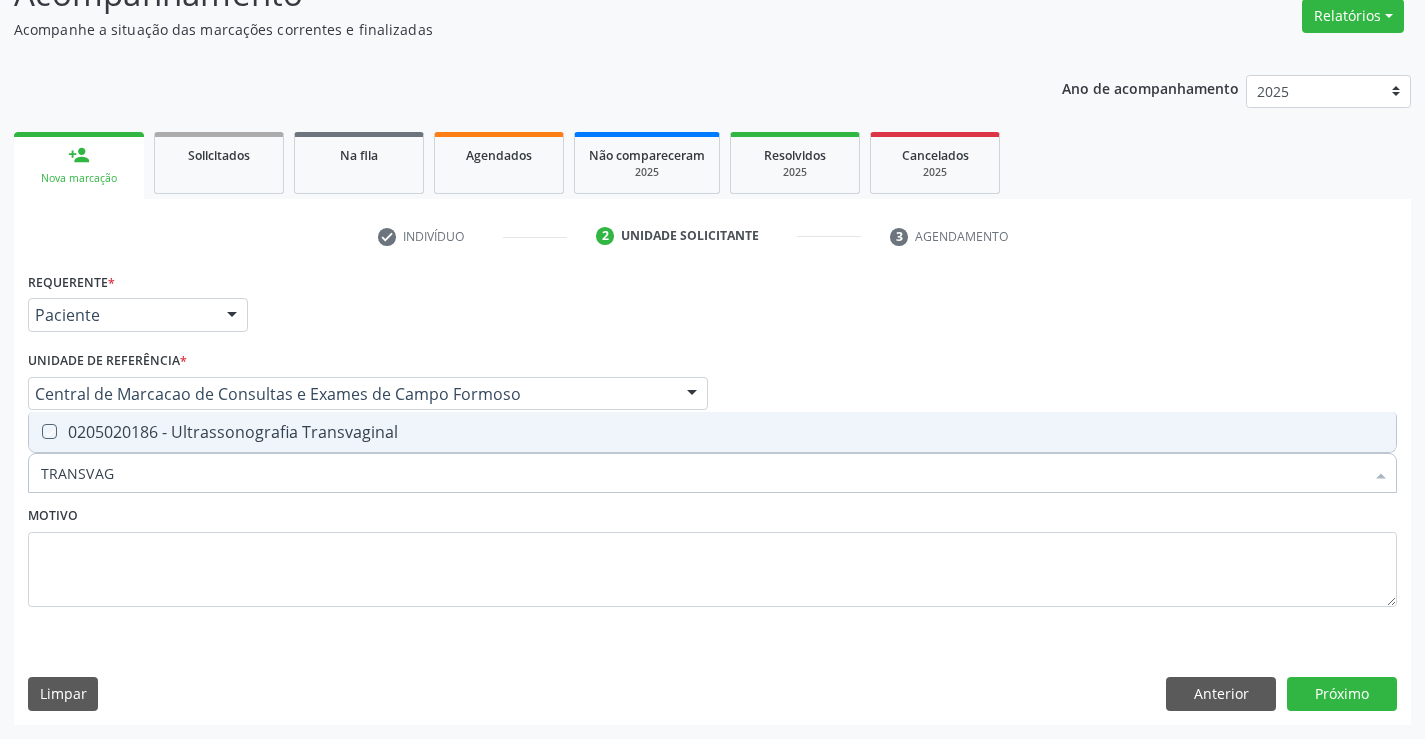 checkbox on "true" 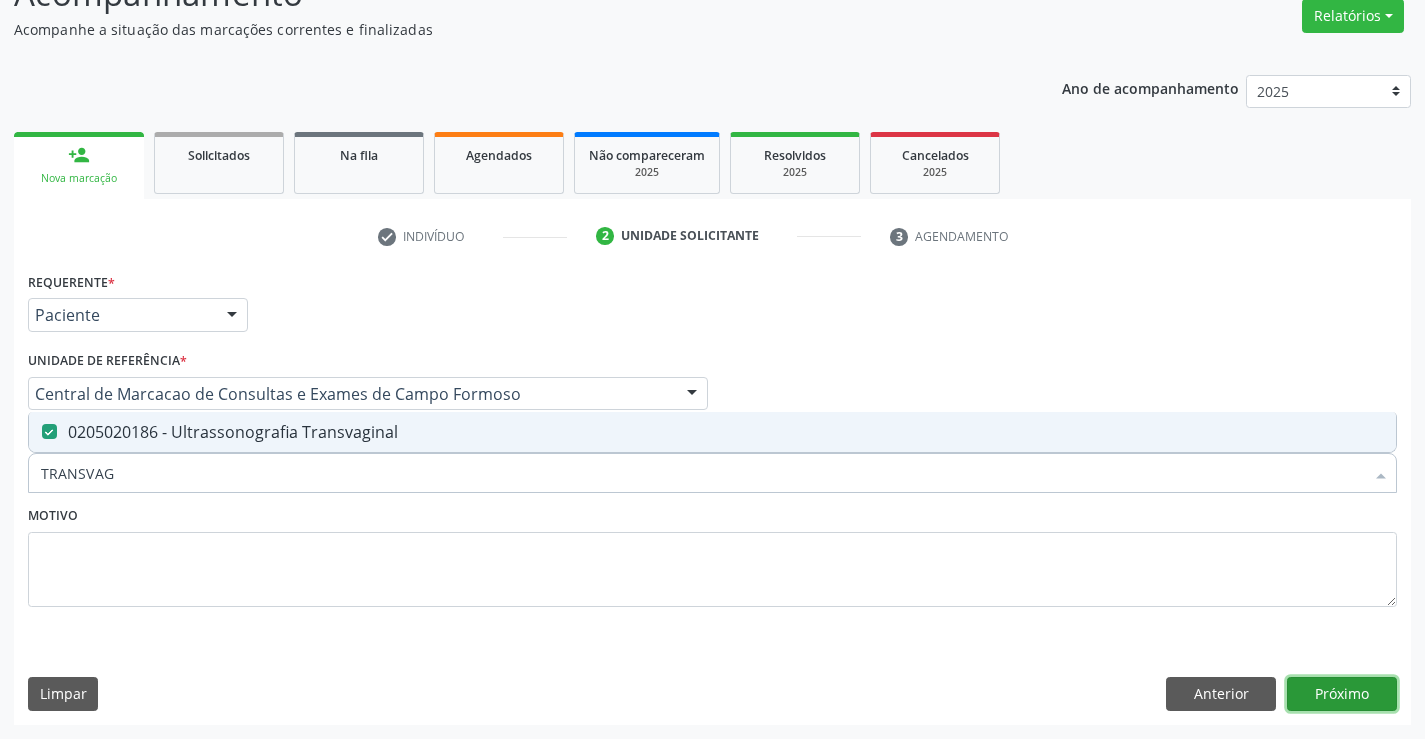 click on "Próximo" at bounding box center [1342, 694] 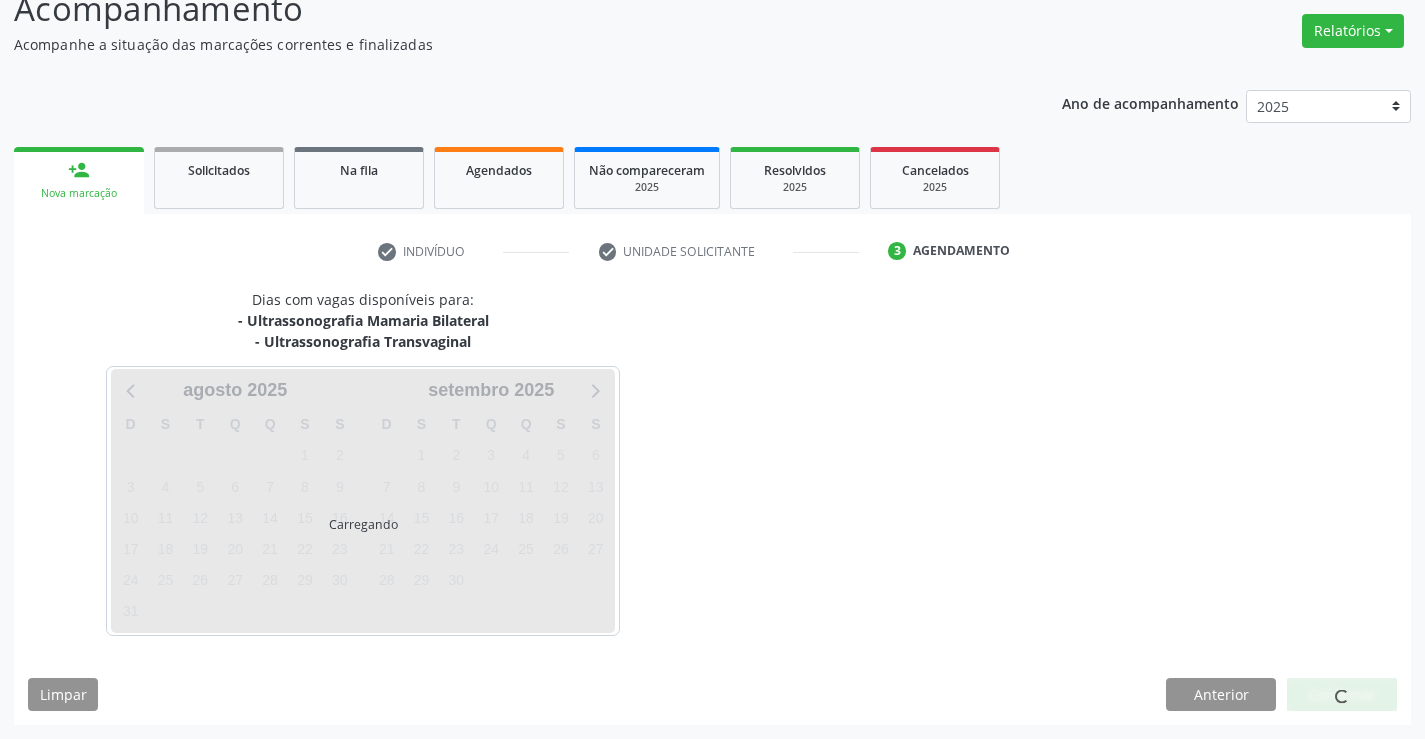 scroll, scrollTop: 152, scrollLeft: 0, axis: vertical 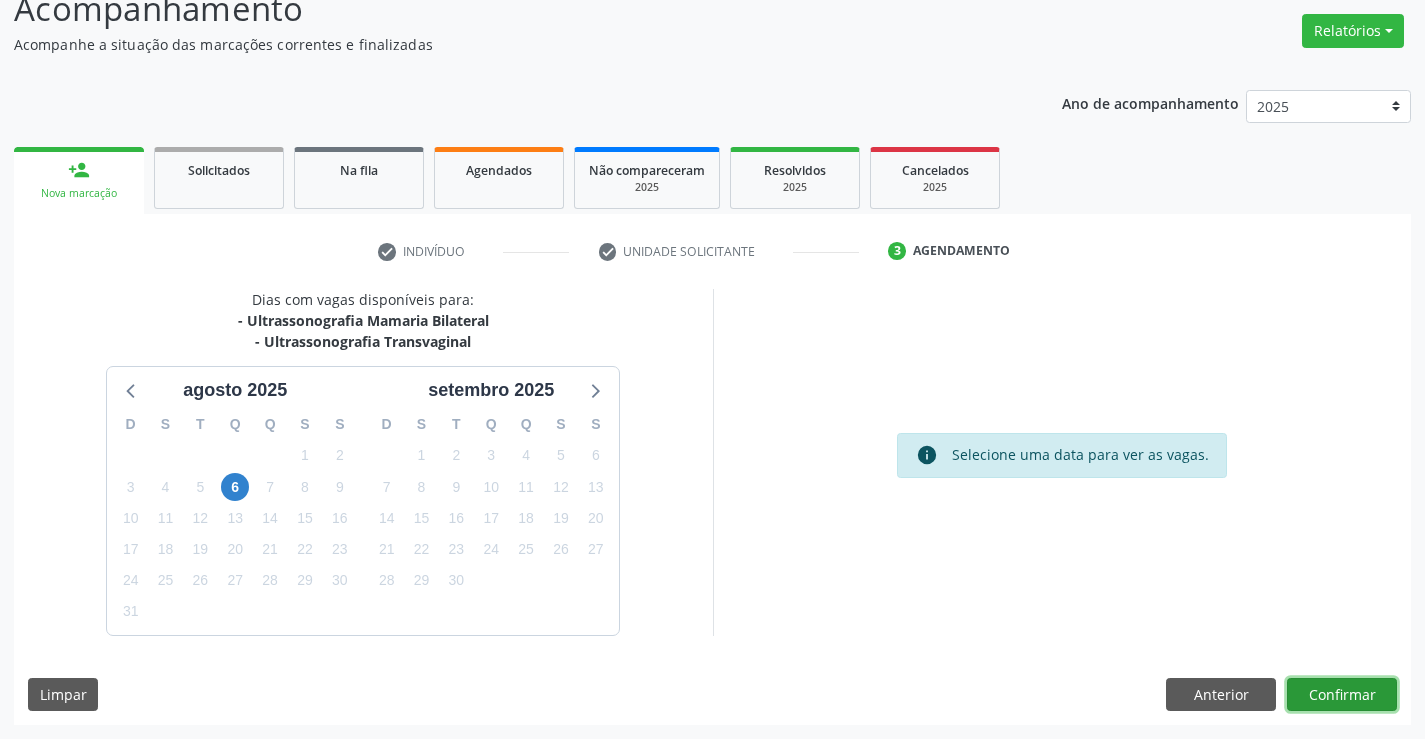 click on "Confirmar" at bounding box center [1342, 695] 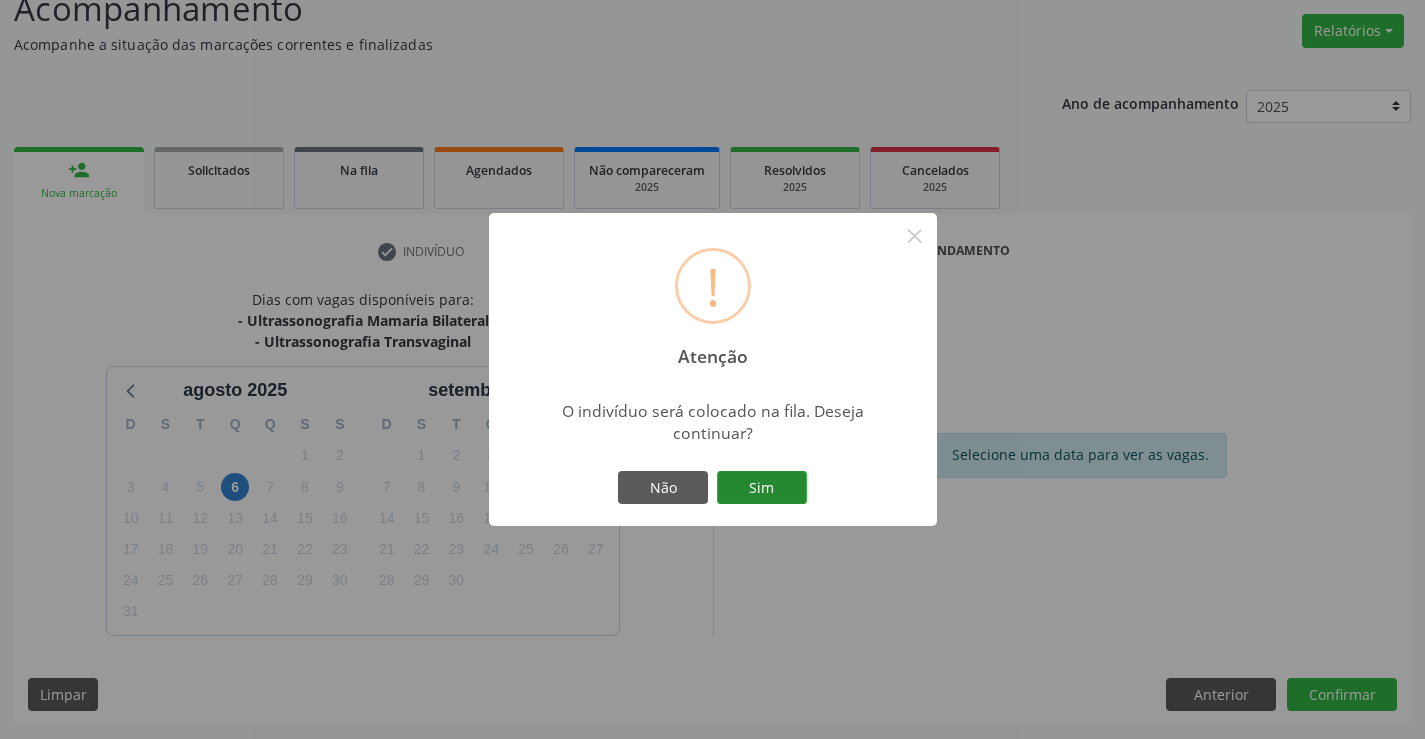 click on "Sim" at bounding box center (762, 488) 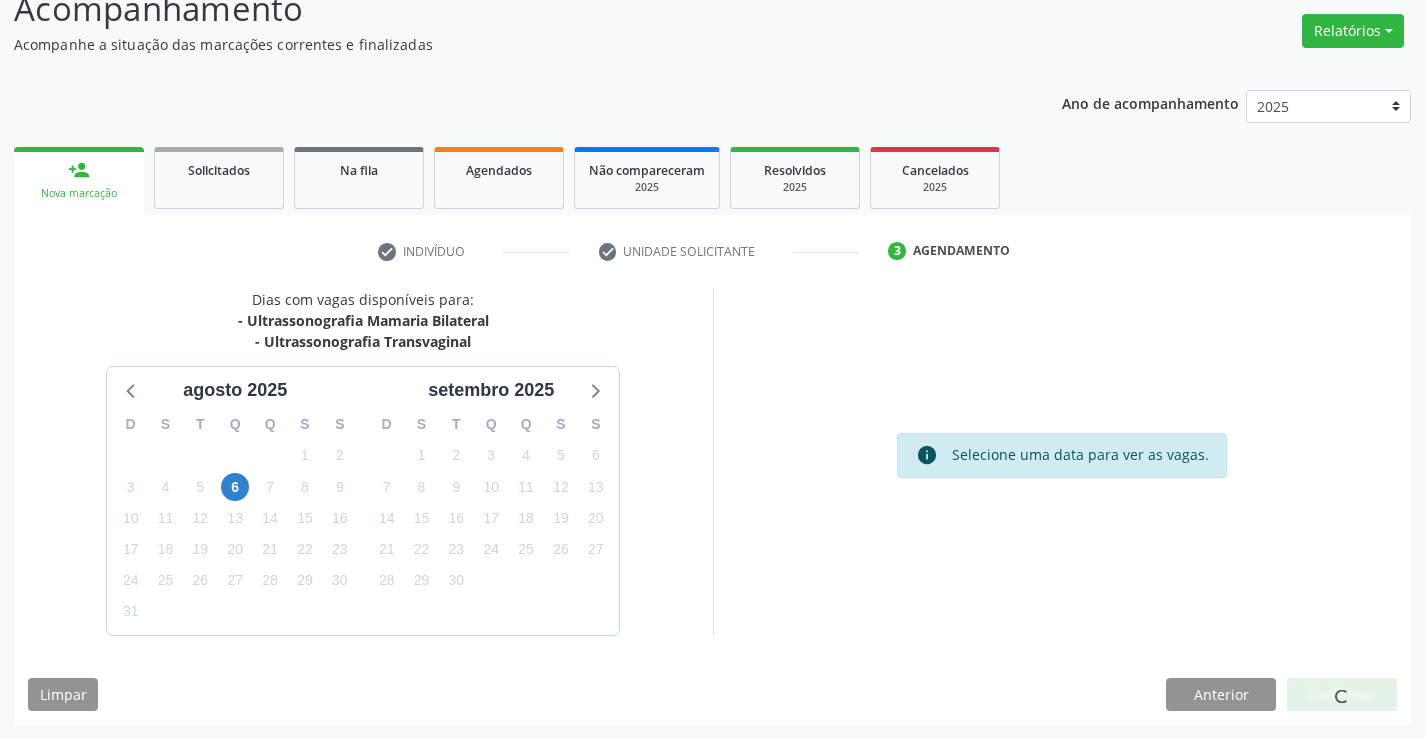 scroll, scrollTop: 0, scrollLeft: 0, axis: both 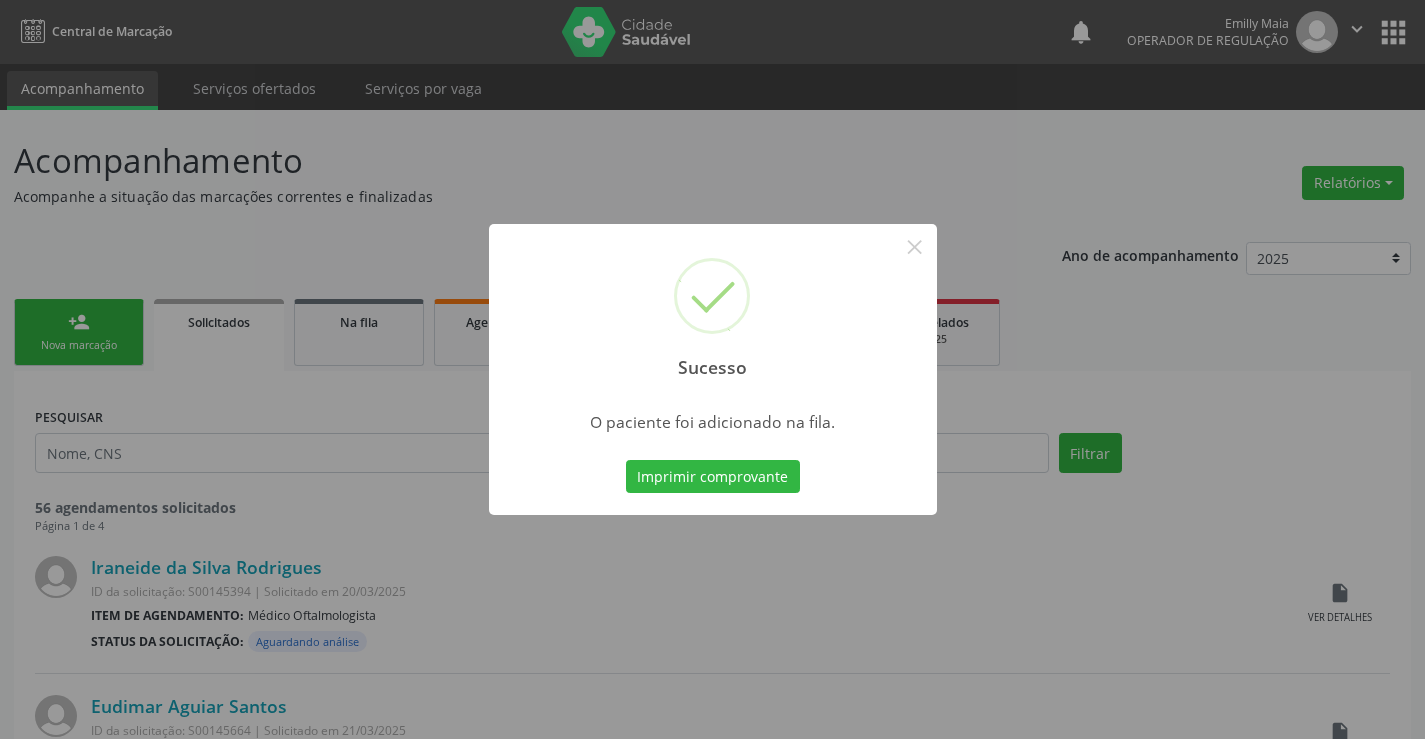 type 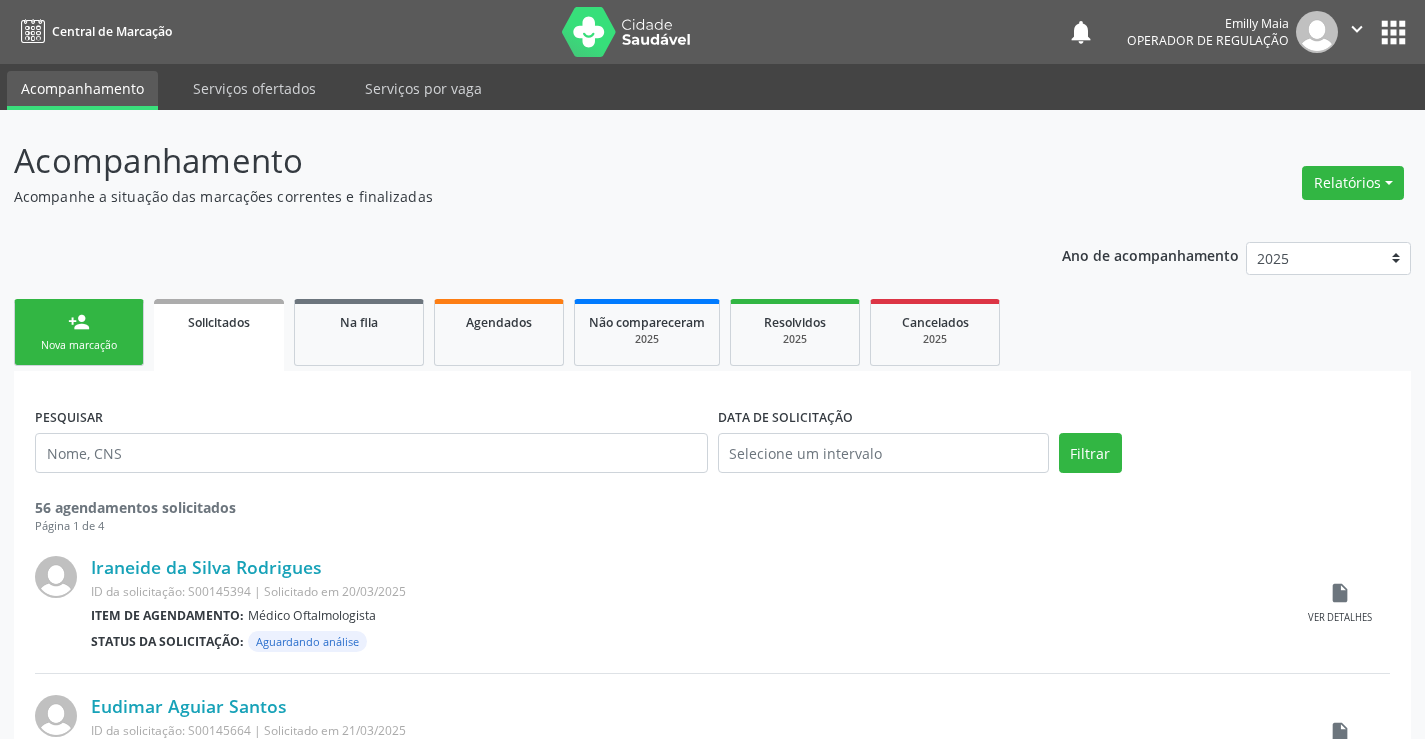 click on "Ano de acompanhamento
2025 2024 2023
person_add
Nova marcação
Solicitados   Na fila   Agendados   Não compareceram
2025
Resolvidos
2025
Cancelados
2025
PESQUISAR
DATA DE SOLICITAÇÃO
Filtrar
56 agendamentos solicitados
Página 1 de
4
[FIRST] [LAST] Rodrigues
ID da solicitação: S00145394 |    Solicitado em [DATE]
Item de agendamento:
Médico Oftalmologista
Status da solicitação:
Aguardando análise
insert_drive_file
Ver detalhes
[FIRST] [LAST] Santos
ID da solicitação: S00145664 |    Solicitado em [DATE]
Item de agendamento:
Médico Oftalmologista
Status da solicitação:
Aguardando análise
insert_drive_file
Ver detalhes
[FIRST] [LAST] da Silva" at bounding box center [712, 1462] 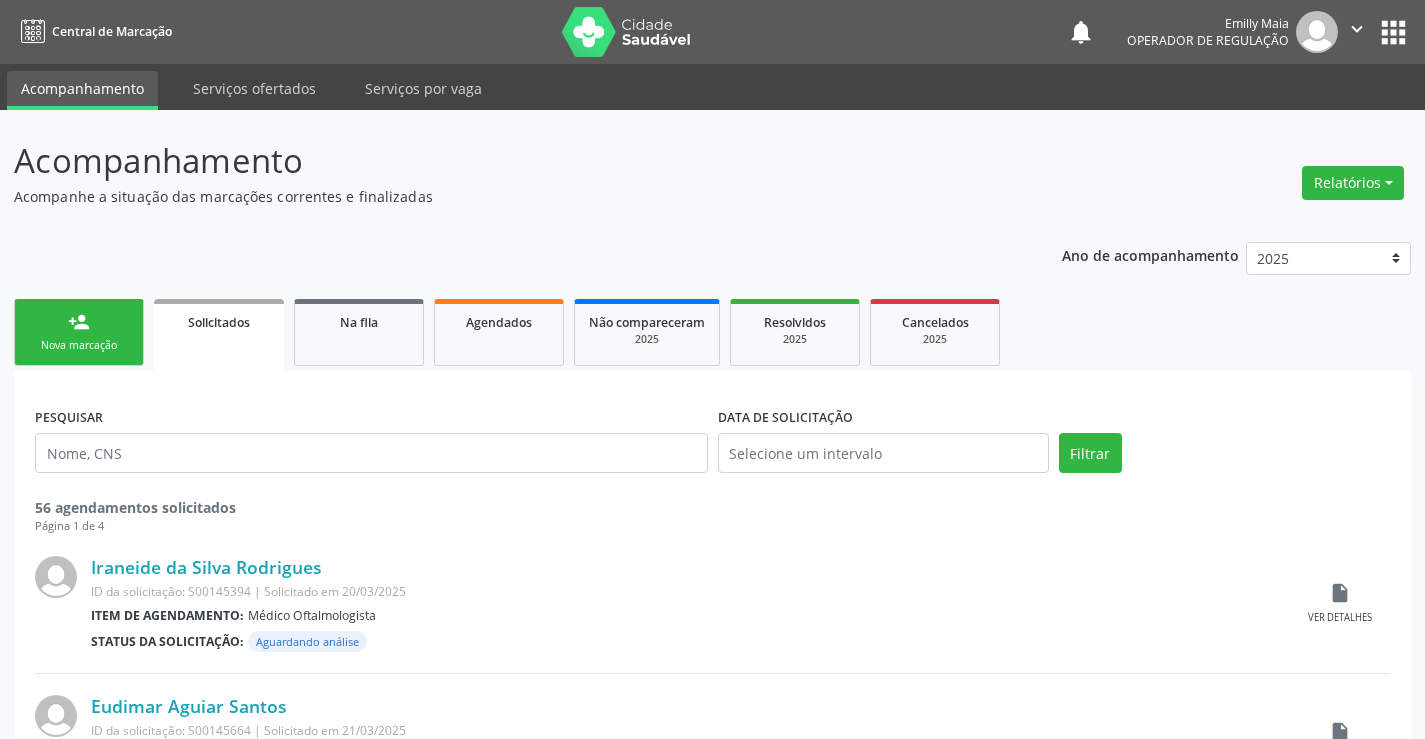 click on "person_add
Nova marcação" at bounding box center (79, 332) 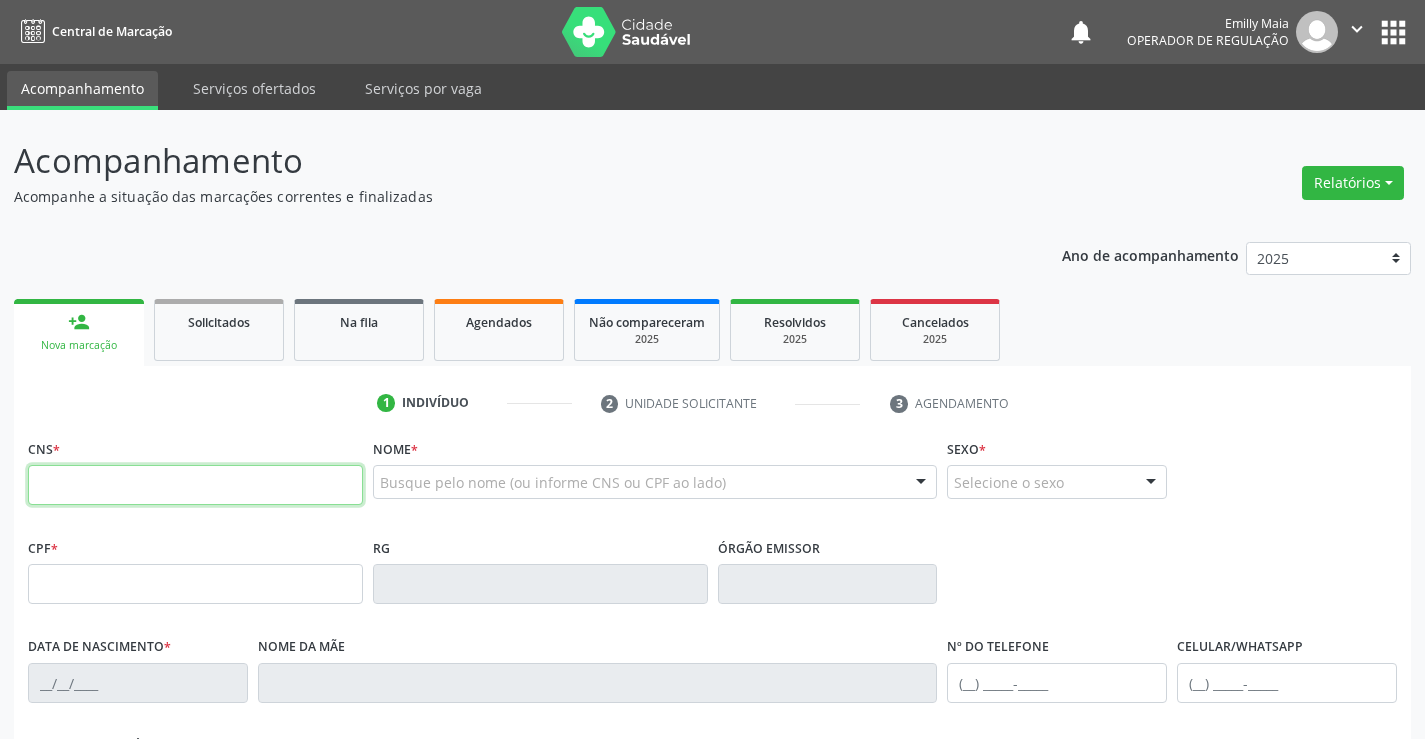 click at bounding box center (195, 485) 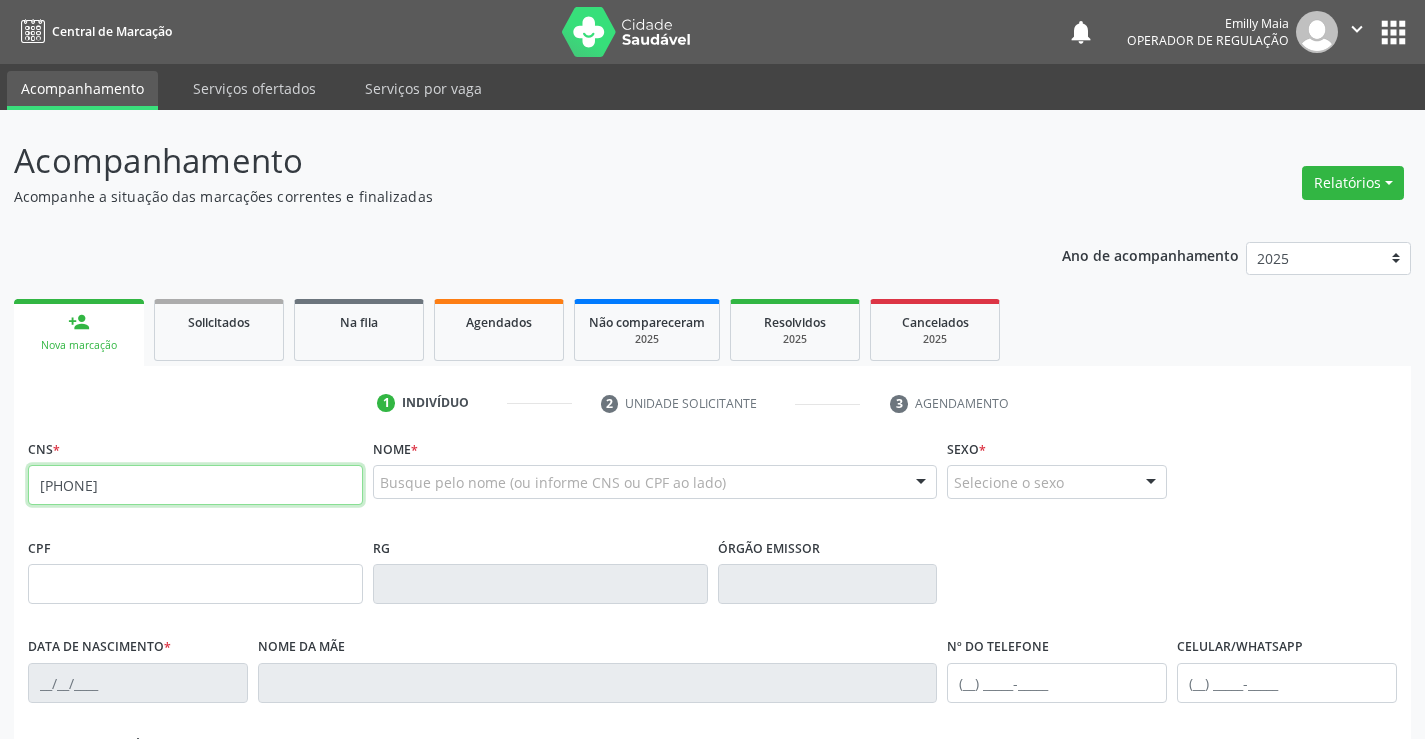 type on "[PHONE]" 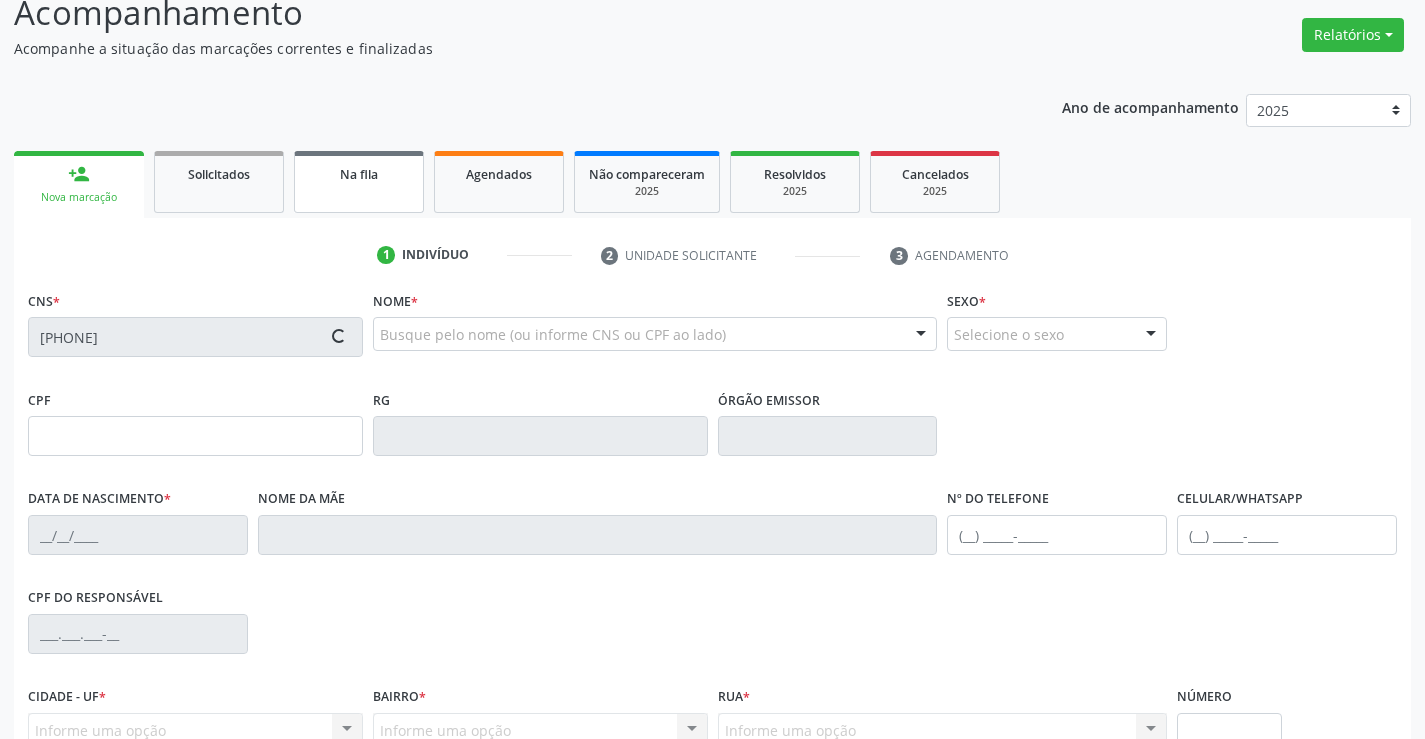 scroll, scrollTop: 300, scrollLeft: 0, axis: vertical 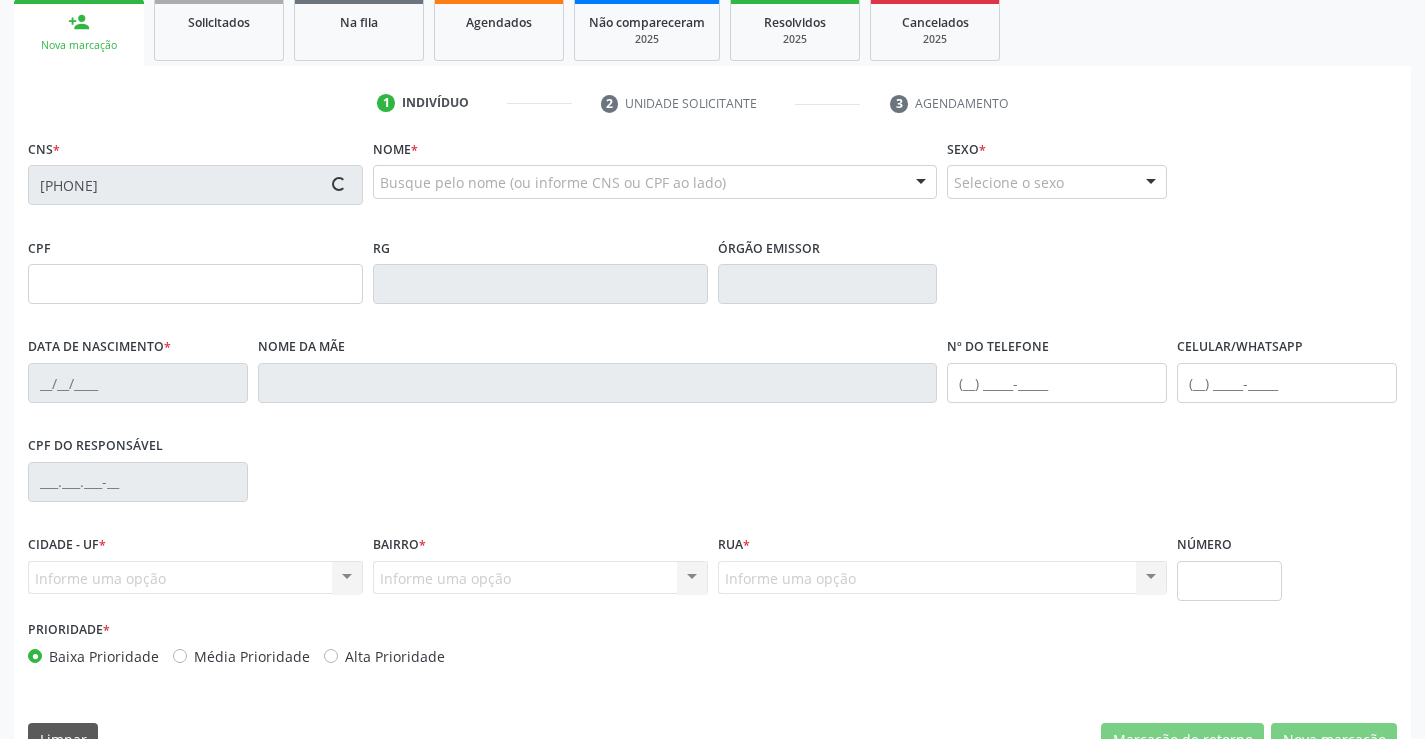type on "[PHONE]" 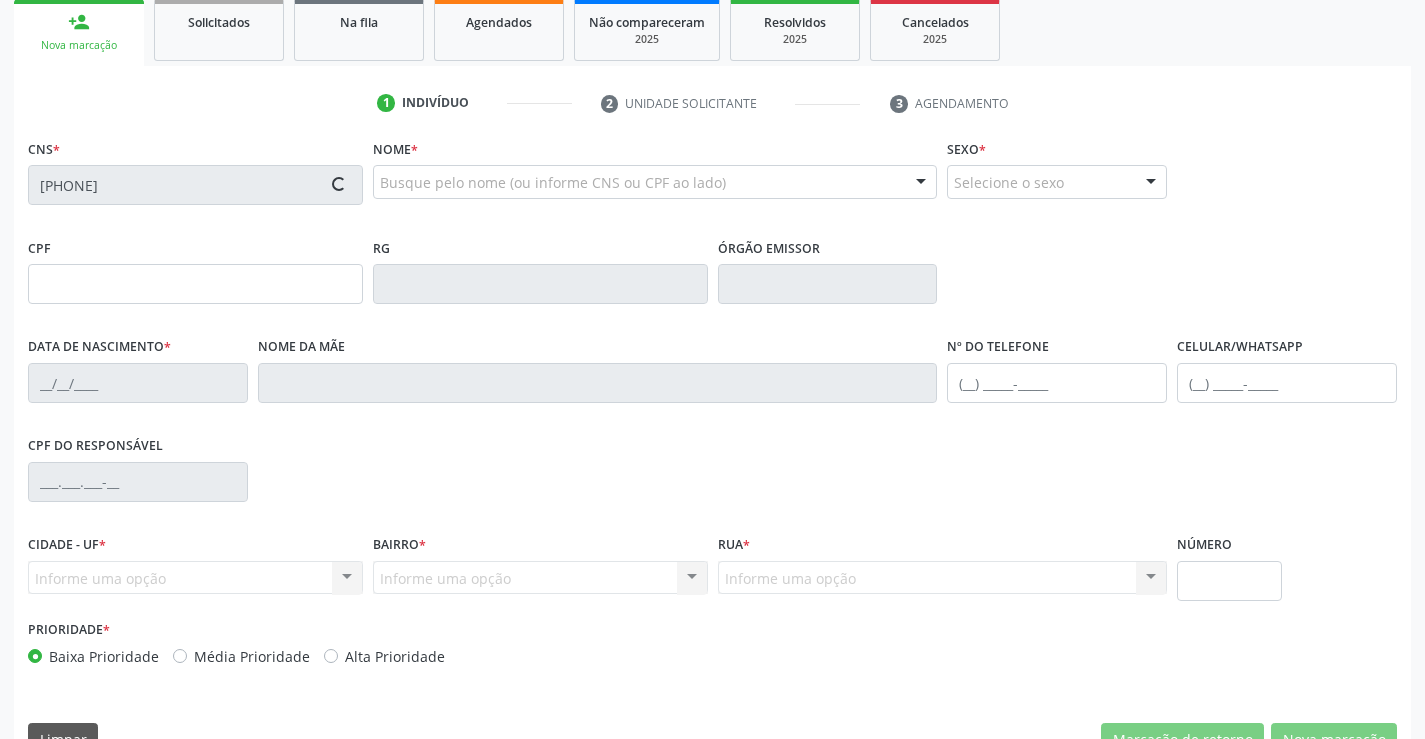 type on "[DATE]" 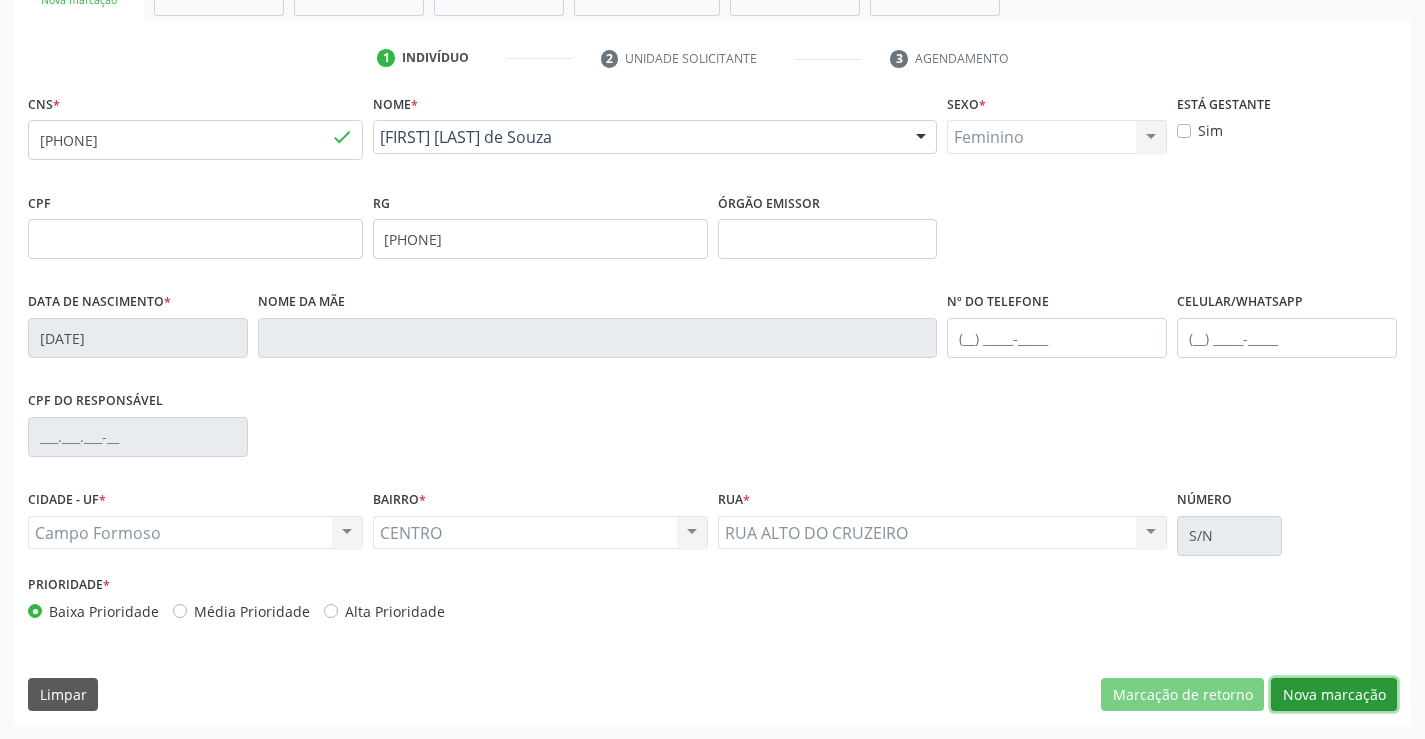 click on "Nova marcação" at bounding box center (1334, 695) 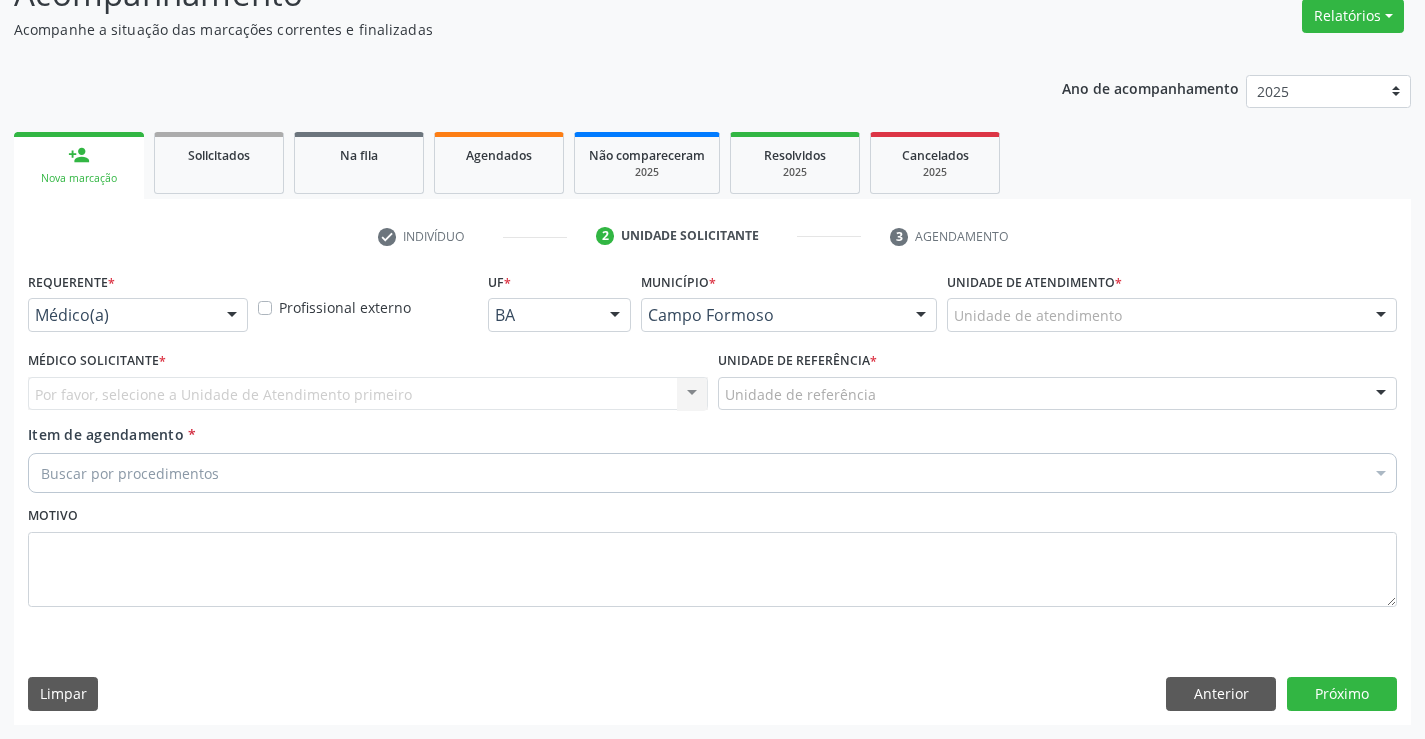 click on "Médico(a)" at bounding box center [138, 315] 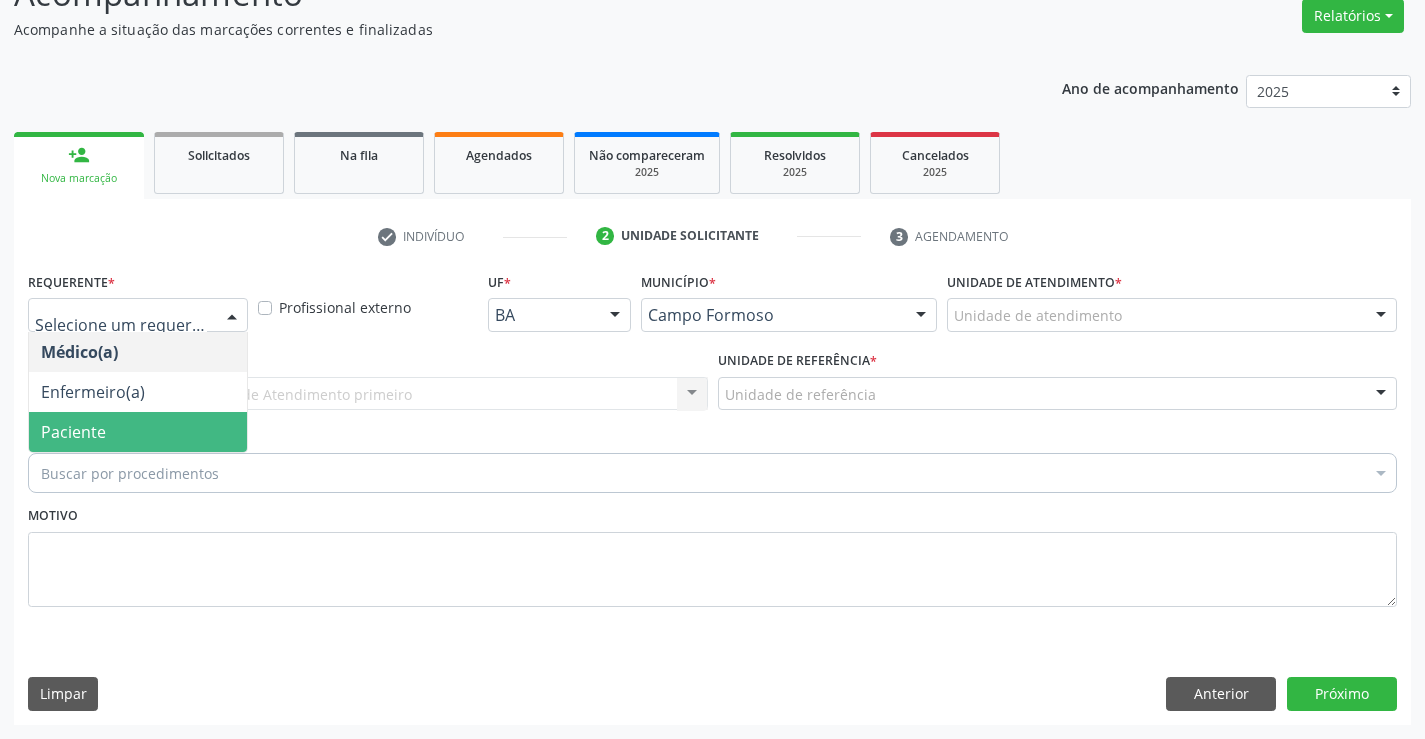 click on "Paciente" at bounding box center [138, 432] 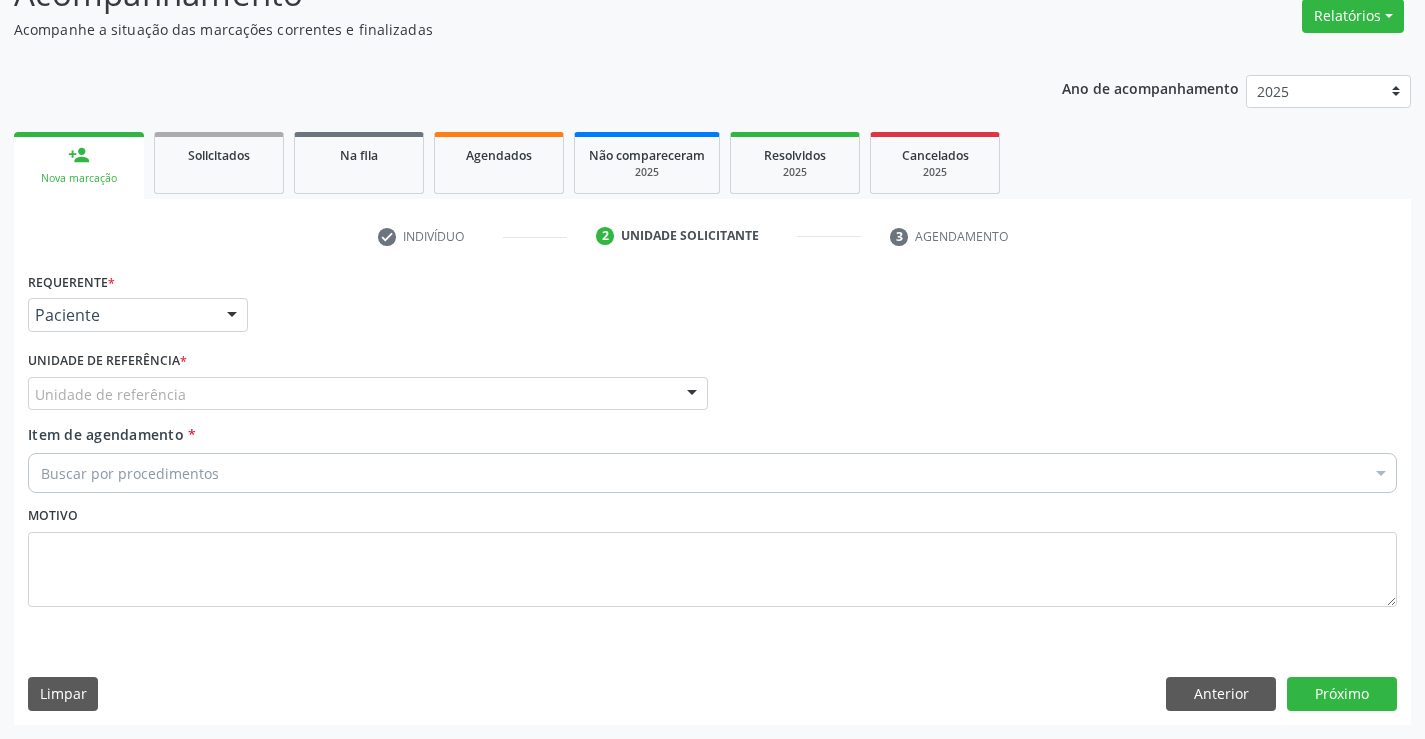 drag, startPoint x: 347, startPoint y: 378, endPoint x: 334, endPoint y: 420, distance: 43.965897 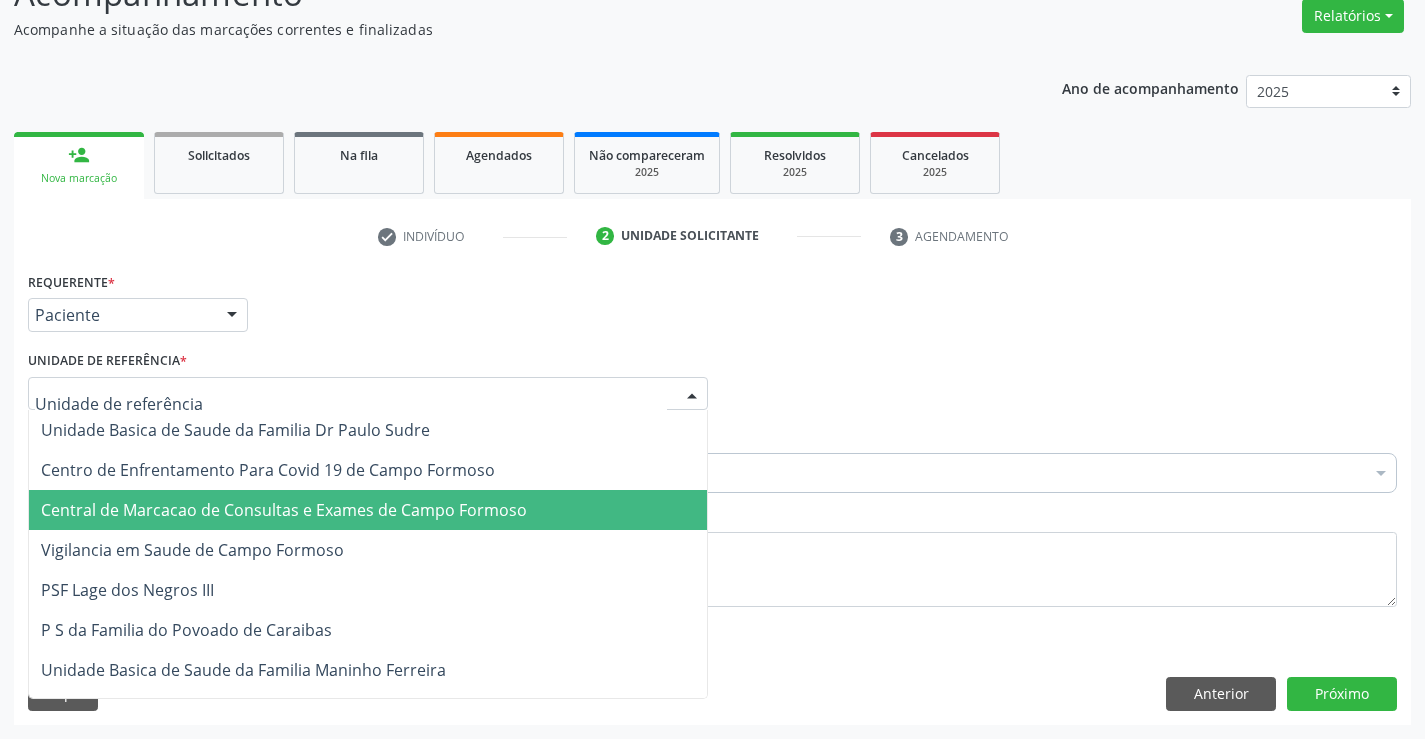 click on "Central de Marcacao de Consultas e Exames de Campo Formoso" at bounding box center [284, 510] 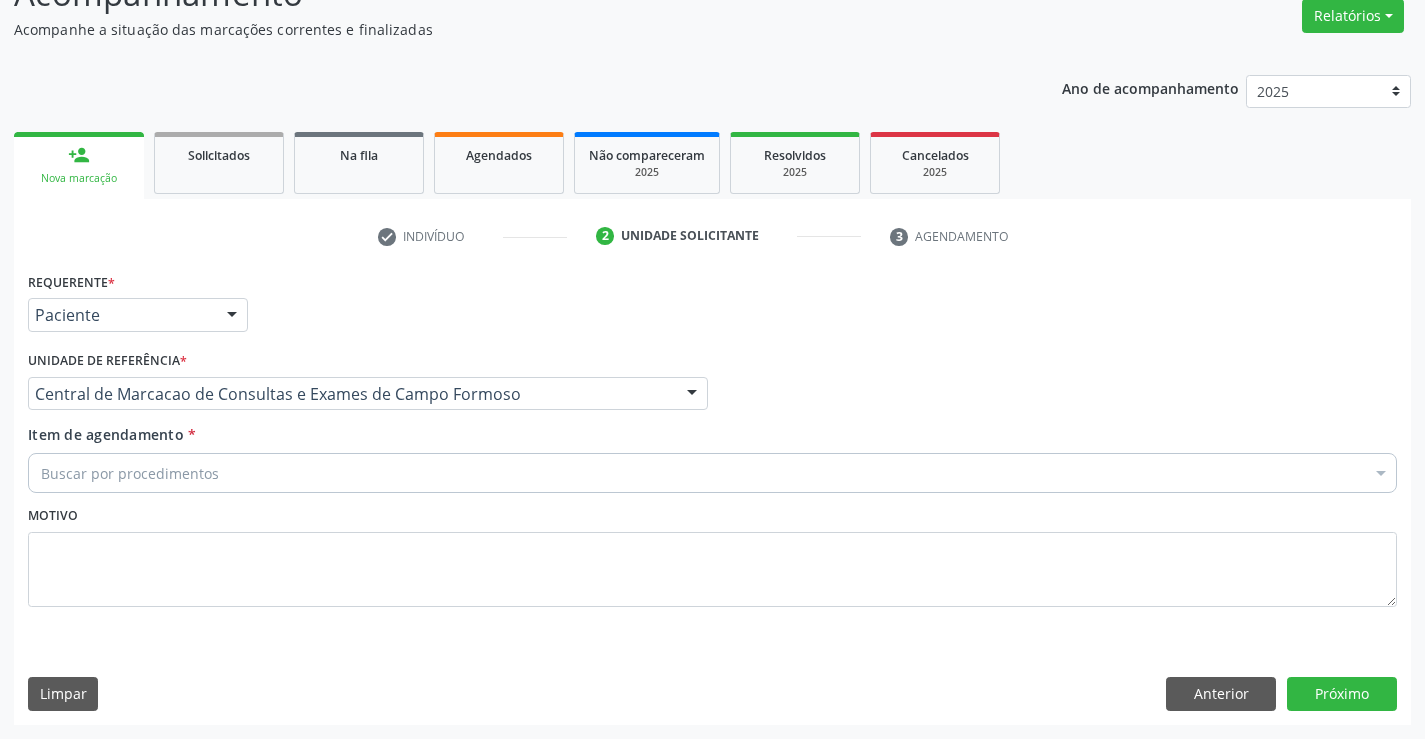 click on "Item de agendamento
*
Buscar por procedimentos
Selecionar todos
0202040089 - 3X Pesquisa de Larvas Nas Fezes
0604320140 - Abatacepte 125 Mg Injetável (Por Seringa Preenchida)
0604320124 - Abatacepte 250 Mg Injetável (Por Frasco Ampola).
0603050018 - Abciximabe
0406010013 - Abertura de Comunicacao Inter-Atrial
0406010021 - Abertura de Estenose Aortica Valvar
0406011265 - Abertura de Estenose Aortica Valvar (Criança e Adolescente)
0406010030 - Abertura de Estenose Pulmonar Valvar
0406011273 - Abertura de Estenose Pulmonar Valvar (Criança e Adolescente)
0301080011 - Abordagem Cognitiva Comportamental do Fumante (Por Atendimento / Paciente)
0307020010 - Acesso A Polpa Dentaria e Medicacao (Por Dente)
0604660030 - Acetazolamida 250 Mg (Por Comprimido)" at bounding box center (712, 455) 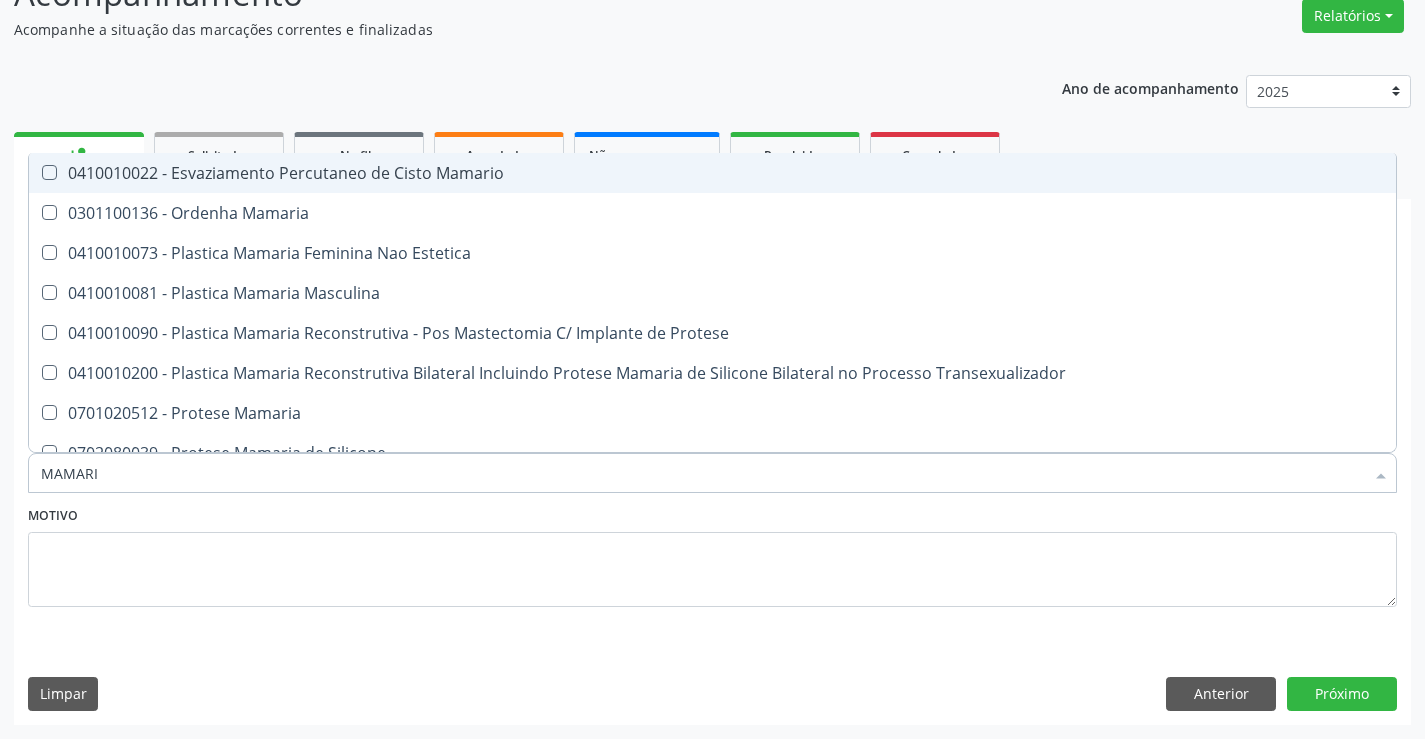 type on "MAMARIA" 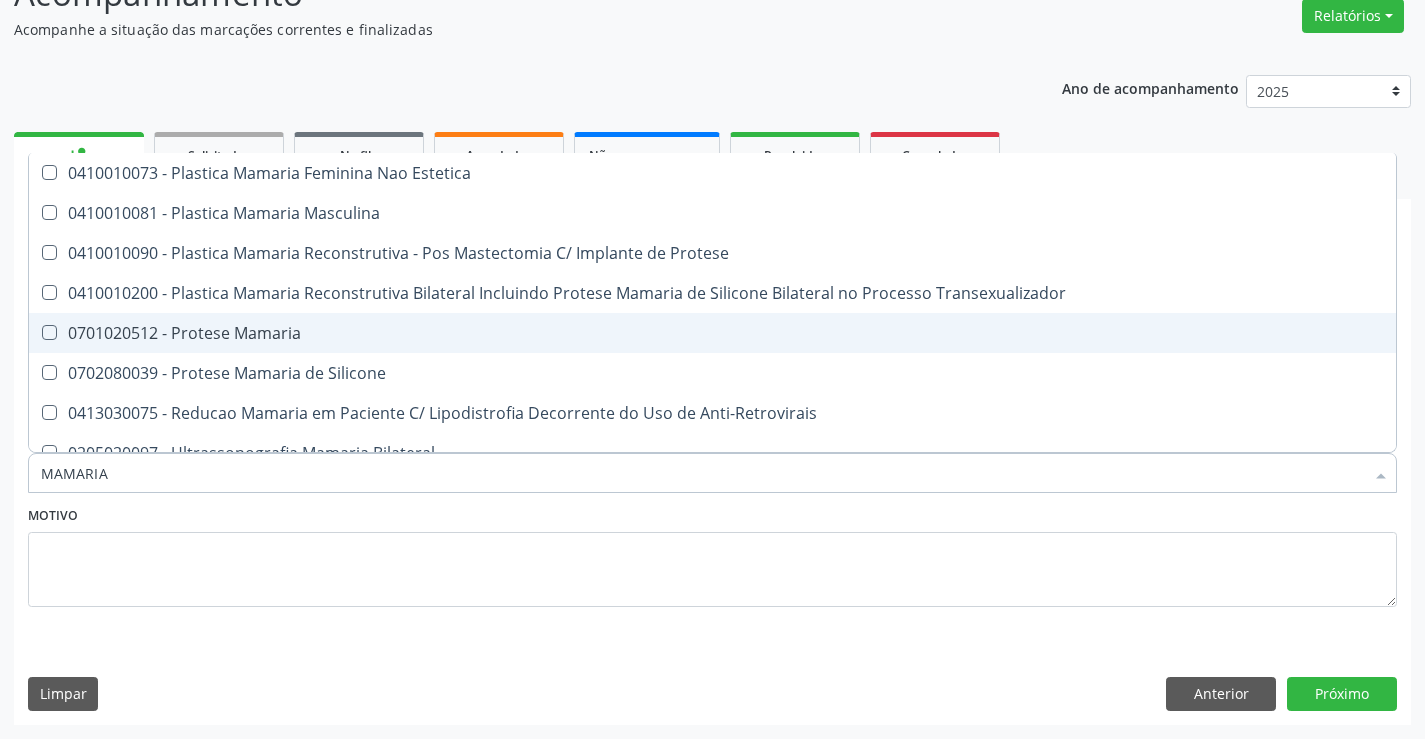 scroll, scrollTop: 61, scrollLeft: 0, axis: vertical 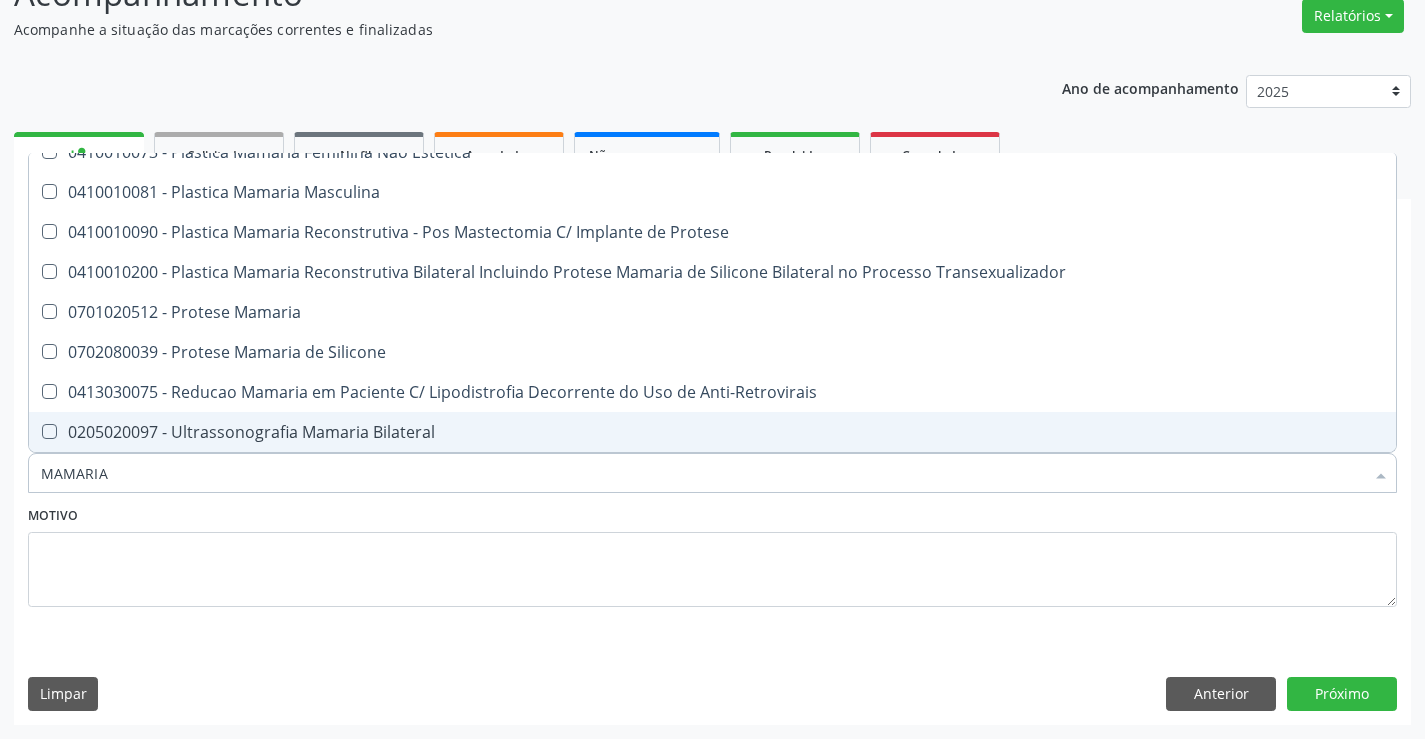 click on "0205020097 - Ultrassonografia Mamaria Bilateral" at bounding box center (712, 432) 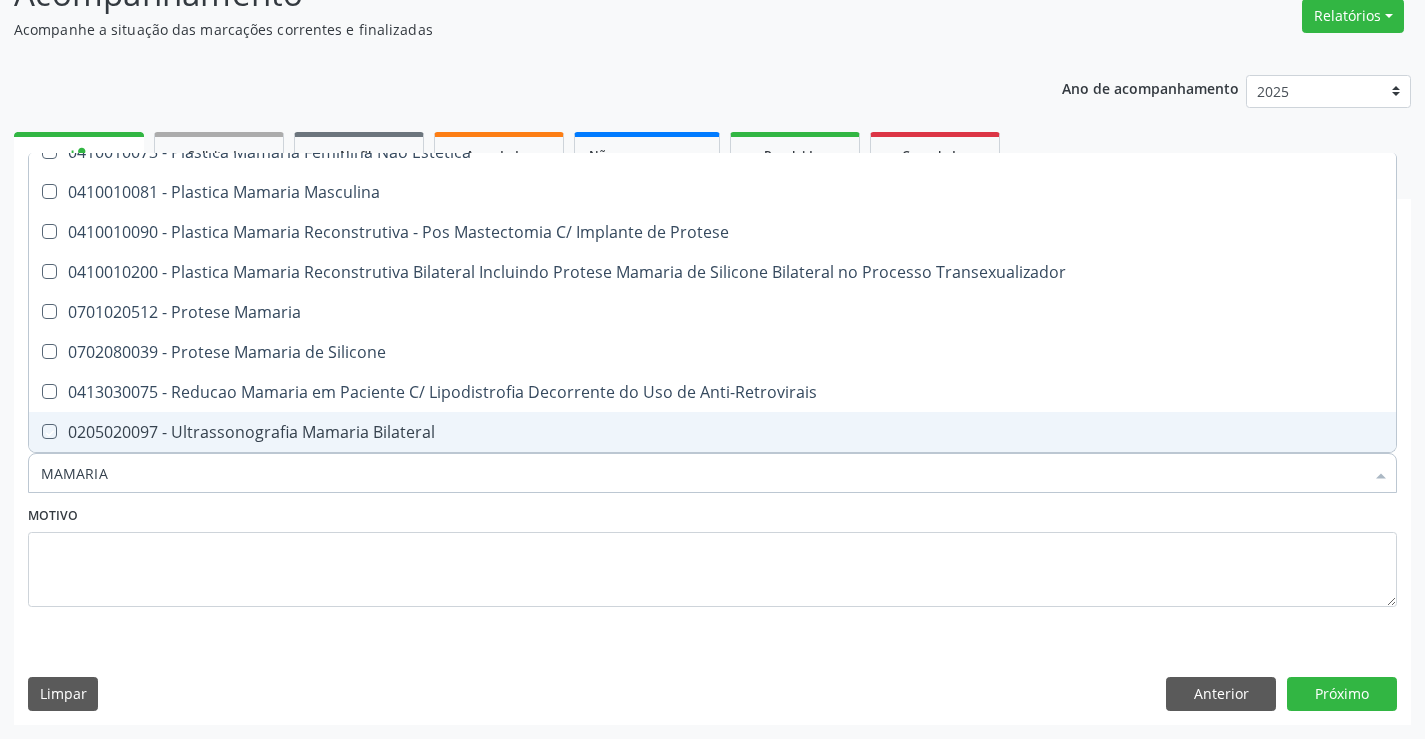 checkbox on "true" 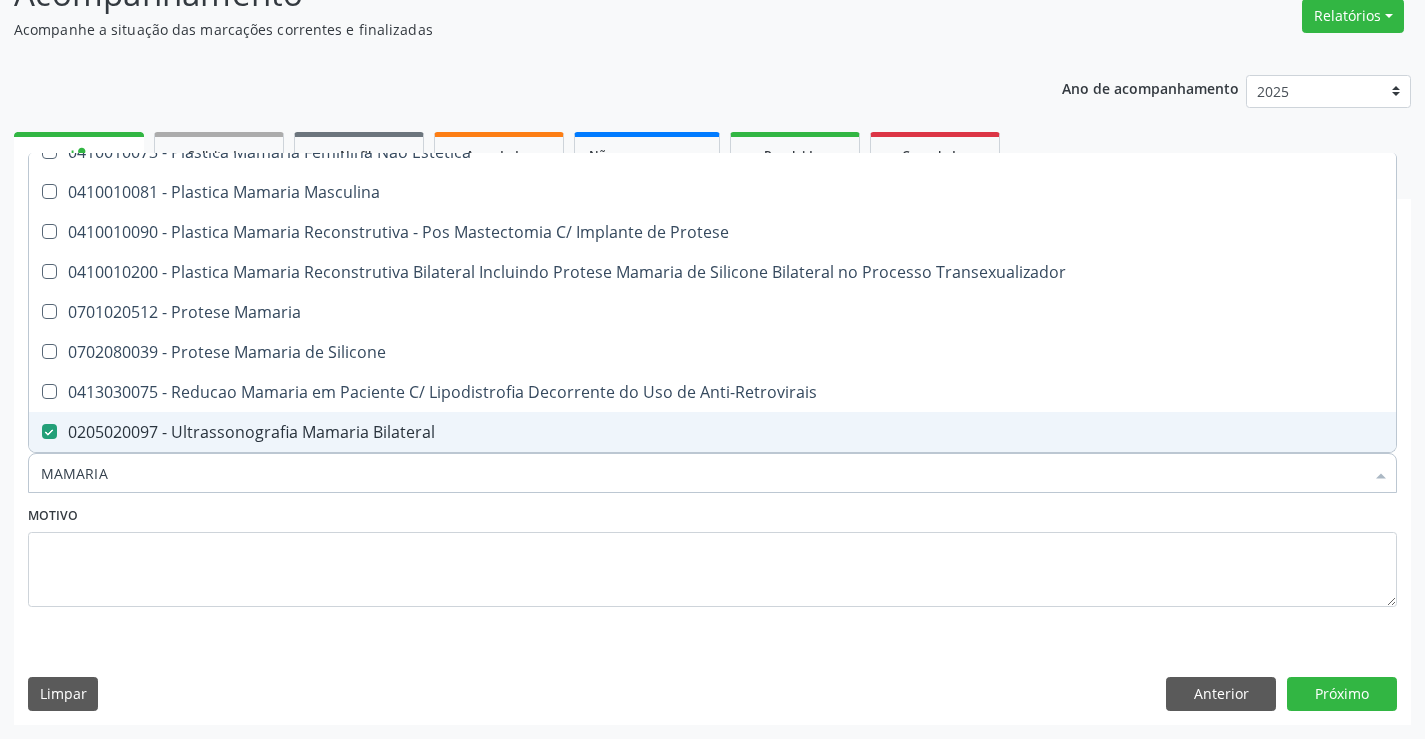 click on "MAMARIA" at bounding box center [702, 473] 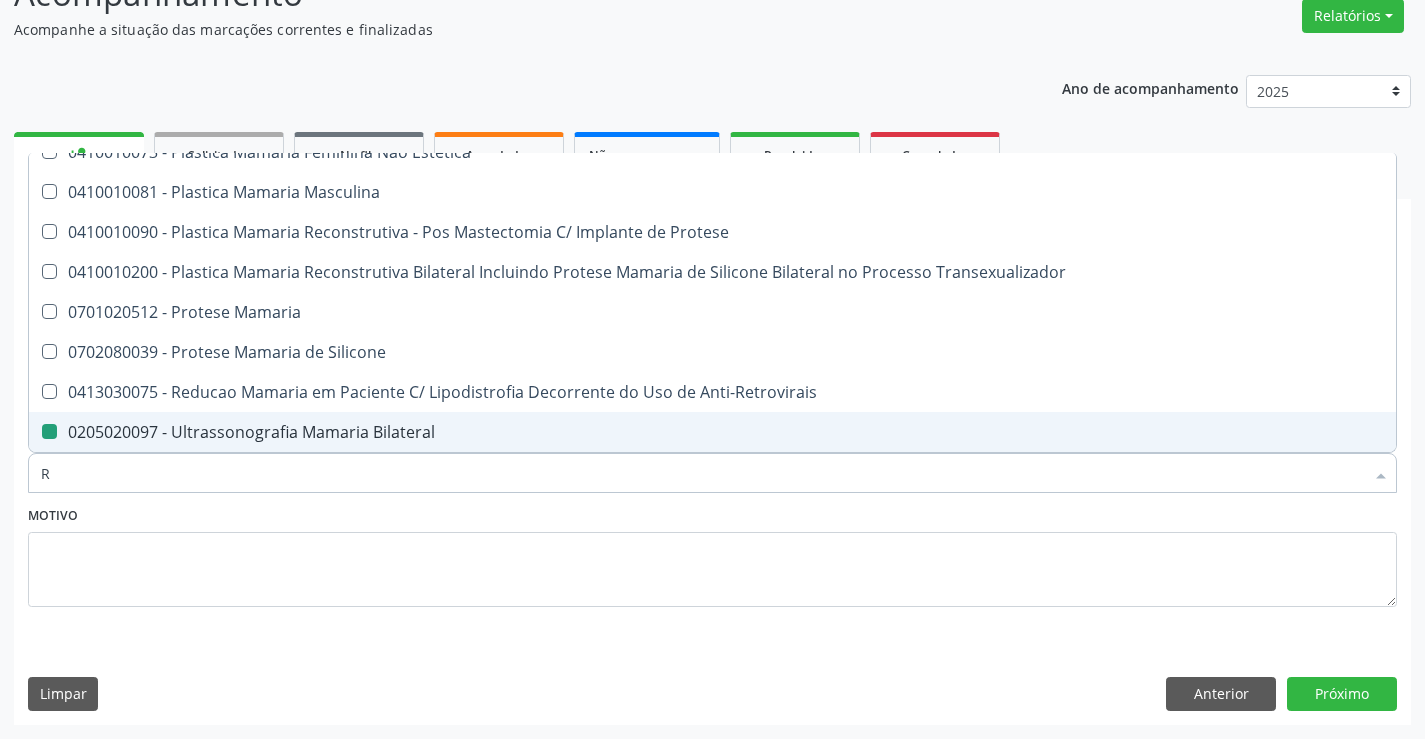 type on "RE" 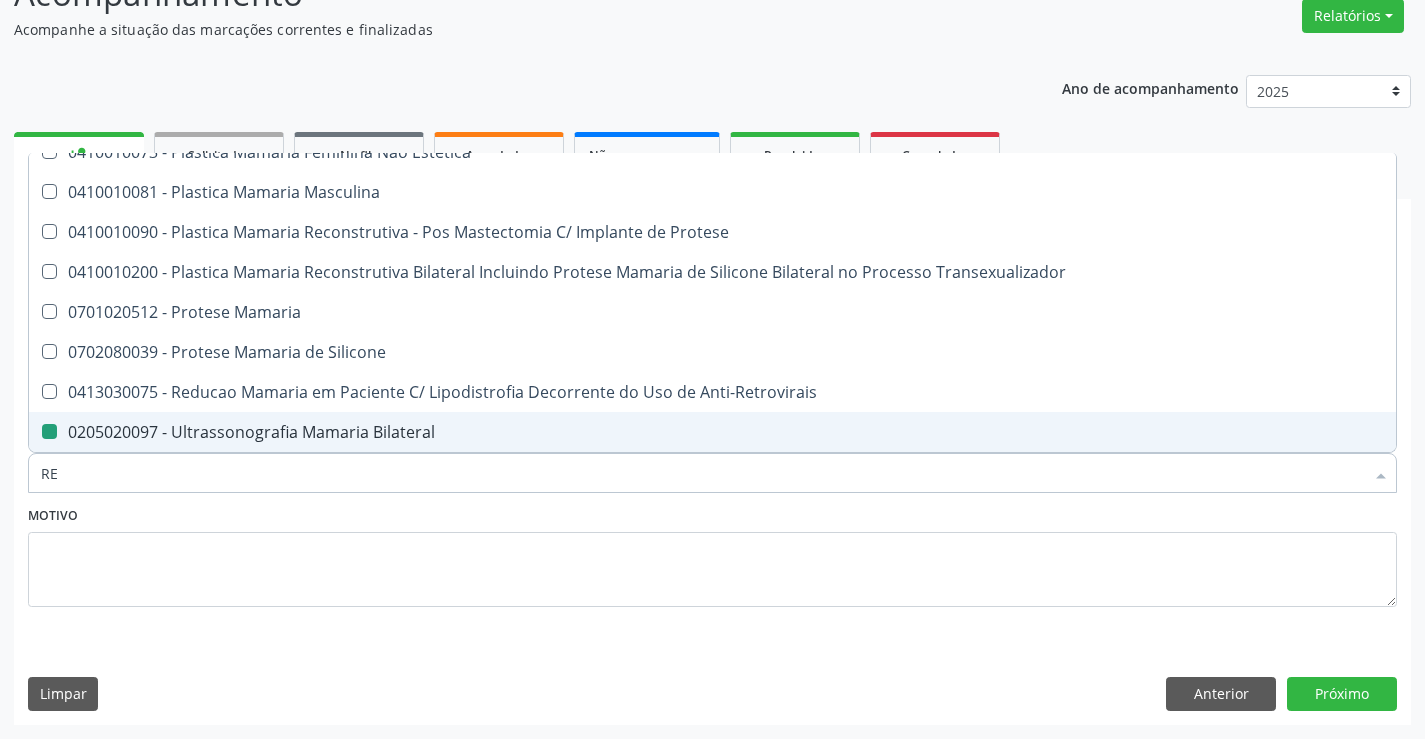 checkbox on "false" 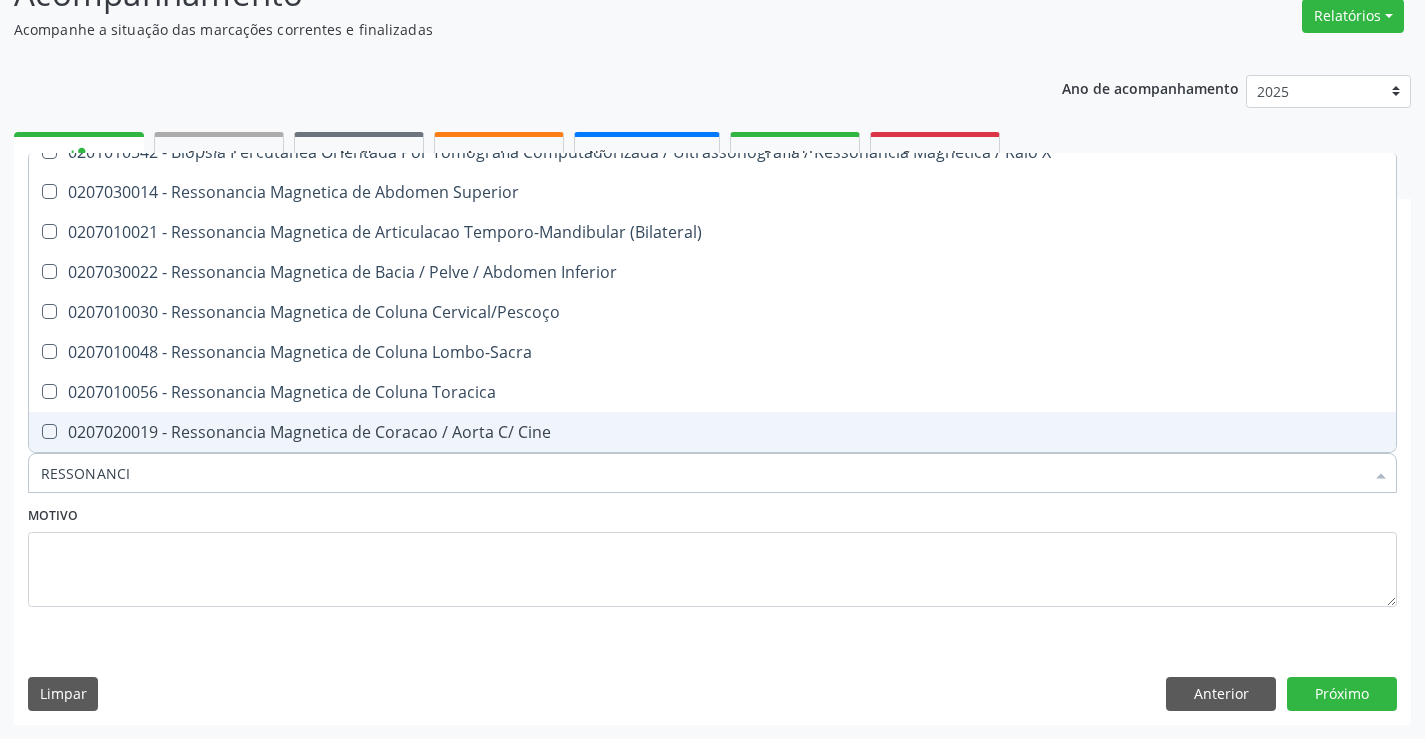 type on "RESSONANCIA" 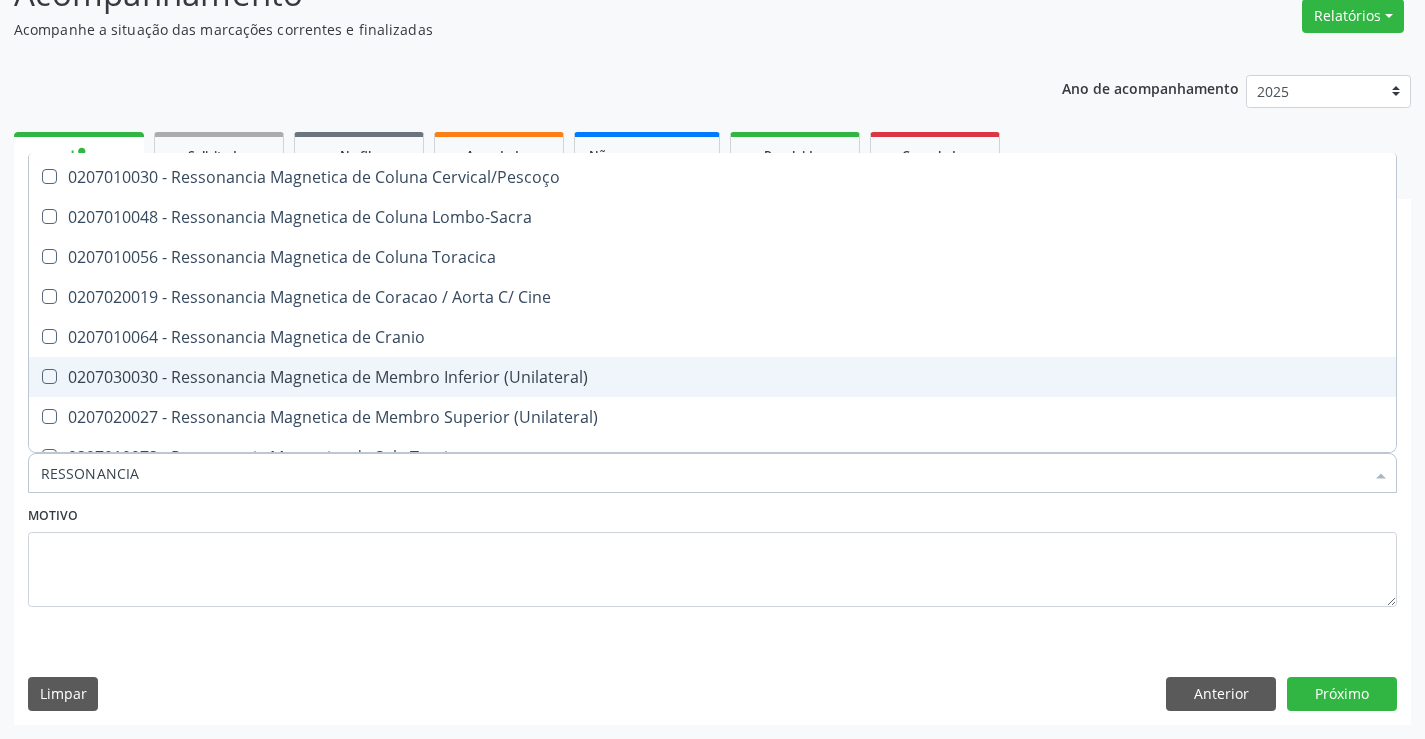 scroll, scrollTop: 101, scrollLeft: 0, axis: vertical 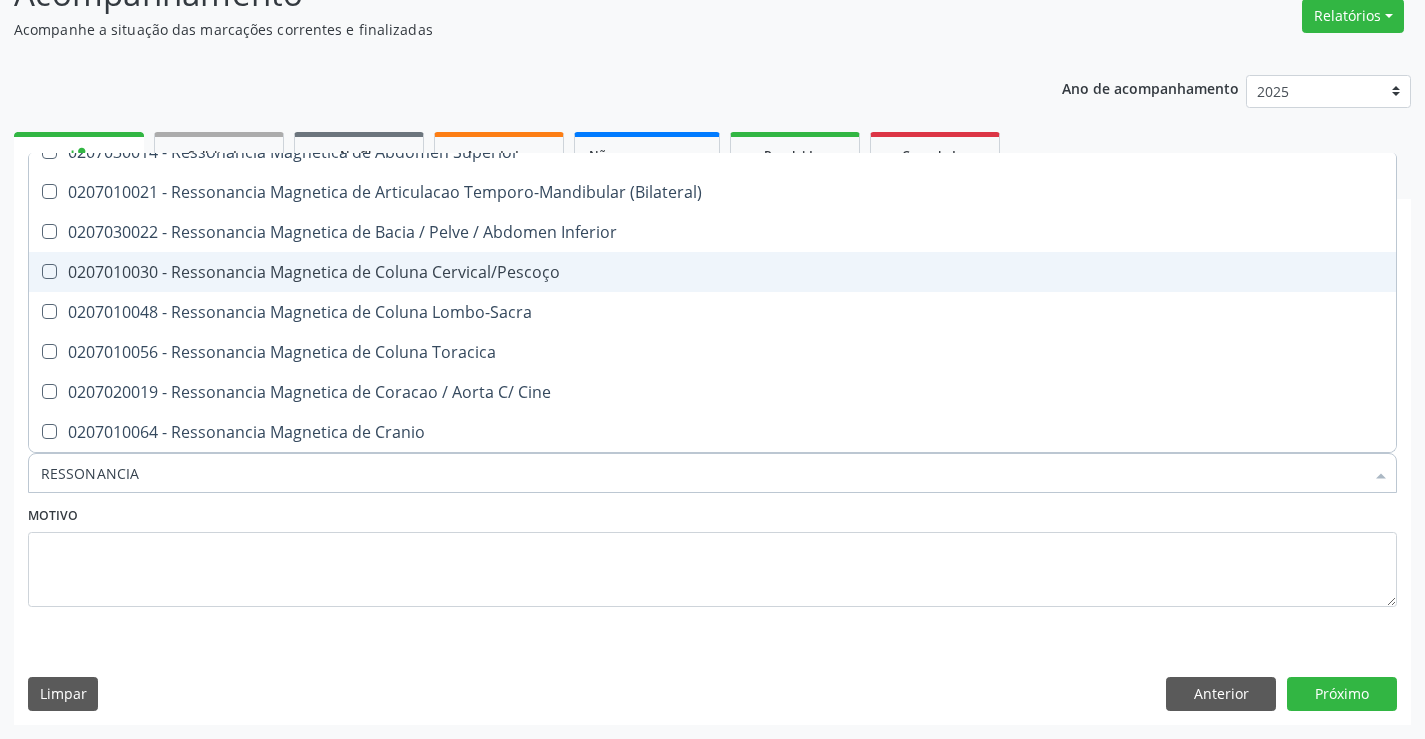 click on "0207010030 - Ressonancia Magnetica de Coluna Cervical/Pescoço" at bounding box center [712, 272] 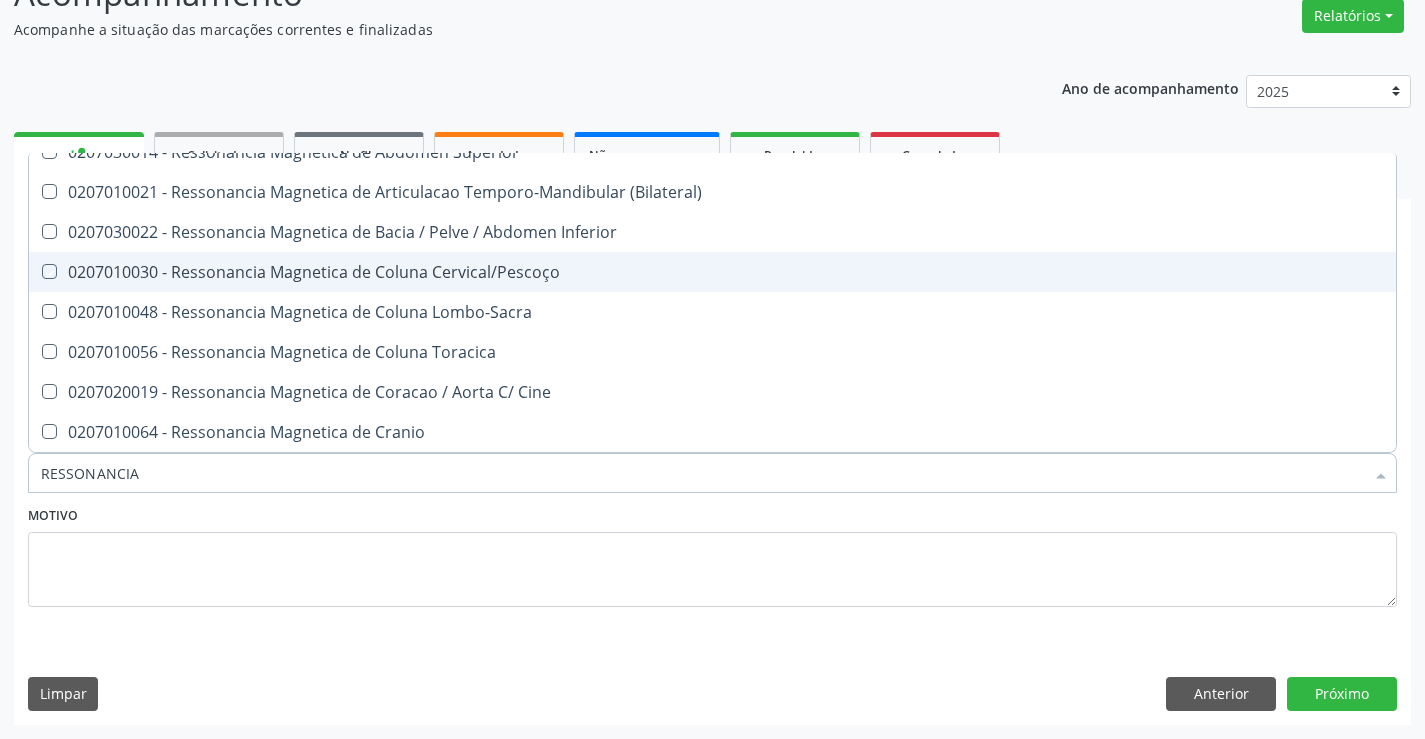 checkbox on "true" 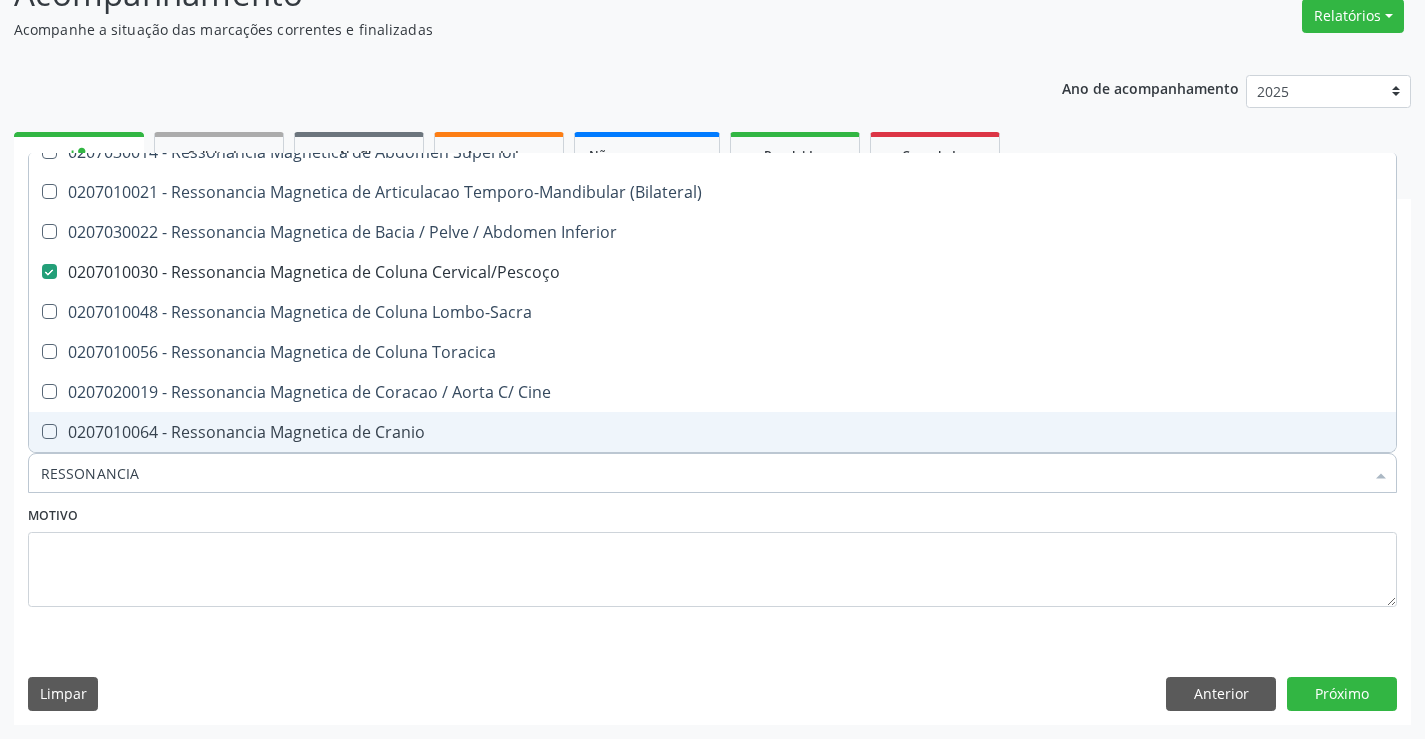 click on "RESSONANCIA" at bounding box center [702, 473] 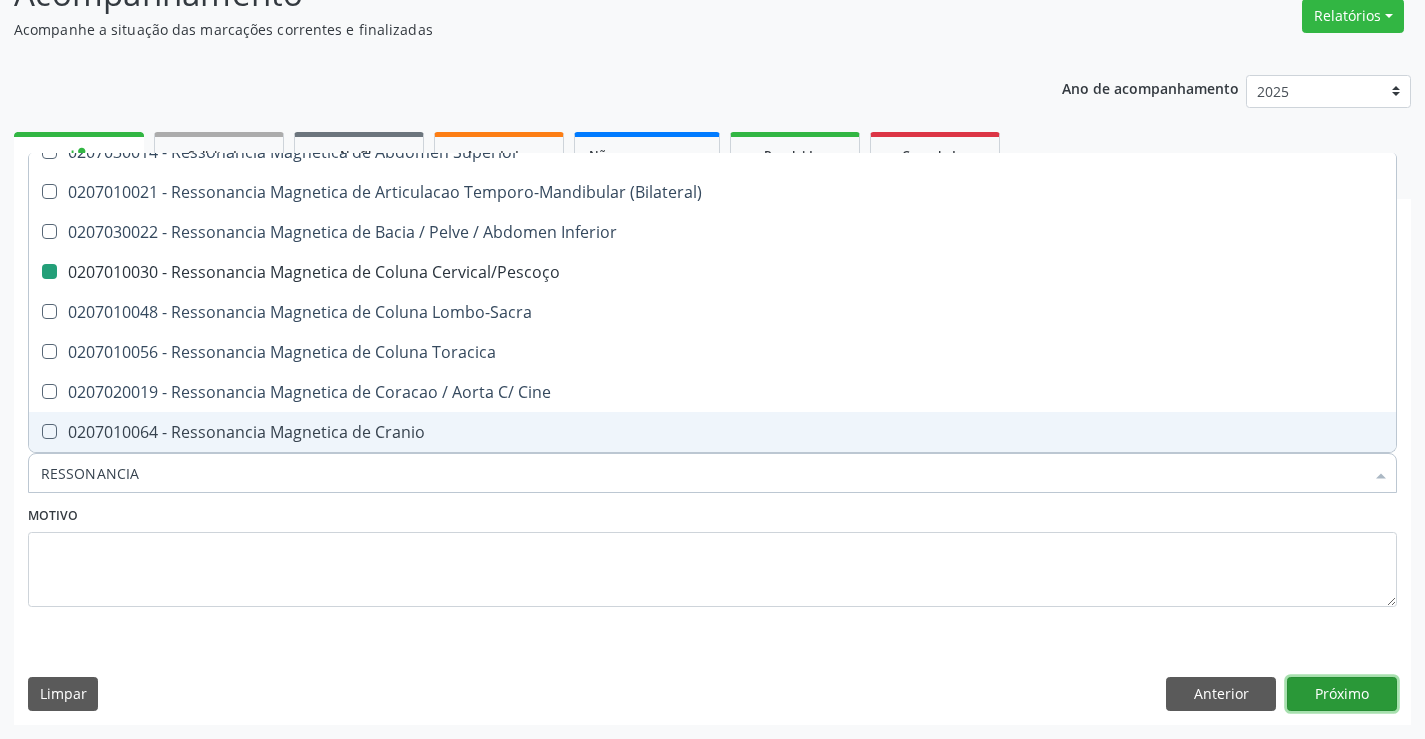 click on "Próximo" at bounding box center [1342, 694] 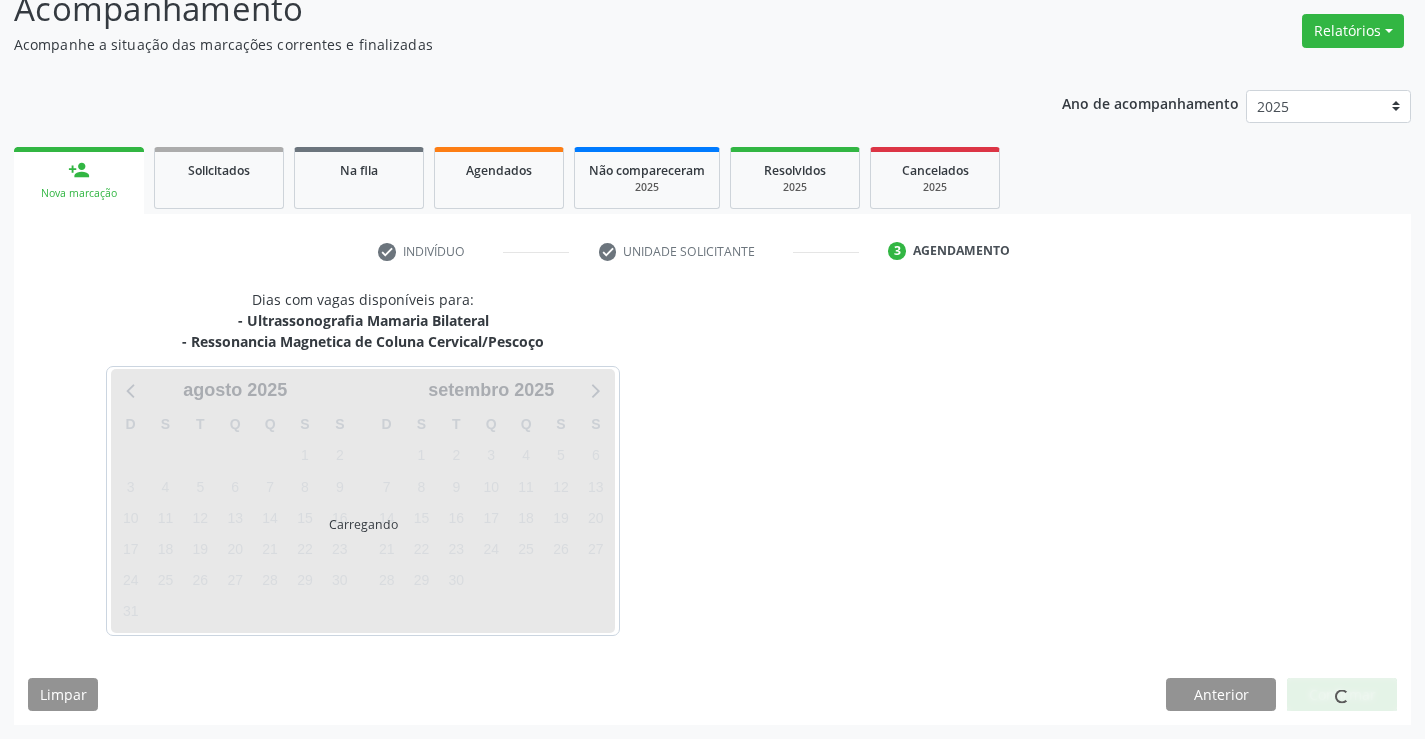 scroll, scrollTop: 152, scrollLeft: 0, axis: vertical 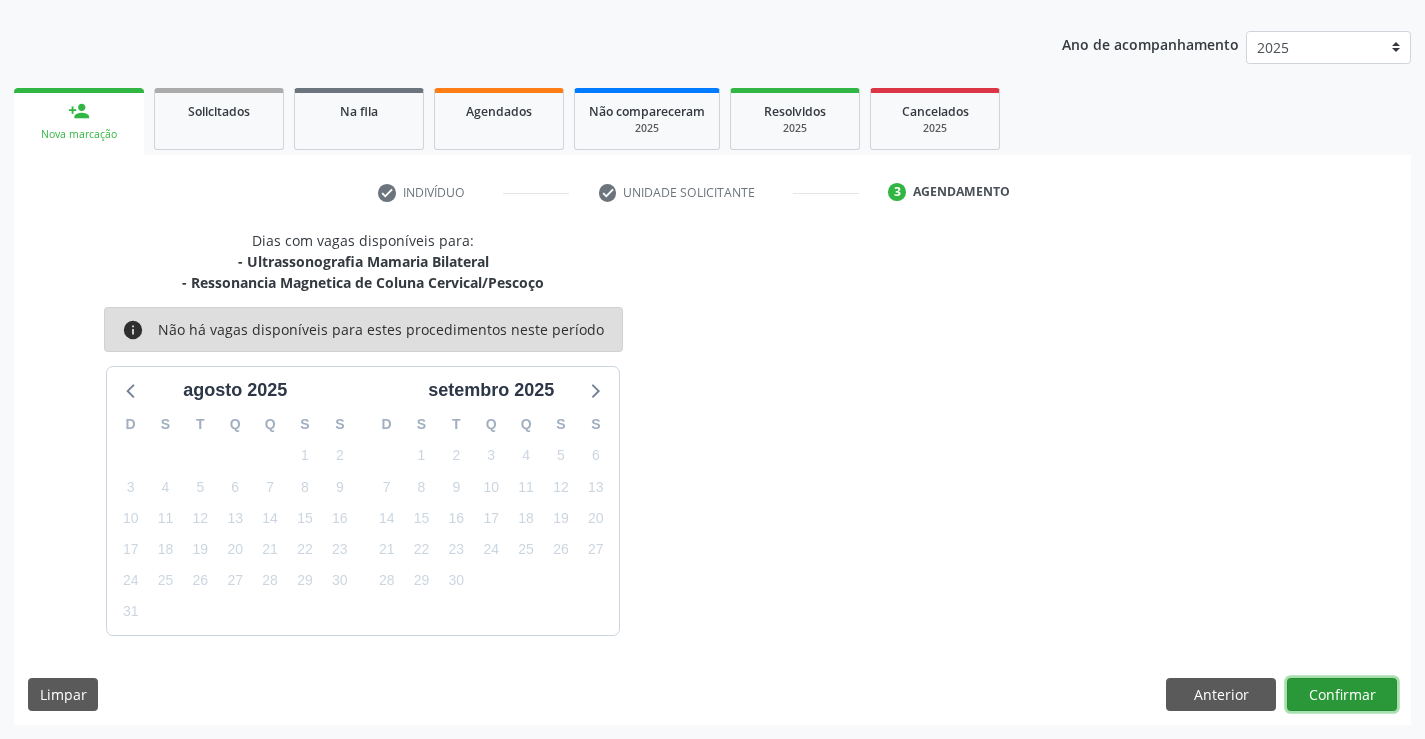 click on "Confirmar" at bounding box center (1342, 695) 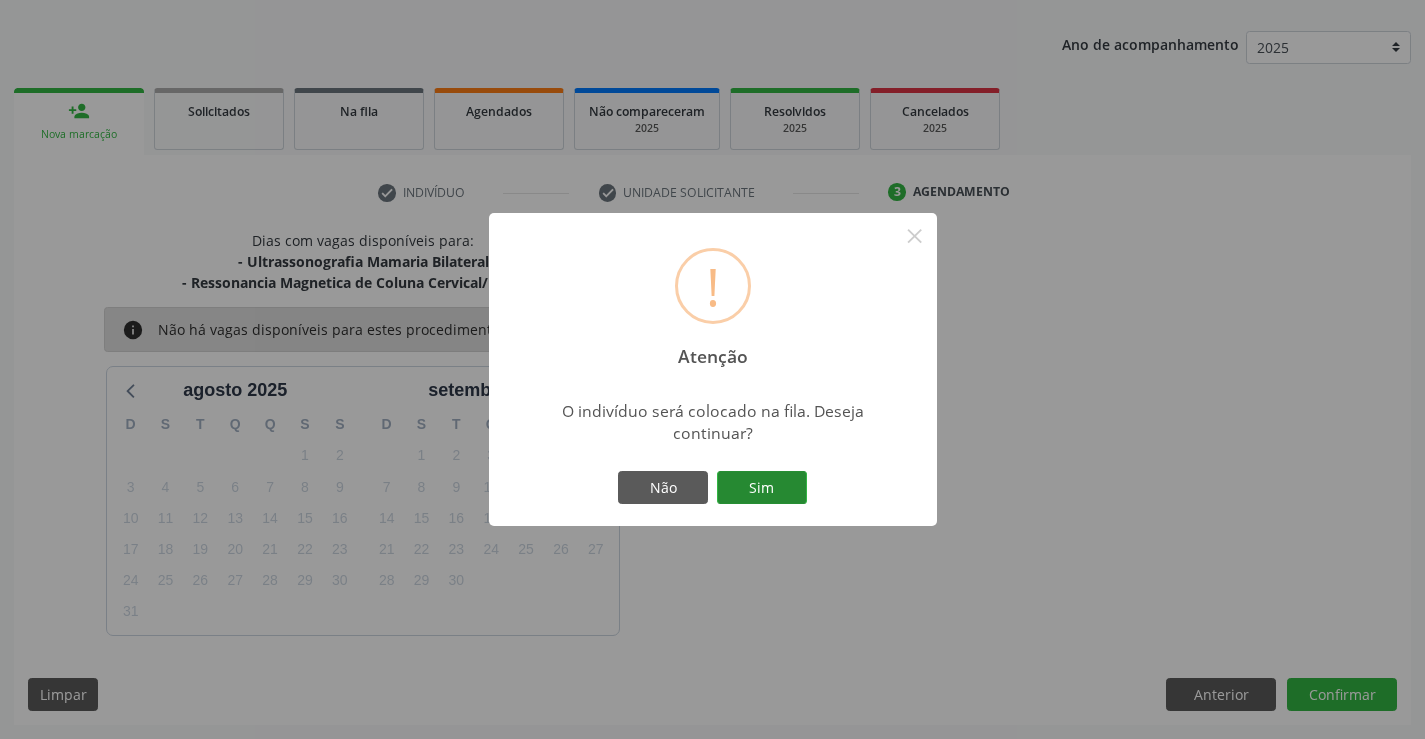 click on "Sim" at bounding box center [762, 488] 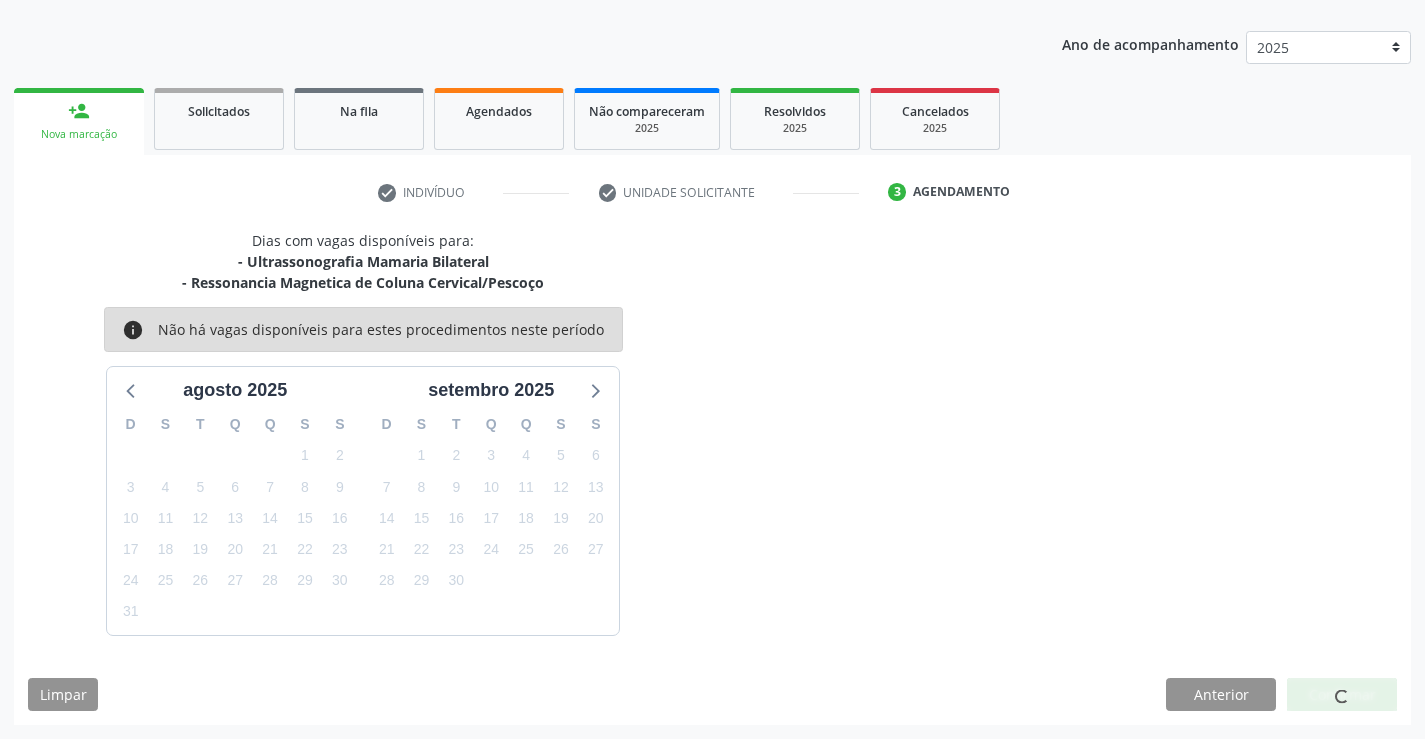 scroll, scrollTop: 0, scrollLeft: 0, axis: both 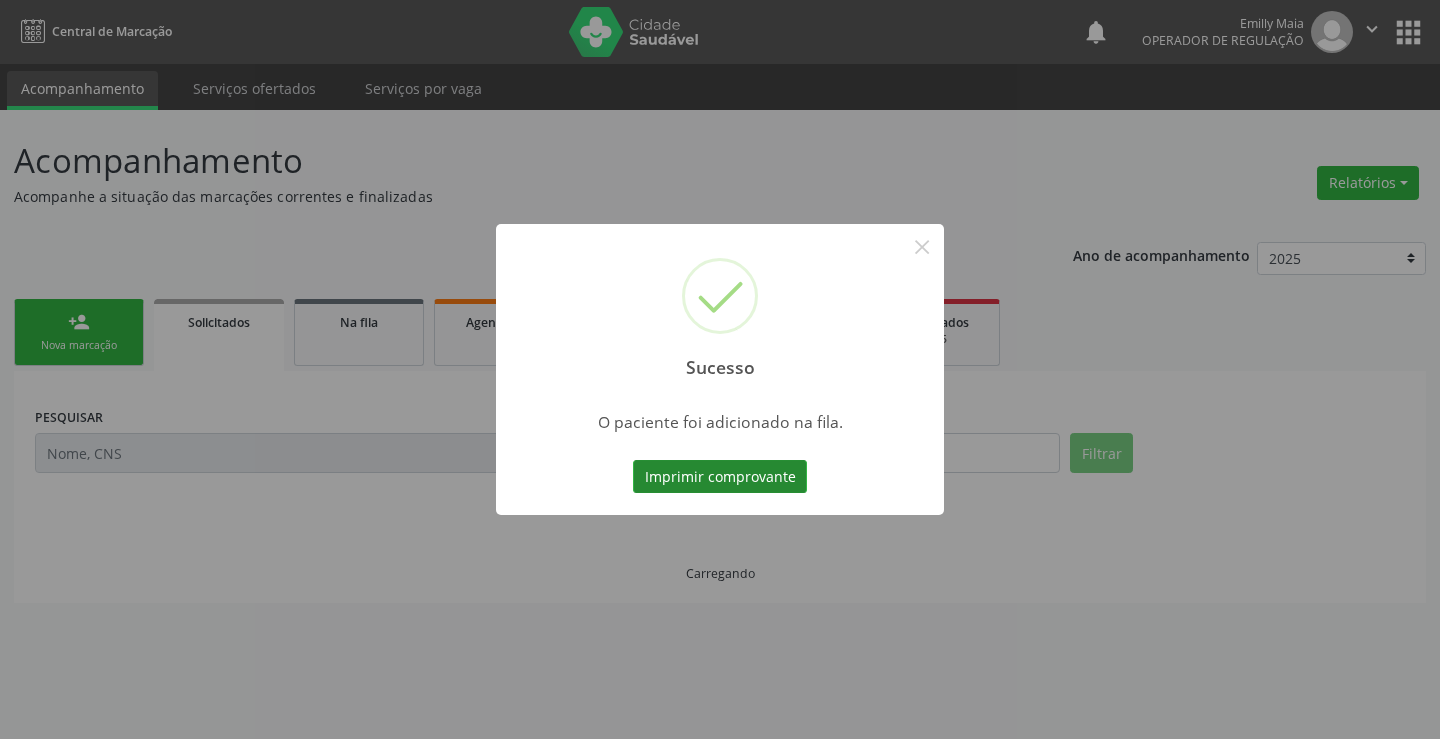 click on "Imprimir comprovante" at bounding box center (720, 477) 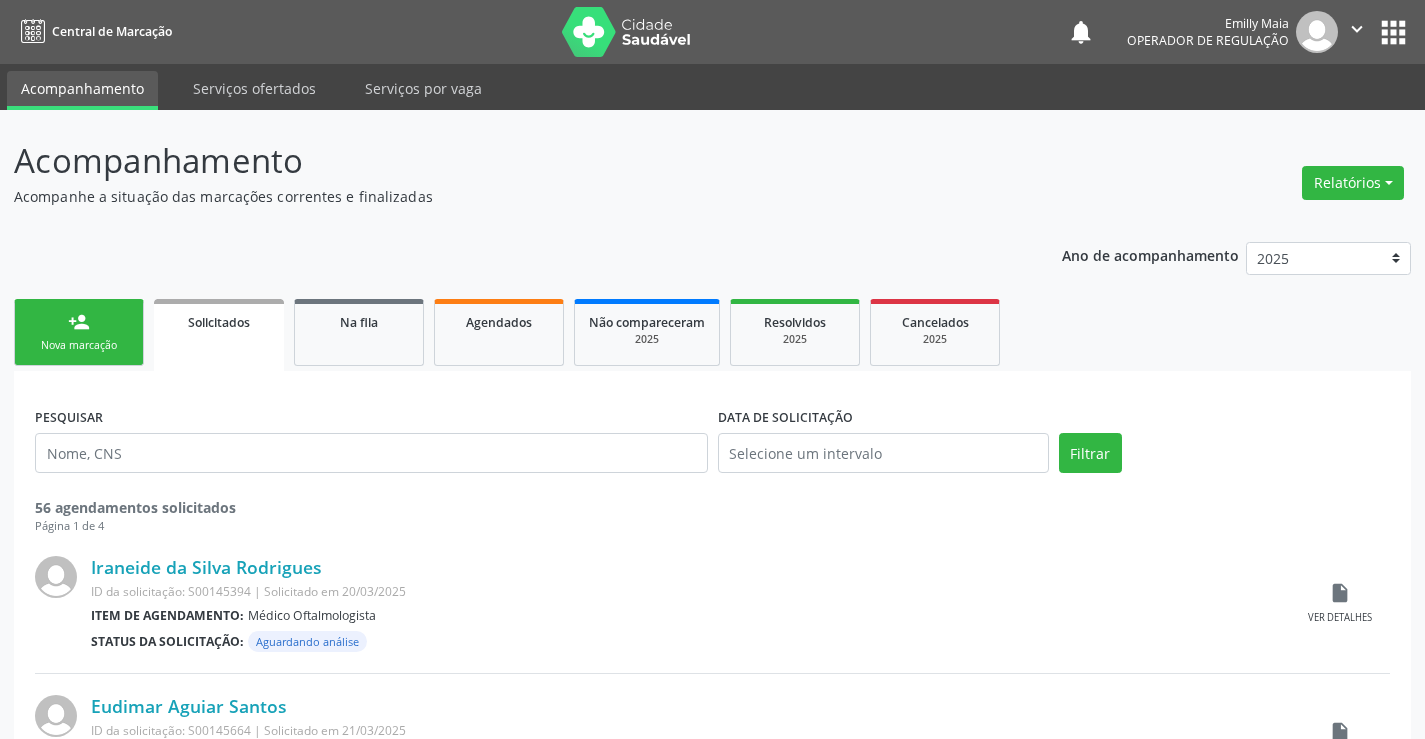click on "person_add
Nova marcação" at bounding box center (79, 332) 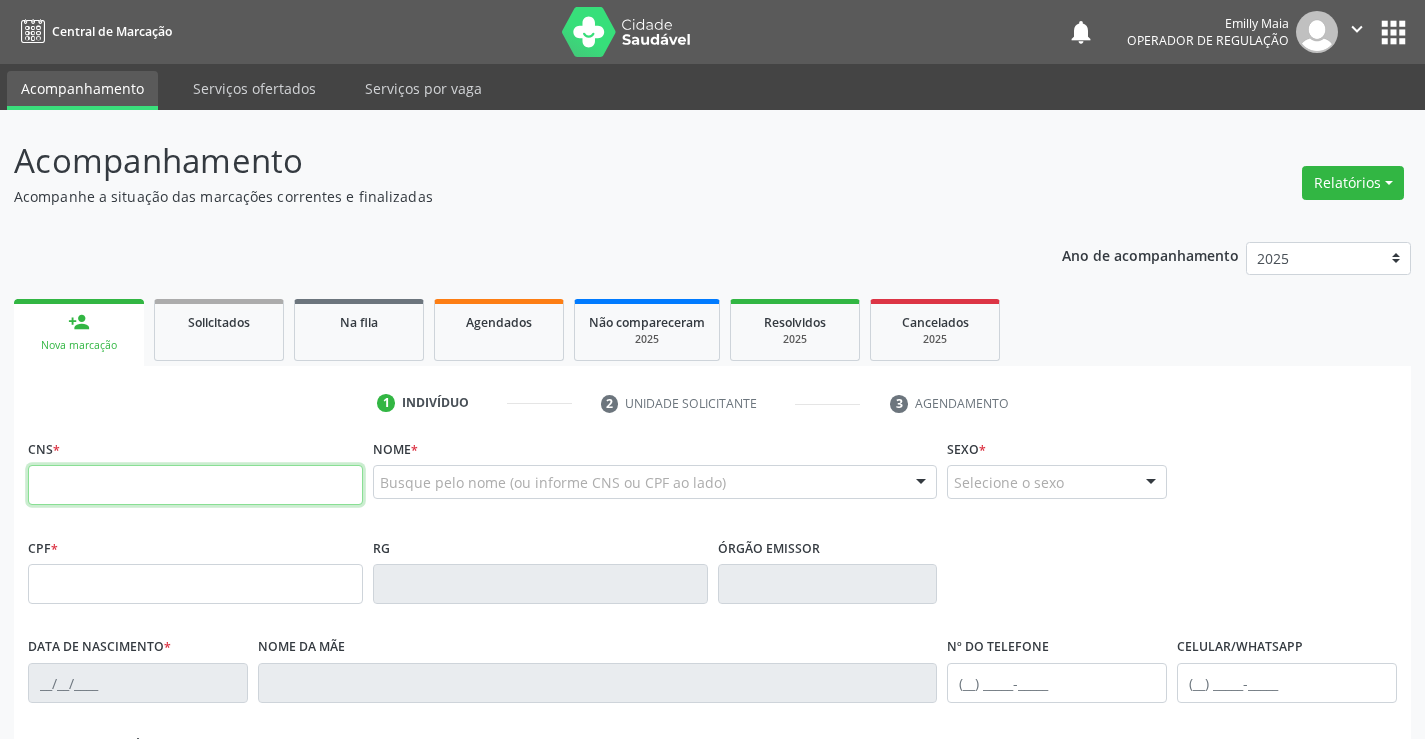 click at bounding box center (195, 485) 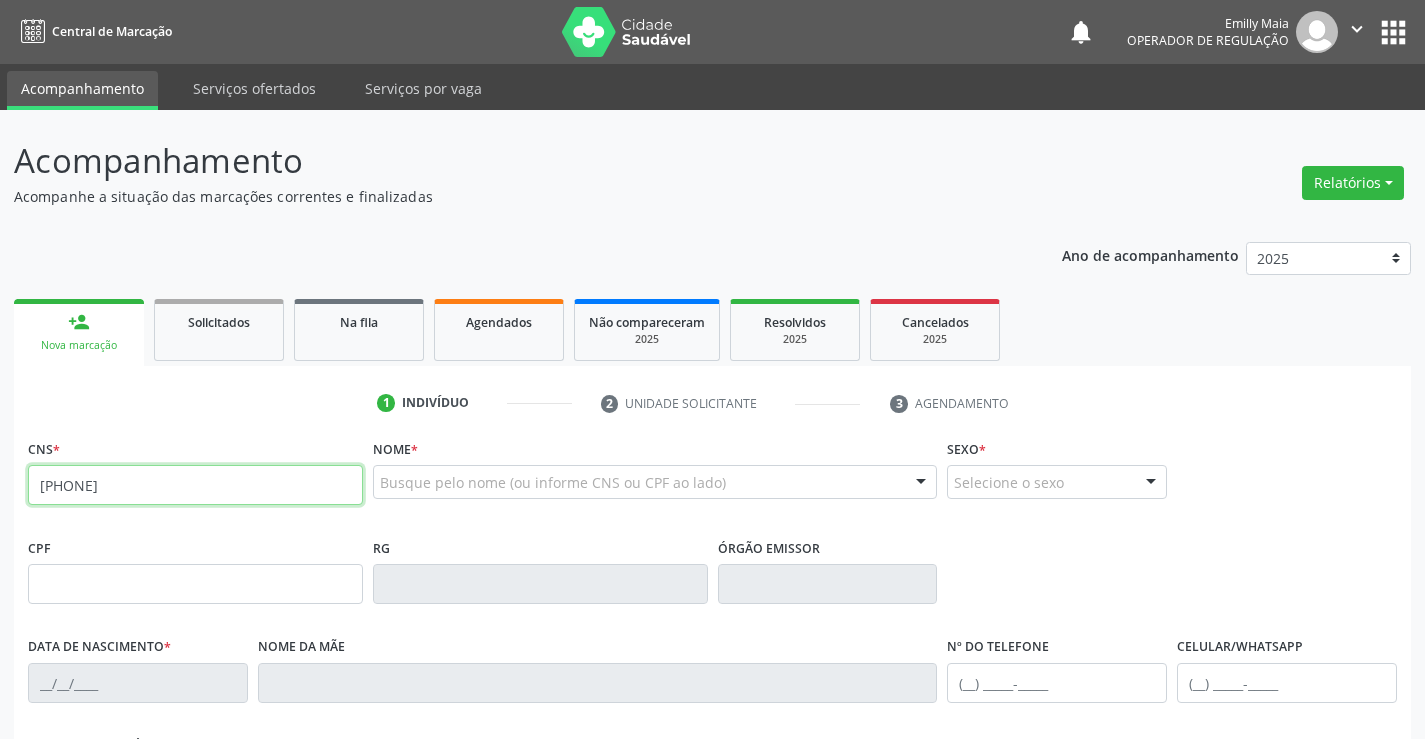 type on "704 8085 1863 8941" 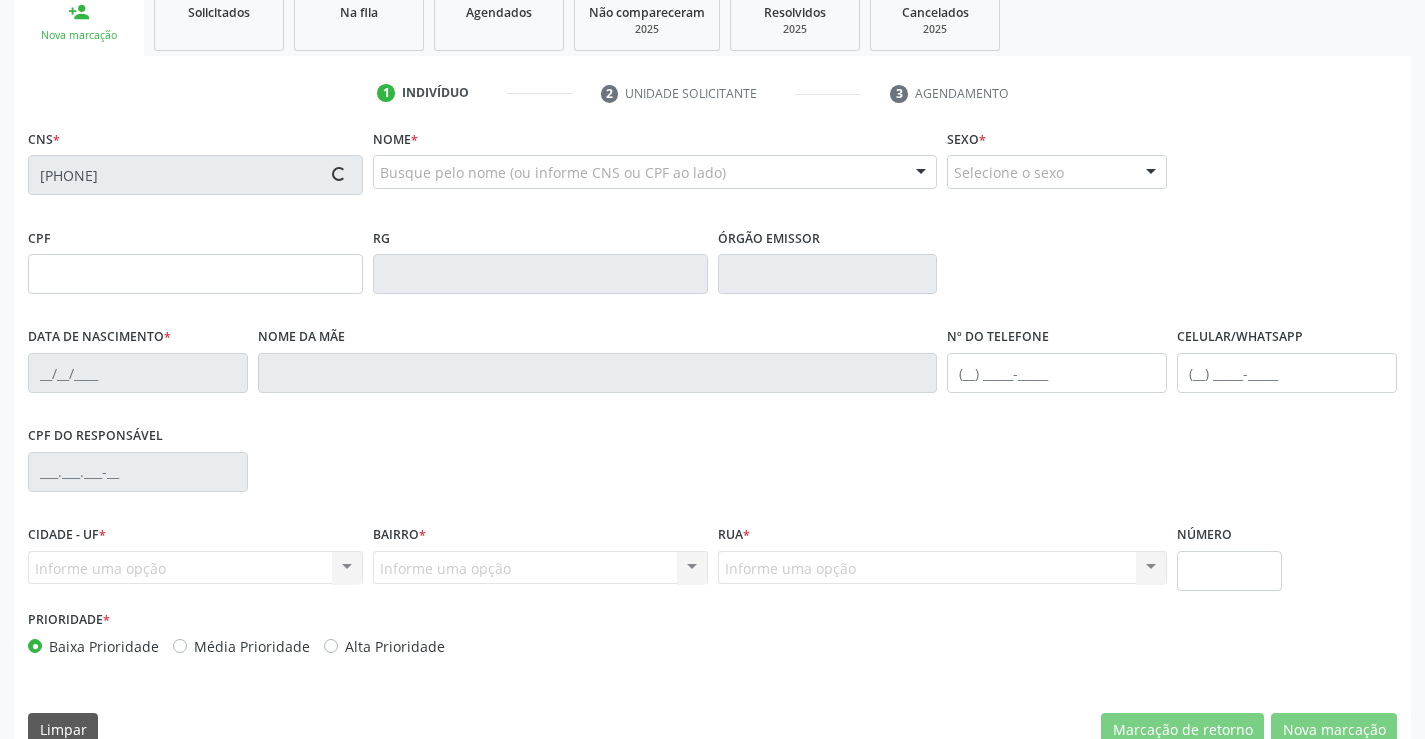 type on "0305172816" 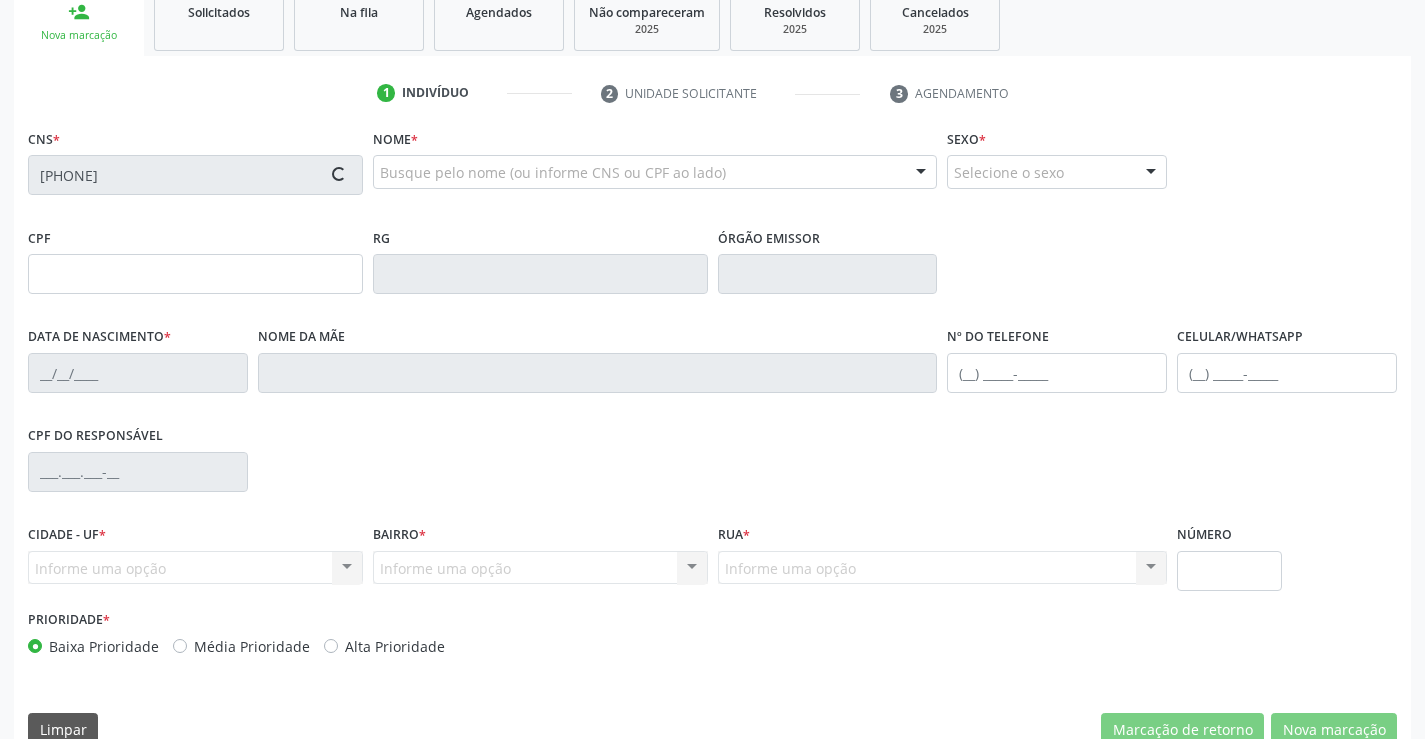 type on "26/06/1959" 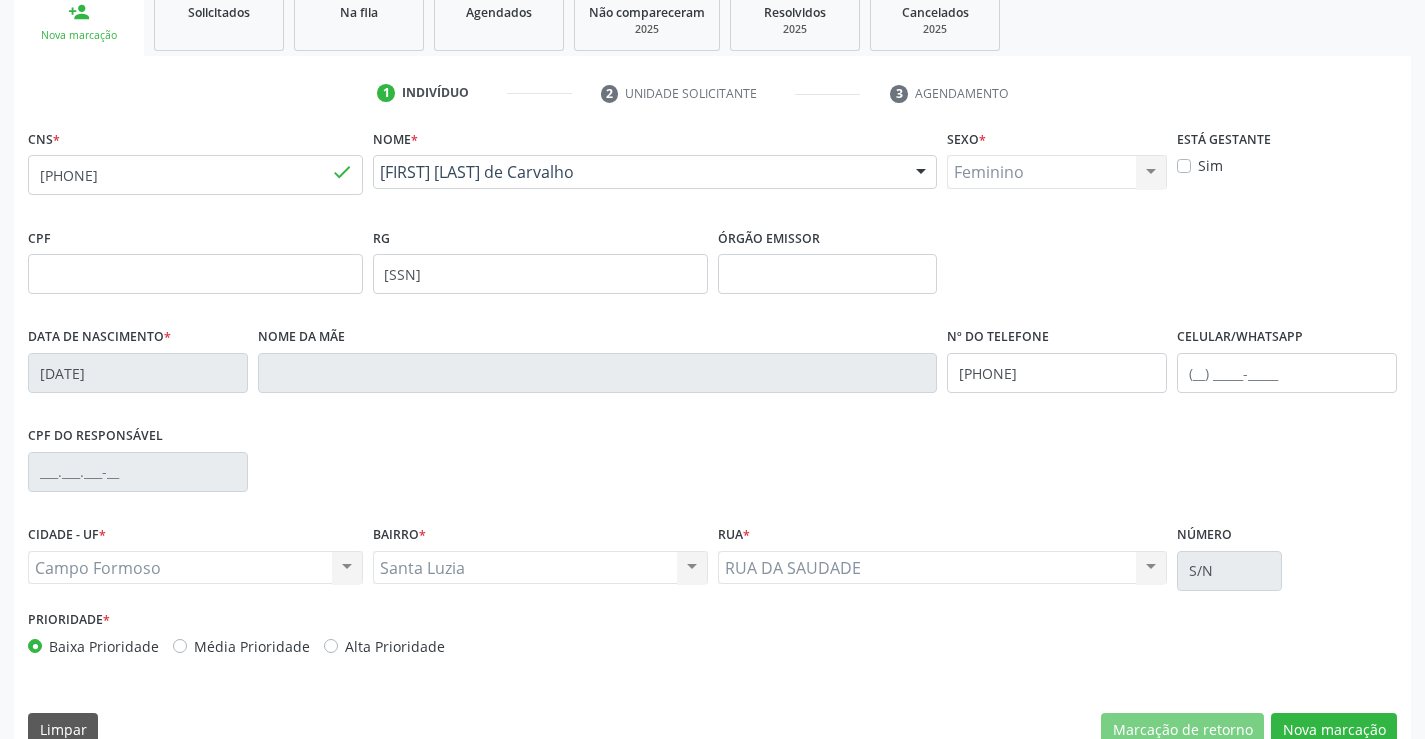 scroll, scrollTop: 345, scrollLeft: 0, axis: vertical 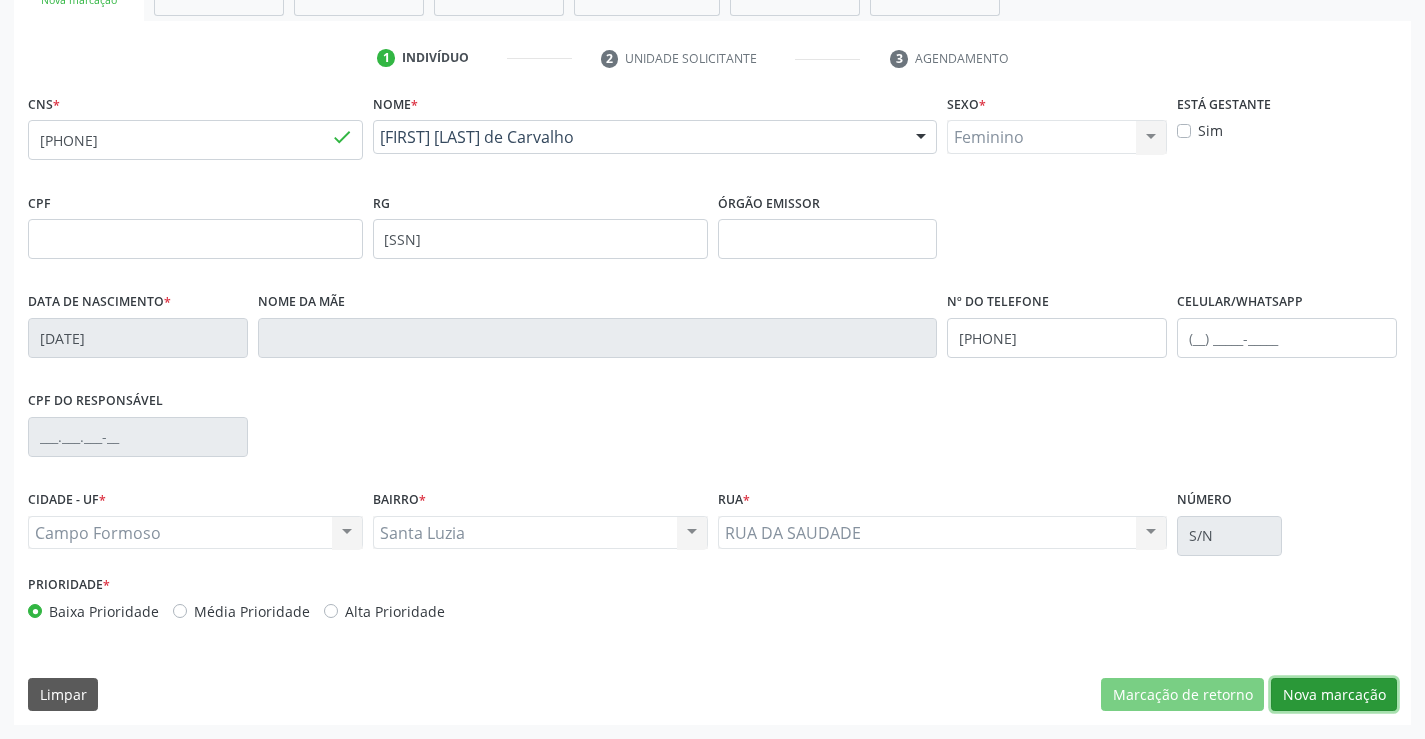 click on "Nova marcação" at bounding box center [1334, 695] 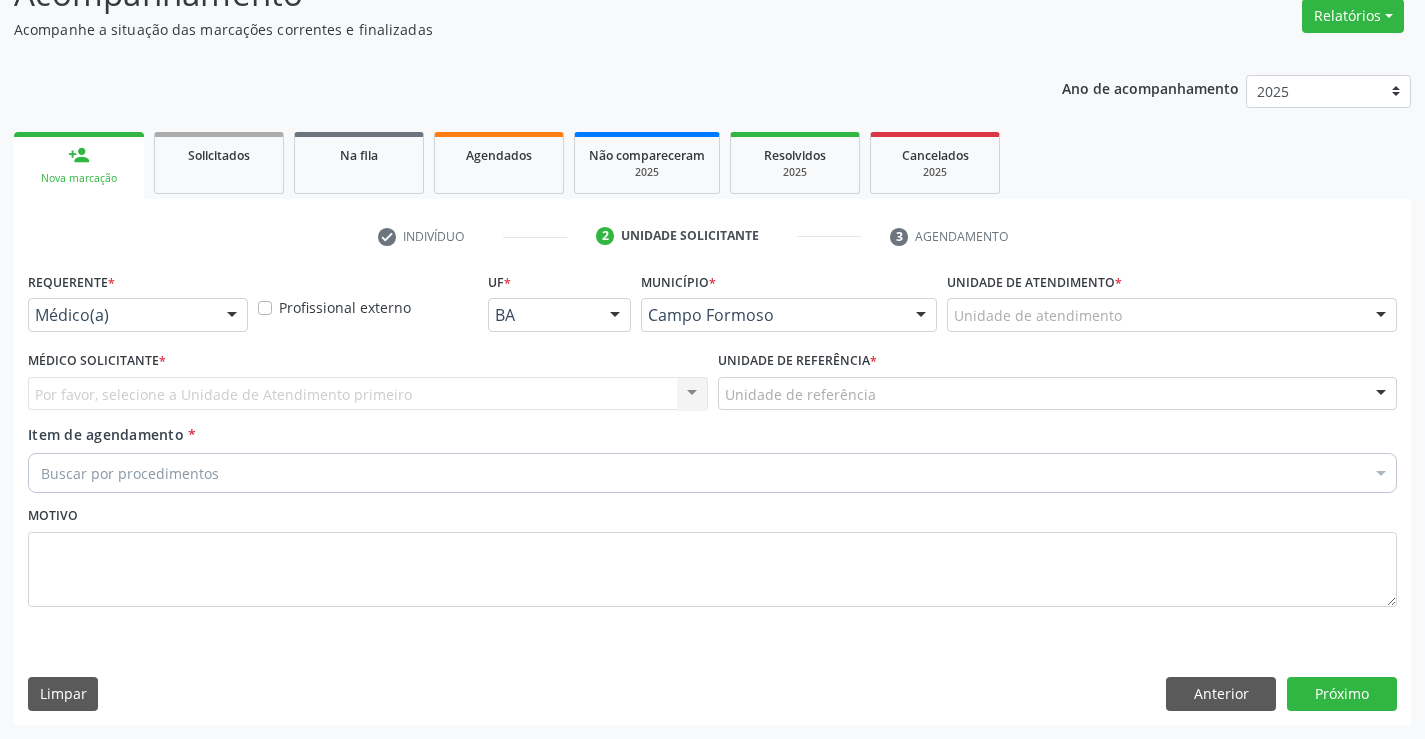 scroll, scrollTop: 167, scrollLeft: 0, axis: vertical 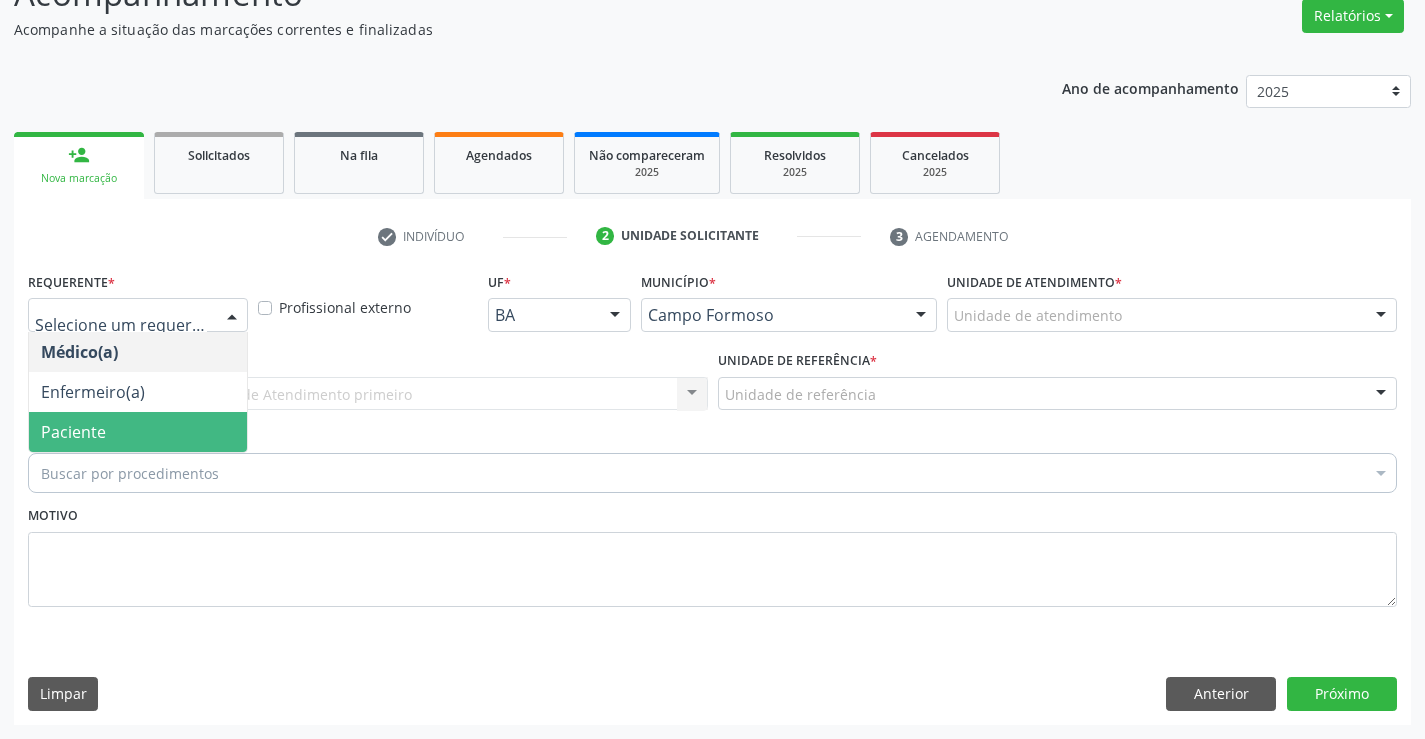 drag, startPoint x: 151, startPoint y: 421, endPoint x: 258, endPoint y: 392, distance: 110.860275 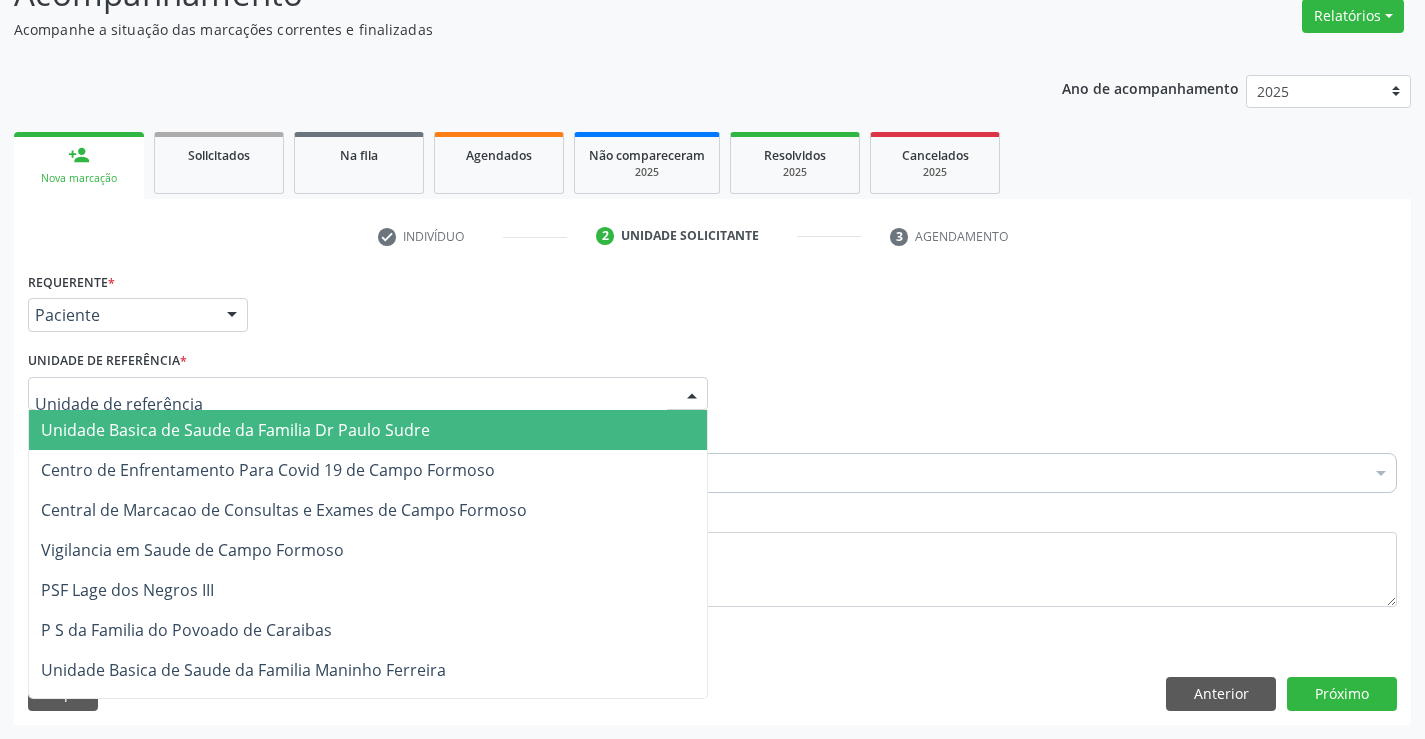 click at bounding box center (368, 394) 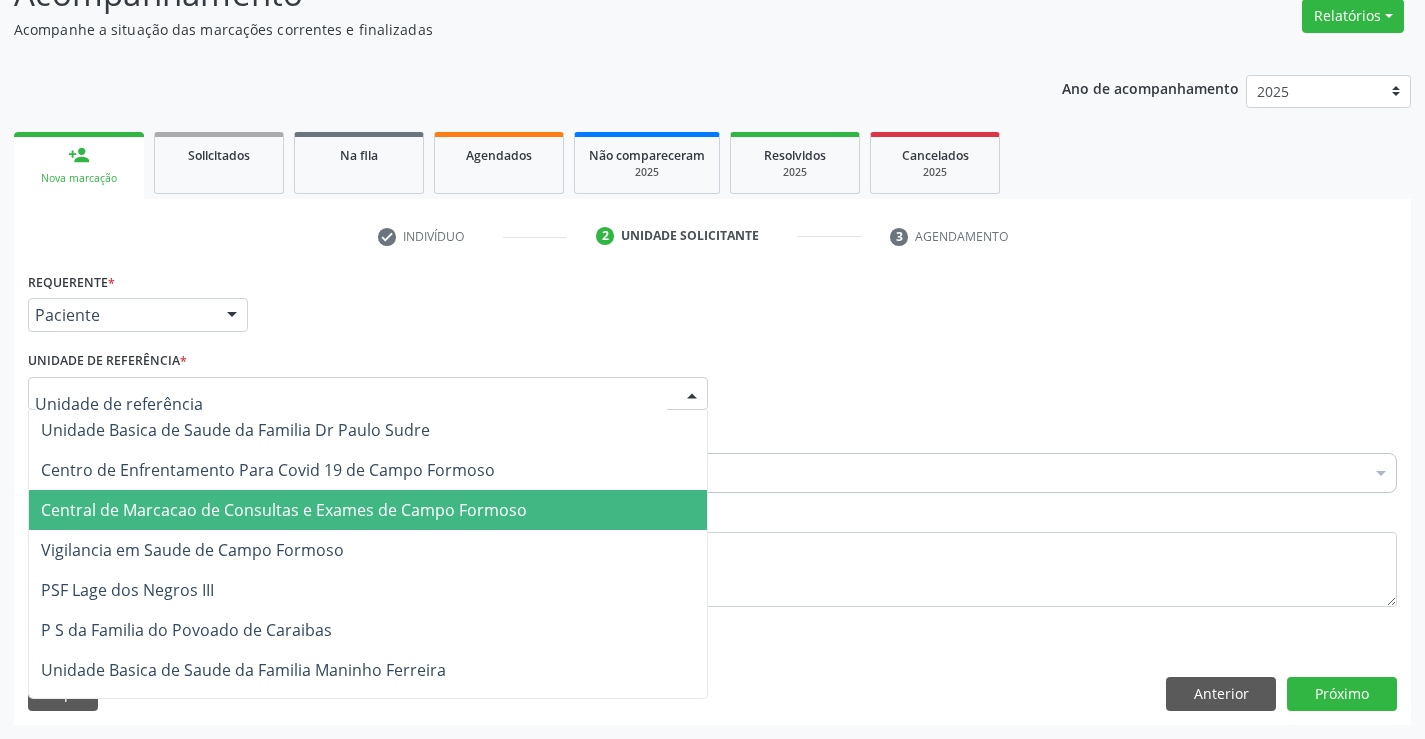 click on "Central de Marcacao de Consultas e Exames de Campo Formoso" at bounding box center [284, 510] 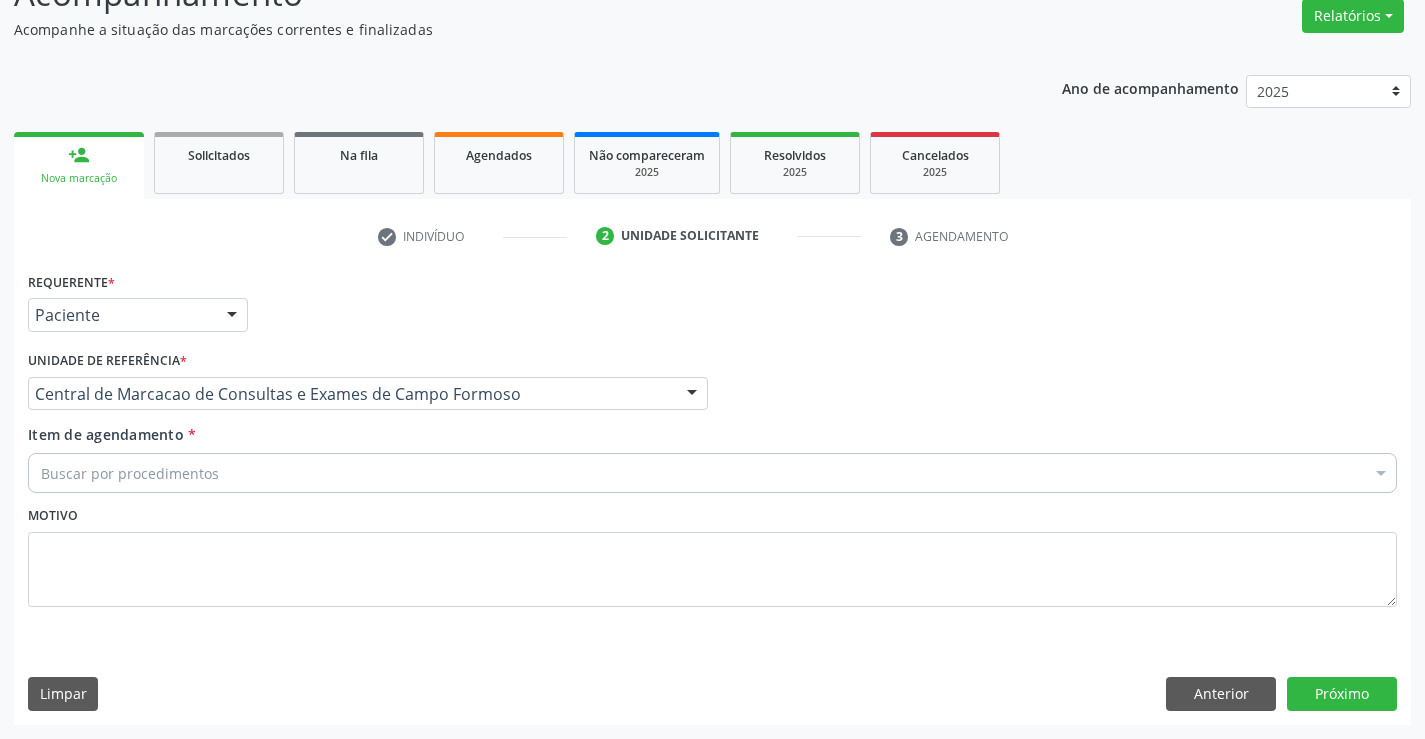 click on "Buscar por procedimentos" at bounding box center [712, 473] 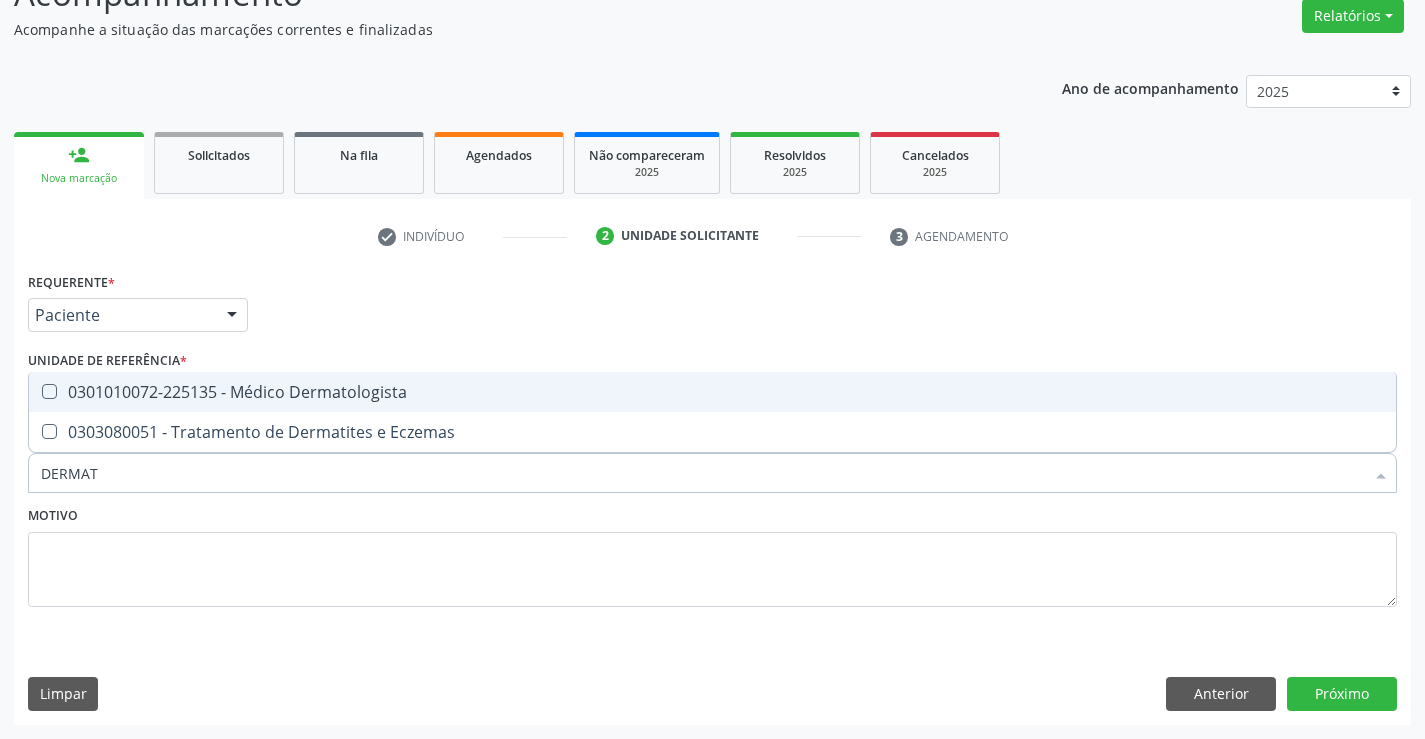 type on "DERMATO" 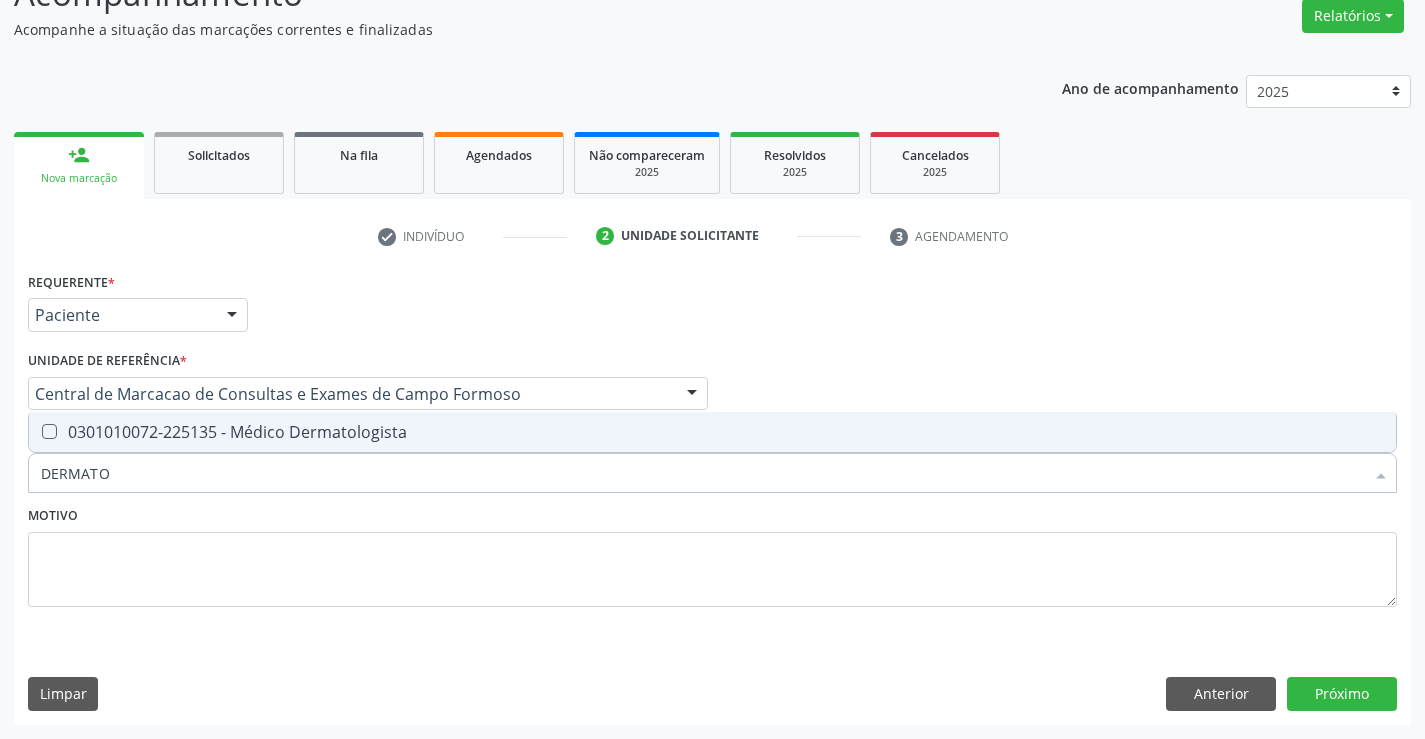 click on "0301010072-225135 - Médico Dermatologista" at bounding box center (712, 432) 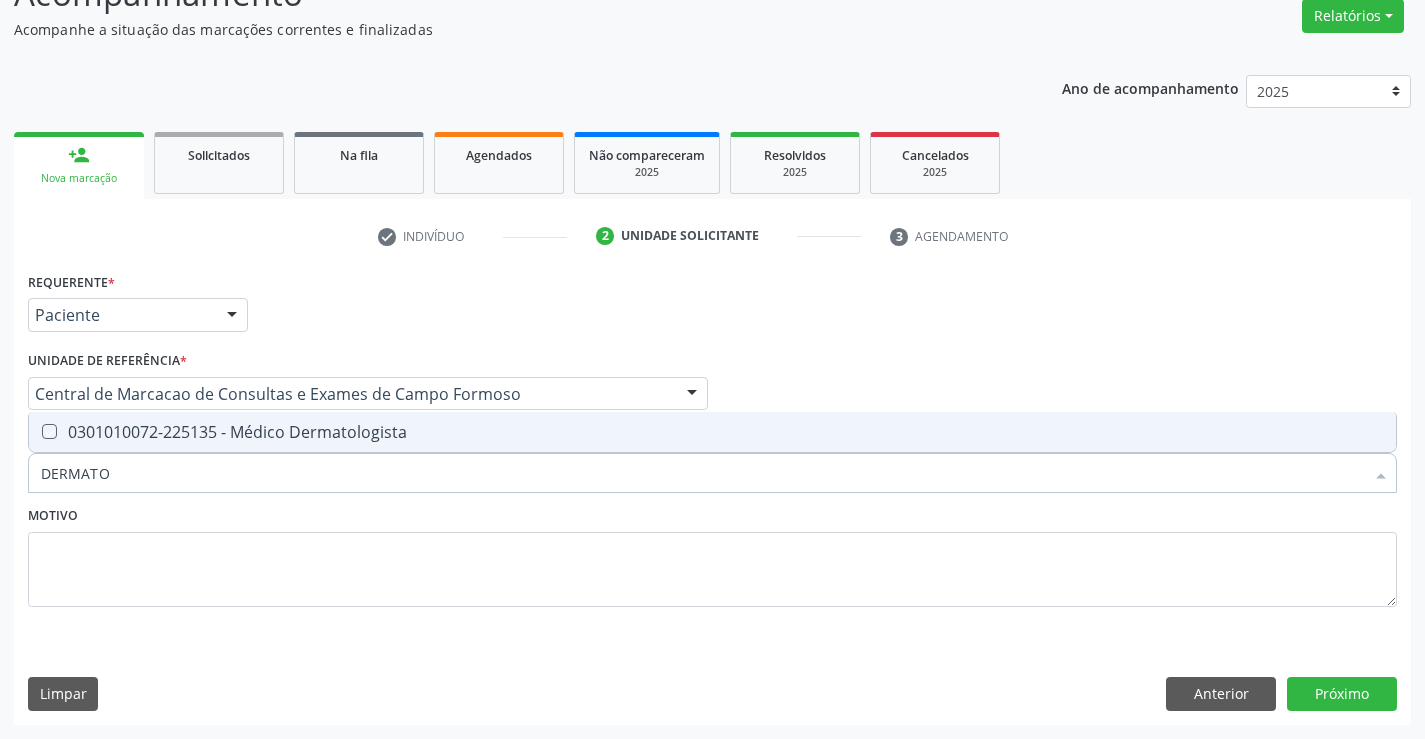 checkbox on "true" 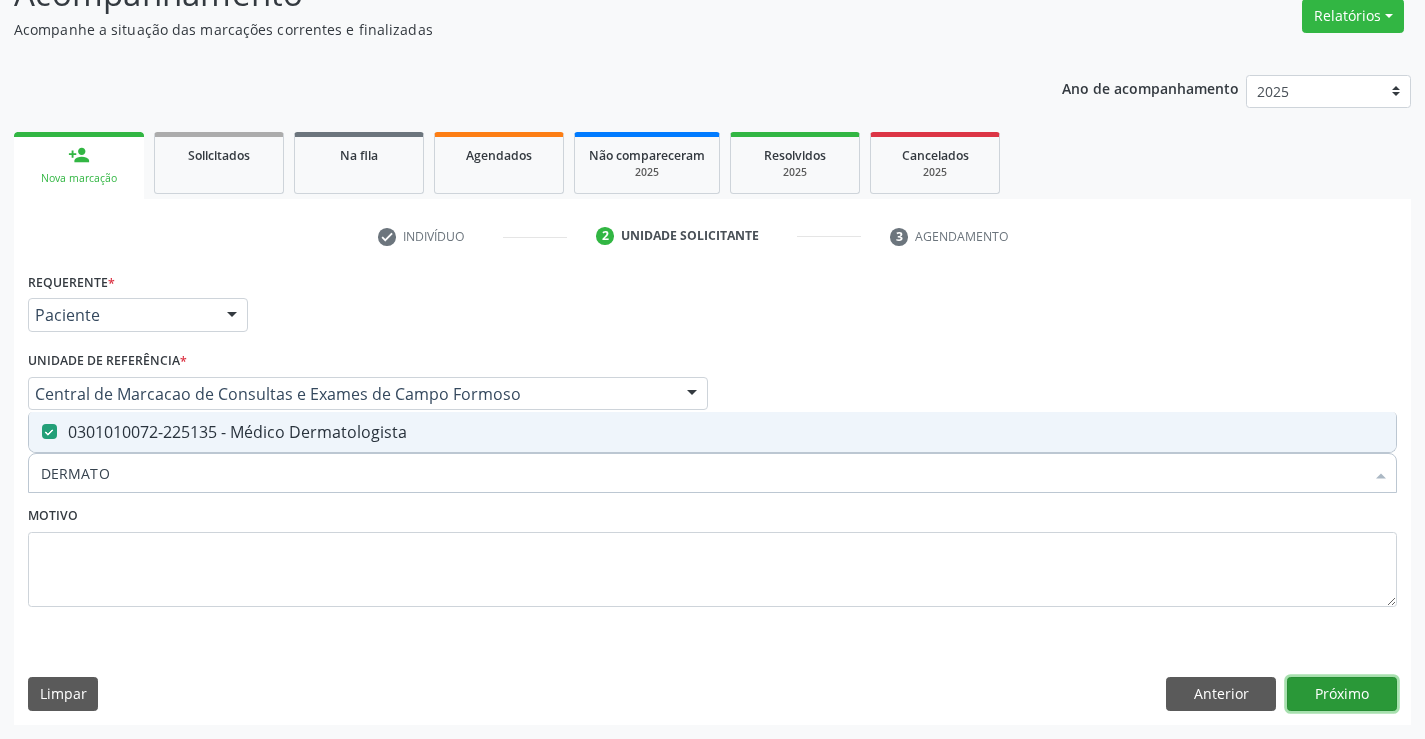 click on "Próximo" at bounding box center [1342, 694] 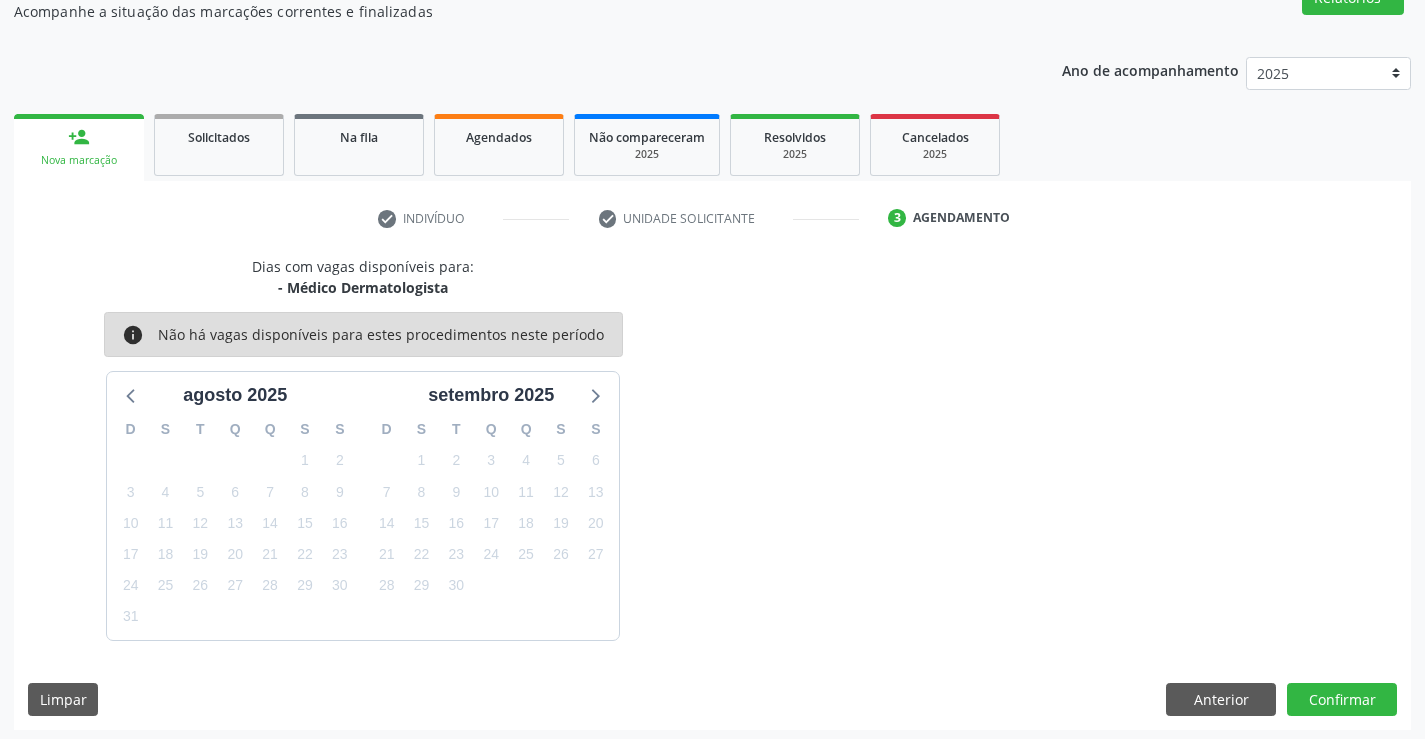 scroll, scrollTop: 190, scrollLeft: 0, axis: vertical 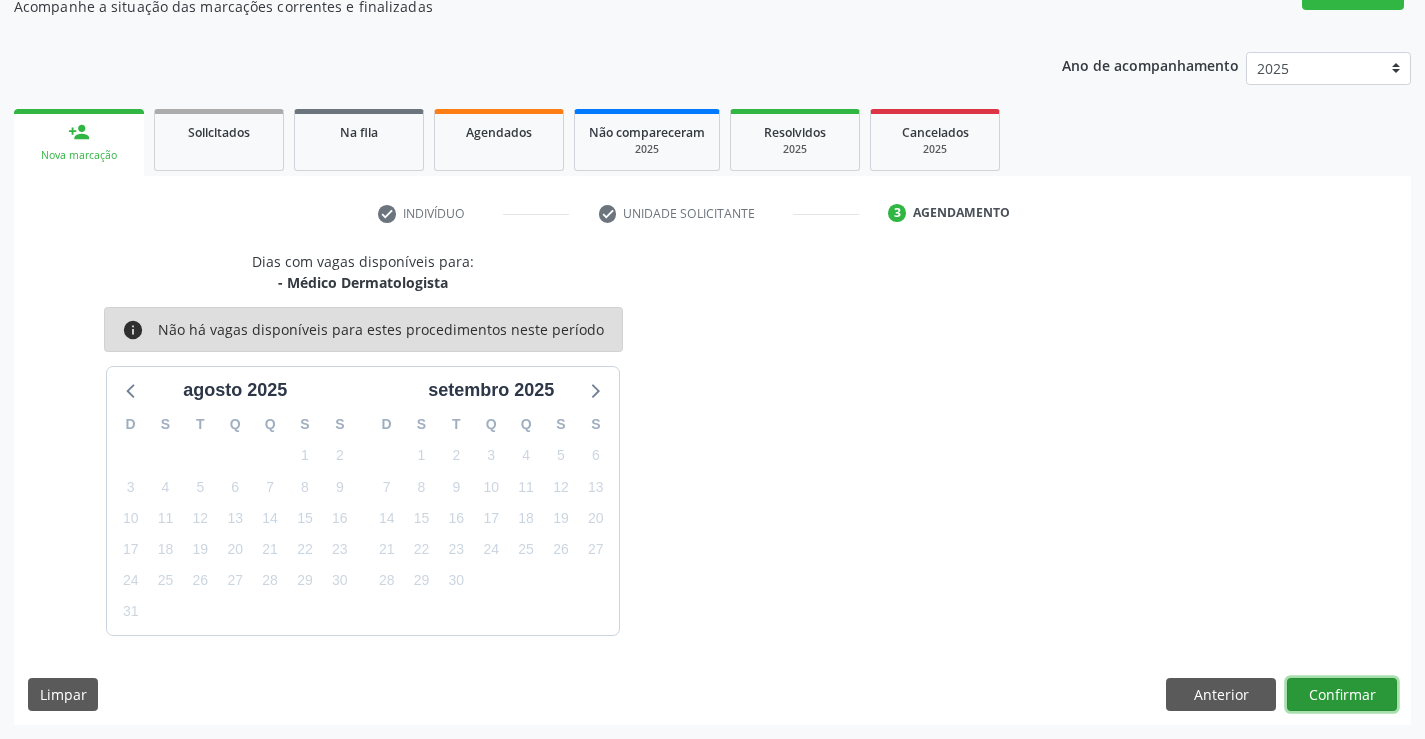 click on "Confirmar" at bounding box center (1342, 695) 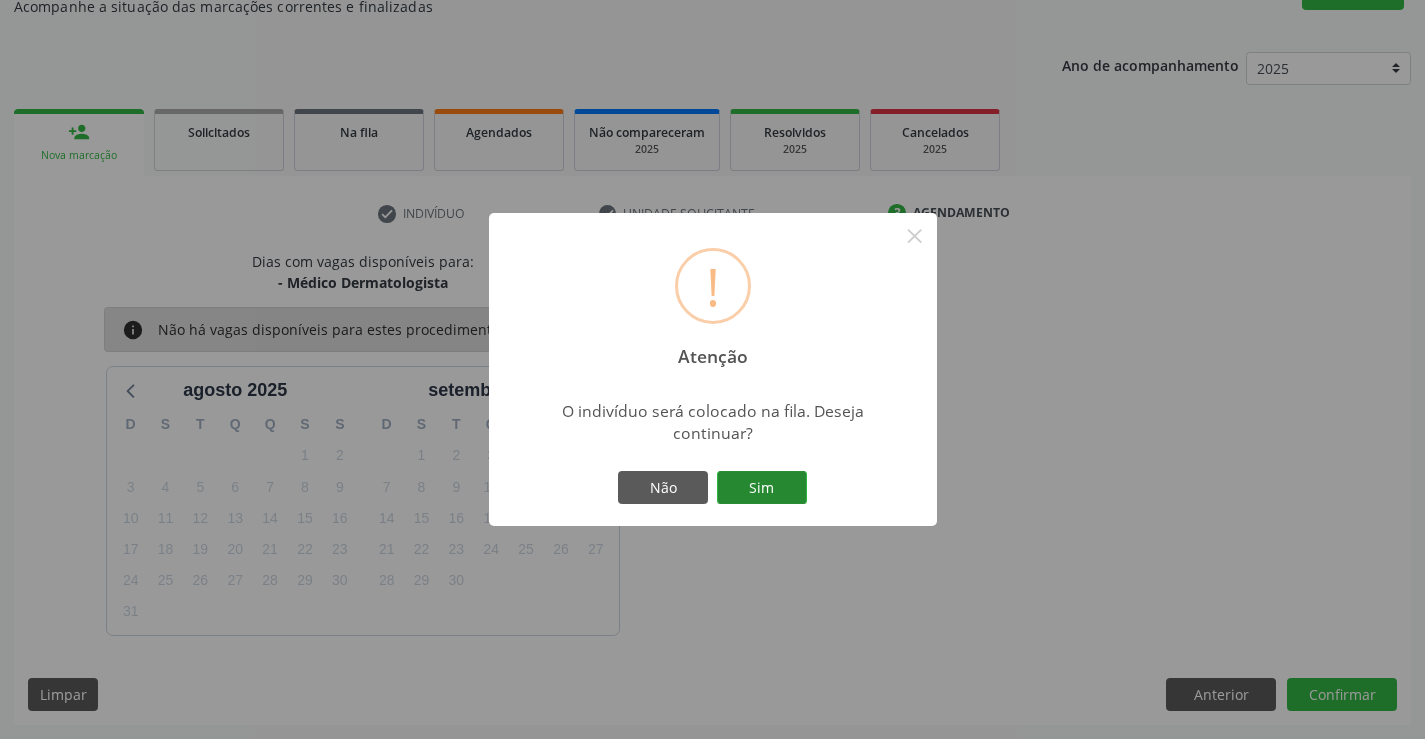 click on "Sim" at bounding box center (762, 488) 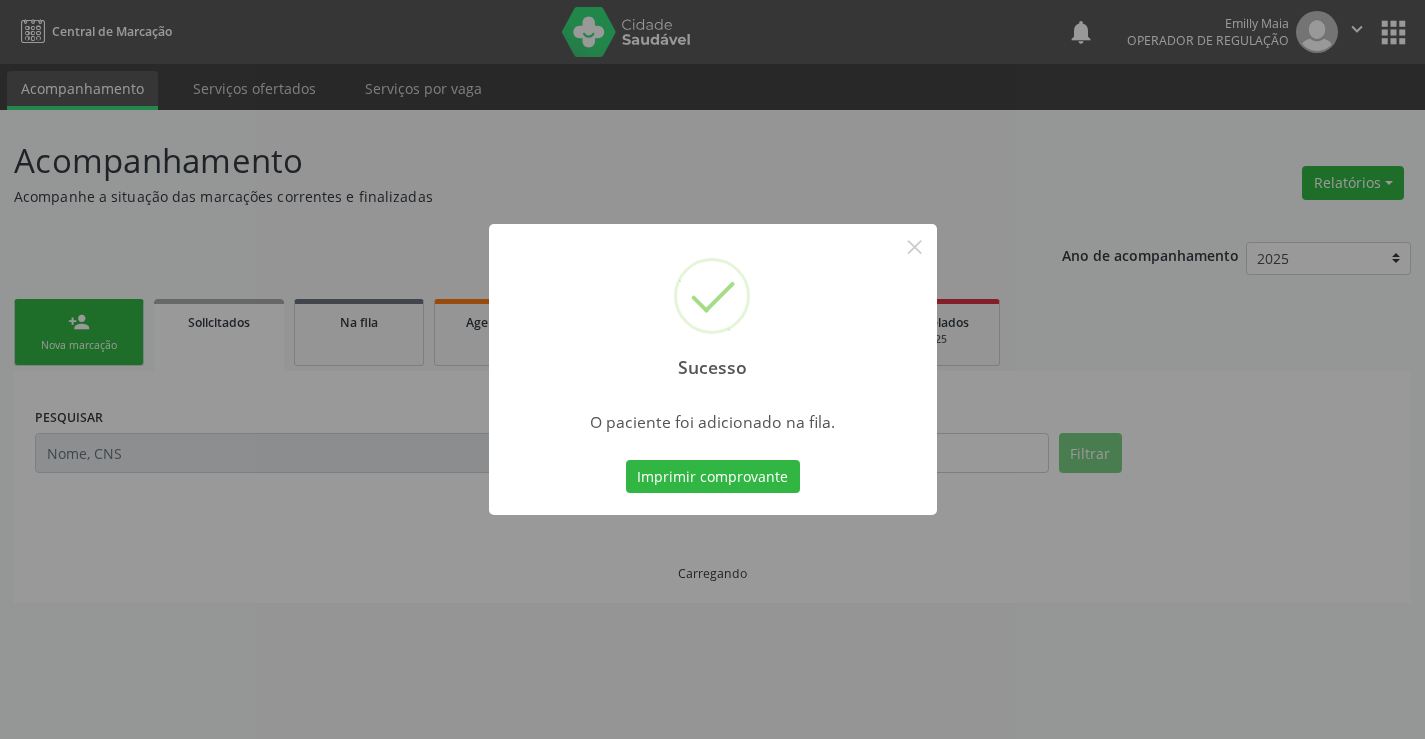 scroll, scrollTop: 0, scrollLeft: 0, axis: both 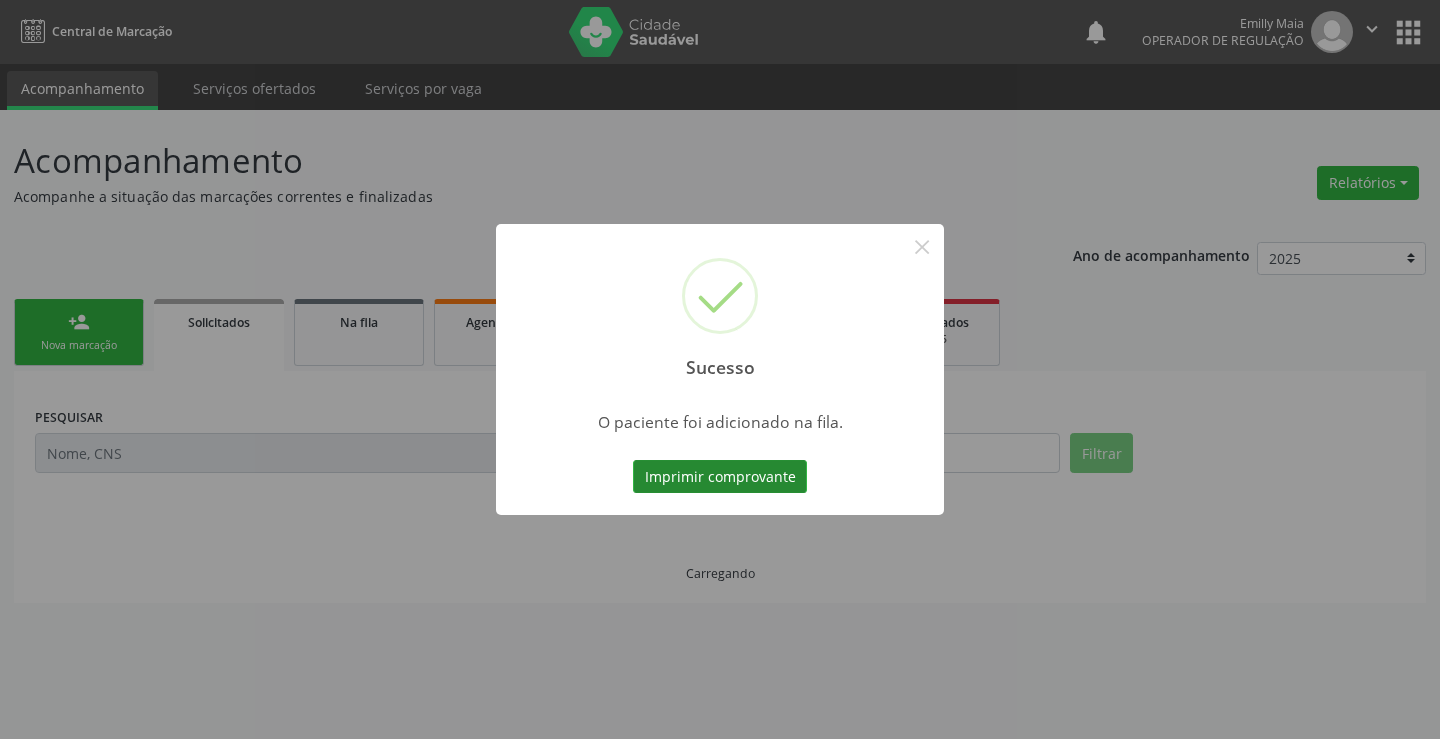 click on "Imprimir comprovante" at bounding box center (720, 477) 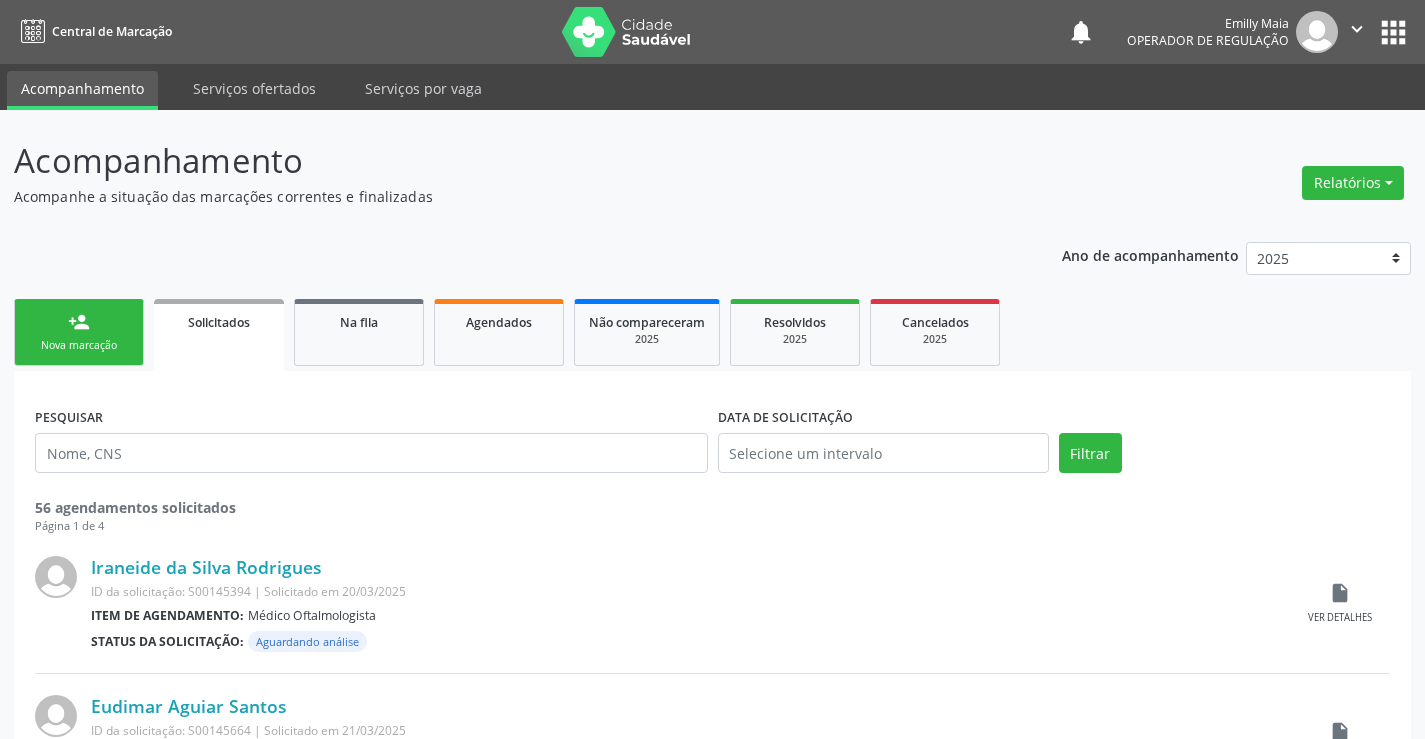 click on "Nova marcação" at bounding box center [79, 345] 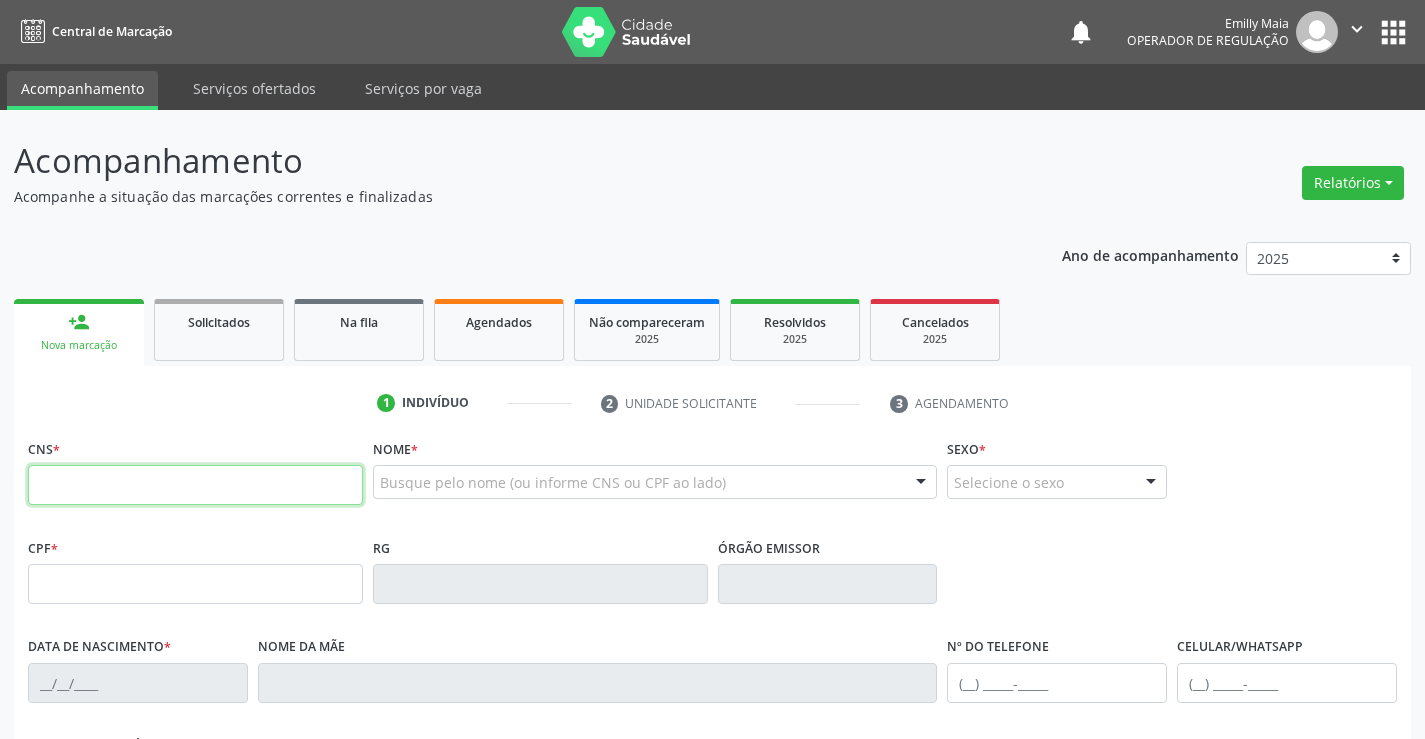 click at bounding box center (195, 485) 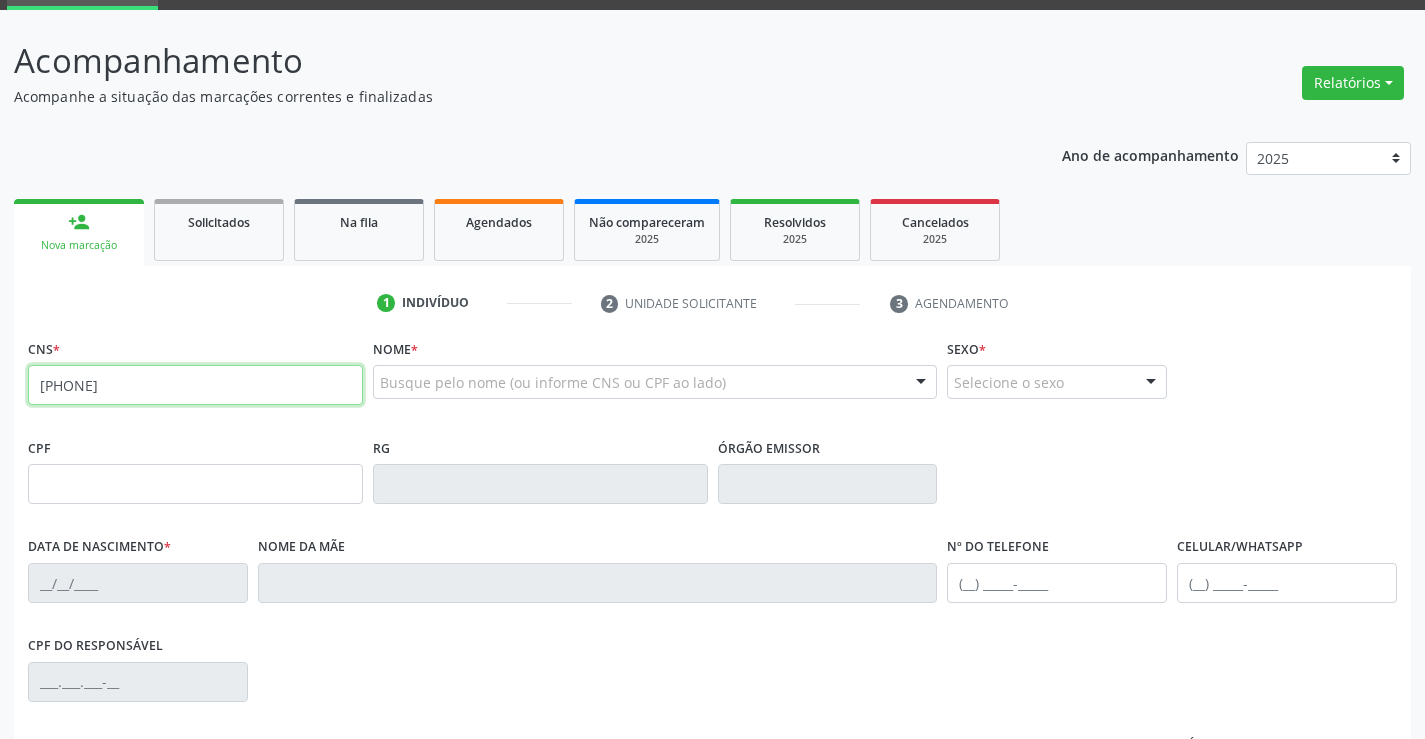 scroll, scrollTop: 200, scrollLeft: 0, axis: vertical 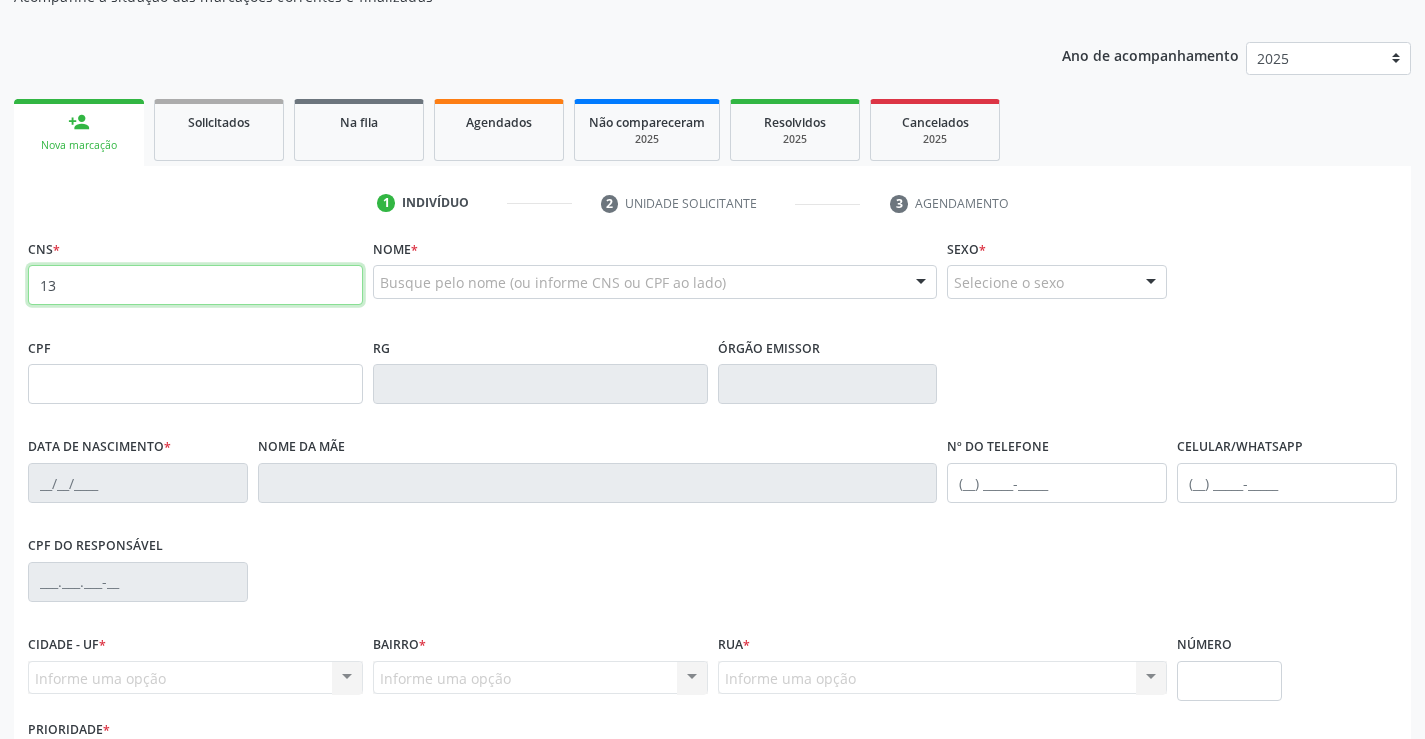type on "1" 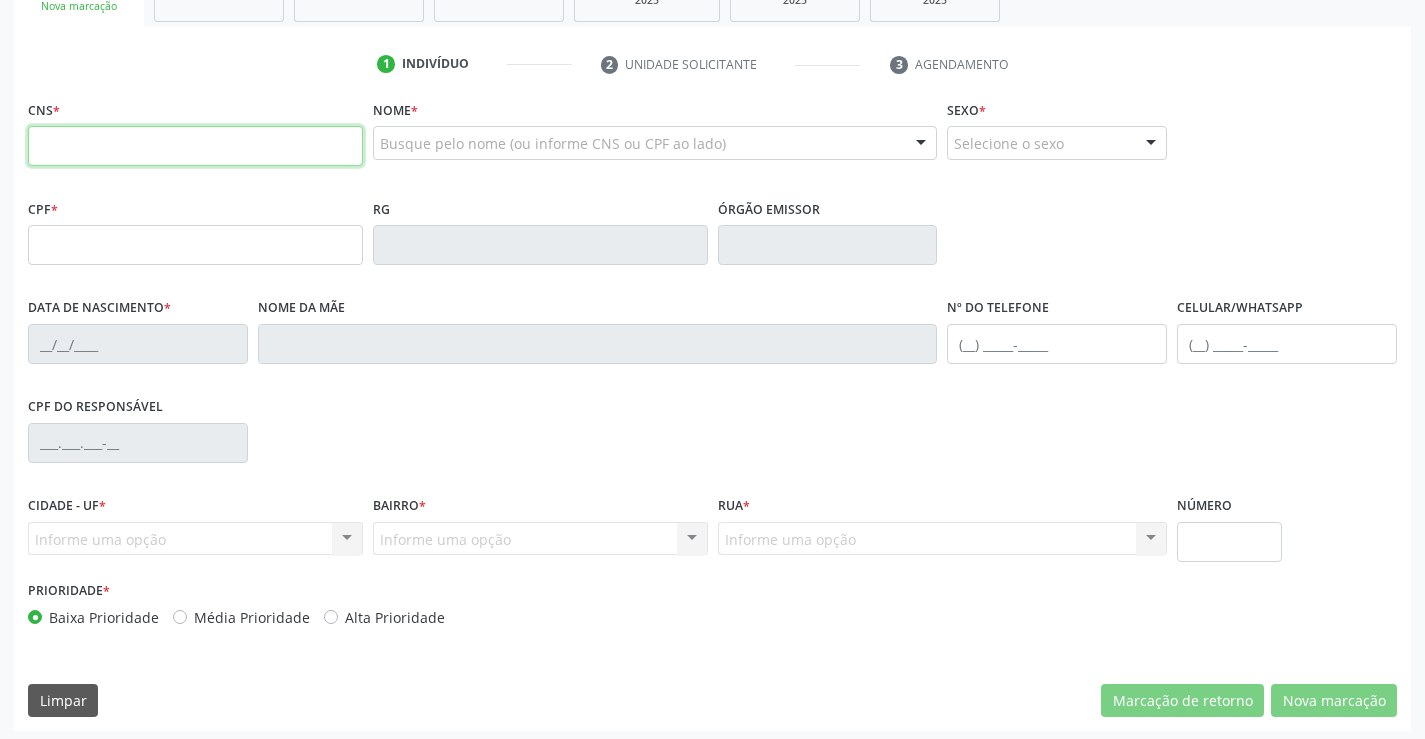 scroll, scrollTop: 345, scrollLeft: 0, axis: vertical 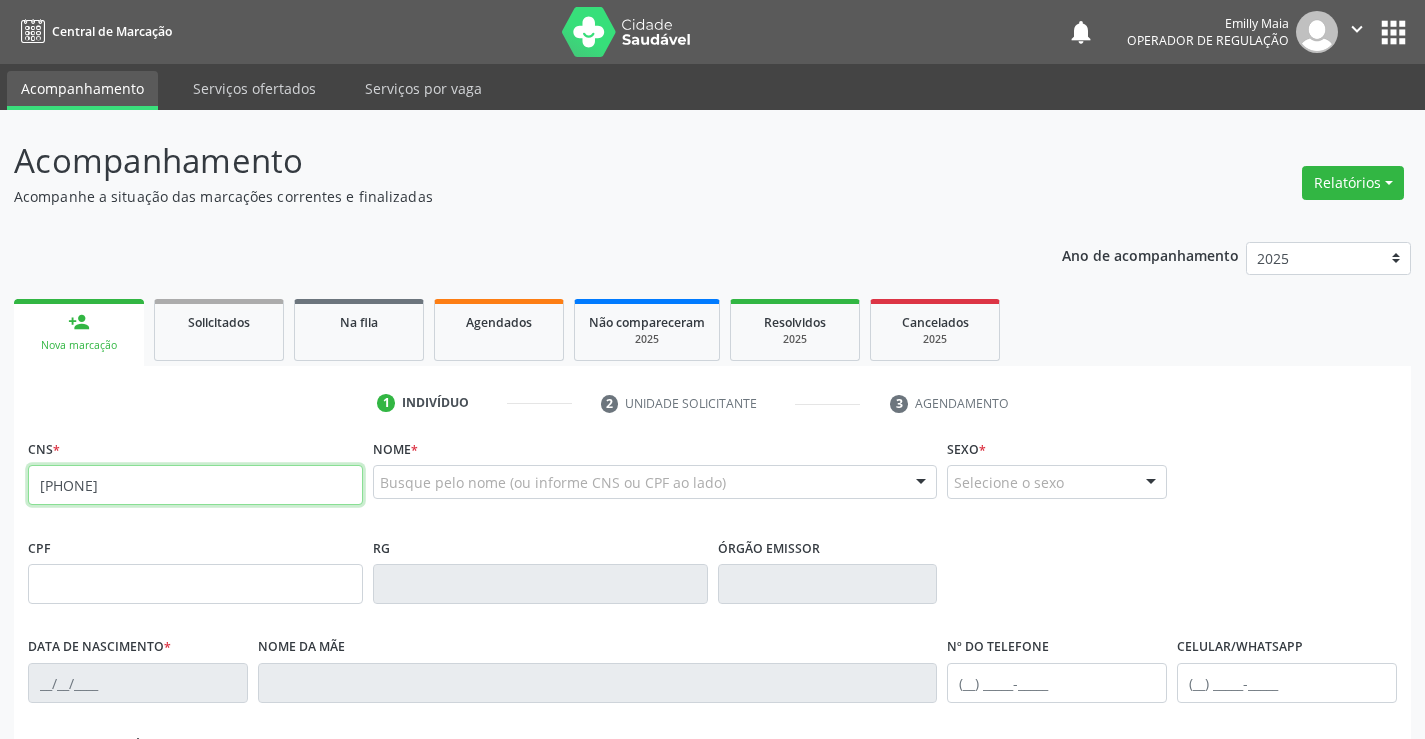 type on "[CREDIT_CARD]" 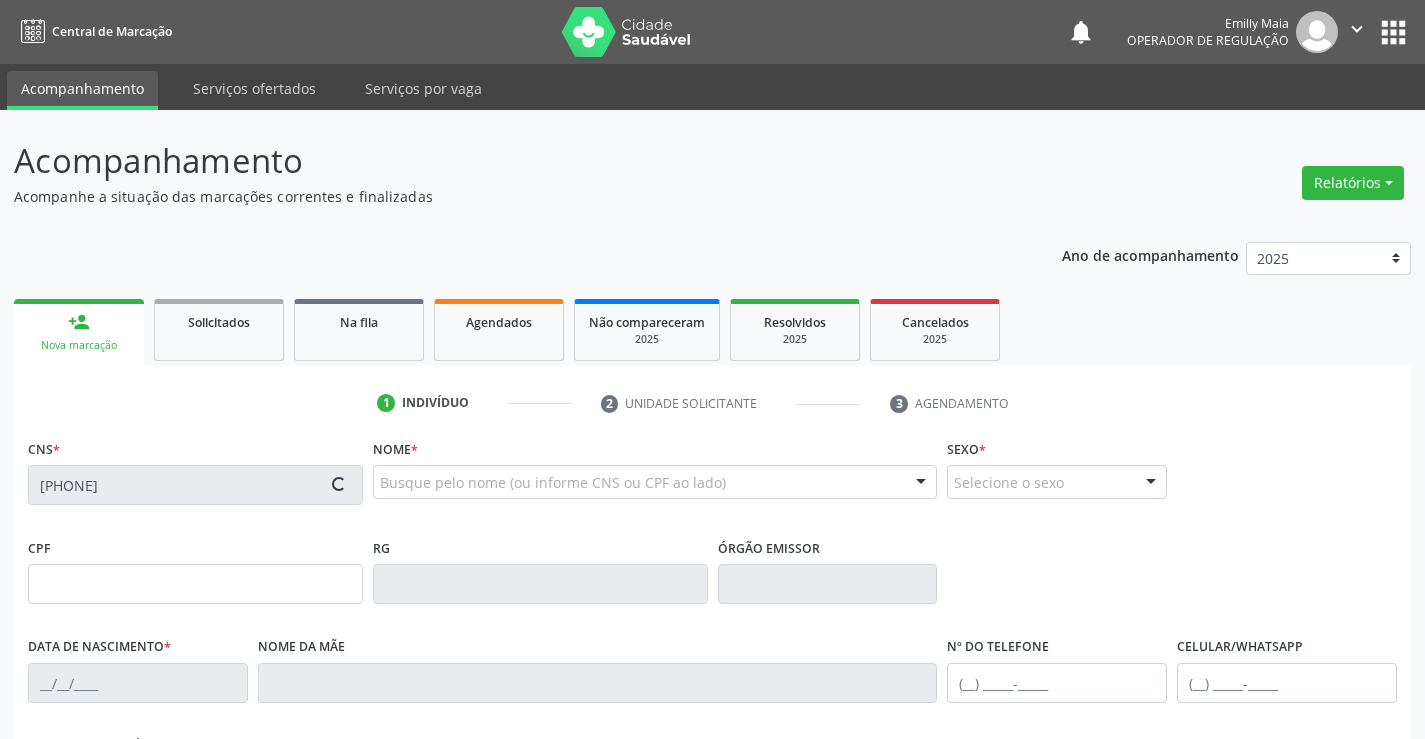 type on "[SSN]" 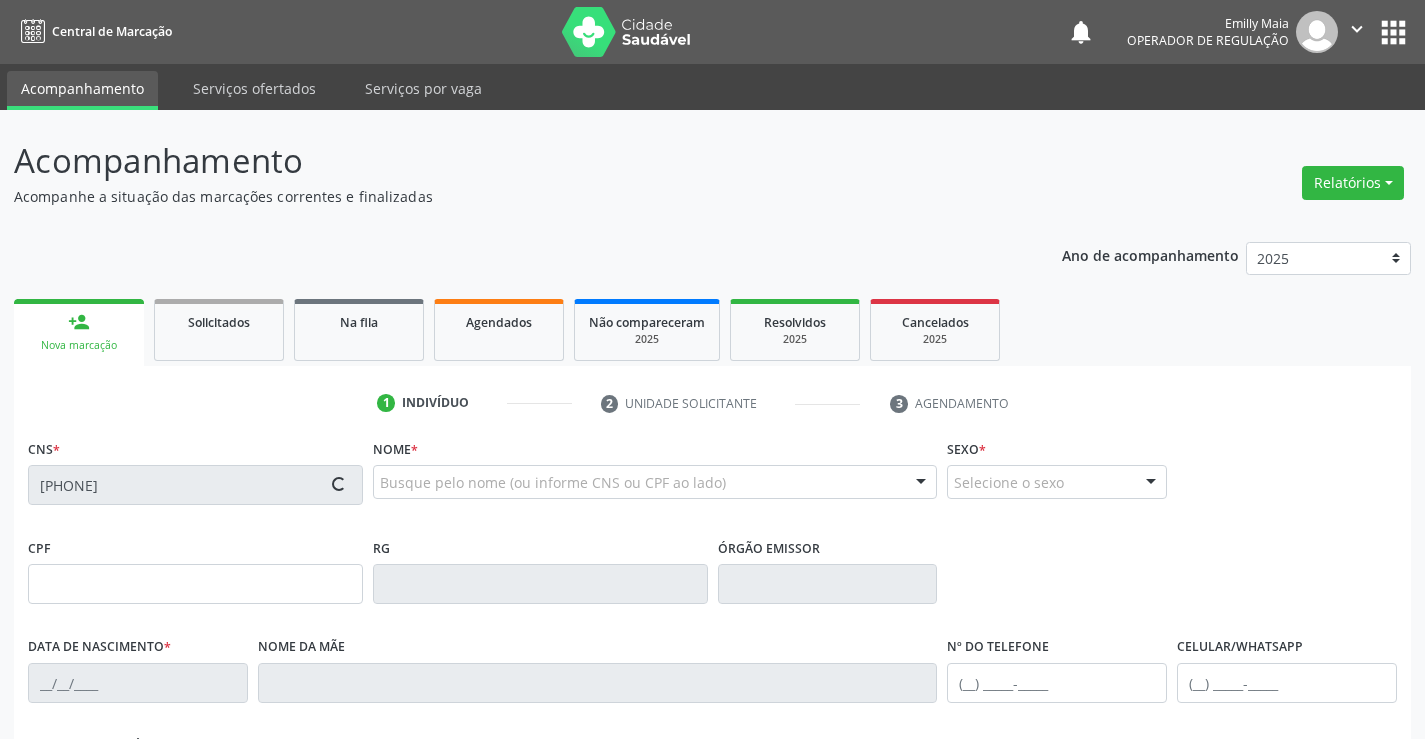 type on "[DATE]" 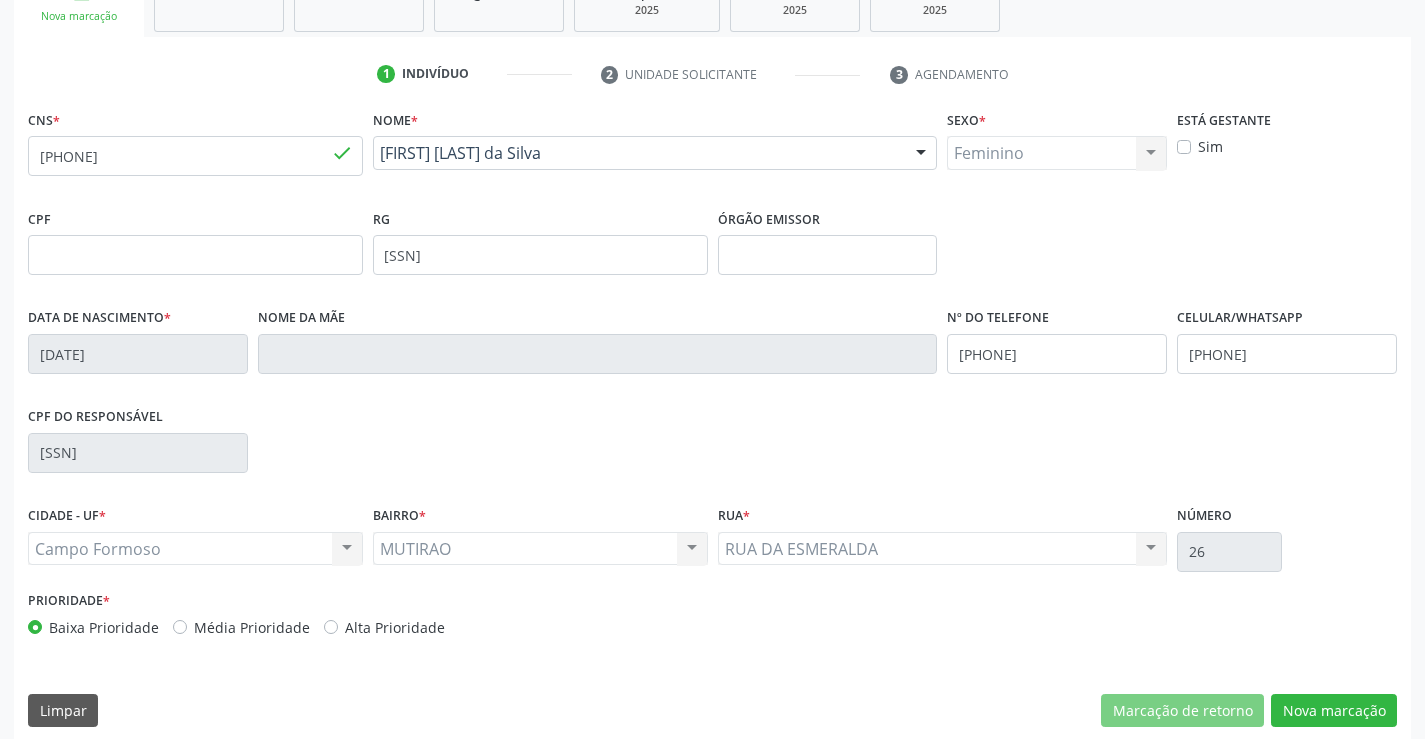 scroll, scrollTop: 345, scrollLeft: 0, axis: vertical 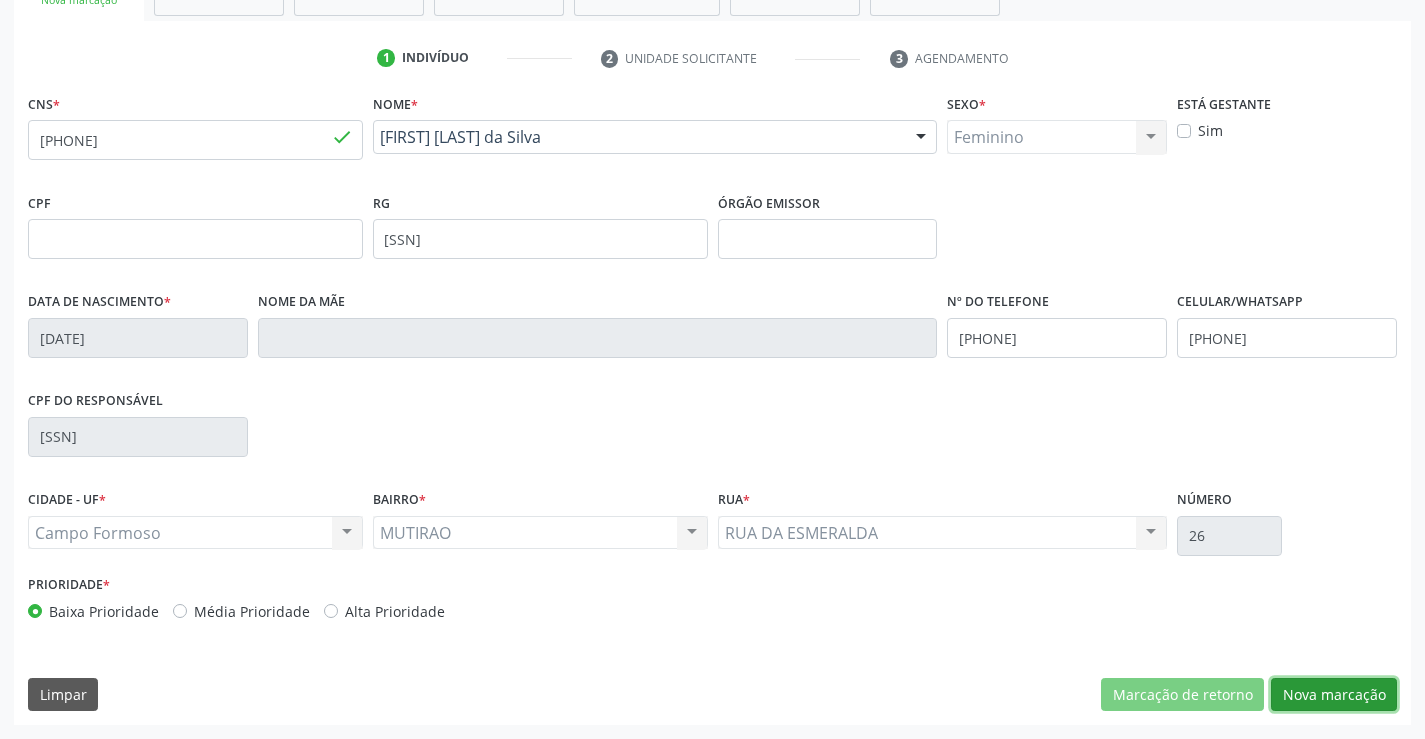 click on "Nova marcação" at bounding box center [1334, 695] 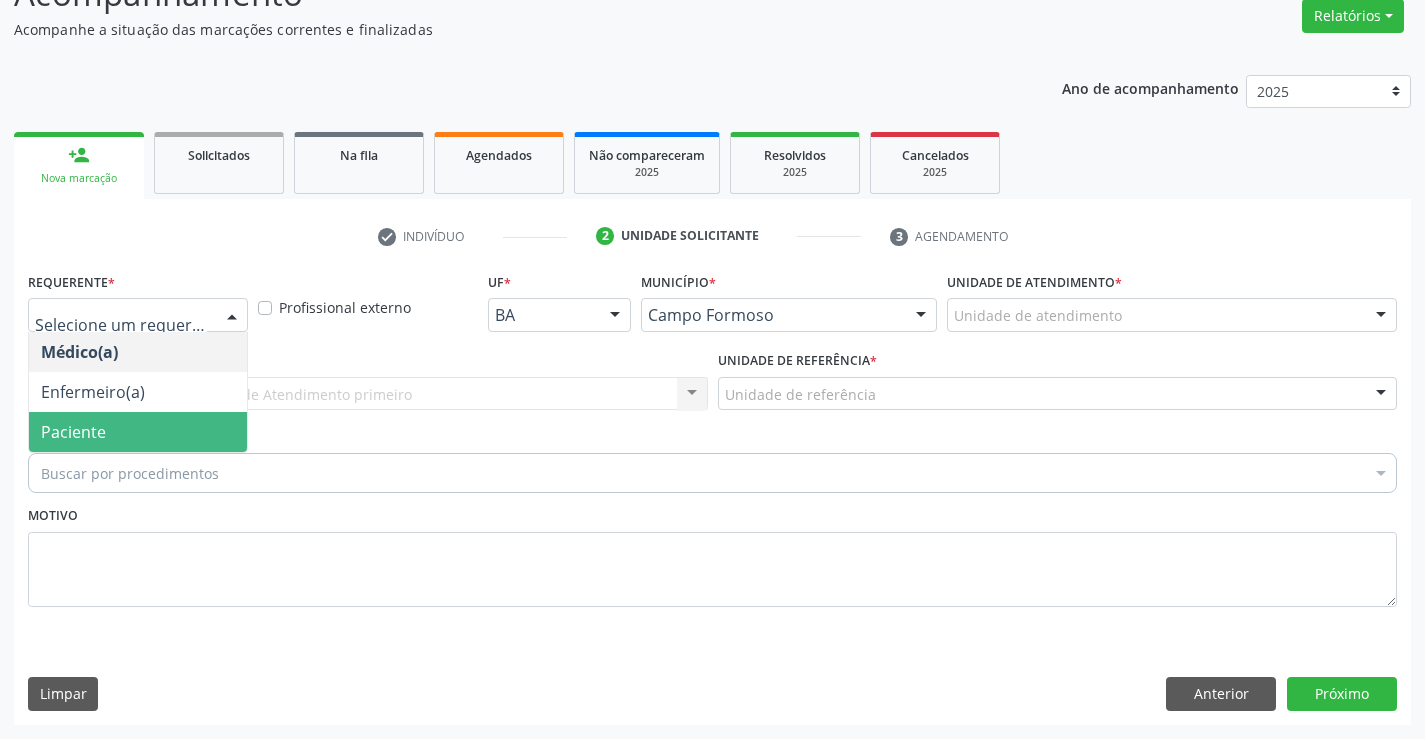 click on "Paciente" at bounding box center [73, 432] 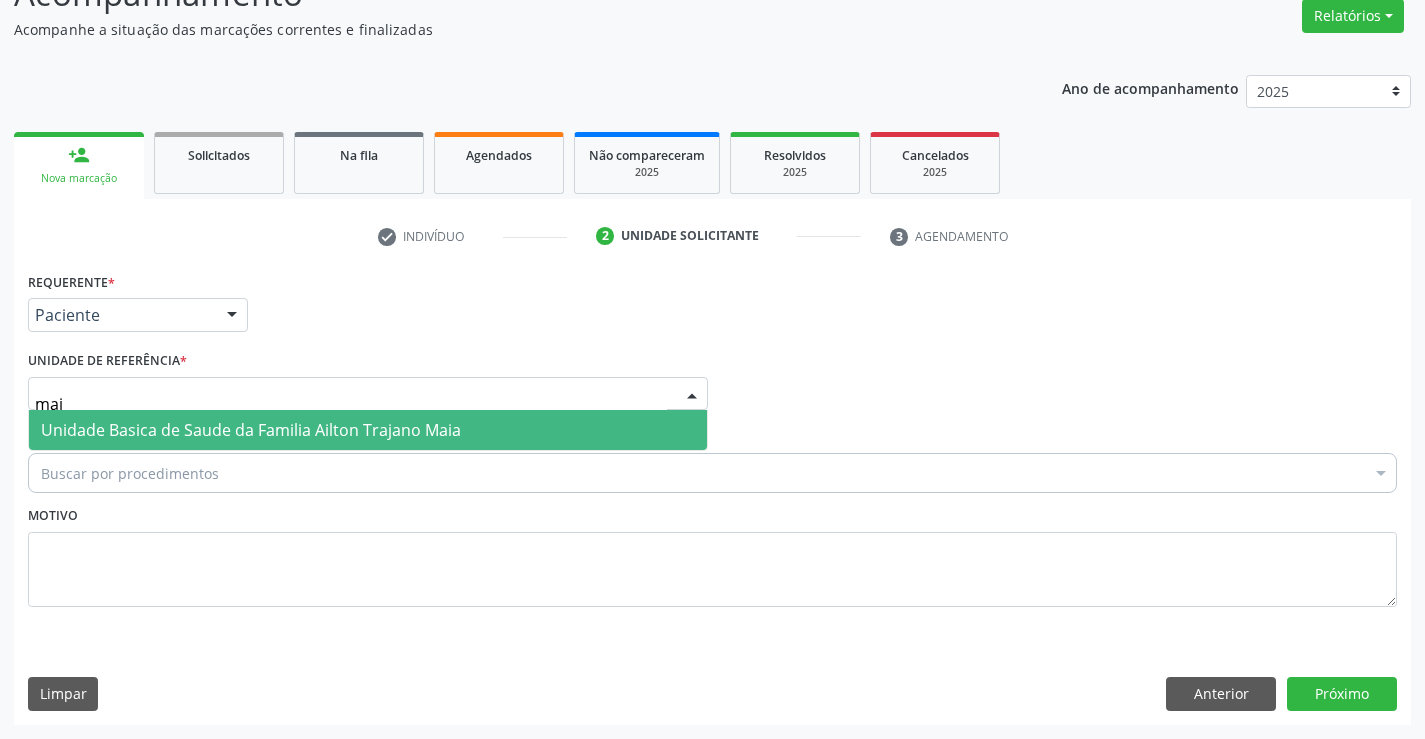 type on "maia" 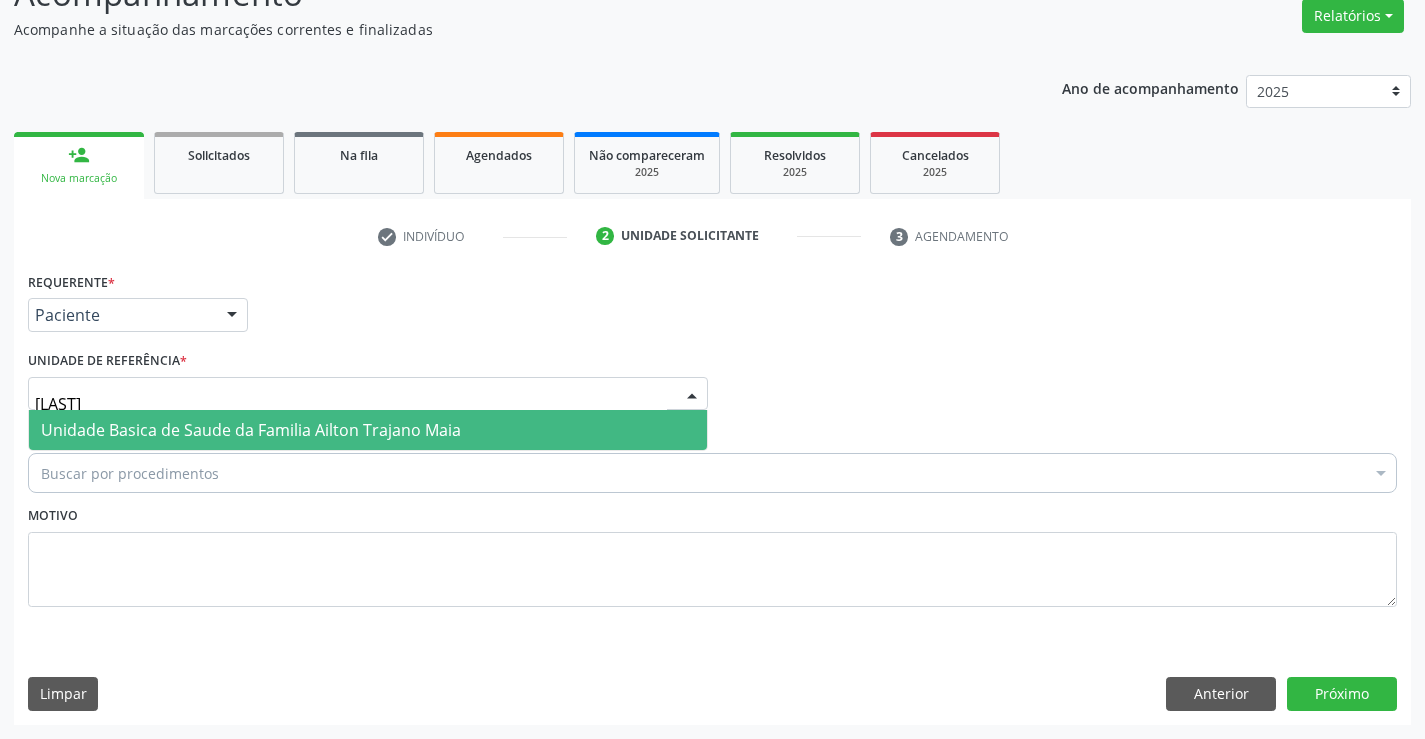 click on "Unidade Basica de Saude da Familia Ailton Trajano Maia" at bounding box center (251, 430) 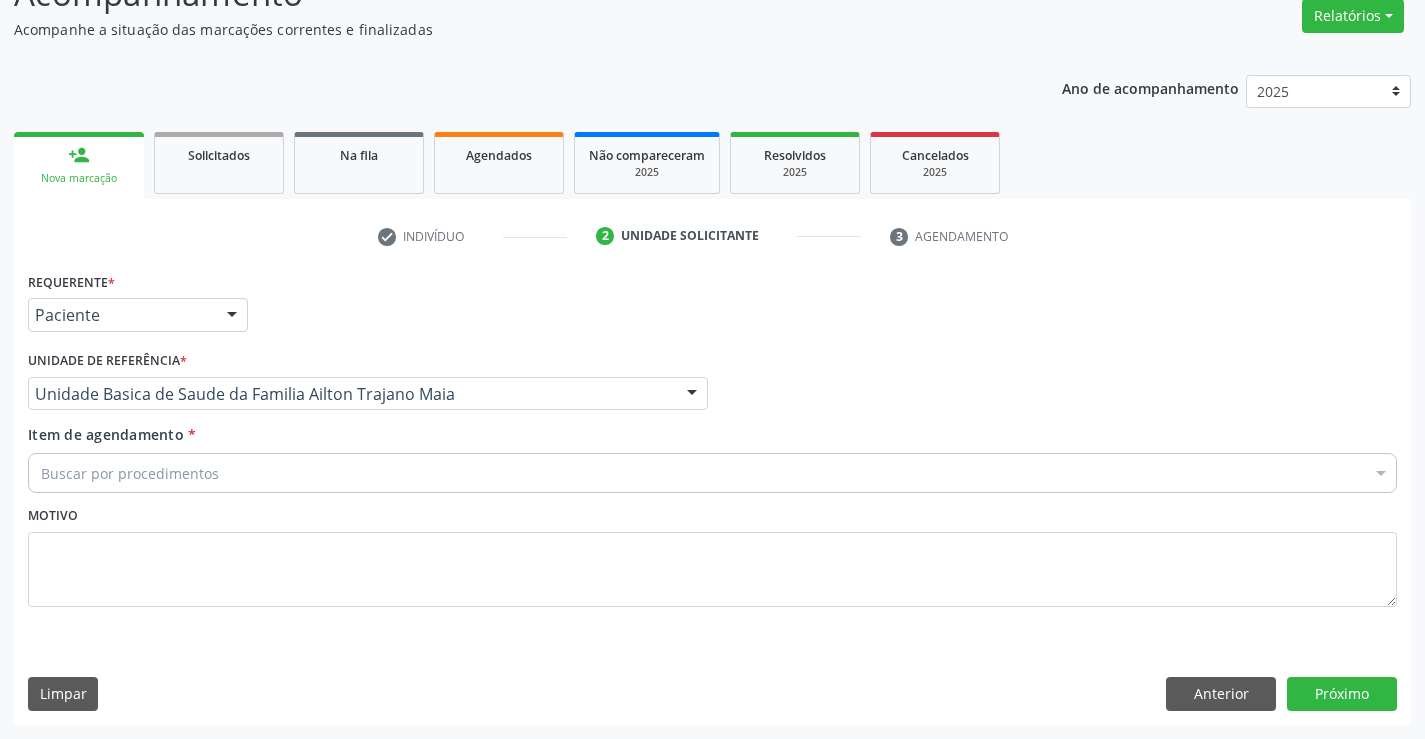 click on "Buscar por procedimentos" at bounding box center (712, 473) 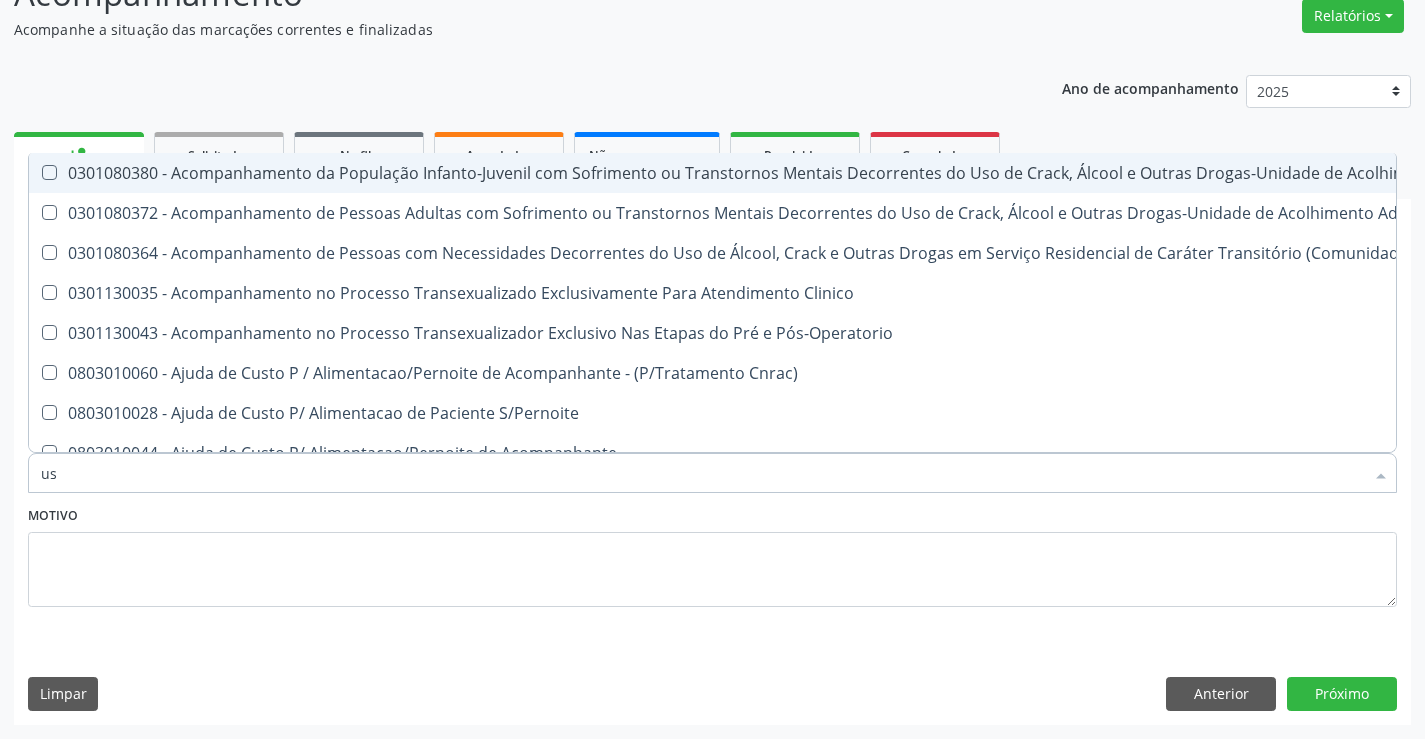 type on "usg" 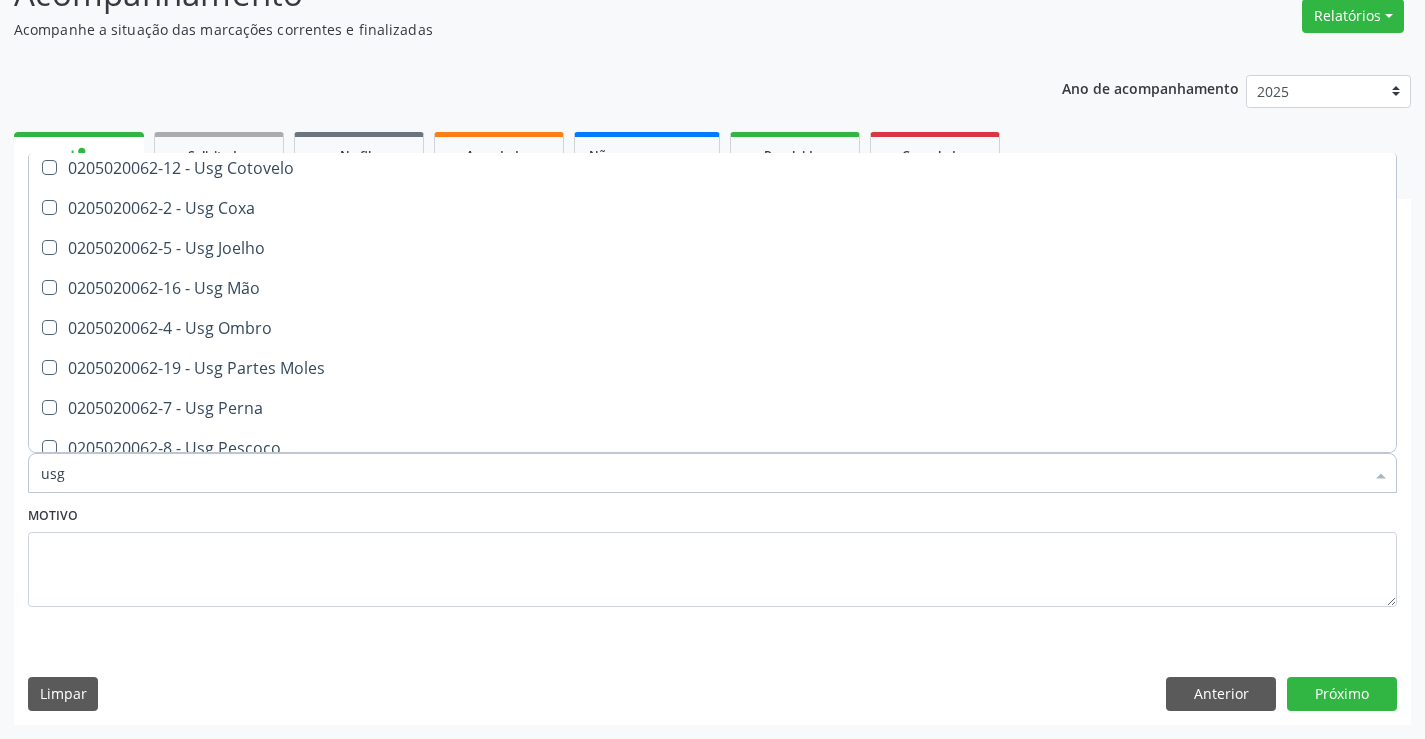 scroll, scrollTop: 161, scrollLeft: 0, axis: vertical 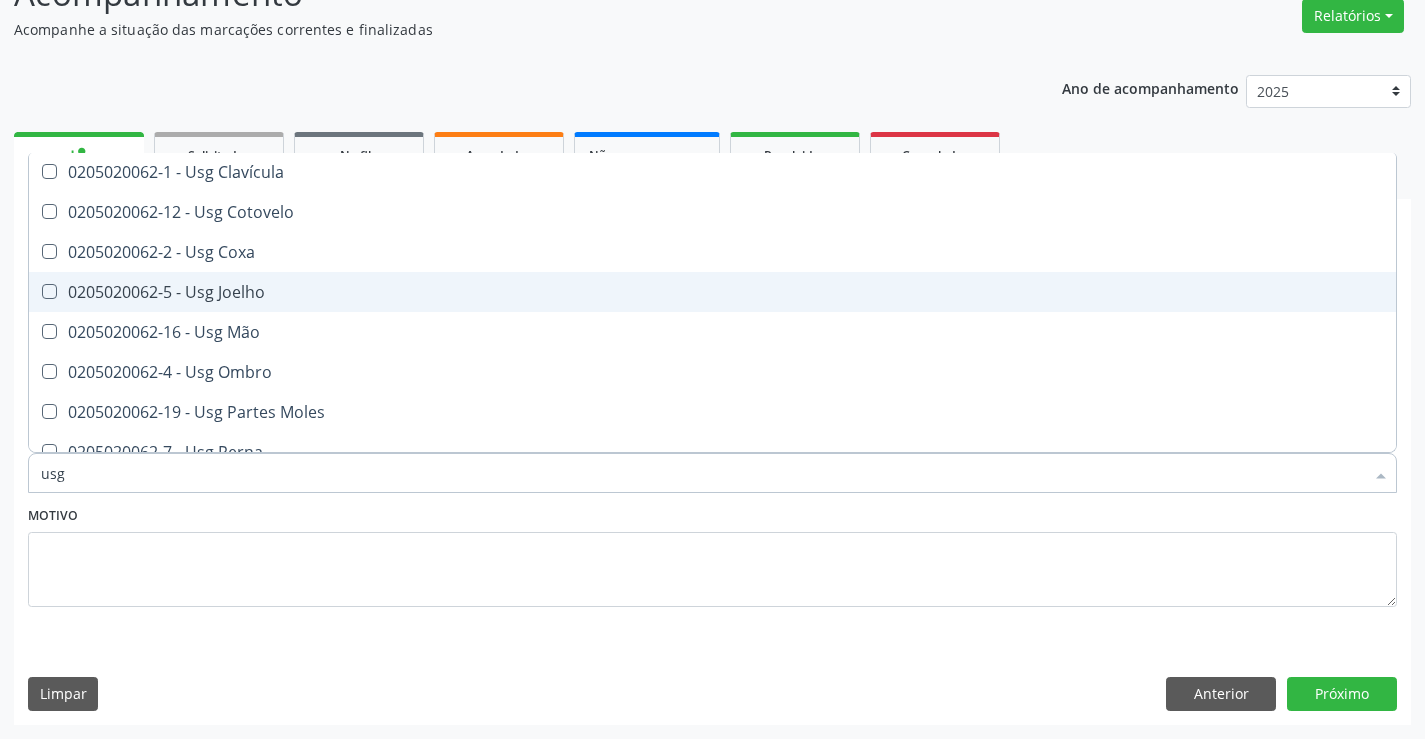 drag, startPoint x: 234, startPoint y: 291, endPoint x: 162, endPoint y: 461, distance: 184.61853 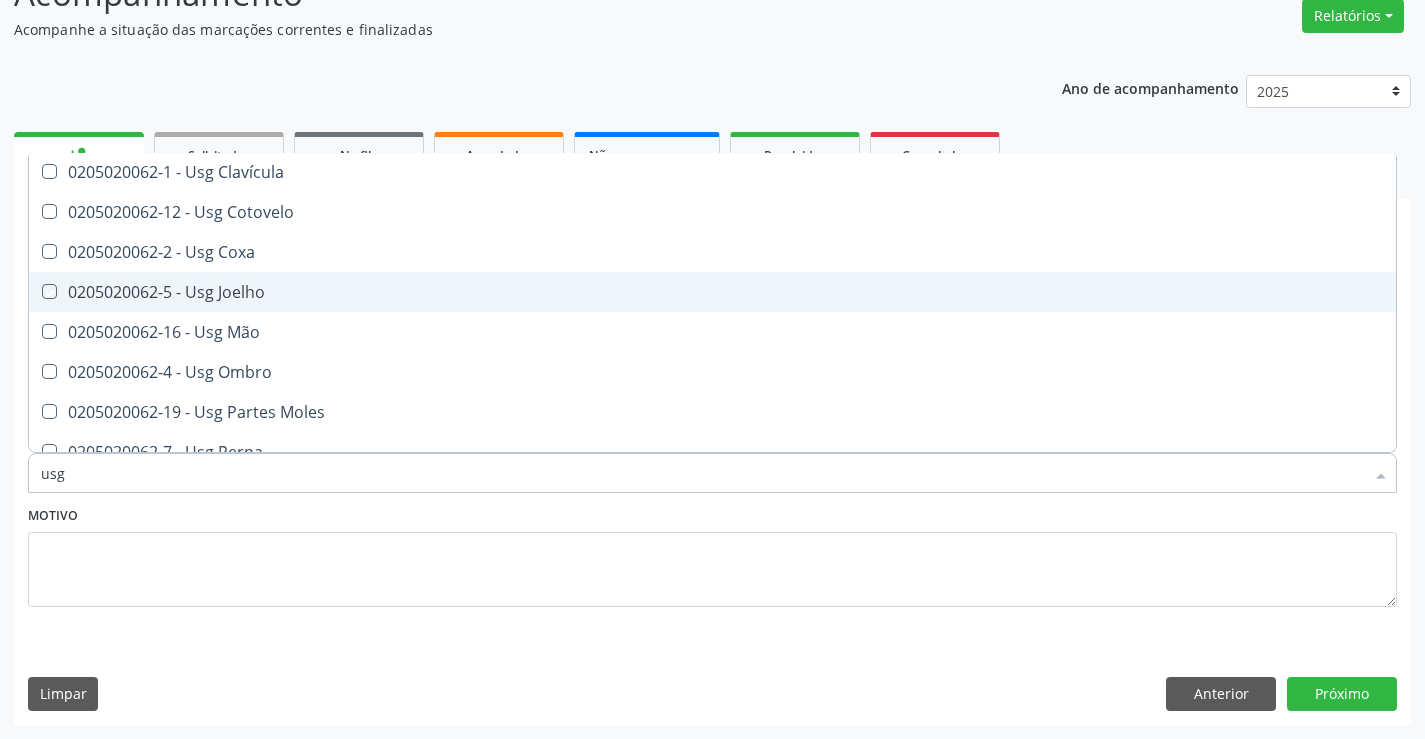 checkbox on "true" 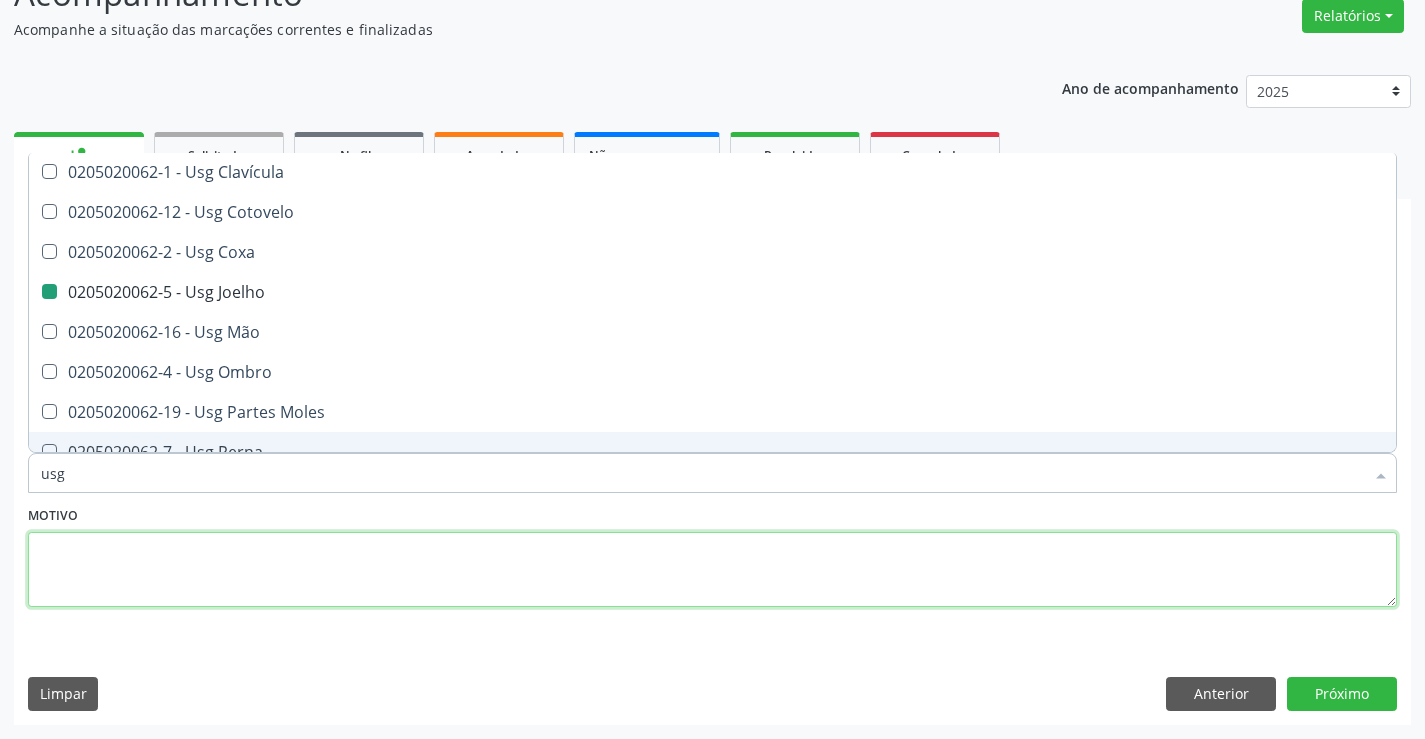 click at bounding box center [712, 570] 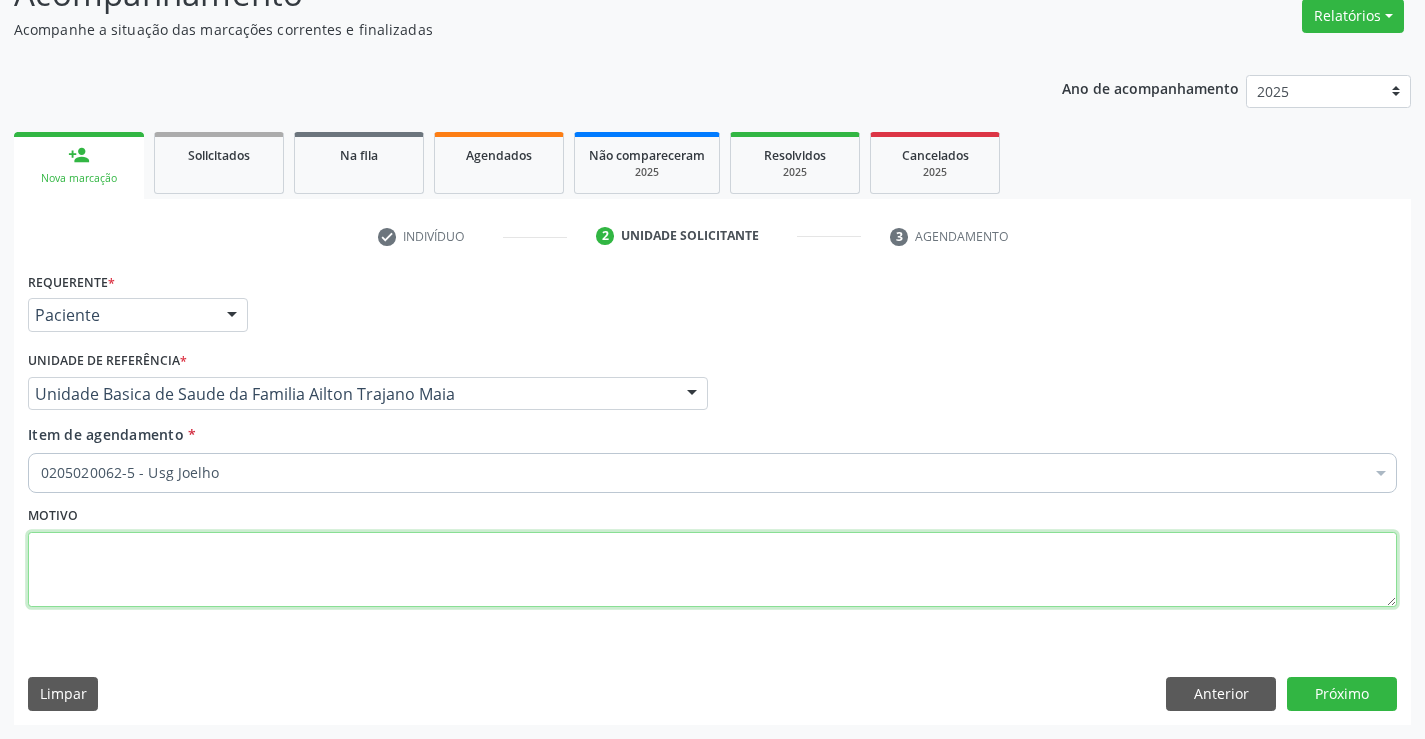 scroll, scrollTop: 0, scrollLeft: 0, axis: both 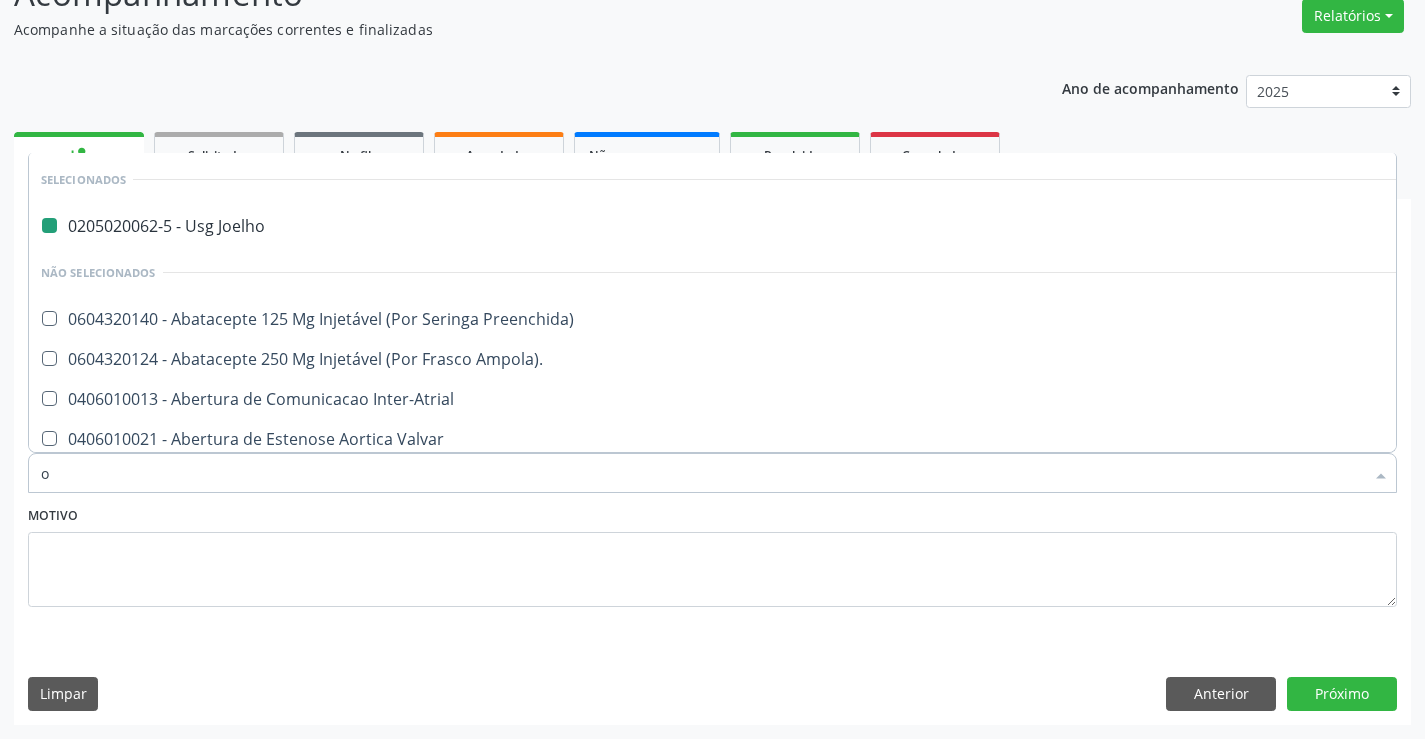 type on "ou" 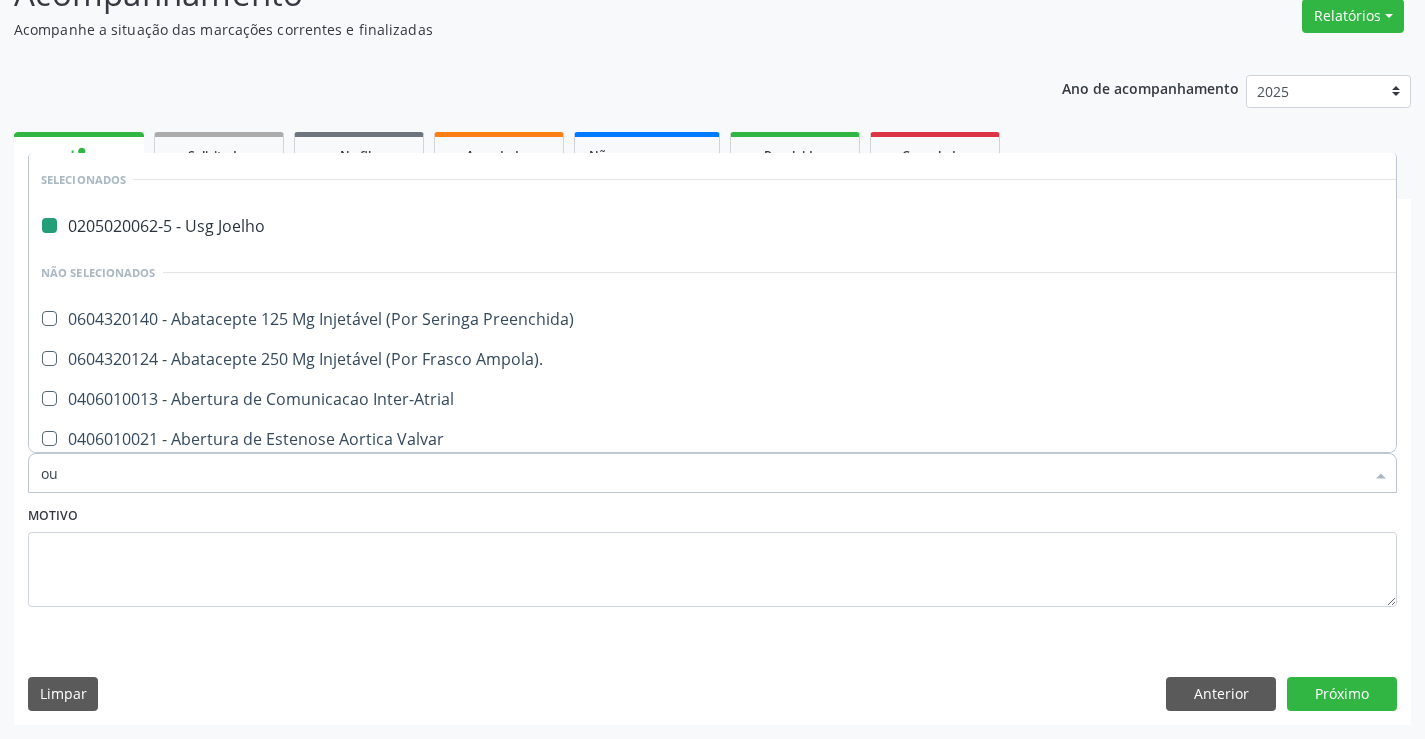 checkbox on "false" 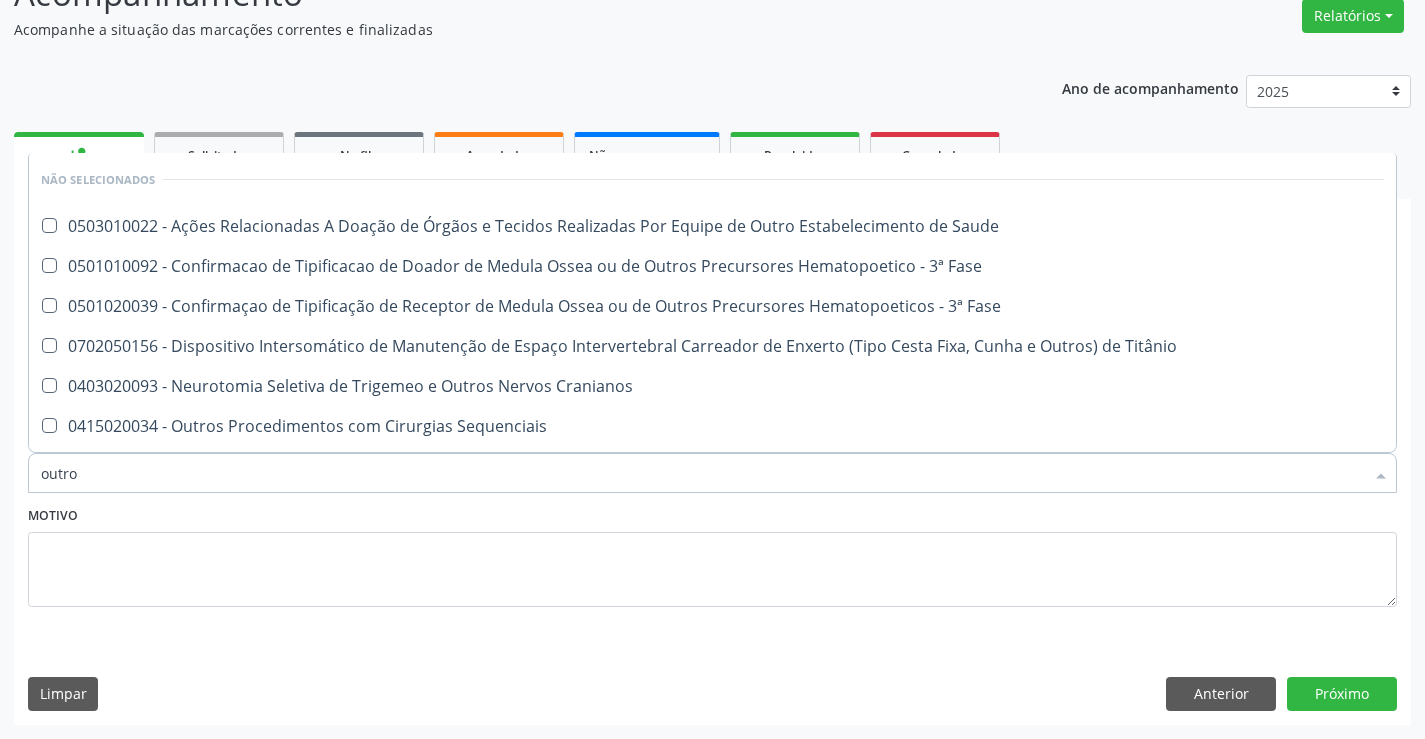 type on "outros" 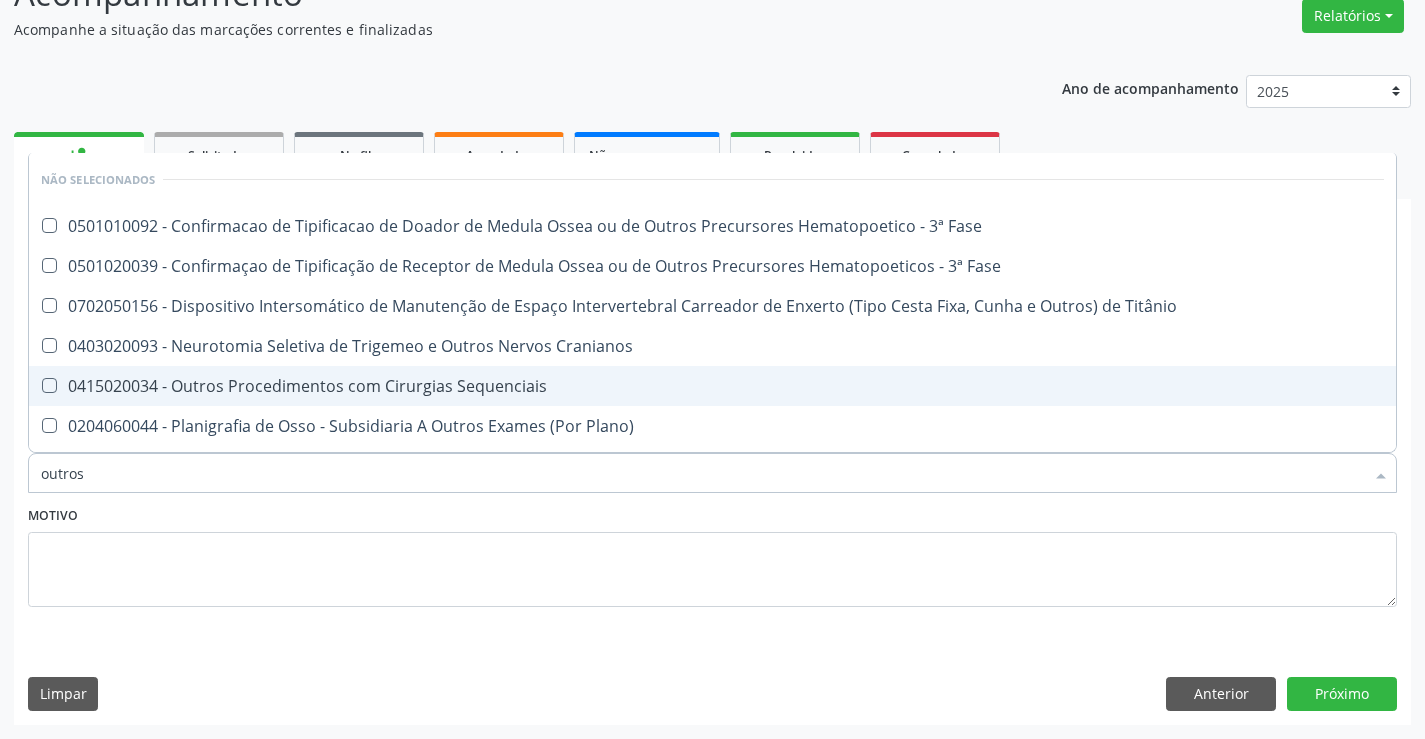 drag, startPoint x: 288, startPoint y: 383, endPoint x: 728, endPoint y: 723, distance: 556.05756 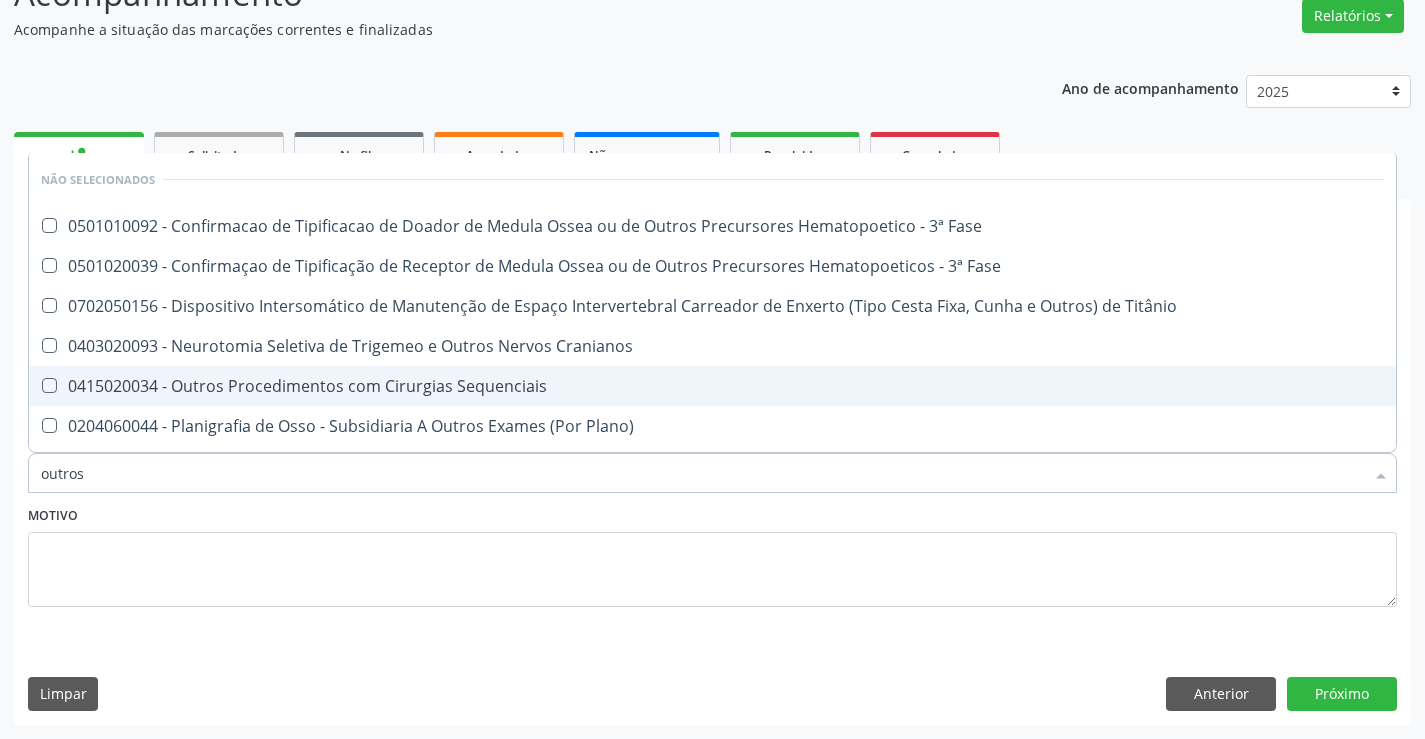 checkbox on "true" 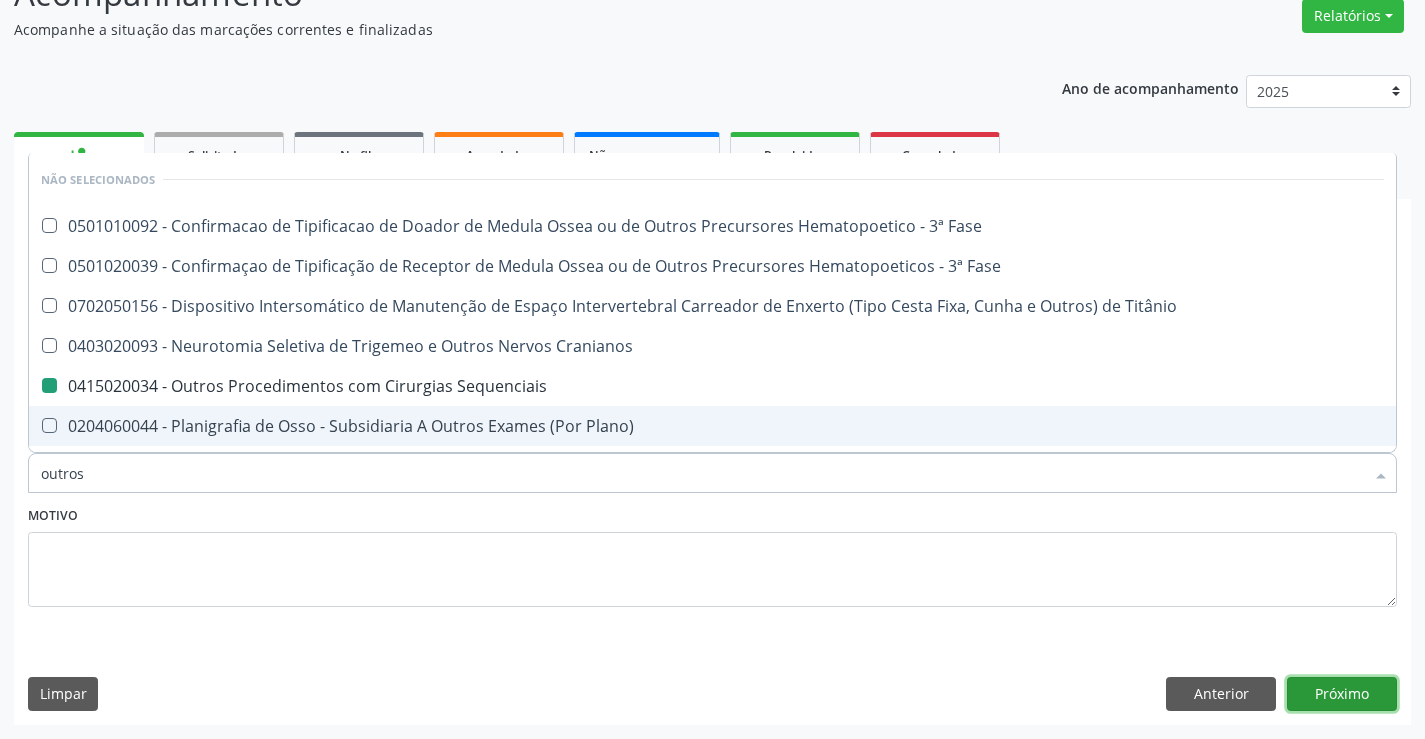 click on "Próximo" at bounding box center [1342, 694] 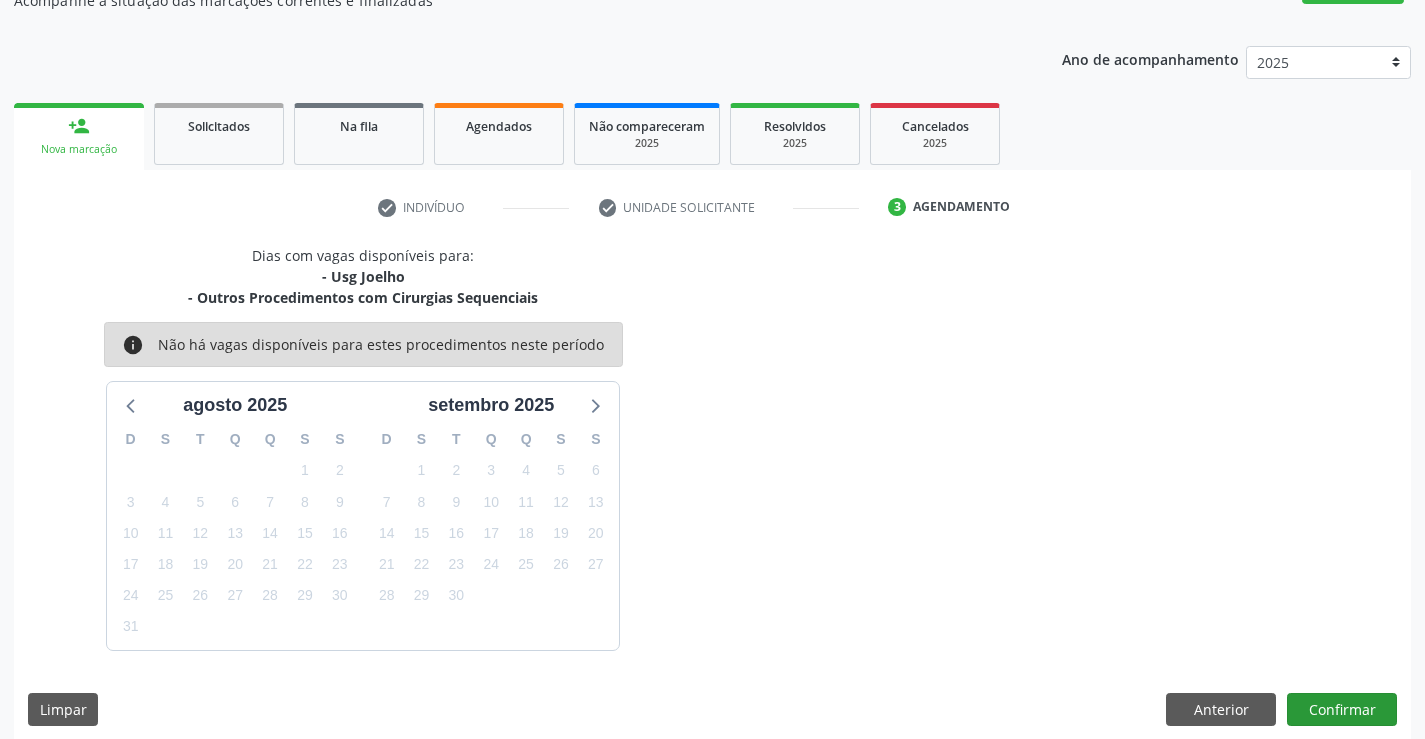 scroll, scrollTop: 211, scrollLeft: 0, axis: vertical 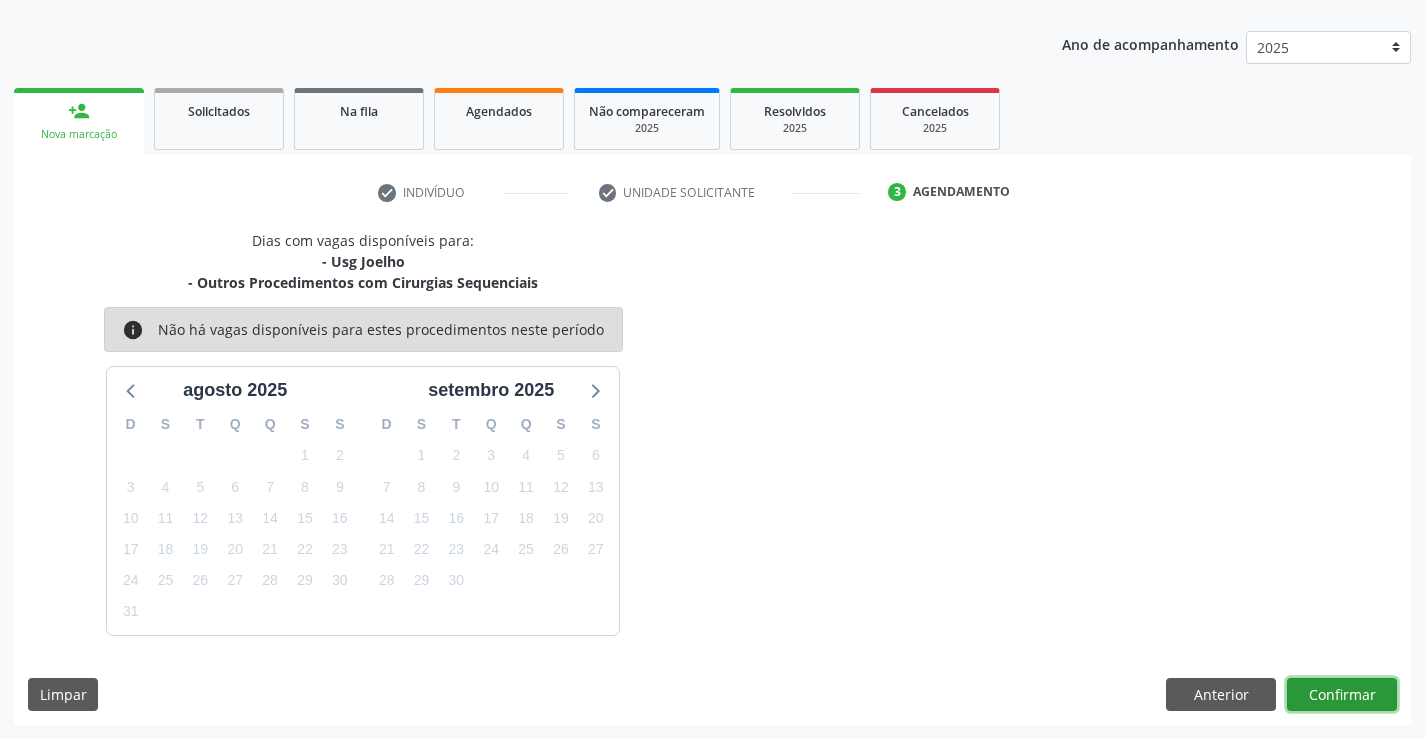click on "Confirmar" at bounding box center [1342, 695] 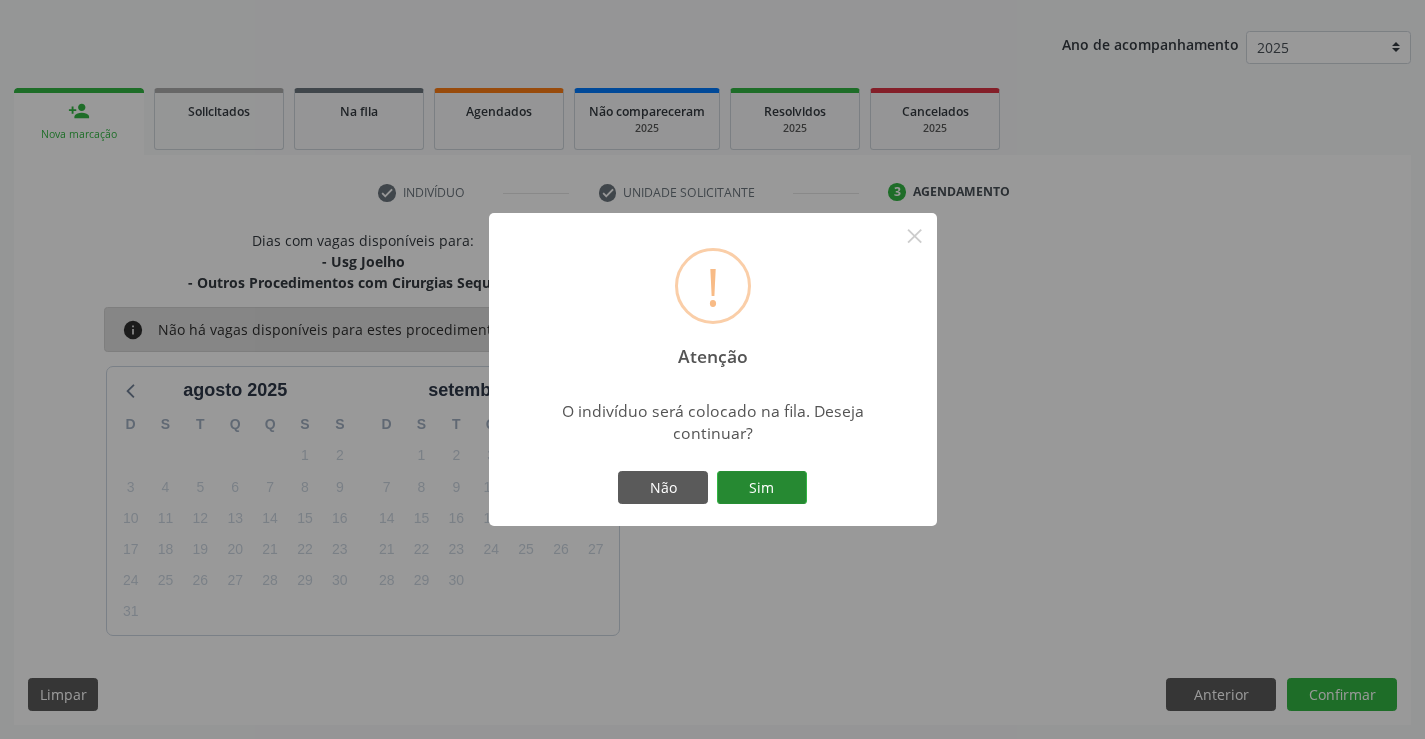 click on "Sim" at bounding box center (762, 488) 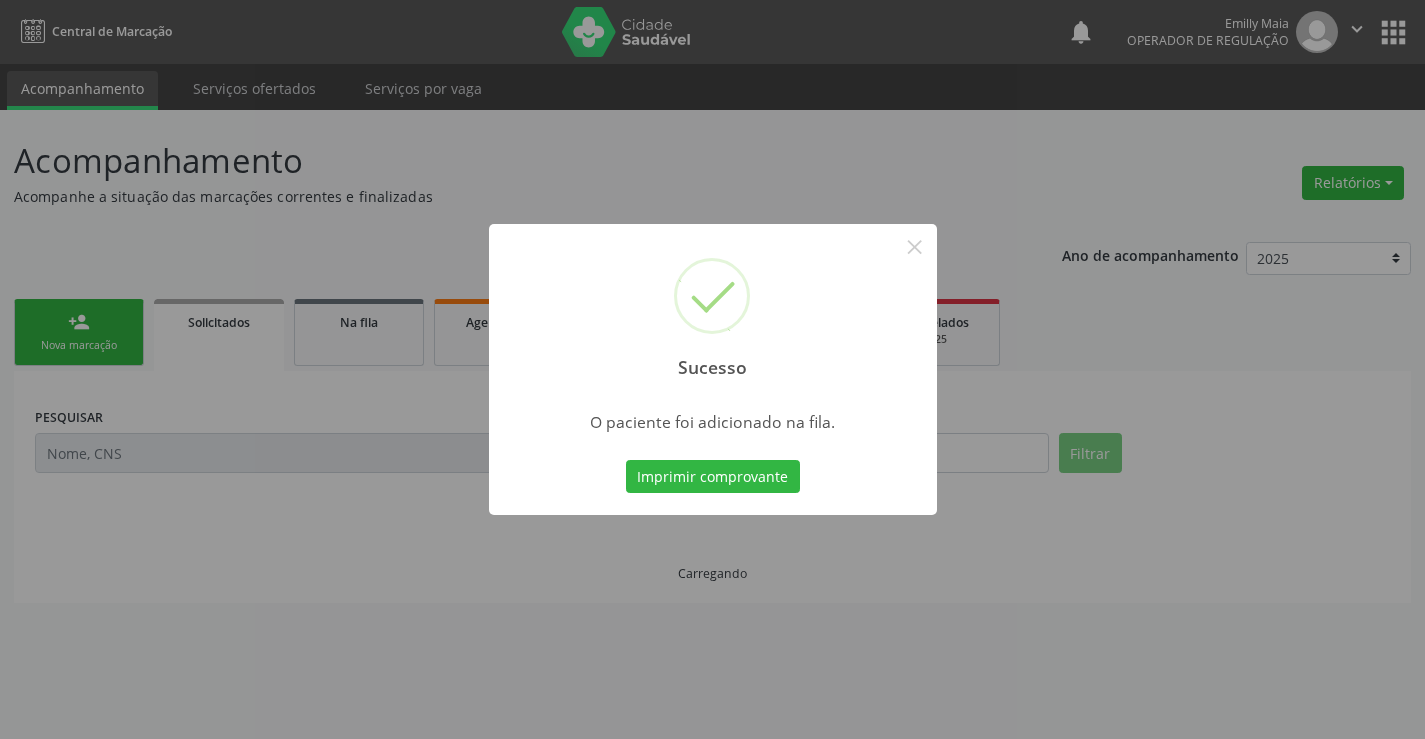 scroll, scrollTop: 0, scrollLeft: 0, axis: both 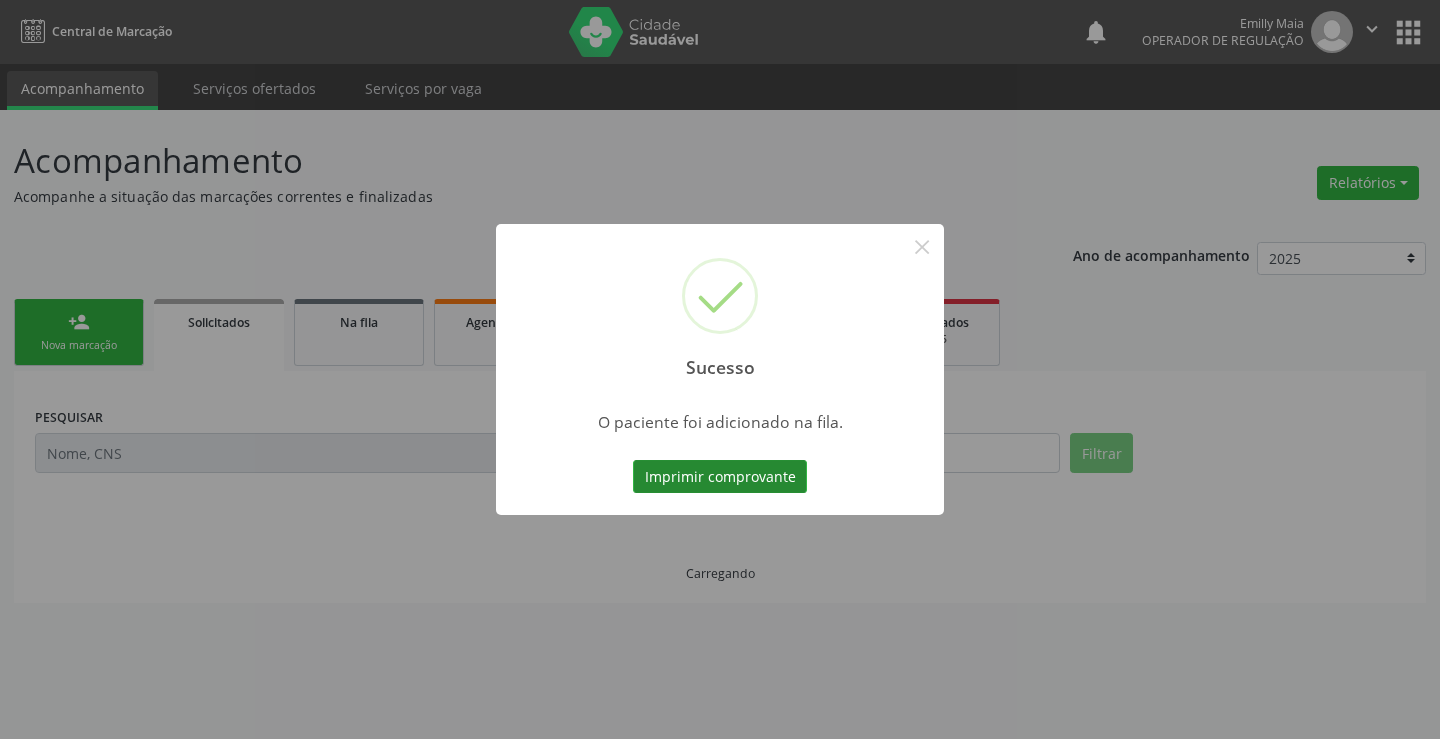 click on "Imprimir comprovante" at bounding box center (720, 477) 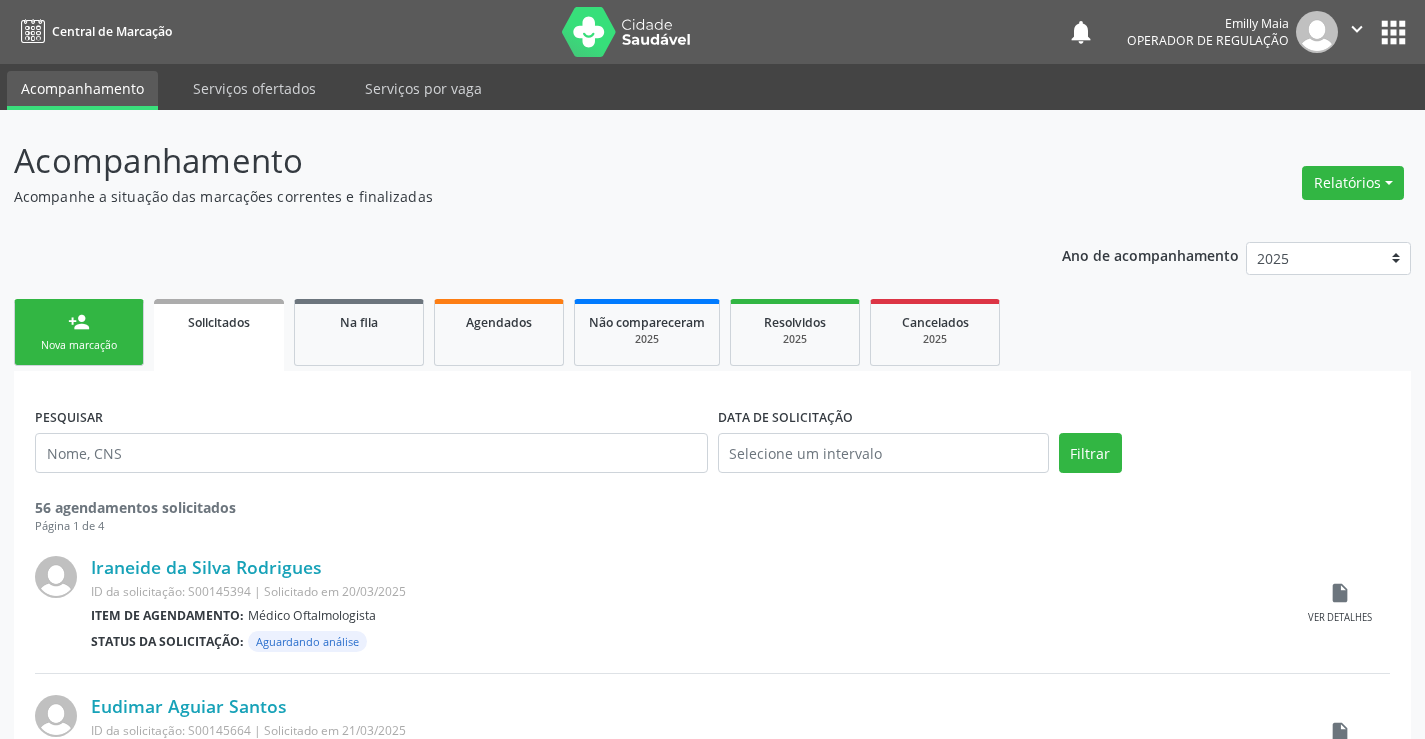 click on "Nova marcação" at bounding box center [79, 345] 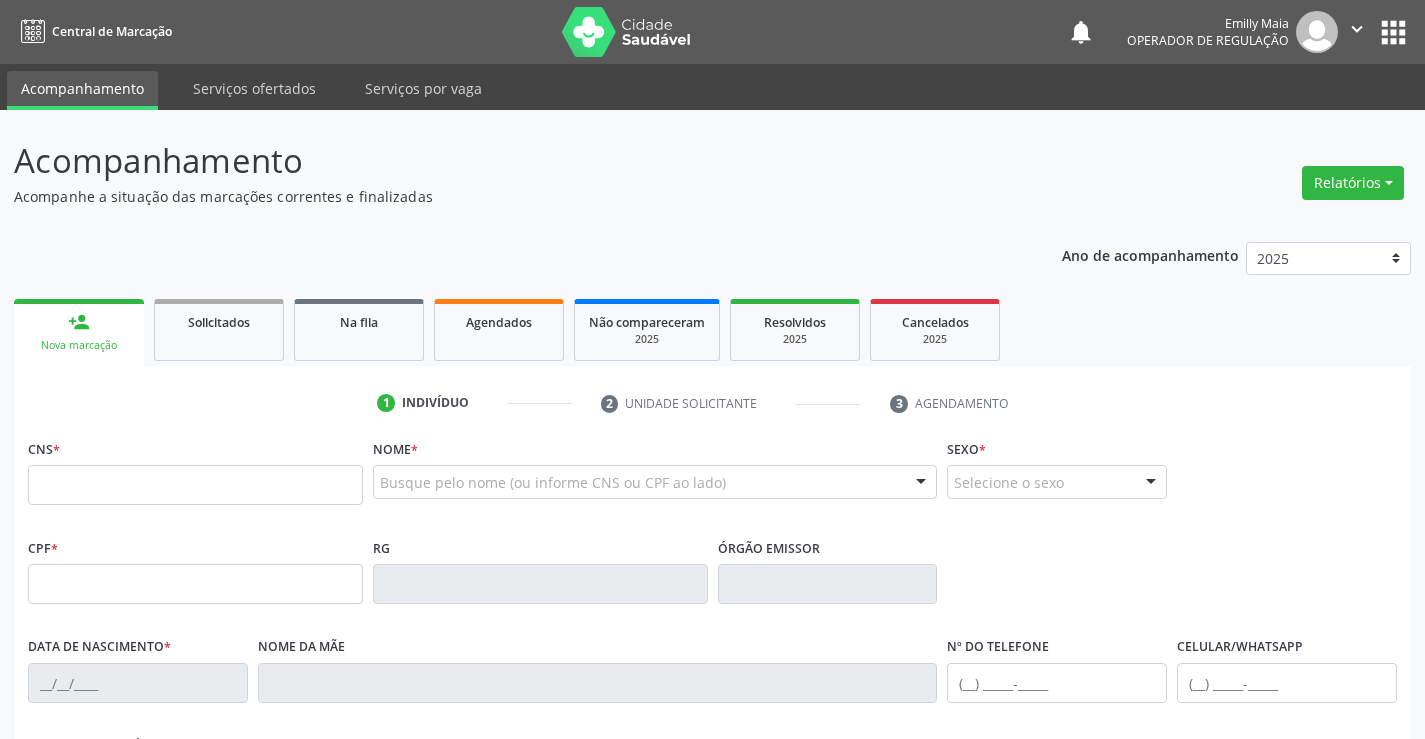 scroll, scrollTop: 0, scrollLeft: 0, axis: both 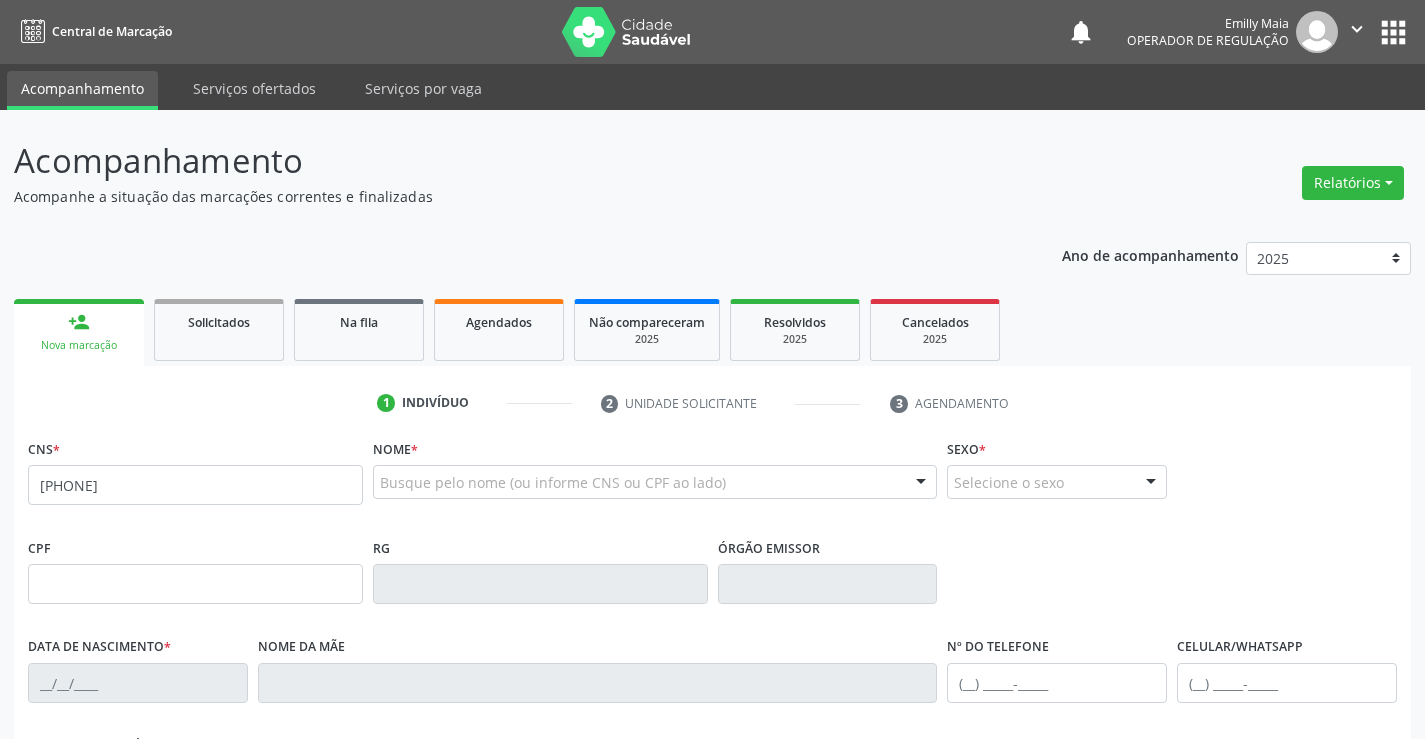 type on "[PHONE]" 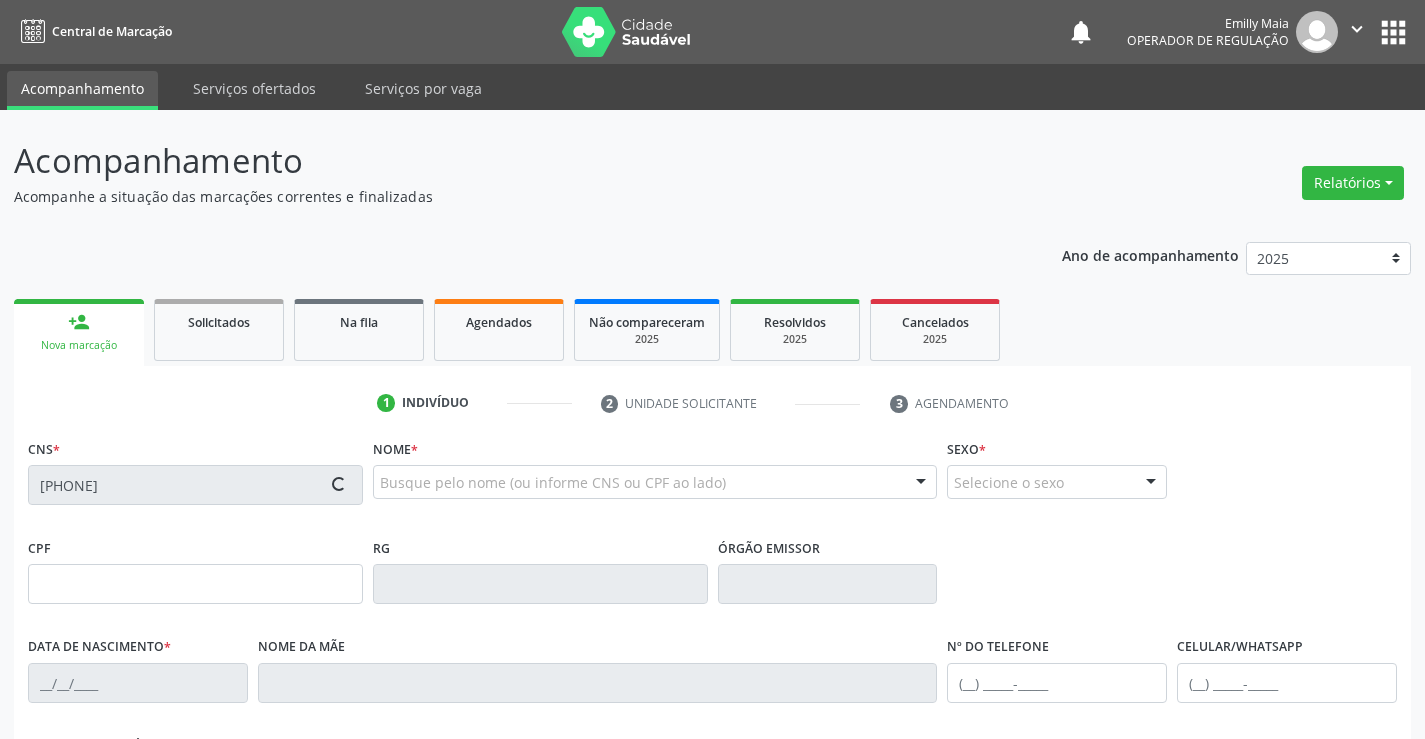 type on "[PHONE]" 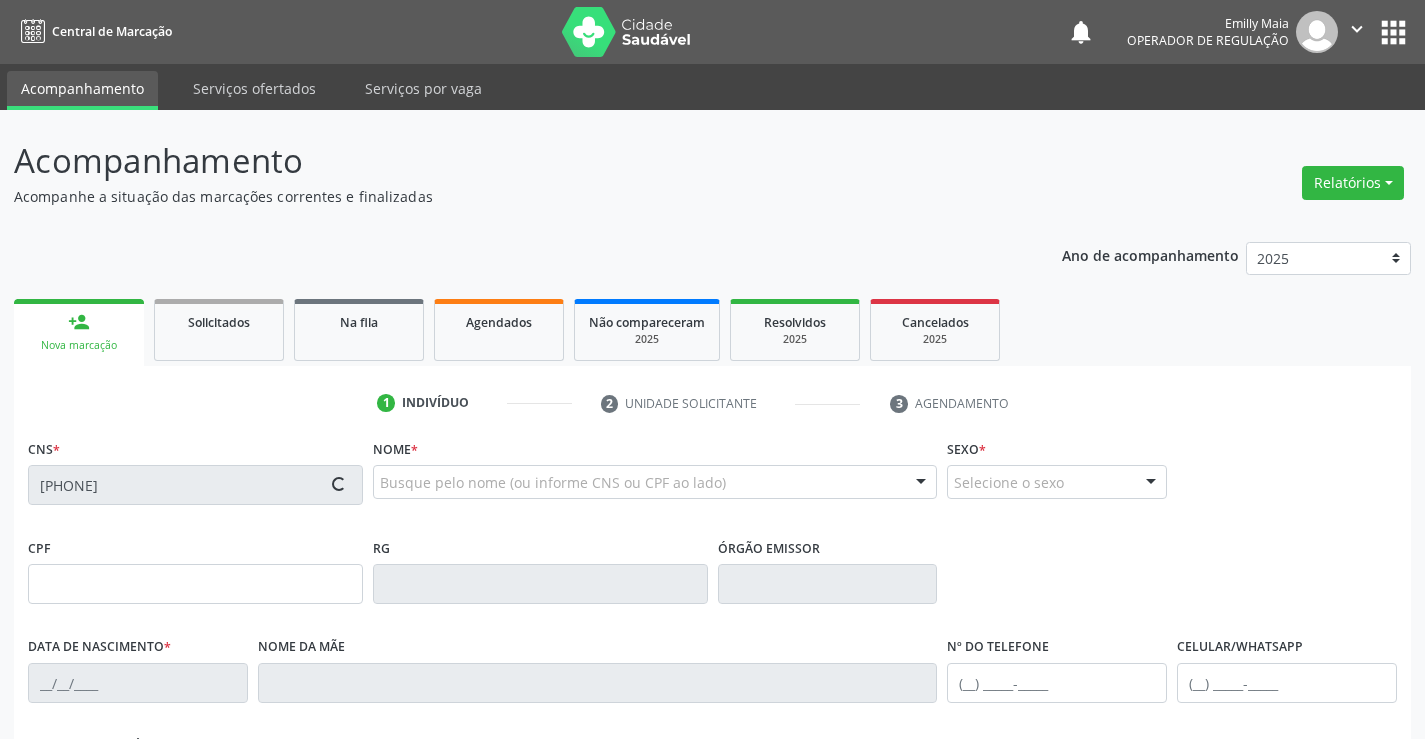 type on "[DATE]" 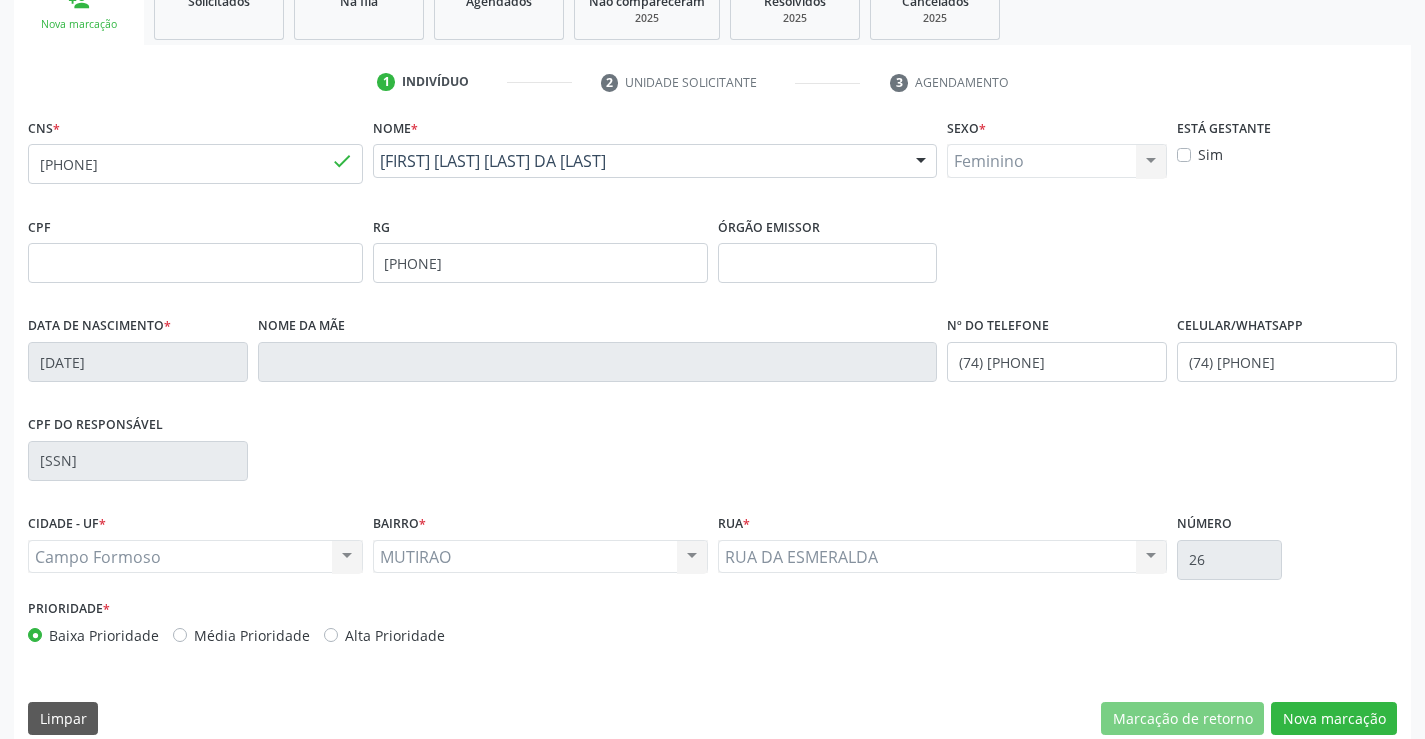 scroll, scrollTop: 345, scrollLeft: 0, axis: vertical 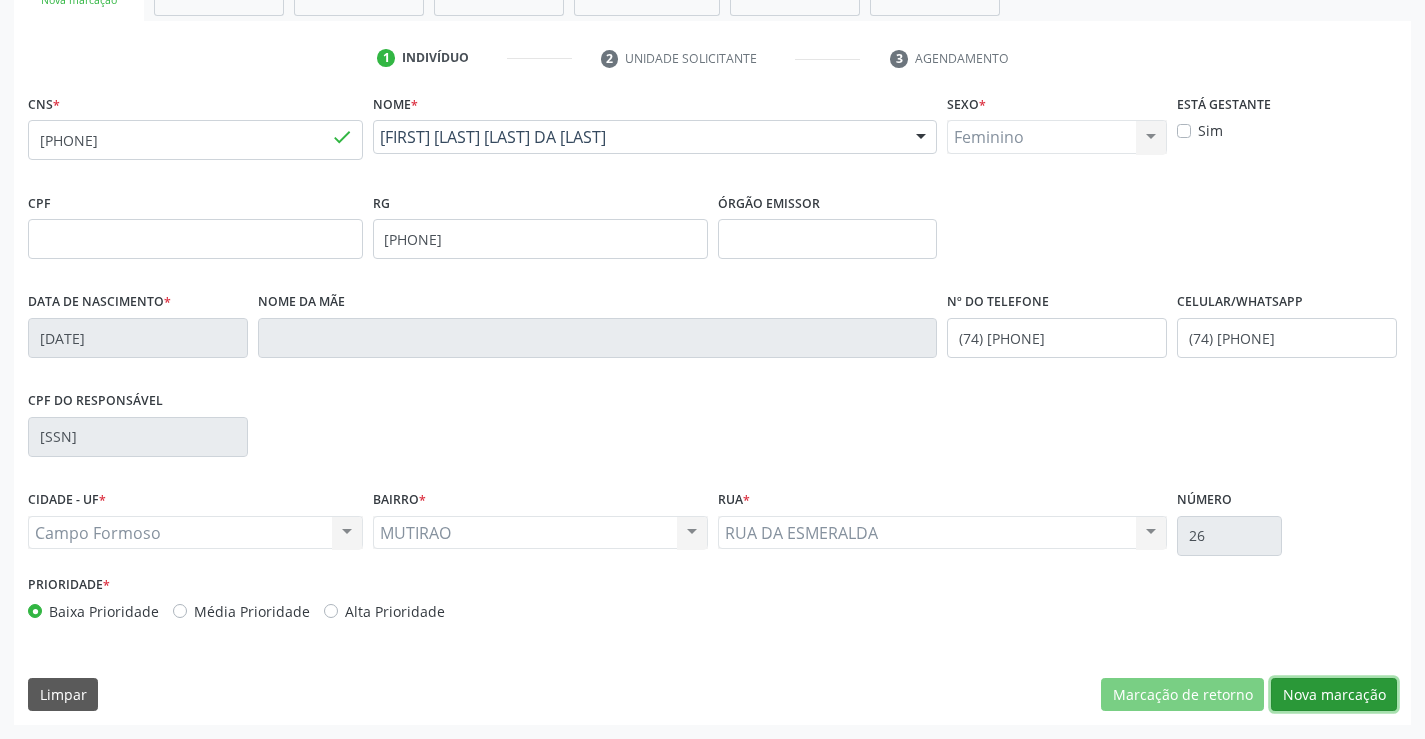 click on "Nova marcação" at bounding box center [1334, 695] 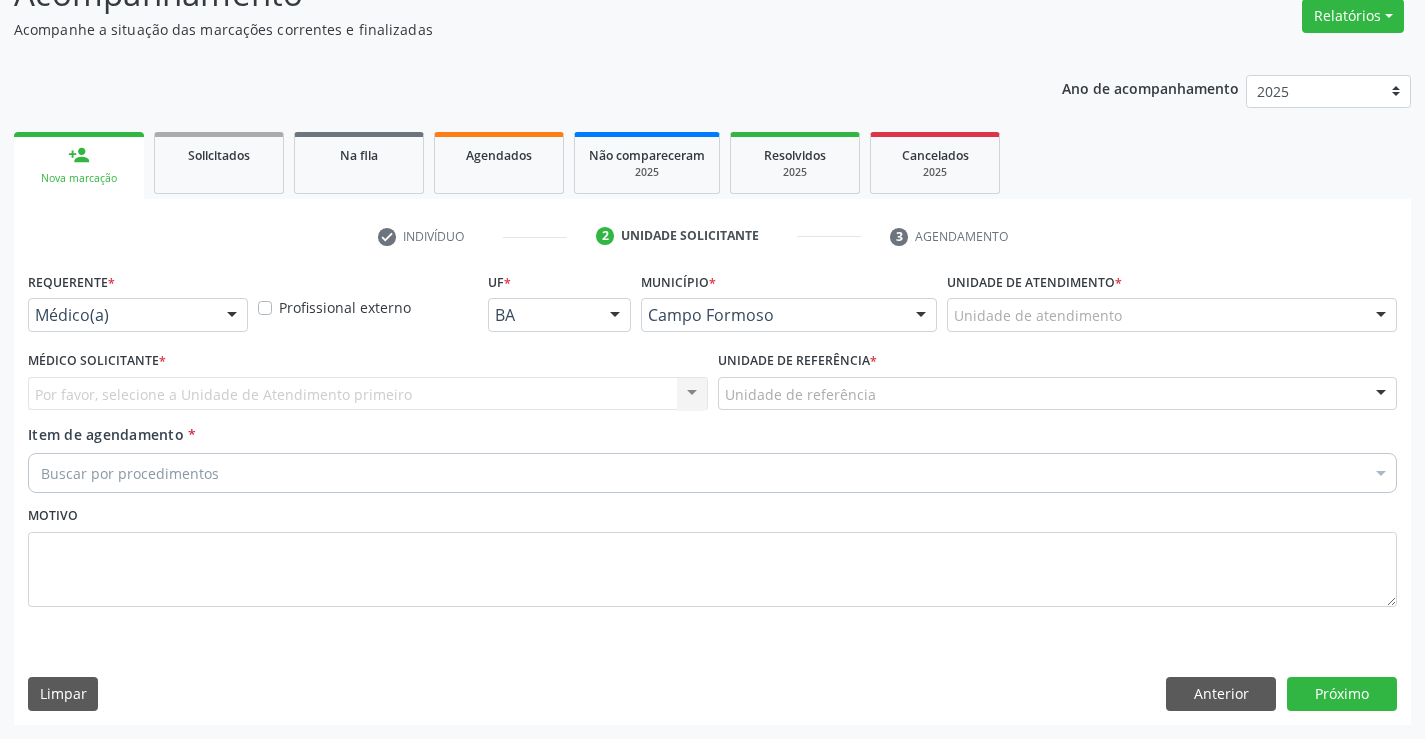 scroll, scrollTop: 167, scrollLeft: 0, axis: vertical 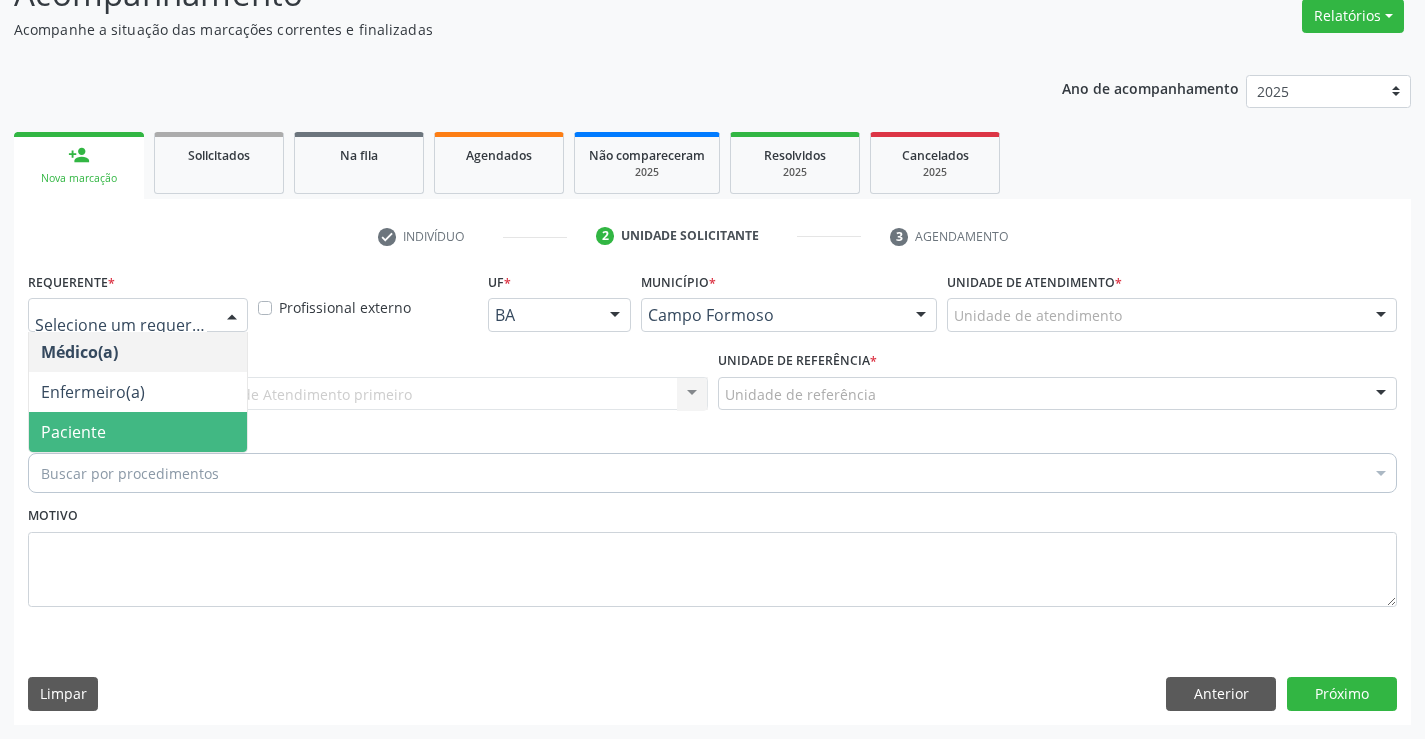 drag, startPoint x: 109, startPoint y: 426, endPoint x: 110, endPoint y: 407, distance: 19.026299 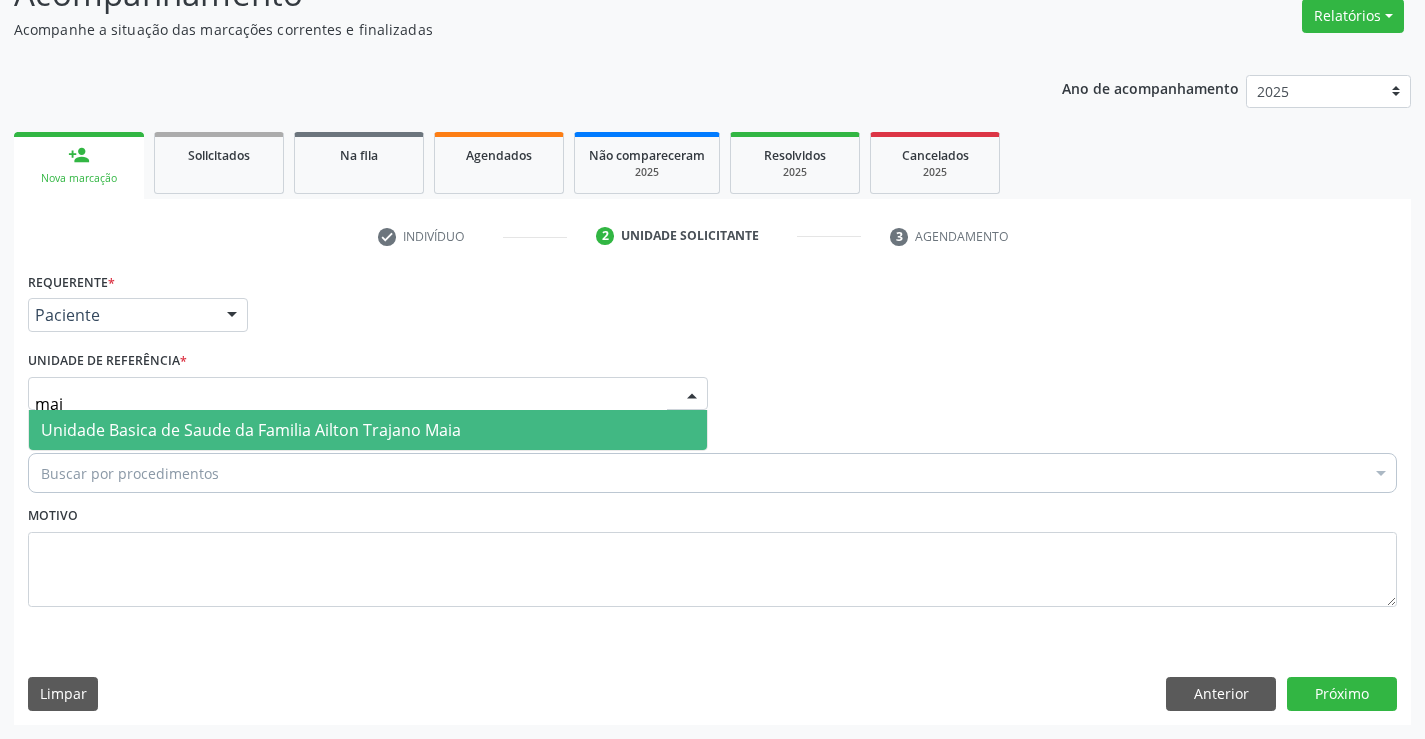 type on "maia" 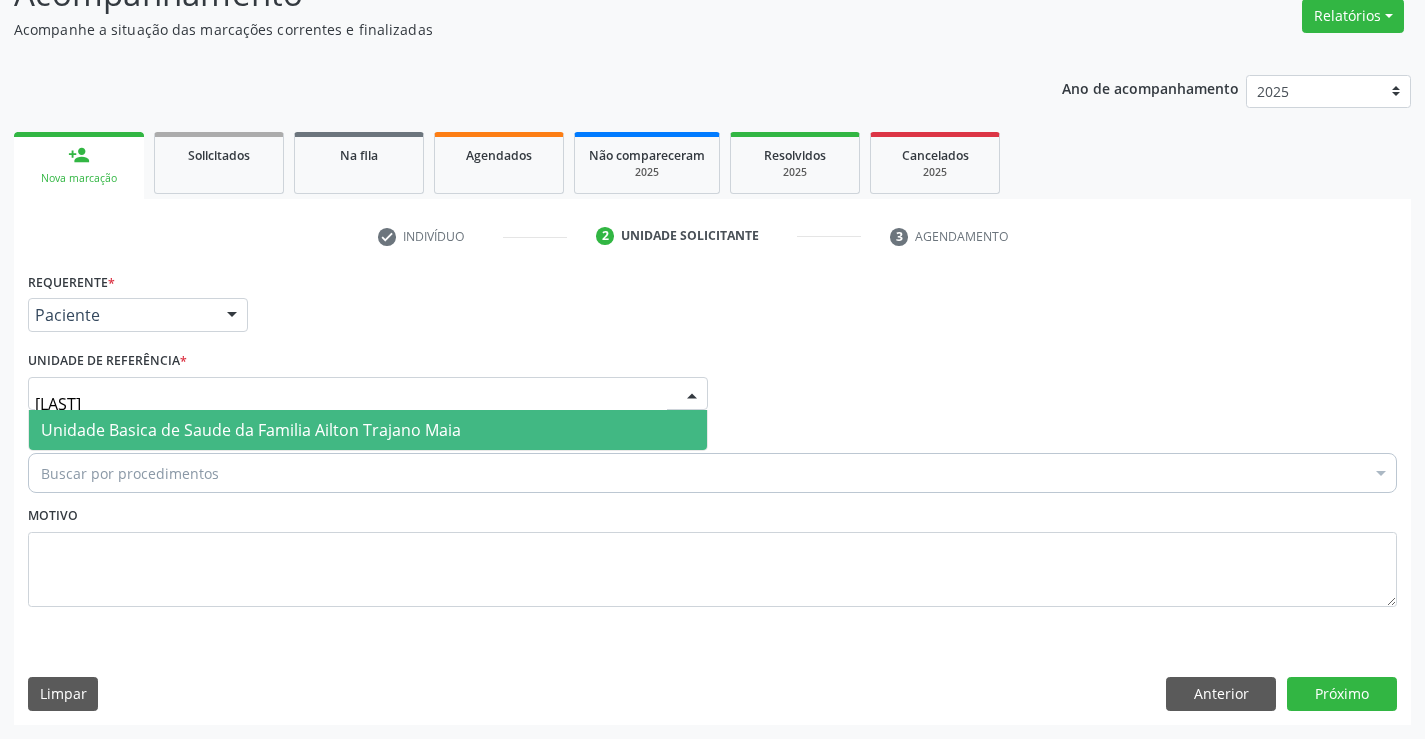 drag, startPoint x: 99, startPoint y: 417, endPoint x: 91, endPoint y: 447, distance: 31.04835 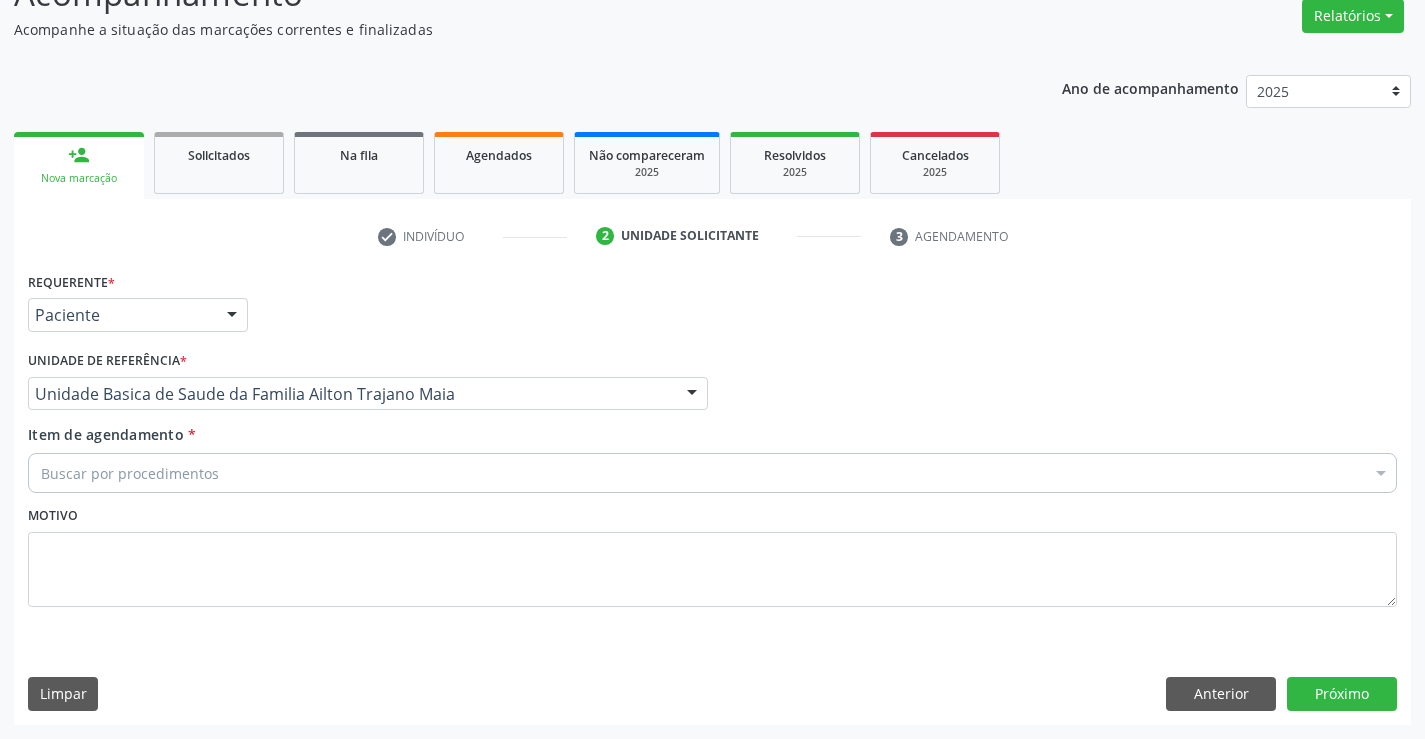 click on "Buscar por procedimentos" at bounding box center (712, 473) 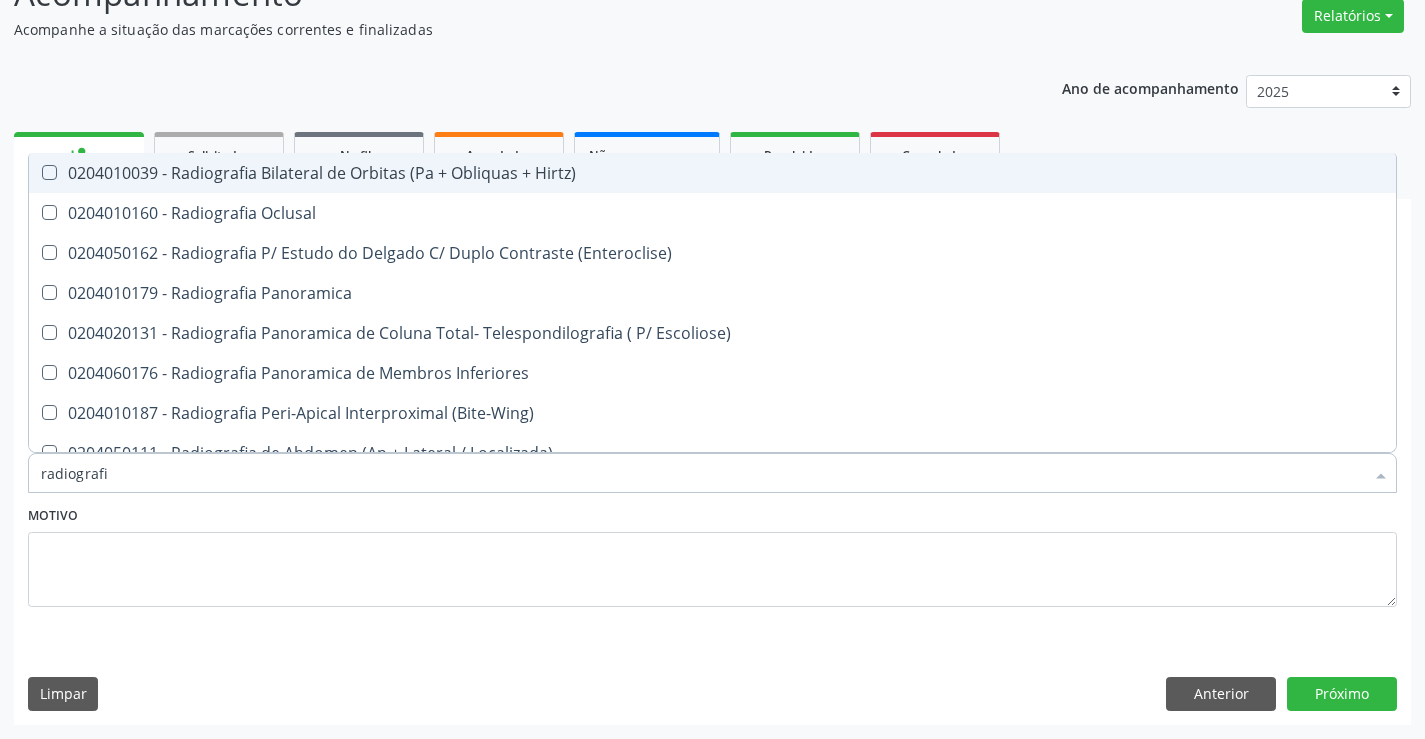 type on "radiografia" 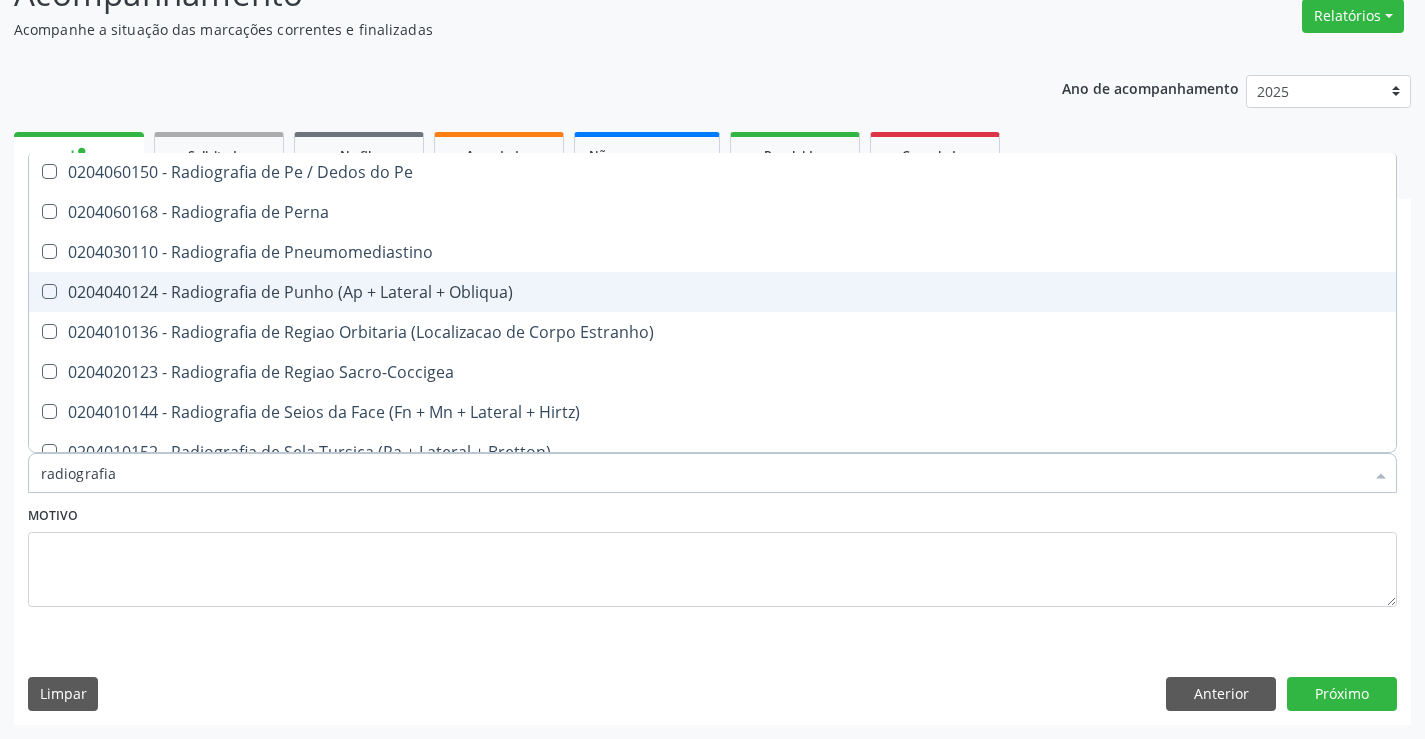 scroll, scrollTop: 2141, scrollLeft: 0, axis: vertical 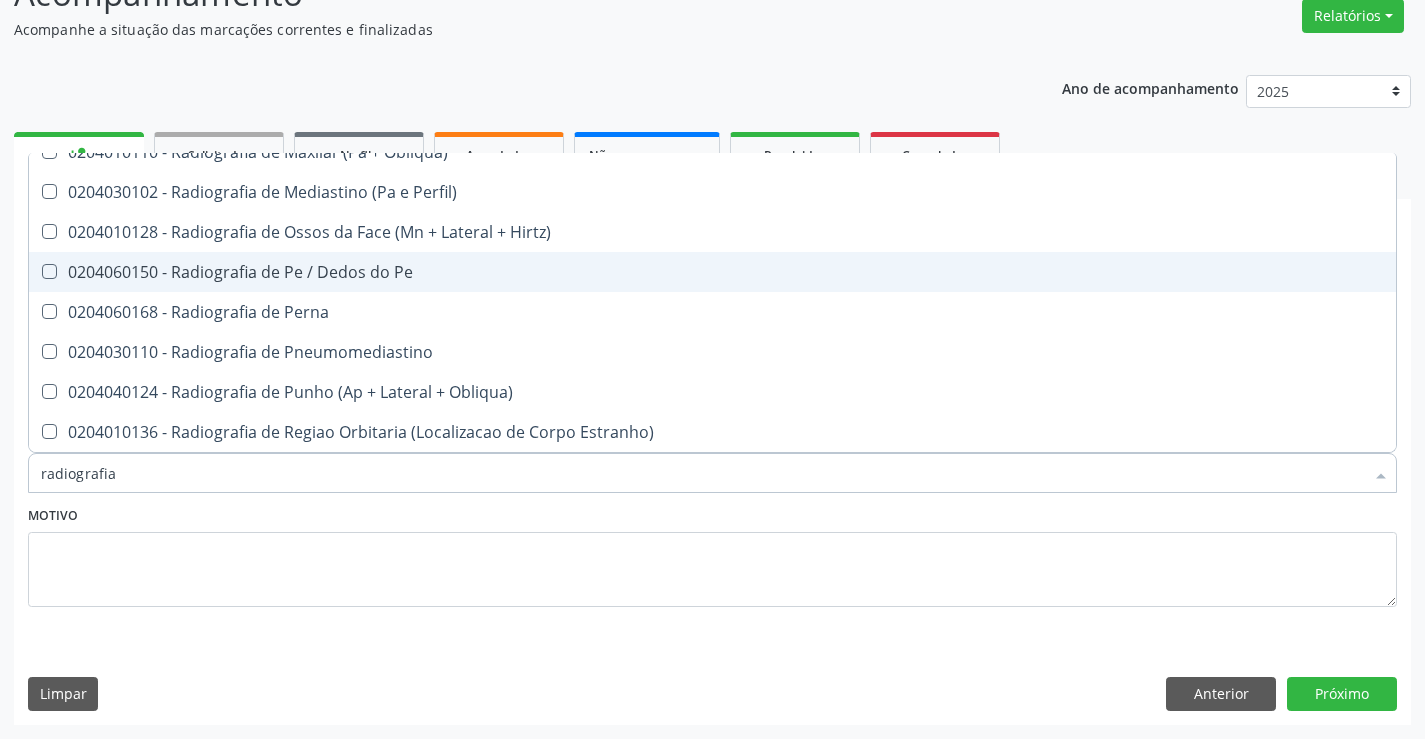 click on "0204060150 - Radiografia de Pe / Dedos do Pe" at bounding box center [712, 272] 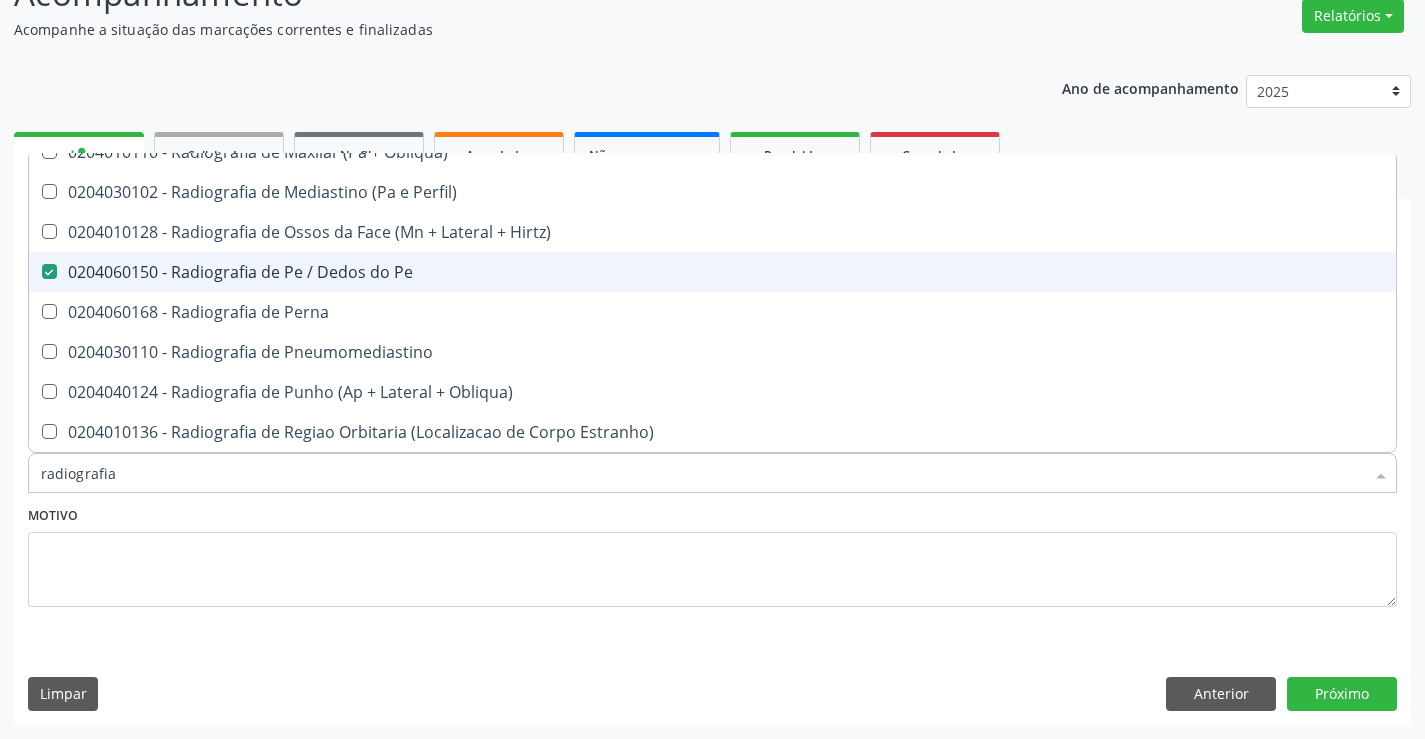 checkbox on "true" 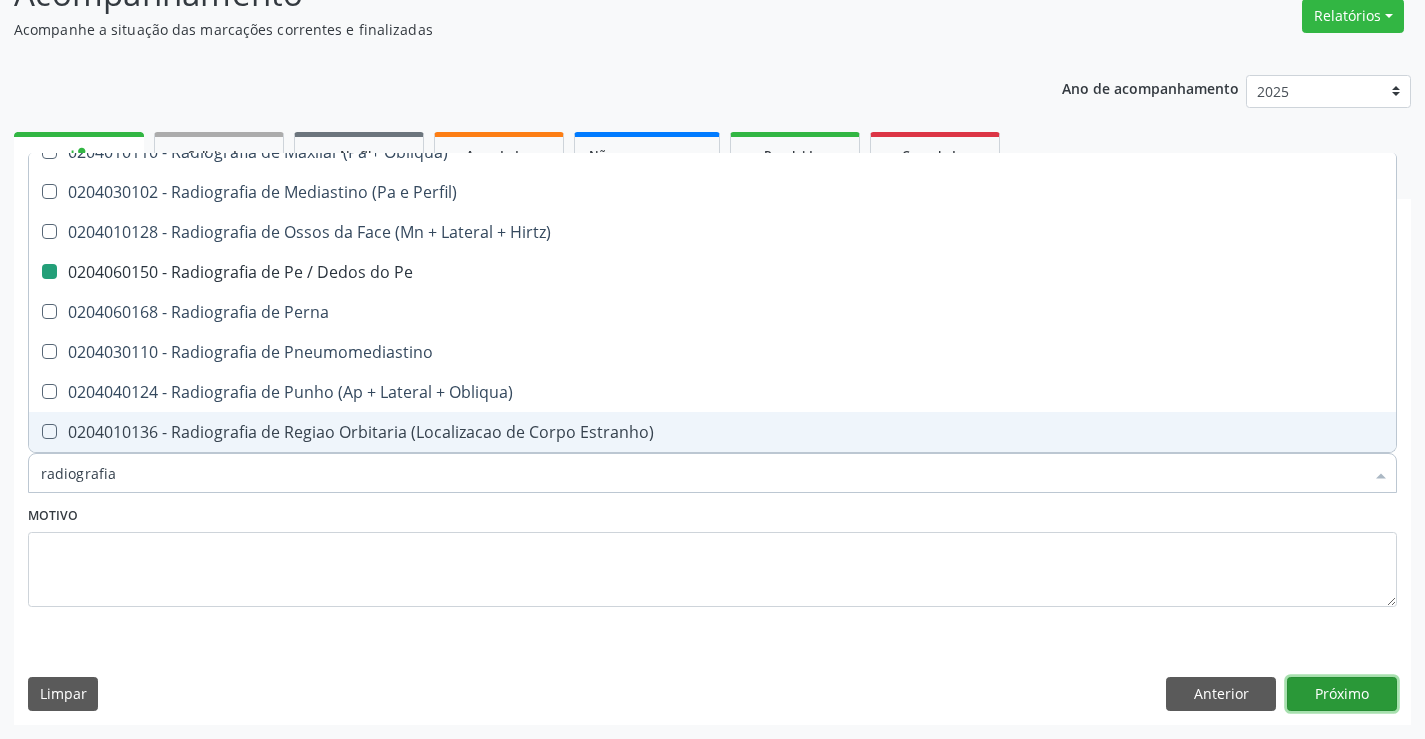 click on "Próximo" at bounding box center [1342, 694] 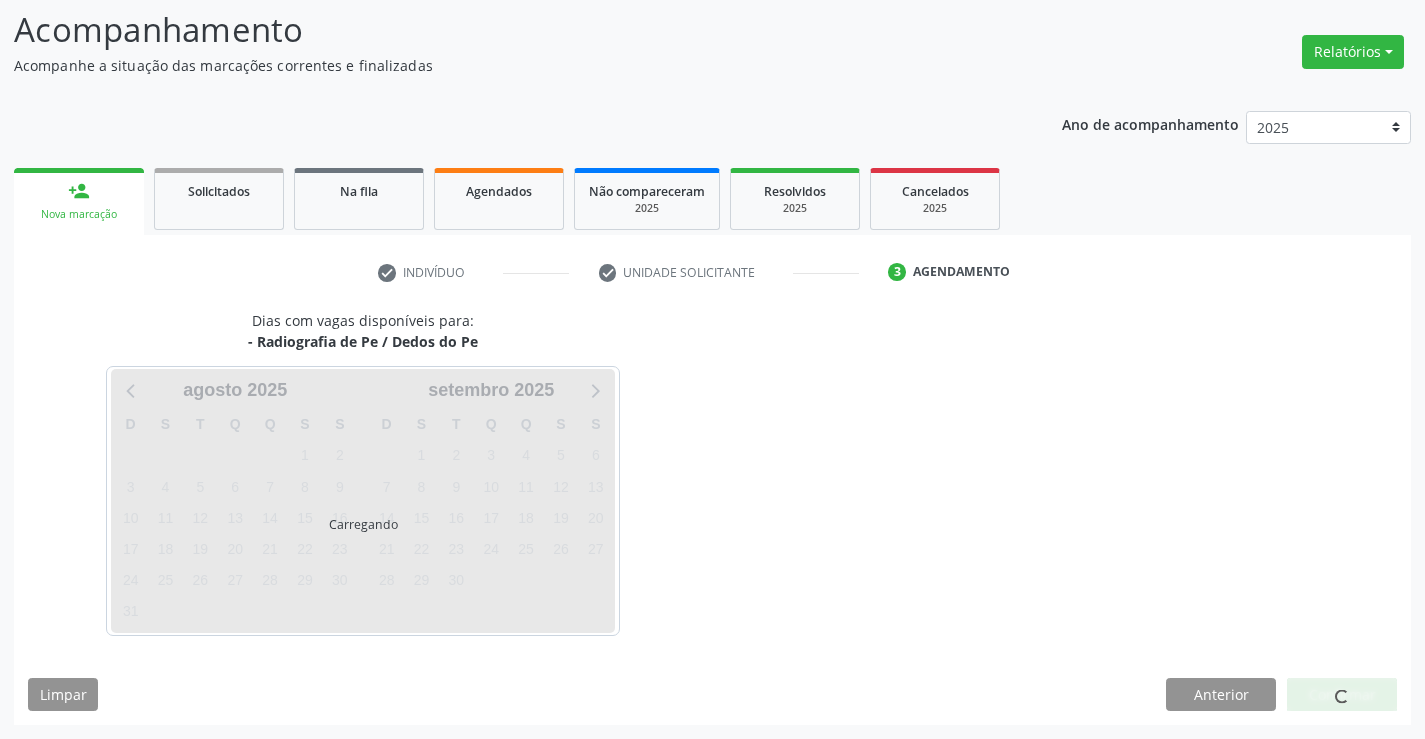scroll, scrollTop: 131, scrollLeft: 0, axis: vertical 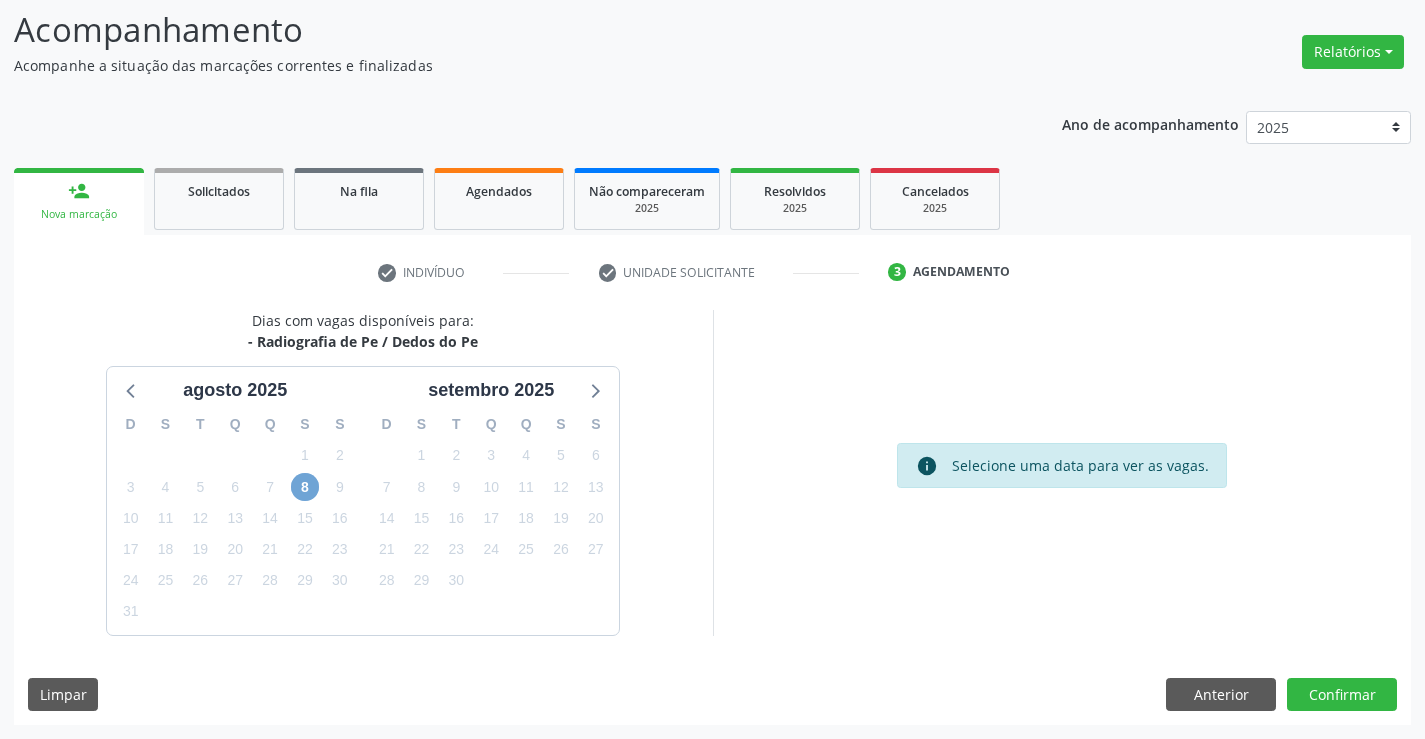 click on "8" at bounding box center (305, 487) 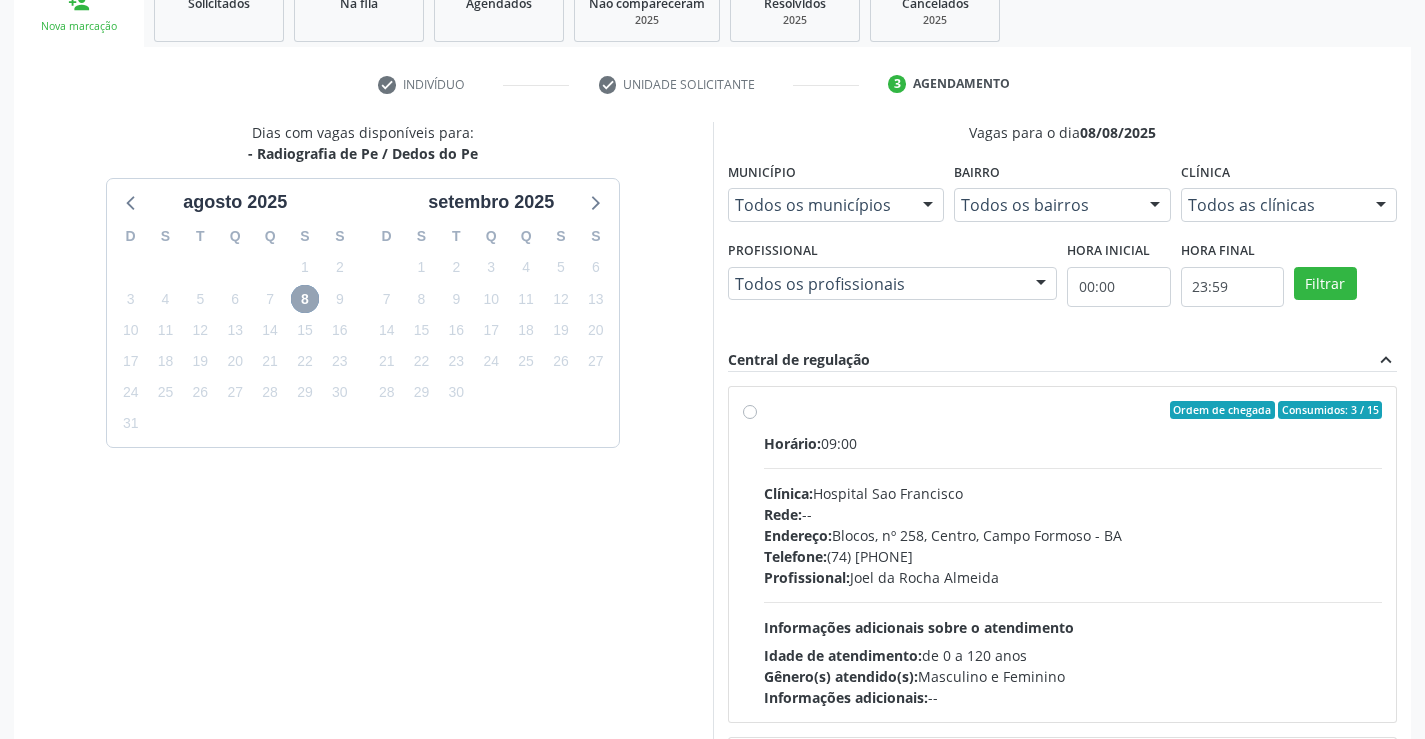 scroll, scrollTop: 431, scrollLeft: 0, axis: vertical 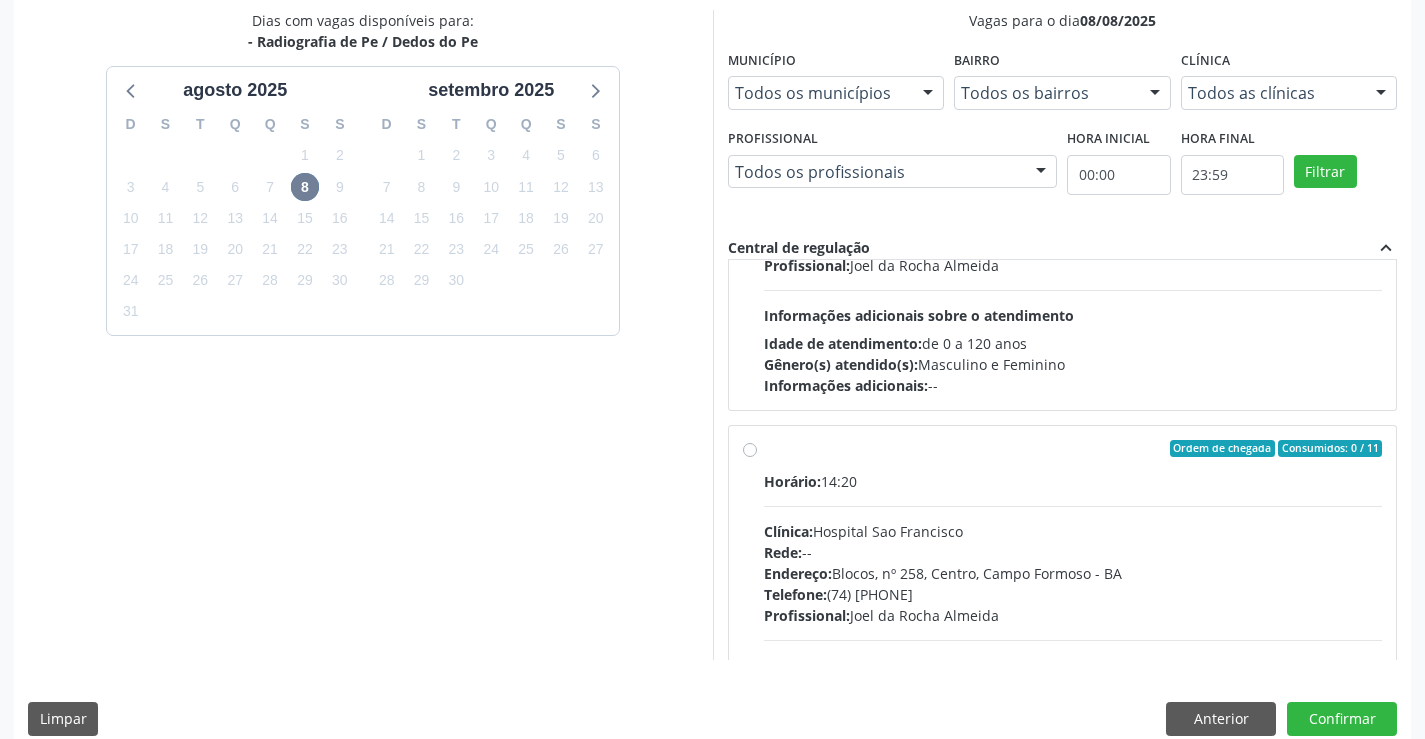 click on "Ordem de chegada
Consumidos: 0 / 11
Horário:   14:20
Clínica:  Hospital Sao Francisco
Rede:
--
Endereço:   Blocos, nº 258, Centro, Campo Formoso - BA
Telefone:   (74) 36451217
Profissional:
Joel da Rocha Almeida
Informações adicionais sobre o atendimento
Idade de atendimento:
de 0 a 120 anos
Gênero(s) atendido(s):
Masculino e Feminino
Informações adicionais:
--" at bounding box center [1073, 593] 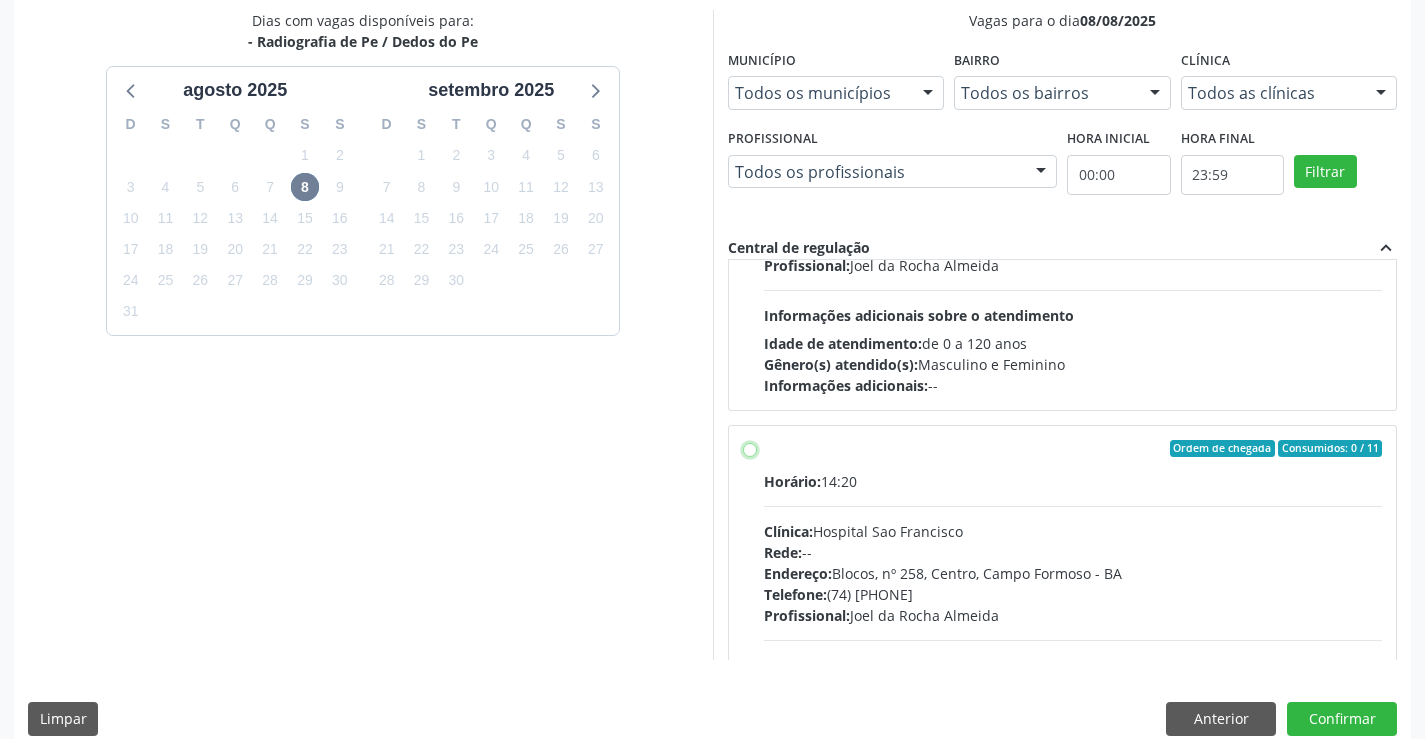 click on "Ordem de chegada
Consumidos: 0 / 11
Horário:   14:20
Clínica:  Hospital Sao Francisco
Rede:
--
Endereço:   Blocos, nº 258, Centro, Campo Formoso - BA
Telefone:   (74) 36451217
Profissional:
Joel da Rocha Almeida
Informações adicionais sobre o atendimento
Idade de atendimento:
de 0 a 120 anos
Gênero(s) atendido(s):
Masculino e Feminino
Informações adicionais:
--" at bounding box center (750, 449) 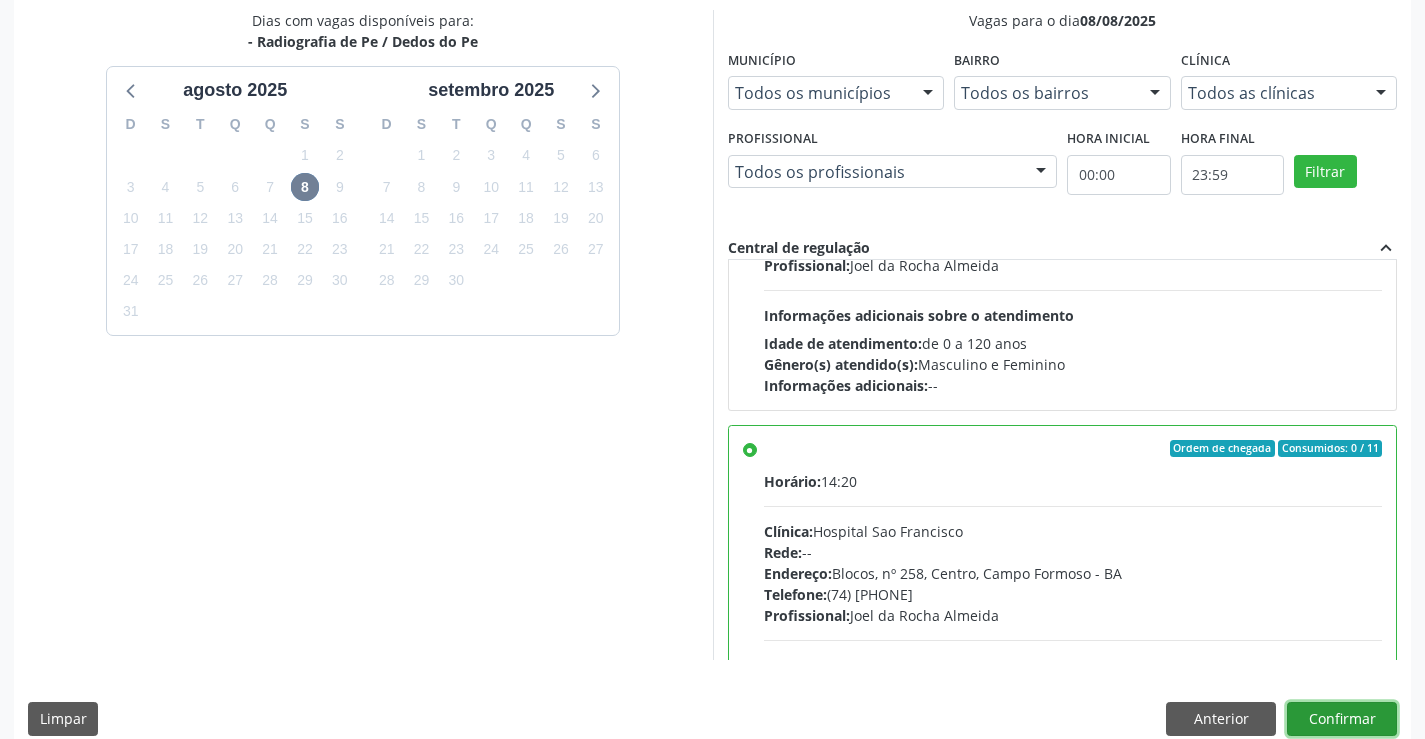 click on "Confirmar" at bounding box center (1342, 719) 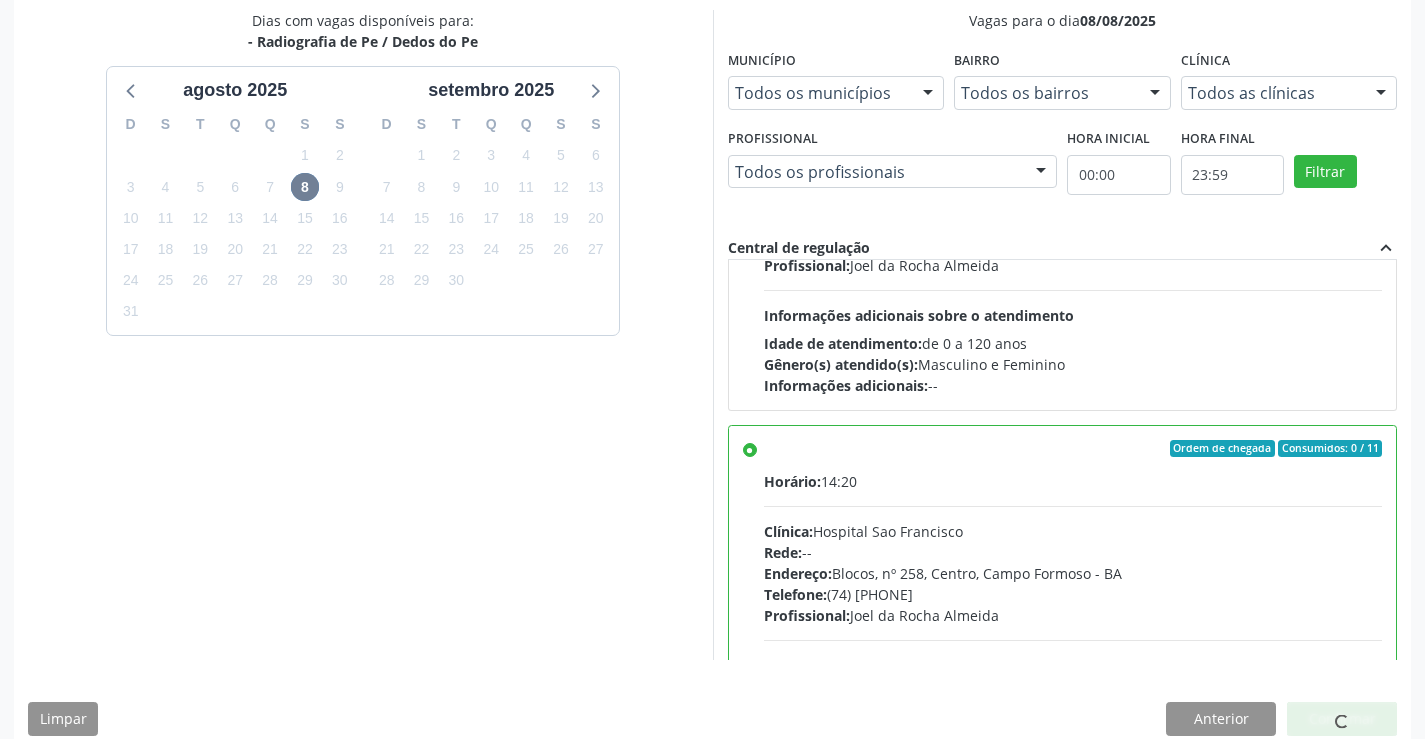 scroll, scrollTop: 0, scrollLeft: 0, axis: both 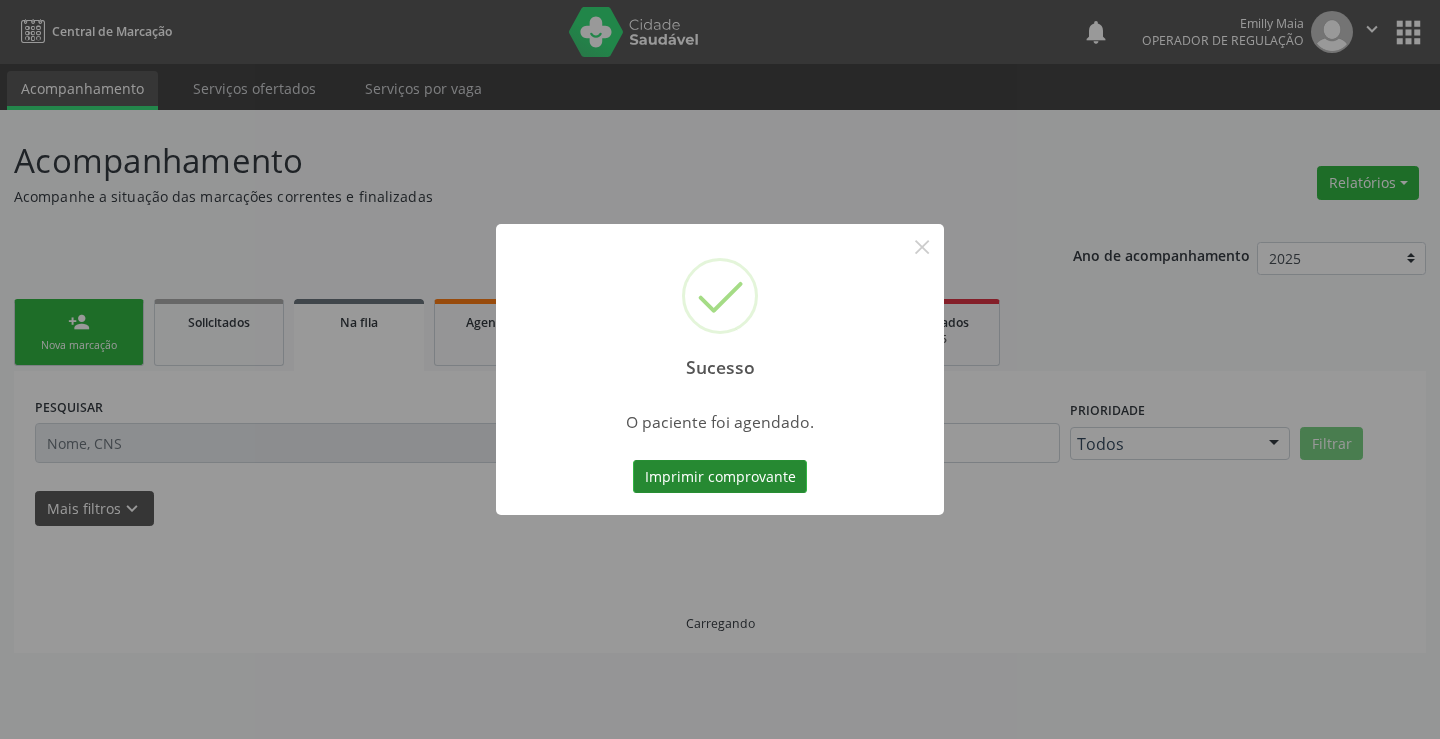 click on "Imprimir comprovante" at bounding box center (720, 477) 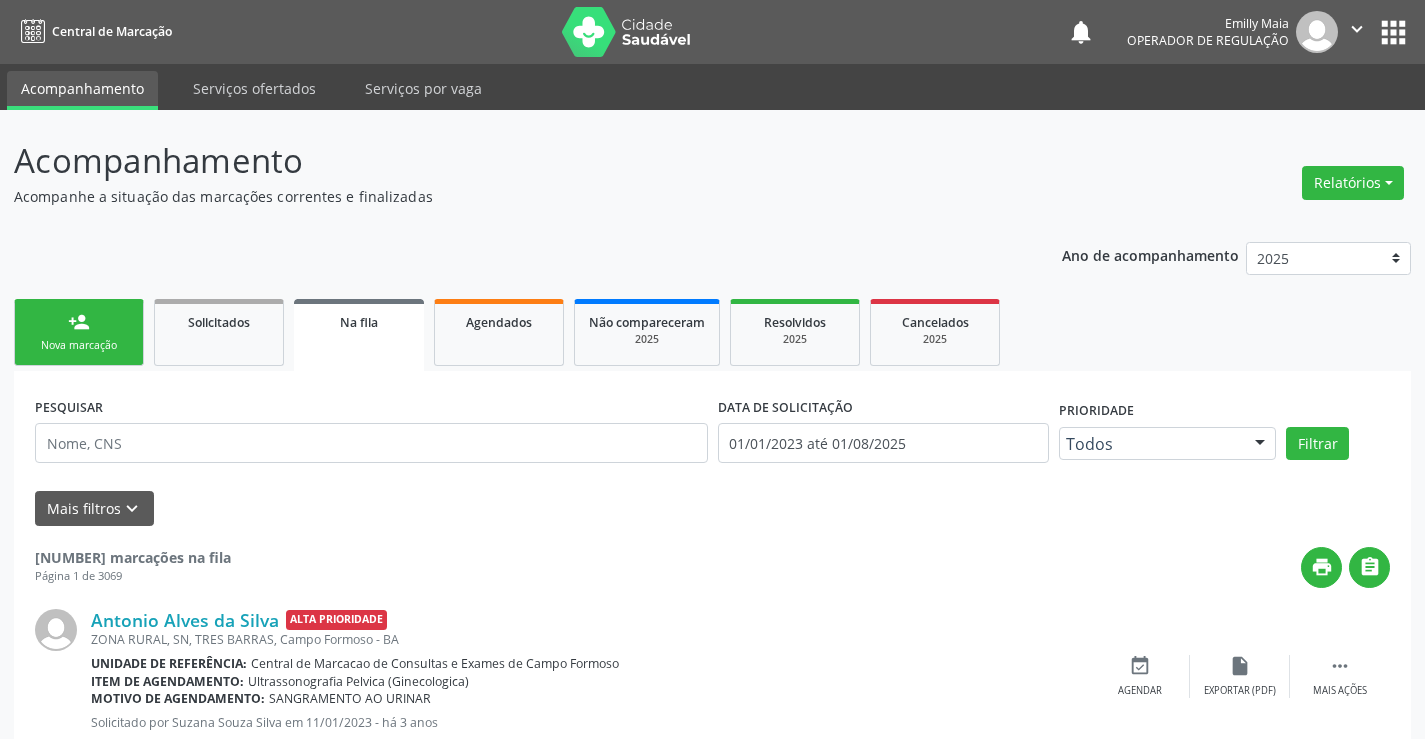 click on "Nova marcação" at bounding box center [79, 345] 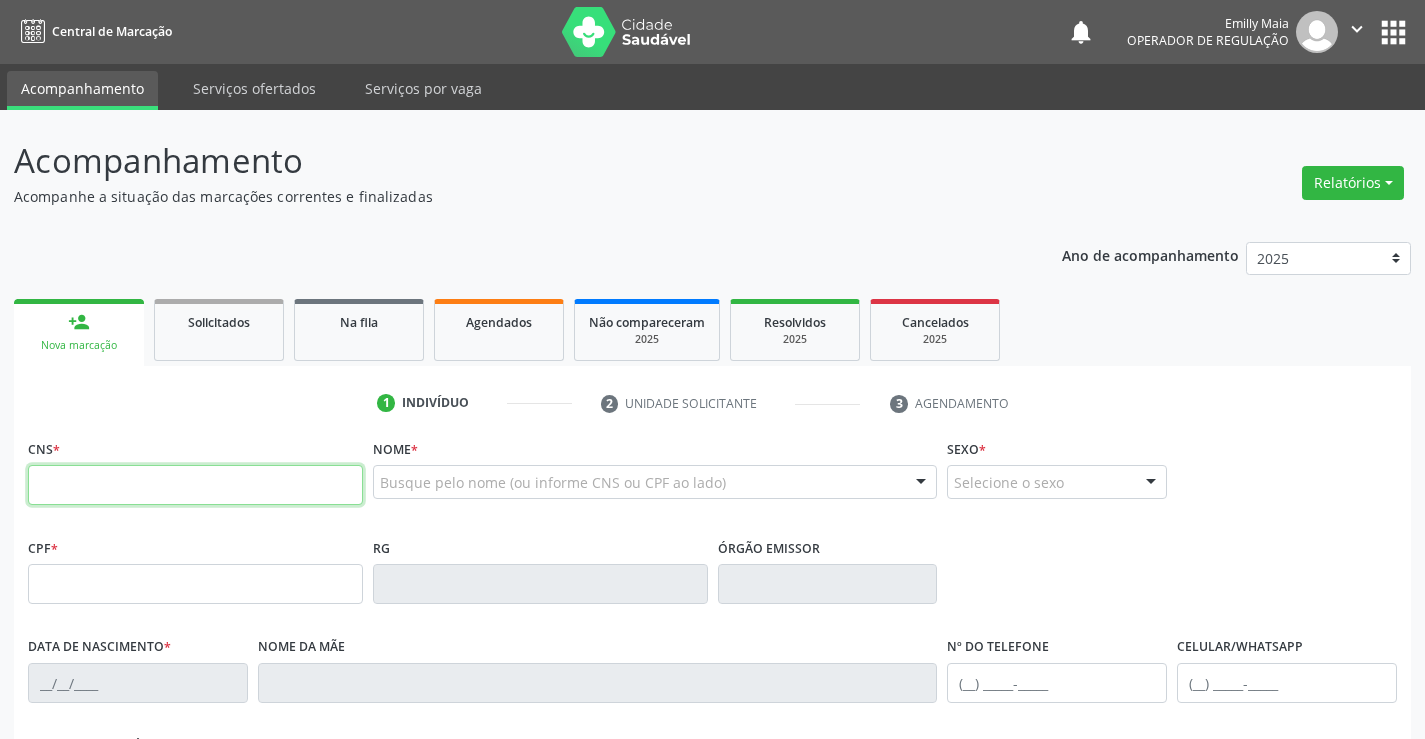 click at bounding box center (195, 485) 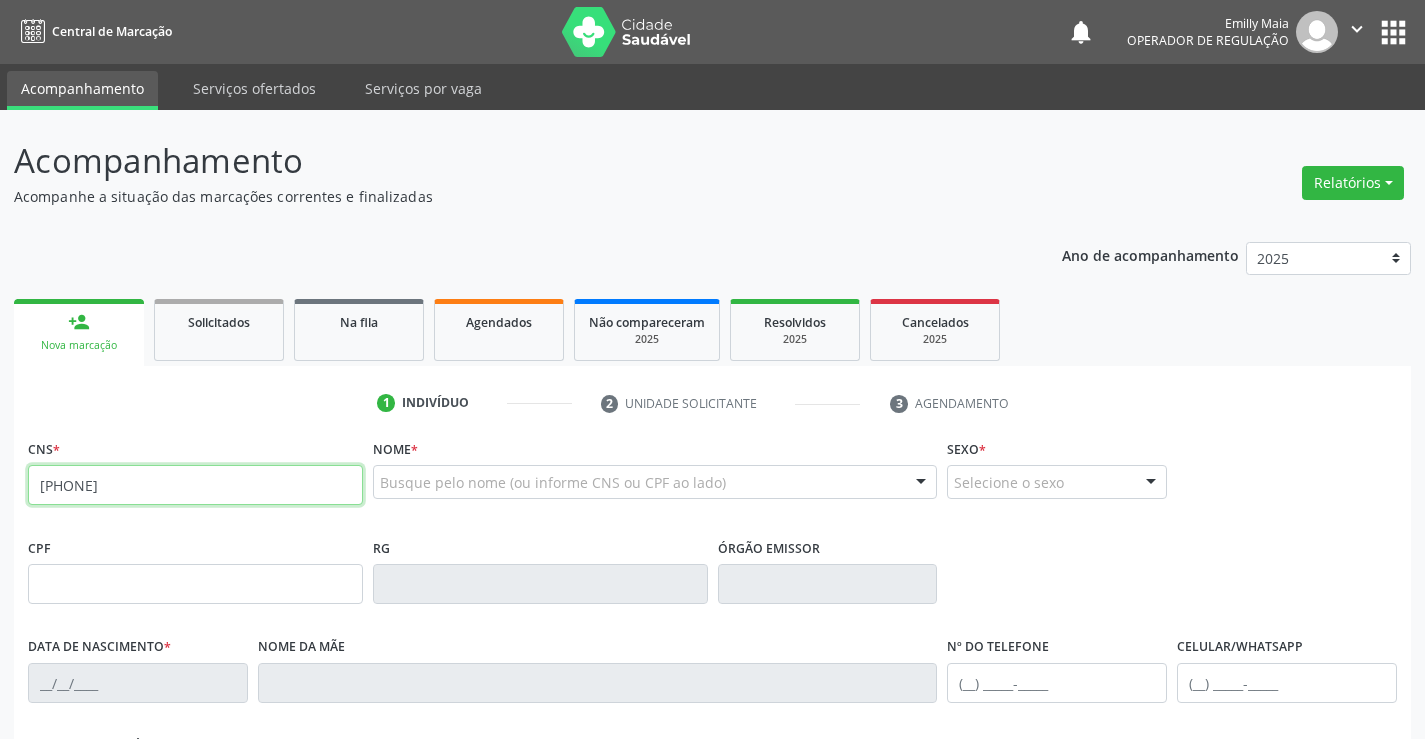 type on "700 5089 7816 6059" 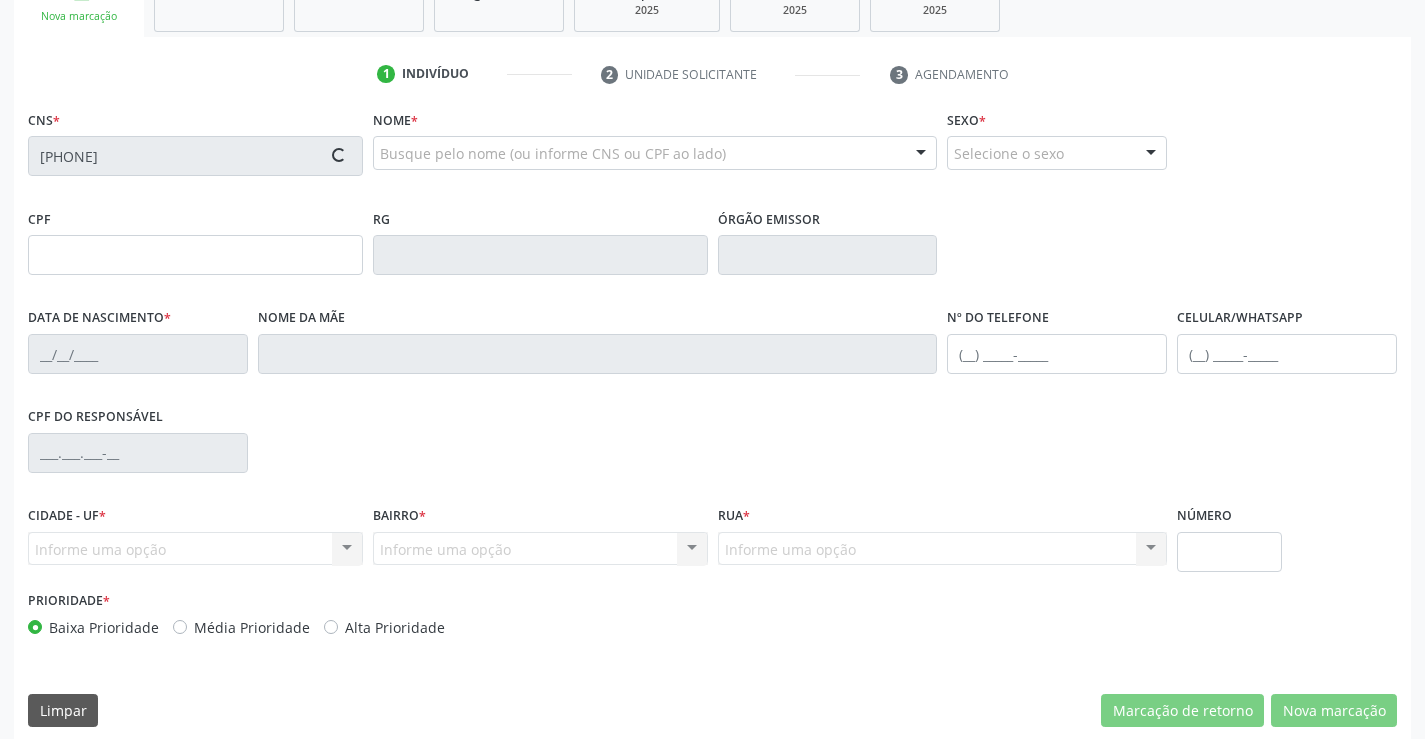 scroll, scrollTop: 345, scrollLeft: 0, axis: vertical 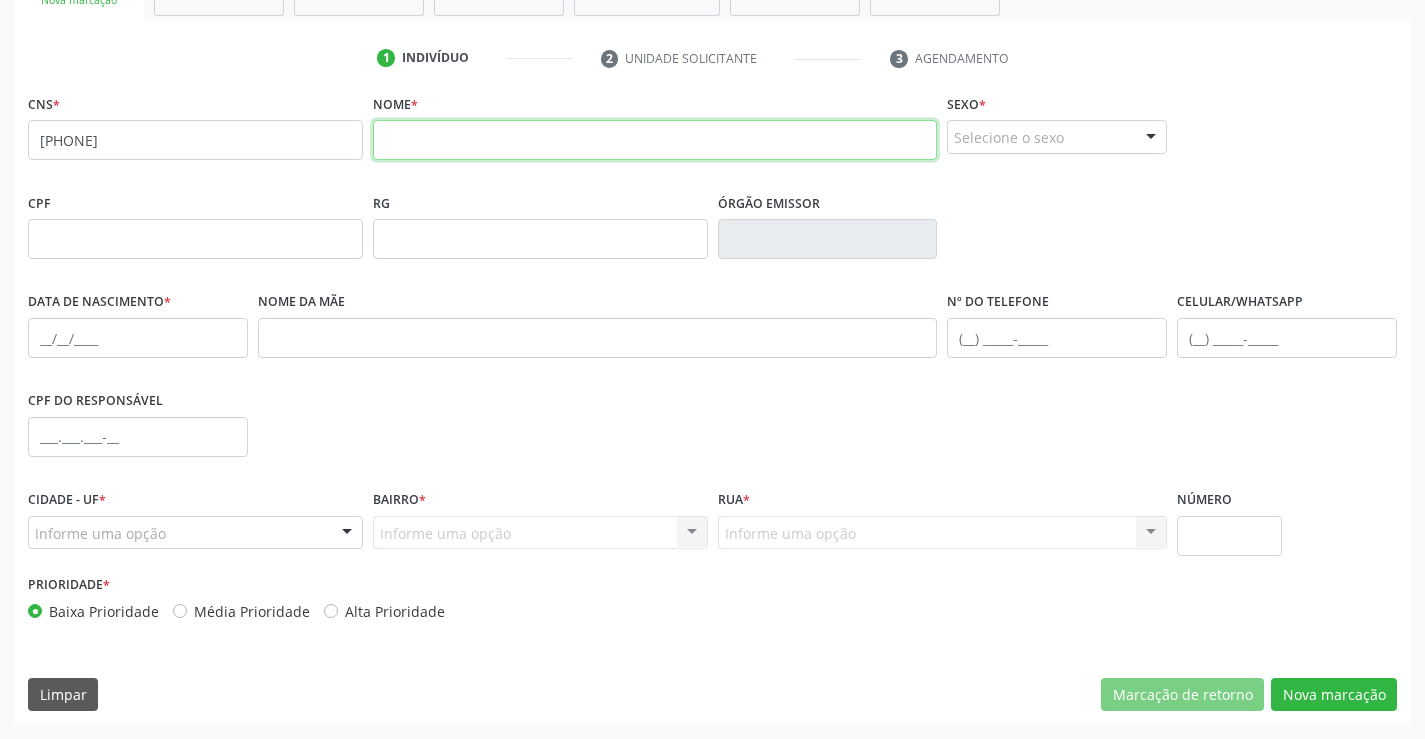 click at bounding box center (655, 140) 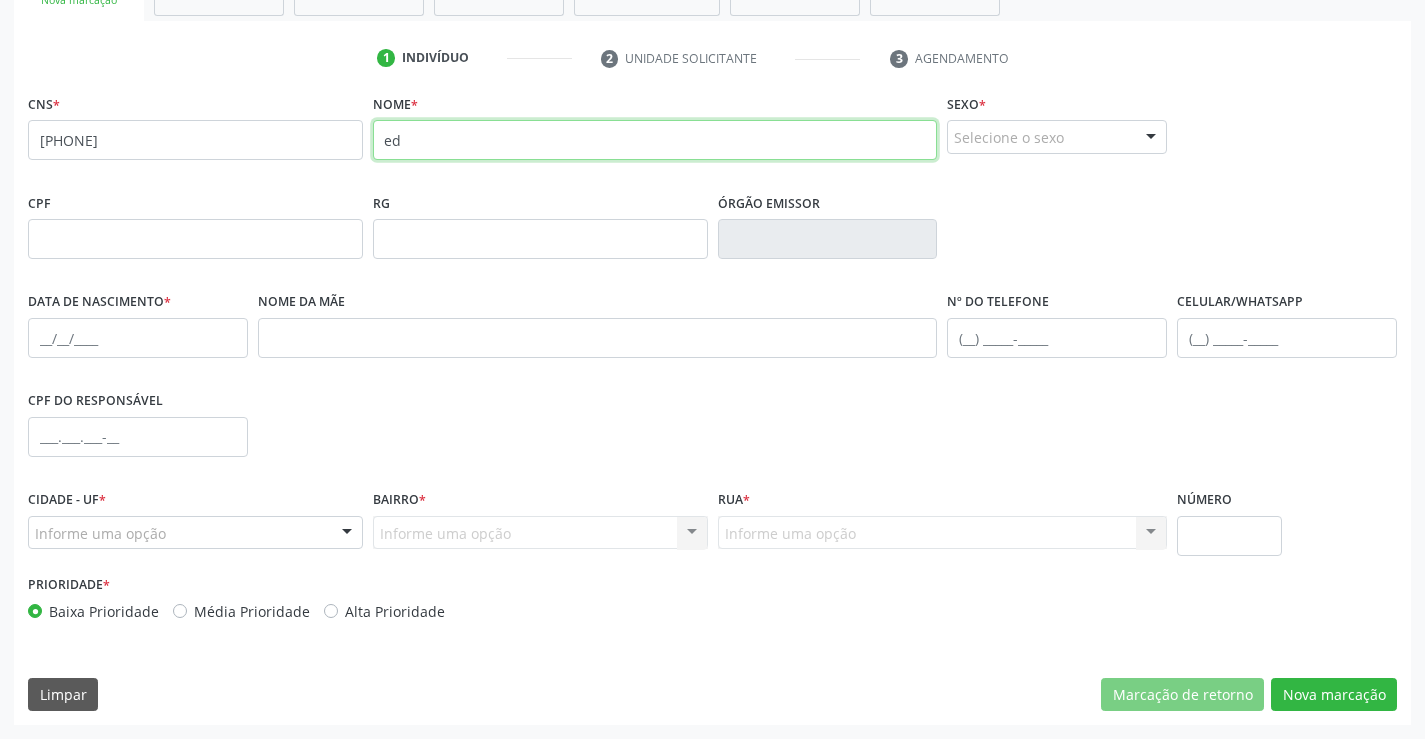 type on "e" 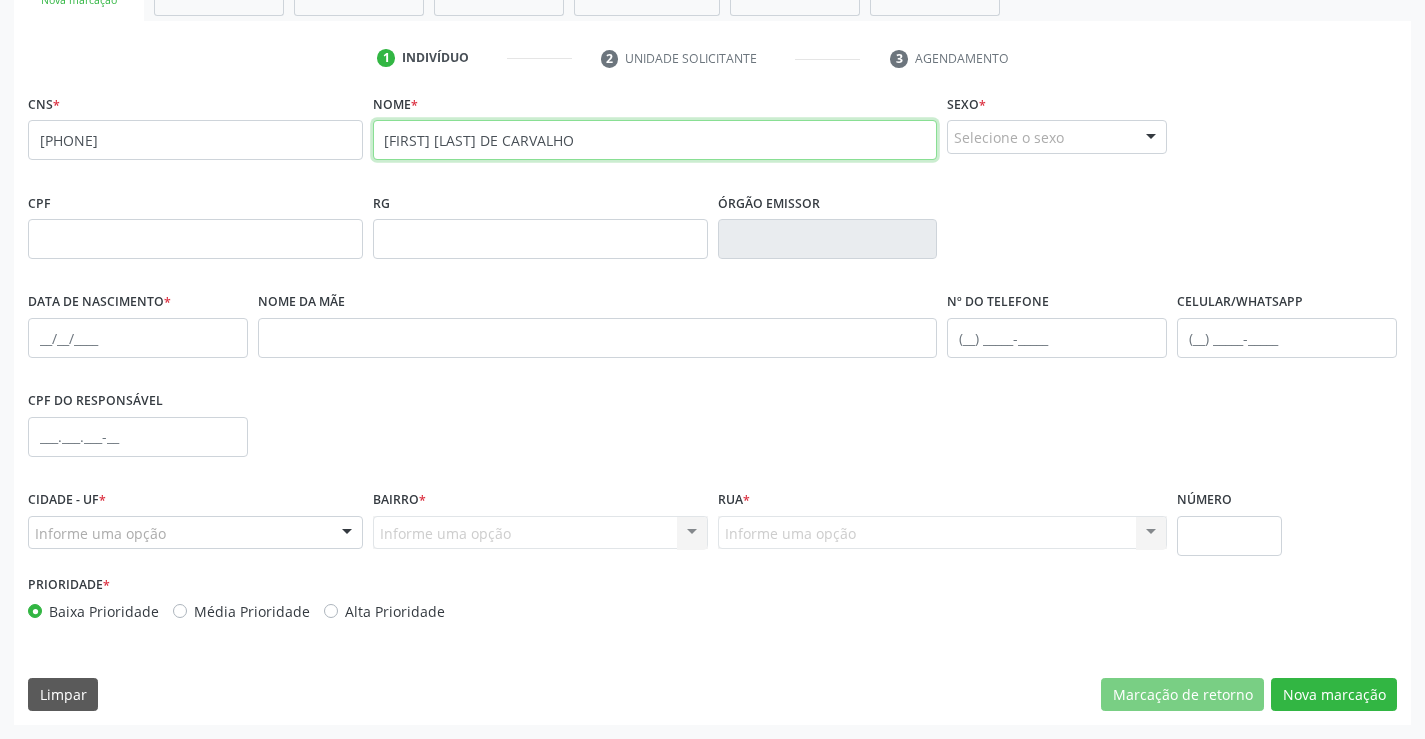 type on "EDESIO RODRIGUES DE CARVALHO" 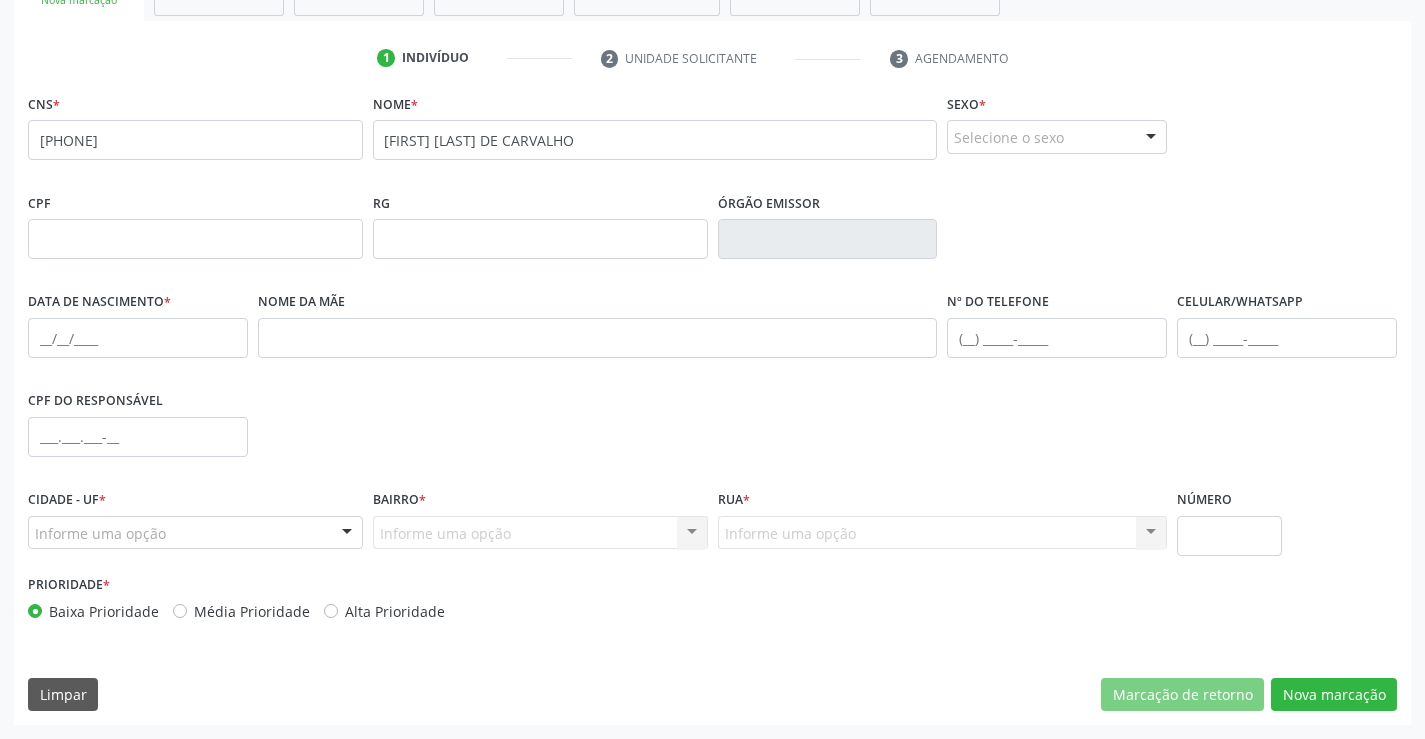 click on "Selecione o sexo" at bounding box center [1057, 137] 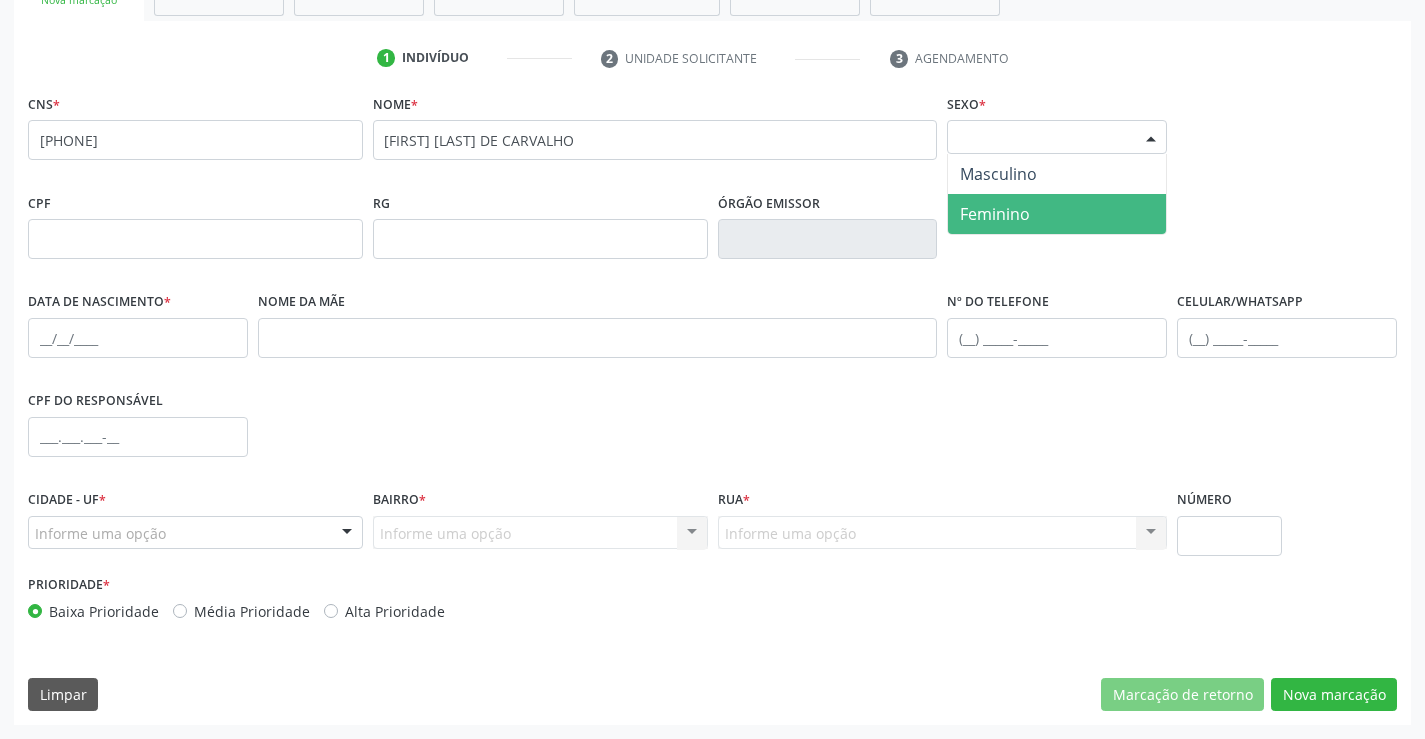click on "Feminino" at bounding box center (995, 214) 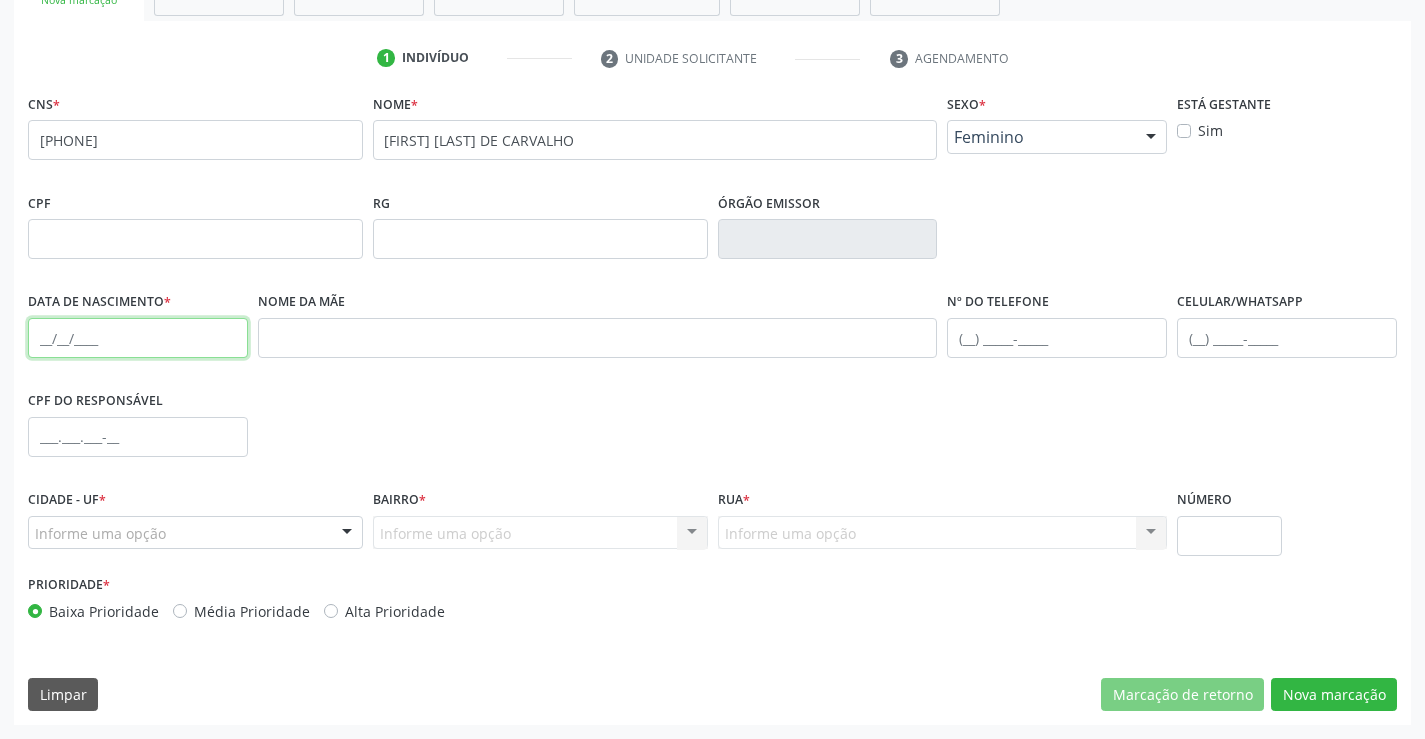 click at bounding box center [138, 338] 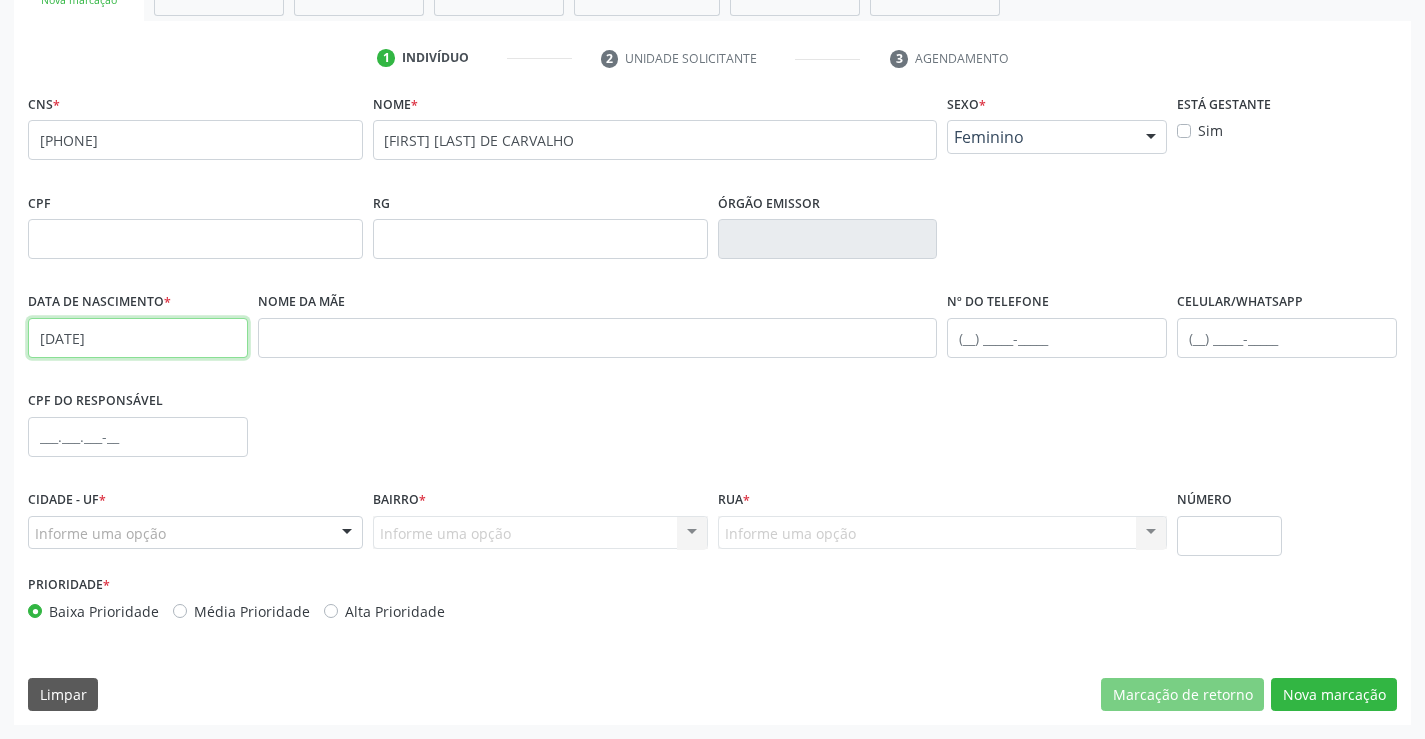 type on "10/05/1972" 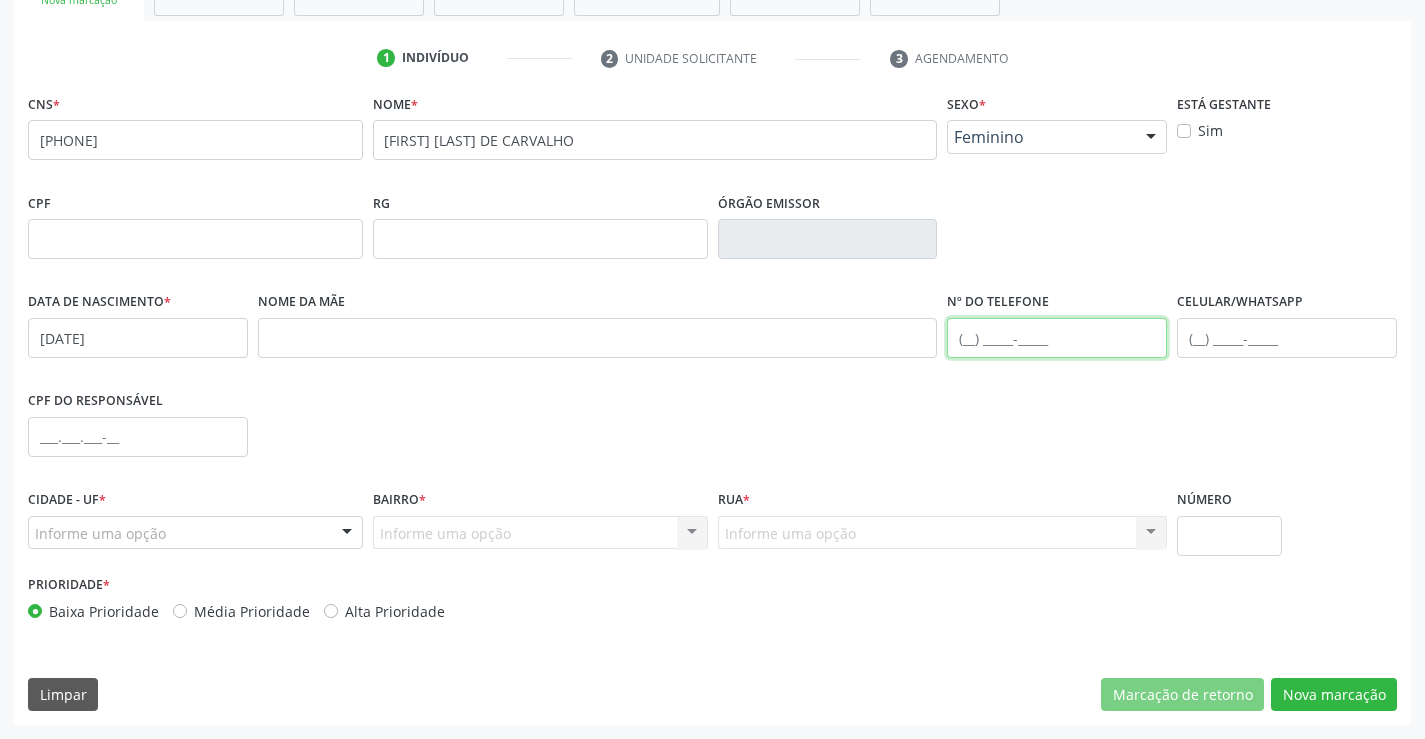 click at bounding box center [1057, 338] 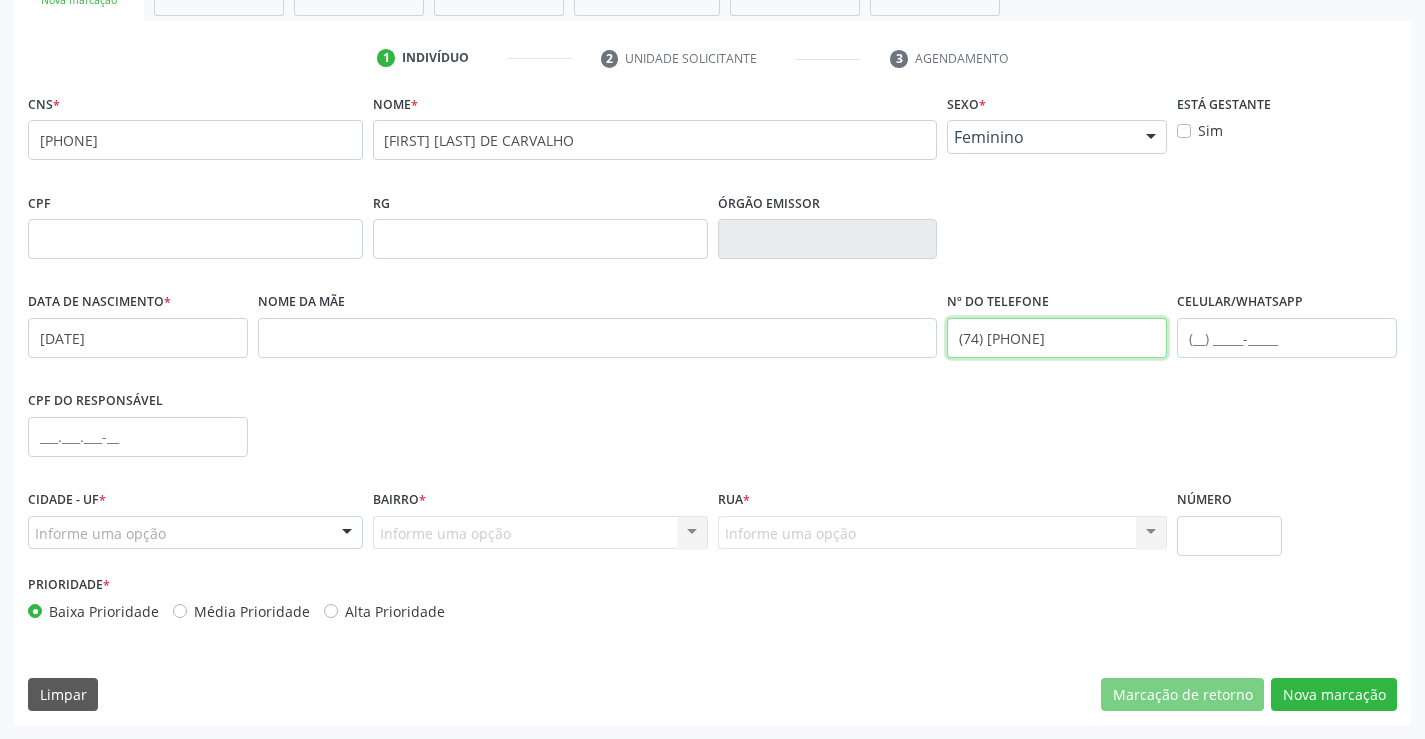 type on "(74) 99192-5656" 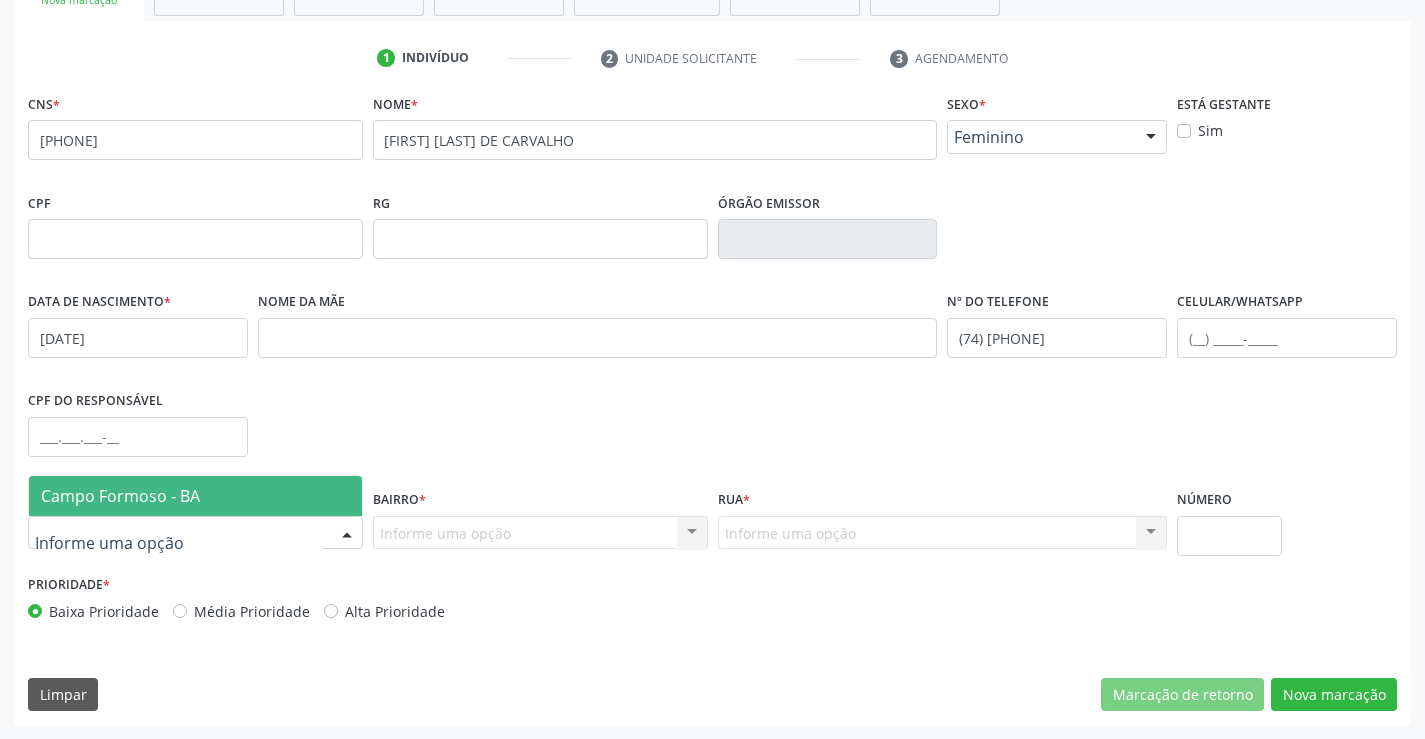 drag, startPoint x: 250, startPoint y: 548, endPoint x: 221, endPoint y: 525, distance: 37.01351 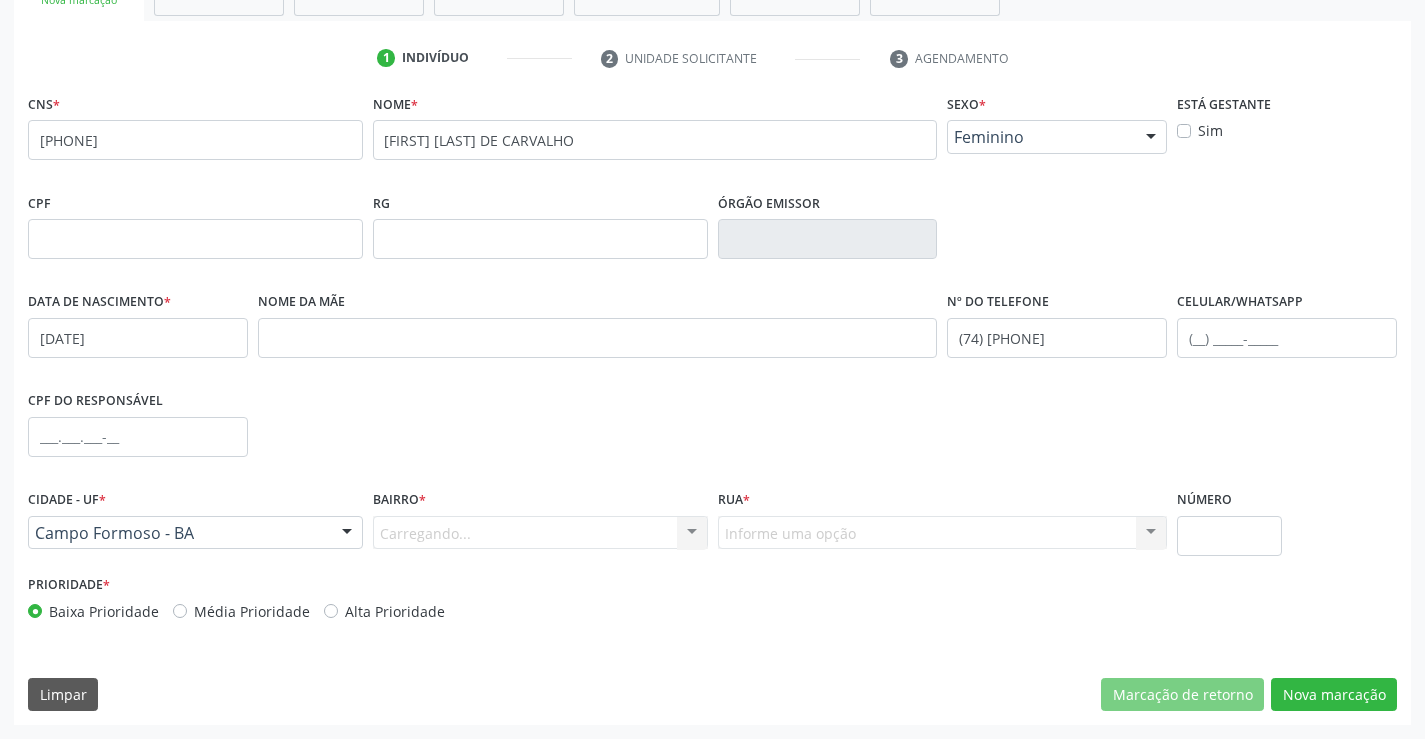 click on "Carregando...
Nenhum resultado encontrado para: "   "
Nenhuma opção encontrada. Digite para adicionar." at bounding box center (540, 533) 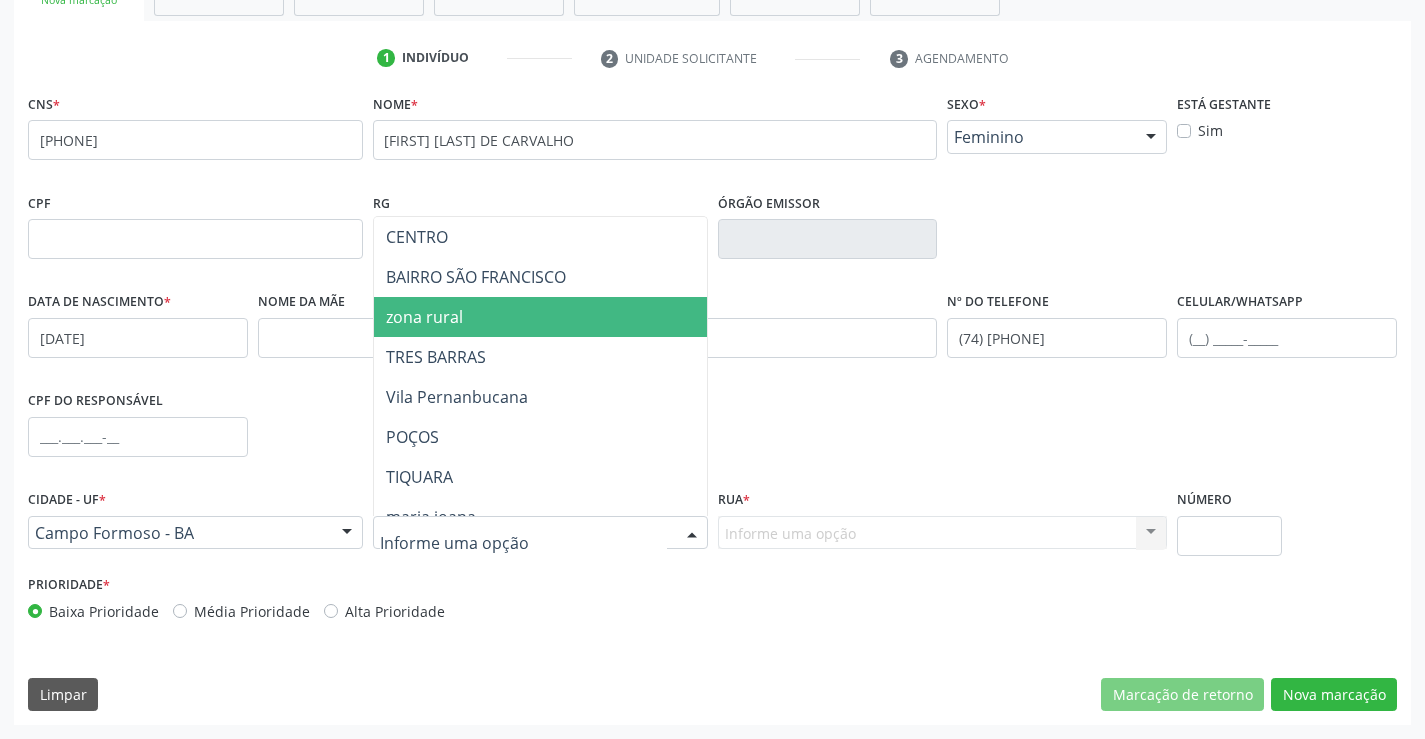 click on "zona rural" at bounding box center [424, 317] 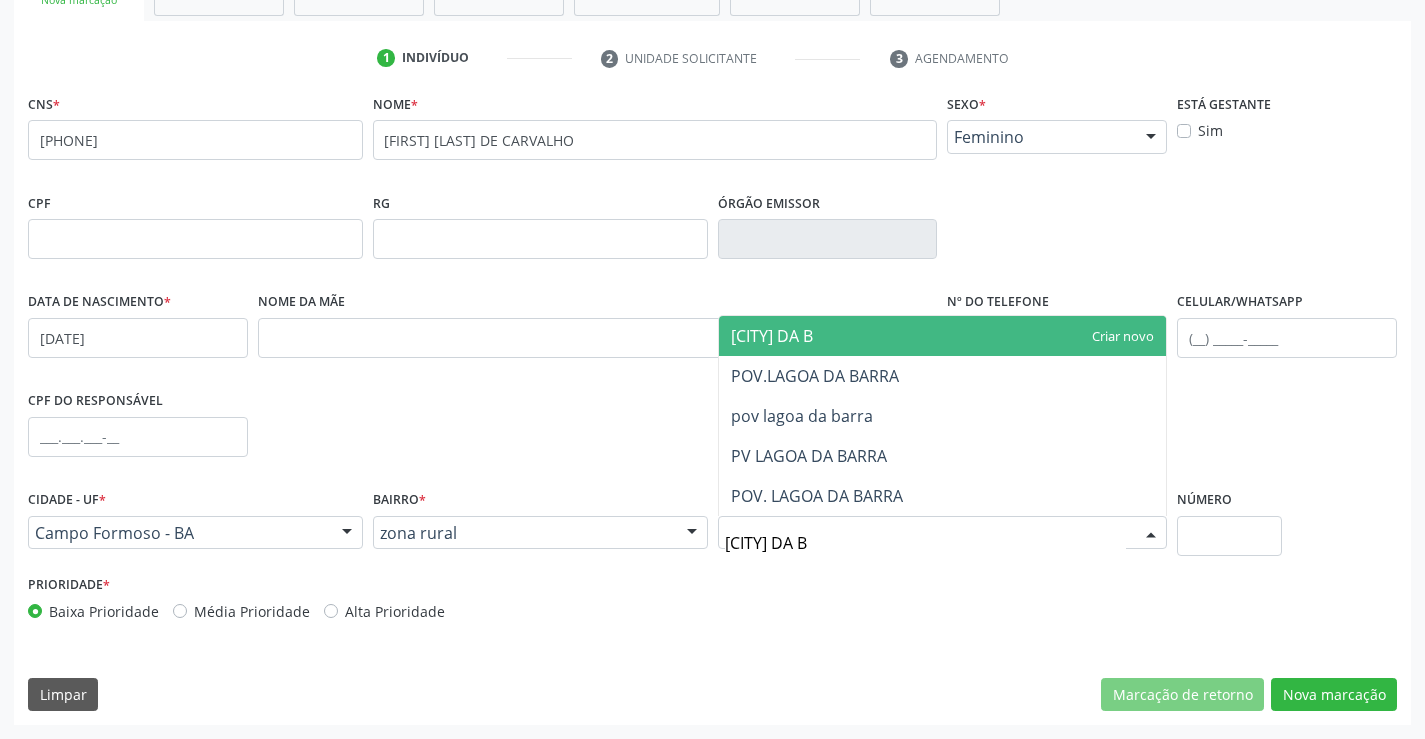 type on "LAGOA DA BA" 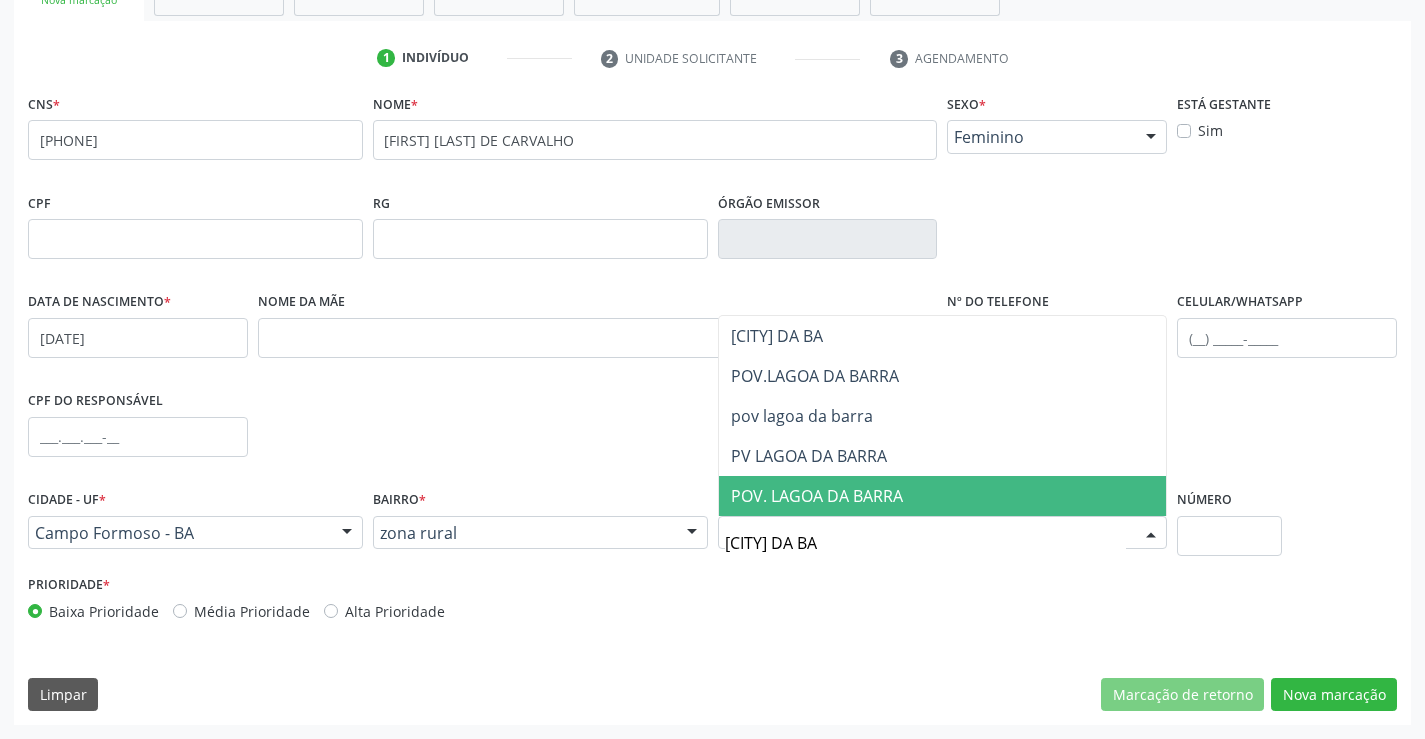 click on "POV. LAGOA DA BARRA" at bounding box center (817, 496) 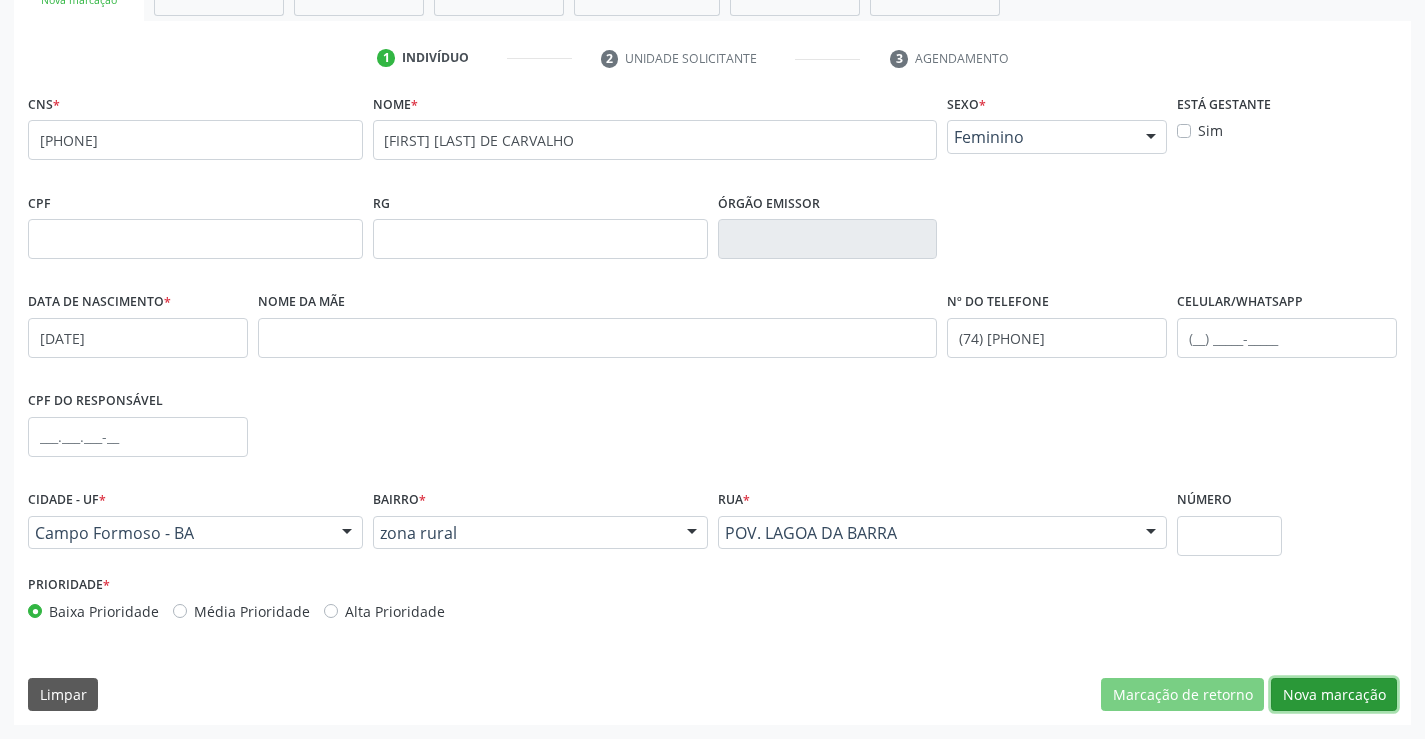 click on "Nova marcação" at bounding box center [1334, 695] 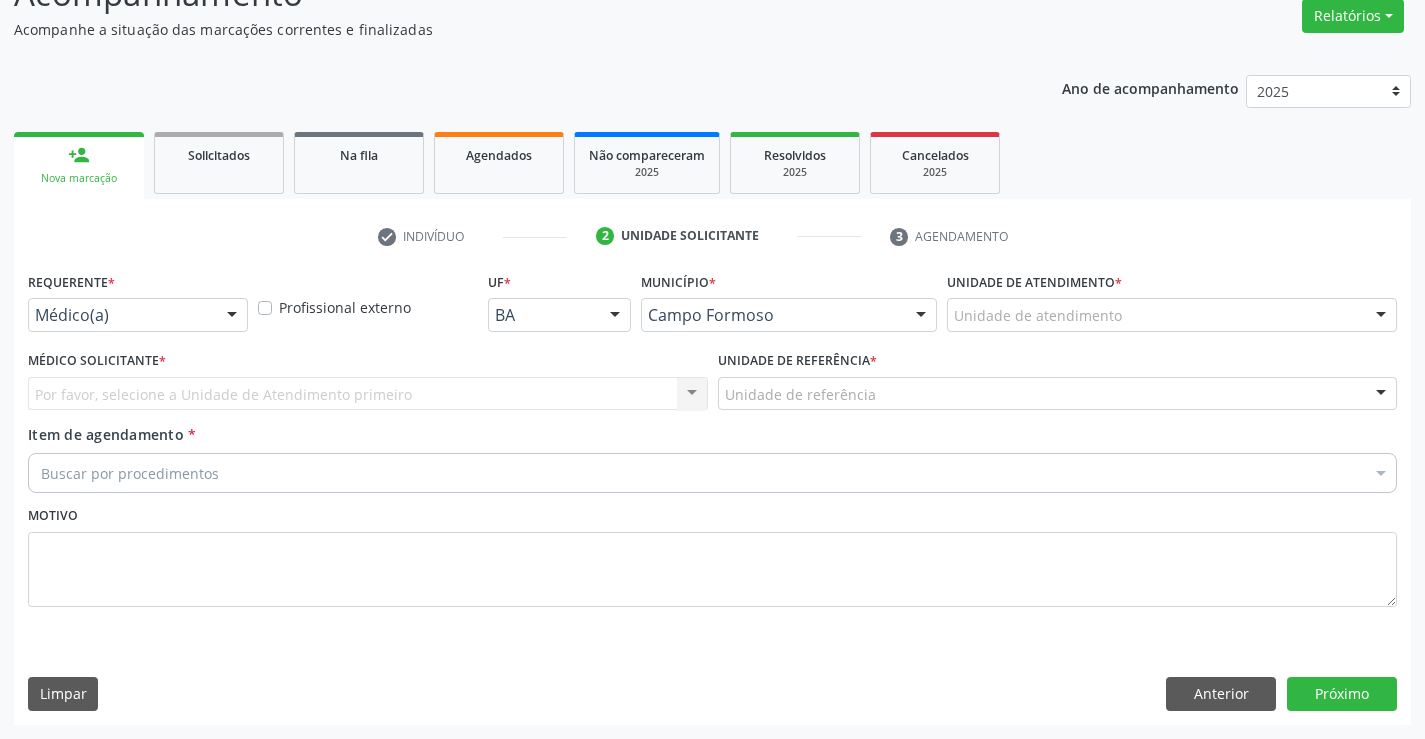 scroll, scrollTop: 167, scrollLeft: 0, axis: vertical 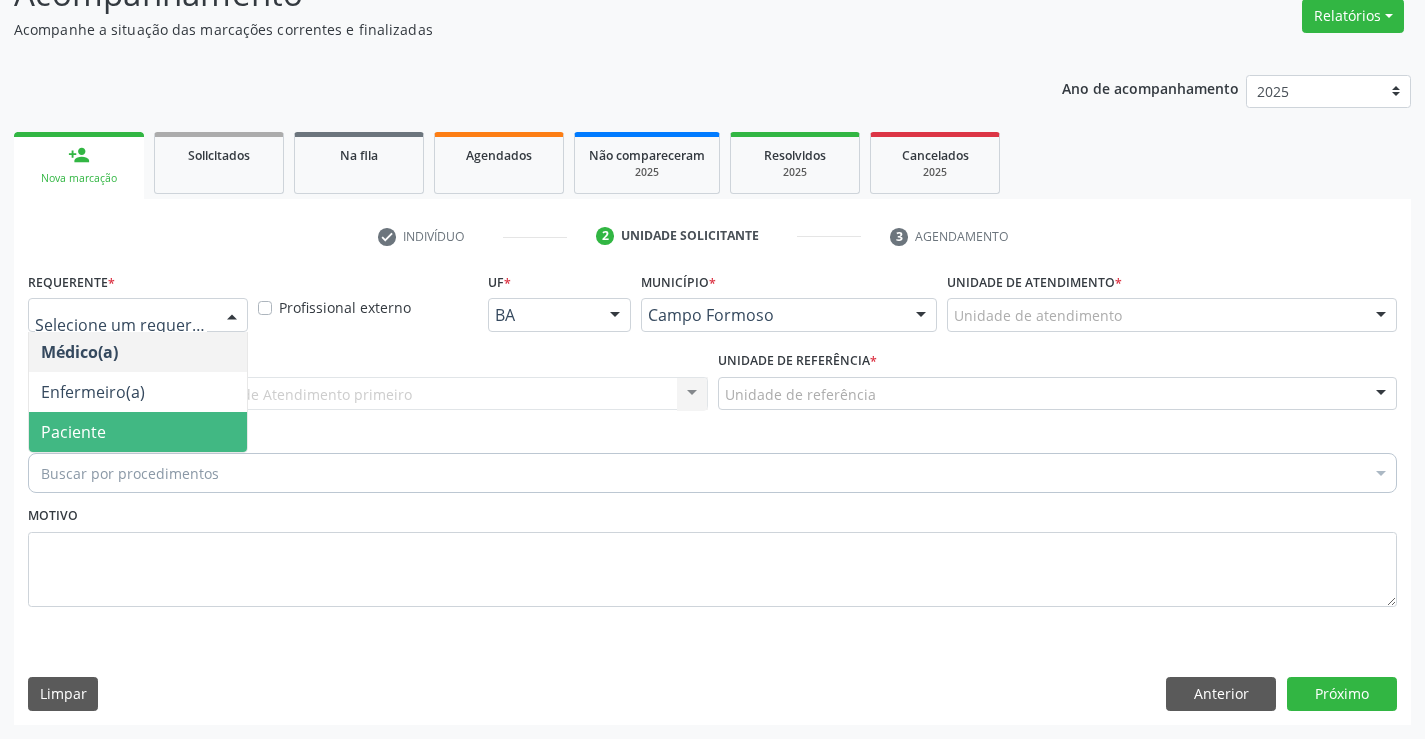 click on "Paciente" at bounding box center [138, 432] 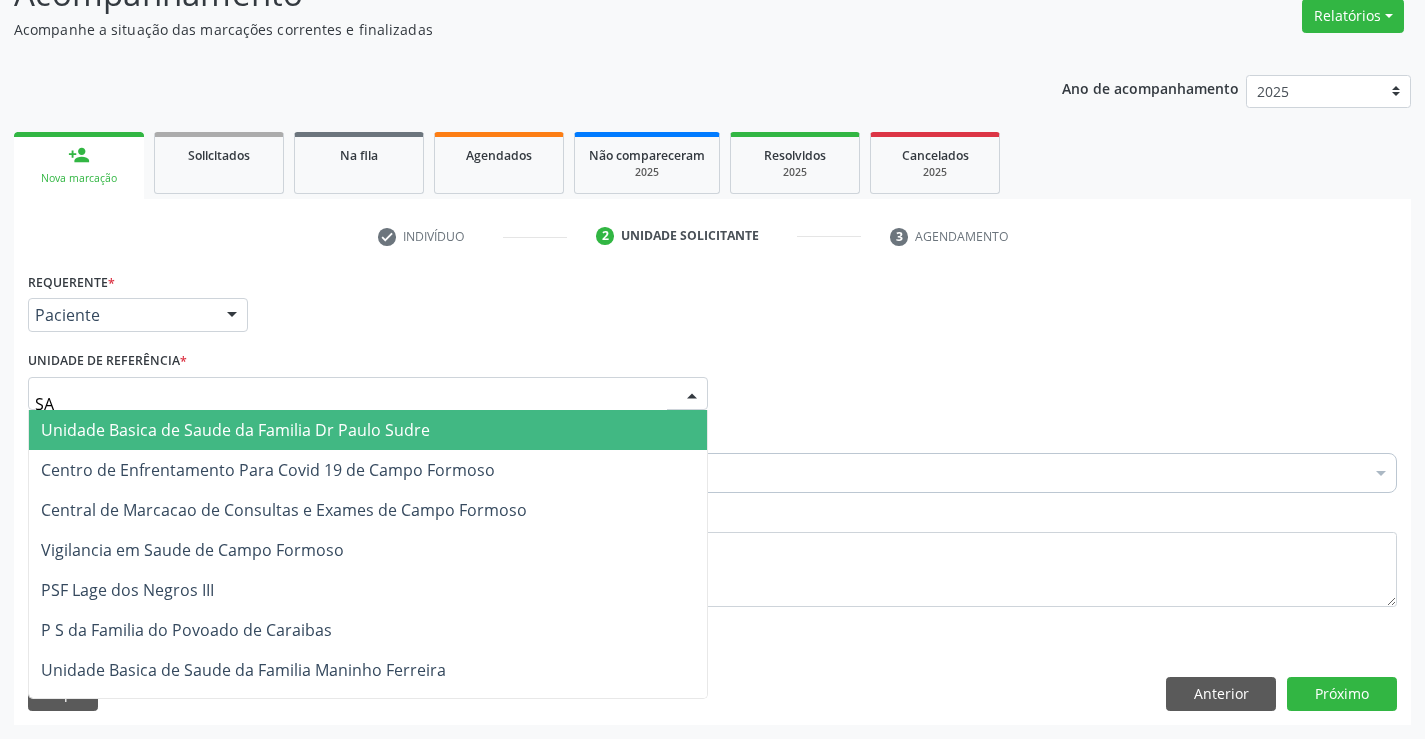 type on "SAO" 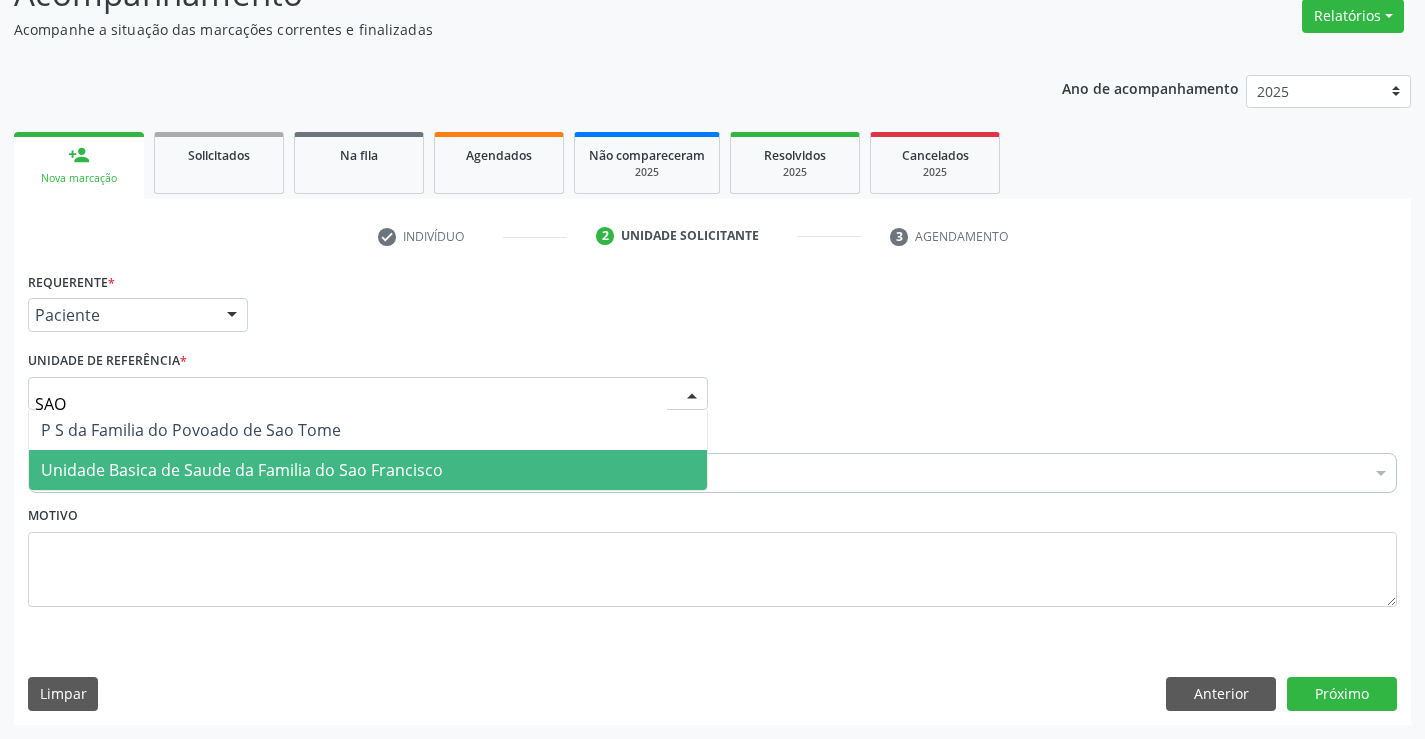 click on "Unidade Basica de Saude da Familia do Sao Francisco" at bounding box center (242, 470) 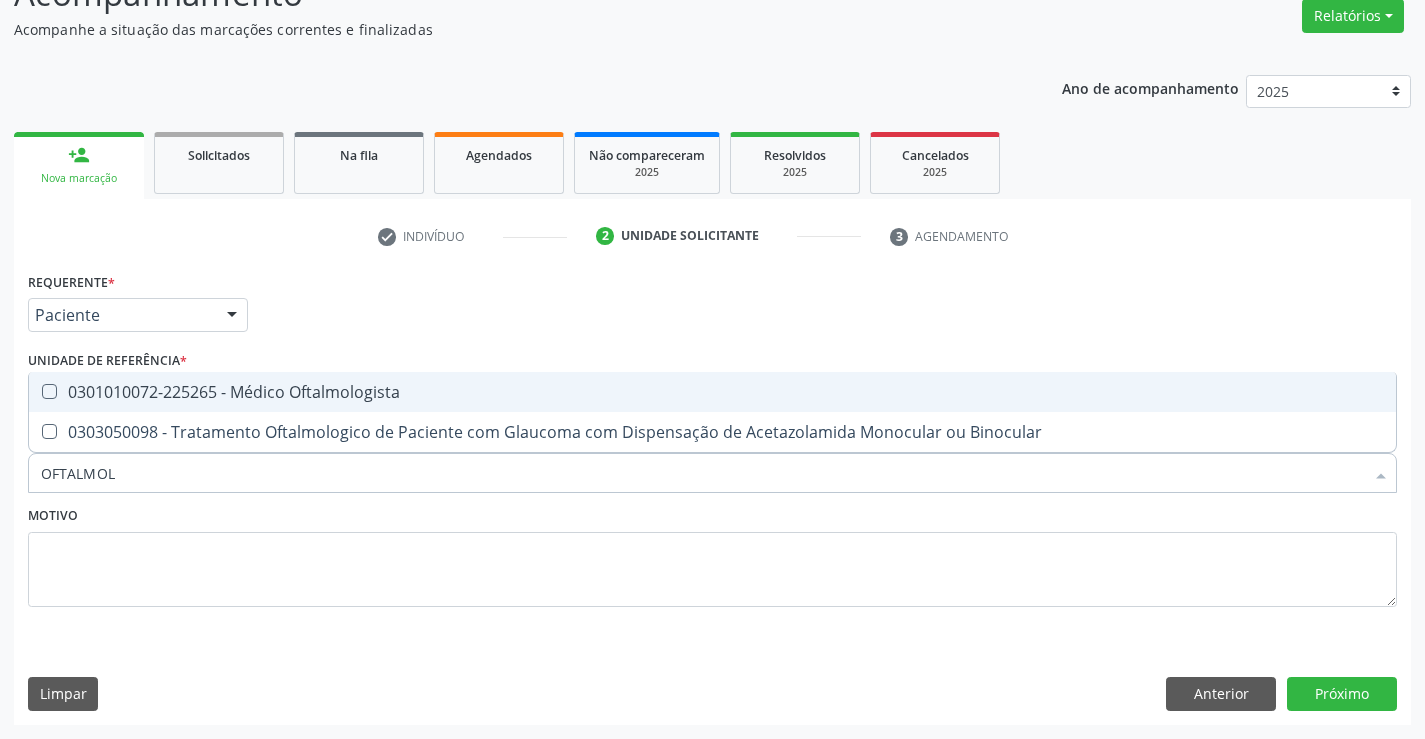 type on "OFTALMOLO" 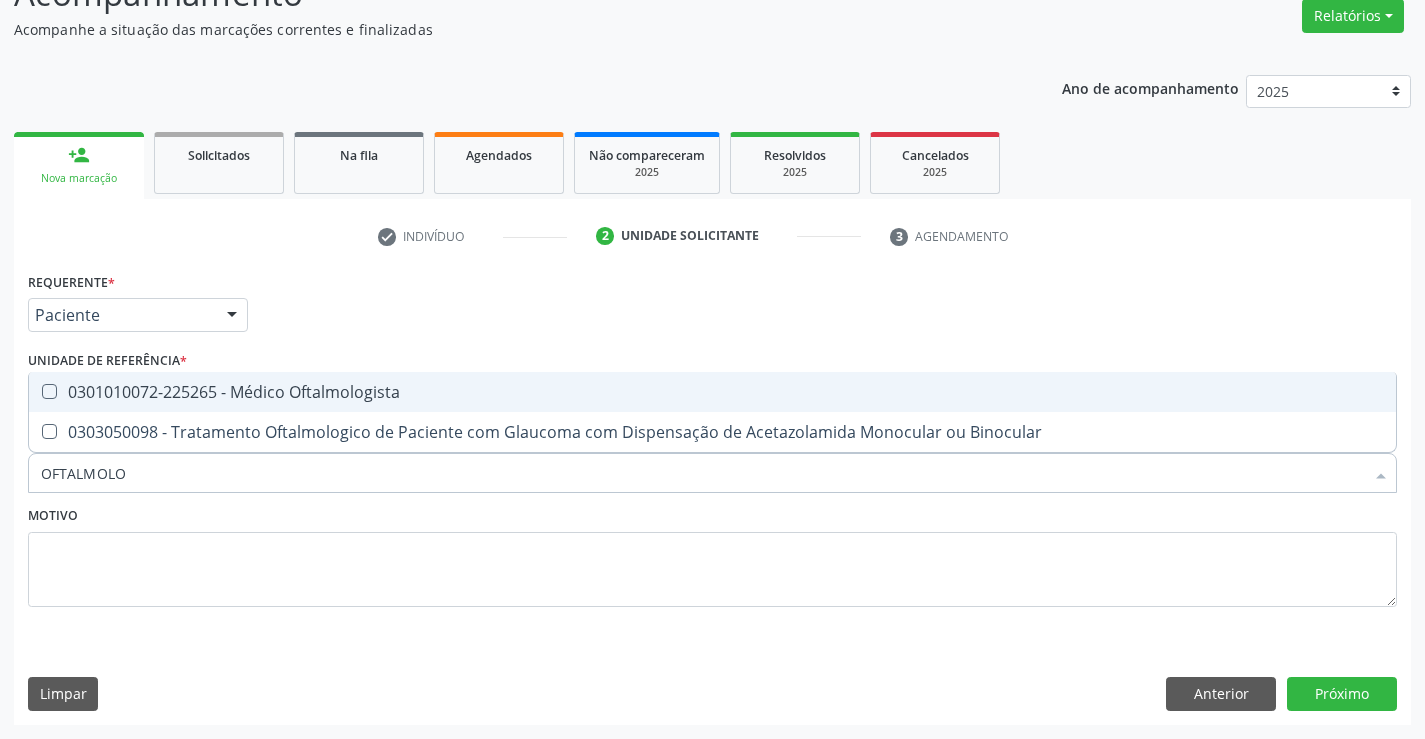 click on "0301010072-225265 - Médico Oftalmologista" at bounding box center [712, 392] 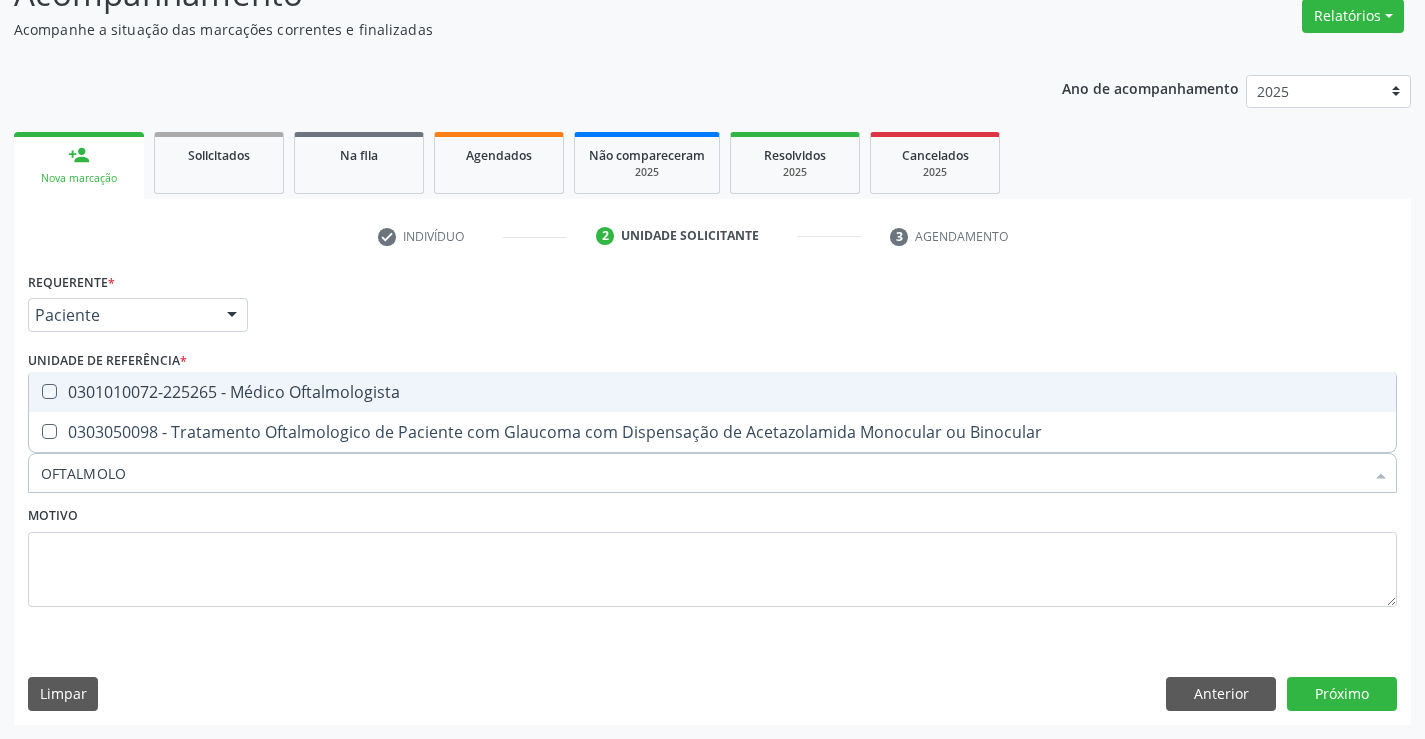 checkbox on "true" 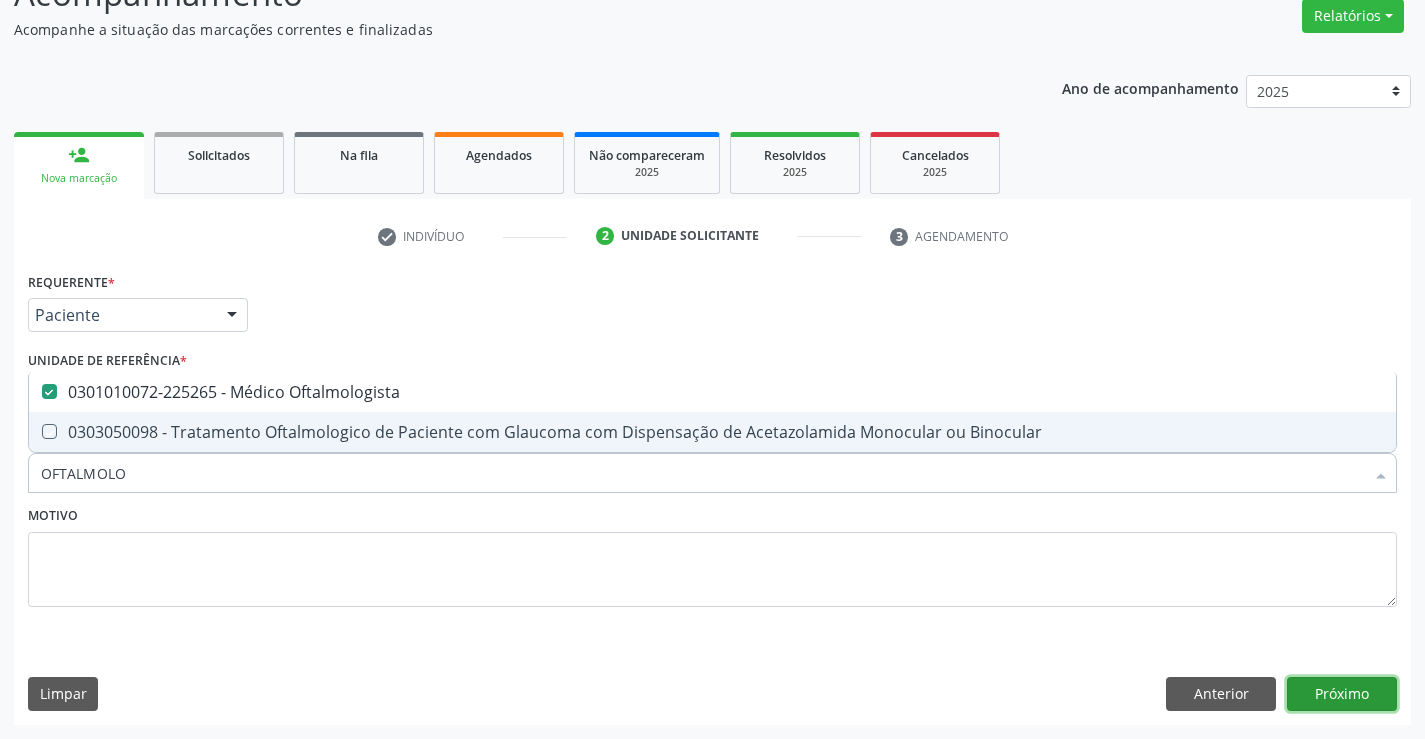 click on "Próximo" at bounding box center (1342, 694) 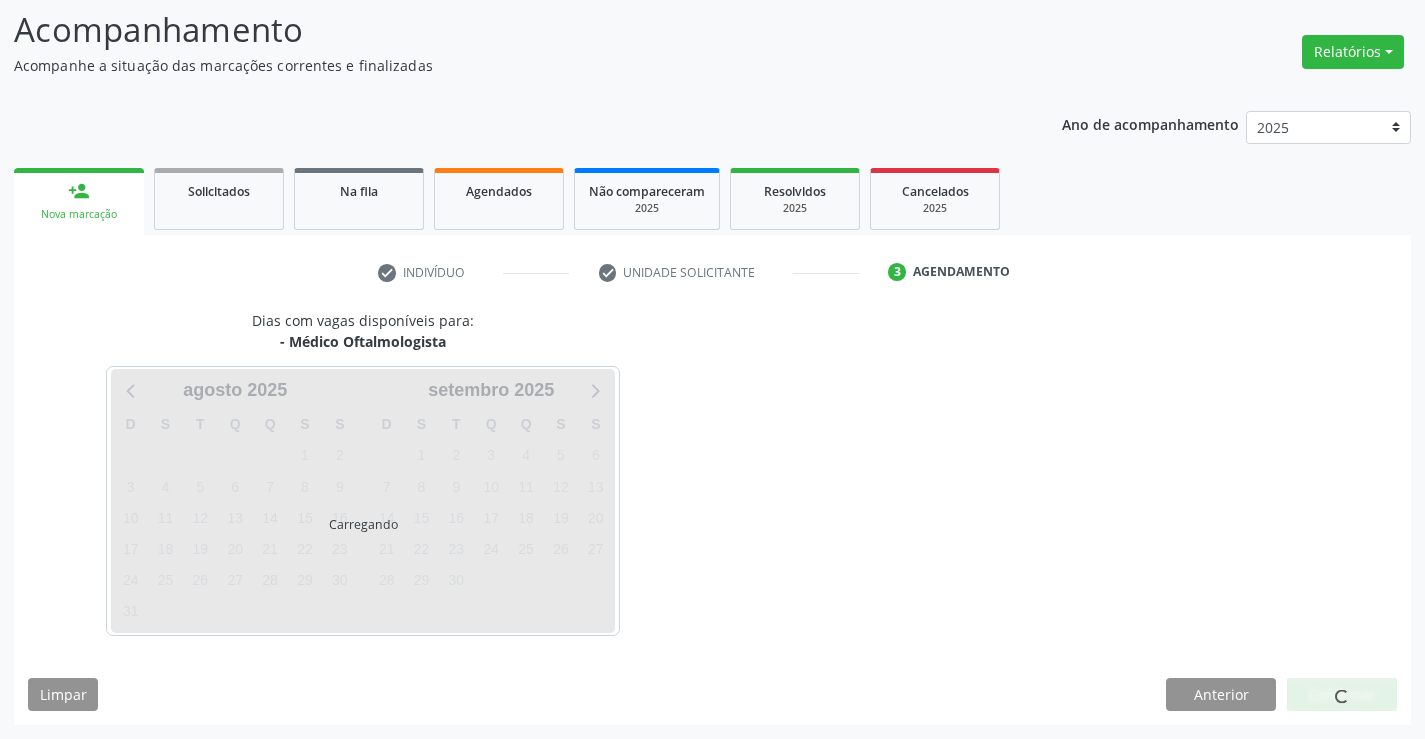 scroll, scrollTop: 167, scrollLeft: 0, axis: vertical 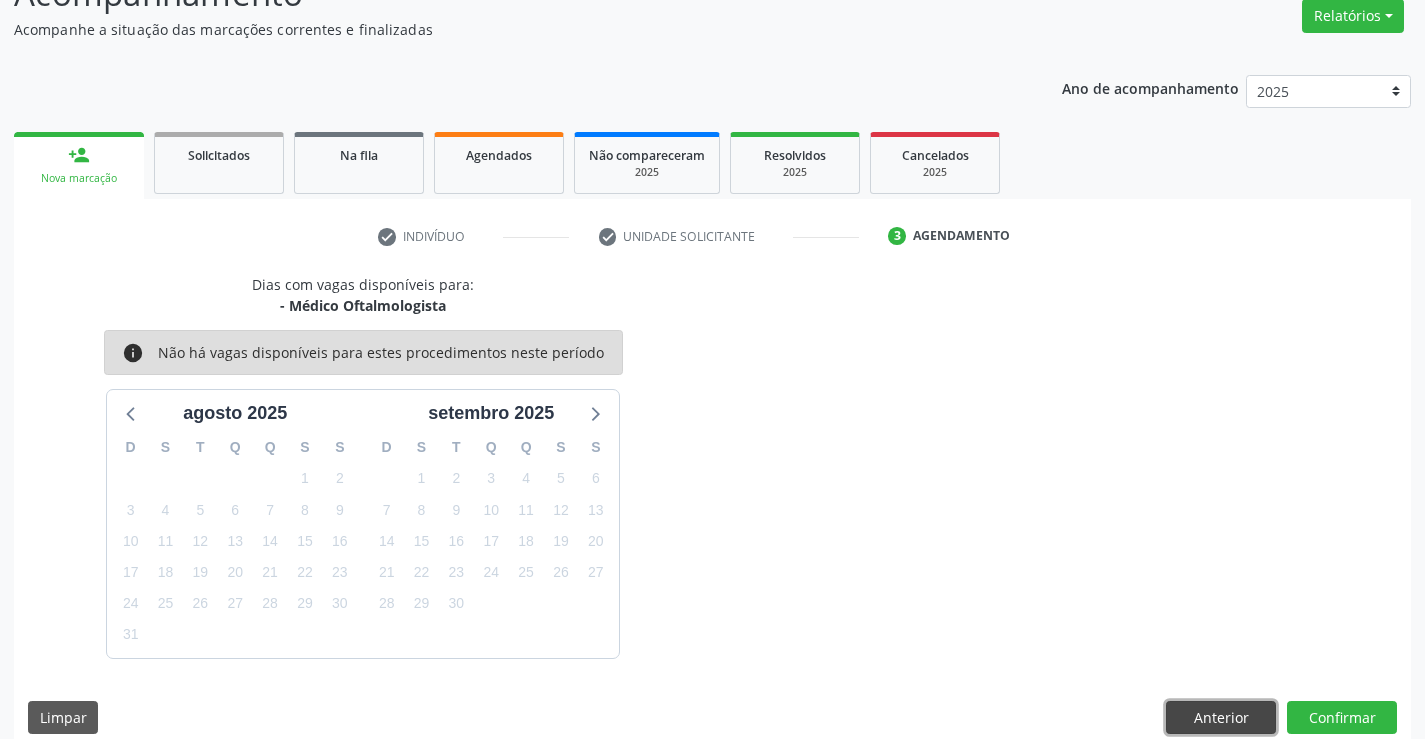 click on "Anterior" at bounding box center (1221, 718) 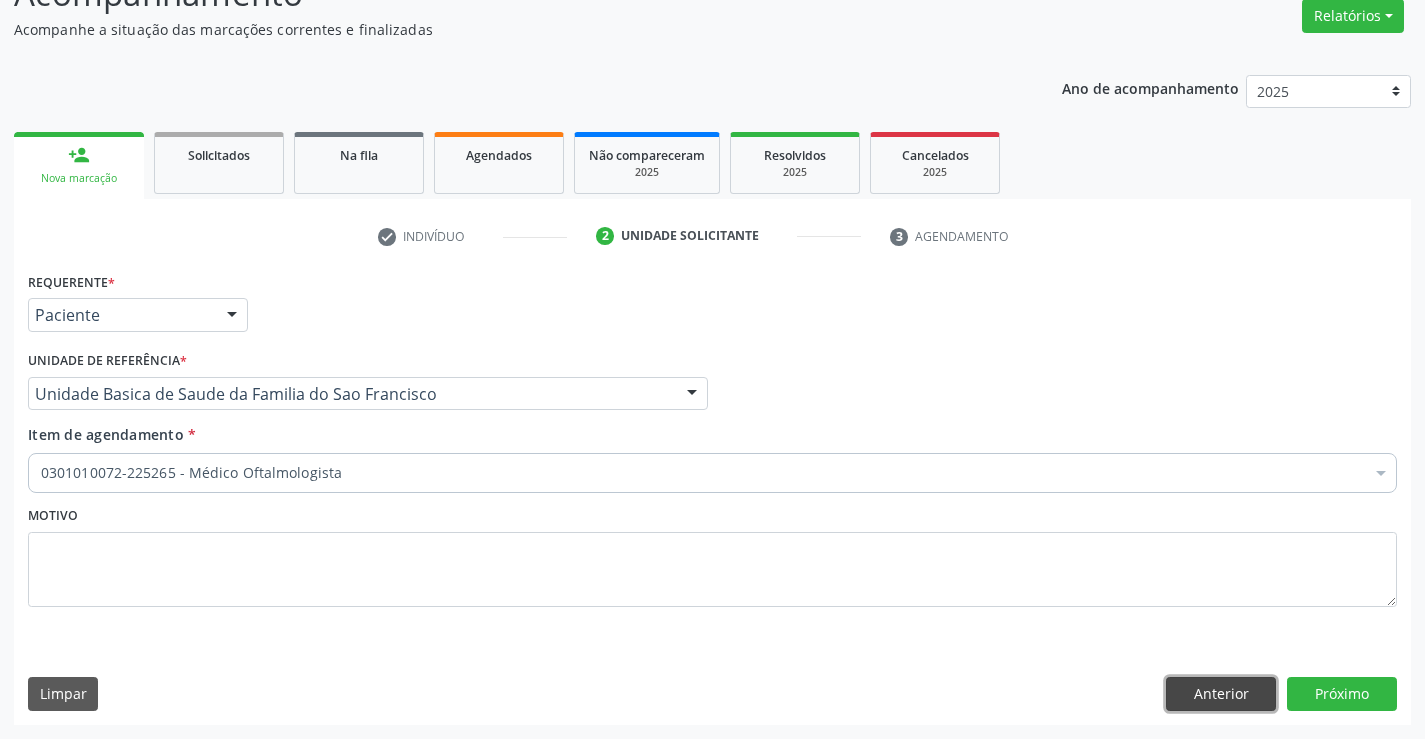 click on "Anterior" at bounding box center [1221, 694] 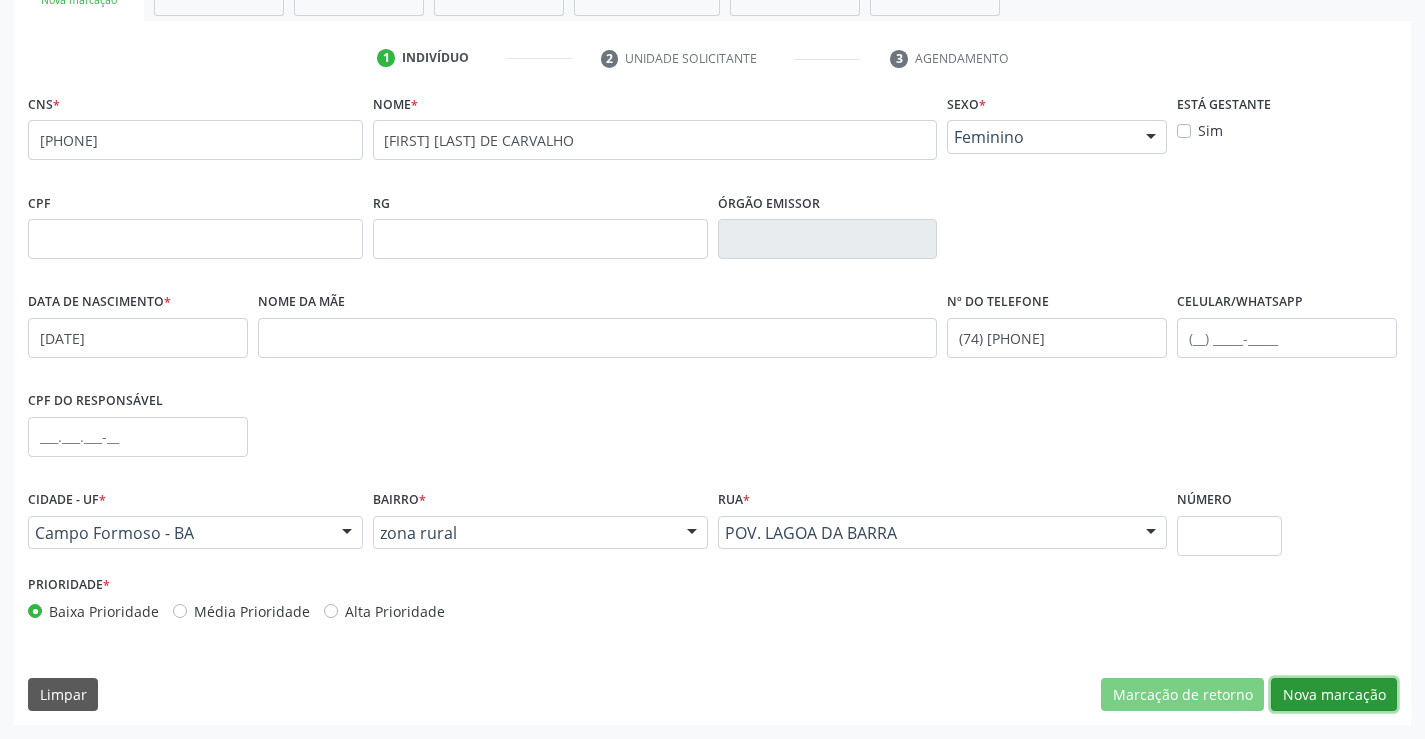click on "Nova marcação" at bounding box center (1334, 695) 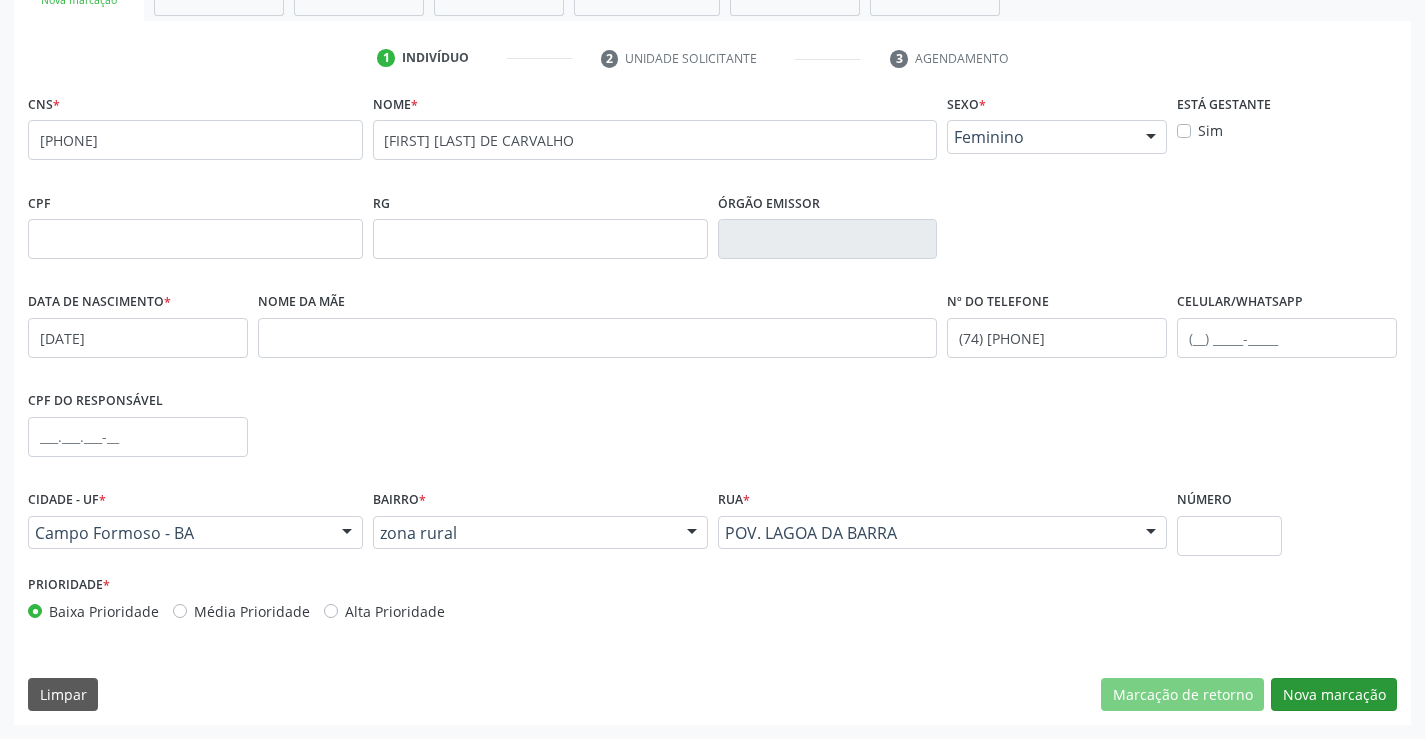 scroll, scrollTop: 167, scrollLeft: 0, axis: vertical 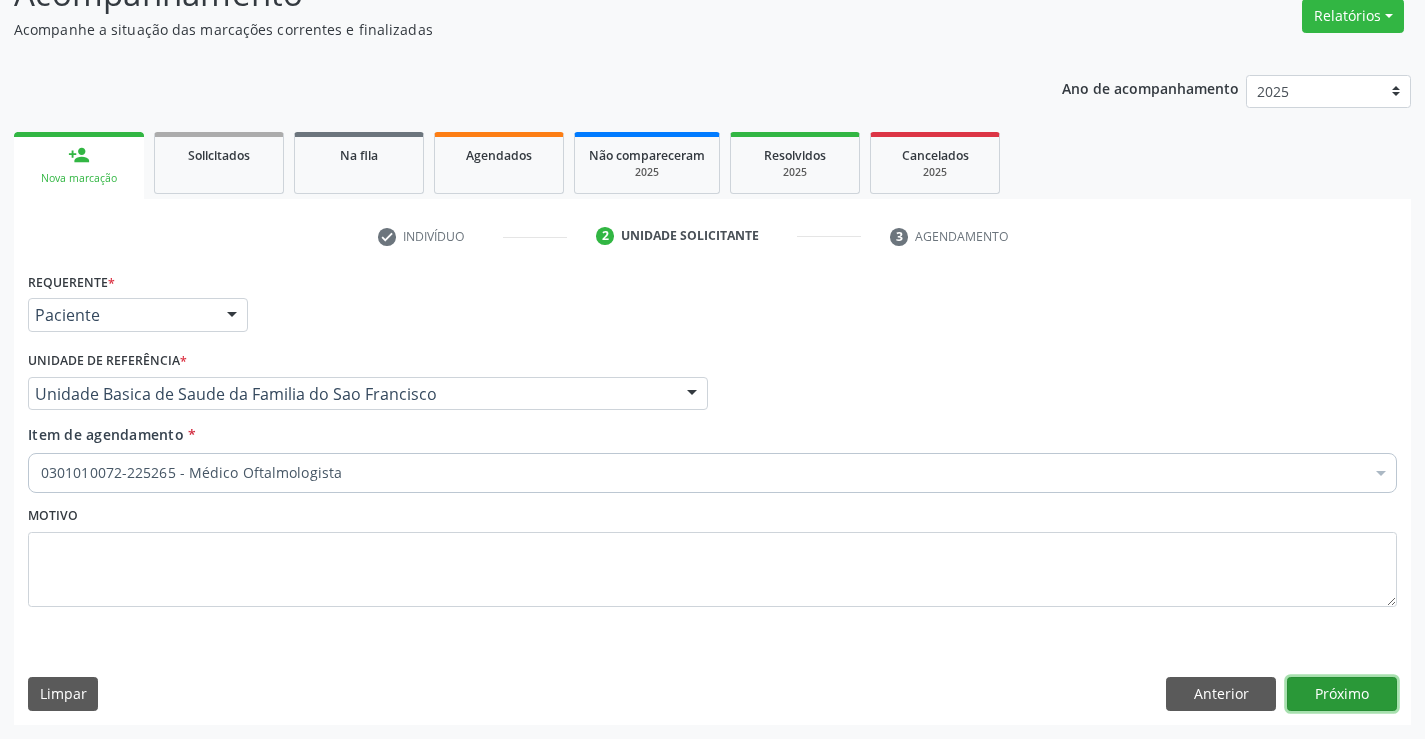 click on "Próximo" at bounding box center (1342, 694) 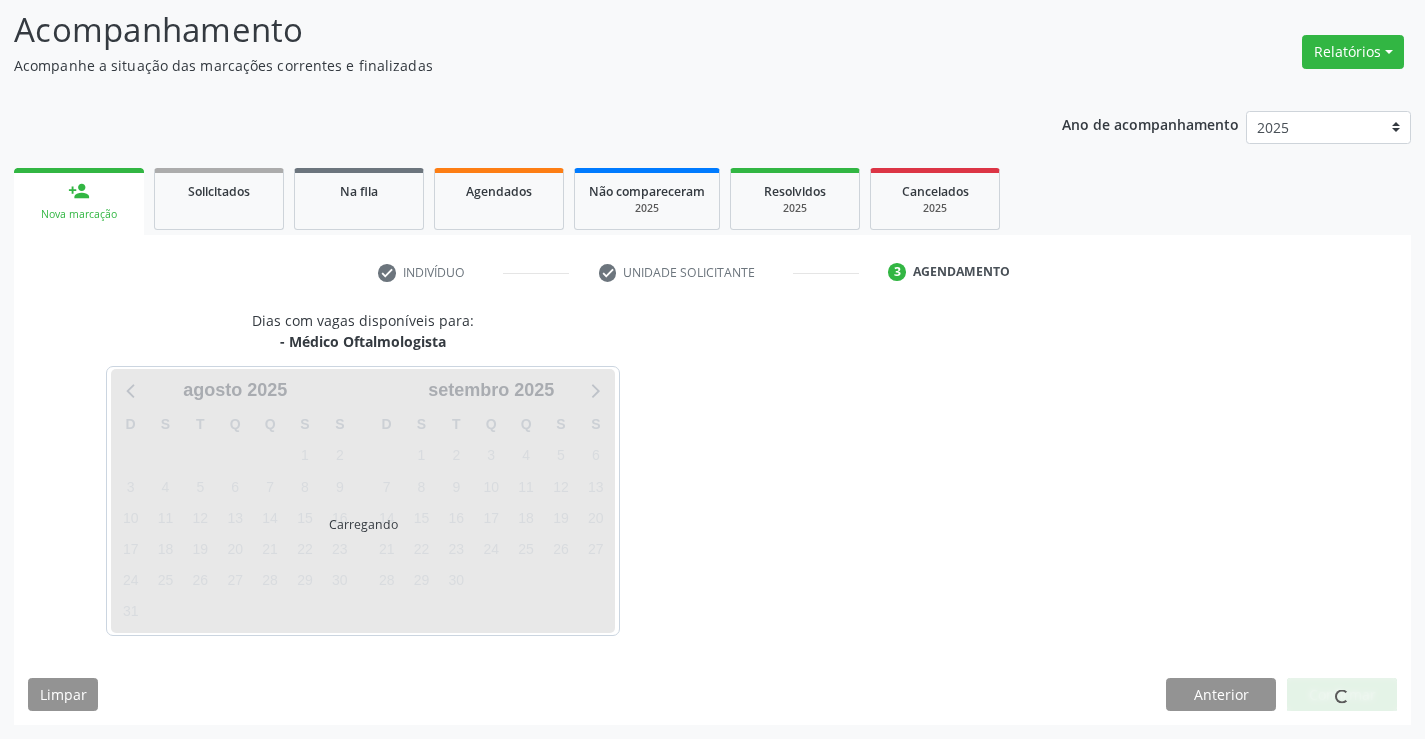 scroll, scrollTop: 167, scrollLeft: 0, axis: vertical 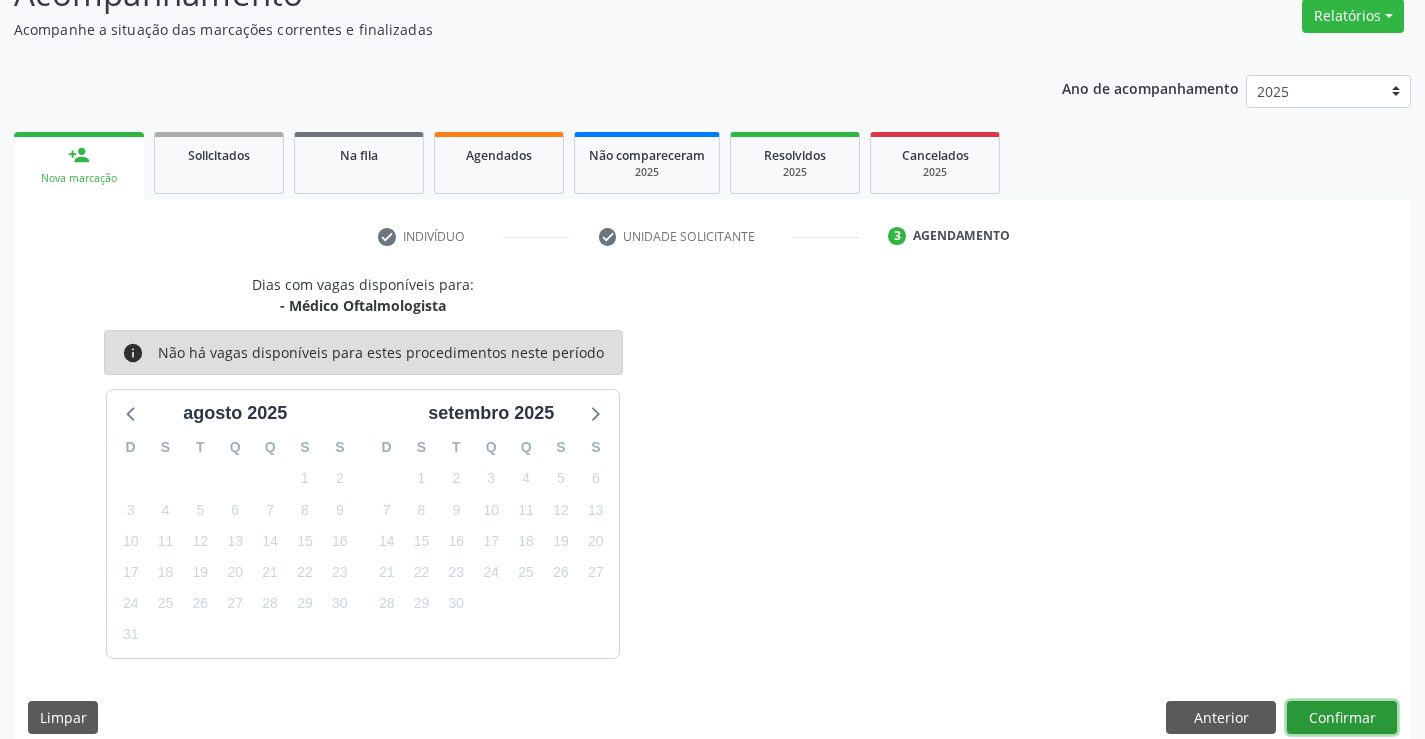 click on "Confirmar" at bounding box center [1342, 718] 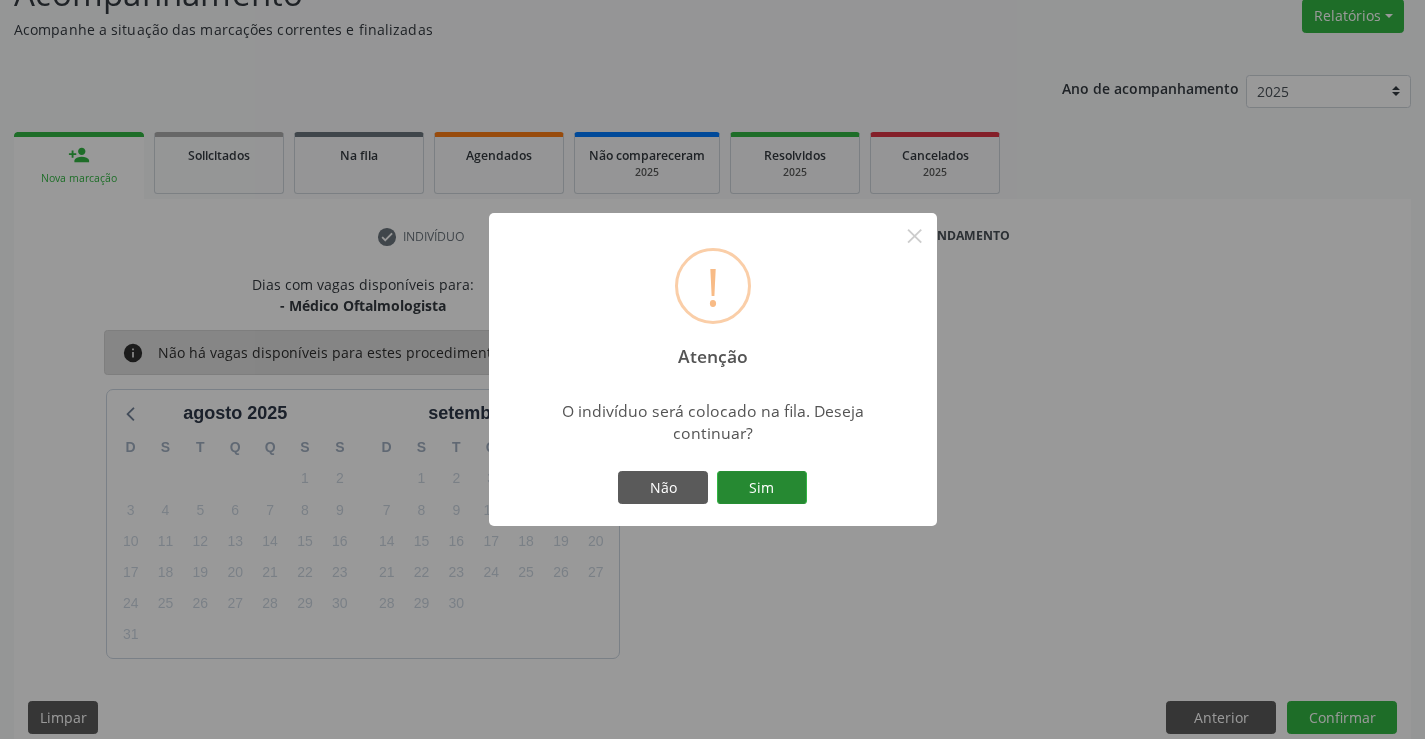 click on "Sim" at bounding box center [762, 488] 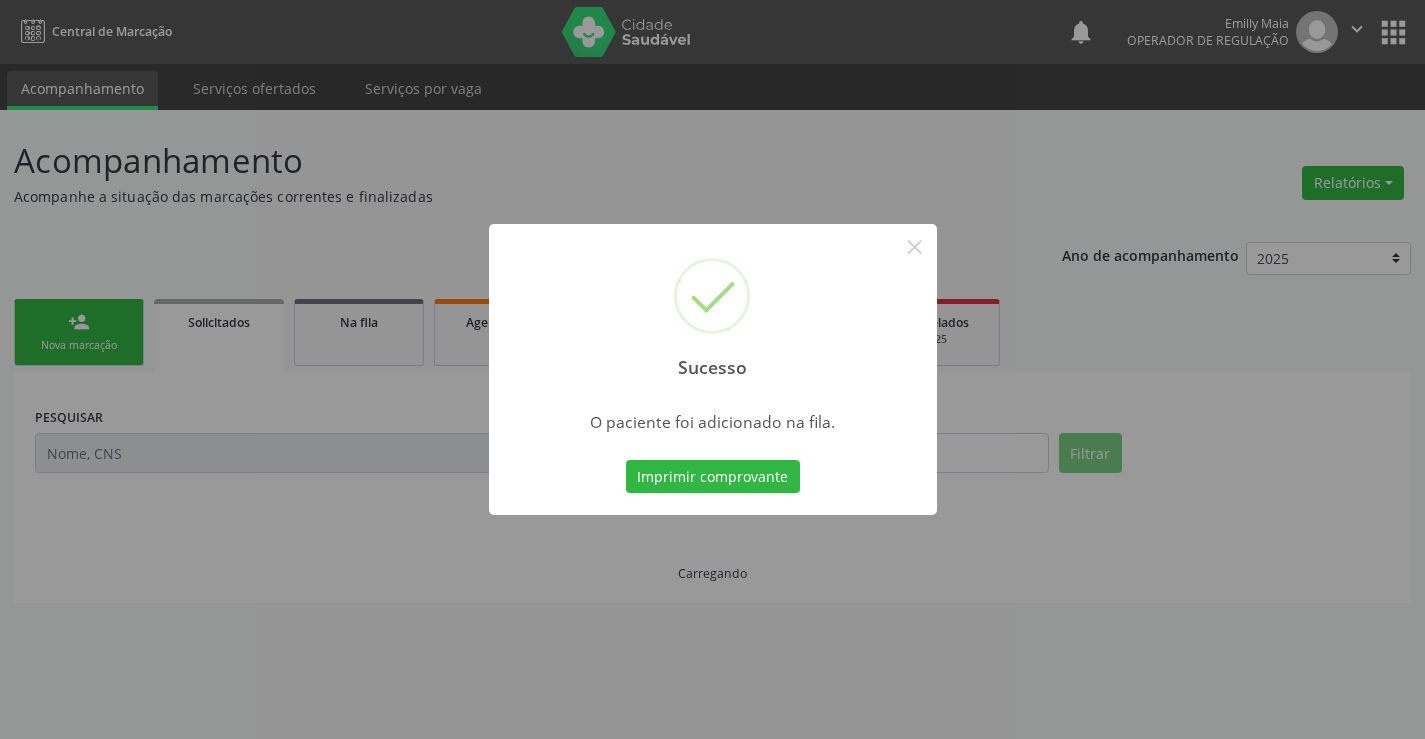 scroll, scrollTop: 0, scrollLeft: 0, axis: both 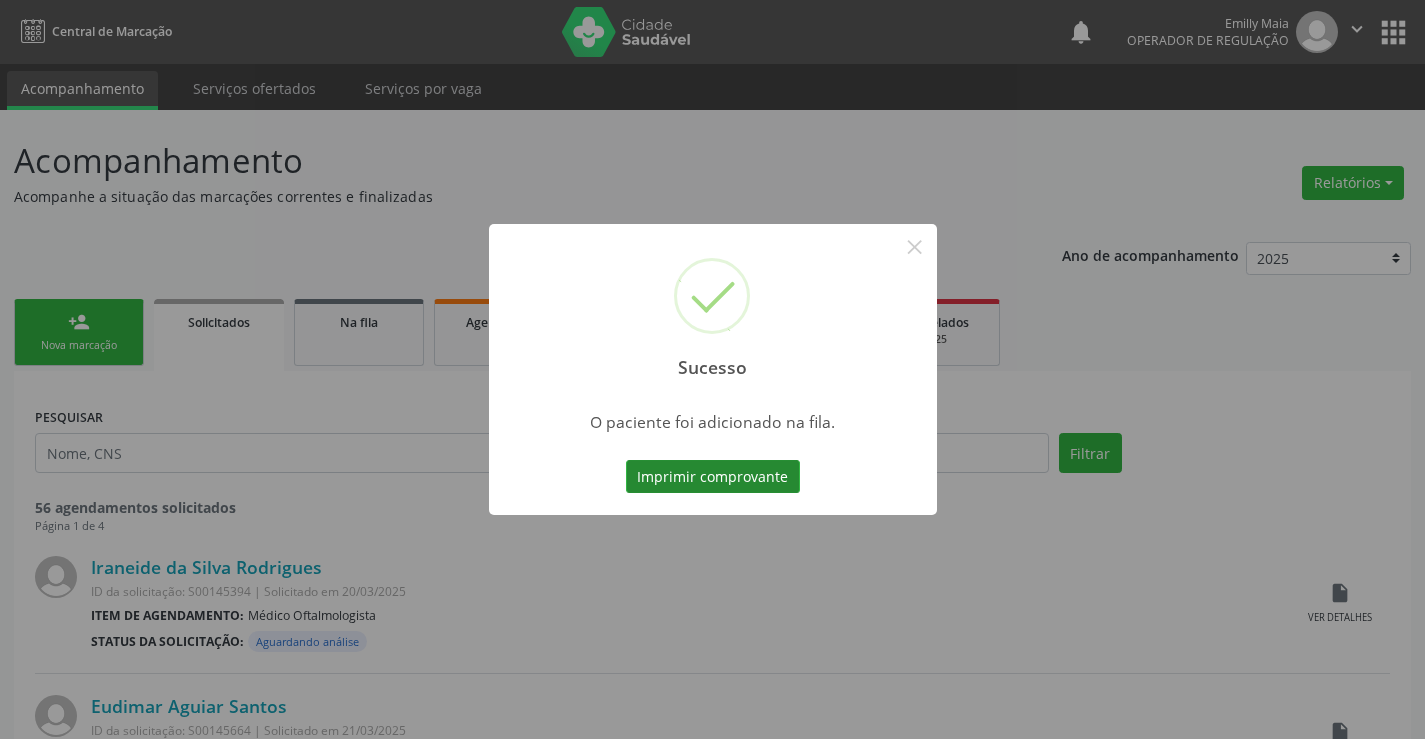 click on "Imprimir comprovante" at bounding box center (713, 477) 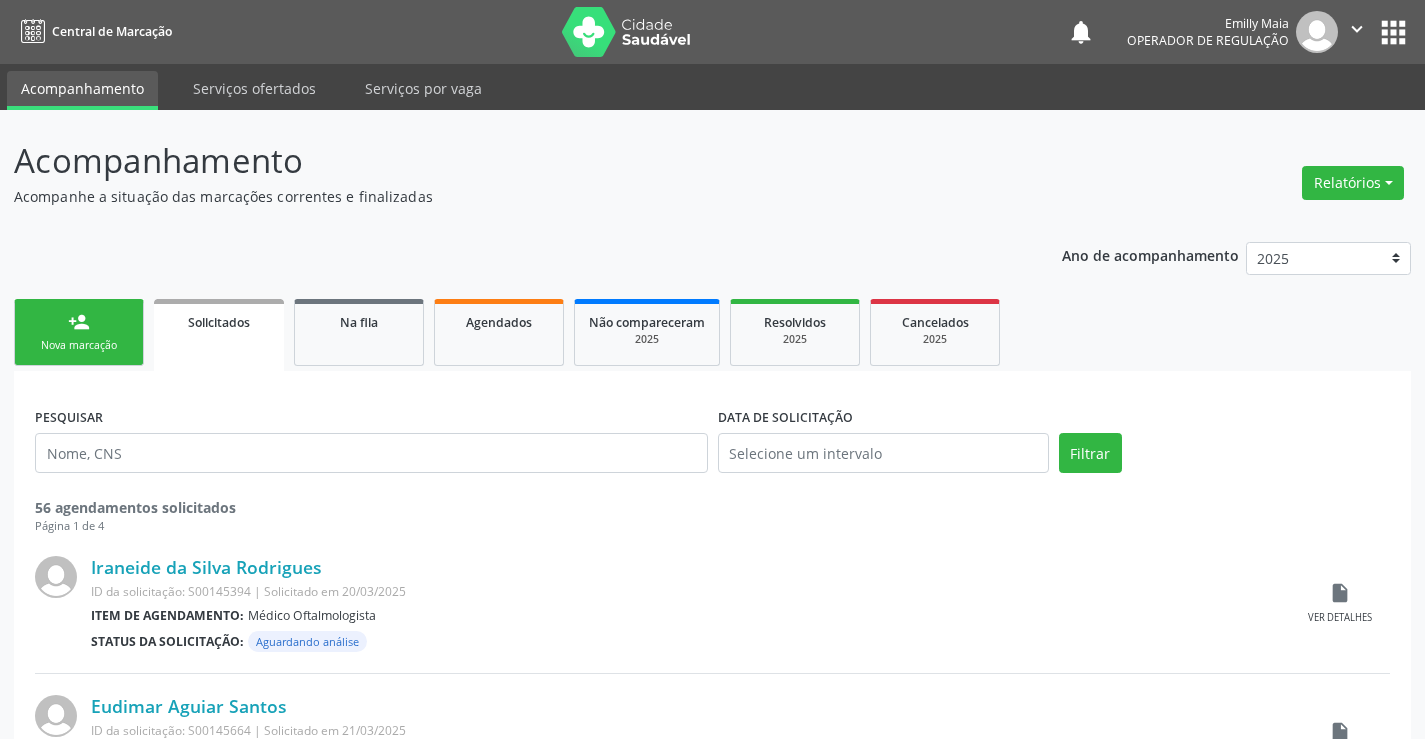 click on "person_add
Nova marcação" at bounding box center [79, 332] 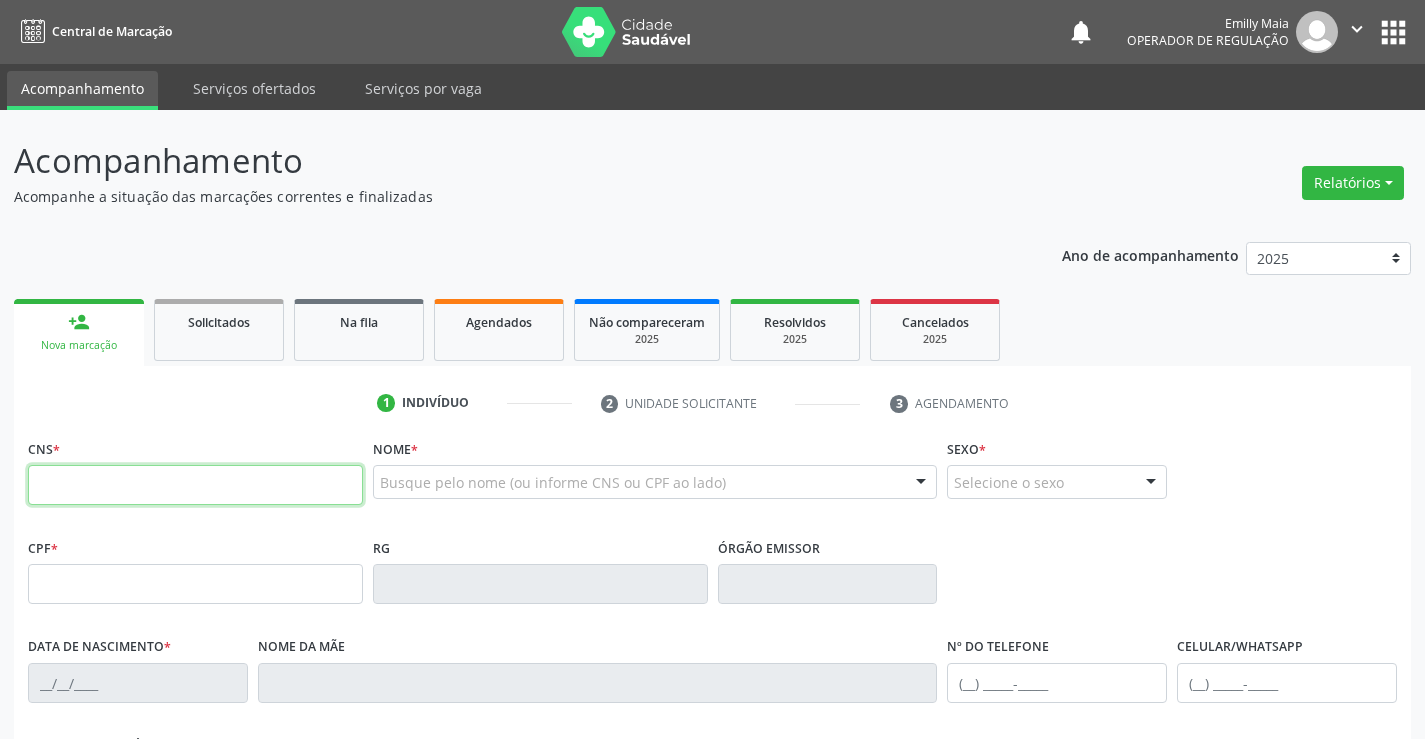 click at bounding box center [195, 485] 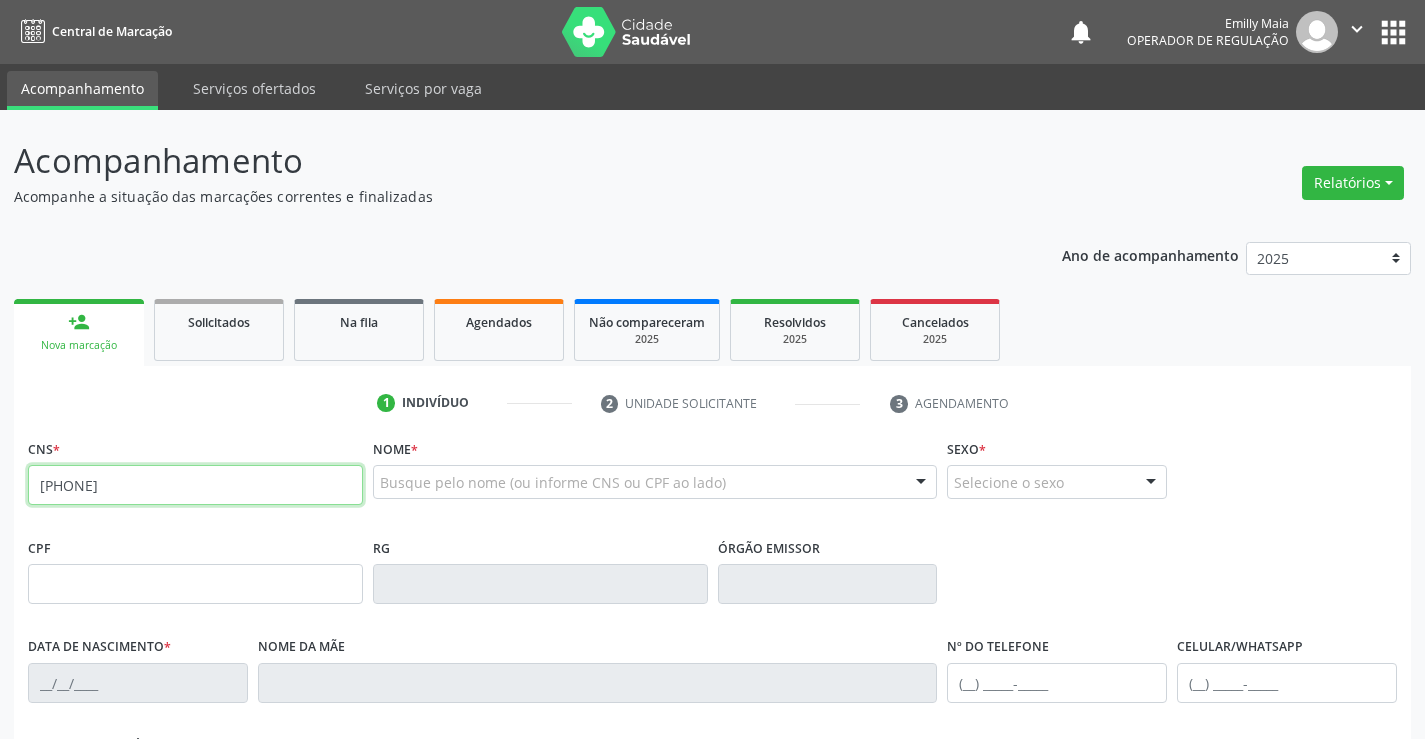 type on "708 2021 9614 0943" 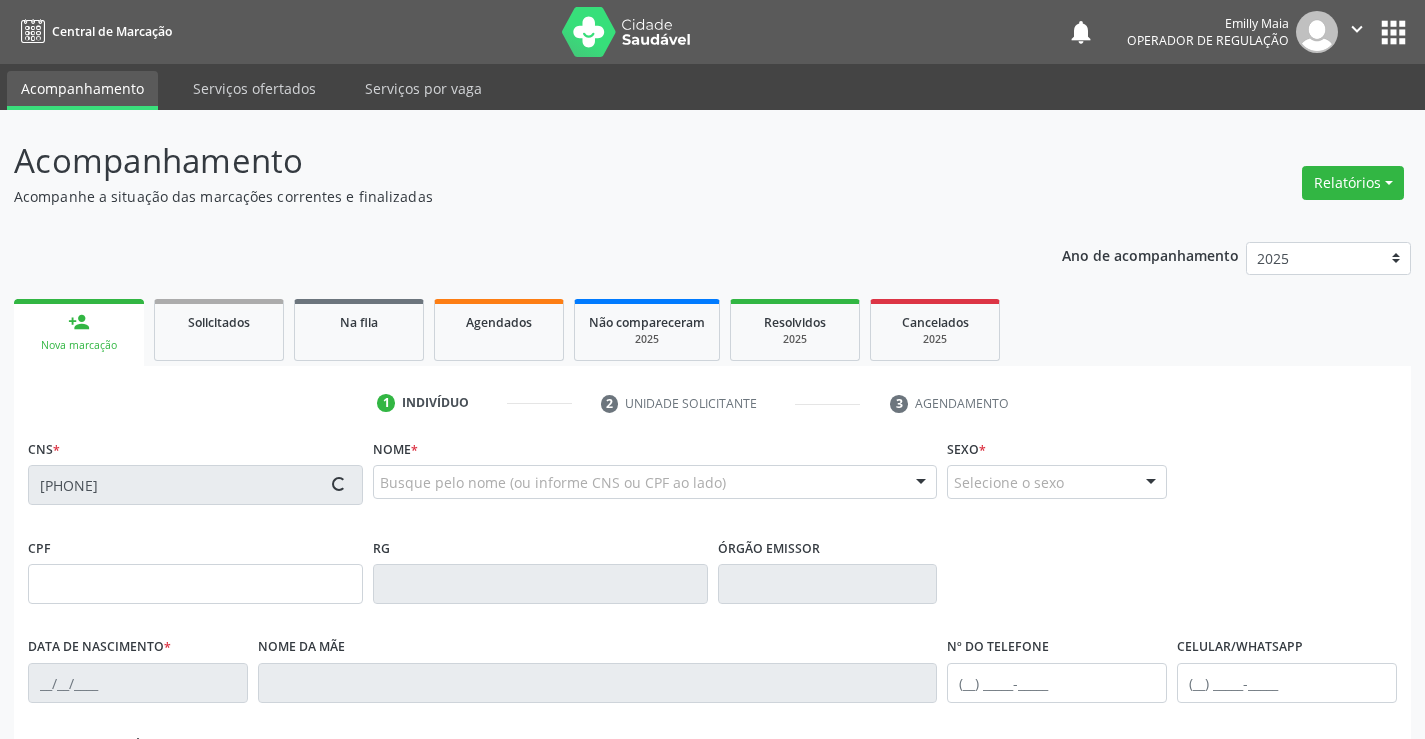 type on "1311501460" 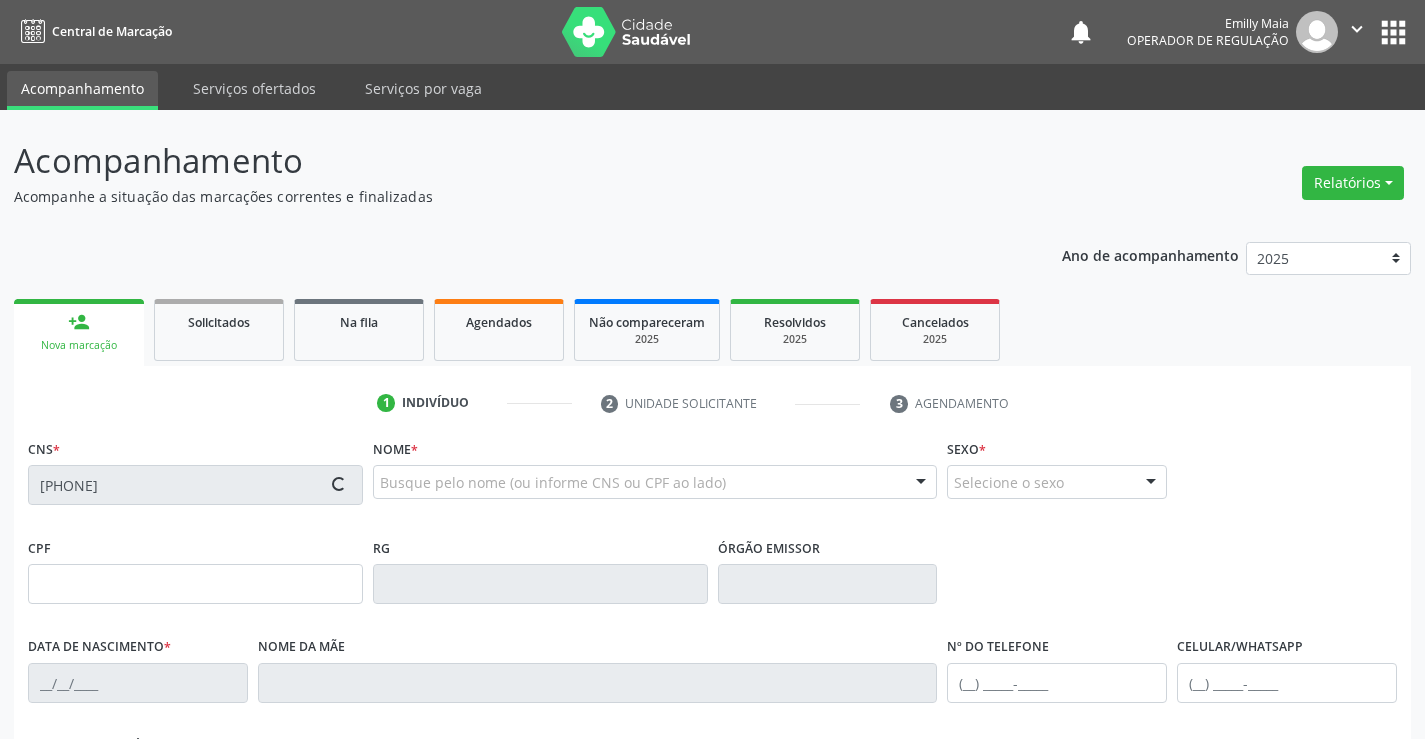 type on "12/06/1967" 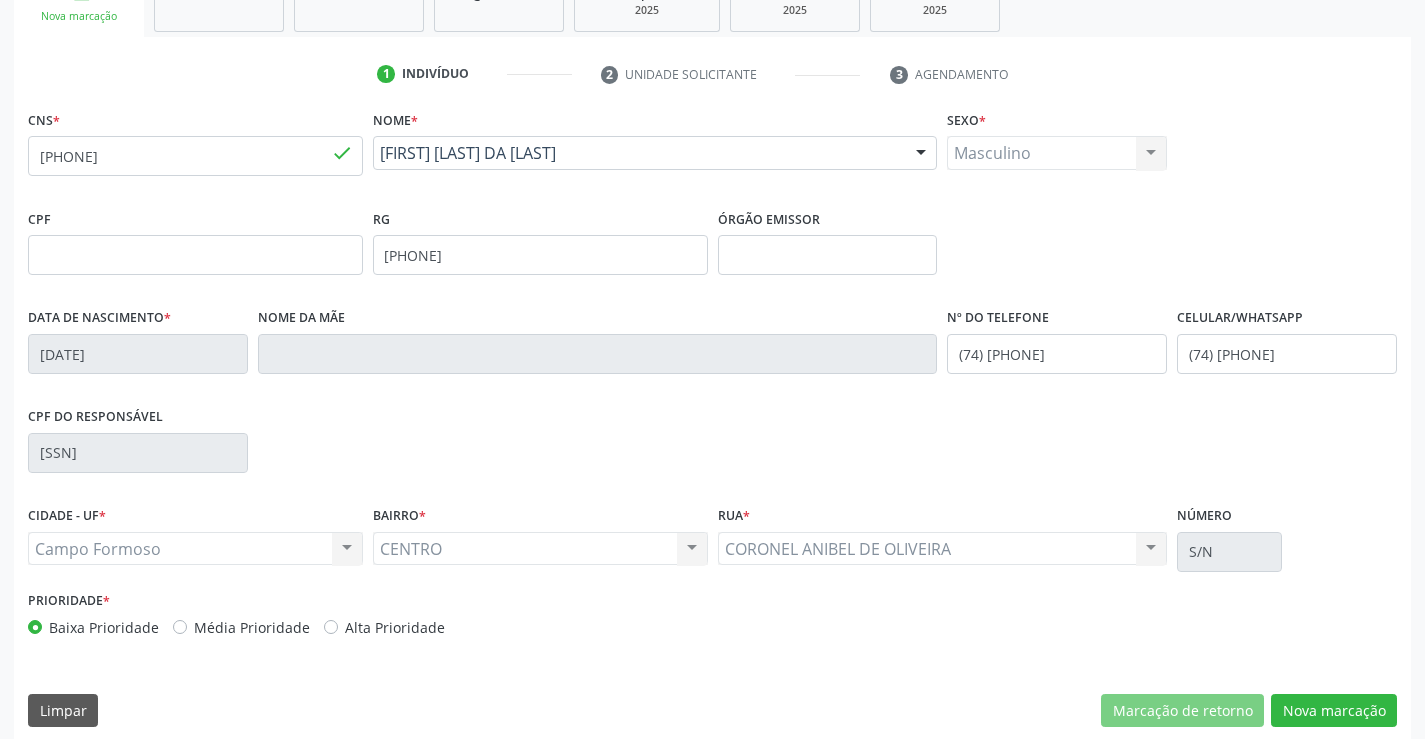 scroll, scrollTop: 345, scrollLeft: 0, axis: vertical 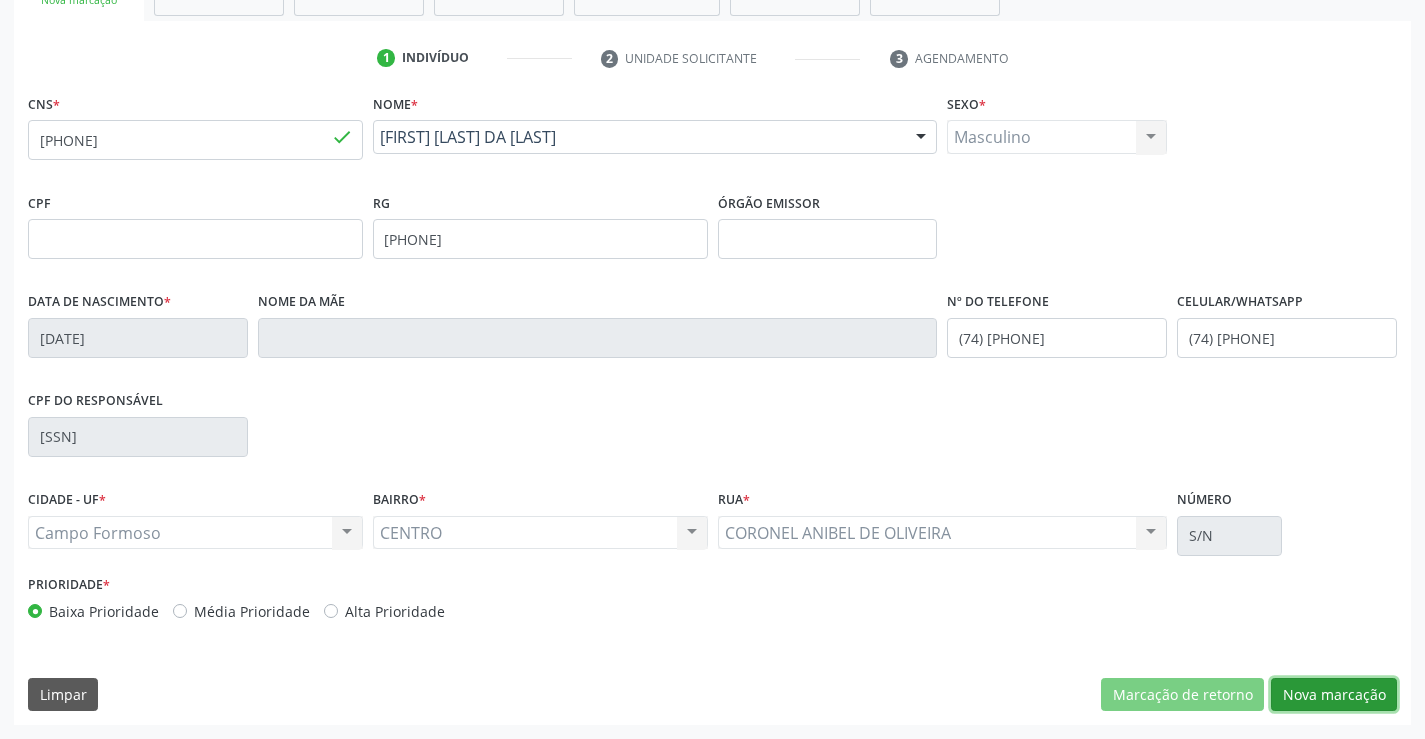 drag, startPoint x: 1337, startPoint y: 686, endPoint x: 442, endPoint y: 494, distance: 915.3628 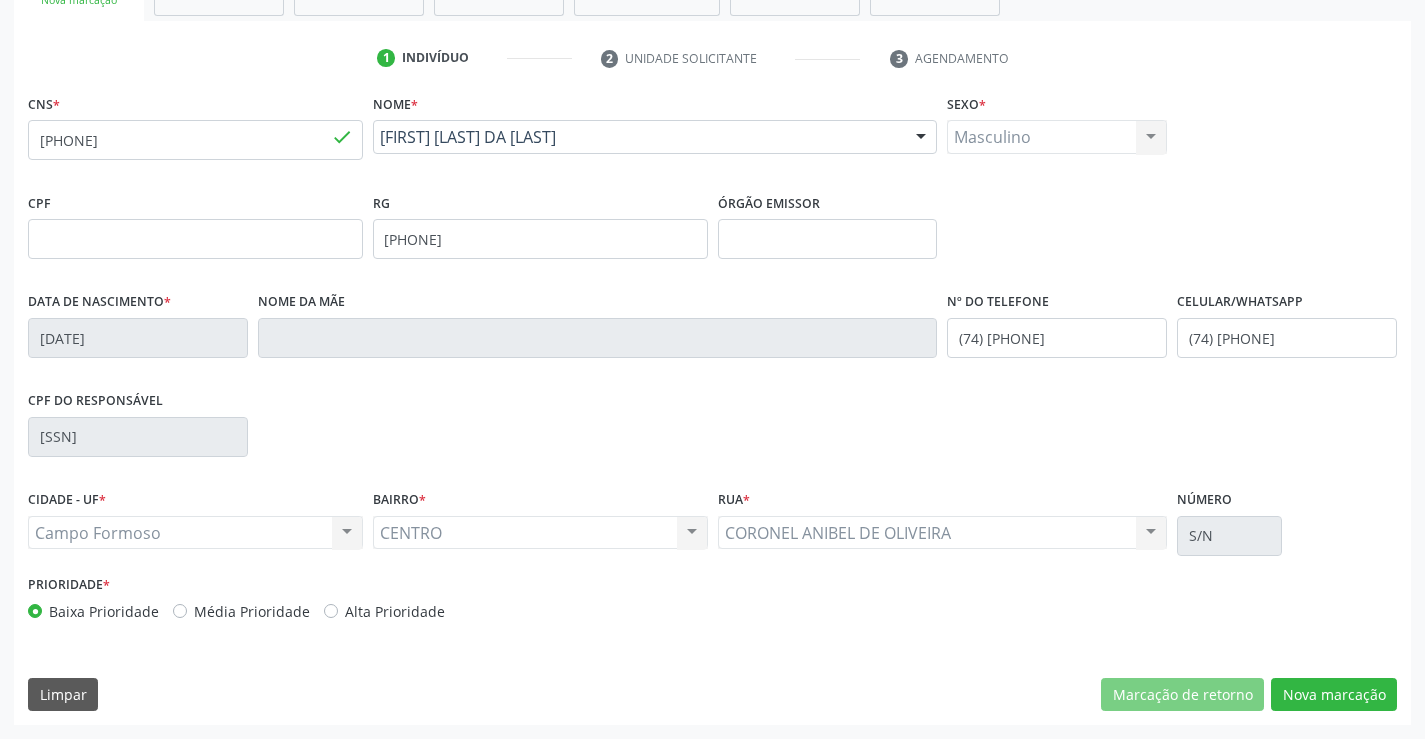 scroll, scrollTop: 167, scrollLeft: 0, axis: vertical 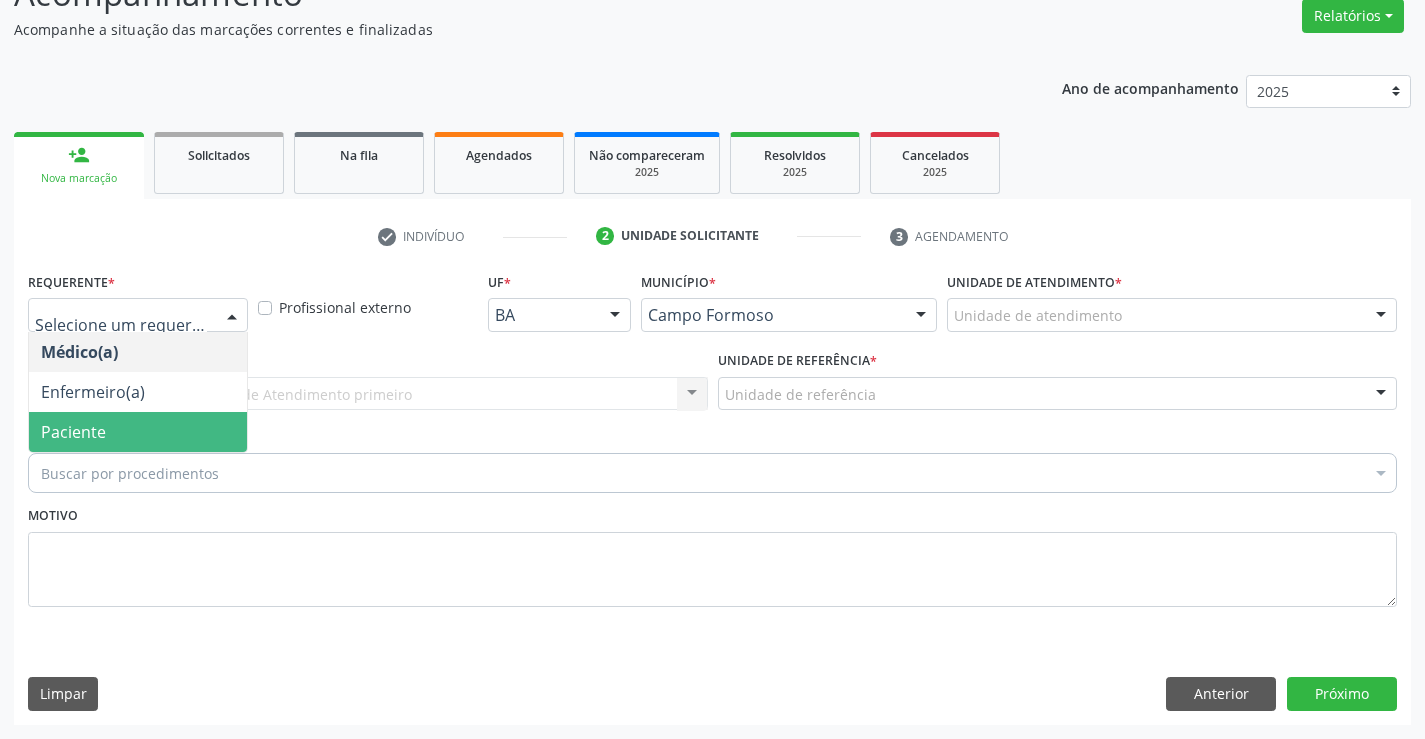 drag, startPoint x: 93, startPoint y: 418, endPoint x: 89, endPoint y: 401, distance: 17.464249 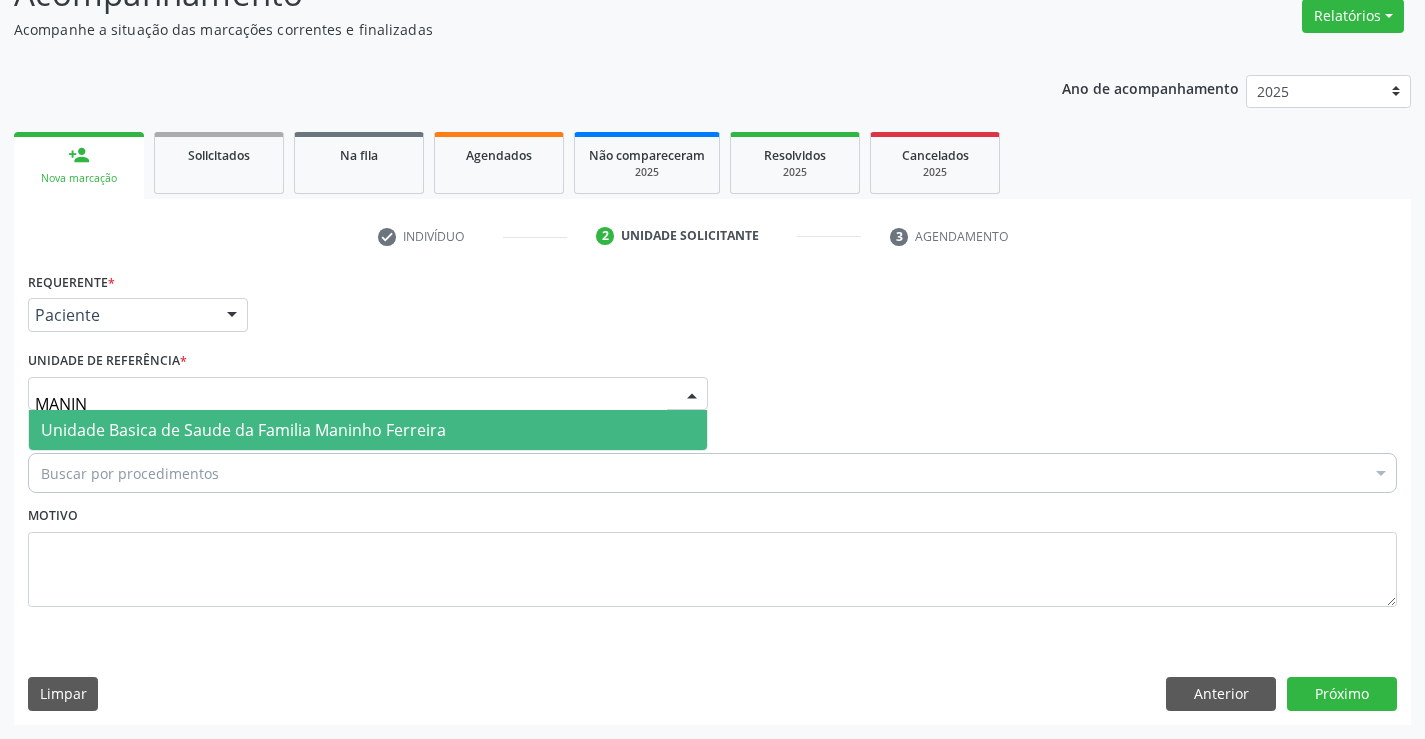 type on "MANINH" 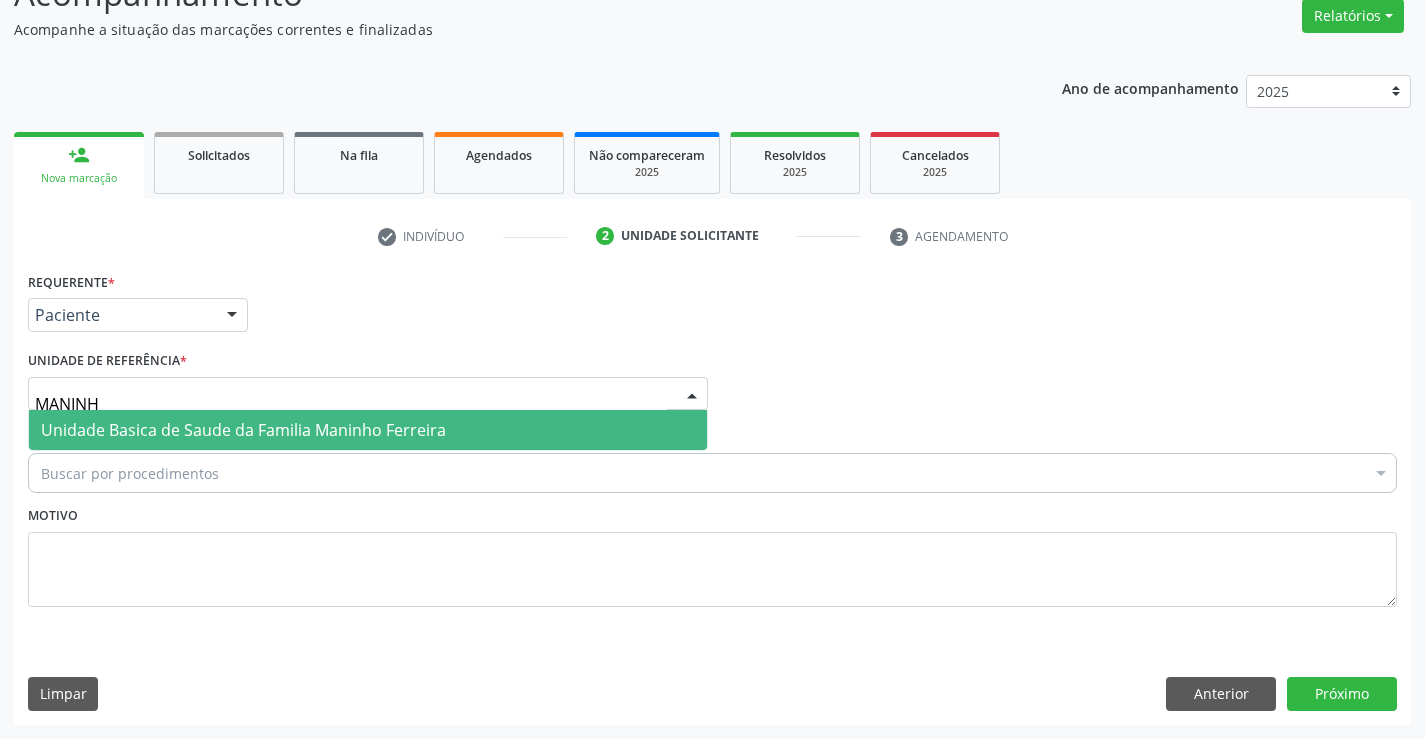 click on "Unidade Basica de Saude da Familia Maninho Ferreira" at bounding box center [243, 430] 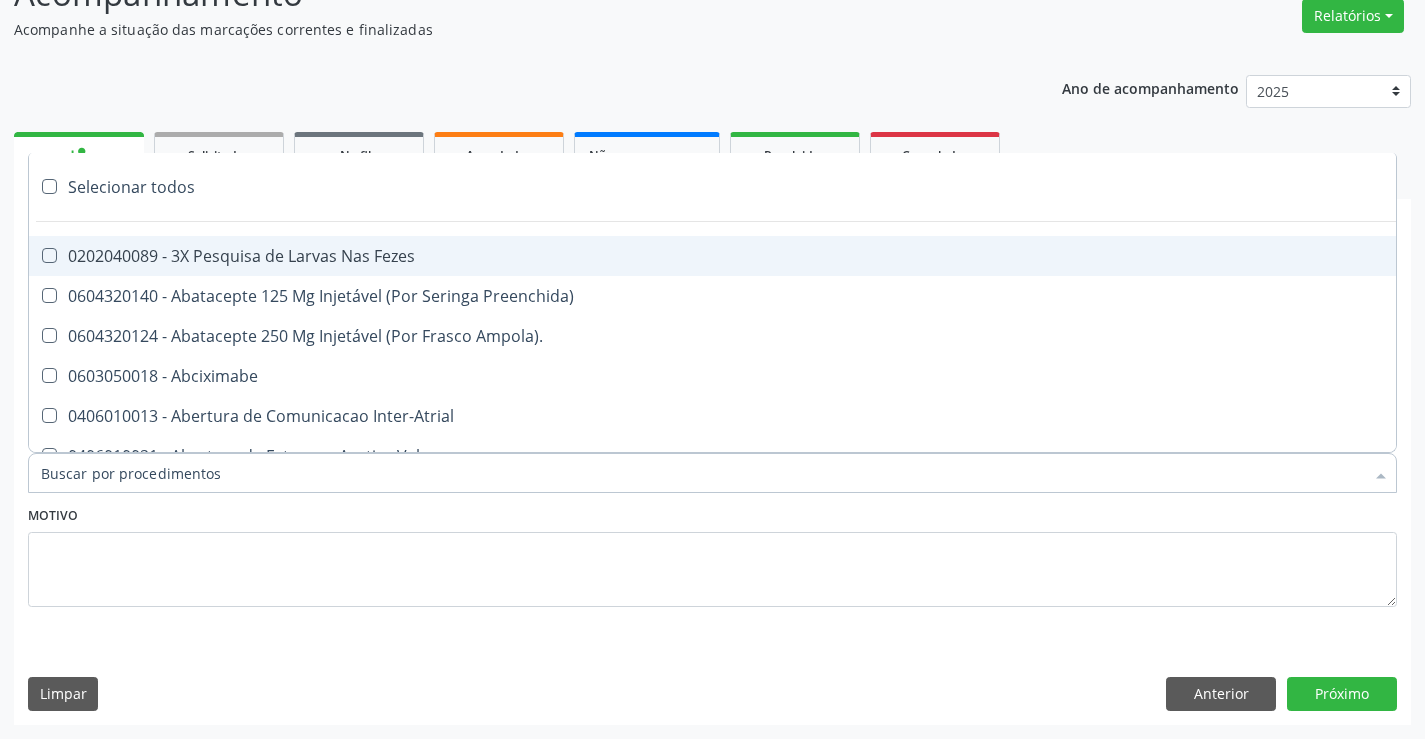 type on "T" 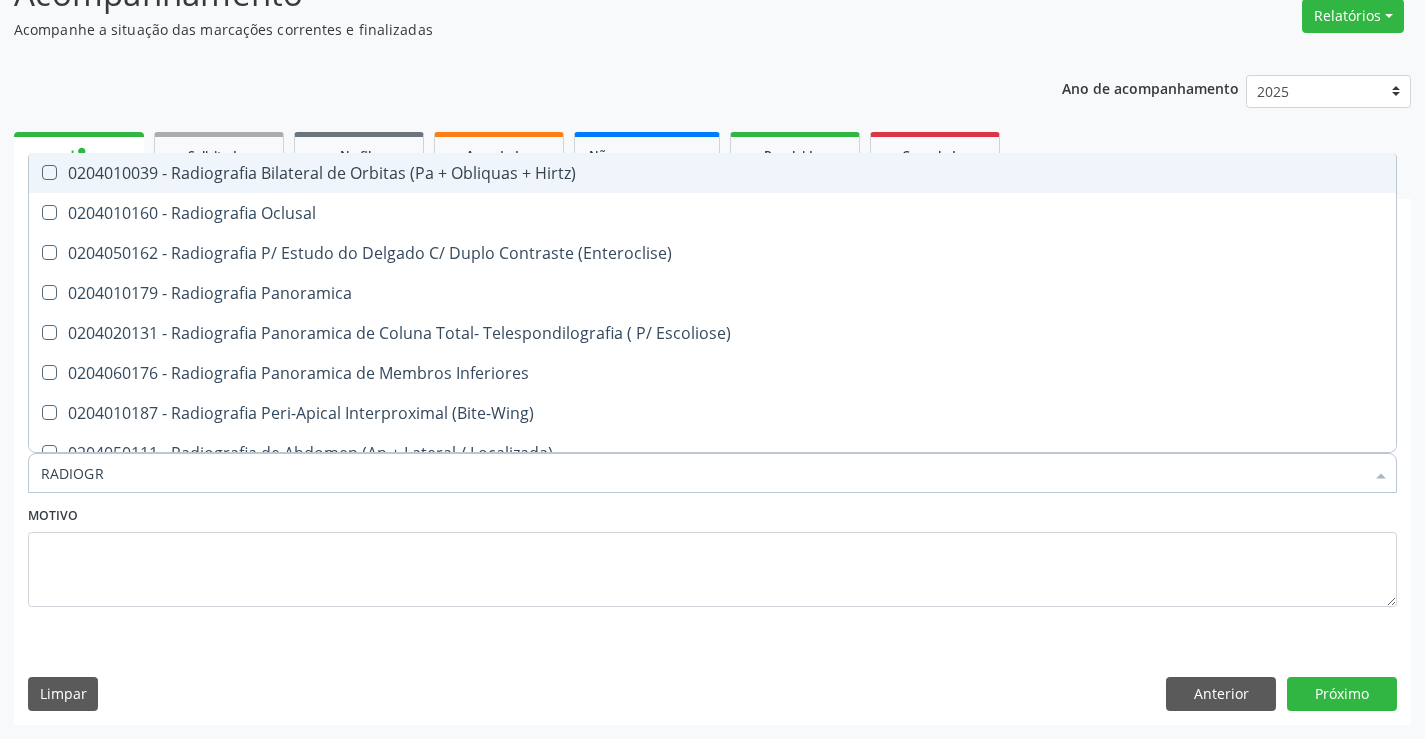 type on "RADIOGRA" 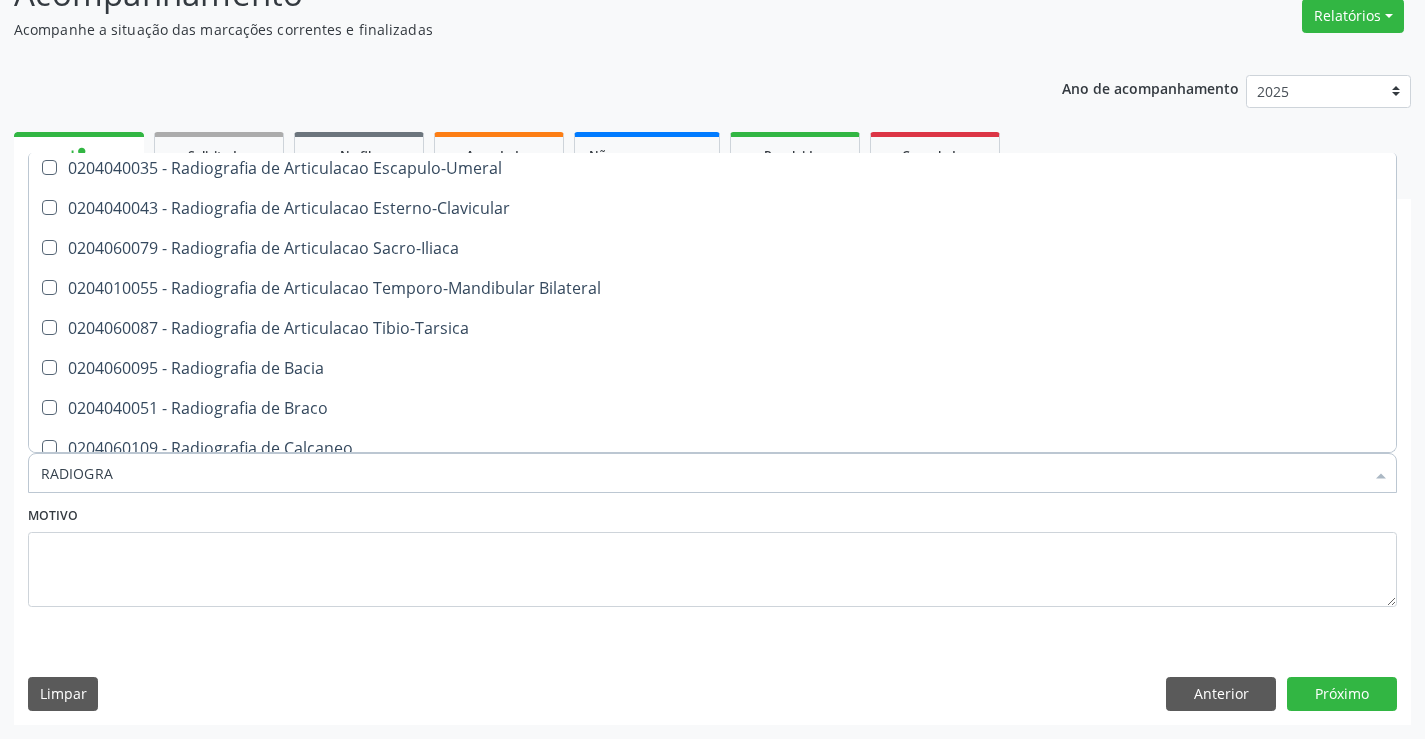 scroll, scrollTop: 600, scrollLeft: 0, axis: vertical 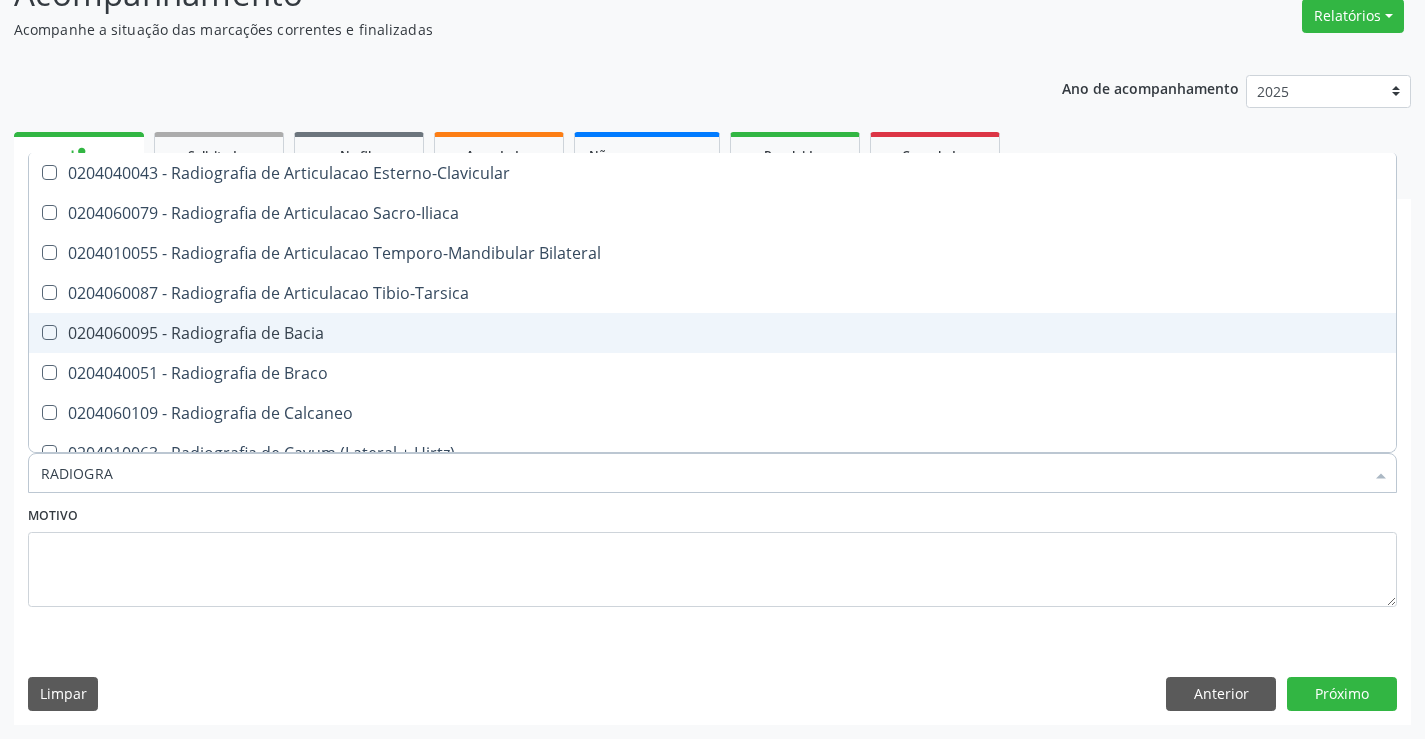 click on "0204060095 - Radiografia de Bacia" at bounding box center (712, 333) 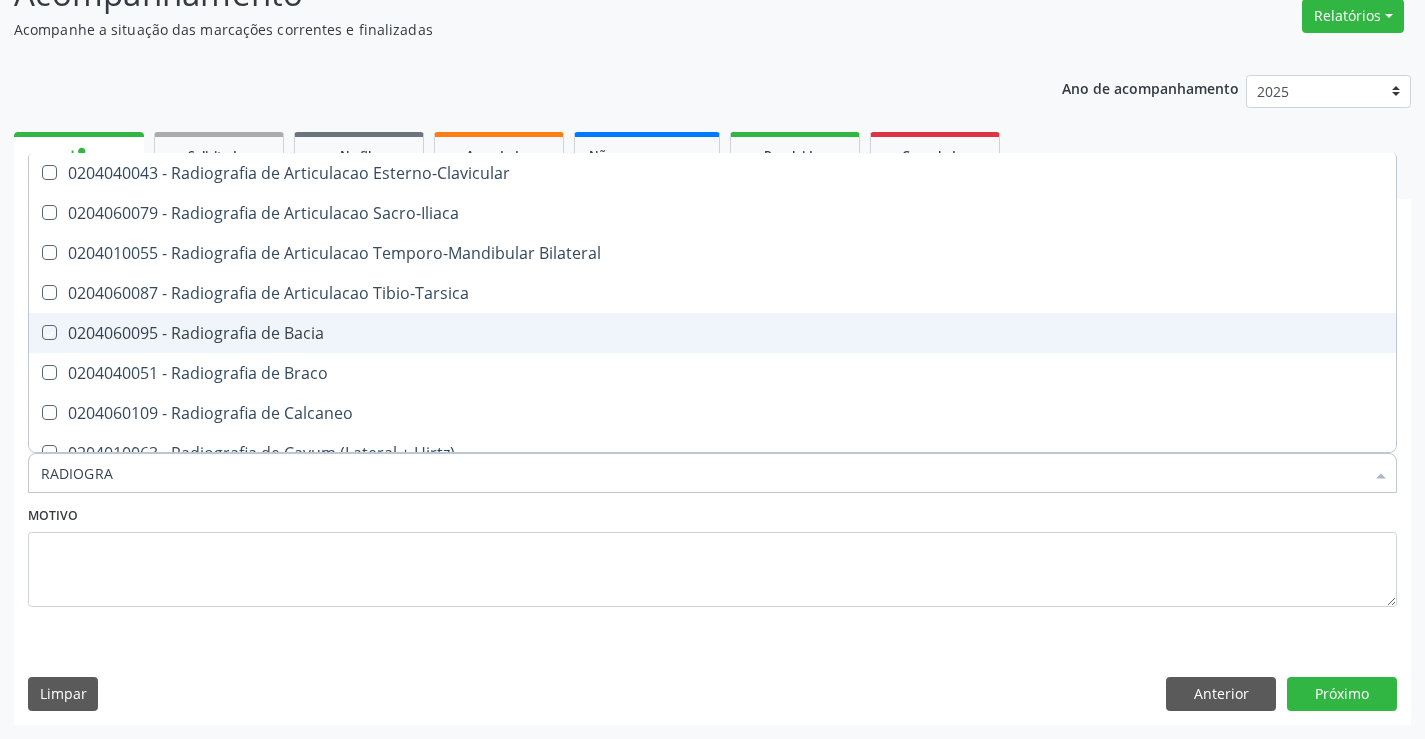 checkbox on "true" 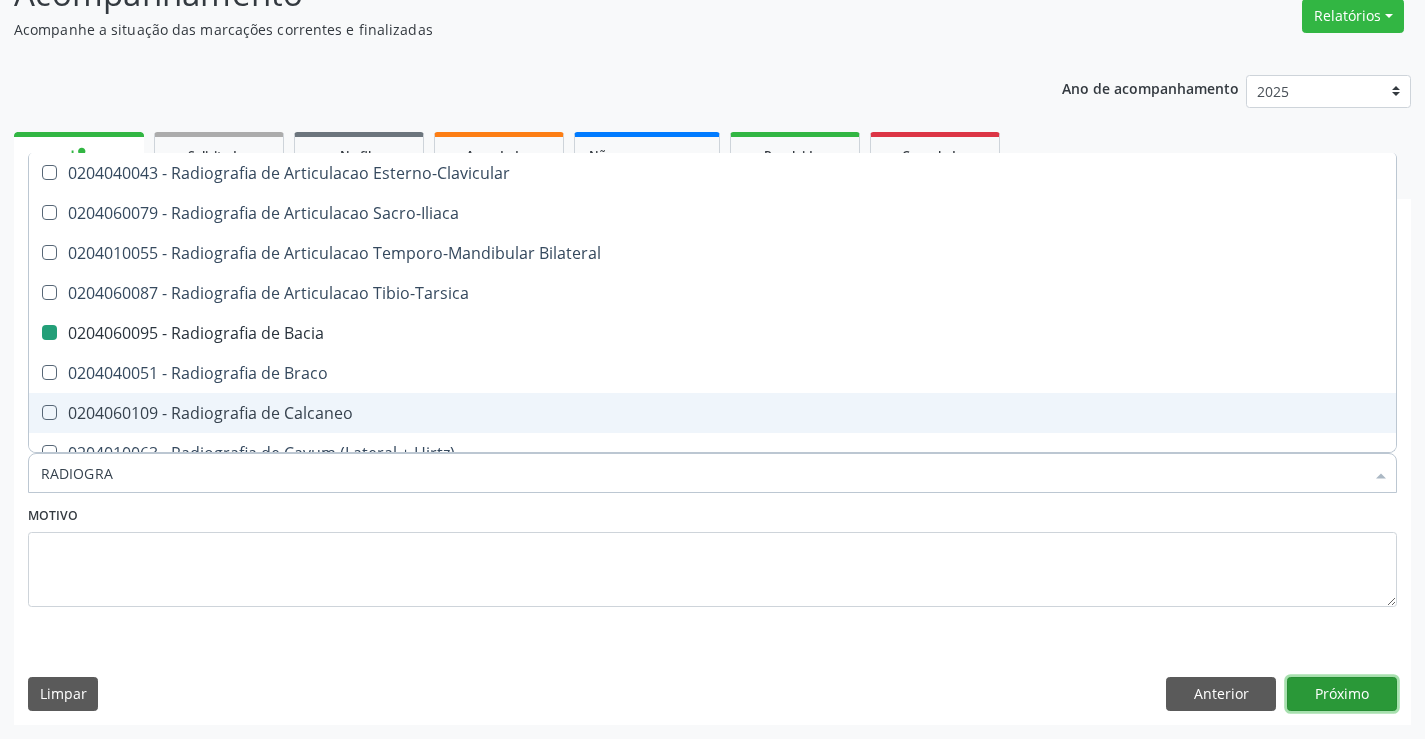 click on "Próximo" at bounding box center [1342, 694] 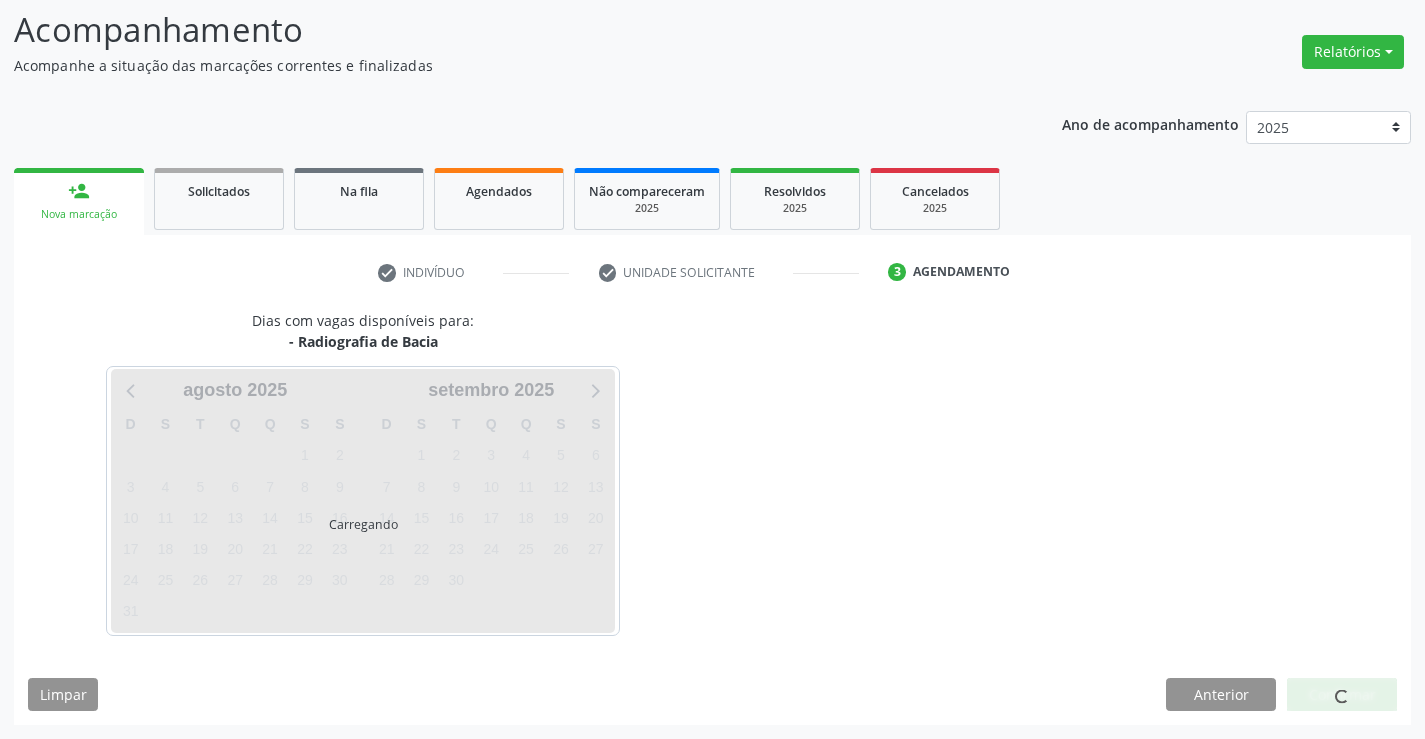 scroll, scrollTop: 131, scrollLeft: 0, axis: vertical 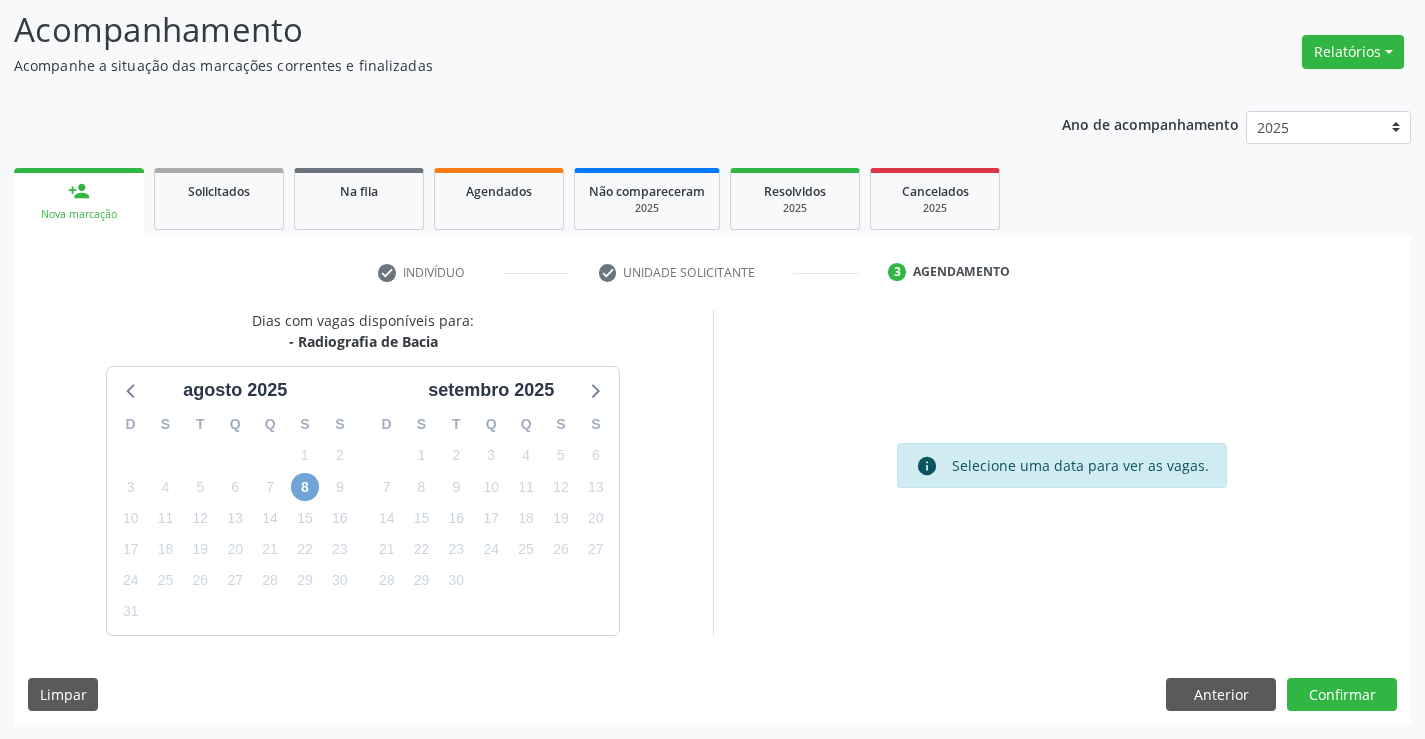 click on "8" at bounding box center (305, 487) 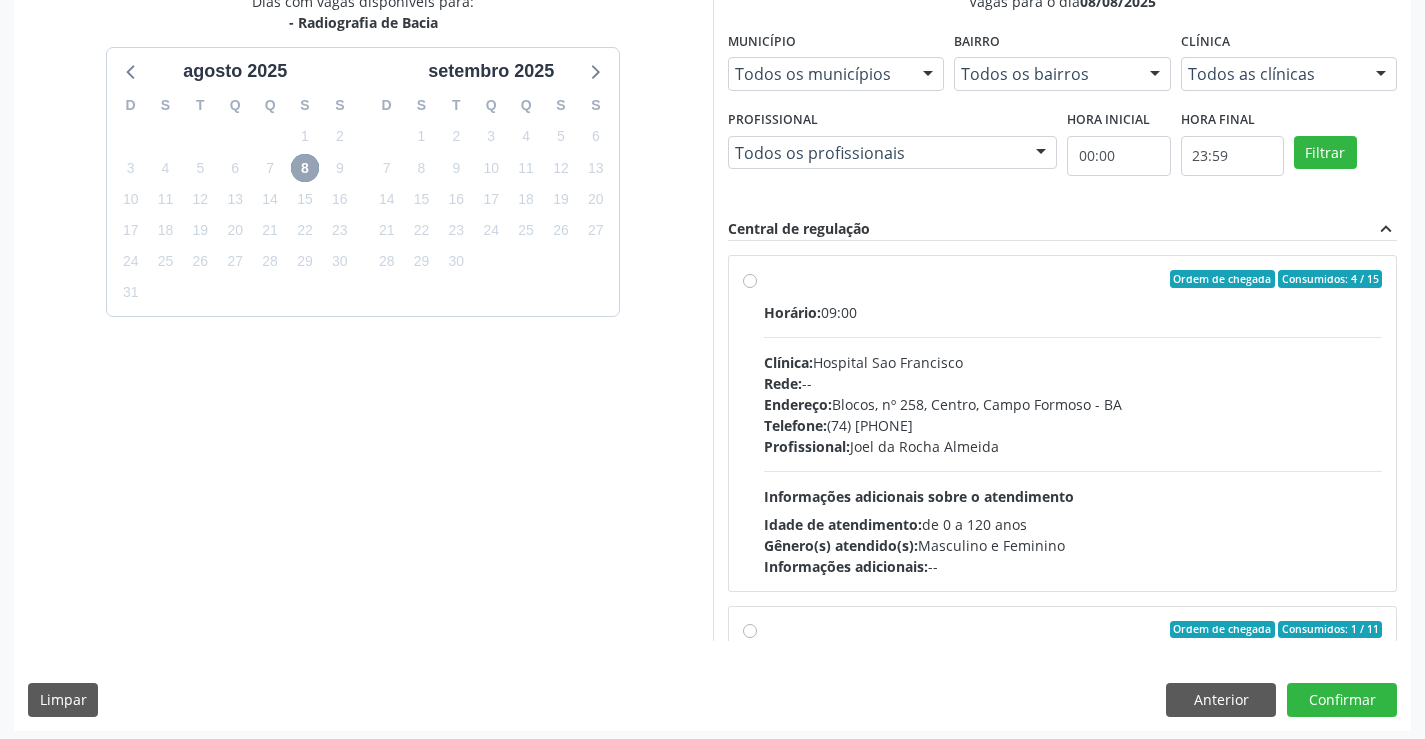 scroll, scrollTop: 456, scrollLeft: 0, axis: vertical 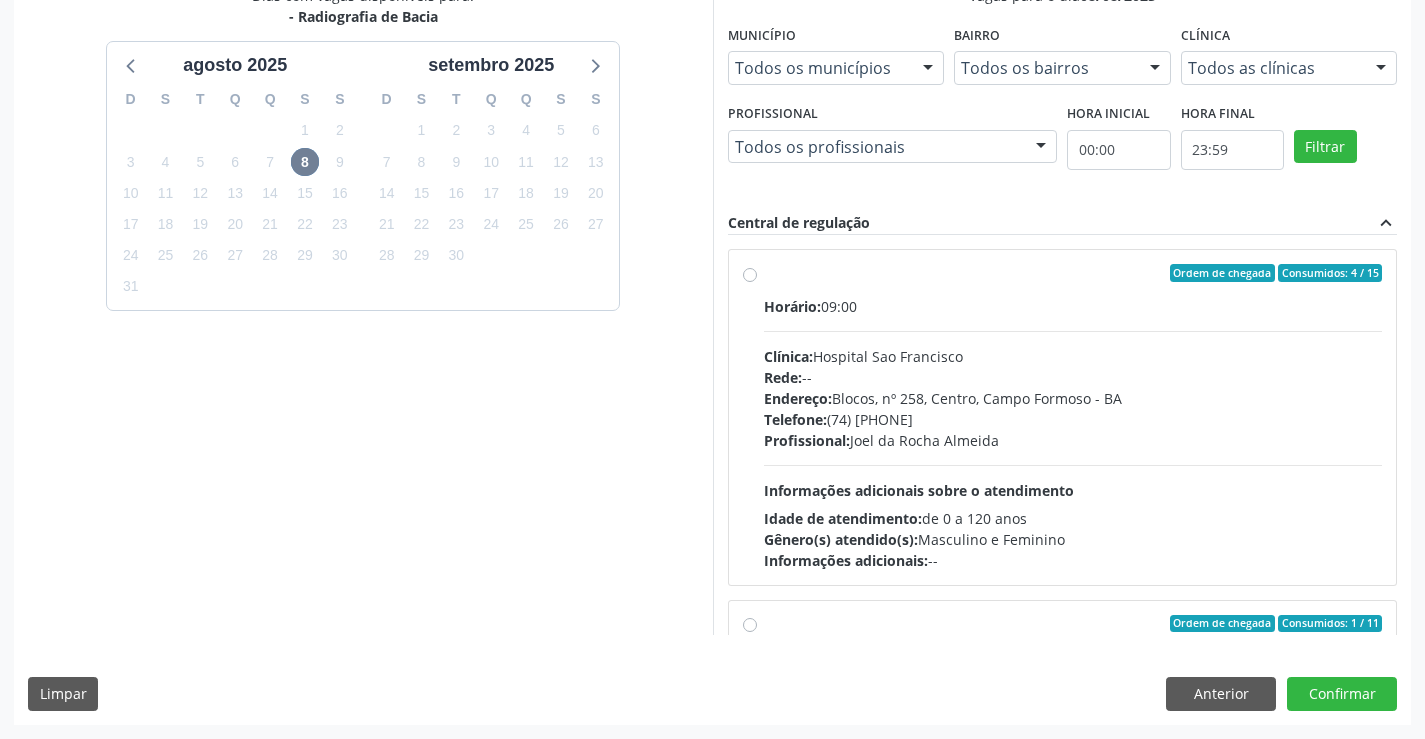click on "Ordem de chegada
Consumidos: 4 / 15
Horário:   09:00
Clínica:  Hospital Sao Francisco
Rede:
--
Endereço:   Blocos, nº 258, Centro, Campo Formoso - BA
Telefone:   (74) 36451217
Profissional:
Joel da Rocha Almeida
Informações adicionais sobre o atendimento
Idade de atendimento:
de 0 a 120 anos
Gênero(s) atendido(s):
Masculino e Feminino
Informações adicionais:
--" at bounding box center [1073, 417] 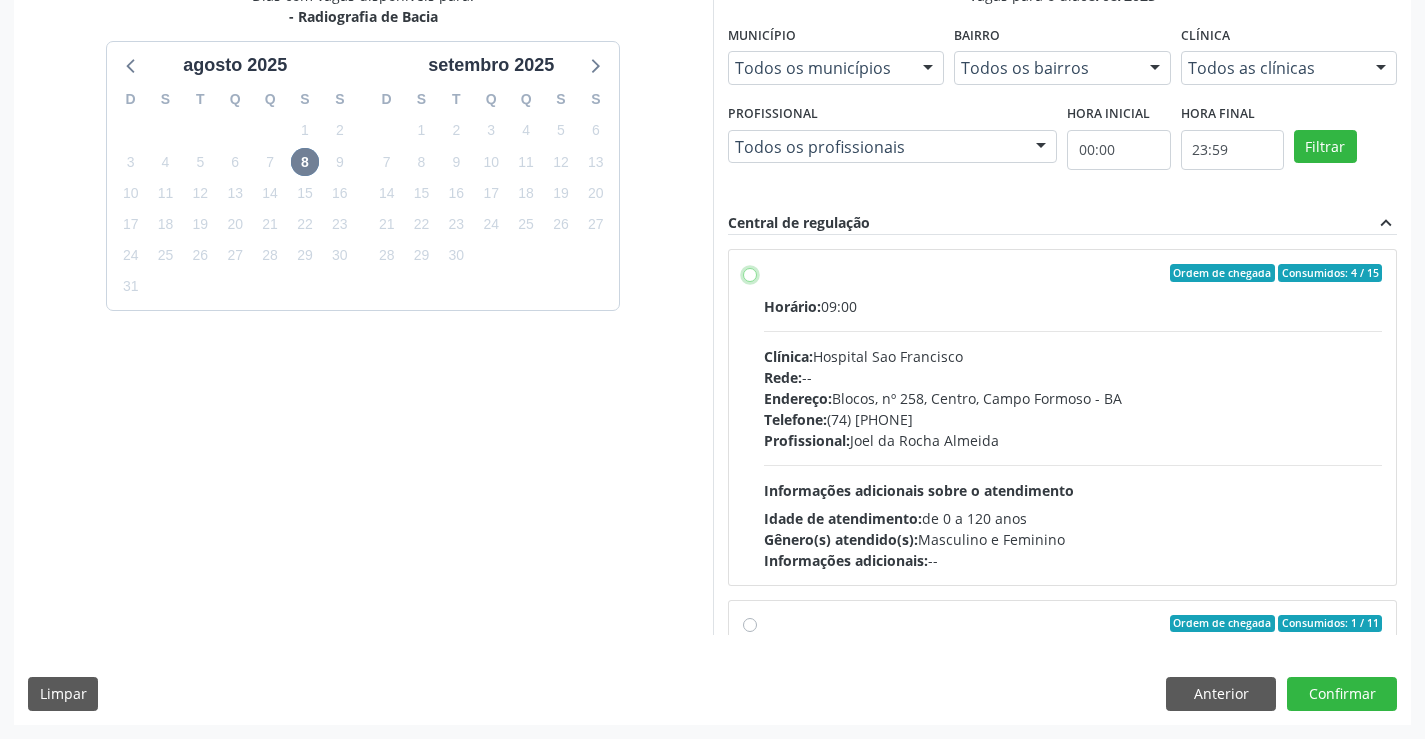click on "Ordem de chegada
Consumidos: 4 / 15
Horário:   09:00
Clínica:  Hospital Sao Francisco
Rede:
--
Endereço:   Blocos, nº 258, Centro, Campo Formoso - BA
Telefone:   (74) 36451217
Profissional:
Joel da Rocha Almeida
Informações adicionais sobre o atendimento
Idade de atendimento:
de 0 a 120 anos
Gênero(s) atendido(s):
Masculino e Feminino
Informações adicionais:
--" at bounding box center (750, 273) 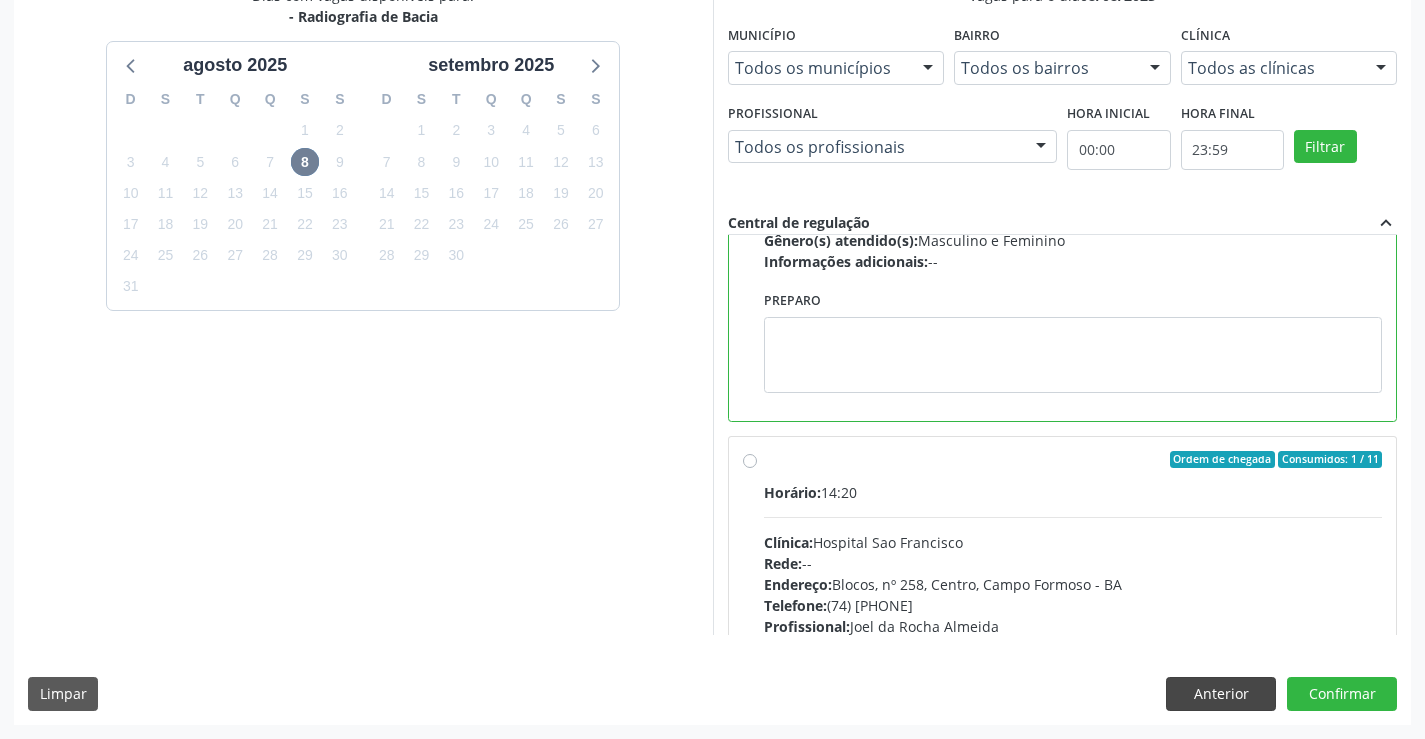 scroll, scrollTop: 300, scrollLeft: 0, axis: vertical 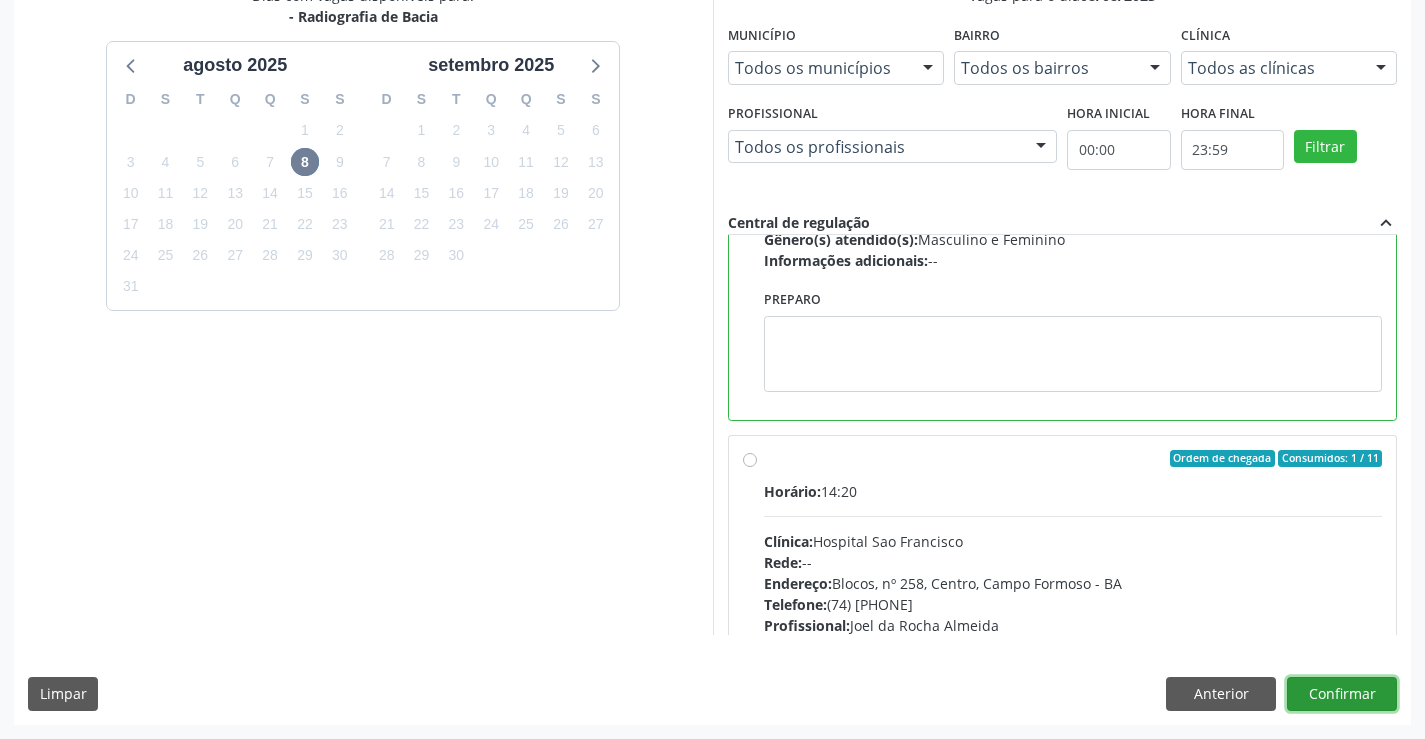 click on "Confirmar" at bounding box center [1342, 694] 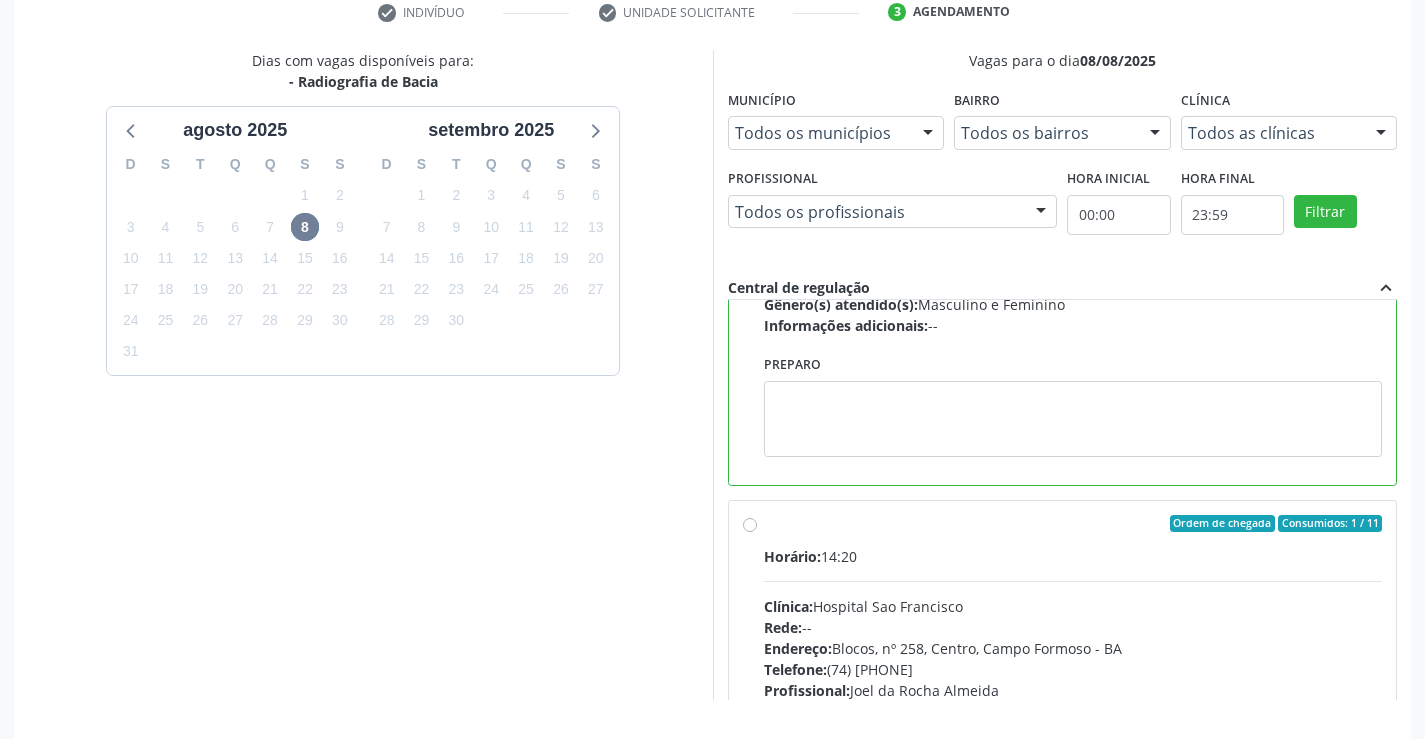 scroll, scrollTop: 356, scrollLeft: 0, axis: vertical 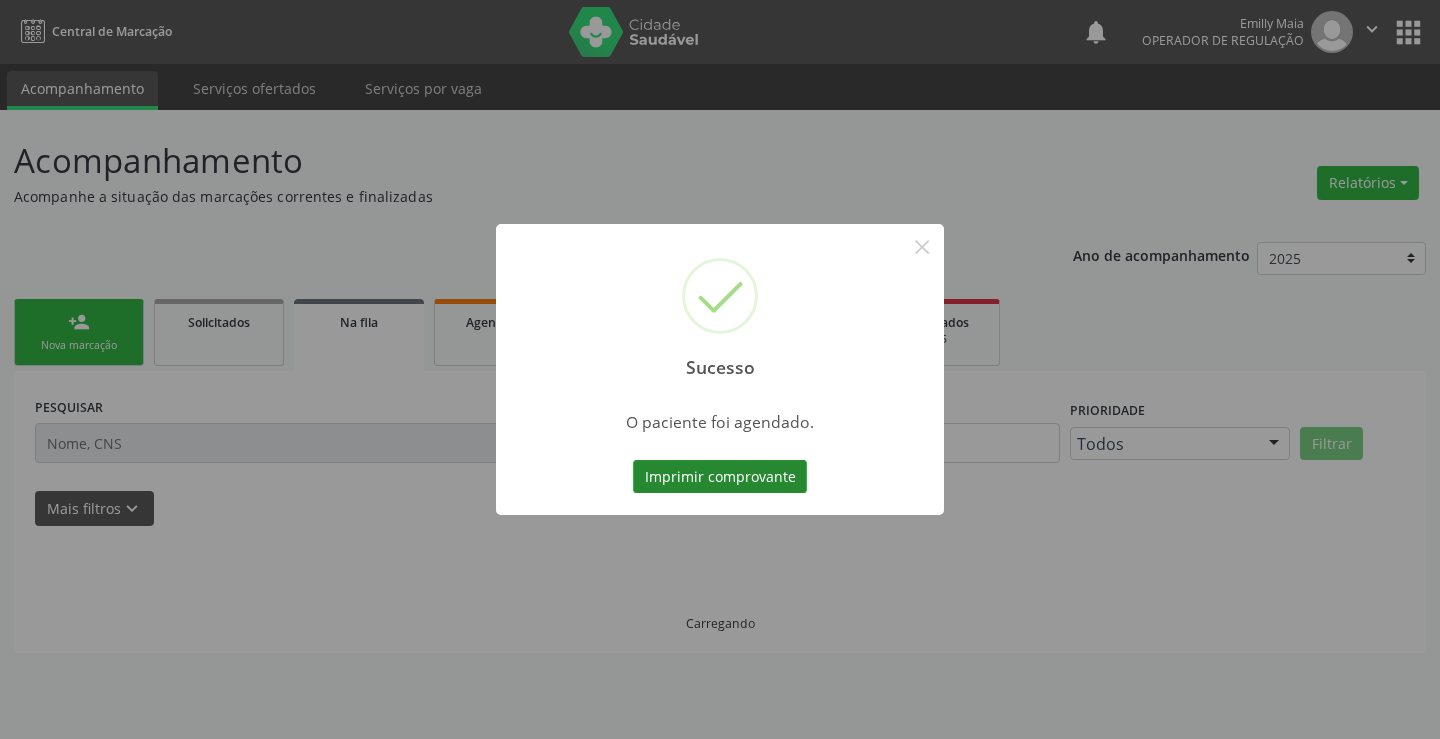 click on "Imprimir comprovante" at bounding box center [720, 477] 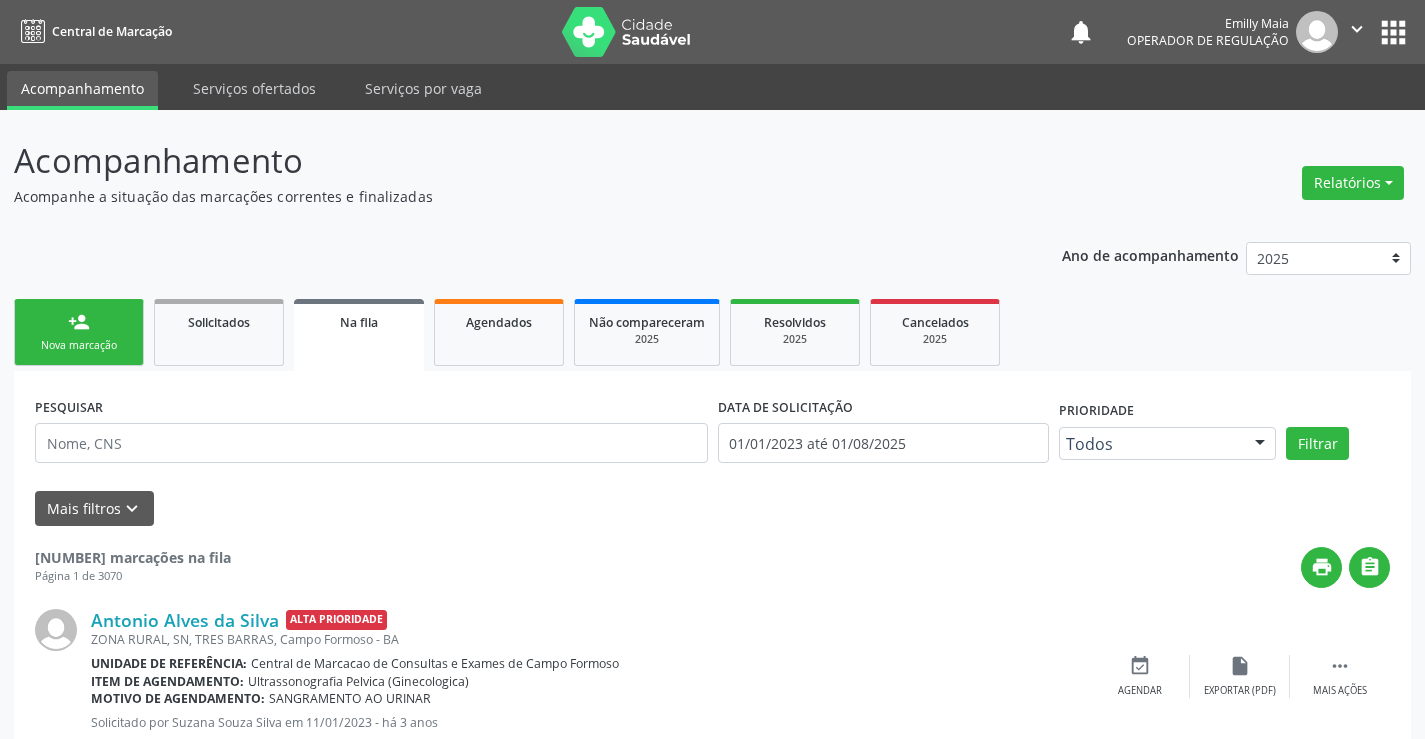 click on "Nova marcação" at bounding box center [79, 345] 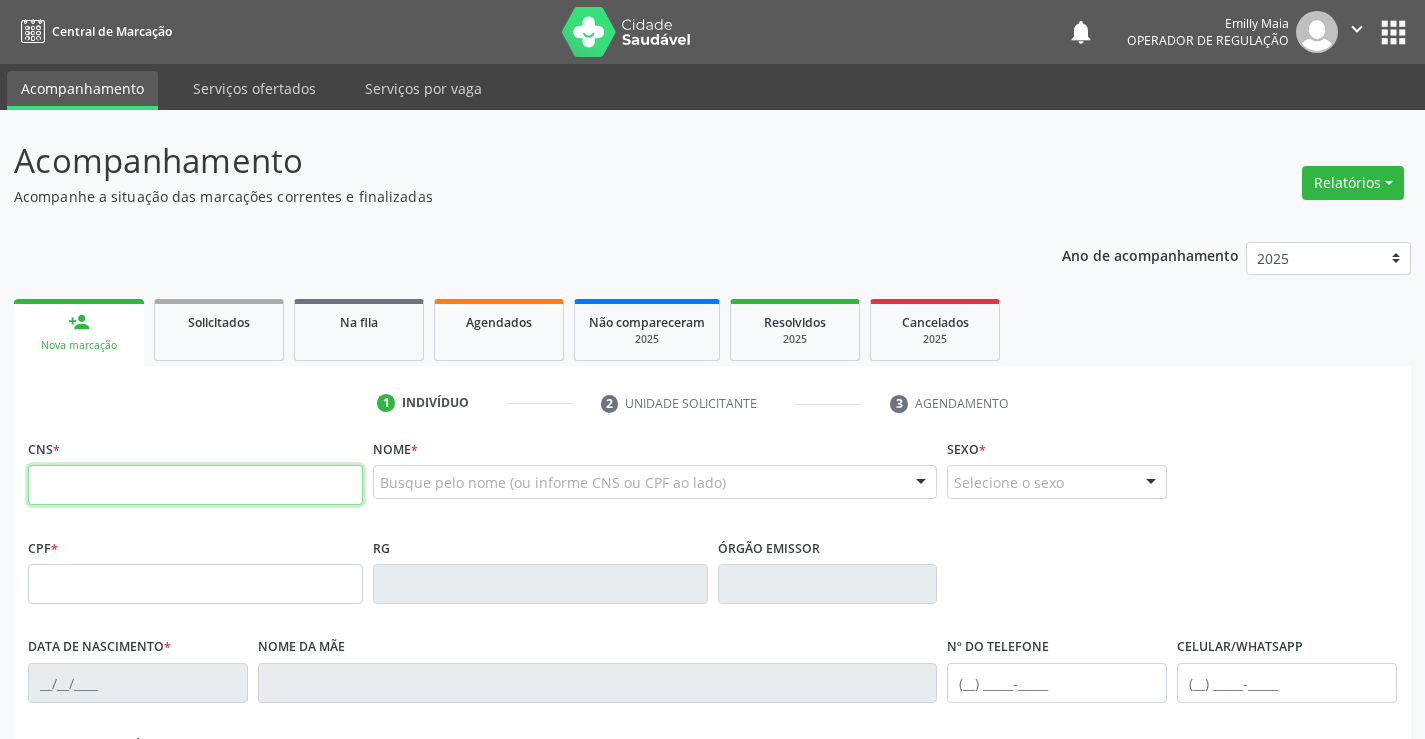 click at bounding box center [195, 485] 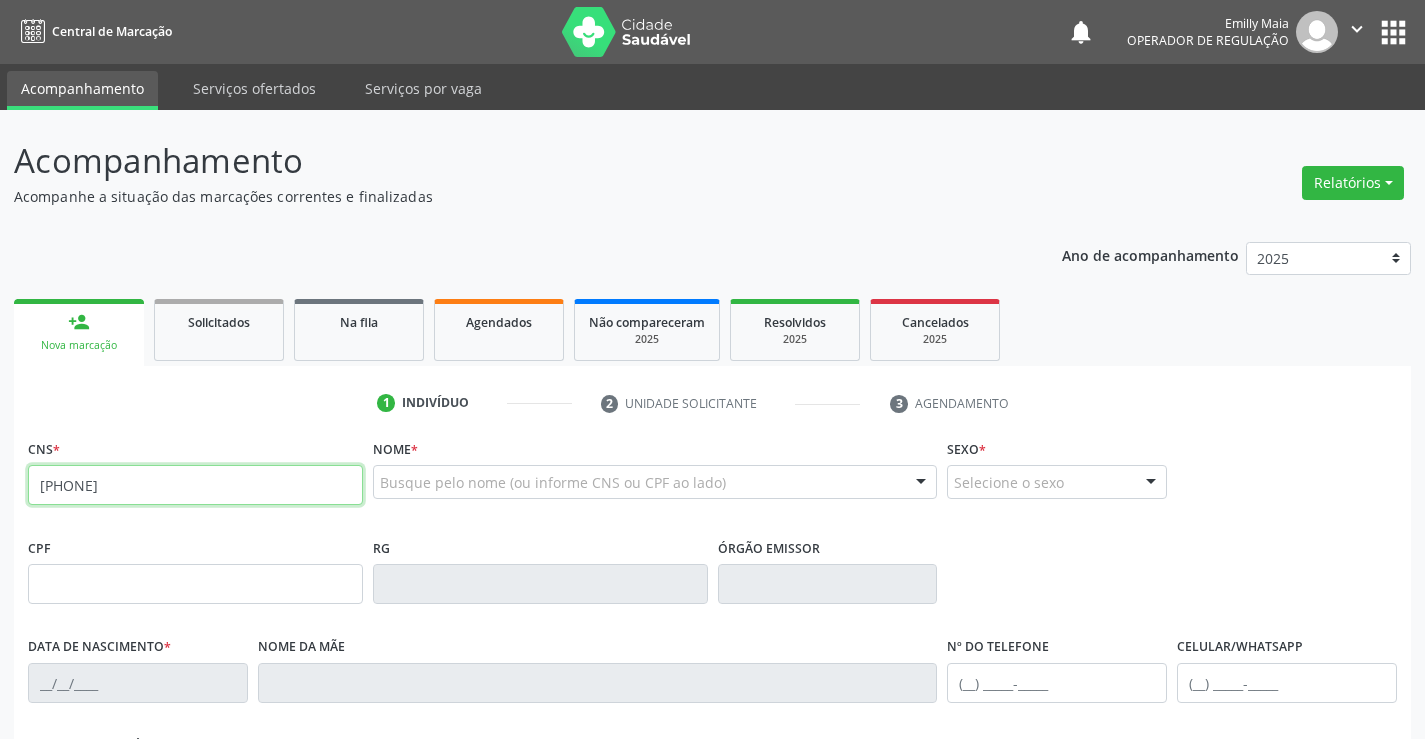 type on "704 1091 8224 0775" 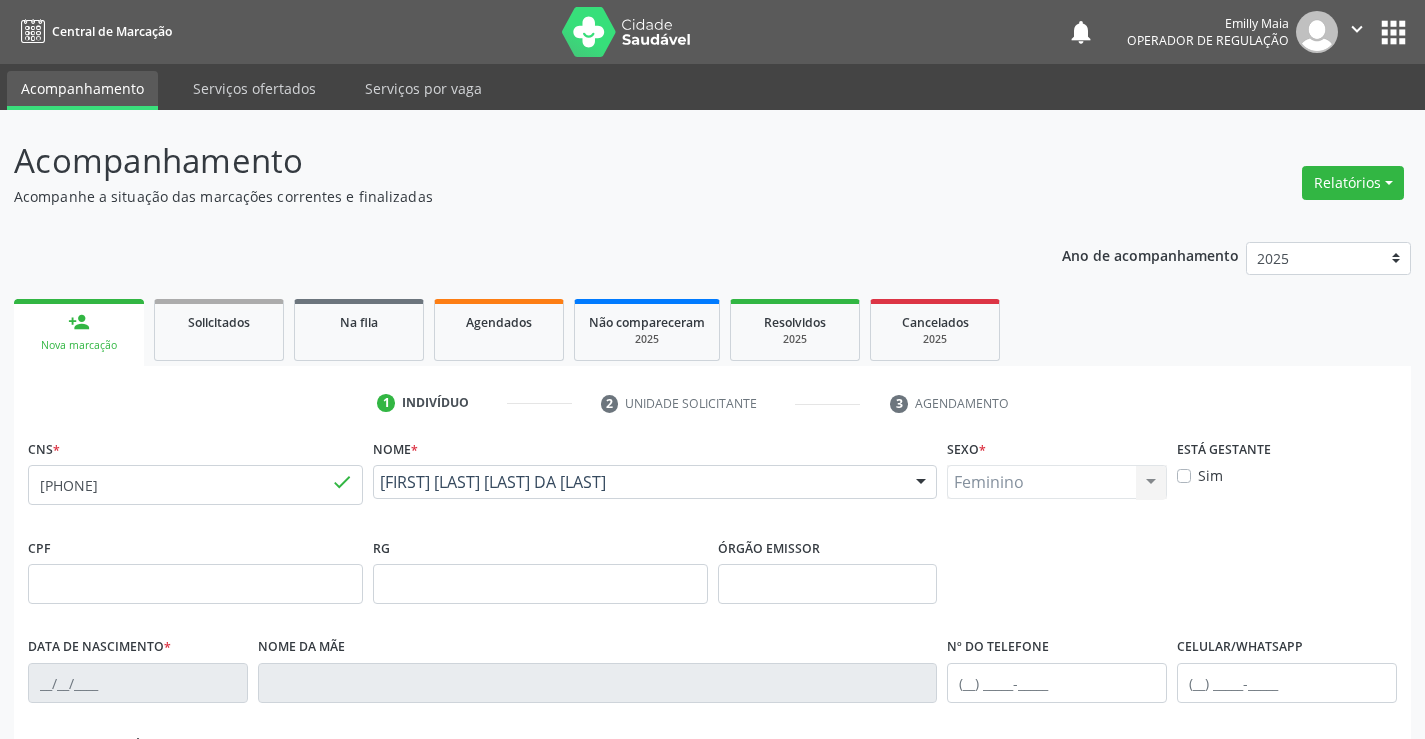 type on "0841652007" 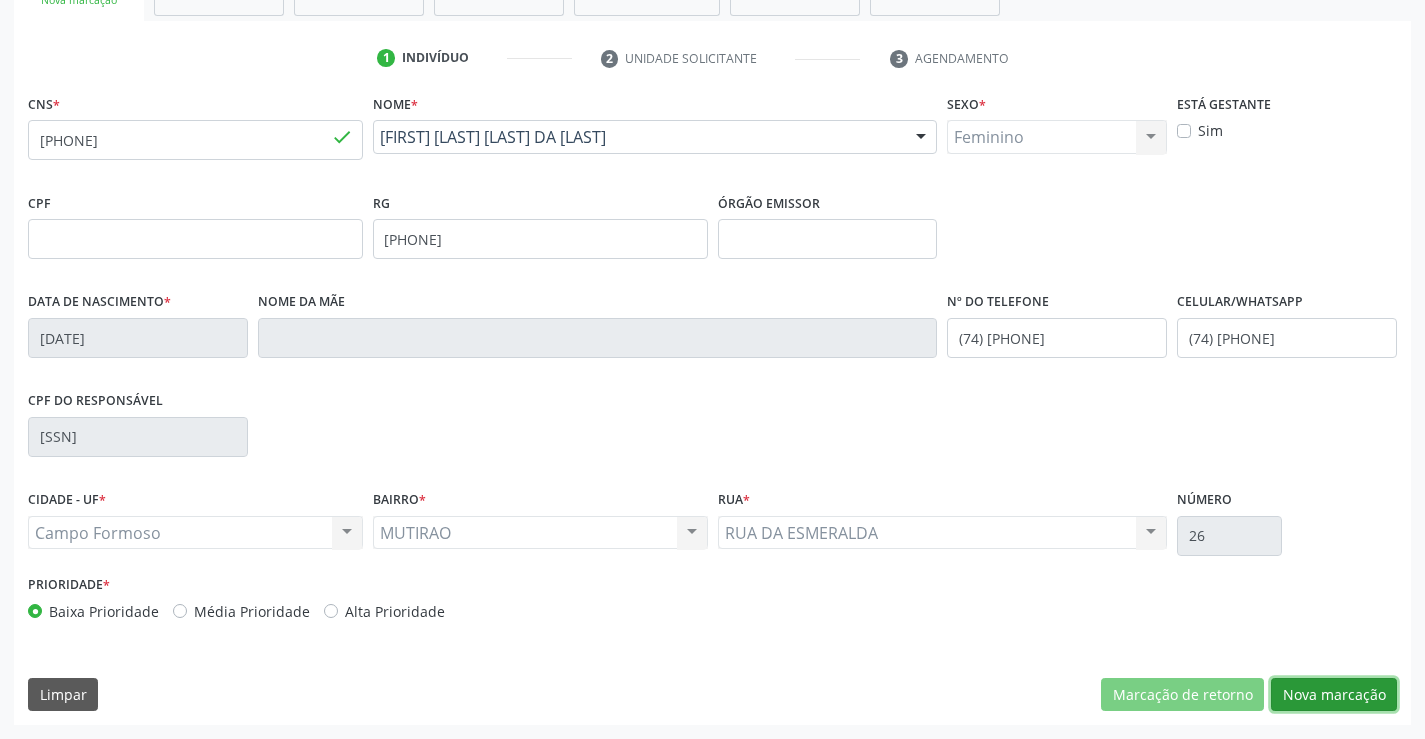 click on "Nova marcação" at bounding box center (1334, 695) 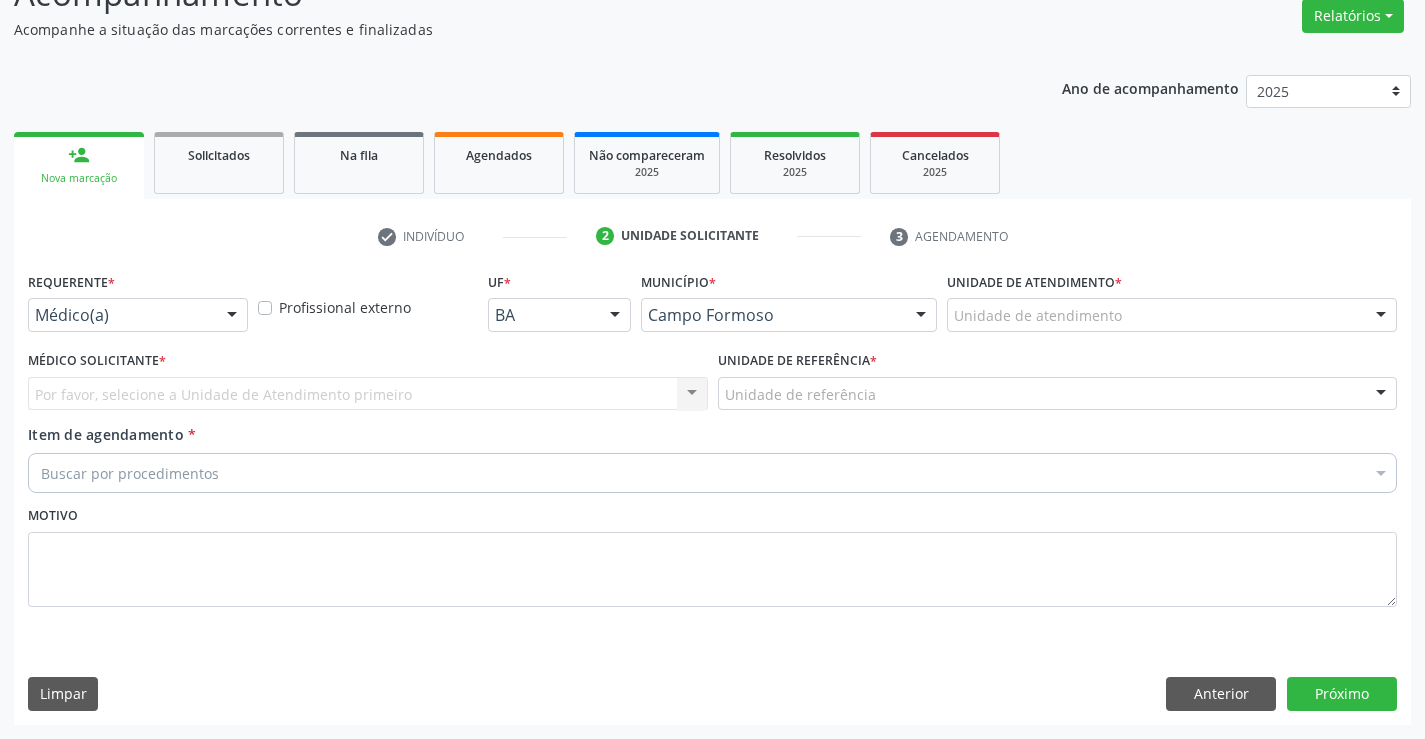 scroll, scrollTop: 167, scrollLeft: 0, axis: vertical 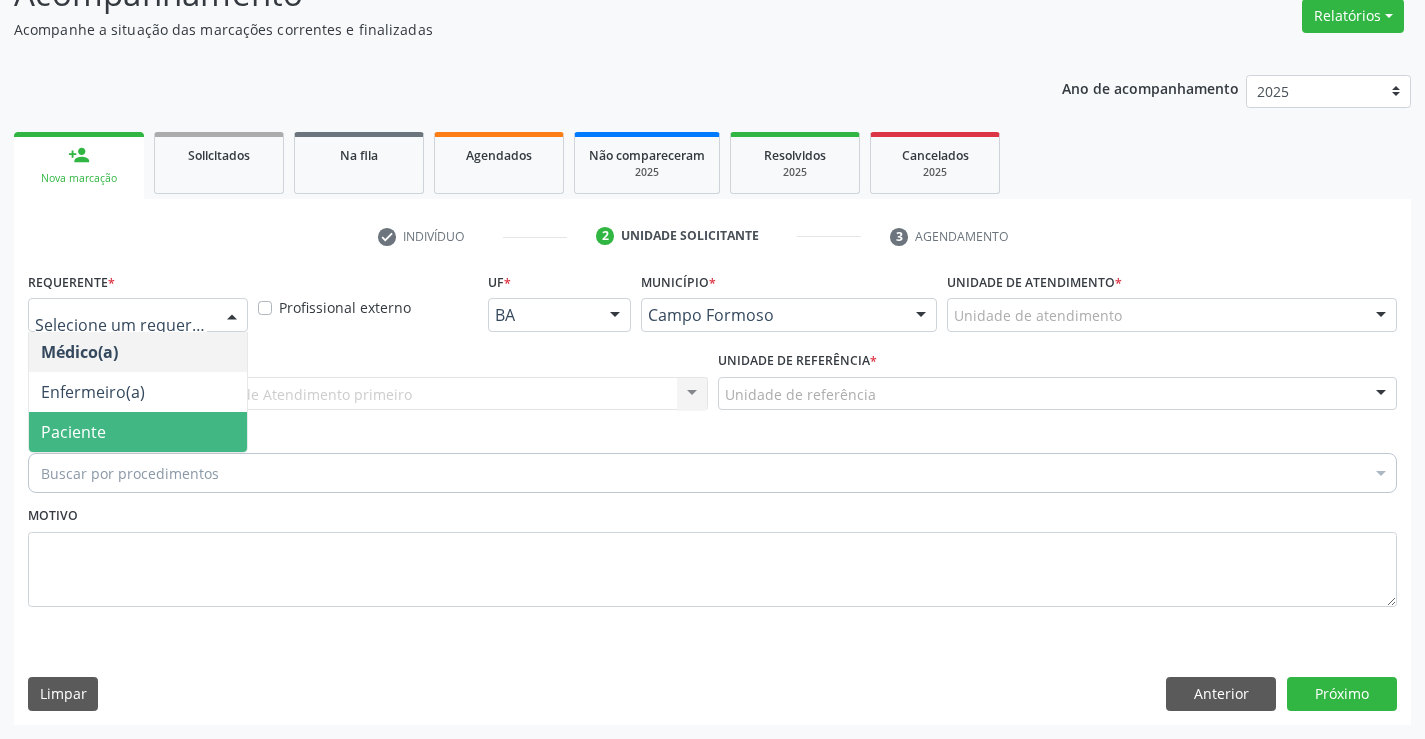 click on "Paciente" at bounding box center (73, 432) 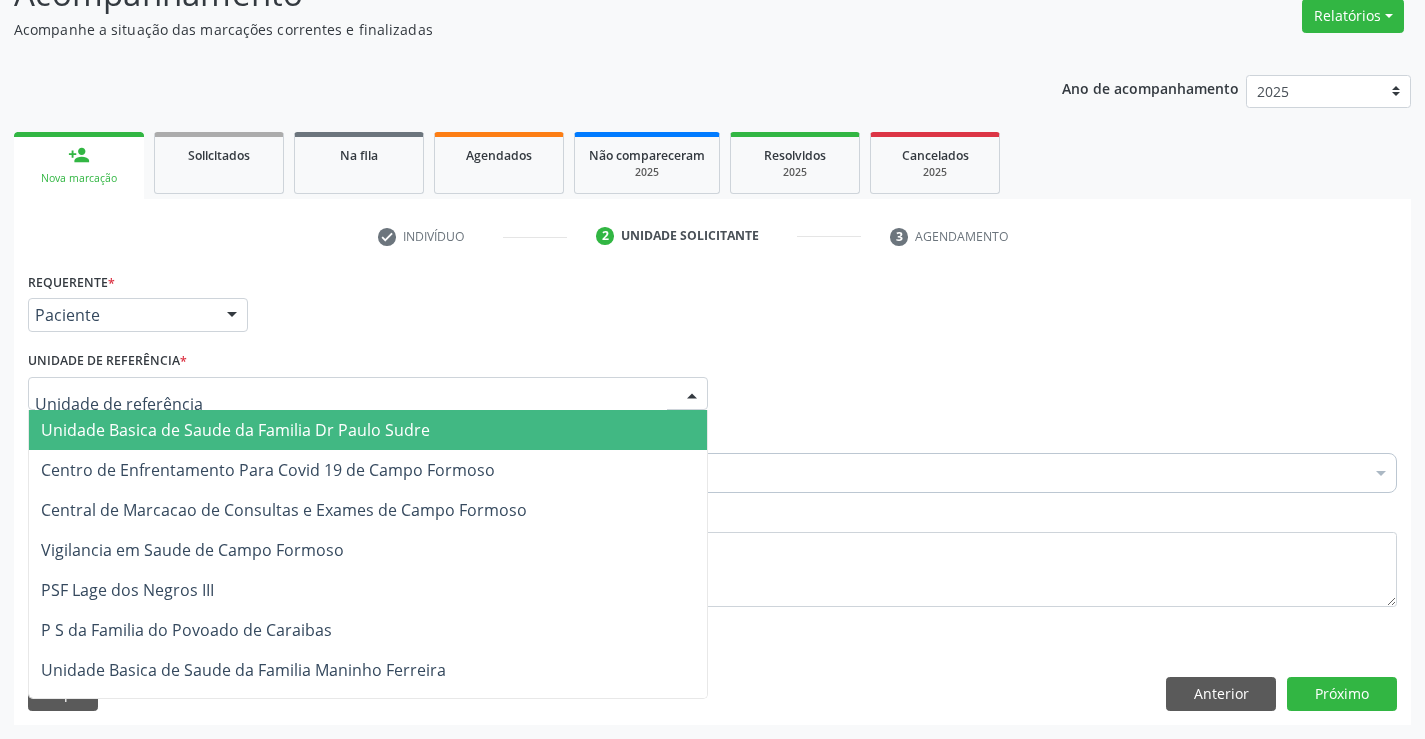 click on "Unidade Basica de Saude da Familia Dr Paulo Sudre" at bounding box center [235, 430] 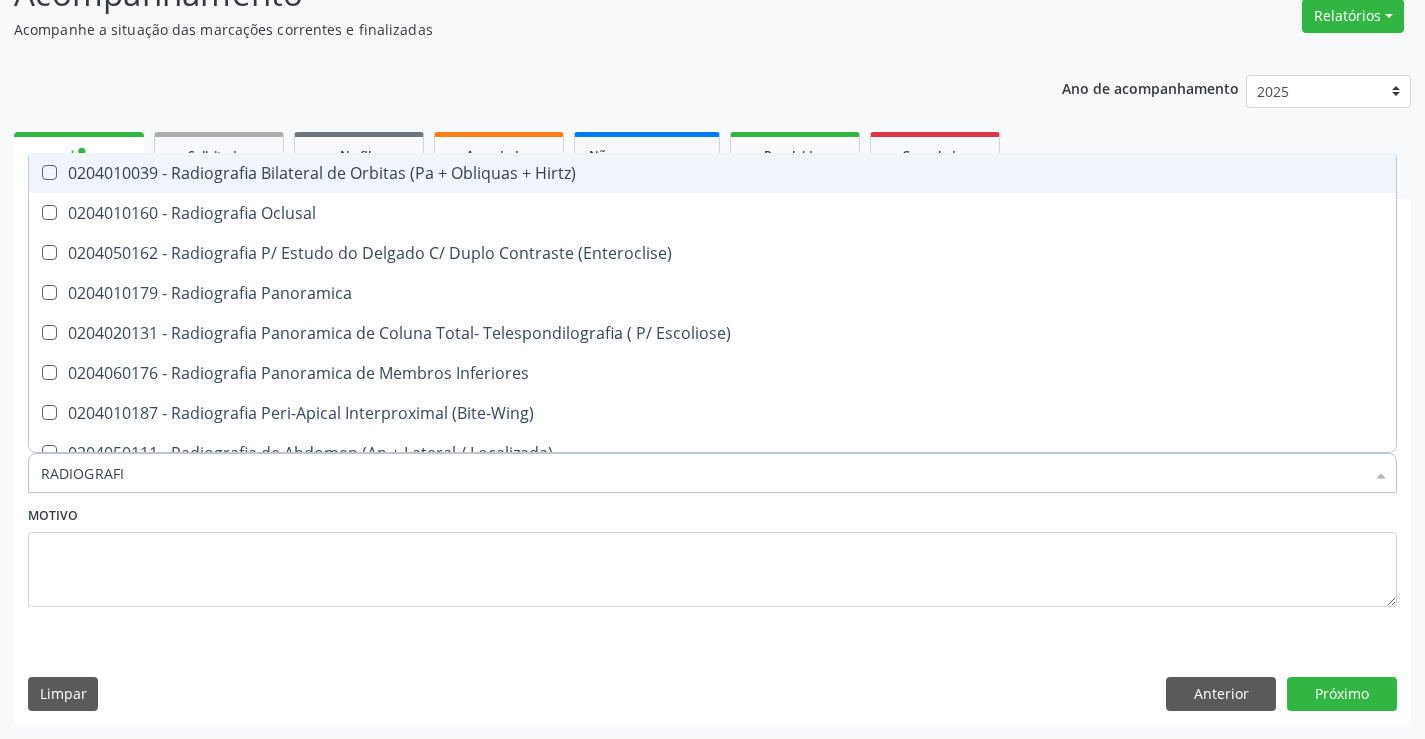 type on "RADIOGRAFIA" 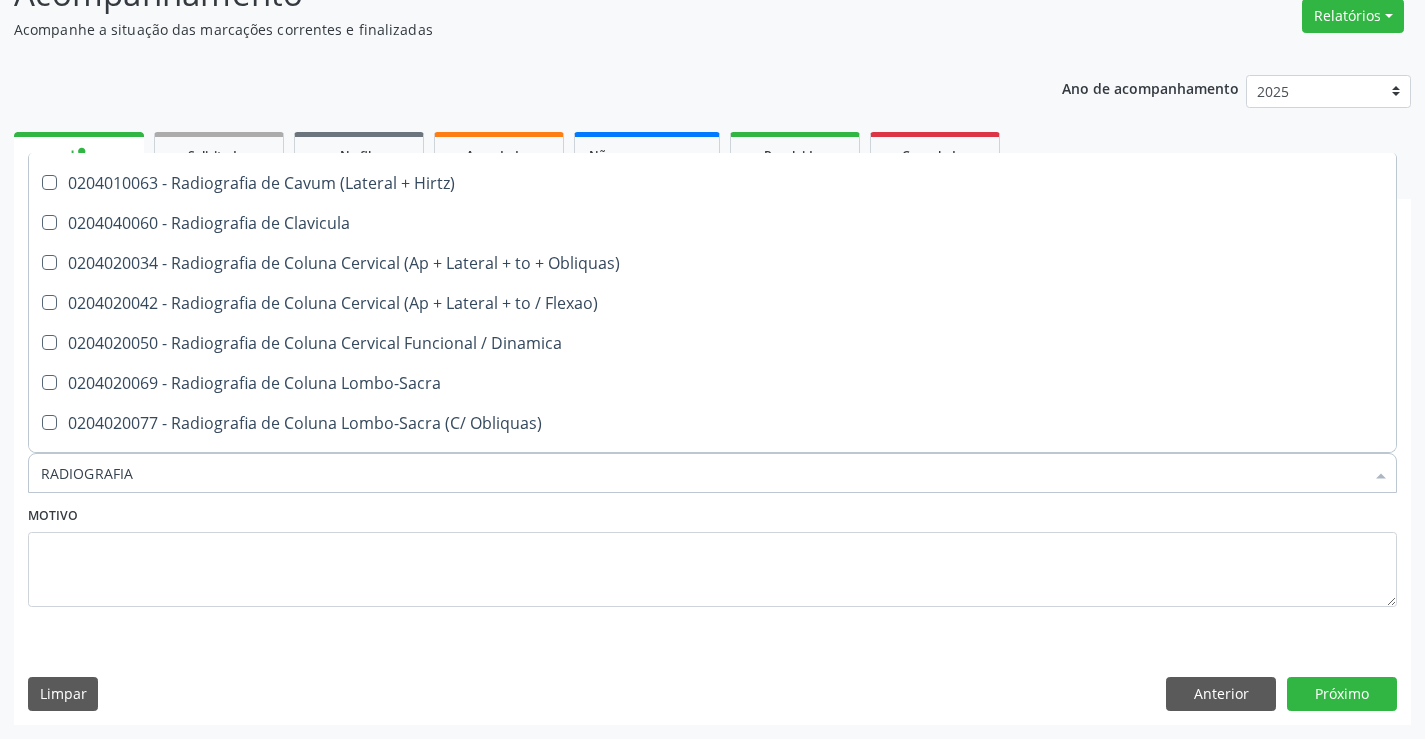 scroll, scrollTop: 900, scrollLeft: 0, axis: vertical 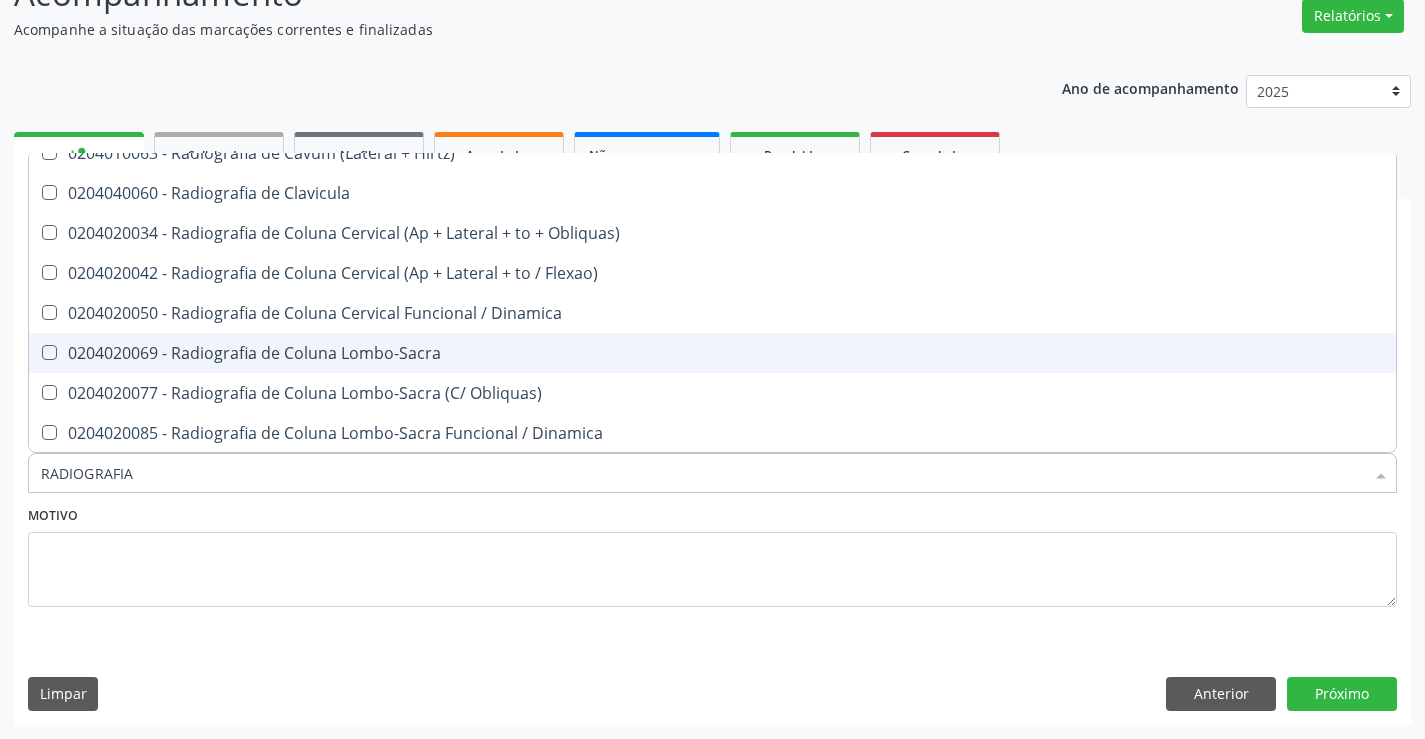 click on "0204020069 - Radiografia de Coluna Lombo-Sacra" at bounding box center (712, 353) 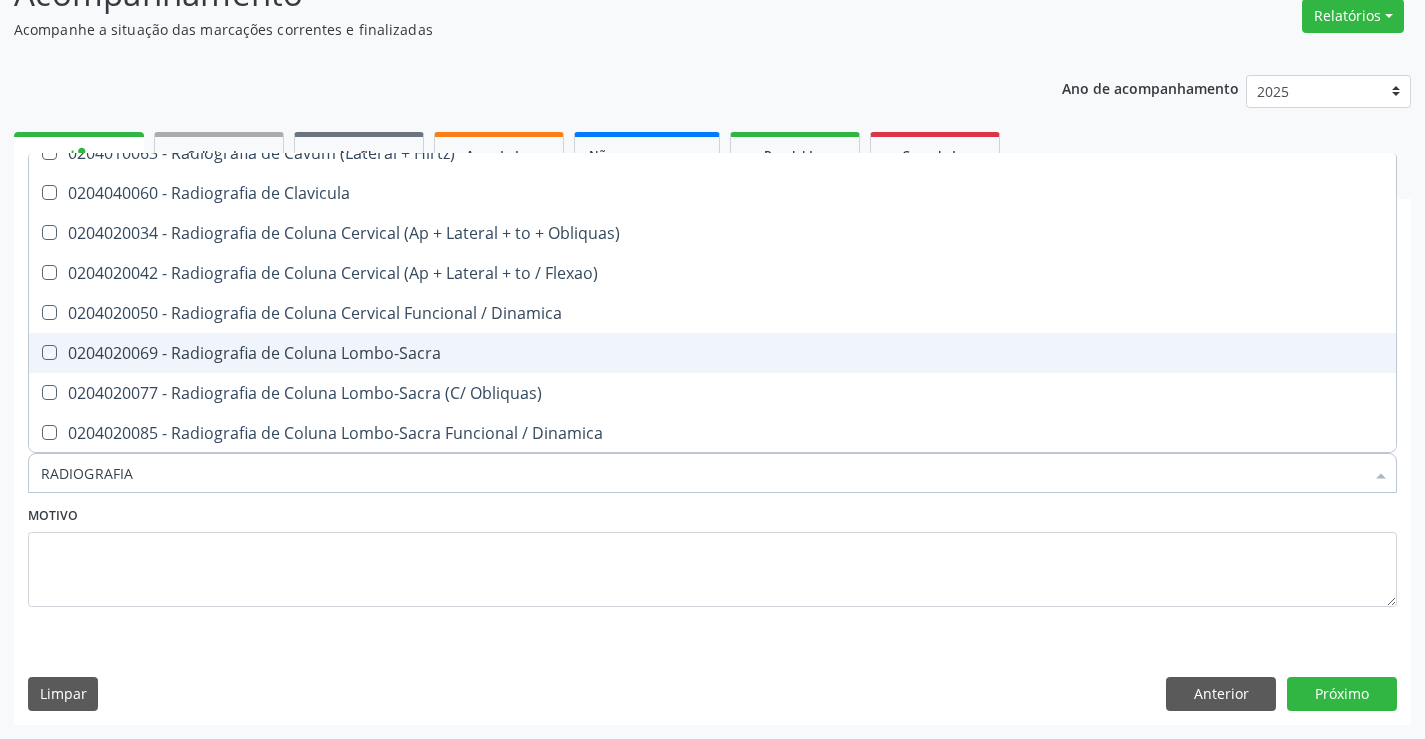 checkbox on "true" 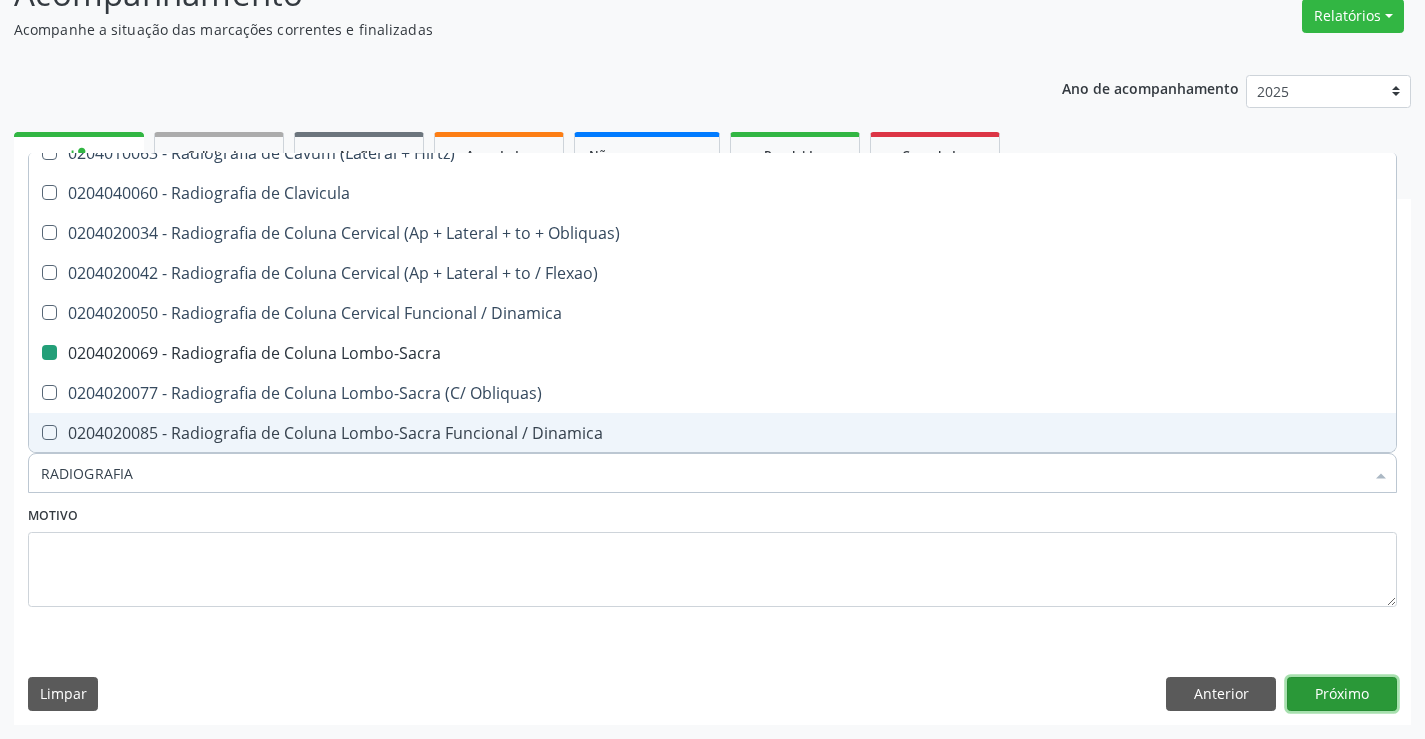 click on "Próximo" at bounding box center (1342, 694) 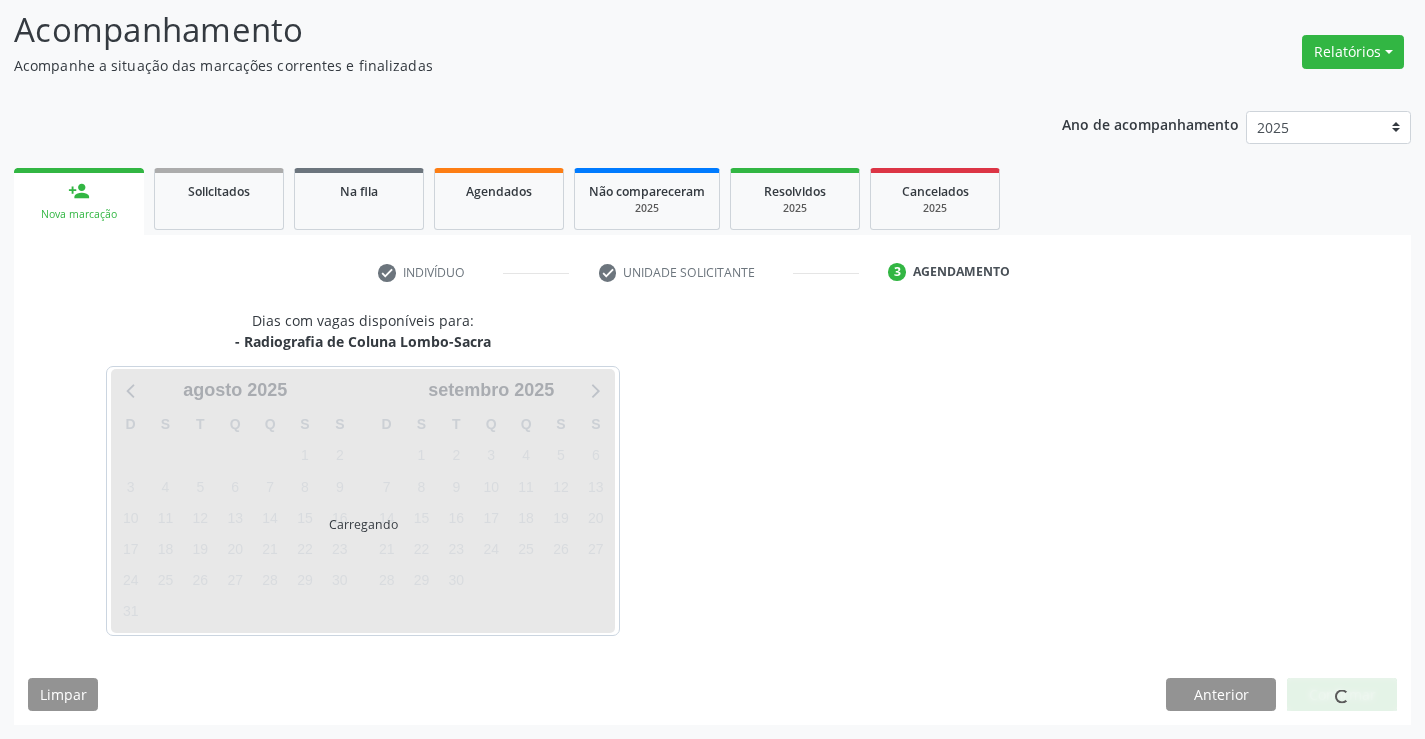 scroll, scrollTop: 131, scrollLeft: 0, axis: vertical 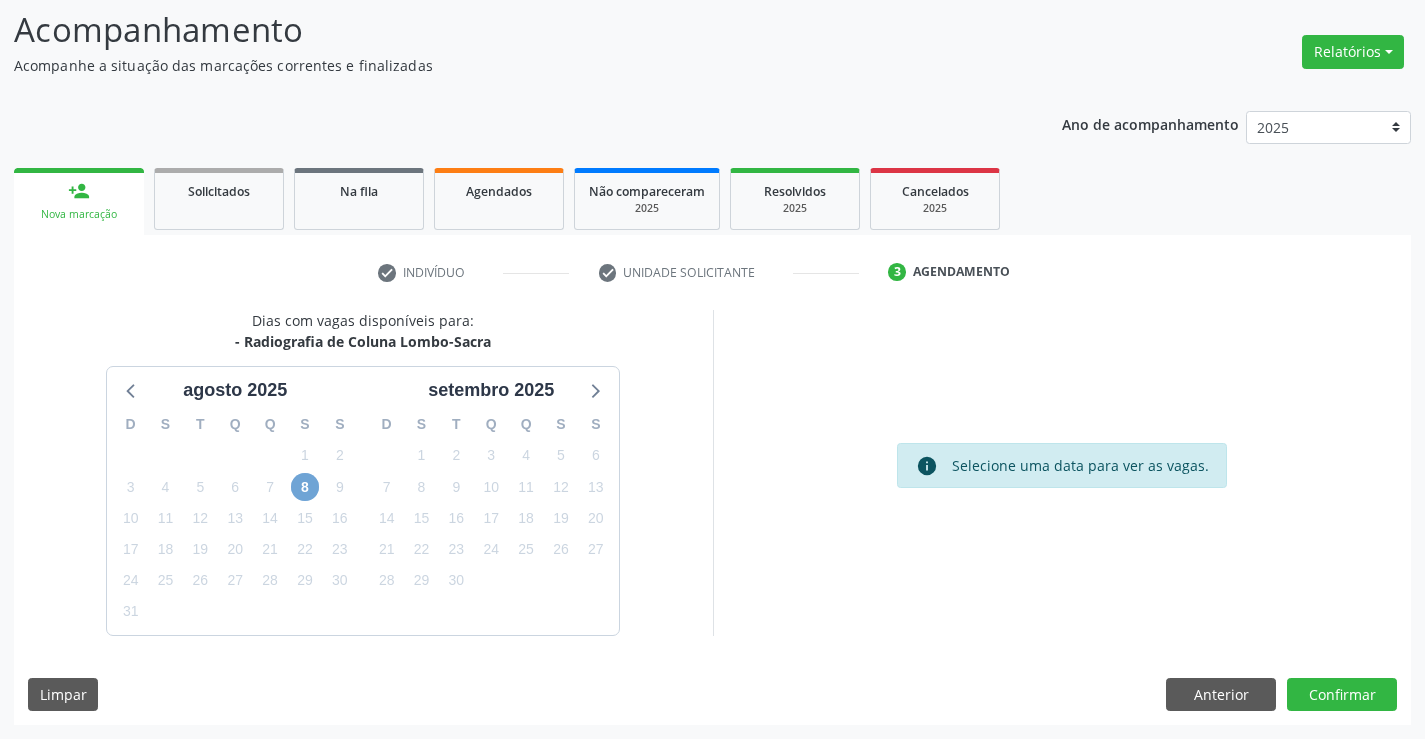click on "8" at bounding box center (305, 487) 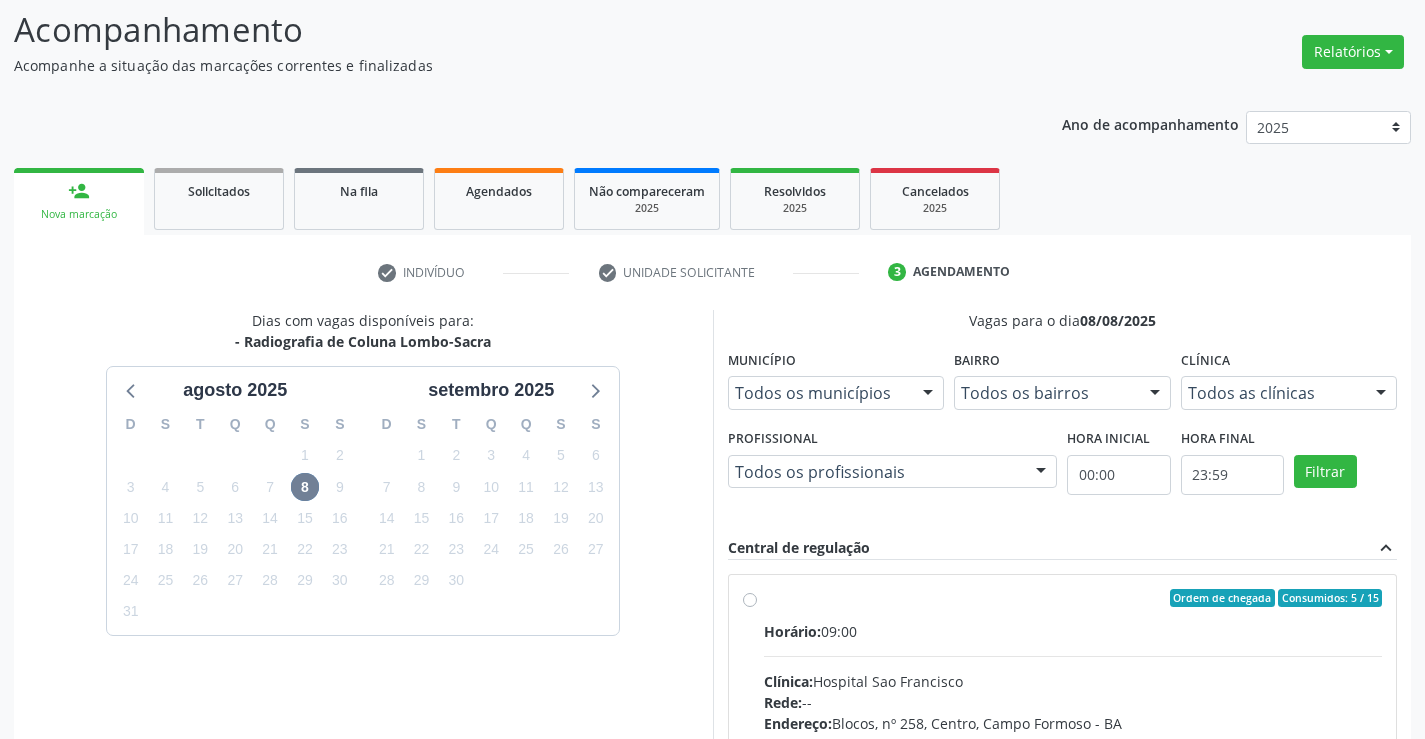 click on "Ordem de chegada
Consumidos: 5 / 15
Horário:   09:00
Clínica:  Hospital Sao Francisco
Rede:
--
Endereço:   Blocos, nº 258, Centro, Campo Formoso - BA
Telefone:   (74) 36451217
Profissional:
Joel da Rocha Almeida
Informações adicionais sobre o atendimento
Idade de atendimento:
de 0 a 120 anos
Gênero(s) atendido(s):
Masculino e Feminino
Informações adicionais:
--" at bounding box center (1073, 742) 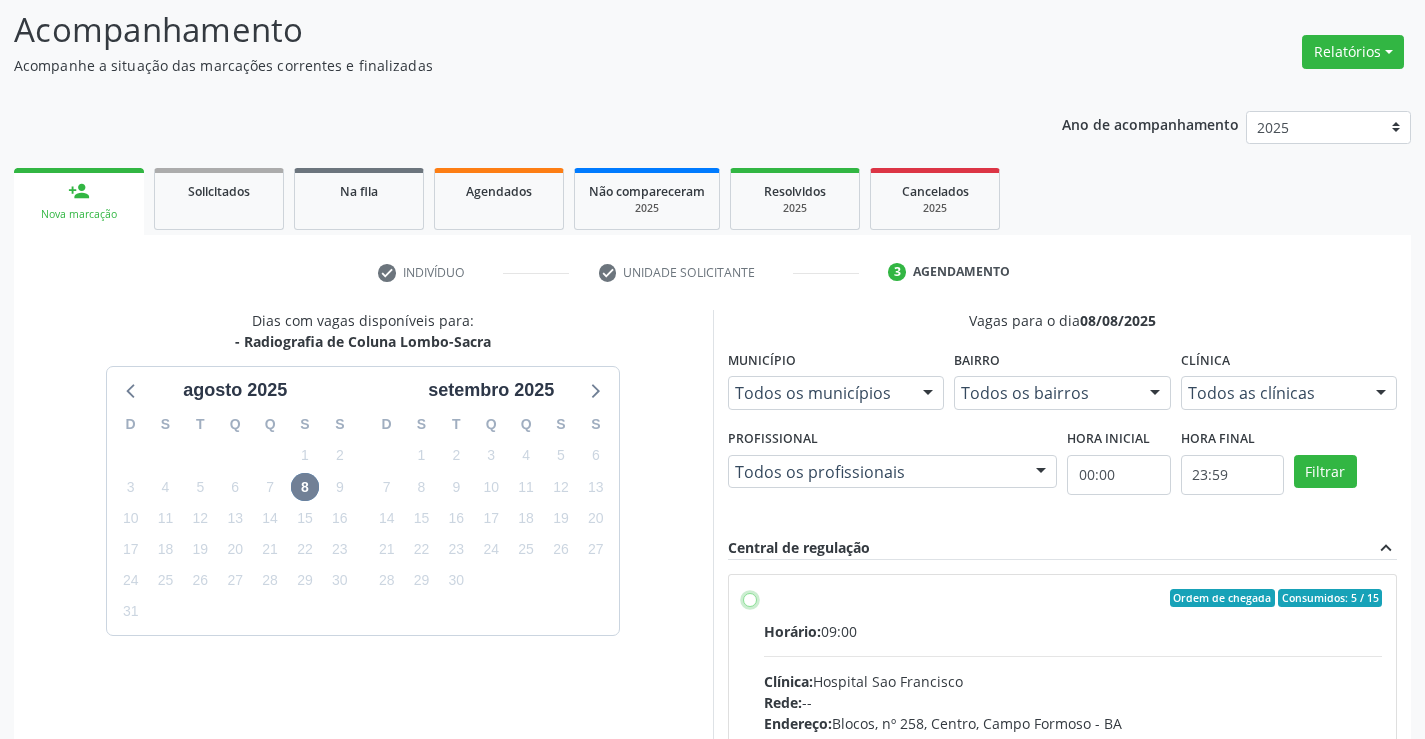 click on "Ordem de chegada
Consumidos: 5 / 15
Horário:   09:00
Clínica:  Hospital Sao Francisco
Rede:
--
Endereço:   Blocos, nº 258, Centro, Campo Formoso - BA
Telefone:   (74) 36451217
Profissional:
Joel da Rocha Almeida
Informações adicionais sobre o atendimento
Idade de atendimento:
de 0 a 120 anos
Gênero(s) atendido(s):
Masculino e Feminino
Informações adicionais:
--" at bounding box center [750, 598] 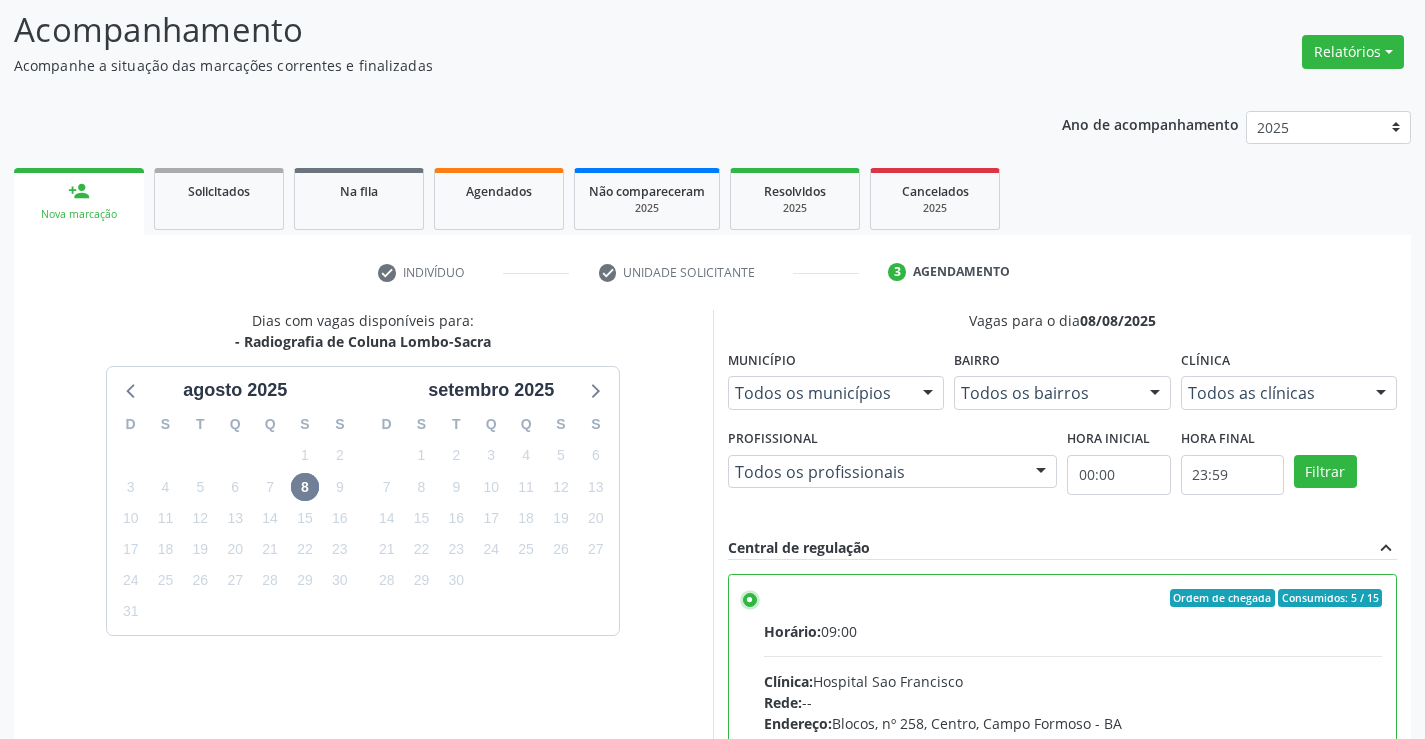 scroll, scrollTop: 108, scrollLeft: 0, axis: vertical 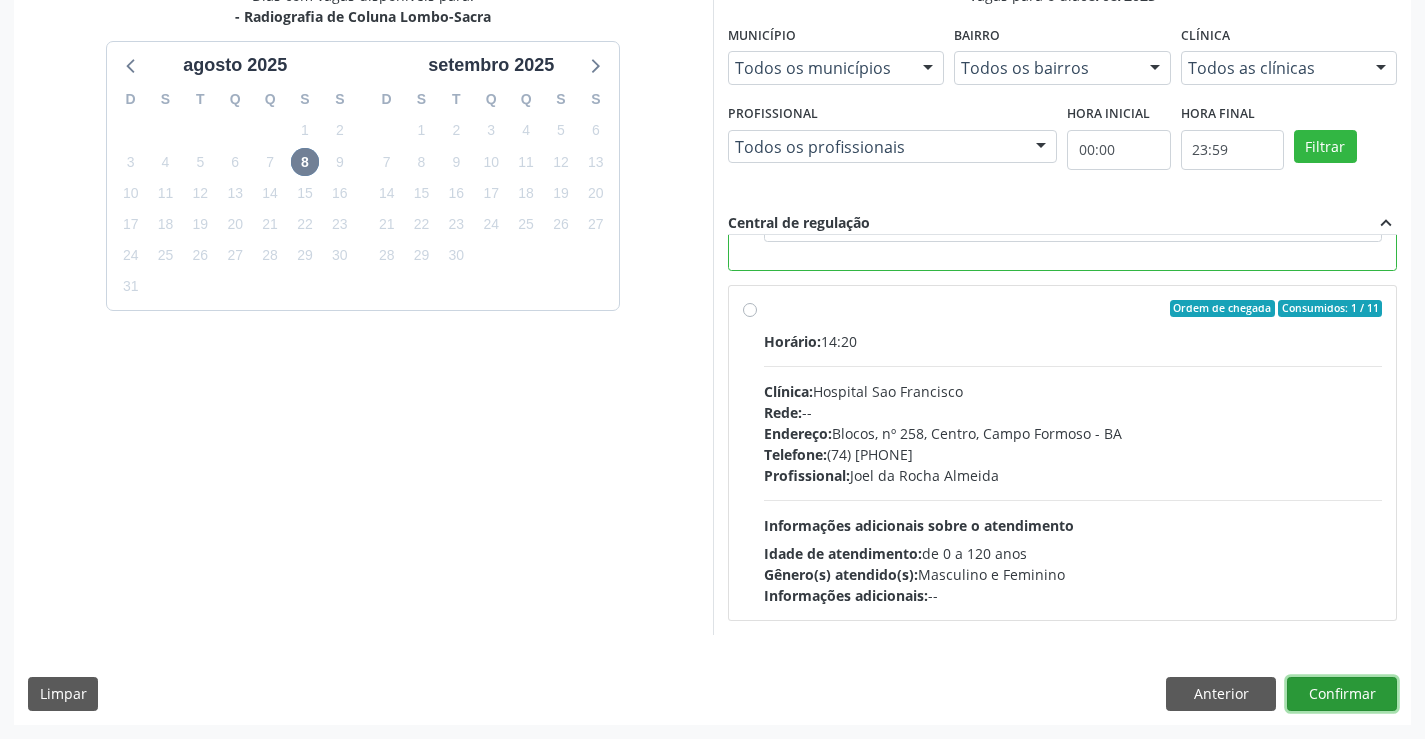 click on "Confirmar" at bounding box center [1342, 694] 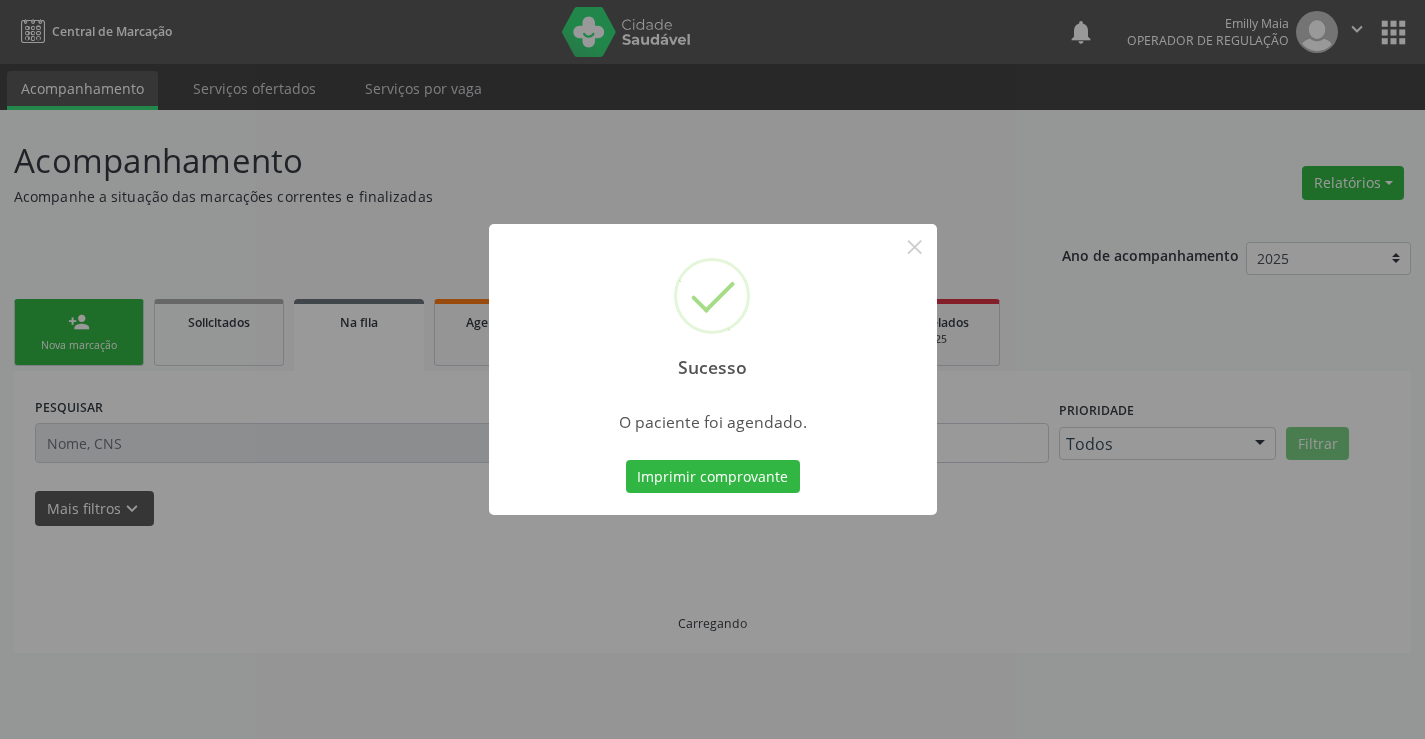 scroll, scrollTop: 0, scrollLeft: 0, axis: both 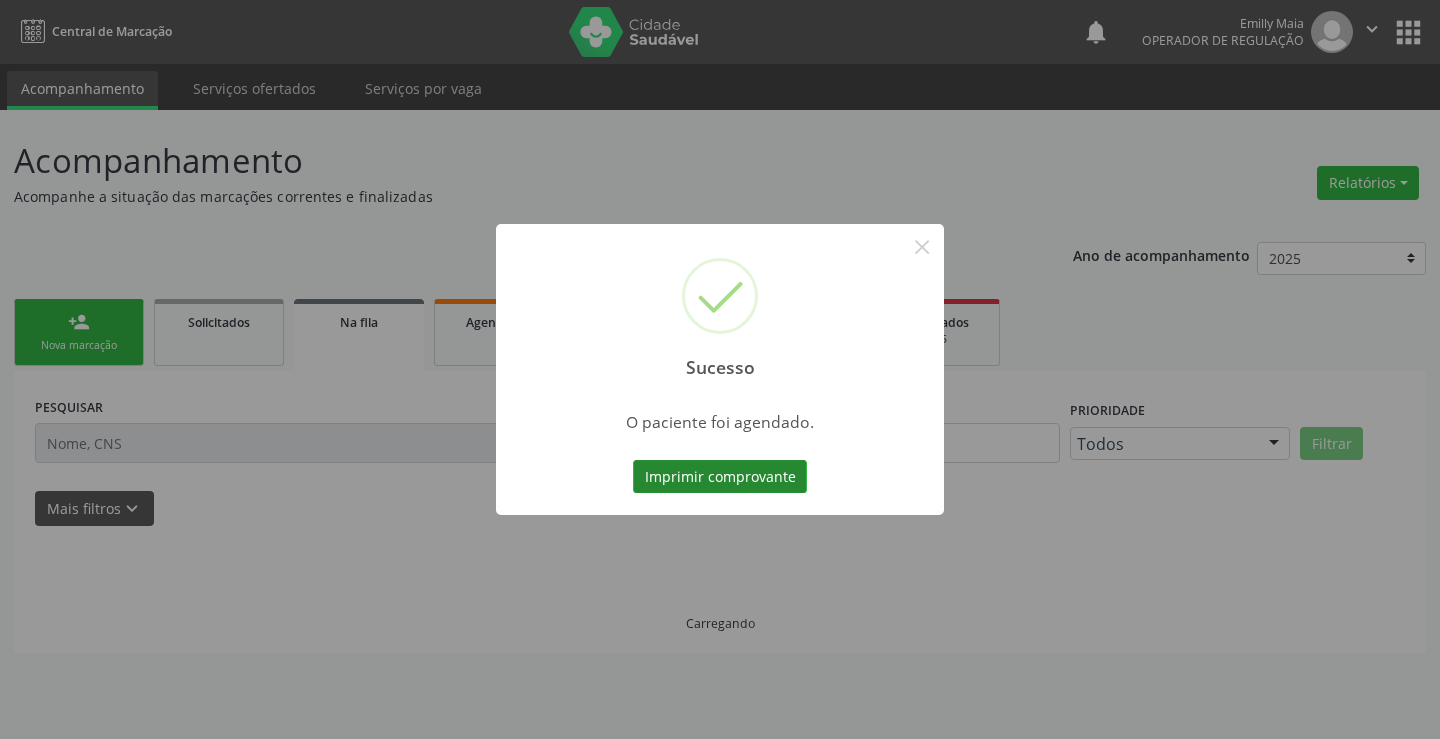 click on "Imprimir comprovante" at bounding box center [720, 477] 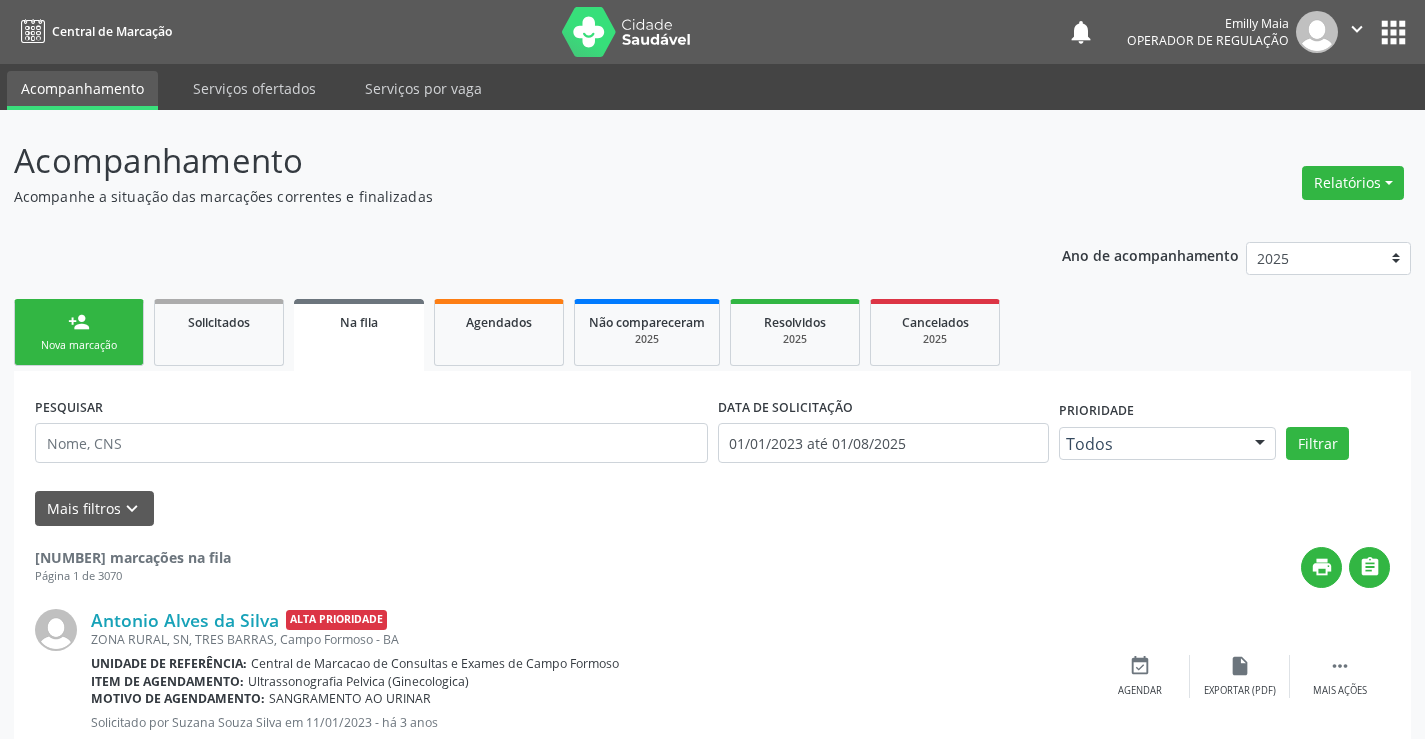 click on "Nova marcação" at bounding box center [79, 345] 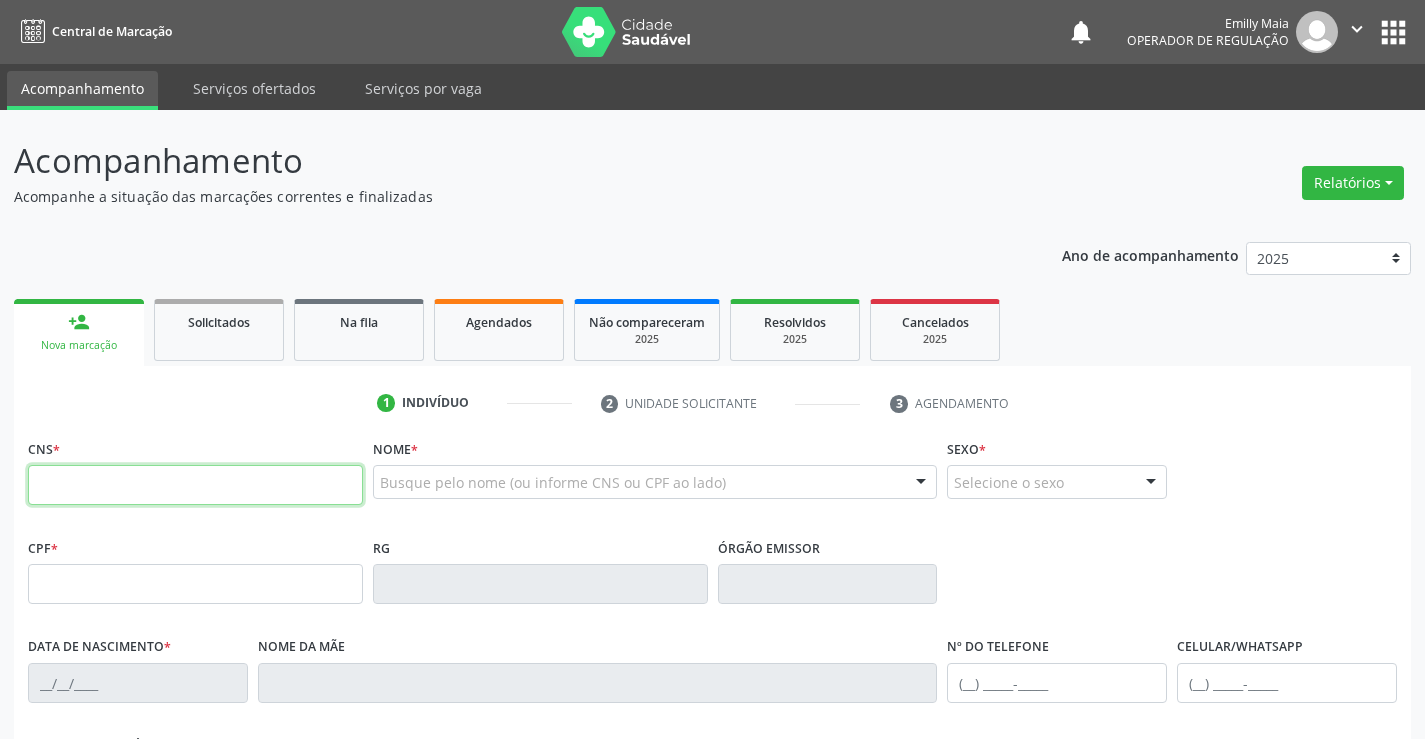 paste on "704 1091 8224 0775" 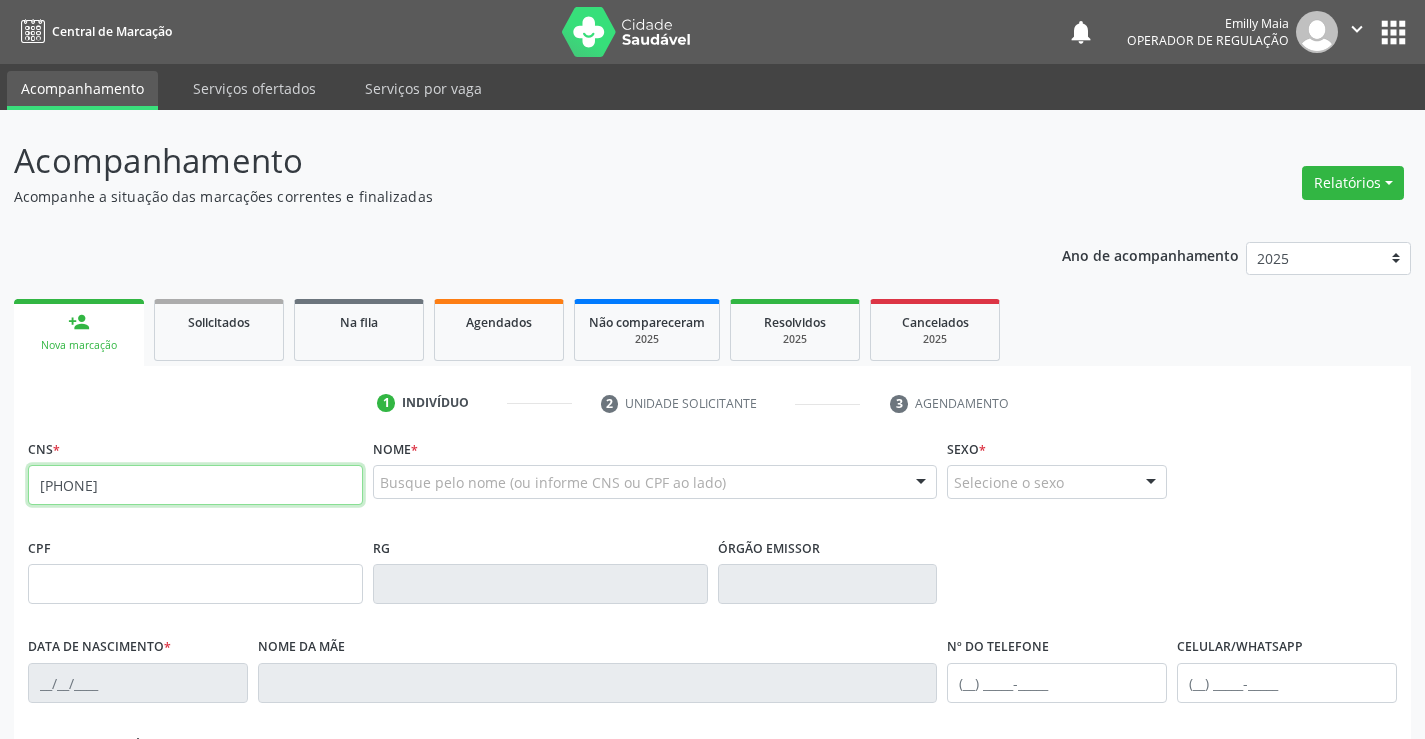 type on "704 1091 8224 0775" 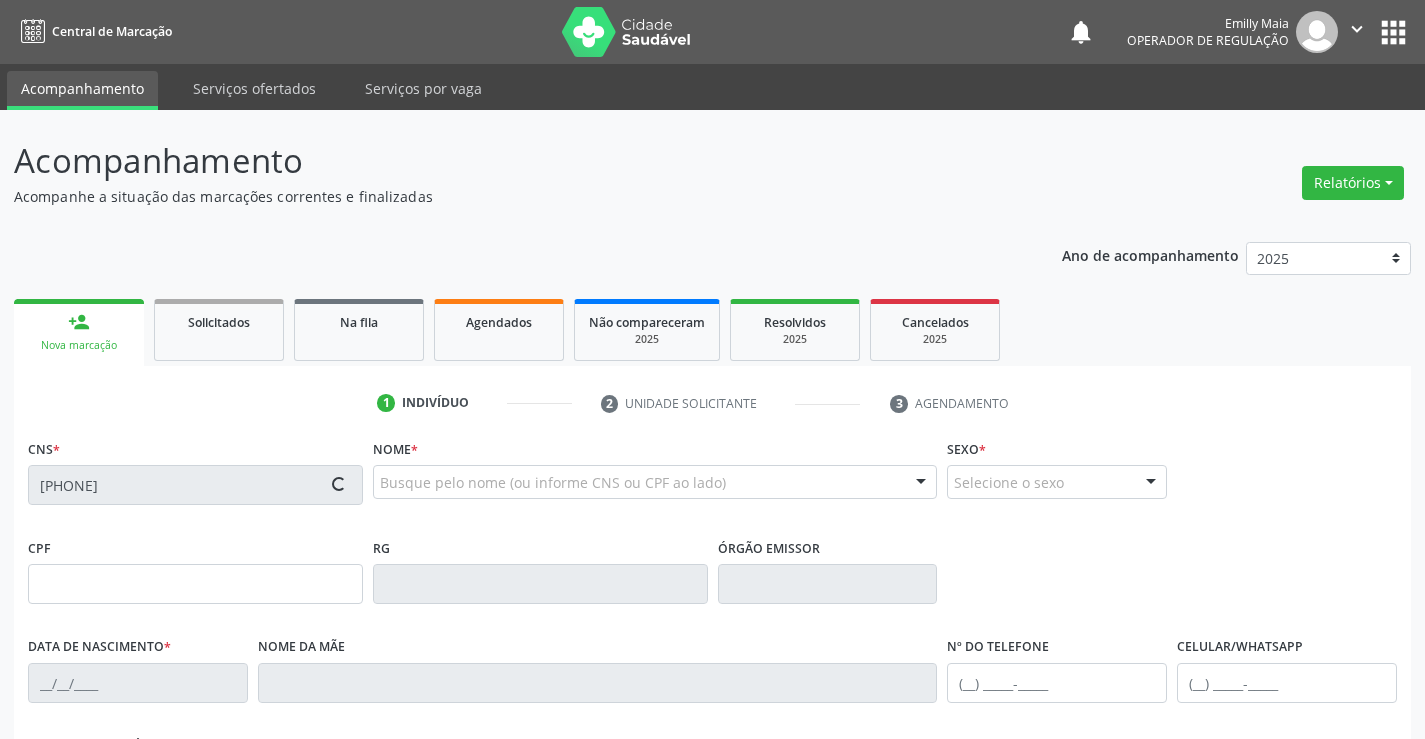 type on "0841652007" 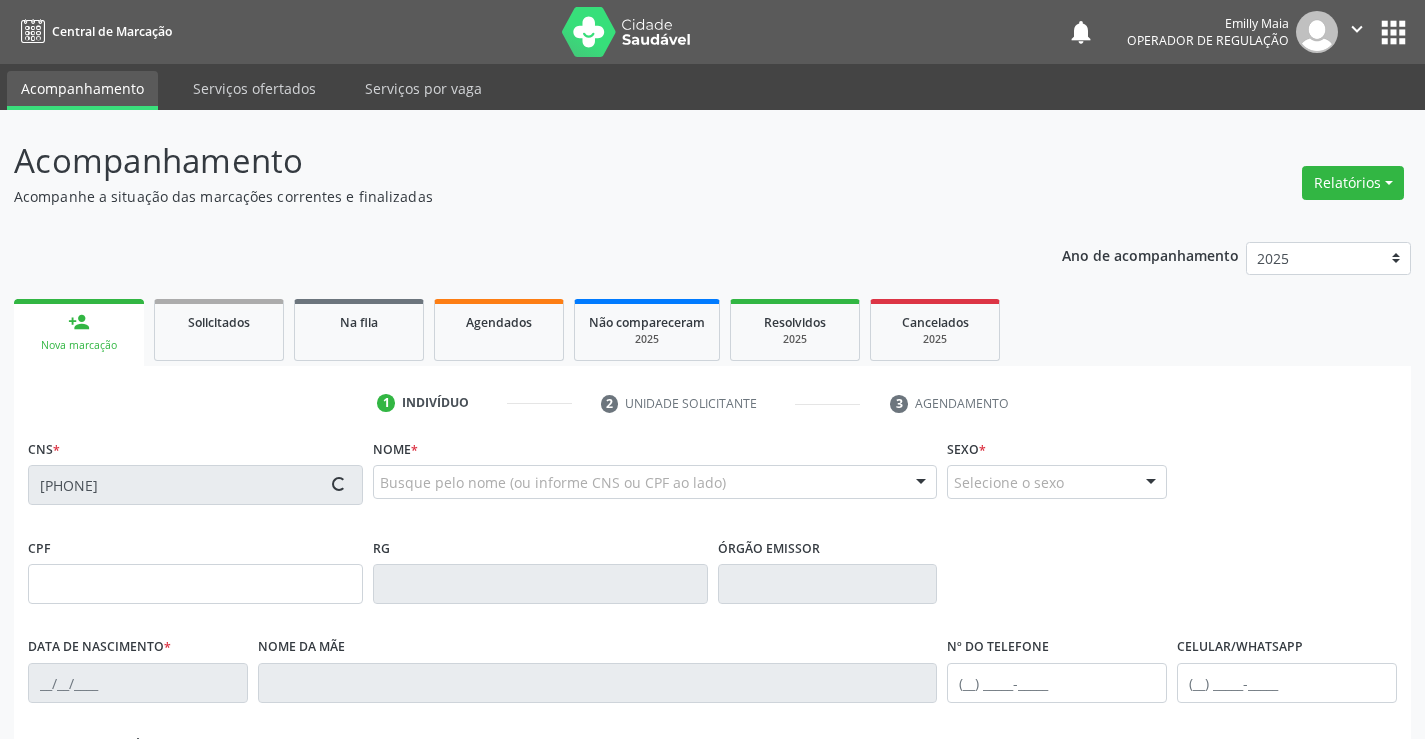 type on "01/01/1971" 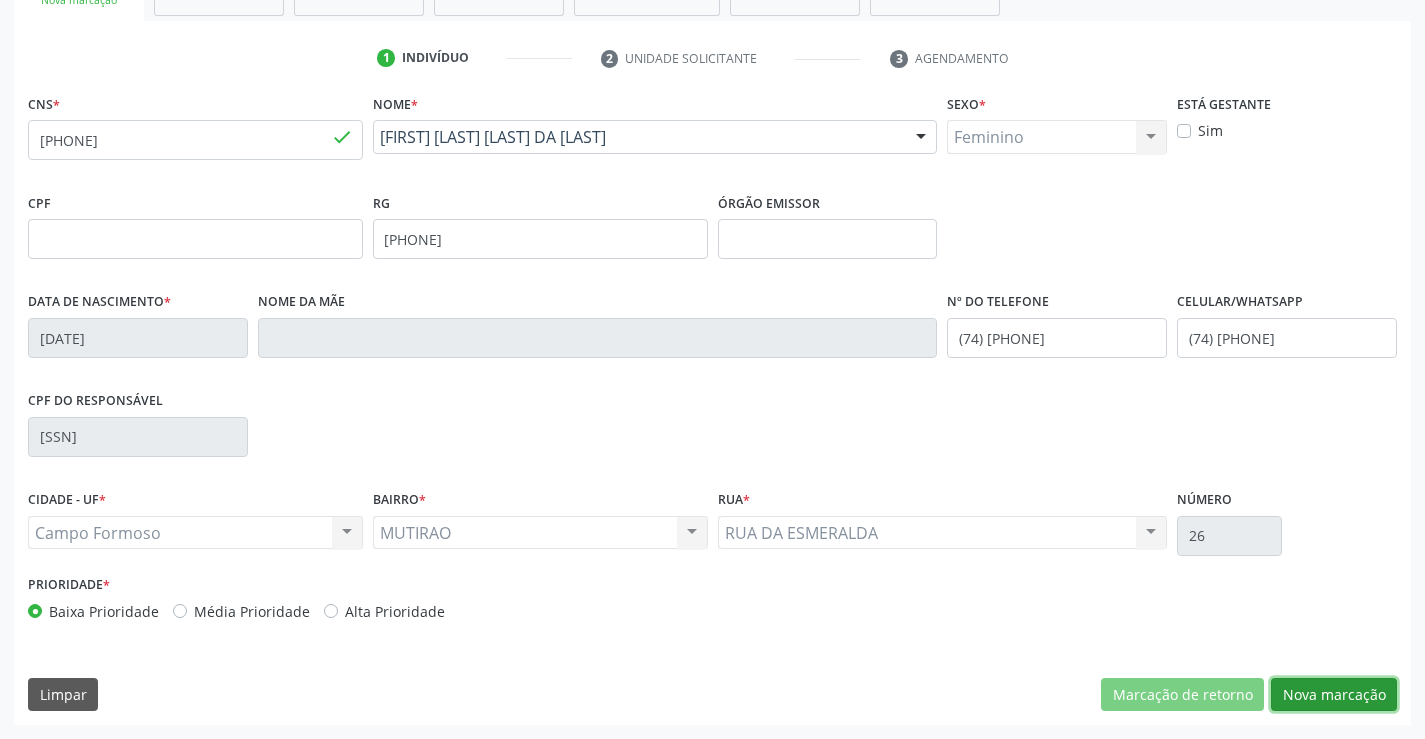 click on "Nova marcação" at bounding box center [1334, 695] 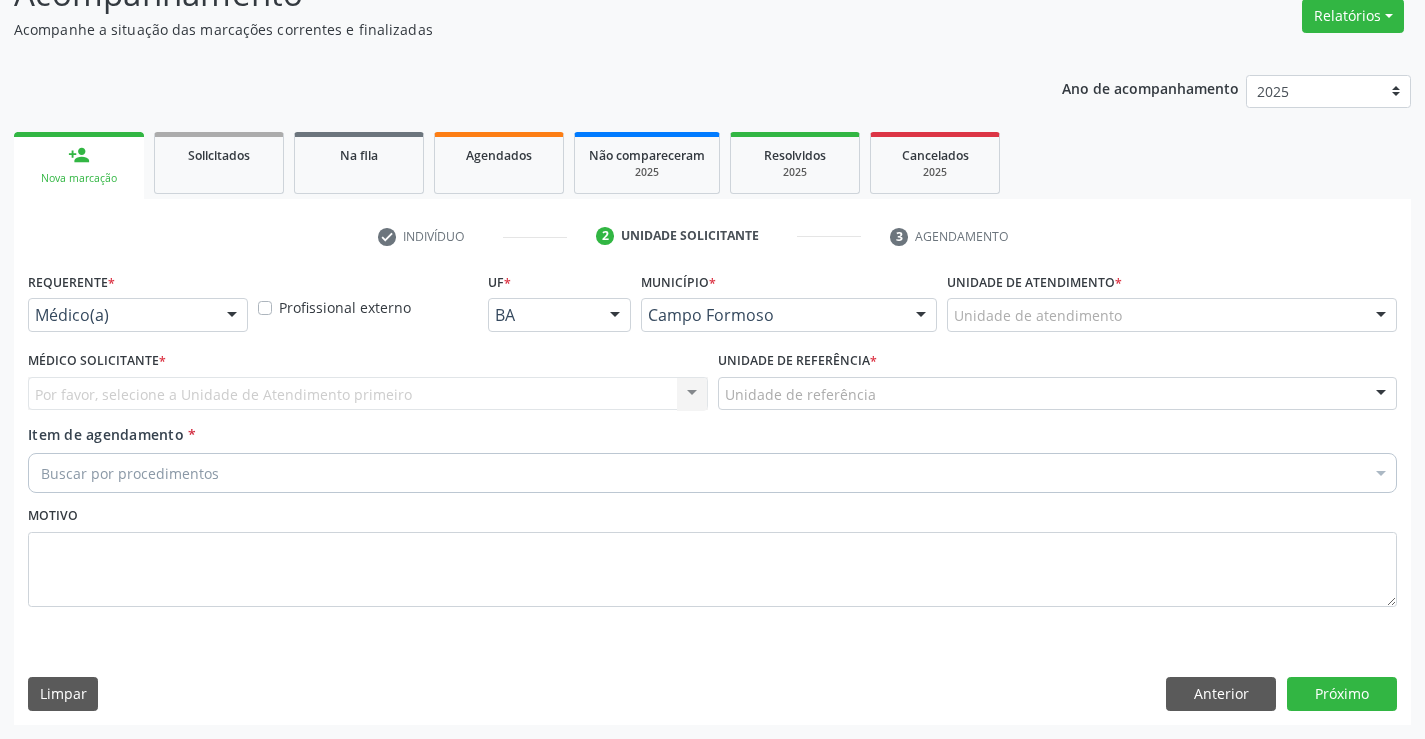 scroll, scrollTop: 167, scrollLeft: 0, axis: vertical 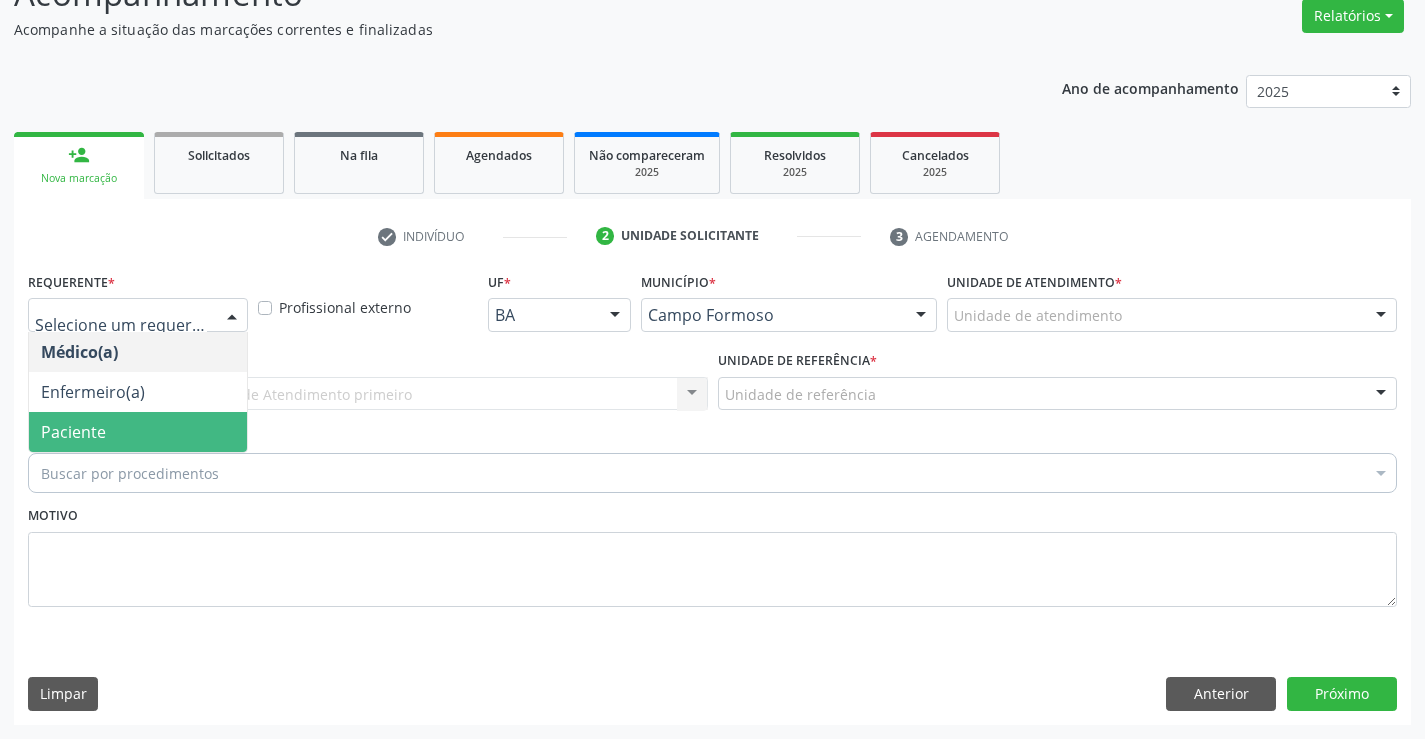 click on "Paciente" at bounding box center (73, 432) 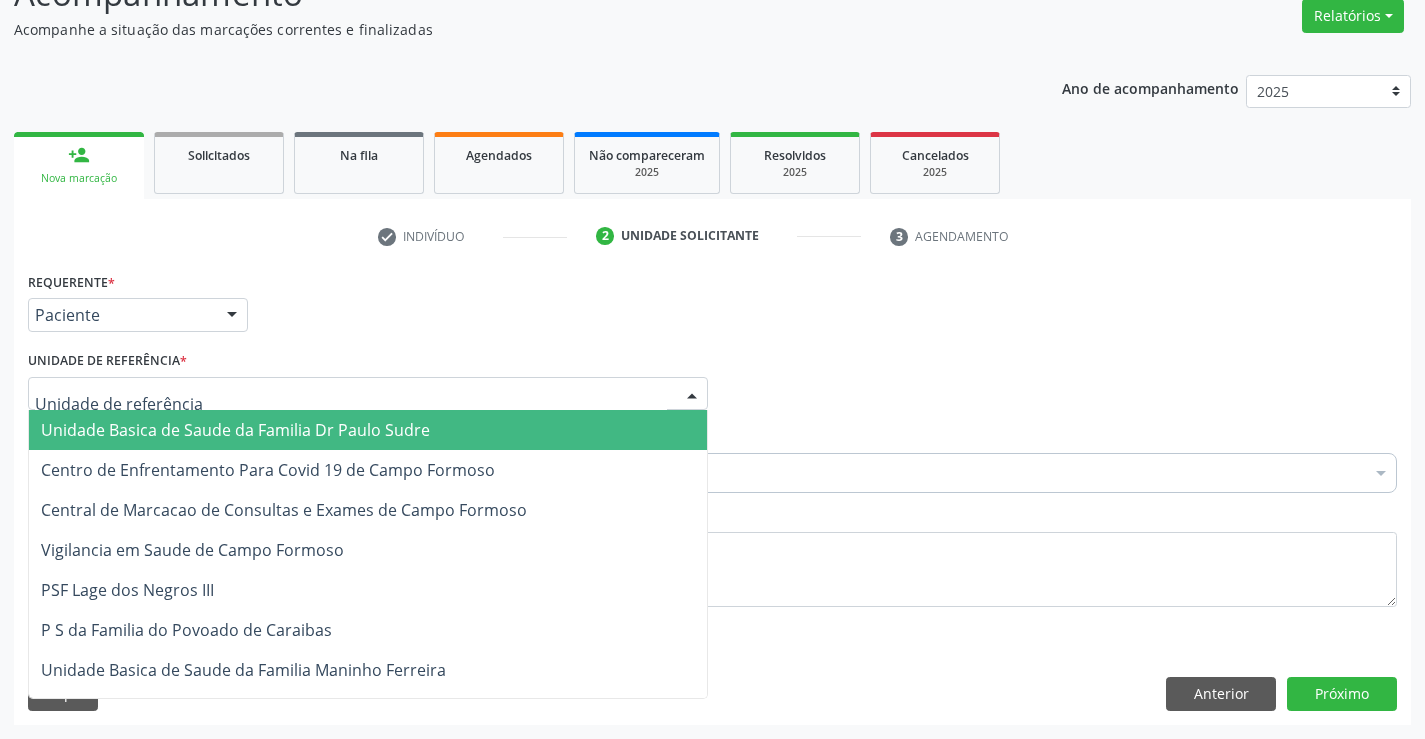 click on "Unidade Basica de Saude da Familia Dr Paulo Sudre" at bounding box center [235, 430] 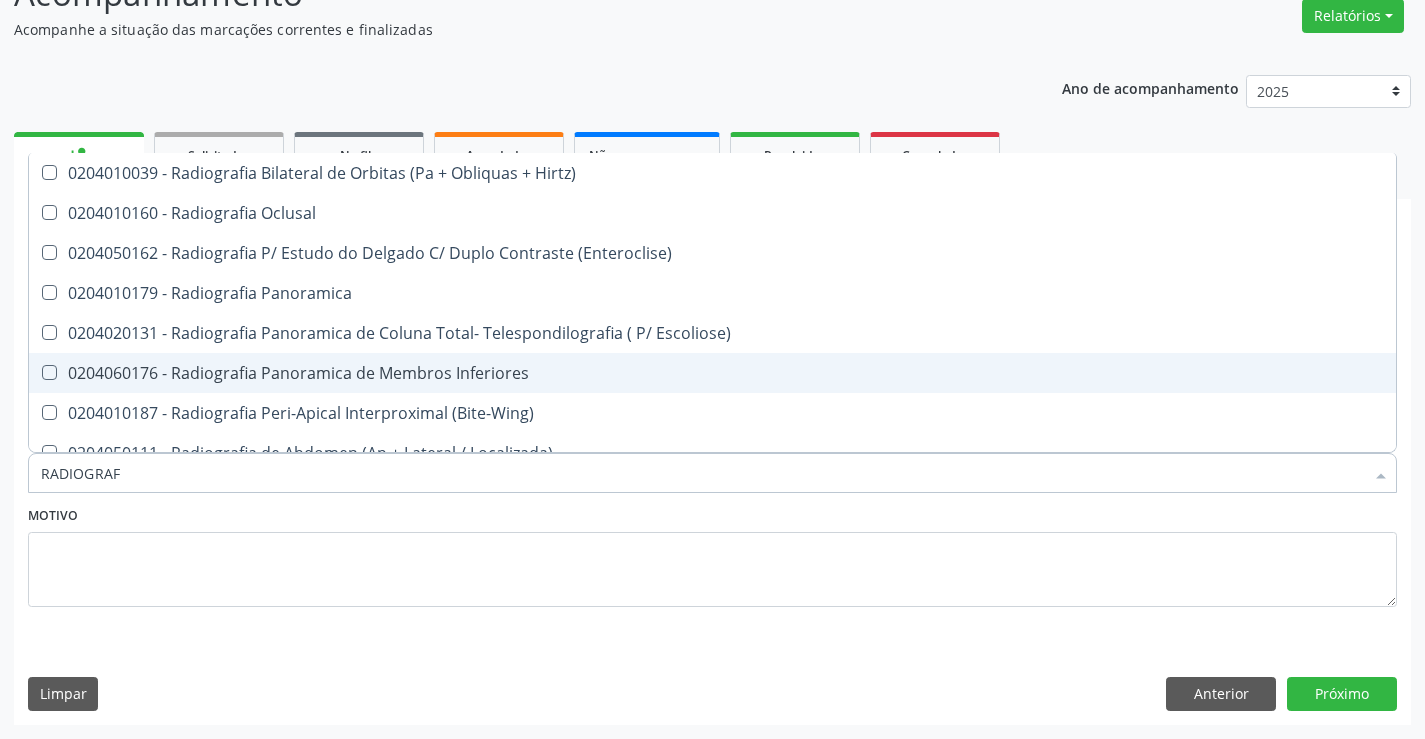 type on "RADIOGRA" 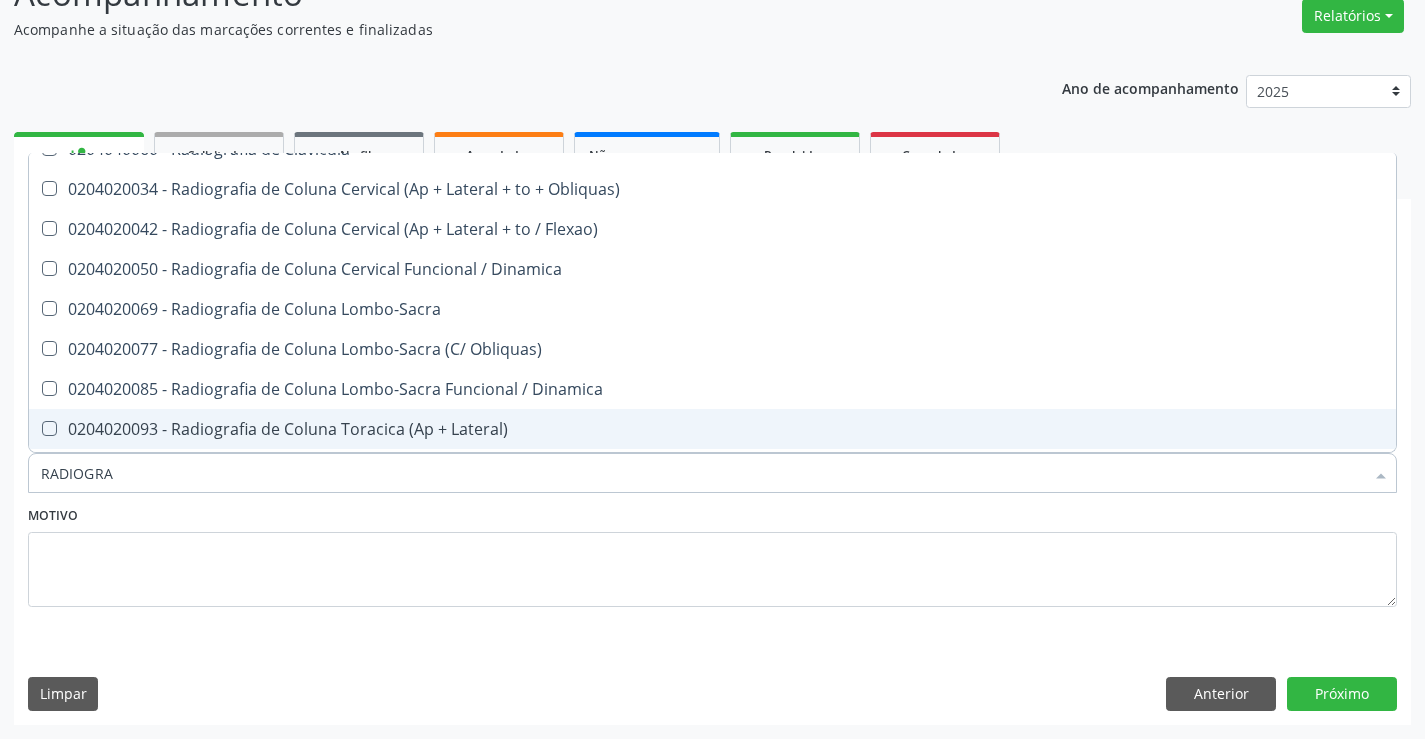 scroll, scrollTop: 900, scrollLeft: 0, axis: vertical 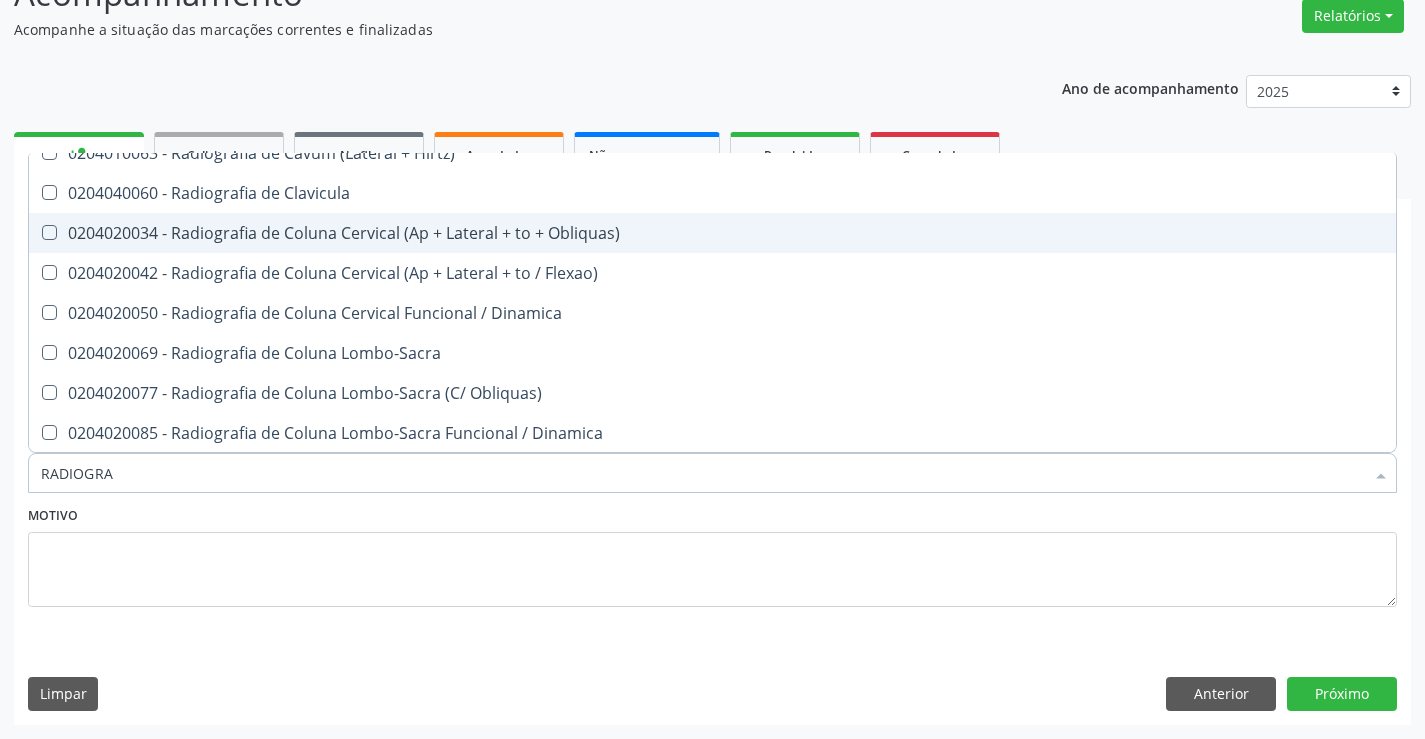 click on "0204020034 - Radiografia de Coluna Cervical (Ap + Lateral + to + Obliquas)" at bounding box center (712, 233) 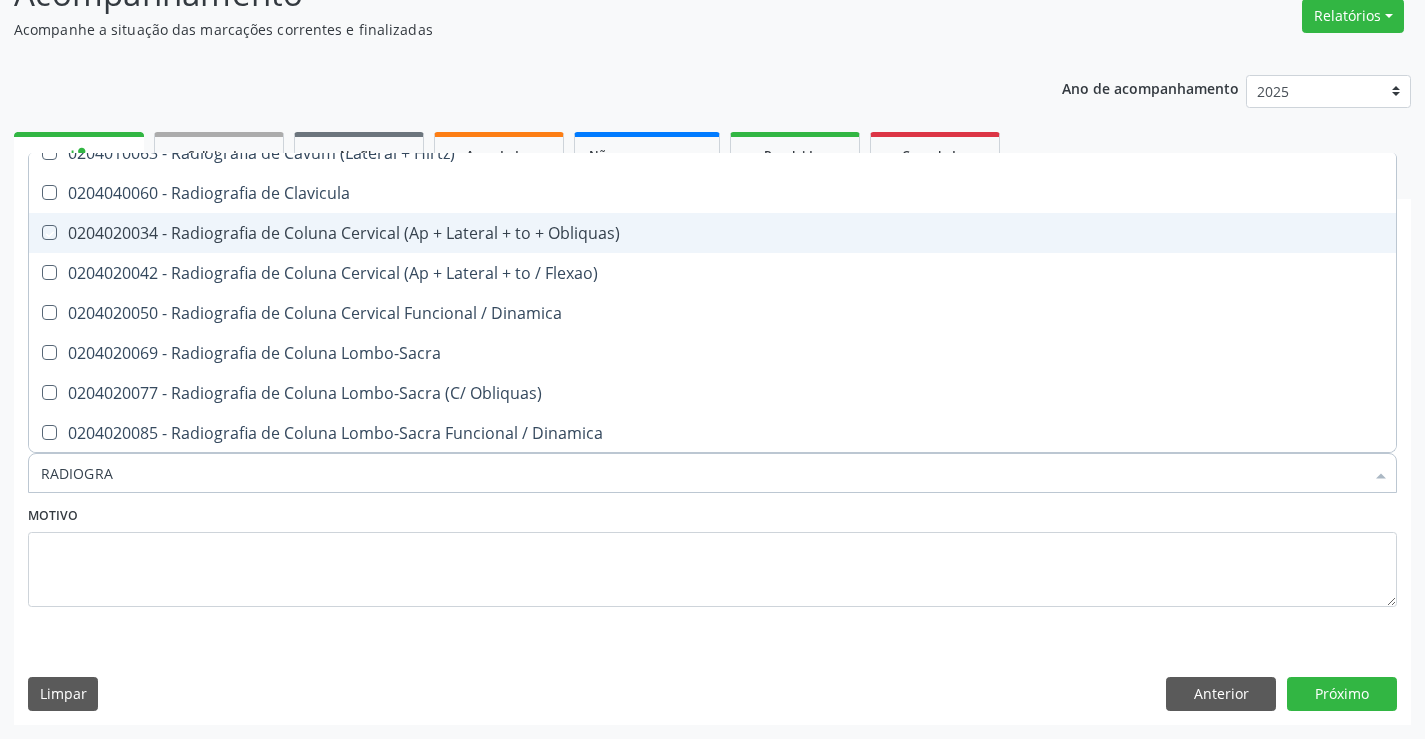 checkbox on "true" 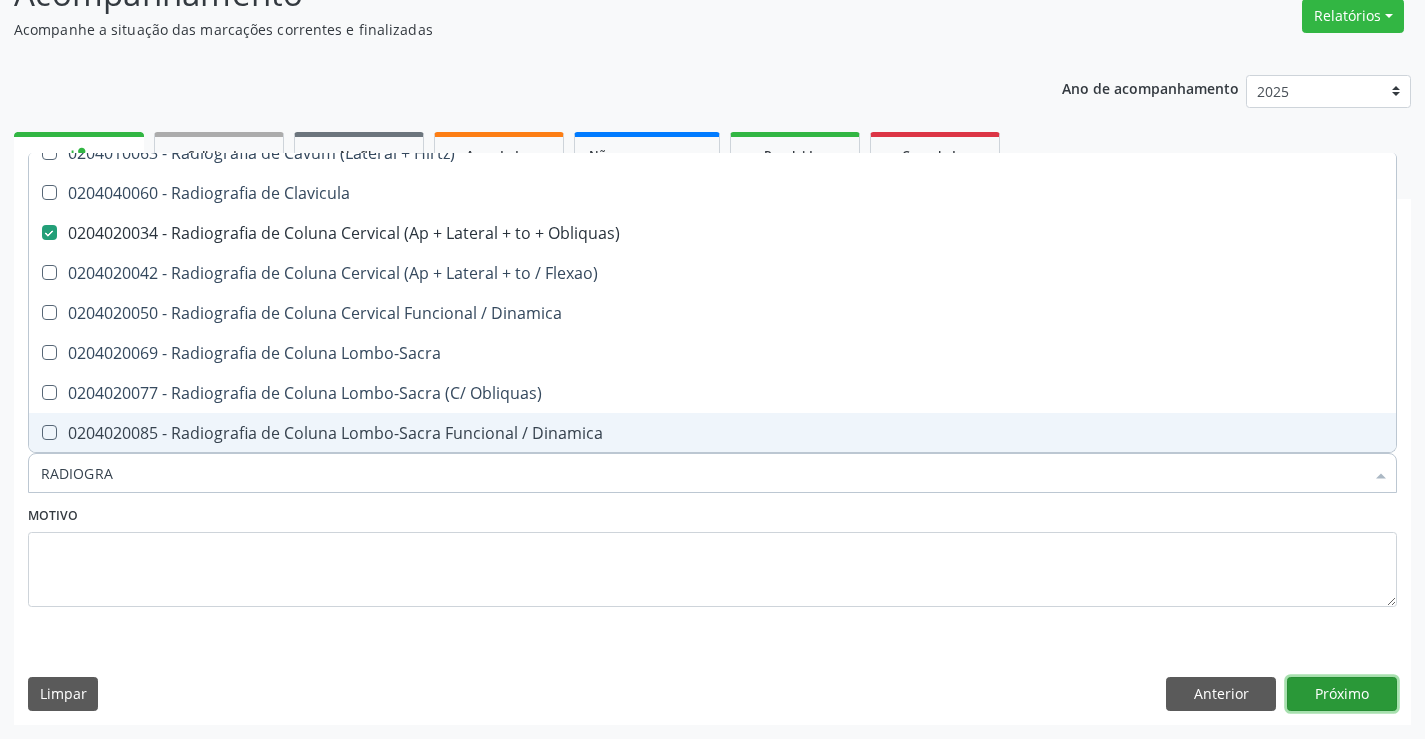 click on "Próximo" at bounding box center (1342, 694) 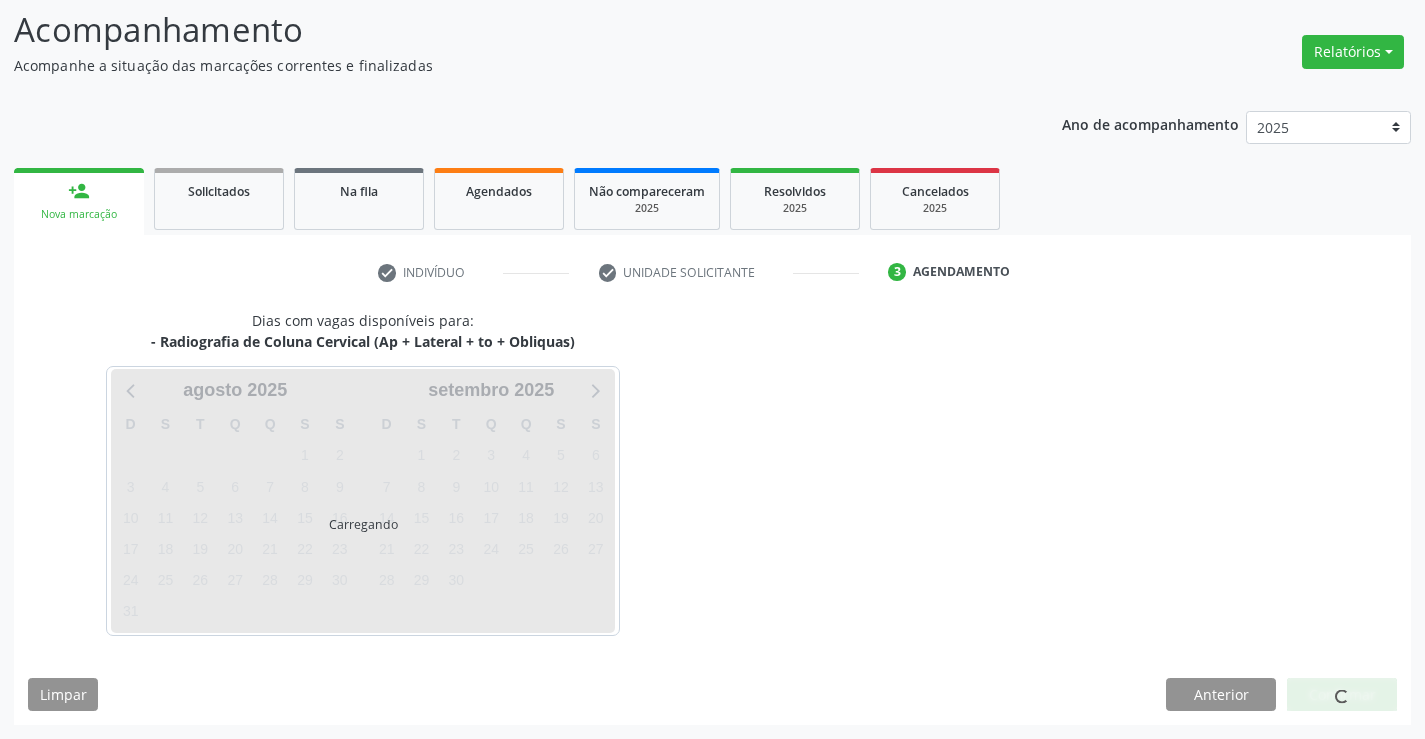scroll, scrollTop: 131, scrollLeft: 0, axis: vertical 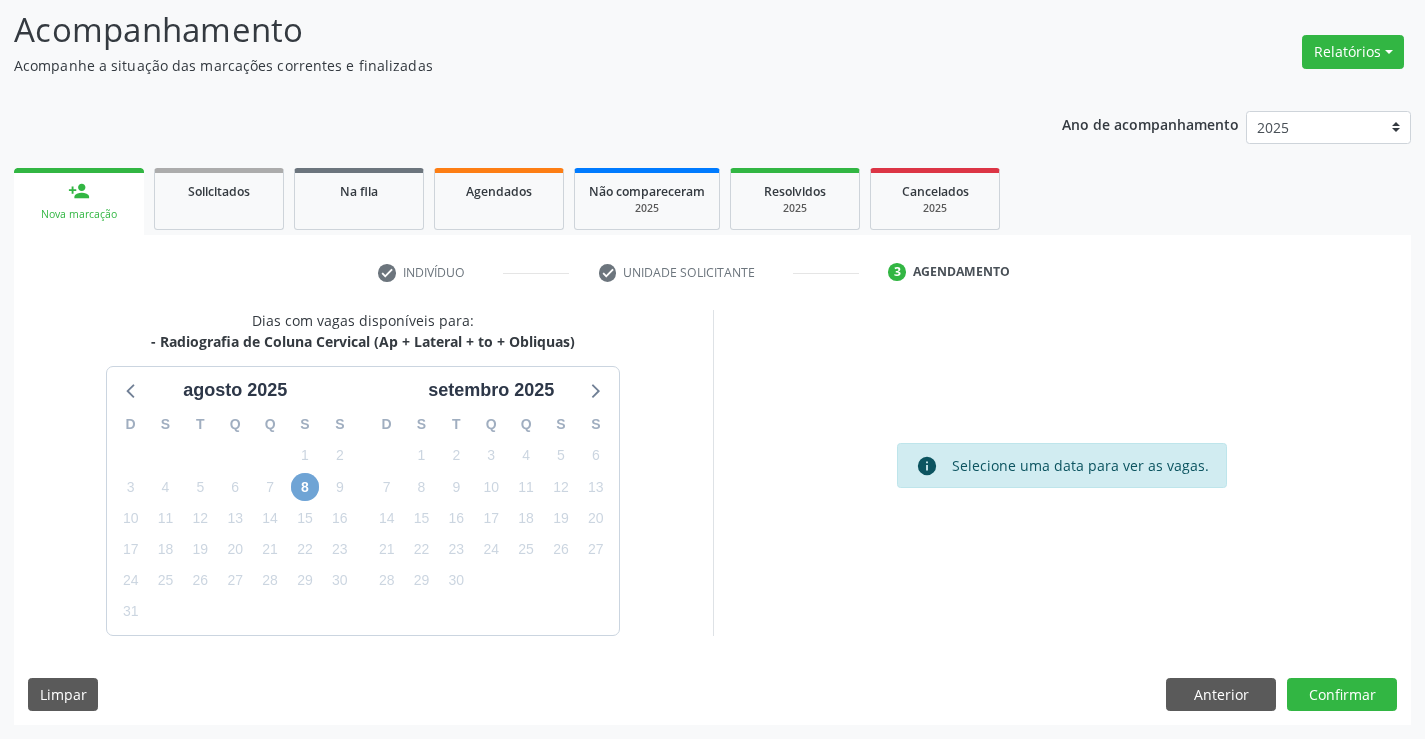 click on "8" at bounding box center (305, 487) 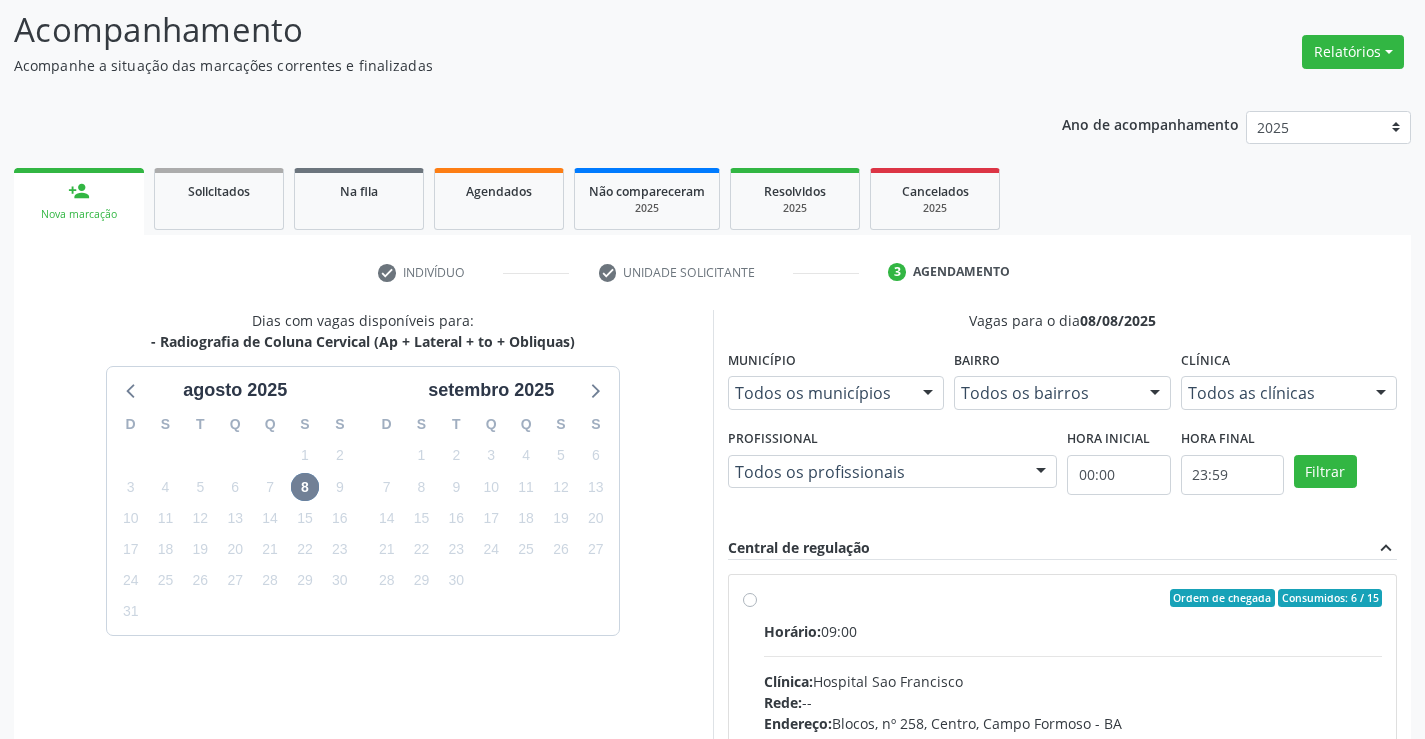 drag, startPoint x: 751, startPoint y: 598, endPoint x: 984, endPoint y: 592, distance: 233.07724 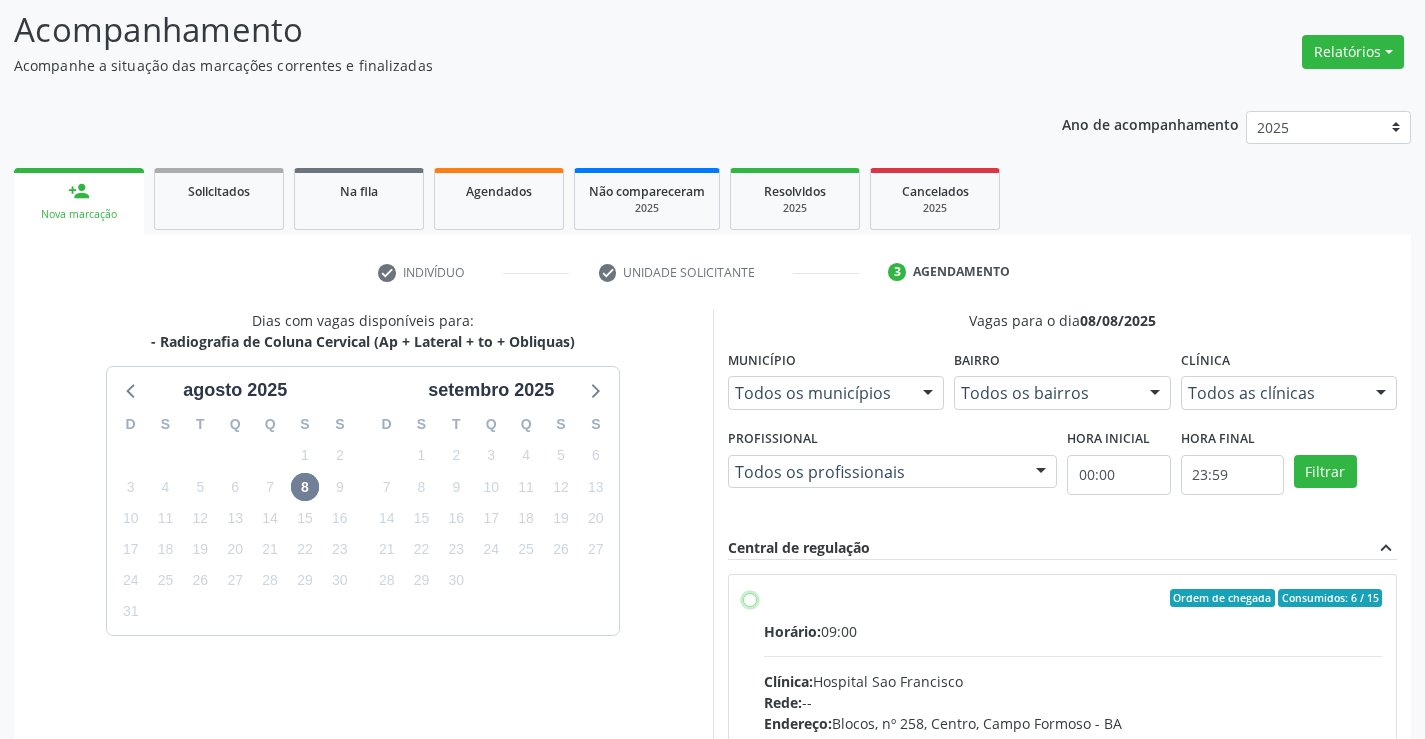 click on "Ordem de chegada
Consumidos: 6 / 15
Horário:   09:00
Clínica:  Hospital Sao Francisco
Rede:
--
Endereço:   [NUMBER], nº 258, Centro, [CITY] - [STATE]
Telefone:   [PHONE]
Profissional:
[FIRST] [LAST]
Informações adicionais sobre o atendimento
Idade de atendimento:
de 0 a 120 anos
Gênero(s) atendido(s):
Masculino e Feminino
Informações adicionais:
--" at bounding box center (750, 598) 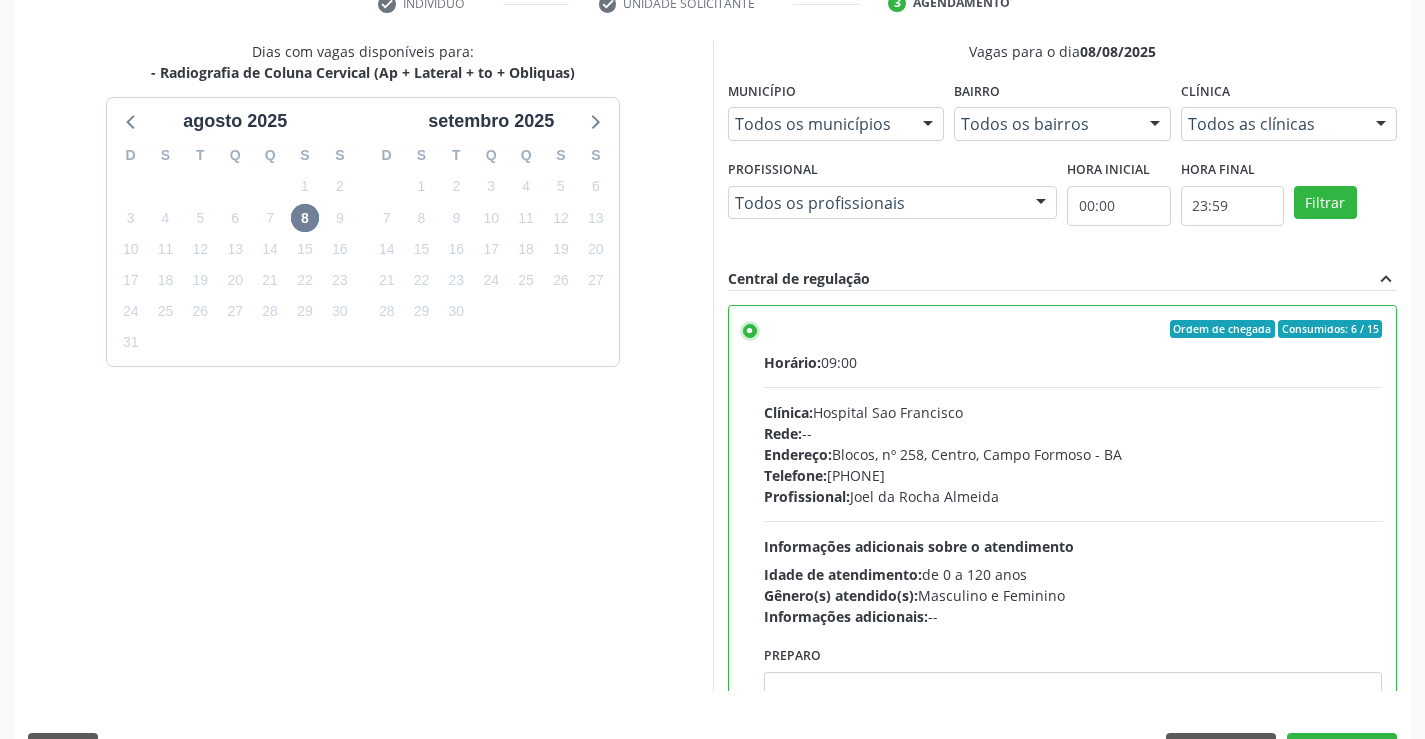 scroll, scrollTop: 456, scrollLeft: 0, axis: vertical 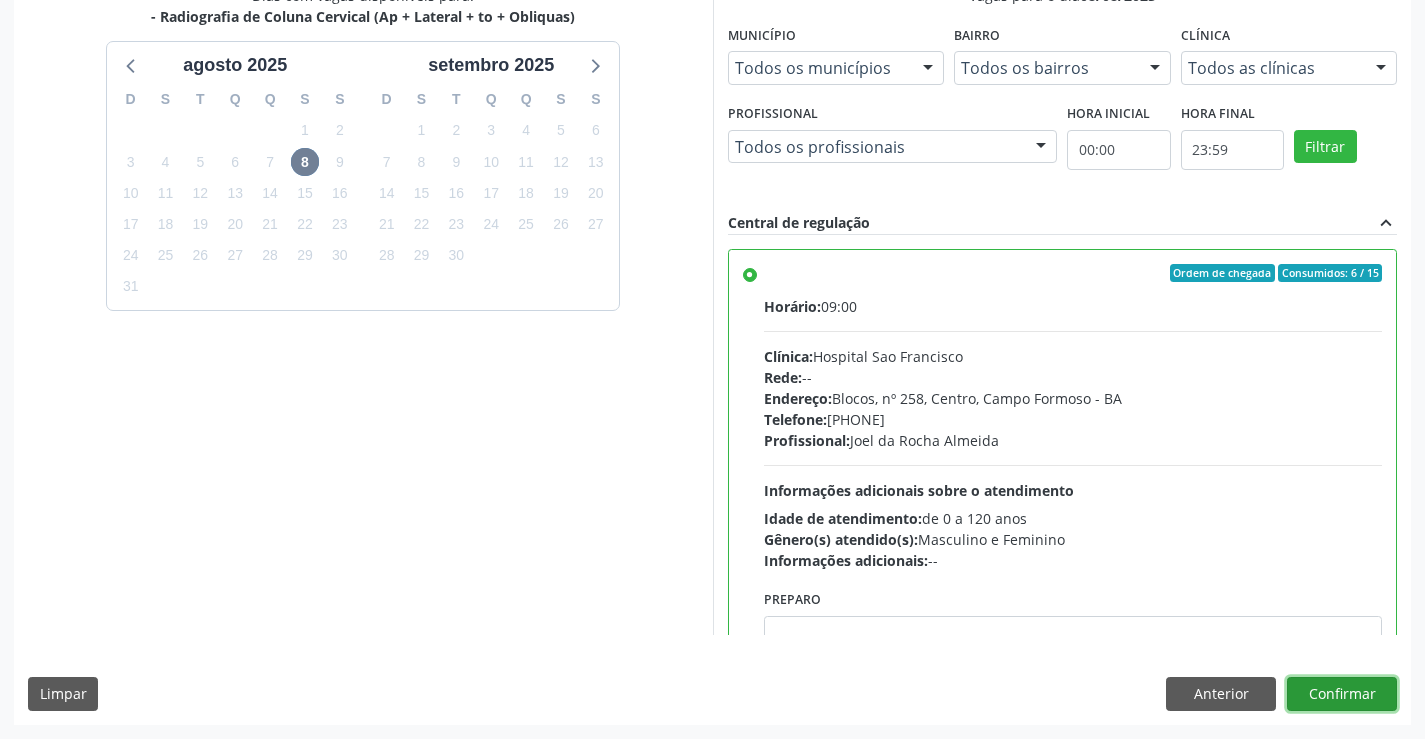click on "Confirmar" at bounding box center [1342, 694] 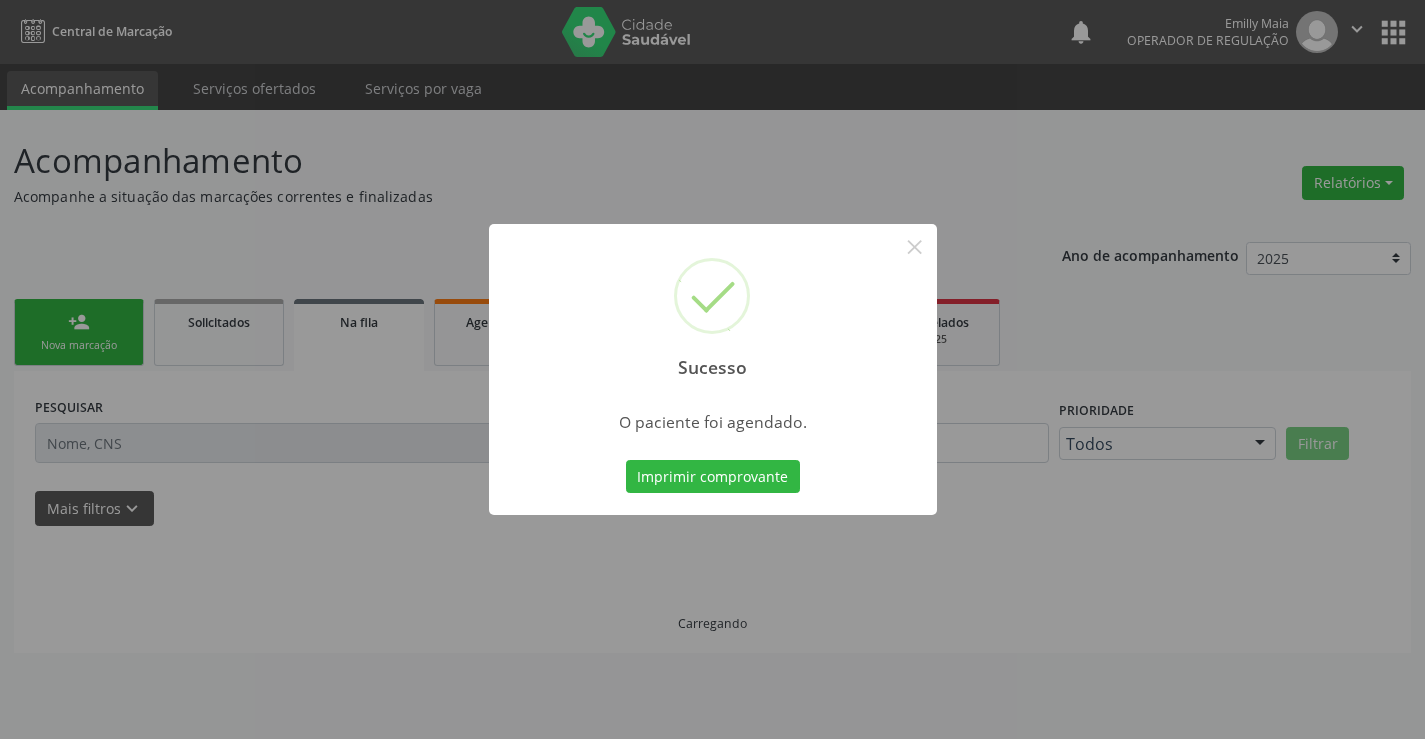 scroll, scrollTop: 0, scrollLeft: 0, axis: both 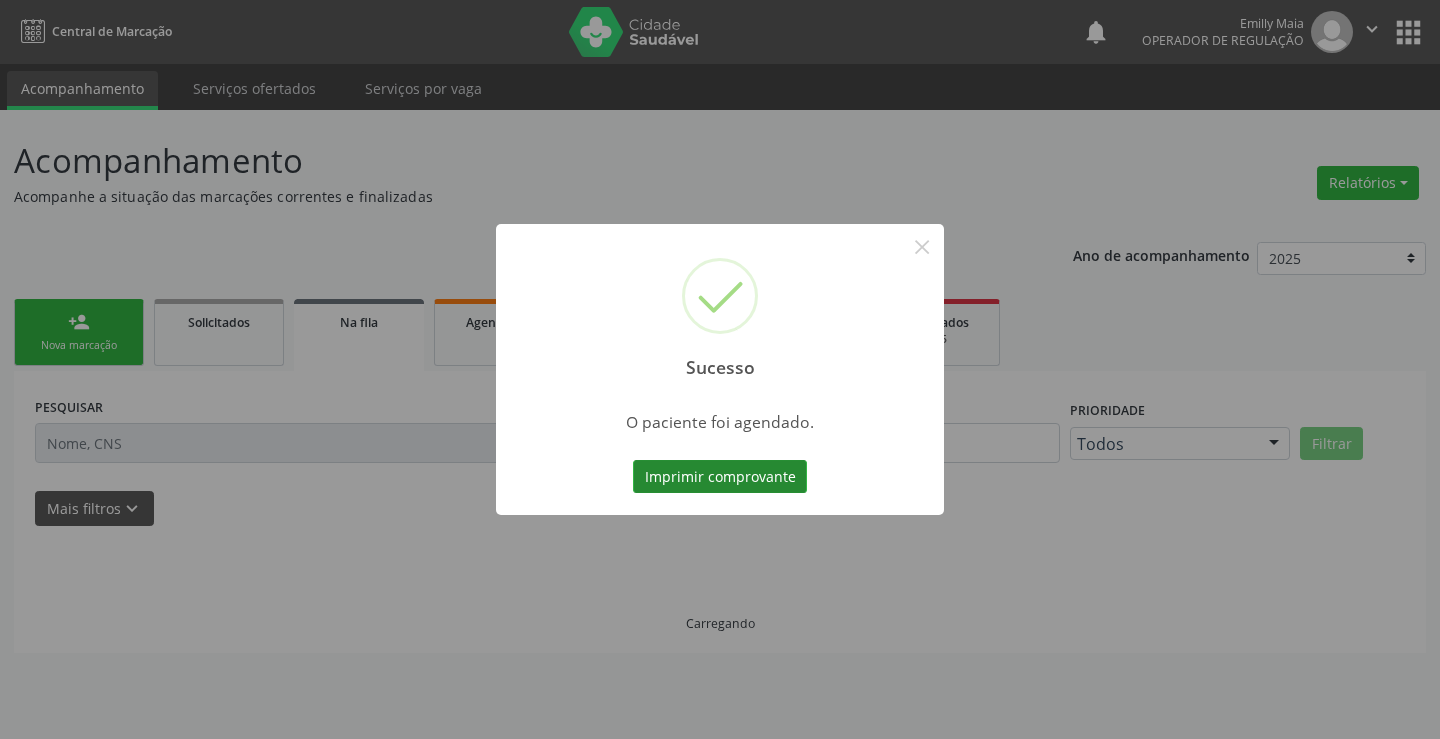 click on "Imprimir comprovante" at bounding box center (720, 477) 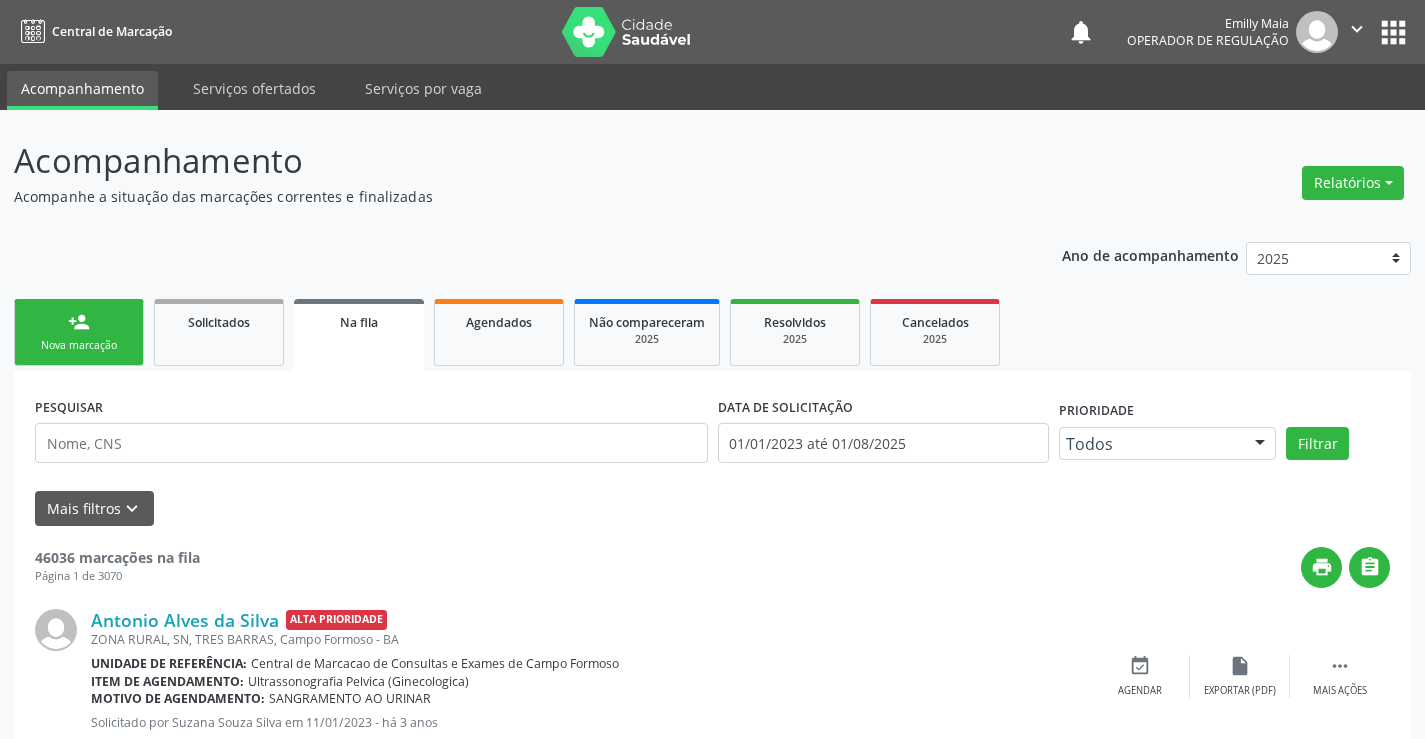 click on "Sucesso × O paciente foi agendado. Imprimir comprovante Cancel" at bounding box center [712, 369] 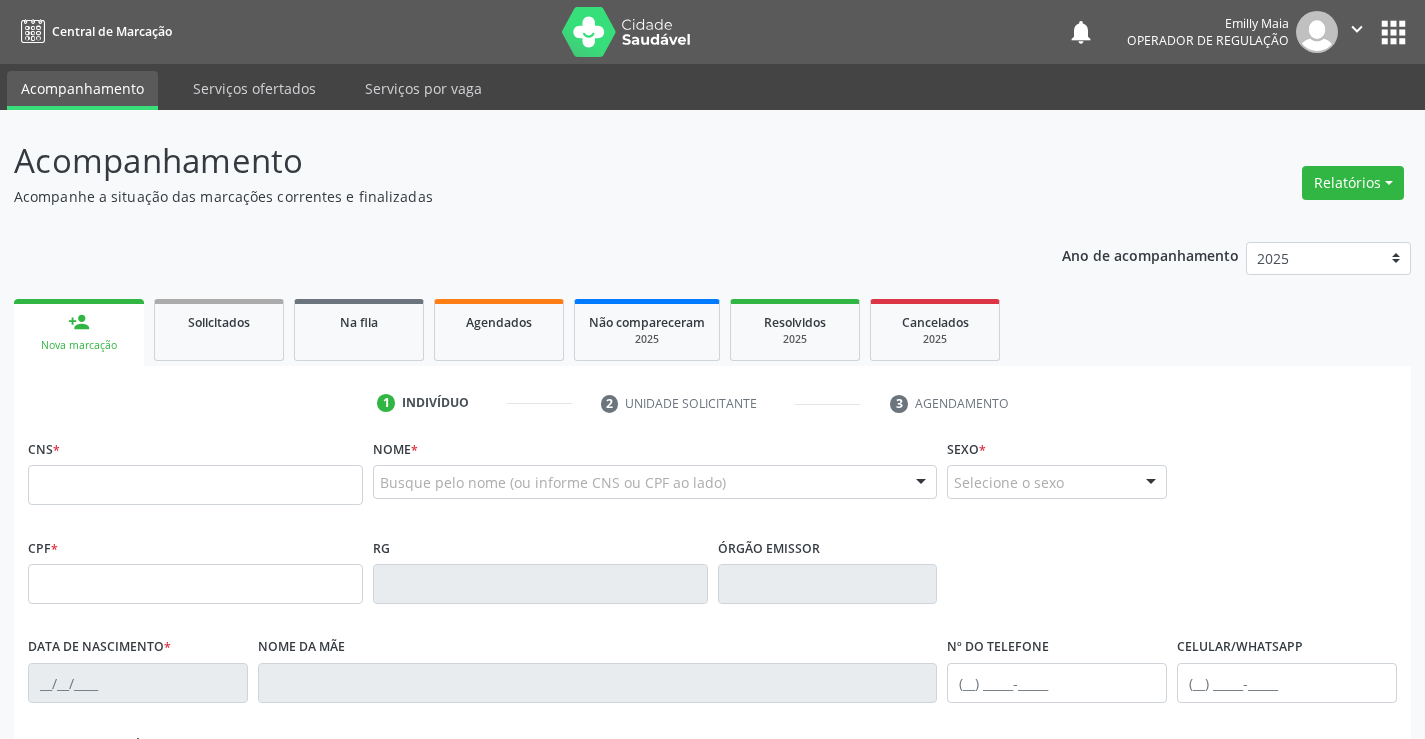 scroll, scrollTop: 0, scrollLeft: 0, axis: both 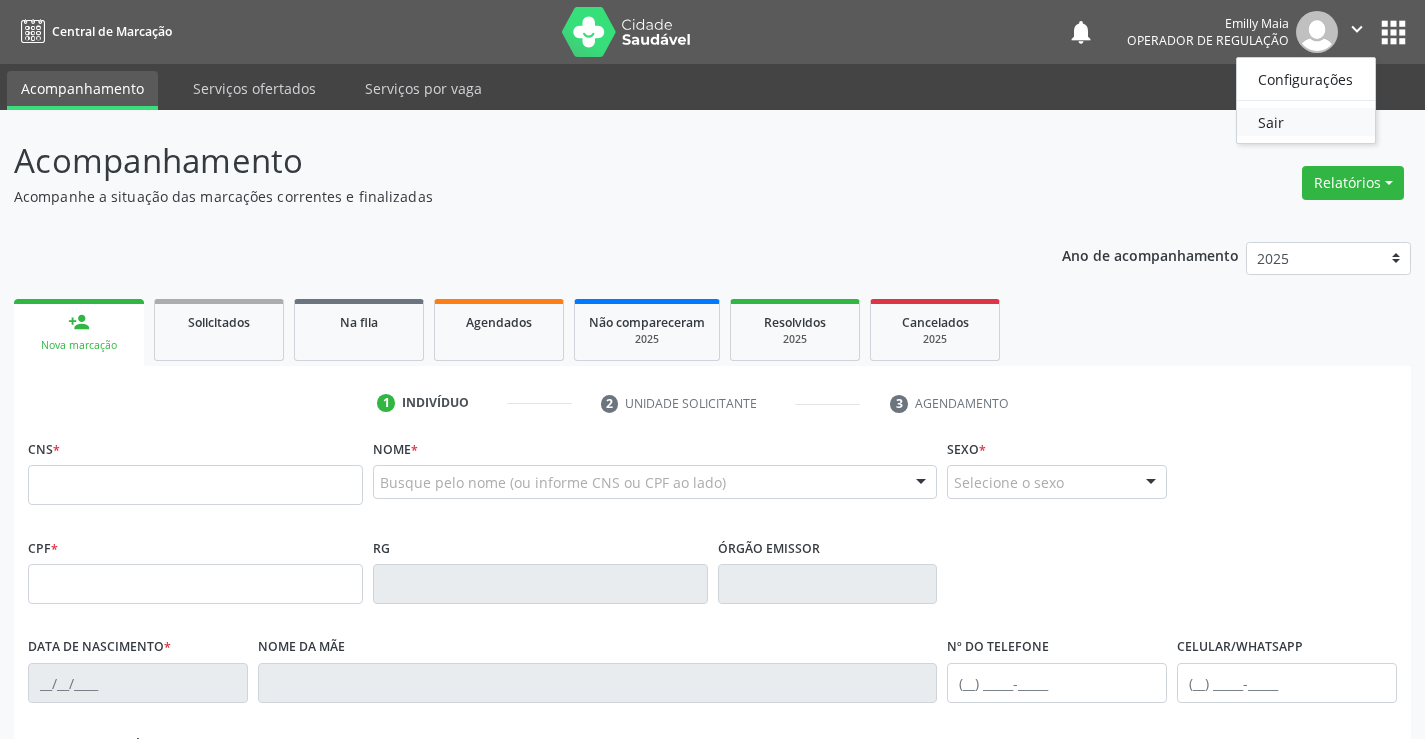 click on "Sair" at bounding box center (1306, 122) 